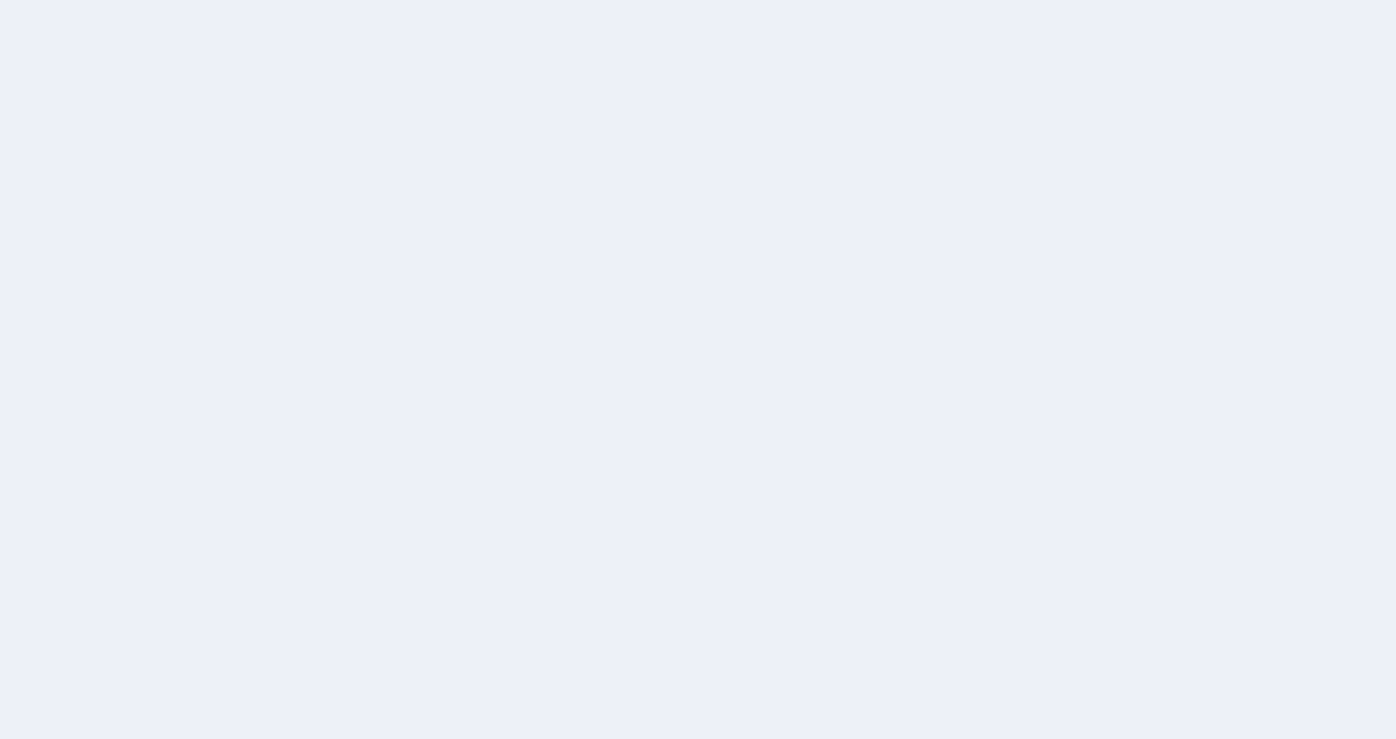 scroll, scrollTop: 0, scrollLeft: 0, axis: both 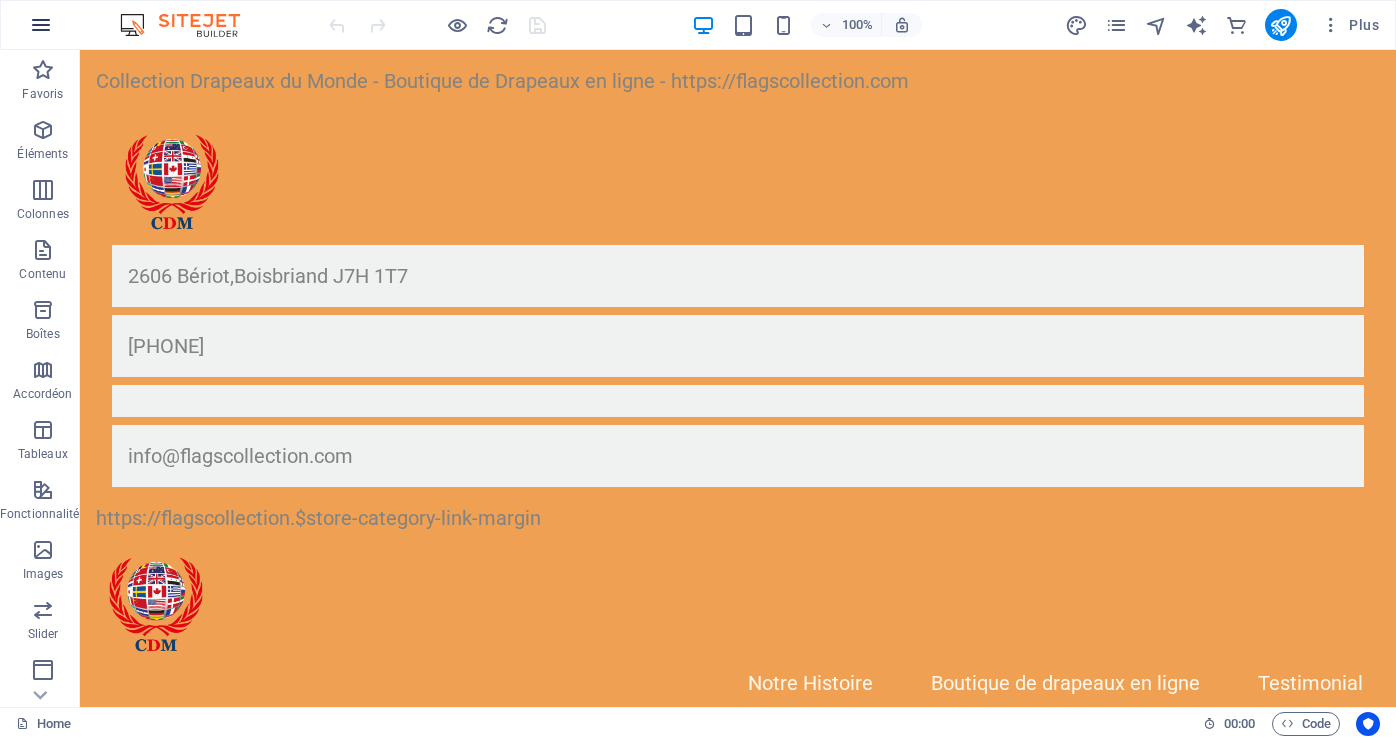 click at bounding box center [41, 25] 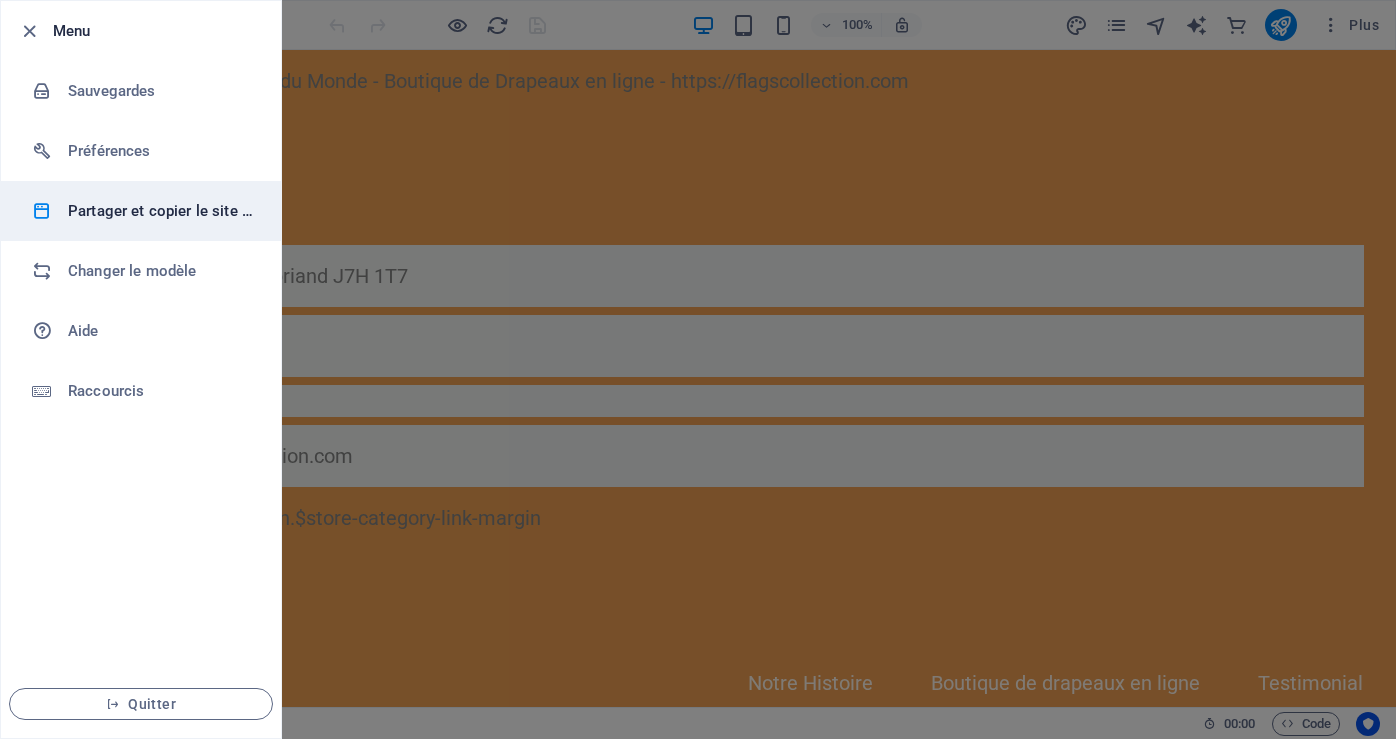 click on "Partager et copier le site web" at bounding box center [160, 211] 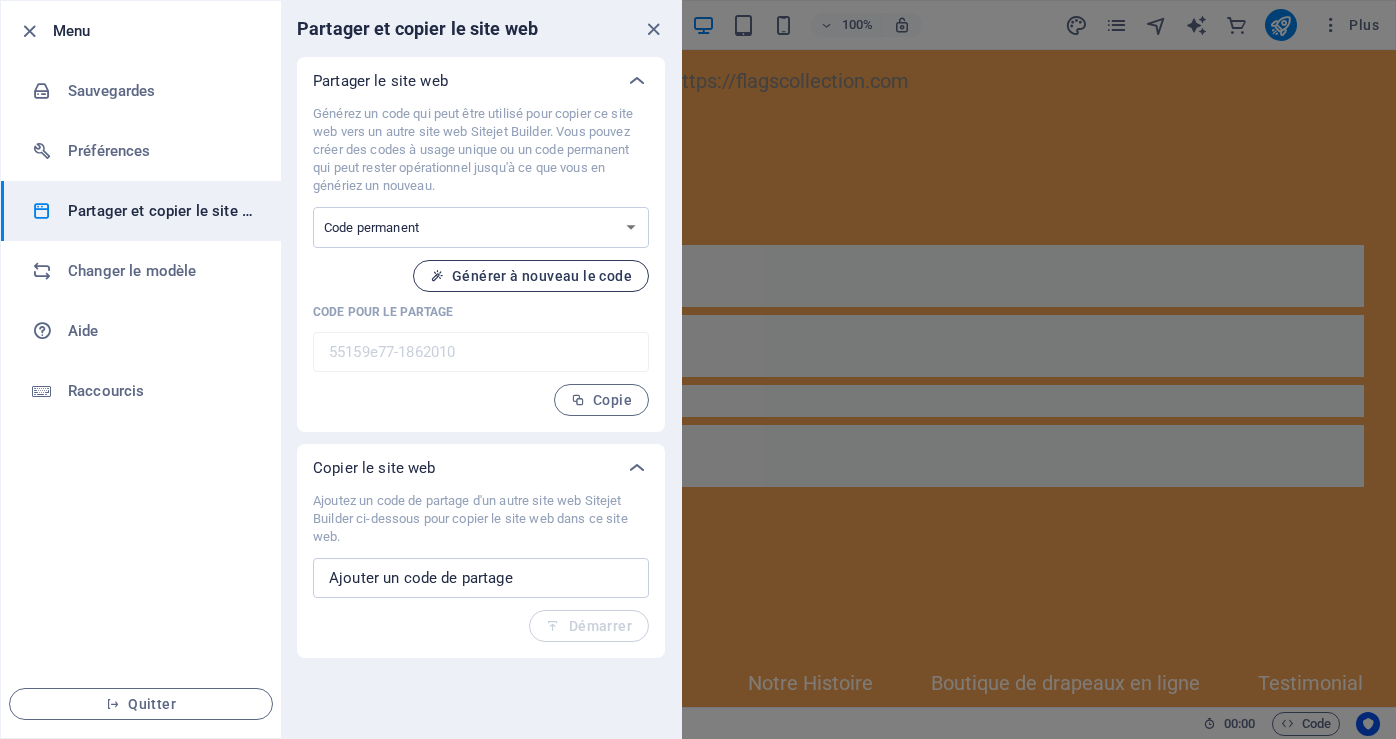 click on "Générer à nouveau le code" at bounding box center (531, 276) 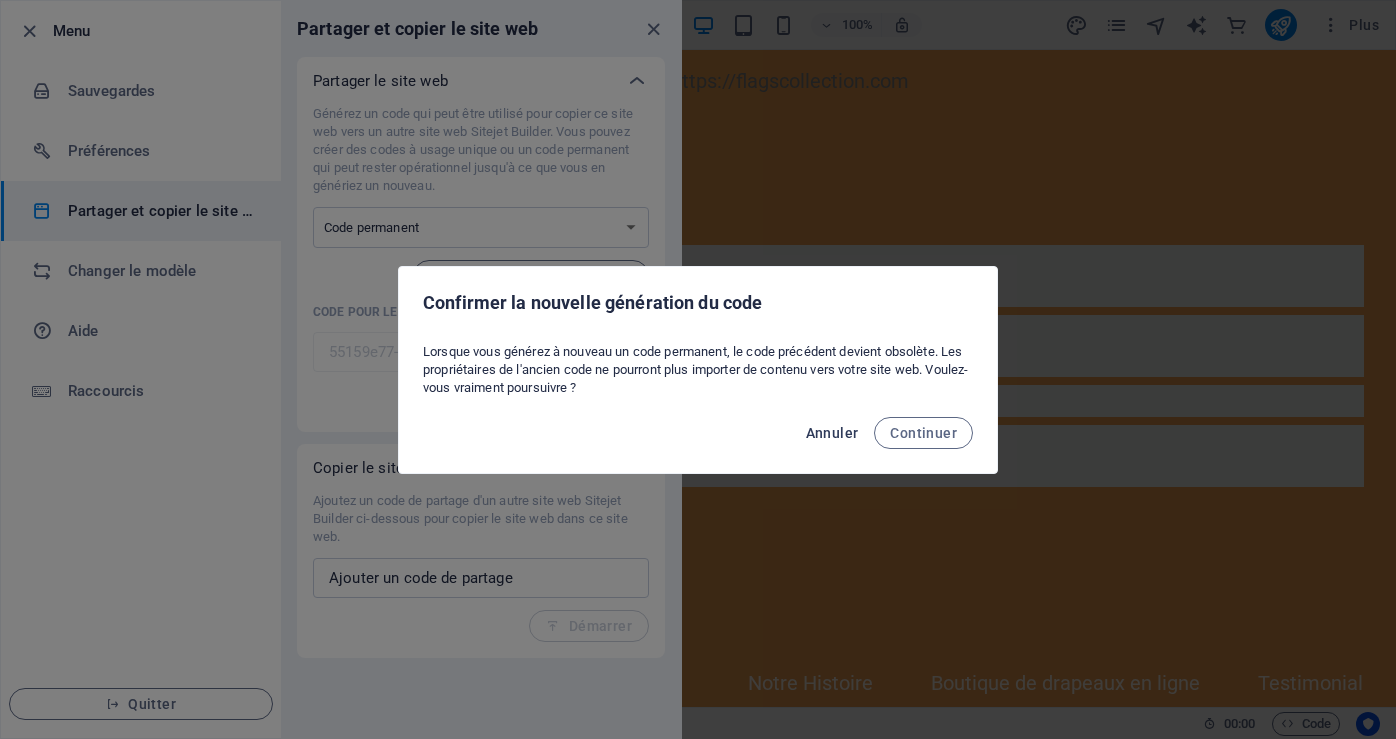 click on "Annuler" at bounding box center (832, 433) 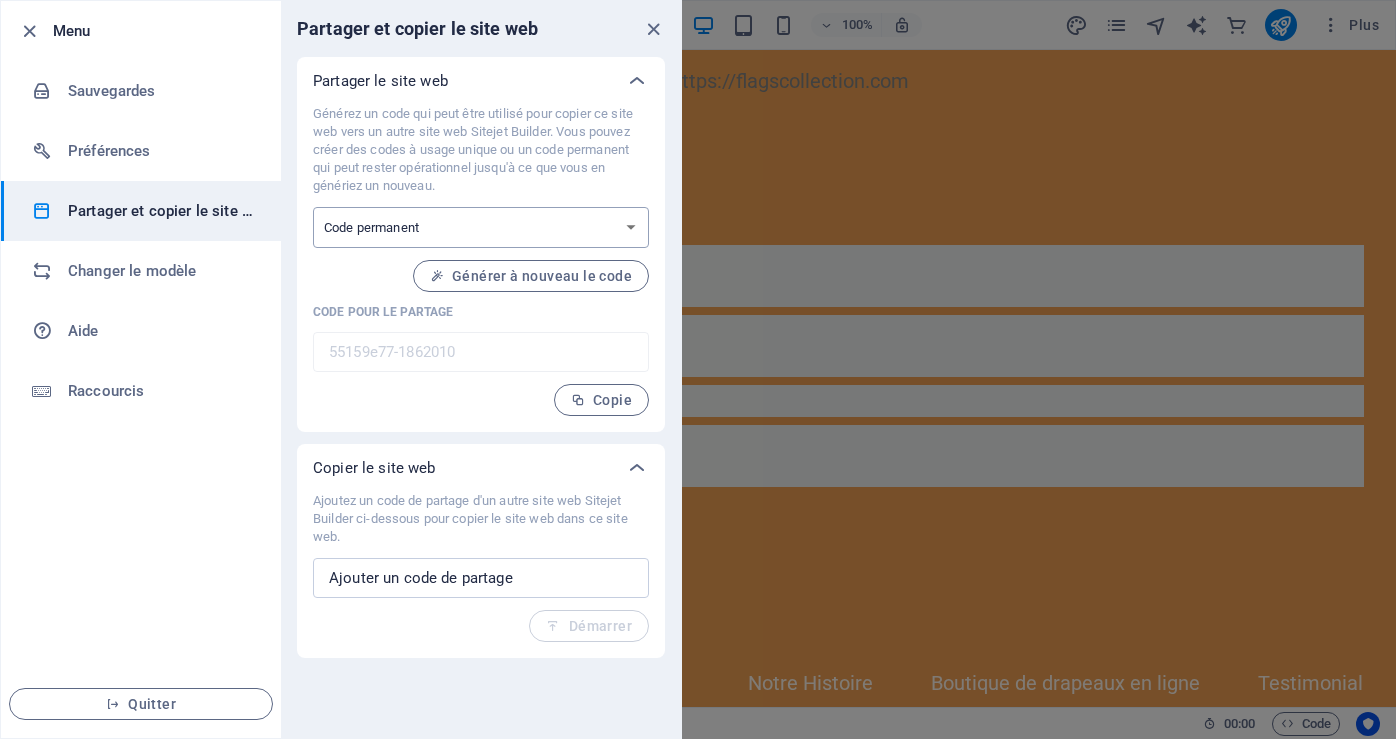 click on "Code à usage unique Code permanent" at bounding box center [481, 227] 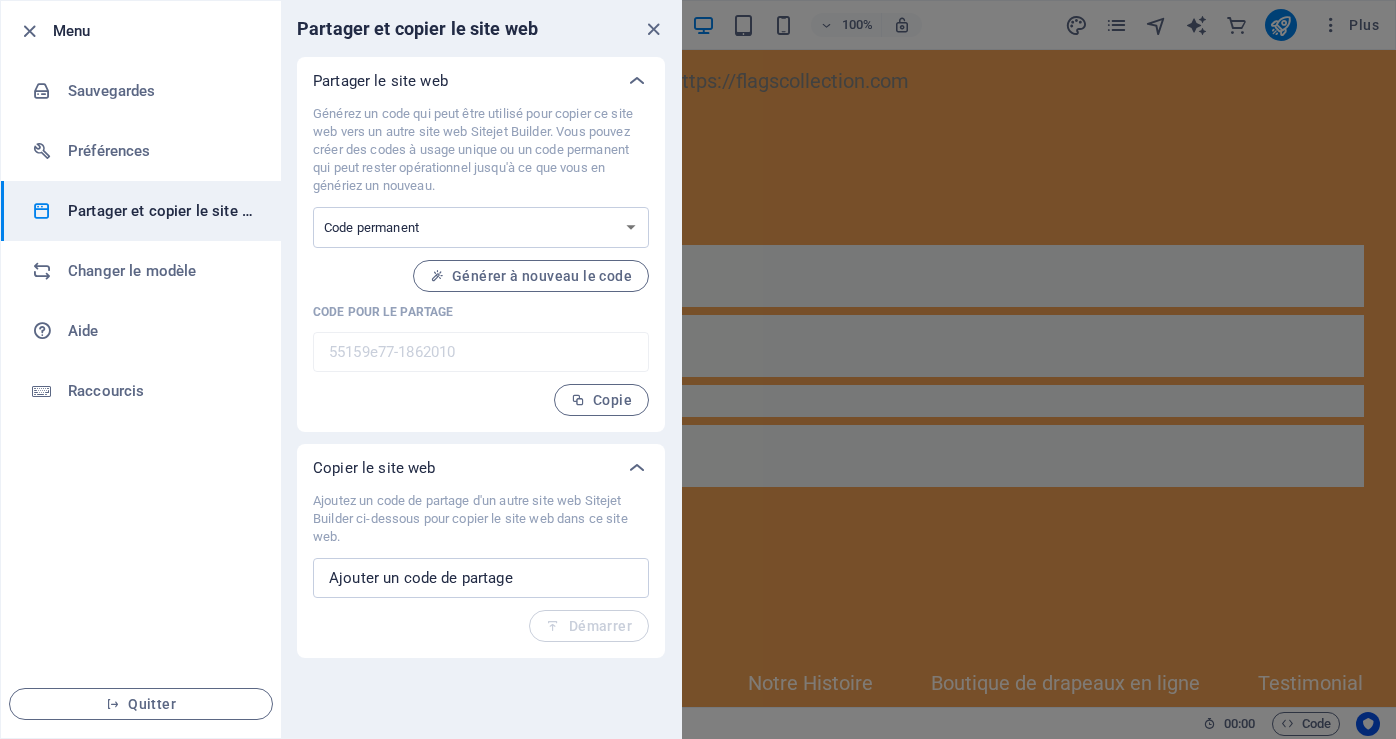 click on "Code pour le partage" at bounding box center (481, 312) 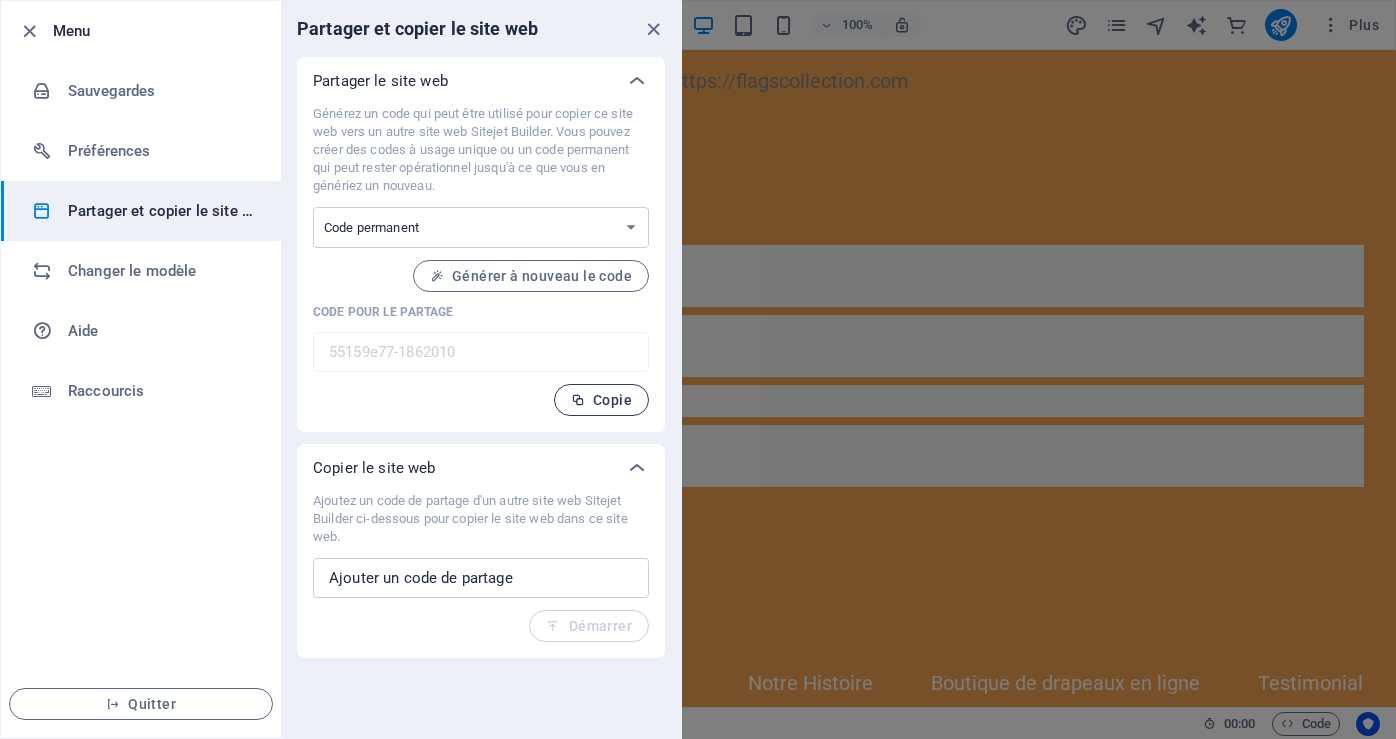 click on "Copie" at bounding box center [601, 400] 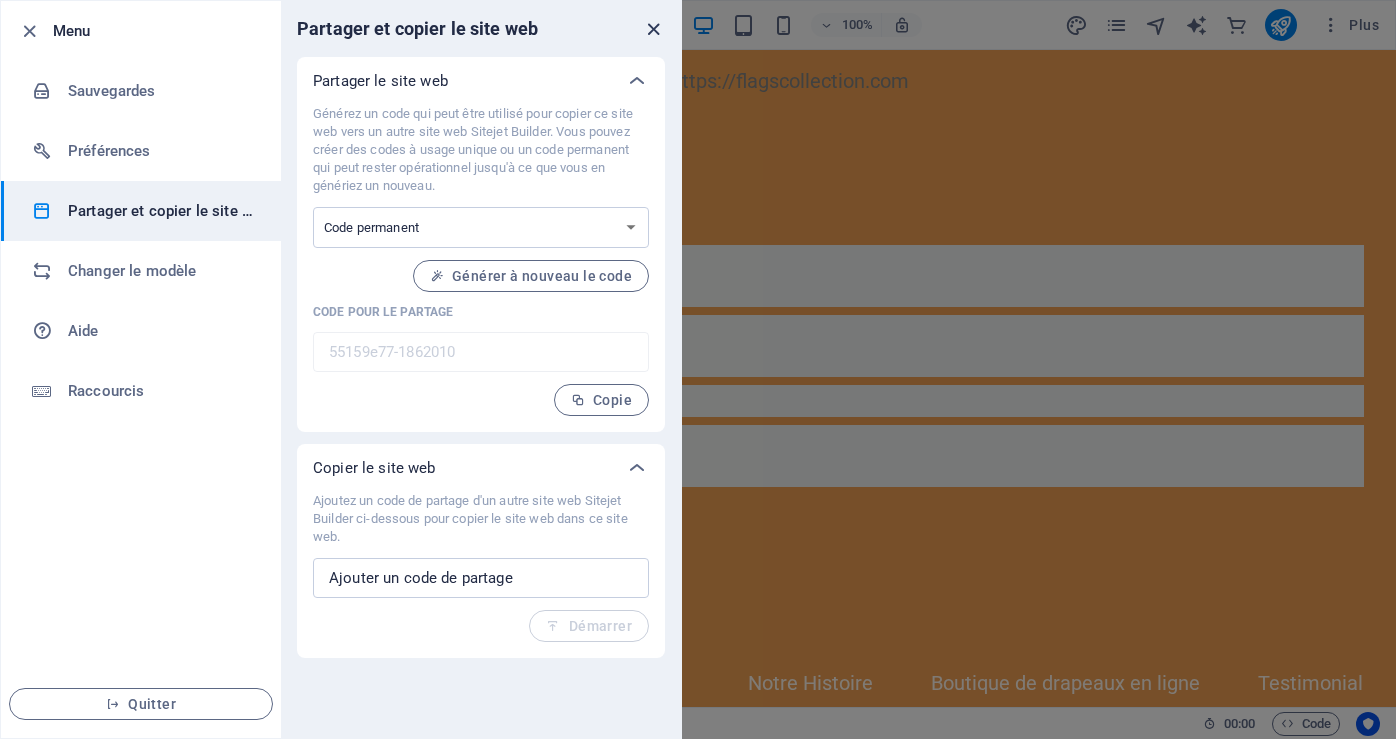 click at bounding box center (653, 29) 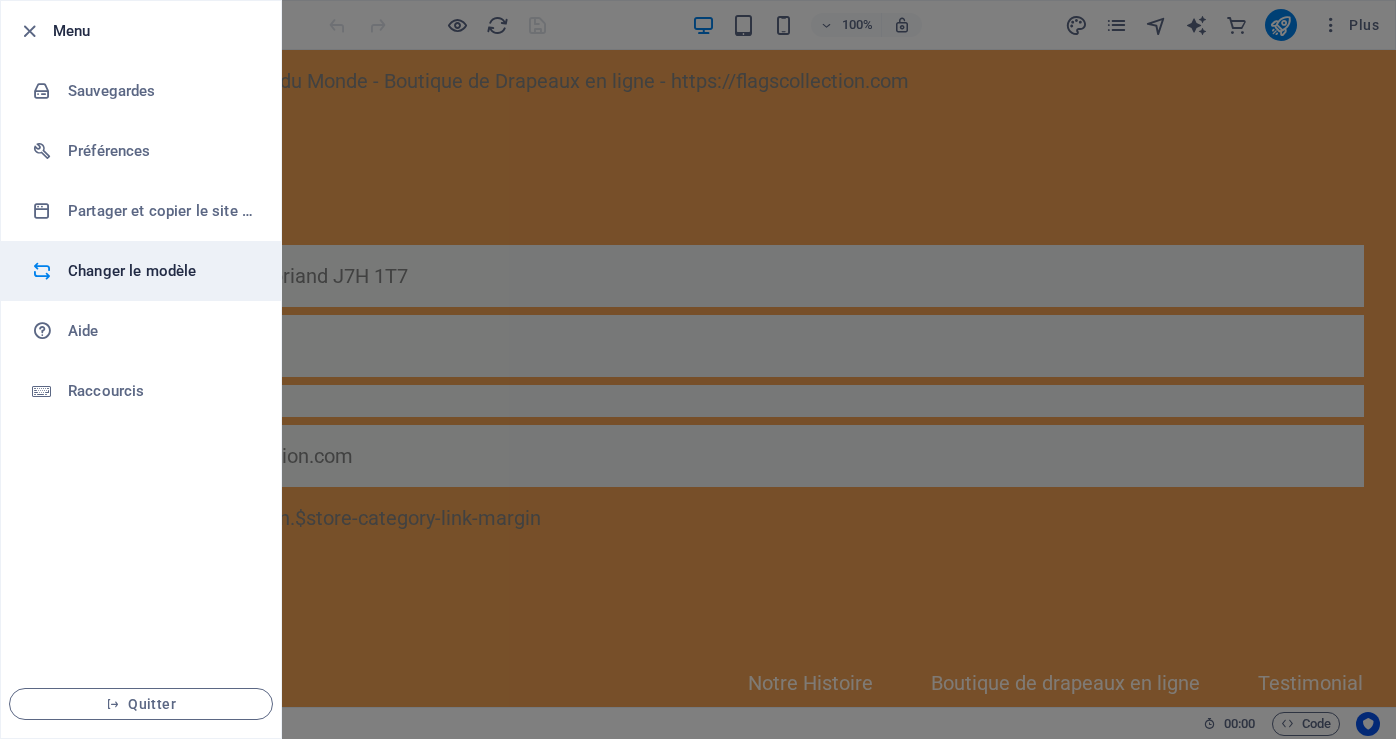 click on "Changer le modèle" at bounding box center [160, 271] 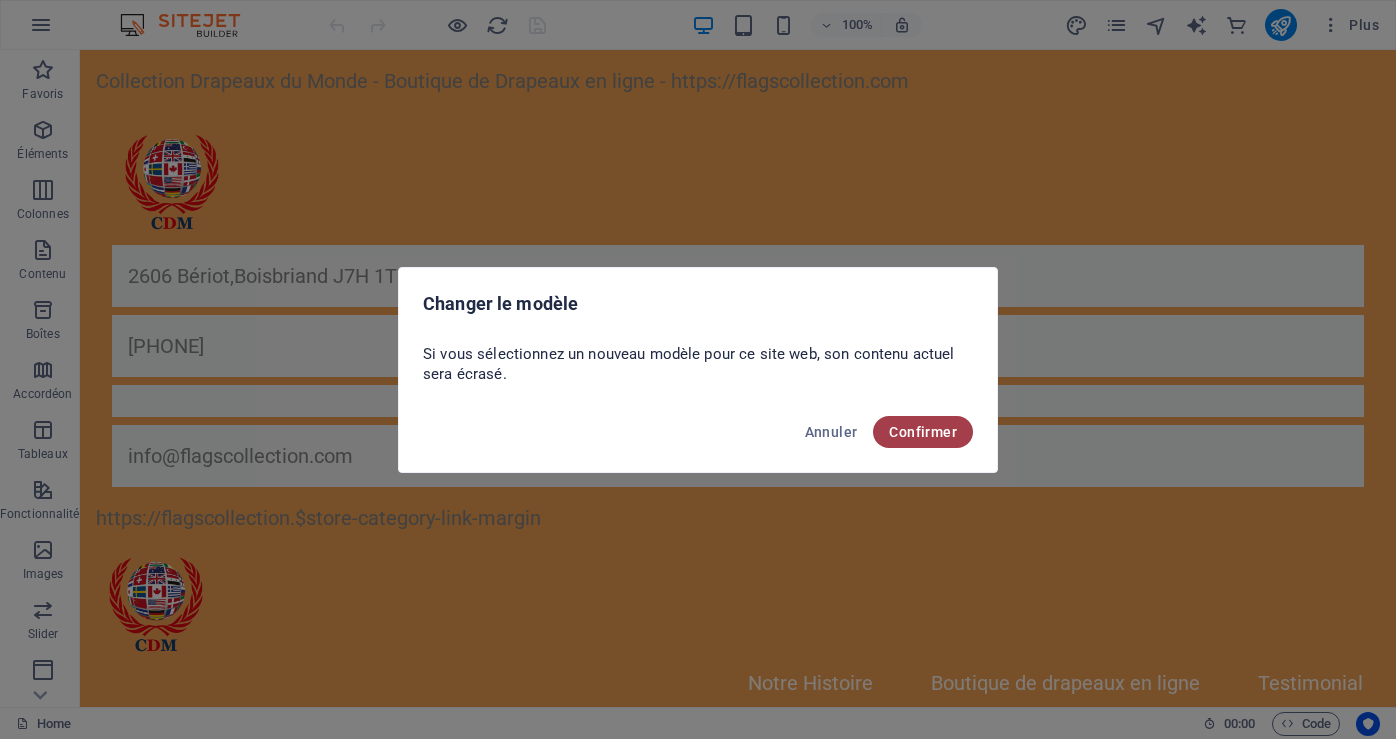click on "Confirmer" at bounding box center (923, 432) 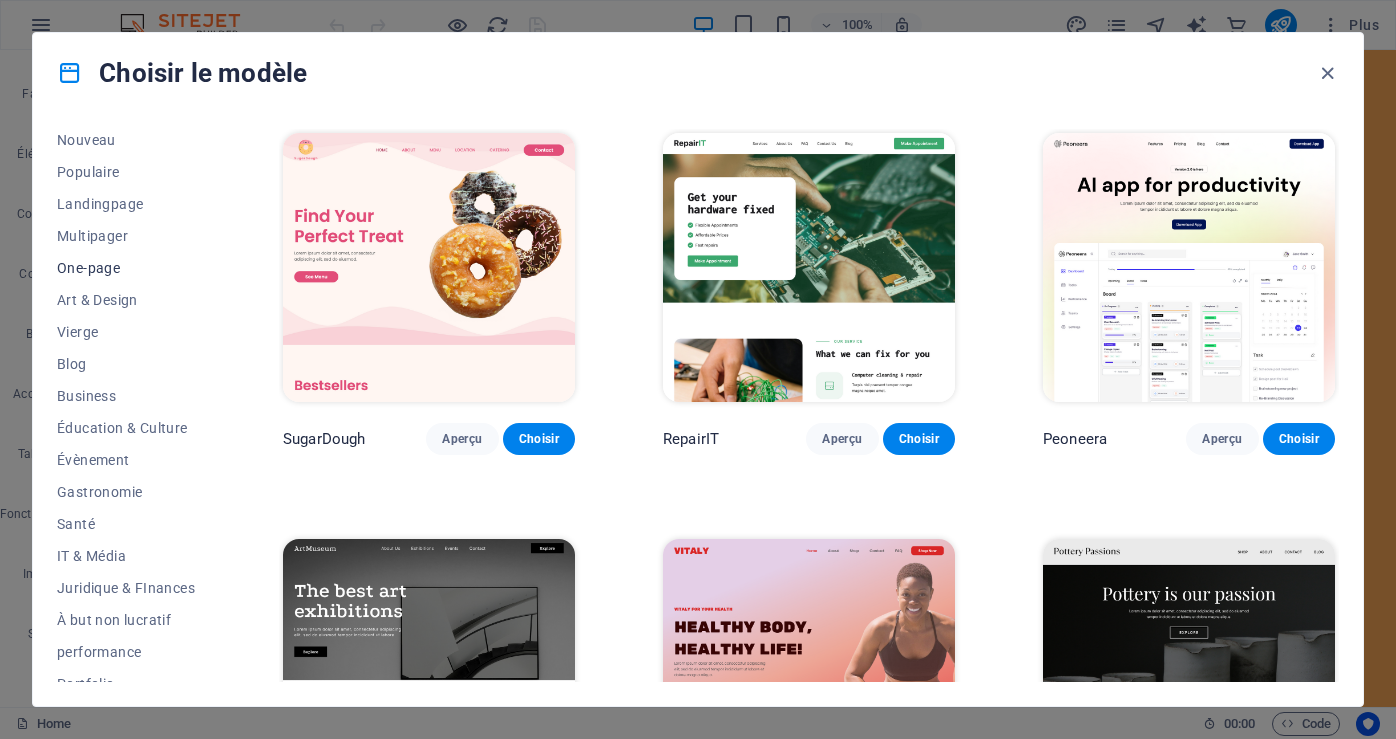scroll, scrollTop: 100, scrollLeft: 0, axis: vertical 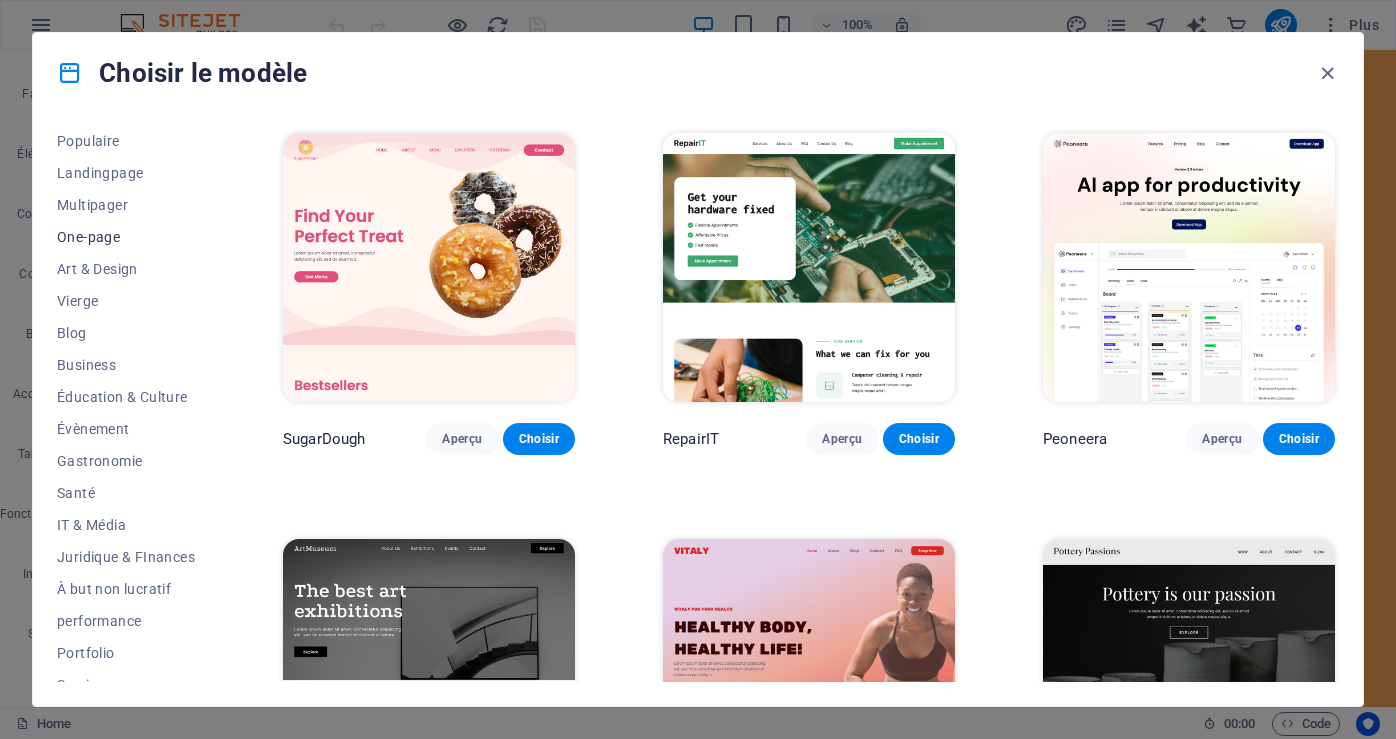 click on "One-page" at bounding box center [126, 237] 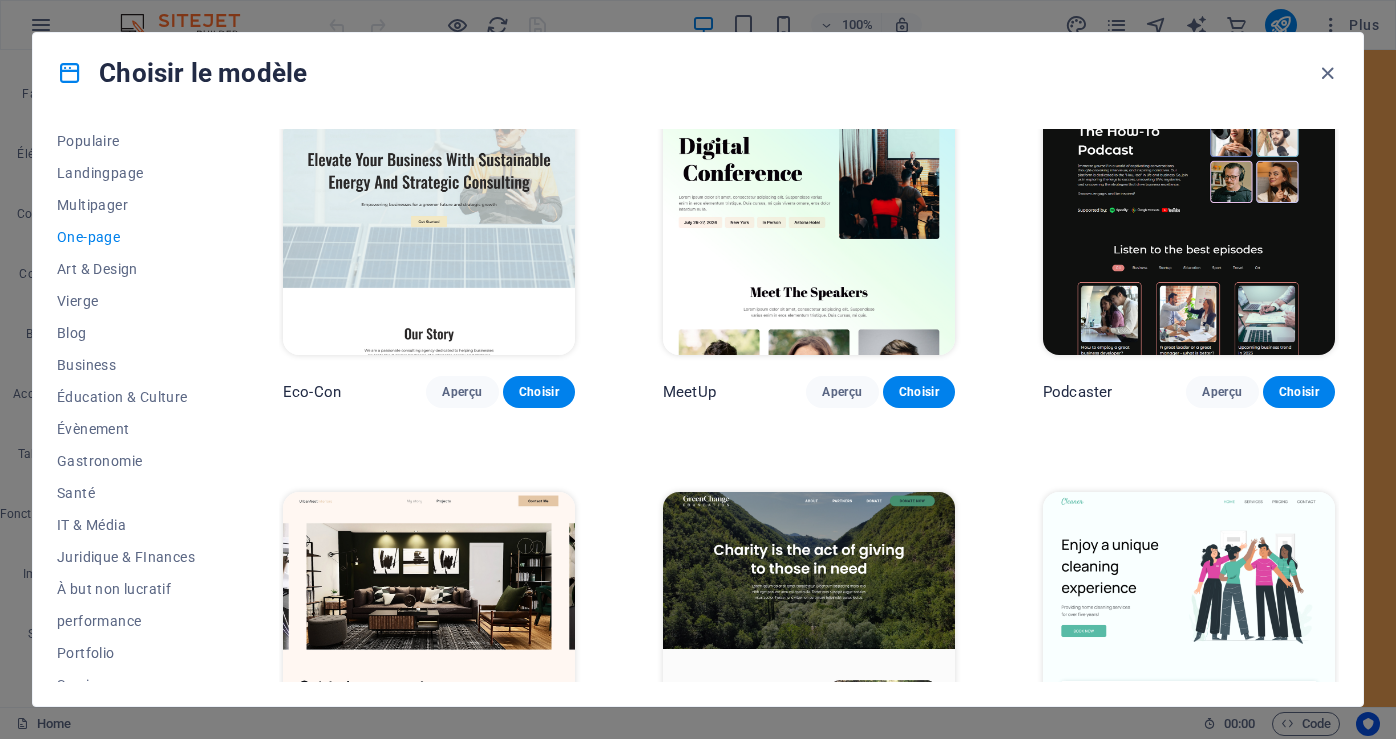 scroll, scrollTop: 900, scrollLeft: 0, axis: vertical 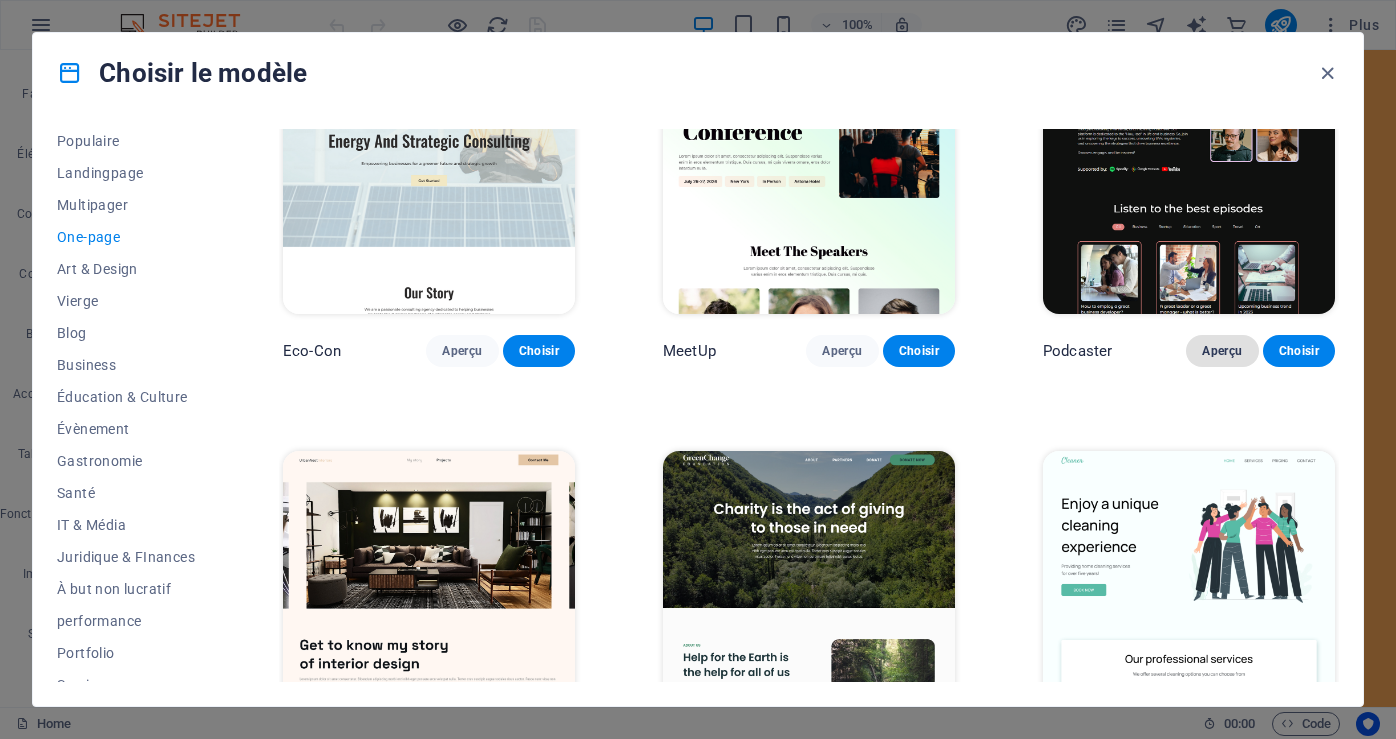 click on "Aperçu" at bounding box center (1222, 351) 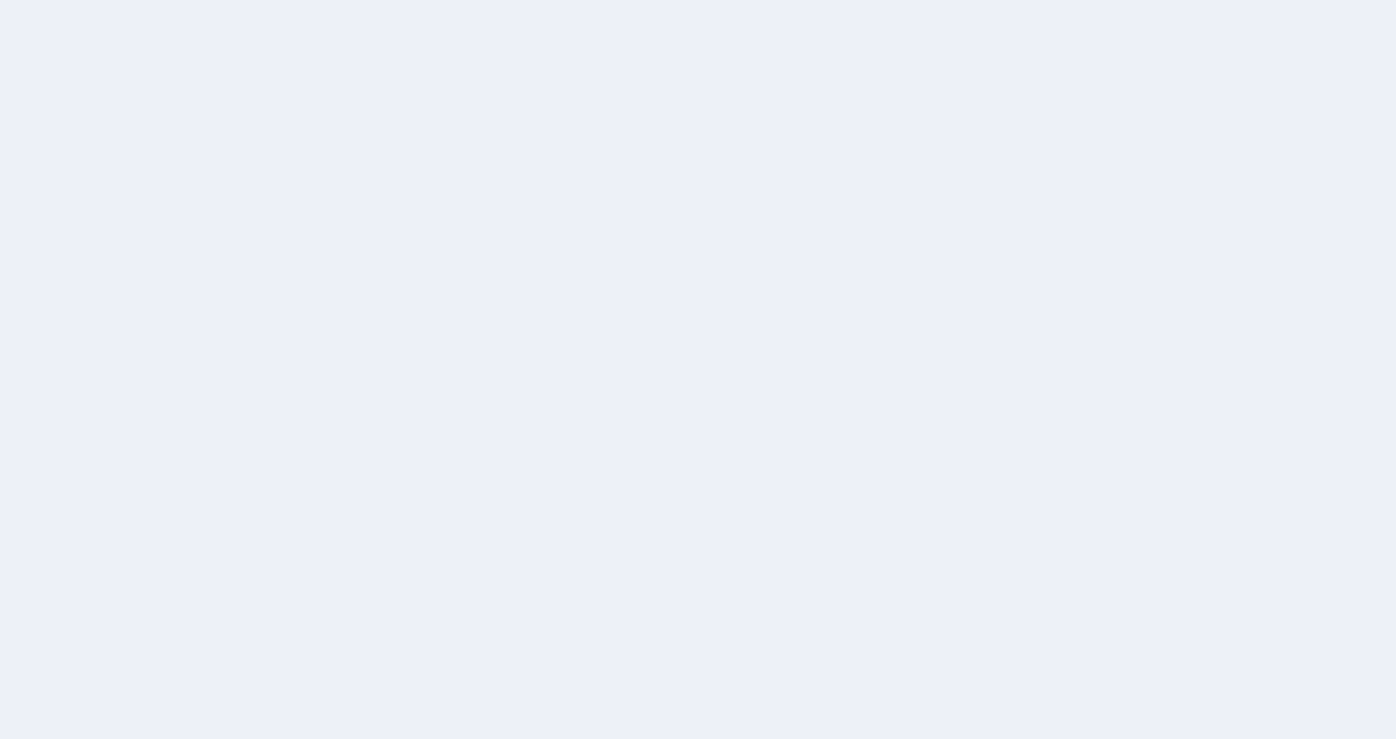 scroll, scrollTop: 0, scrollLeft: 0, axis: both 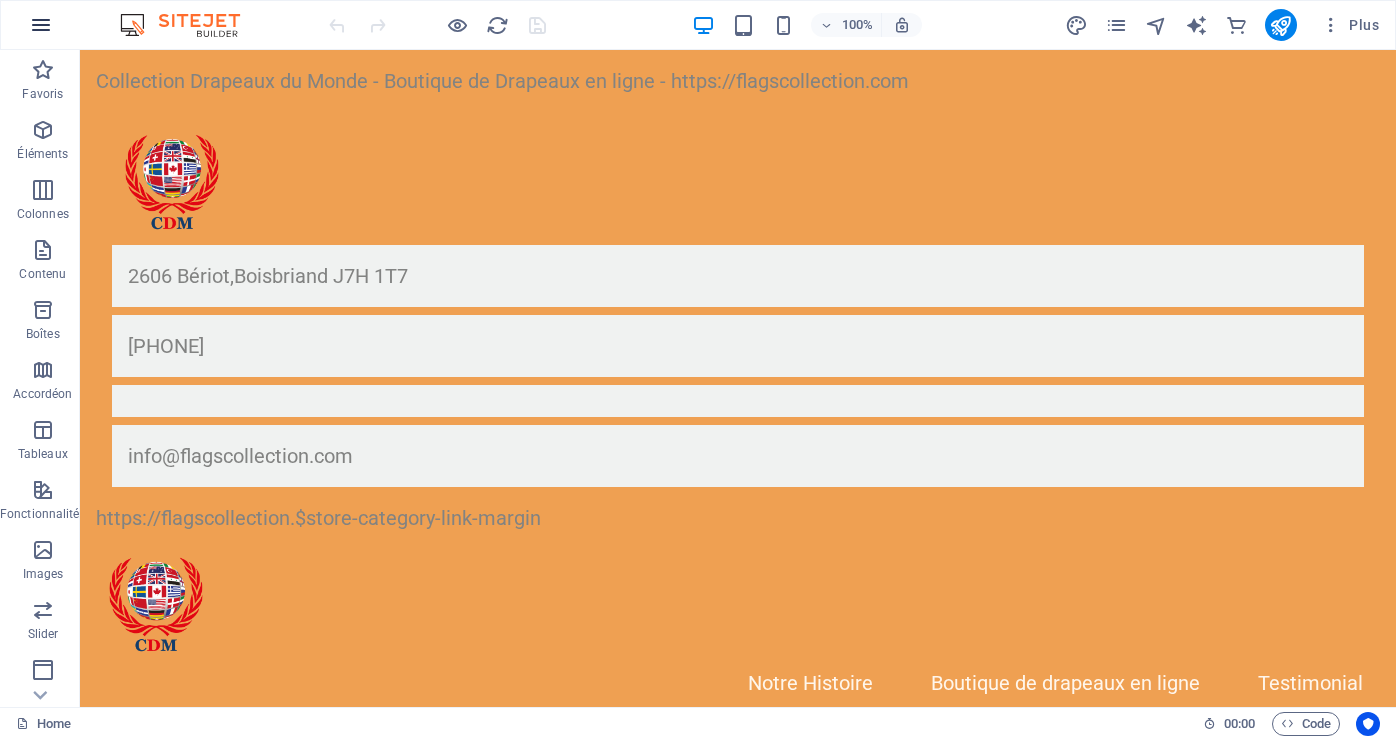 click at bounding box center [41, 25] 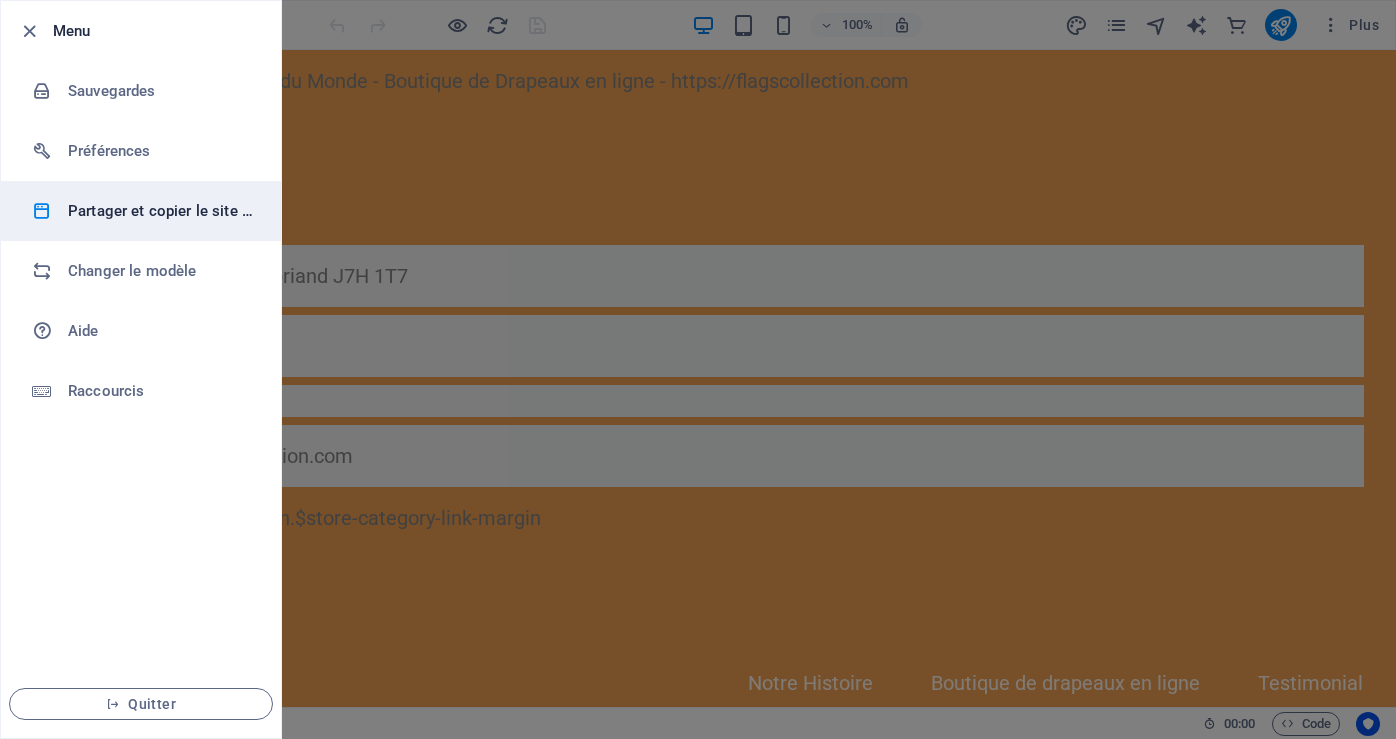 click on "Partager et copier le site web" at bounding box center (160, 211) 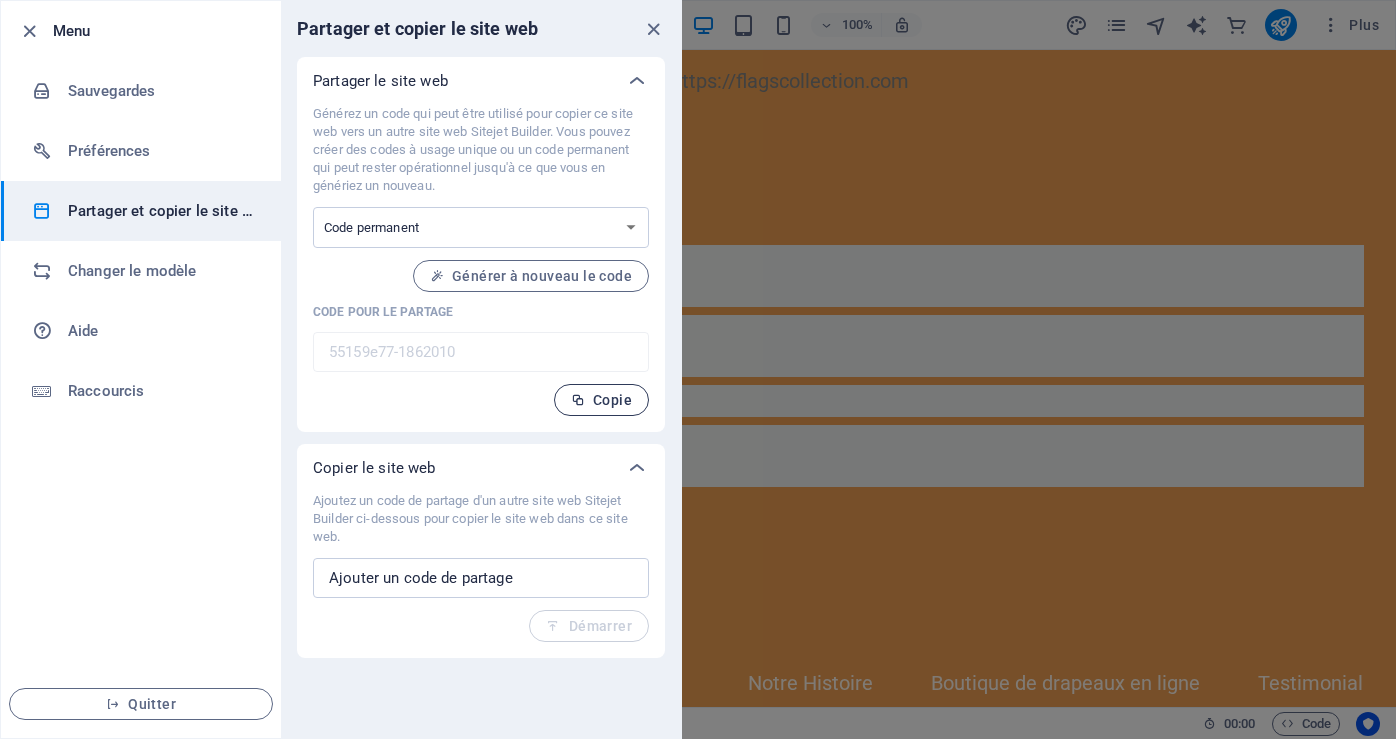 click on "Copie" at bounding box center [601, 400] 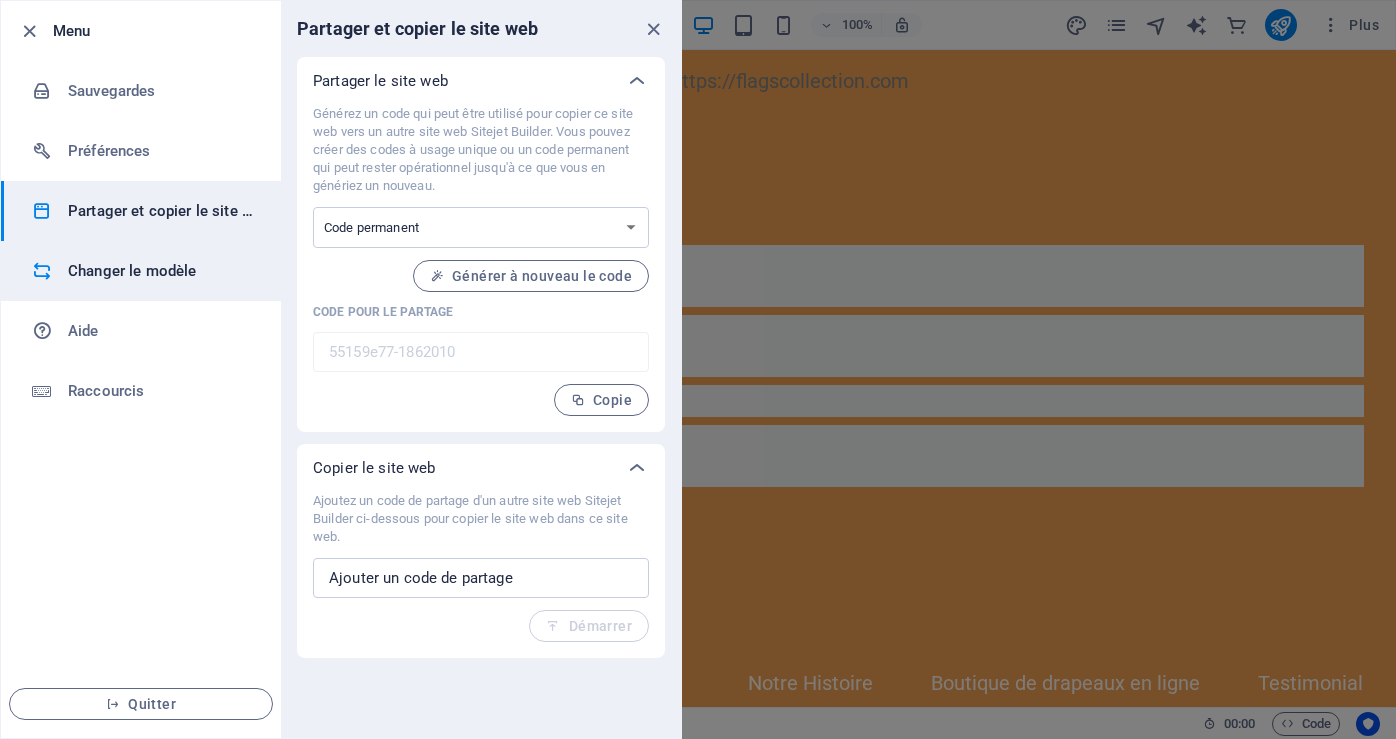 click on "Changer le modèle" at bounding box center [160, 271] 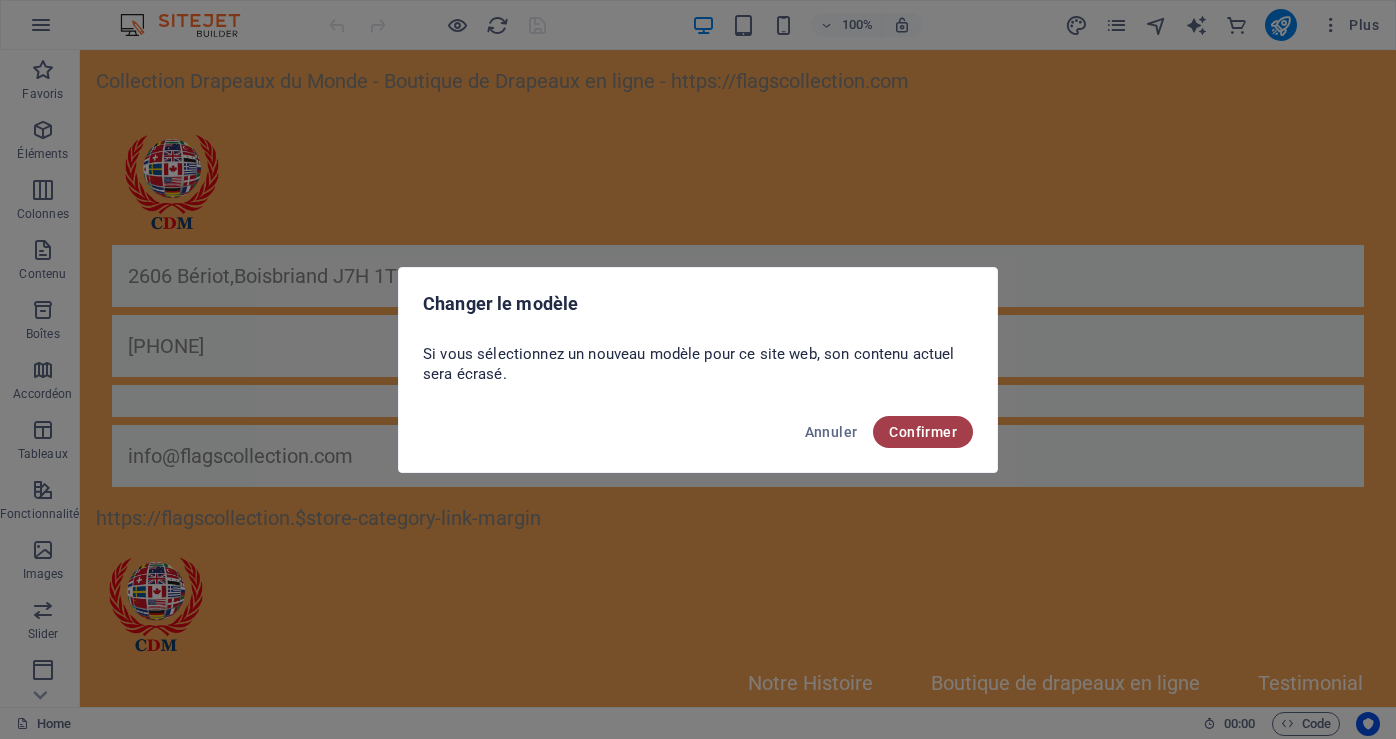 click on "Confirmer" at bounding box center (923, 432) 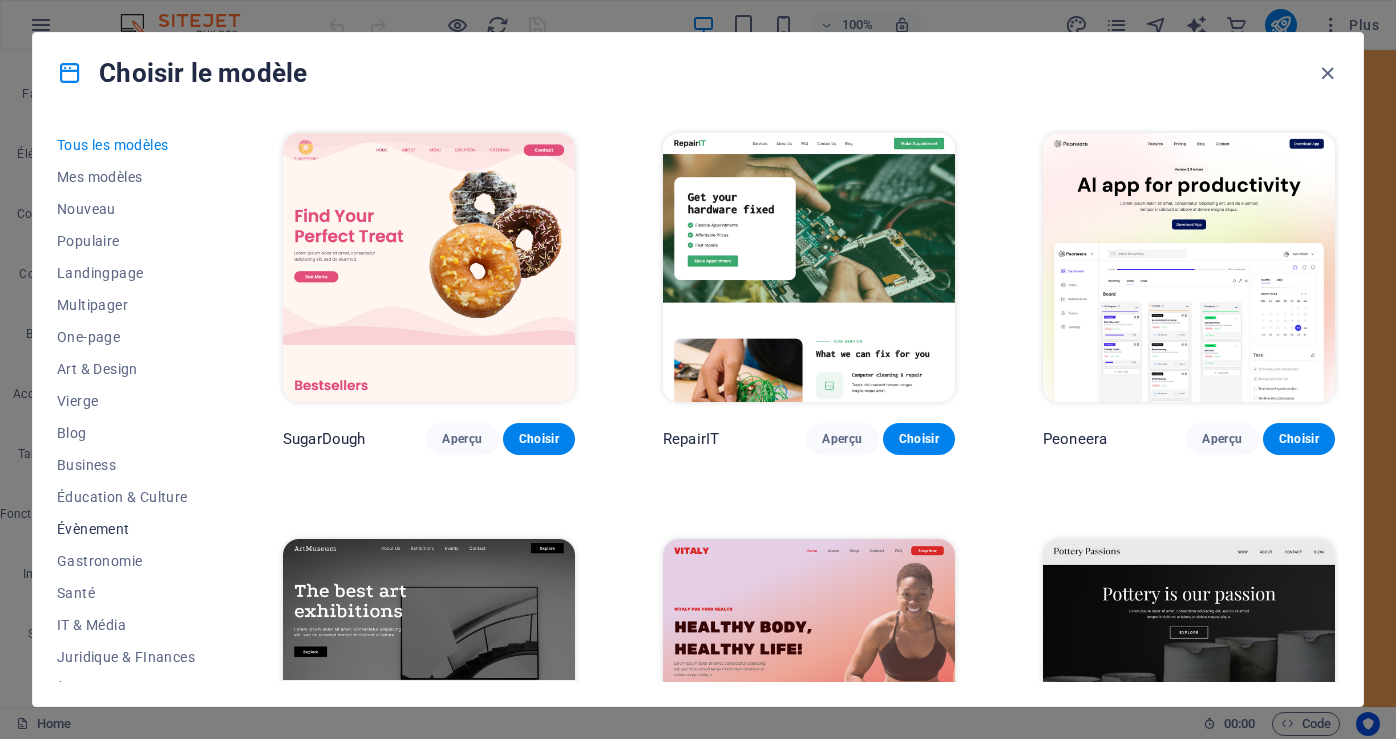 click on "Évènement" at bounding box center (126, 529) 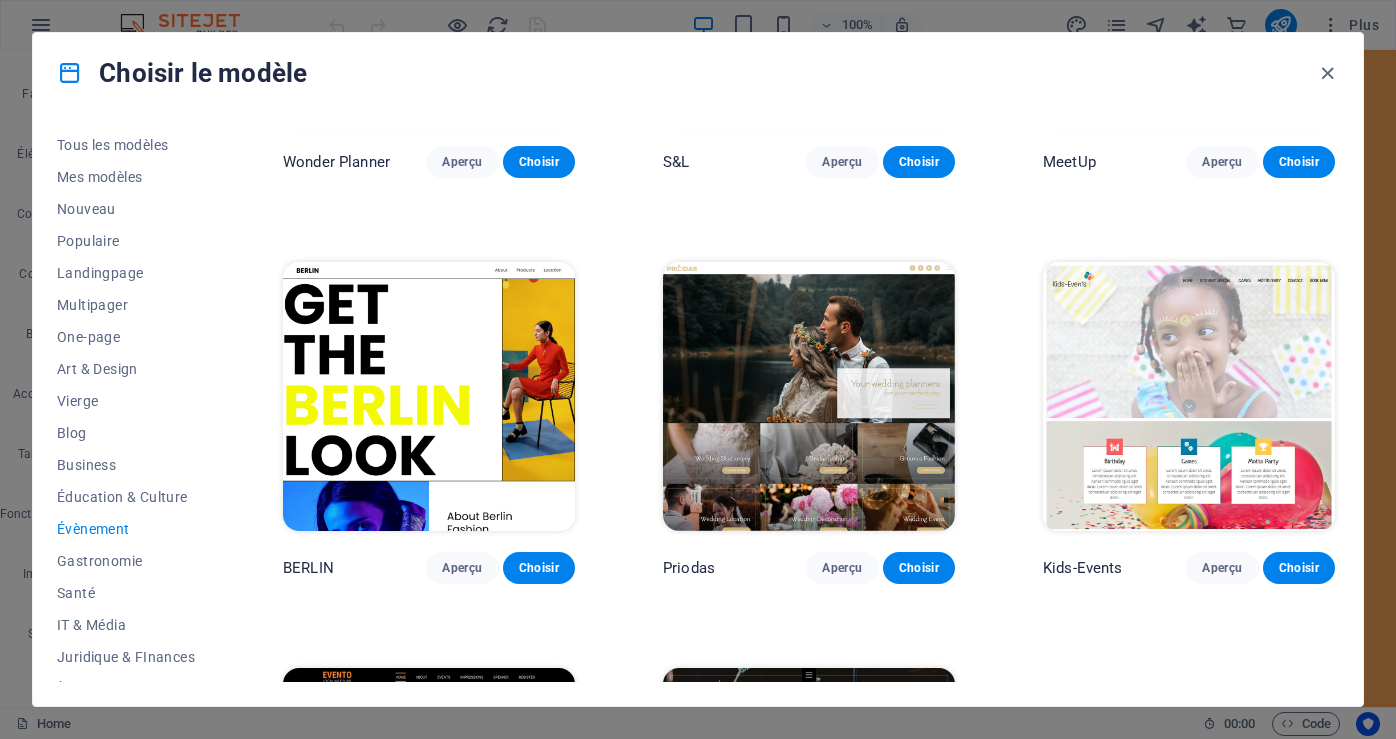 scroll, scrollTop: 0, scrollLeft: 0, axis: both 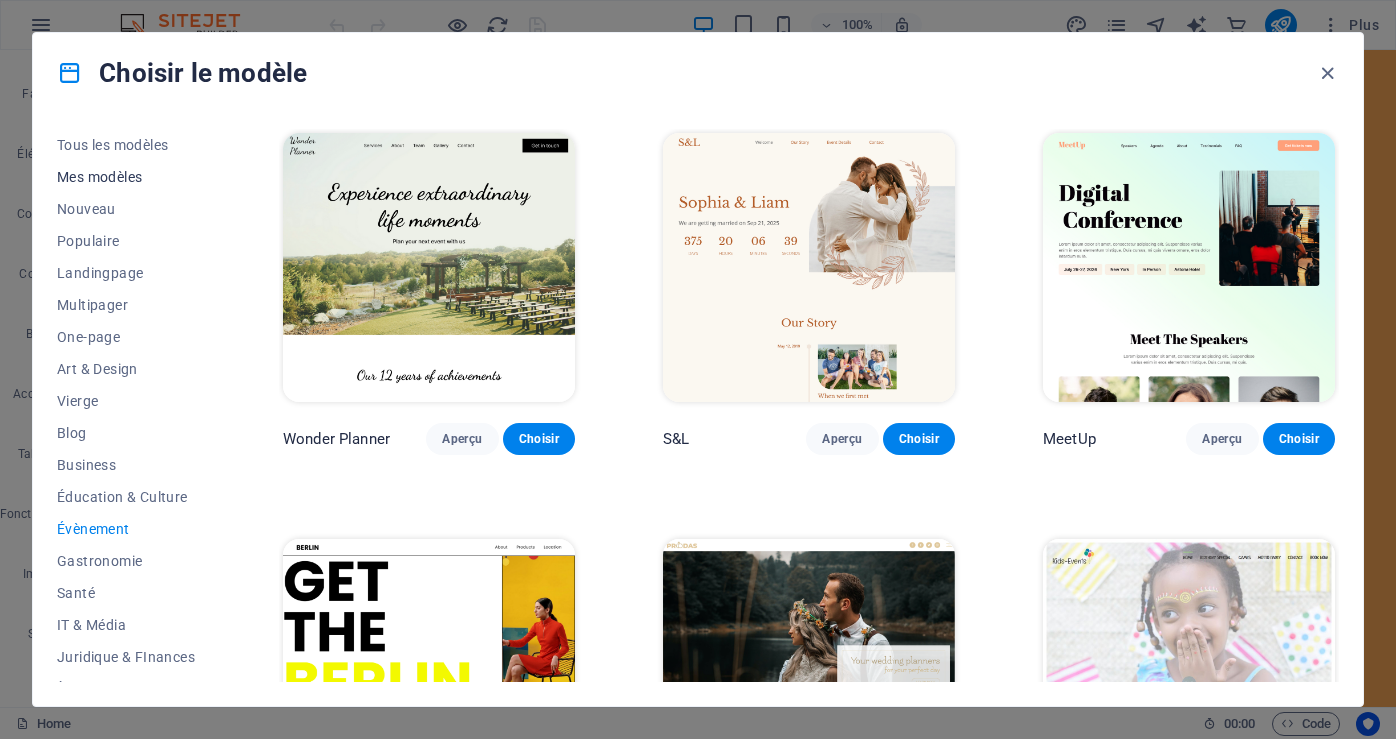 click on "Mes modèles" at bounding box center (126, 177) 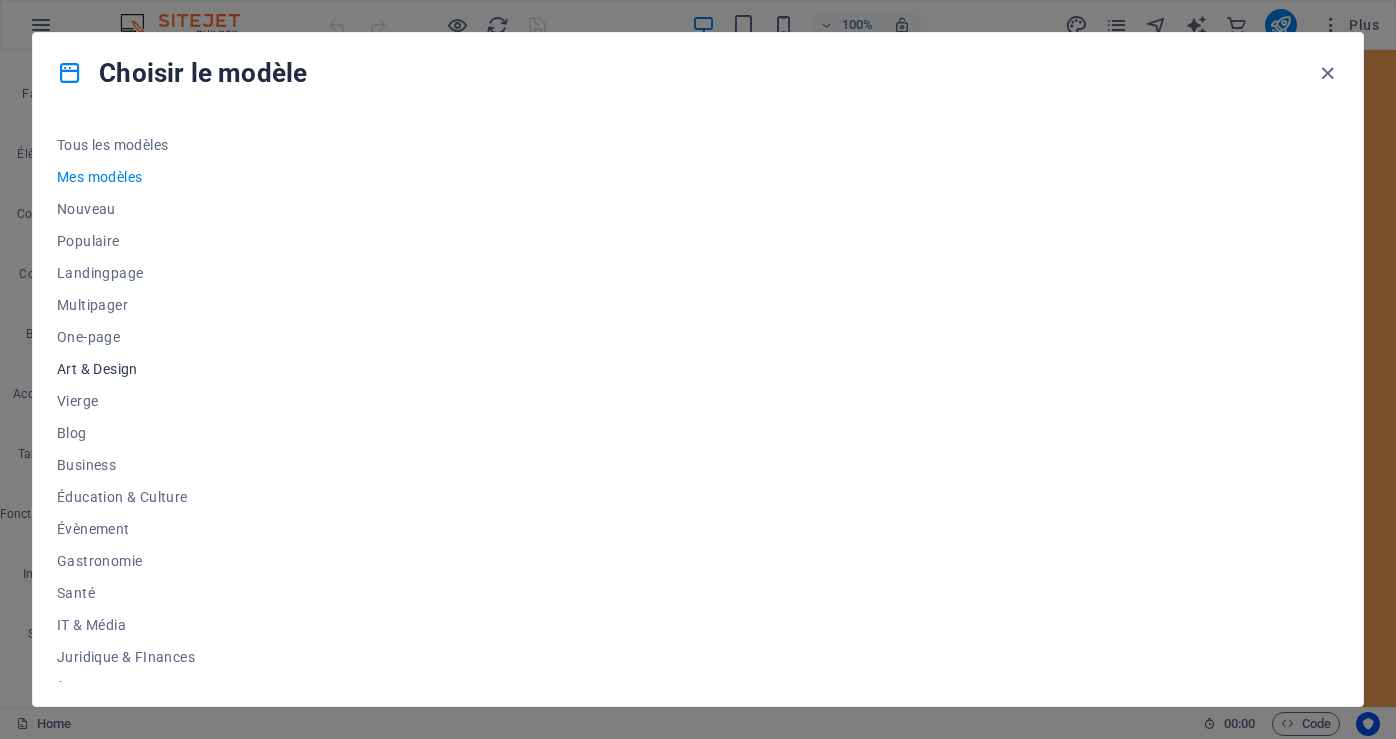 click on "Art & Design" at bounding box center [126, 369] 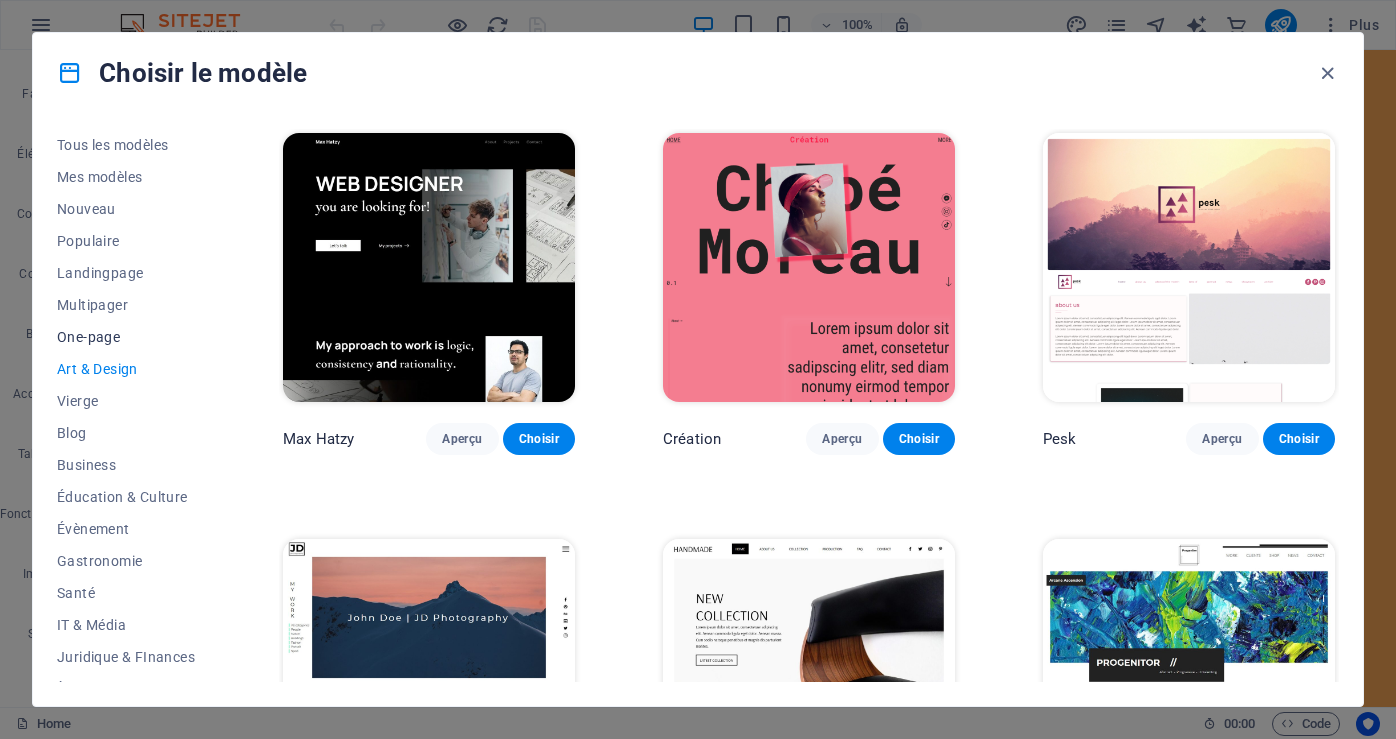 click on "One-page" at bounding box center [126, 337] 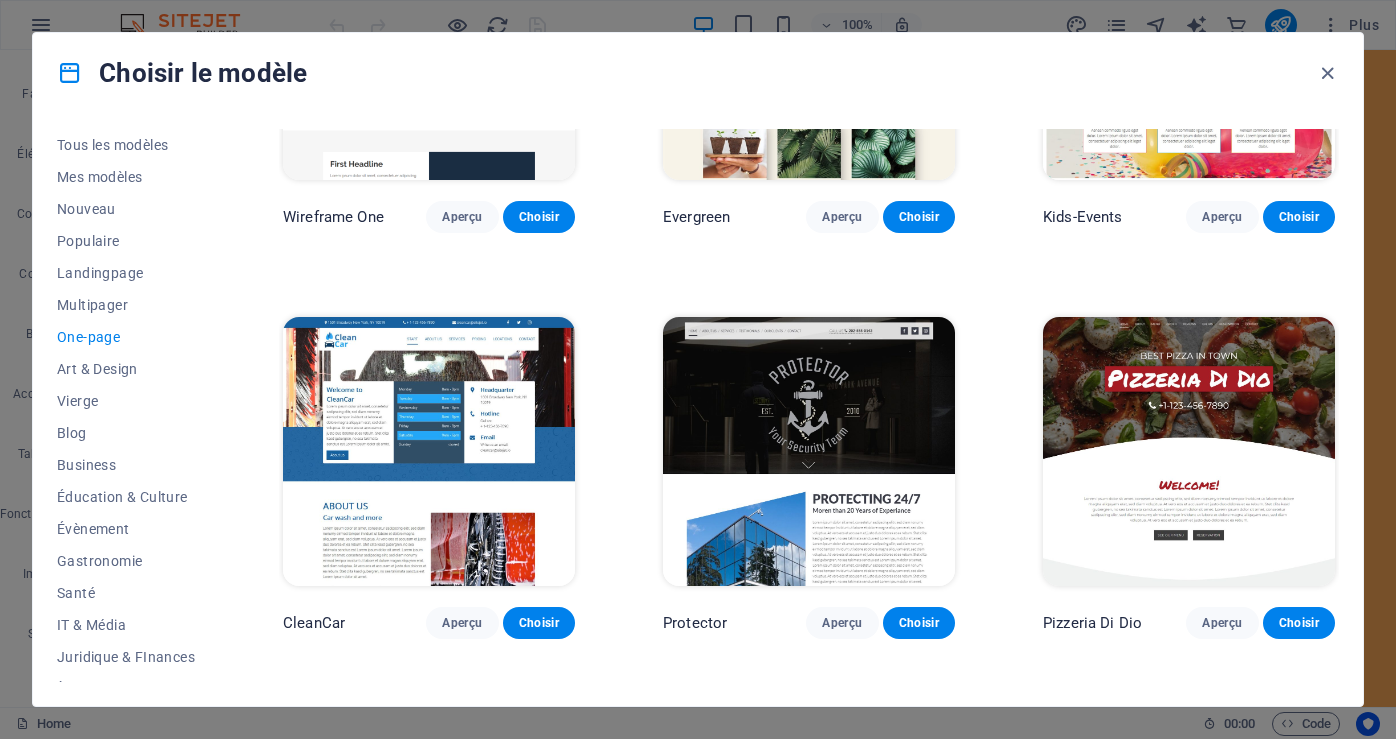 scroll, scrollTop: 3600, scrollLeft: 0, axis: vertical 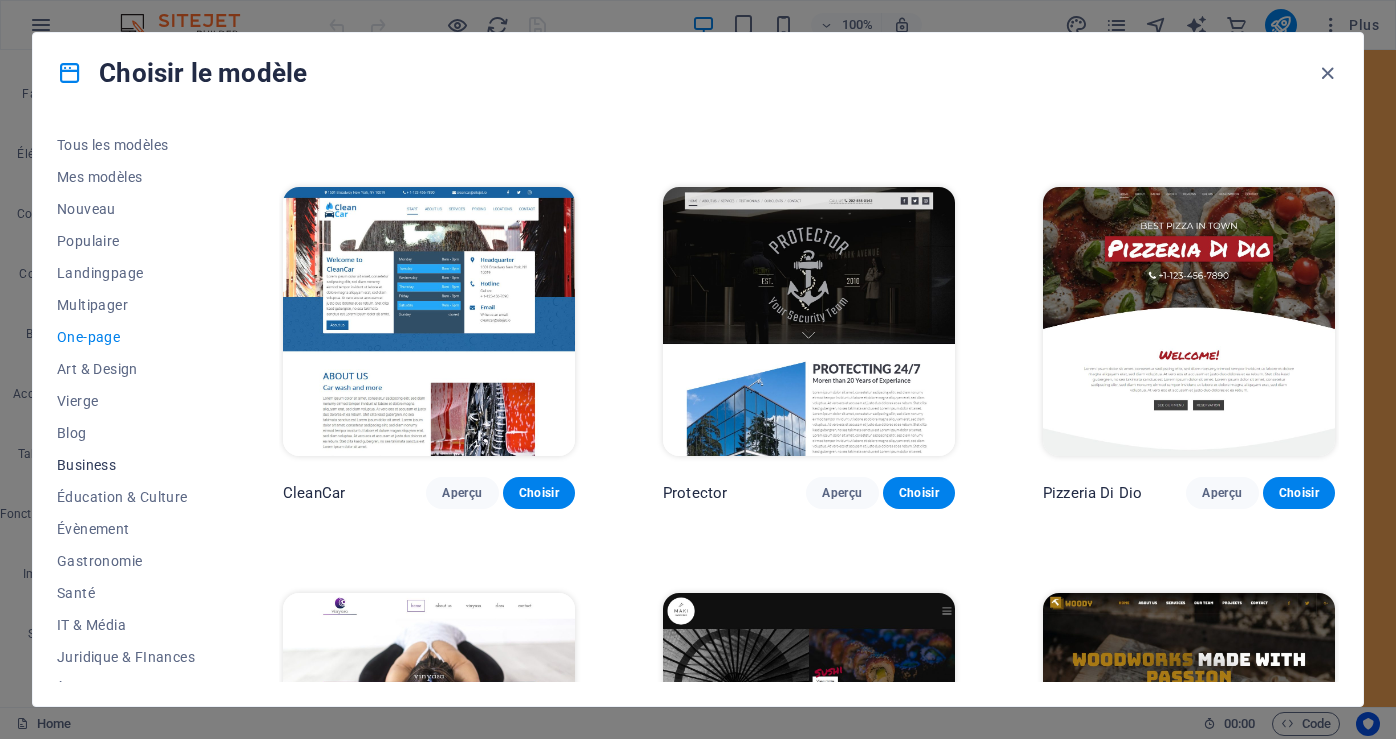 click on "Business" at bounding box center (126, 465) 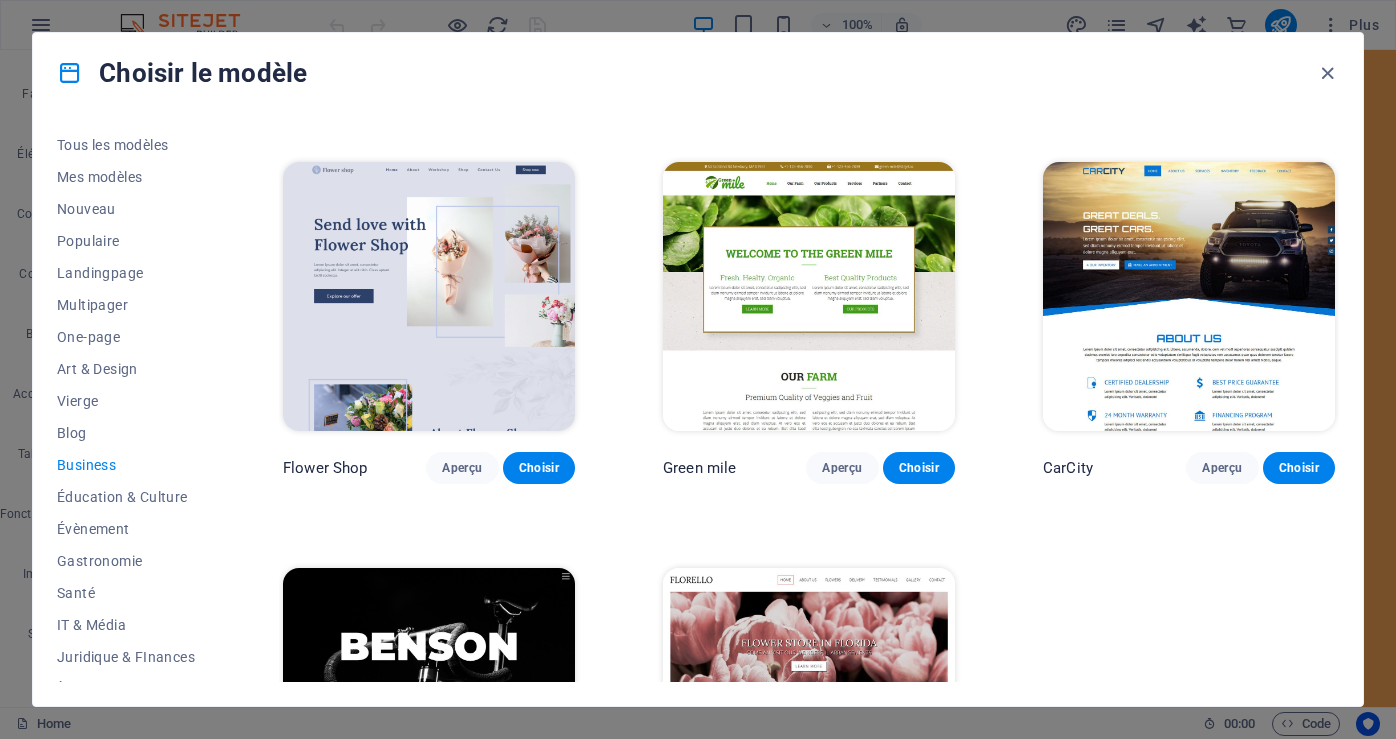 scroll, scrollTop: 277, scrollLeft: 0, axis: vertical 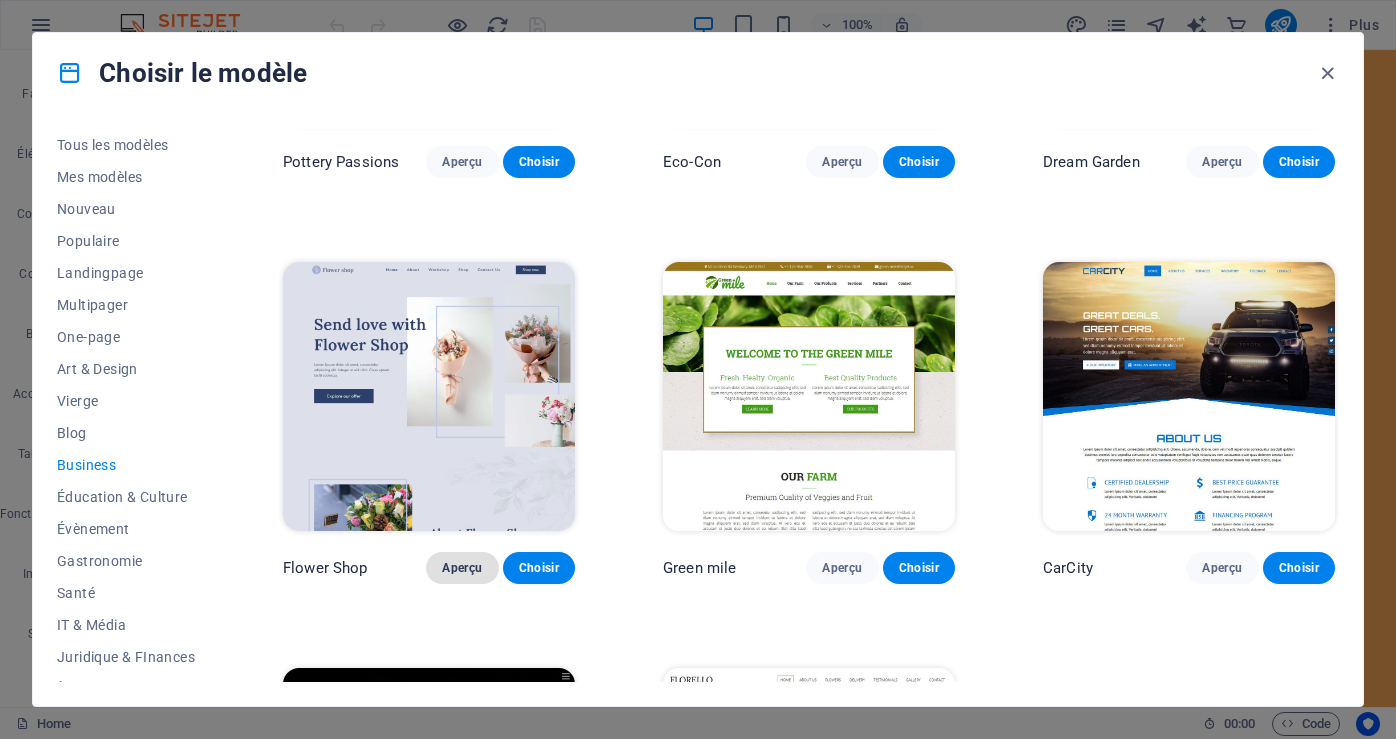 click on "Aperçu" at bounding box center [462, 568] 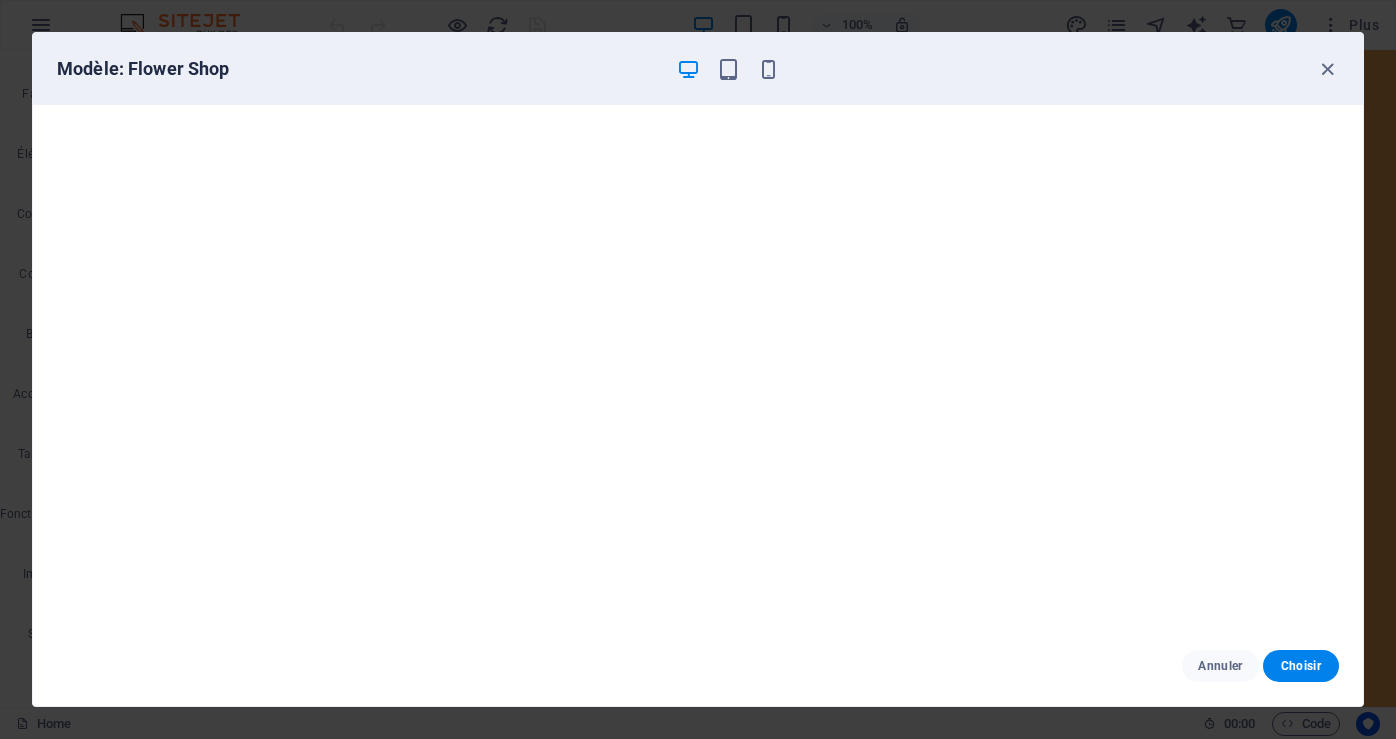 scroll, scrollTop: 5, scrollLeft: 0, axis: vertical 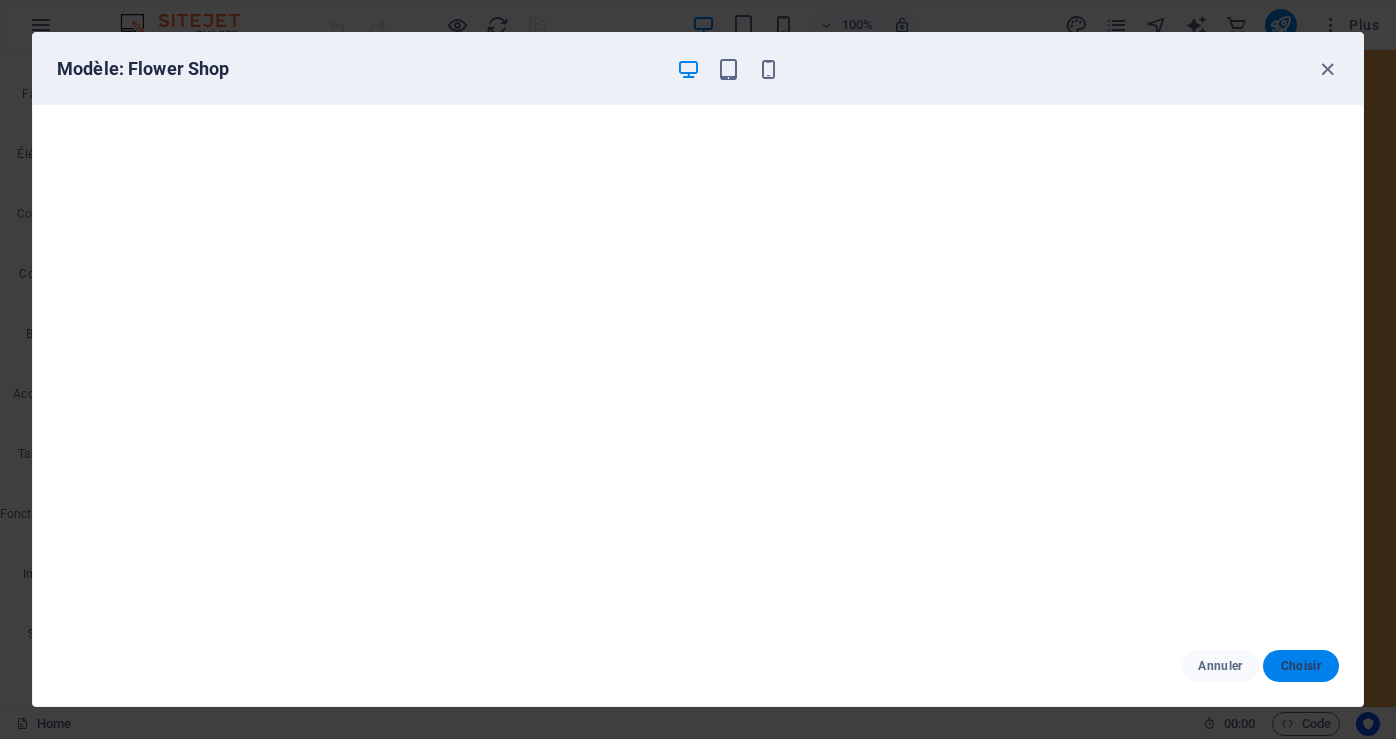 click on "Choisir" at bounding box center [1301, 666] 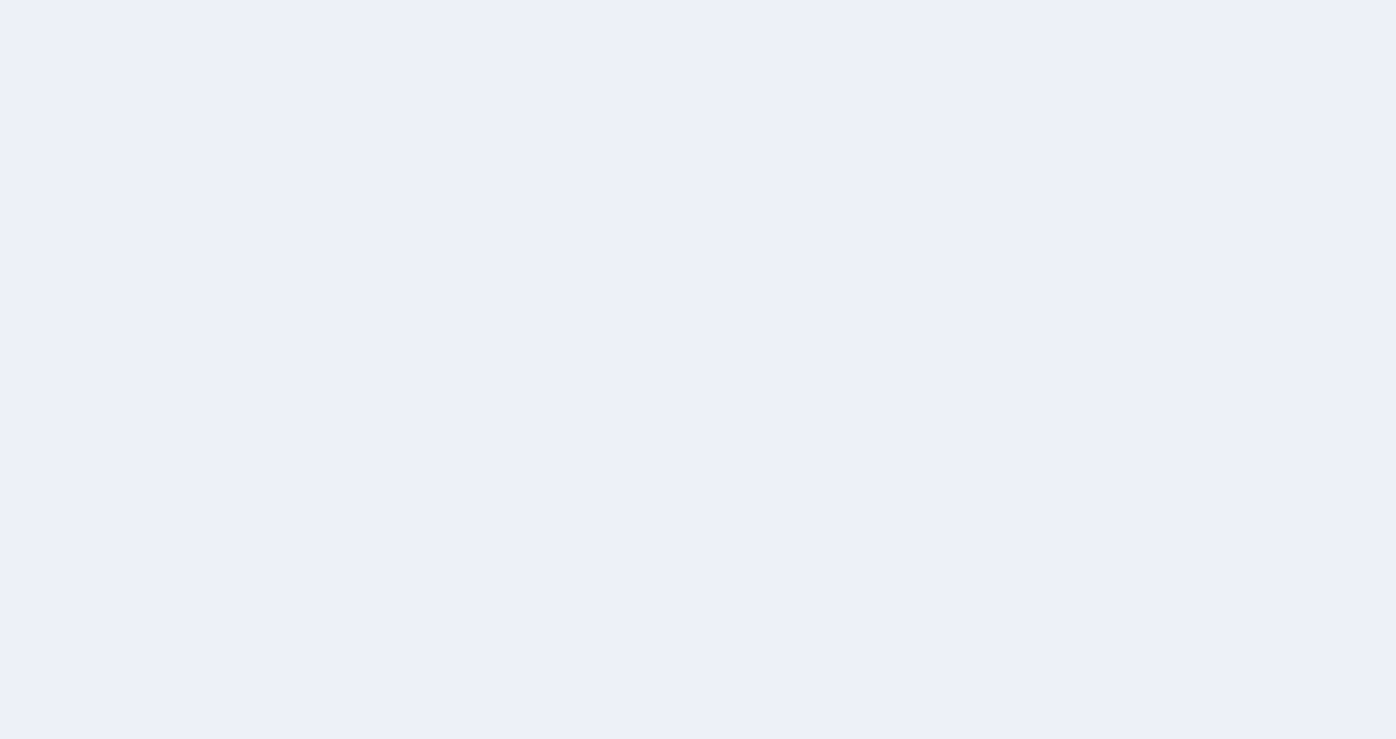 scroll, scrollTop: 0, scrollLeft: 0, axis: both 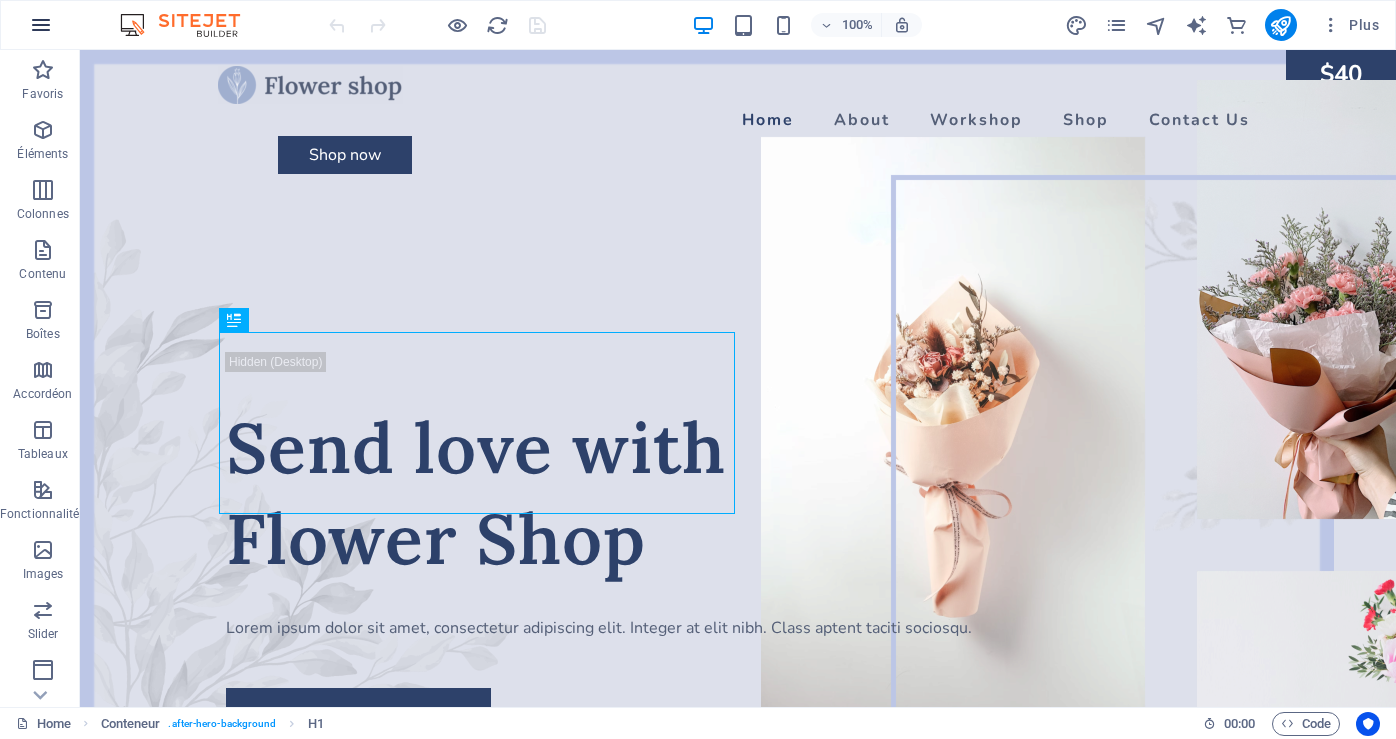 click at bounding box center [41, 25] 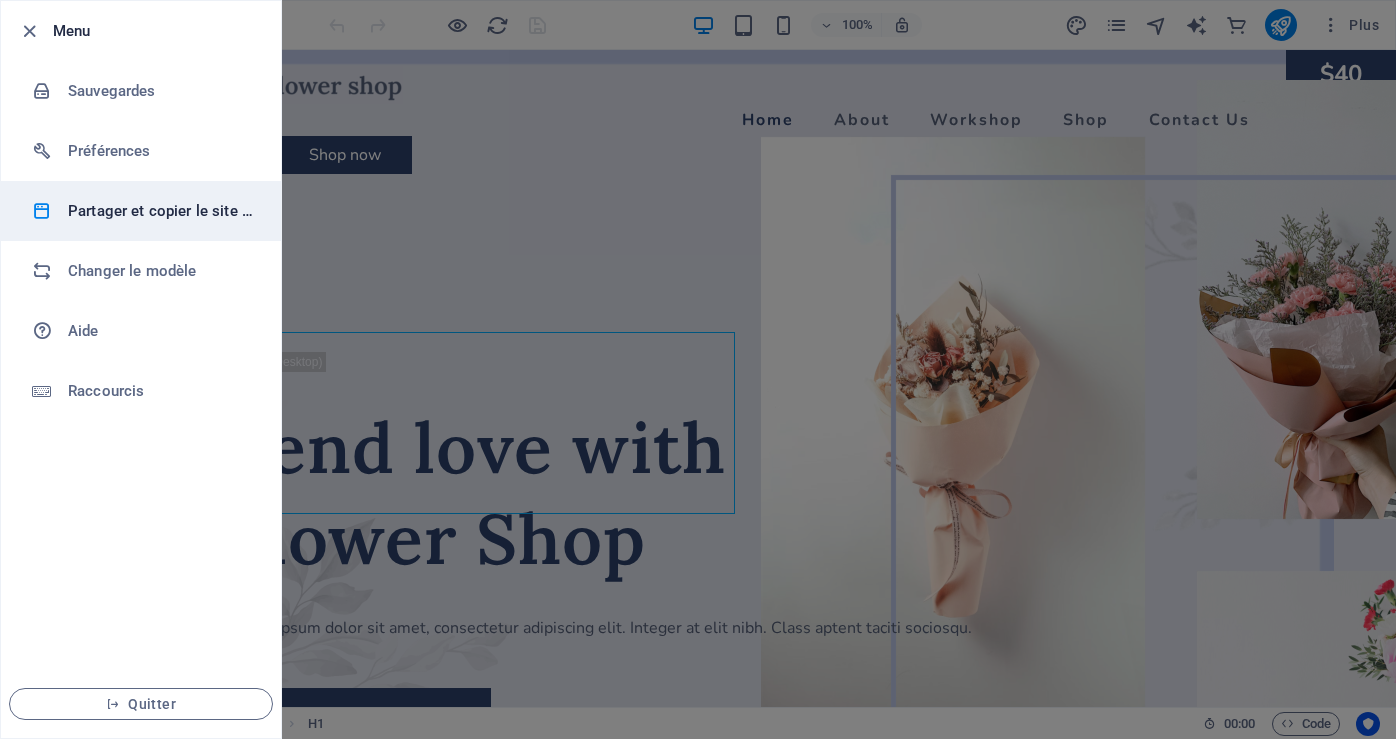 click on "Partager et copier le site web" at bounding box center (160, 211) 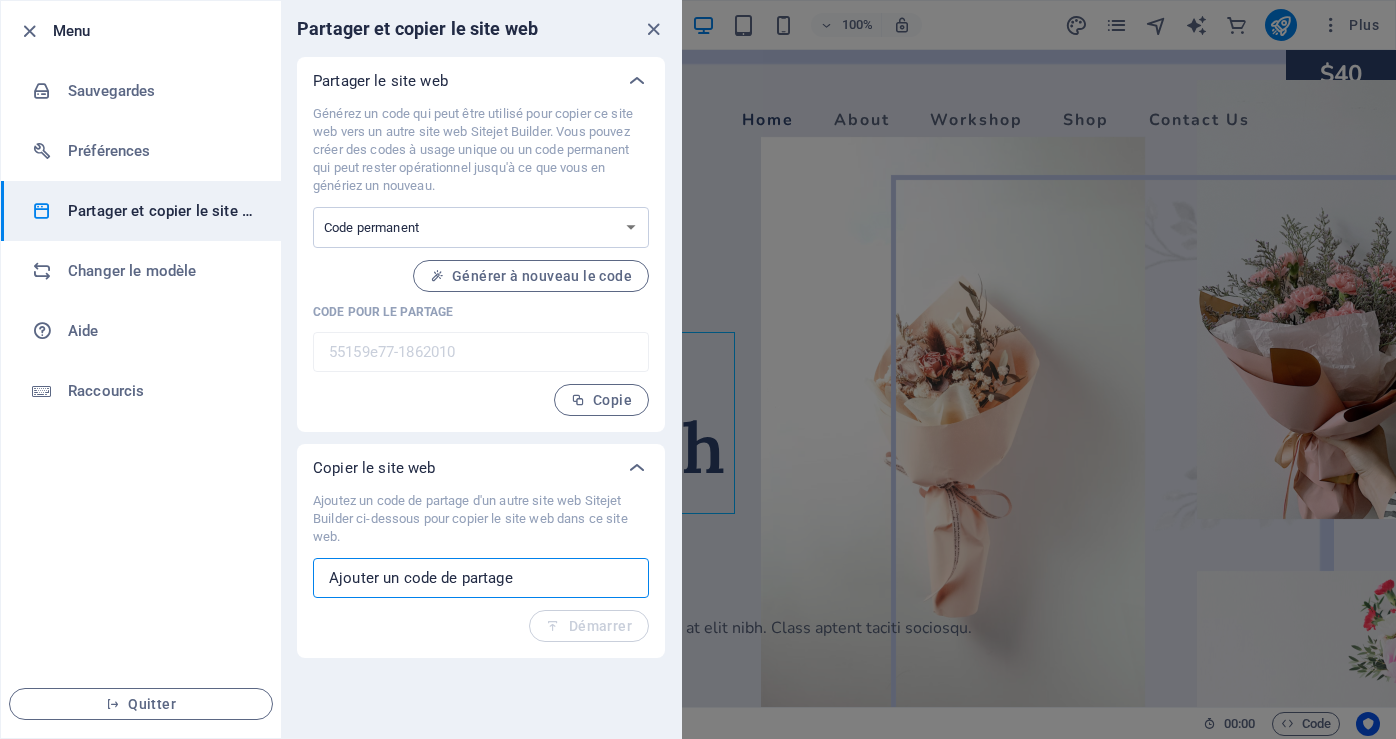 click at bounding box center [481, 578] 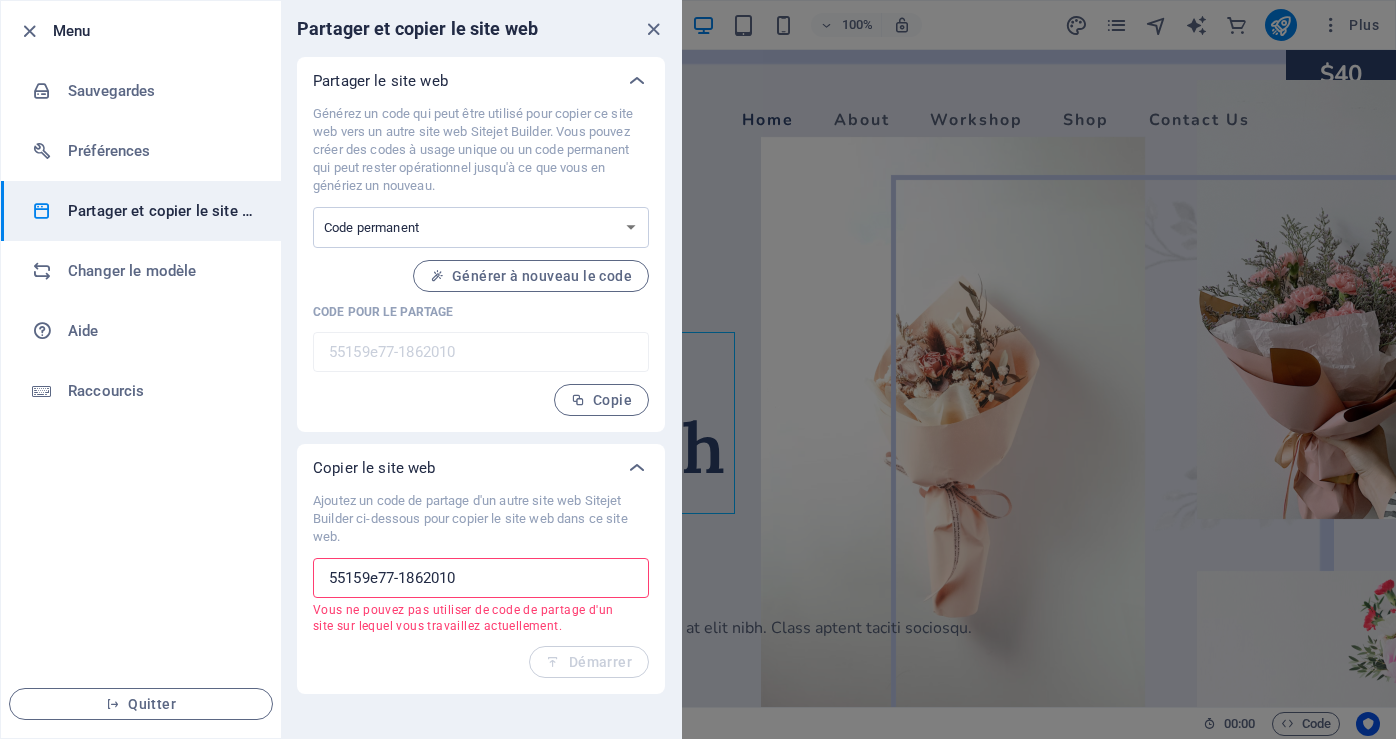 click on "55159e77-1862010" at bounding box center (481, 578) 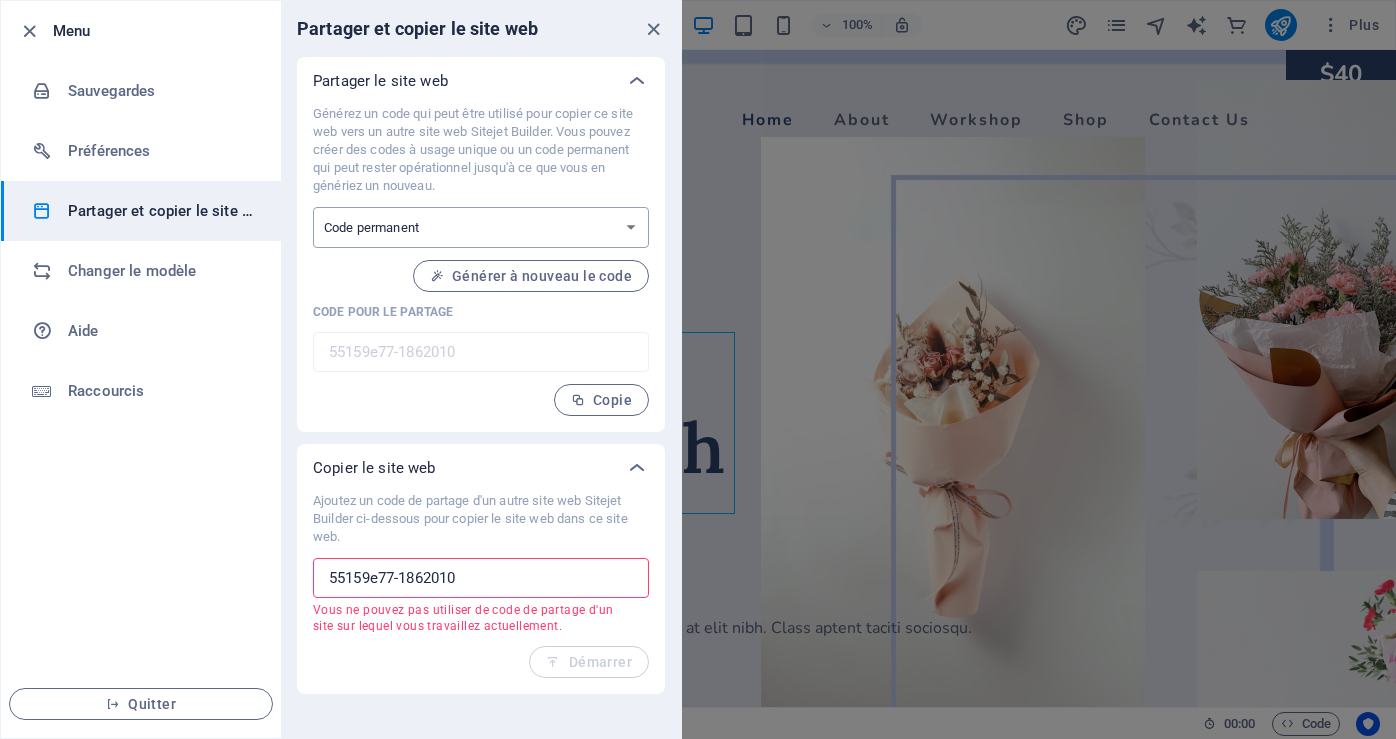 click on "Code à usage unique Code permanent" at bounding box center [481, 227] 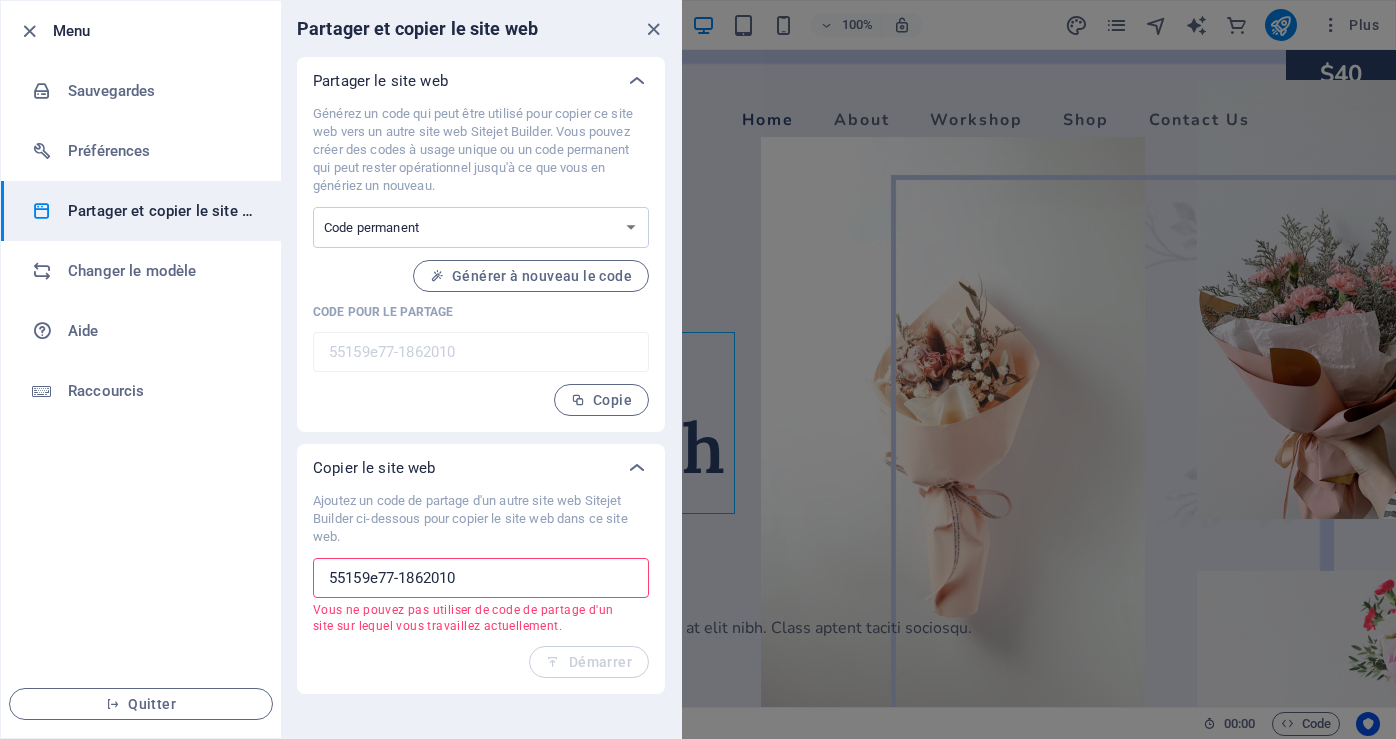 drag, startPoint x: 480, startPoint y: 577, endPoint x: 179, endPoint y: 566, distance: 301.20093 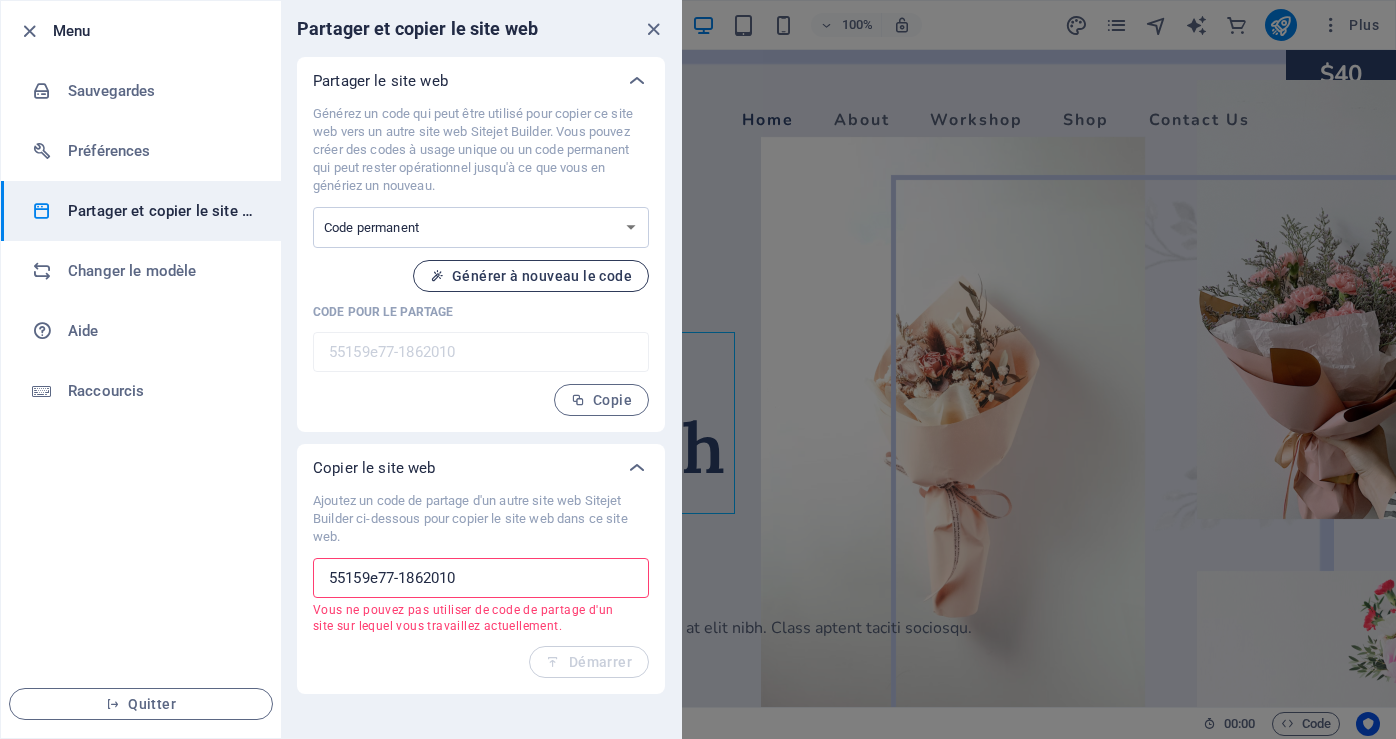click on "Générer à nouveau le code" at bounding box center [531, 276] 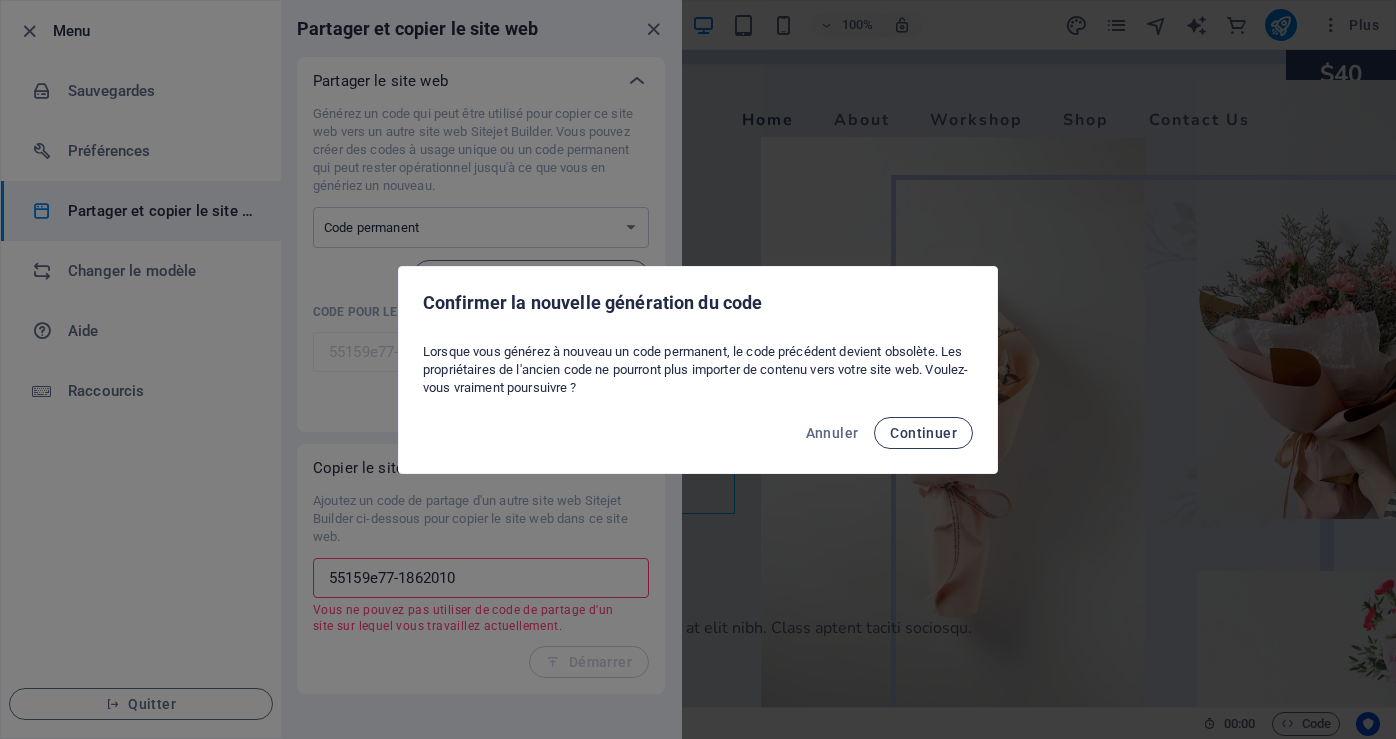 click on "Continuer" at bounding box center (923, 433) 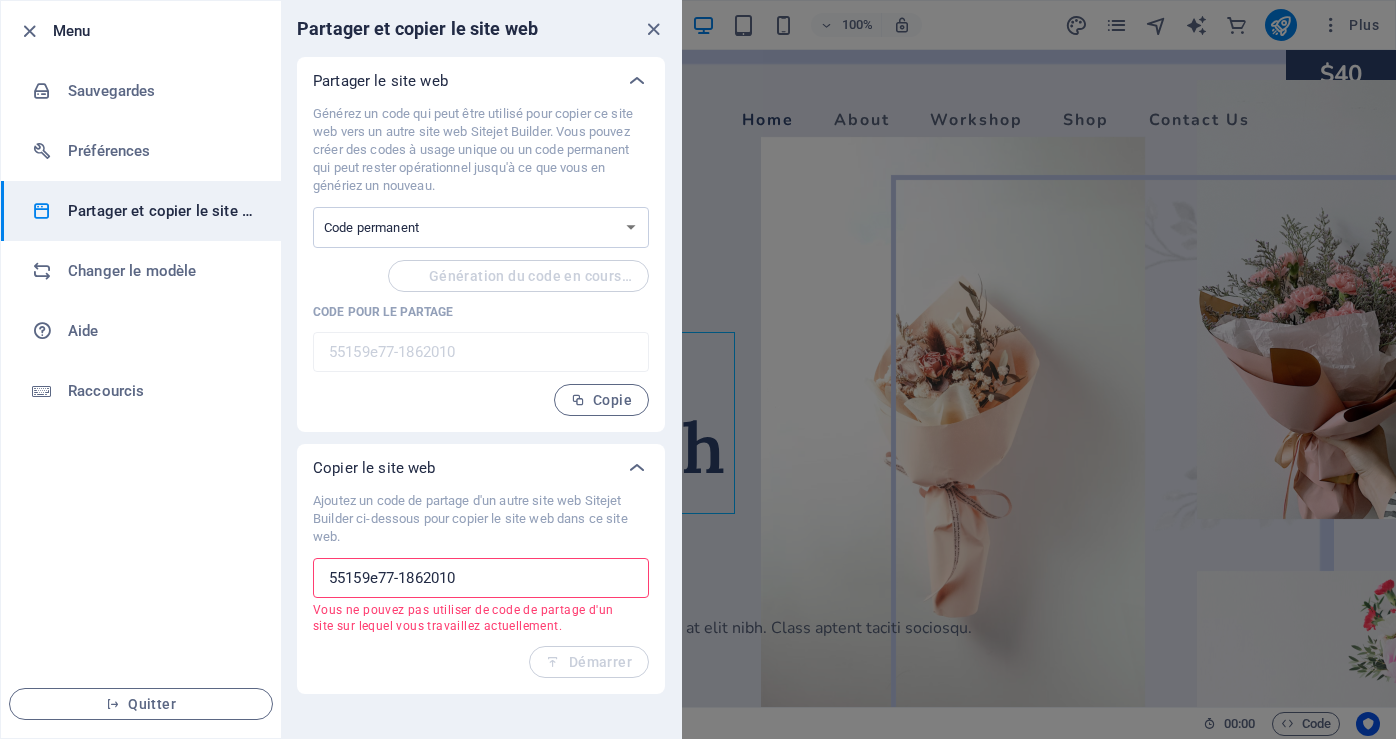 type on "5bea7888-1862010" 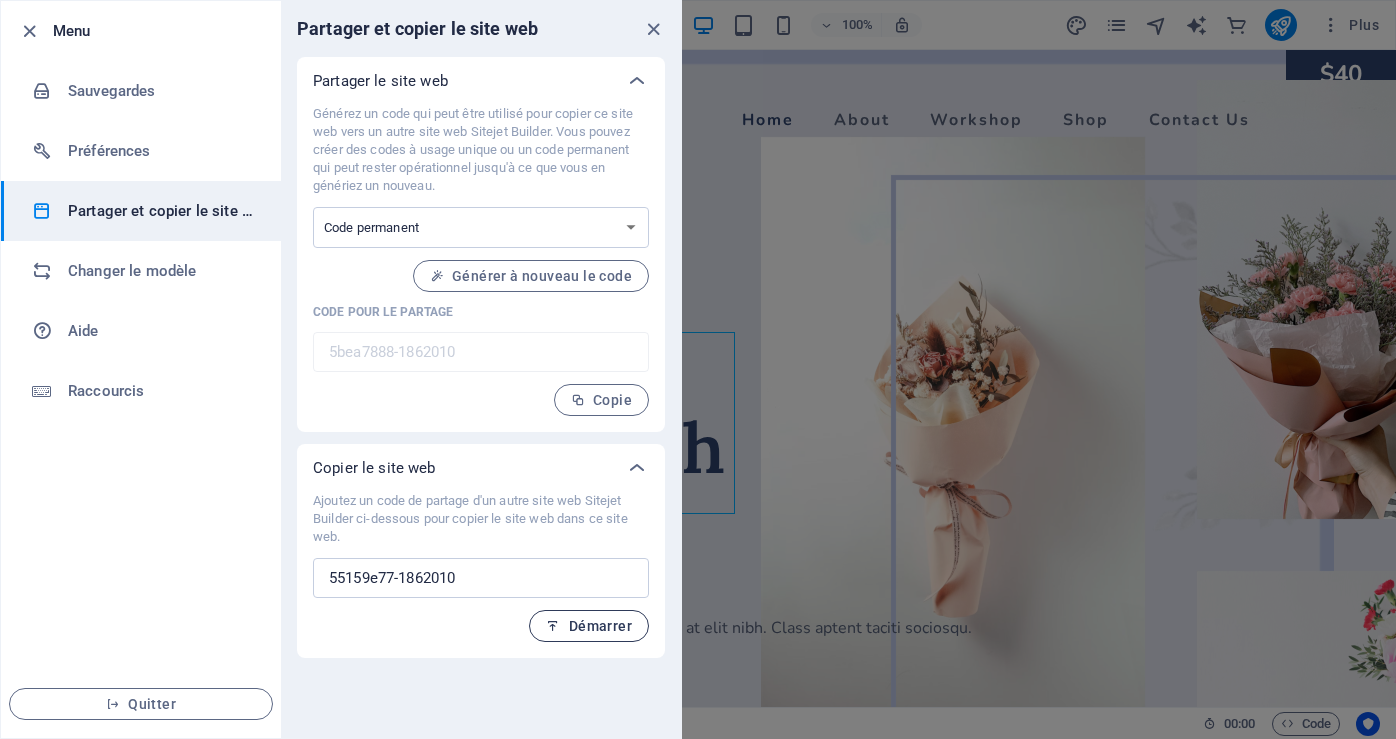 click on "Démarrer" at bounding box center [589, 626] 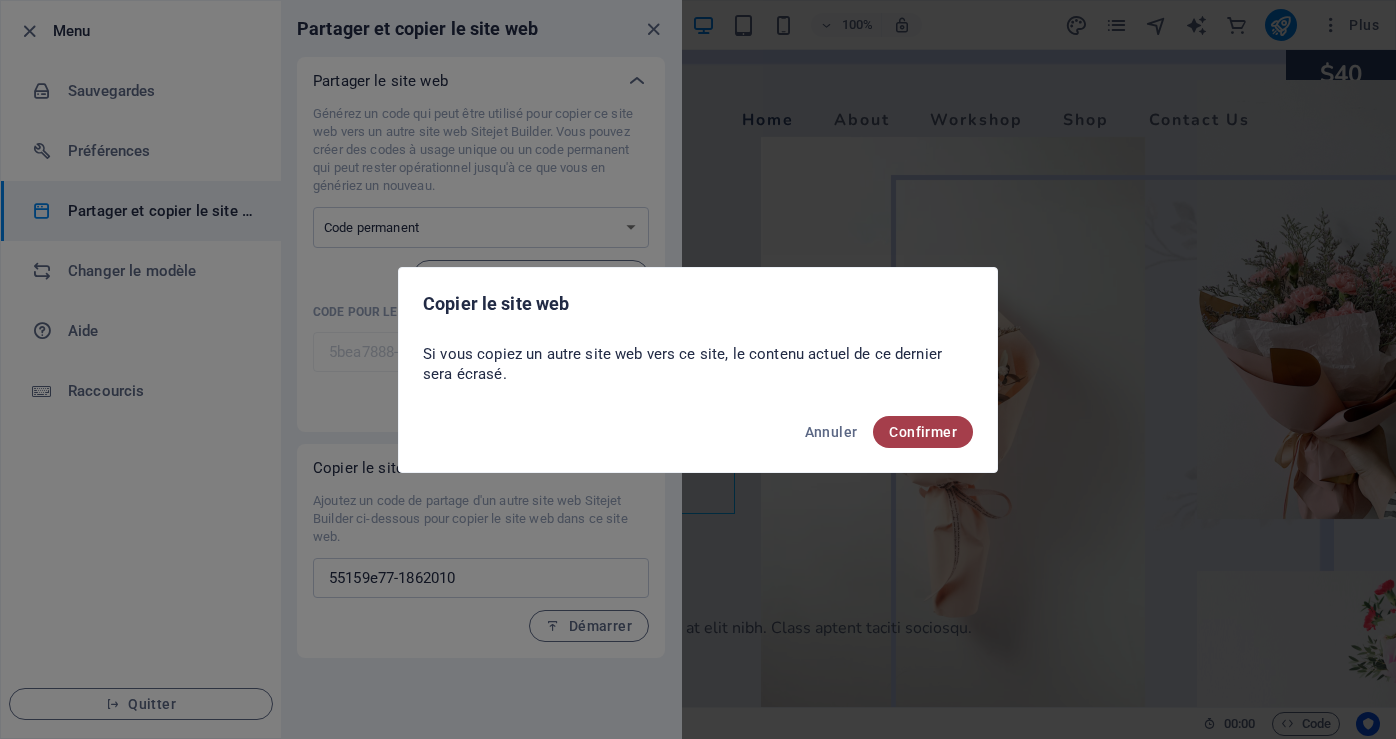 click on "Confirmer" at bounding box center (923, 432) 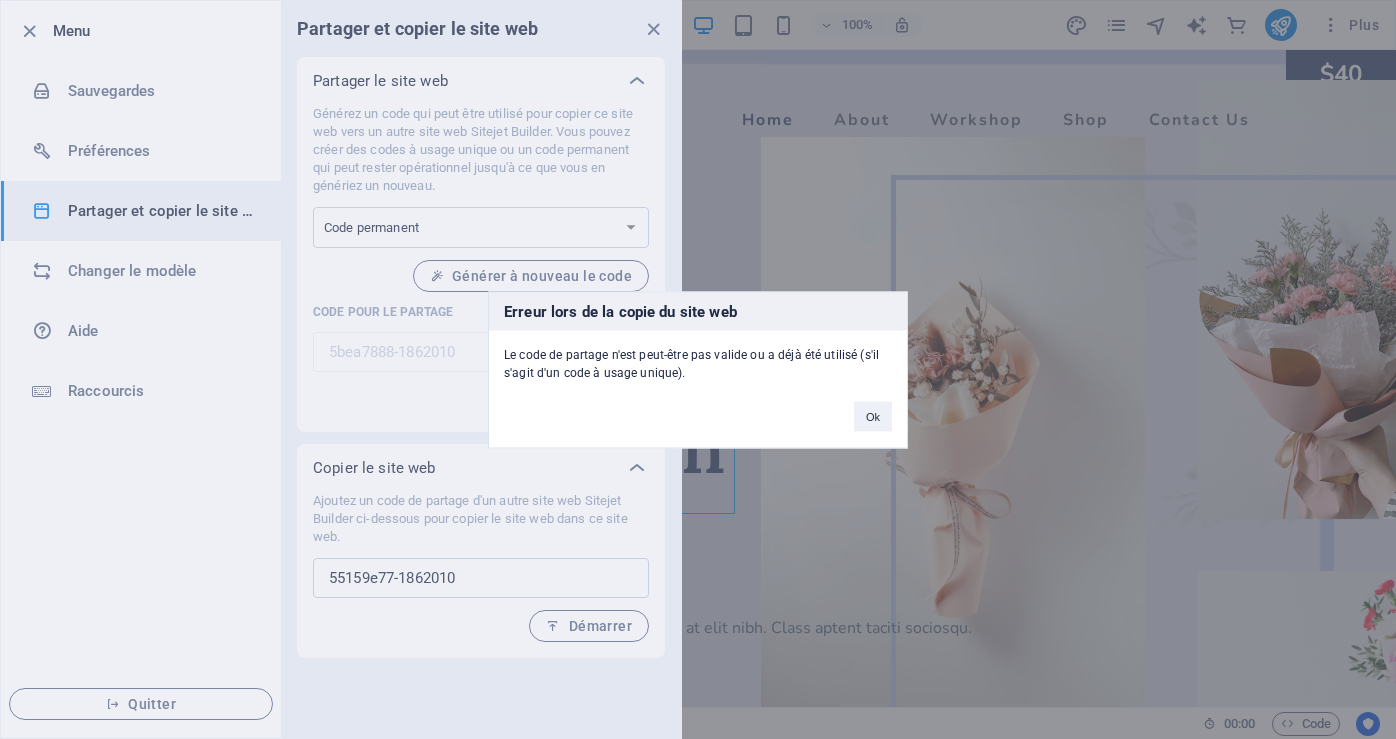 click on "Ok" at bounding box center [873, 416] 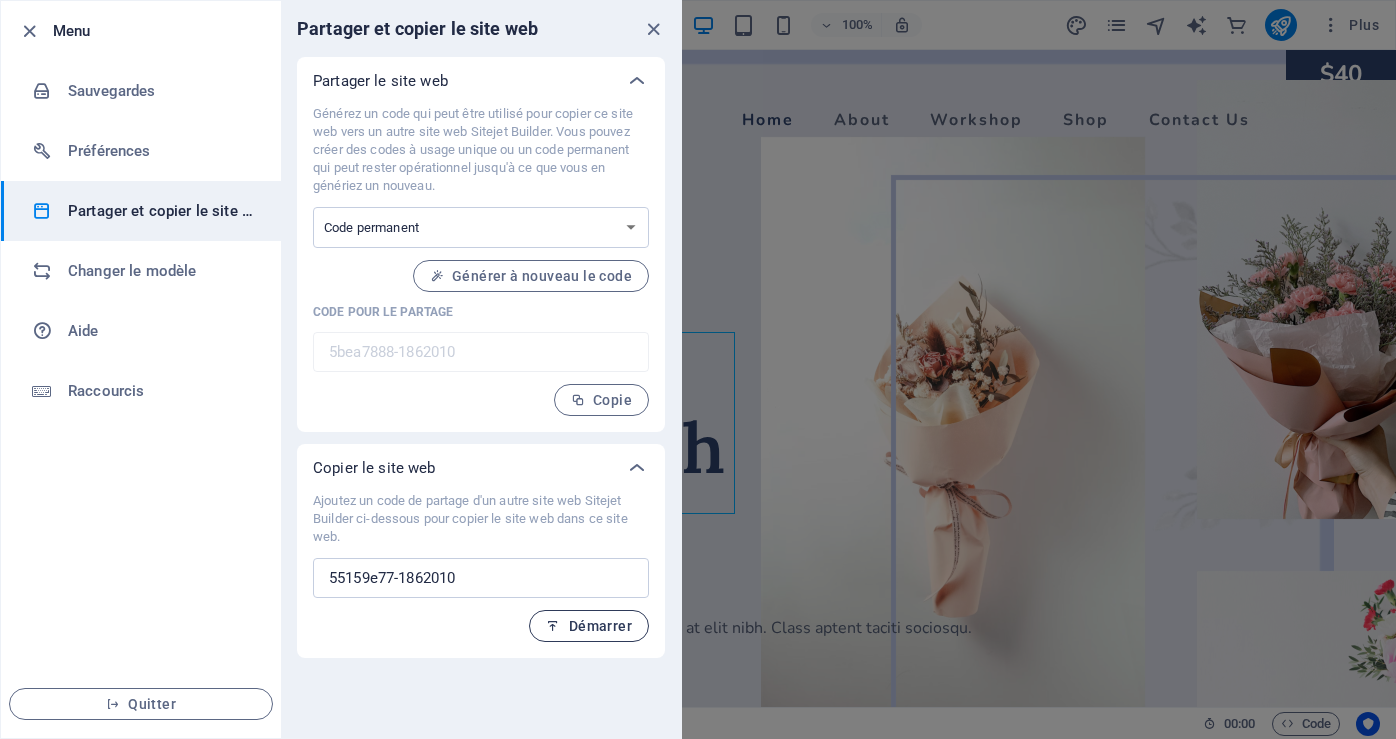 click on "Démarrer" at bounding box center (589, 626) 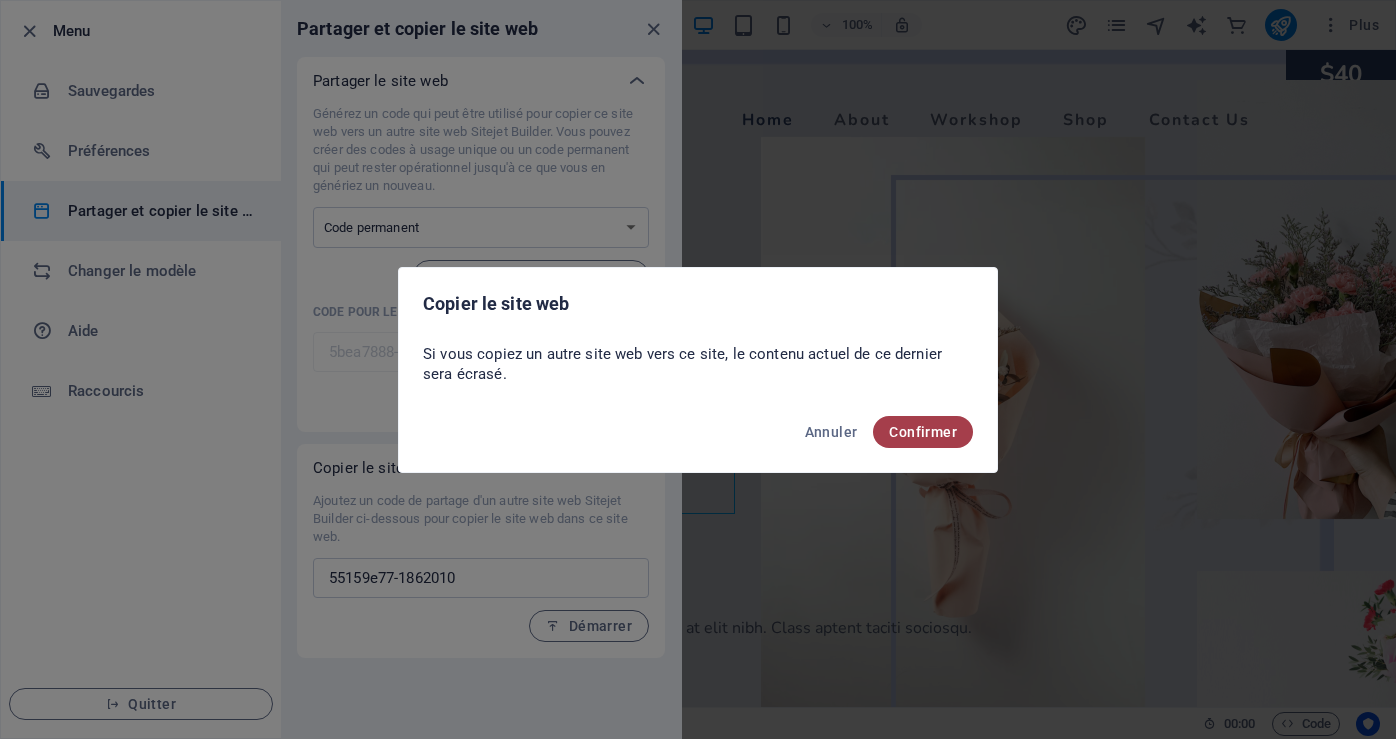 click on "Confirmer" at bounding box center [923, 432] 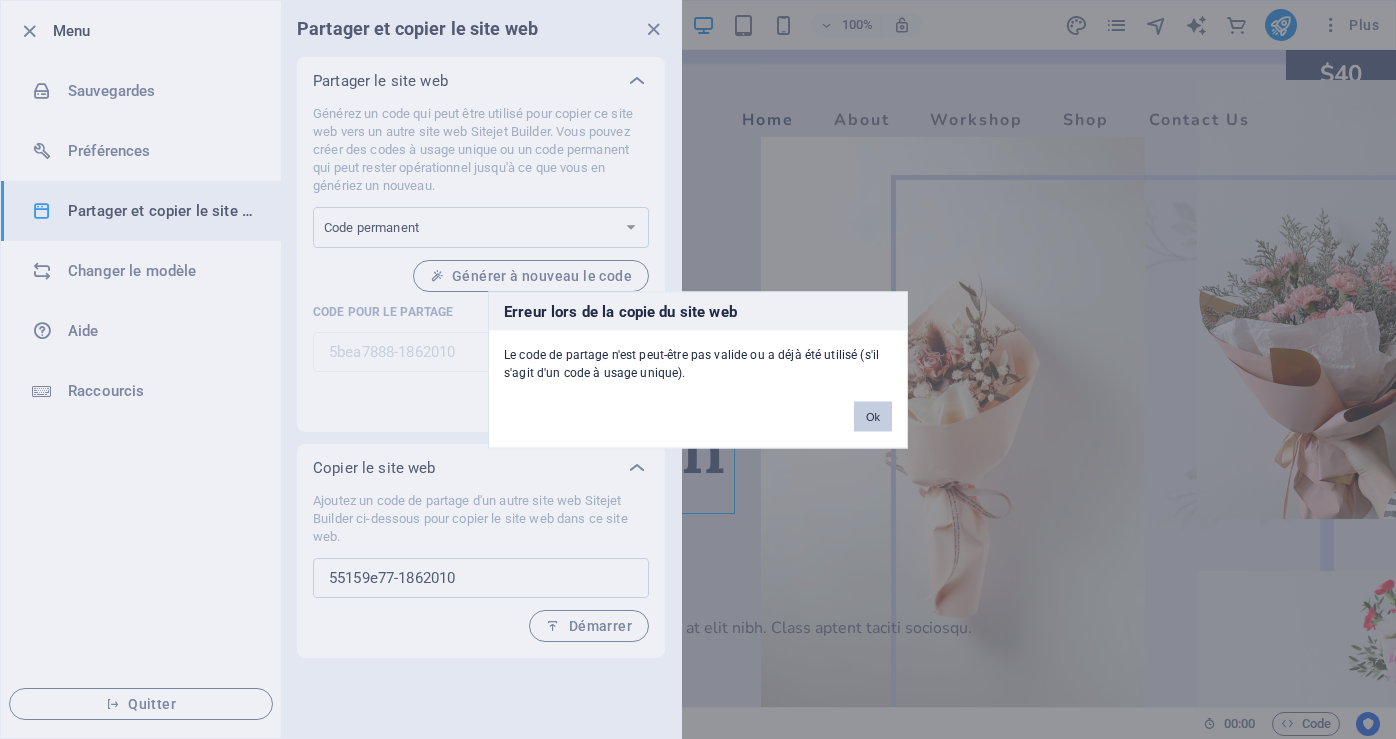 click on "Ok" at bounding box center [873, 416] 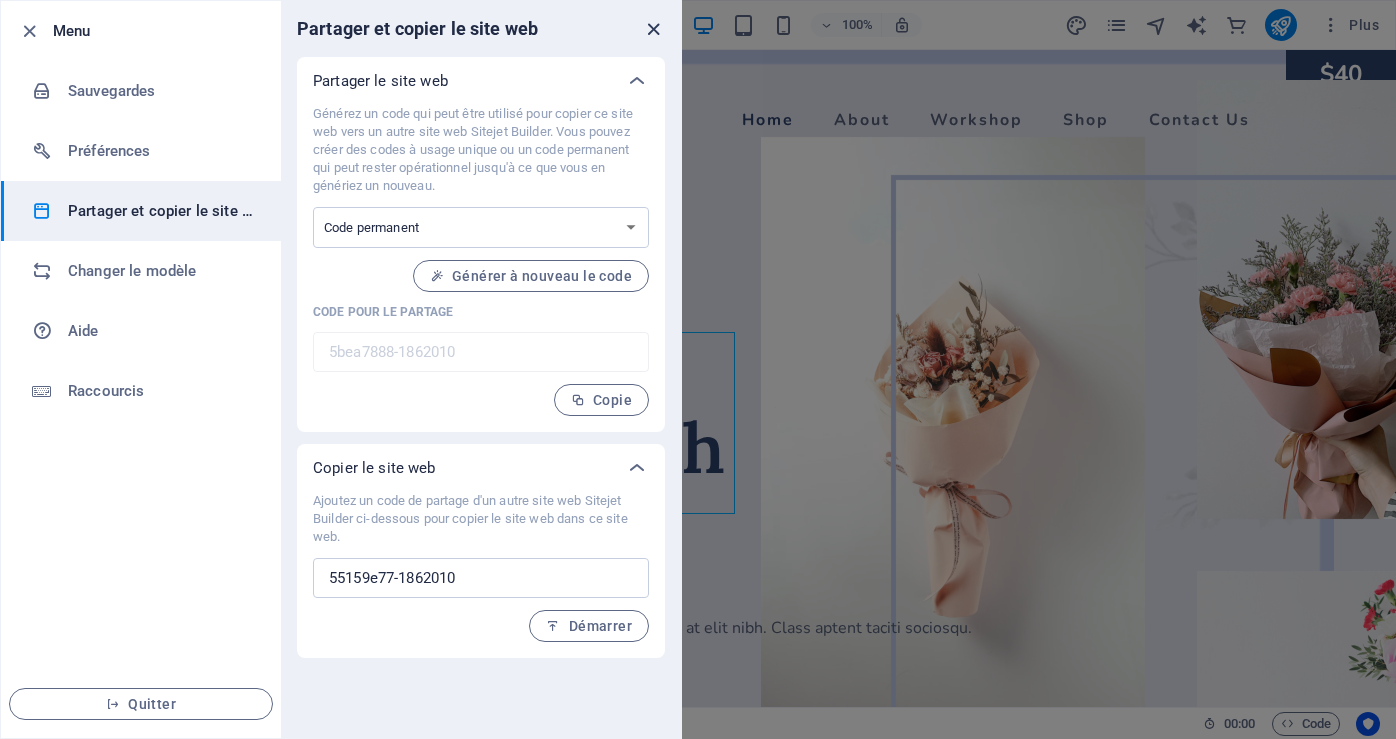 click at bounding box center (653, 29) 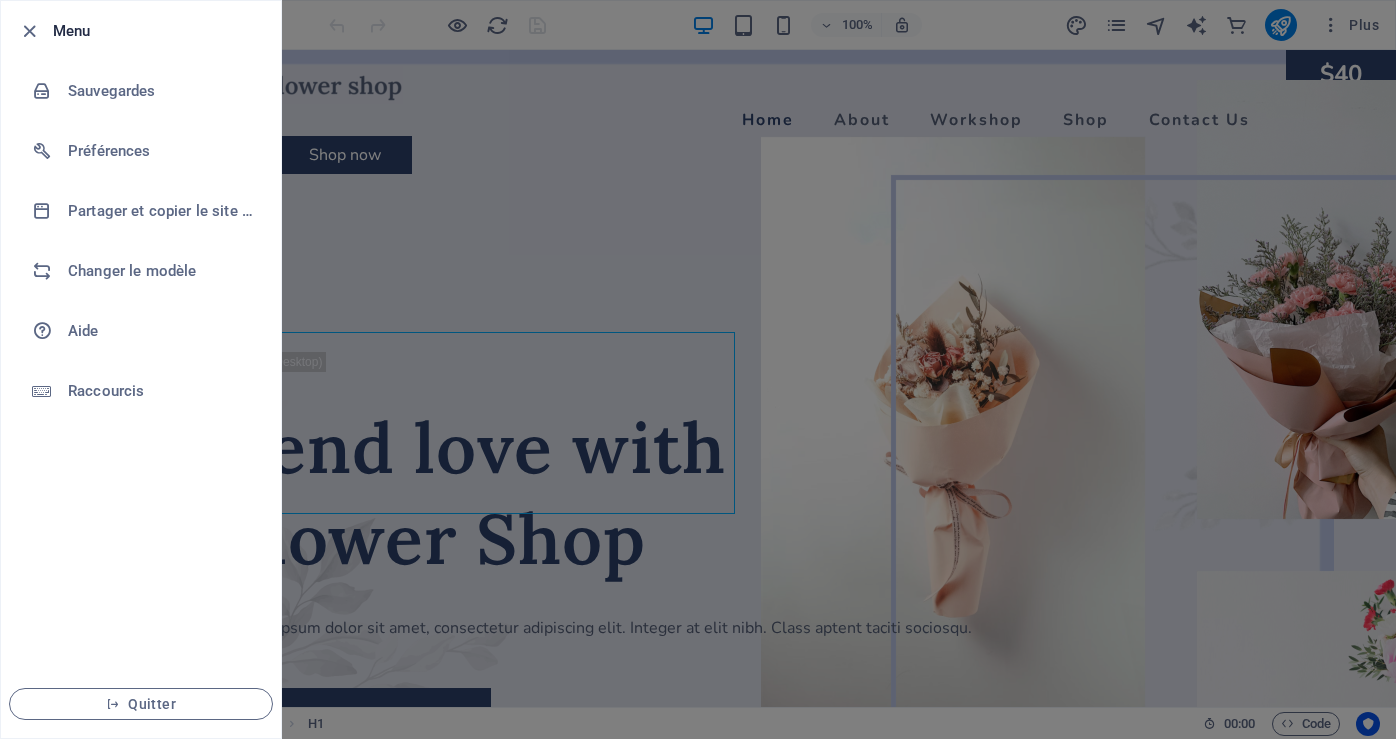 click at bounding box center (698, 369) 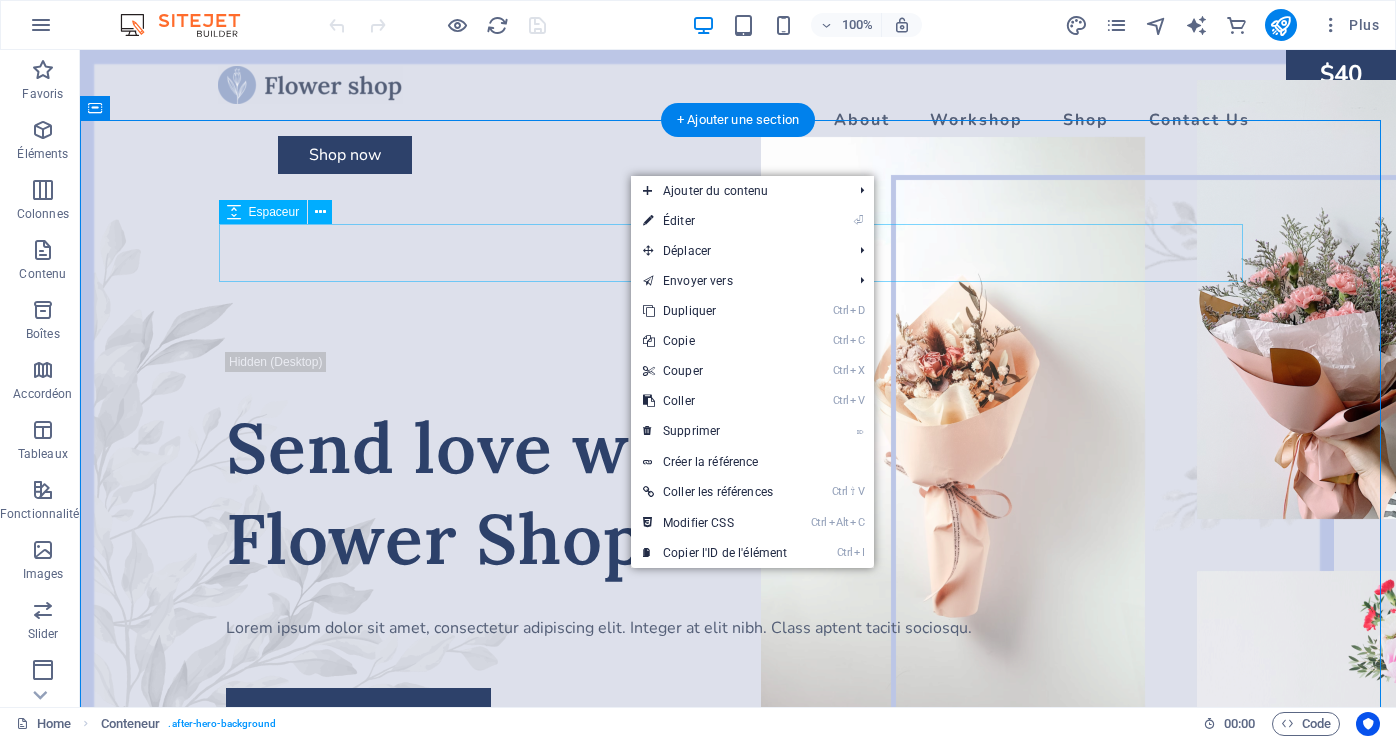 click at bounding box center (738, 323) 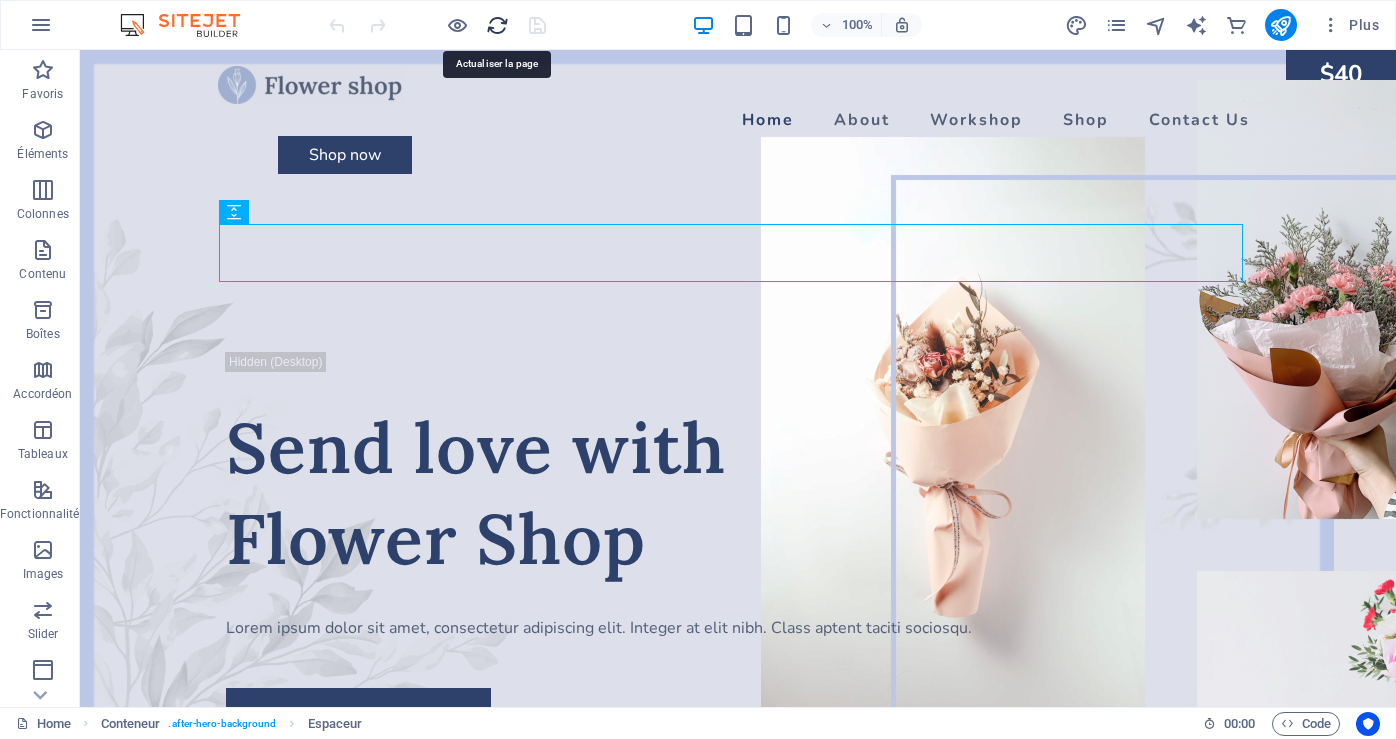 click at bounding box center [497, 25] 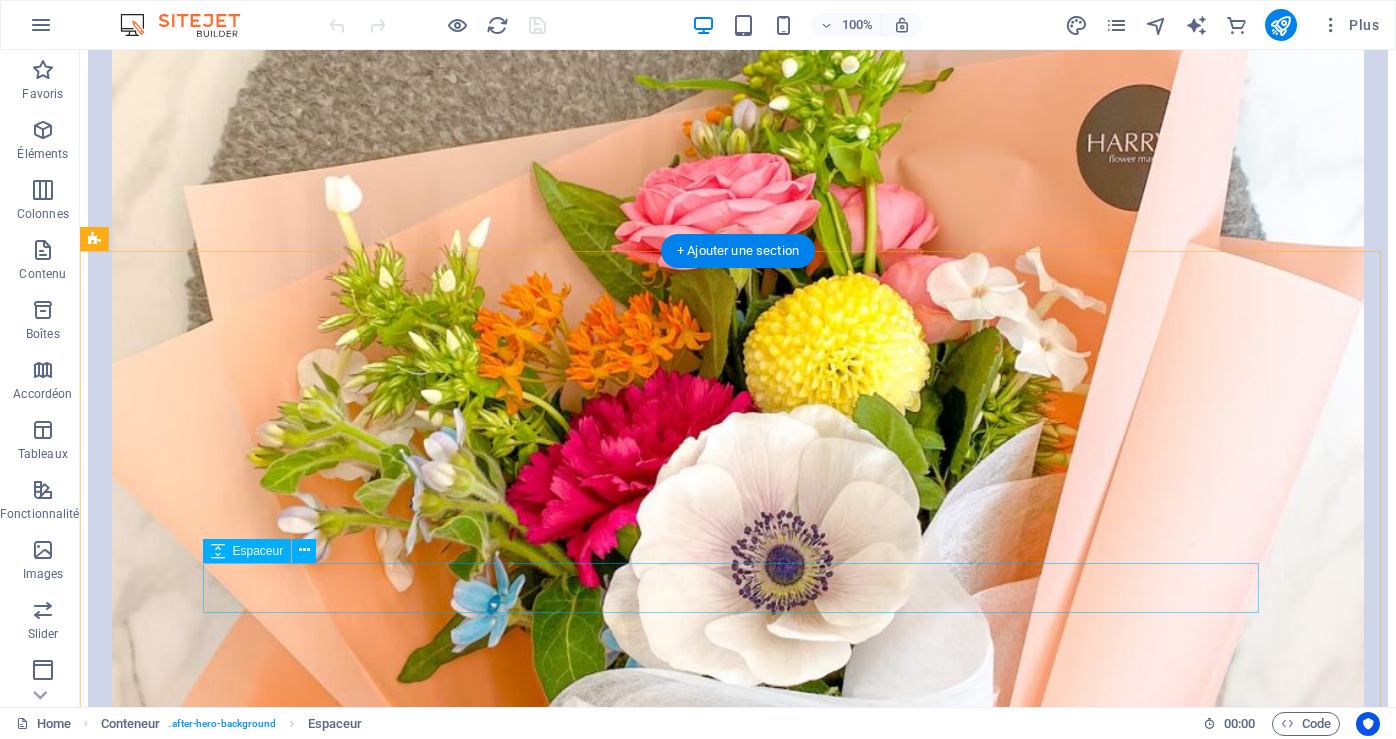 scroll, scrollTop: 6660, scrollLeft: 0, axis: vertical 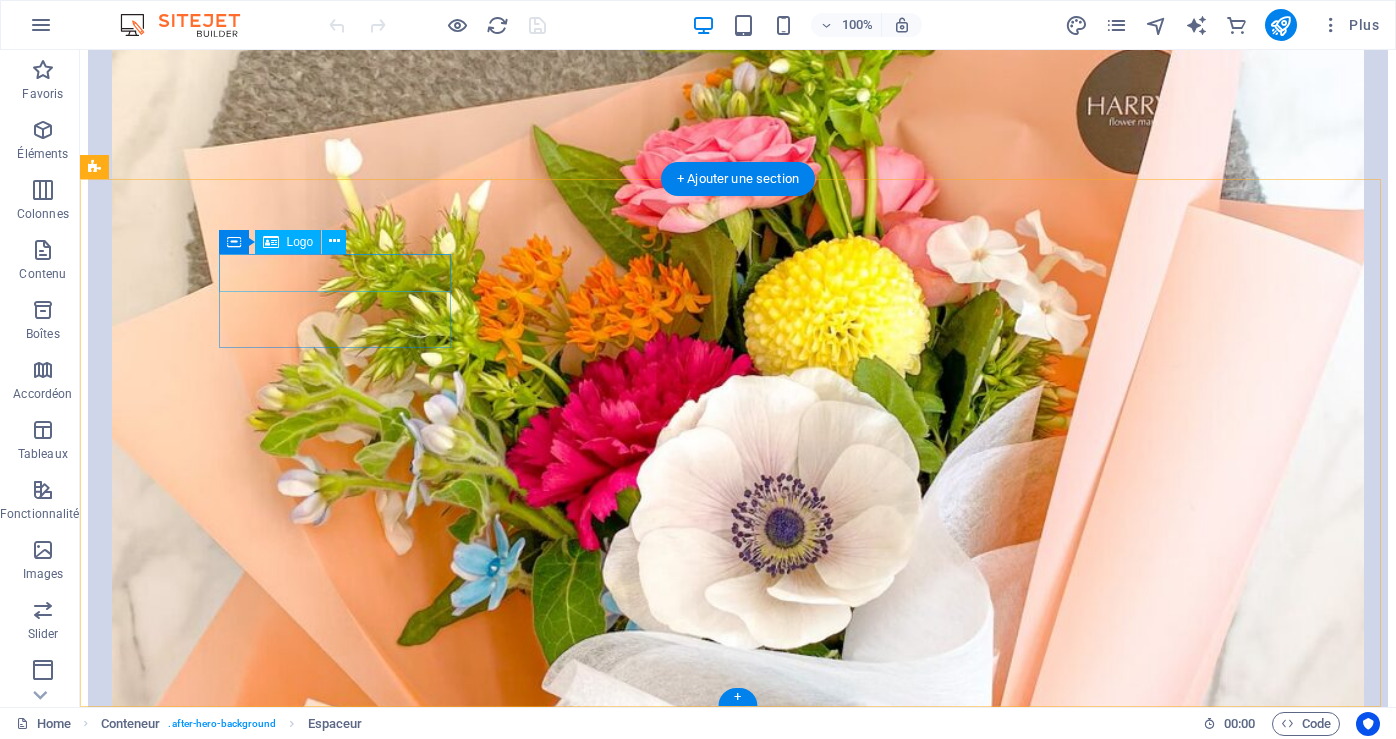 click at bounding box center [738, 14999] 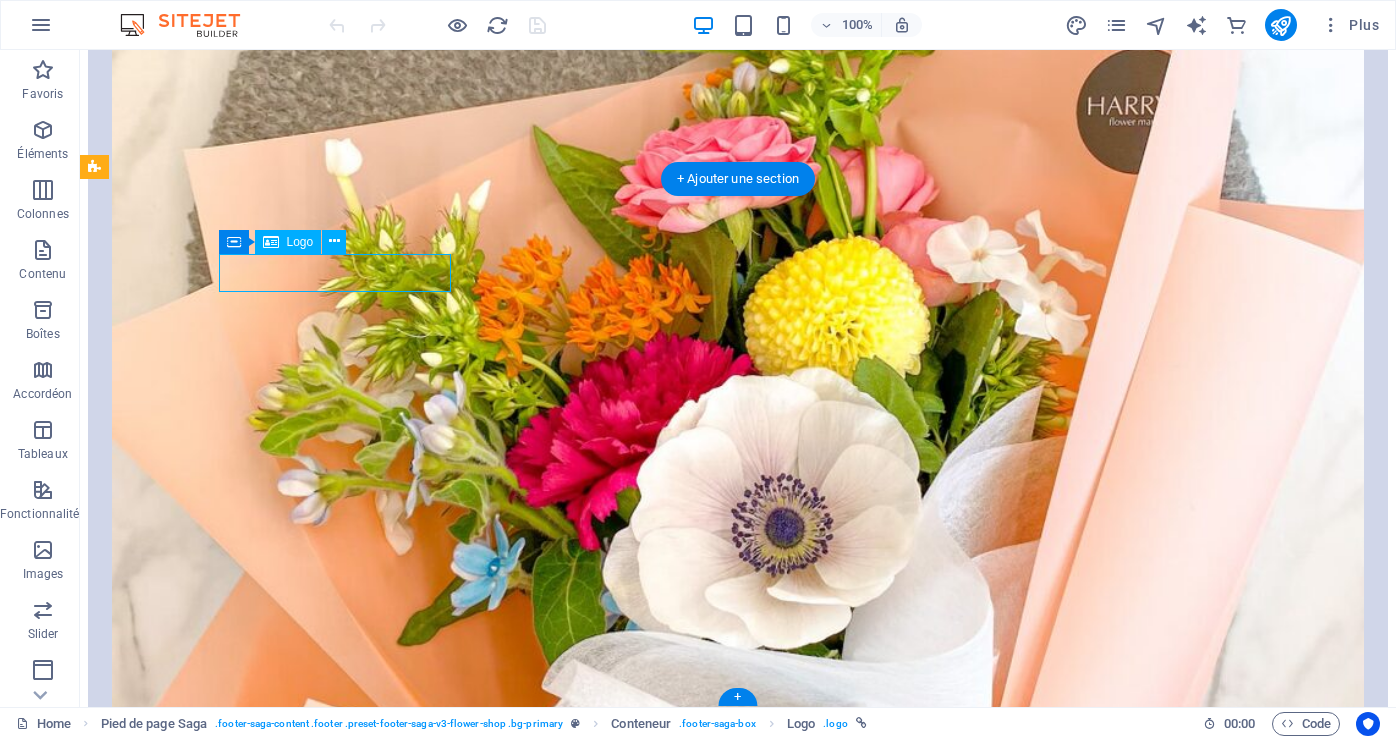 click at bounding box center [738, 14999] 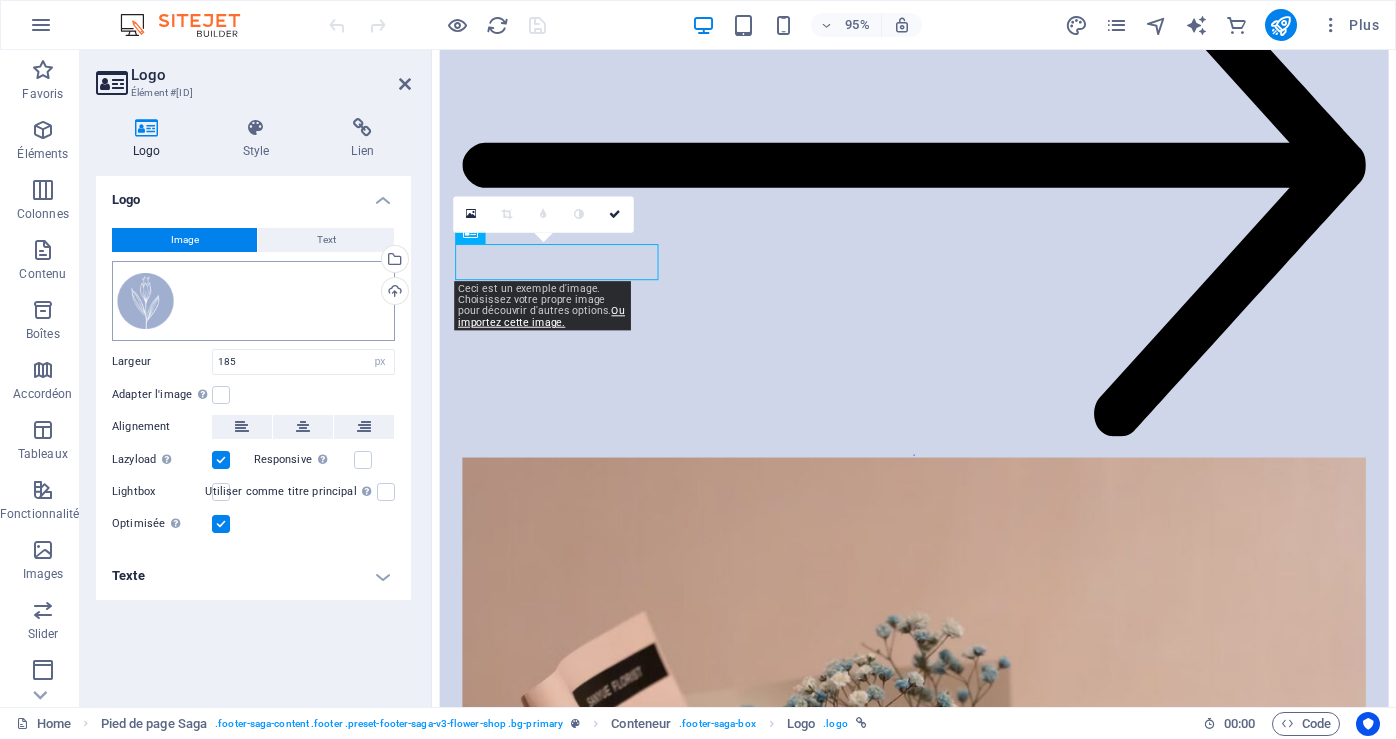 scroll, scrollTop: 6556, scrollLeft: 0, axis: vertical 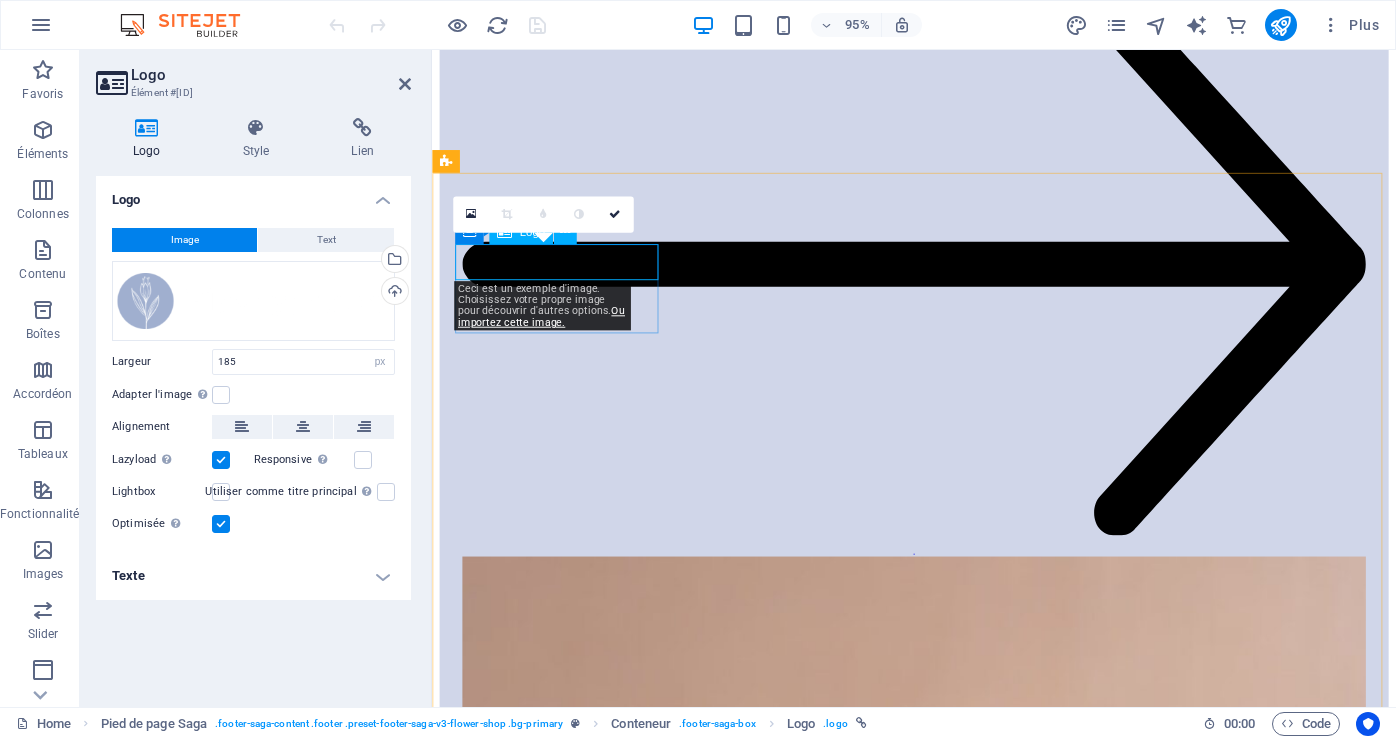 click at bounding box center [939, 12039] 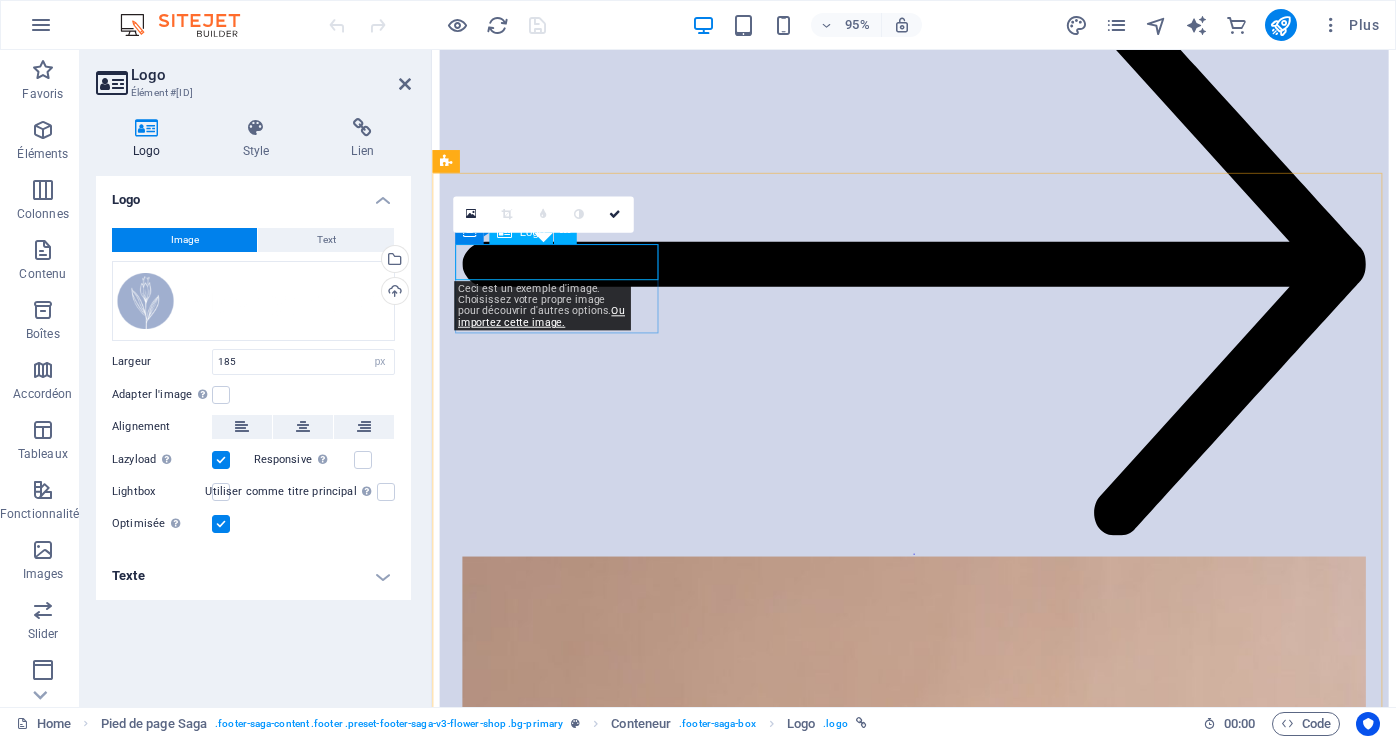click at bounding box center (939, 12039) 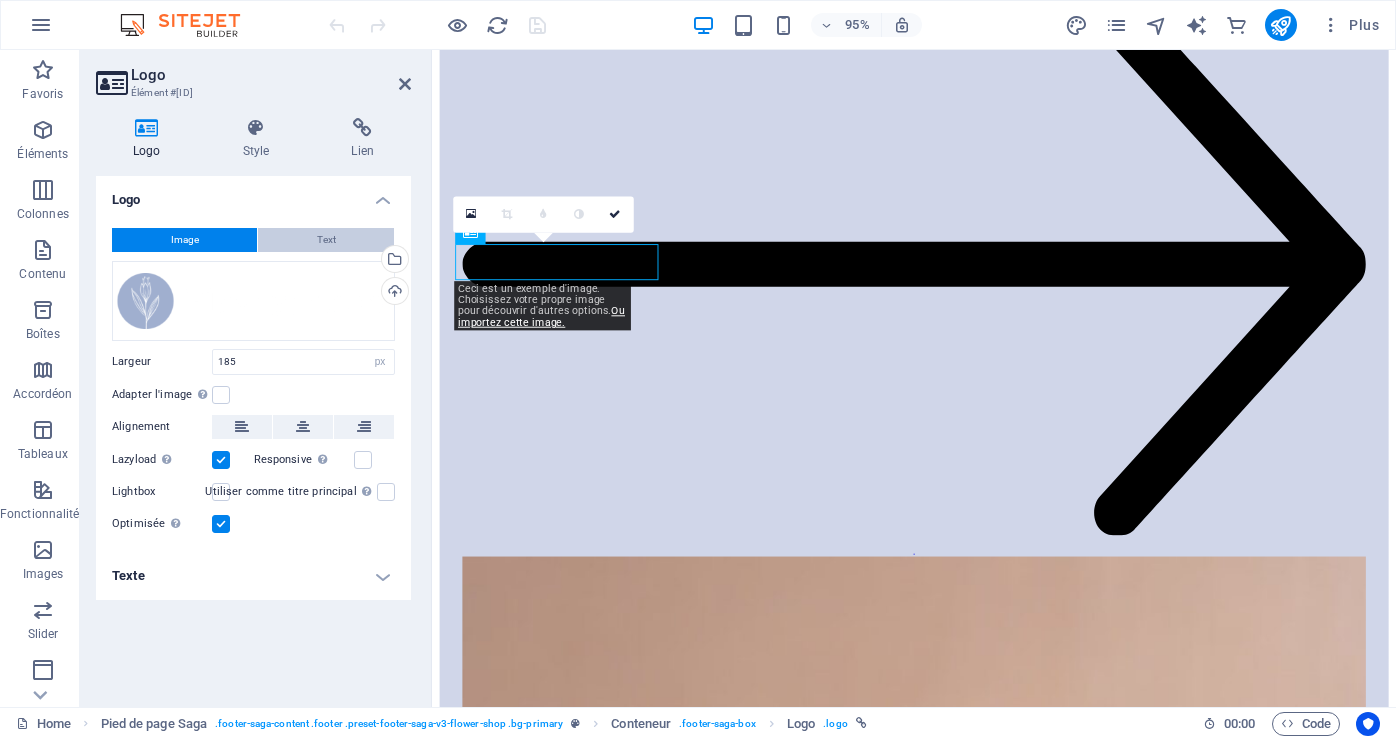 click on "Text" at bounding box center (326, 240) 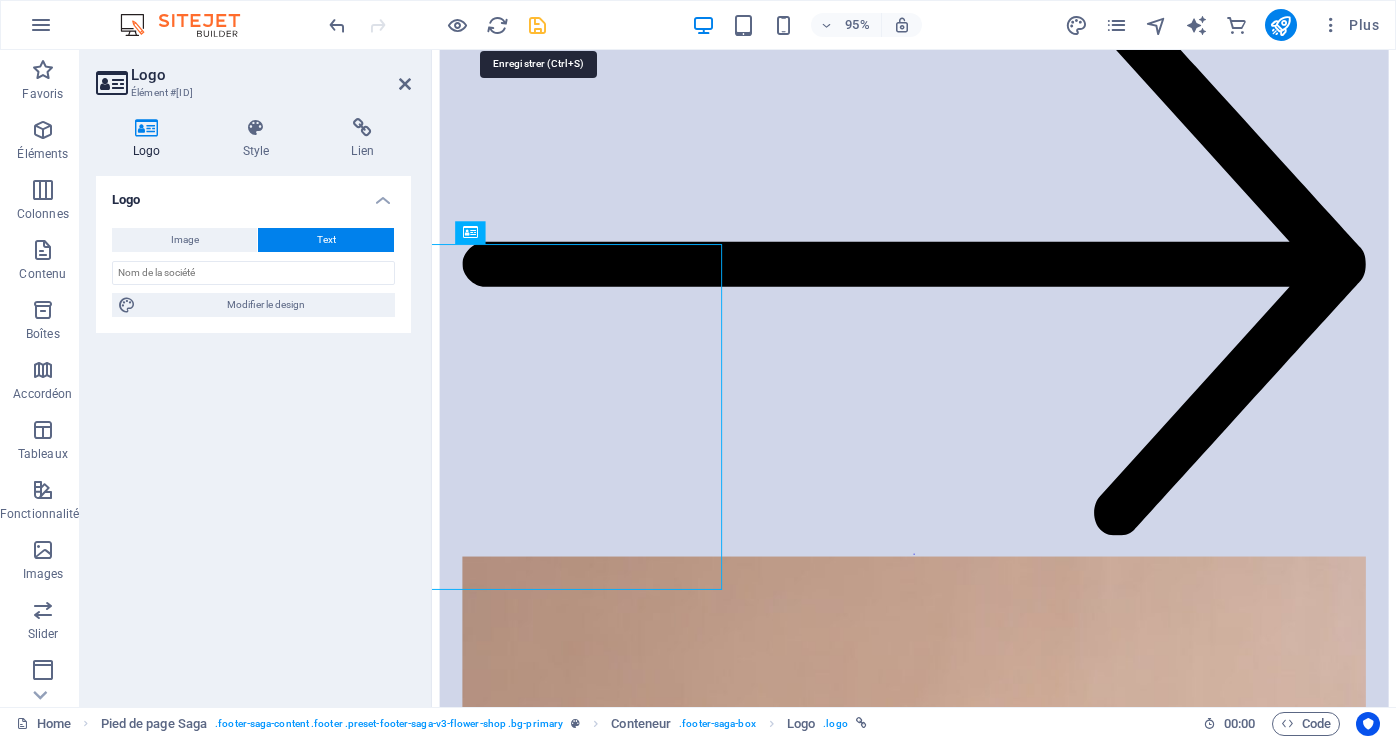 click at bounding box center (537, 25) 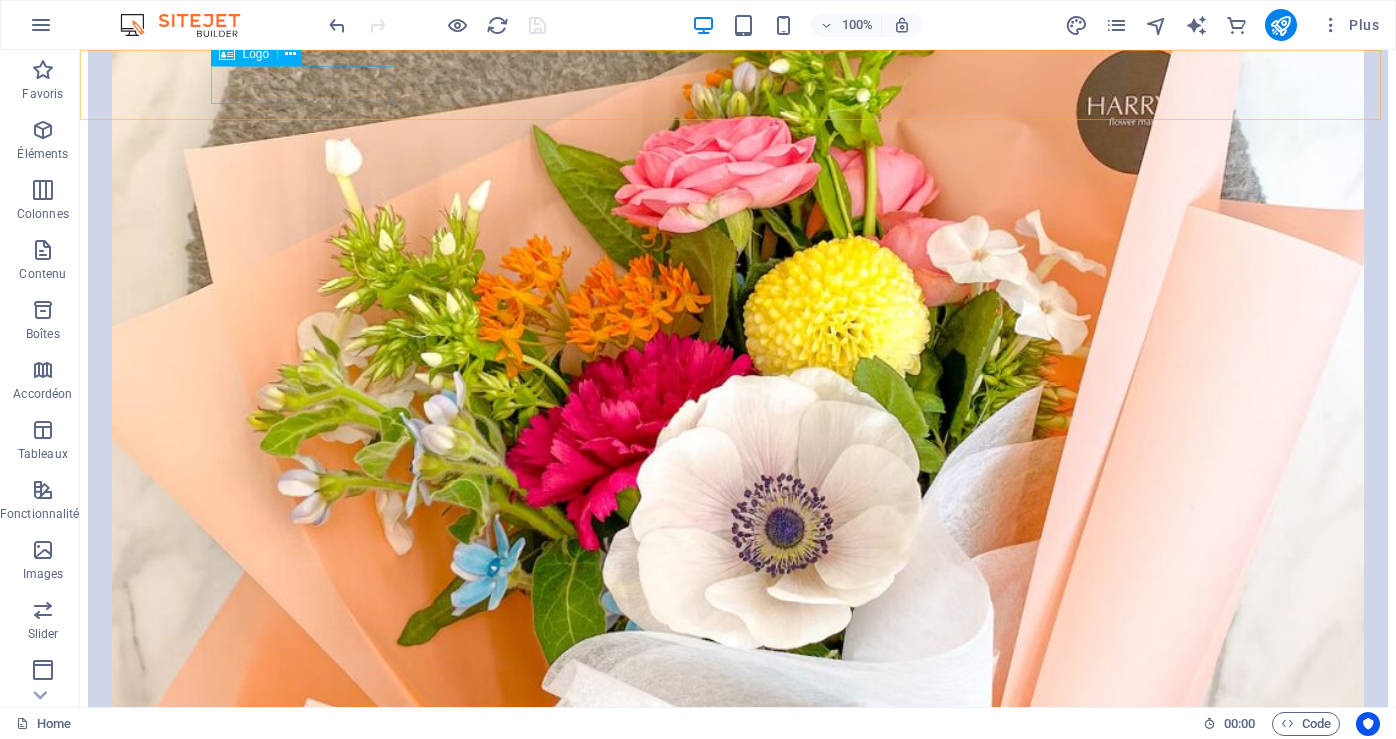 click at bounding box center (738, -6563) 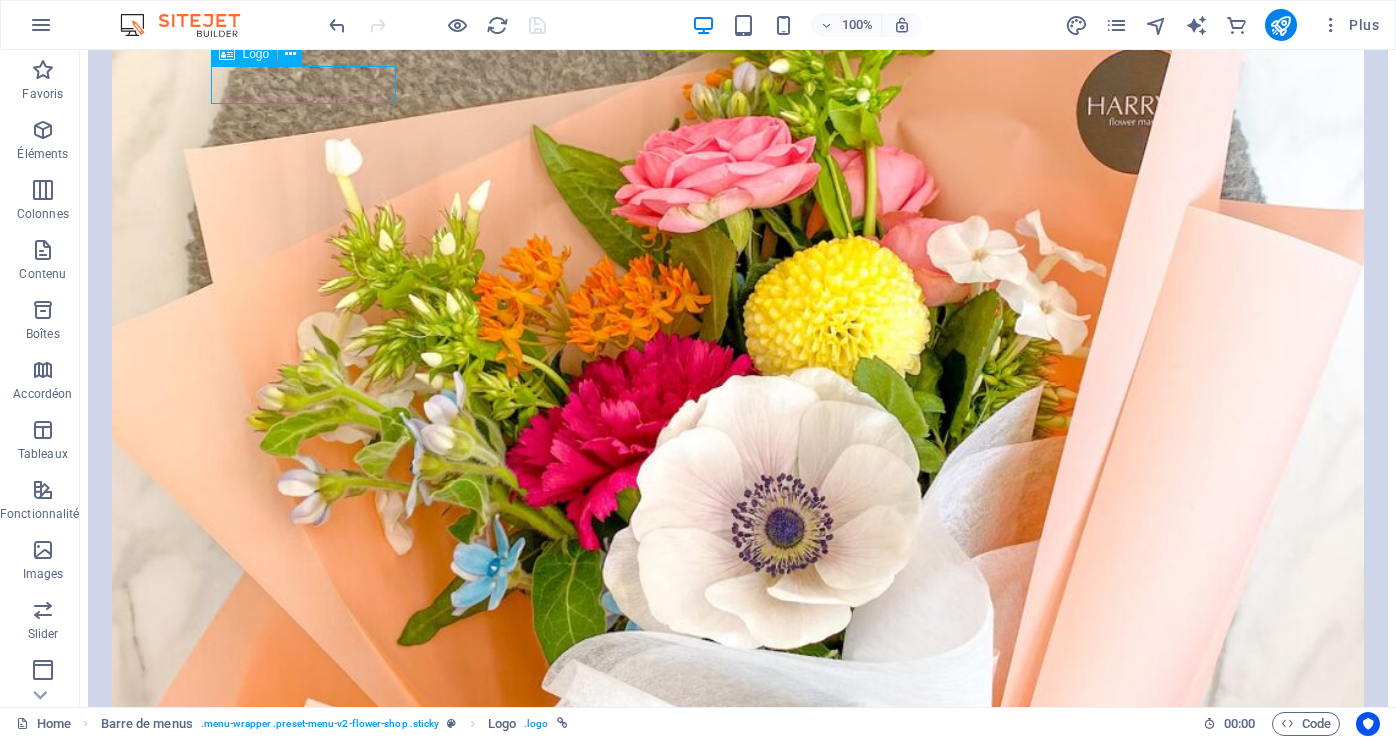 click at bounding box center [738, -6563] 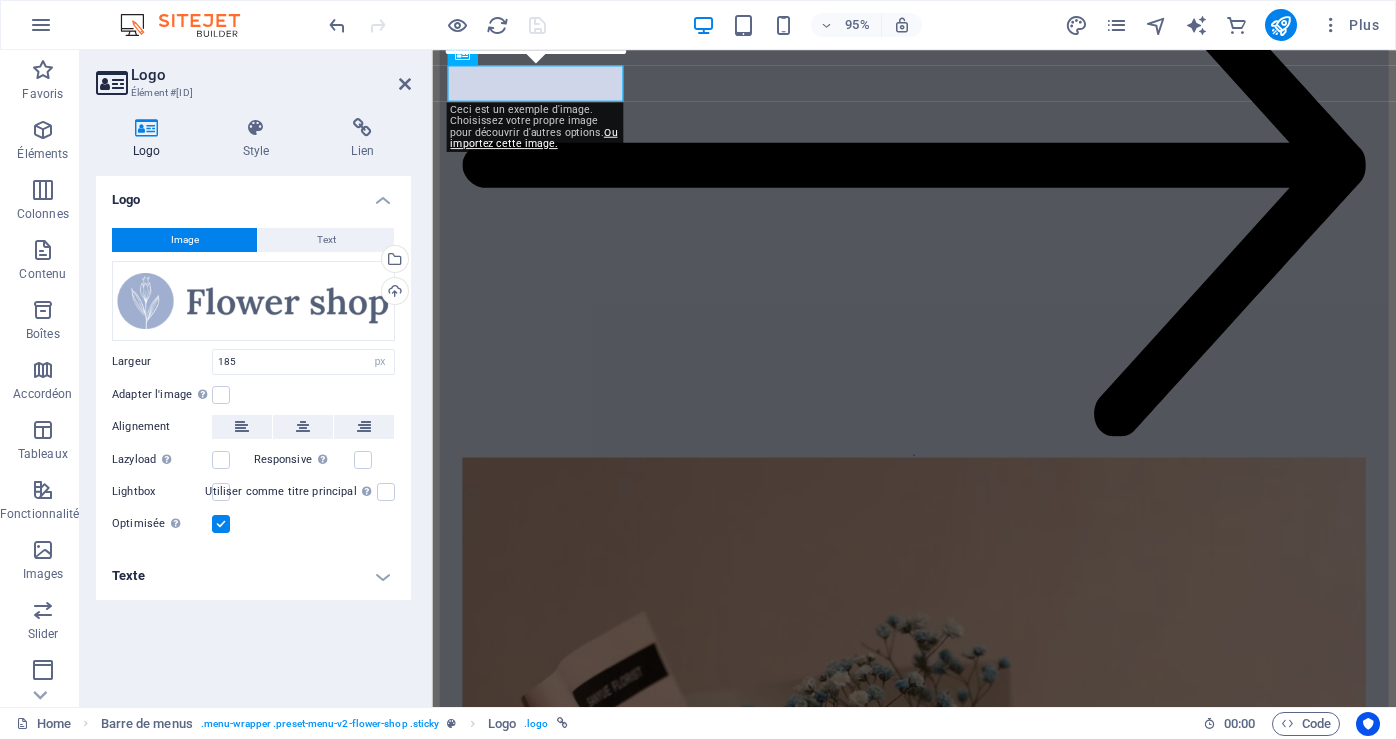 scroll, scrollTop: 6556, scrollLeft: 0, axis: vertical 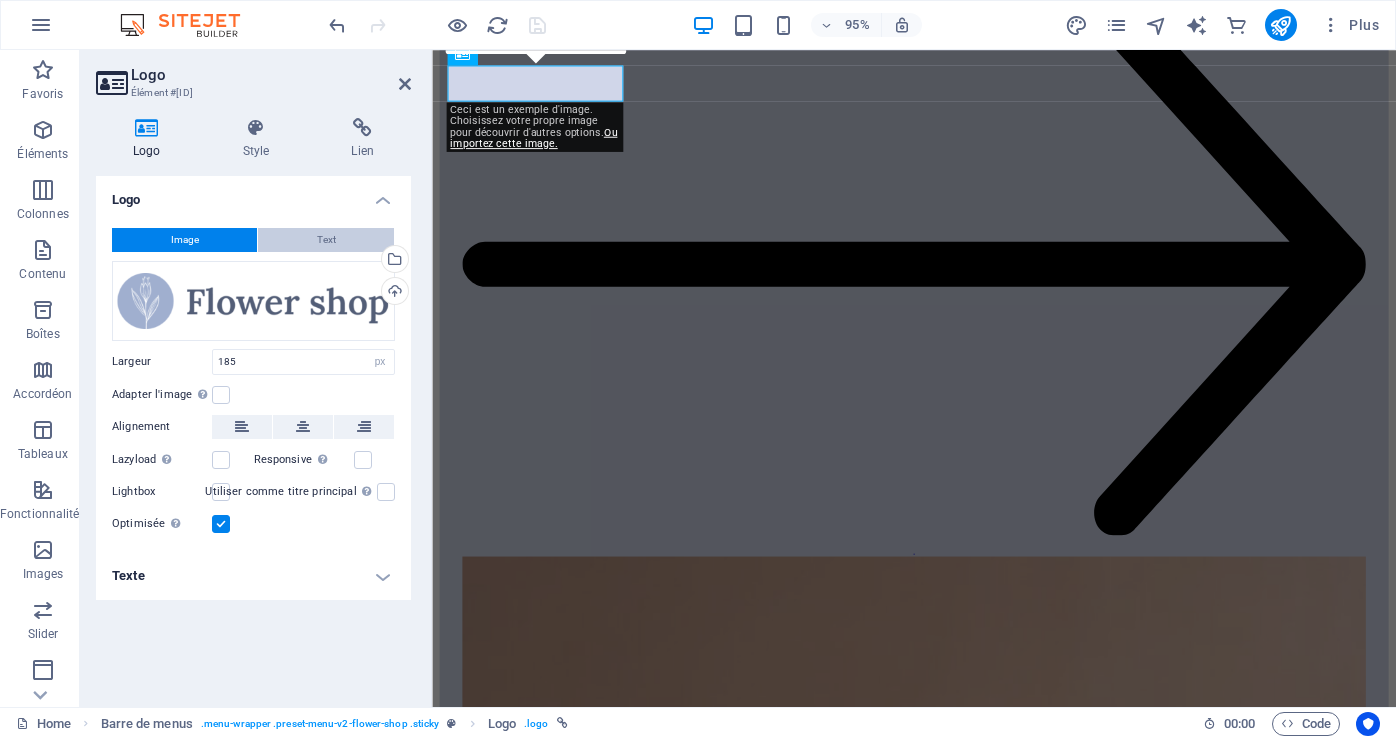 click on "Text" at bounding box center [326, 240] 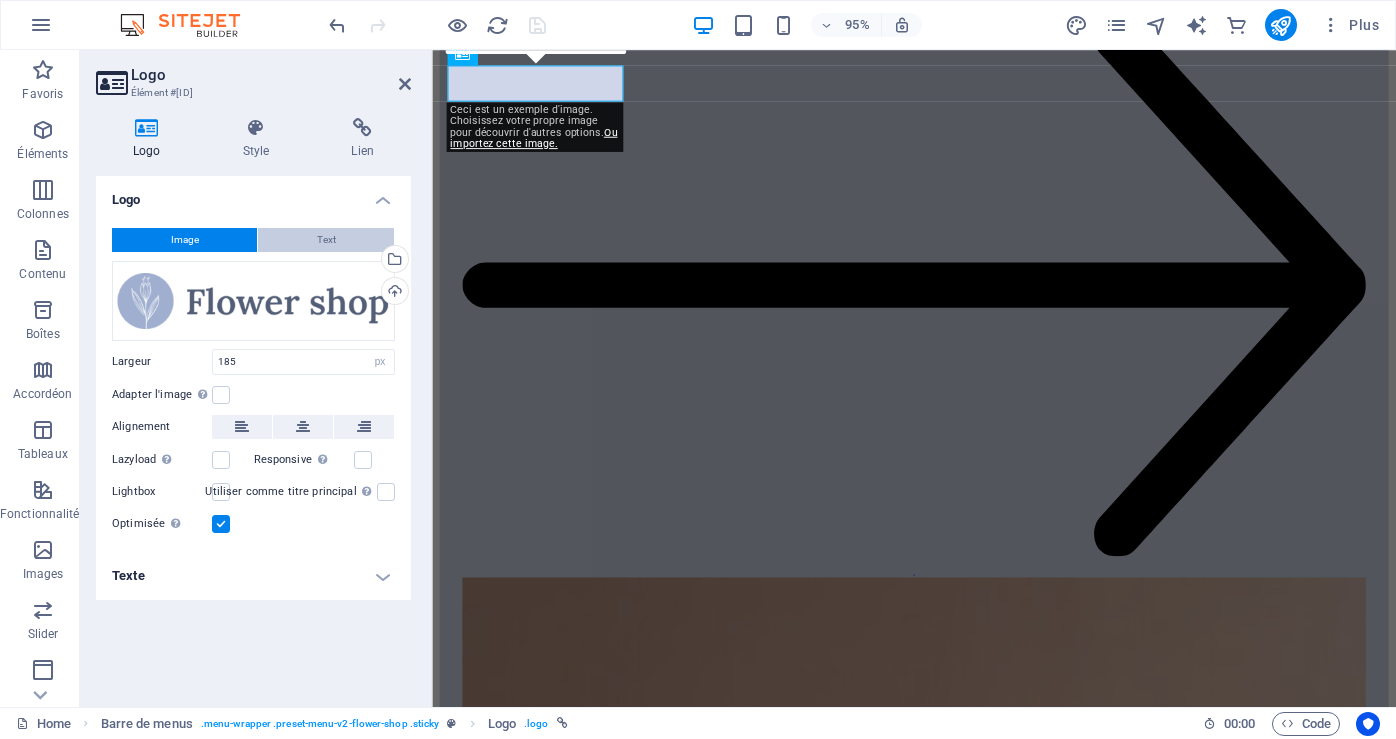 scroll, scrollTop: 6647, scrollLeft: 0, axis: vertical 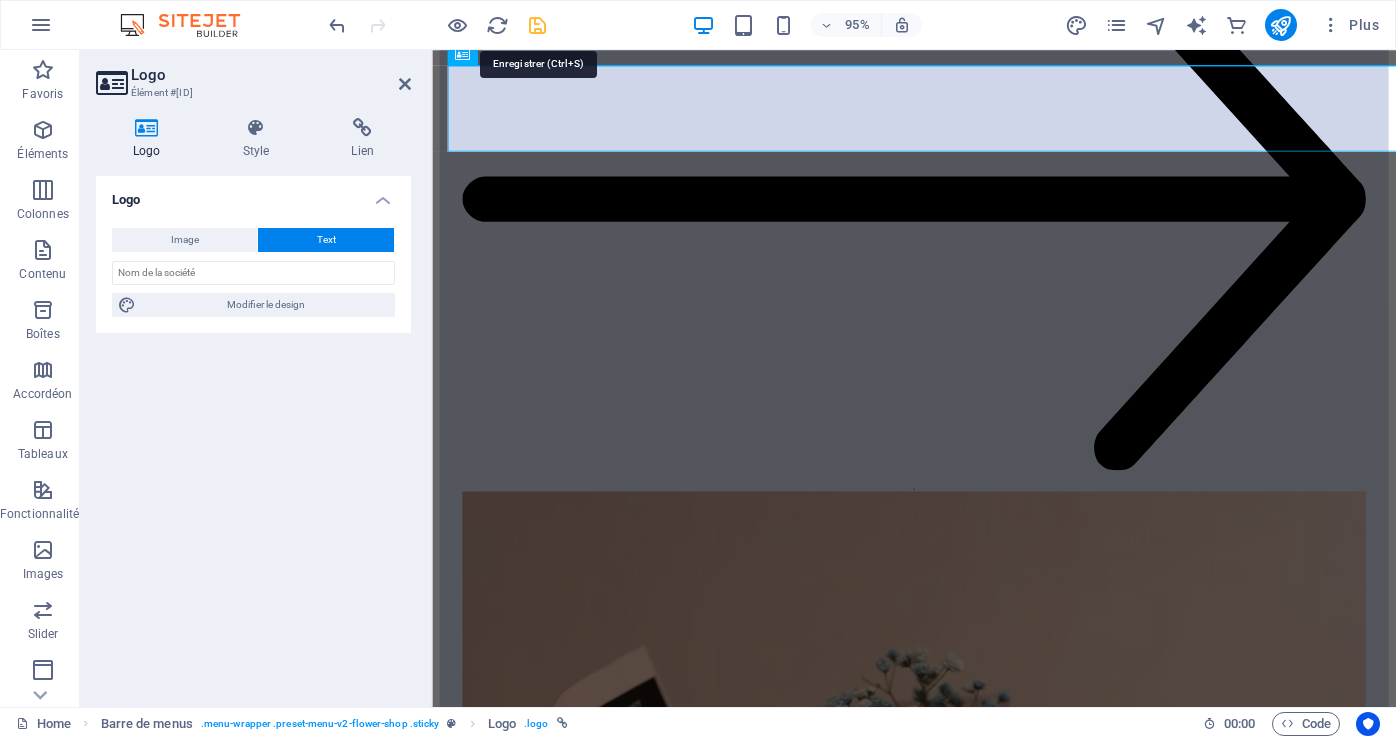 click at bounding box center (537, 25) 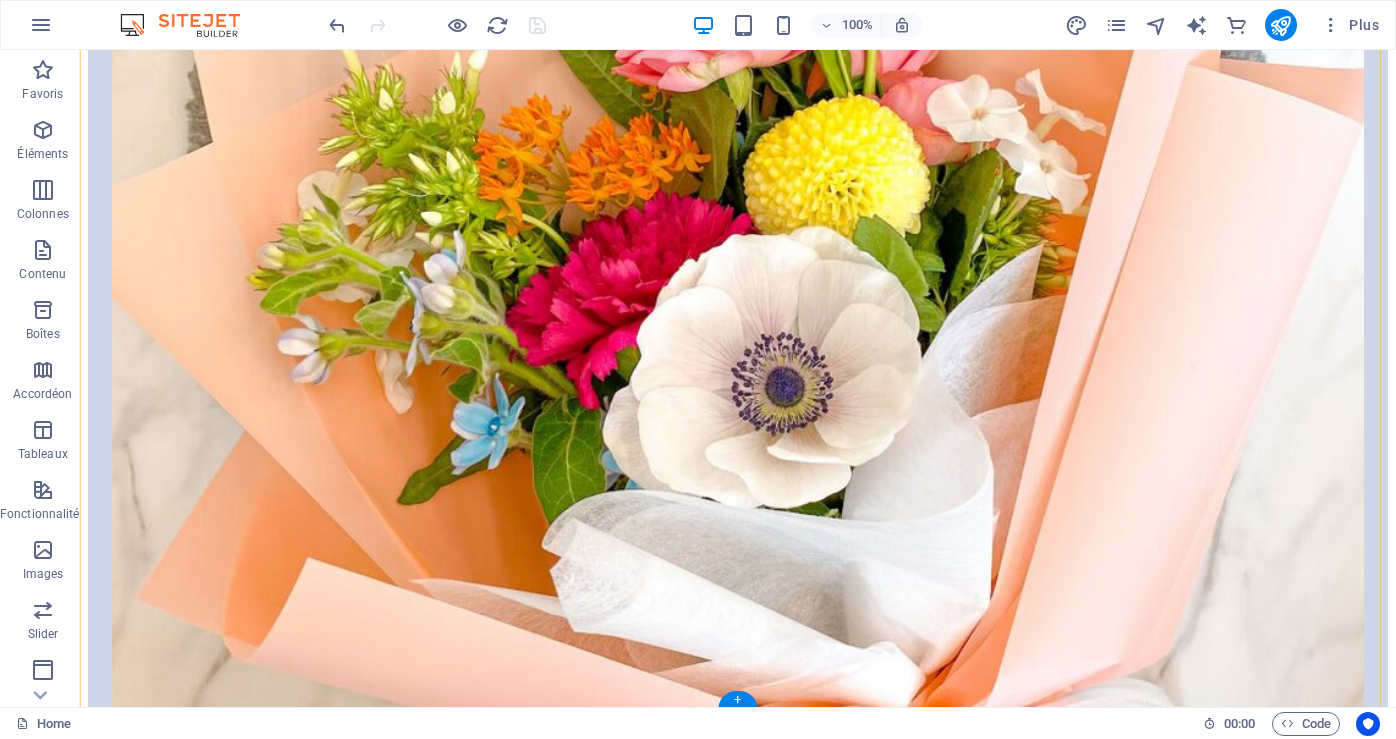 scroll, scrollTop: 6950, scrollLeft: 0, axis: vertical 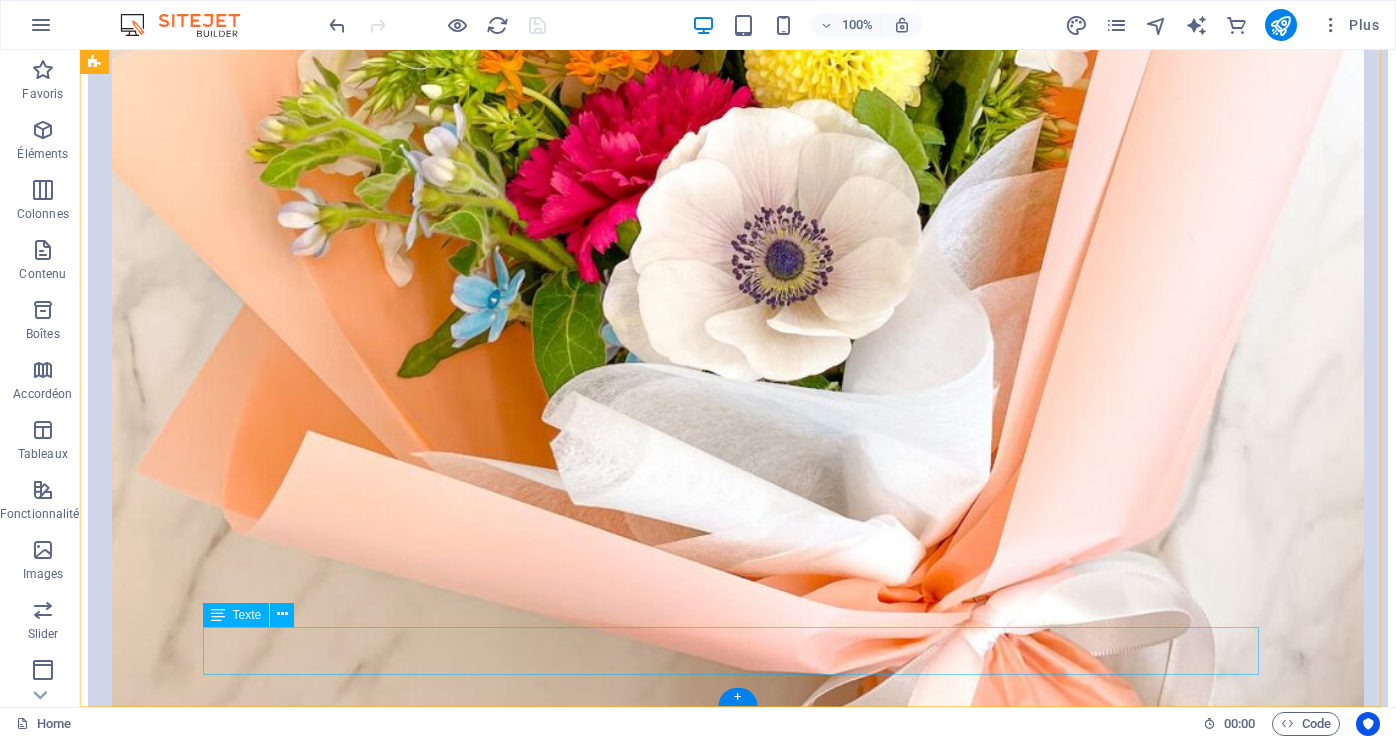 click on "2023 Flower Shop All rights reserved Privacy Policy  -  Legal Notice" at bounding box center [738, 30880] 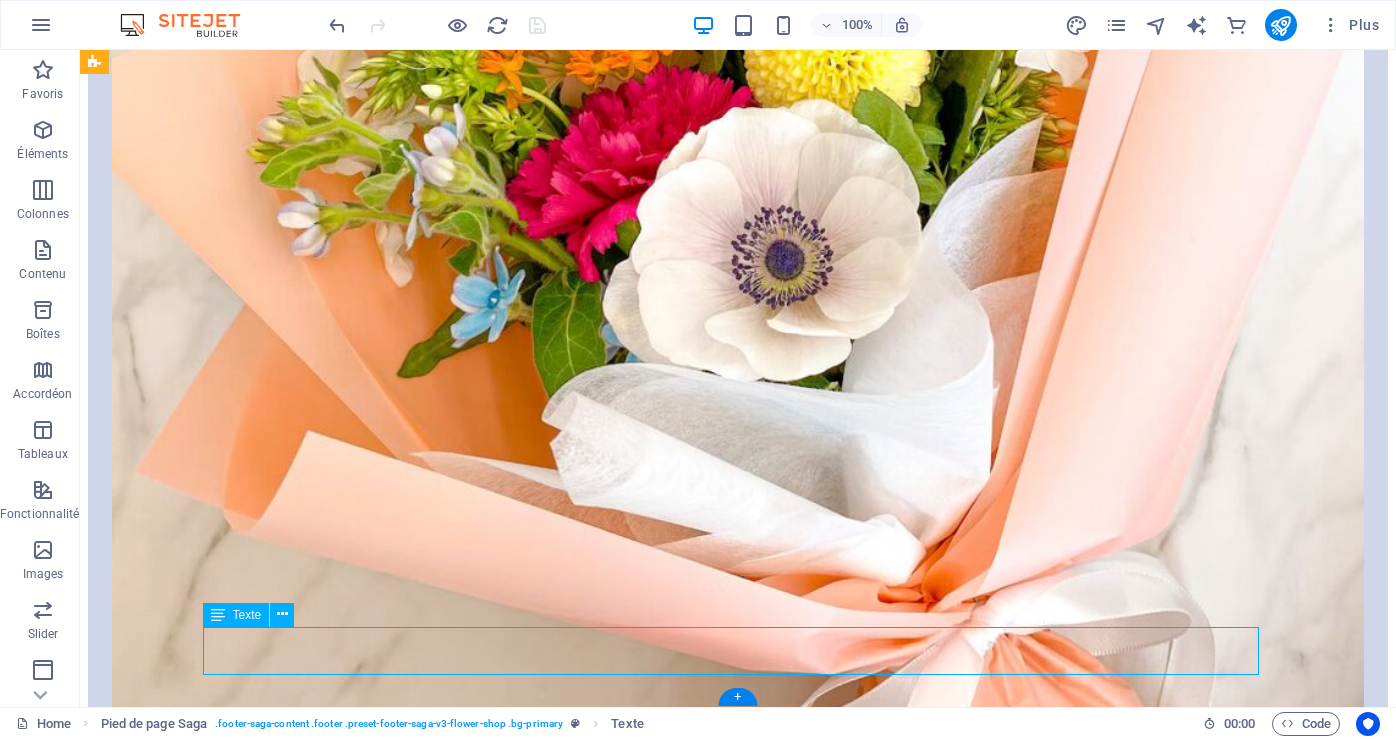 click on "2023 Flower Shop All rights reserved Privacy Policy  -  Legal Notice" at bounding box center (738, 30880) 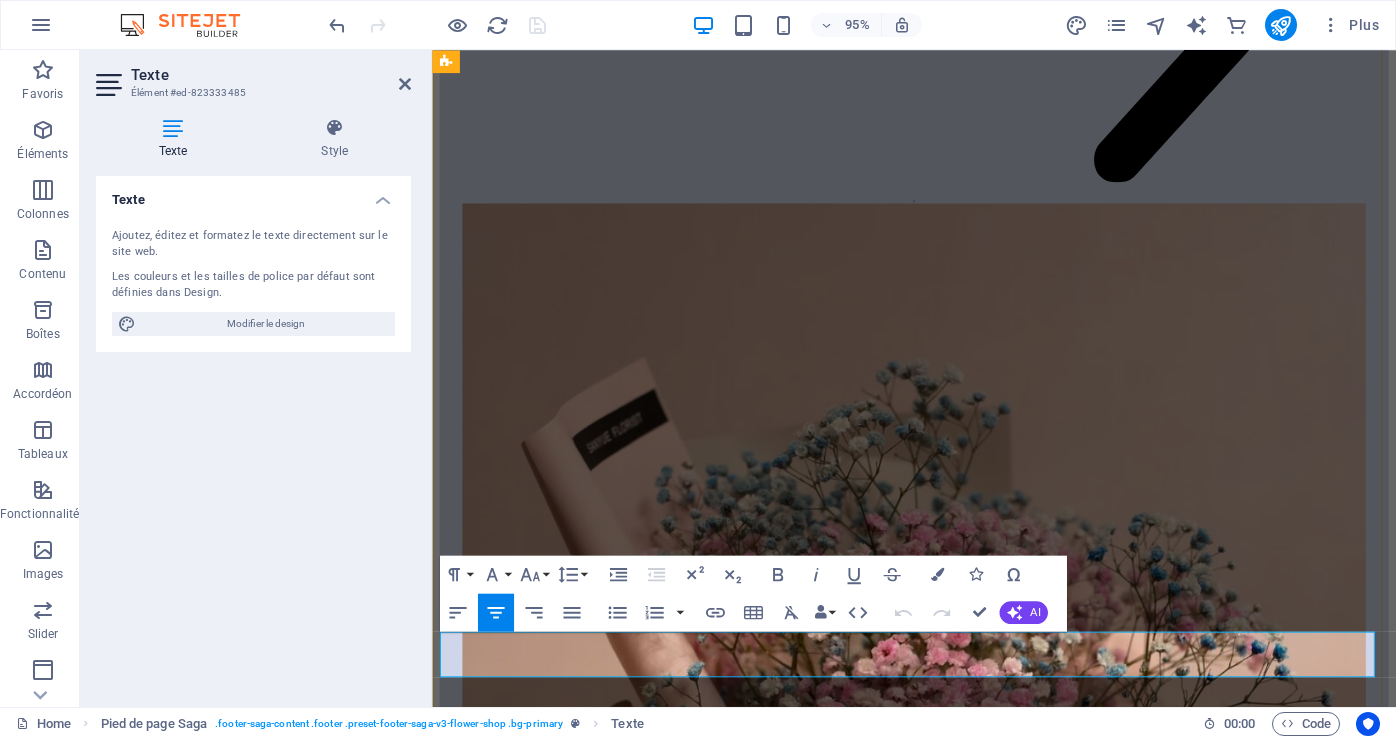 scroll, scrollTop: 6811, scrollLeft: 0, axis: vertical 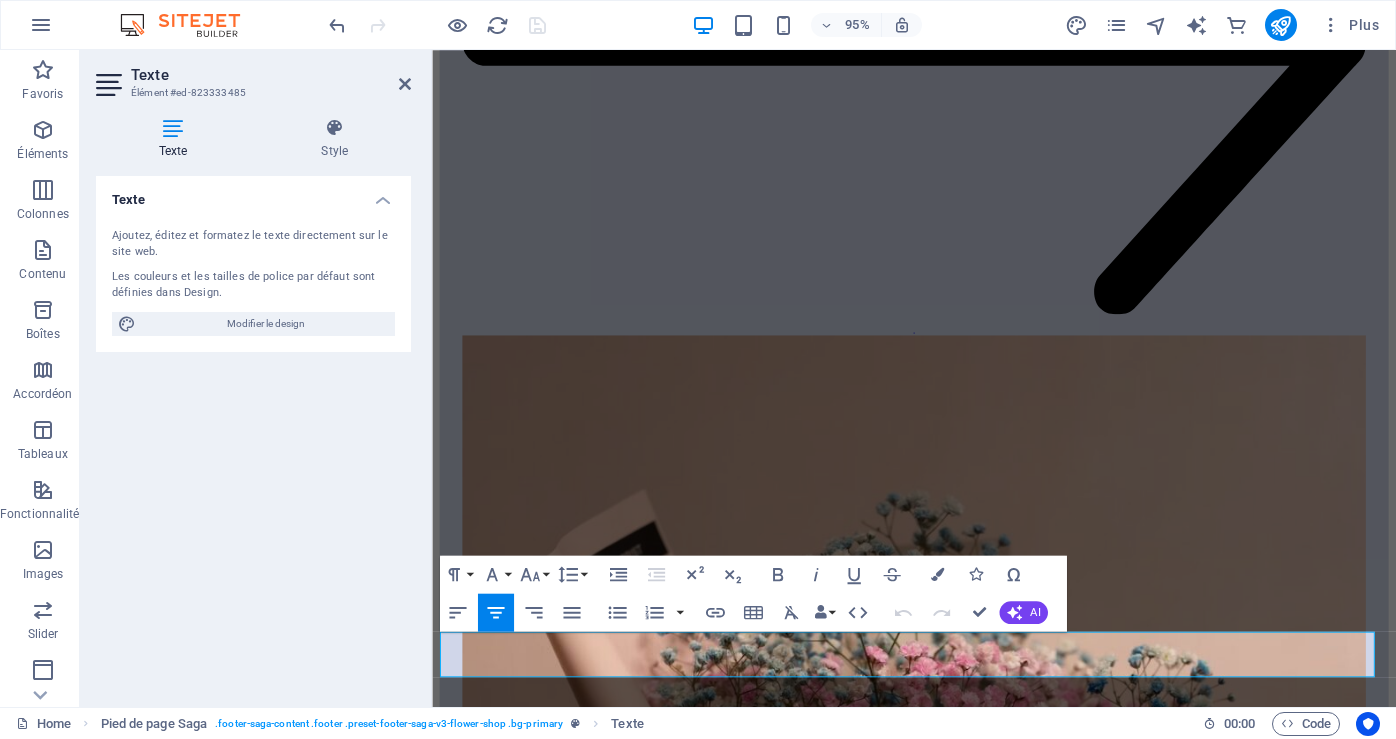 click on "Texte" at bounding box center (177, 139) 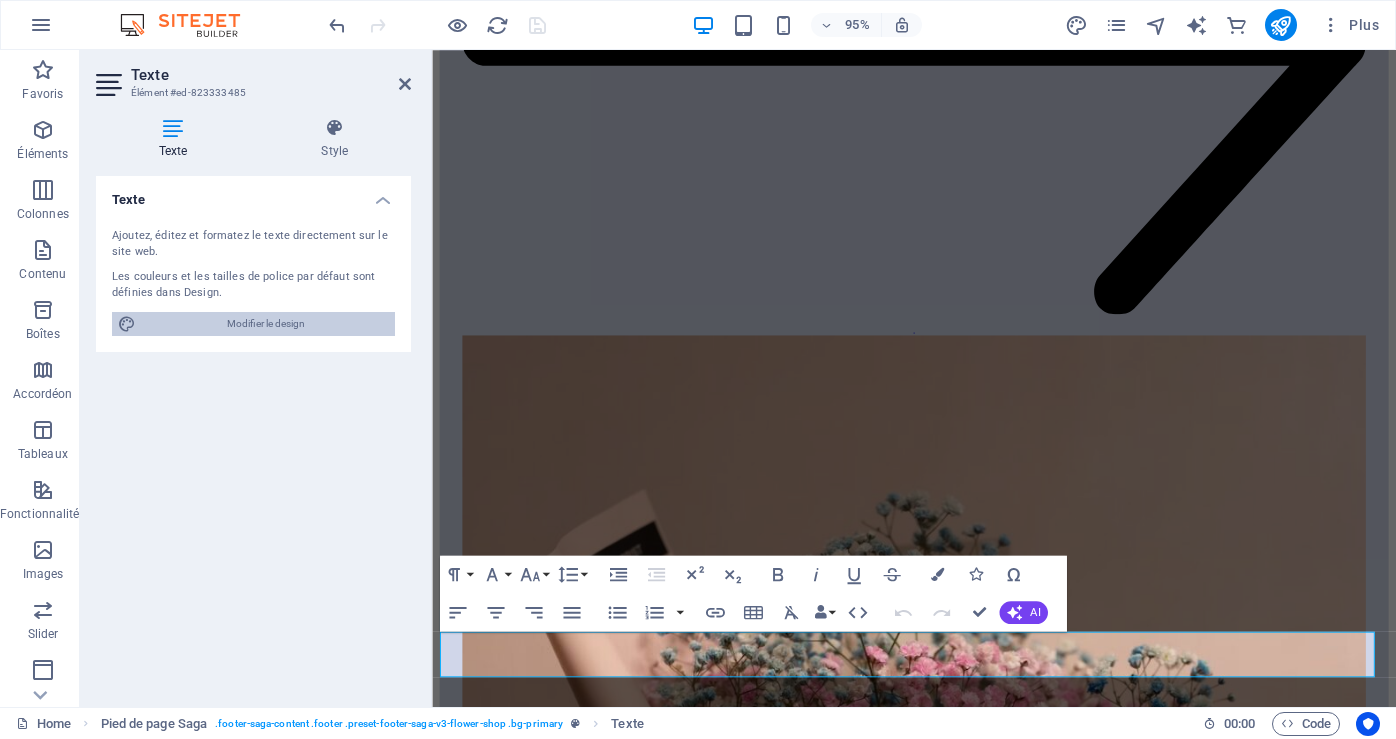 click on "Modifier le design" at bounding box center [265, 324] 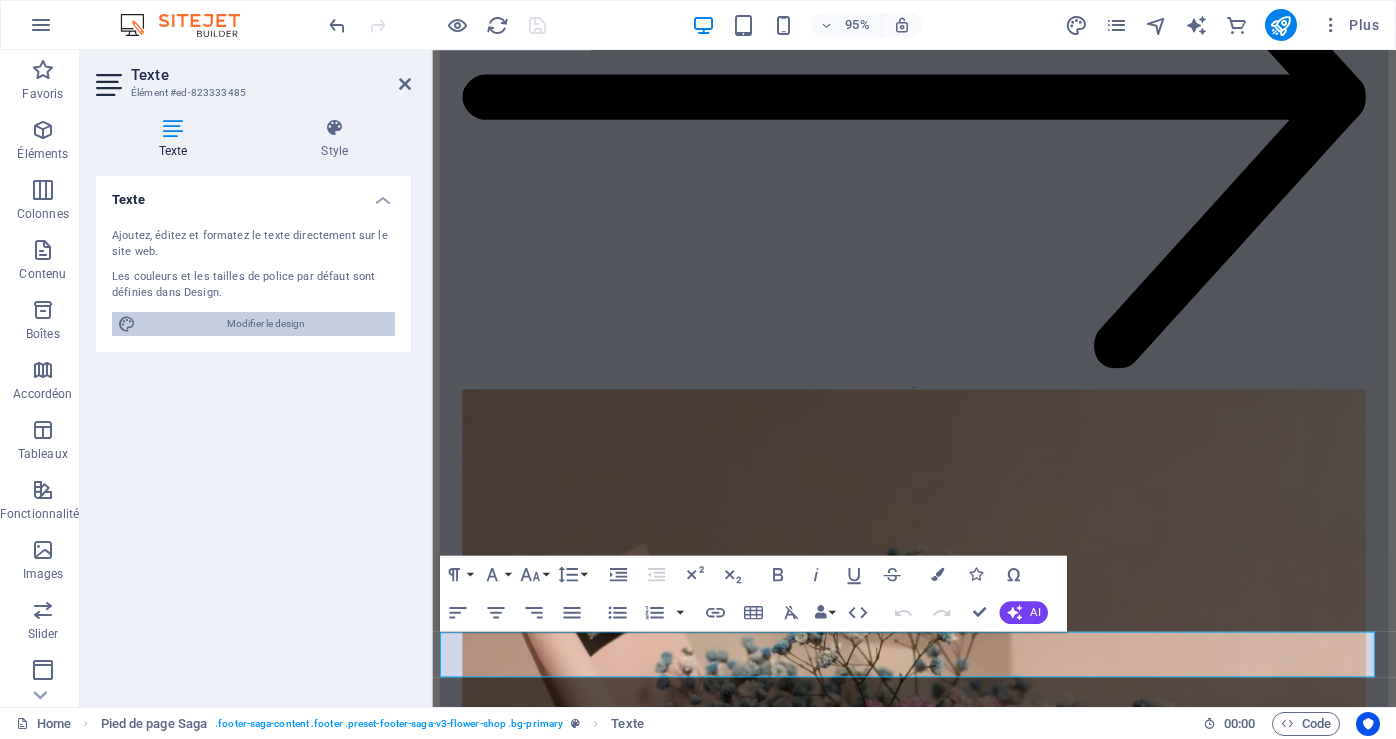 select on "px" 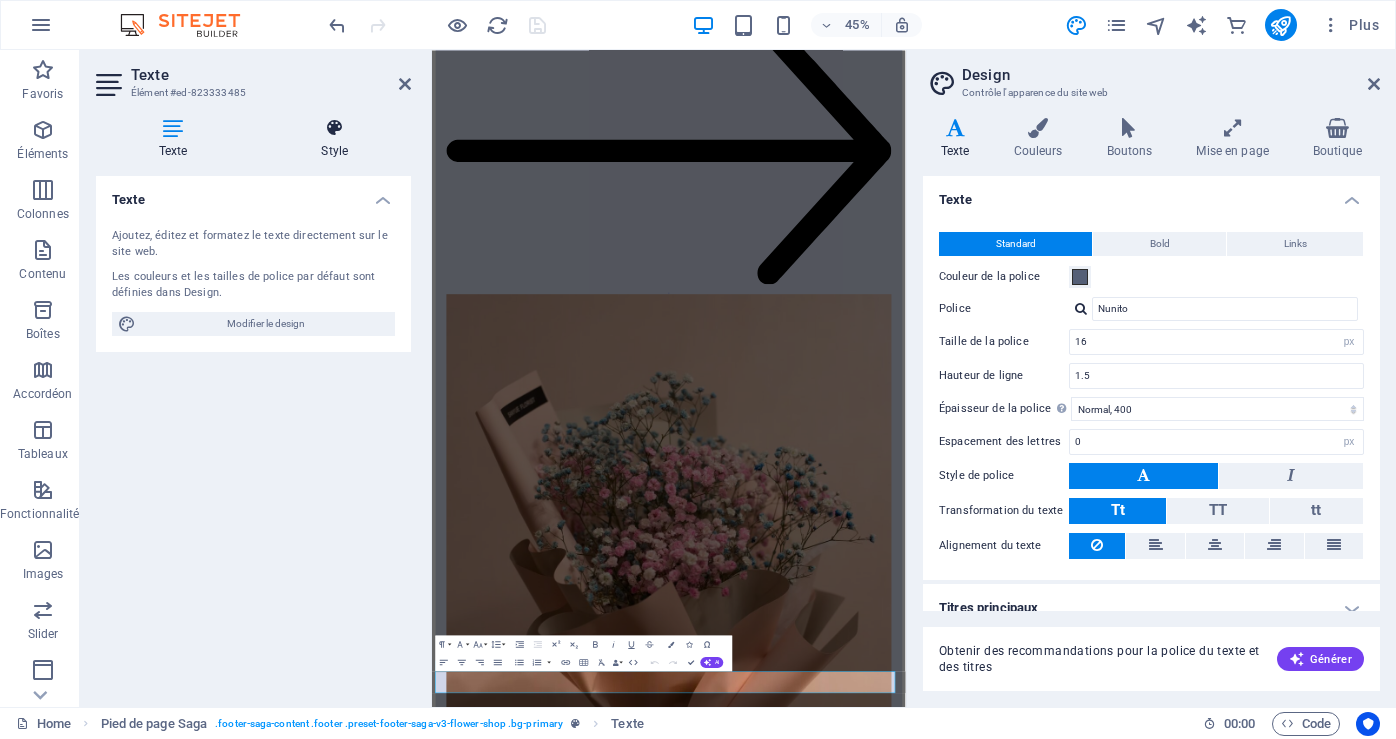 click on "Style" at bounding box center [335, 139] 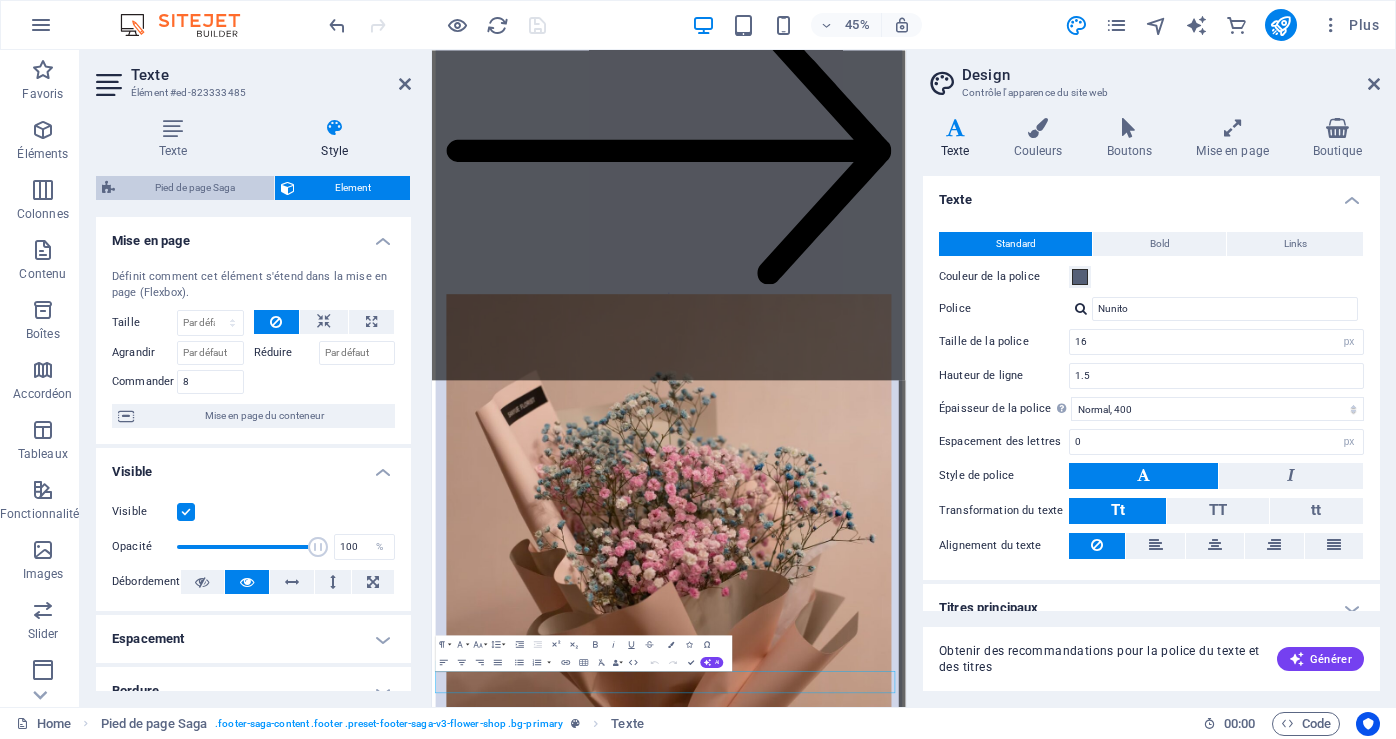 click on "Pied de page Saga" at bounding box center (194, 188) 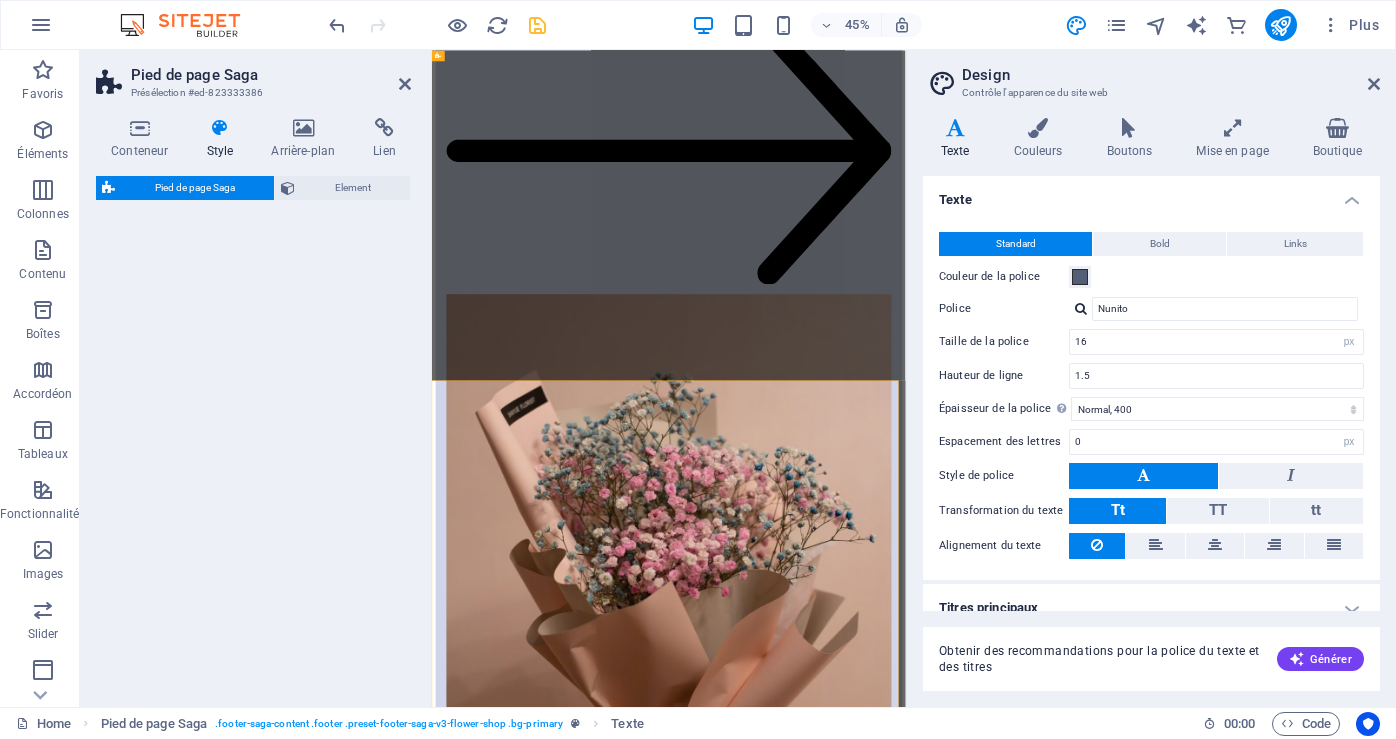 select on "rem" 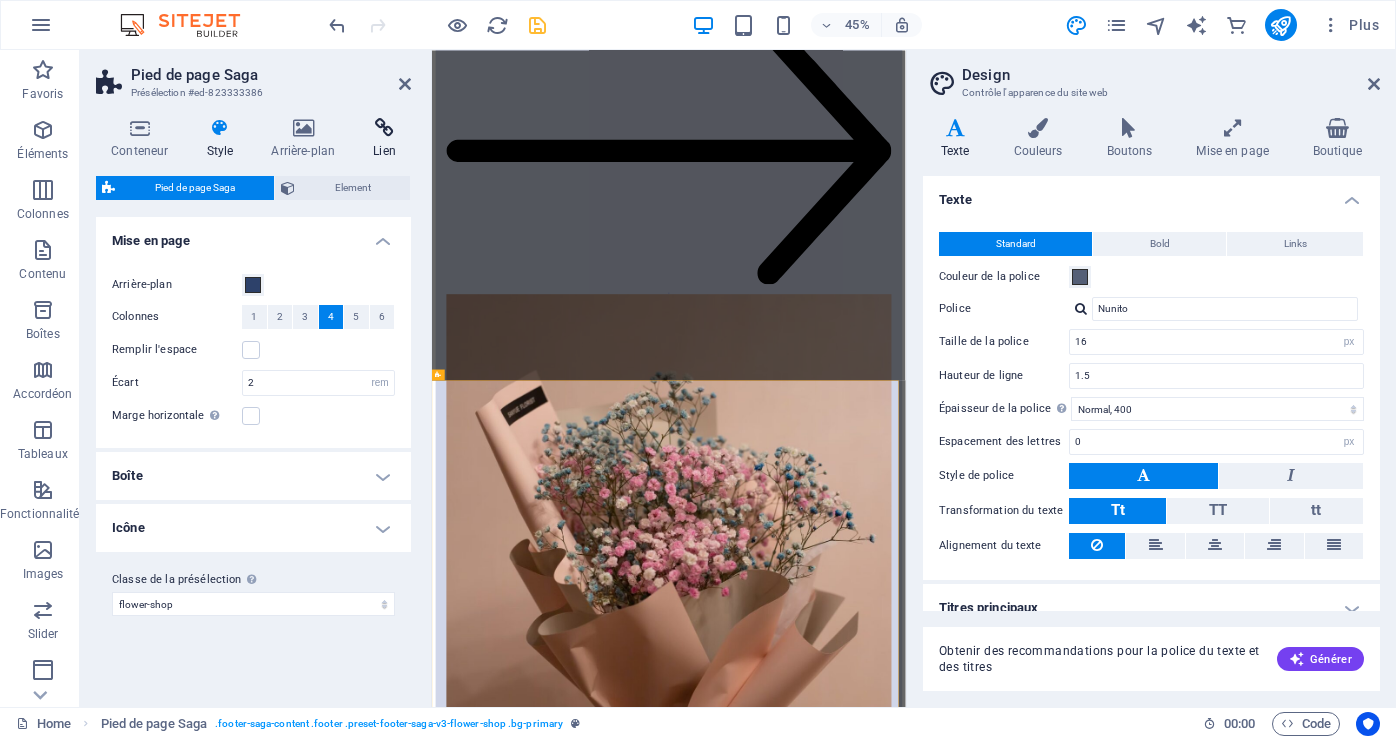 click on "Lien" at bounding box center [384, 139] 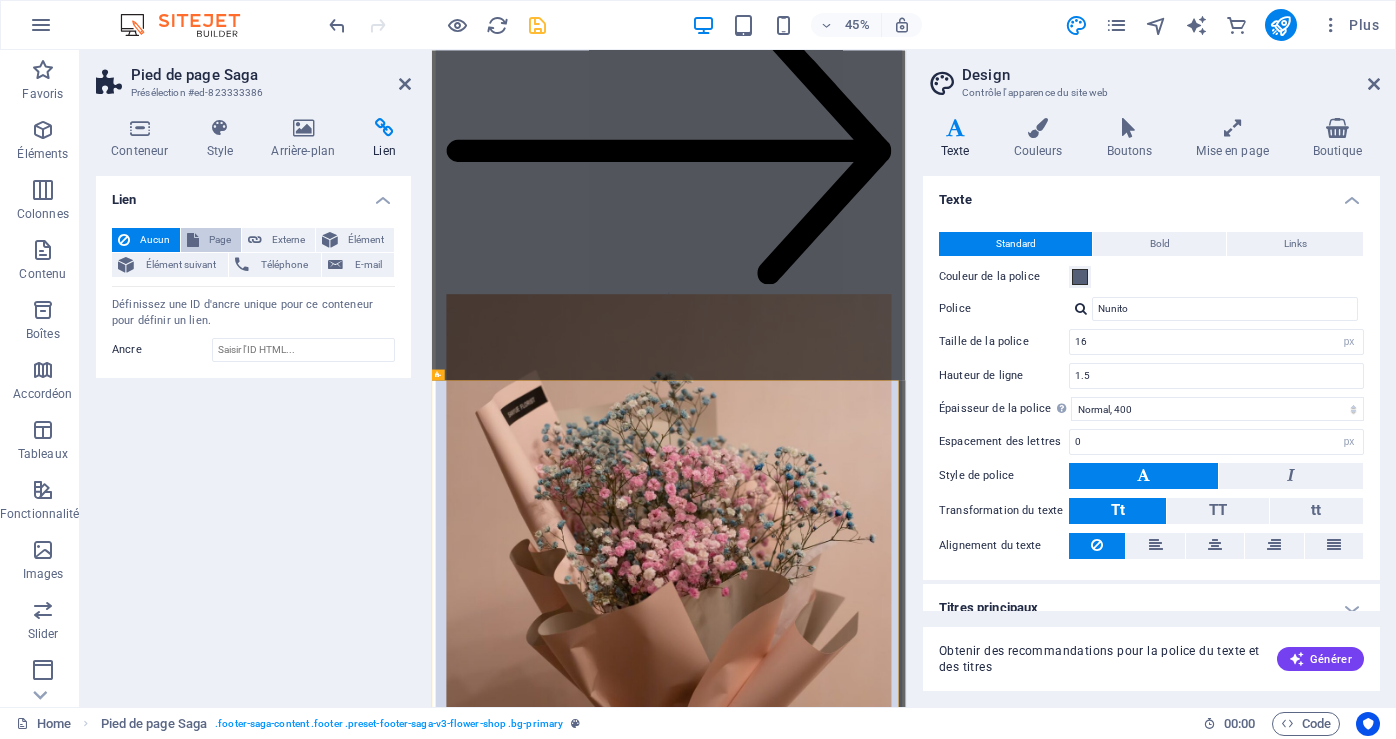 click on "Page" at bounding box center (220, 240) 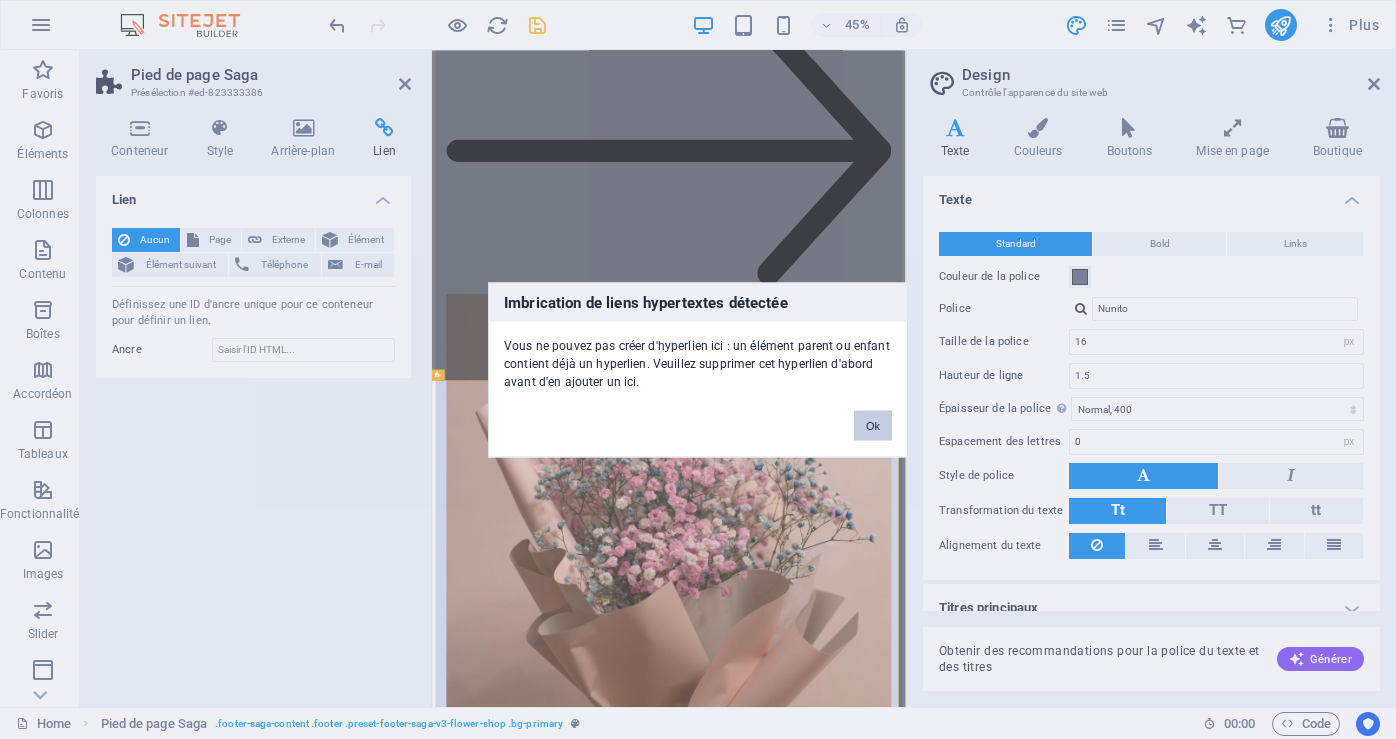 click on "Ok" at bounding box center [873, 425] 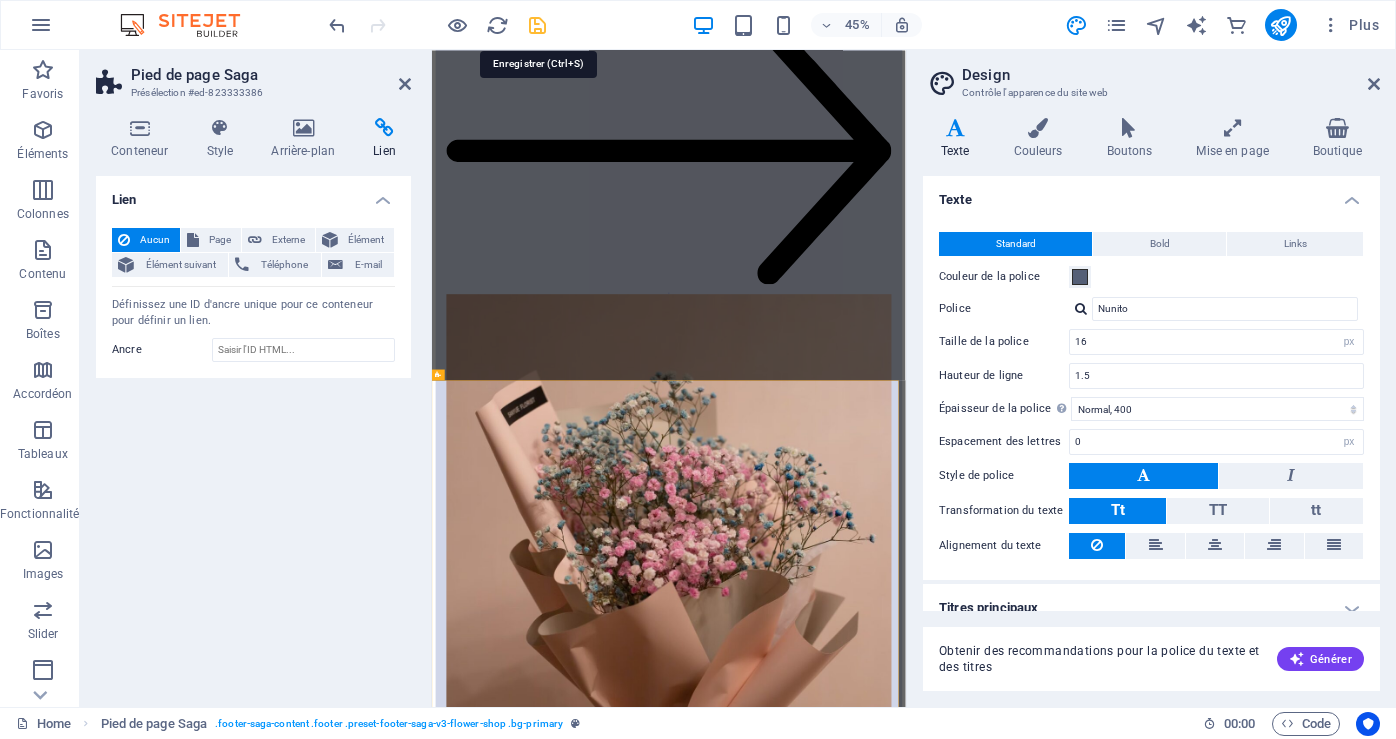 click at bounding box center [537, 25] 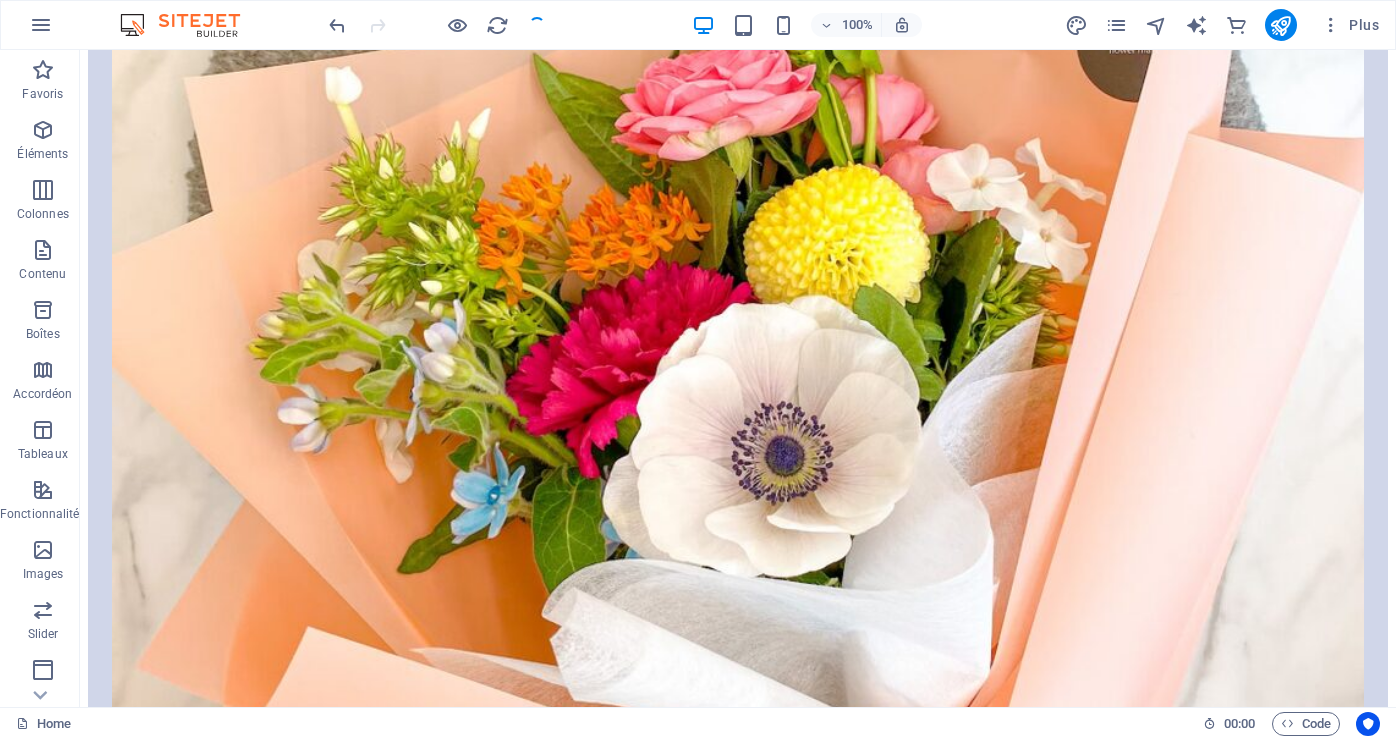 scroll, scrollTop: 6915, scrollLeft: 0, axis: vertical 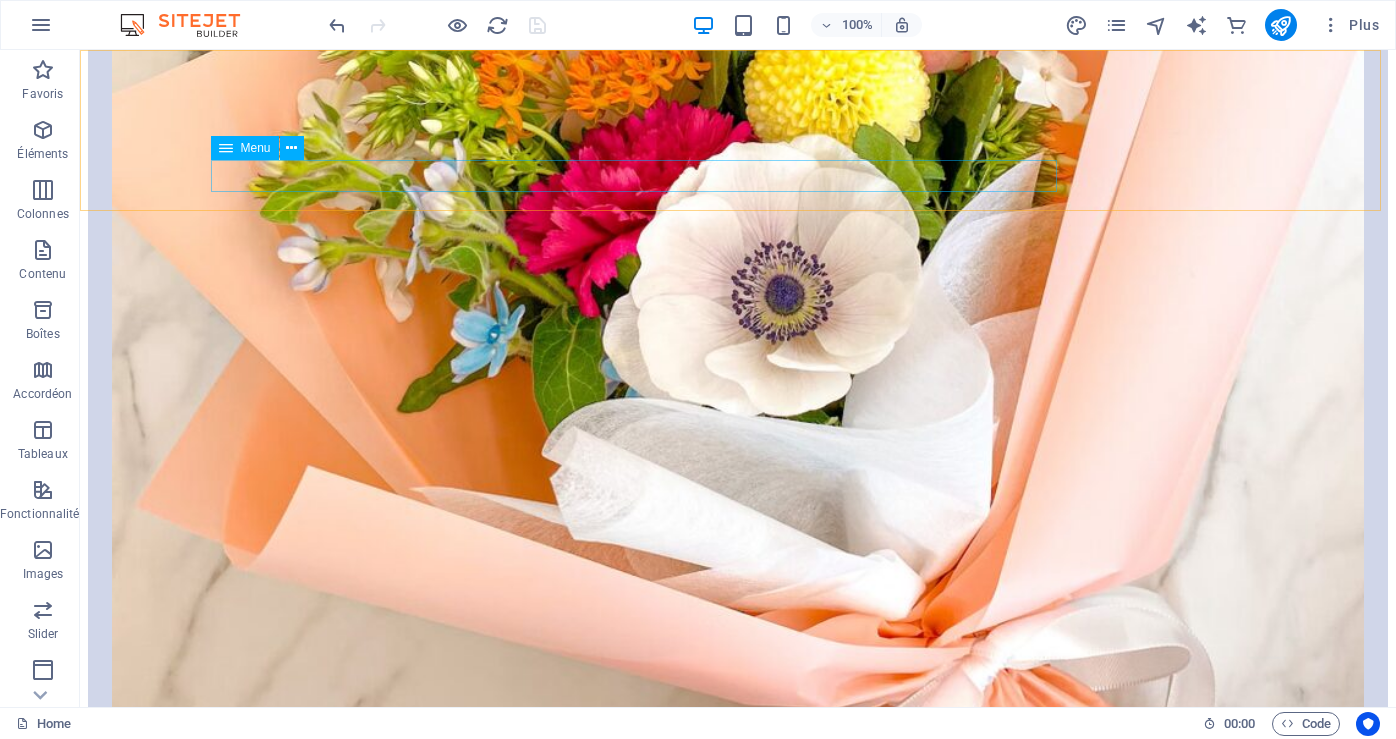 click on "Home About Workshop Shop Contact Us" at bounding box center (738, -6714) 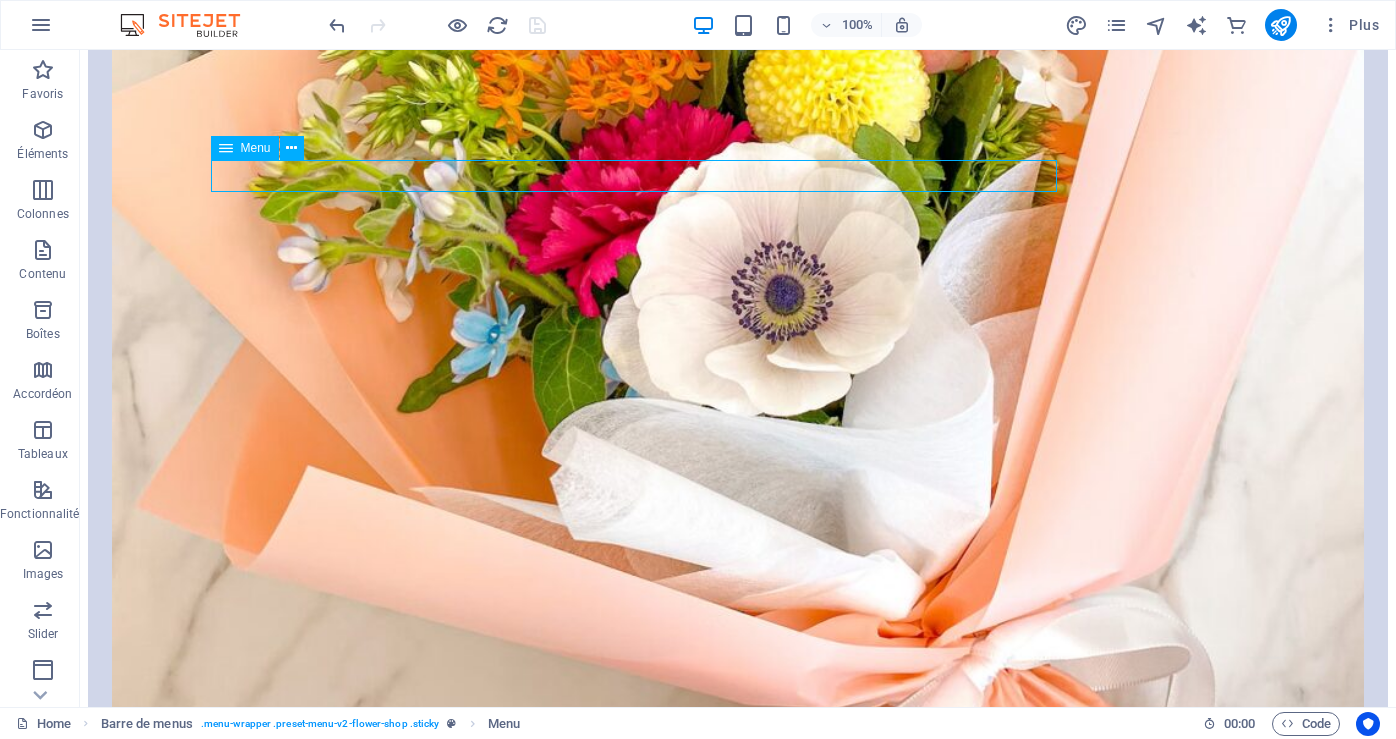 click on "Home About Workshop Shop Contact Us" at bounding box center (738, -6714) 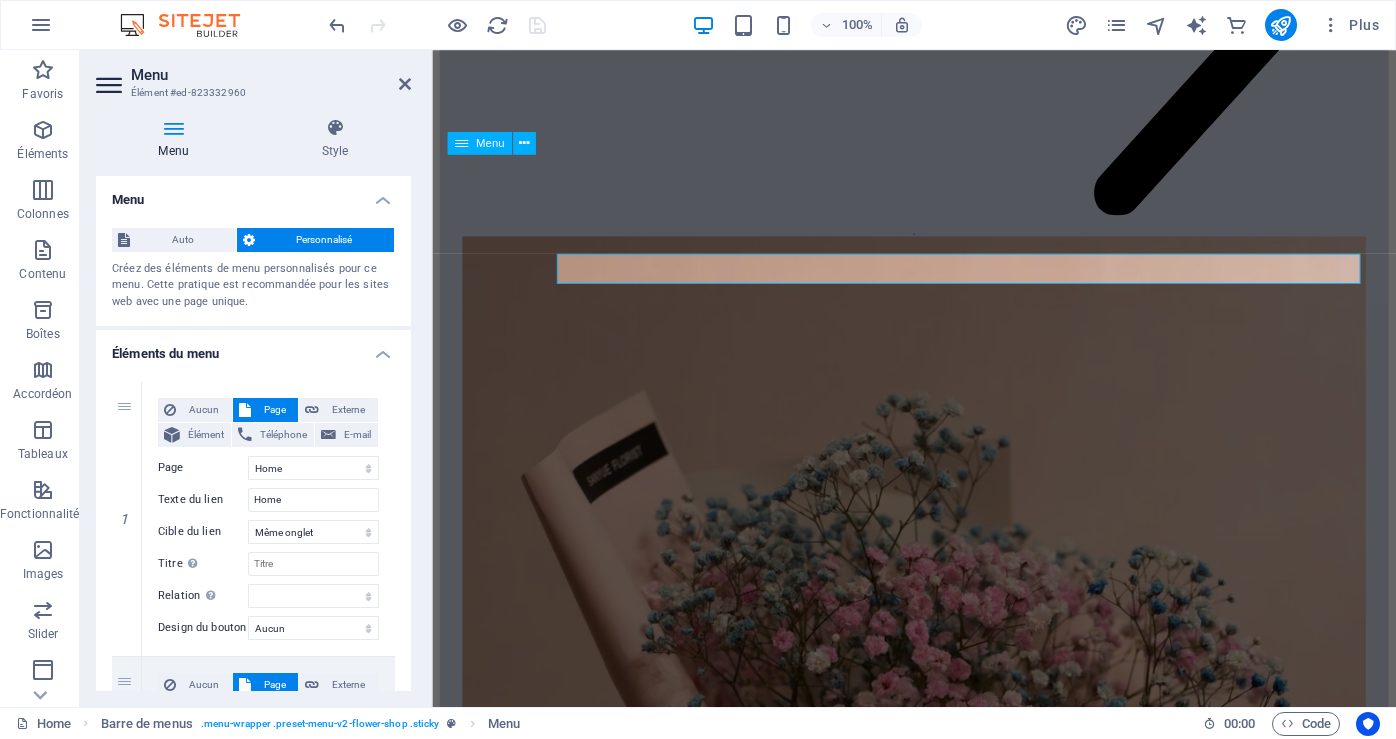 scroll, scrollTop: 6811, scrollLeft: 0, axis: vertical 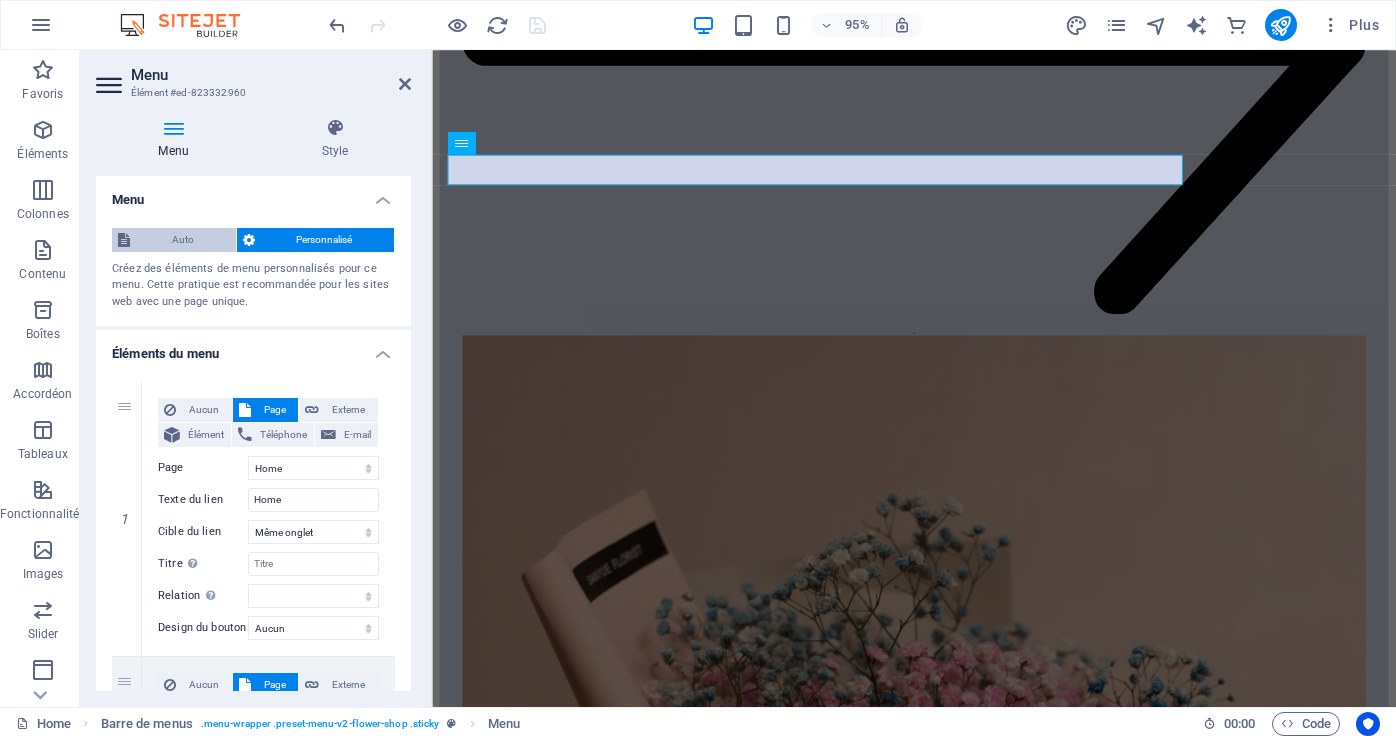 click on "Auto" at bounding box center [183, 240] 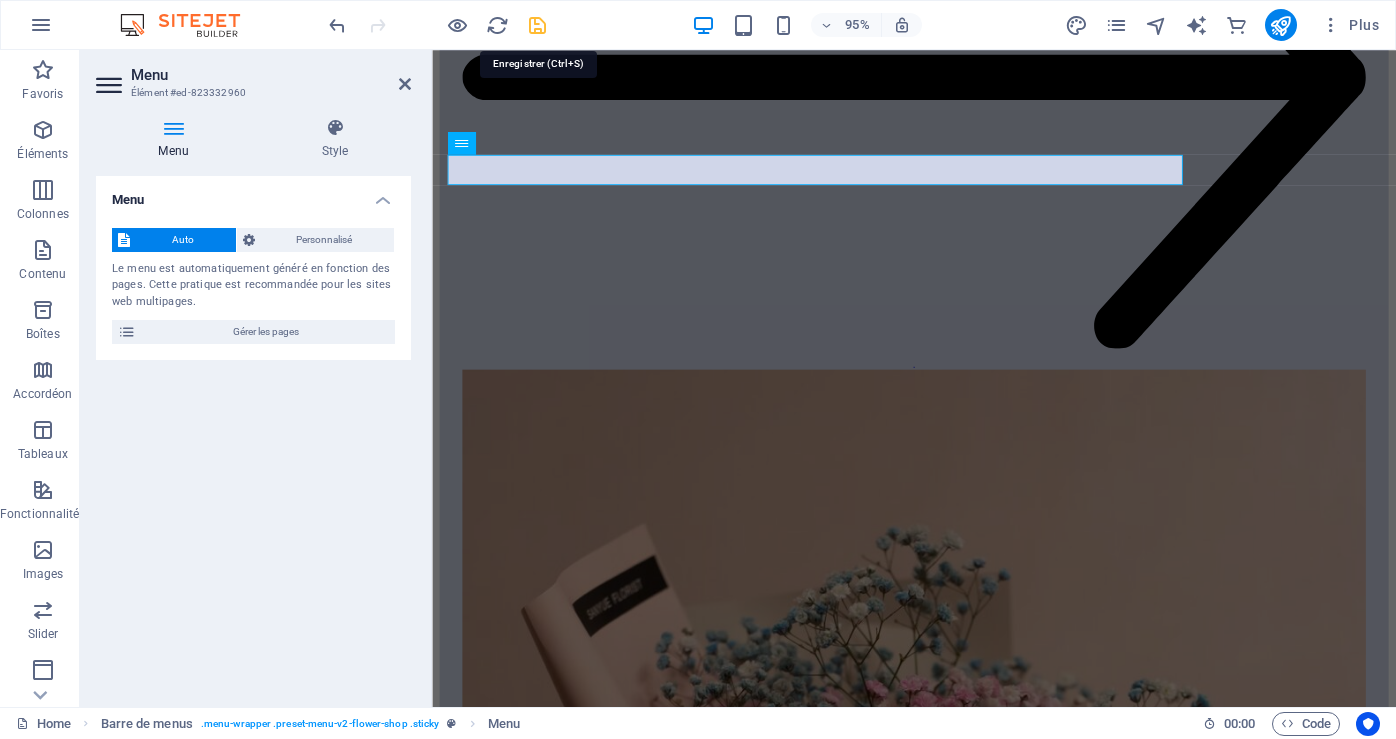 click at bounding box center [537, 25] 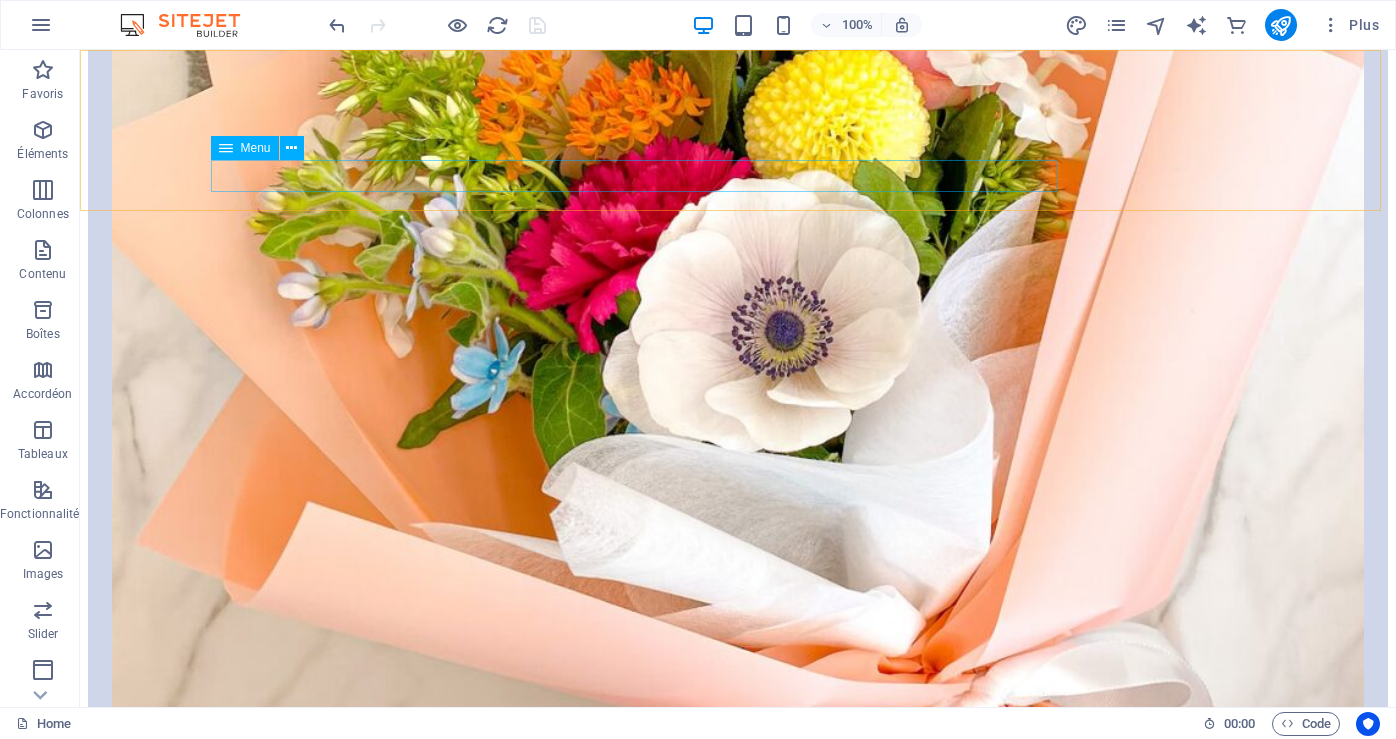 click on "Home About Workshops Shop Contact Legal Notice Privacy" at bounding box center (738, -6696) 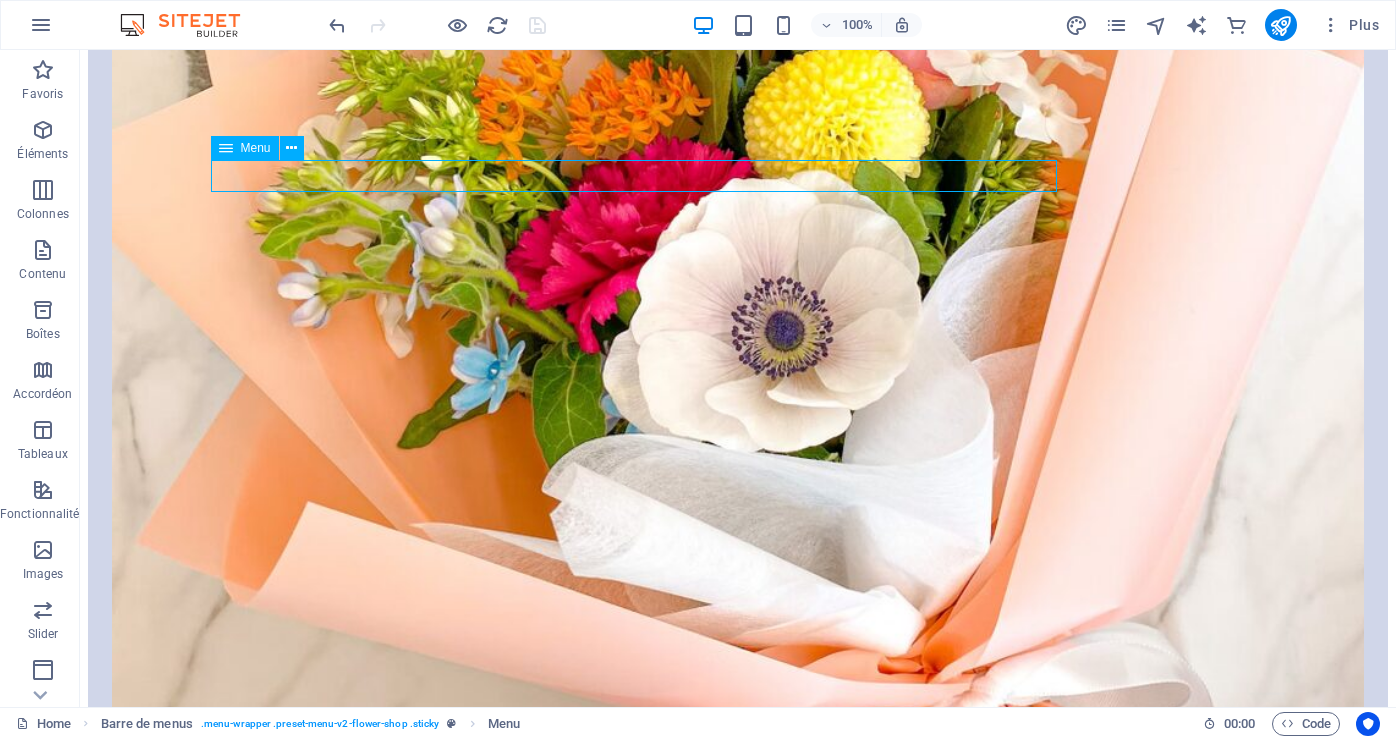 click on "Home About Workshops Shop Contact Legal Notice Privacy" at bounding box center (738, -6696) 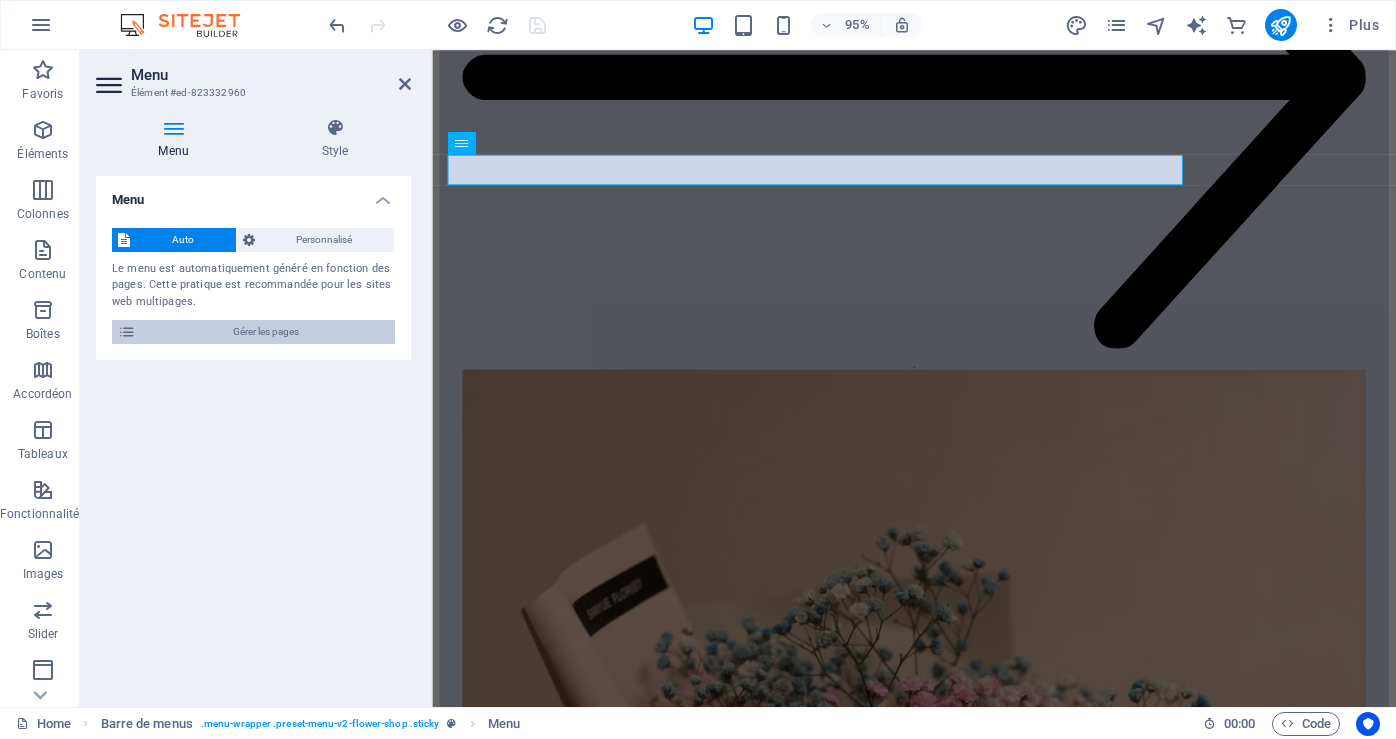 click on "Gérer les pages" at bounding box center (265, 332) 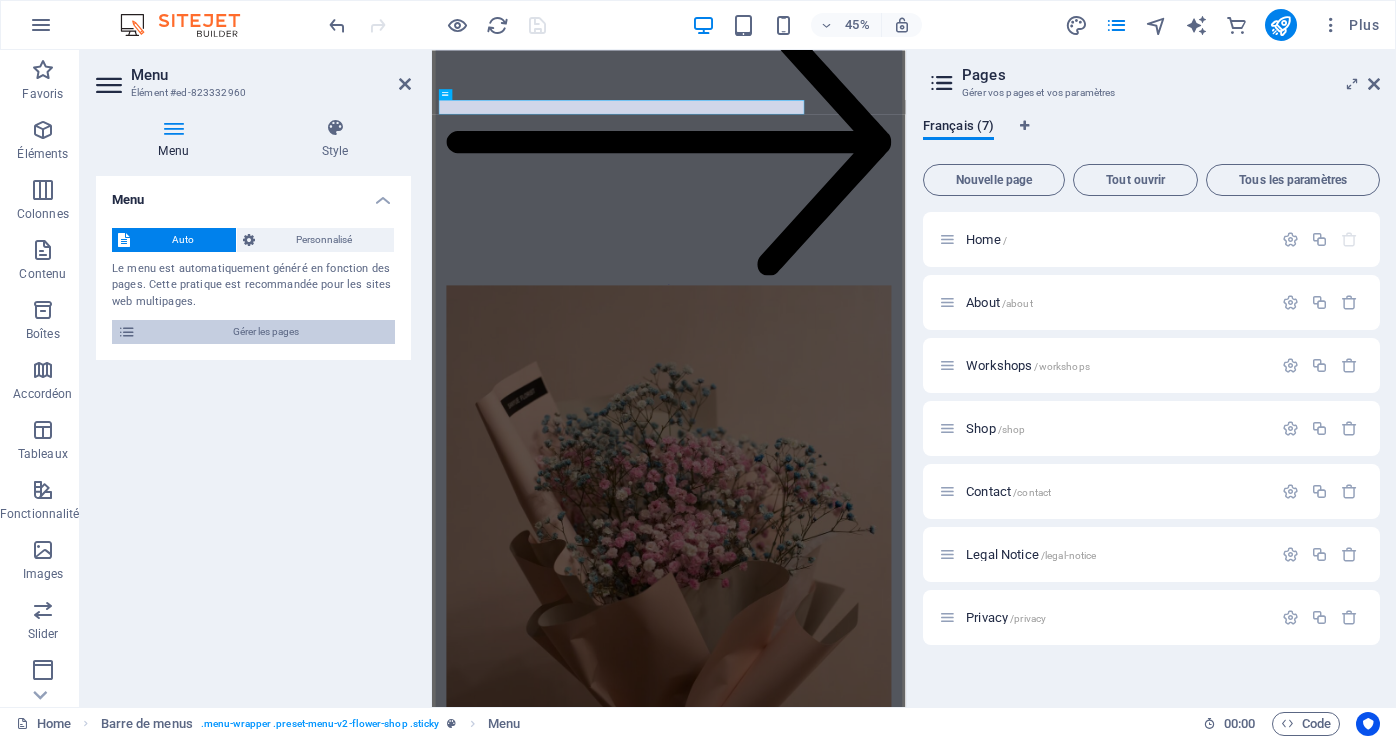 scroll, scrollTop: 6754, scrollLeft: 0, axis: vertical 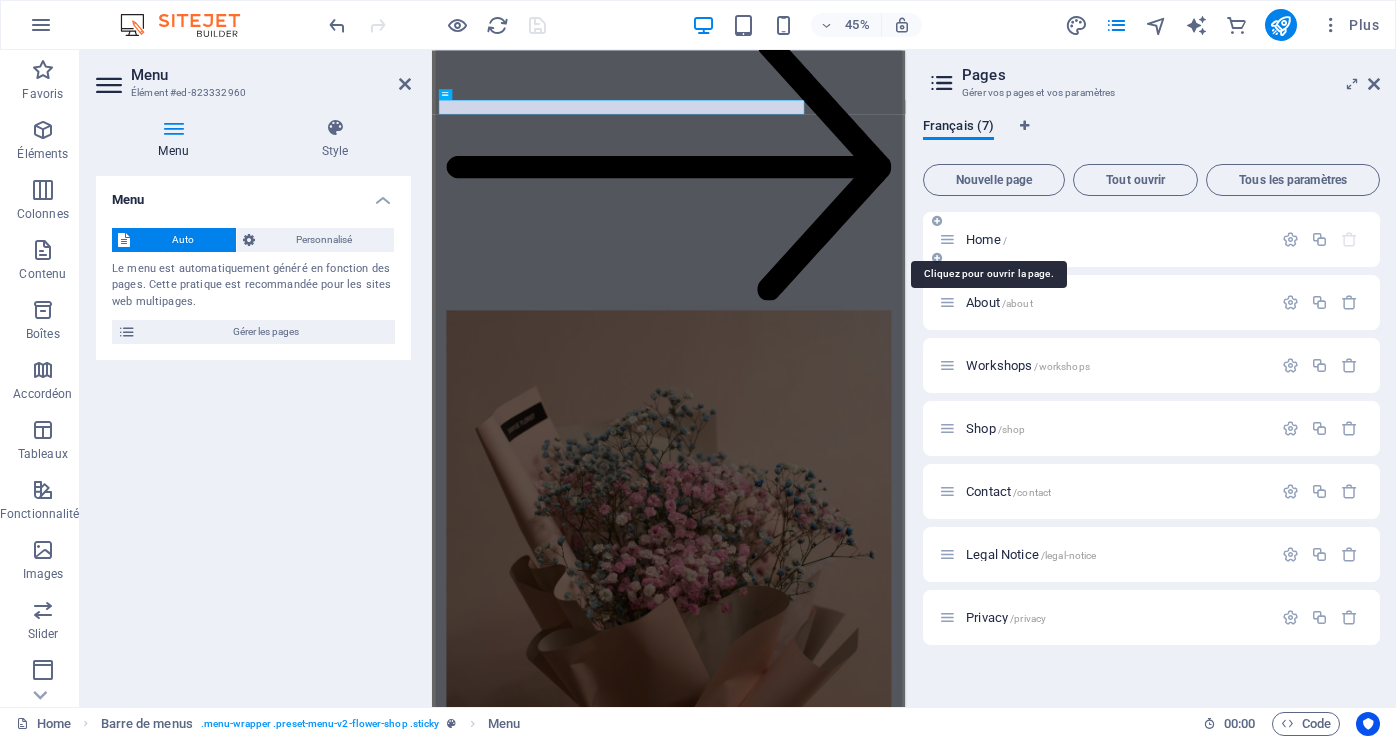 click on "Home /" at bounding box center (986, 239) 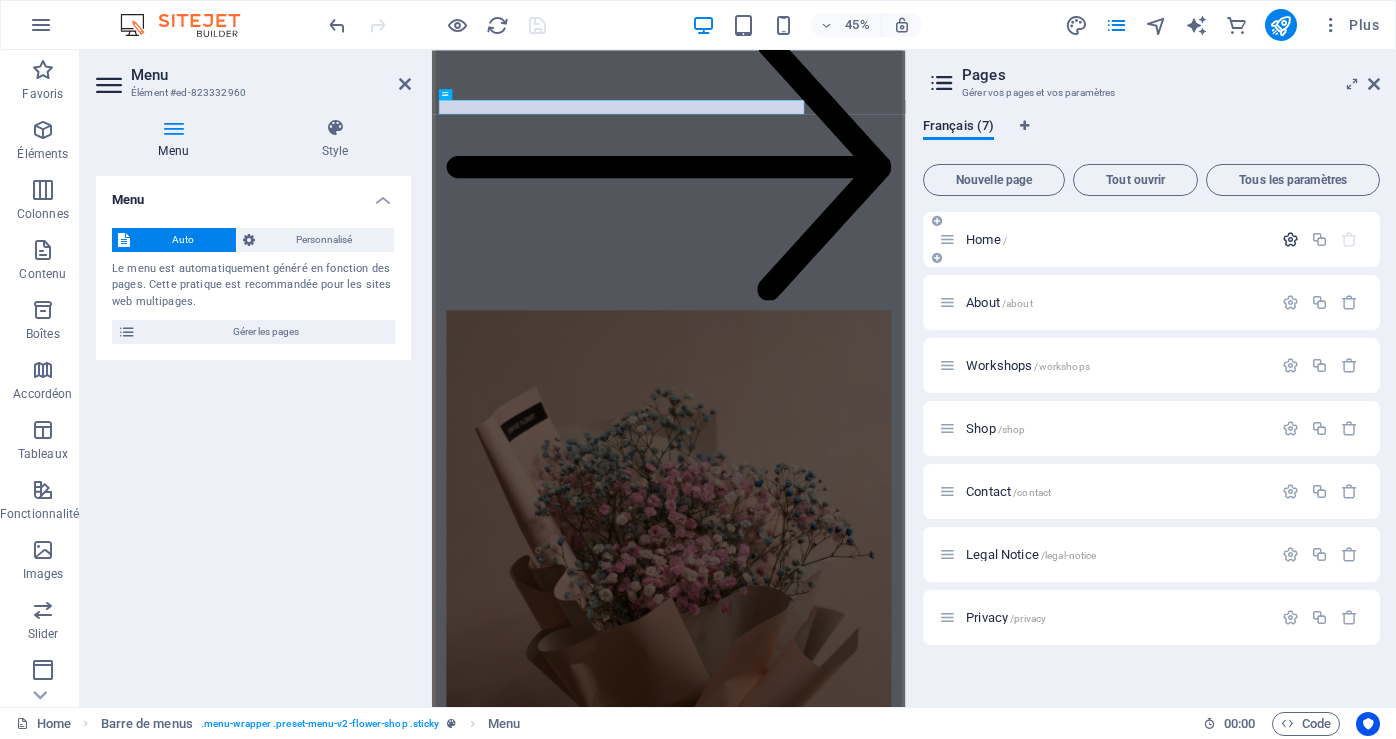 click at bounding box center (1290, 239) 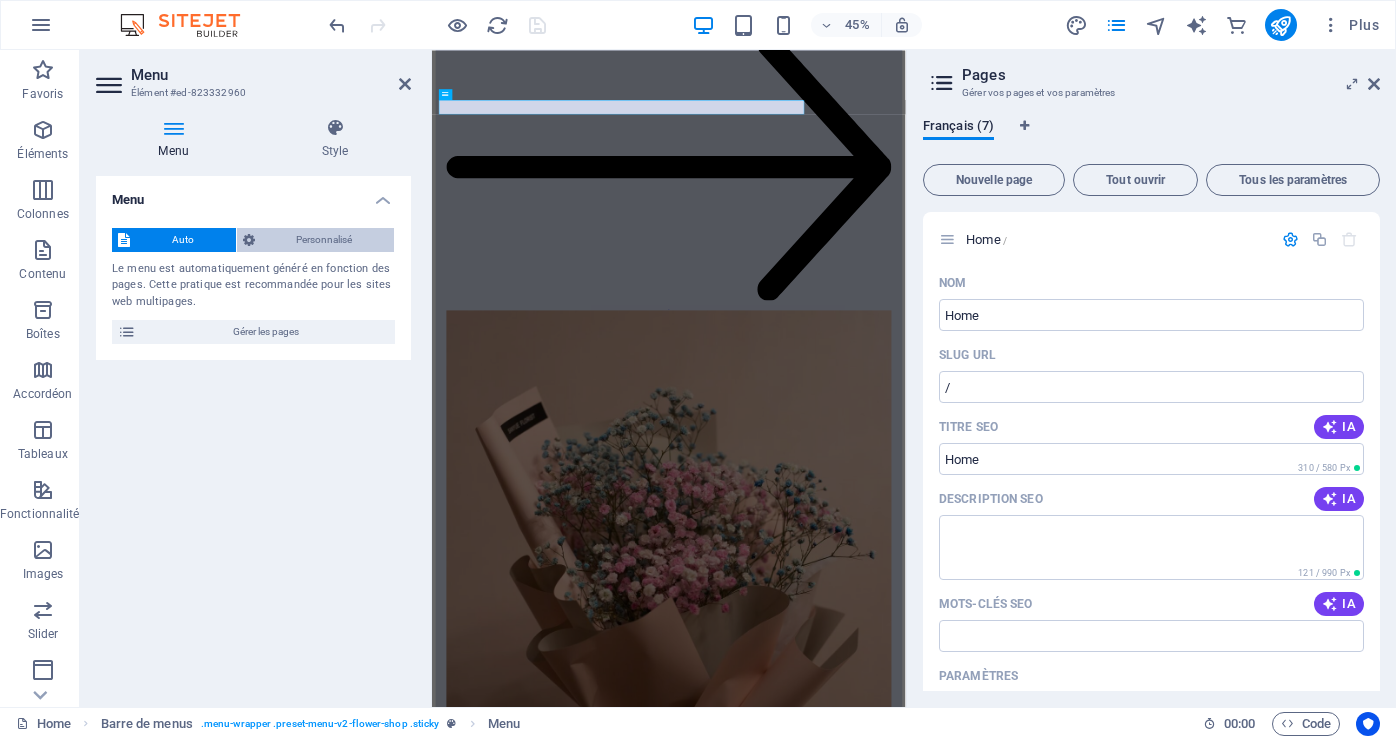 click at bounding box center [249, 240] 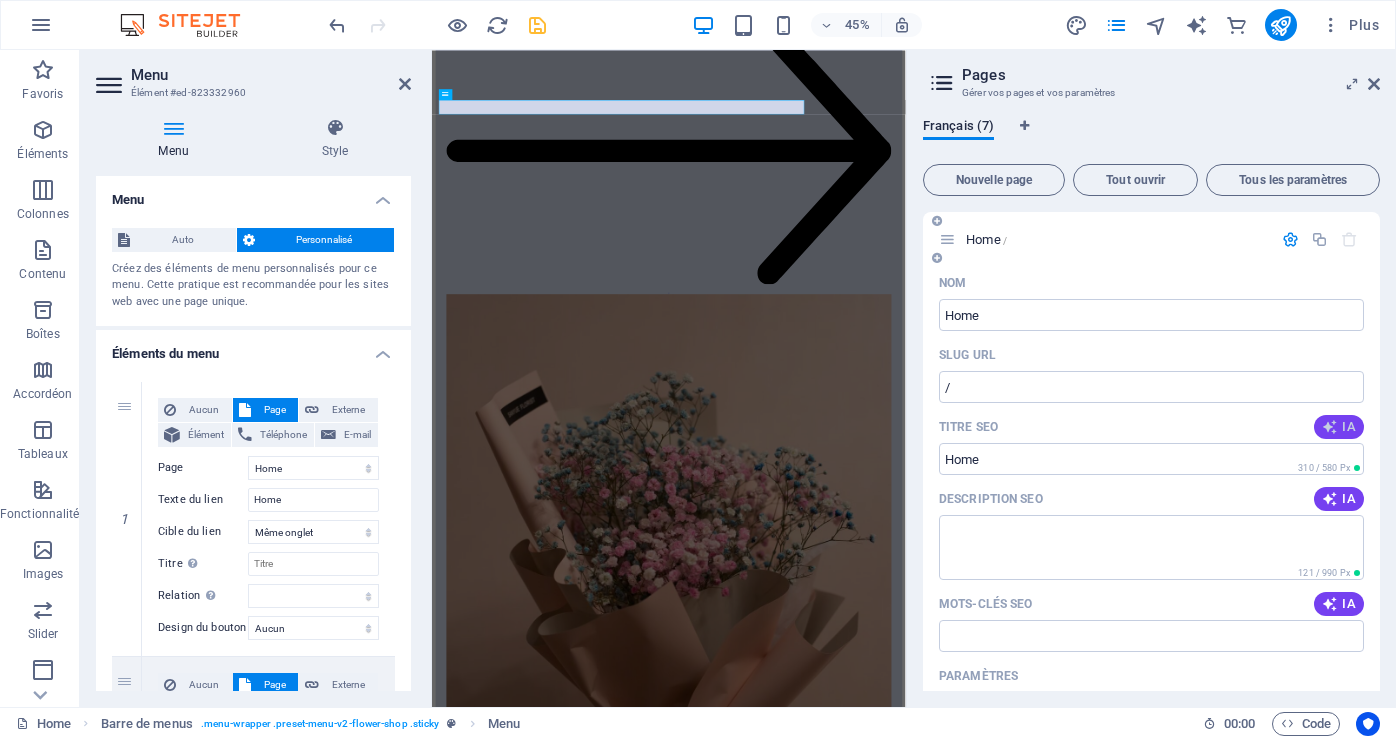 click on "IA" at bounding box center [1339, 427] 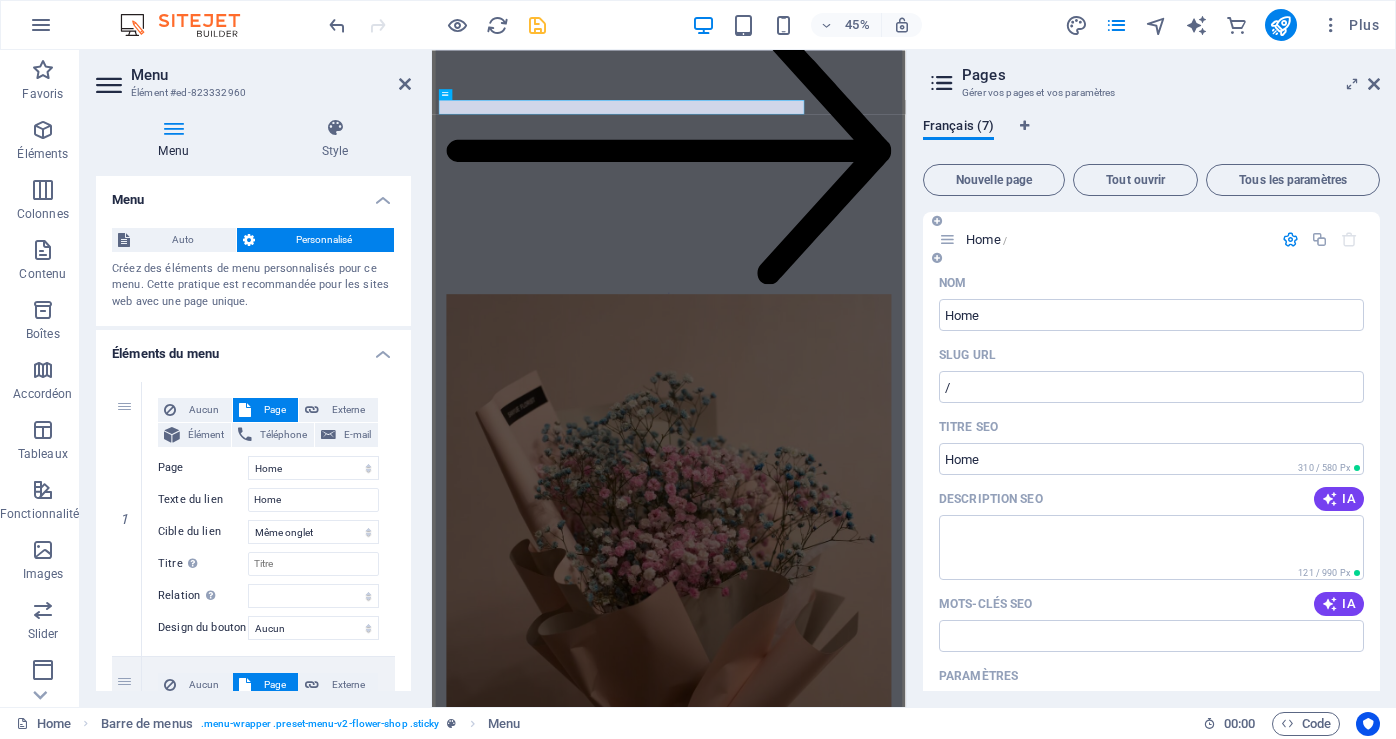type on "Envoyez de lamour avec des fleurs" 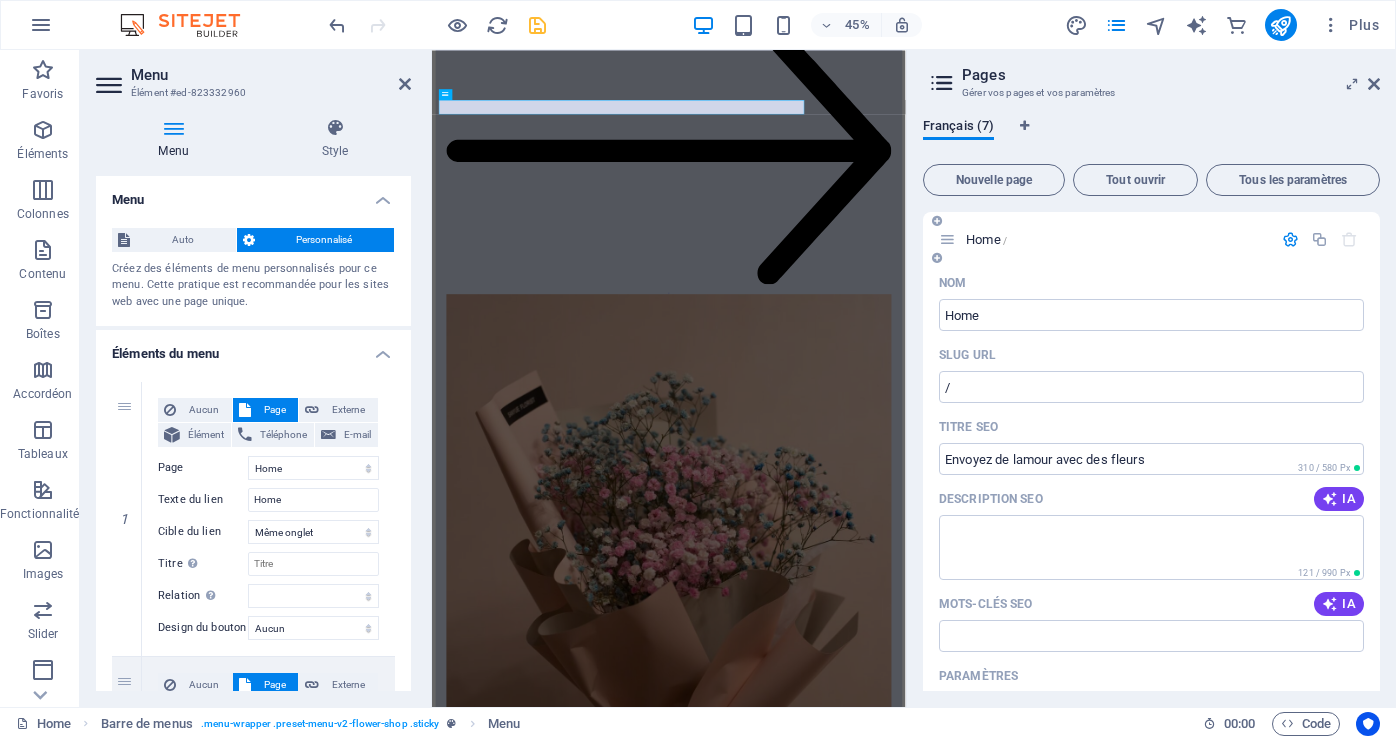 select on "1" 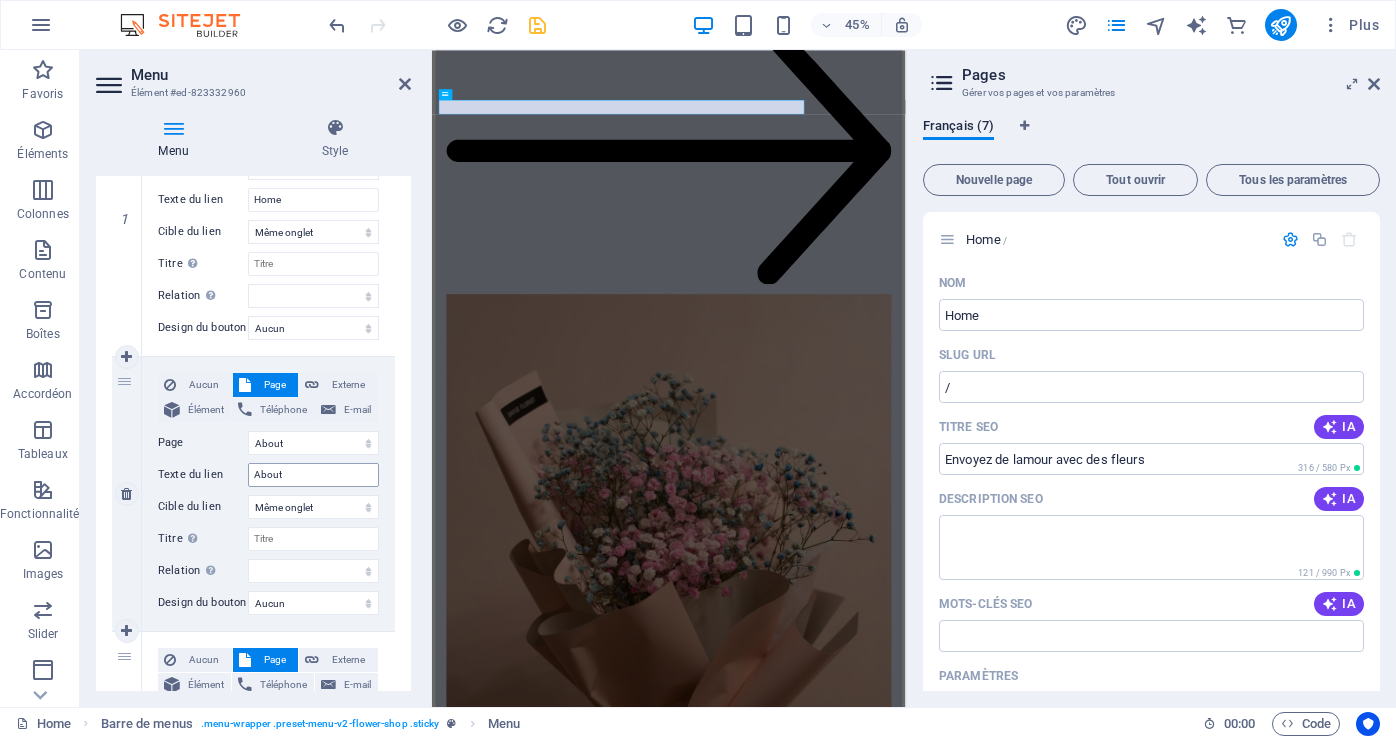 scroll, scrollTop: 100, scrollLeft: 0, axis: vertical 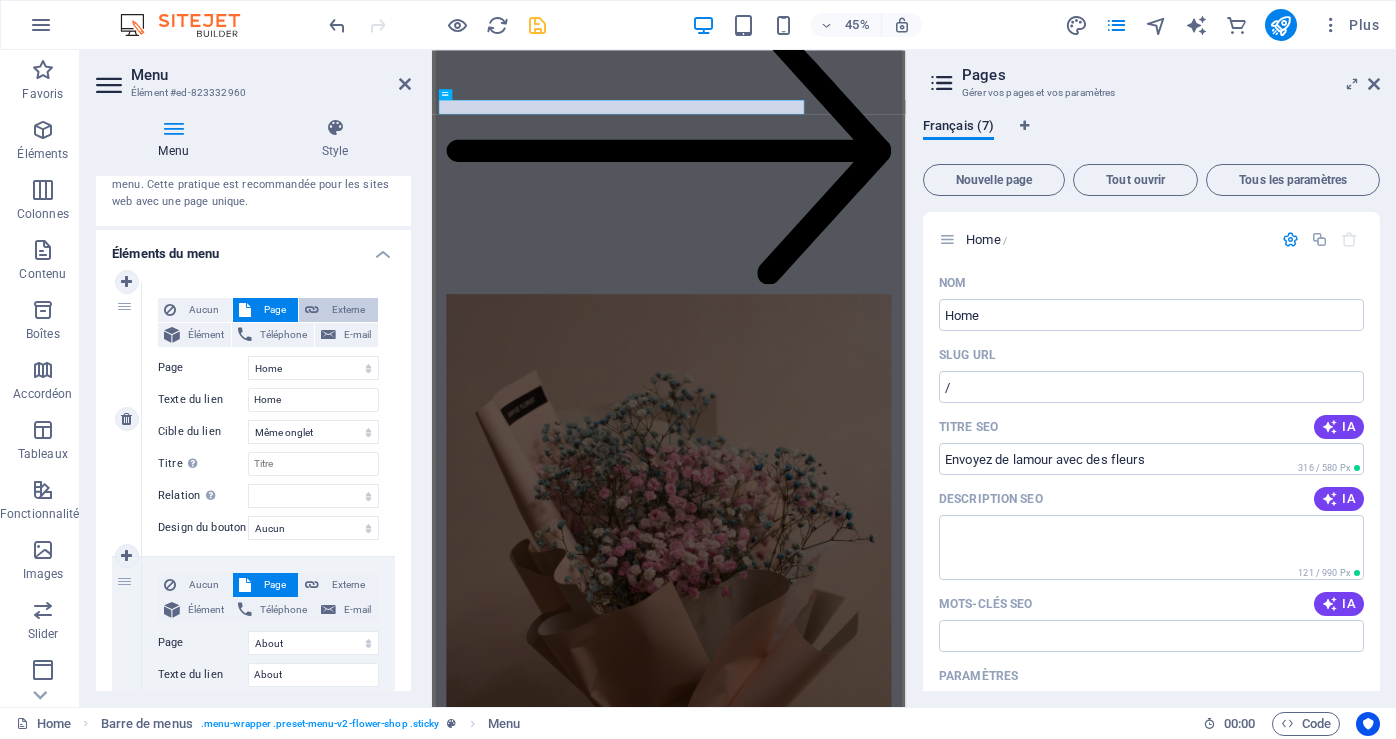 click at bounding box center [312, 310] 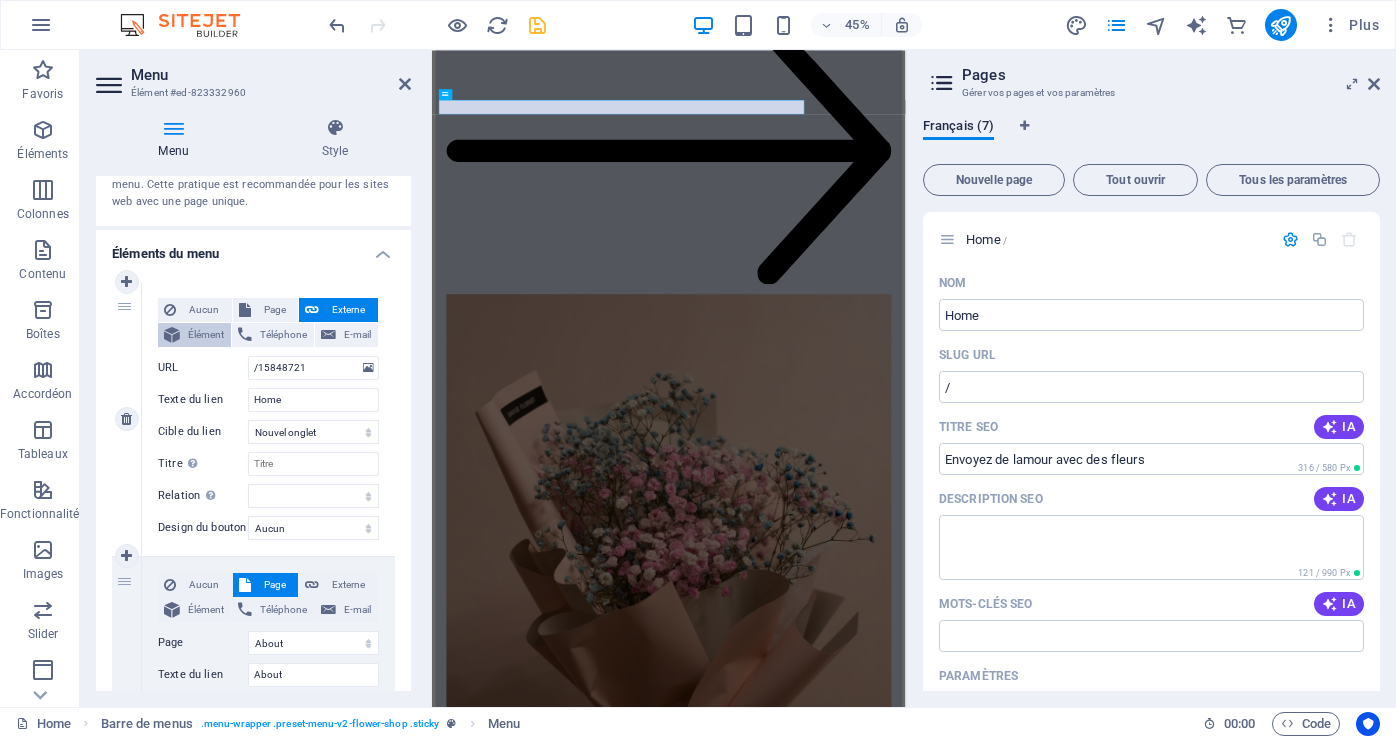 click on "Élément" at bounding box center [205, 335] 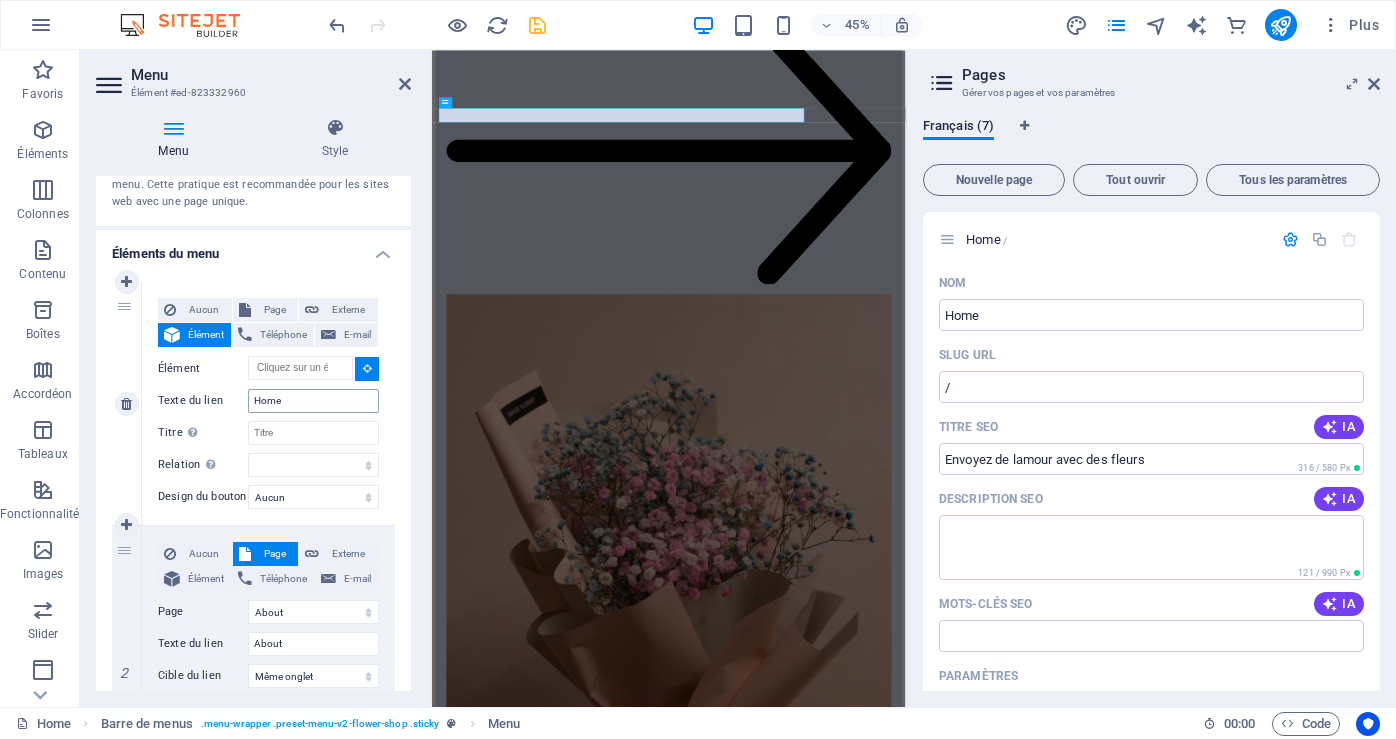 scroll, scrollTop: 6593, scrollLeft: 0, axis: vertical 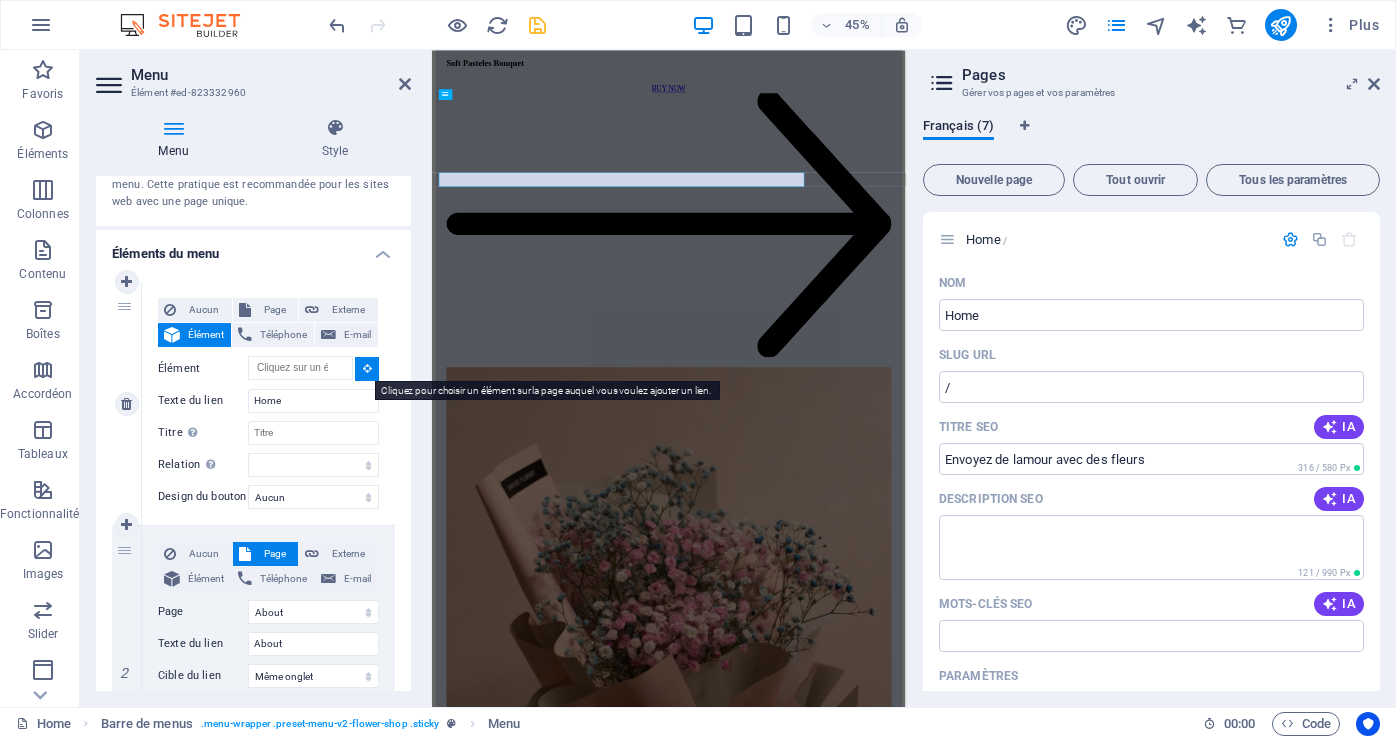 click at bounding box center [367, 368] 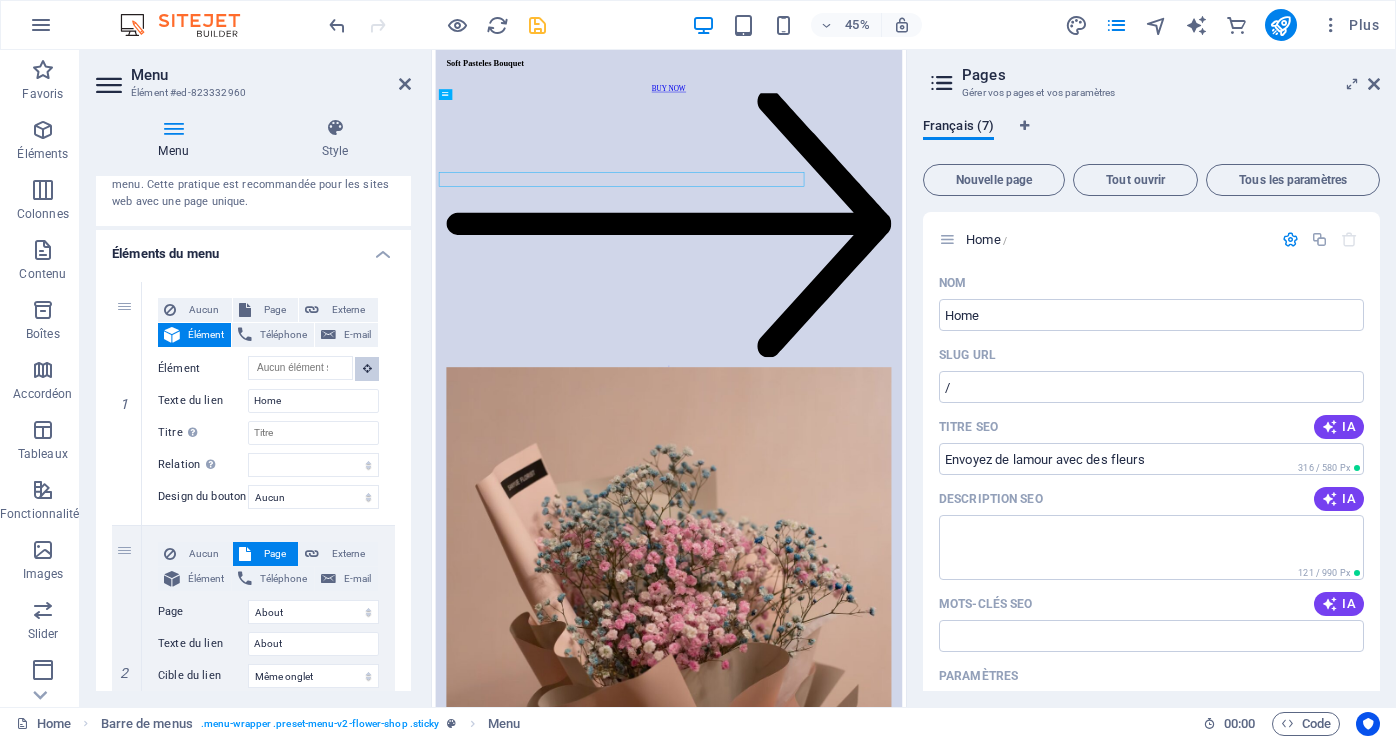 scroll, scrollTop: 6432, scrollLeft: 0, axis: vertical 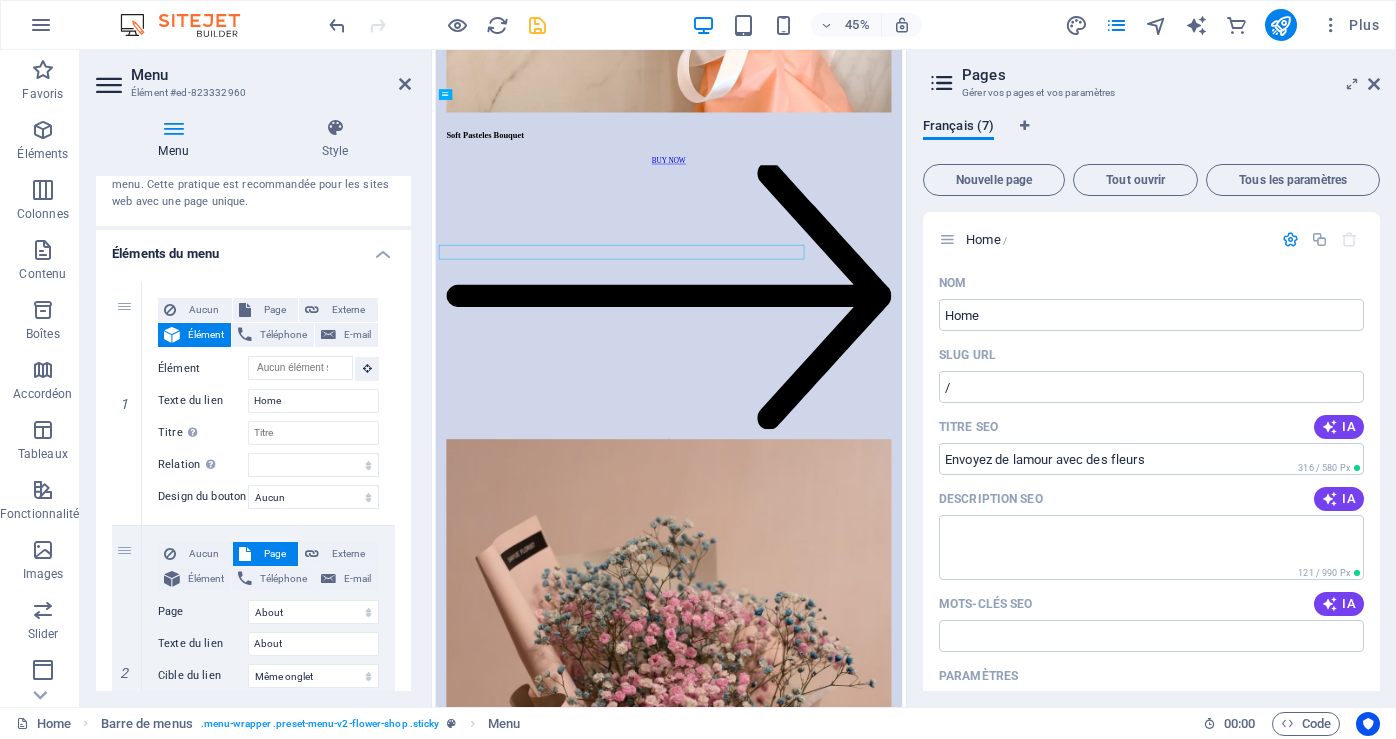 click at bounding box center [173, 128] 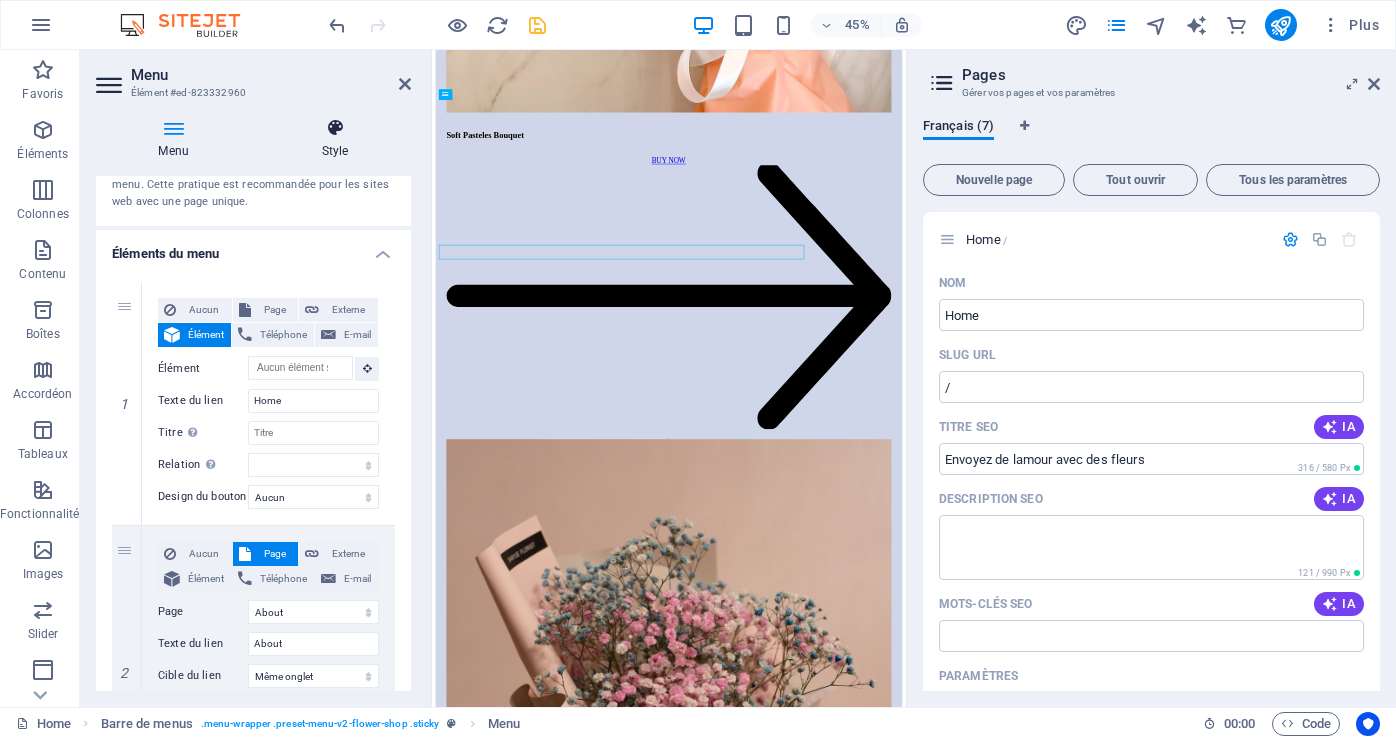 click at bounding box center [335, 128] 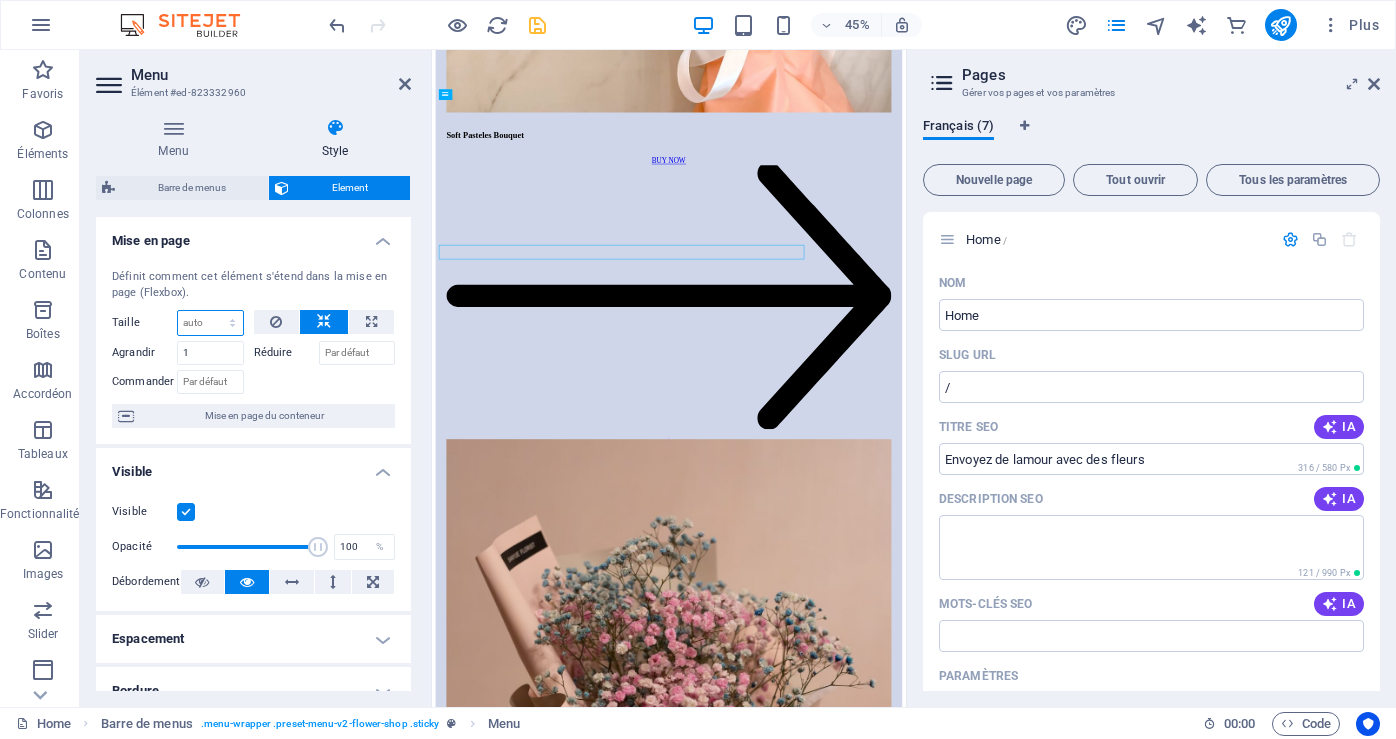 click on "Par défaut auto px % 1/1 1/2 1/3 1/4 1/5 1/6 1/7 1/8 1/9 1/10" at bounding box center [210, 323] 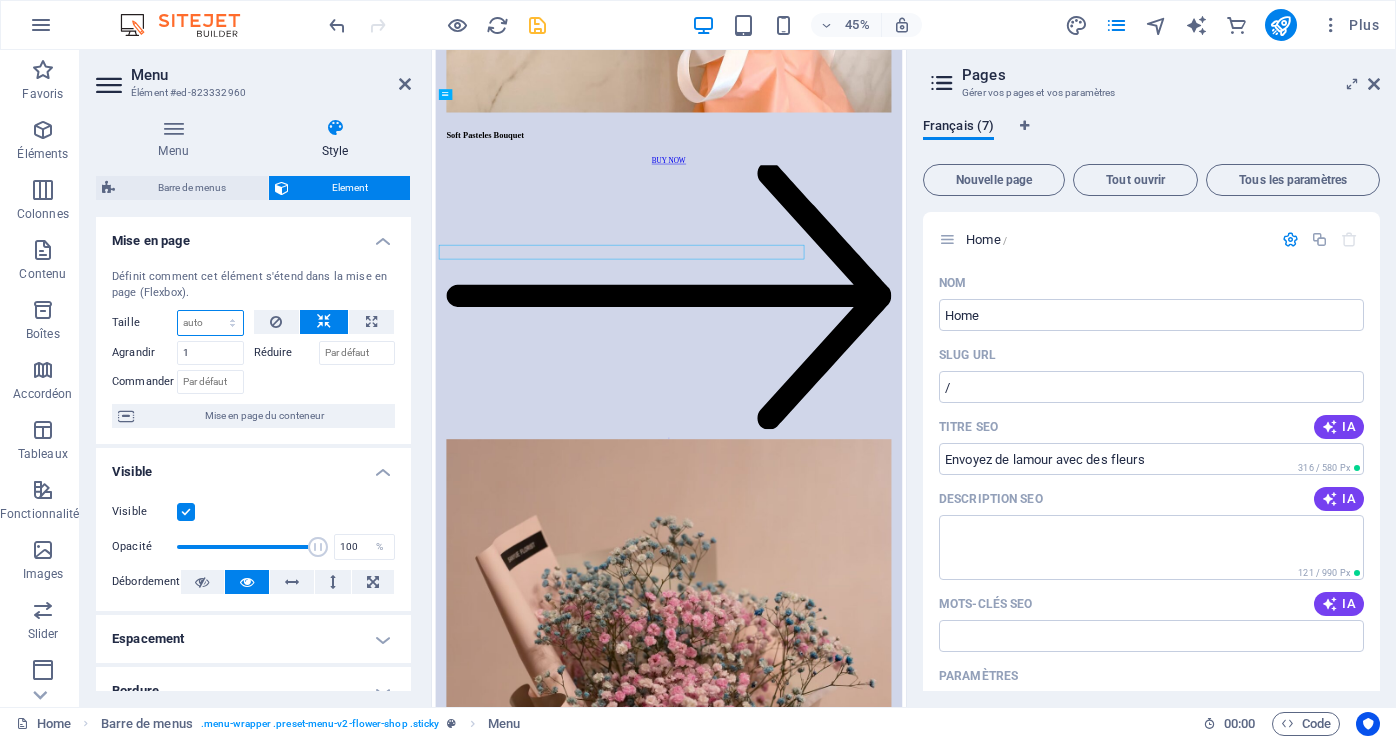 click on "Par défaut auto px % 1/1 1/2 1/3 1/4 1/5 1/6 1/7 1/8 1/9 1/10" at bounding box center [210, 323] 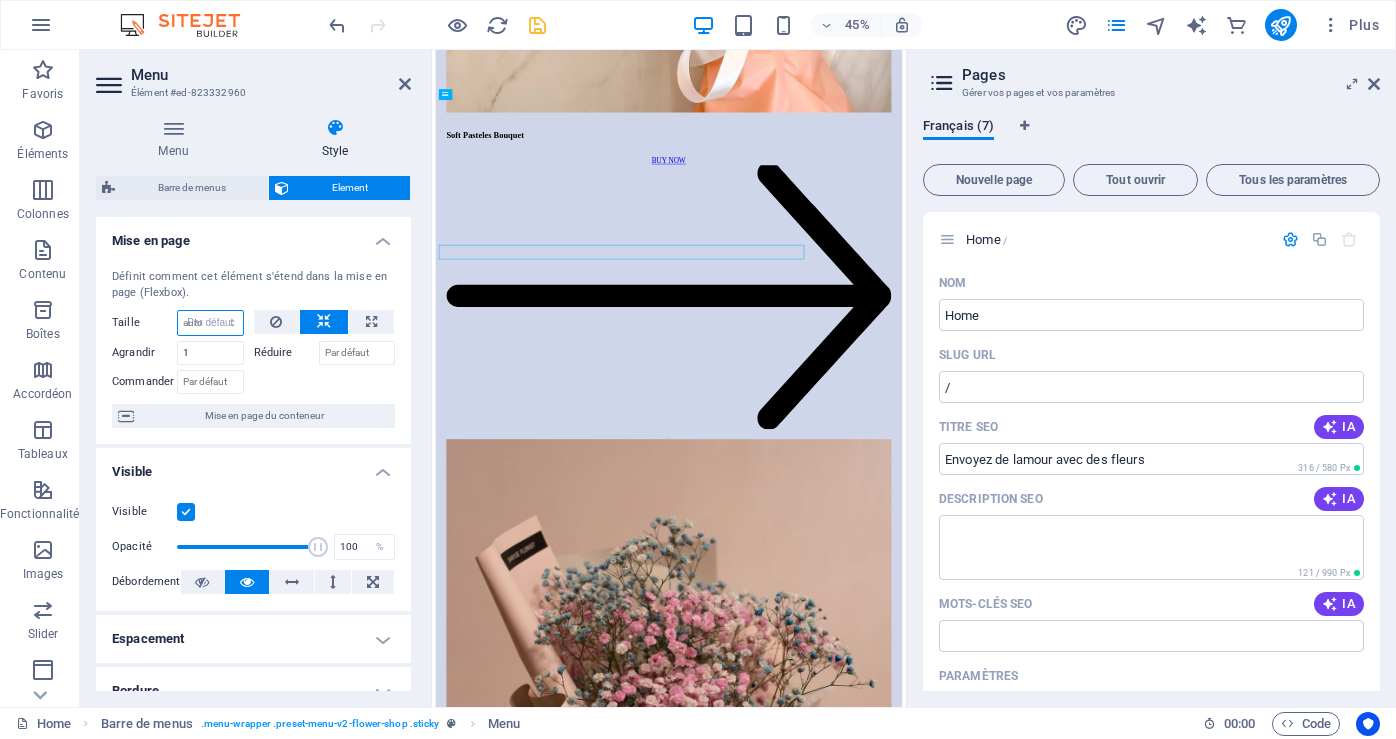 click on "Par défaut auto px % 1/1 1/2 1/3 1/4 1/5 1/6 1/7 1/8 1/9 1/10" at bounding box center [210, 323] 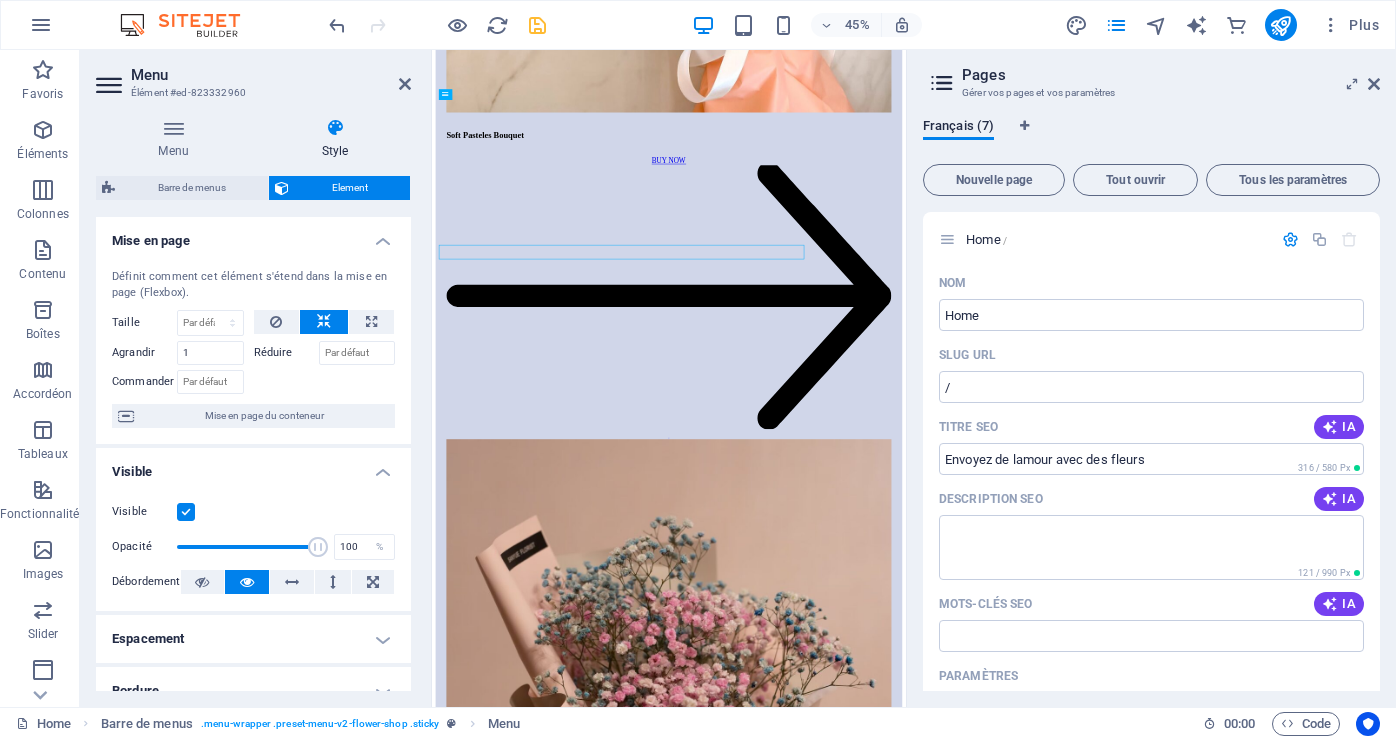 click on "Mise en page du conteneur" at bounding box center (264, 416) 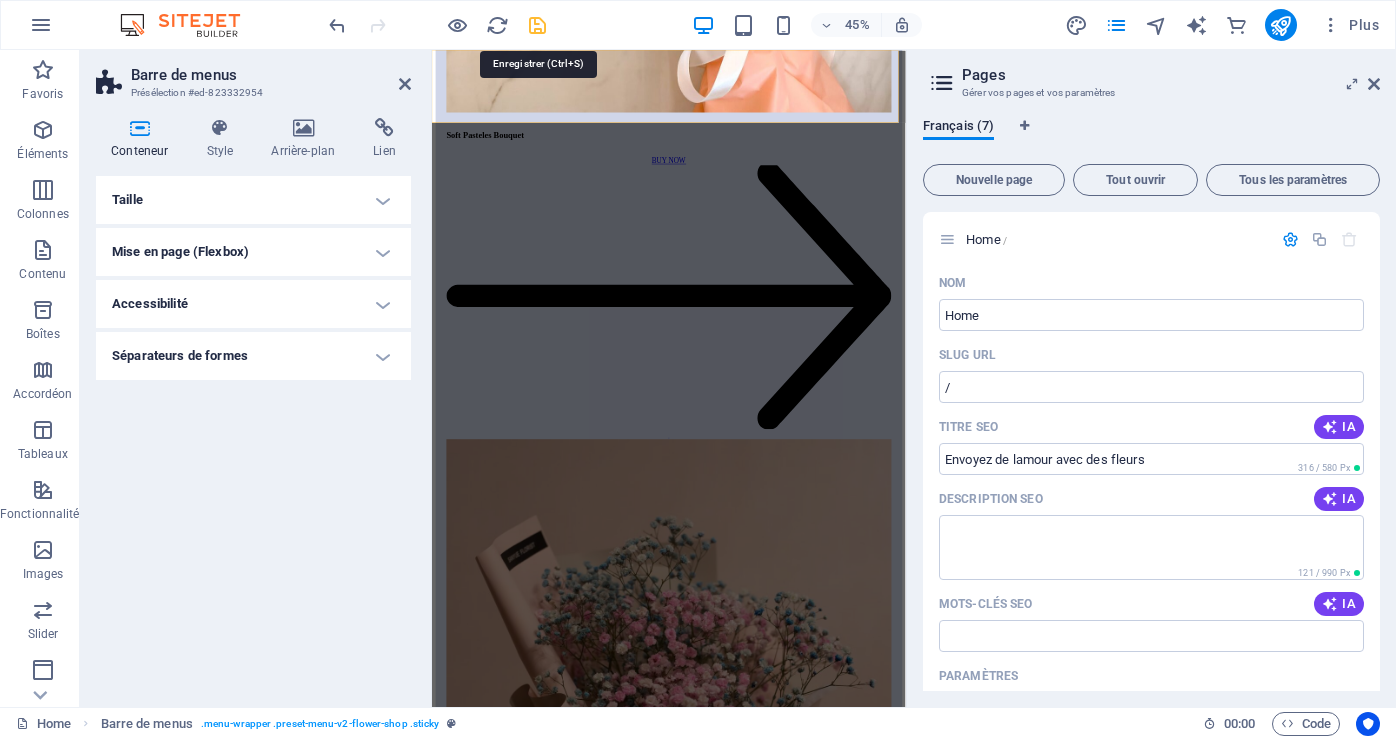 click at bounding box center [537, 25] 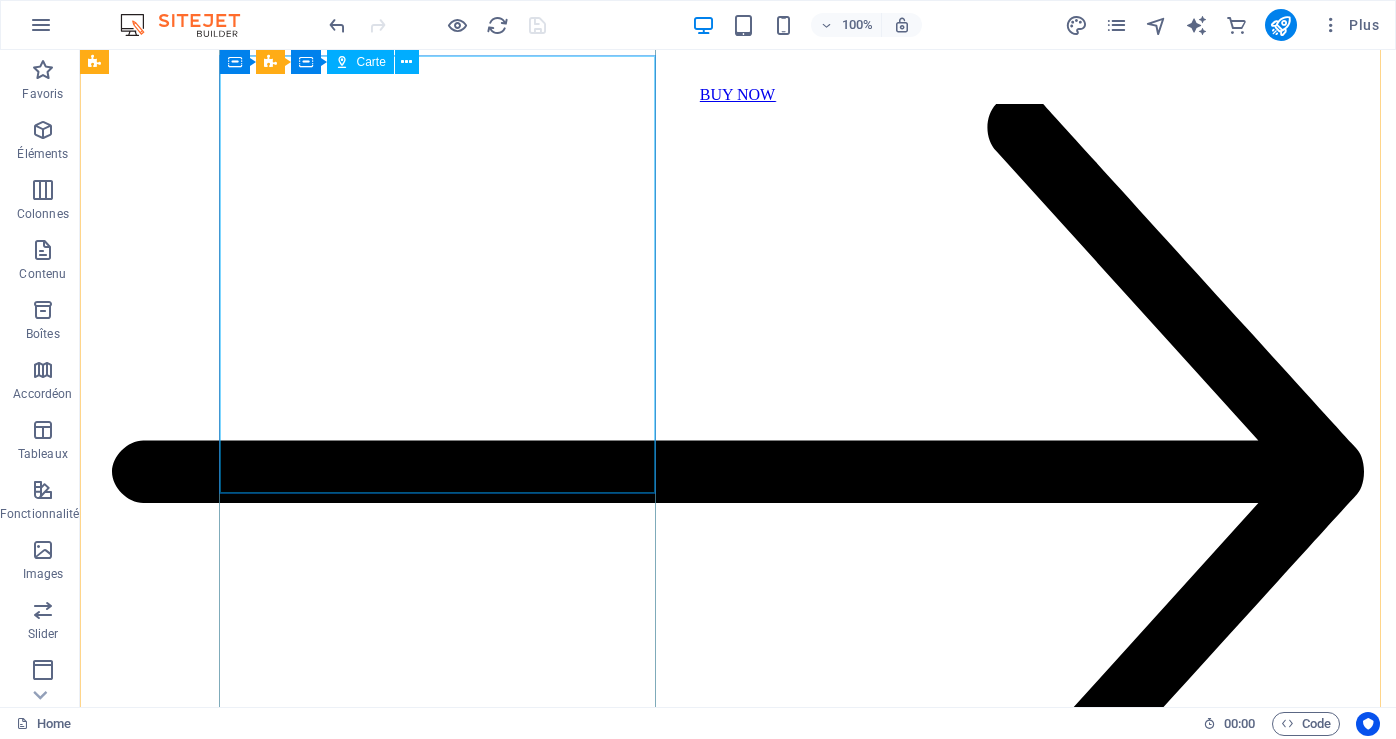 scroll, scrollTop: 5311, scrollLeft: 0, axis: vertical 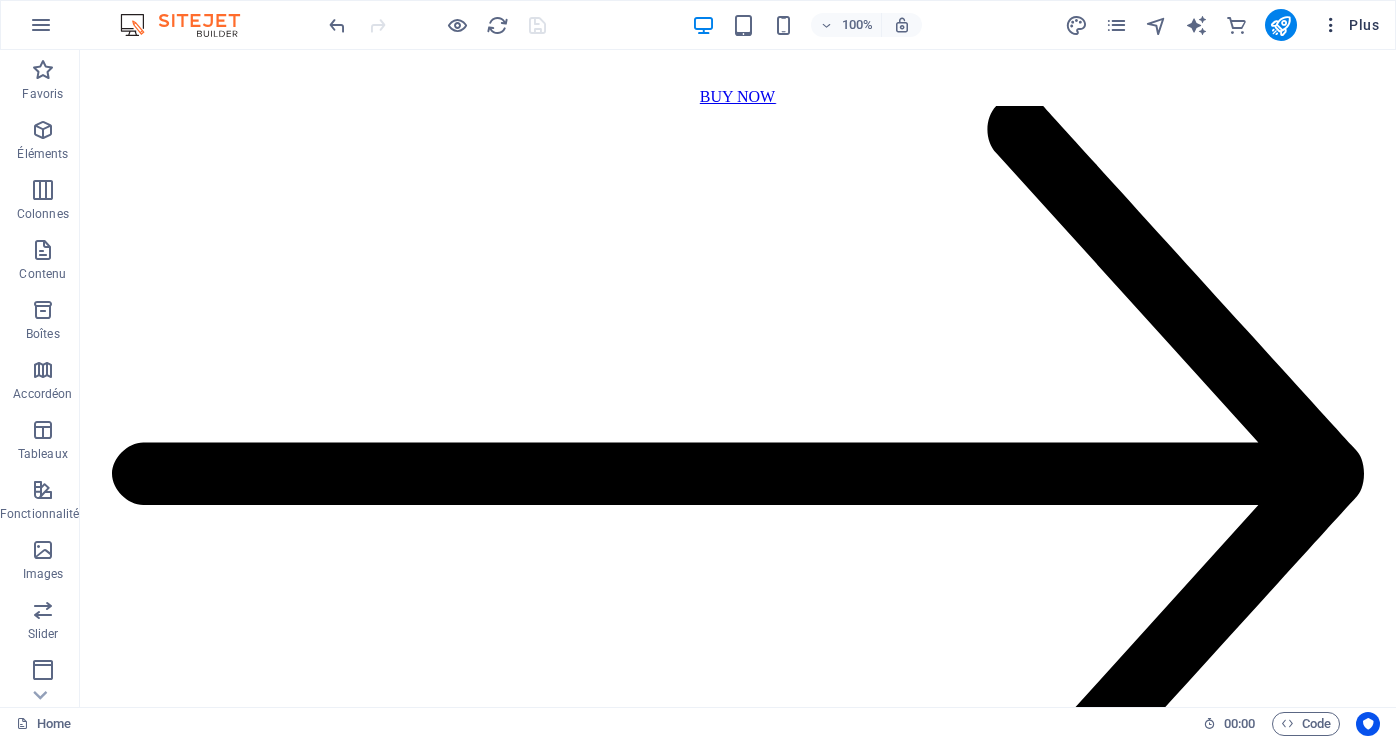 click on "Plus" at bounding box center (1350, 25) 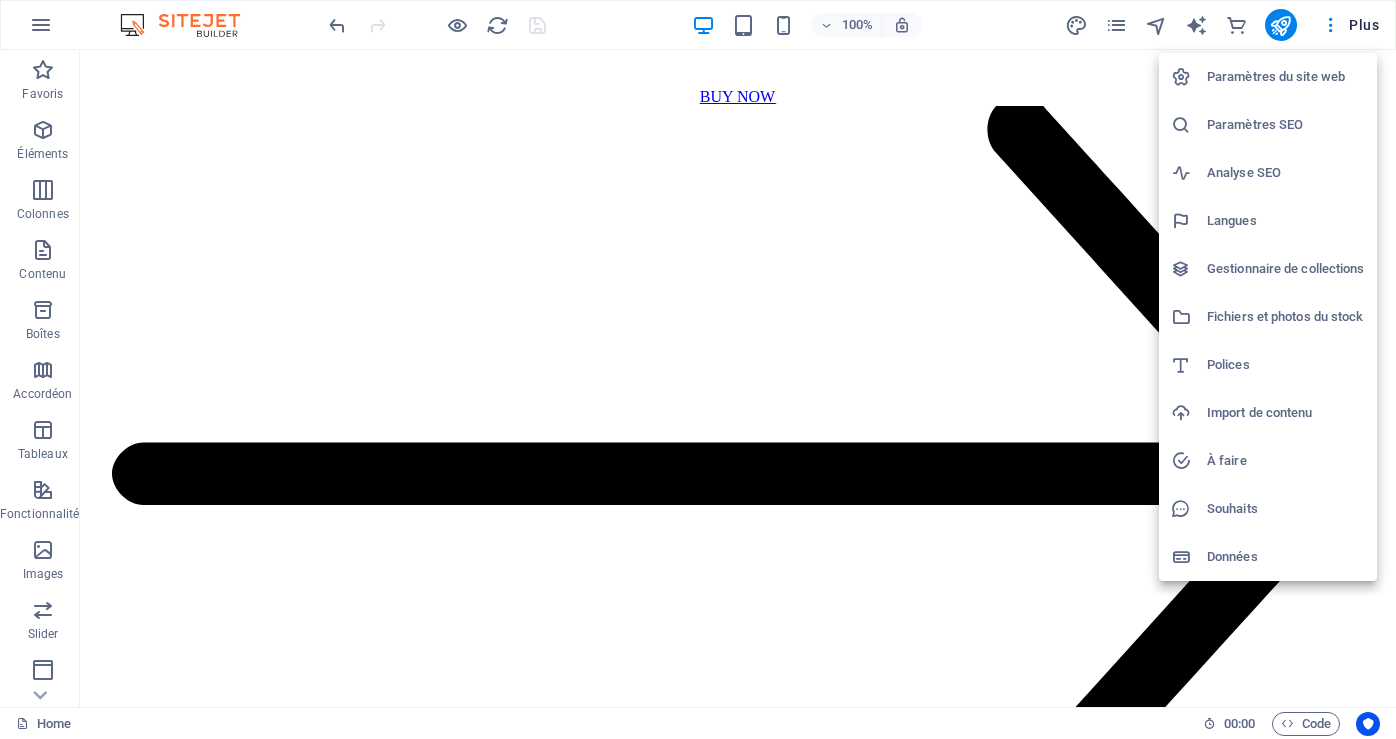 click on "Paramètres du site web" at bounding box center [1286, 77] 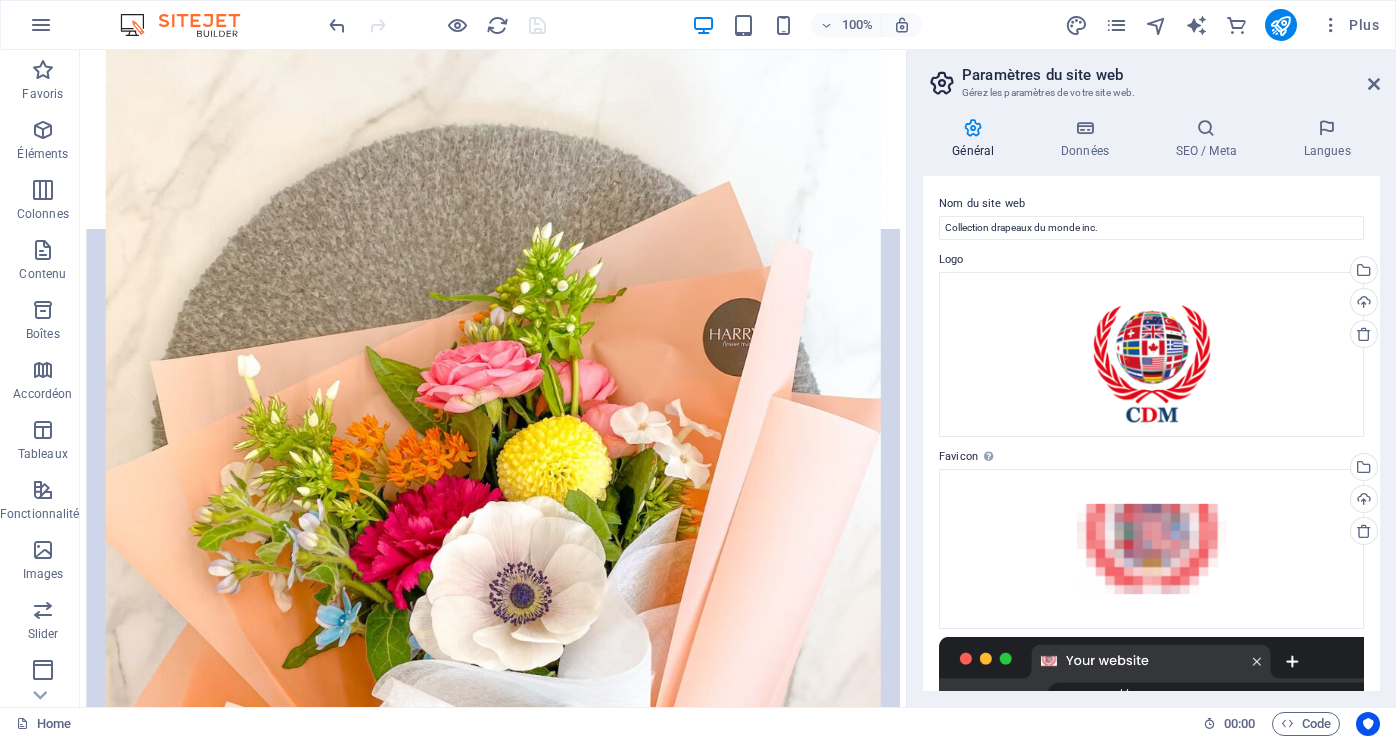 scroll, scrollTop: 5354, scrollLeft: 0, axis: vertical 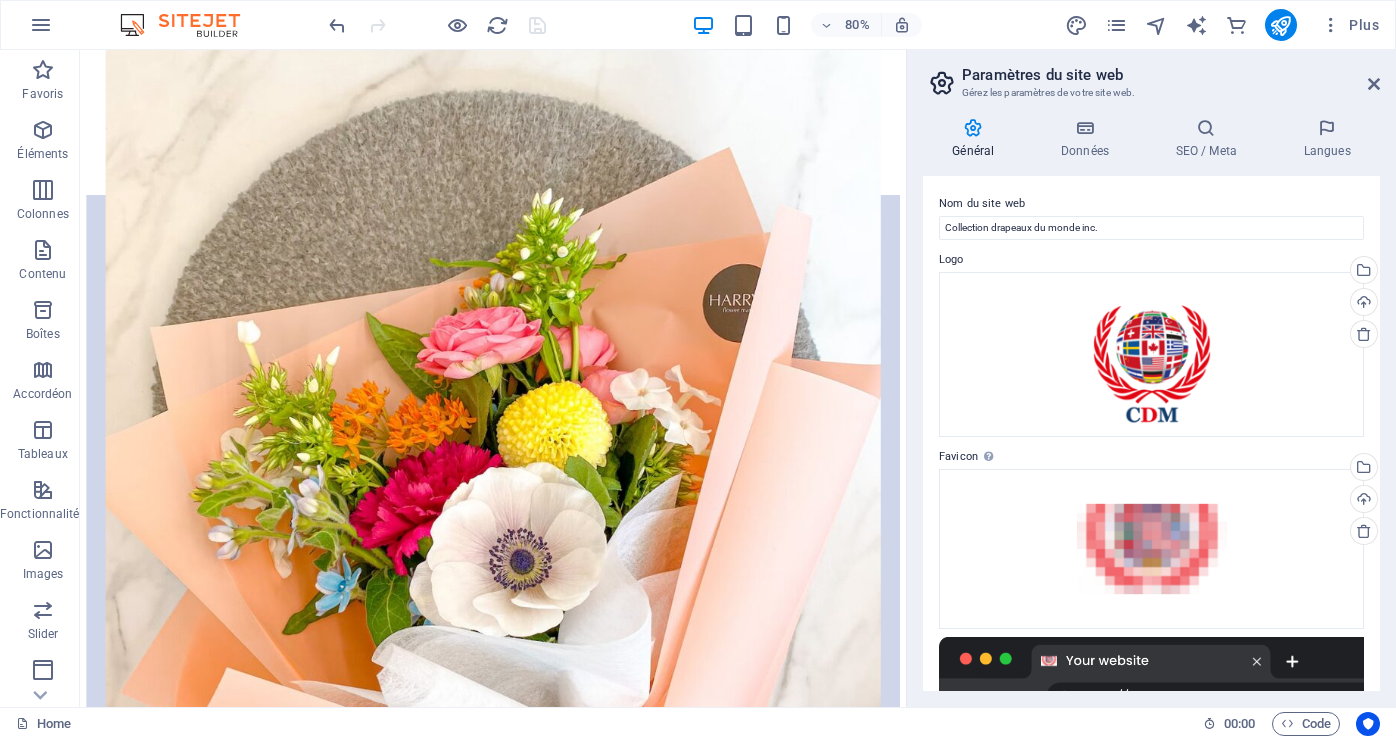 click on "Général" at bounding box center [977, 139] 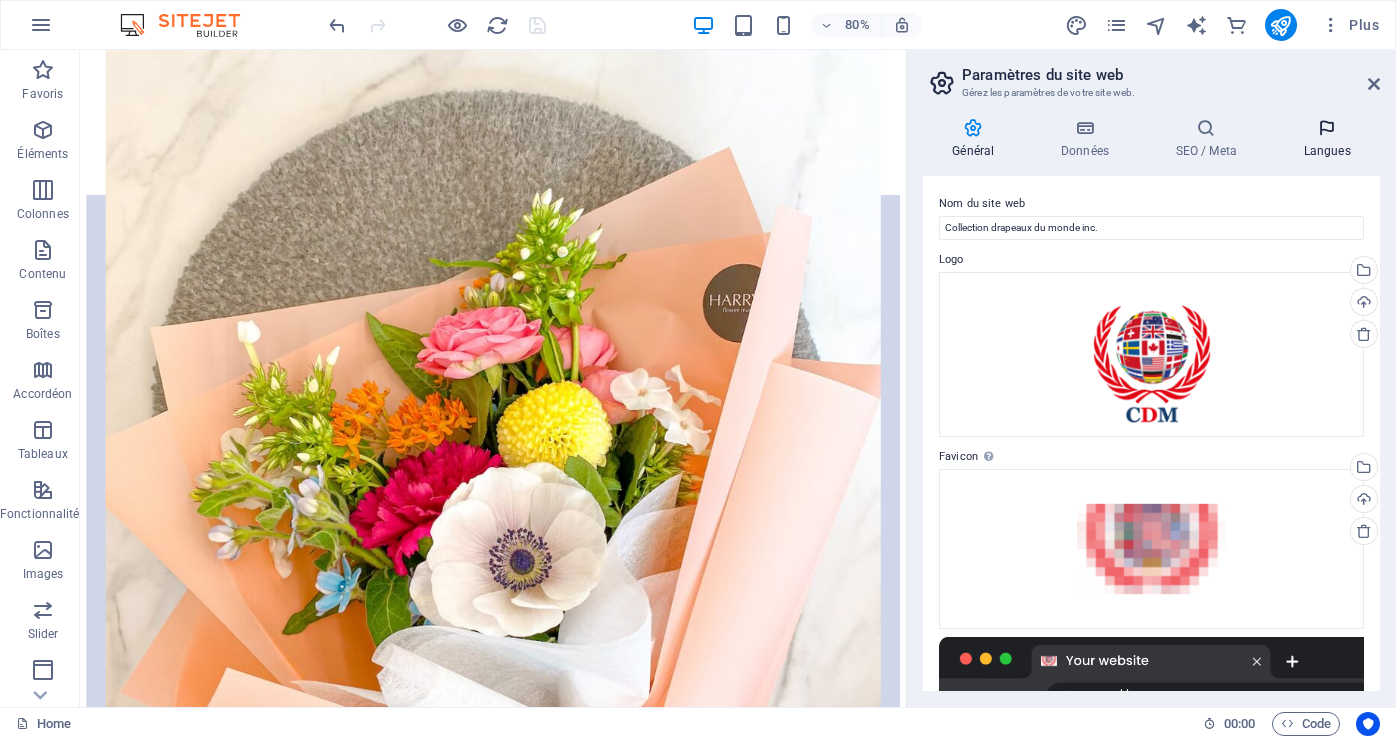 click on "Langues" at bounding box center (1327, 139) 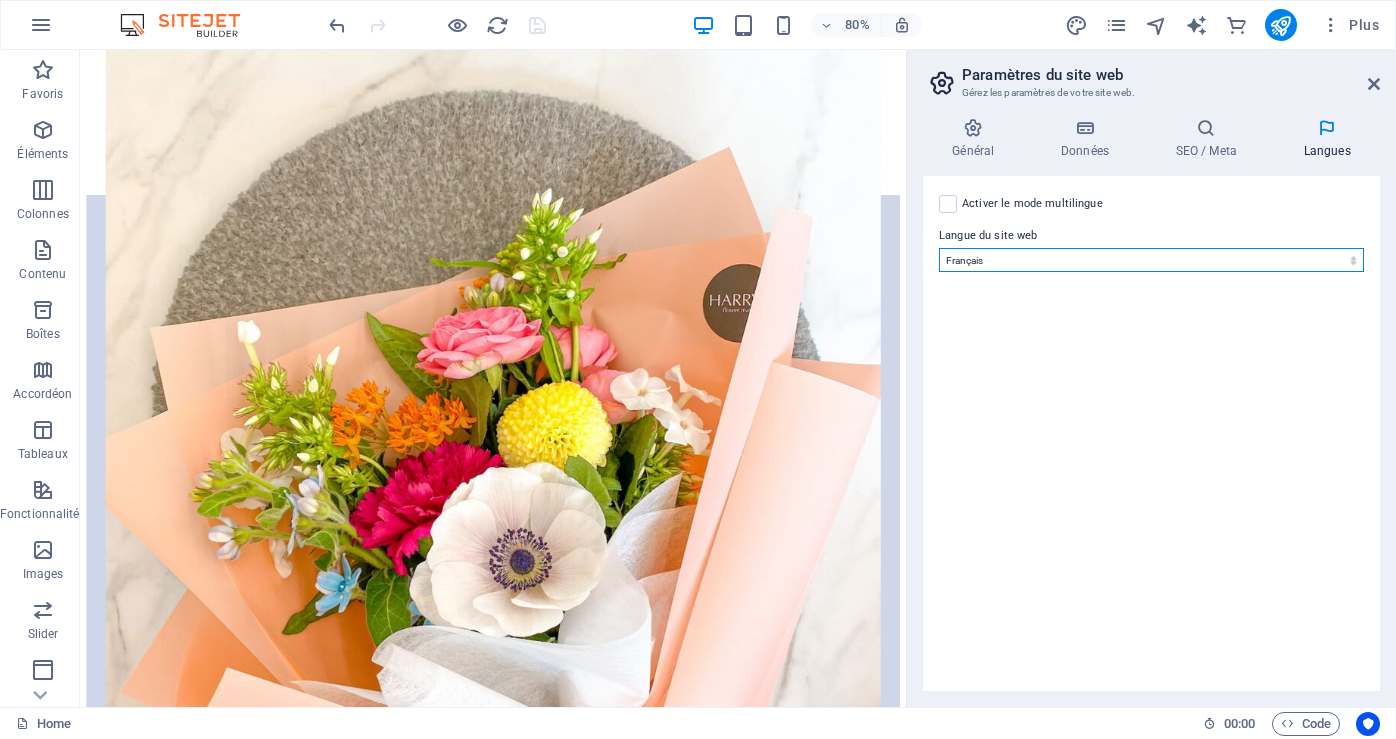 click on "Abkhazian Afar Afrikaans Akan Albanais Allemand Amharic Anglais Arabe Aragonese Armenian Assamese Avaric Avestan Aymara Azerbaijani Bambara Bashkir Basque Belarusian Bengali Bihari languages Bislama Bokmål Bosnian Breton Bulgare Burmese Catalan Central Khmer Chamorro Chechen Chinois Church Slavic Chuvash Coréen Cornish Corsican Cree Croate Danois Dzongkha Espagnol Esperanto Estonian Ewe Faroese Farsi (persan) Fijian Finnois Français Fulah Gaelic Galician Ganda Georgian Grec Greenlandic Guaraní Gujarati Haitian Creole Hausa Hébreu Herero Hindi Hiri Motu Hongrois Icelandic Ido Igbo Indonésien Interlingua Interlingue Inuktitut Inupiaq Irish Italien Japonais Javanese Kannada Kanouri Kashmiri Kazakh Kikuyu Kinyarwanda Komi Kongo Kurdish Kwanyama Kyrgyz Lao Latin Letton Limburgish Lingala Lituanien Luba-Katanga Luxembourgish Macédonien Malagasy Malay Malayalam Maldivian Maltais Manx Maori Marathi Marshallese Mongolian Nauru Navajo Ndonga Néerlandais Nepali North Ndebele Northern Sami Norvégien Nuosu Nyanja" at bounding box center (1151, 260) 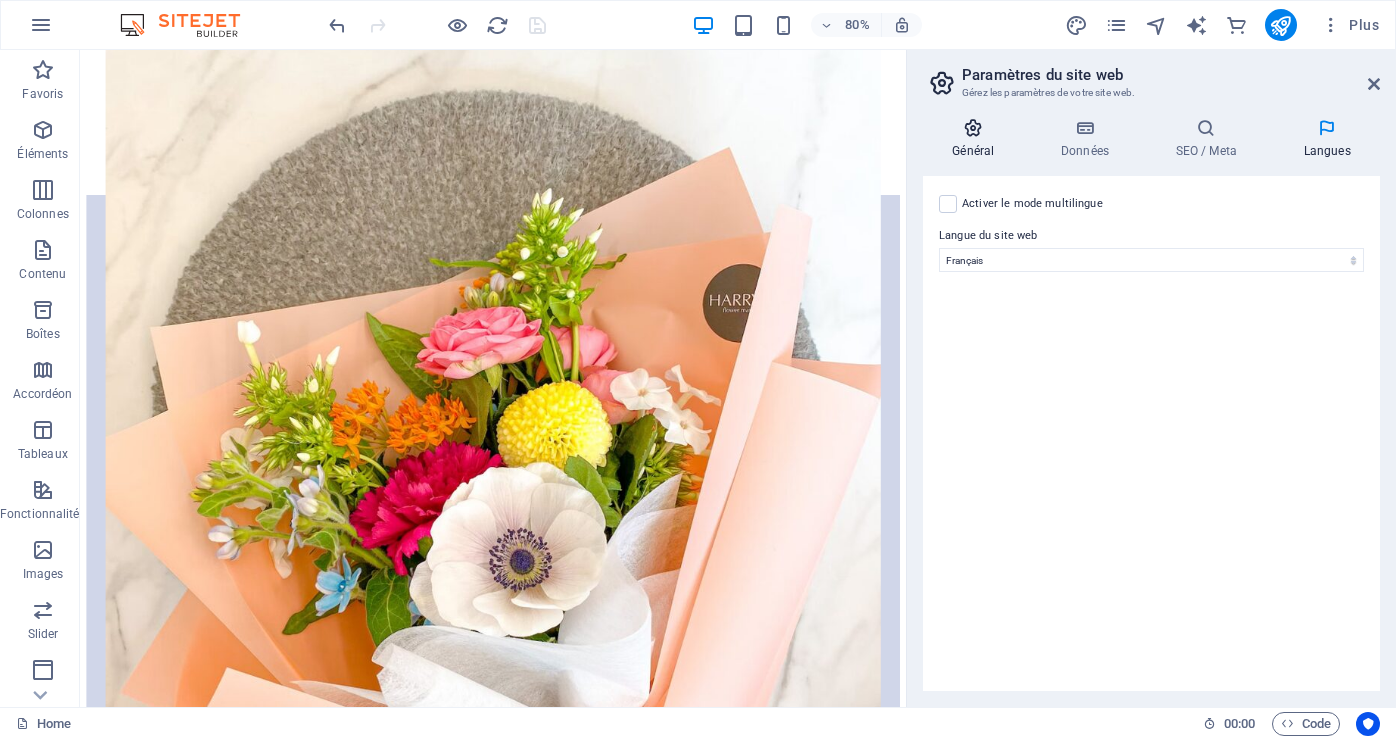 click on "Général" at bounding box center [977, 139] 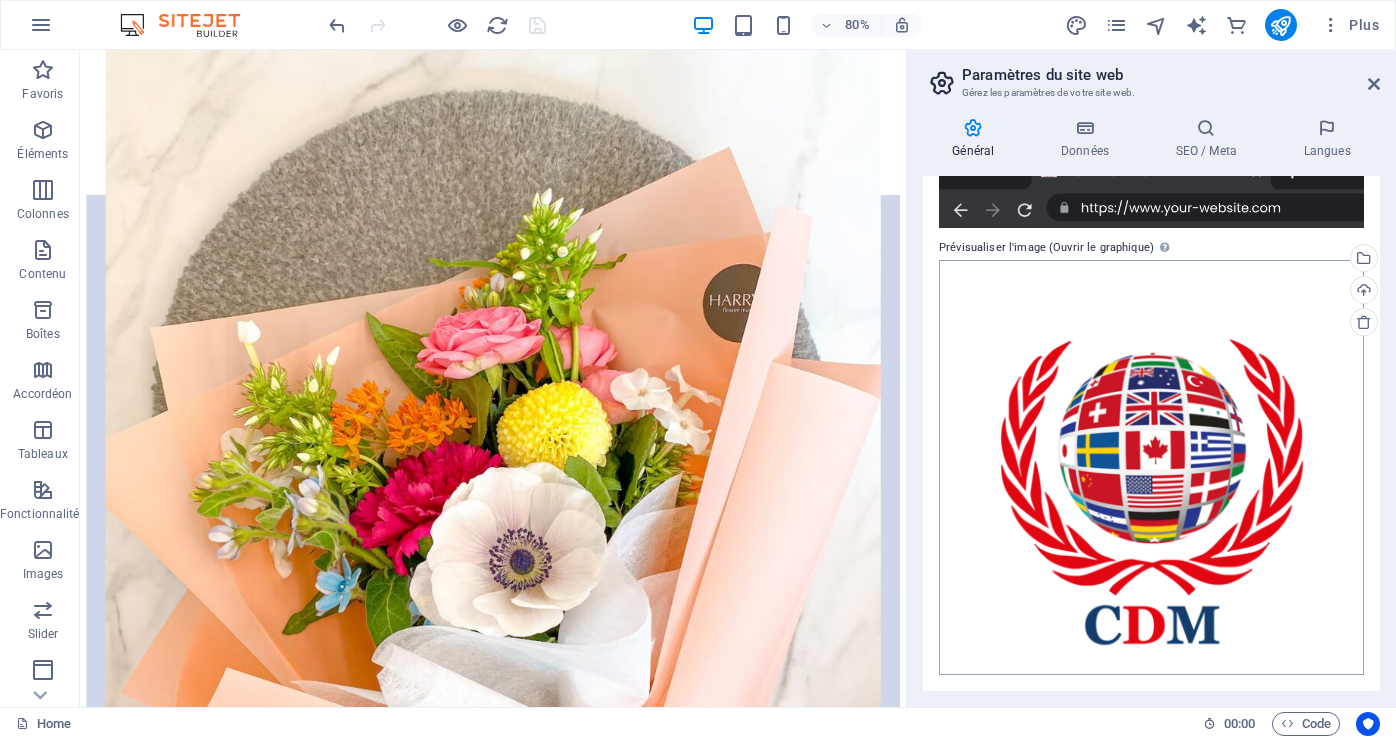 scroll, scrollTop: 0, scrollLeft: 0, axis: both 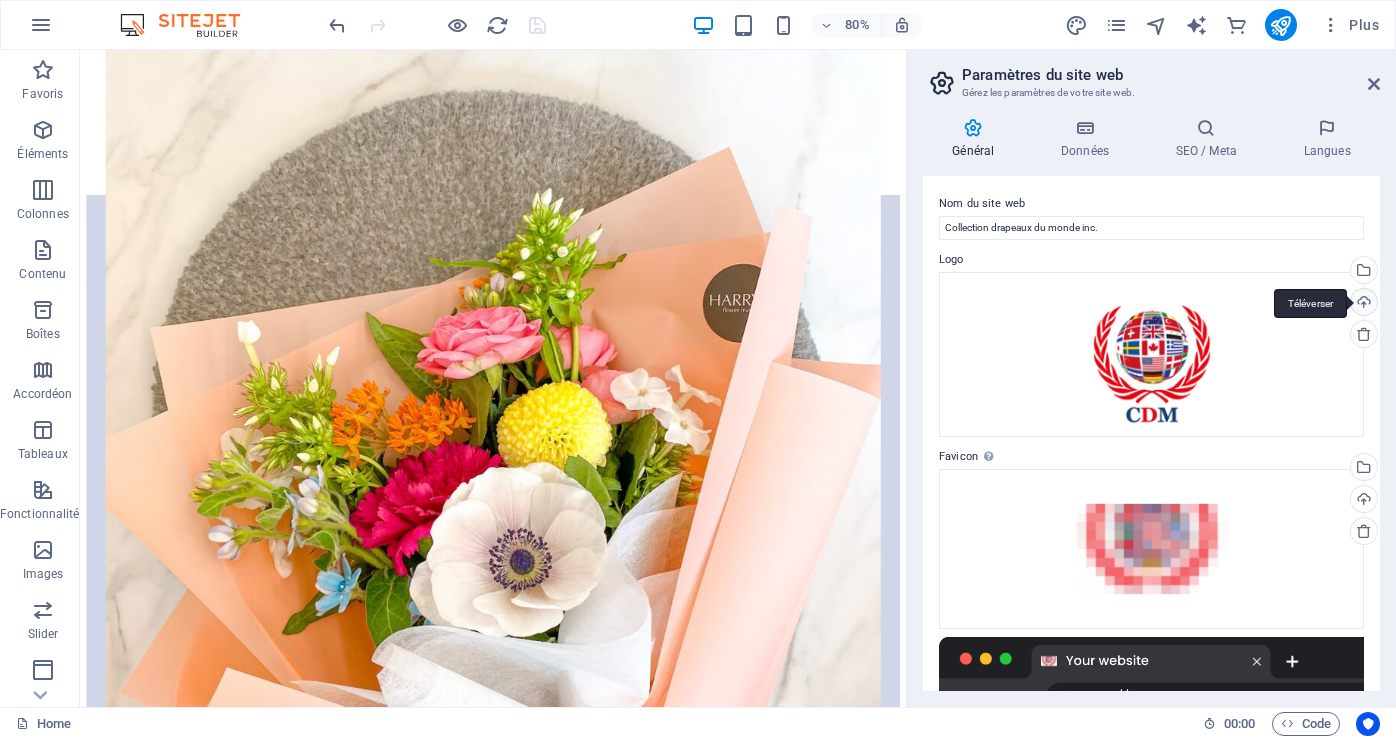 click on "Téléverser" at bounding box center [1362, 304] 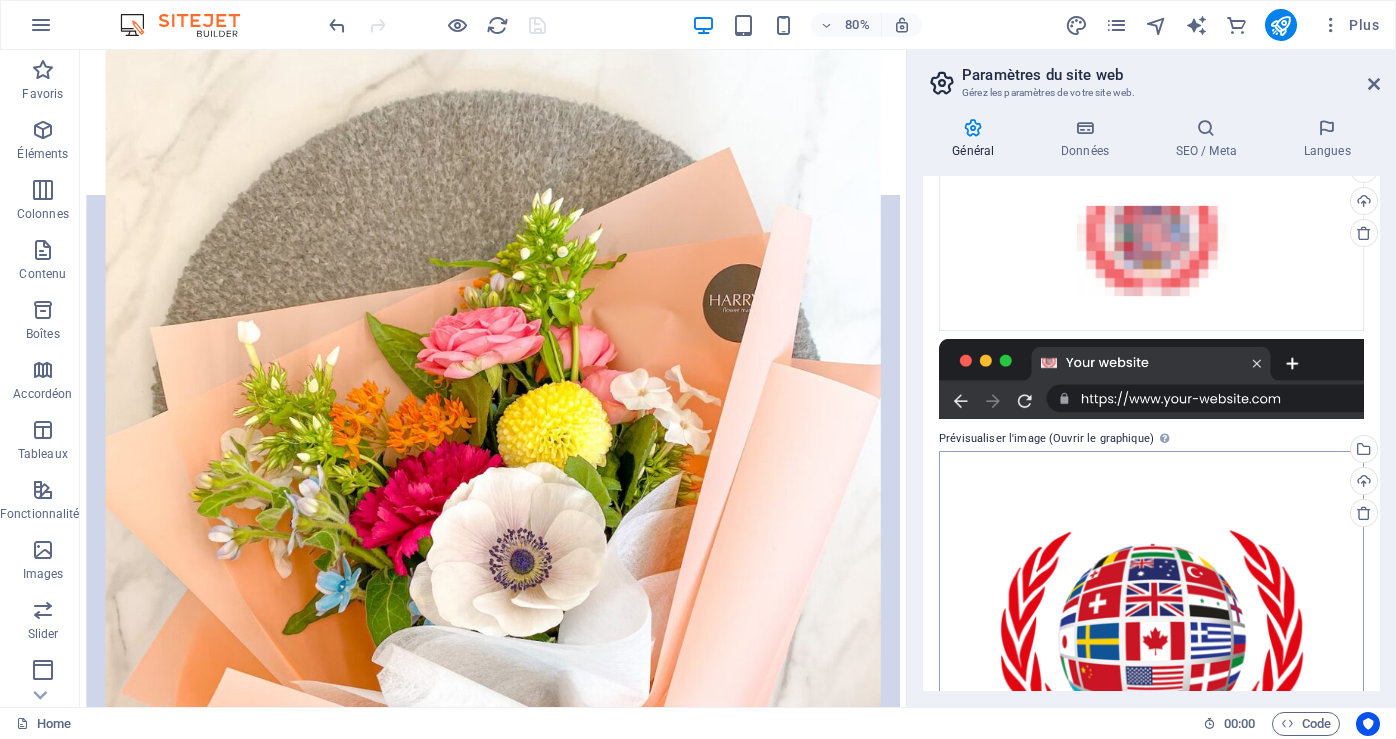 scroll, scrollTop: 300, scrollLeft: 0, axis: vertical 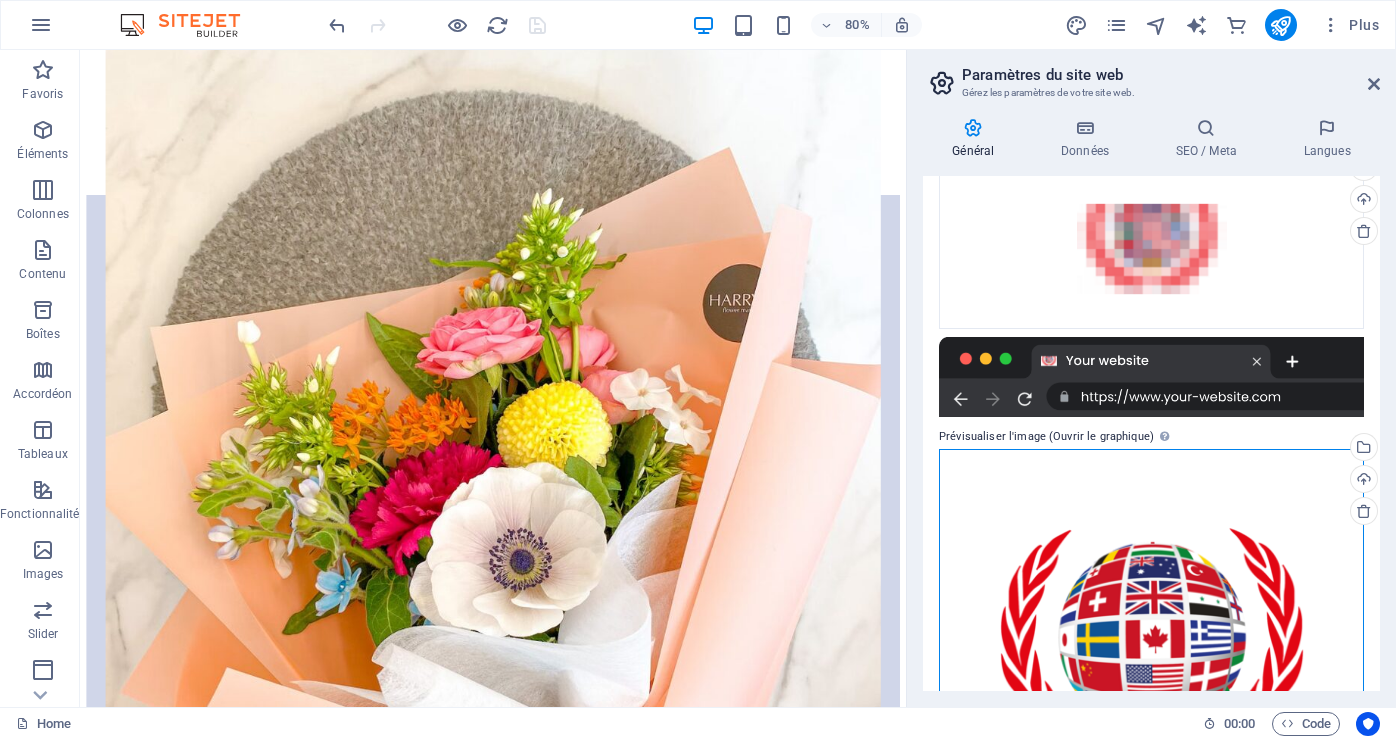 click on "Glissez les fichiers ici, cliquez pour choisir les fichiers ou  sélectionnez les fichiers depuis Fichiers ou depuis notre stock gratuit de photos et de vidéos" at bounding box center [1151, 656] 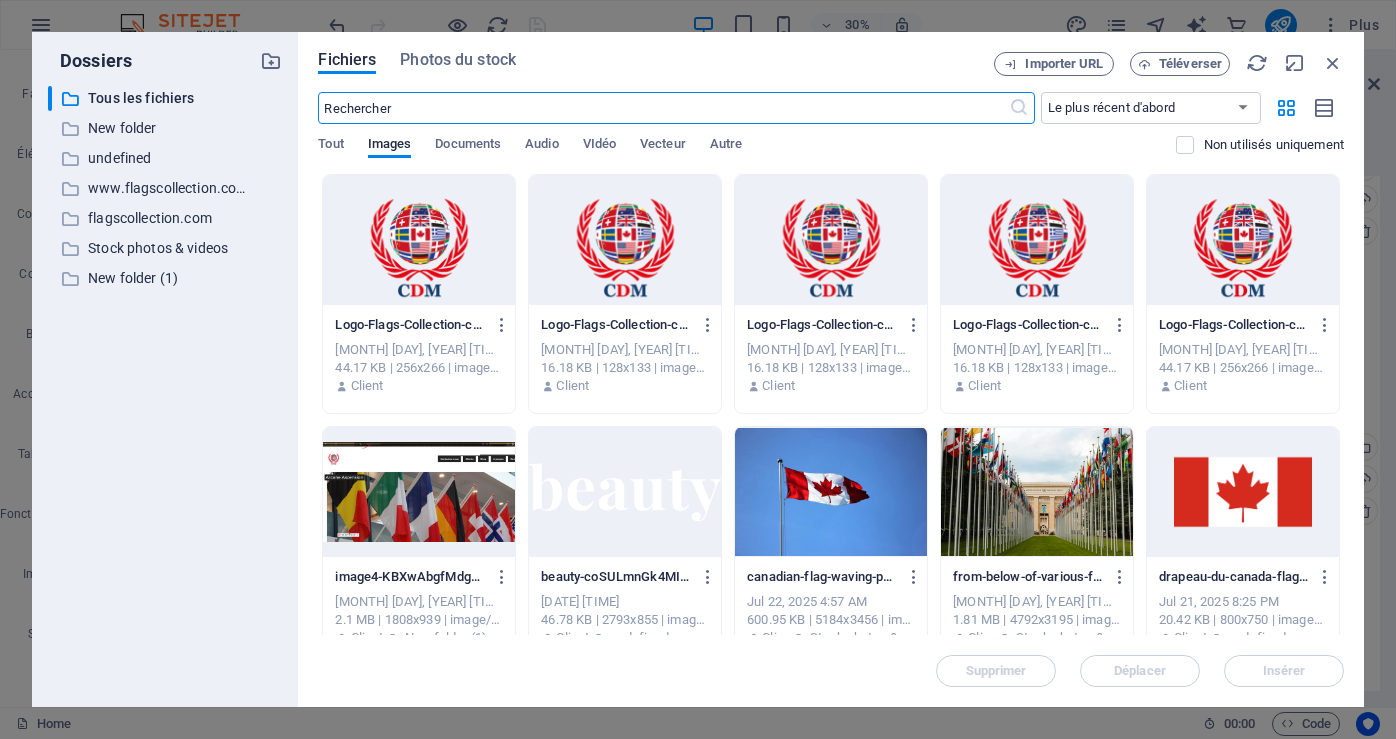 scroll, scrollTop: 6614, scrollLeft: 0, axis: vertical 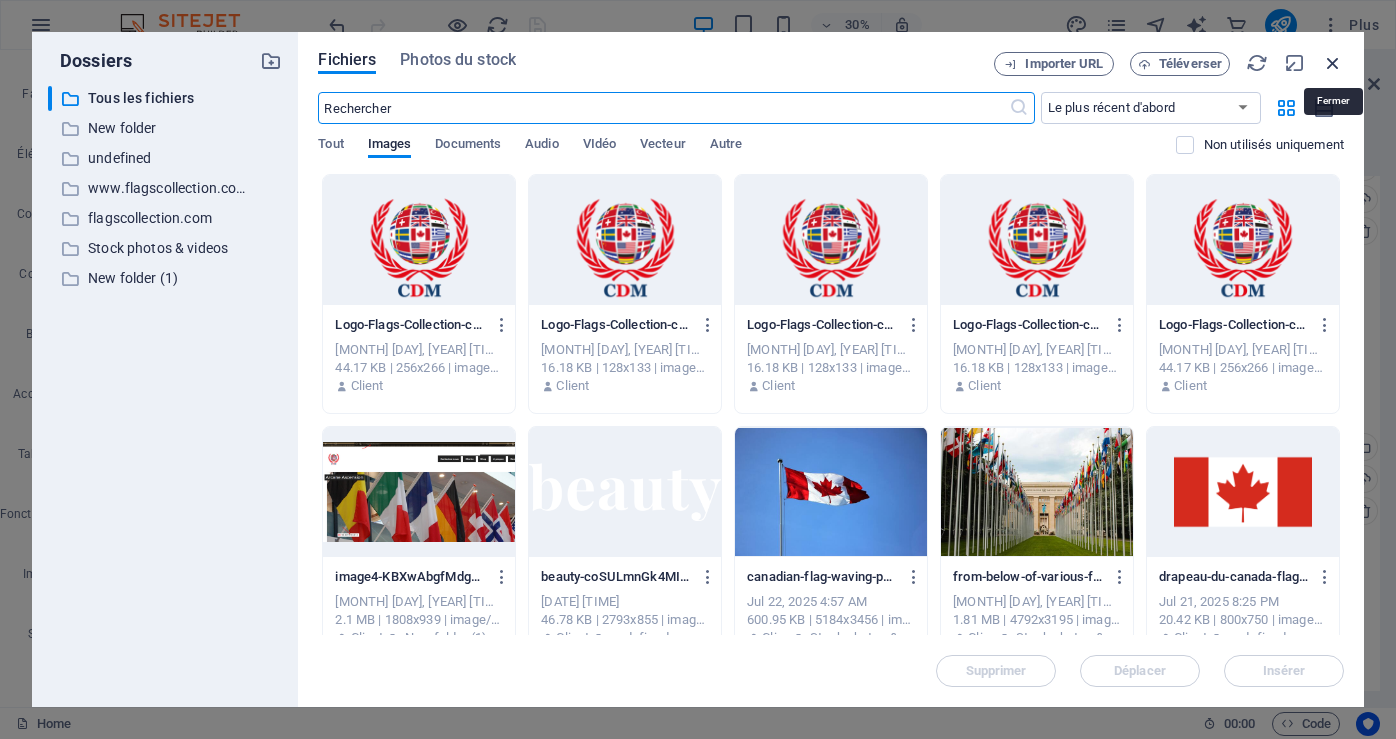 click at bounding box center [1333, 63] 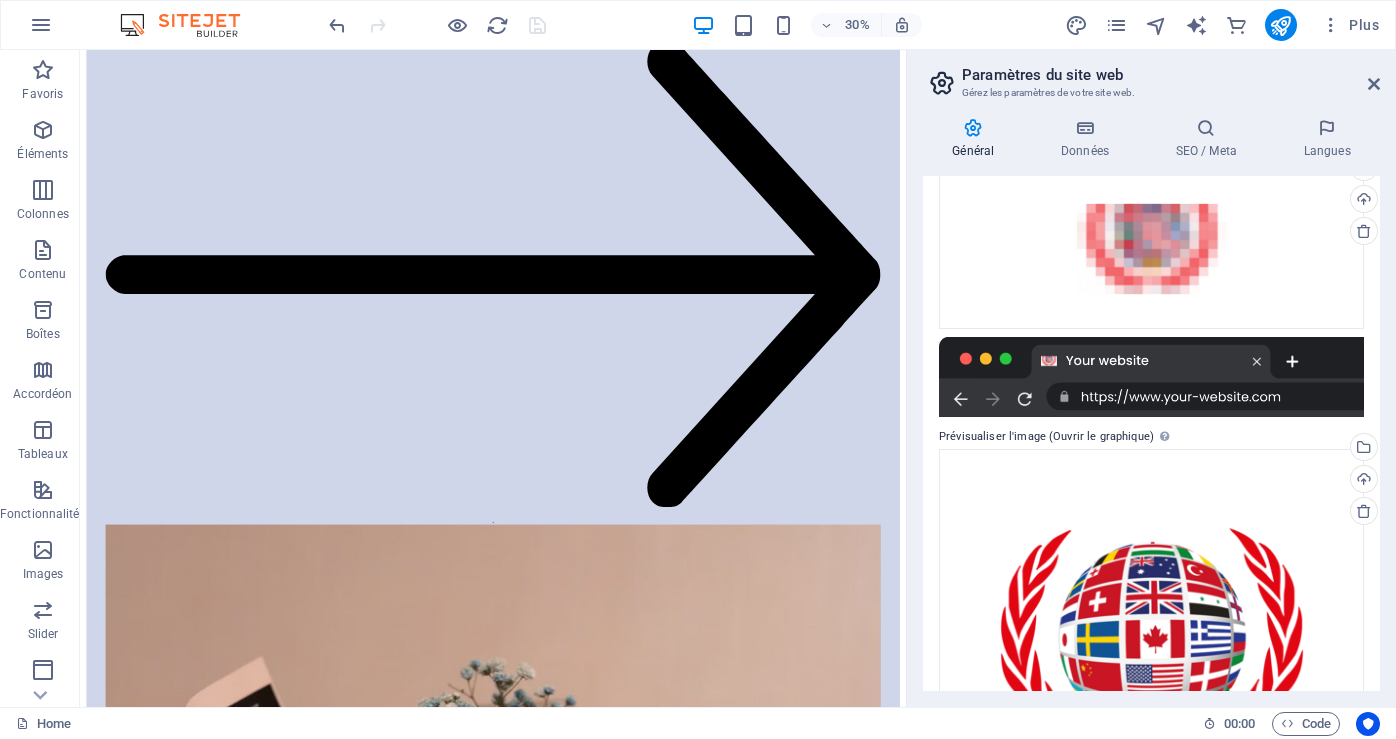 scroll, scrollTop: 5354, scrollLeft: 0, axis: vertical 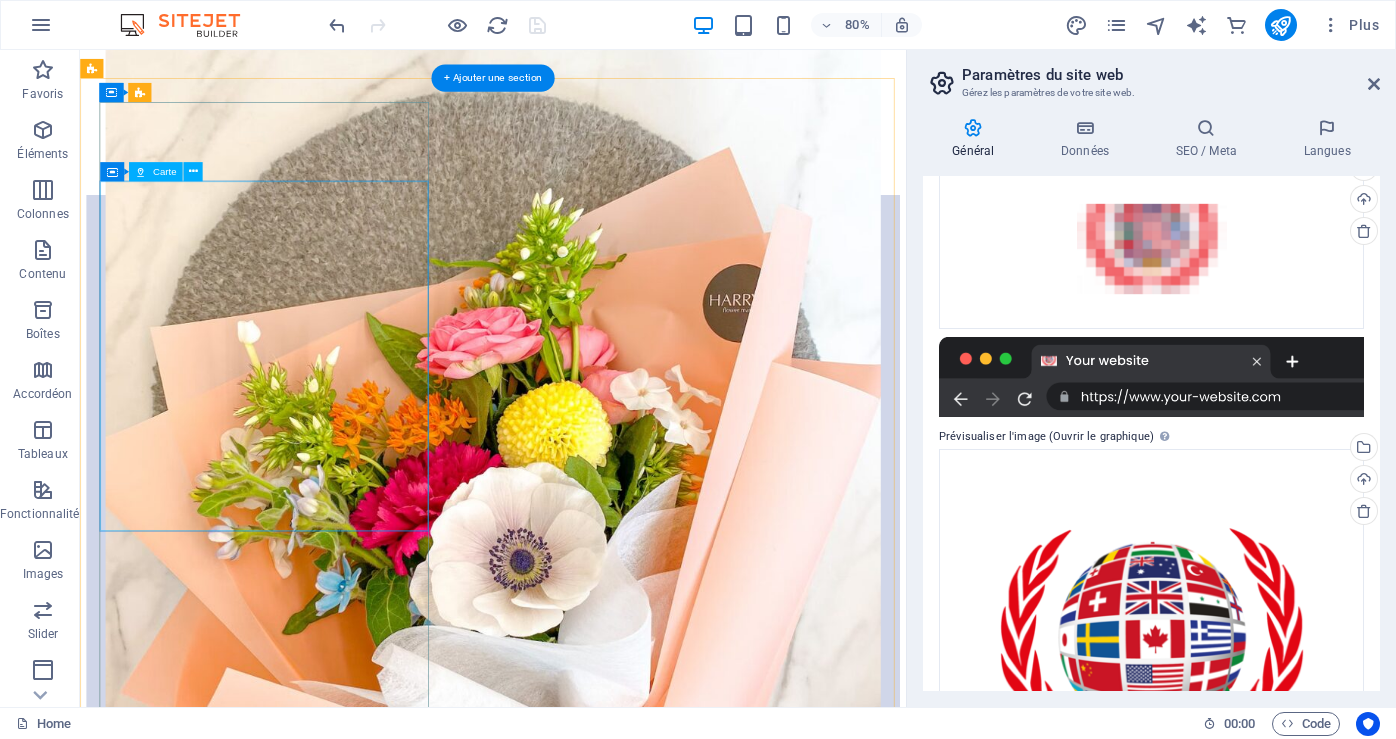 click at bounding box center (596, 12185) 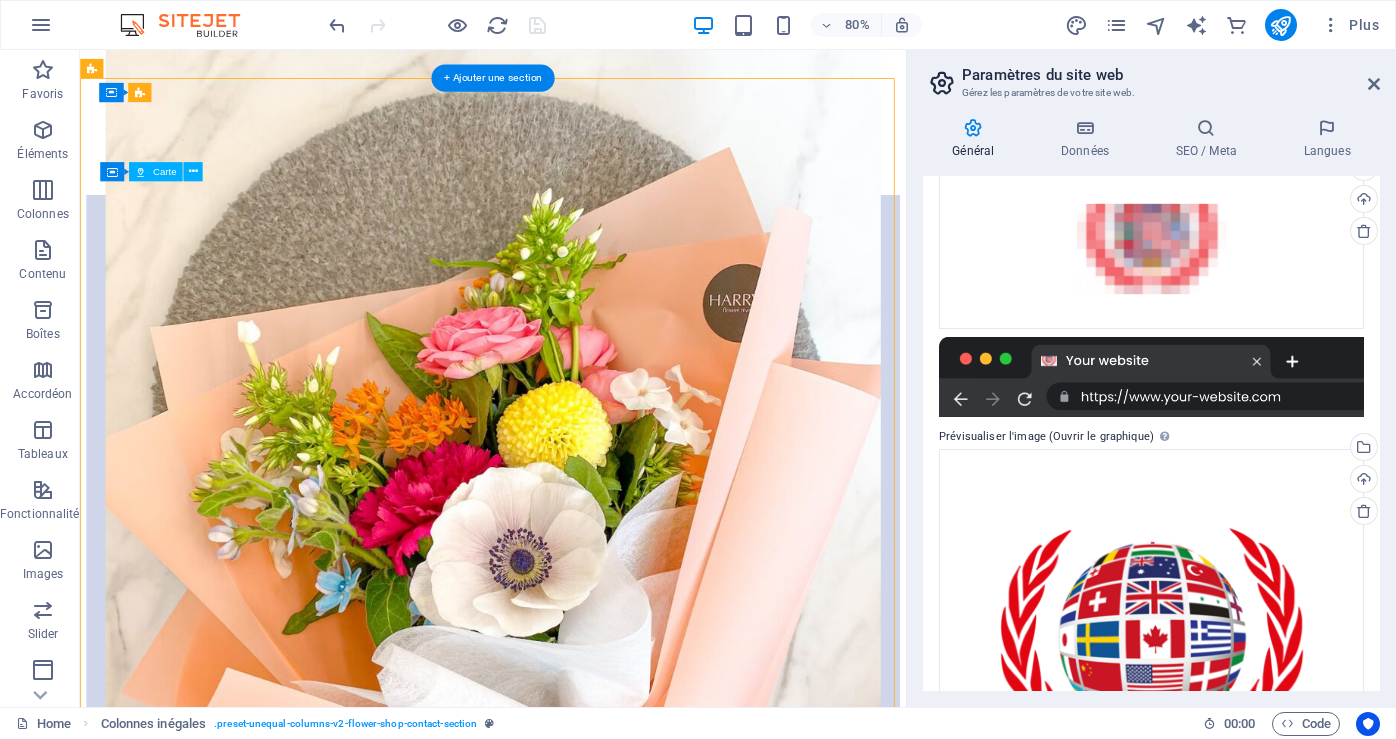 click at bounding box center (596, 12185) 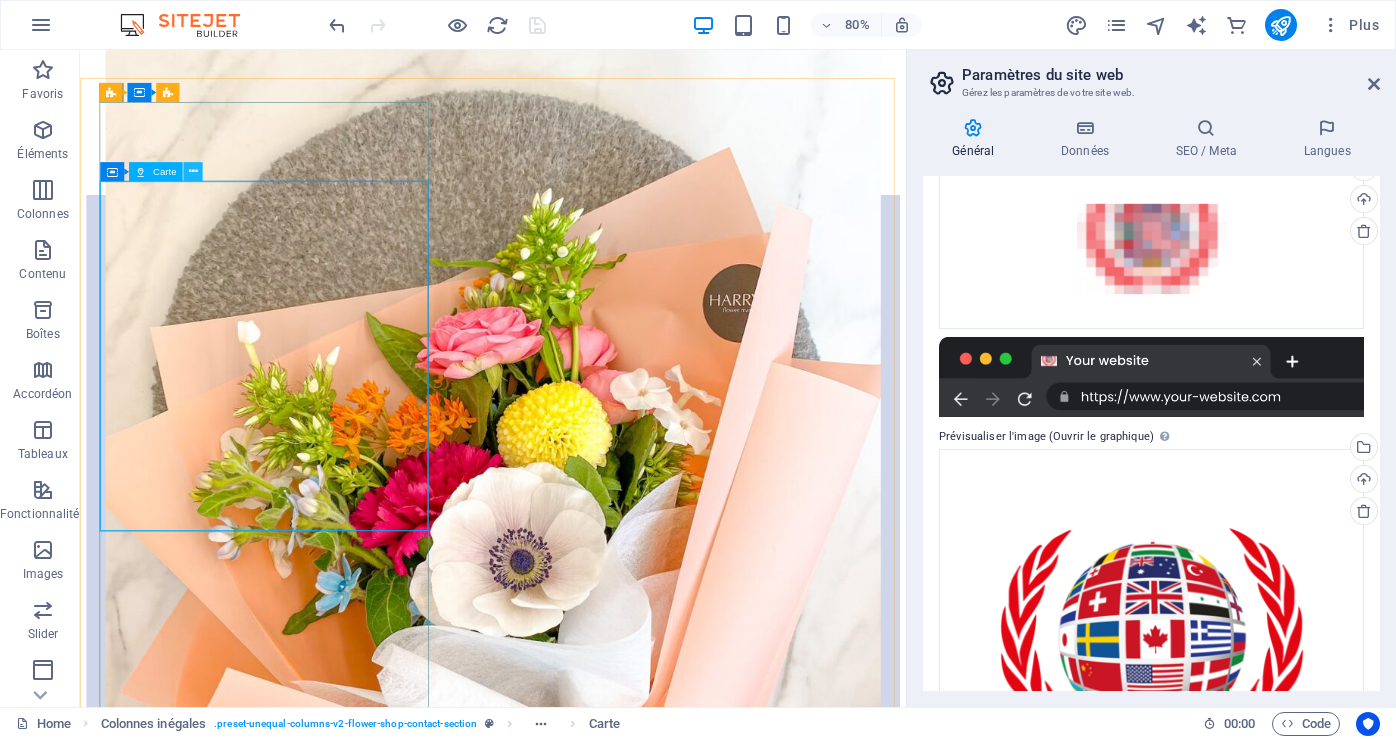 click at bounding box center (193, 171) 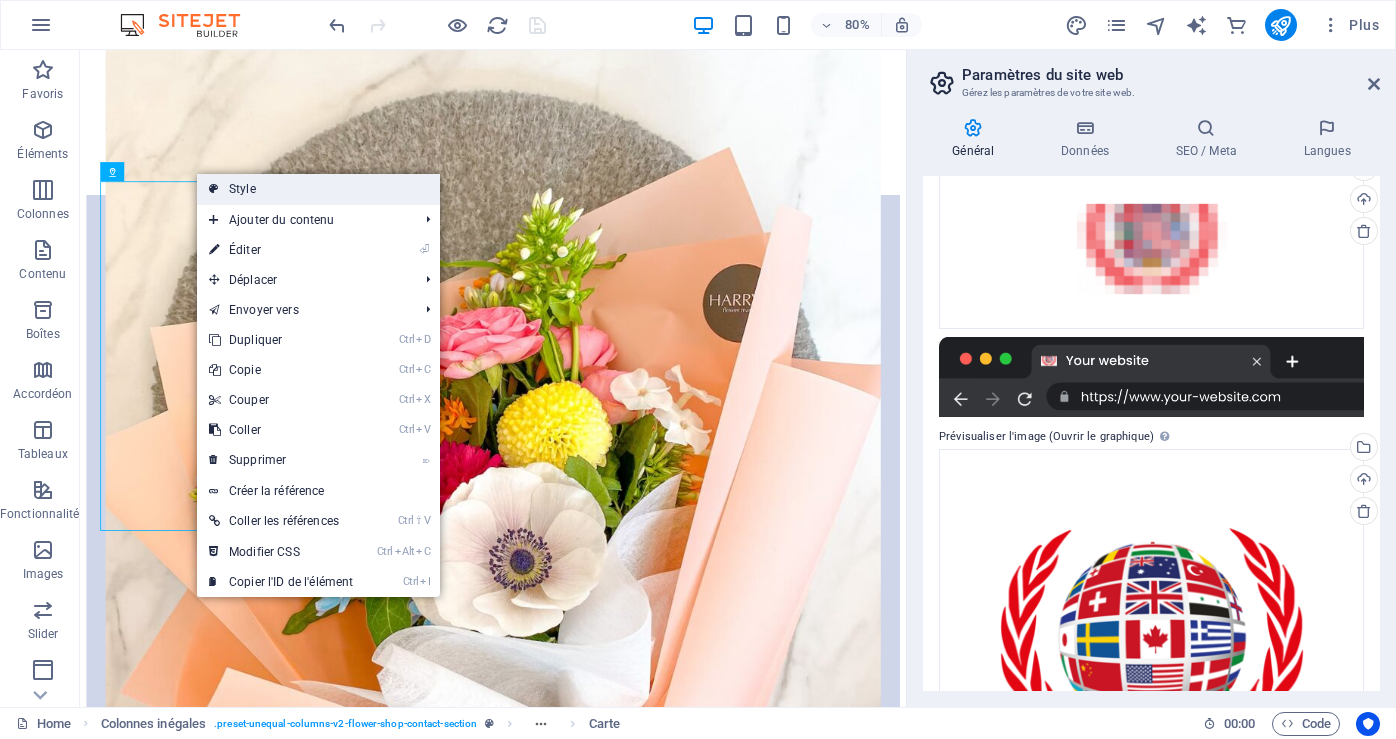click on "Style" at bounding box center [318, 189] 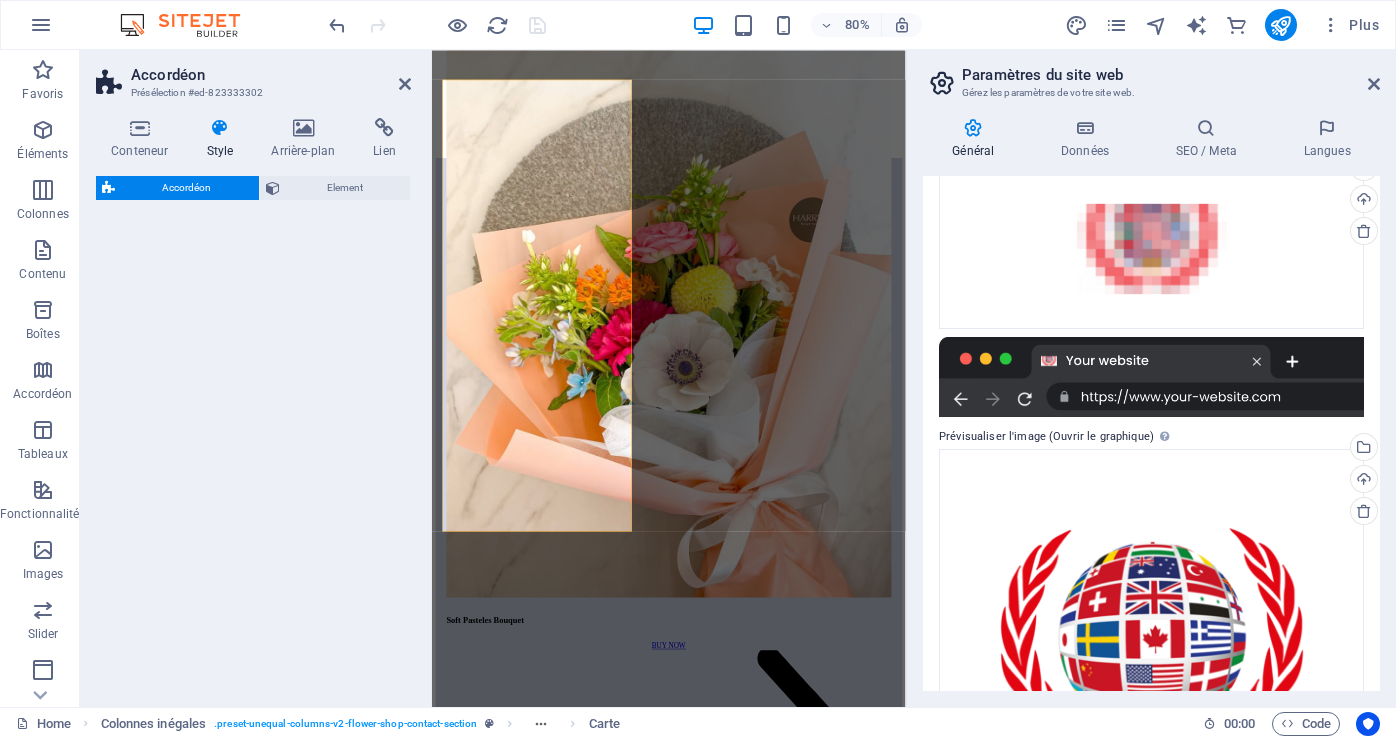 select on "px" 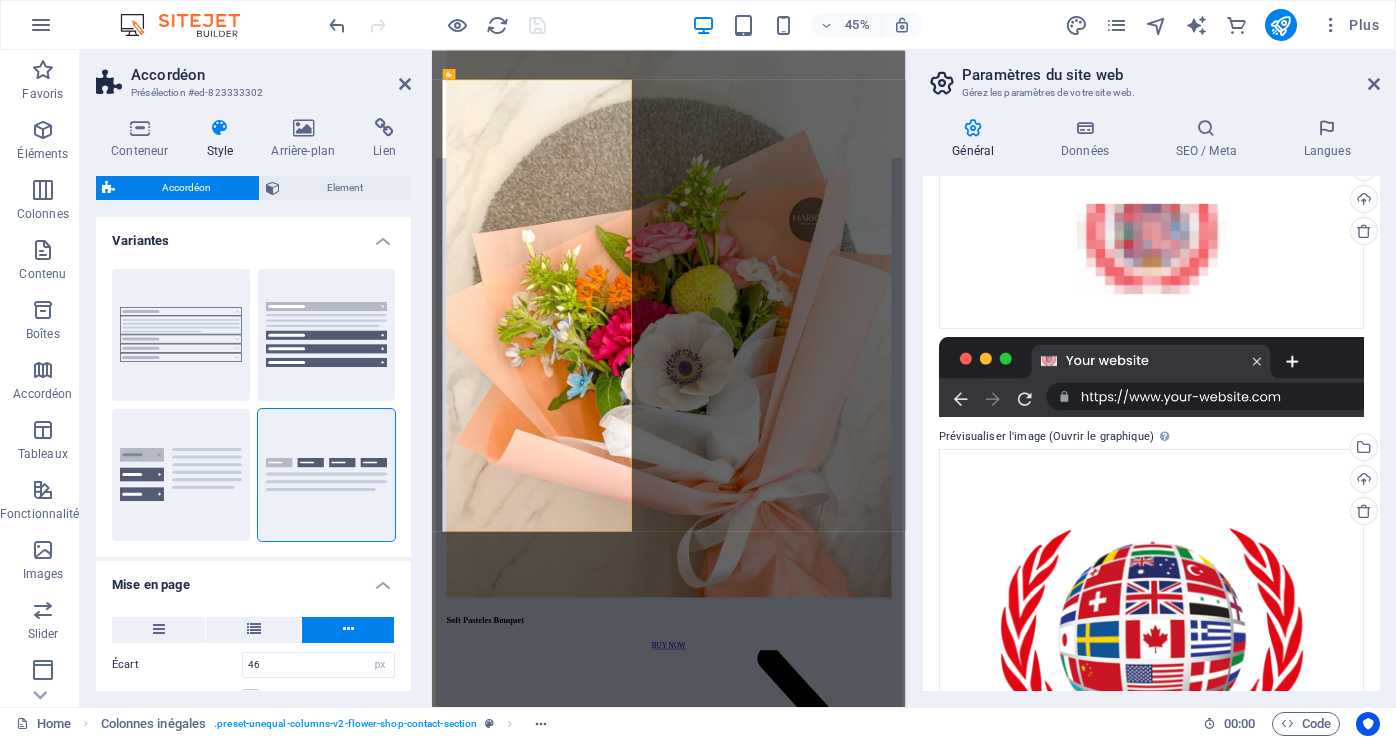 scroll, scrollTop: 5933, scrollLeft: 0, axis: vertical 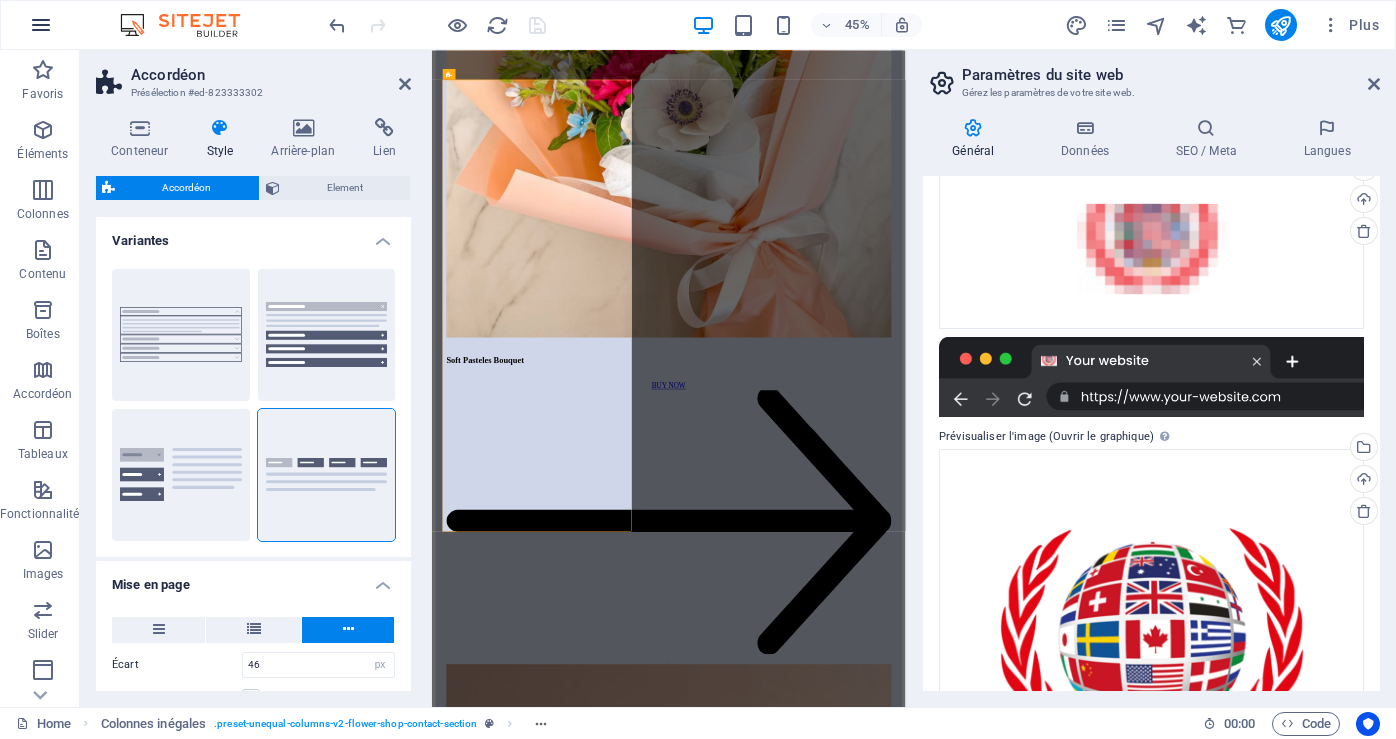 click at bounding box center (41, 25) 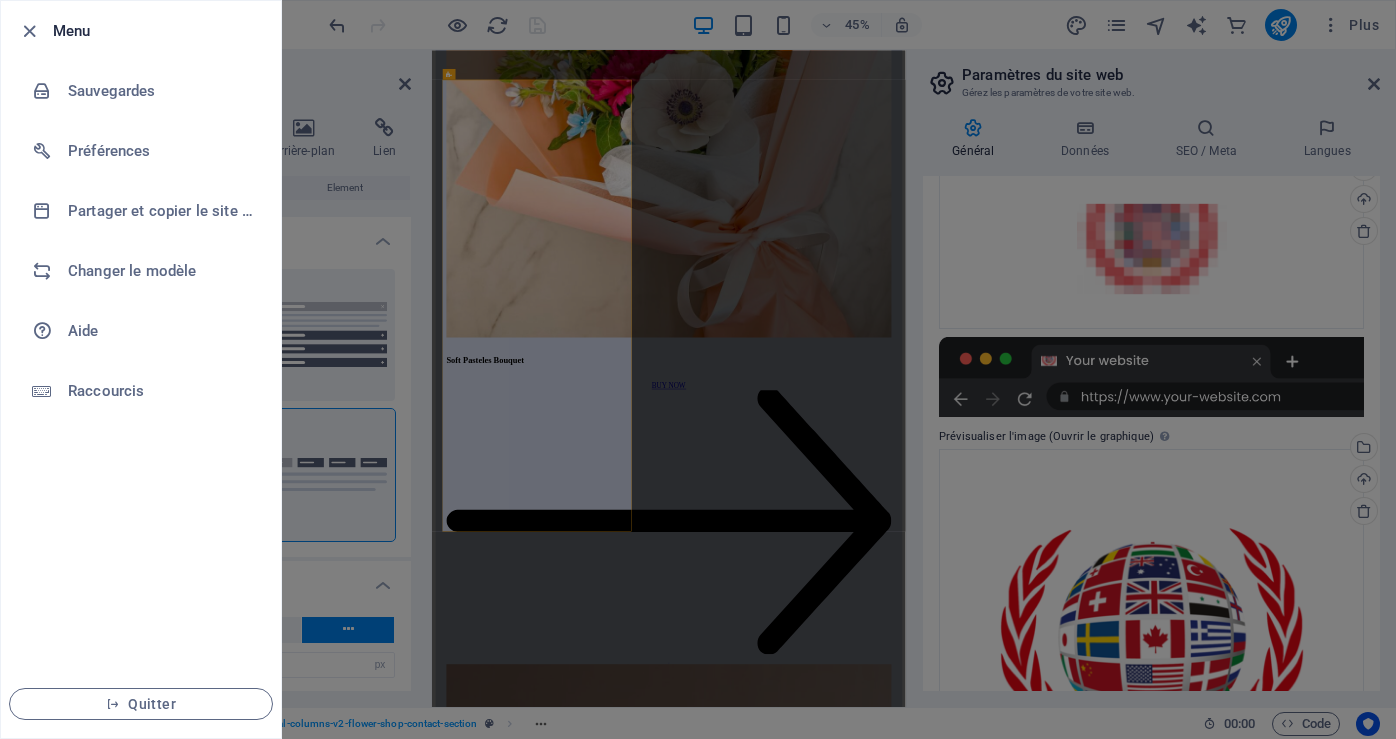 click on "Menu" at bounding box center (159, 31) 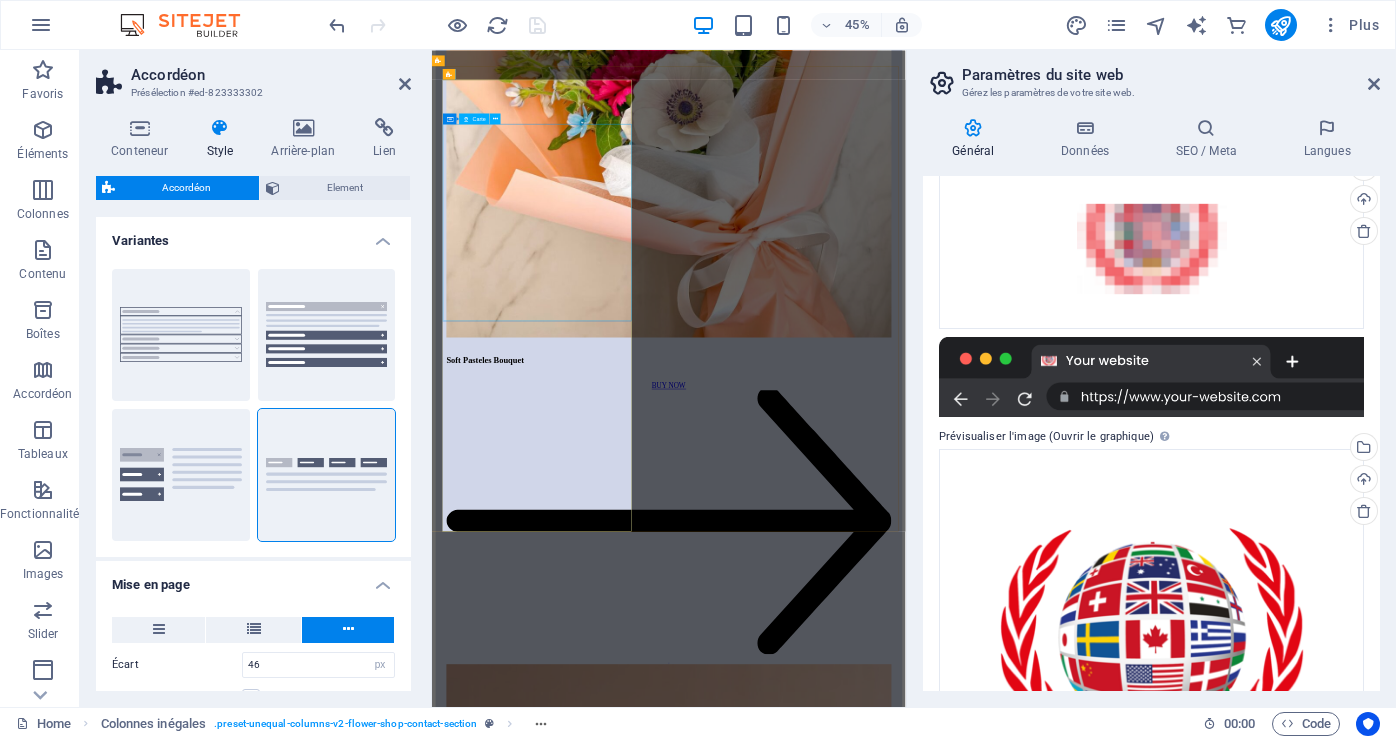 click at bounding box center [958, 13975] 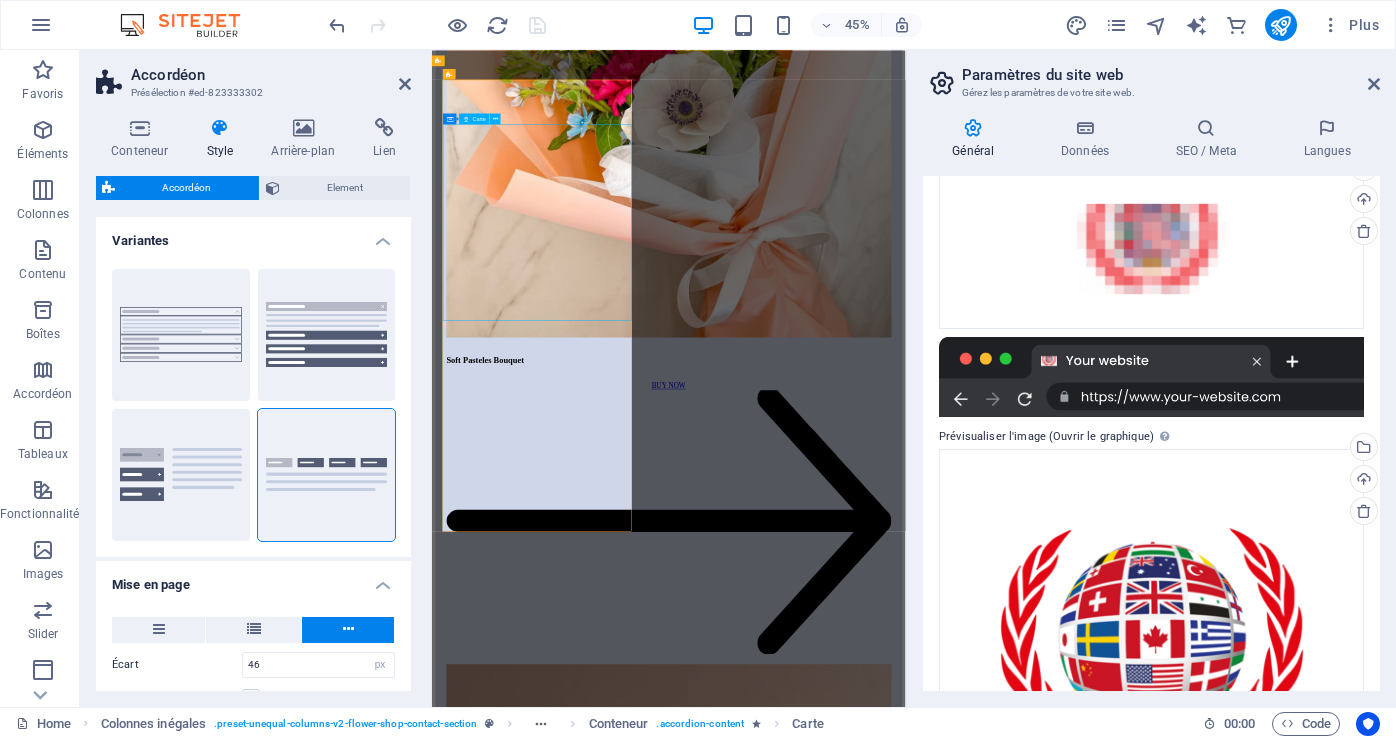 click at bounding box center [958, 13975] 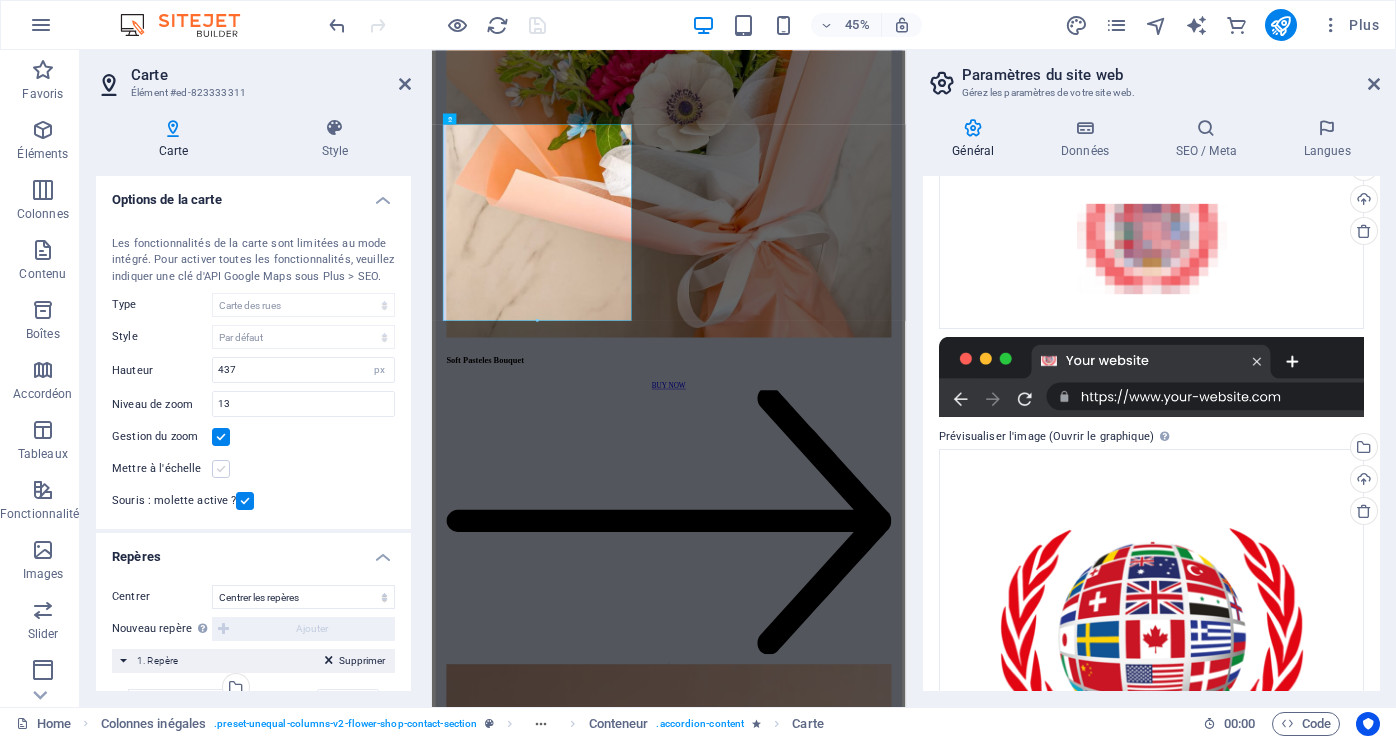 click at bounding box center (221, 469) 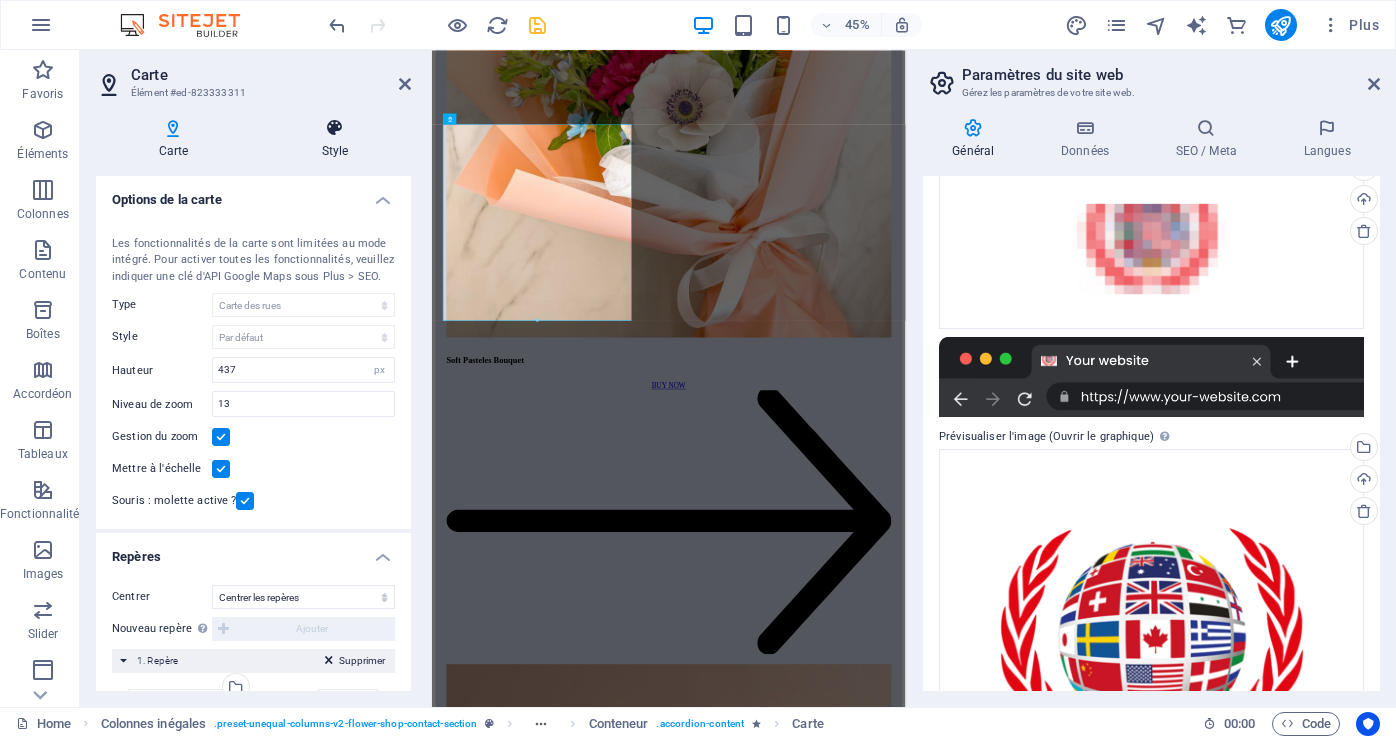 click on "Style" at bounding box center (335, 139) 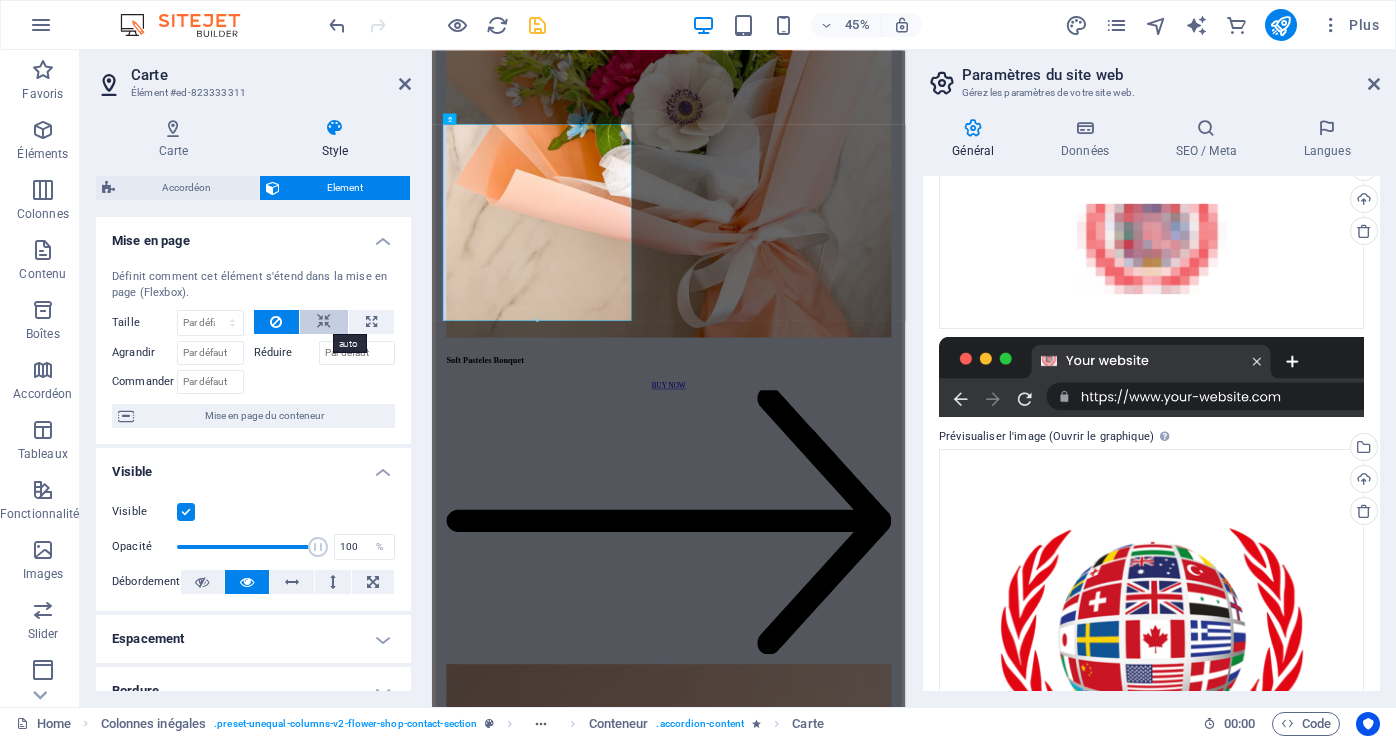 click at bounding box center (324, 322) 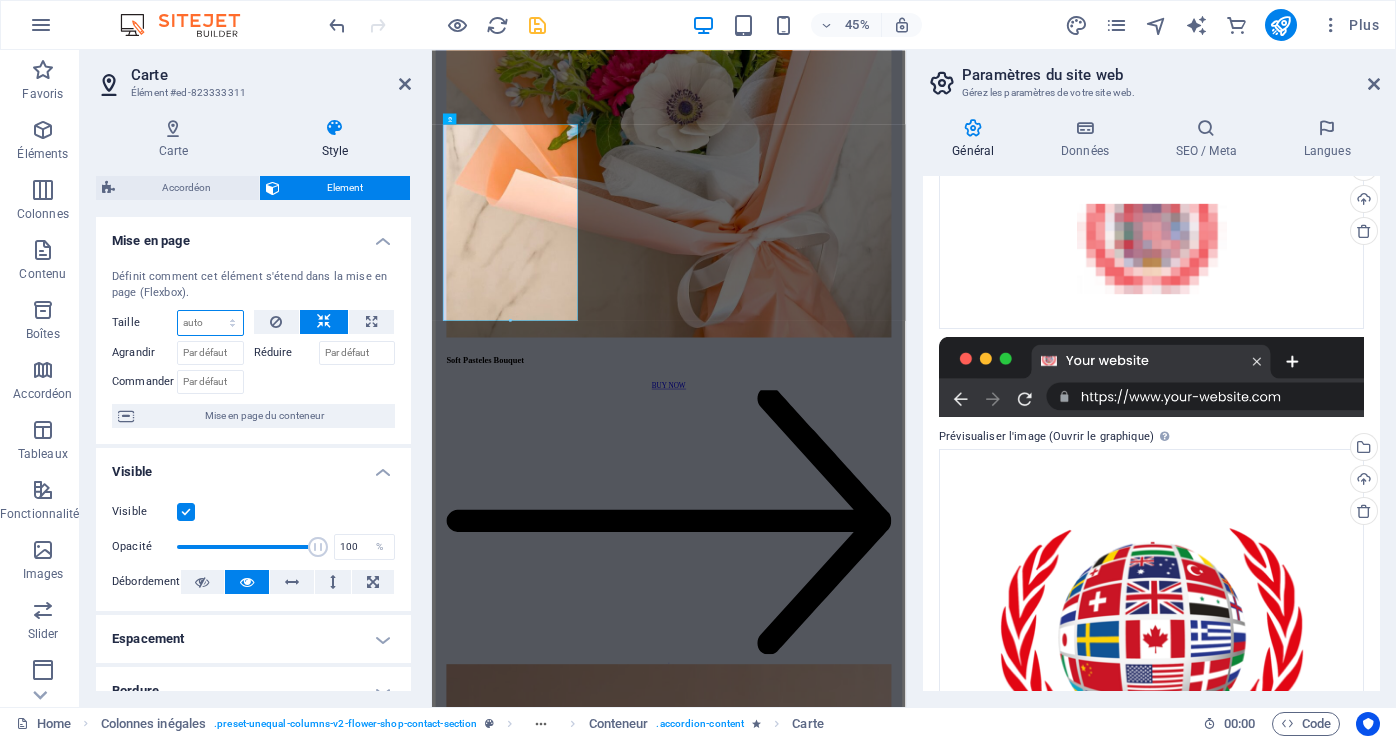 click on "Par défaut auto px % 1/1 1/2 1/3 1/4 1/5 1/6 1/7 1/8 1/9 1/10" at bounding box center [210, 323] 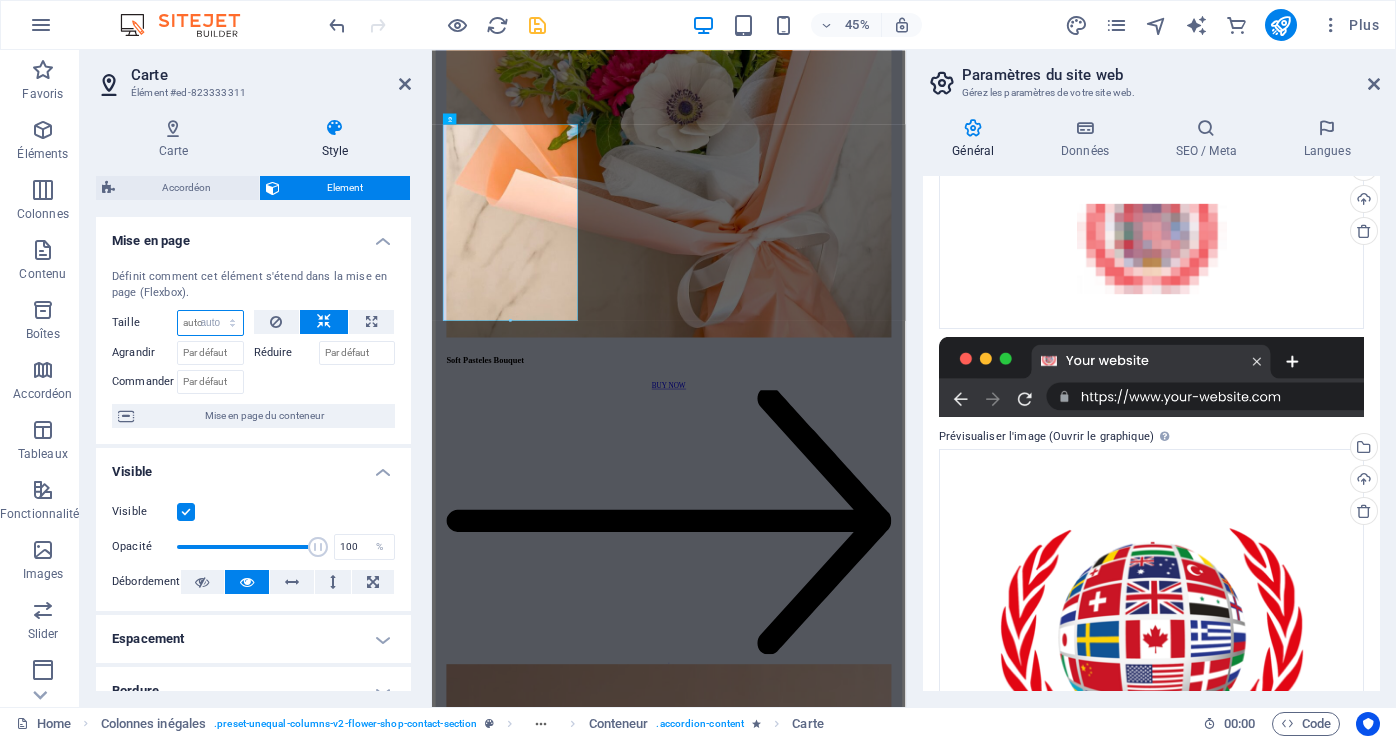 click on "Par défaut auto px % 1/1 1/2 1/3 1/4 1/5 1/6 1/7 1/8 1/9 1/10" at bounding box center [210, 323] 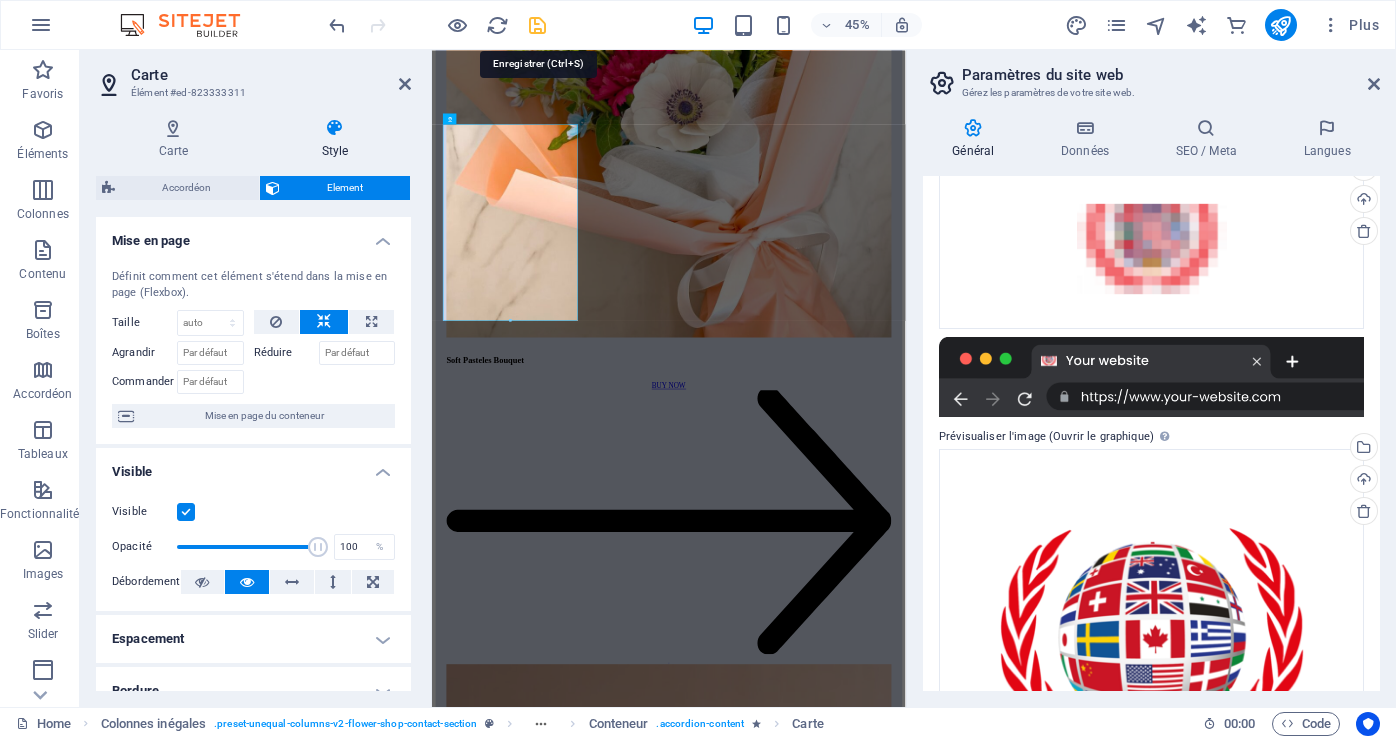 click at bounding box center [537, 25] 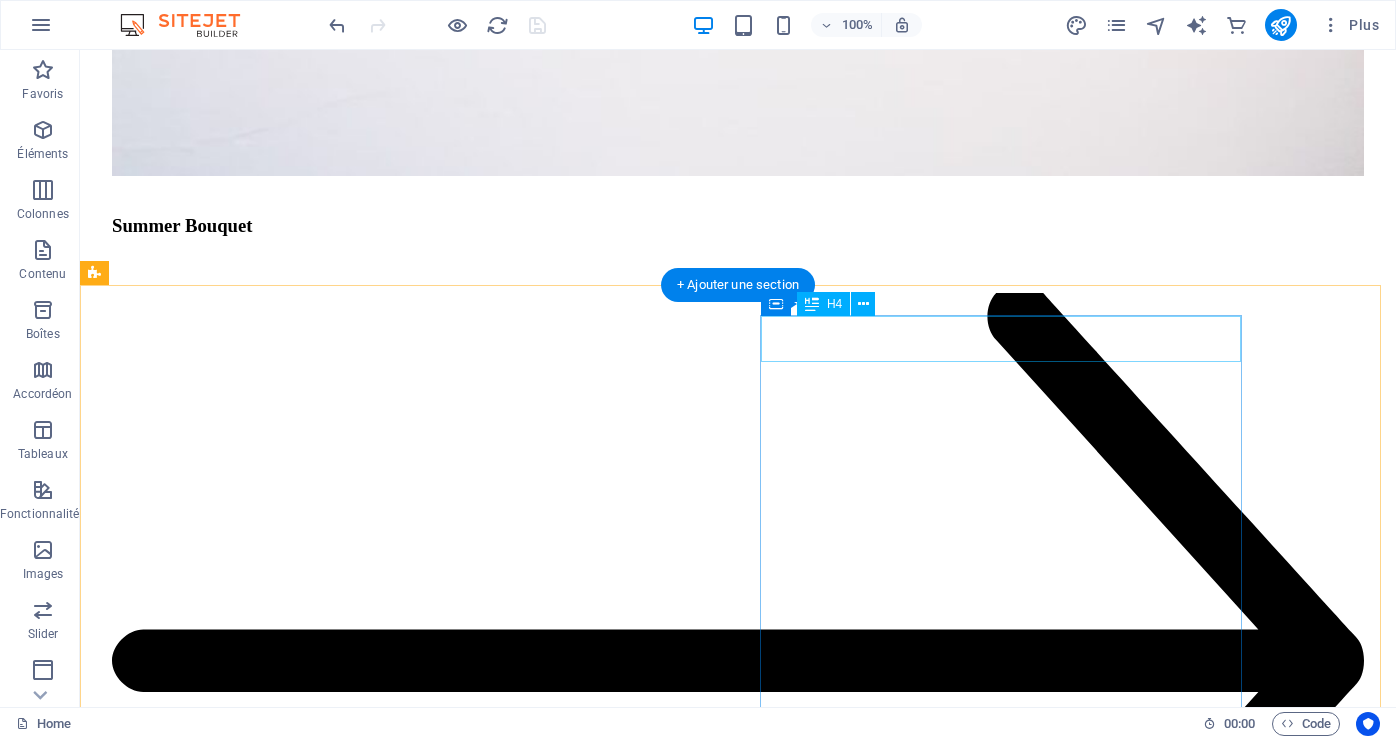 scroll, scrollTop: 5111, scrollLeft: 0, axis: vertical 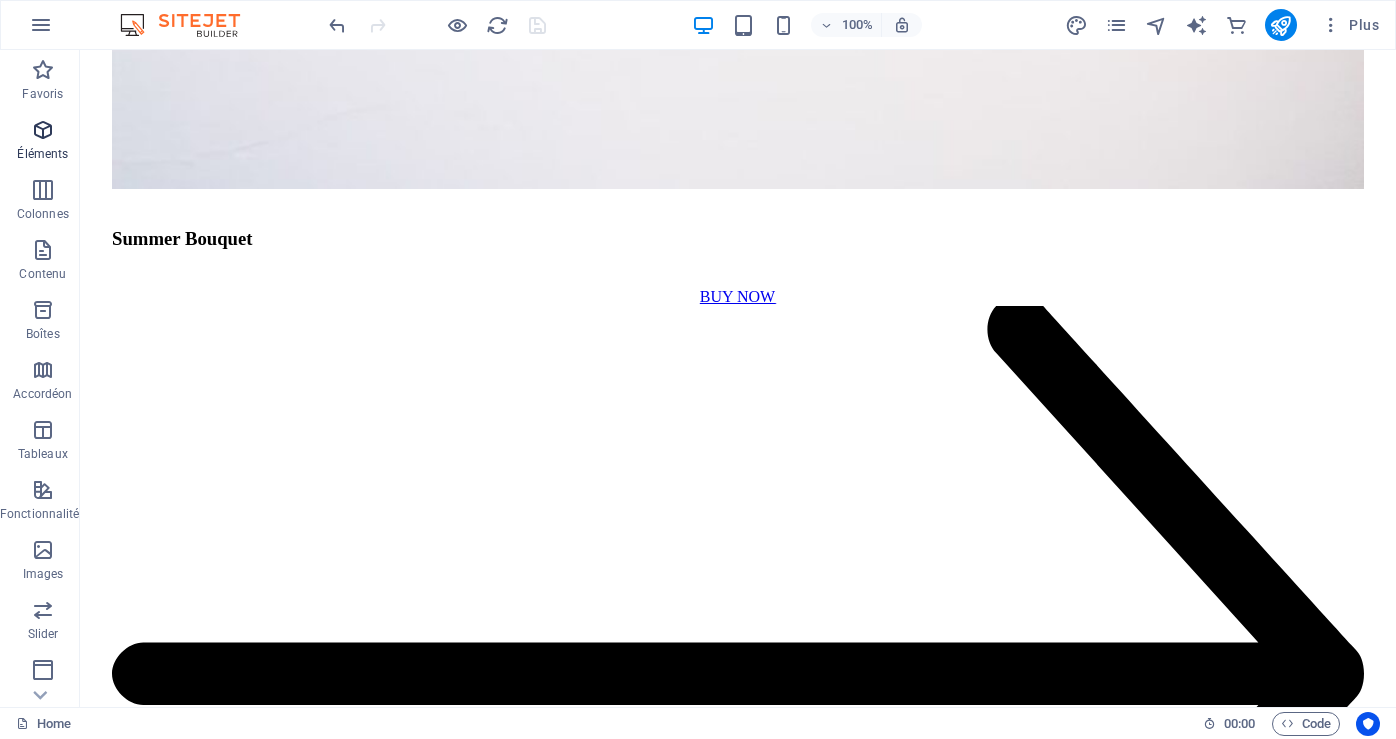 click on "Éléments" at bounding box center [42, 154] 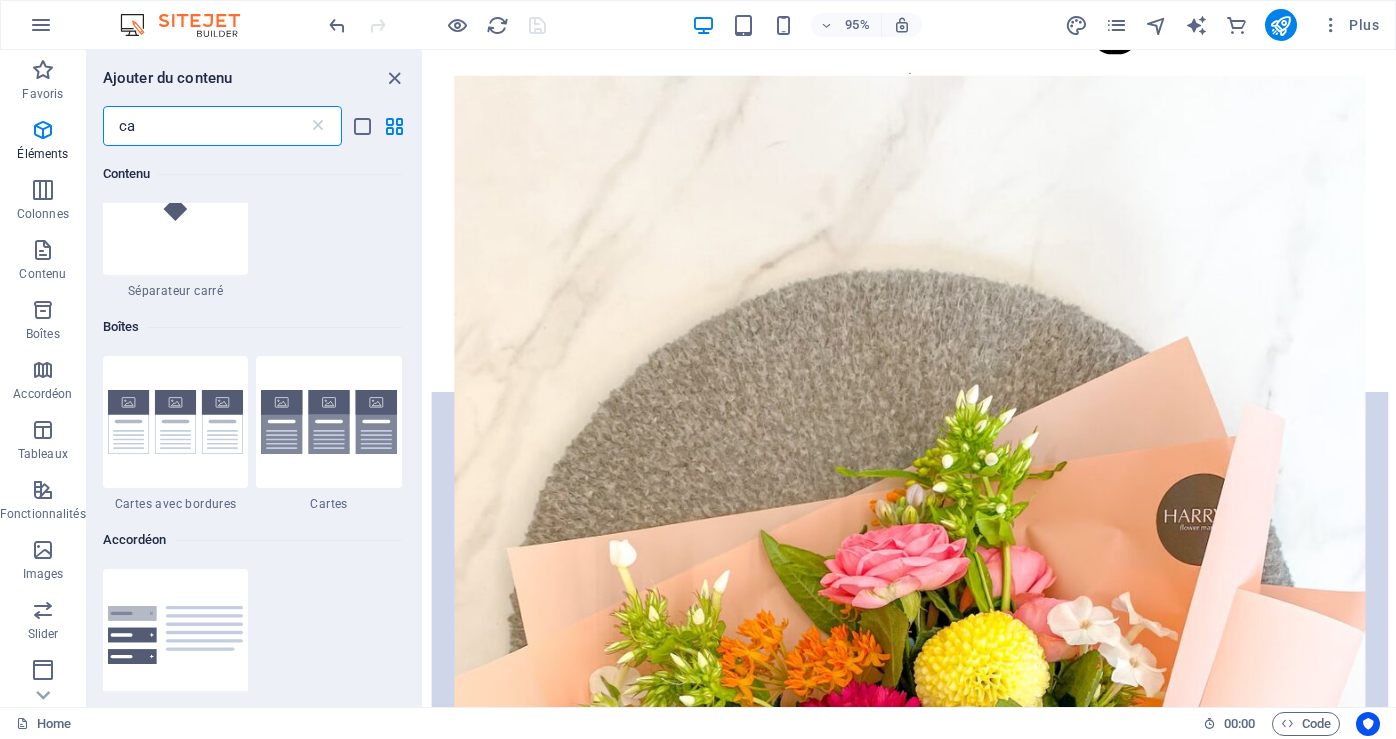 scroll, scrollTop: 0, scrollLeft: 0, axis: both 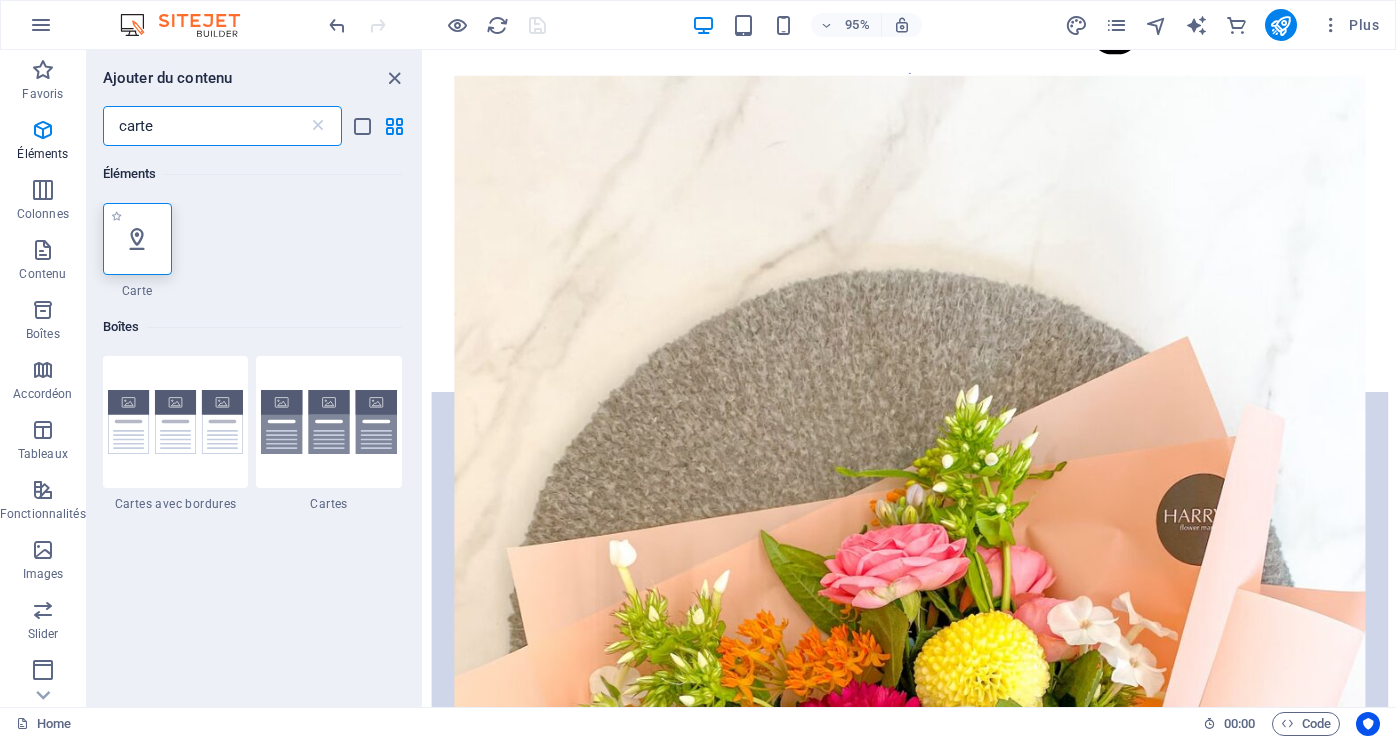 type on "carte" 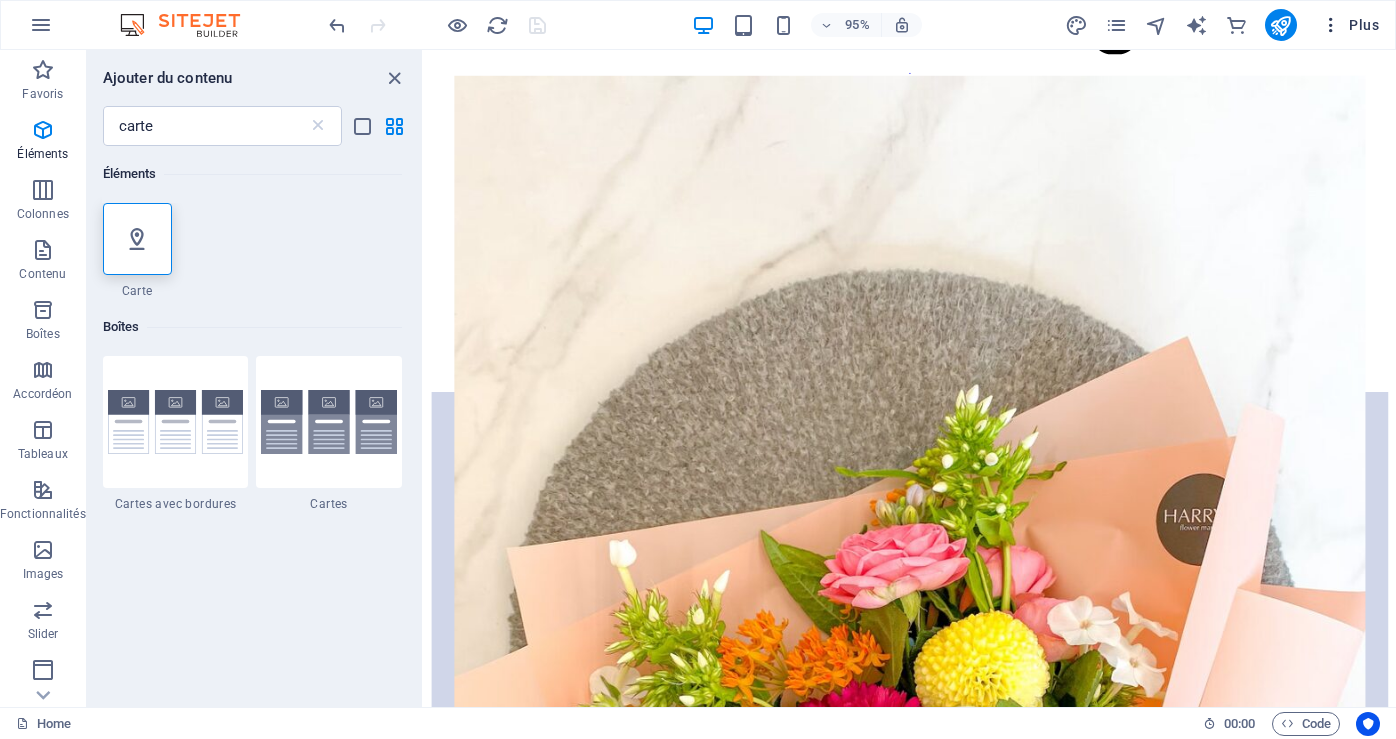 click at bounding box center (1331, 25) 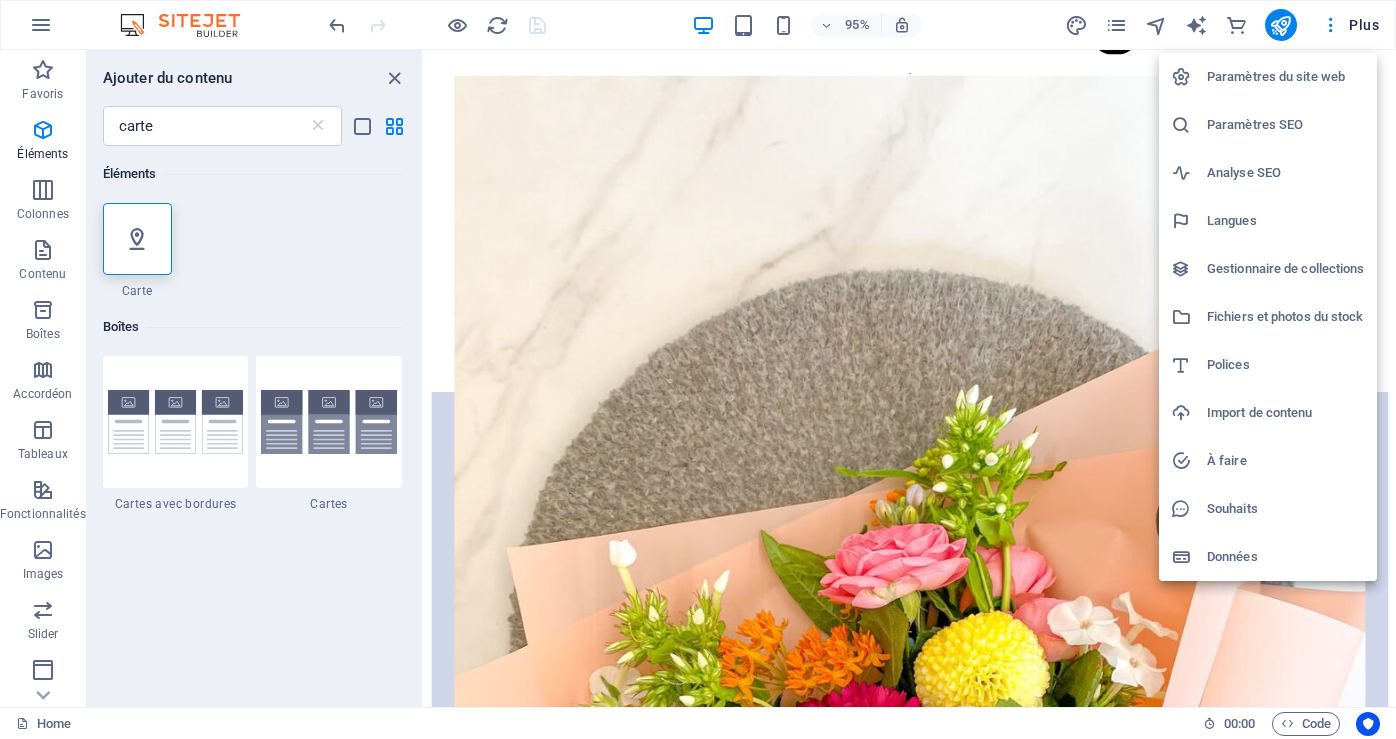 click on "Données" at bounding box center [1286, 557] 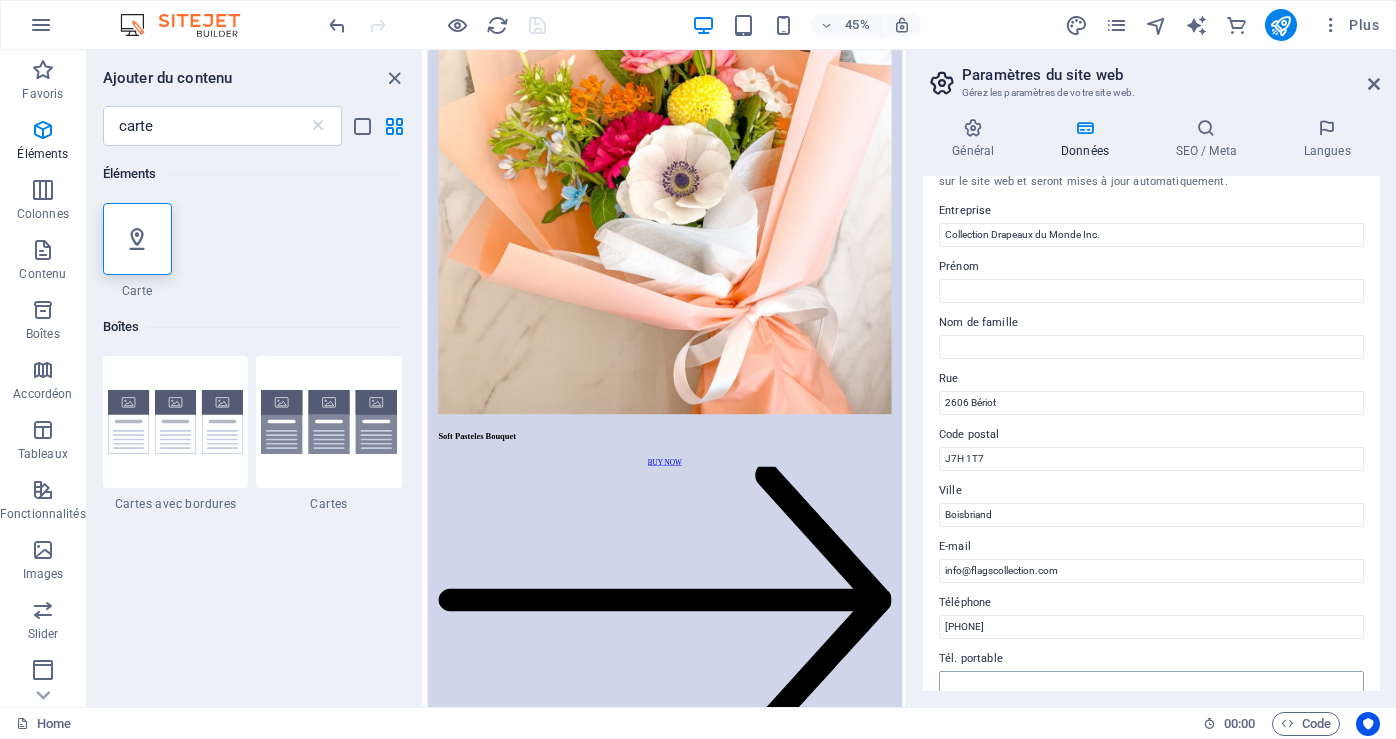 scroll, scrollTop: 0, scrollLeft: 0, axis: both 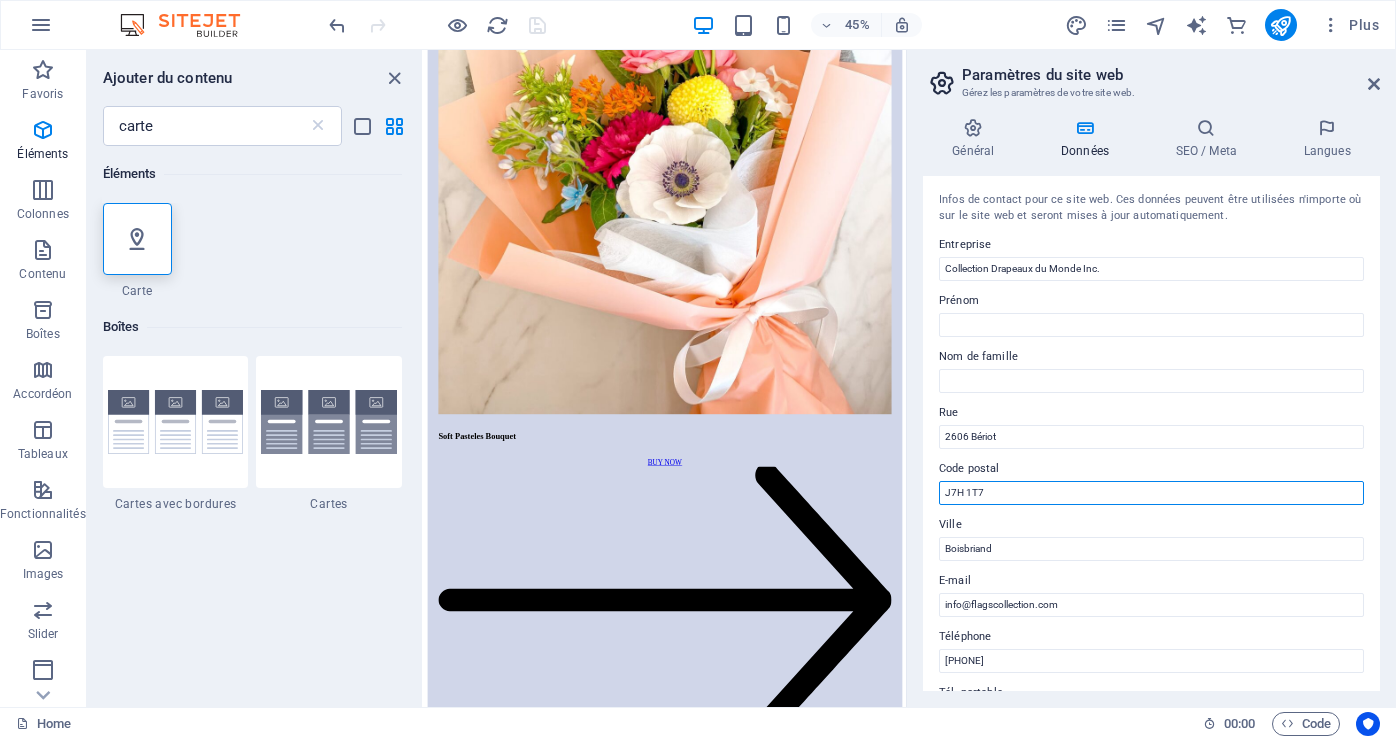 click on "J7H 1T7" at bounding box center (1151, 493) 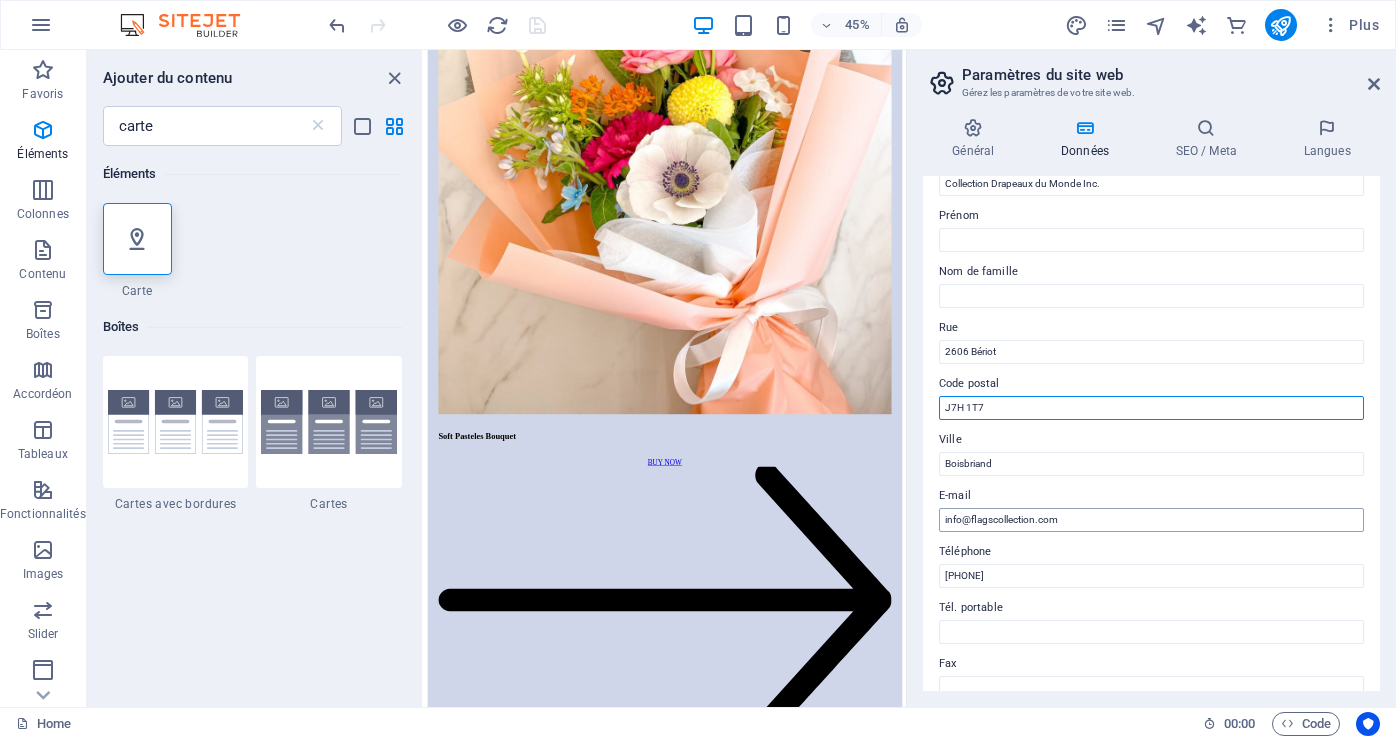 scroll, scrollTop: 200, scrollLeft: 0, axis: vertical 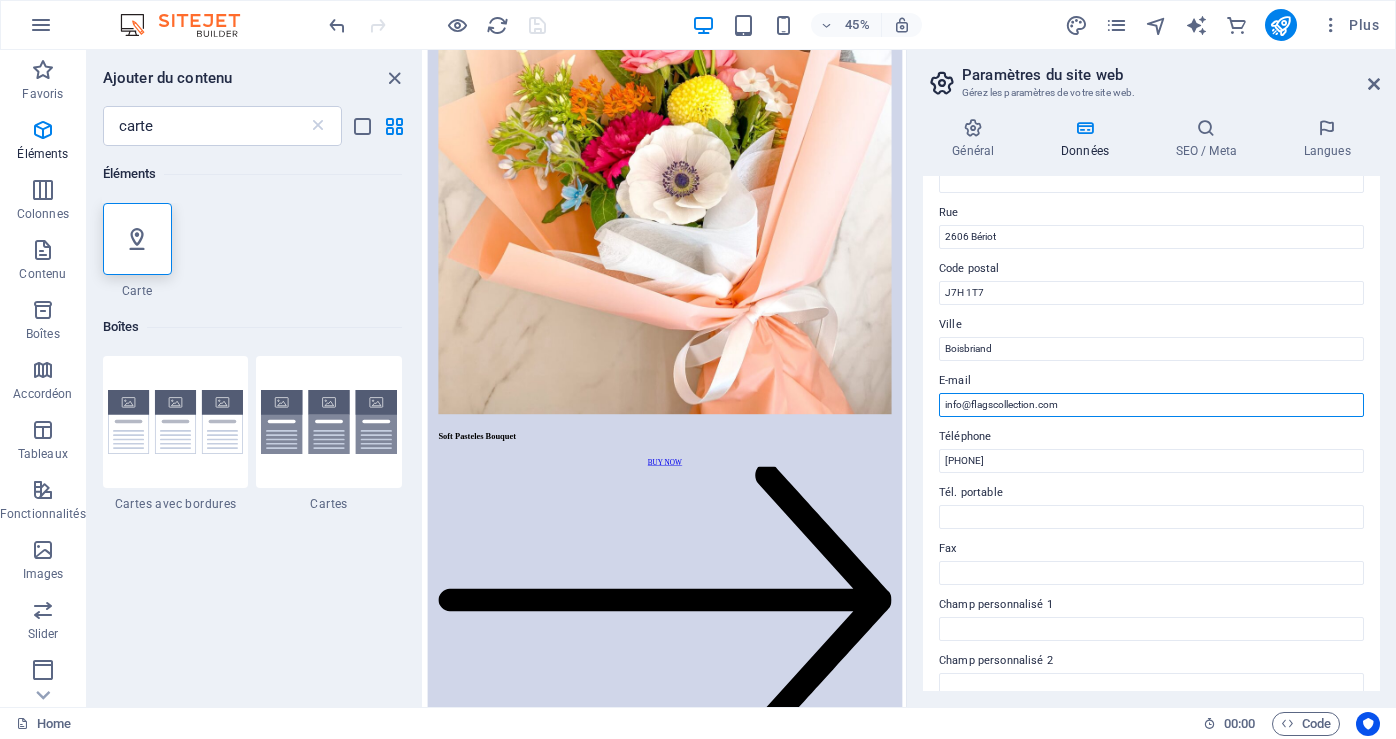 drag, startPoint x: 961, startPoint y: 407, endPoint x: 933, endPoint y: 418, distance: 30.083218 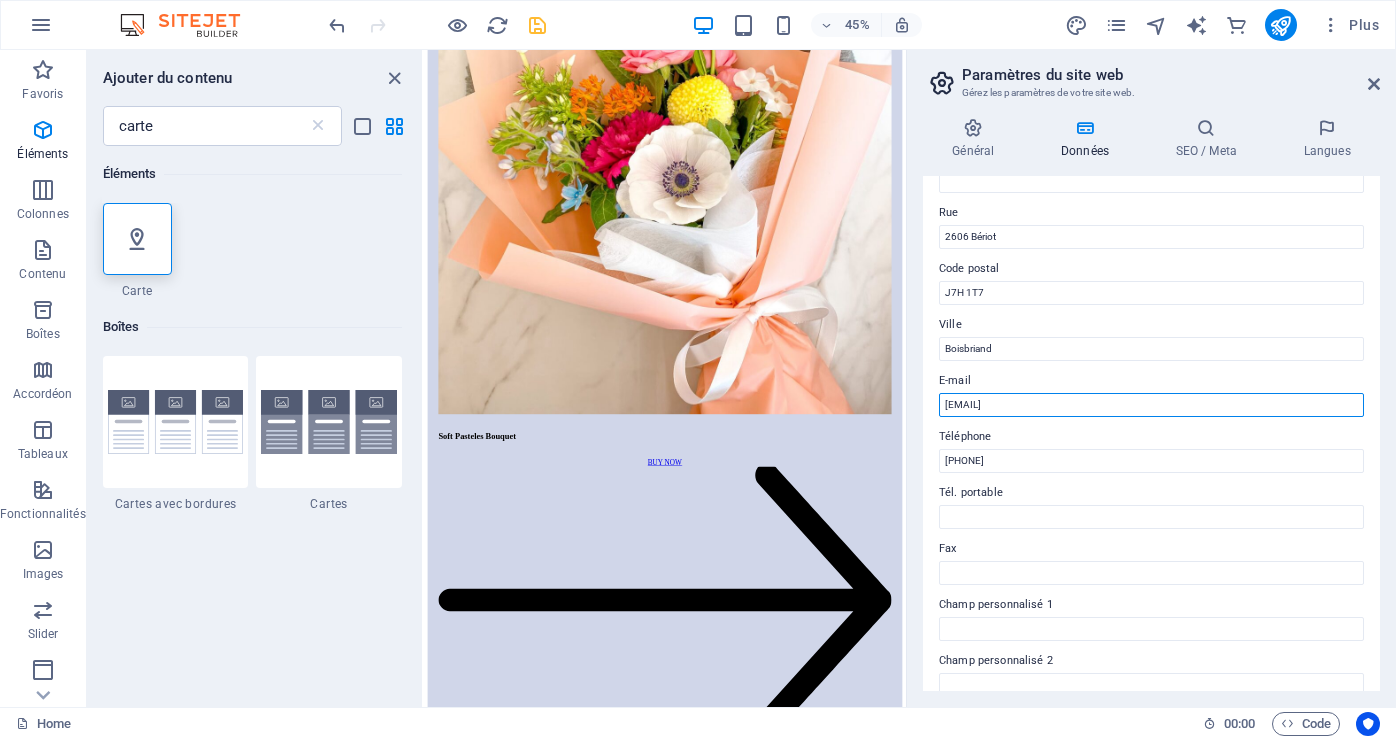 type on "info@flagscollection.com" 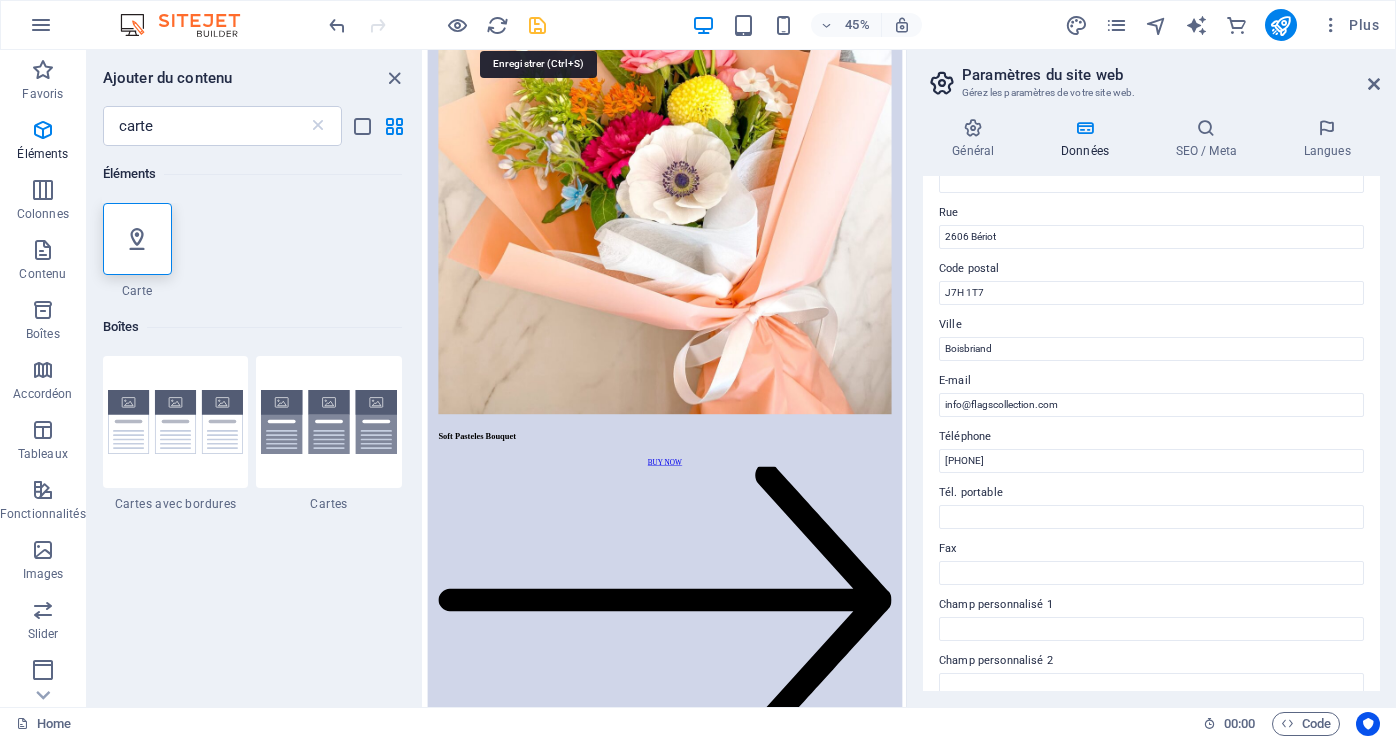 click at bounding box center (537, 25) 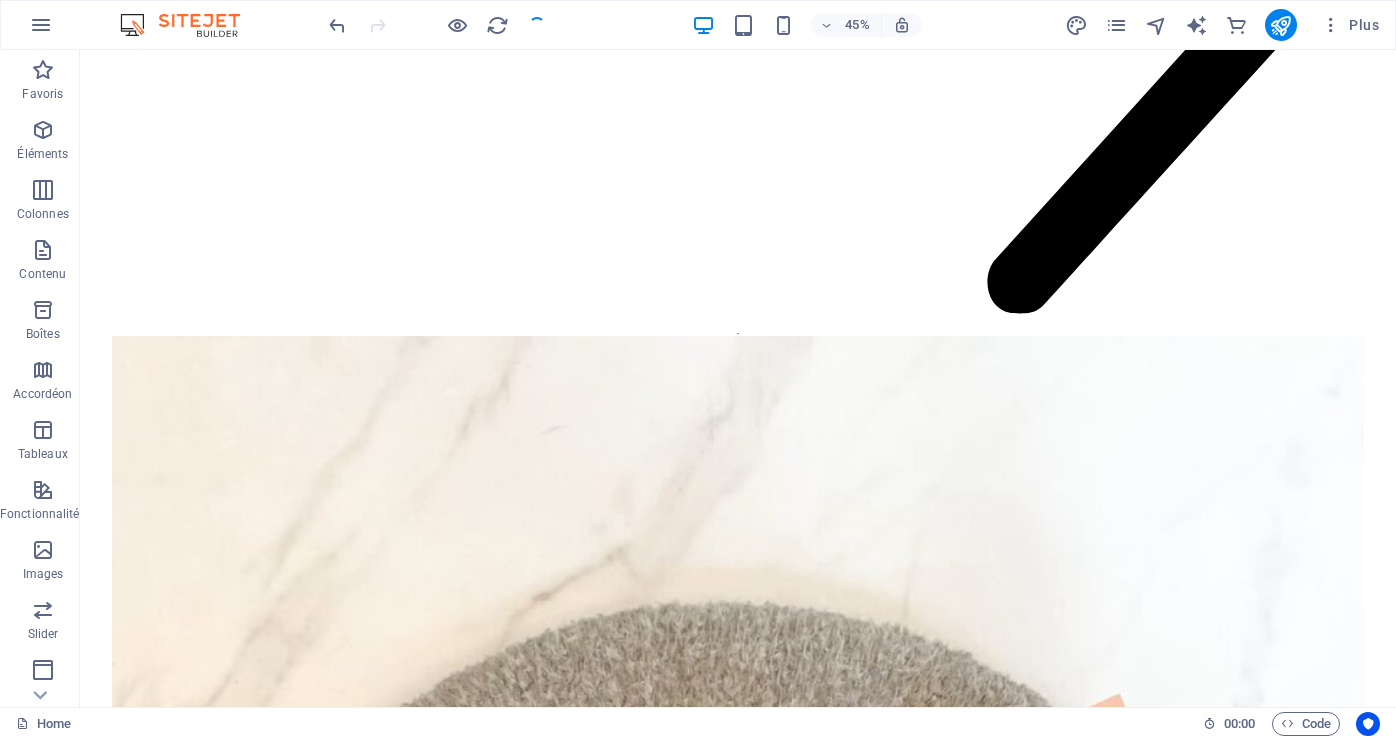 scroll, scrollTop: 5193, scrollLeft: 0, axis: vertical 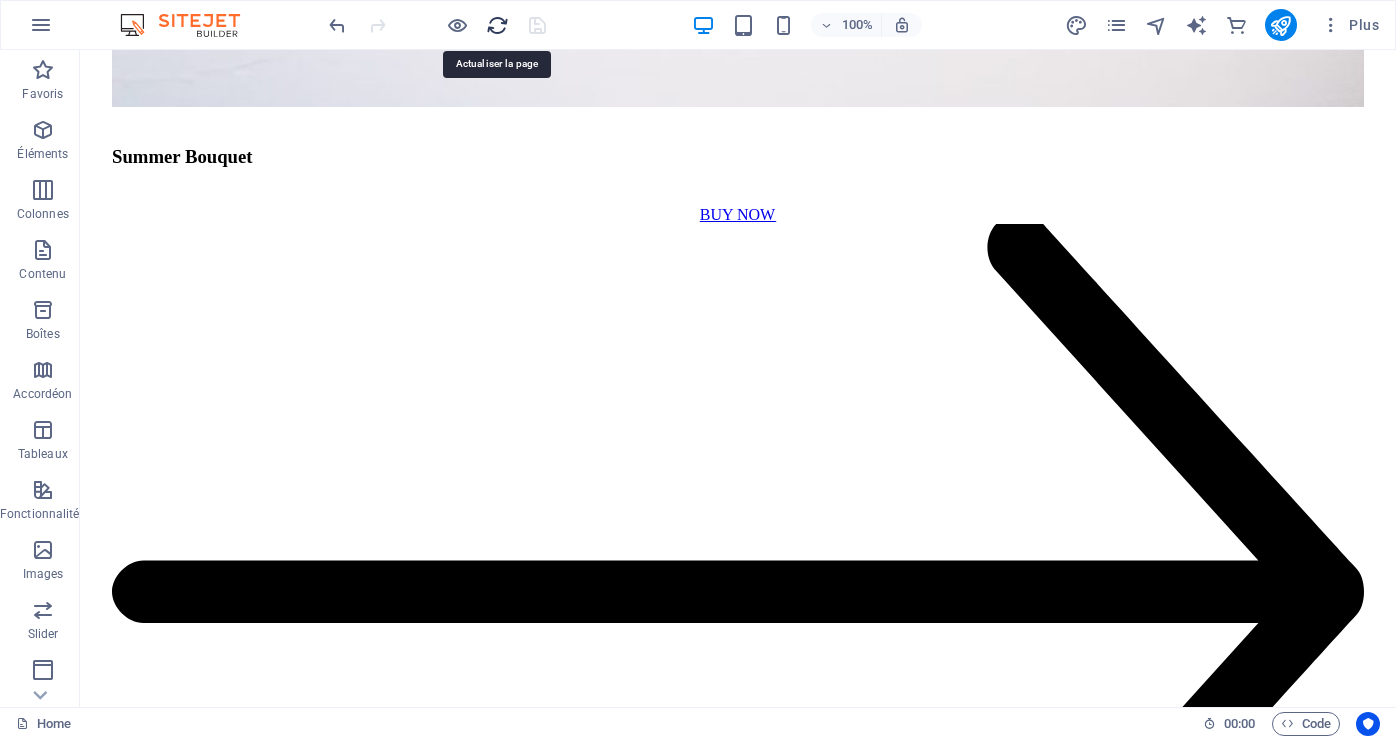 click at bounding box center (497, 25) 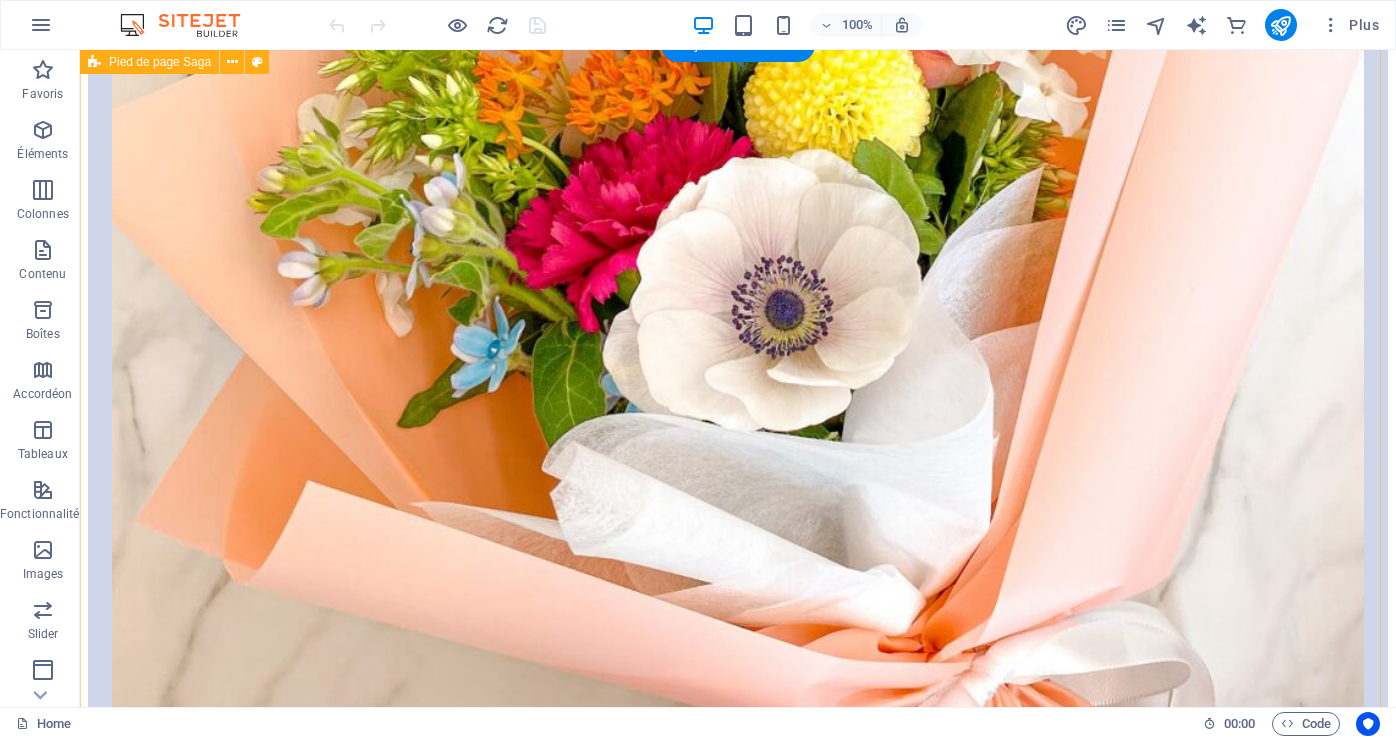 scroll, scrollTop: 6700, scrollLeft: 0, axis: vertical 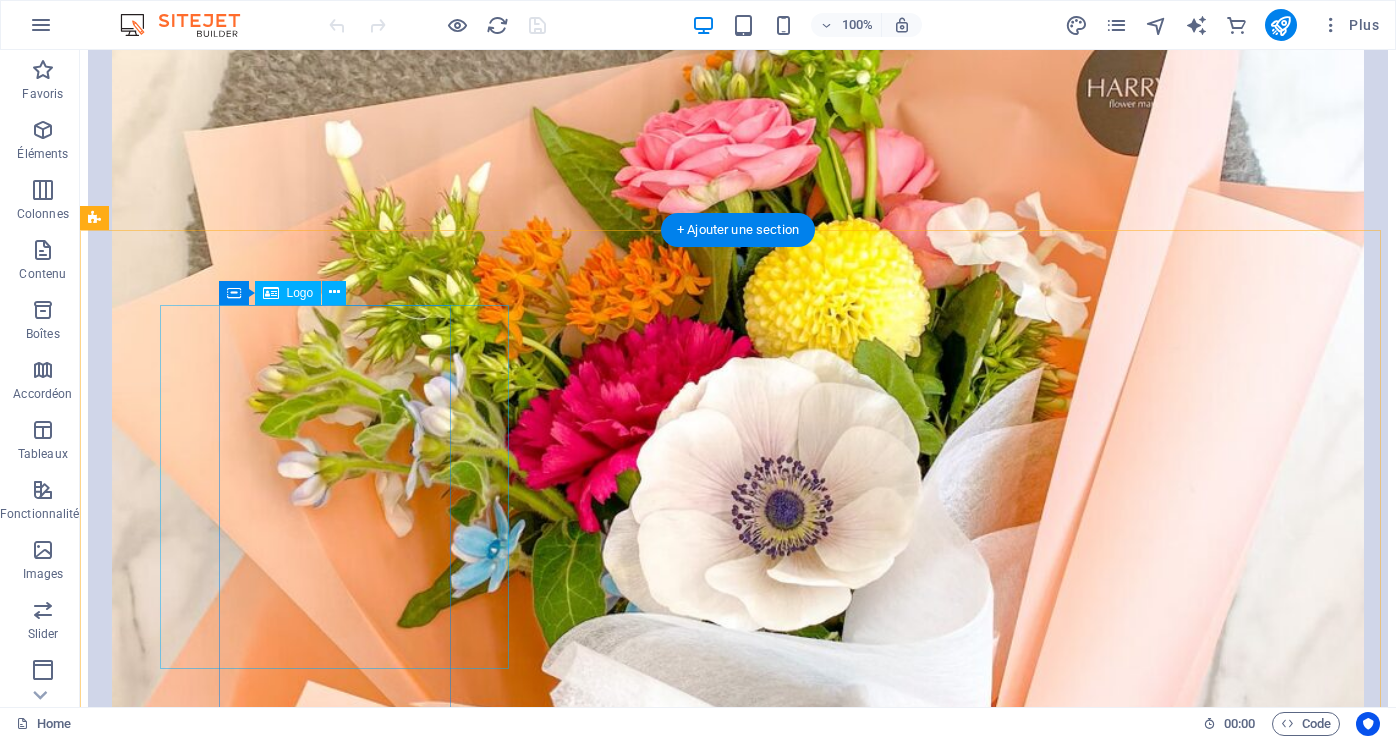click on "Collection Drapeaux du Monde Inc." at bounding box center (738, 15000) 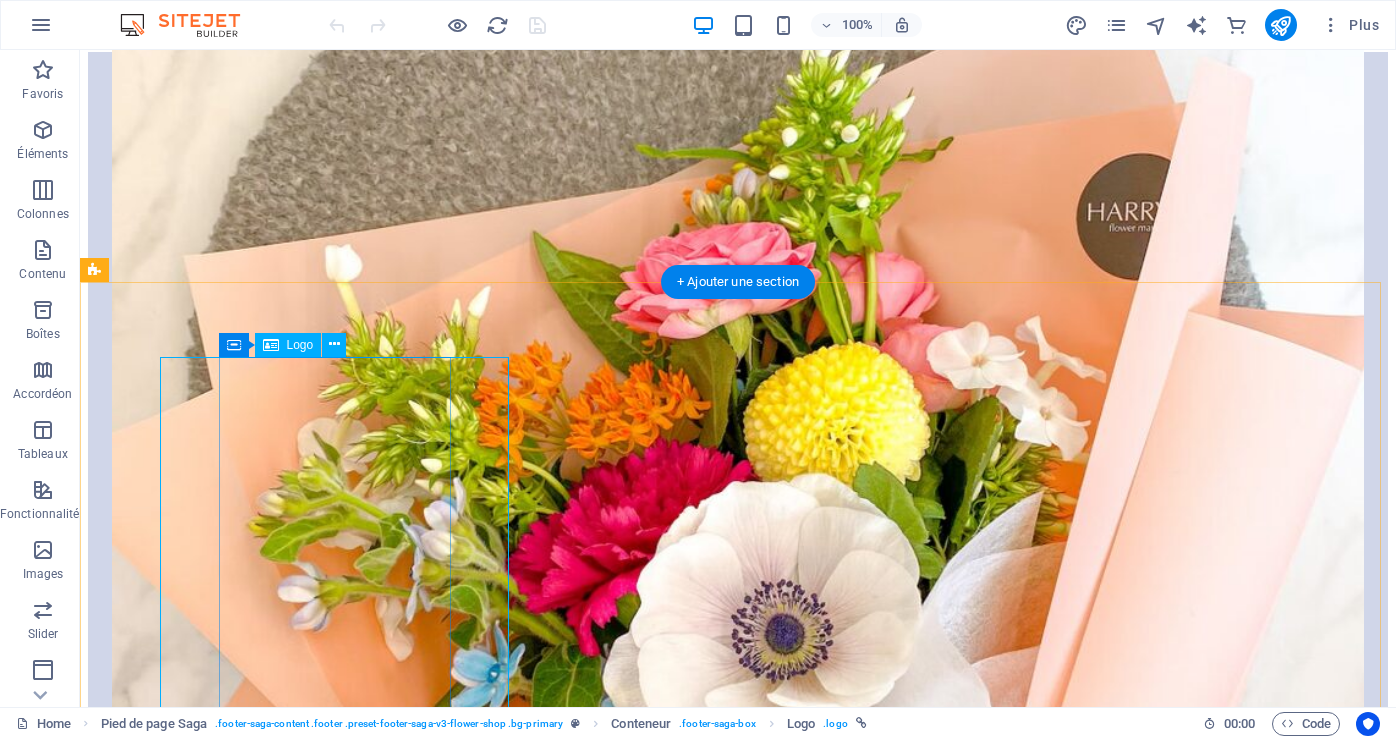 scroll, scrollTop: 6650, scrollLeft: 0, axis: vertical 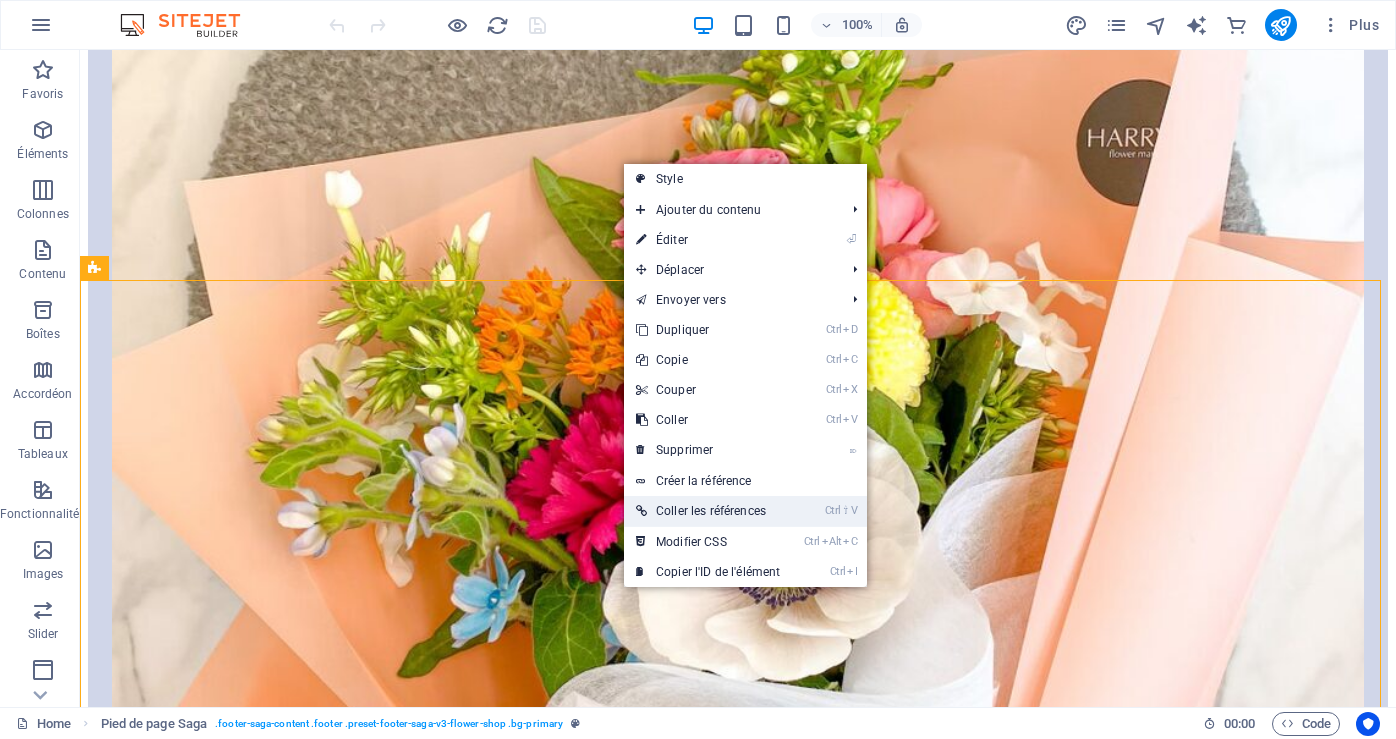 click on "Ctrl ⇧ V  Coller les références" at bounding box center (708, 511) 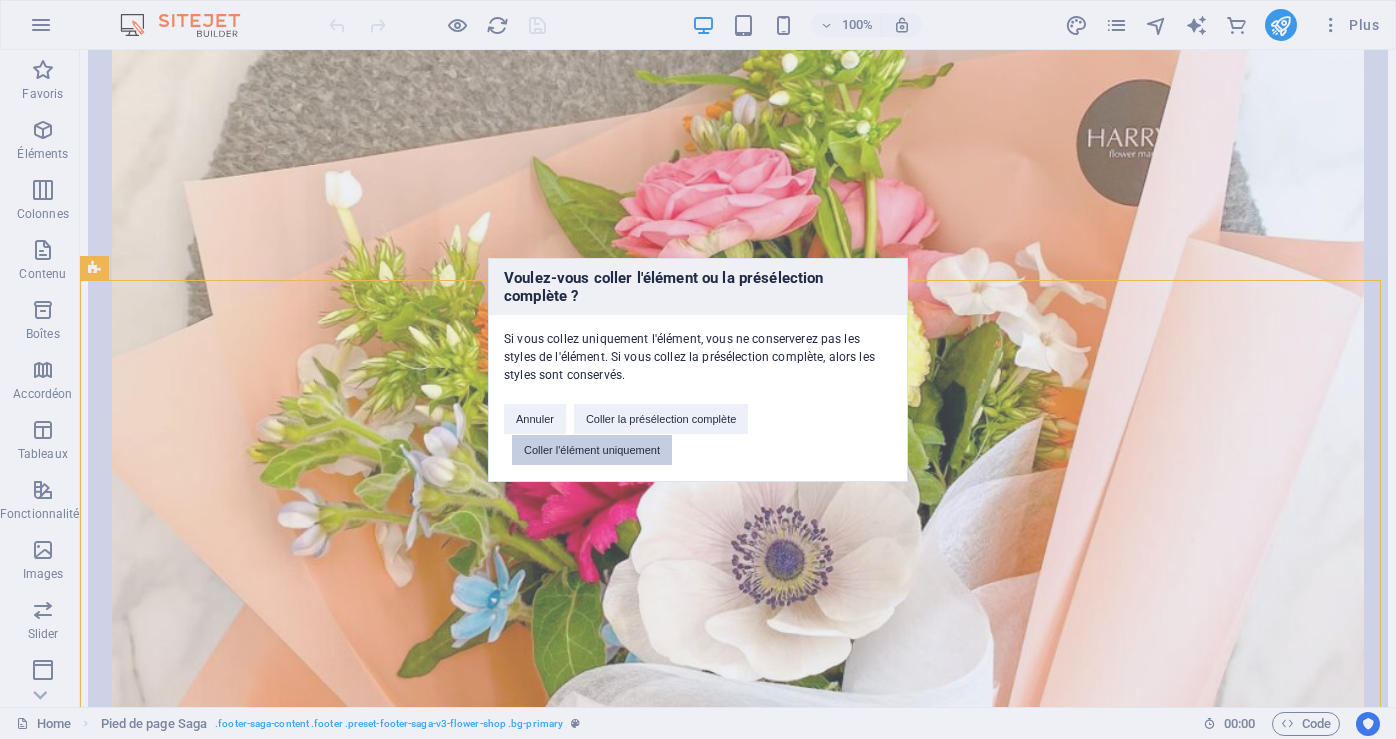 click on "Coller l'élément uniquement" at bounding box center (592, 450) 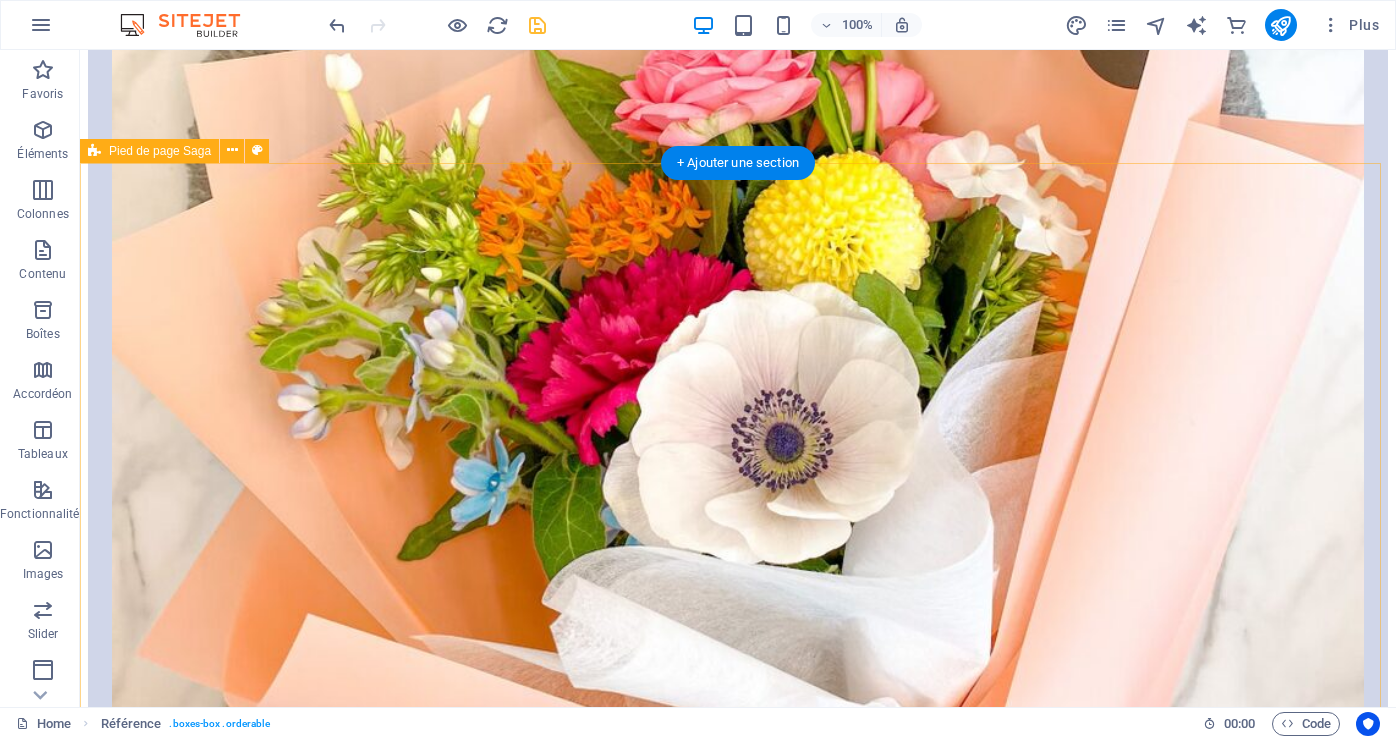 scroll, scrollTop: 6774, scrollLeft: 0, axis: vertical 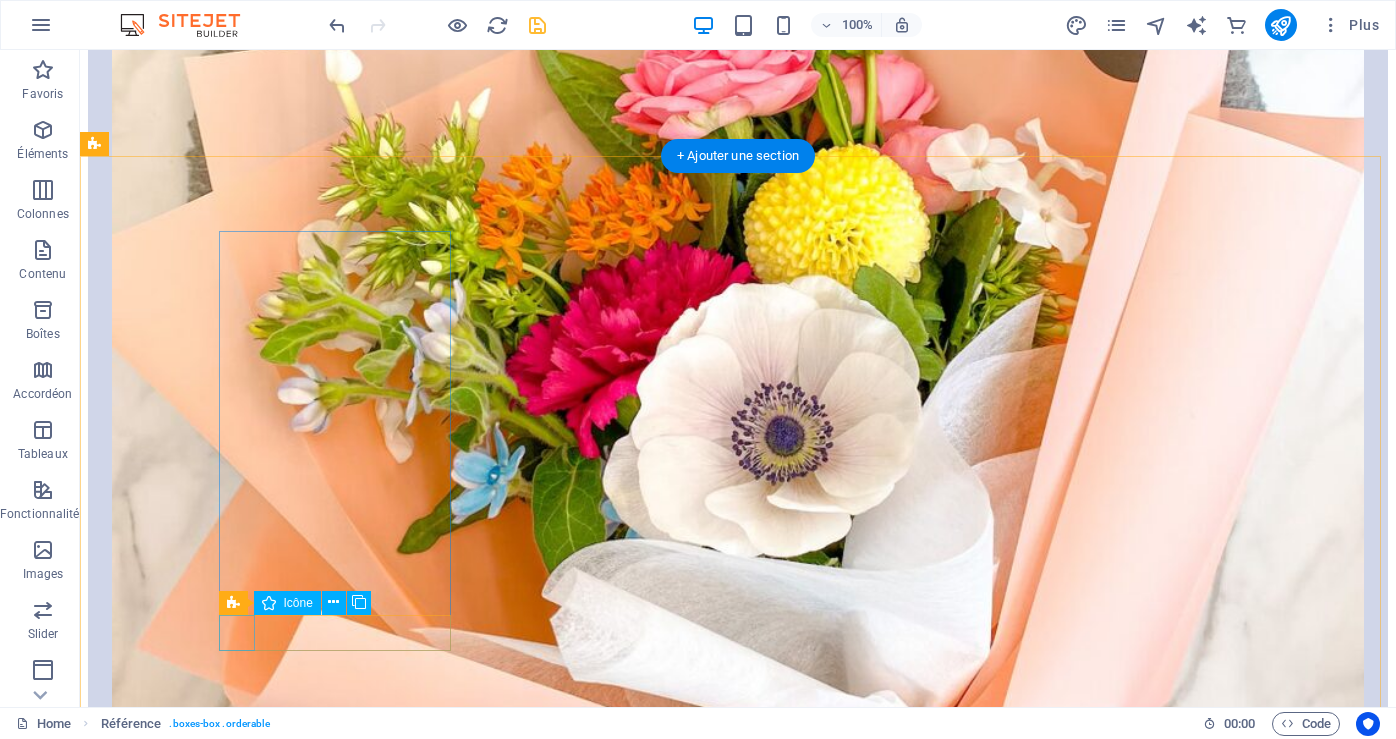 click at bounding box center [738, 16240] 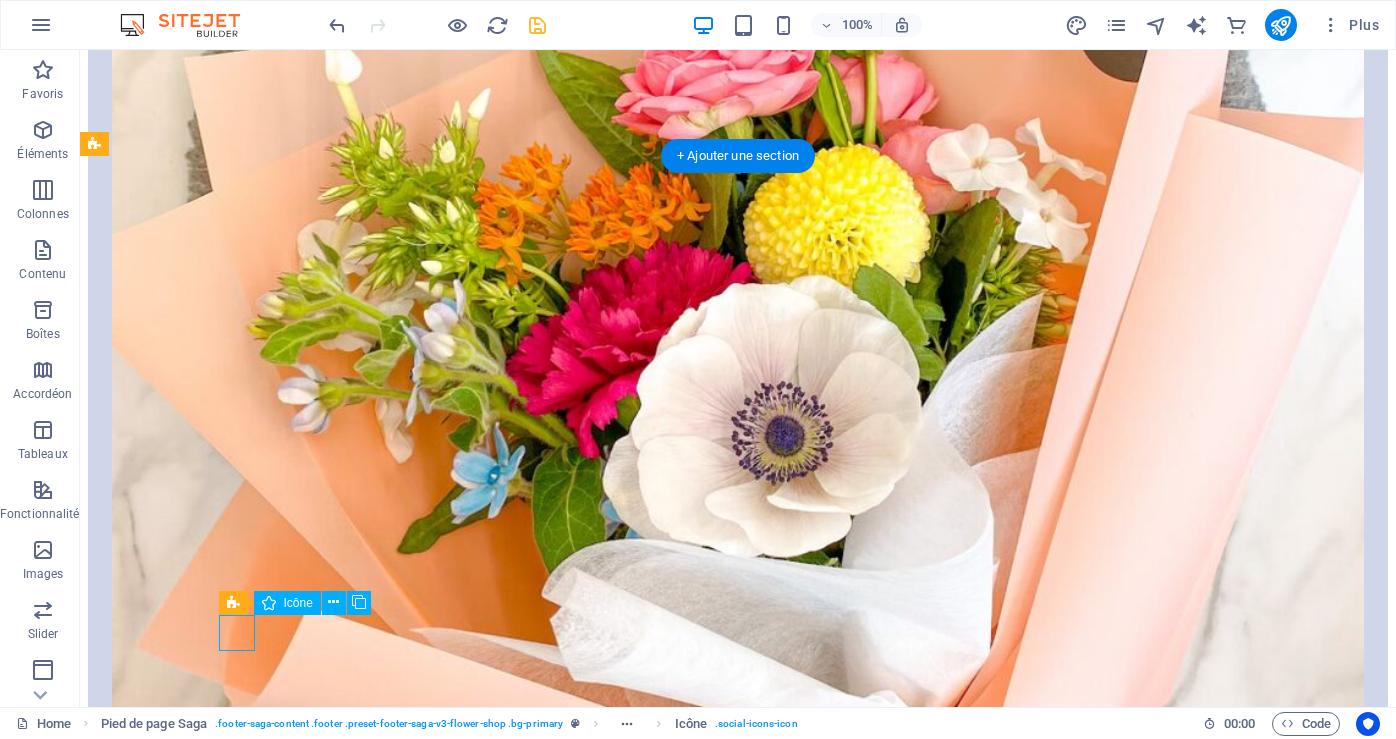 click at bounding box center [738, 16240] 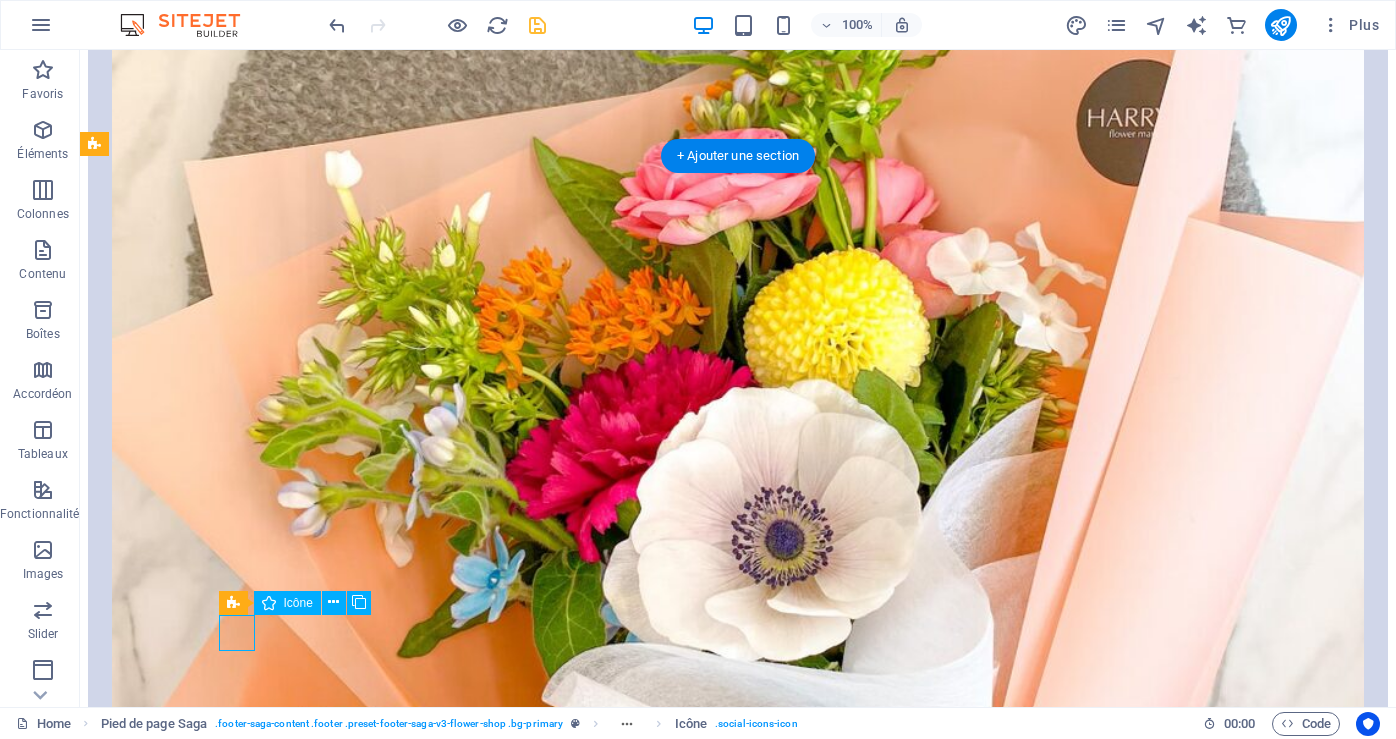 select on "xMidYMid" 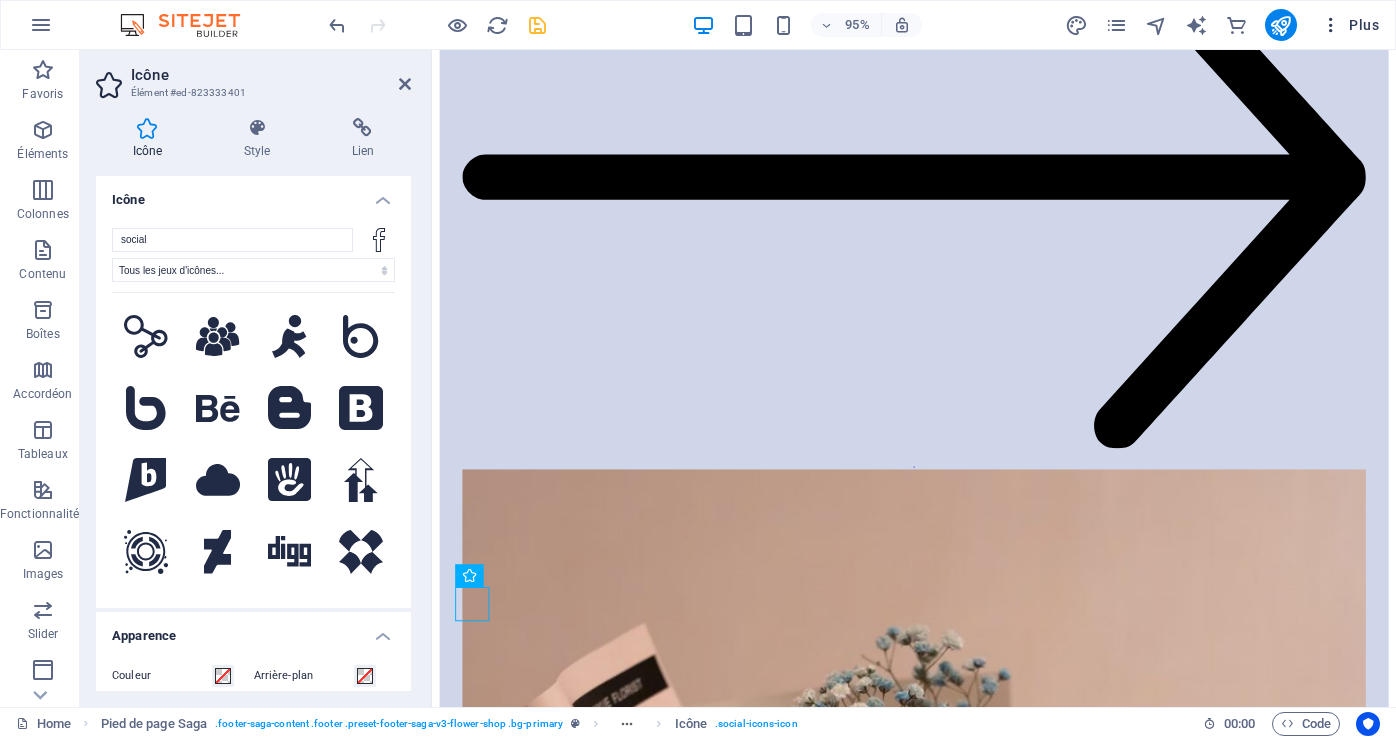 click on "Plus" at bounding box center (1350, 25) 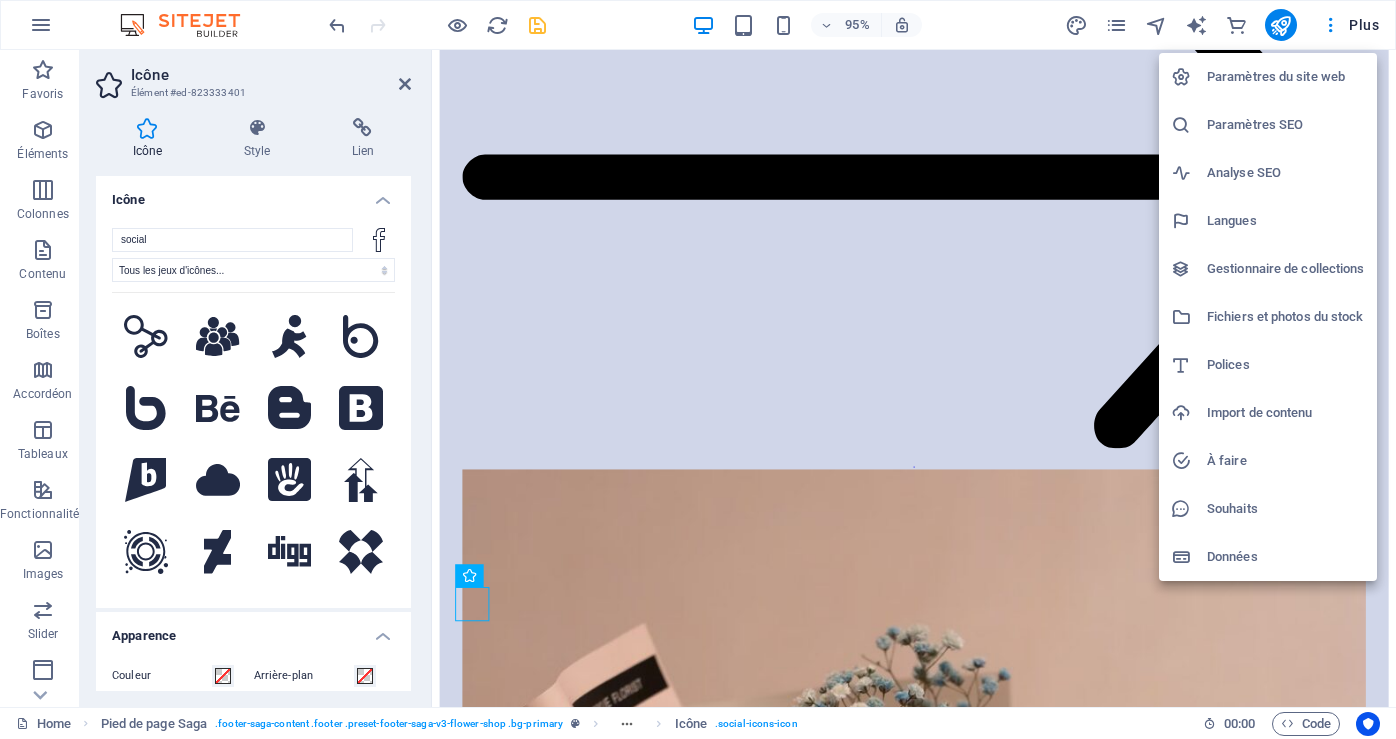 click on "Paramètres du site web" at bounding box center [1286, 77] 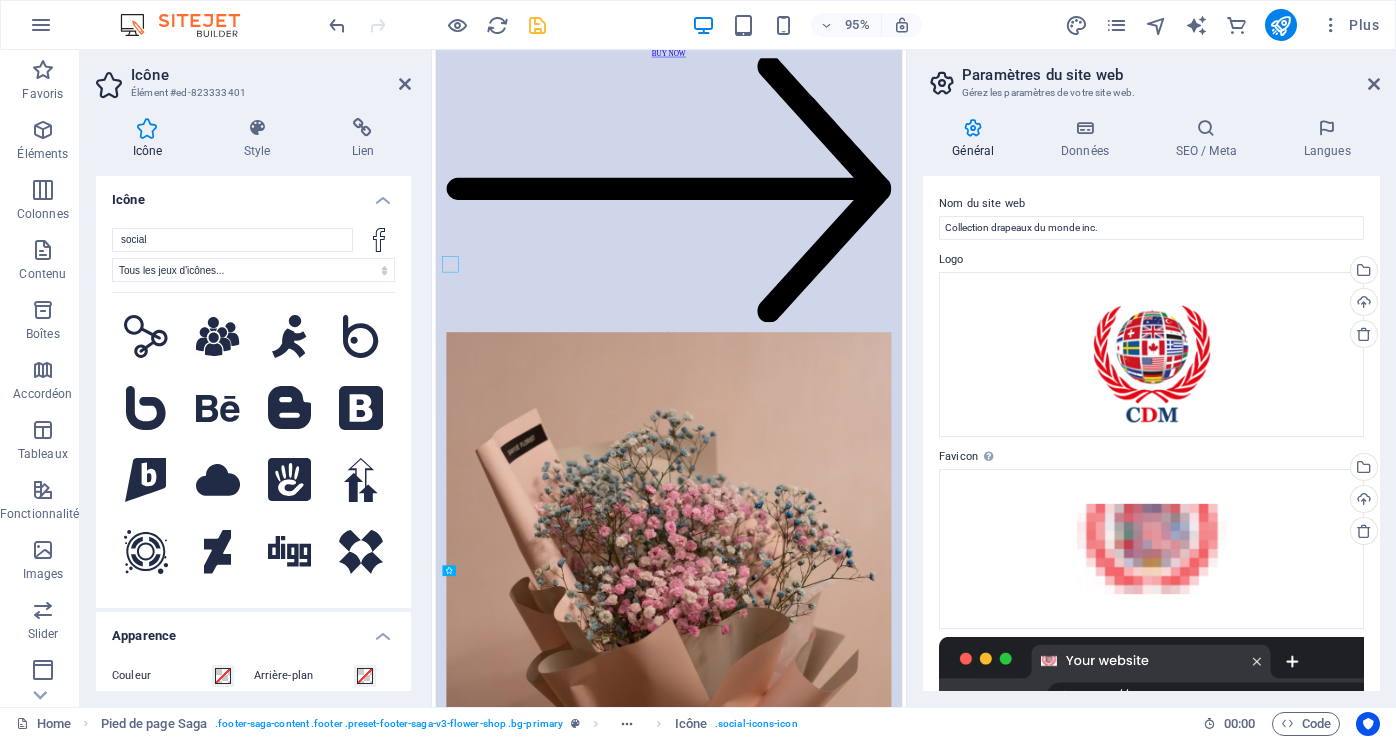 scroll, scrollTop: 6778, scrollLeft: 0, axis: vertical 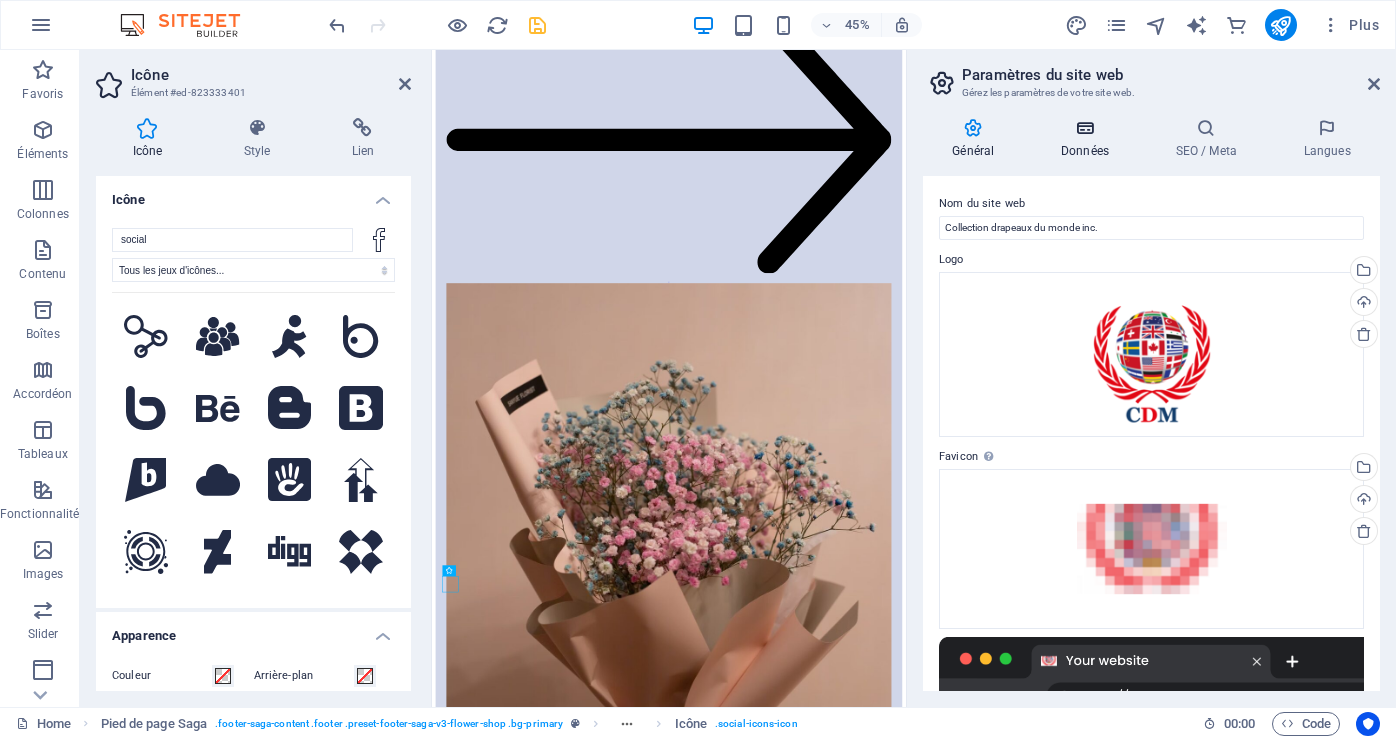 click on "Données" at bounding box center [1089, 139] 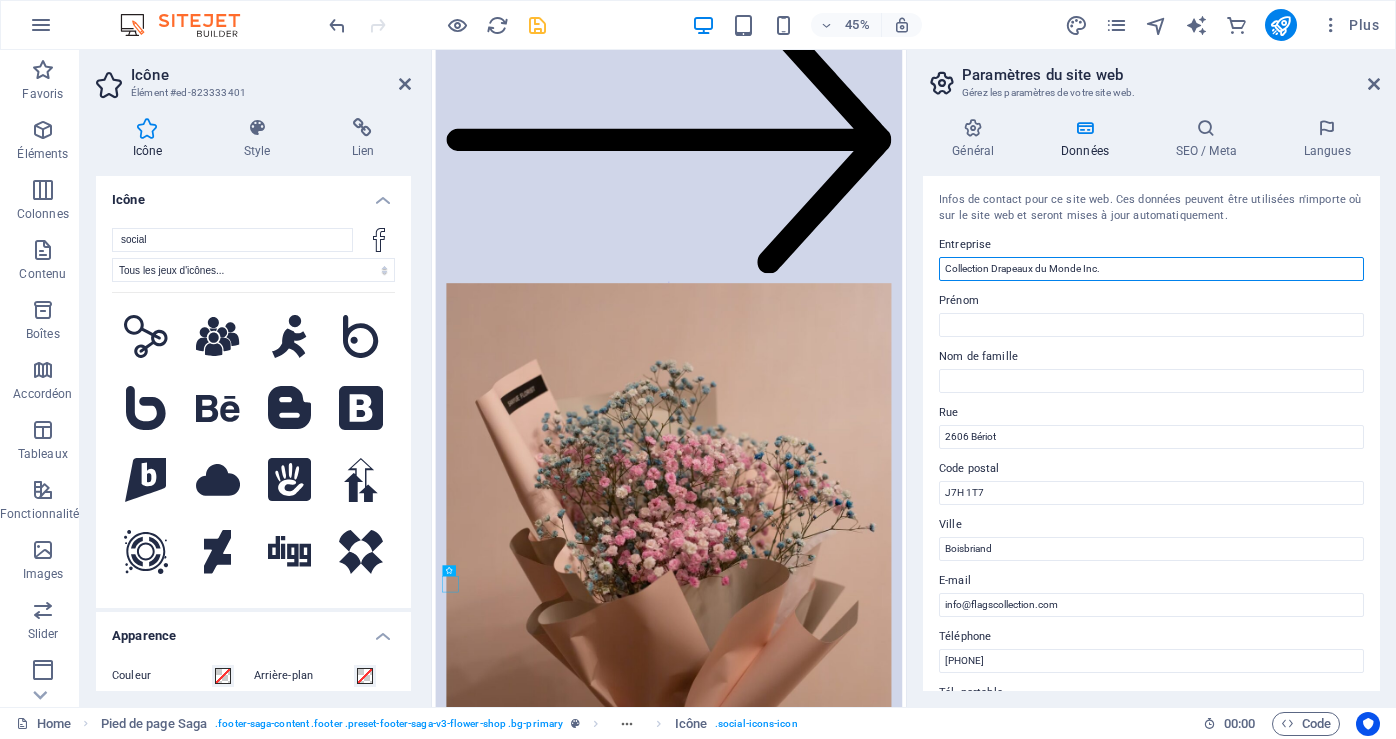 click on "Collection Drapeaux du Monde Inc." at bounding box center [1151, 269] 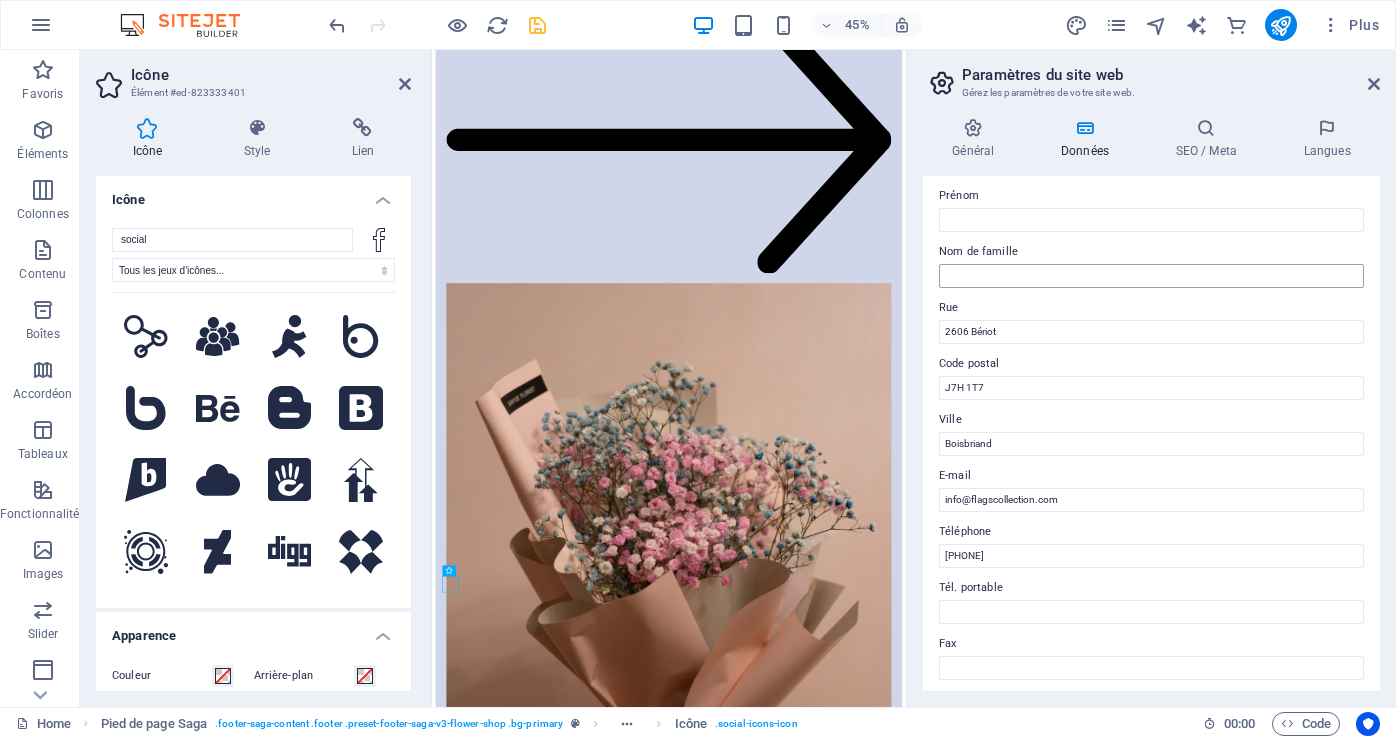 scroll, scrollTop: 0, scrollLeft: 0, axis: both 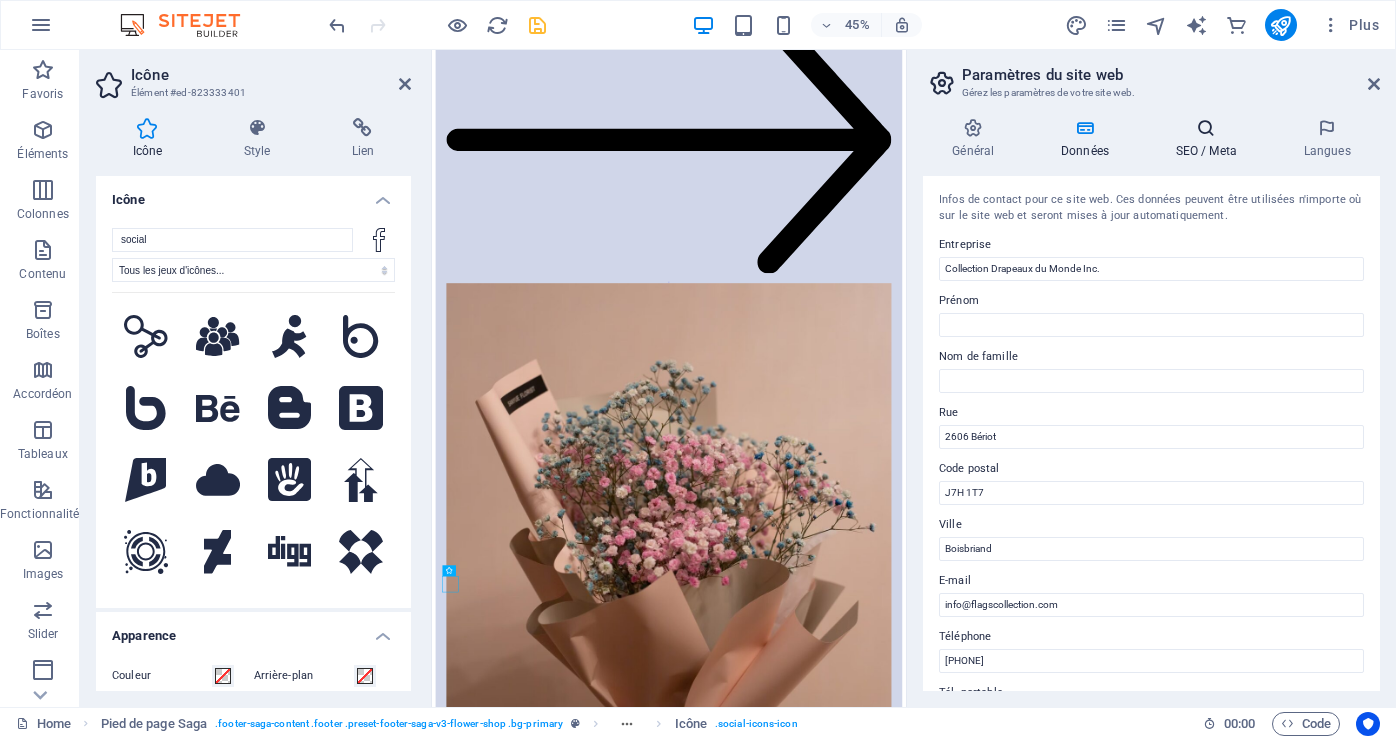 click on "SEO / Meta" at bounding box center (1210, 139) 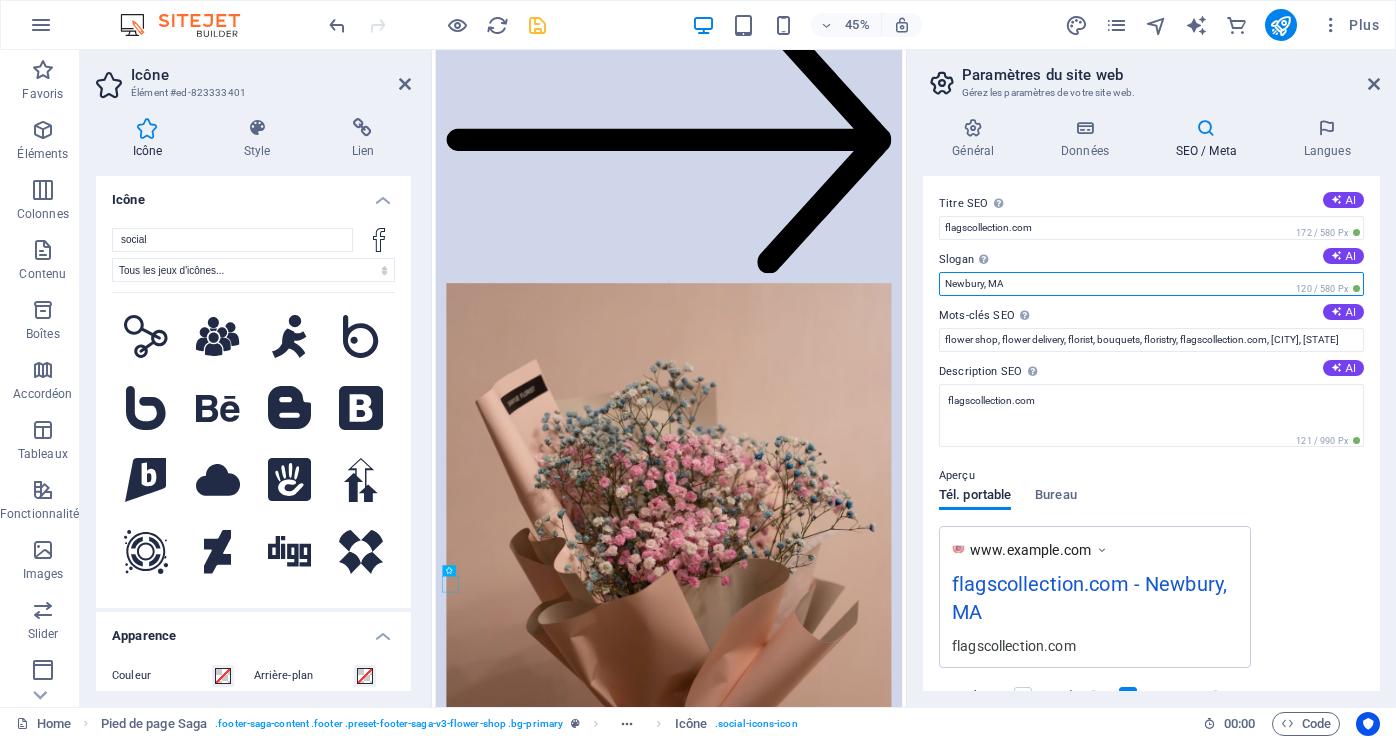 click on "Newbury, MA" at bounding box center [1151, 284] 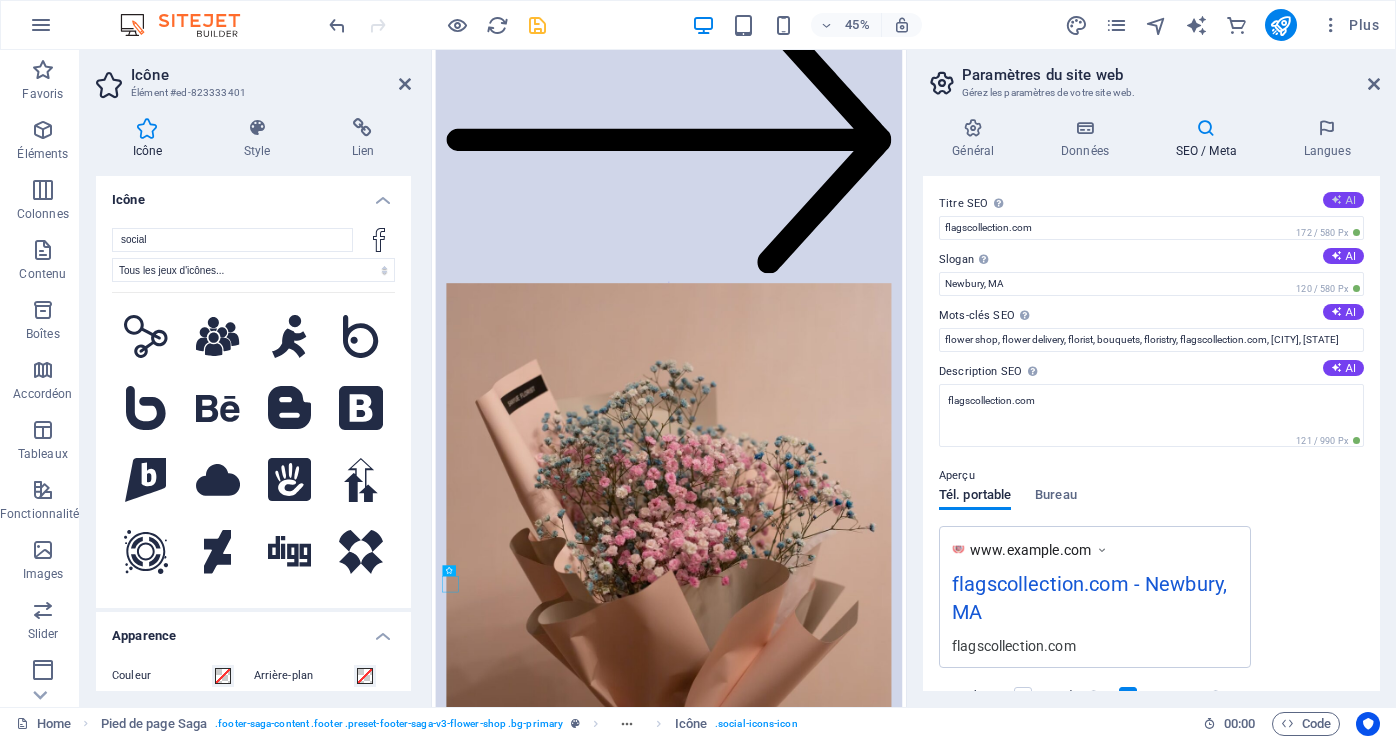 click on "AI" at bounding box center [1343, 200] 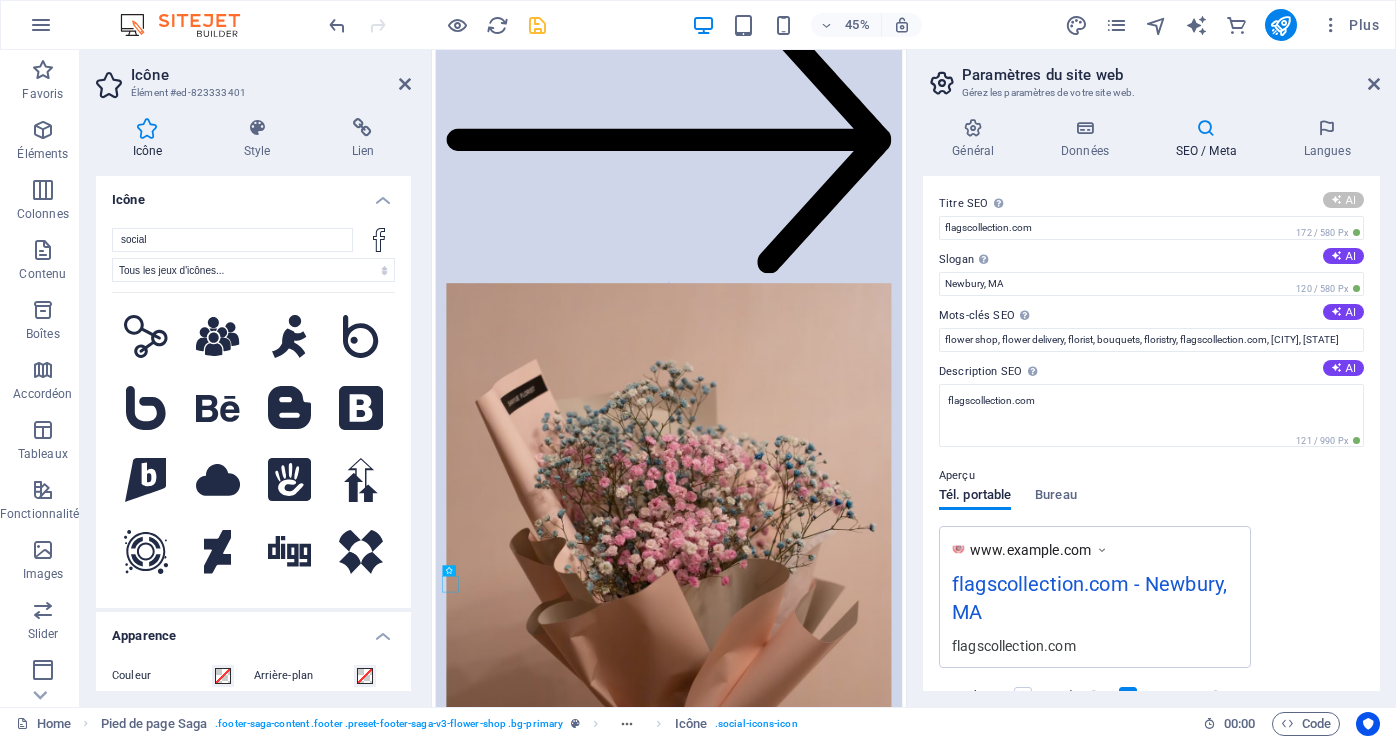 type on "Fleurs & Amour à Boisbriand" 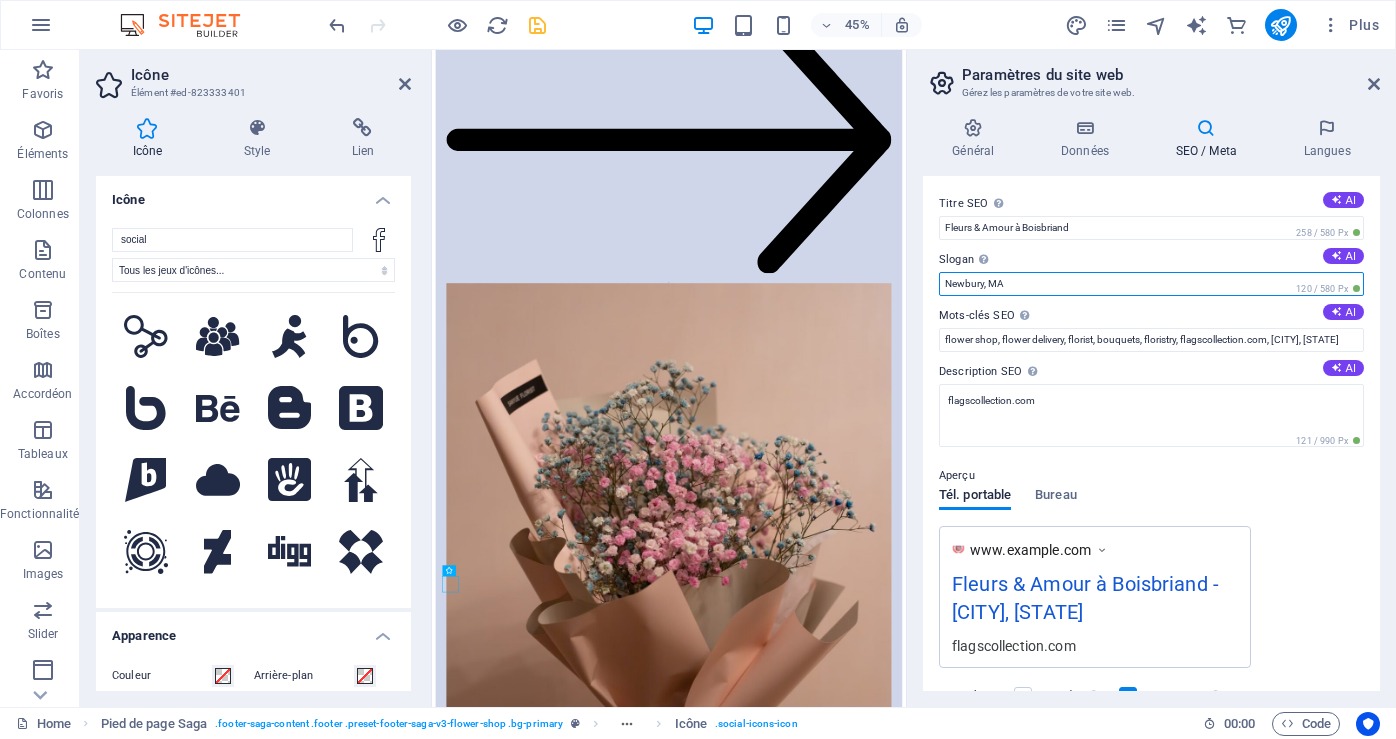 click on "Newbury, MA" at bounding box center (1151, 284) 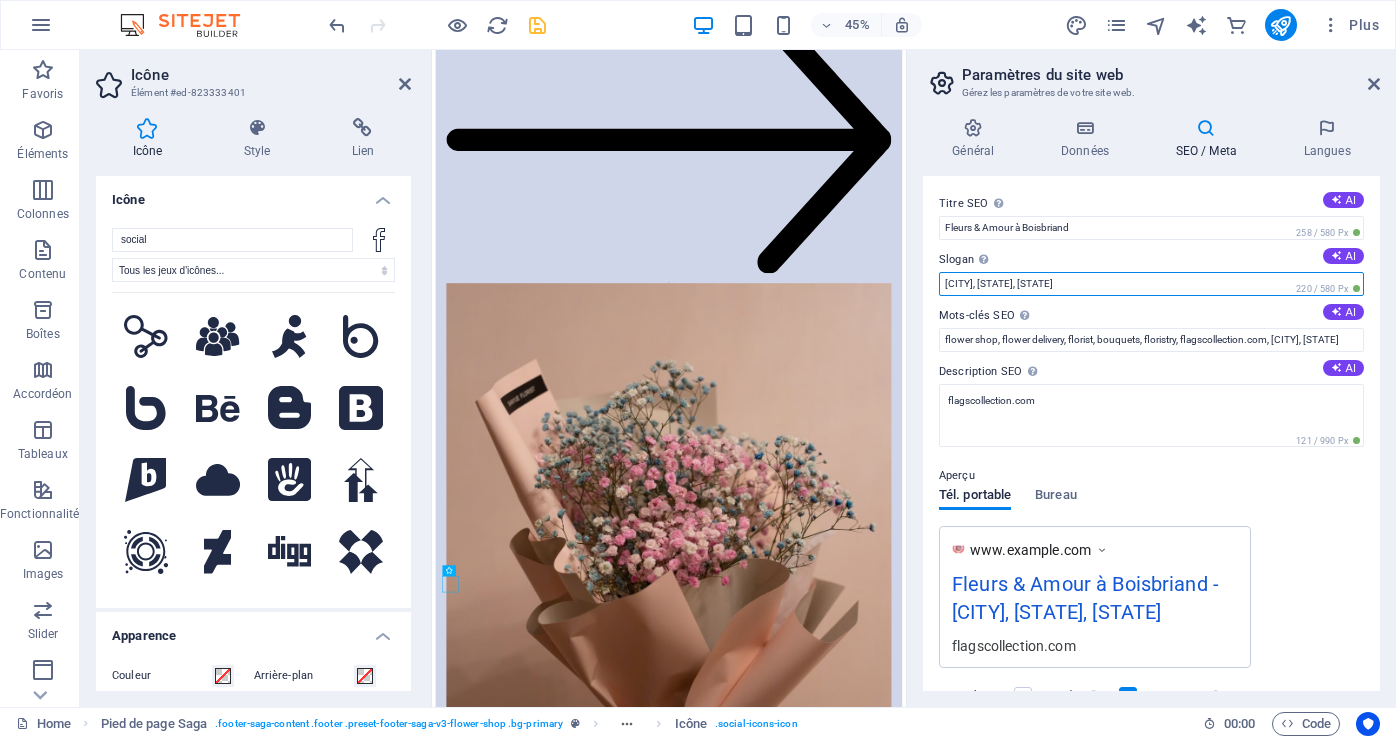 click on "Boisbriand, Québec, MA" at bounding box center (1151, 284) 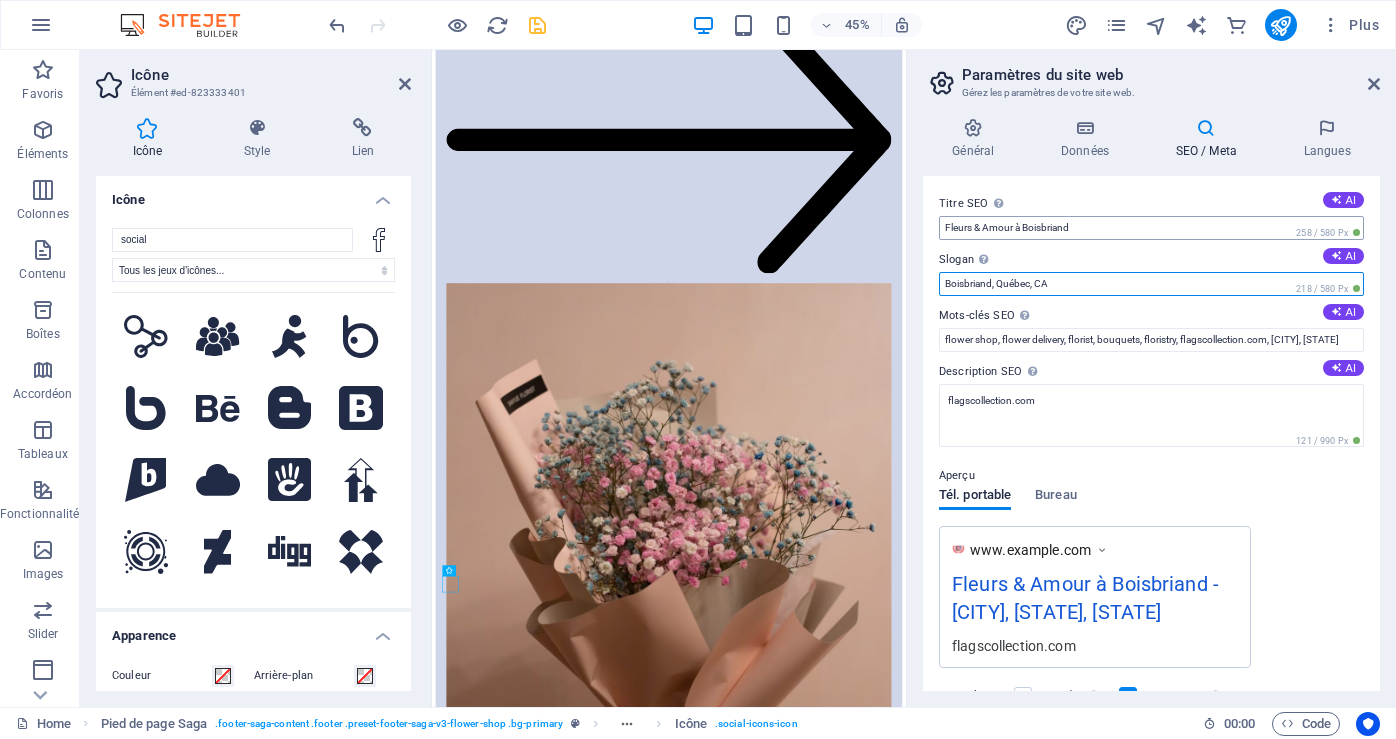 type on "Boisbriand, Québec, CA" 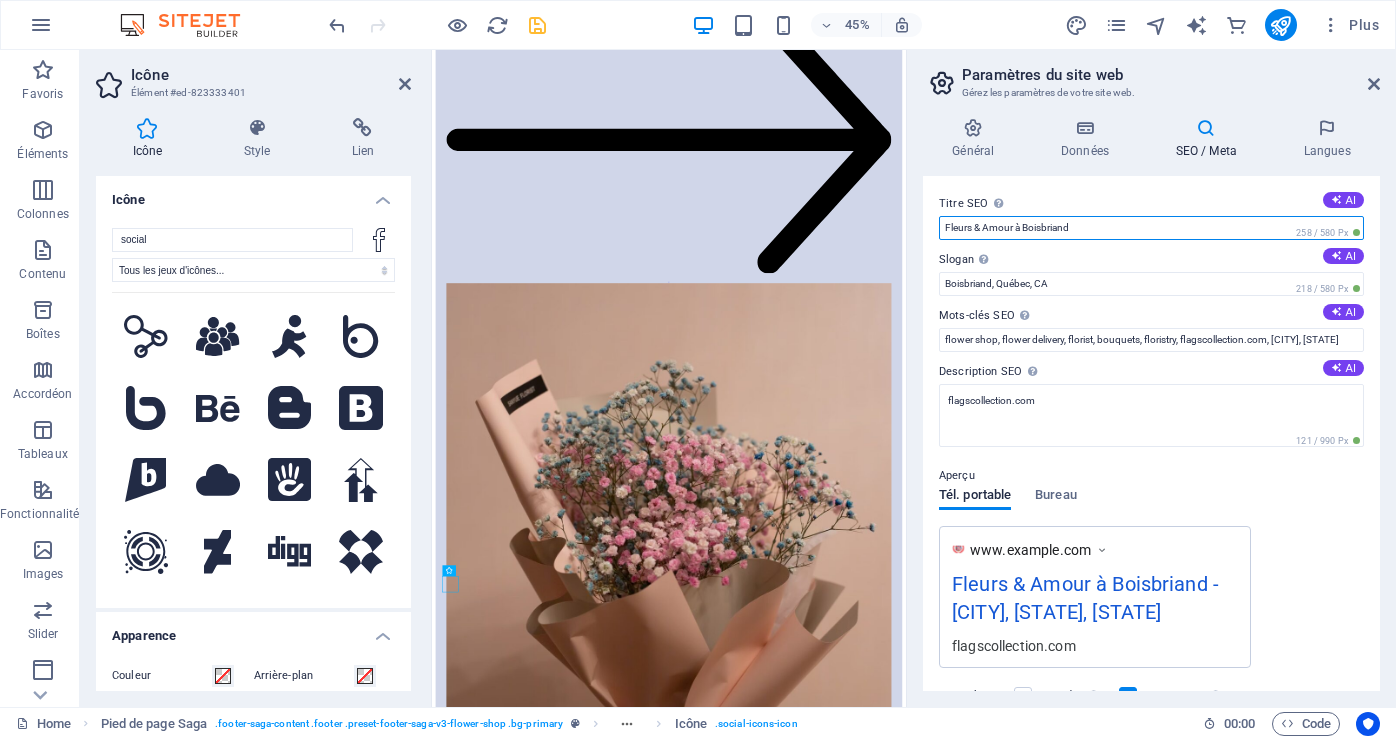 click on "Fleurs & Amour à Boisbriand" at bounding box center [1151, 228] 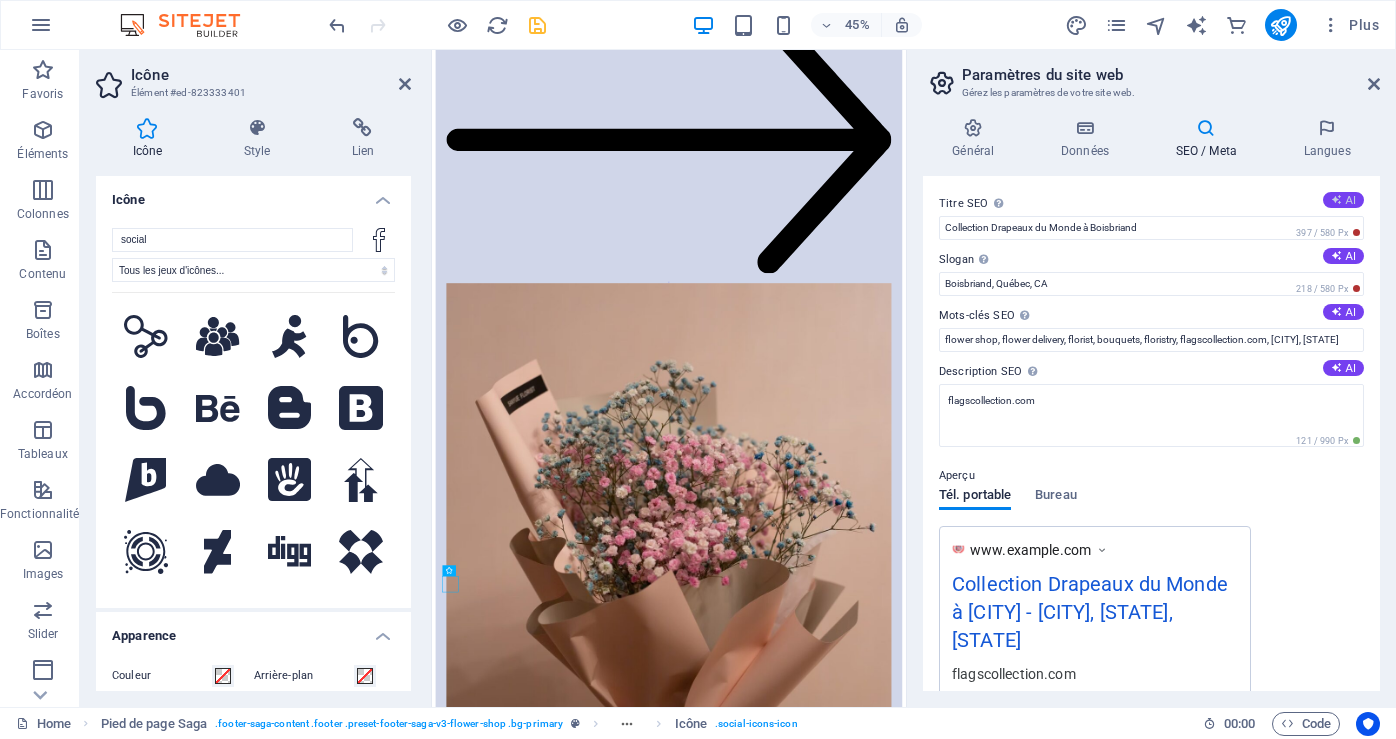 click at bounding box center (1336, 199) 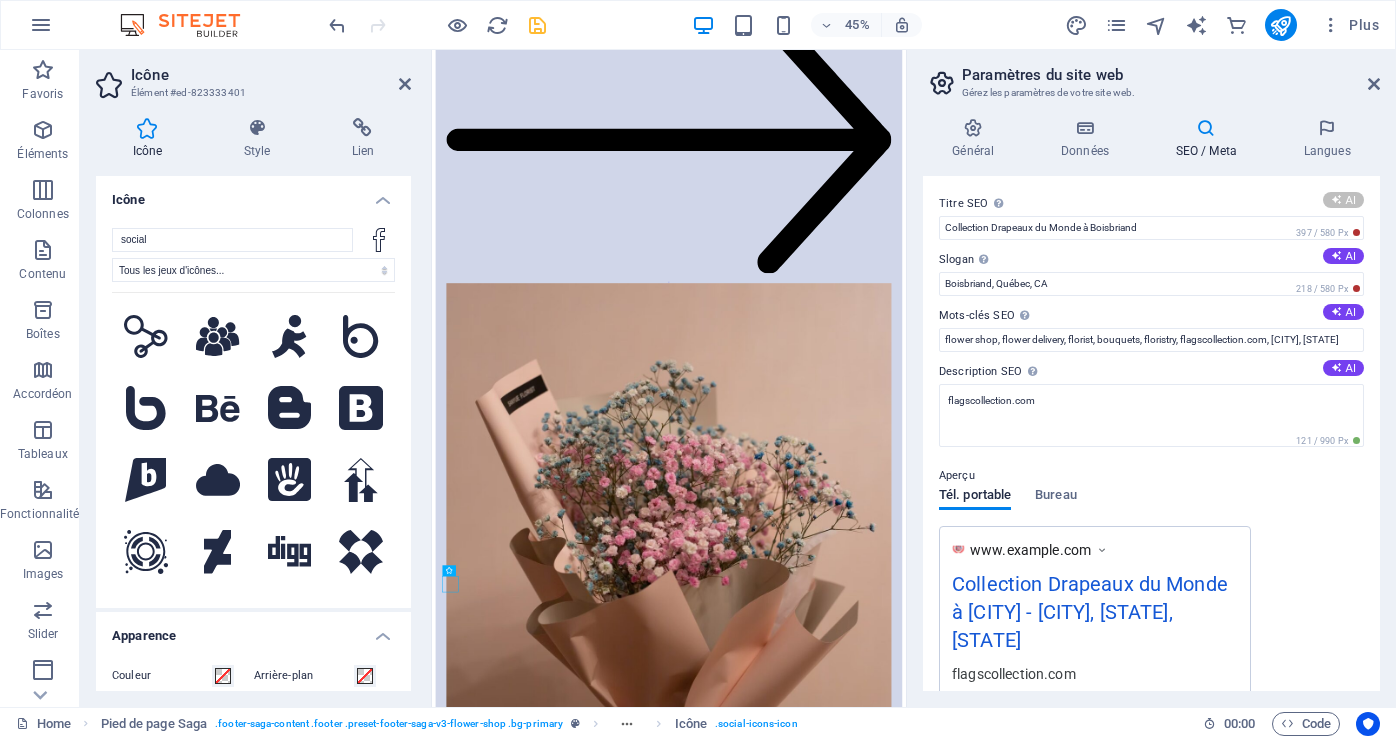 type on "Faites Plaisir avec Nos Fleurs" 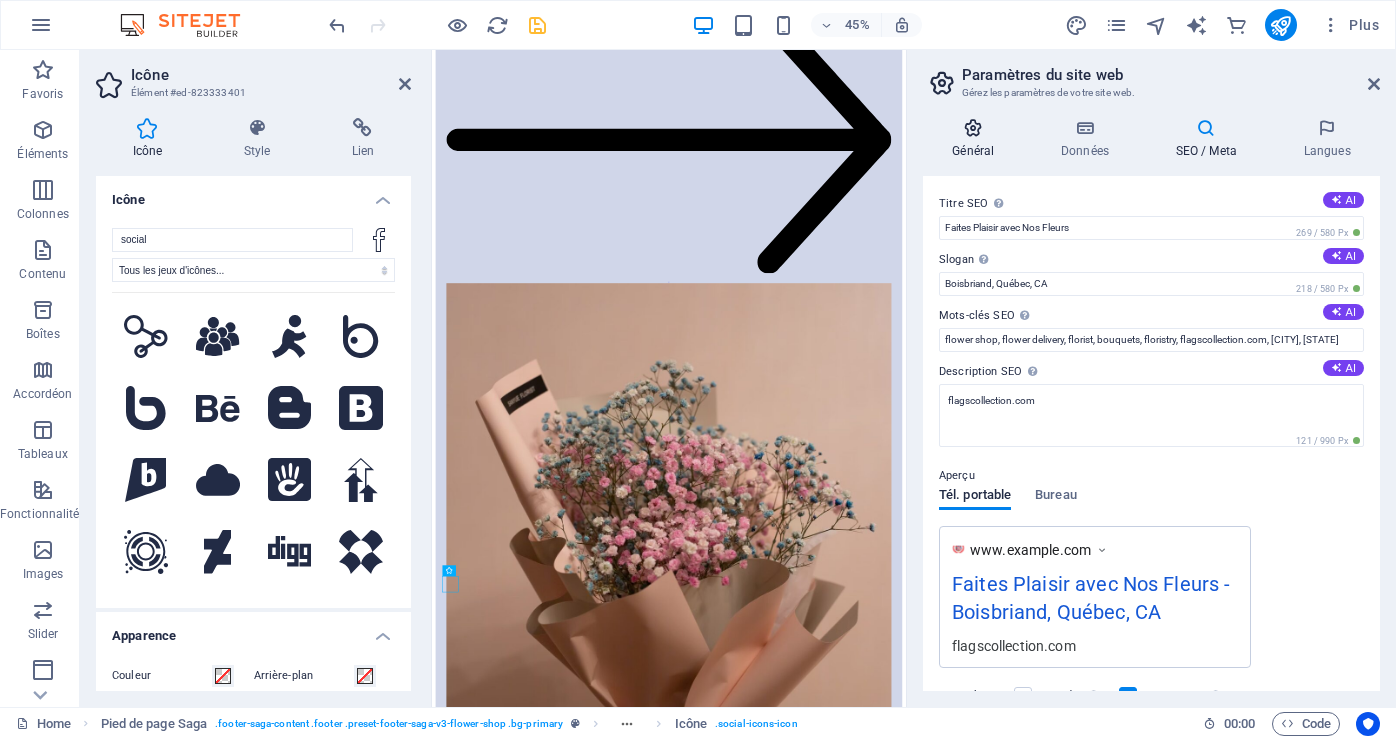 click on "Général" at bounding box center (977, 139) 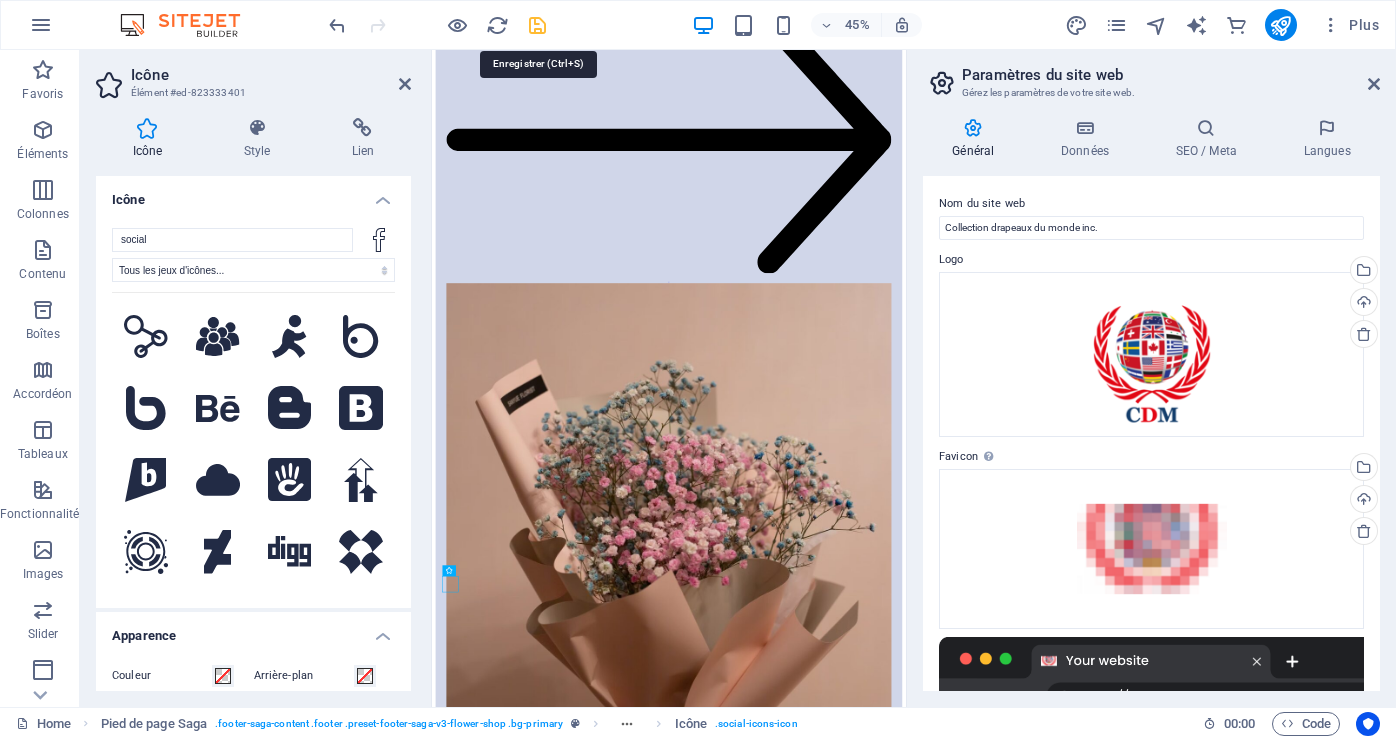 click at bounding box center (537, 25) 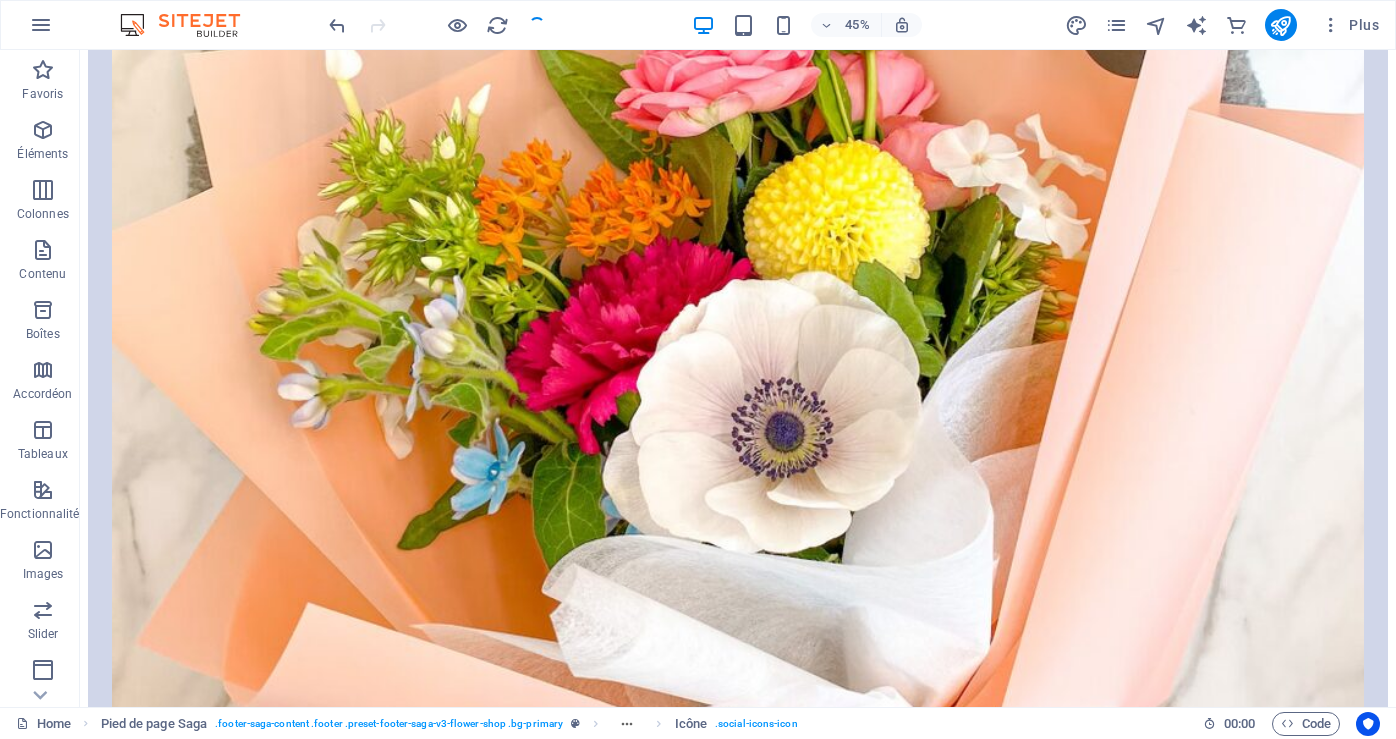 scroll, scrollTop: 6774, scrollLeft: 0, axis: vertical 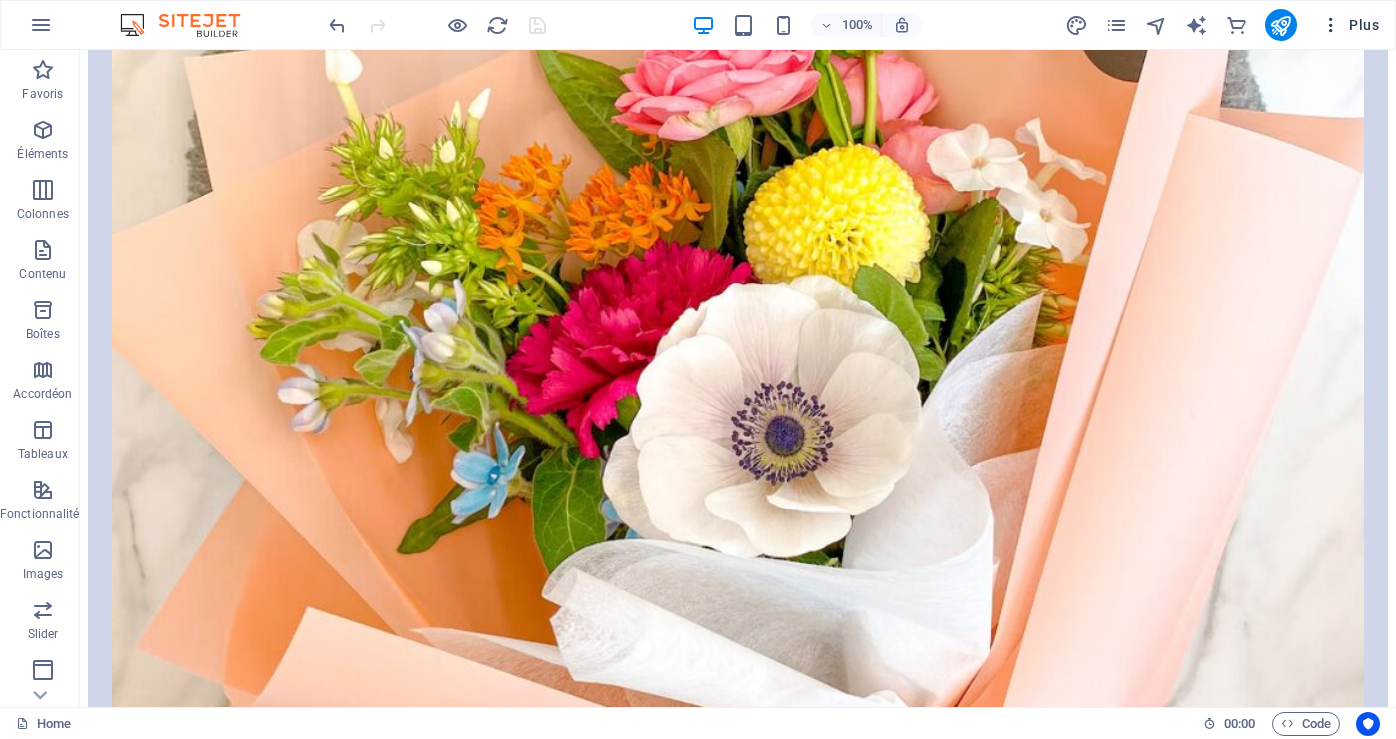 click on "Plus" at bounding box center (1350, 25) 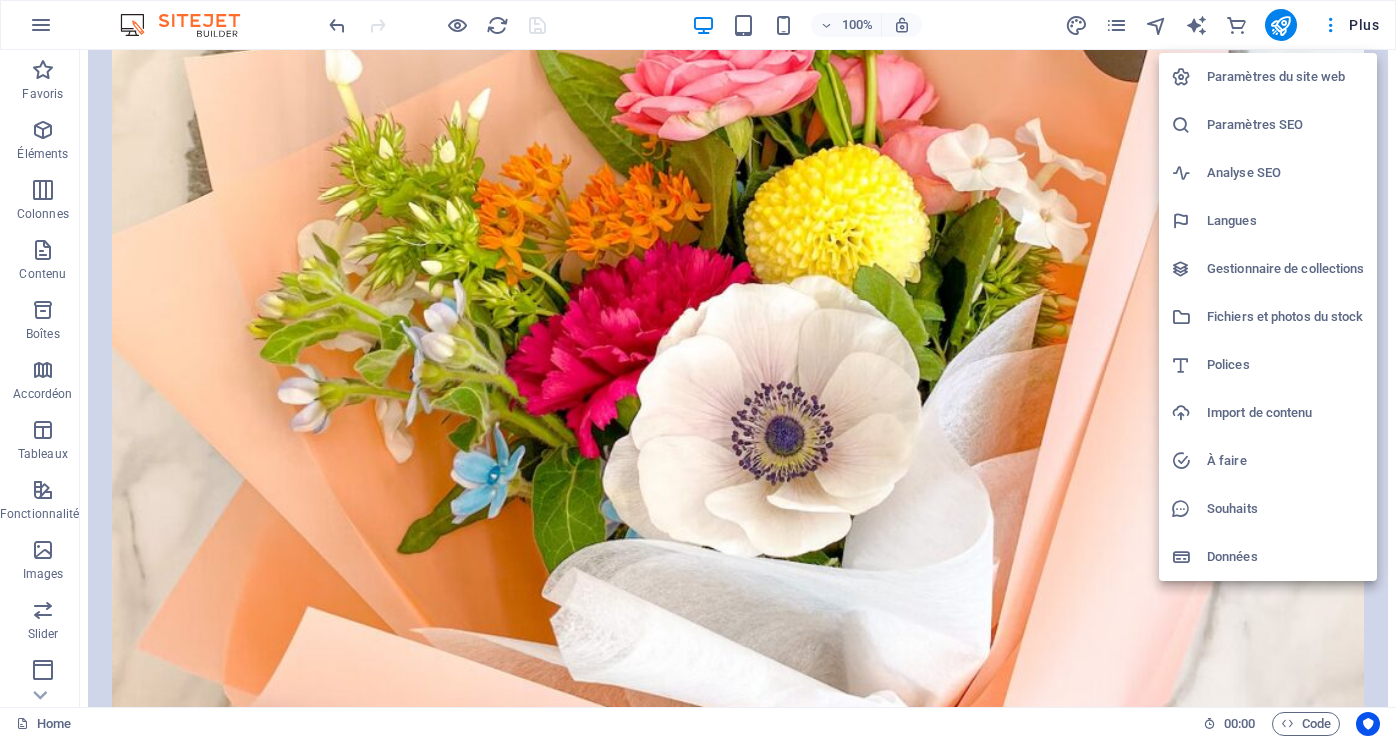 click on "Paramètres du site web" at bounding box center [1286, 77] 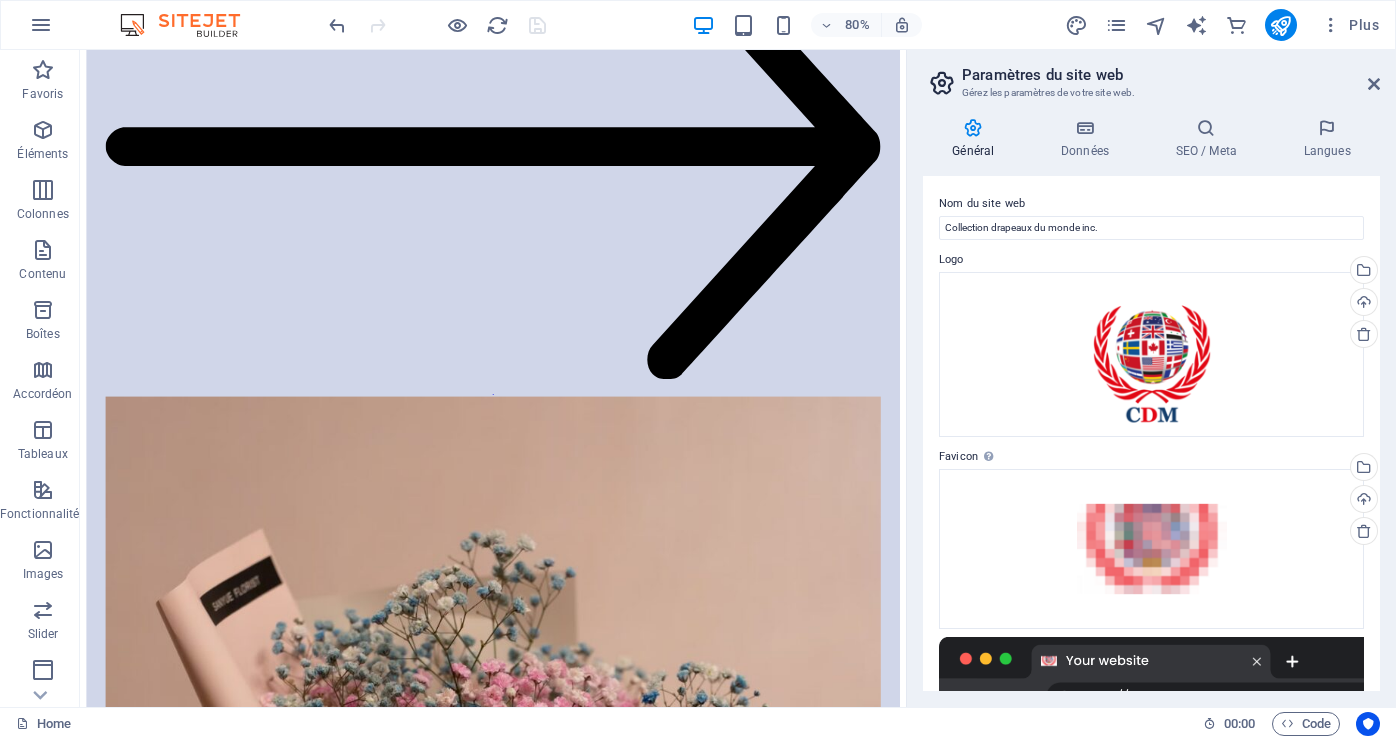 scroll, scrollTop: 6792, scrollLeft: 0, axis: vertical 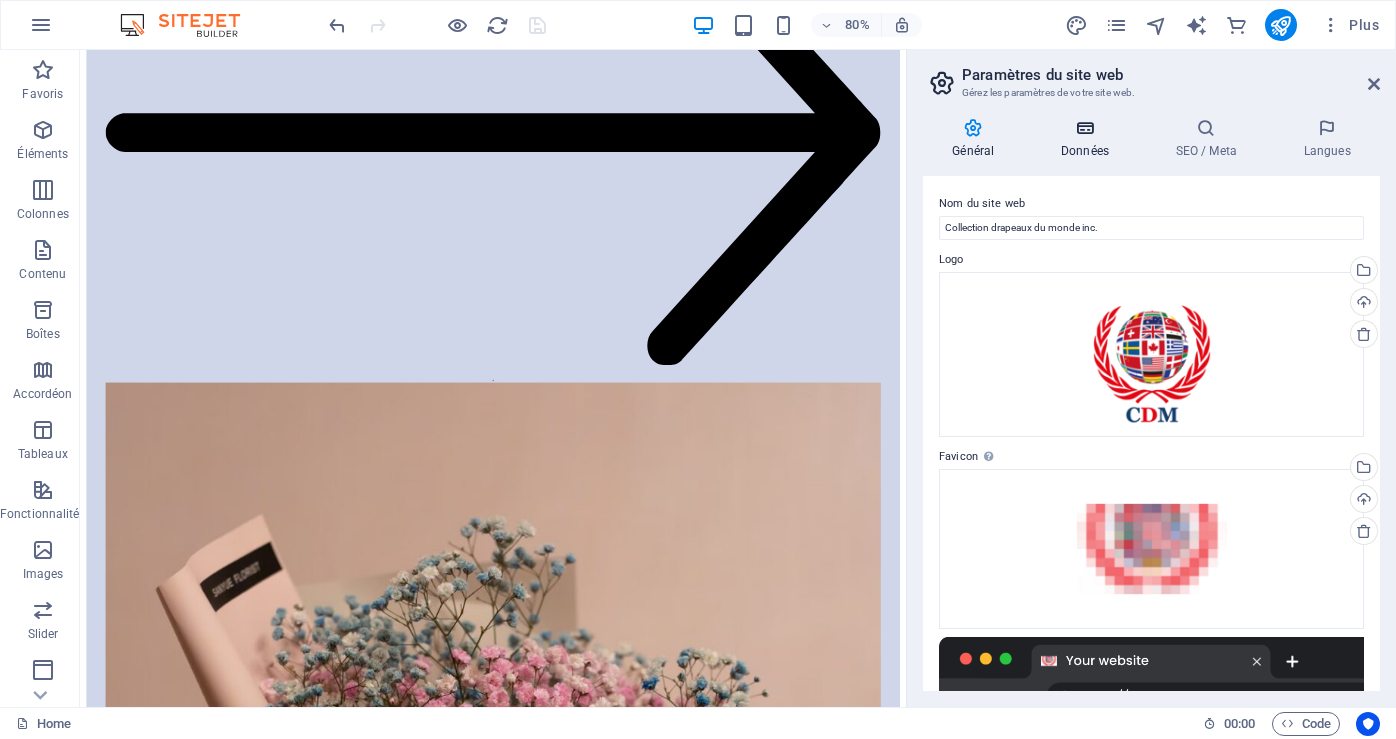 click on "Données" at bounding box center [1089, 139] 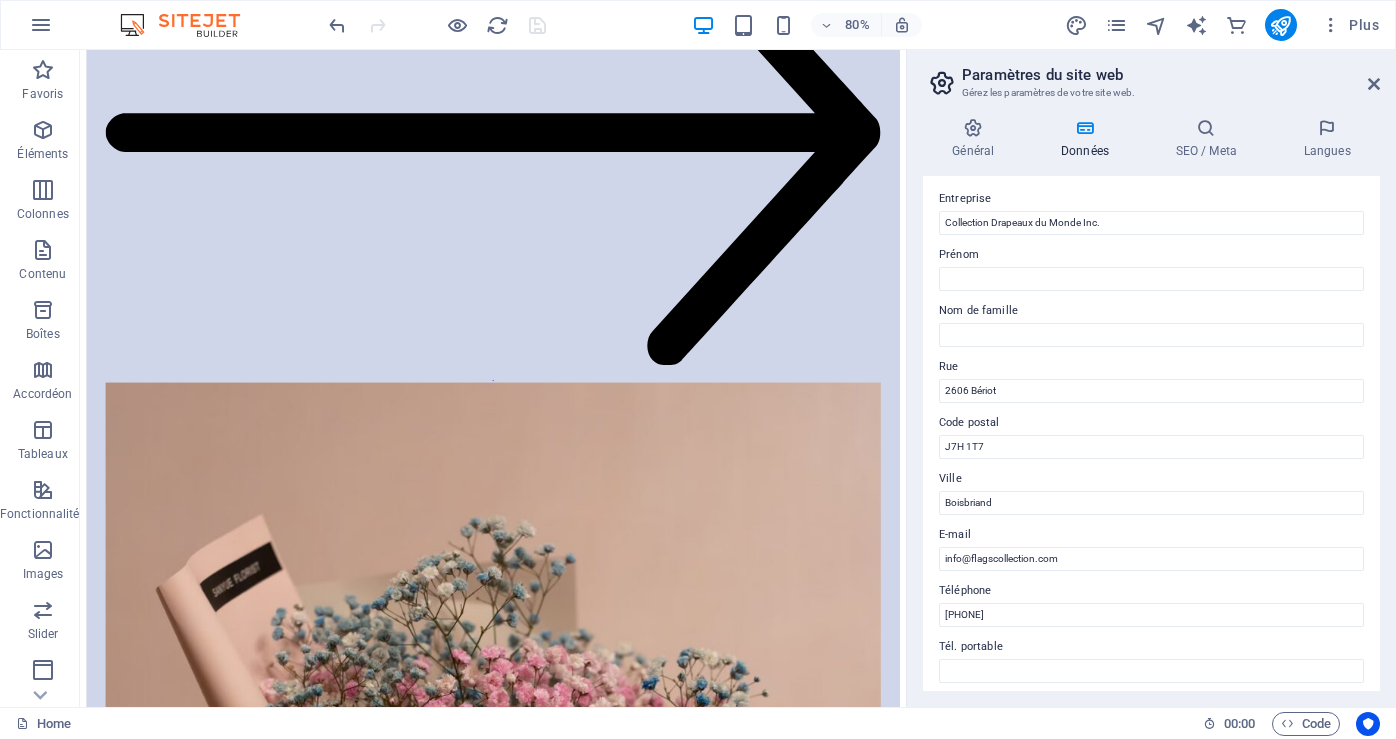 scroll, scrollTop: 0, scrollLeft: 0, axis: both 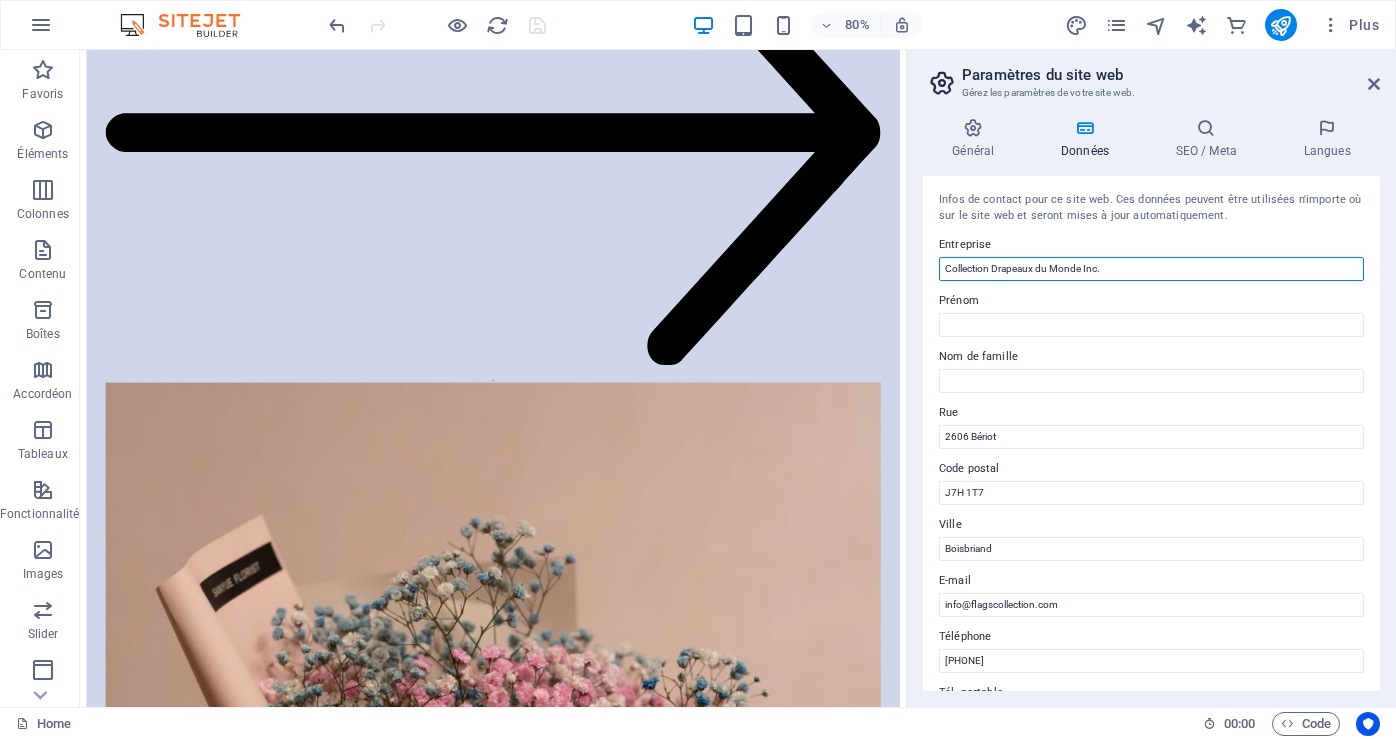 click on "Collection Drapeaux du Monde Inc." at bounding box center (1151, 269) 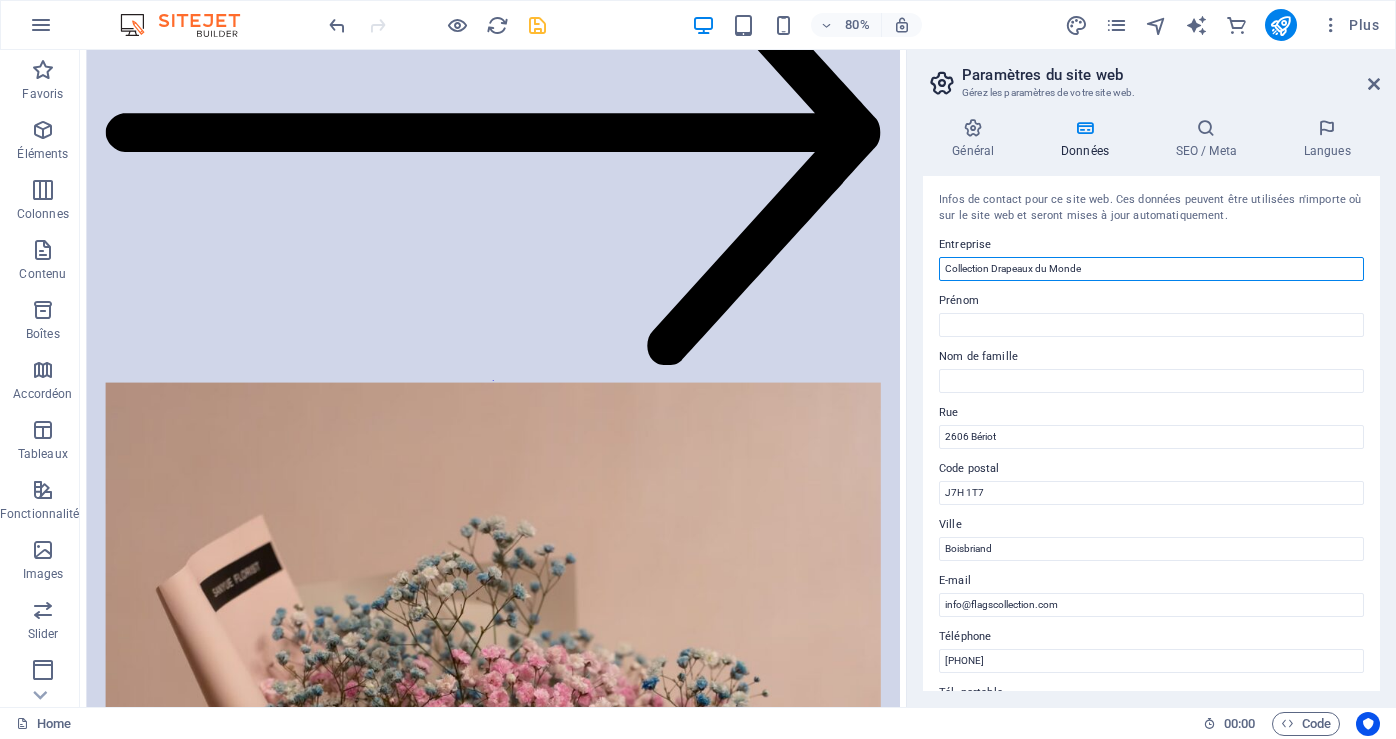 scroll, scrollTop: 6737, scrollLeft: 0, axis: vertical 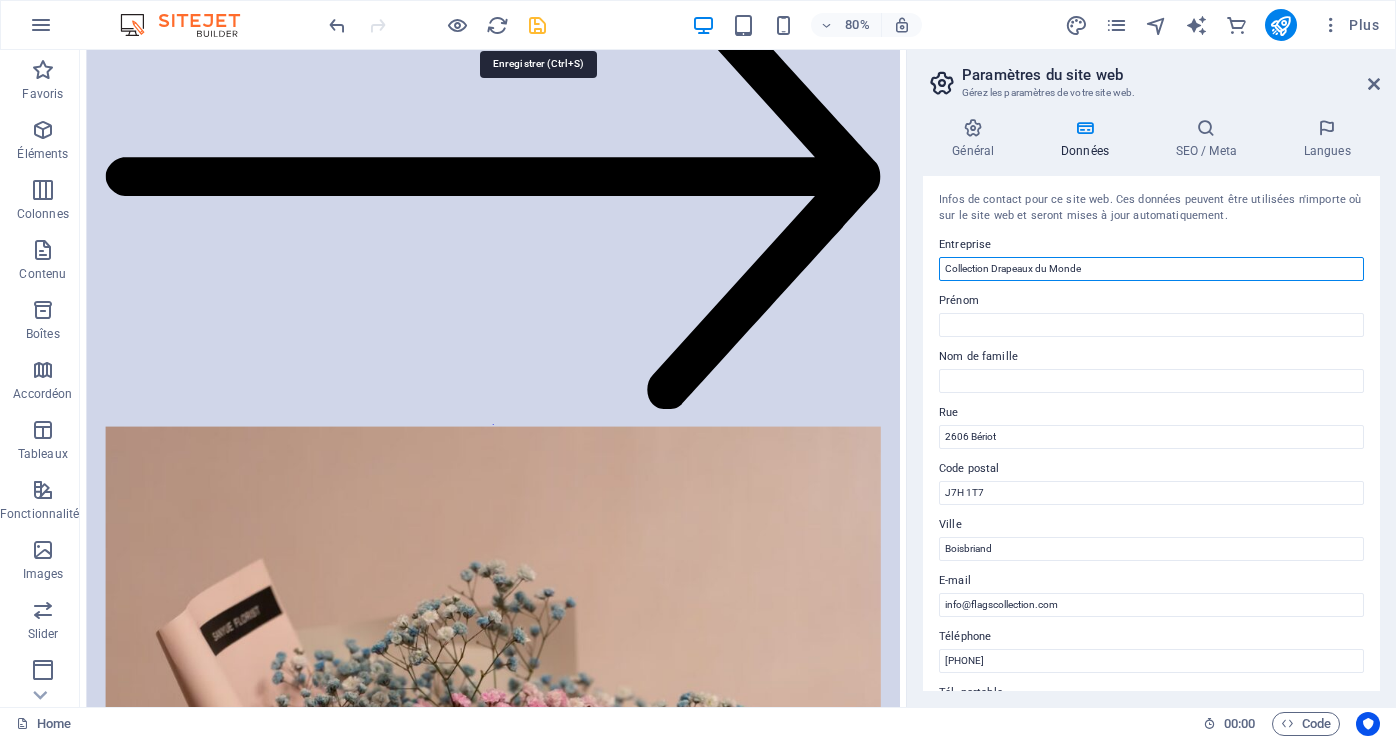 type on "Collection Drapeaux du Monde" 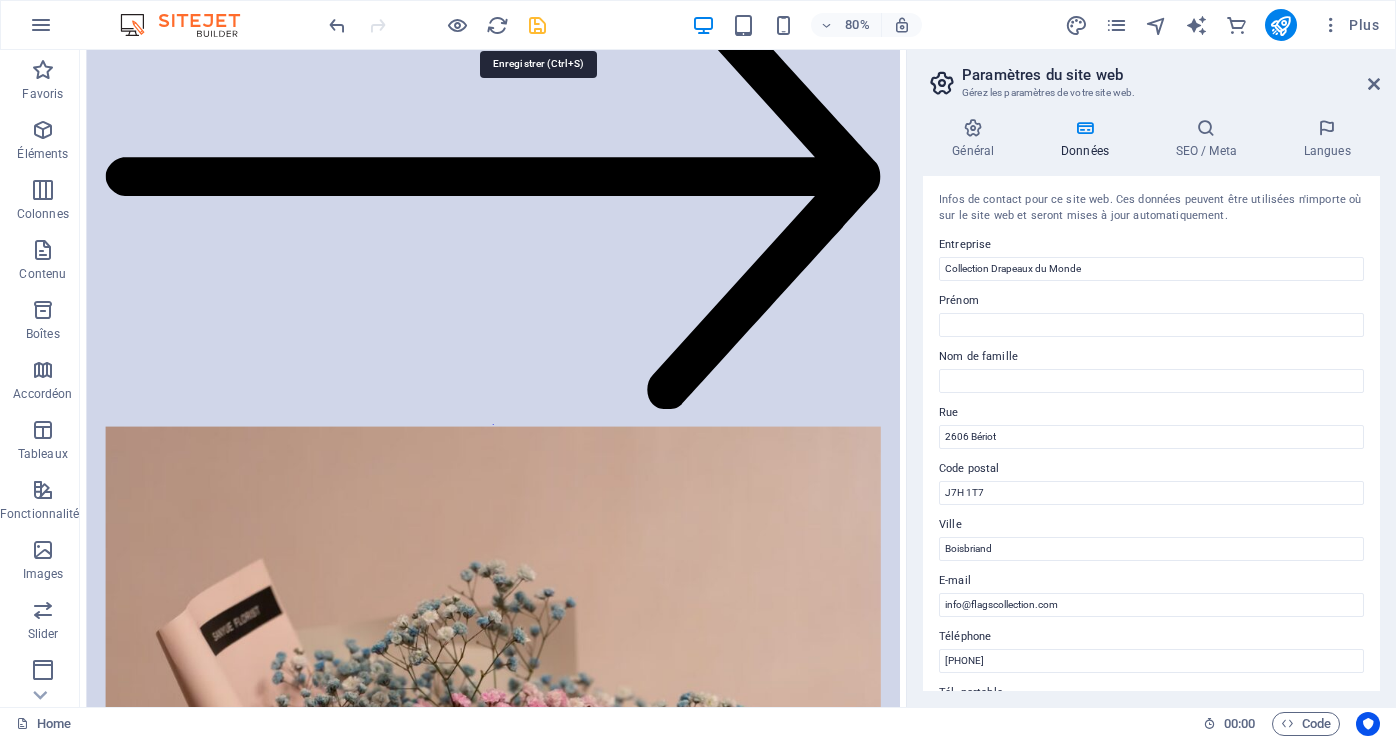 click at bounding box center [537, 25] 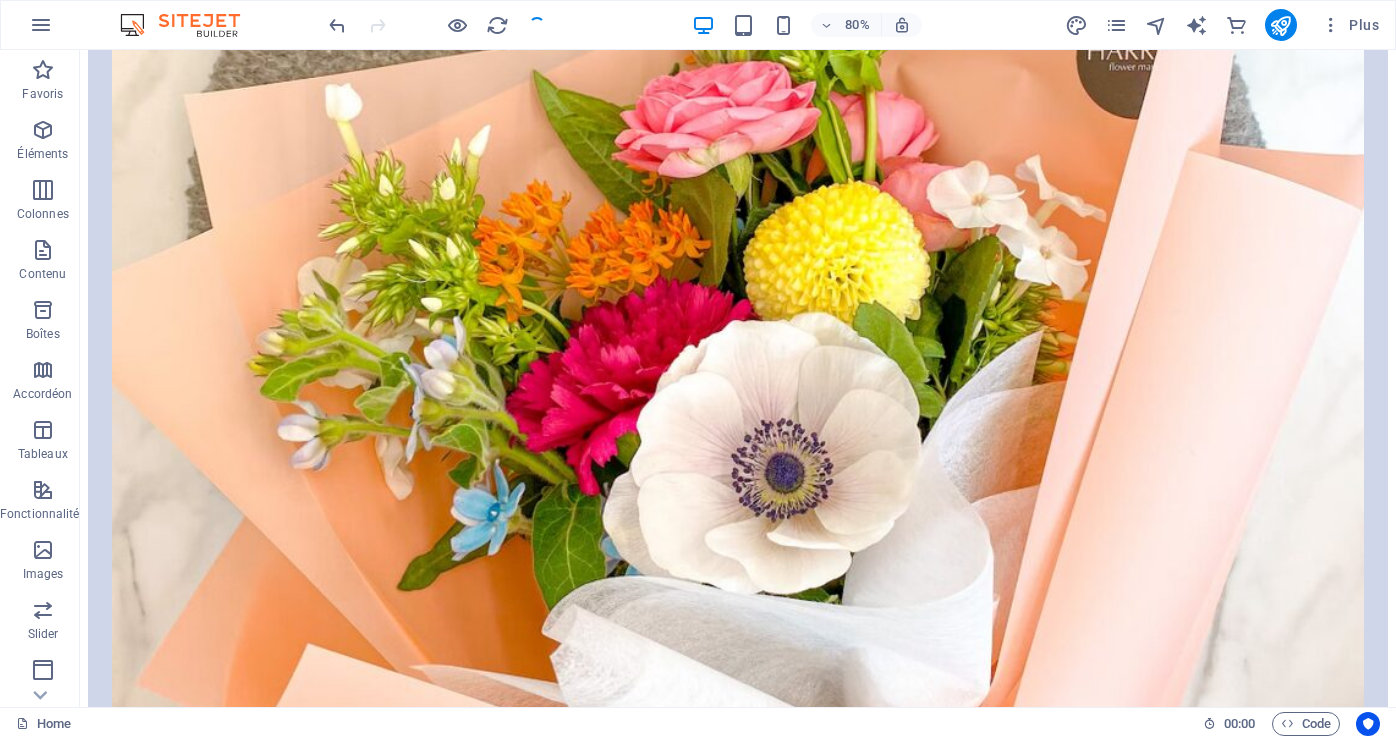 scroll, scrollTop: 6774, scrollLeft: 0, axis: vertical 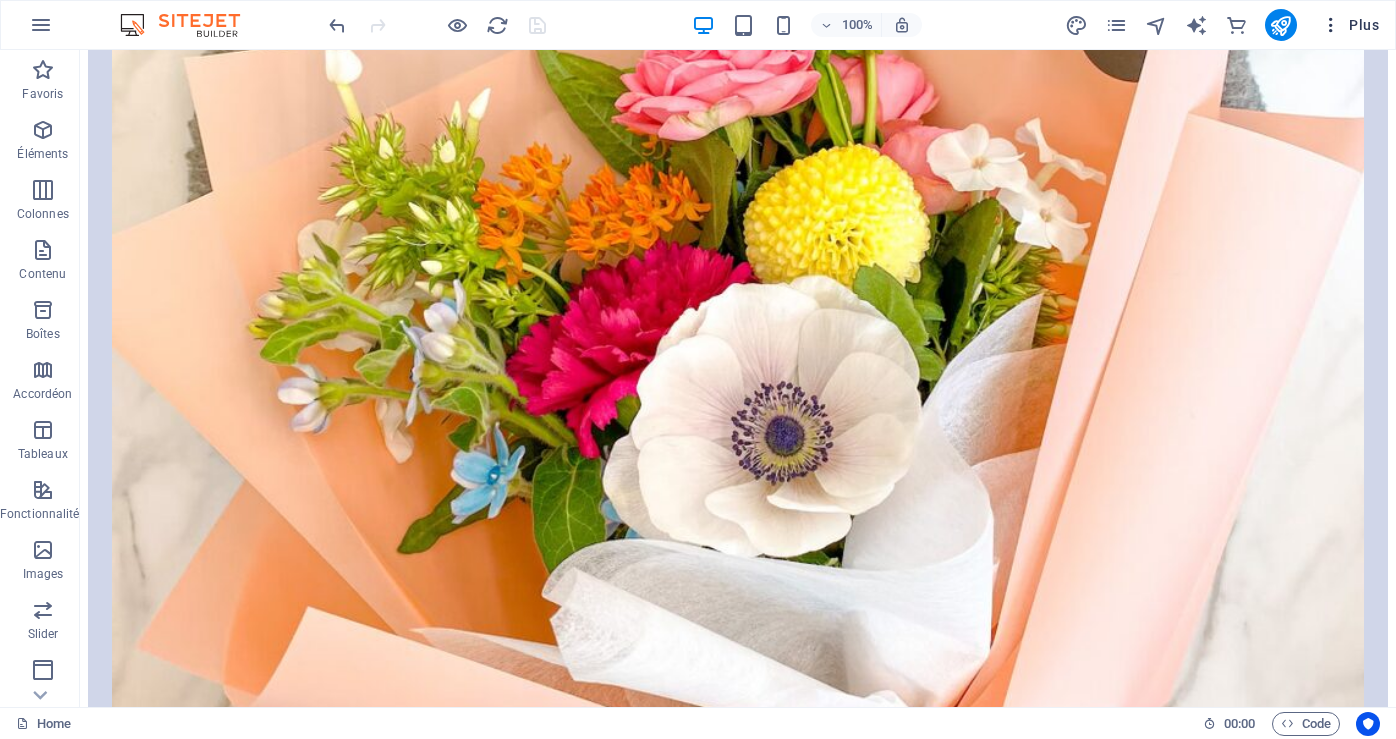 click on "Plus" at bounding box center (1350, 25) 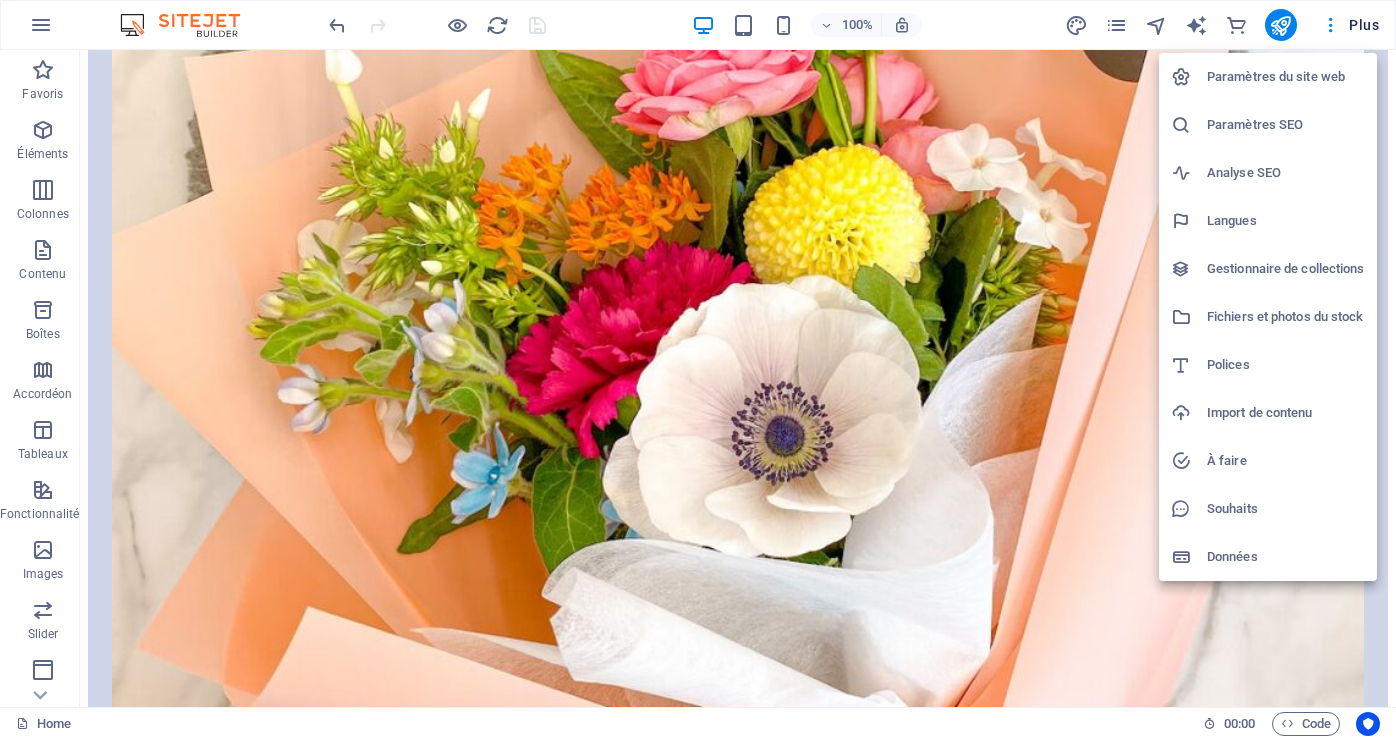 click on "Paramètres du site web" at bounding box center [1286, 77] 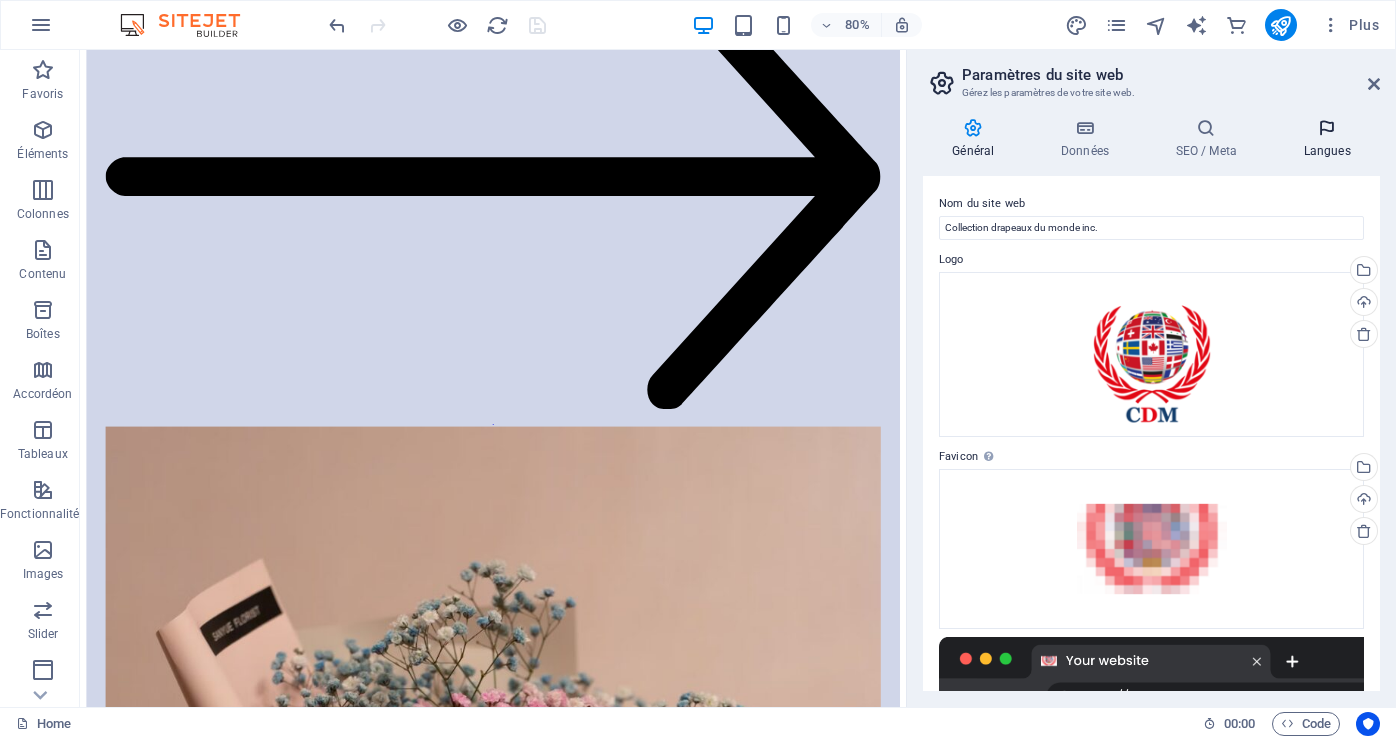 click on "Langues" at bounding box center [1327, 139] 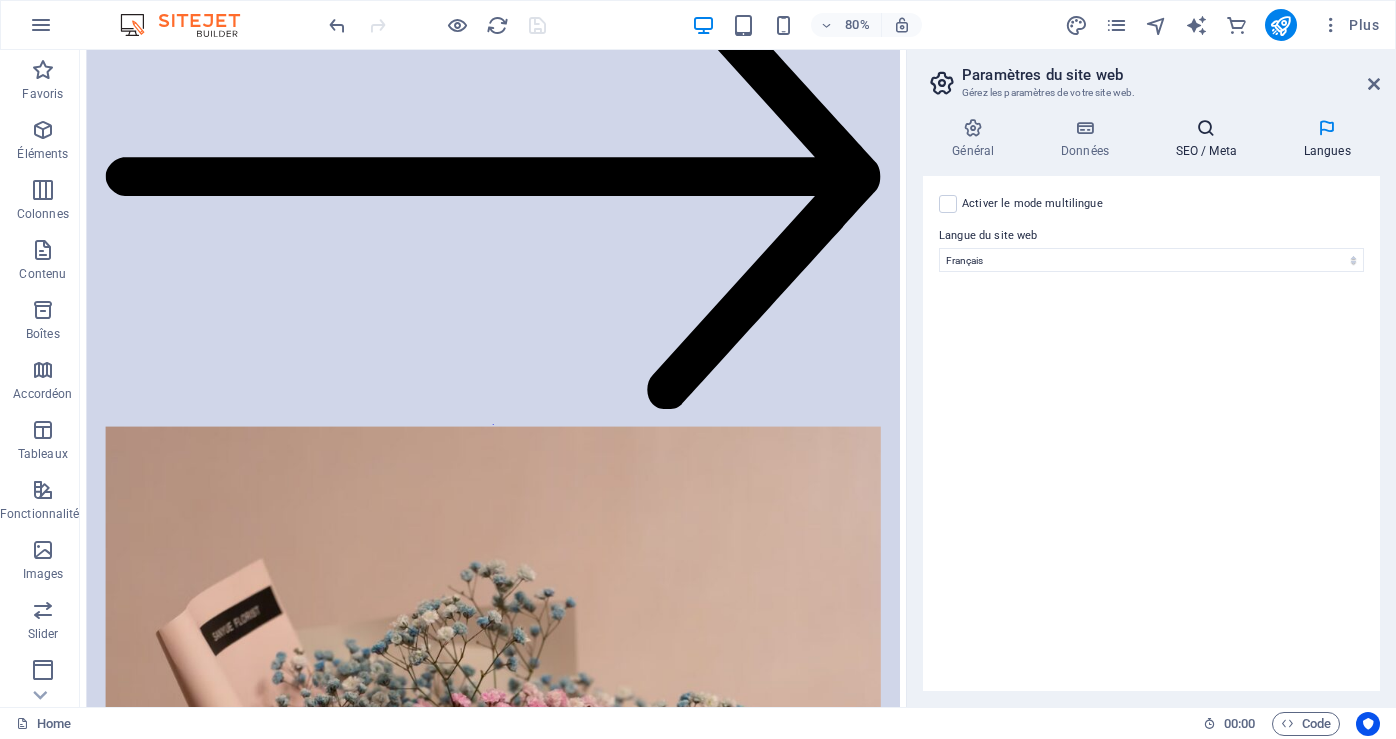 click on "SEO / Meta" at bounding box center [1210, 139] 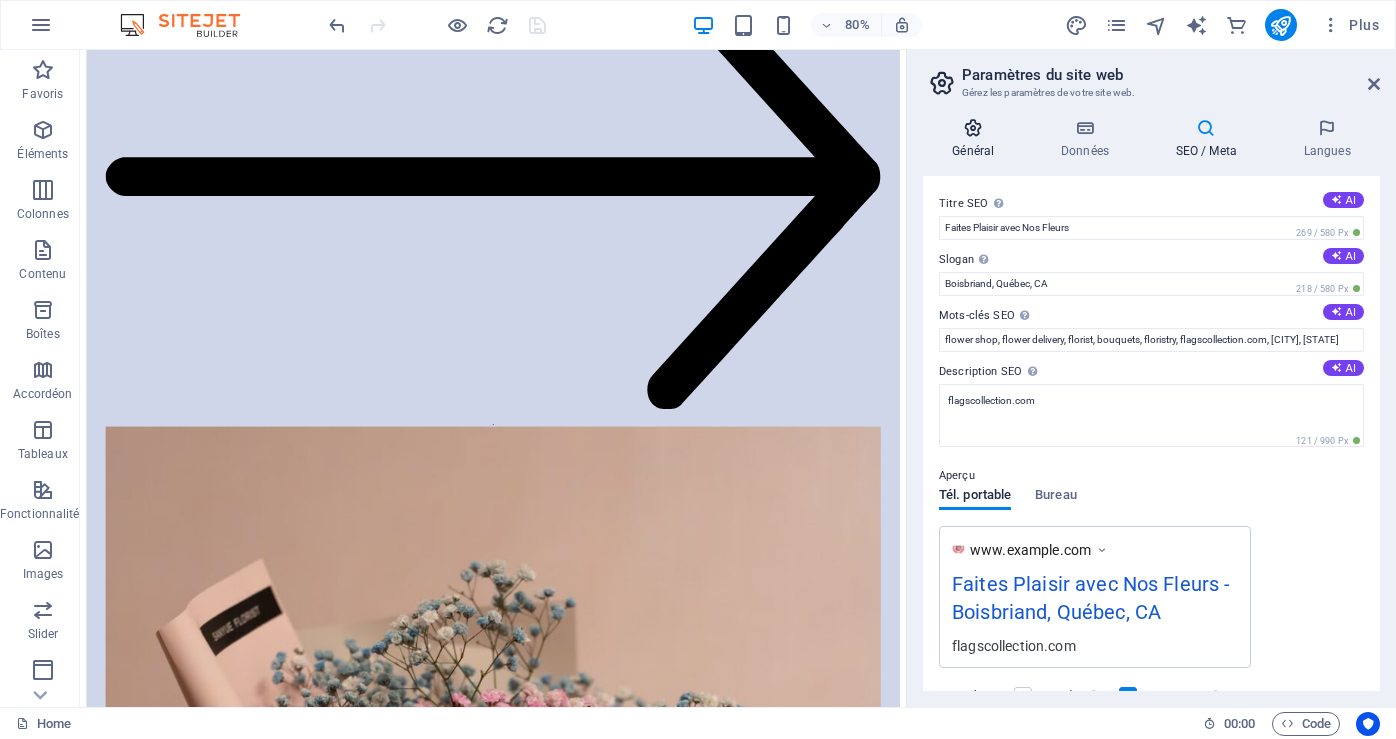 click on "Général" at bounding box center [977, 139] 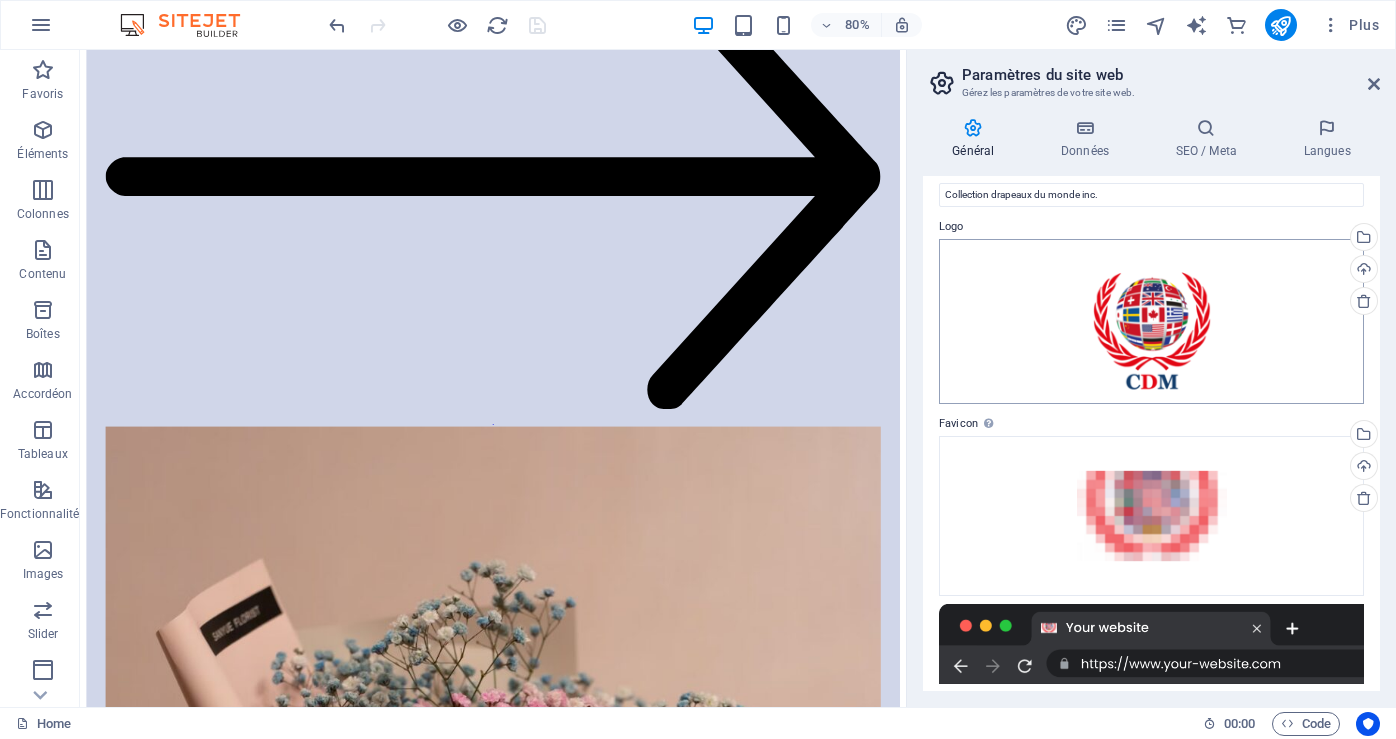 scroll, scrollTop: 0, scrollLeft: 0, axis: both 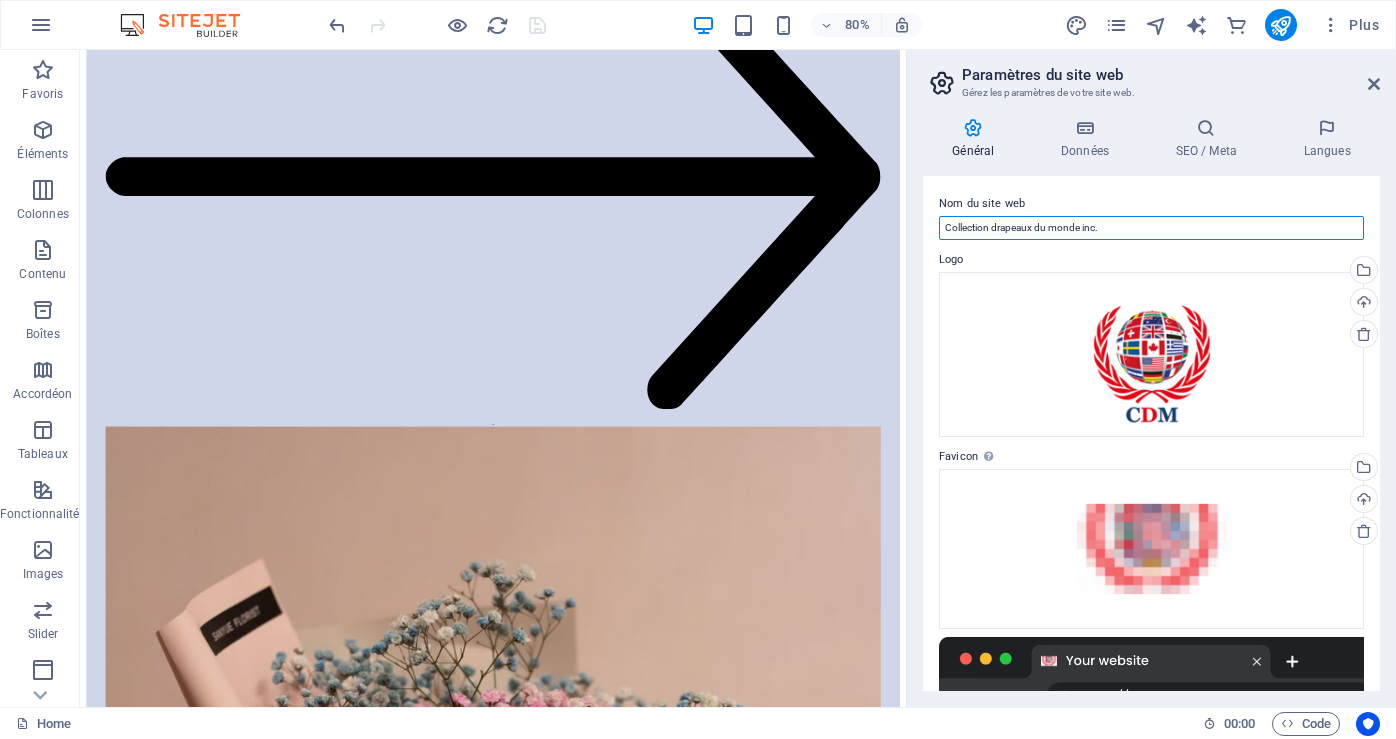 click on "Collection drapeaux du monde inc." at bounding box center [1151, 228] 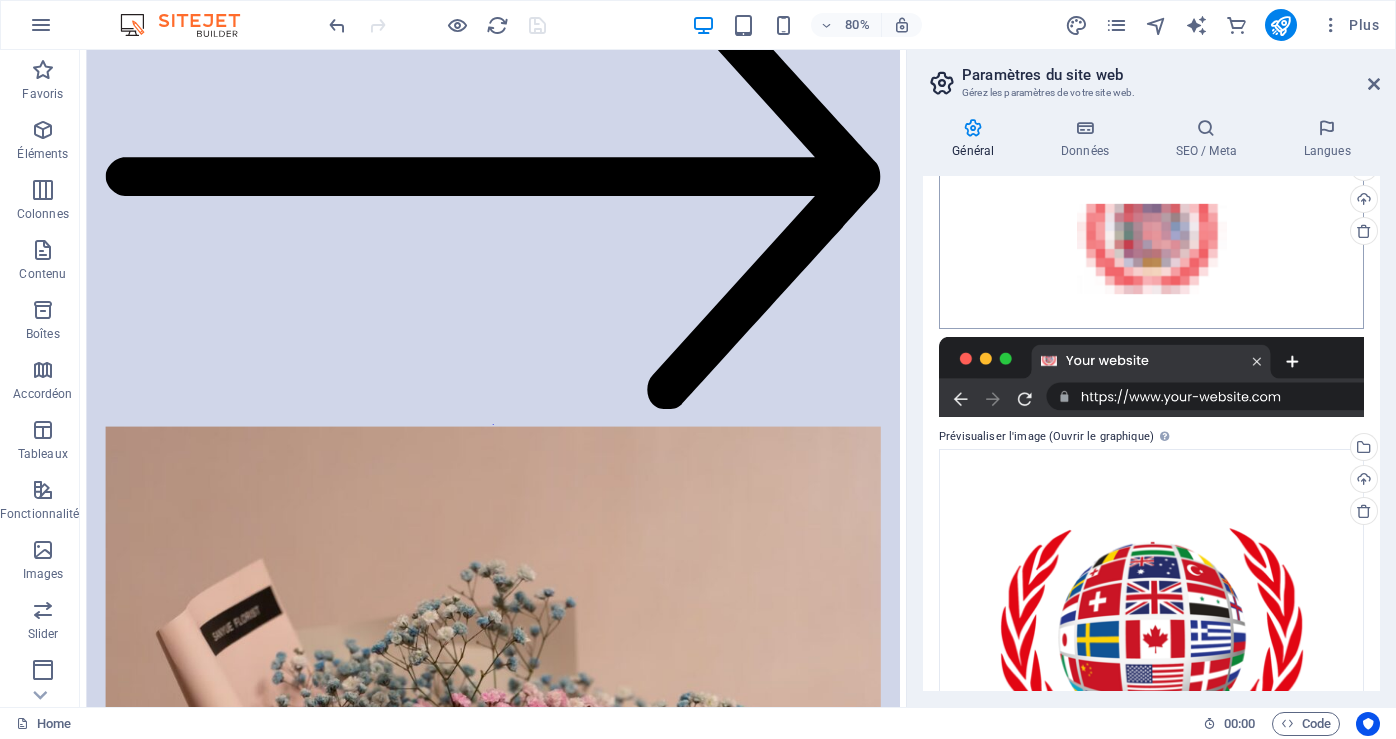 scroll, scrollTop: 0, scrollLeft: 0, axis: both 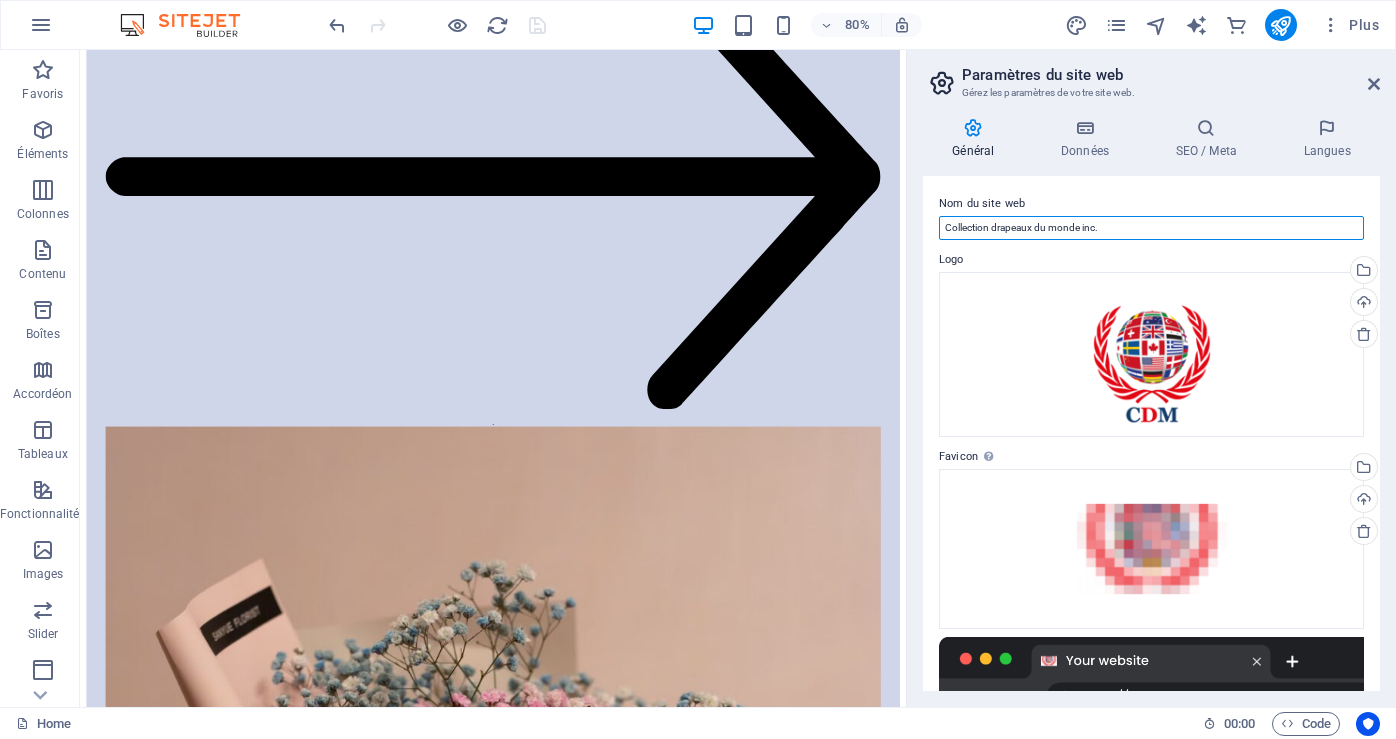 drag, startPoint x: 1079, startPoint y: 230, endPoint x: 1181, endPoint y: 233, distance: 102.044106 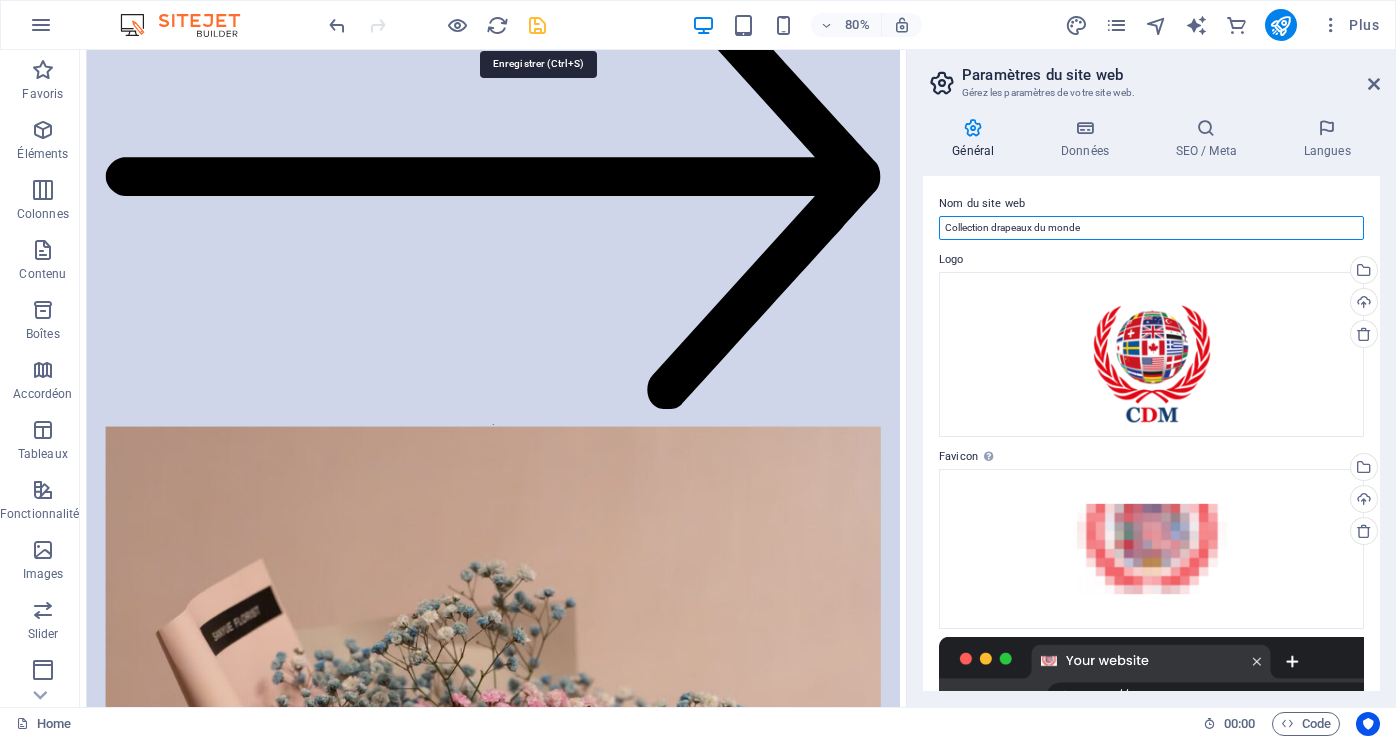 type on "Collection drapeaux du monde" 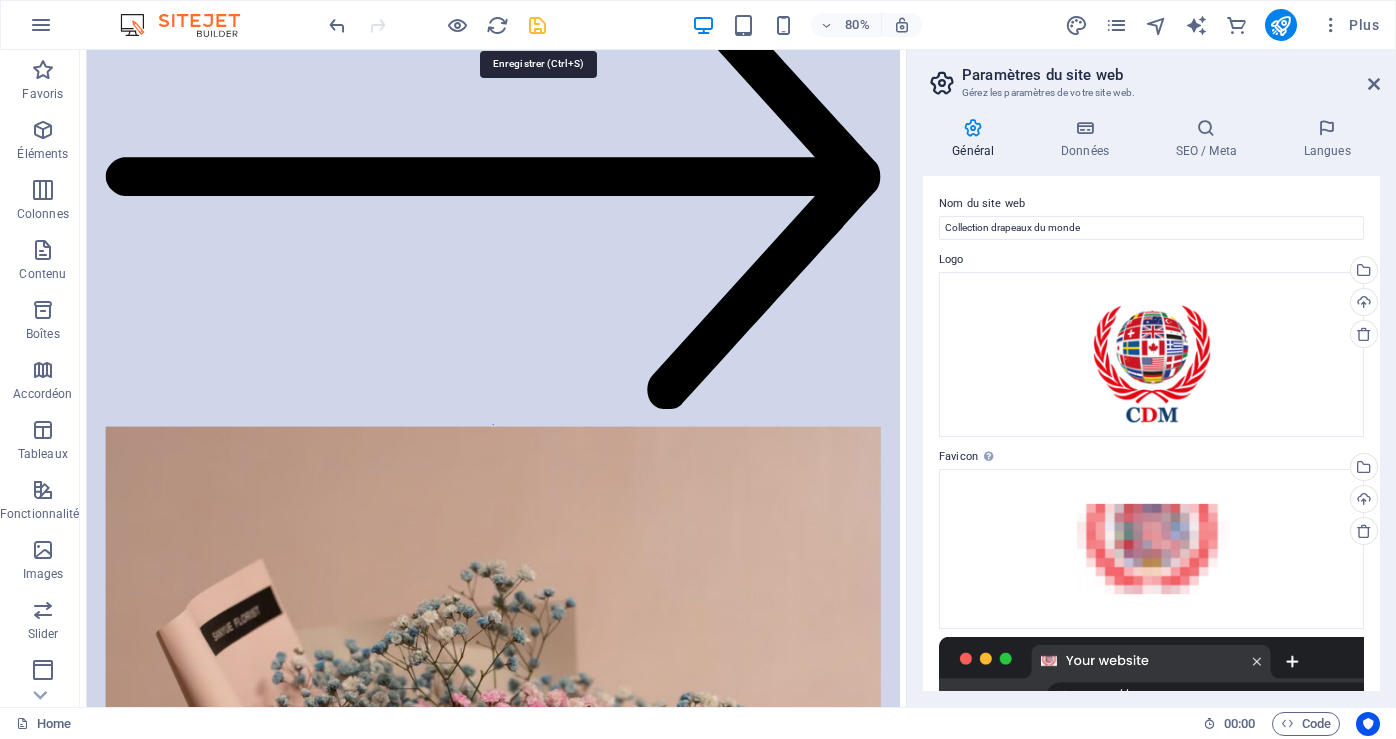 click at bounding box center [537, 25] 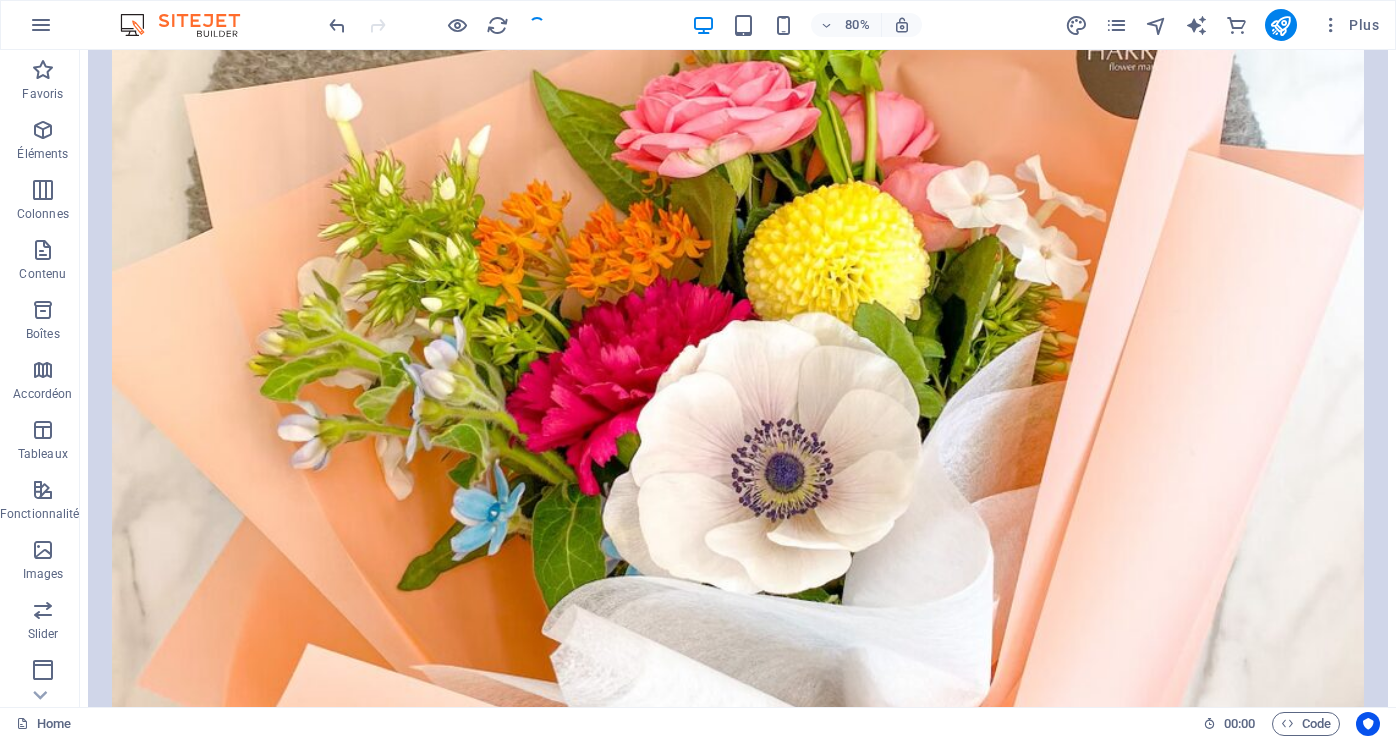 scroll, scrollTop: 6774, scrollLeft: 0, axis: vertical 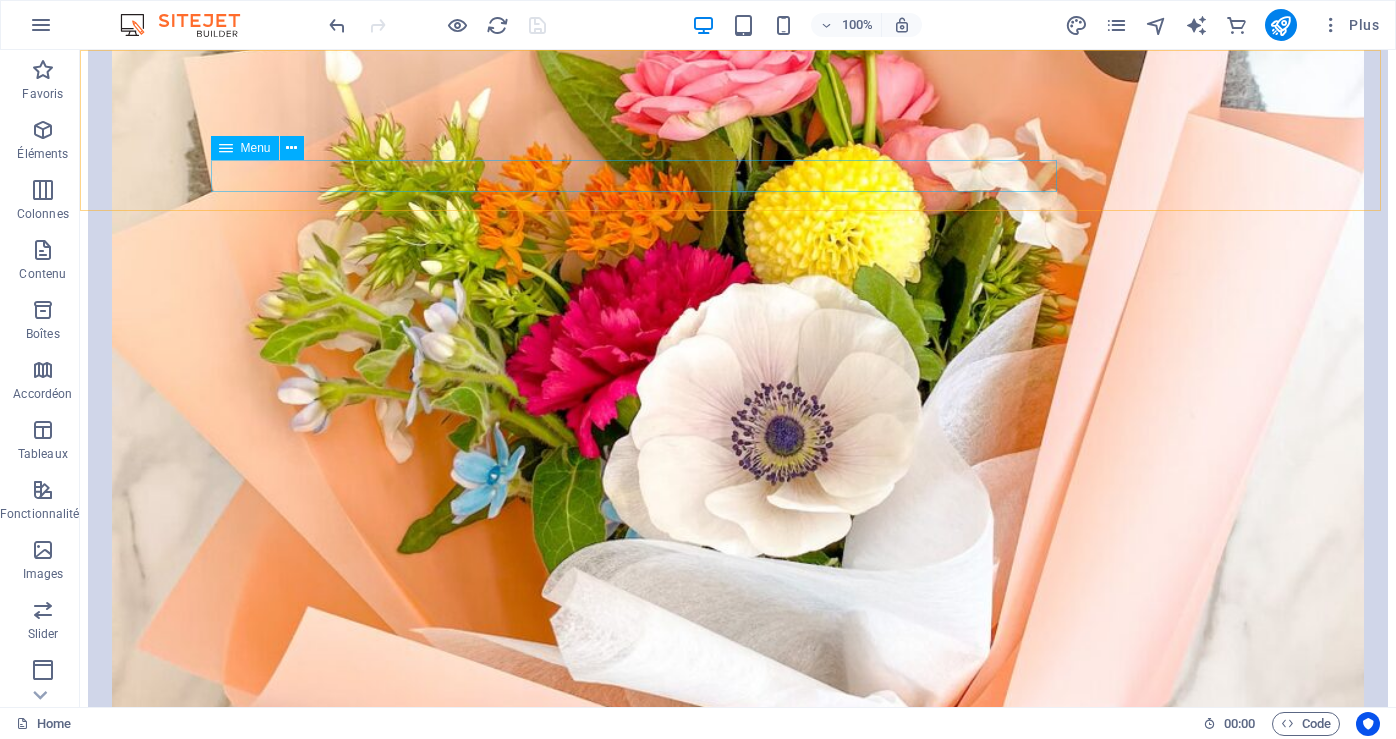 click on "Home About Workshop Shop Contact Us" at bounding box center [738, -6573] 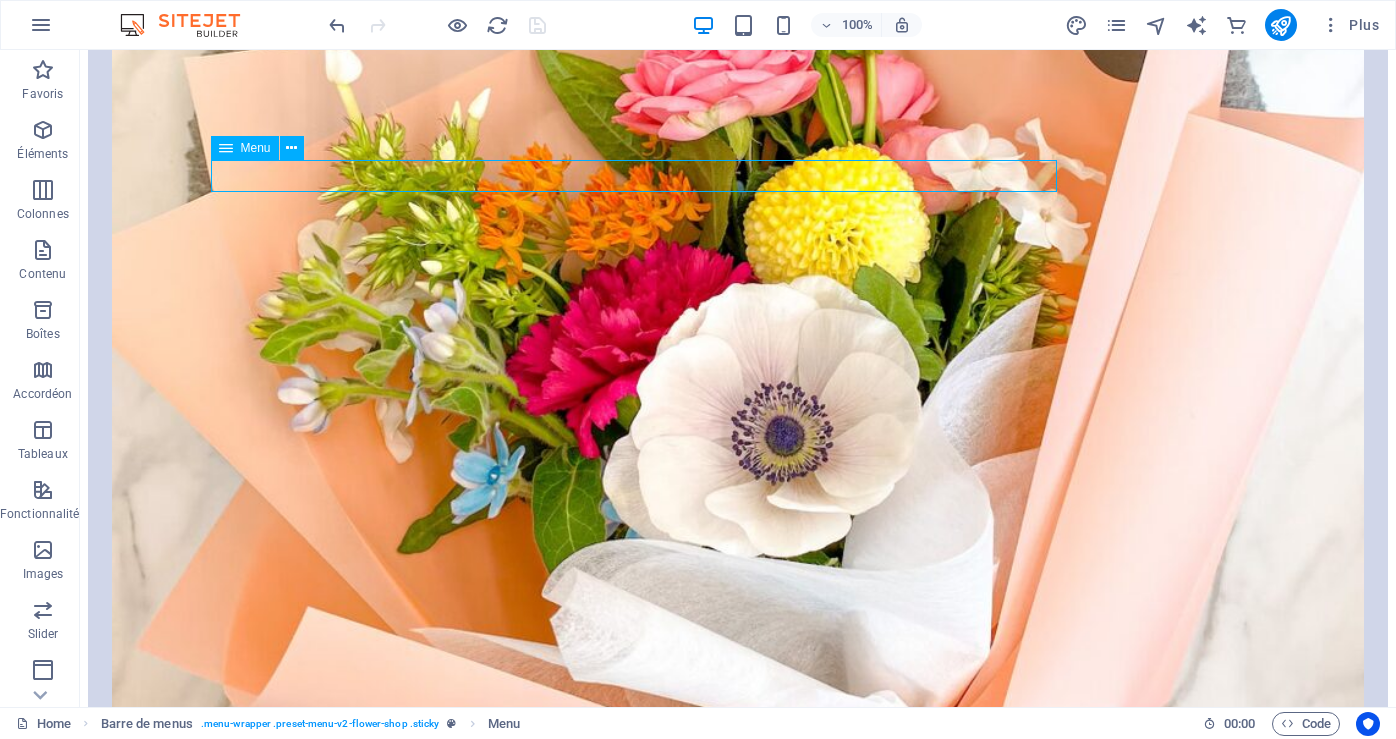 click on "Home About Workshop Shop Contact Us" at bounding box center (738, -6573) 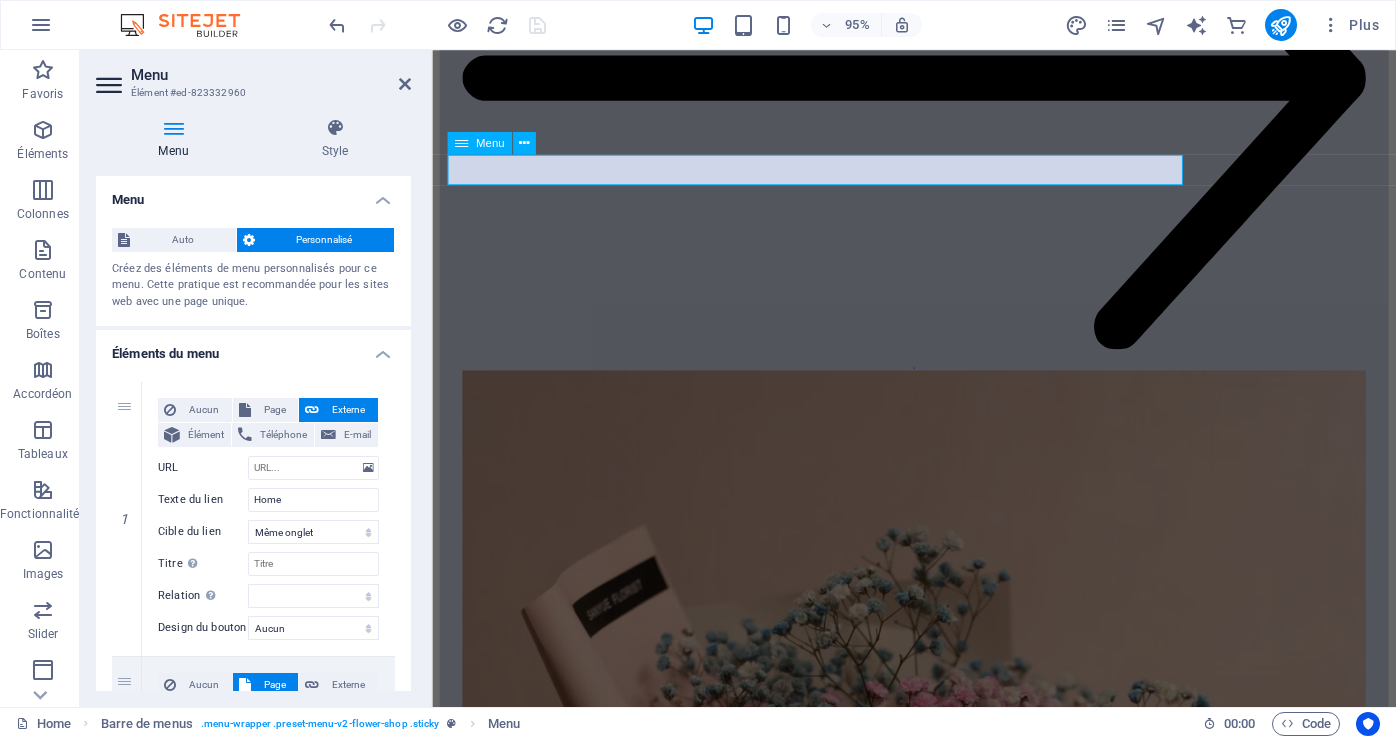 scroll, scrollTop: 6670, scrollLeft: 0, axis: vertical 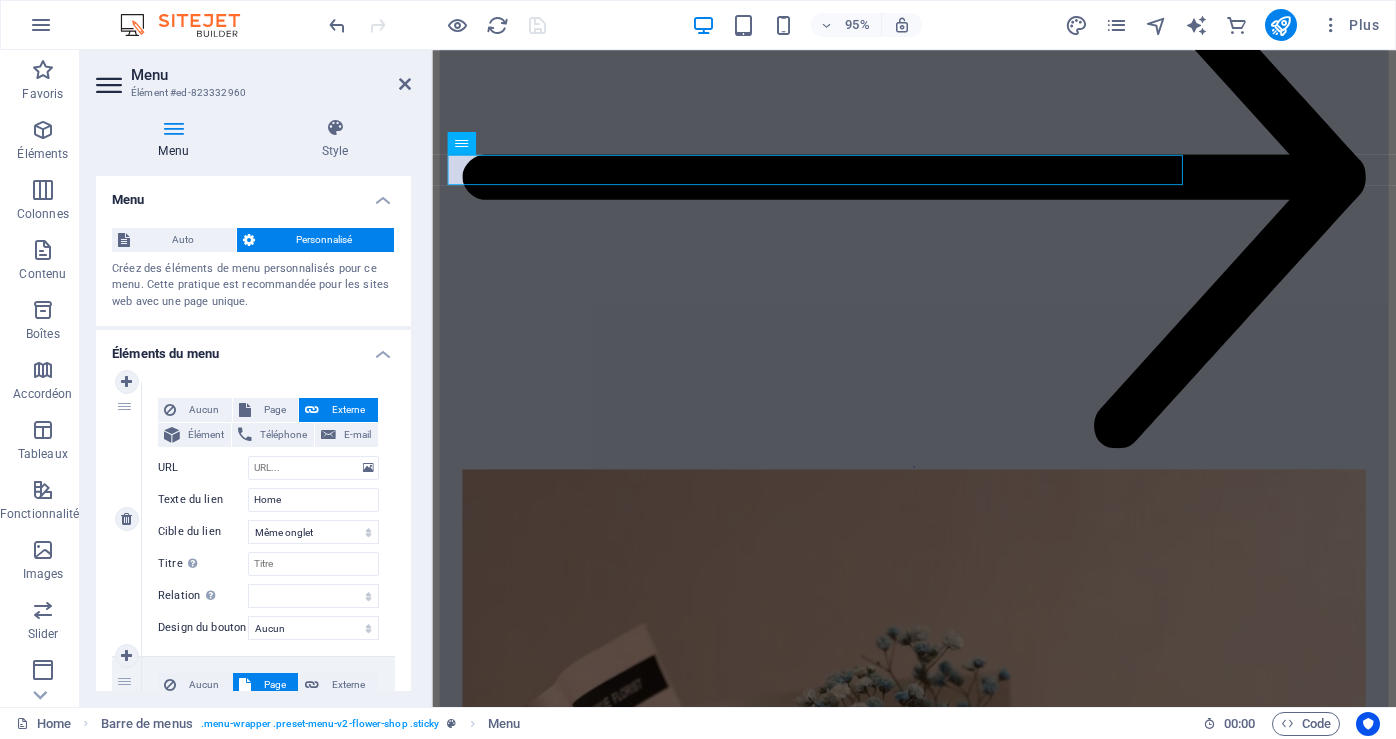 click on "Externe" at bounding box center (348, 410) 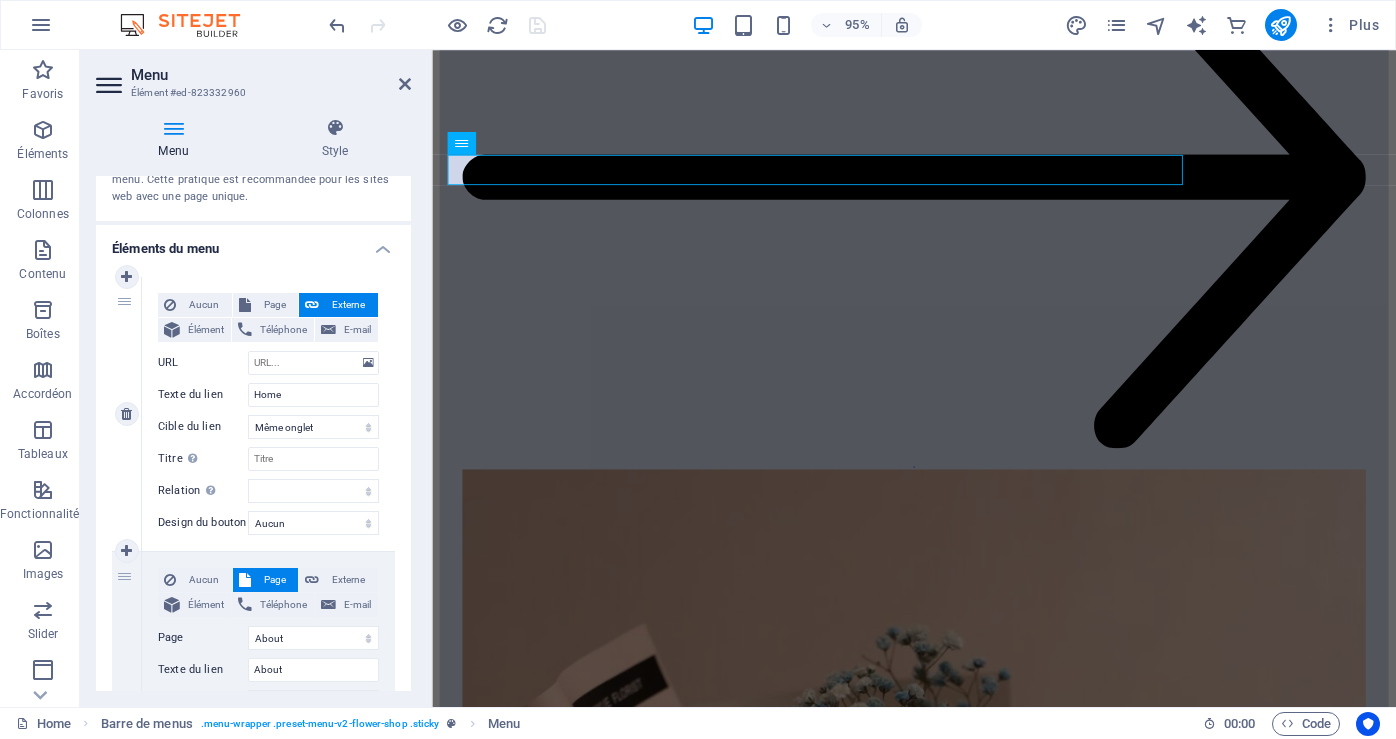 scroll, scrollTop: 0, scrollLeft: 0, axis: both 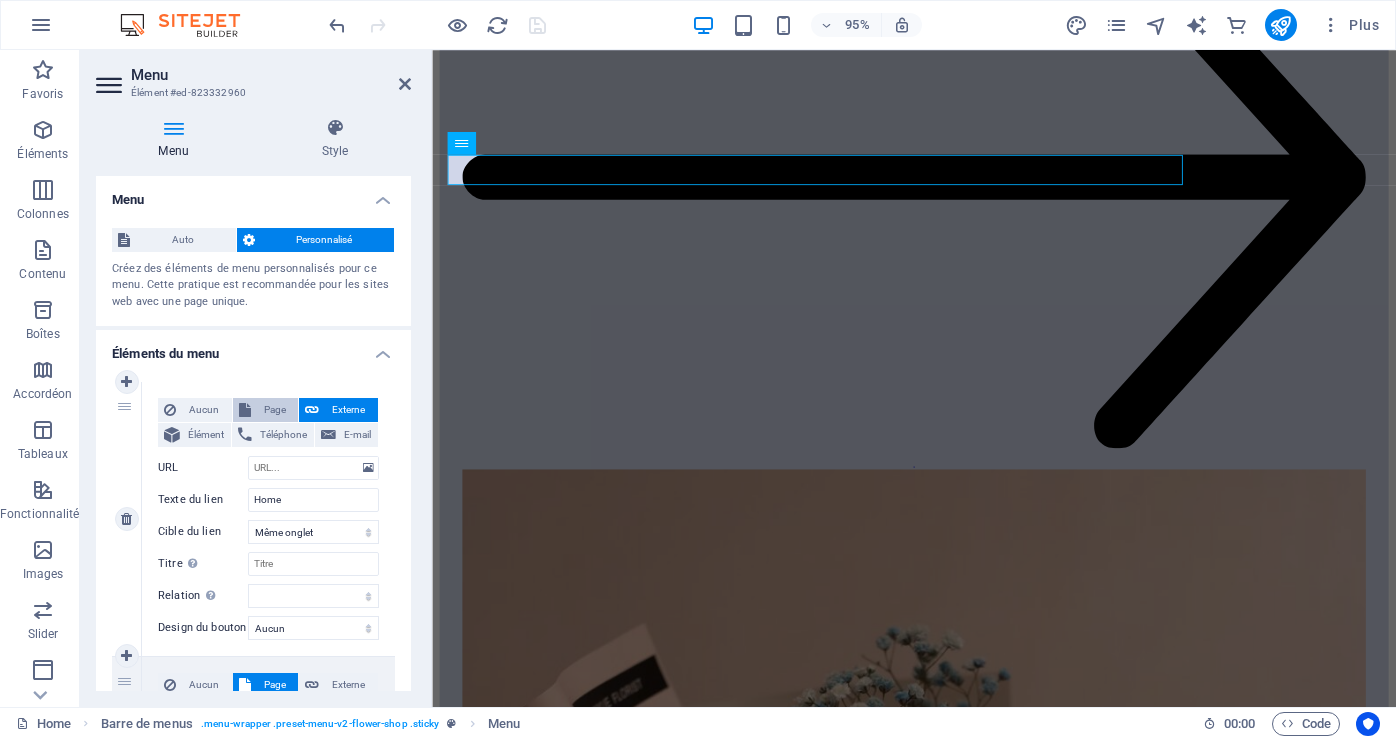 click on "Page" at bounding box center [275, 410] 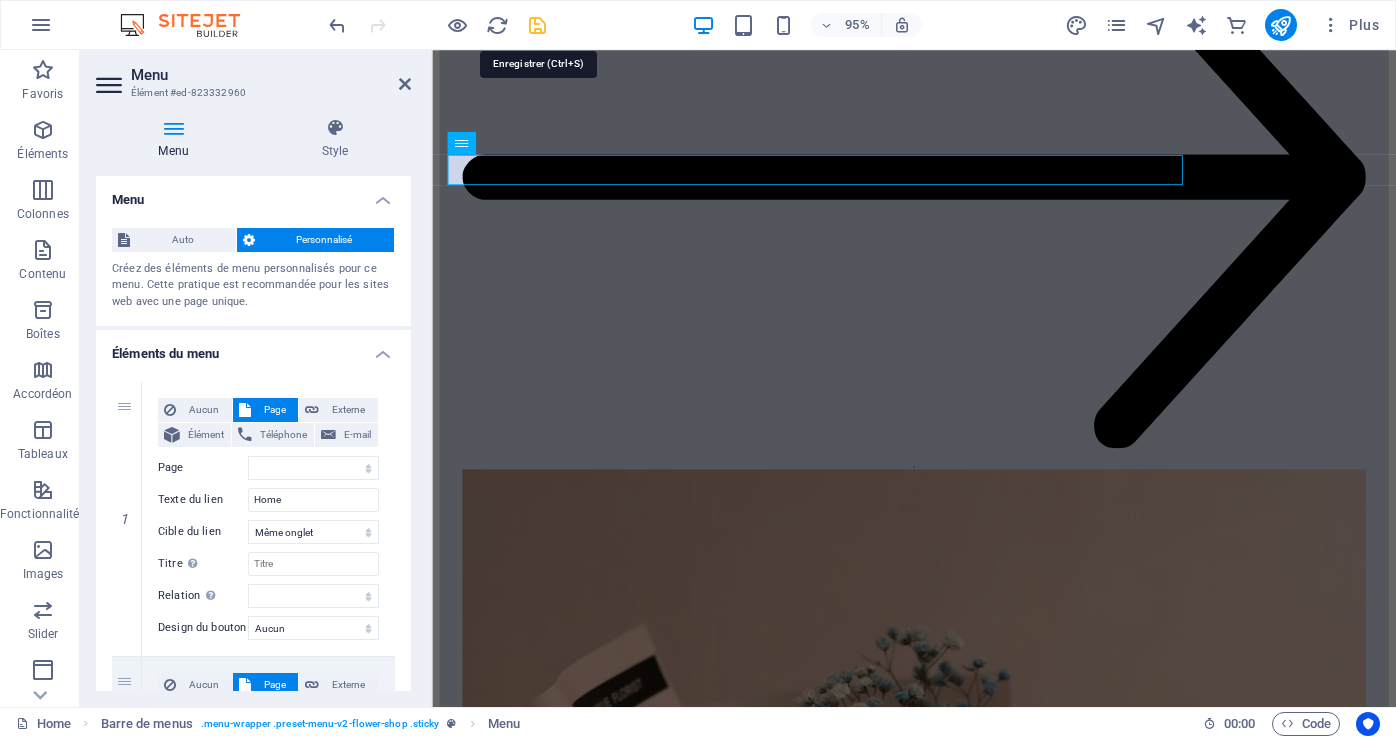 click at bounding box center (537, 25) 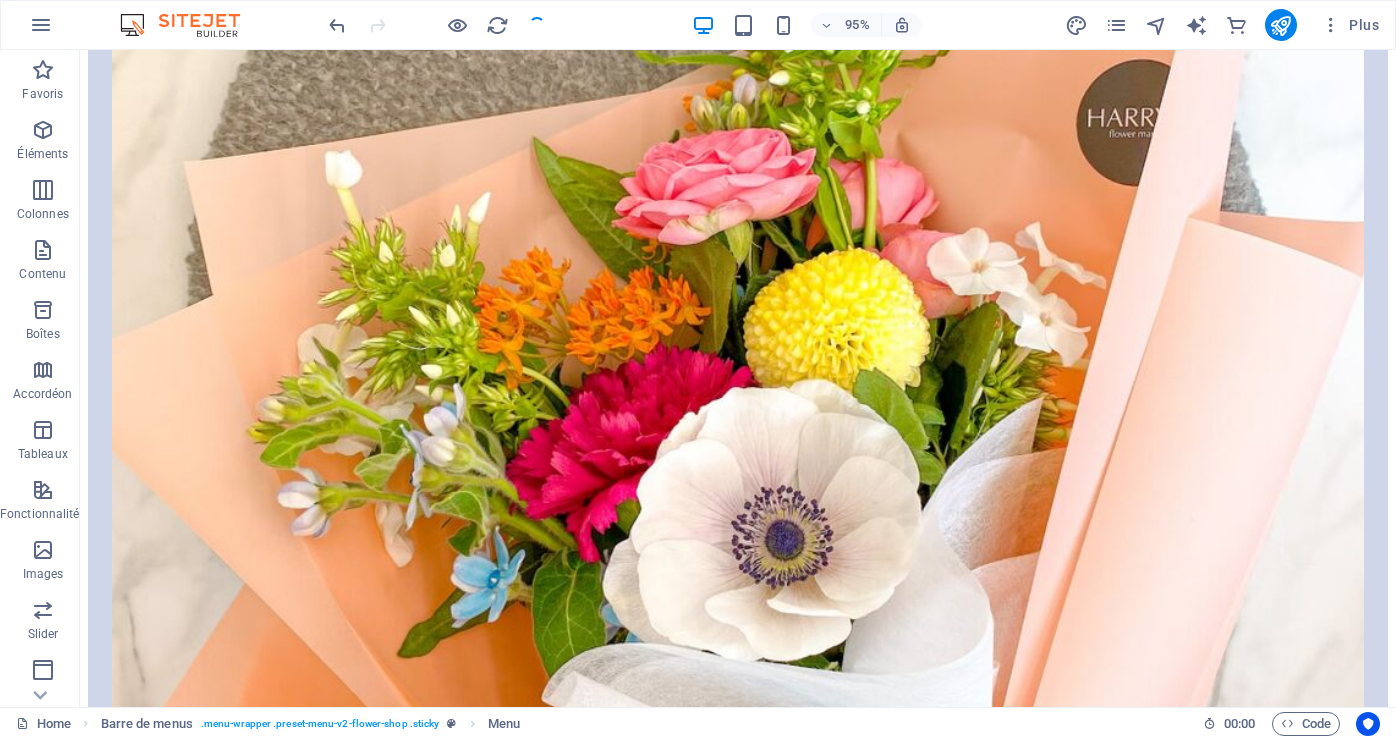 scroll, scrollTop: 6774, scrollLeft: 0, axis: vertical 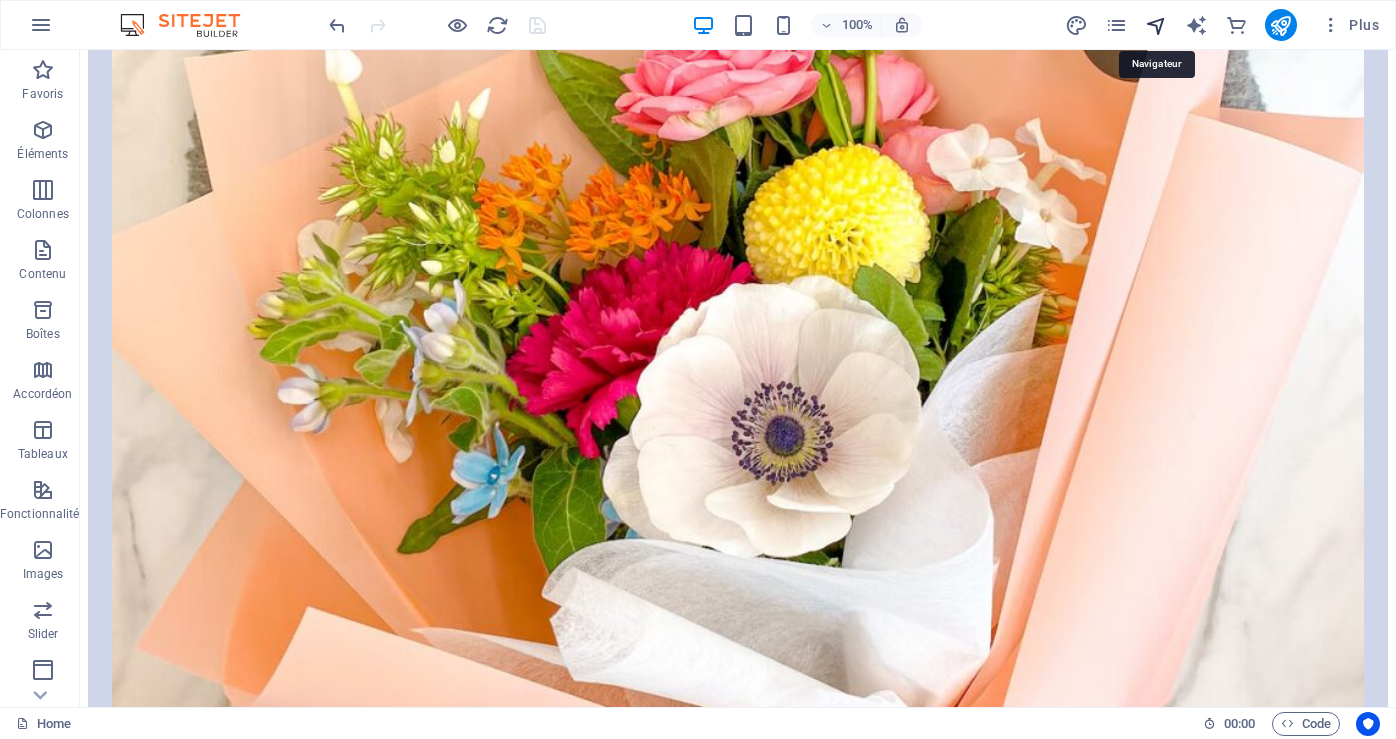 click at bounding box center (1156, 25) 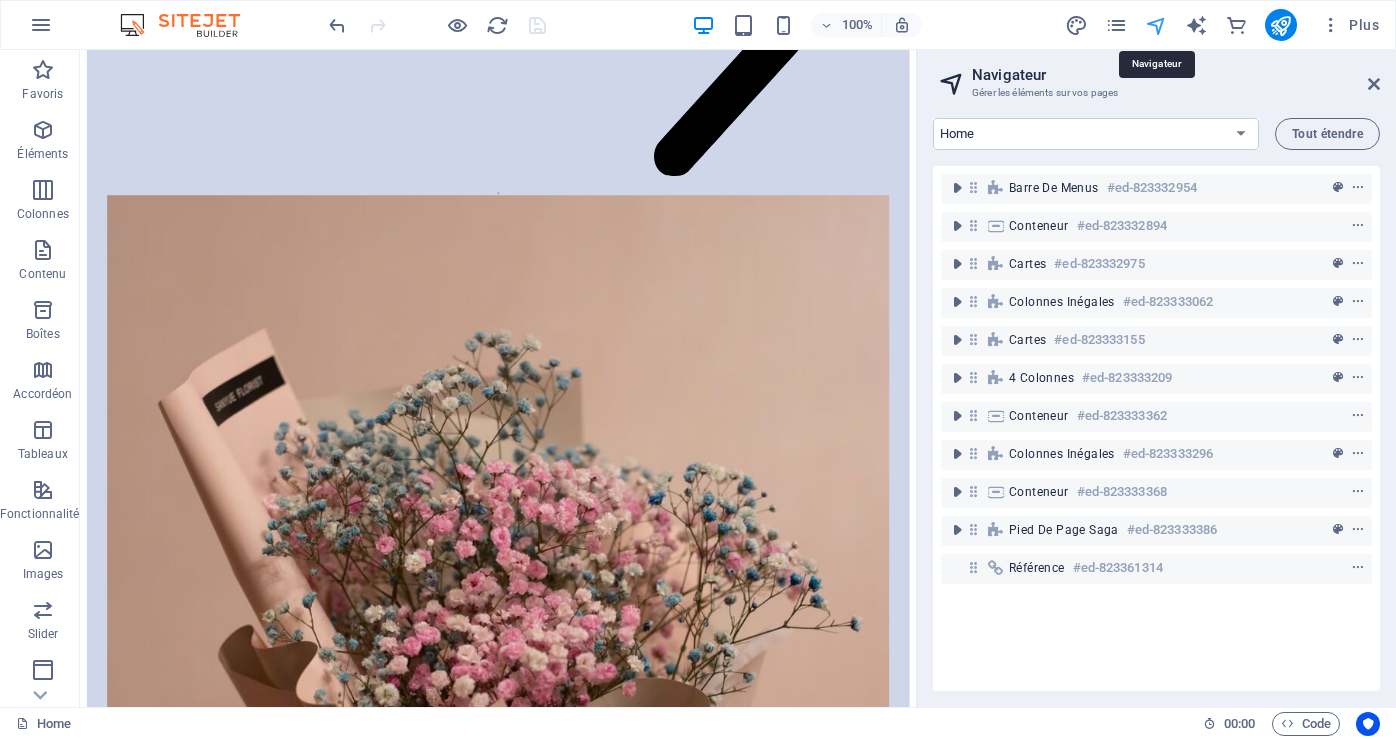 scroll, scrollTop: 6661, scrollLeft: 0, axis: vertical 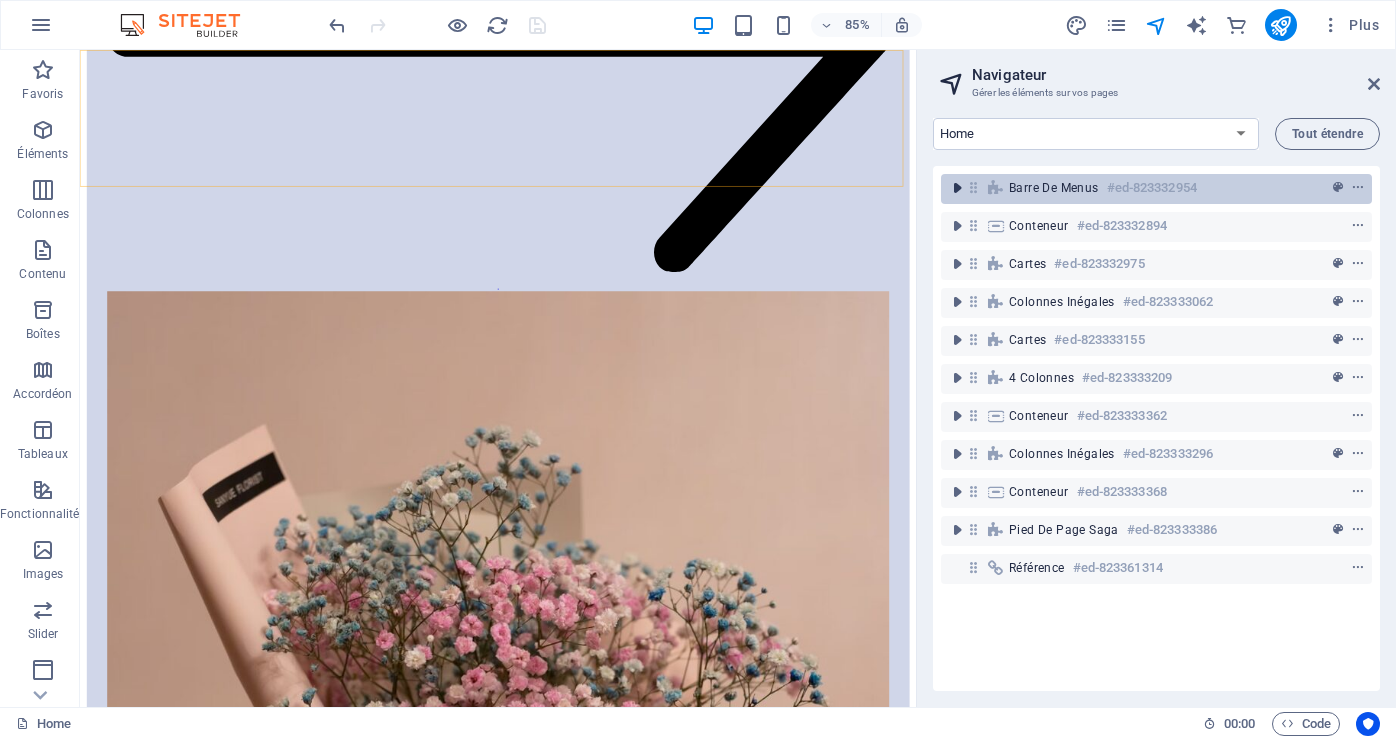 click at bounding box center (957, 188) 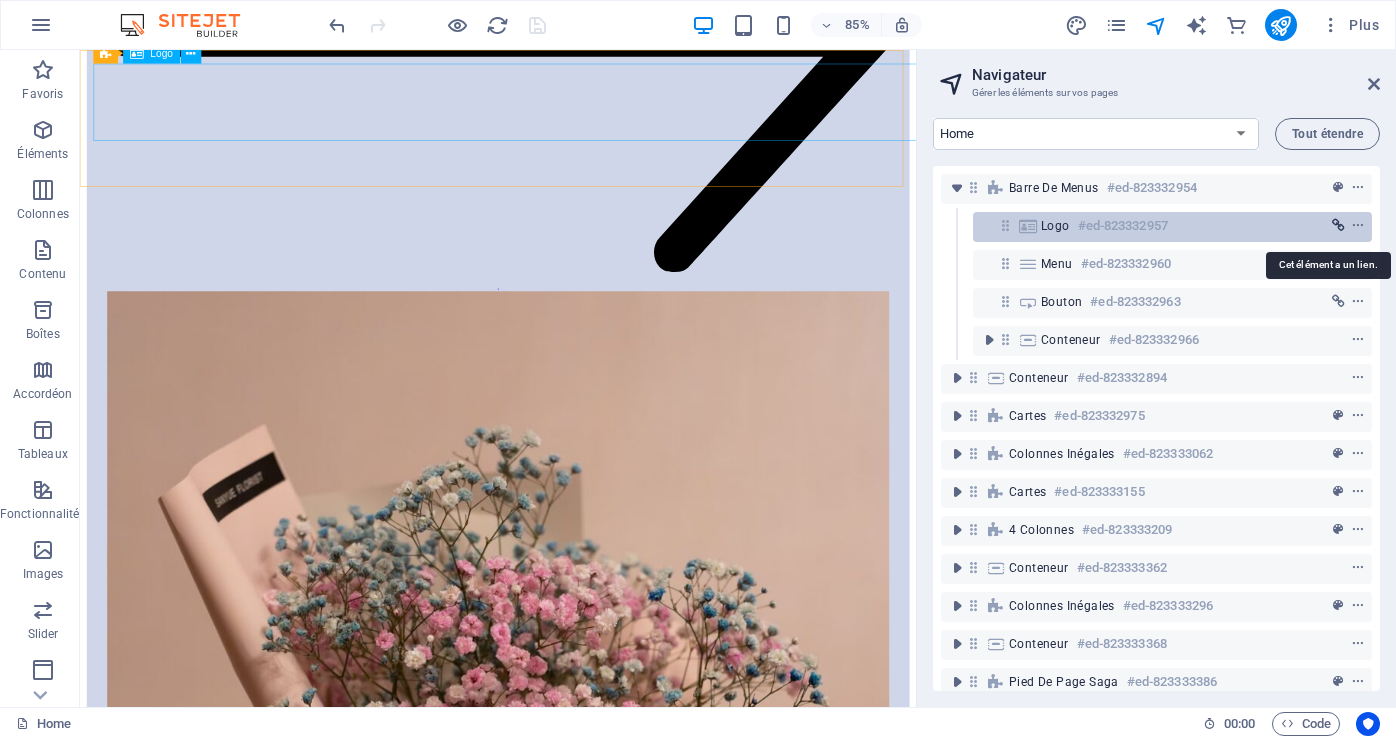 click at bounding box center [1338, 226] 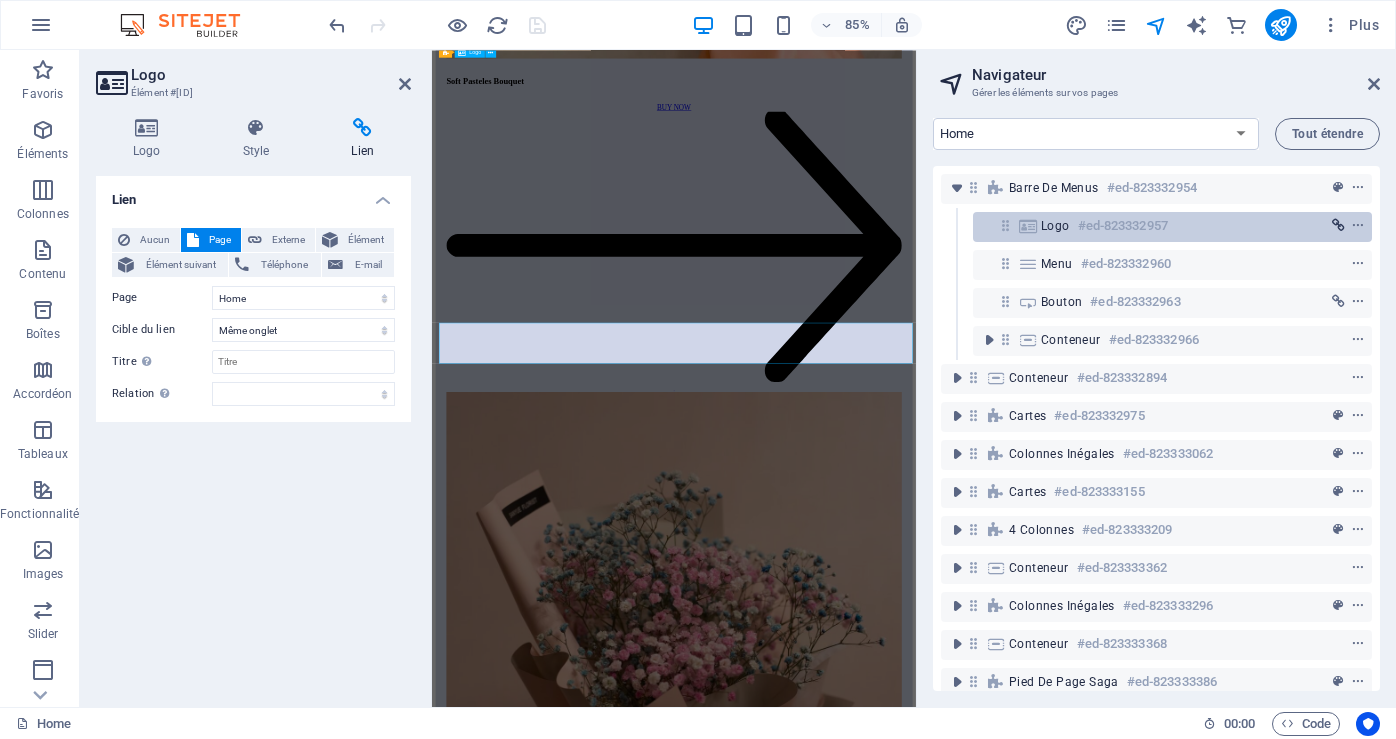 scroll, scrollTop: 6072, scrollLeft: 0, axis: vertical 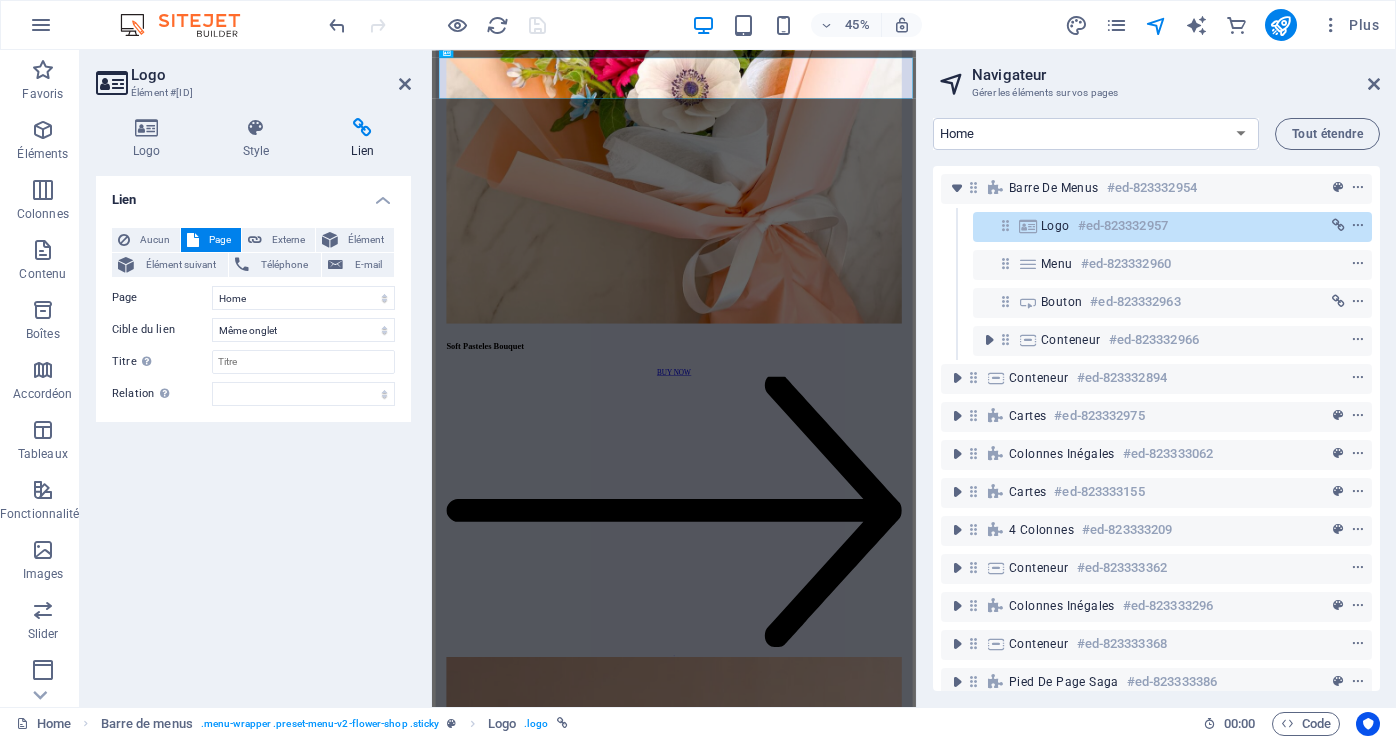 click on "Lien" at bounding box center [362, 139] 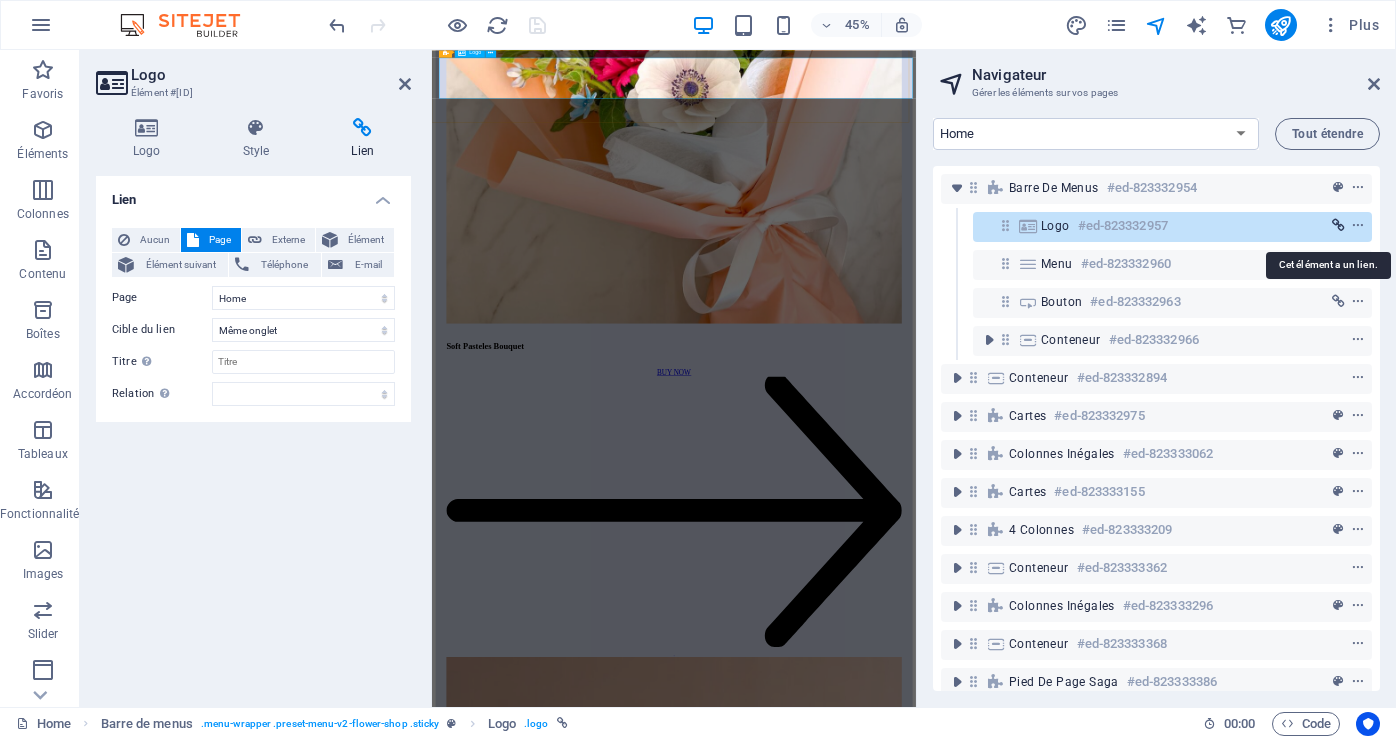 click at bounding box center [1338, 226] 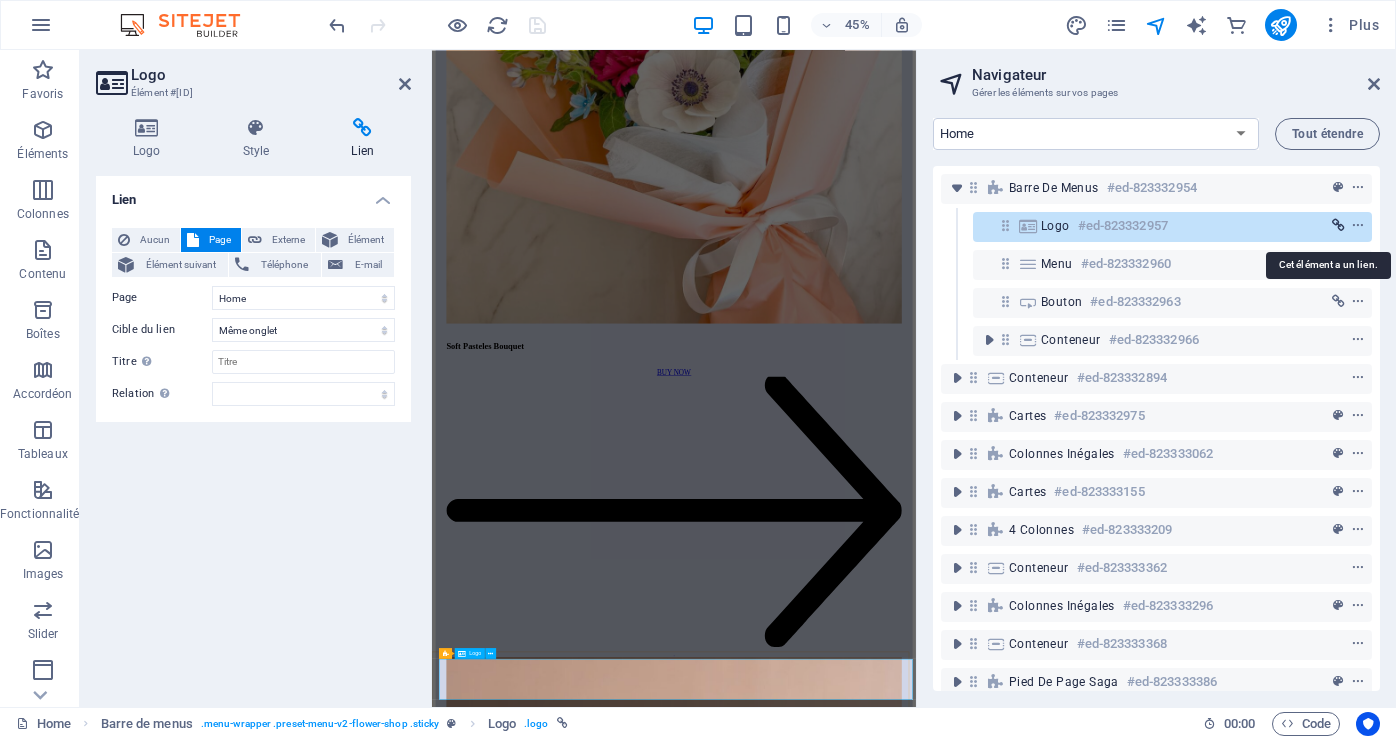 scroll, scrollTop: 4736, scrollLeft: 0, axis: vertical 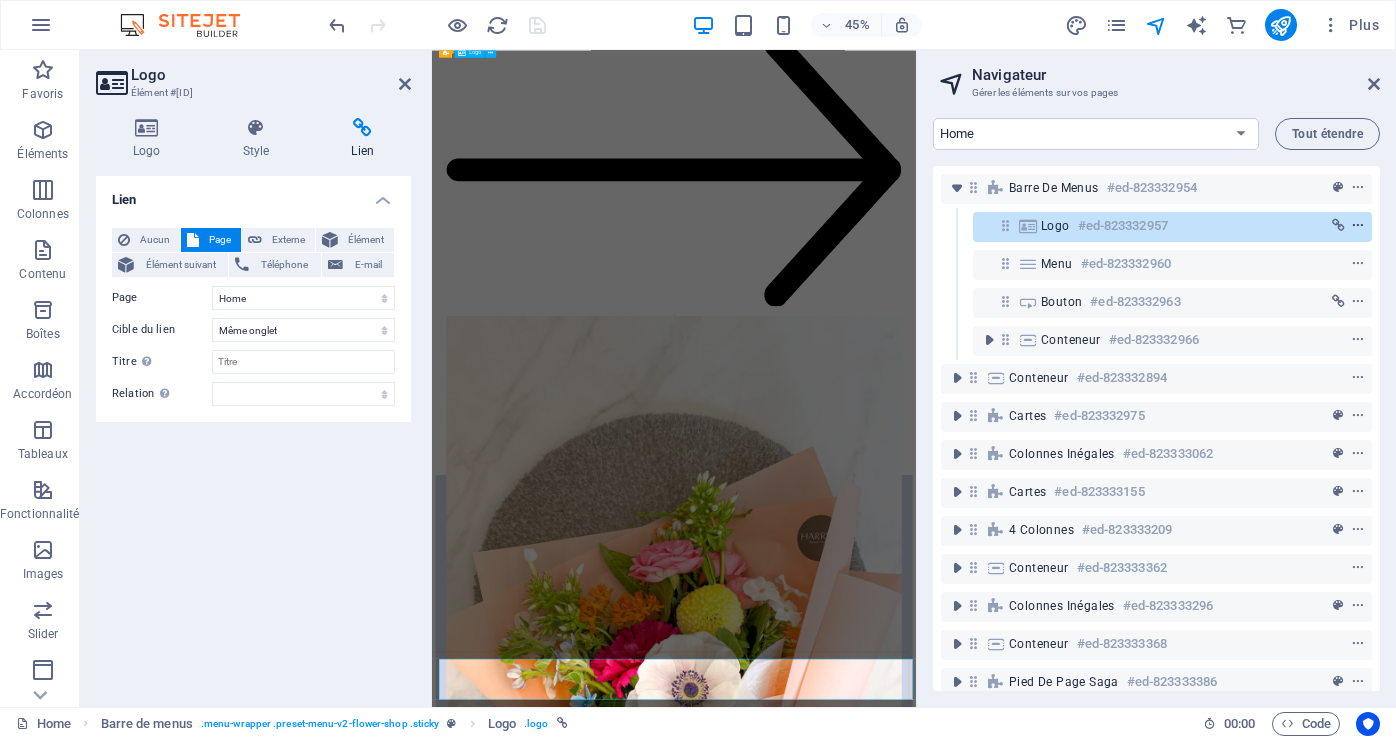 click at bounding box center [1358, 226] 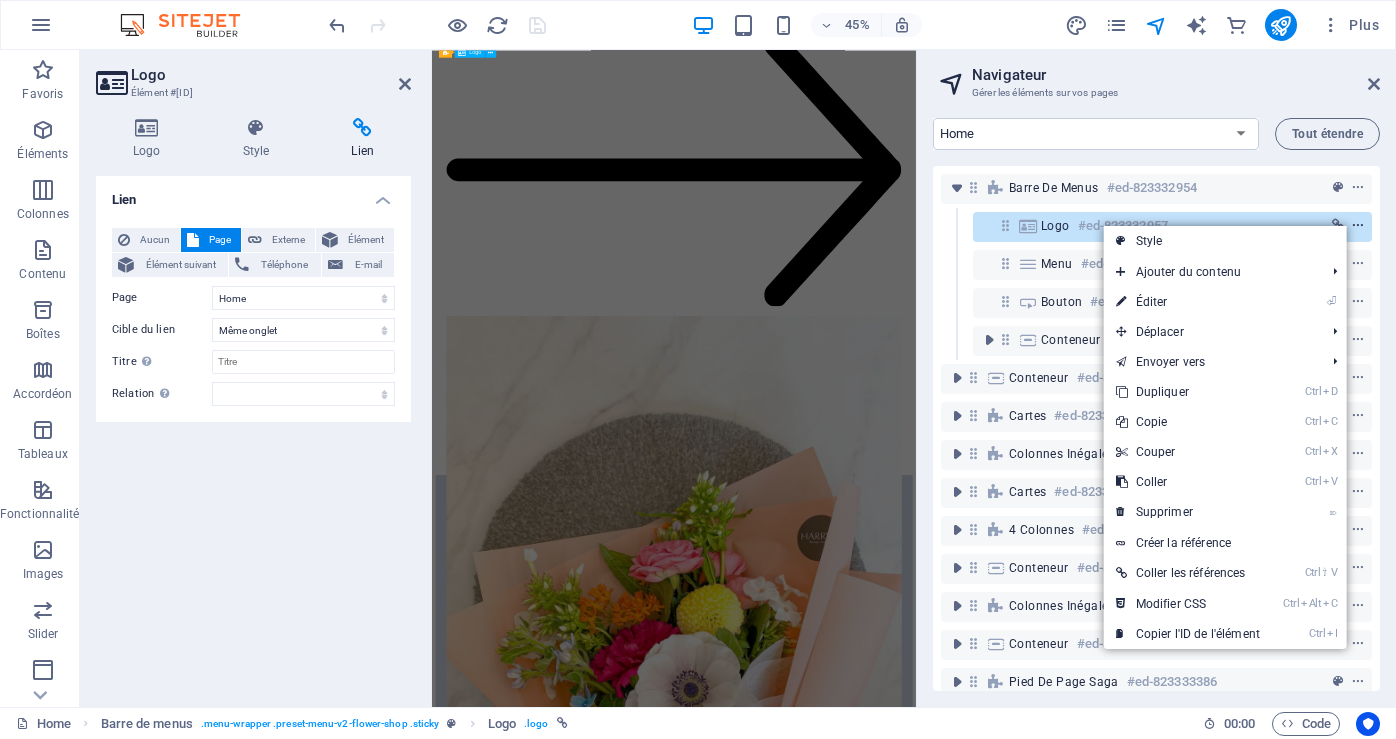 scroll, scrollTop: 4068, scrollLeft: 0, axis: vertical 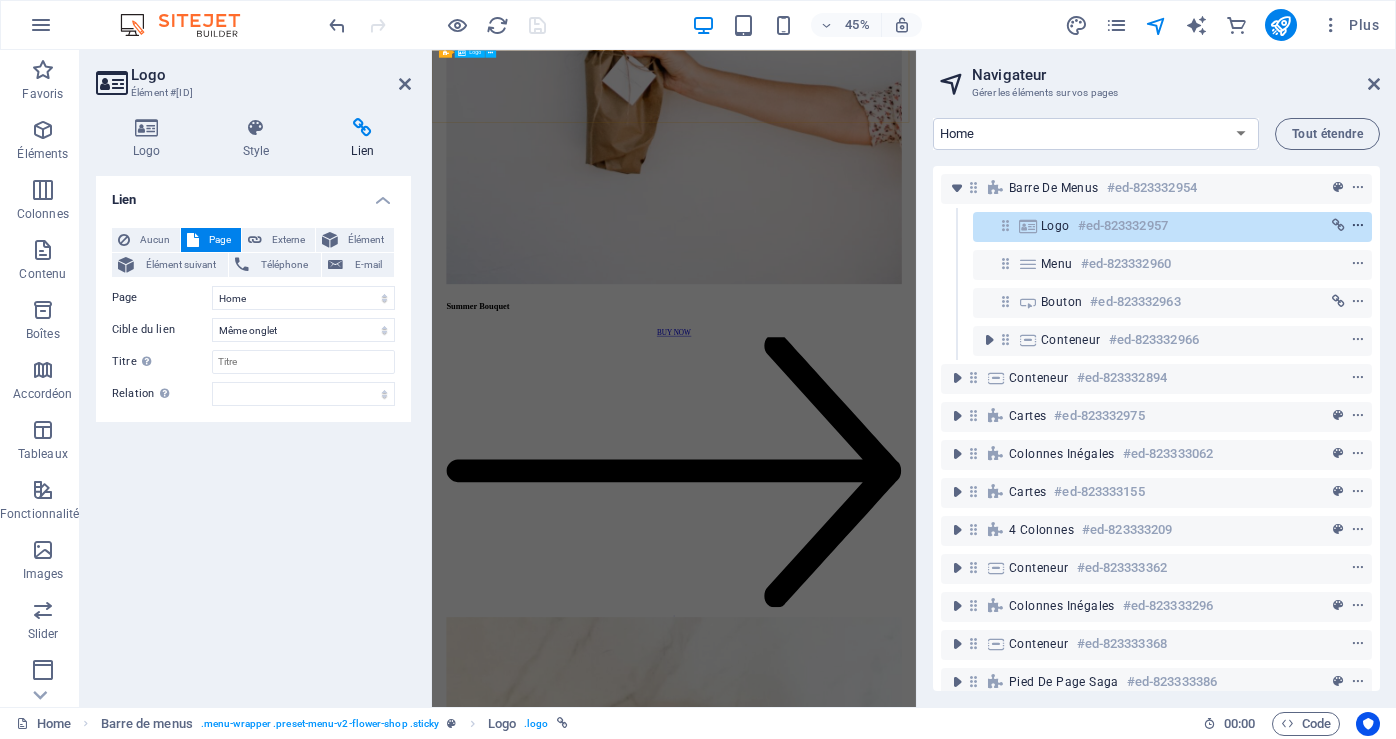 click at bounding box center [1358, 226] 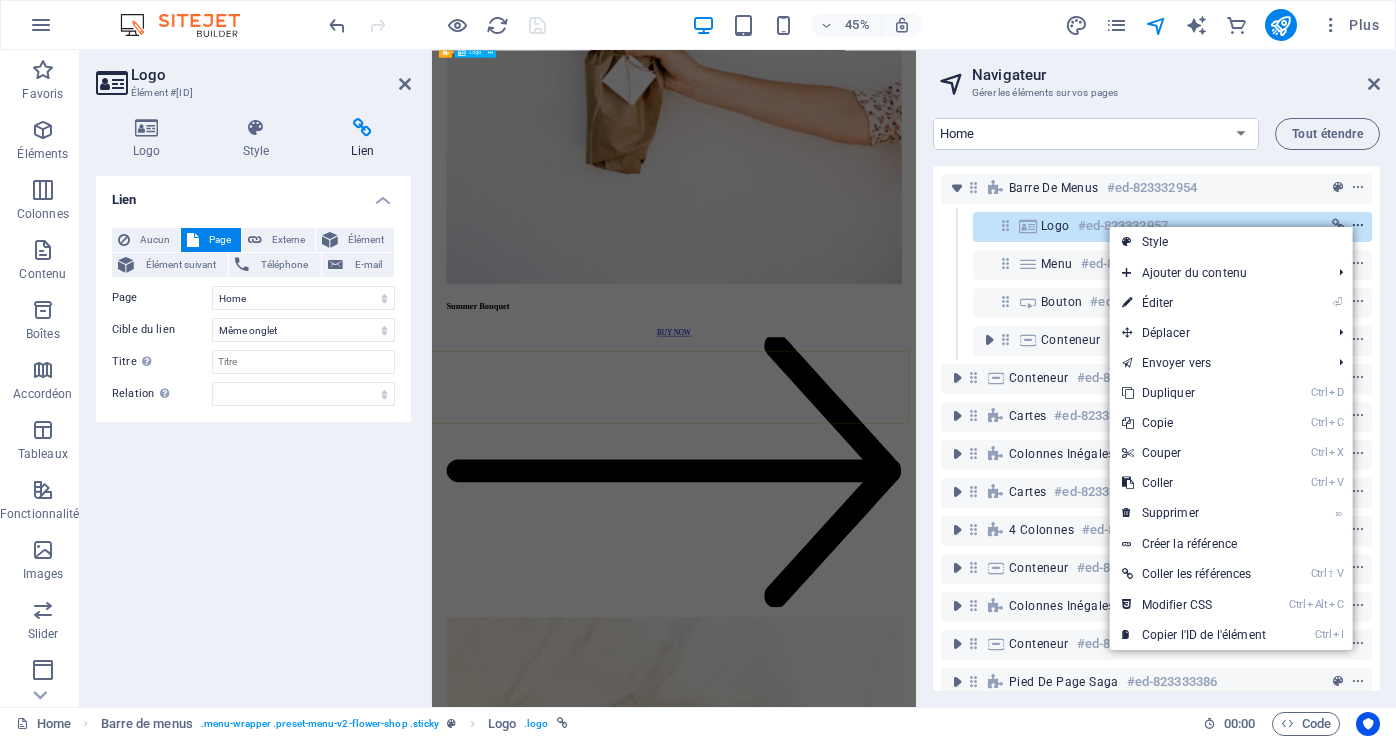 scroll, scrollTop: 3400, scrollLeft: 0, axis: vertical 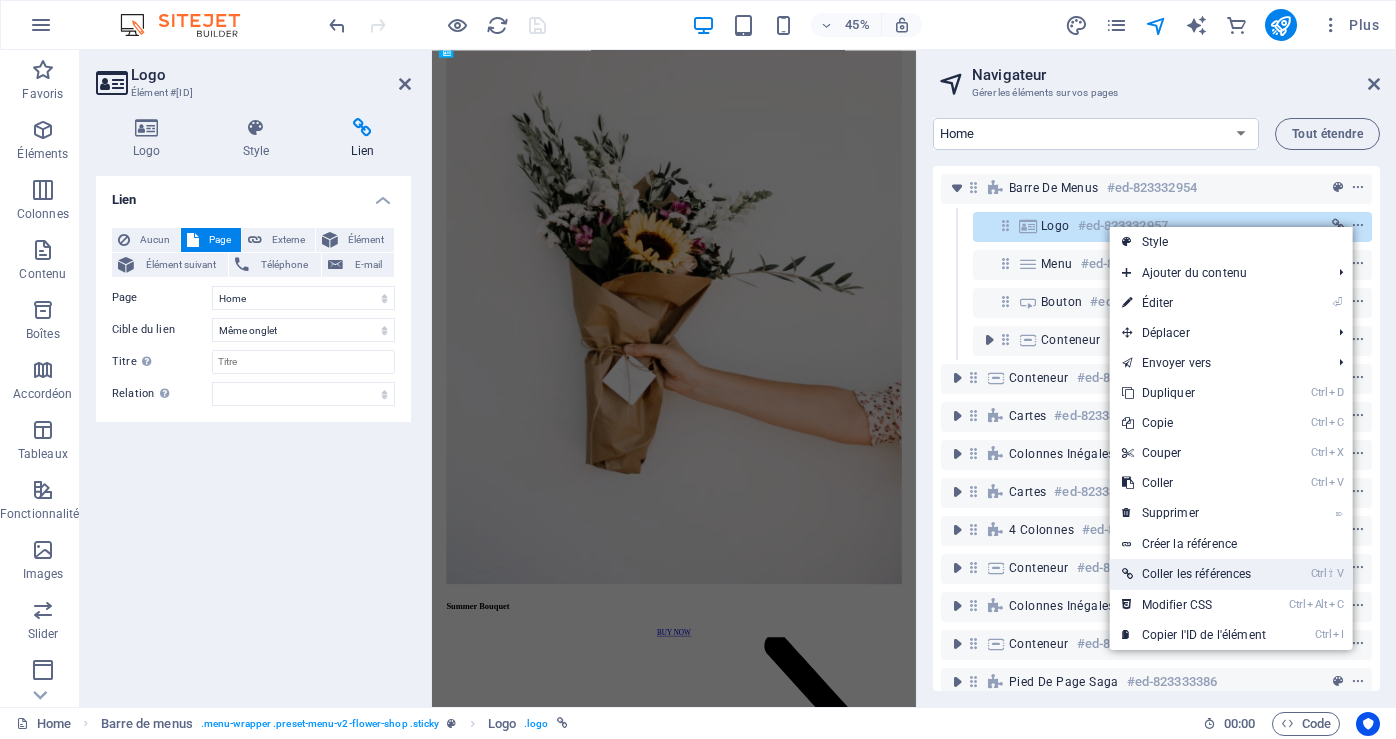 click on "Ctrl ⇧ V  Coller les références" at bounding box center (1194, 574) 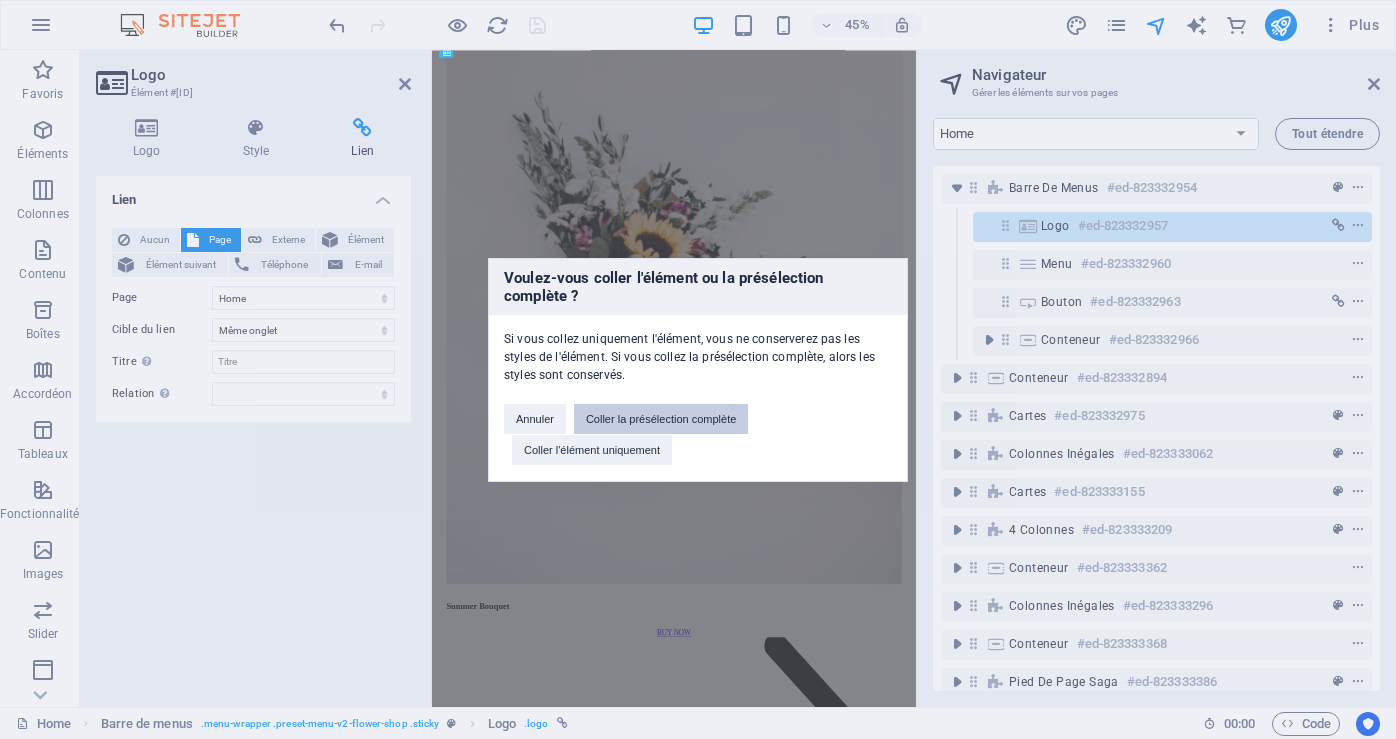 click on "Coller la présélection complète" at bounding box center (661, 419) 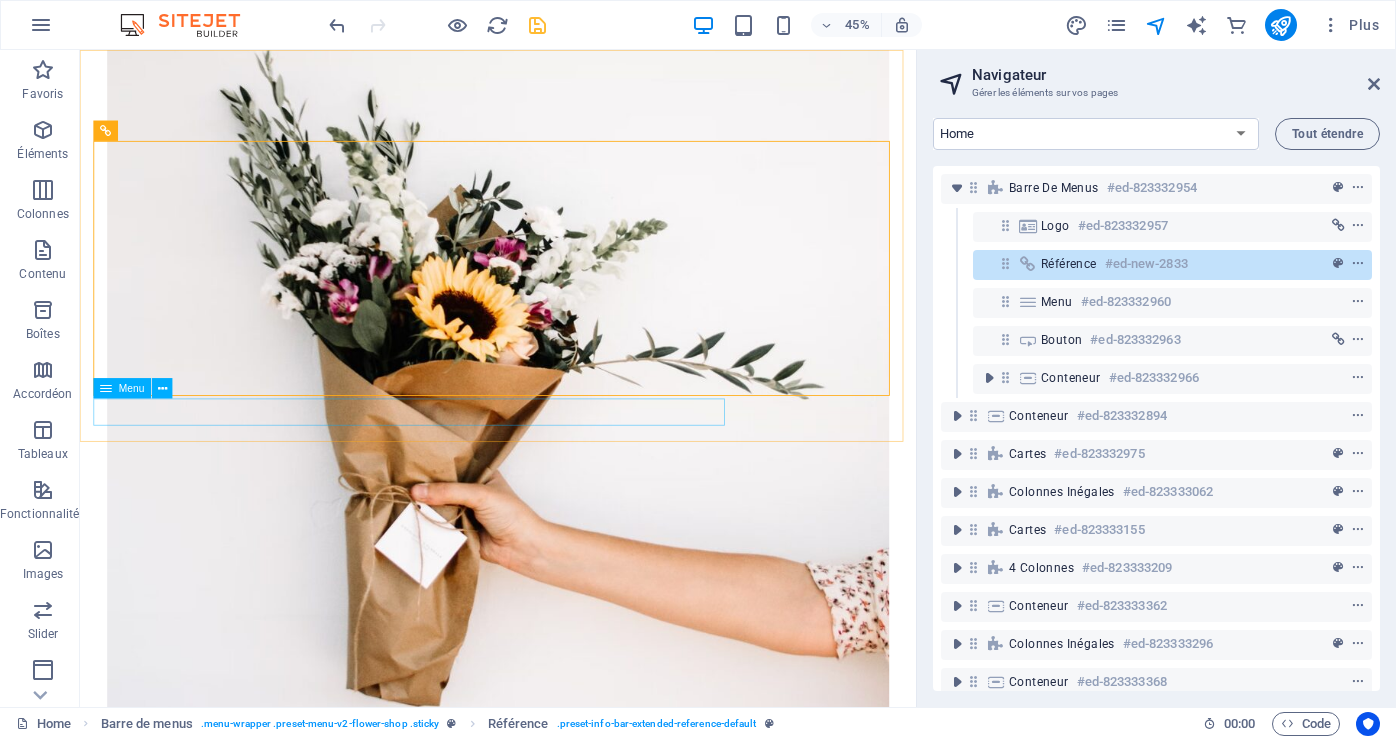 scroll, scrollTop: 3615, scrollLeft: 0, axis: vertical 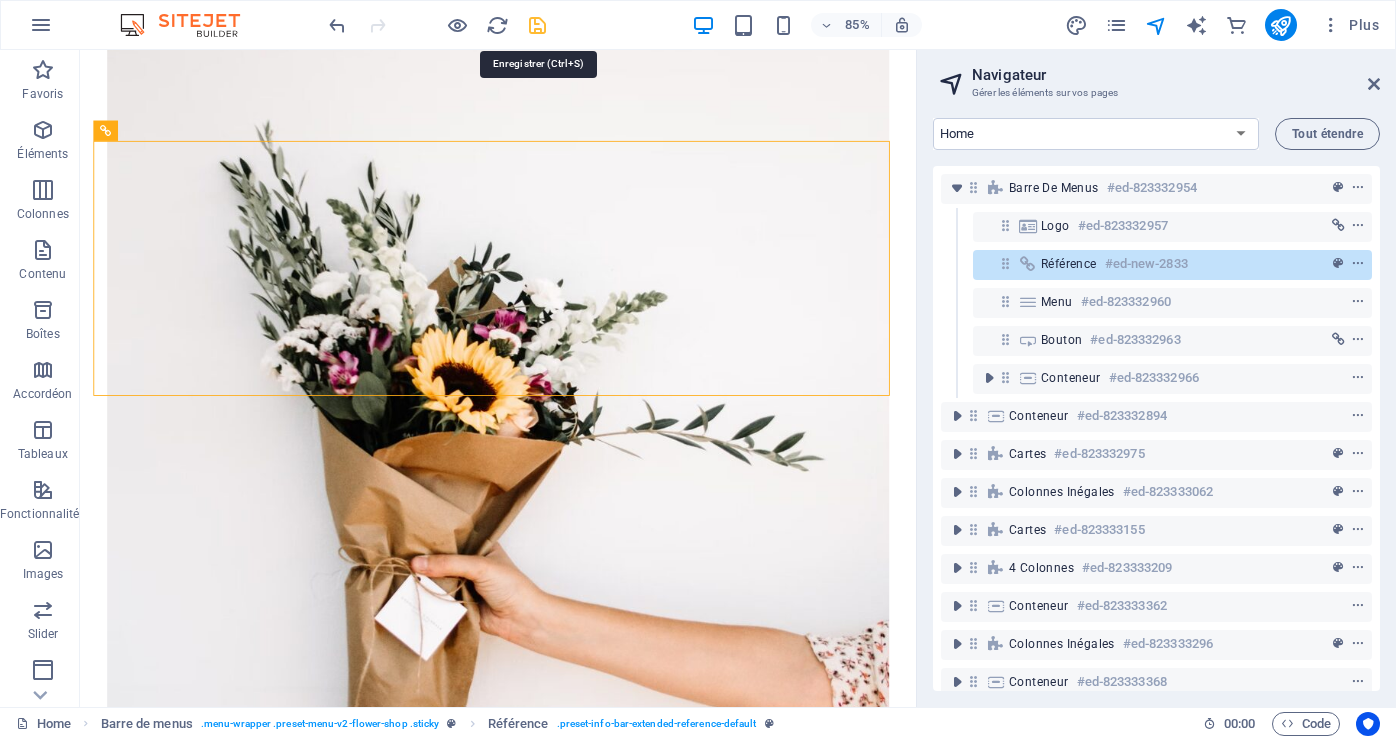 click at bounding box center (537, 25) 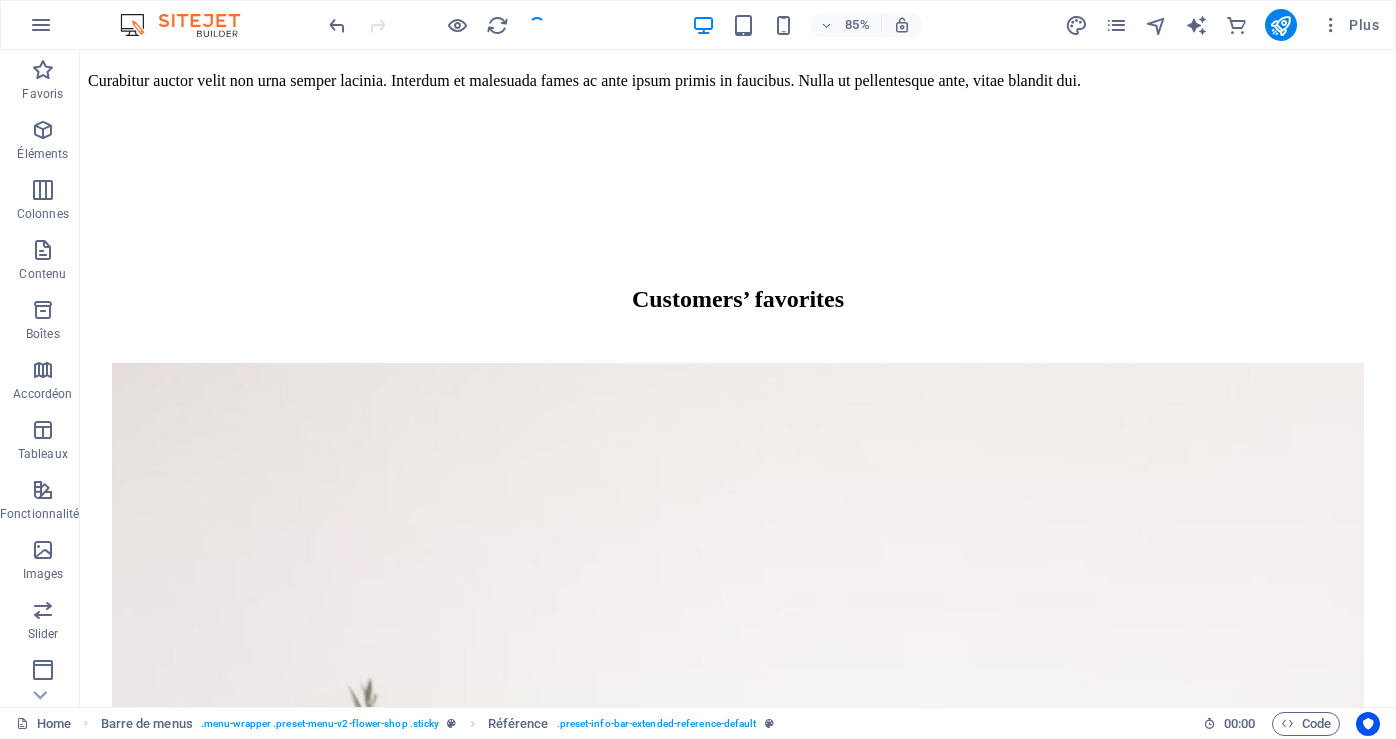 scroll, scrollTop: 3716, scrollLeft: 0, axis: vertical 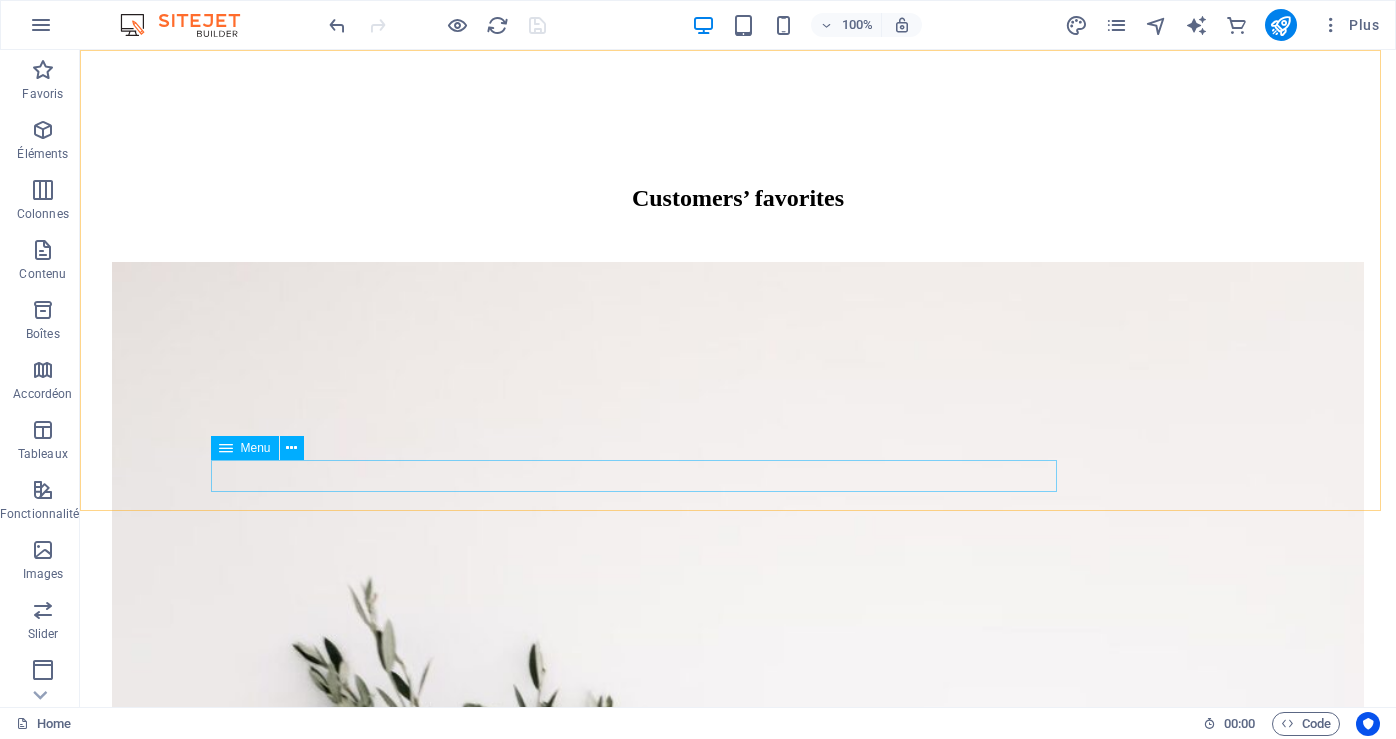 click on "Home About Workshop Shop Contact Us" at bounding box center (738, -3165) 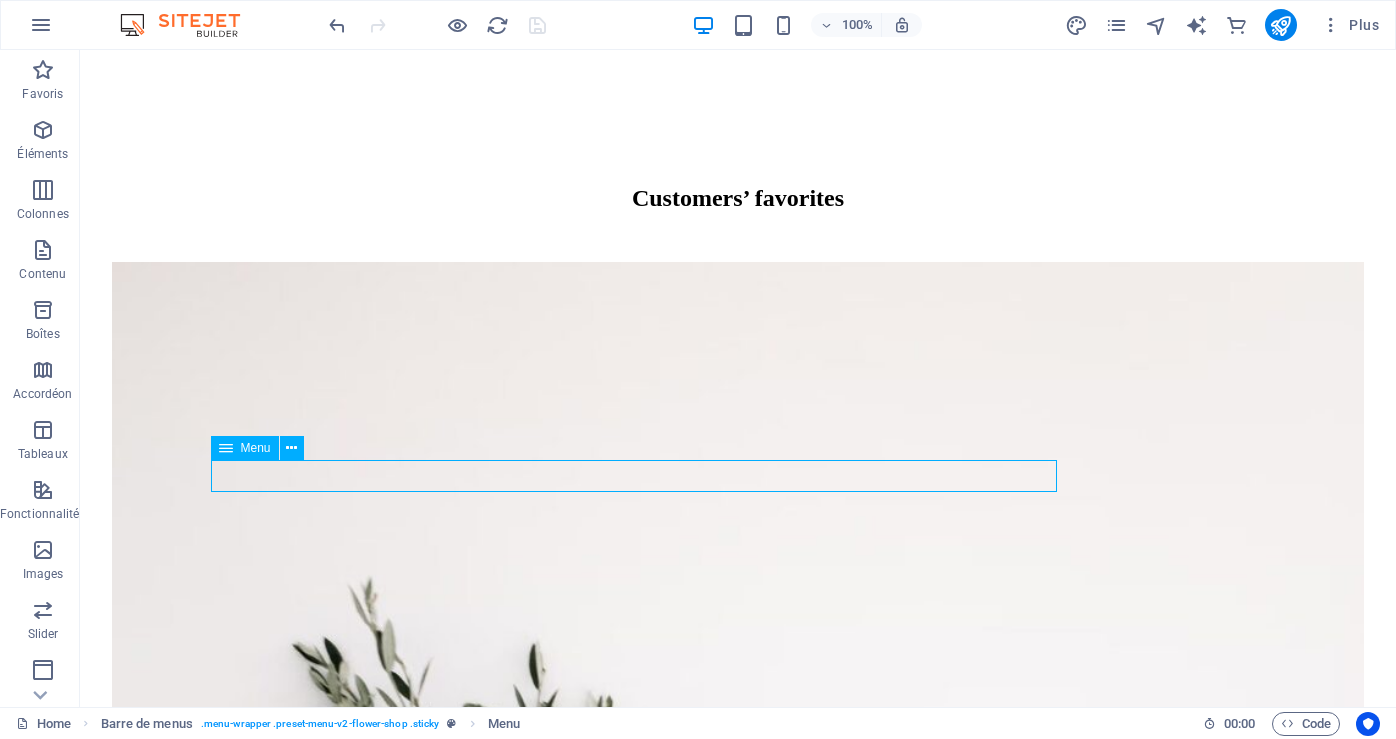 click on "Home About Workshop Shop Contact Us" at bounding box center (738, -3165) 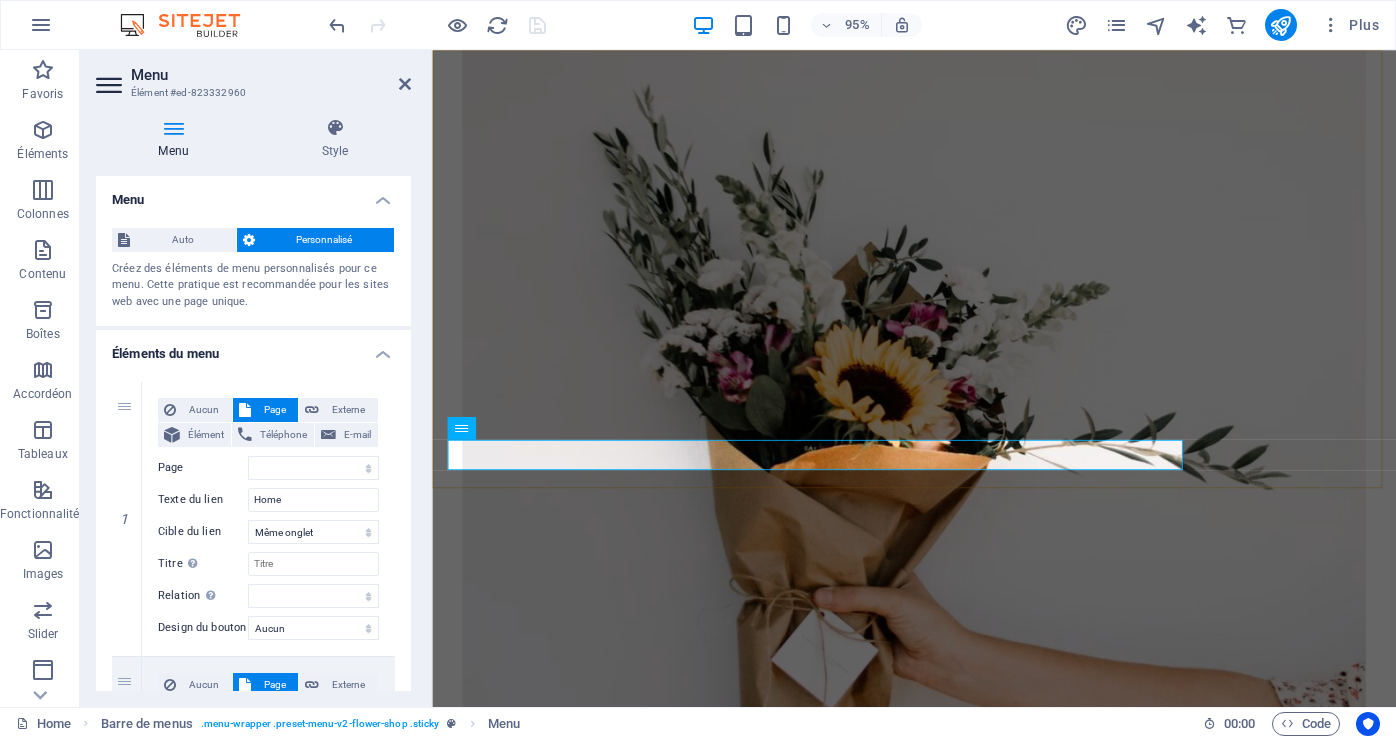 scroll, scrollTop: 3659, scrollLeft: 0, axis: vertical 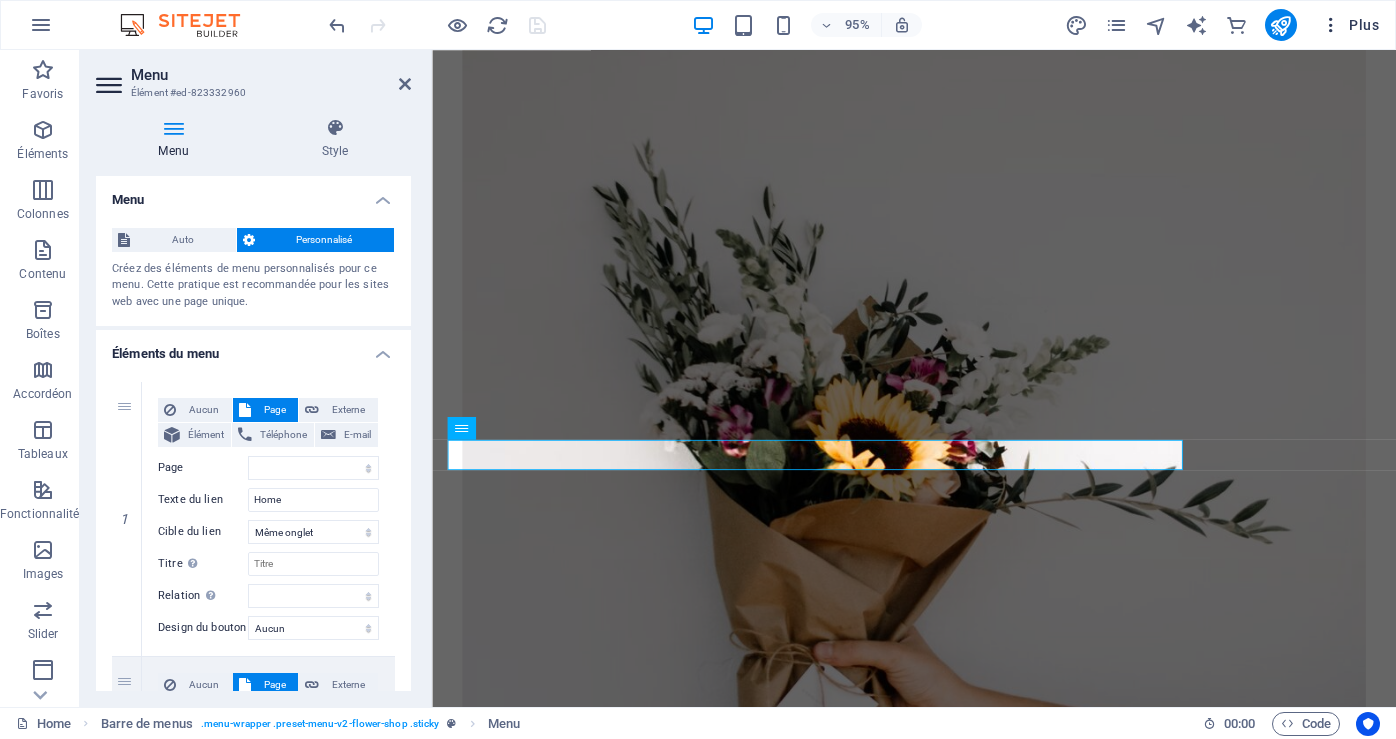 click on "Plus" at bounding box center (1350, 25) 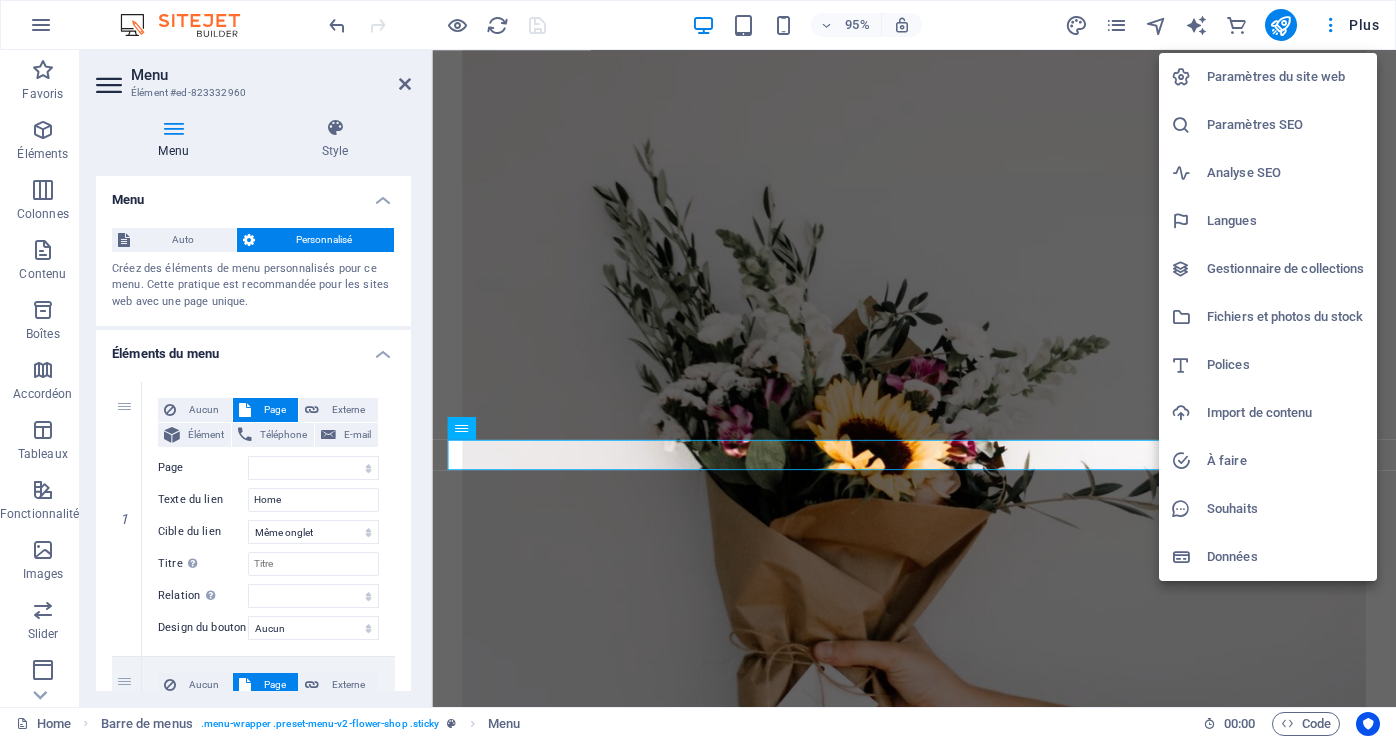 click at bounding box center [698, 369] 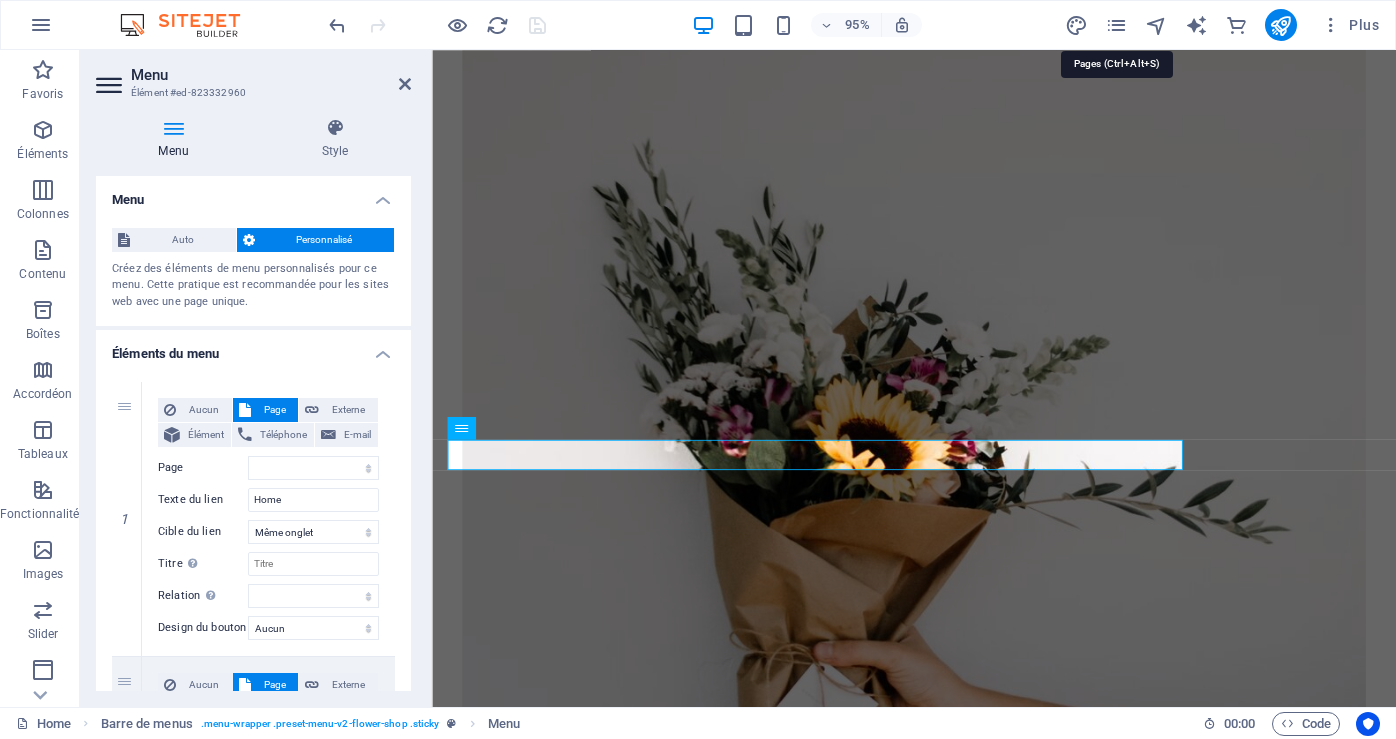 click at bounding box center [1116, 25] 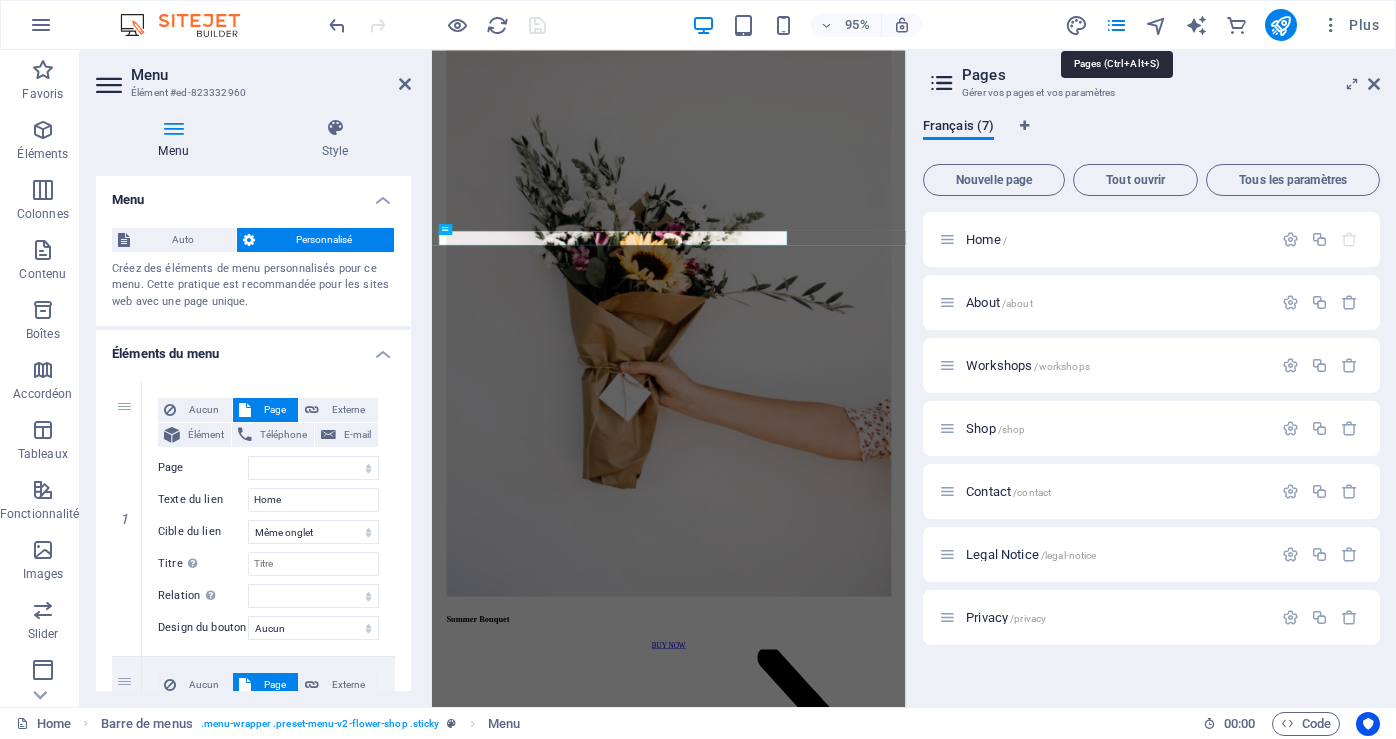 scroll, scrollTop: 3668, scrollLeft: 0, axis: vertical 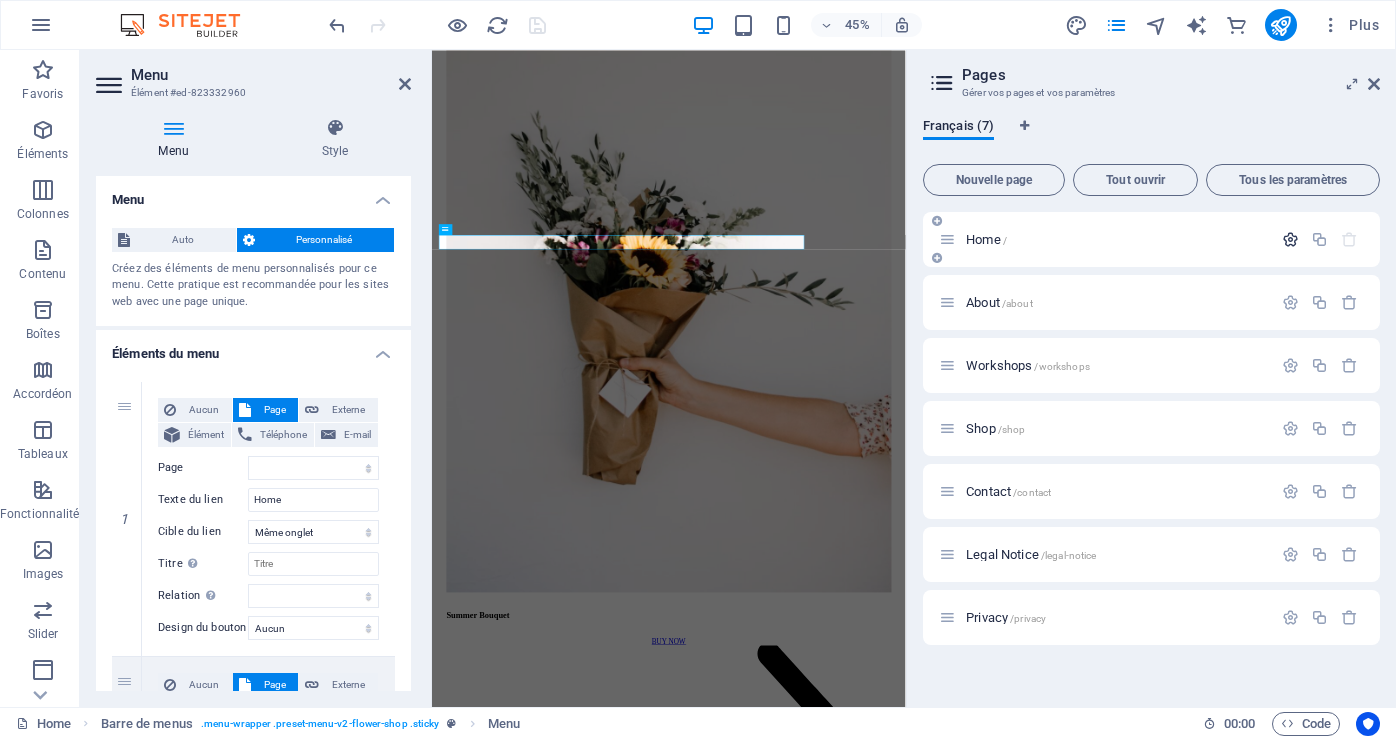 click at bounding box center [1290, 239] 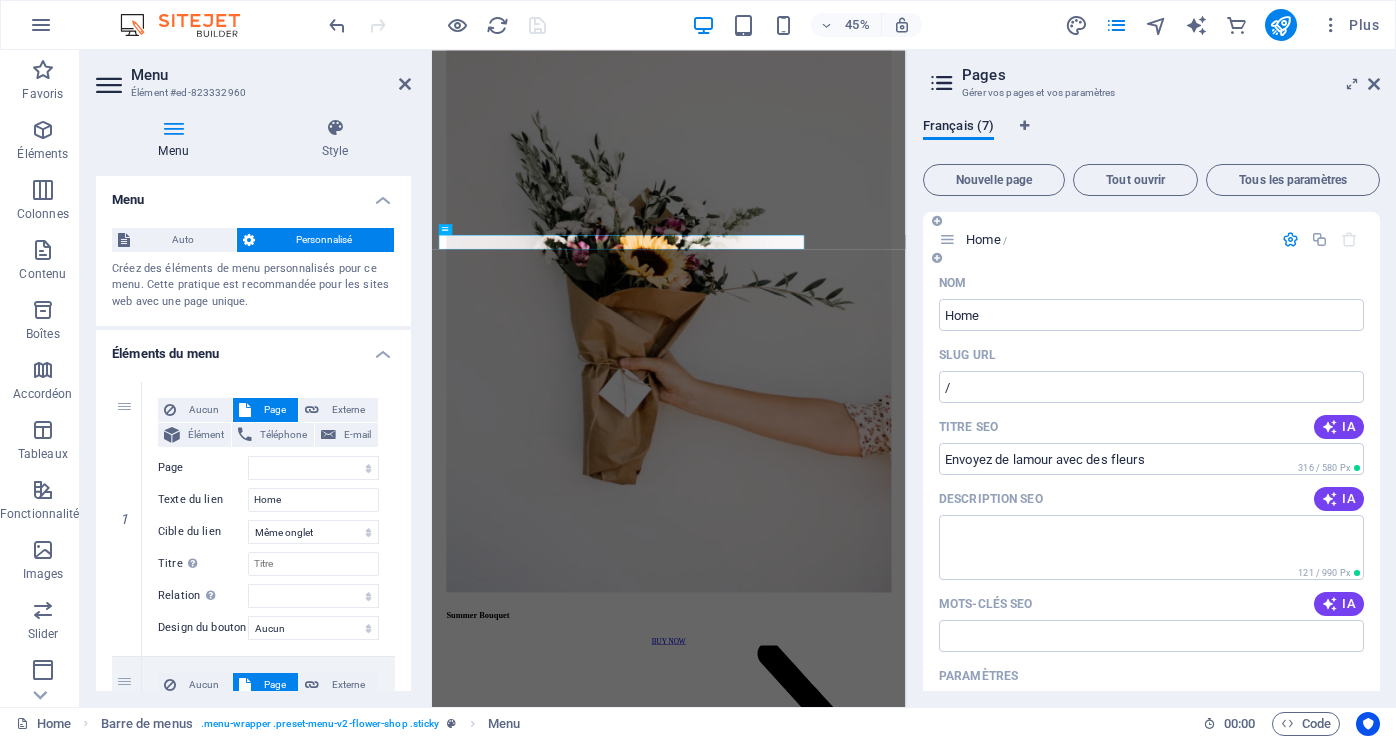 click on "Home /" at bounding box center (986, 239) 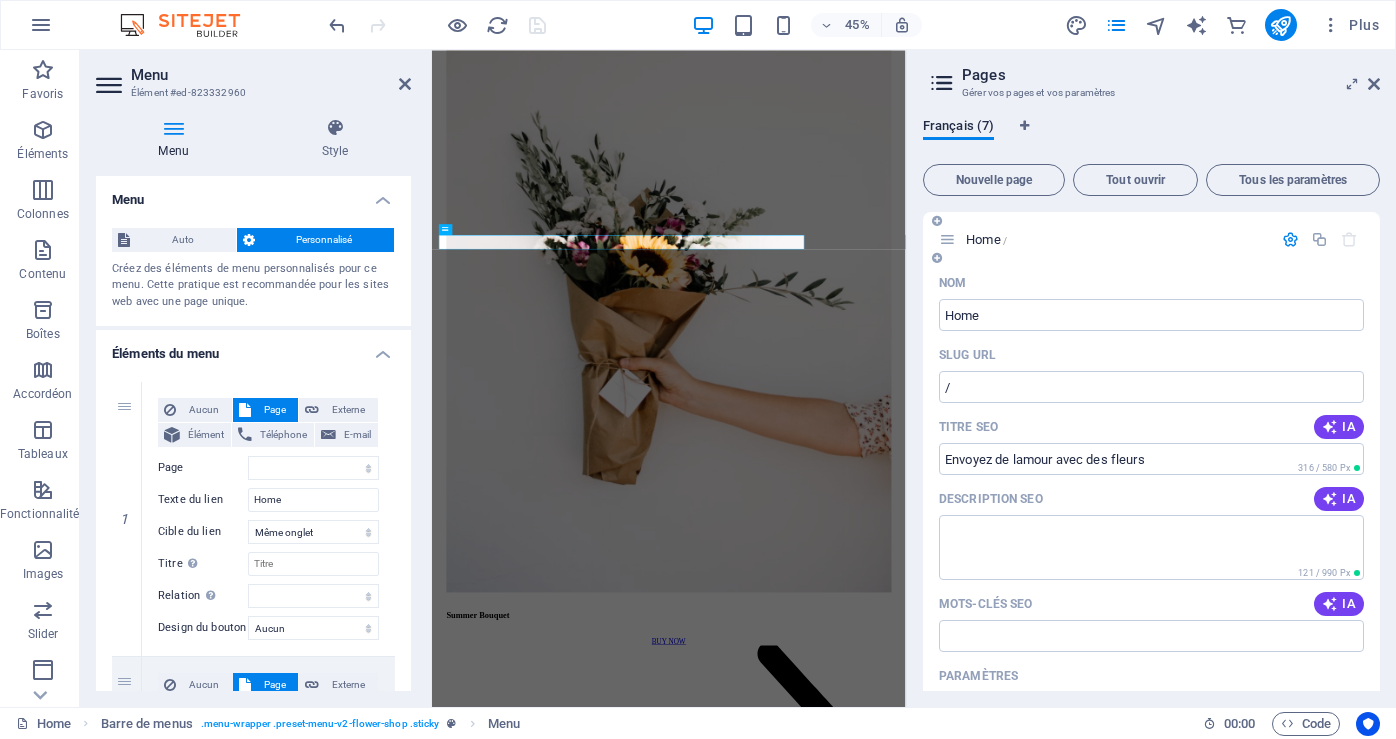 click at bounding box center (947, 239) 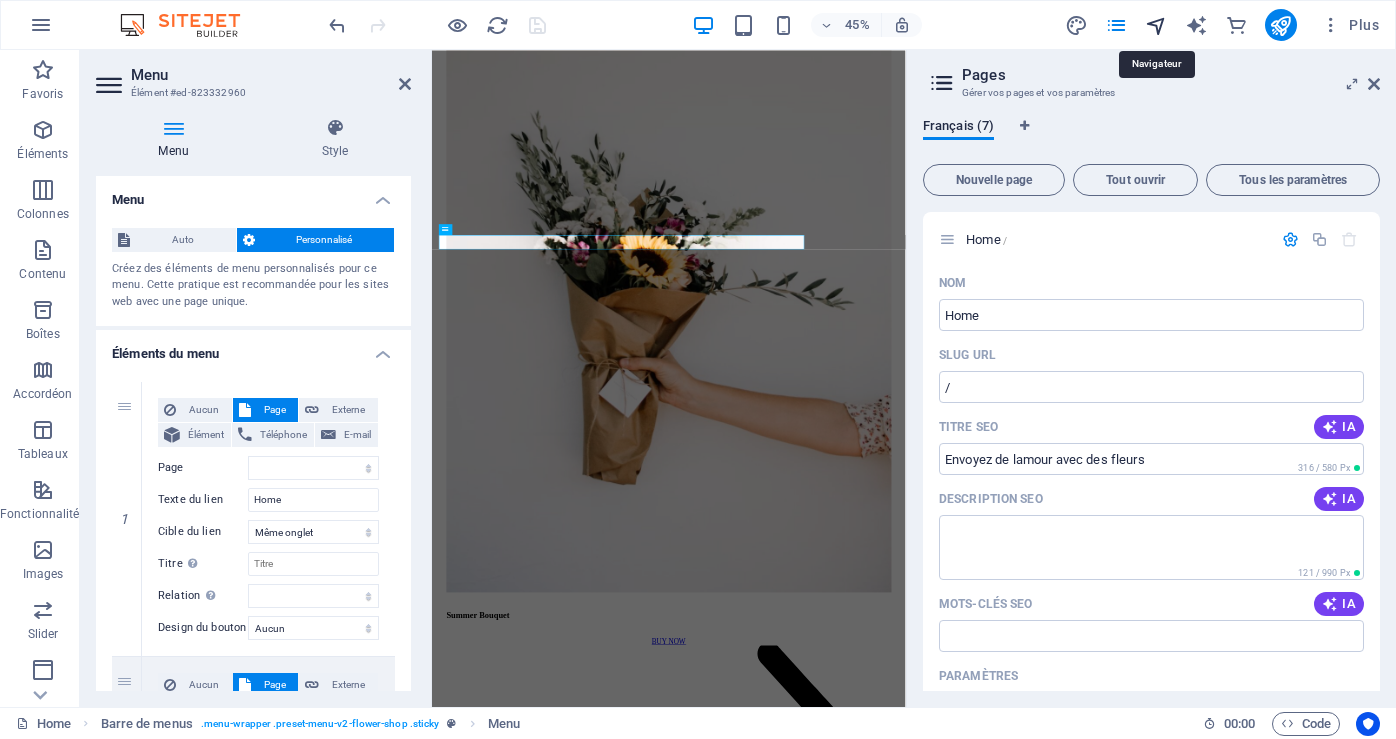 click at bounding box center [1156, 25] 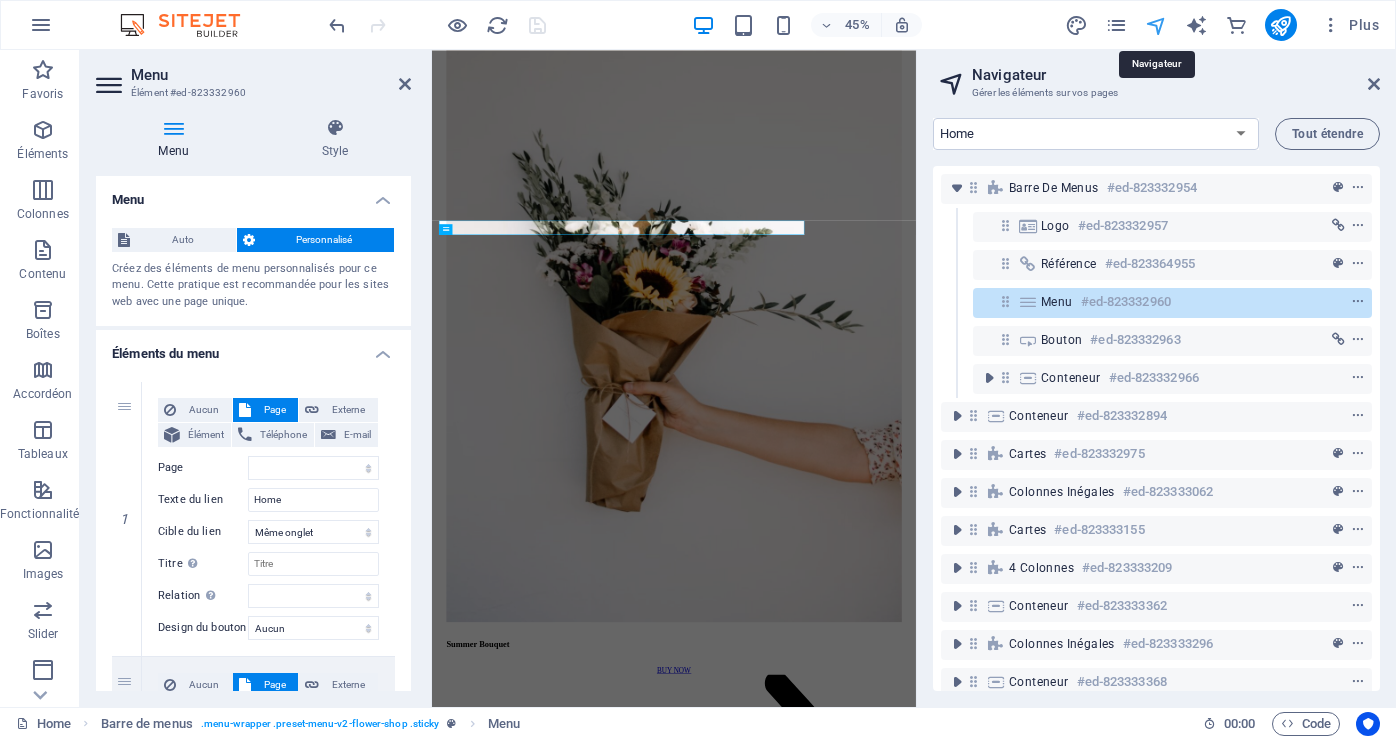scroll, scrollTop: 3700, scrollLeft: 0, axis: vertical 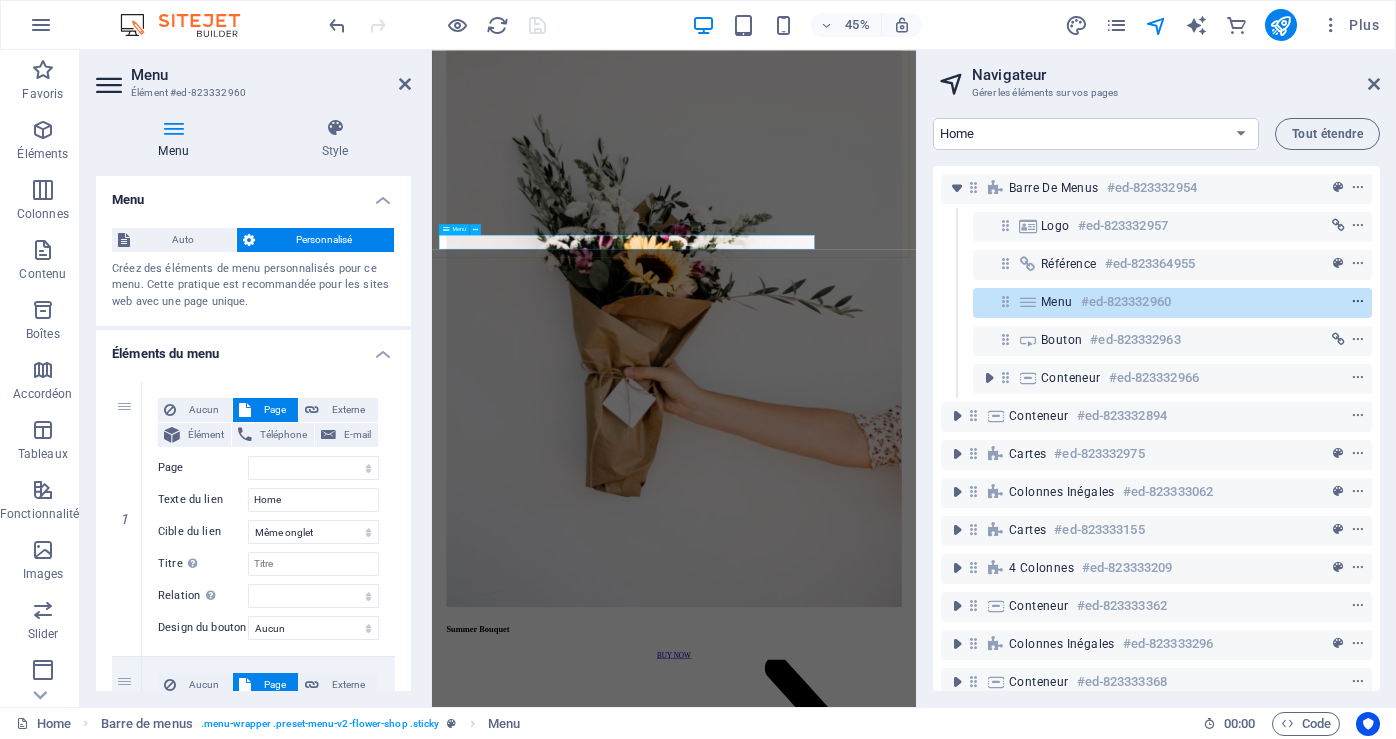 click at bounding box center (1358, 302) 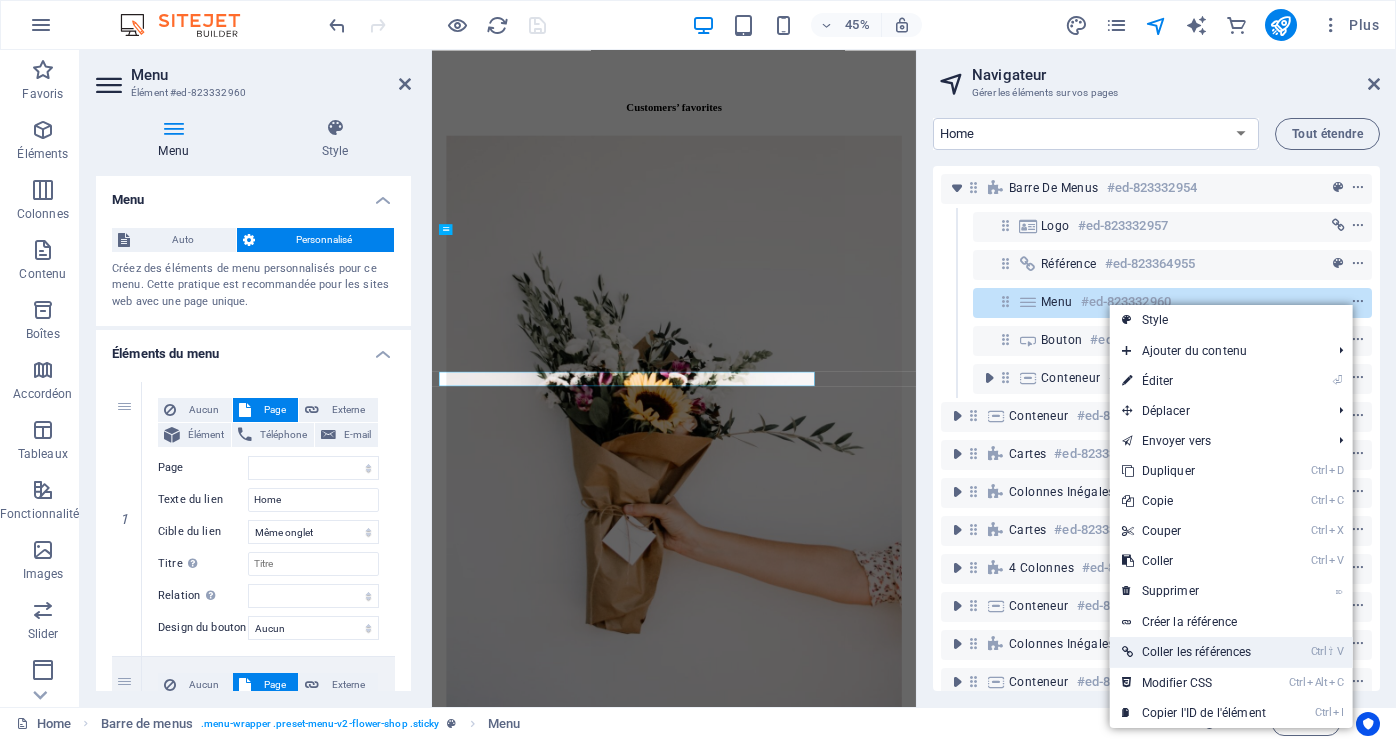 click on "Ctrl ⇧ V  Coller les références" at bounding box center (1194, 652) 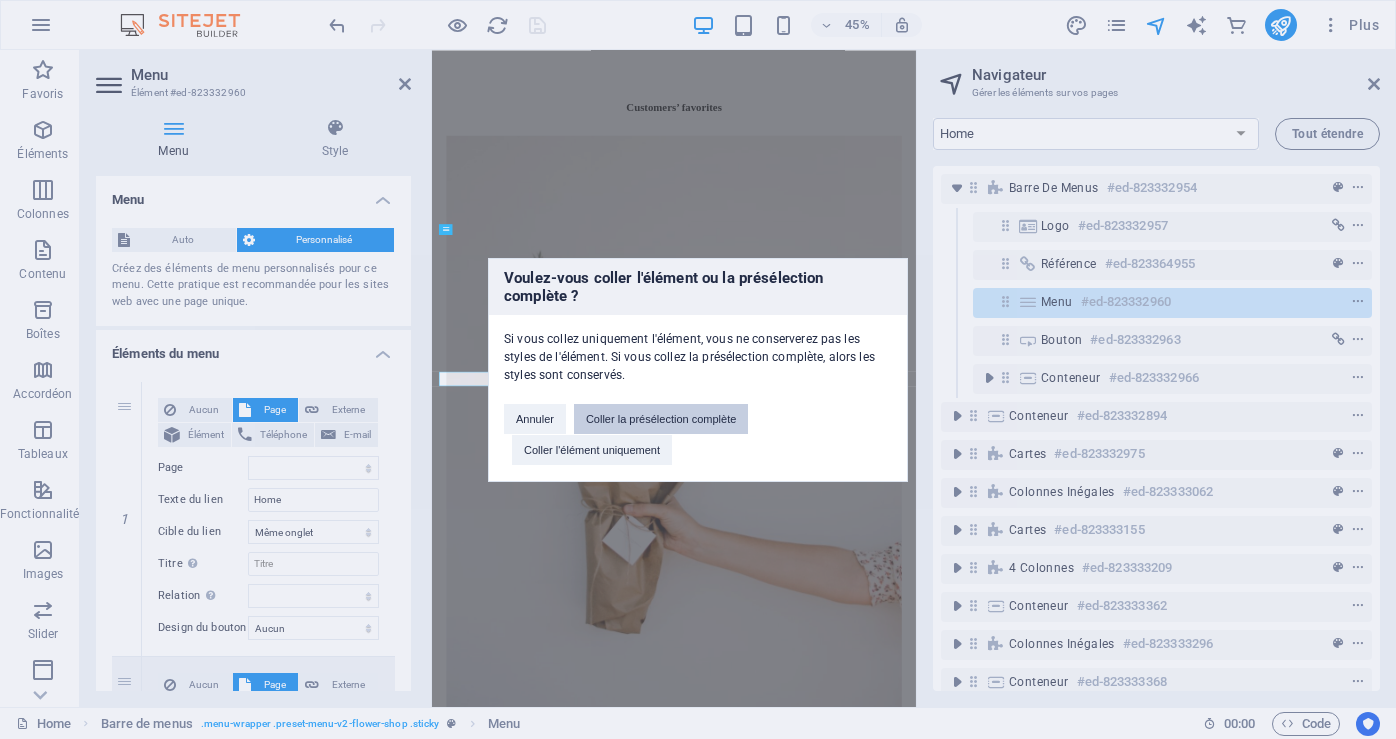click on "Coller la présélection complète" at bounding box center [661, 419] 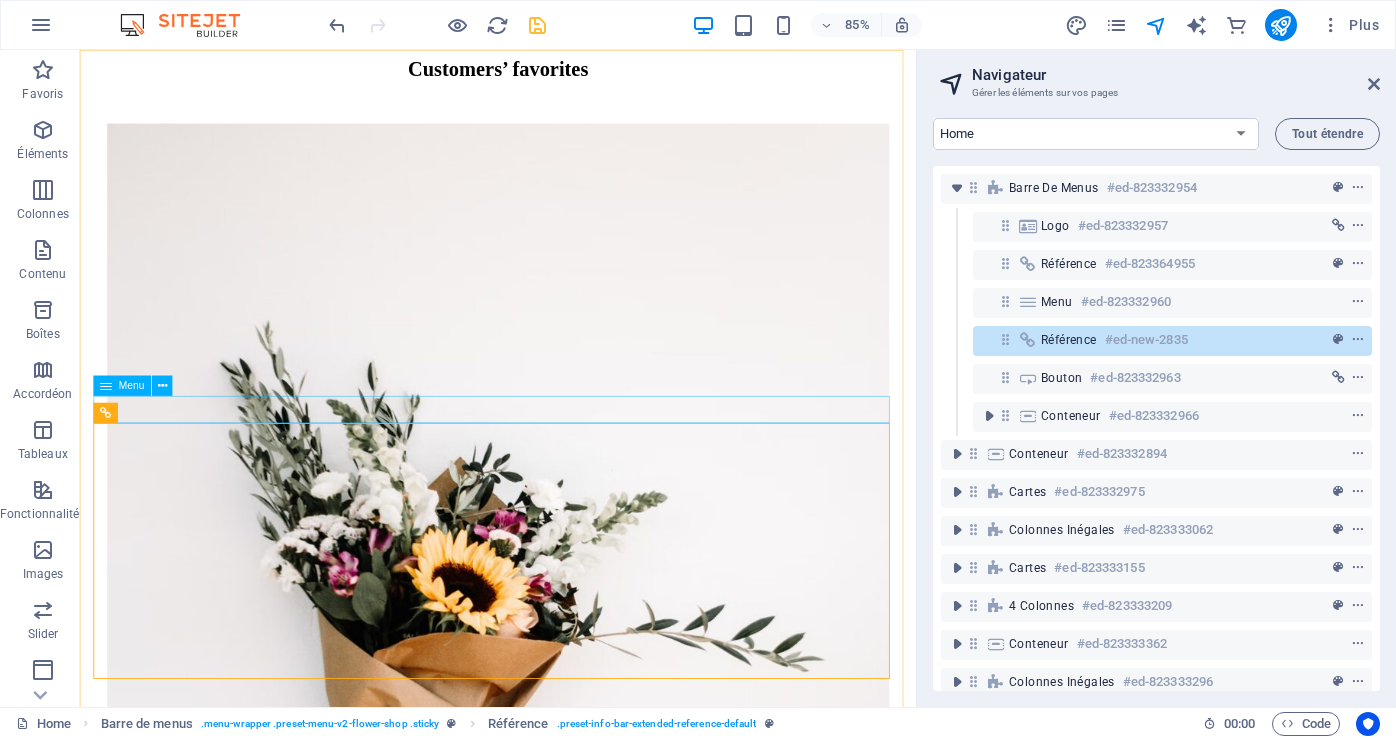scroll, scrollTop: 3612, scrollLeft: 0, axis: vertical 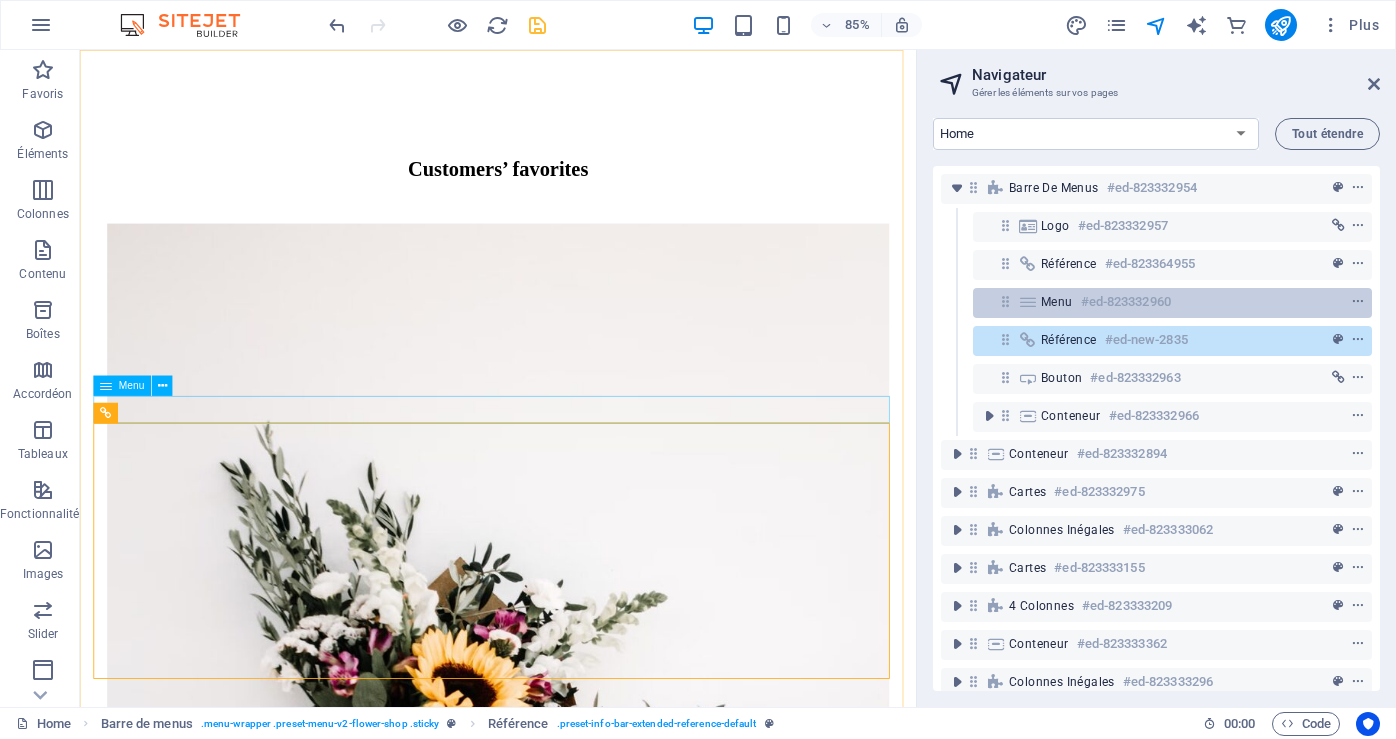 click on "Menu" at bounding box center [1057, 302] 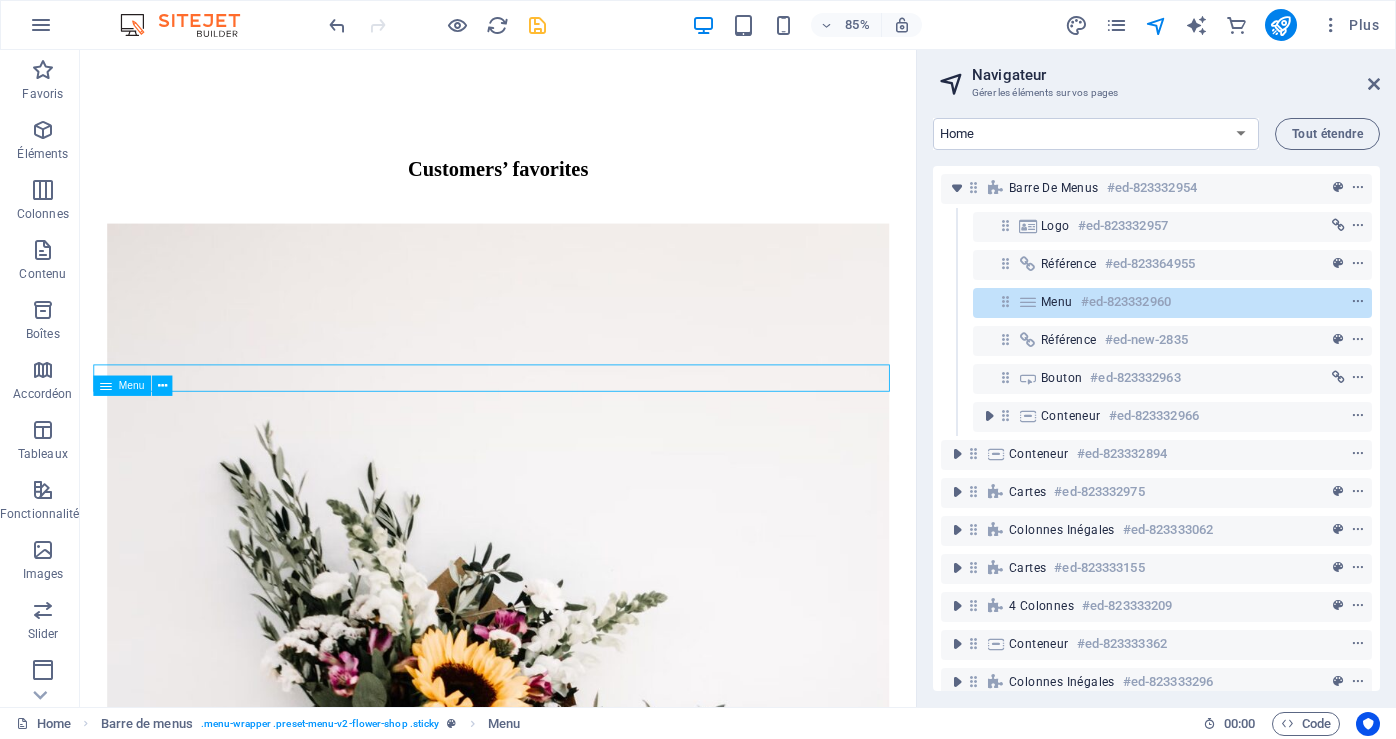 scroll, scrollTop: 3649, scrollLeft: 0, axis: vertical 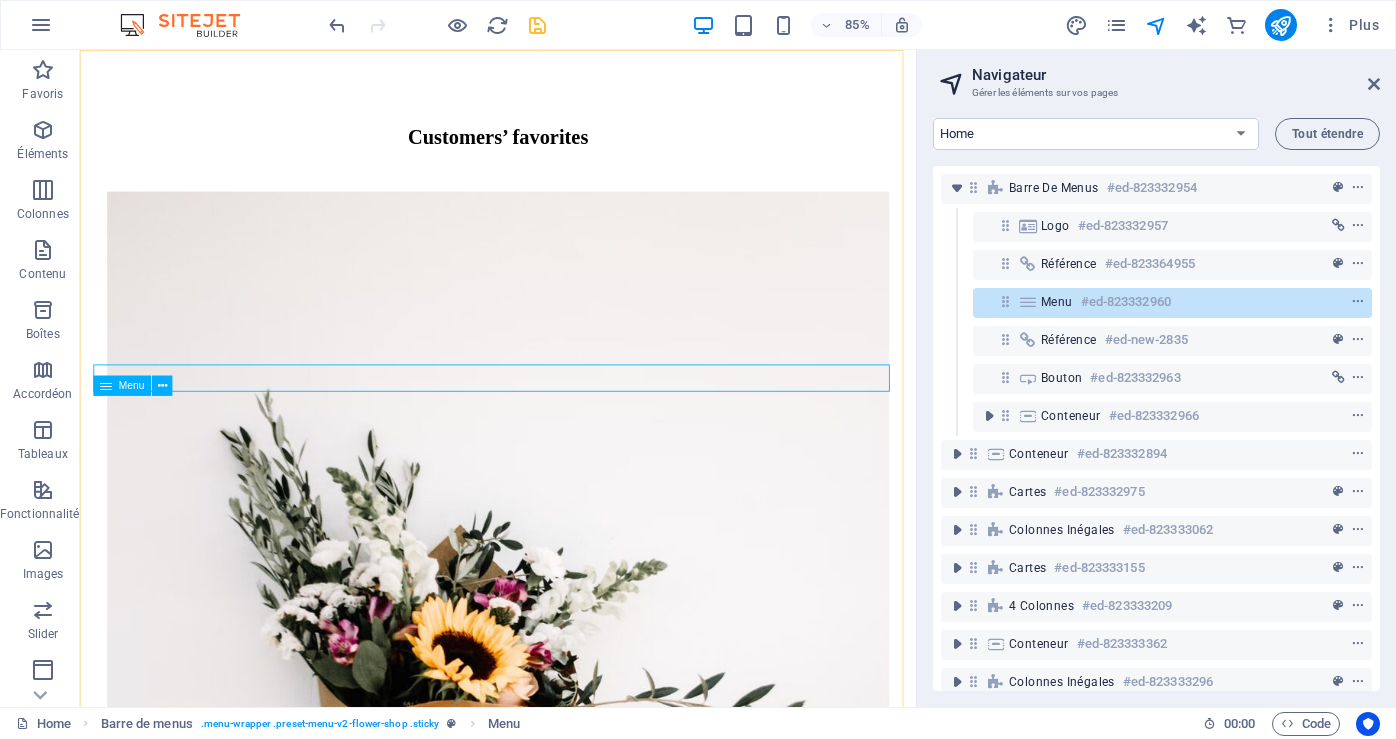 click at bounding box center [1028, 302] 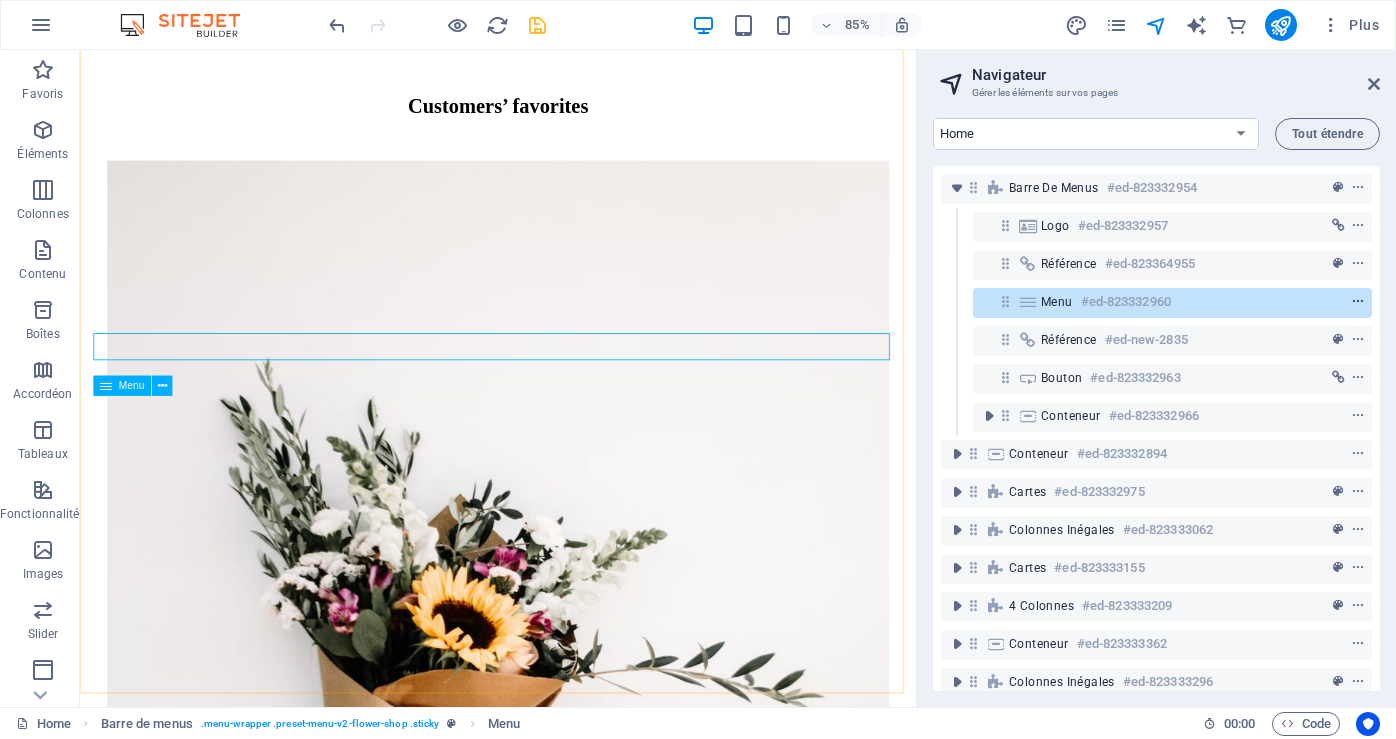 click at bounding box center [1358, 302] 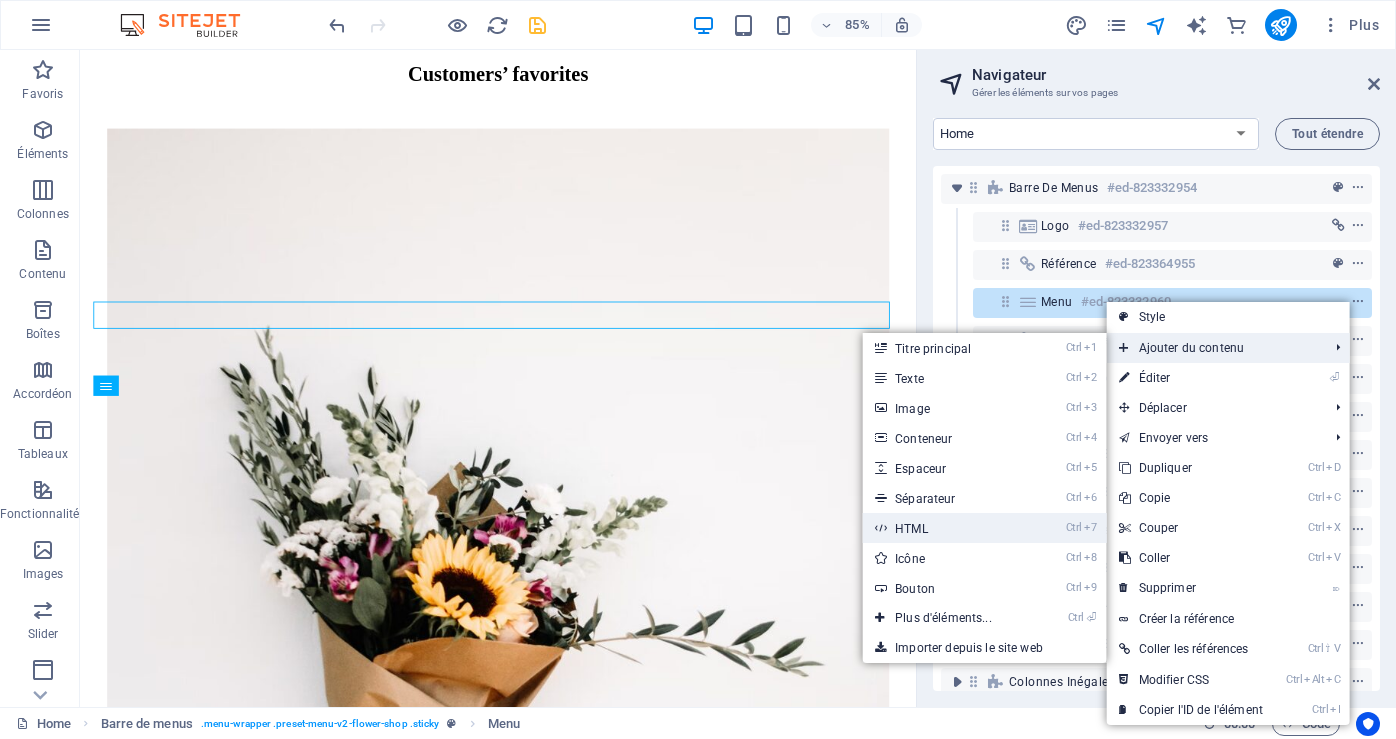 click on "Ctrl 7  HTML" at bounding box center (947, 528) 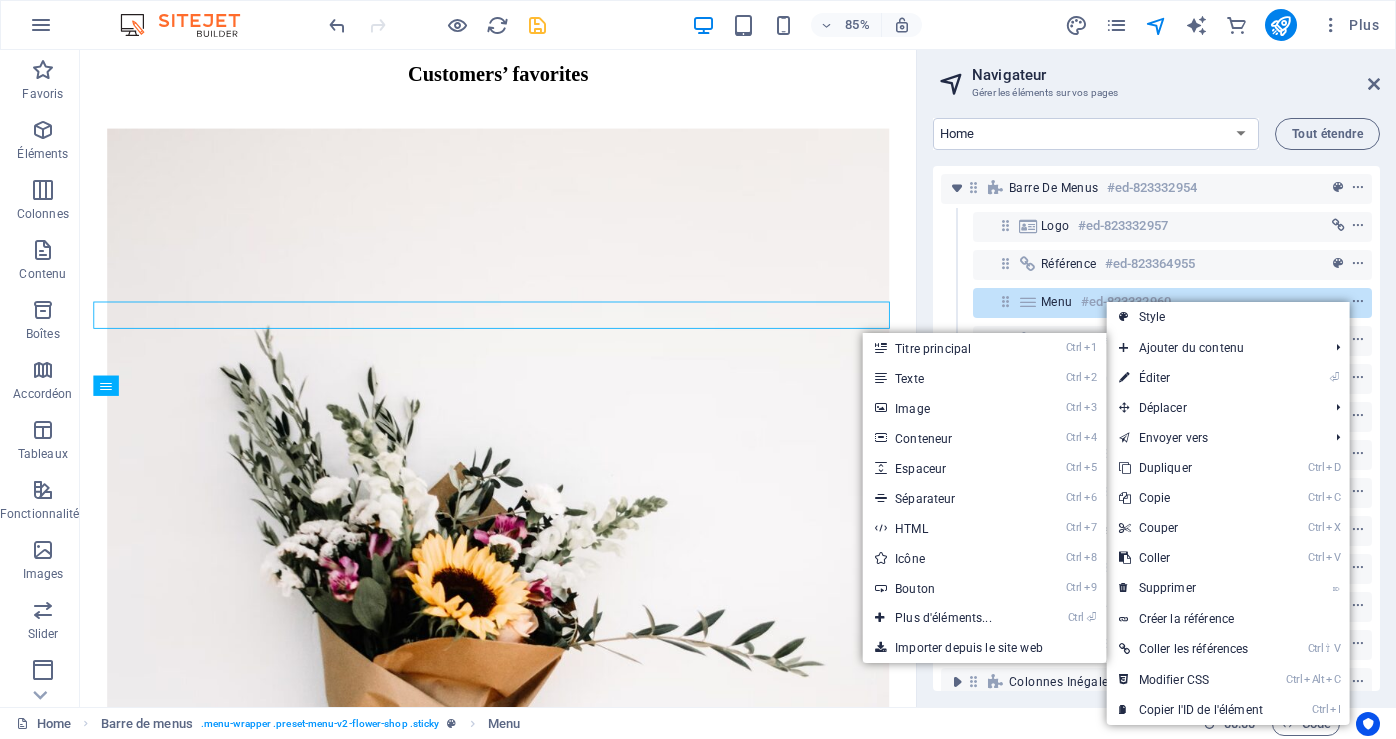 scroll, scrollTop: 3840, scrollLeft: 0, axis: vertical 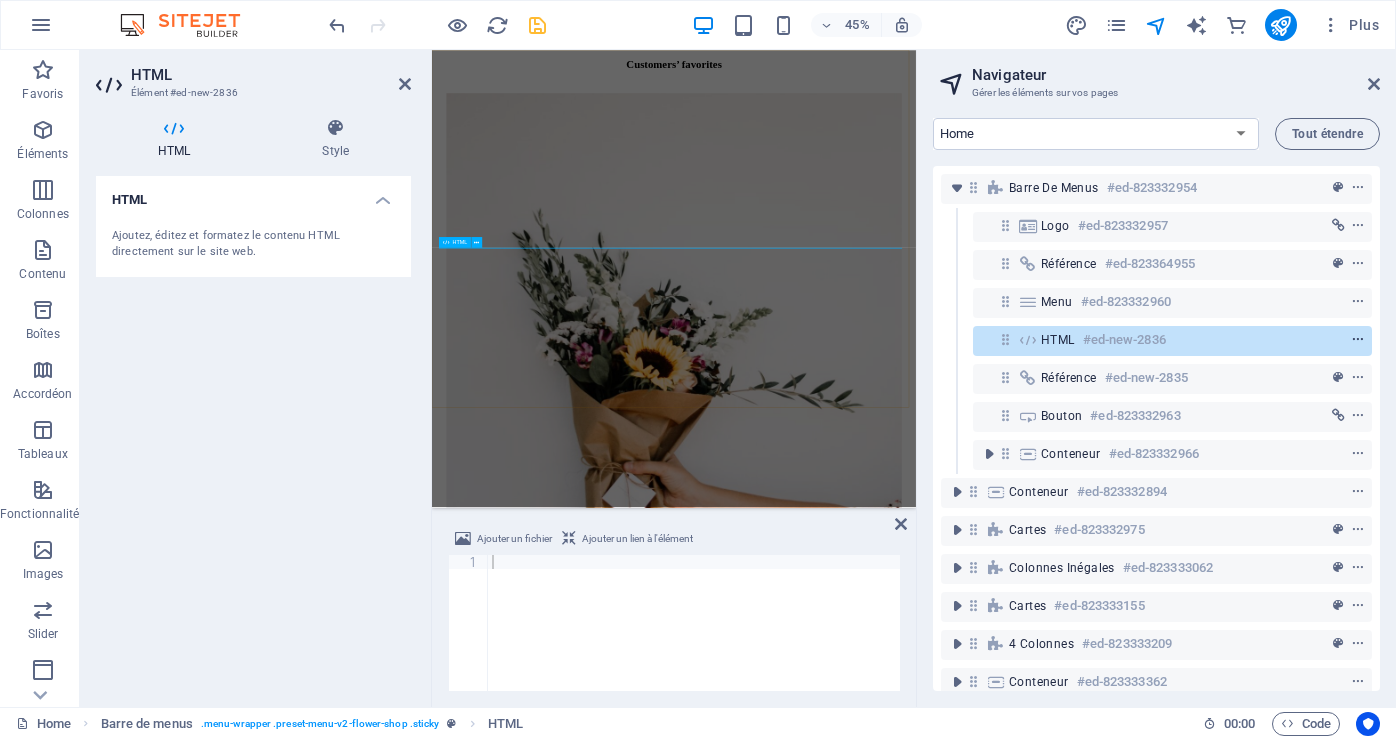 click at bounding box center (1321, 340) 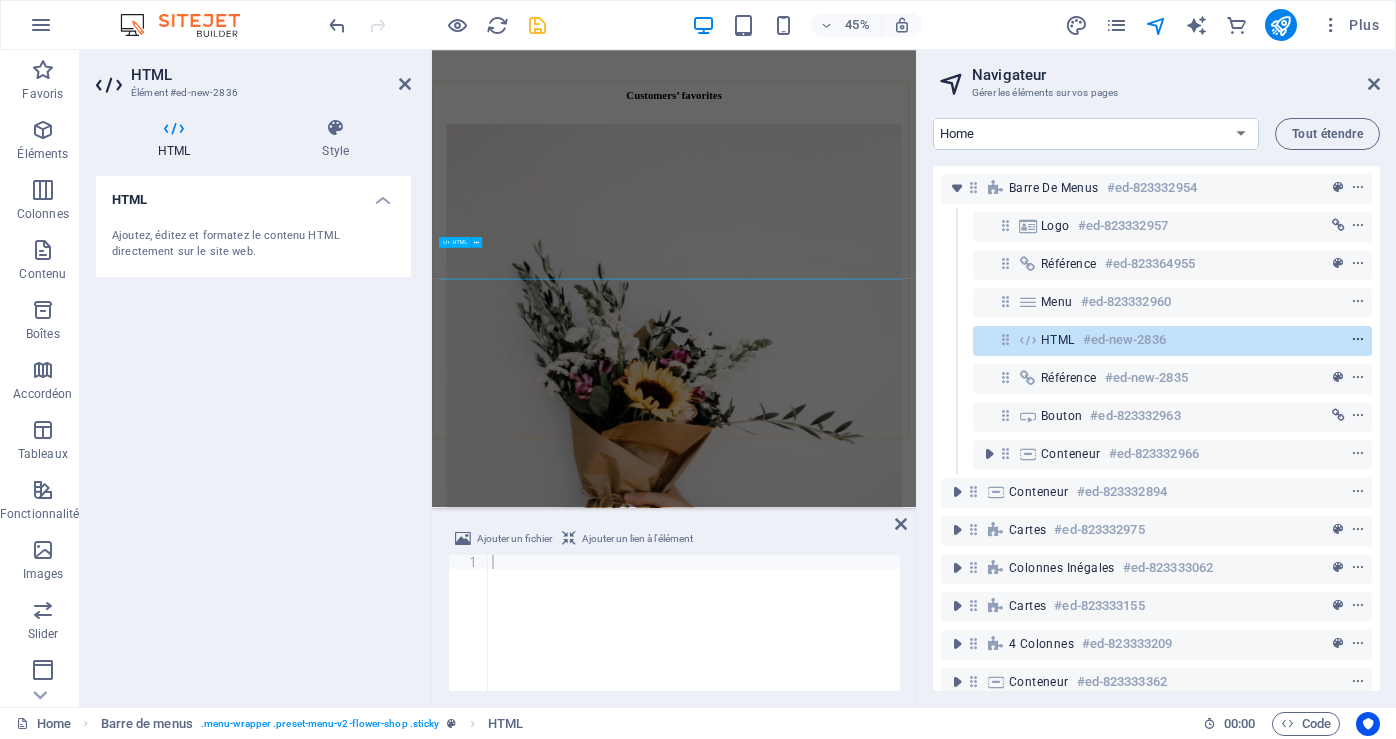 click at bounding box center [1358, 340] 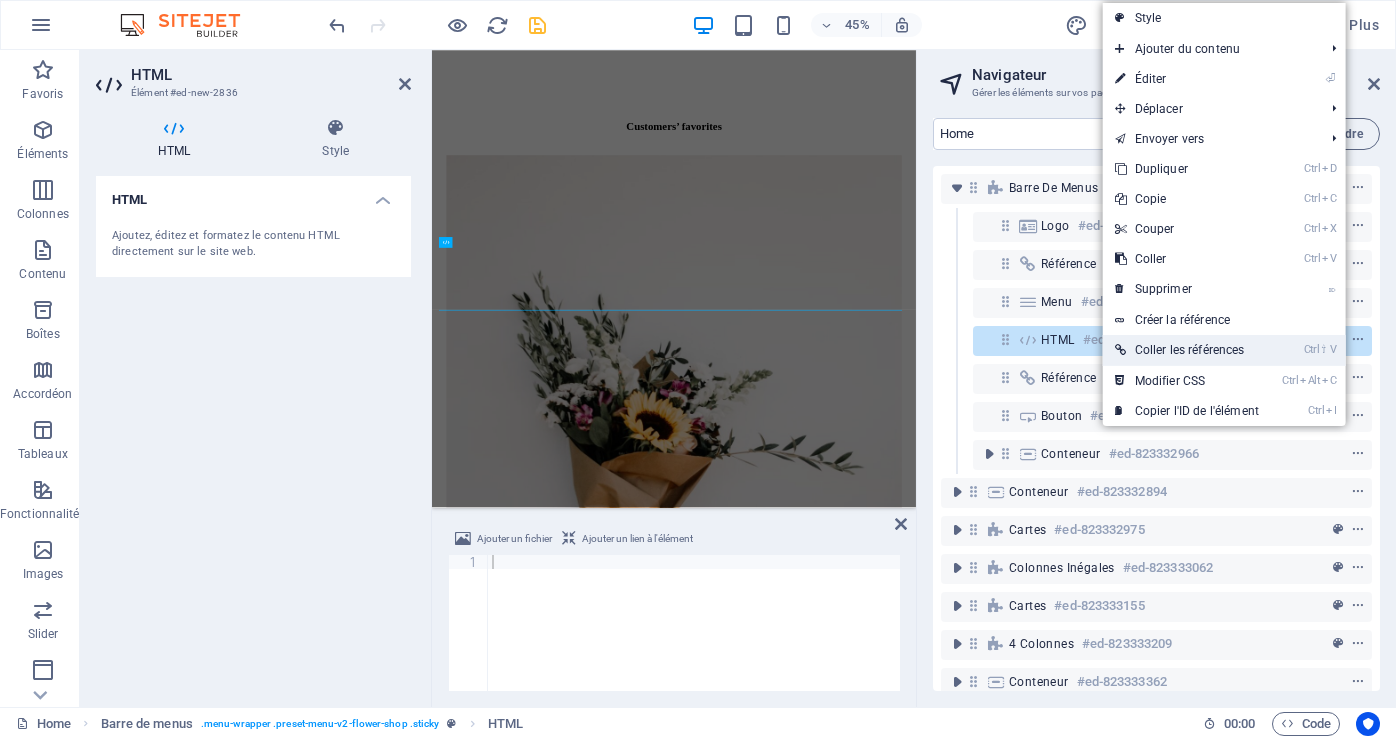 click on "Ctrl ⇧ V  Coller les références" at bounding box center (1187, 350) 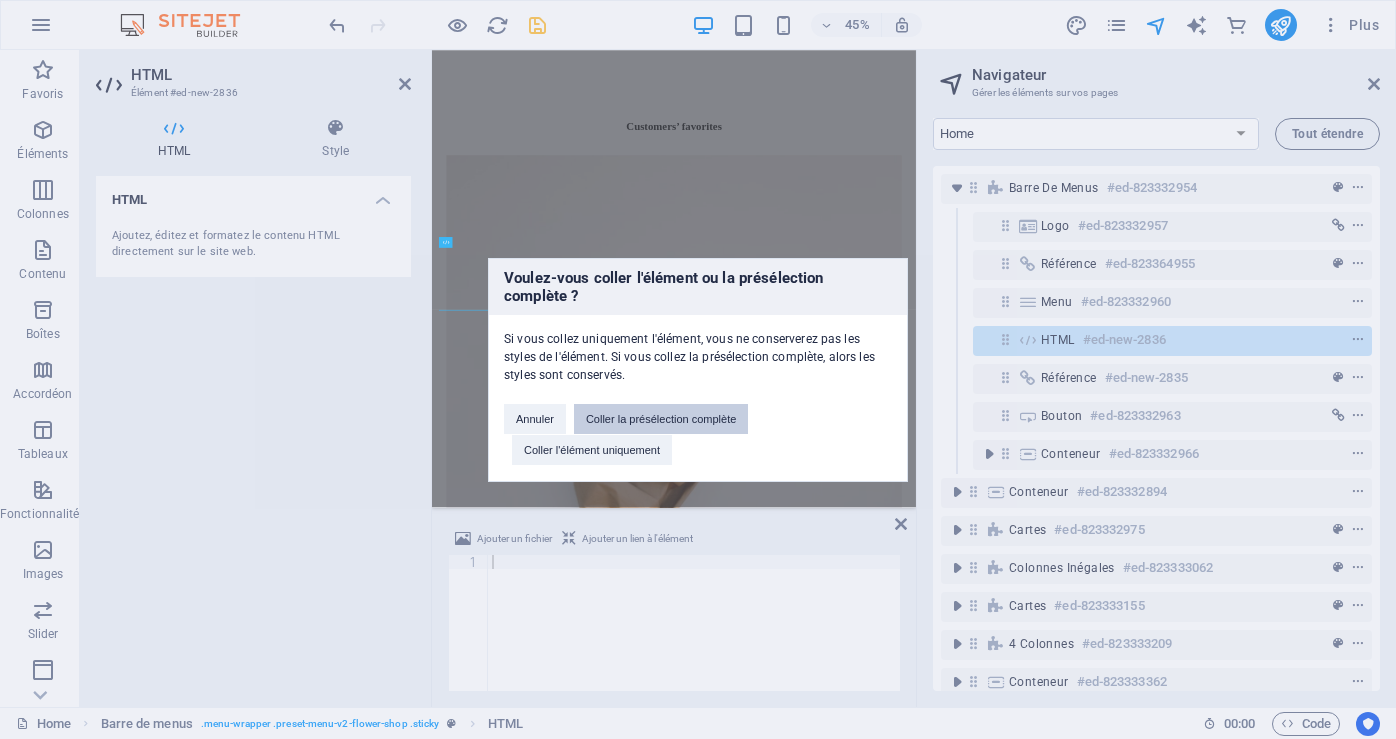 click on "Coller la présélection complète" at bounding box center (661, 419) 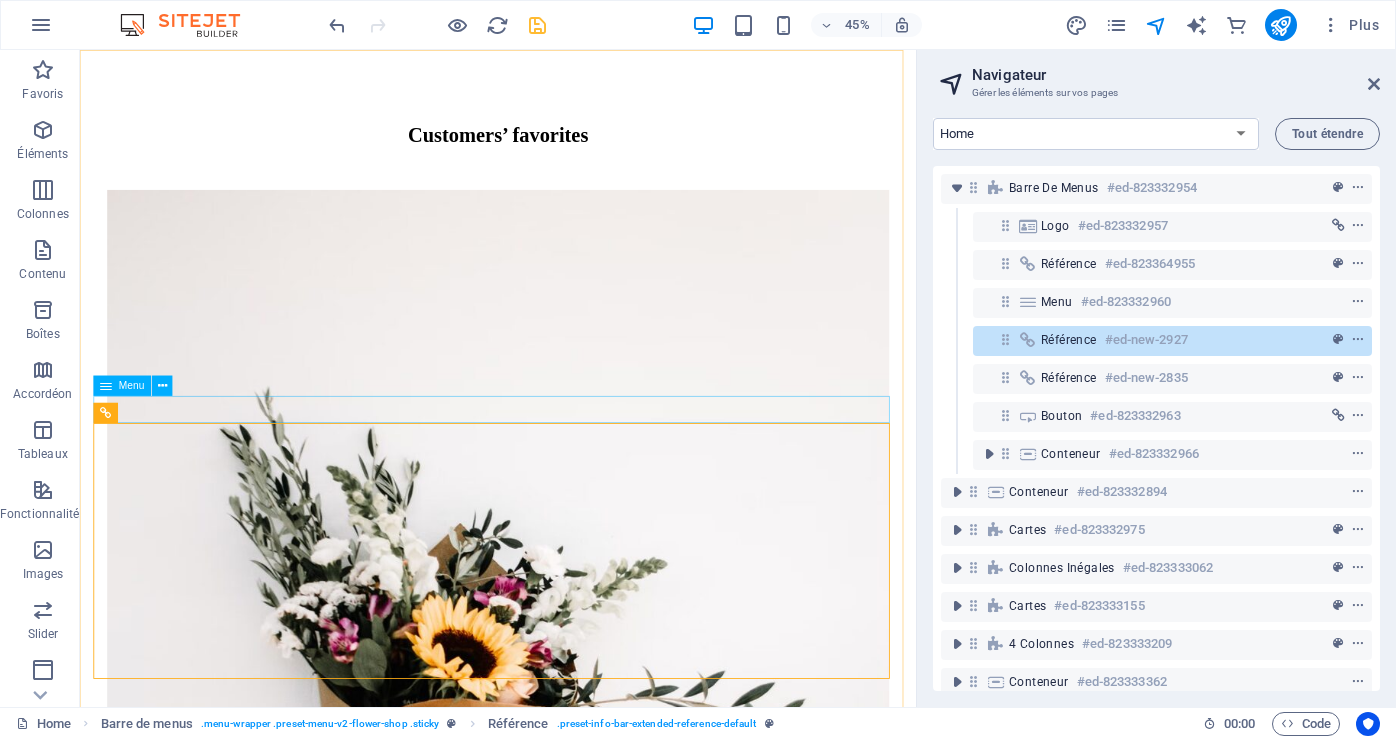 scroll, scrollTop: 3886, scrollLeft: 0, axis: vertical 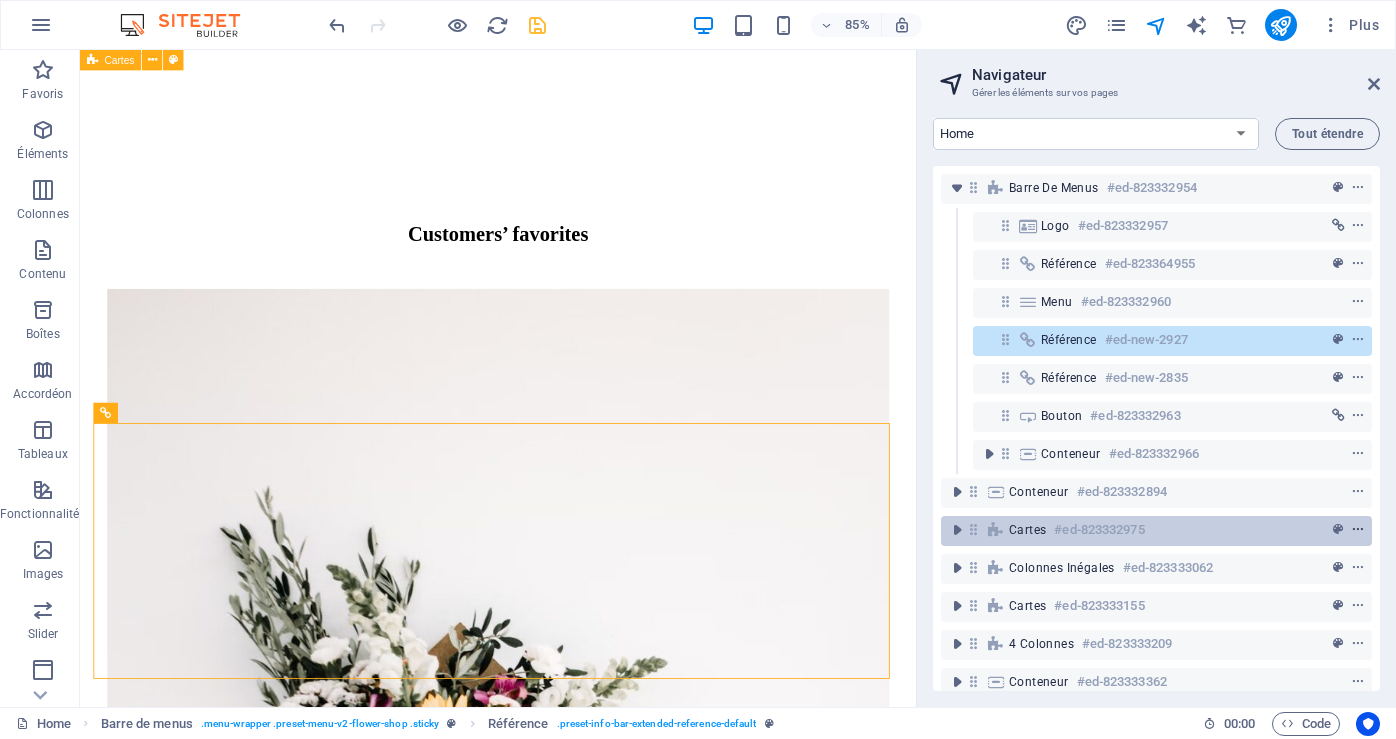 click at bounding box center (1358, 530) 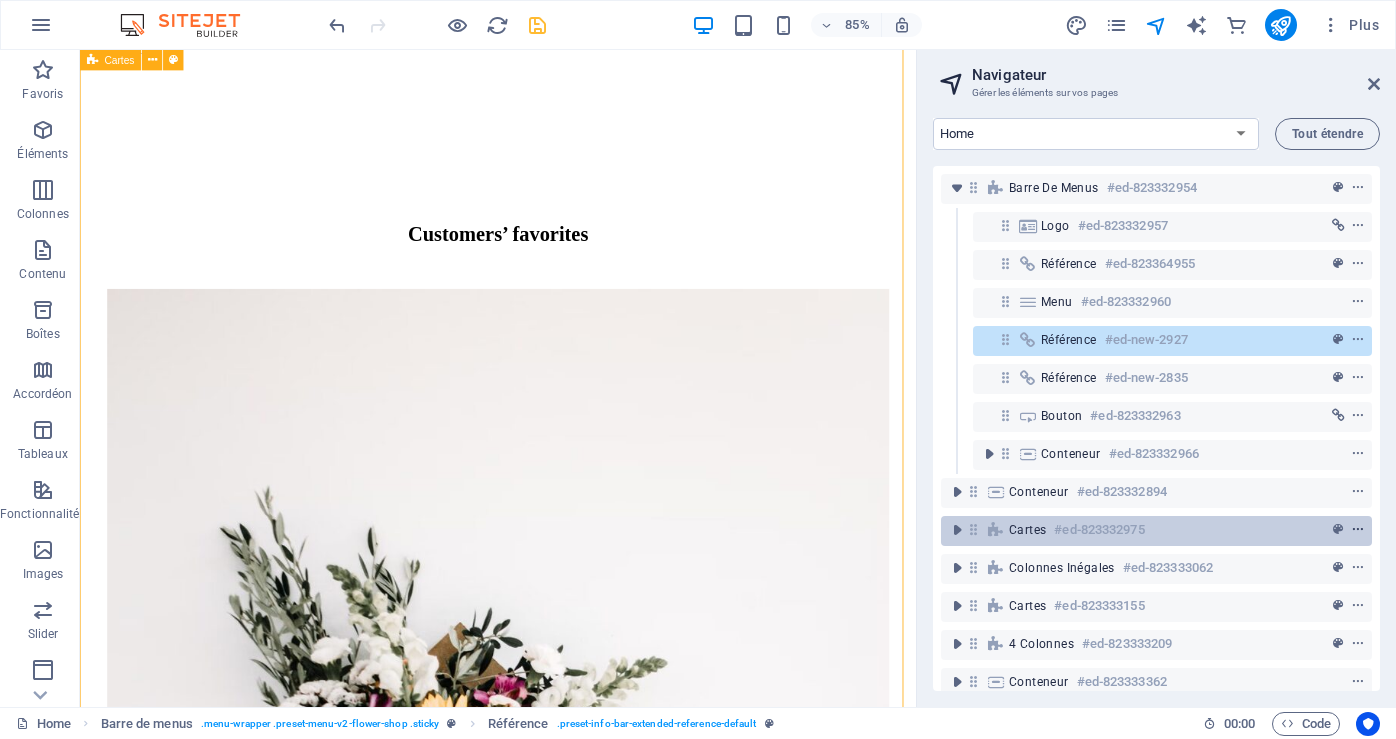 scroll, scrollTop: 2891, scrollLeft: 0, axis: vertical 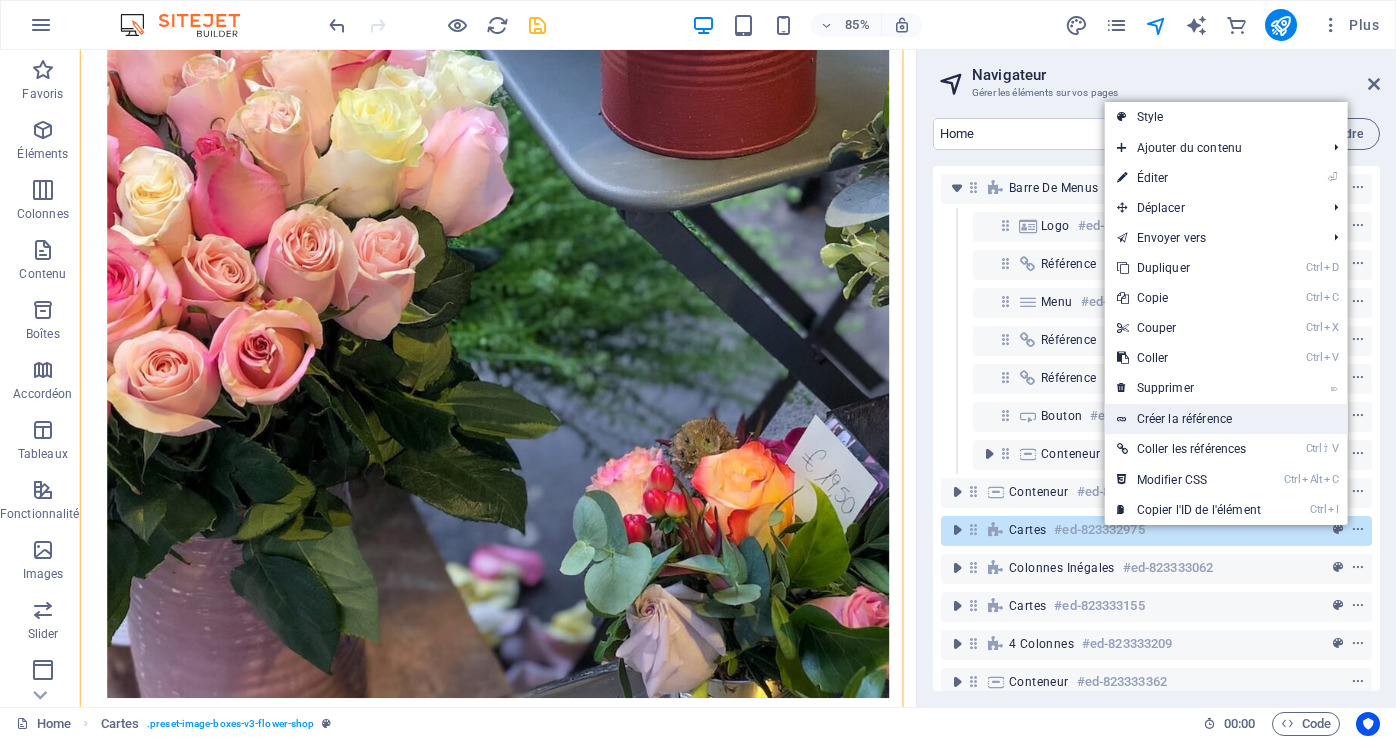click on "Créer la référence" at bounding box center (1226, 419) 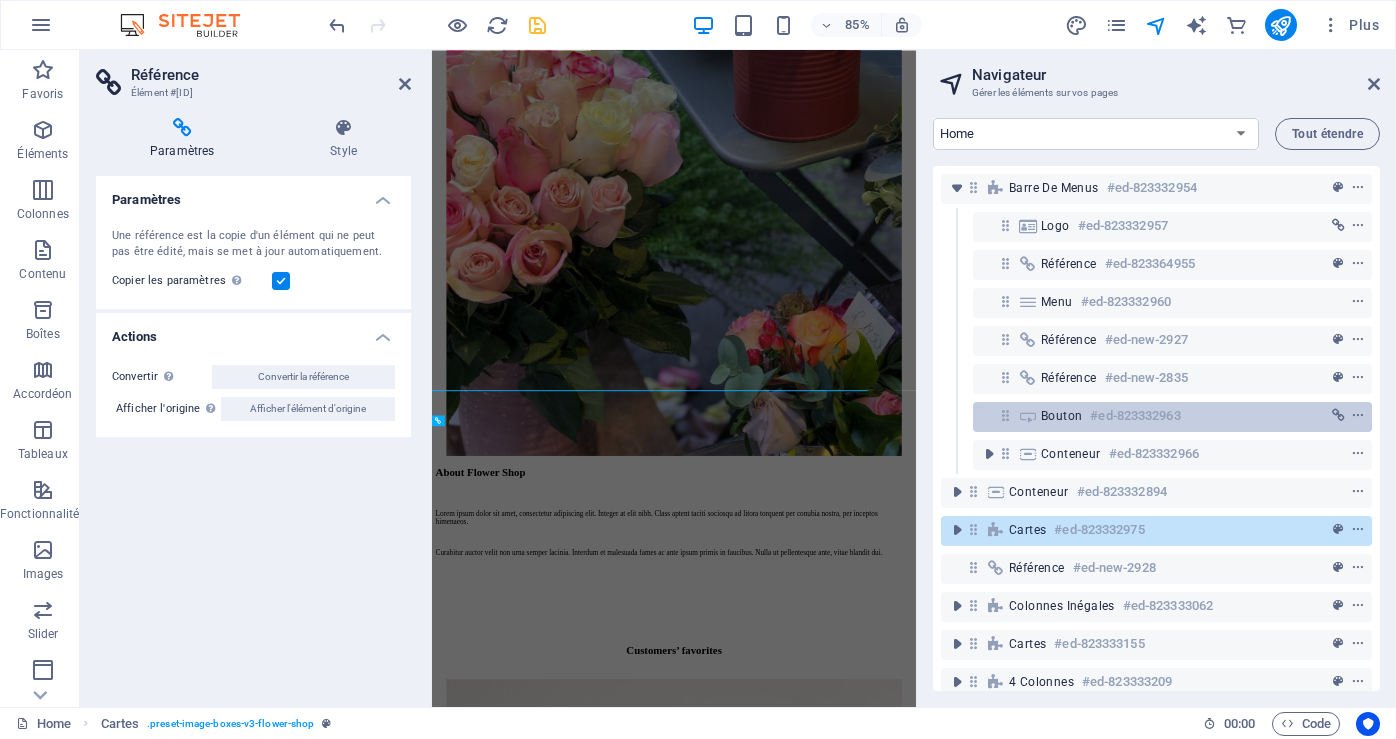 scroll, scrollTop: 2958, scrollLeft: 0, axis: vertical 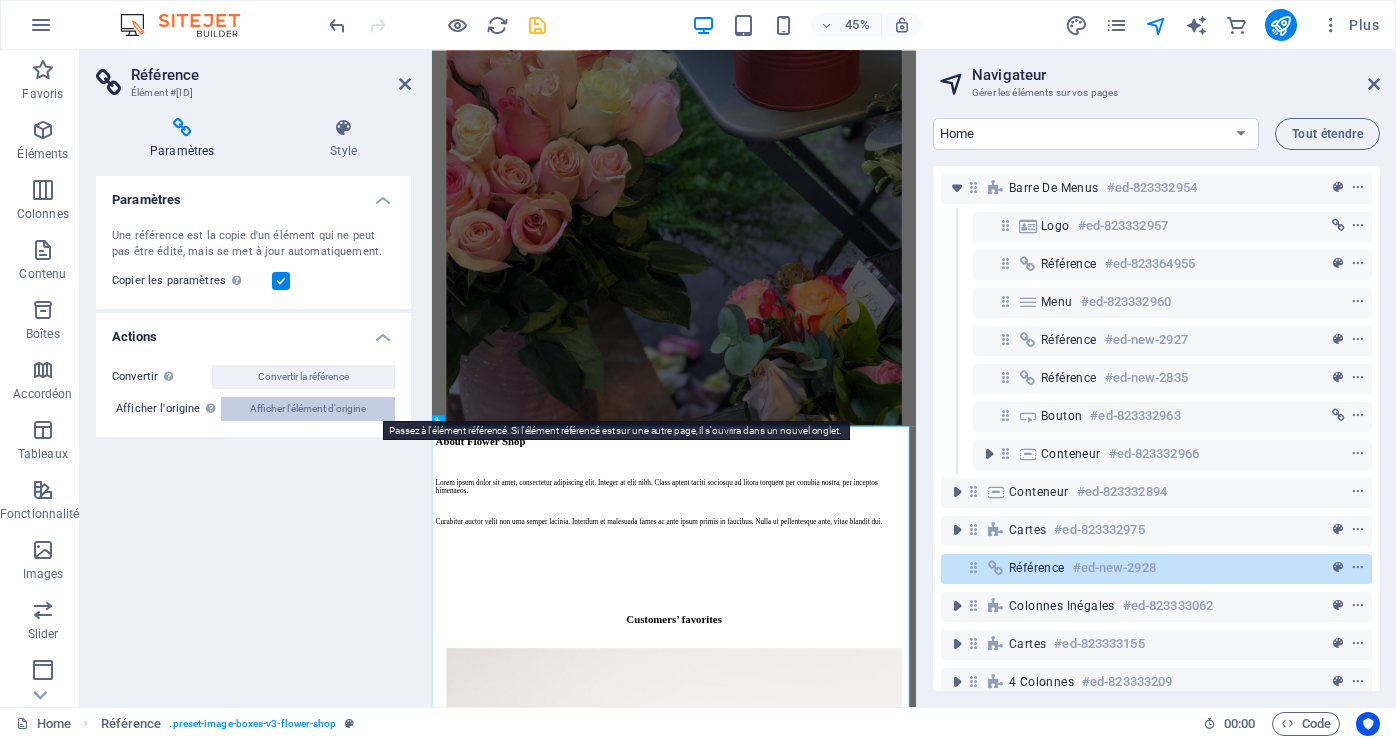 click on "Afficher l'élément d'origine" at bounding box center [308, 409] 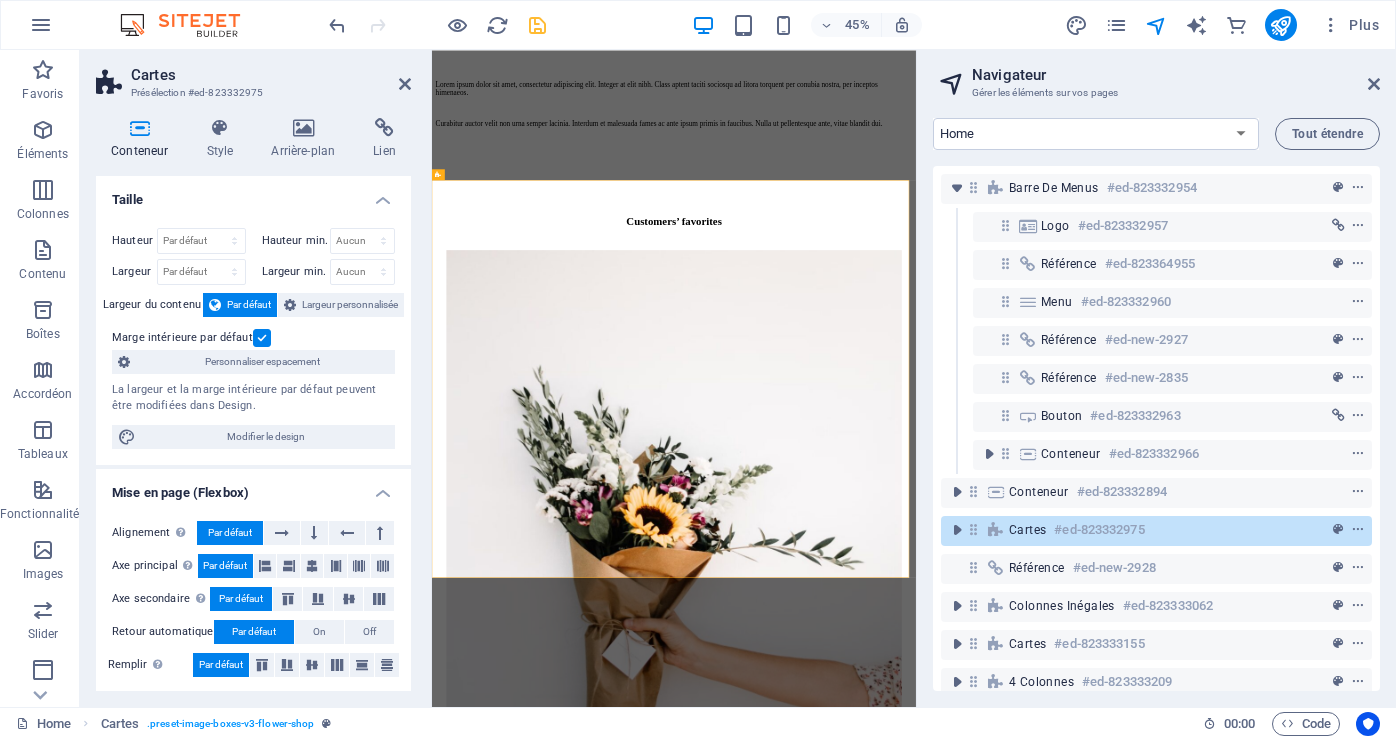 scroll, scrollTop: 2621, scrollLeft: 0, axis: vertical 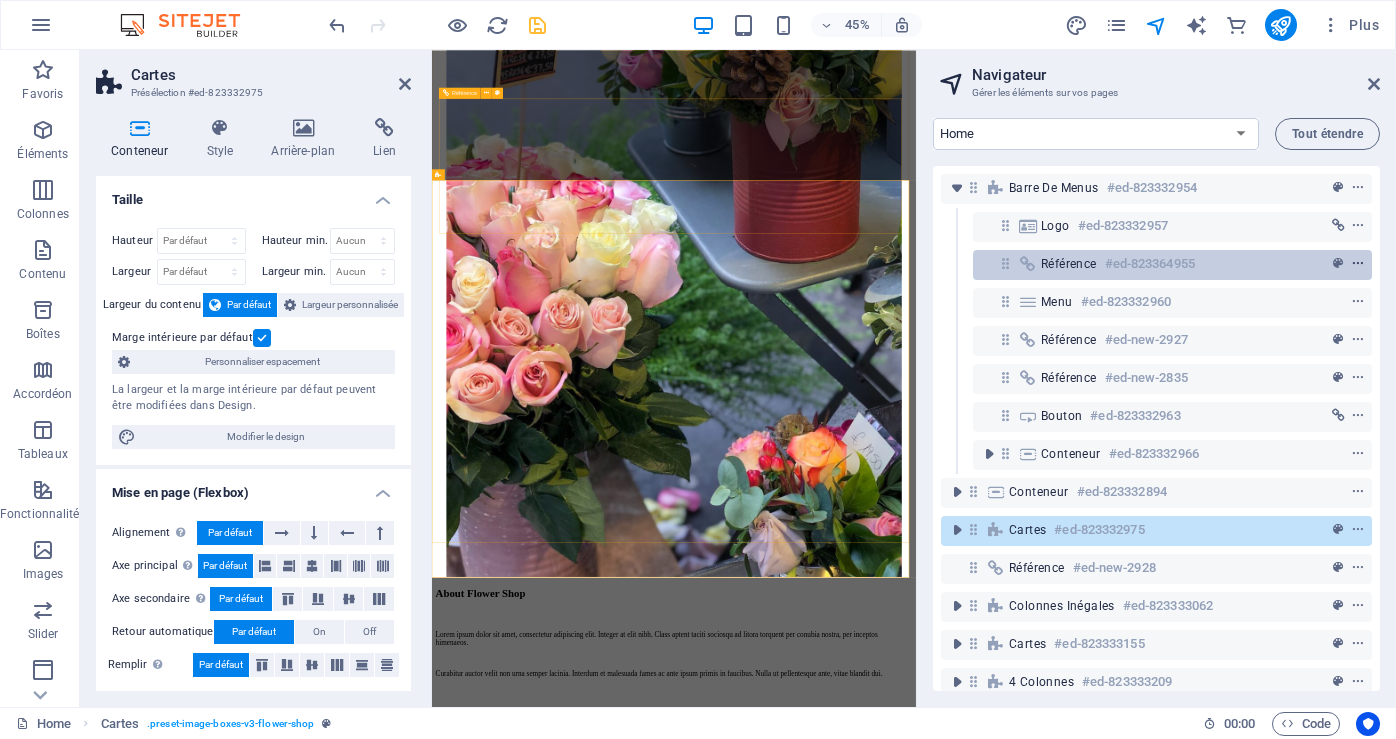 click at bounding box center [1358, 264] 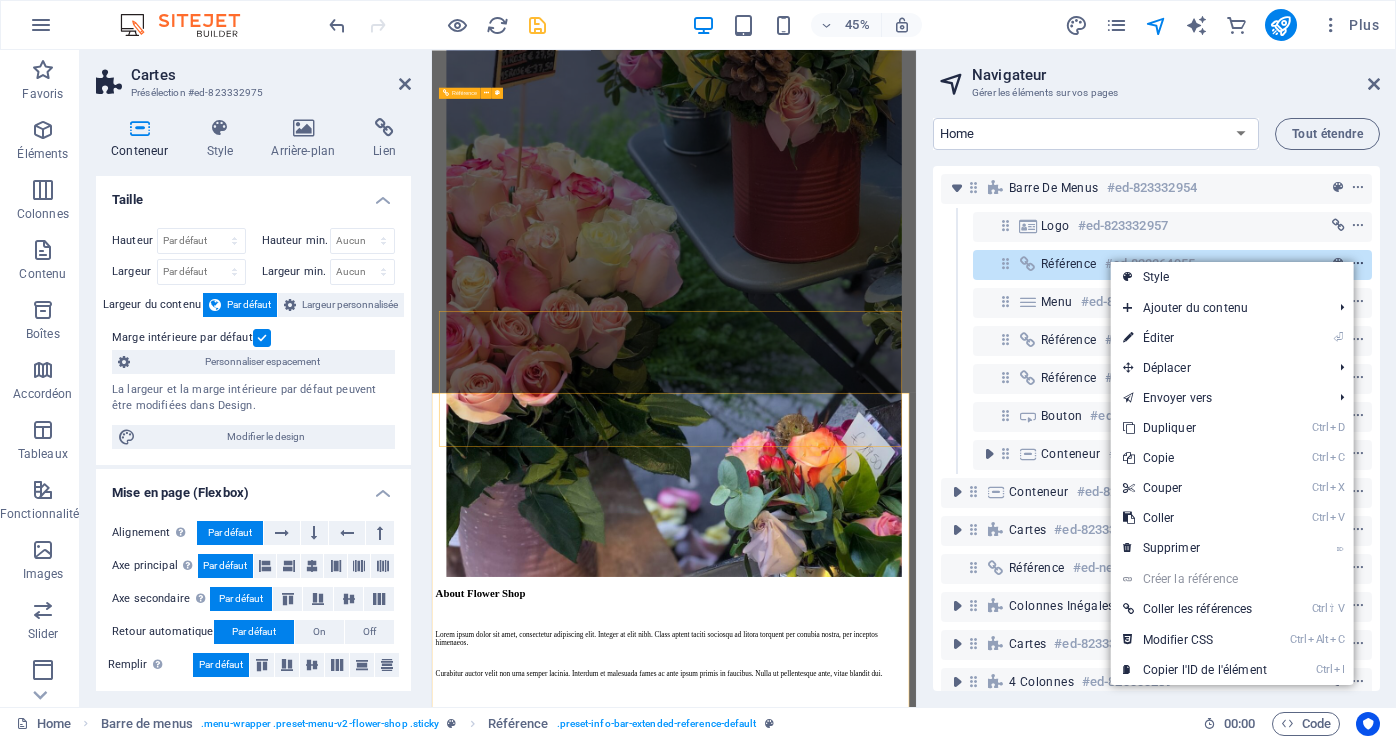 scroll, scrollTop: 2148, scrollLeft: 0, axis: vertical 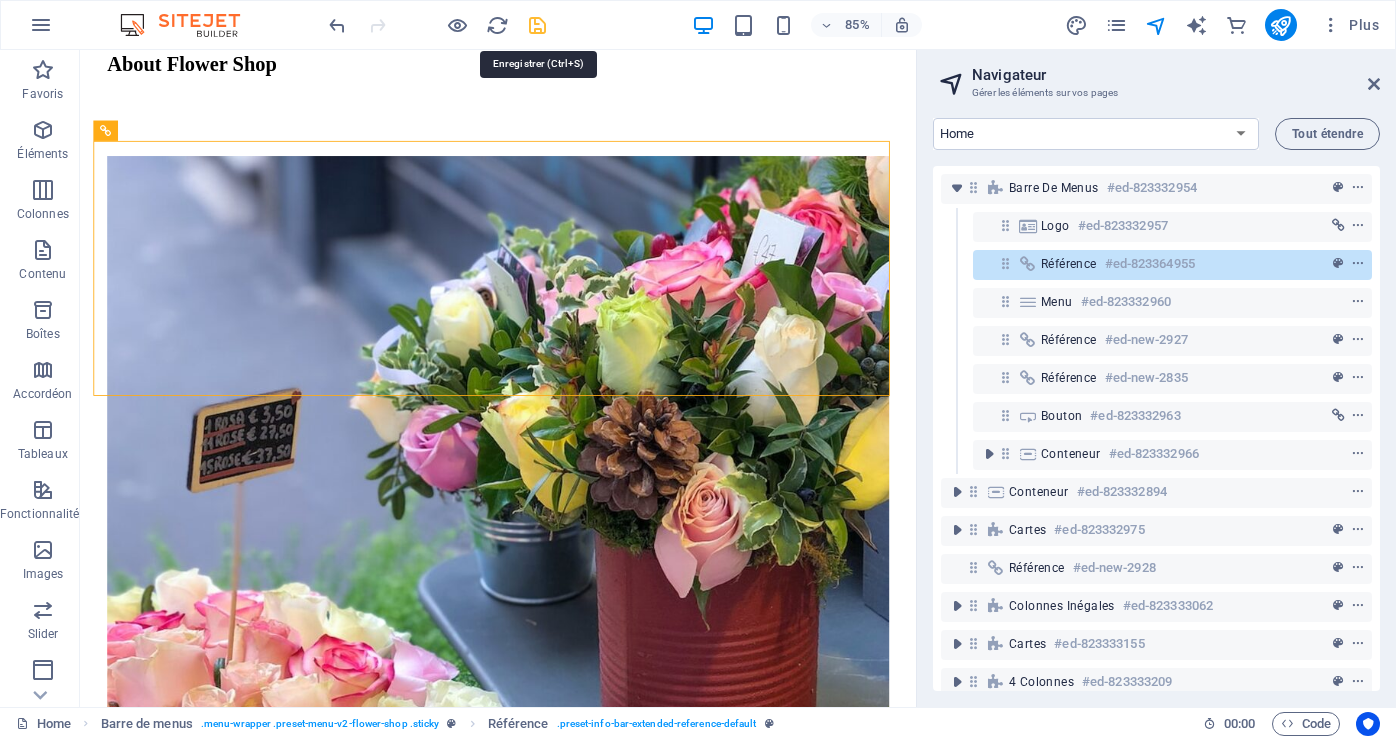 click at bounding box center (537, 25) 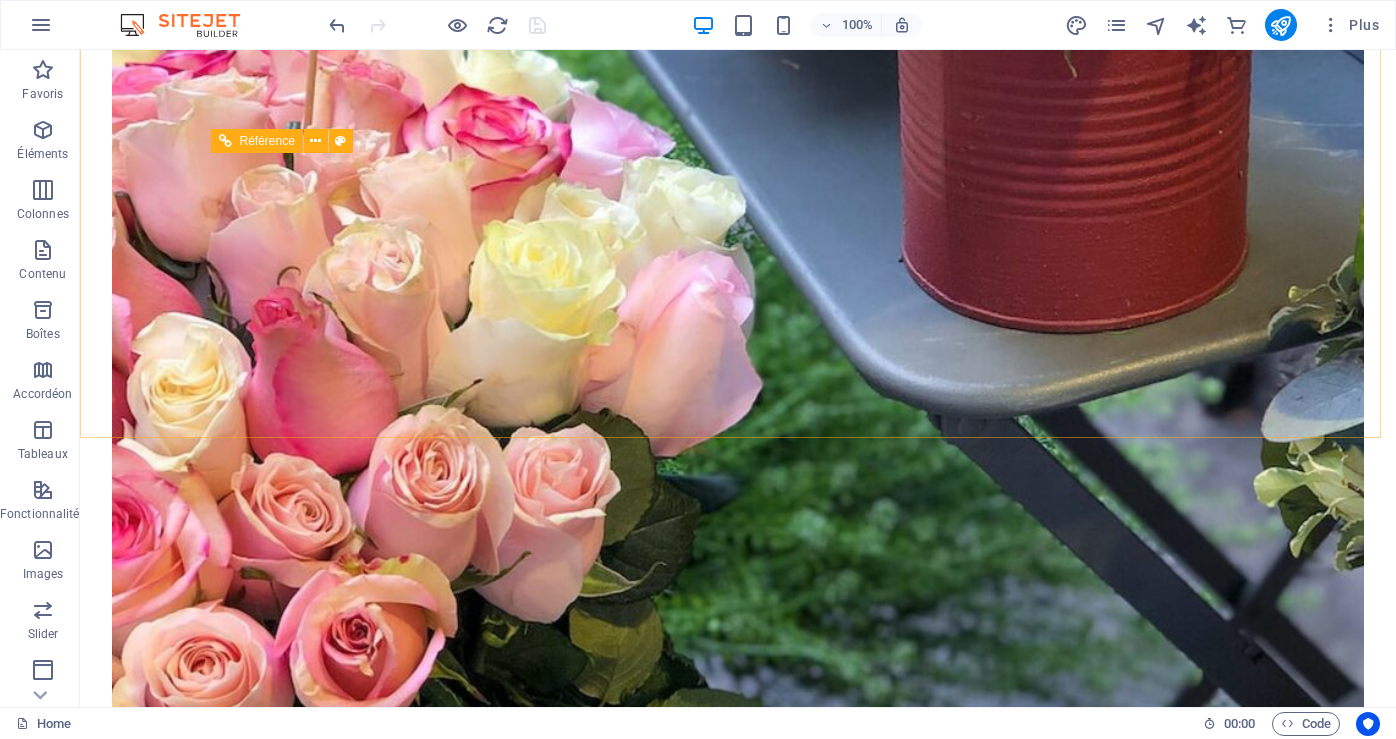 scroll, scrollTop: 3248, scrollLeft: 0, axis: vertical 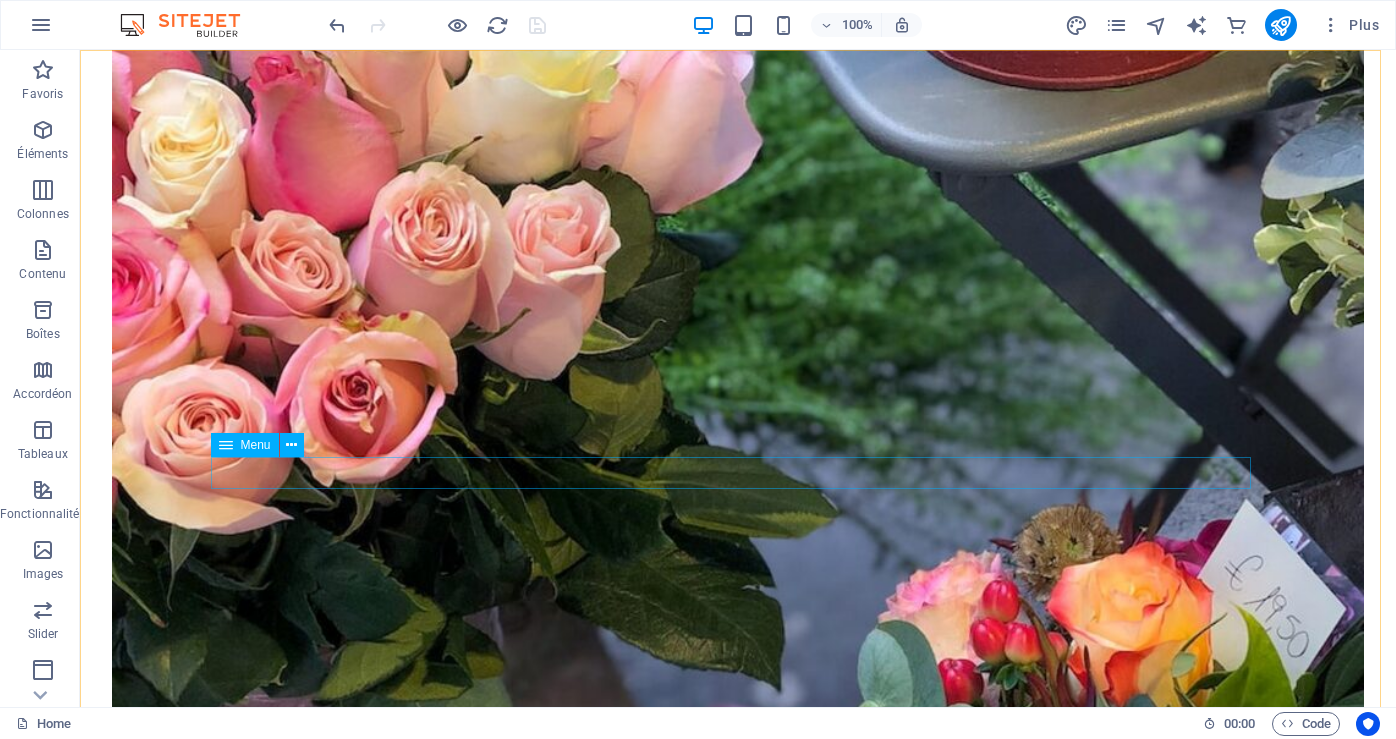 click on "Home About Workshop Shop Contact Us" at bounding box center (738, -2697) 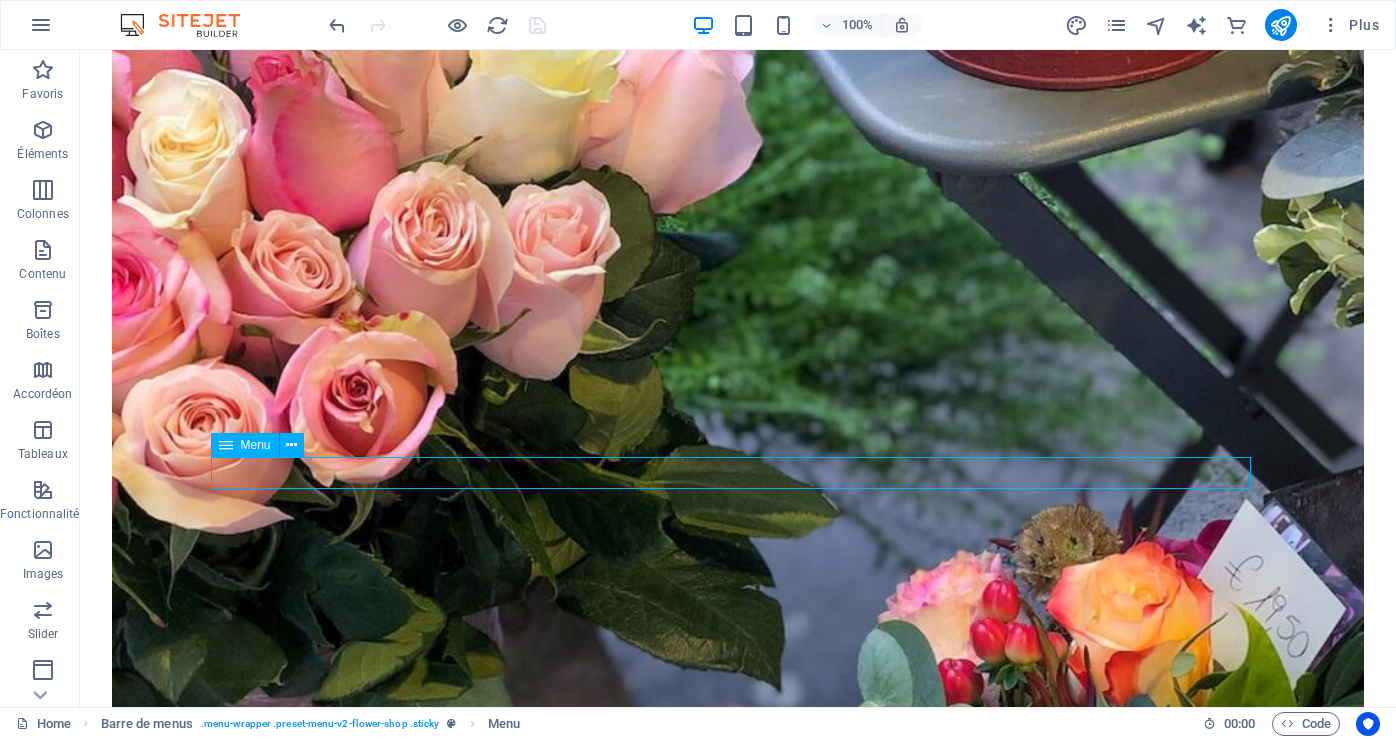 click on "Home About Workshop Shop Contact Us" at bounding box center (738, -2697) 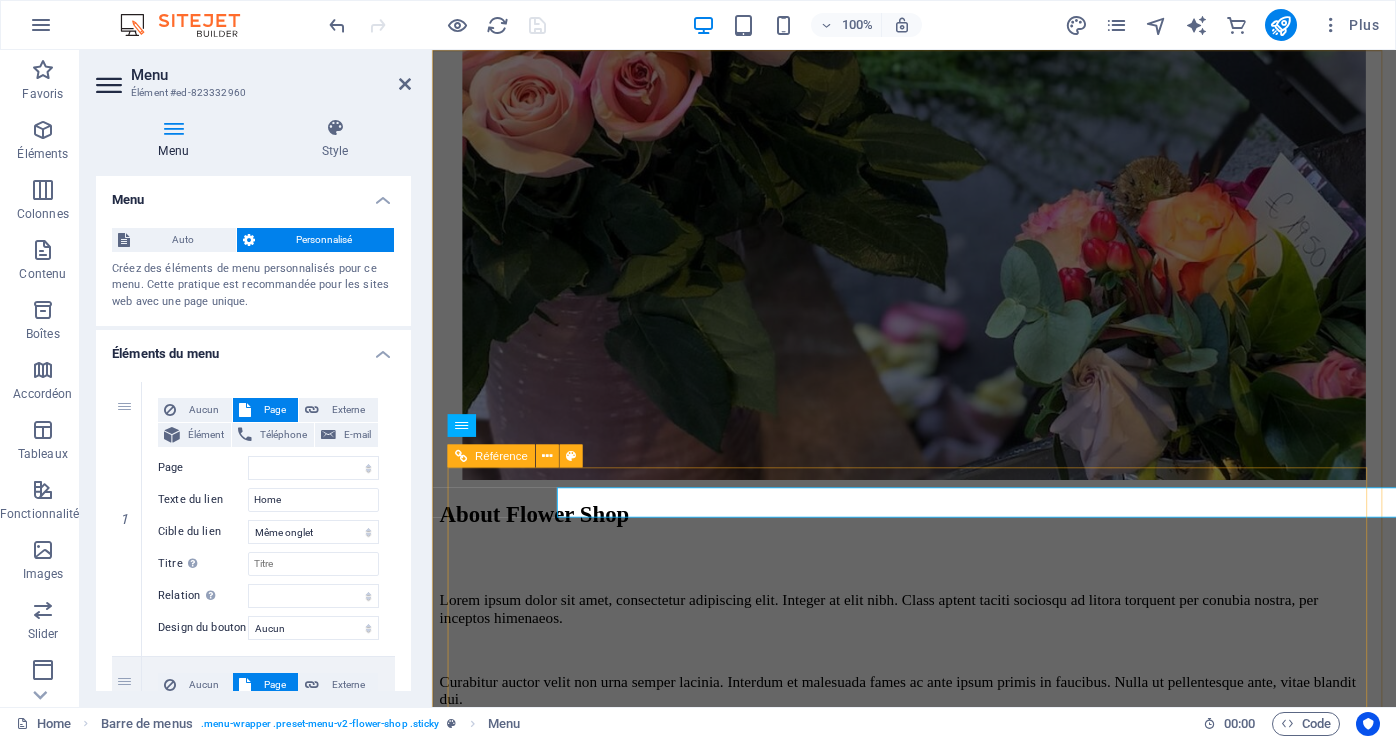 scroll, scrollTop: 3195, scrollLeft: 0, axis: vertical 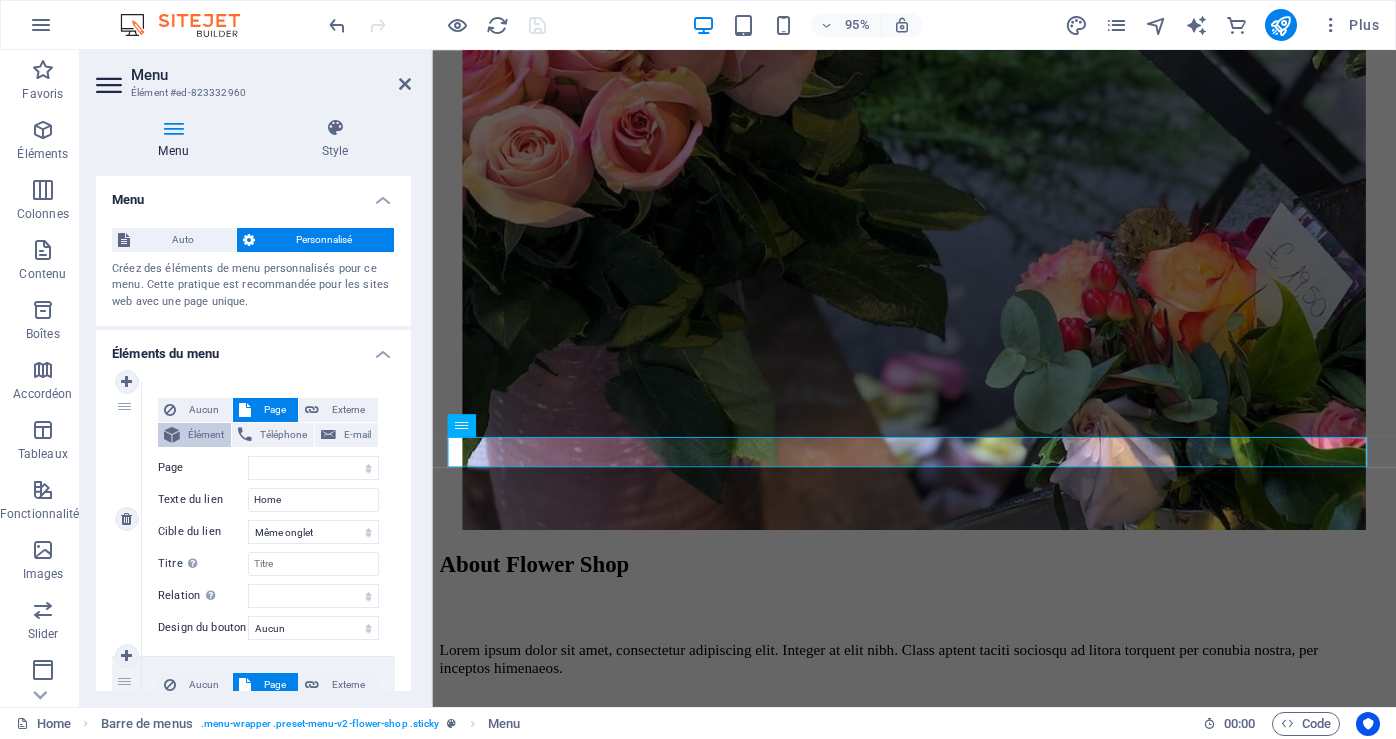 click on "Élément" at bounding box center (205, 435) 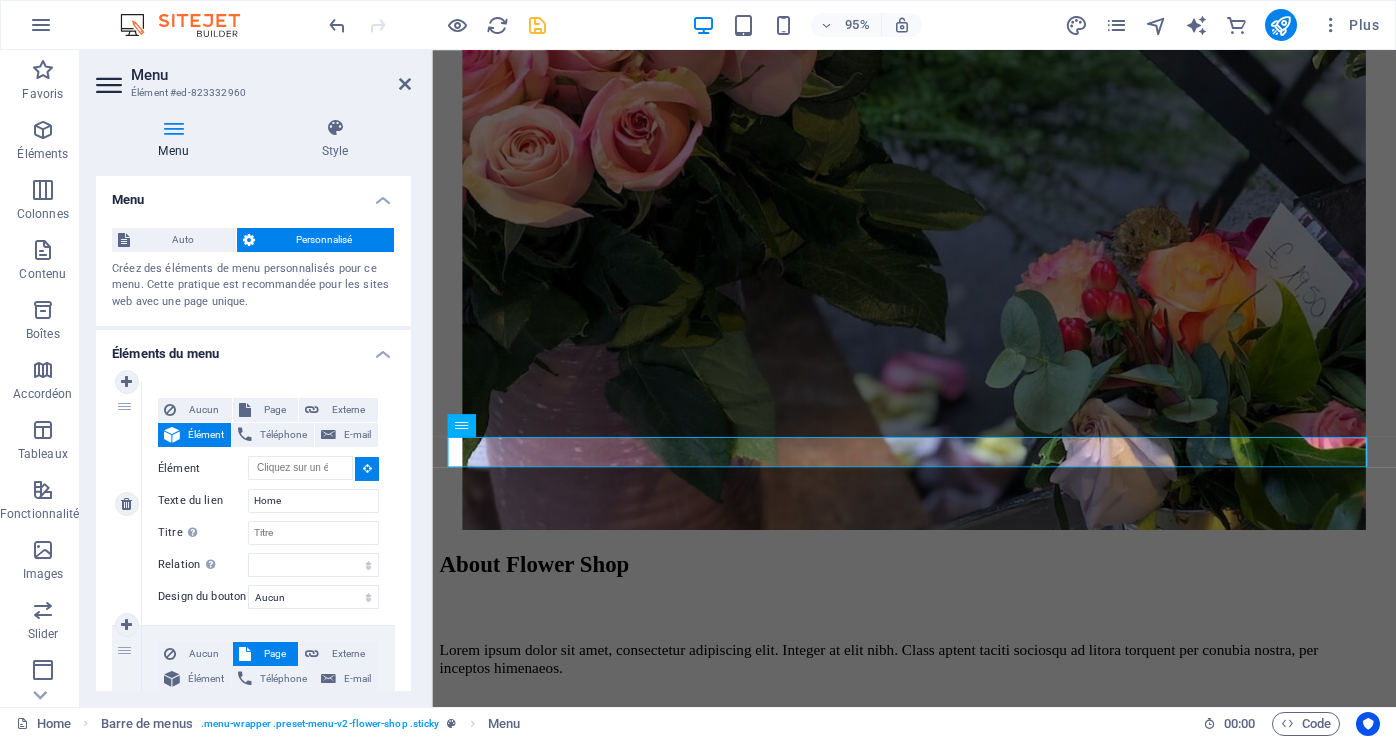 drag, startPoint x: 367, startPoint y: 464, endPoint x: 352, endPoint y: 465, distance: 15.033297 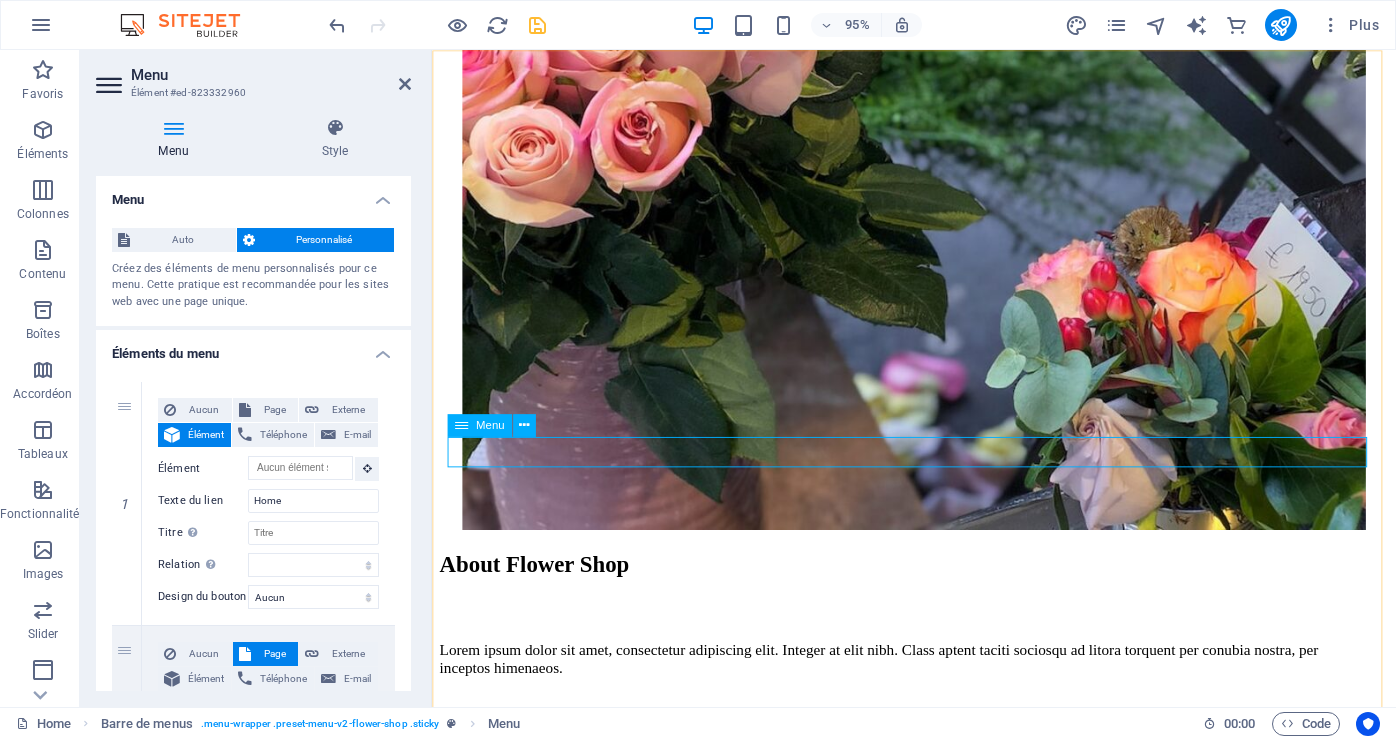 click on "Home About Workshop Shop Contact Us" at bounding box center (939, -2644) 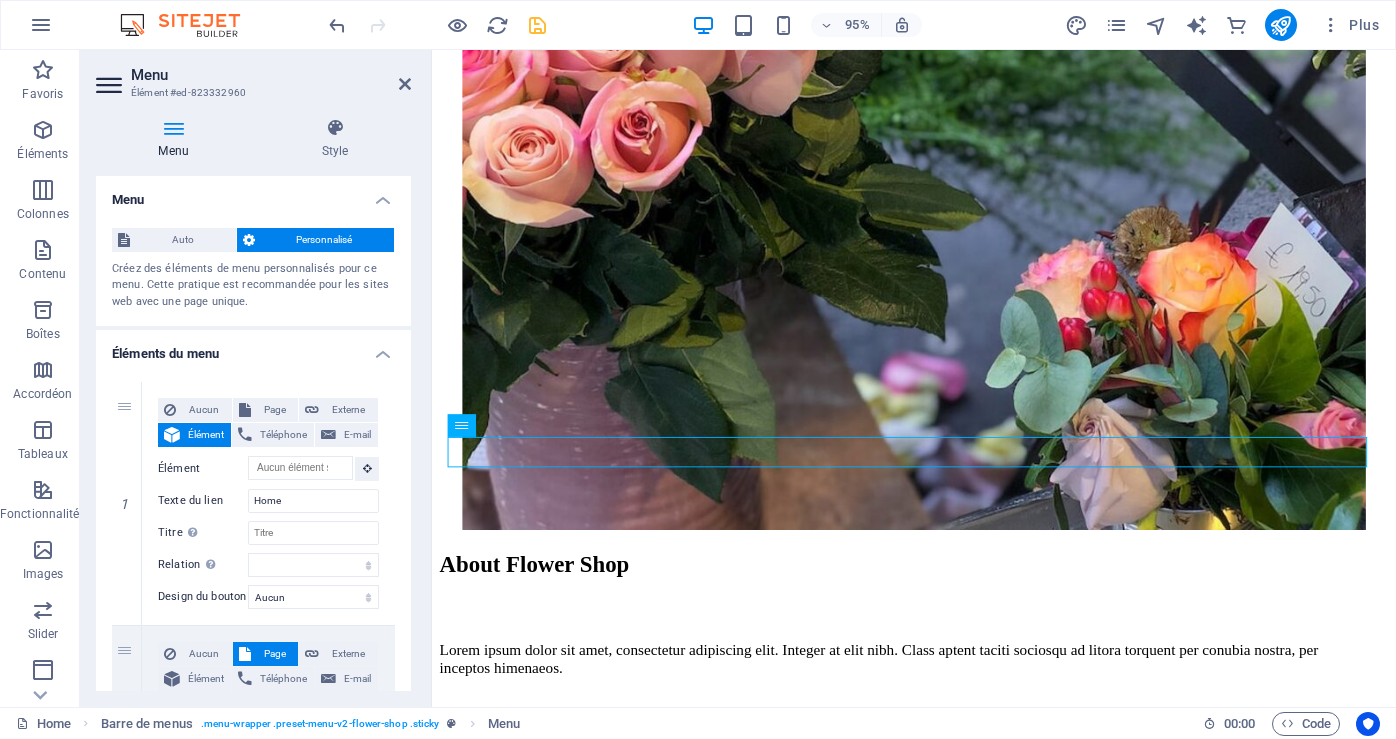 click at bounding box center [173, 128] 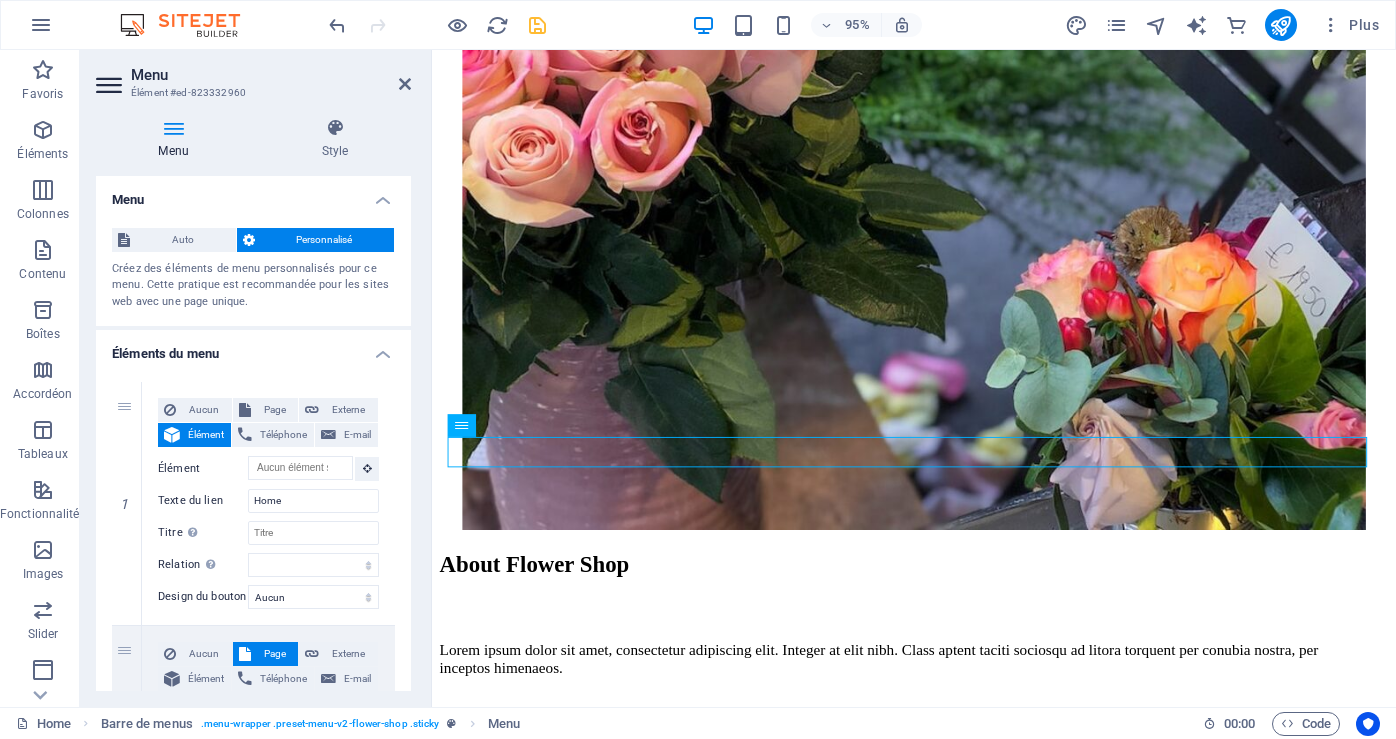 click on "Menu" at bounding box center [177, 139] 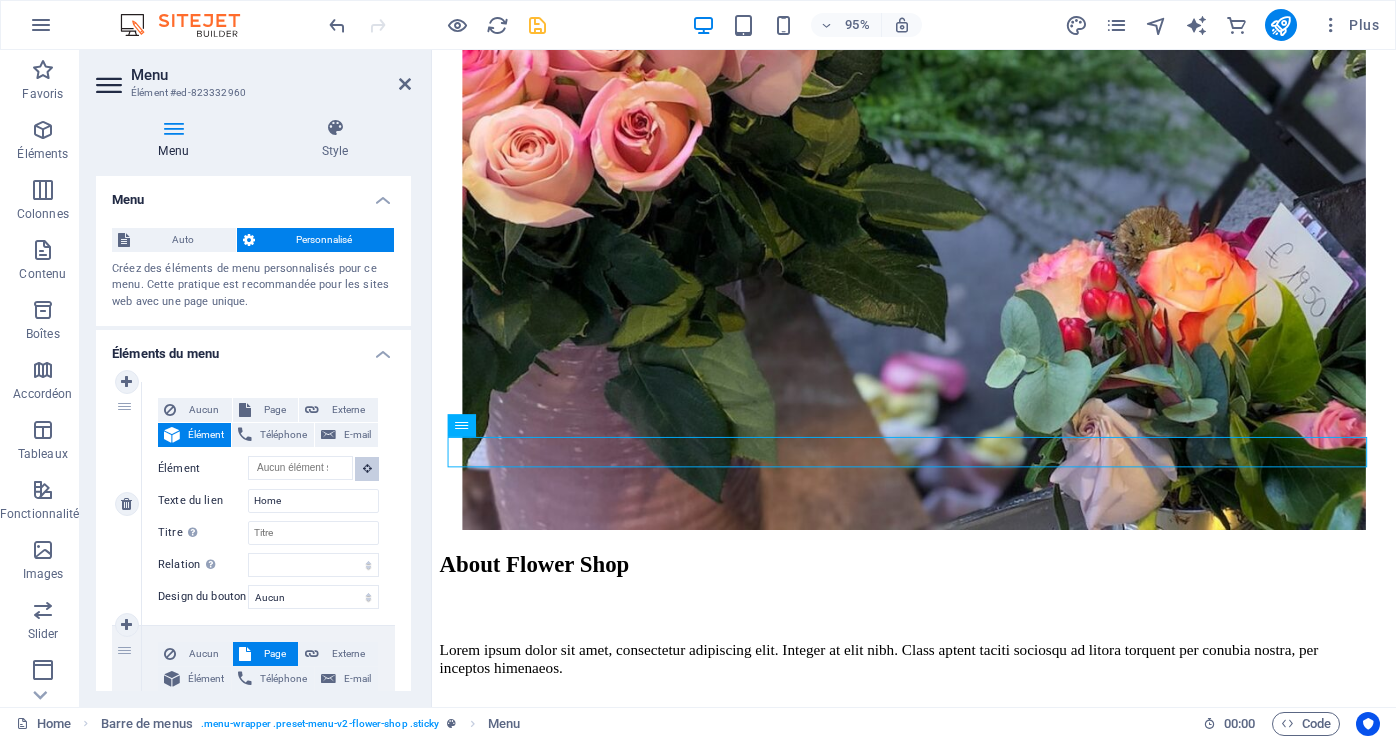 click at bounding box center [367, 468] 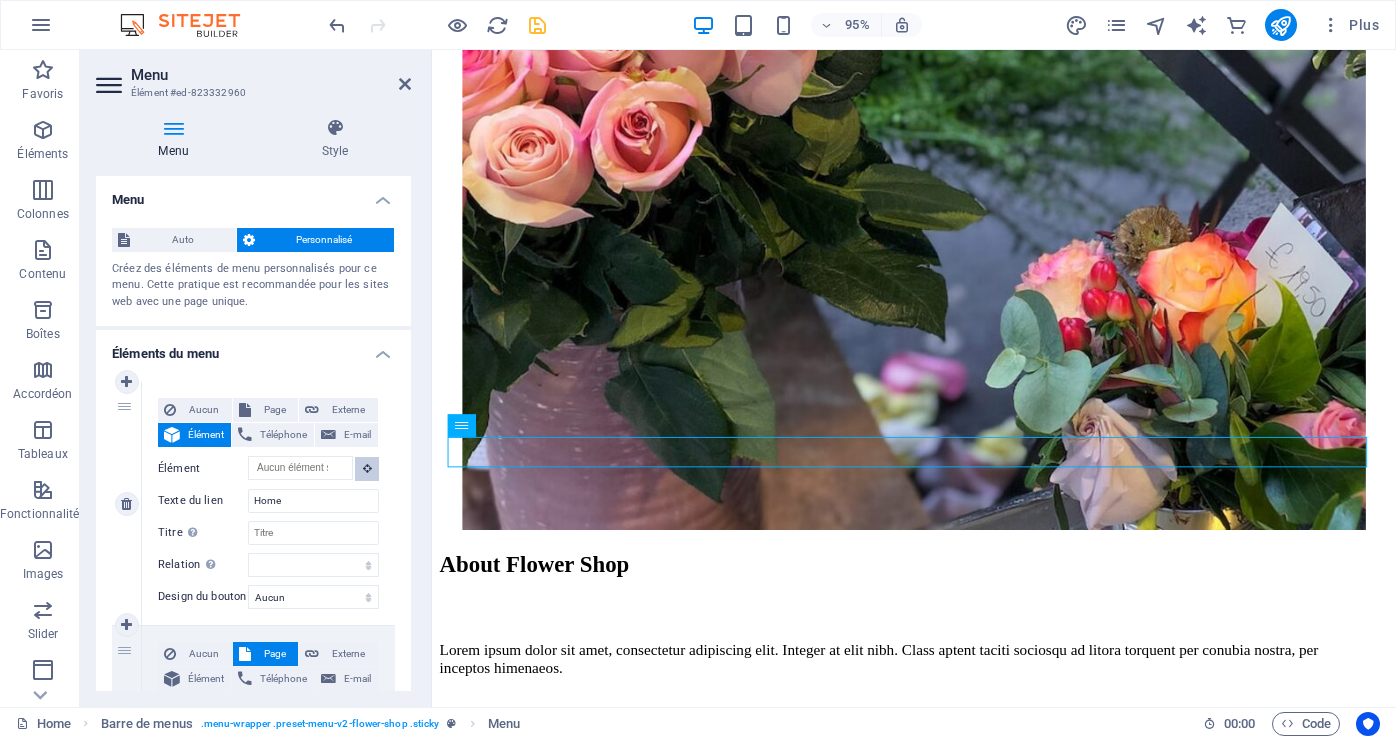 click at bounding box center [367, 468] 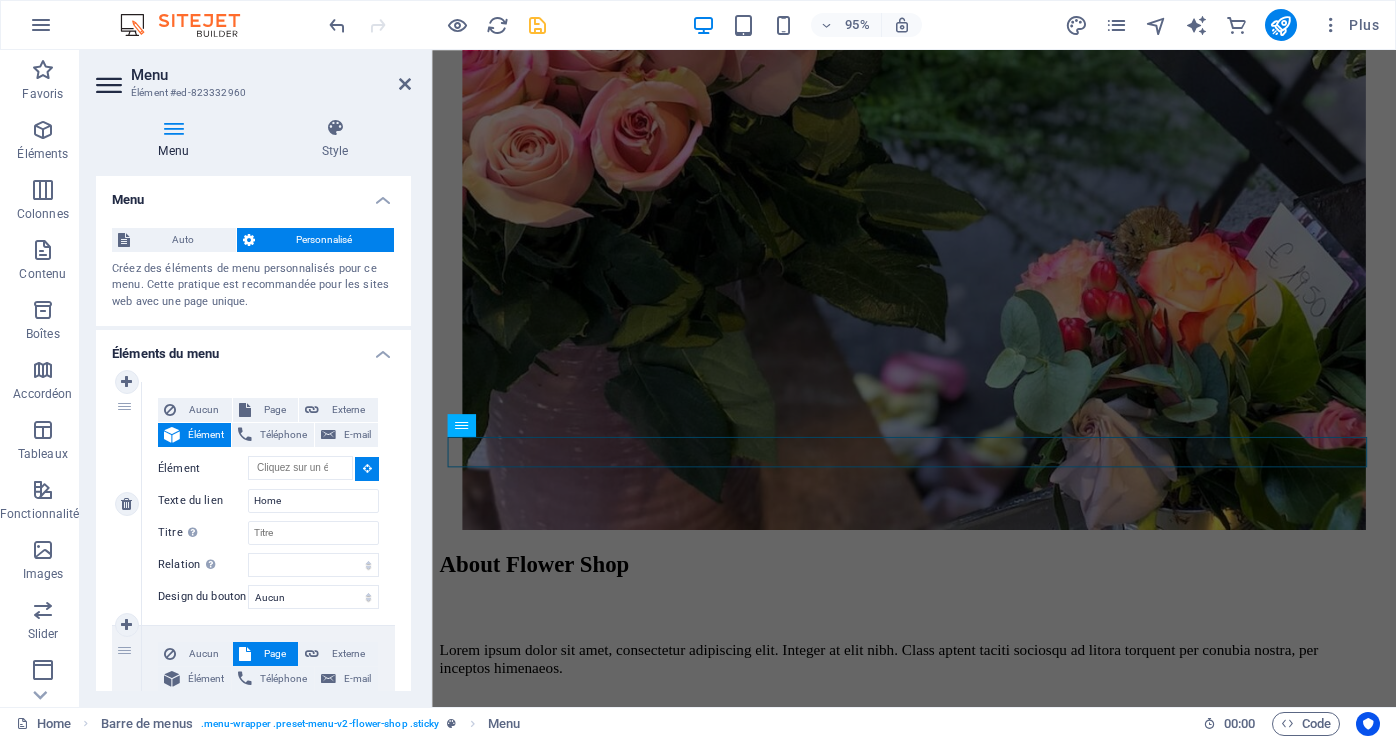 click at bounding box center [367, 468] 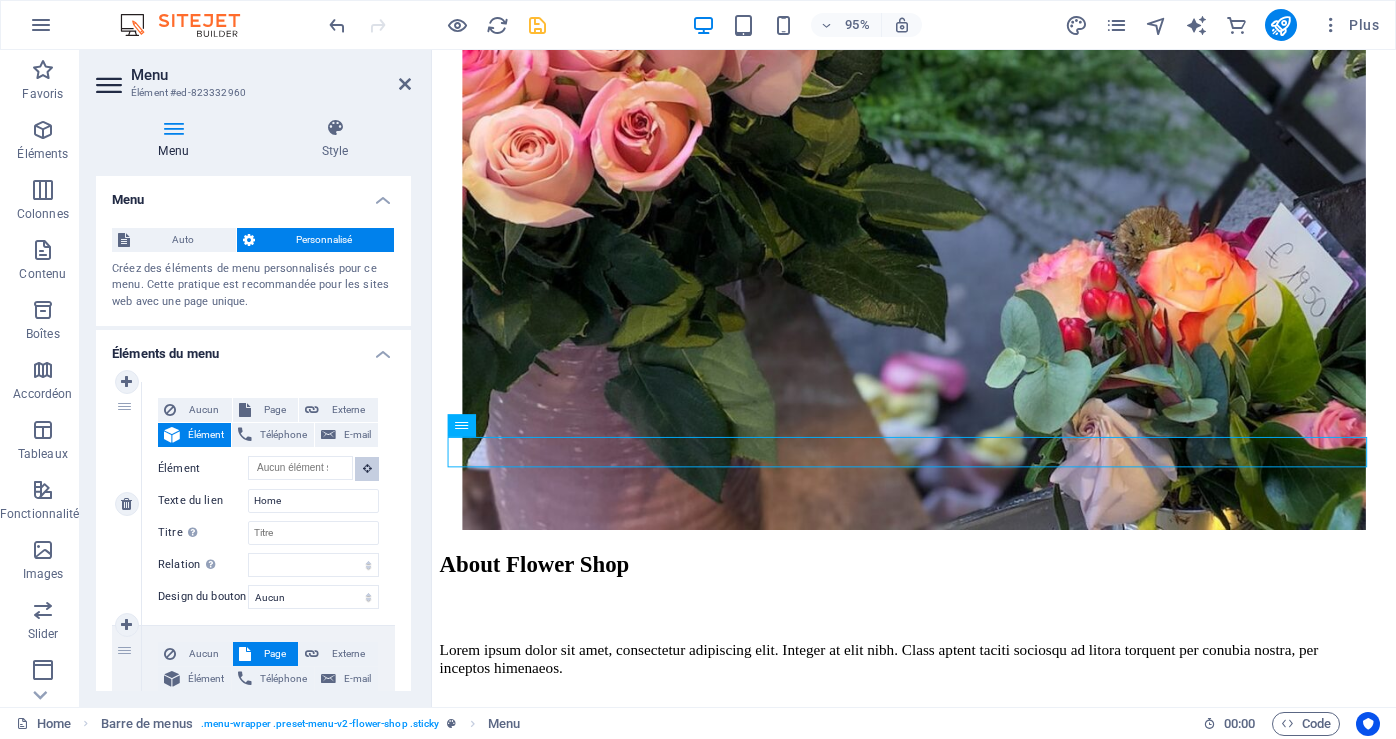 click at bounding box center [367, 468] 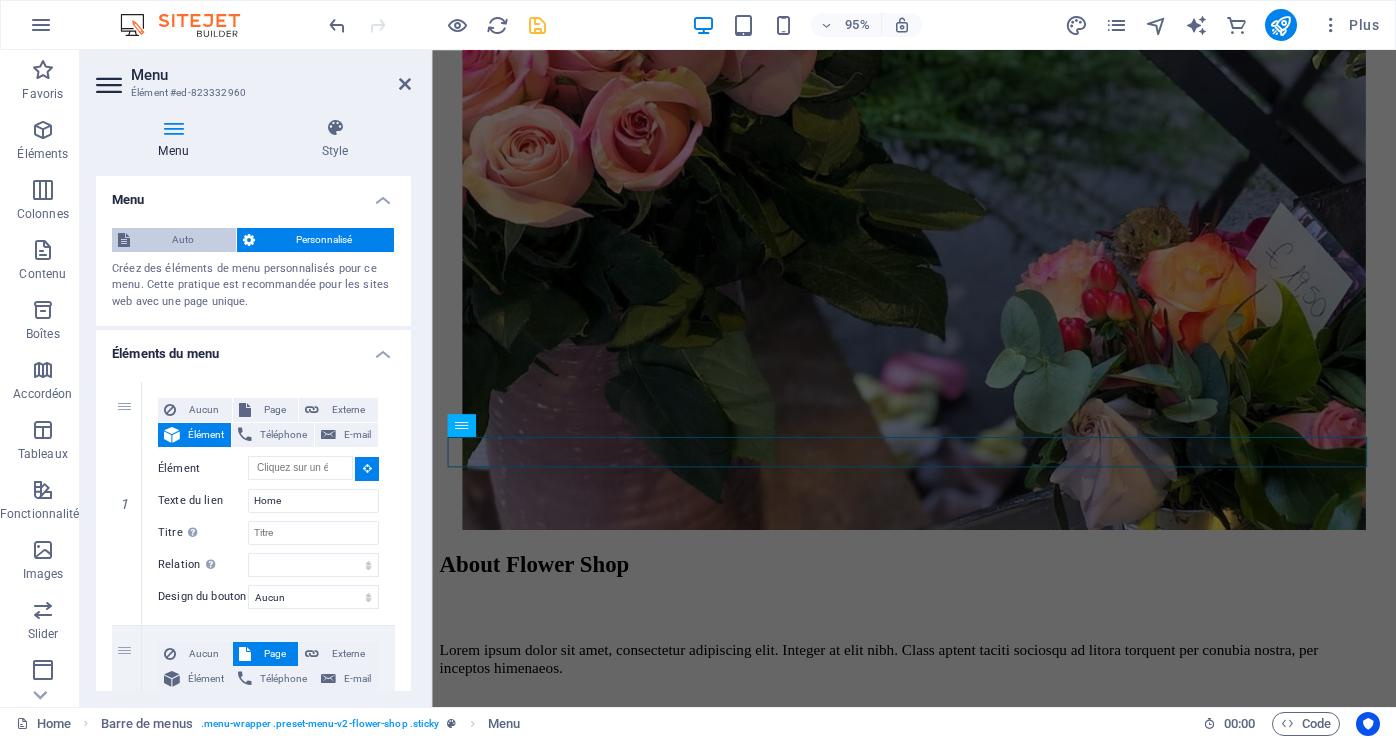 click on "Auto" at bounding box center [183, 240] 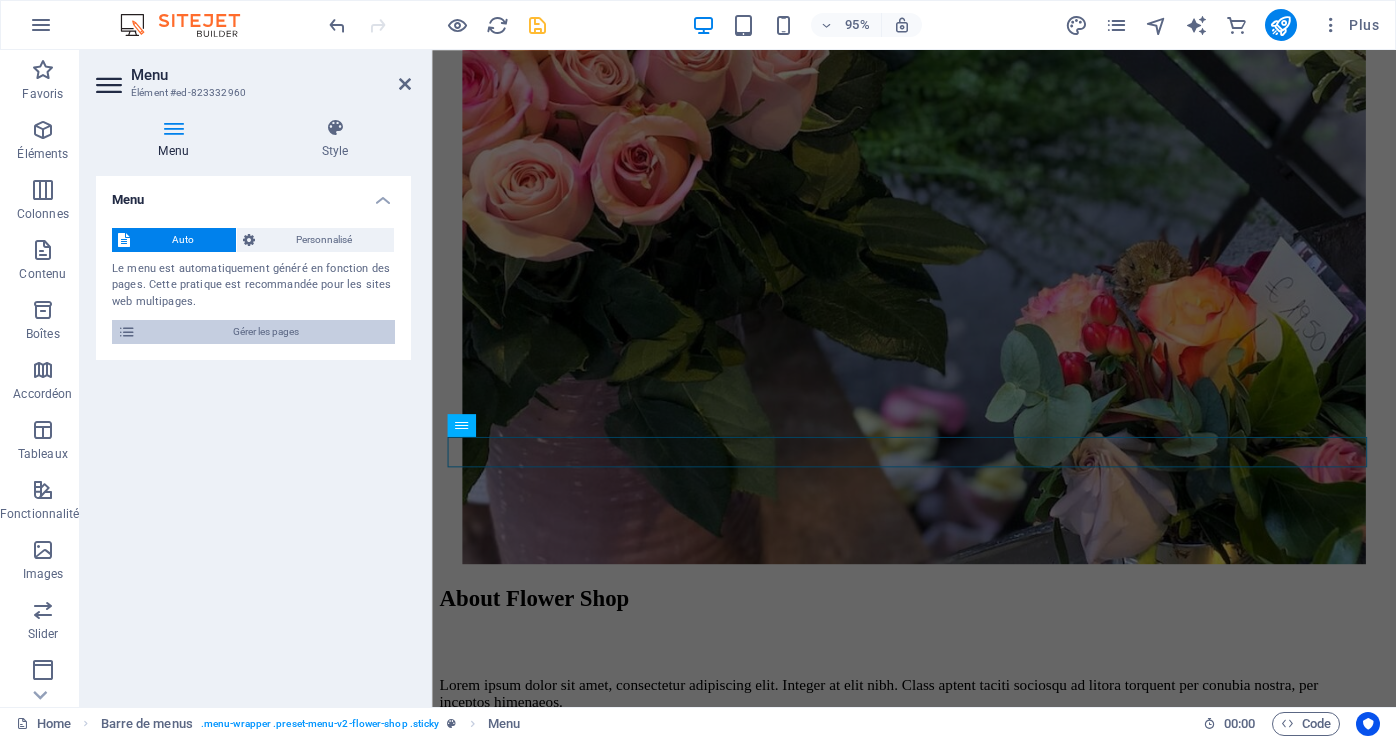 click on "Gérer les pages" at bounding box center [265, 332] 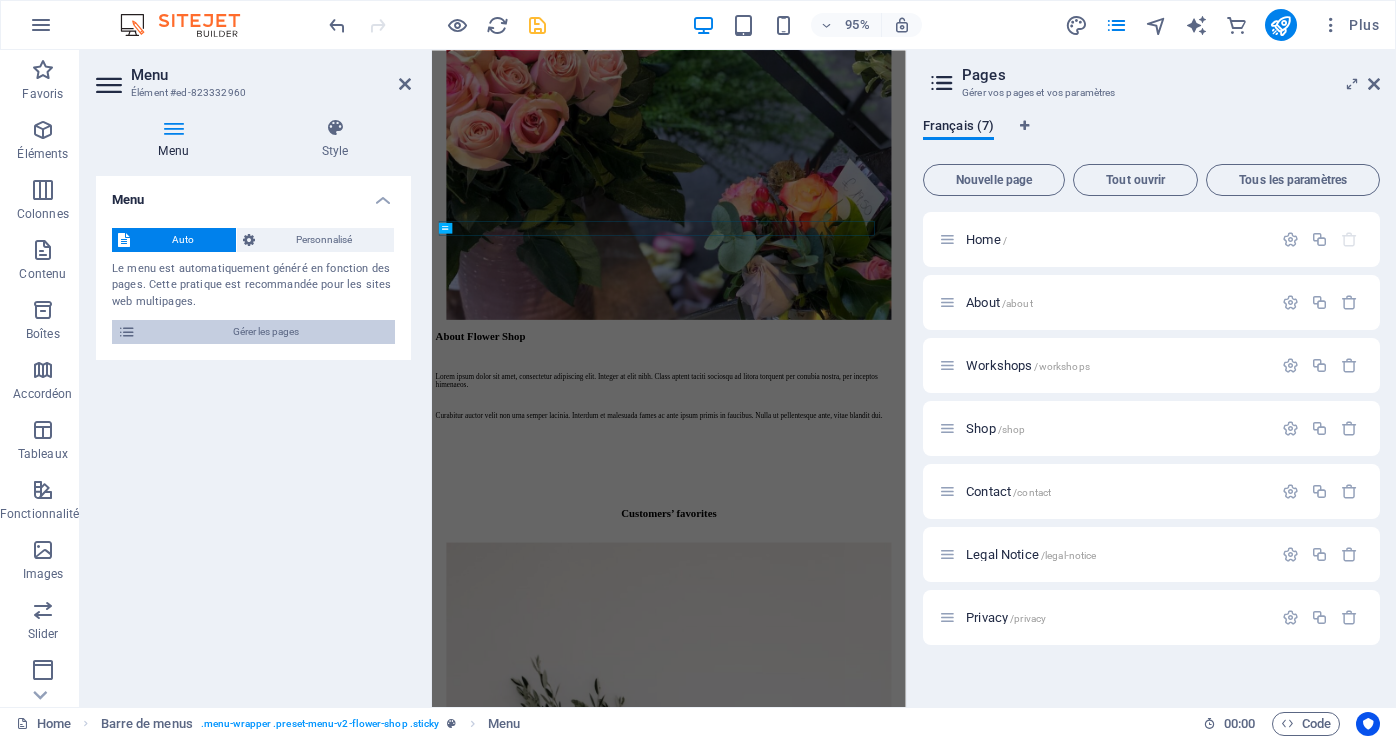 scroll, scrollTop: 3223, scrollLeft: 0, axis: vertical 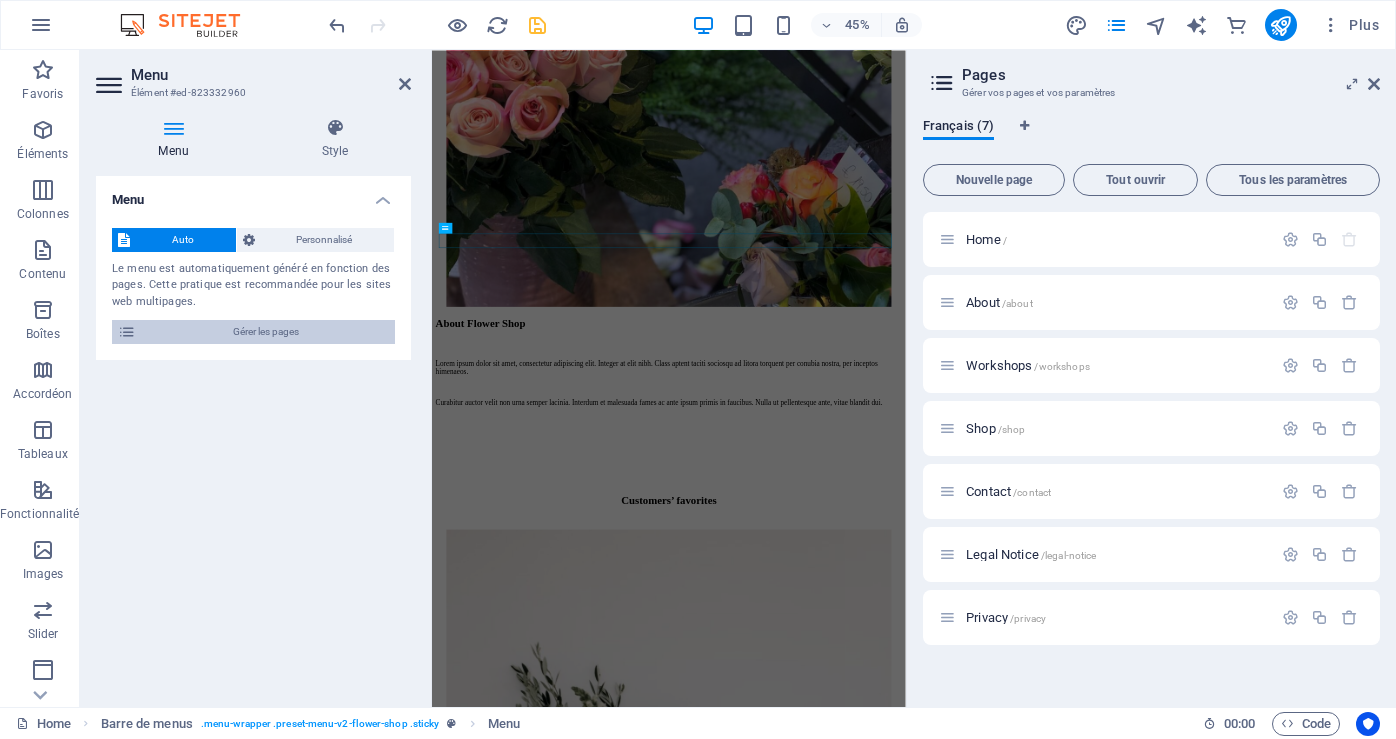click on "Gérer les pages" at bounding box center (265, 332) 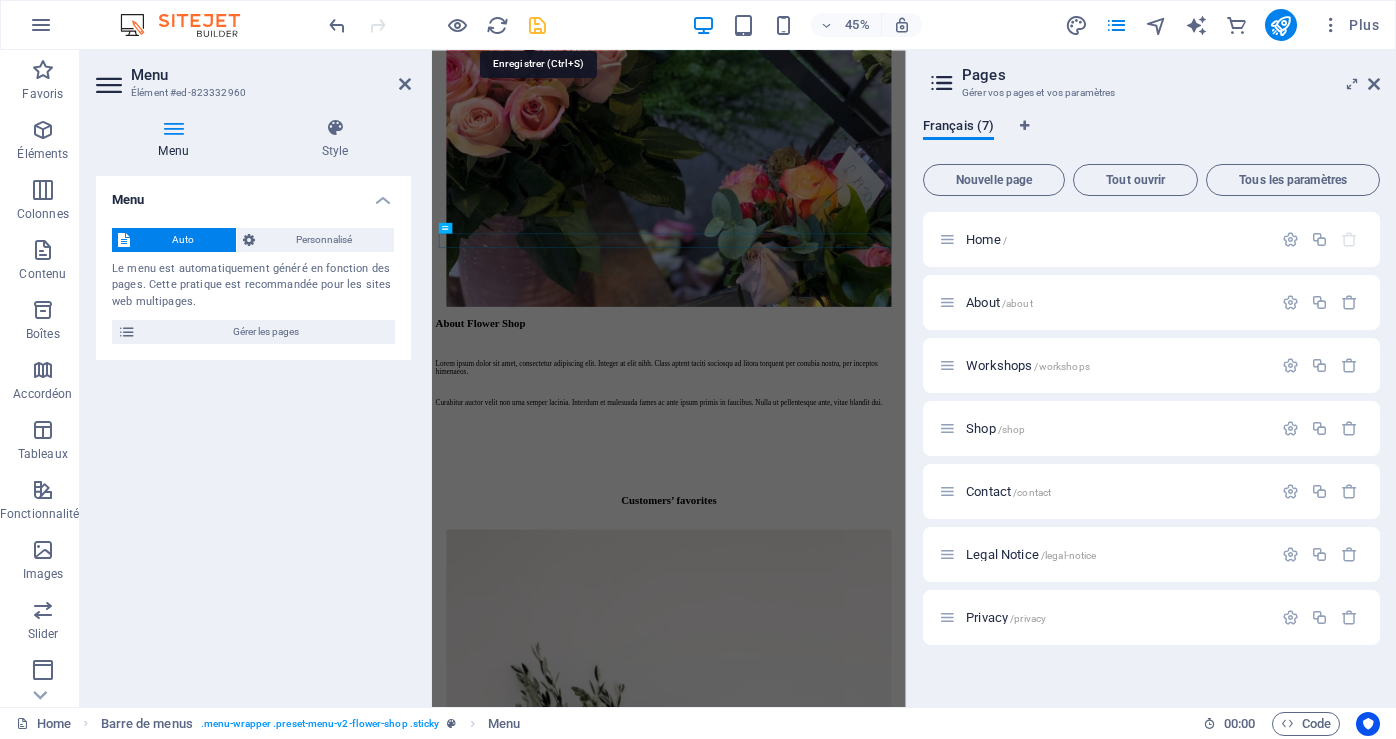 click at bounding box center (537, 25) 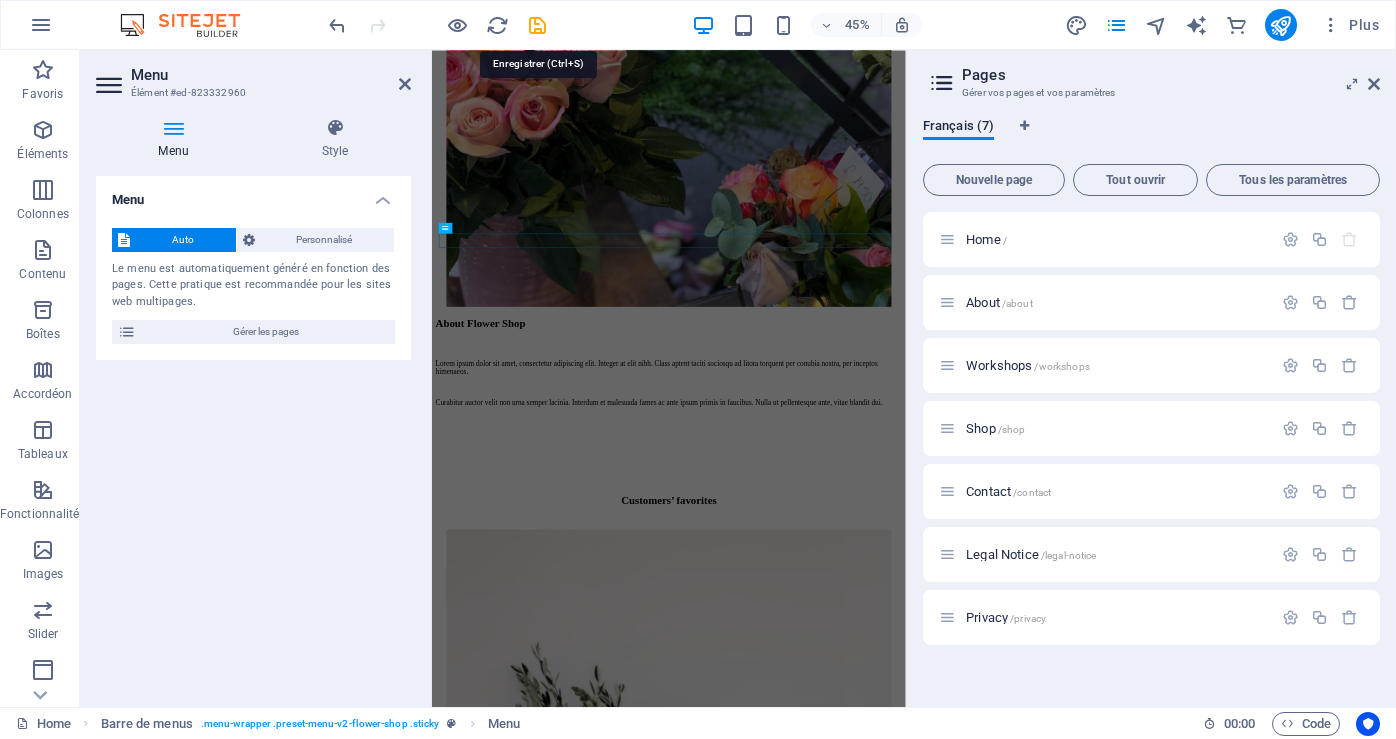 click at bounding box center (437, 25) 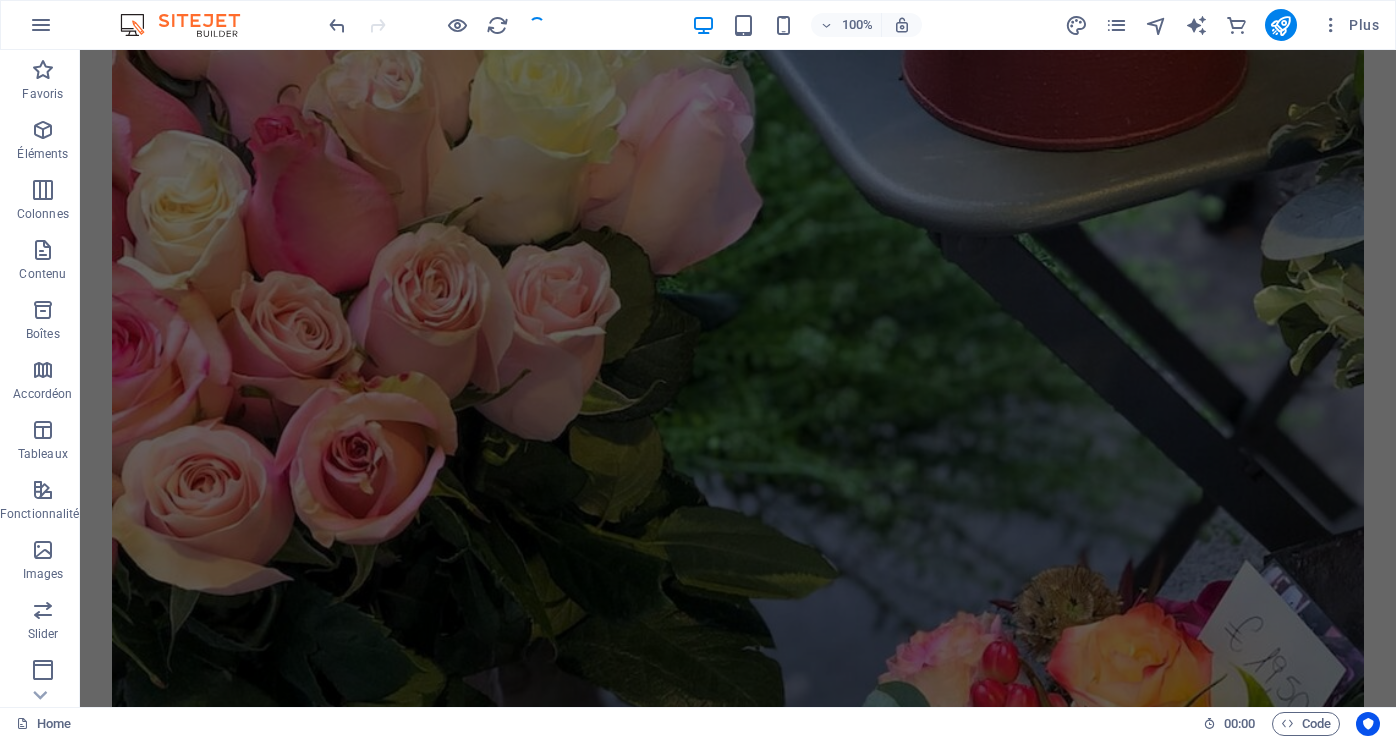 scroll, scrollTop: 3248, scrollLeft: 0, axis: vertical 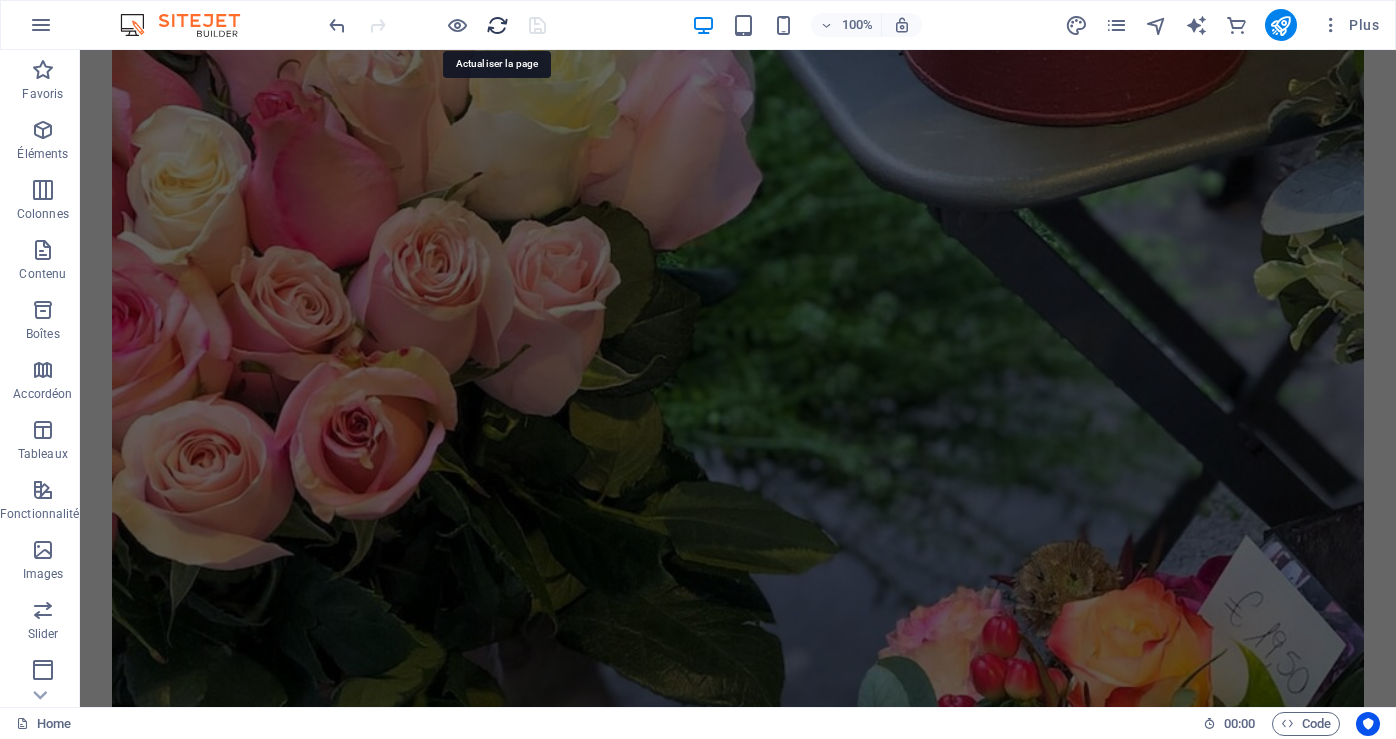 click at bounding box center (497, 25) 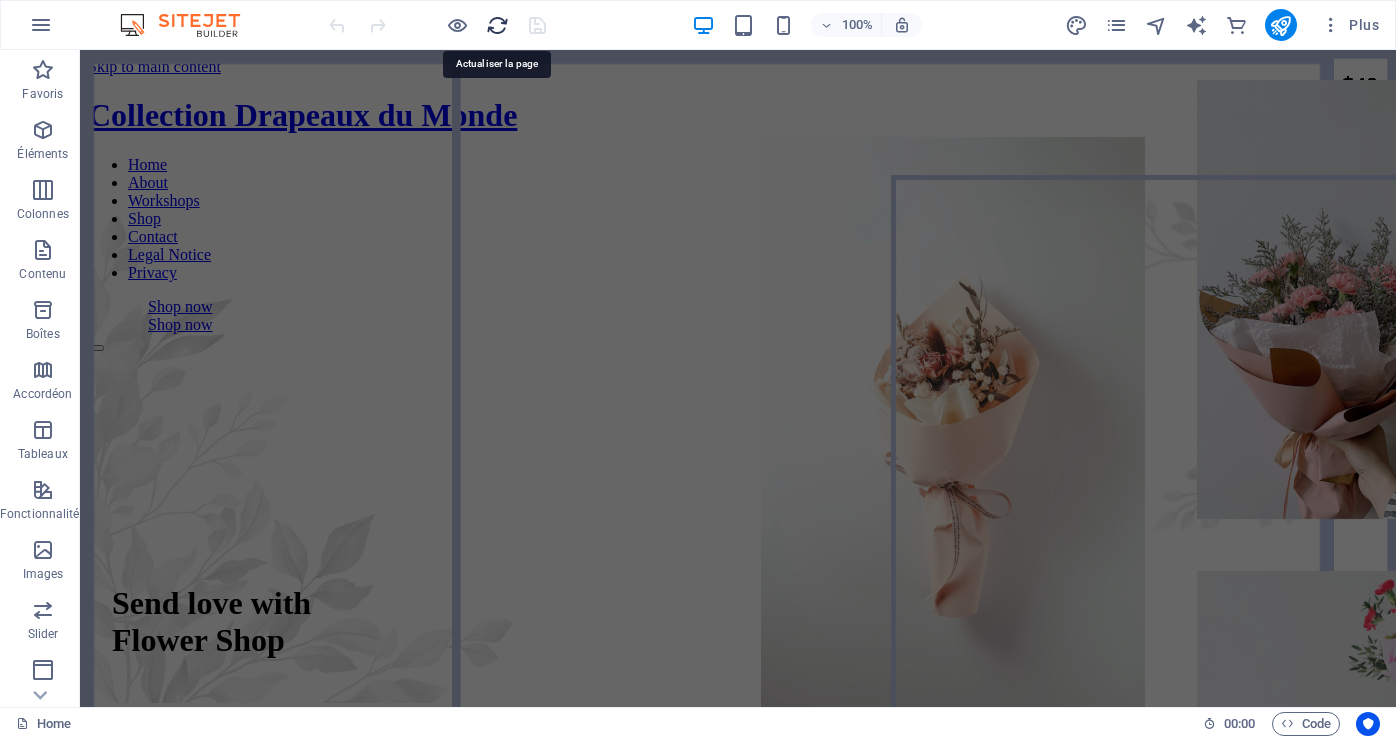 scroll, scrollTop: 0, scrollLeft: 0, axis: both 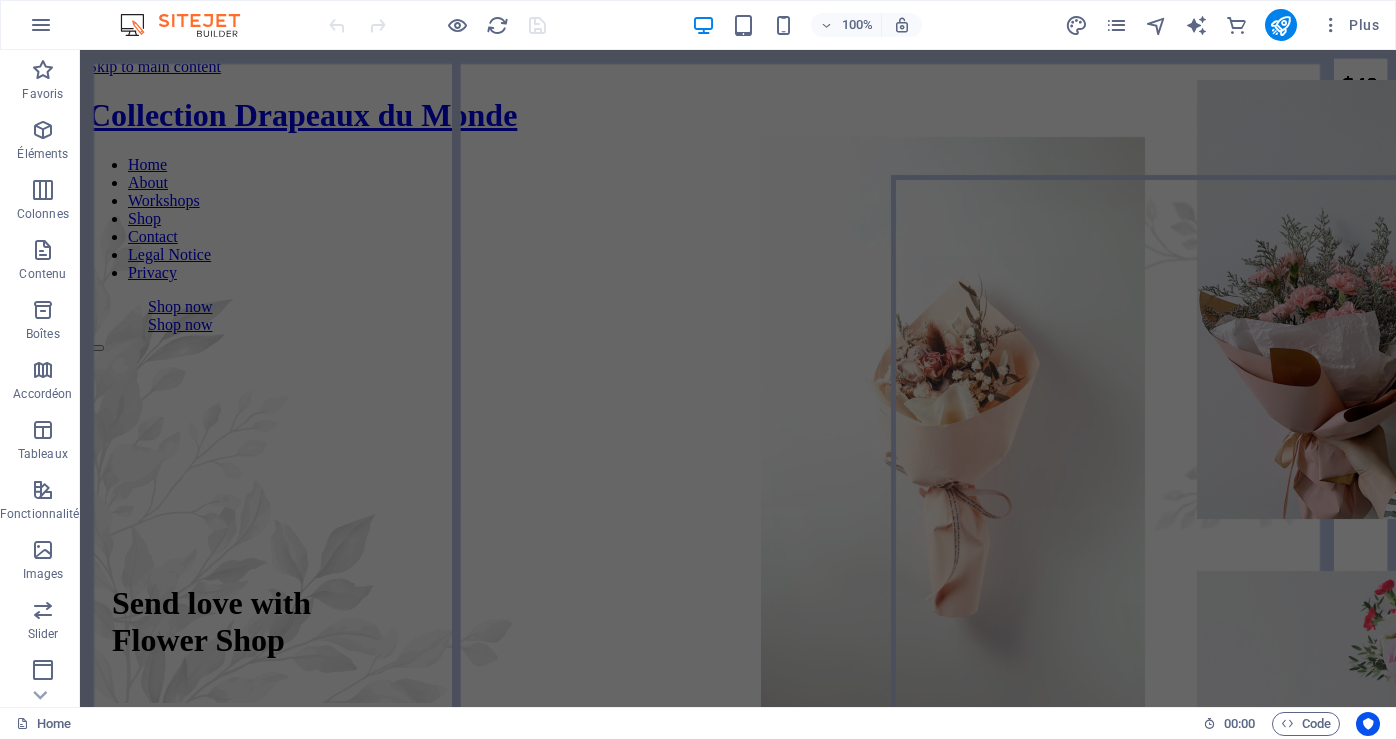 click on "Home About Workshops Shop Contact Legal Notice Privacy" at bounding box center (738, 219) 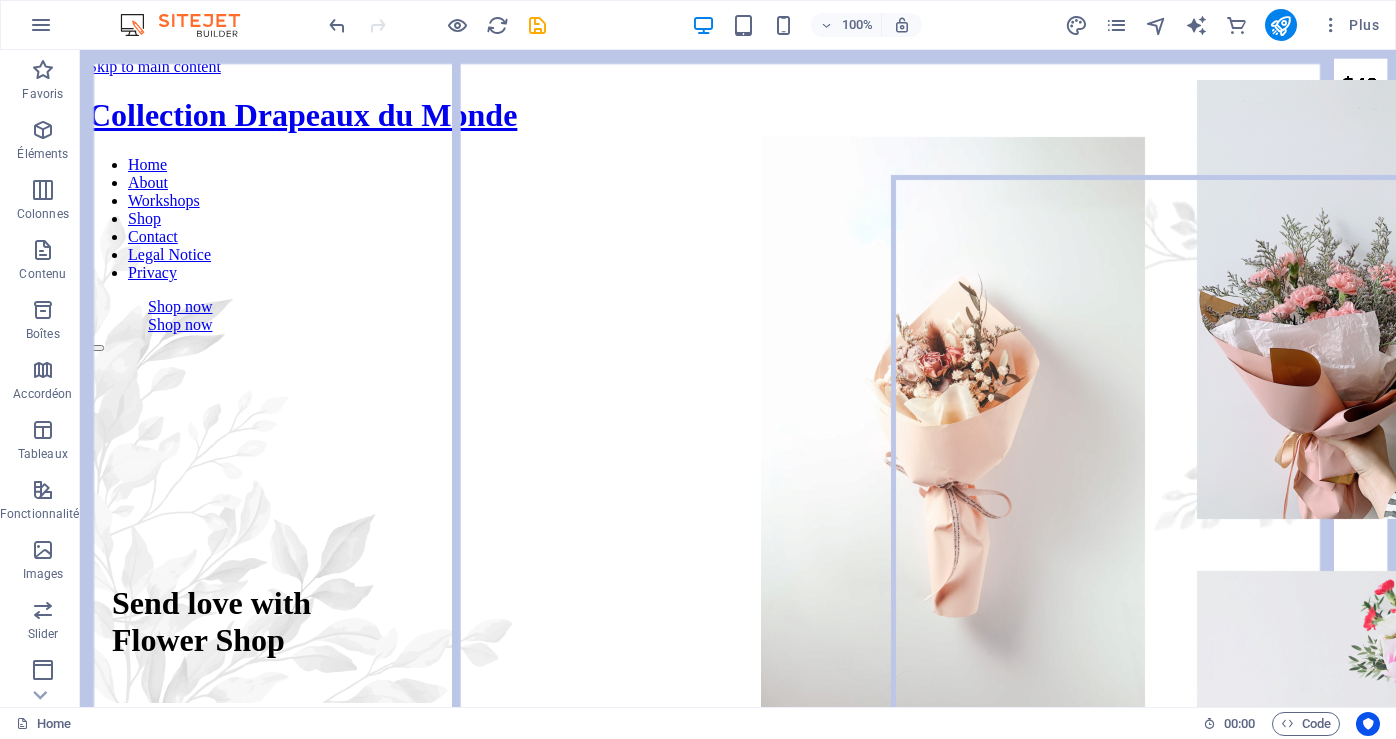 click on "Home About Workshops Shop Contact Legal Notice Privacy" at bounding box center (738, 219) 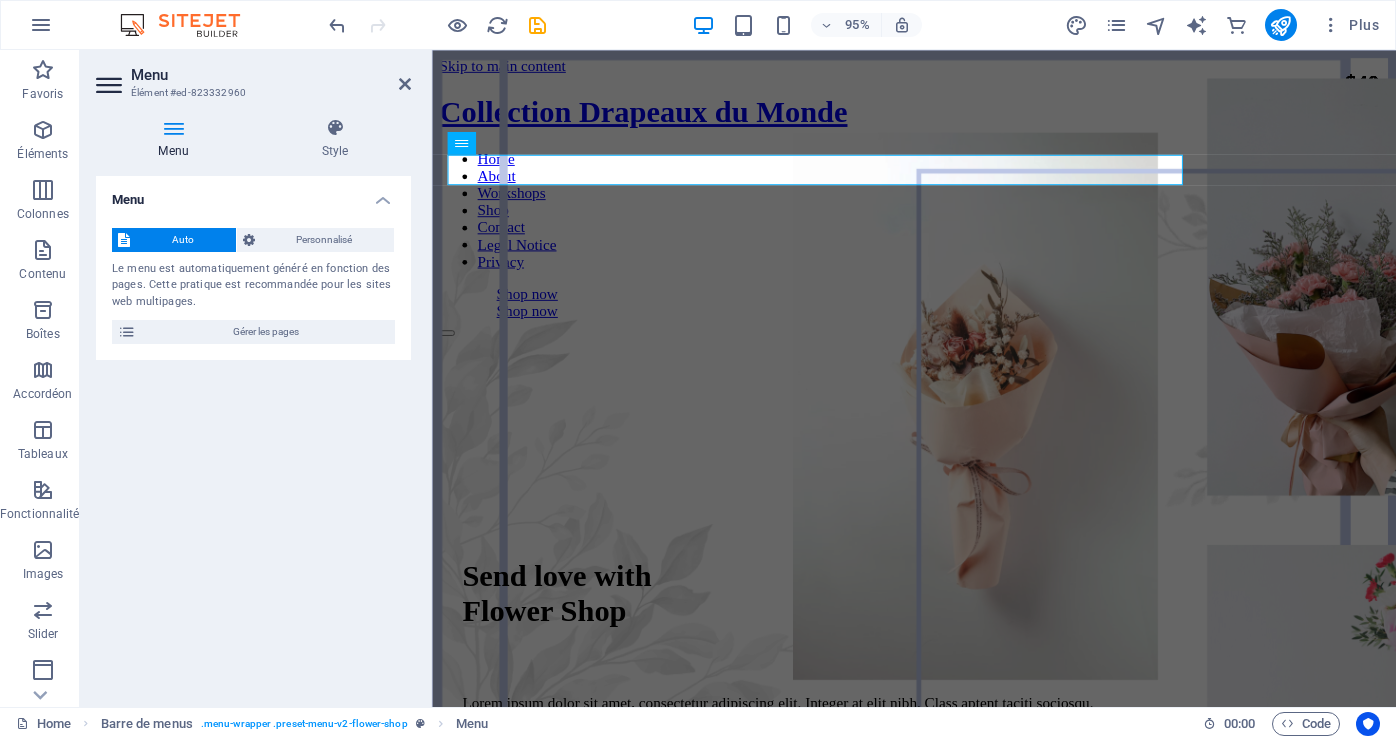 click on "Auto" at bounding box center (183, 240) 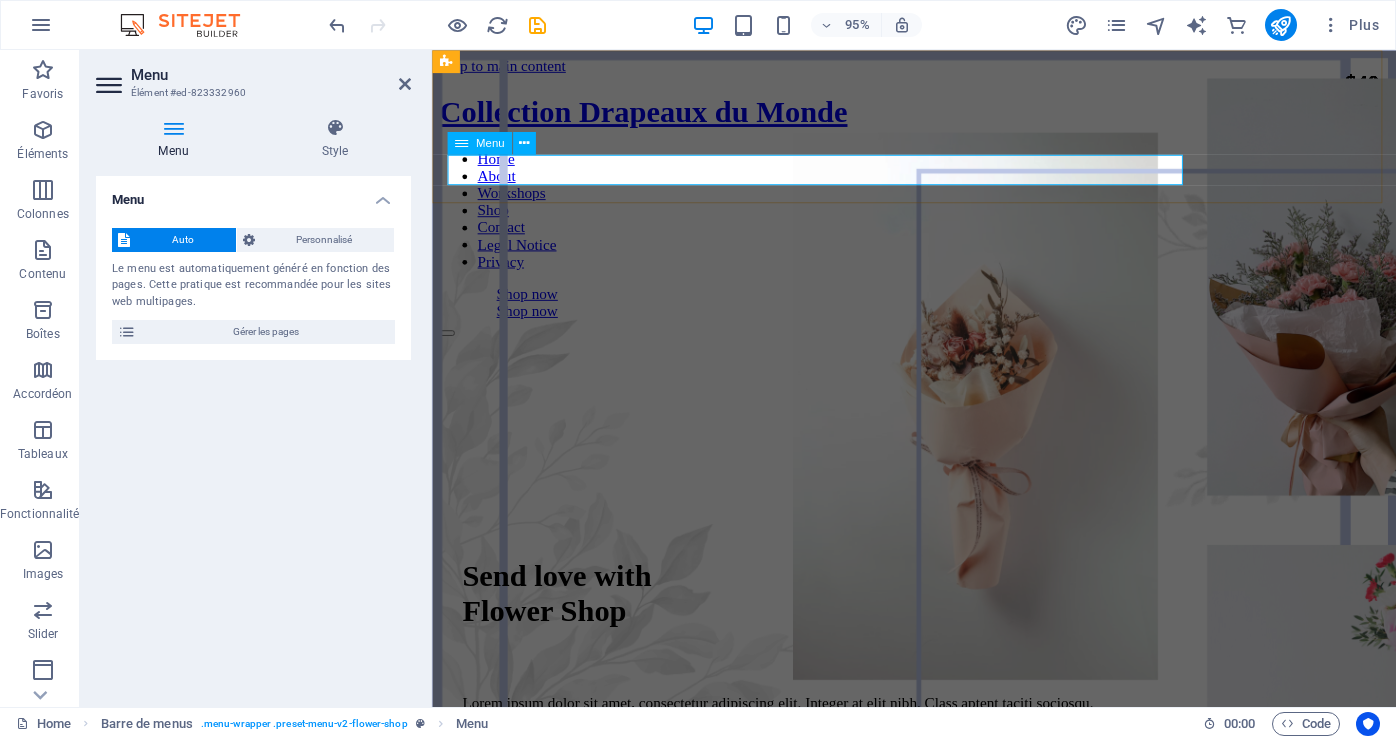 click on "Home About Workshops Shop Contact Legal Notice Privacy" at bounding box center [939, 219] 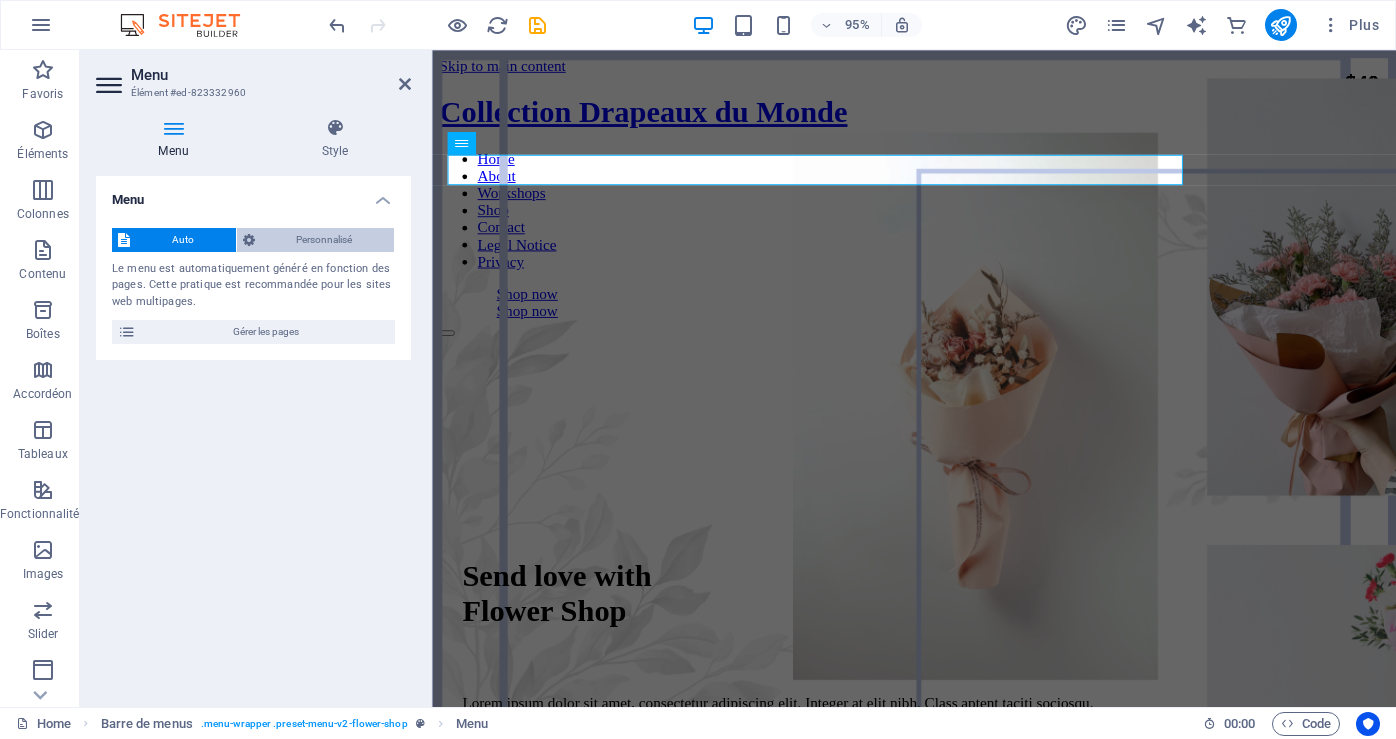 click on "Personnalisé" at bounding box center [325, 240] 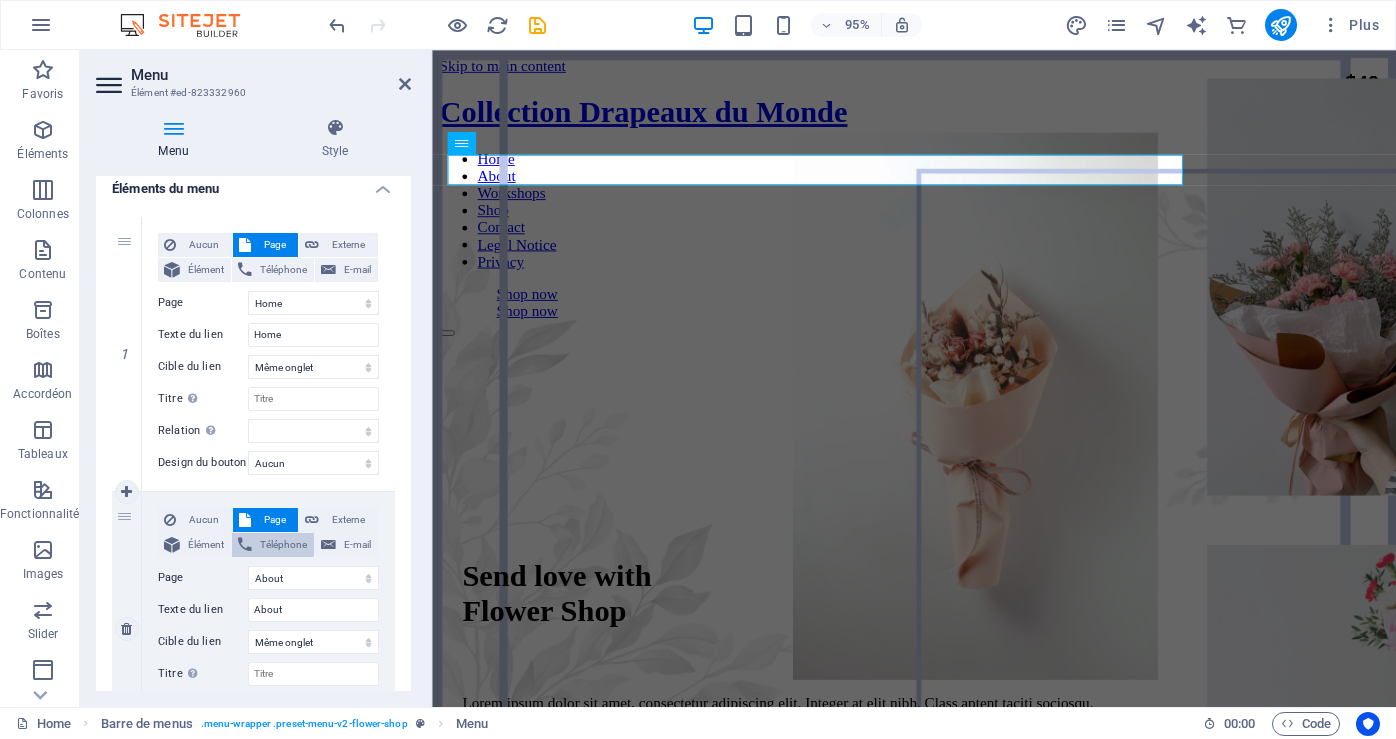 scroll, scrollTop: 200, scrollLeft: 0, axis: vertical 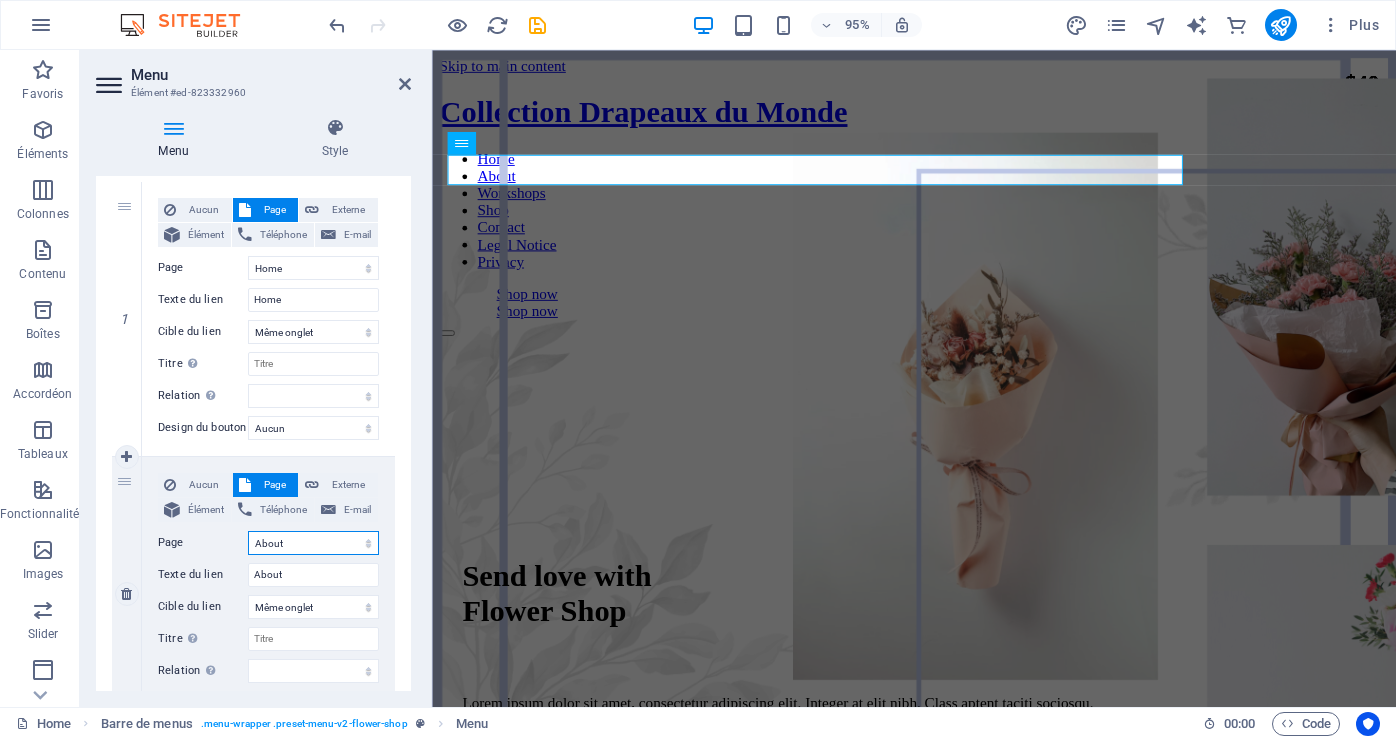 click on "Home About Workshops Shop Contact Legal Notice Privacy" at bounding box center (313, 543) 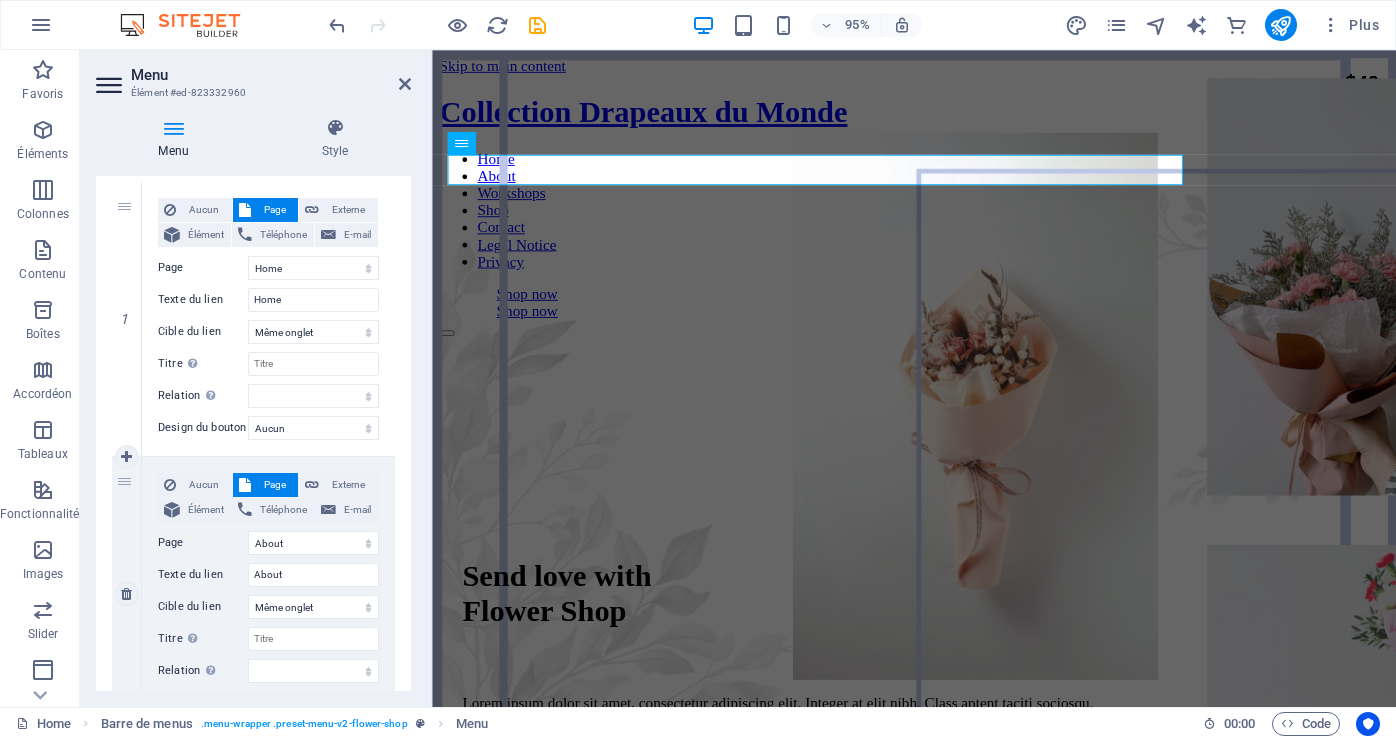 click on "Aucun Page Externe Élément Téléphone E-mail Page Home About Workshops Shop Contact Legal Notice Privacy Élément
URL /about Téléphone E-mail Texte du lien About Cible du lien Nouvel onglet Même onglet Superposition Titre Description supplémentaire du lien. Celle-ci doit être différente du texte du lien. Le titre est souvent affiché comme Texte infobulle lorsque la souris passe sur l'élément. Laissez vide en cas de doute. Relation Définit la  relation entre ce lien et la cible du lien . Par exemple, la valeur "nofollow" indique aux moteurs de recherche de ne pas suivre le lien. Vous pouvez le laisser vide. alternate author bookmark external help license next nofollow noreferrer noopener prev search tag" at bounding box center (268, 578) 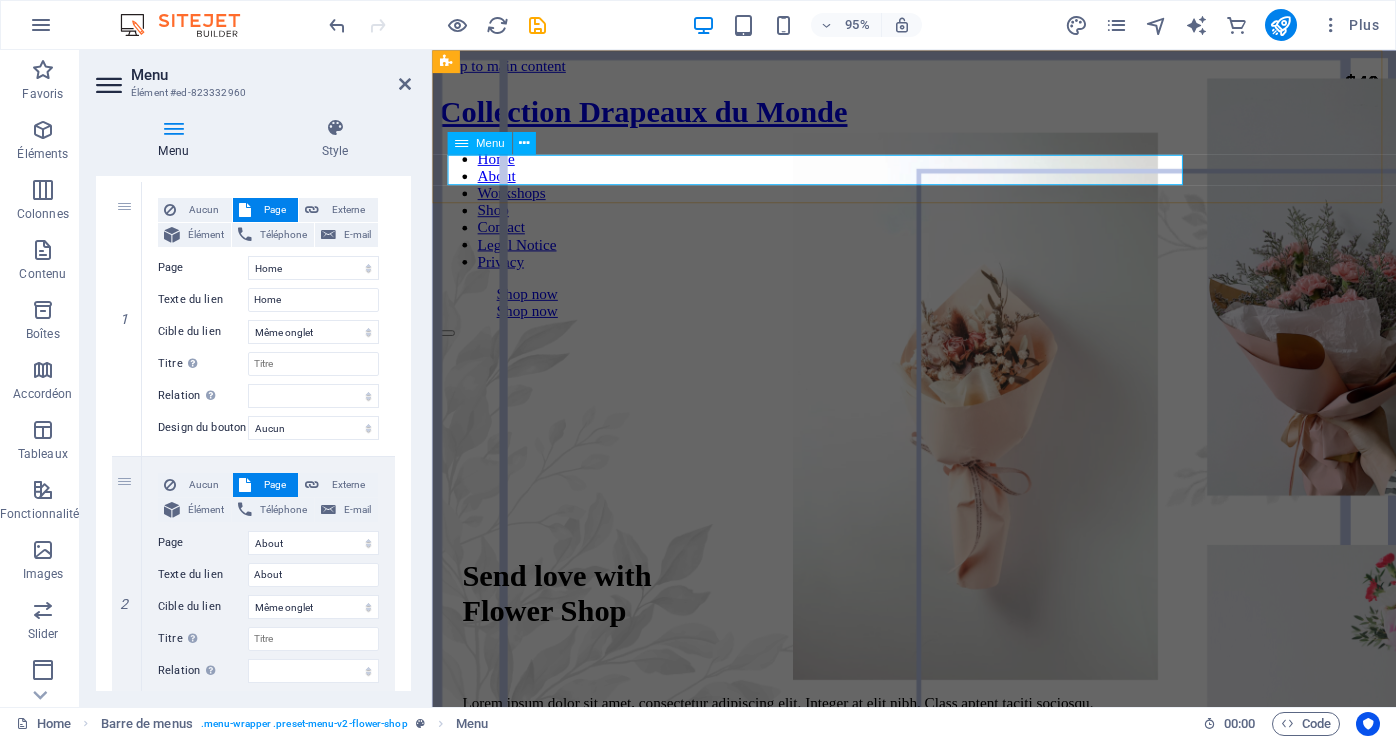 click on "Home About Workshops Shop Contact Legal Notice Privacy" at bounding box center [939, 219] 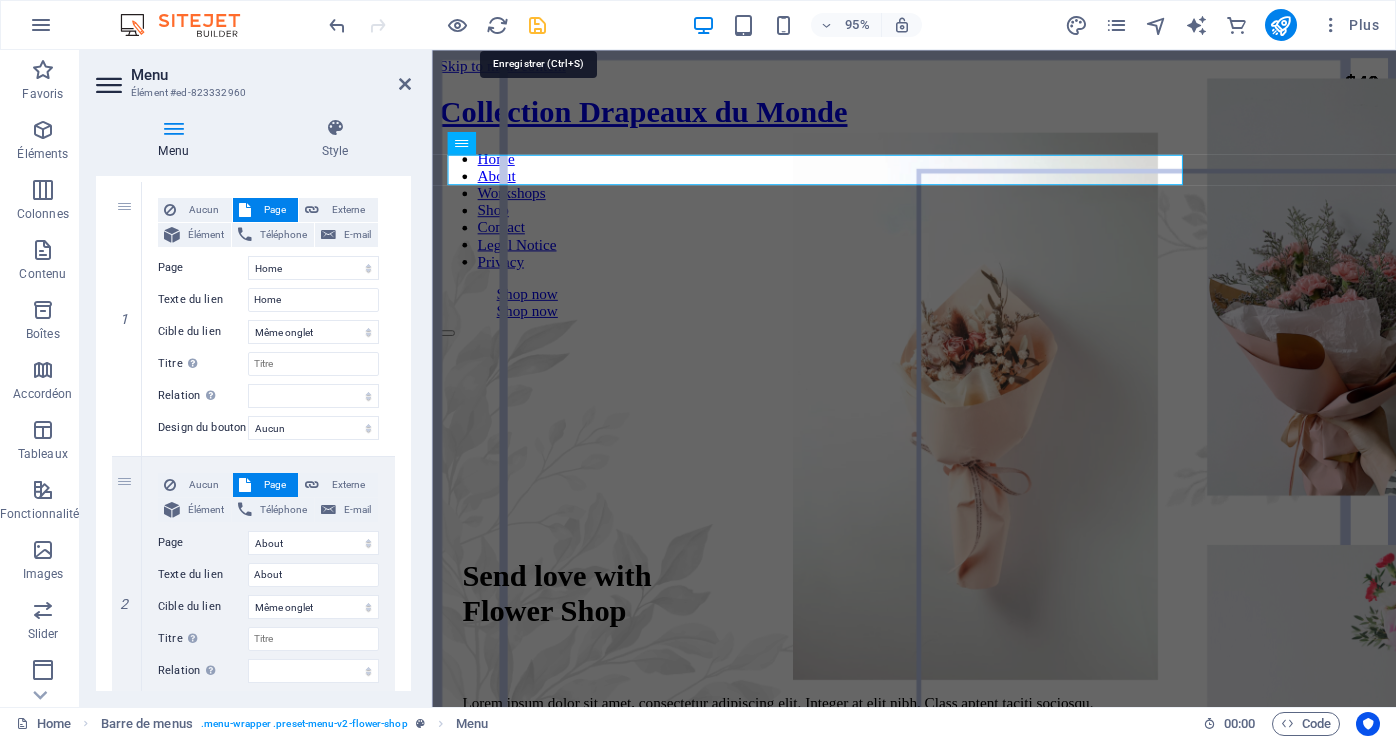 click at bounding box center (537, 25) 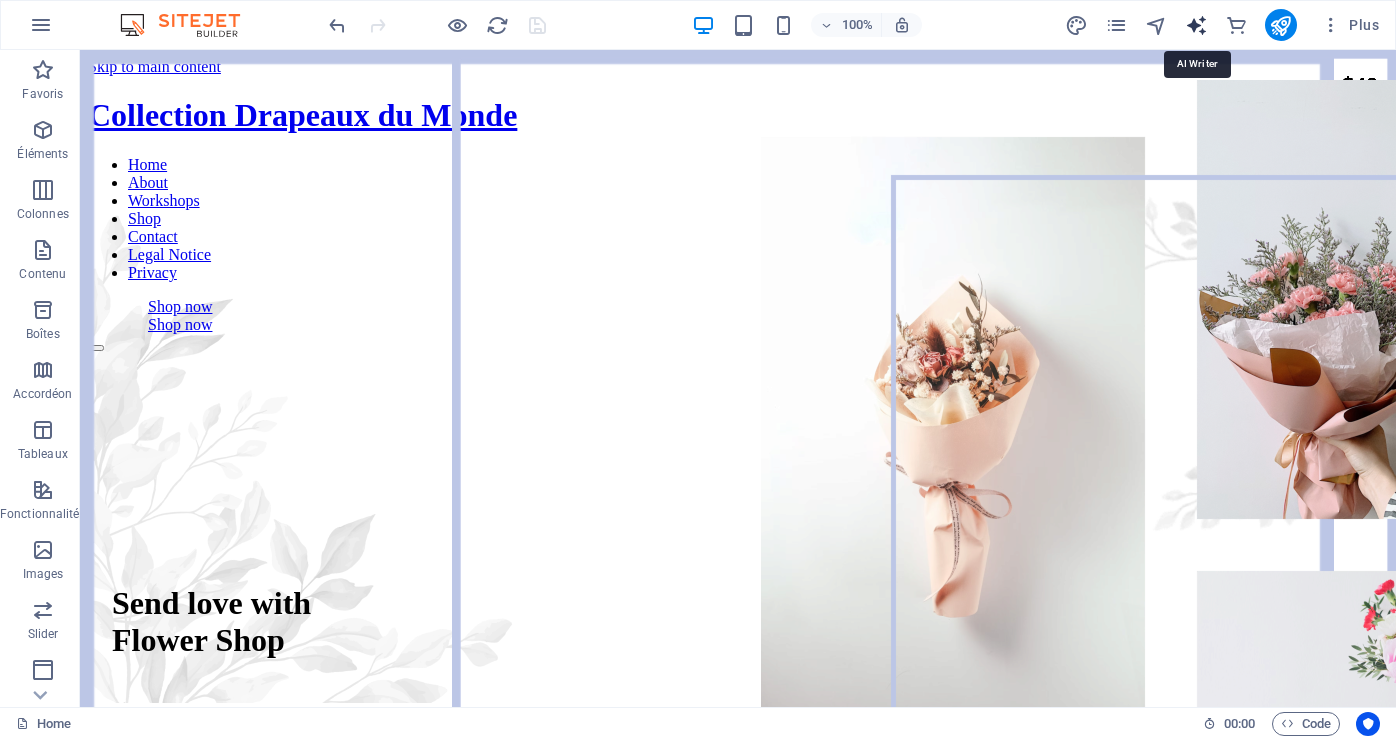click at bounding box center [1196, 25] 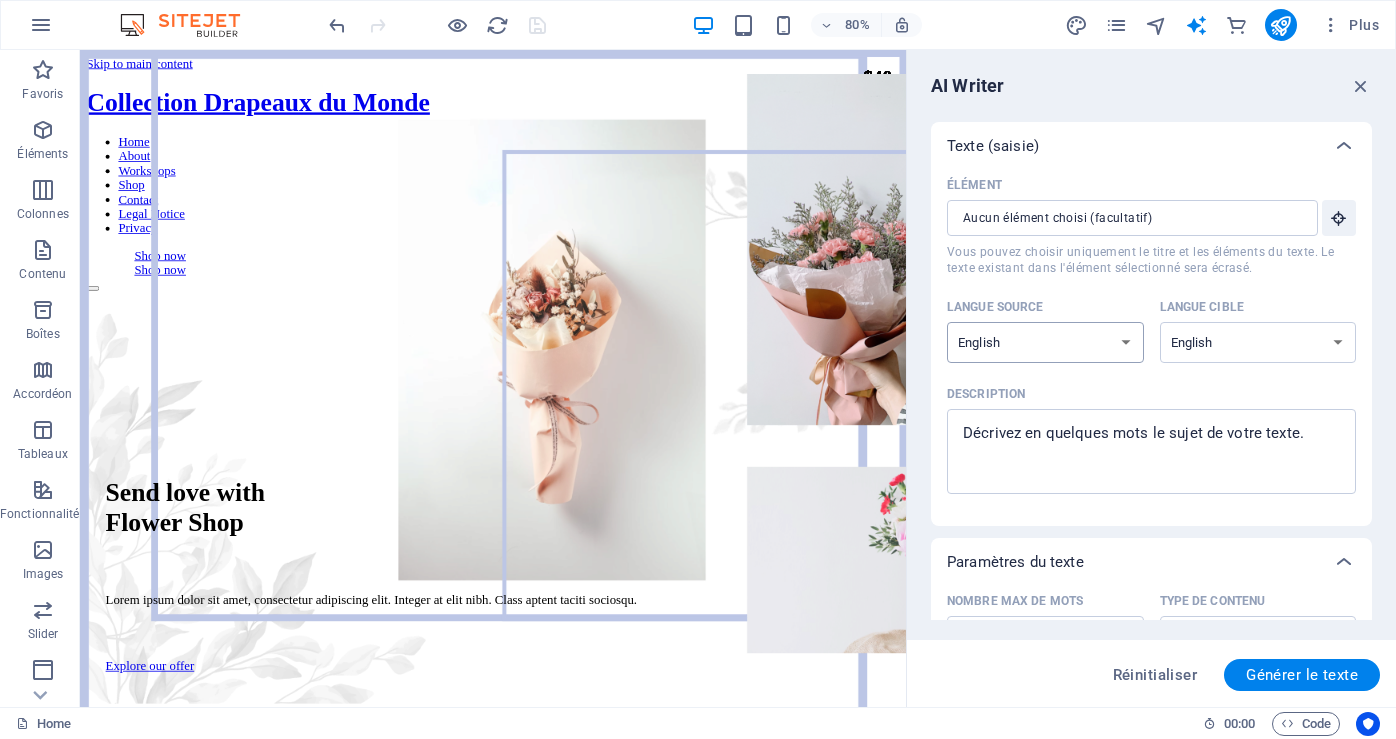 click on "Albanian Arabic Armenian Awadhi Azerbaijani Bashkir Basque Belarusian Bengali Bhojpuri Bosnian Brazilian Portuguese Bulgarian Cantonese (Yue) Catalan Chhattisgarhi Chinese Croatian Czech Danish Dogri Dutch English Estonian Faroese Finnish French Galician Georgian German Greek Gujarati Haryanvi Hindi Hungarian Indonesian Irish Italian Japanese Javanese Kannada Kashmiri Kazakh Konkani Korean Kyrgyz Latvian Lithuanian Macedonian Maithili Malay Maltese Mandarin Mandarin Chinese Marathi Marwari Min Nan Moldovan Mongolian Montenegrin Nepali Norwegian Oriya Pashto Persian (Farsi) Polish Portuguese Punjabi Rajasthani Romanian Russian Sanskrit Santali Serbian Sindhi Sinhala Slovak Slovene Slovenian Spanish Ukrainian Urdu Uzbek Vietnamese Welsh Wu" at bounding box center [1045, 342] 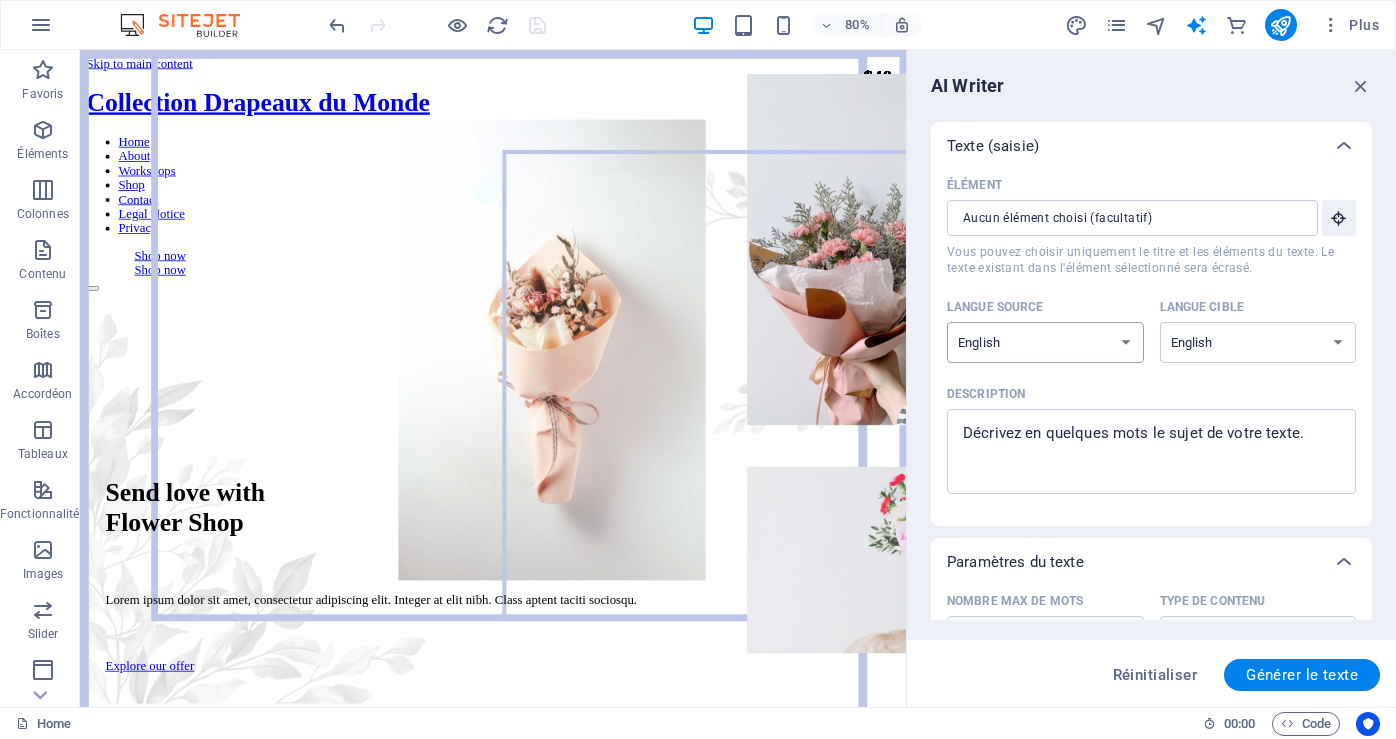 select on "French" 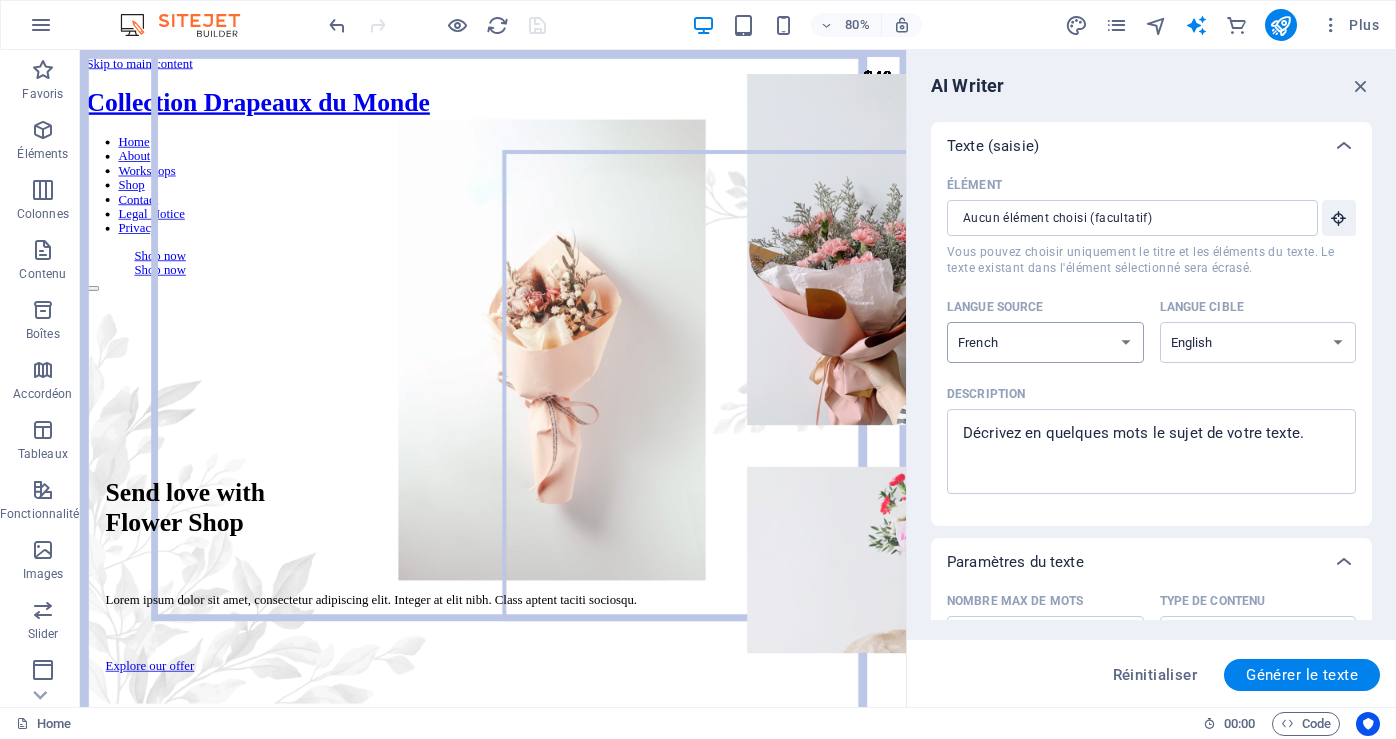 click on "Albanian Arabic Armenian Awadhi Azerbaijani Bashkir Basque Belarusian Bengali Bhojpuri Bosnian Brazilian Portuguese Bulgarian Cantonese (Yue) Catalan Chhattisgarhi Chinese Croatian Czech Danish Dogri Dutch English Estonian Faroese Finnish French Galician Georgian German Greek Gujarati Haryanvi Hindi Hungarian Indonesian Irish Italian Japanese Javanese Kannada Kashmiri Kazakh Konkani Korean Kyrgyz Latvian Lithuanian Macedonian Maithili Malay Maltese Mandarin Mandarin Chinese Marathi Marwari Min Nan Moldovan Mongolian Montenegrin Nepali Norwegian Oriya Pashto Persian (Farsi) Polish Portuguese Punjabi Rajasthani Romanian Russian Sanskrit Santali Serbian Sindhi Sinhala Slovak Slovene Slovenian Spanish Ukrainian Urdu Uzbek Vietnamese Welsh Wu" at bounding box center [1045, 342] 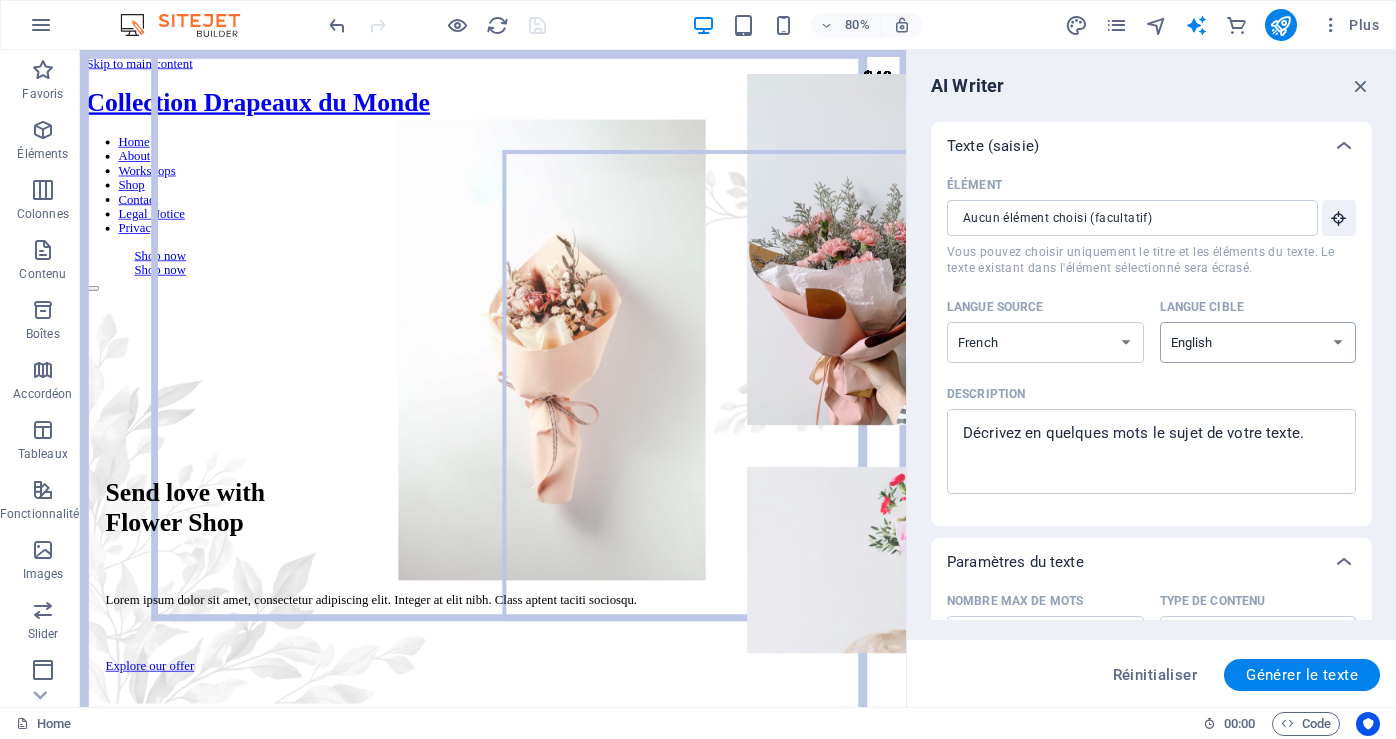 click on "Albanian Arabic Armenian Awadhi Azerbaijani Bashkir Basque Belarusian Bengali Bhojpuri Bosnian Brazilian Portuguese Bulgarian Cantonese (Yue) Catalan Chhattisgarhi Chinese Croatian Czech Danish Dogri Dutch English Estonian Faroese Finnish French Galician Georgian German Greek Gujarati Haryanvi Hindi Hungarian Indonesian Irish Italian Japanese Javanese Kannada Kashmiri Kazakh Konkani Korean Kyrgyz Latvian Lithuanian Macedonian Maithili Malay Maltese Mandarin Mandarin Chinese Marathi Marwari Min Nan Moldovan Mongolian Montenegrin Nepali Norwegian Oriya Pashto Persian (Farsi) Polish Portuguese Punjabi Rajasthani Romanian Russian Sanskrit Santali Serbian Sindhi Sinhala Slovak Slovene Slovenian Spanish Ukrainian Urdu Uzbek Vietnamese Welsh Wu" at bounding box center [1258, 342] 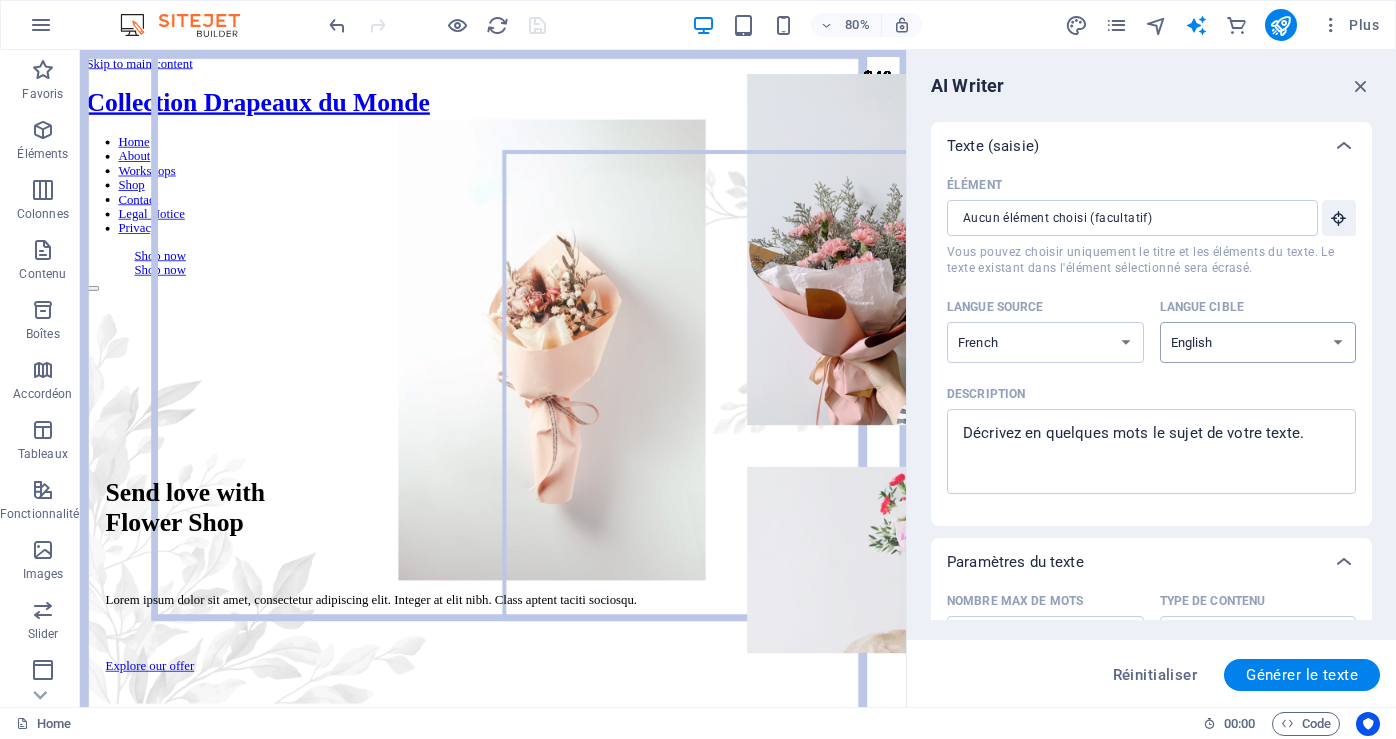 select on "French" 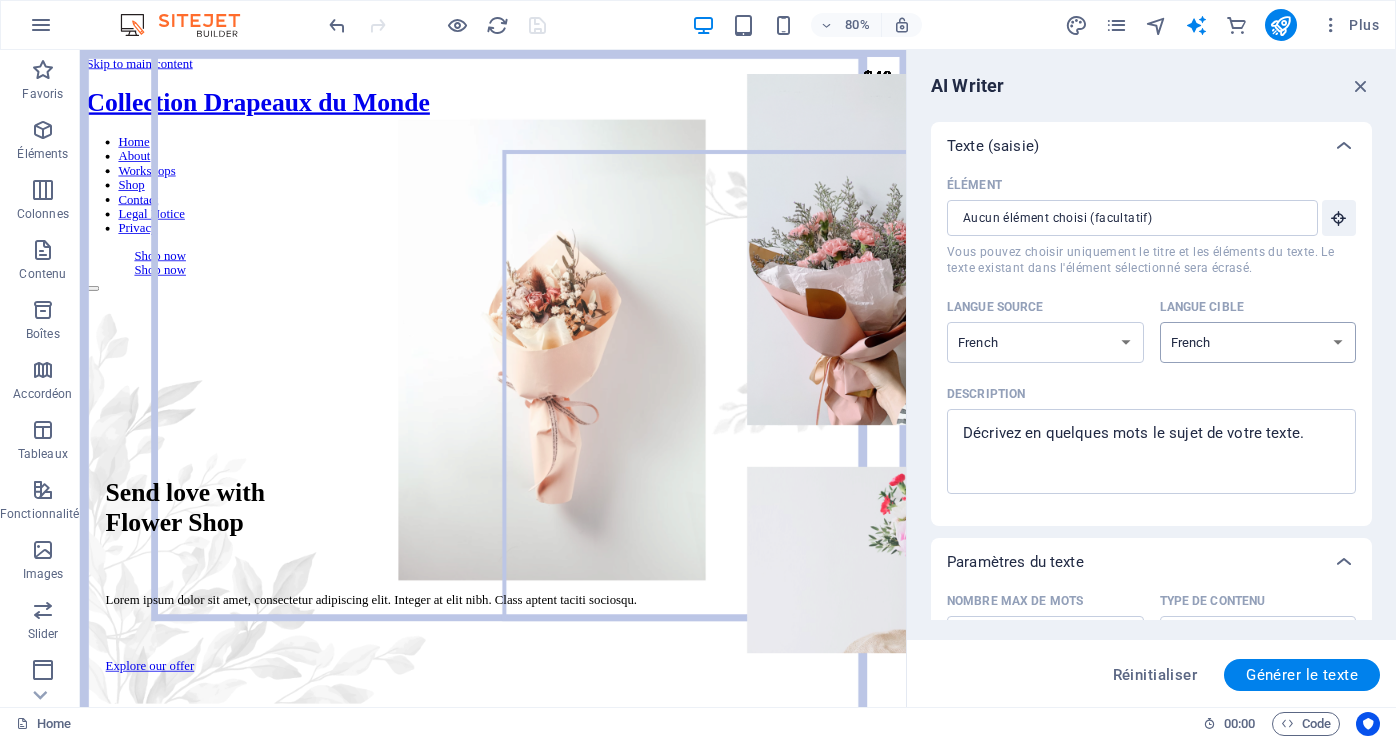 click on "Albanian Arabic Armenian Awadhi Azerbaijani Bashkir Basque Belarusian Bengali Bhojpuri Bosnian Brazilian Portuguese Bulgarian Cantonese (Yue) Catalan Chhattisgarhi Chinese Croatian Czech Danish Dogri Dutch English Estonian Faroese Finnish French Galician Georgian German Greek Gujarati Haryanvi Hindi Hungarian Indonesian Irish Italian Japanese Javanese Kannada Kashmiri Kazakh Konkani Korean Kyrgyz Latvian Lithuanian Macedonian Maithili Malay Maltese Mandarin Mandarin Chinese Marathi Marwari Min Nan Moldovan Mongolian Montenegrin Nepali Norwegian Oriya Pashto Persian (Farsi) Polish Portuguese Punjabi Rajasthani Romanian Russian Sanskrit Santali Serbian Sindhi Sinhala Slovak Slovene Slovenian Spanish Ukrainian Urdu Uzbek Vietnamese Welsh Wu" at bounding box center (1258, 342) 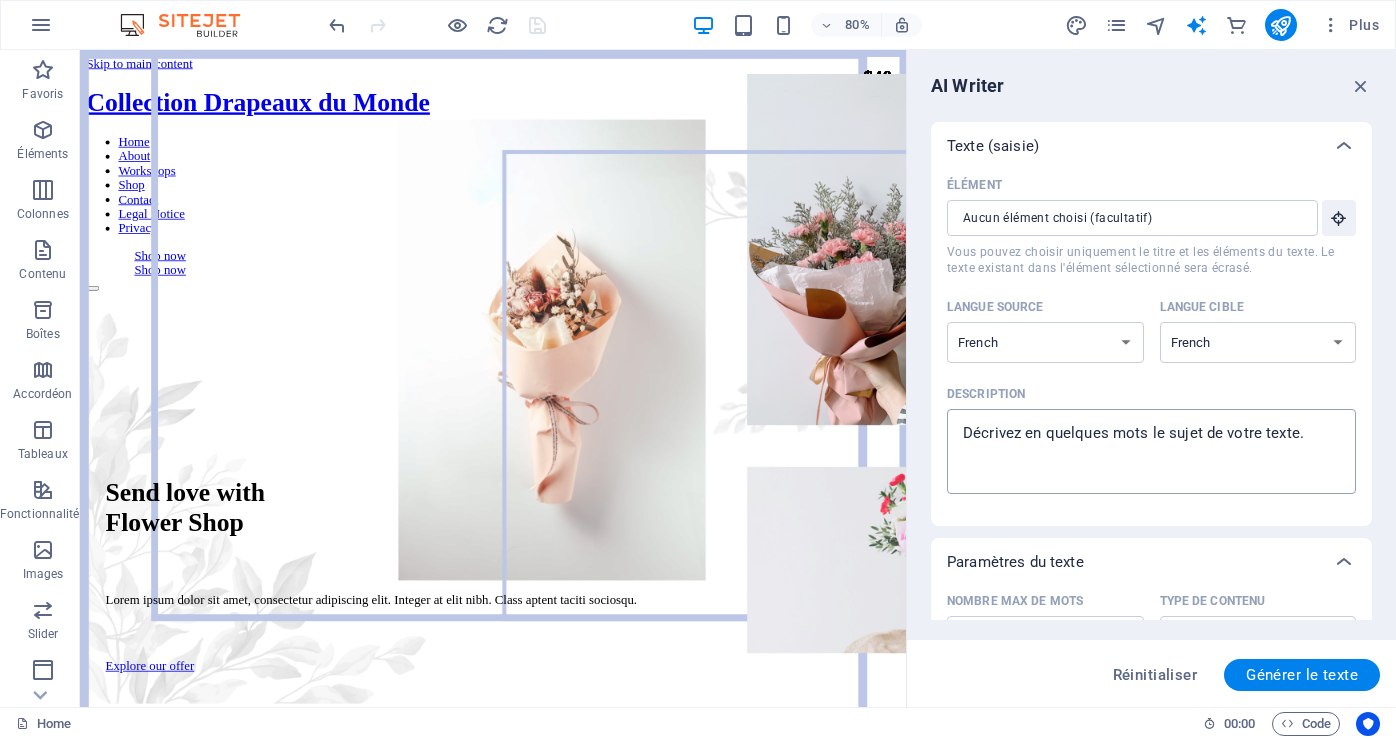 type on "x" 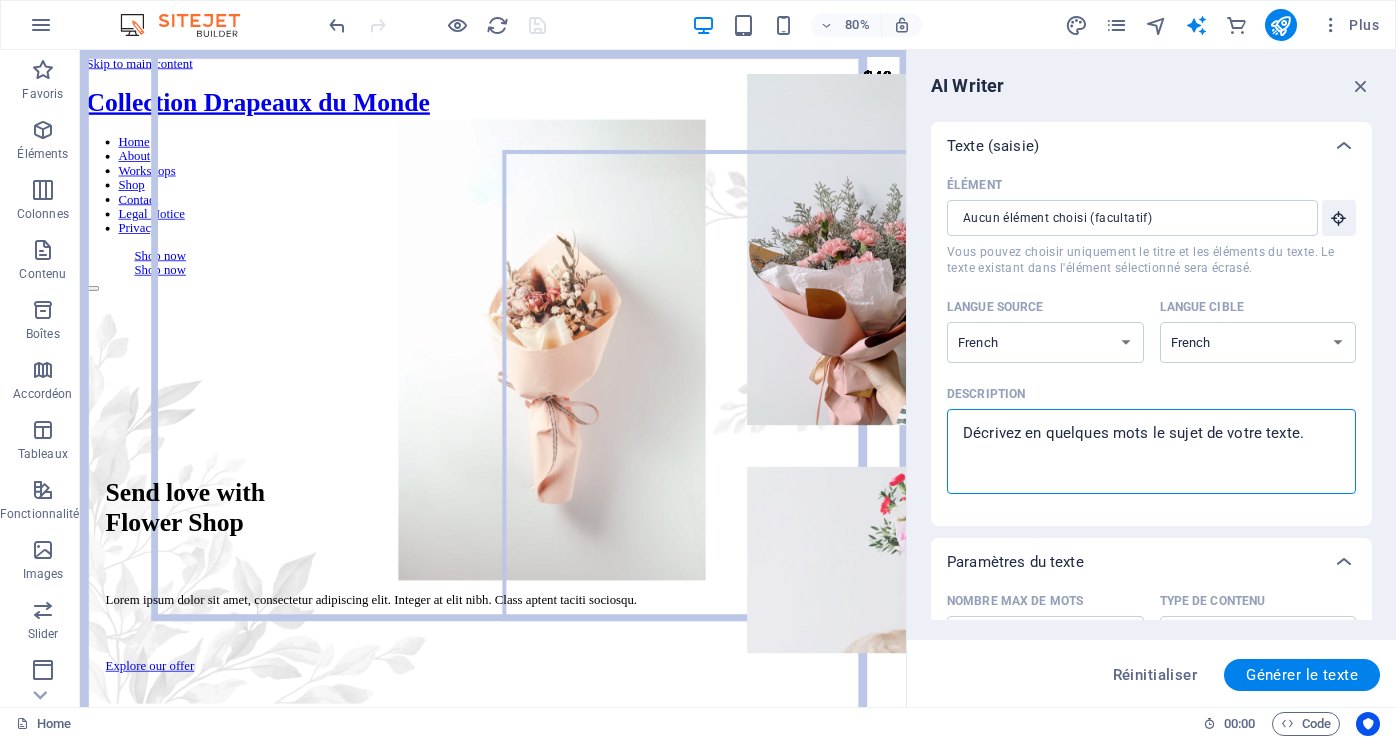 click on "Description x ​" at bounding box center [1151, 451] 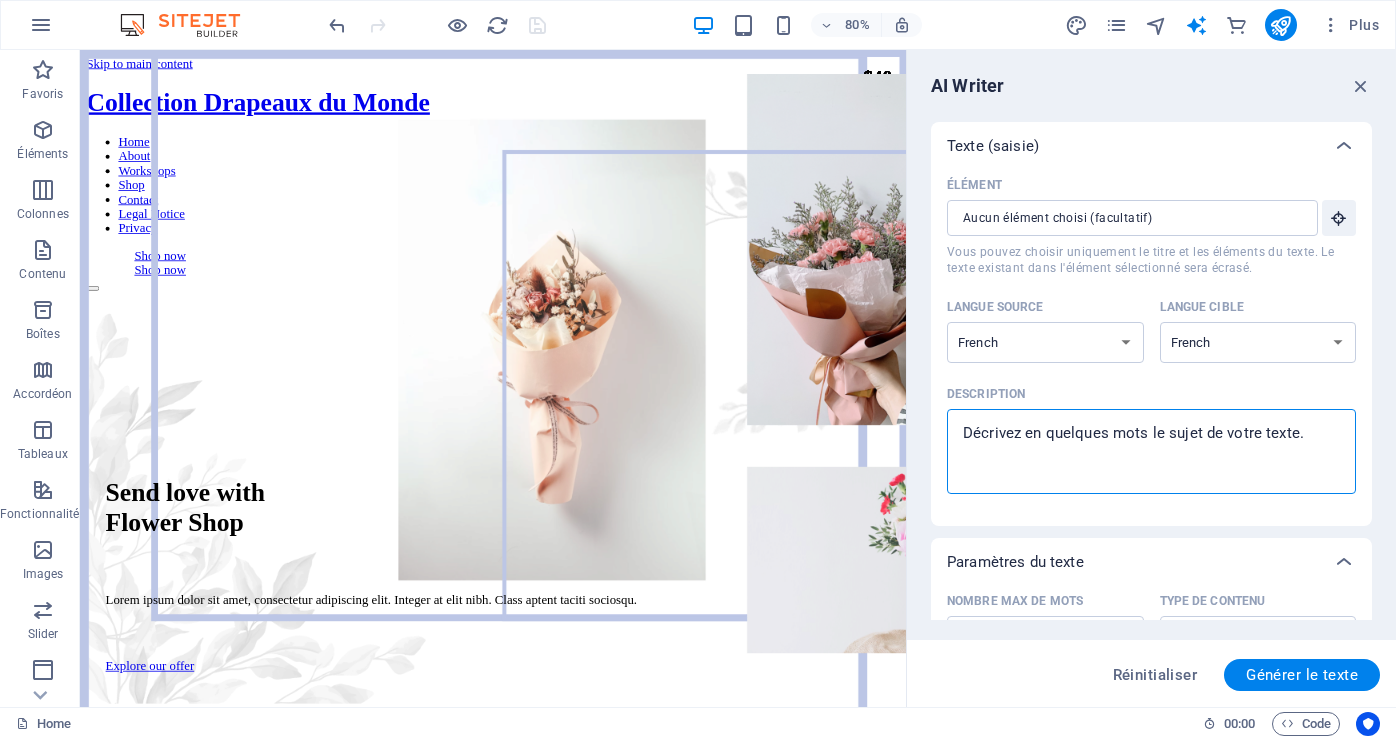 type on "C" 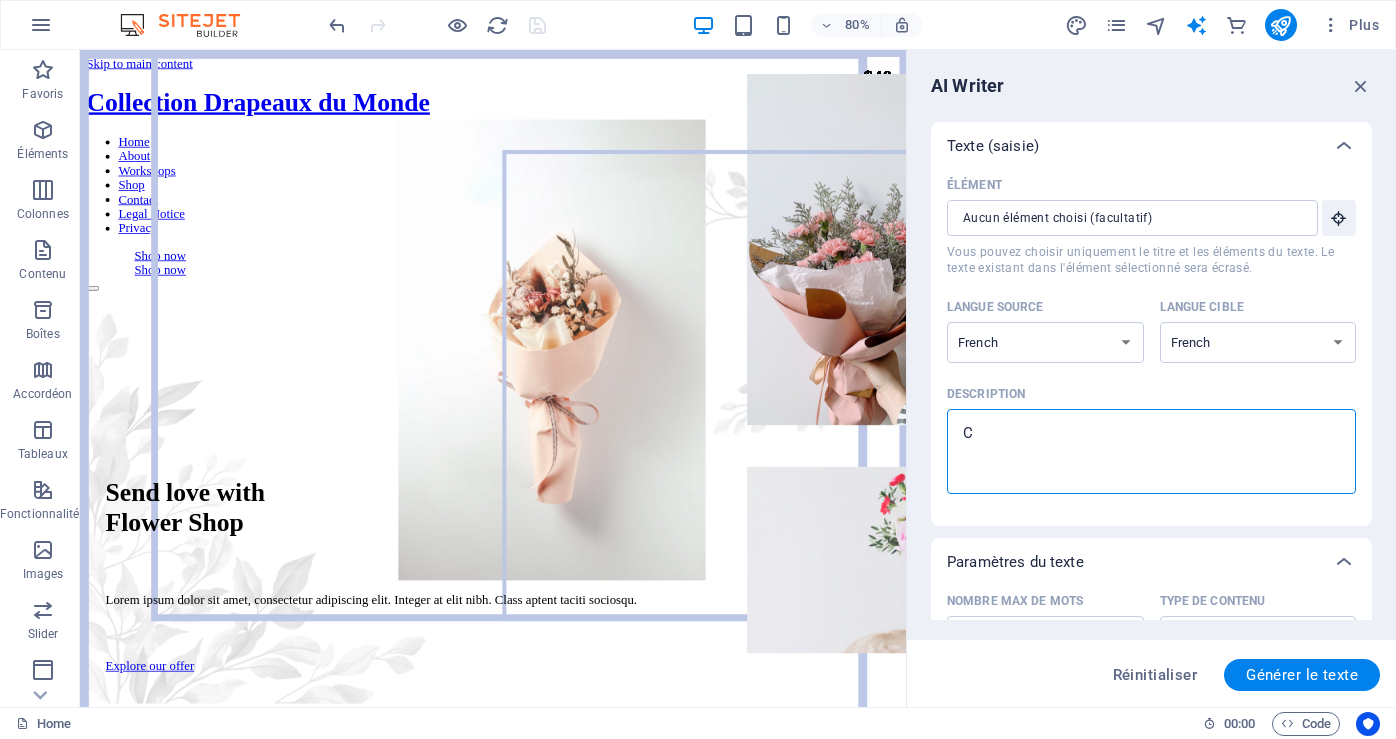 type on "Co" 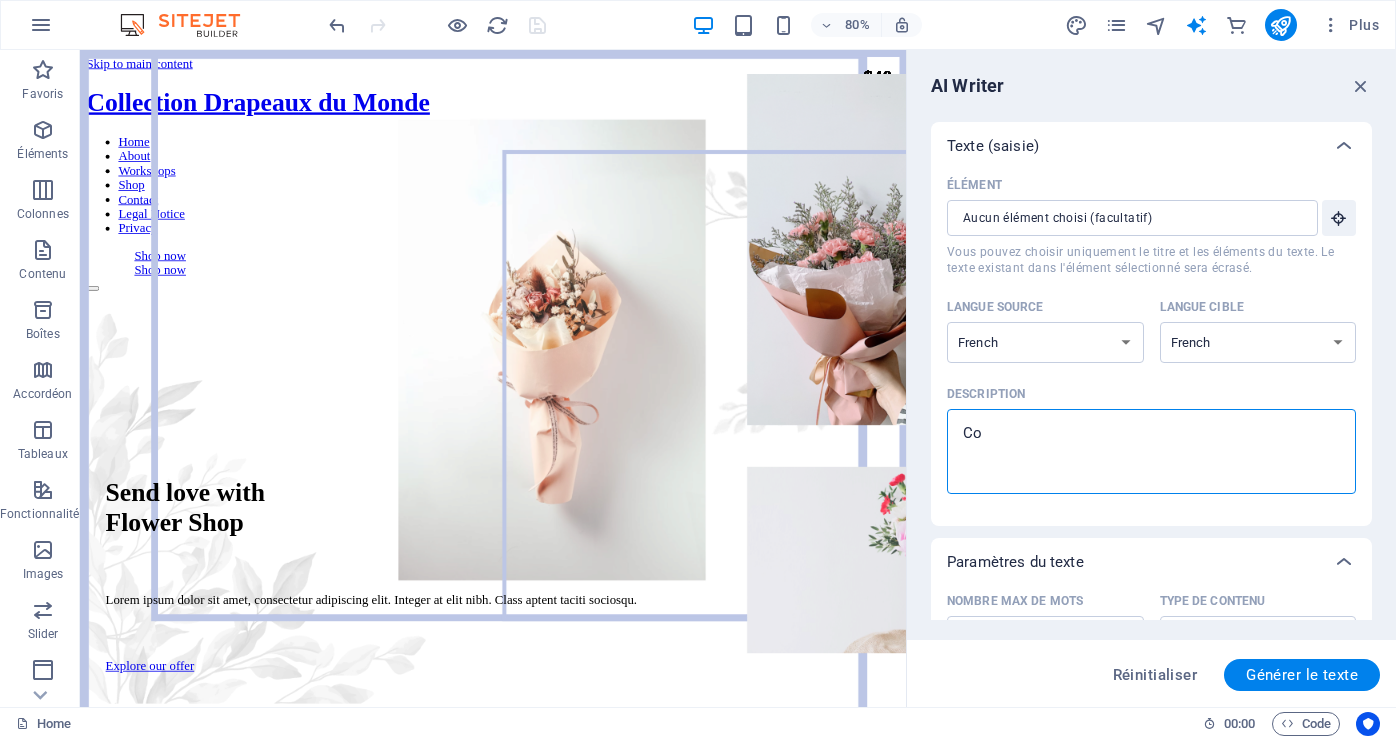type on "Col" 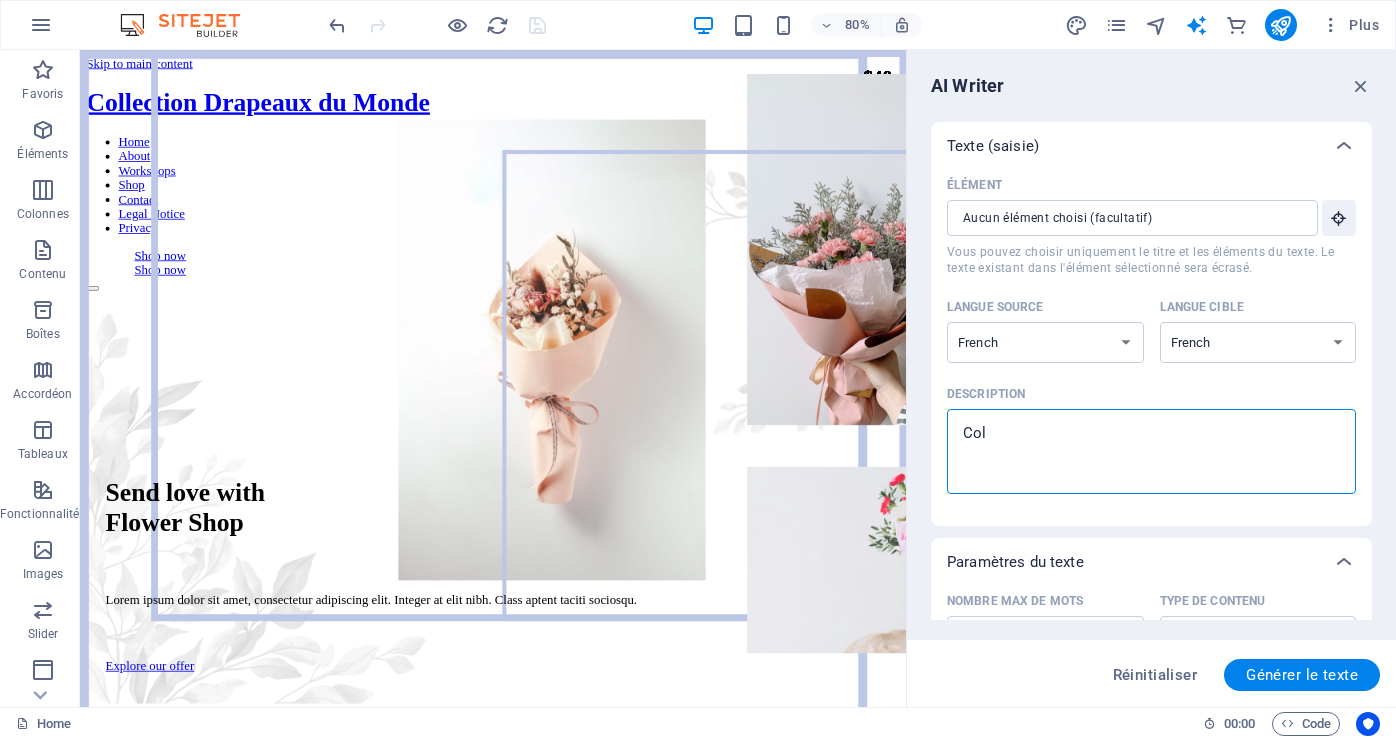 type on "Coll" 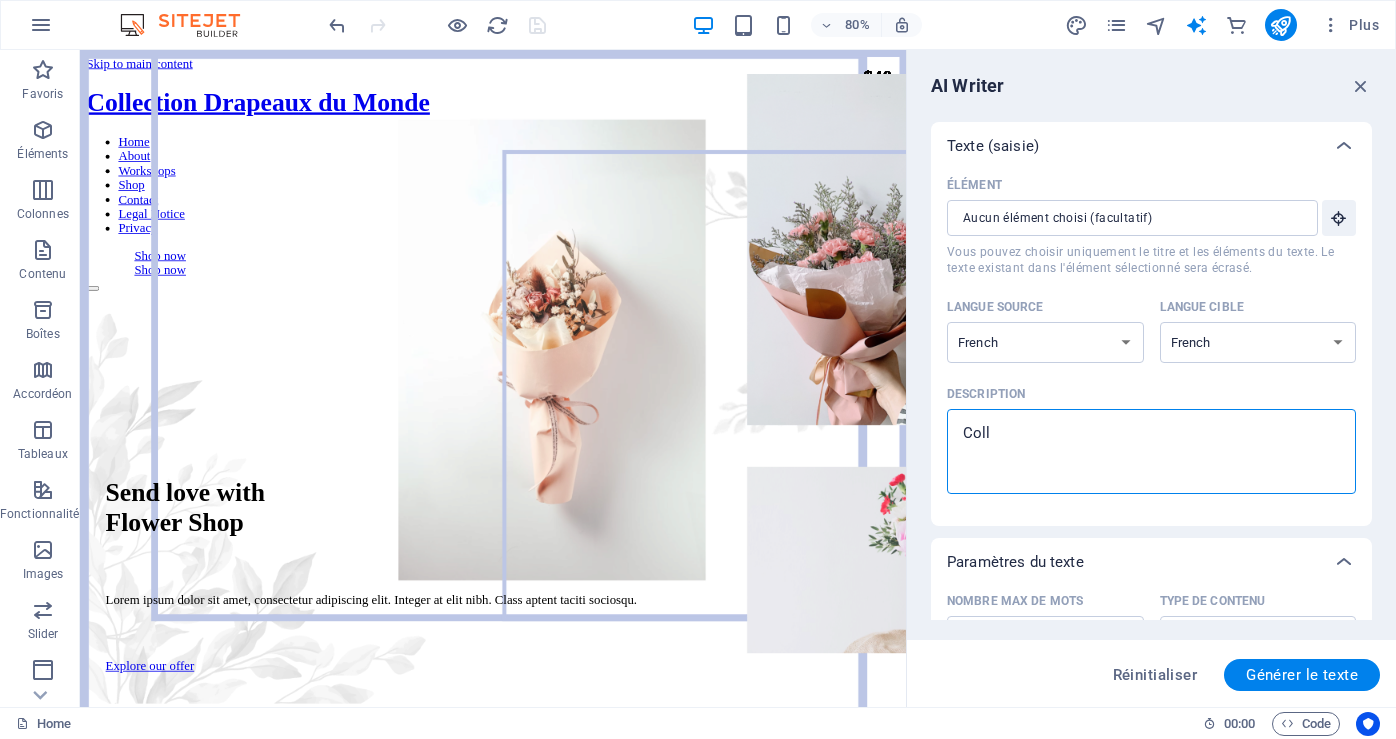 type on "Colle" 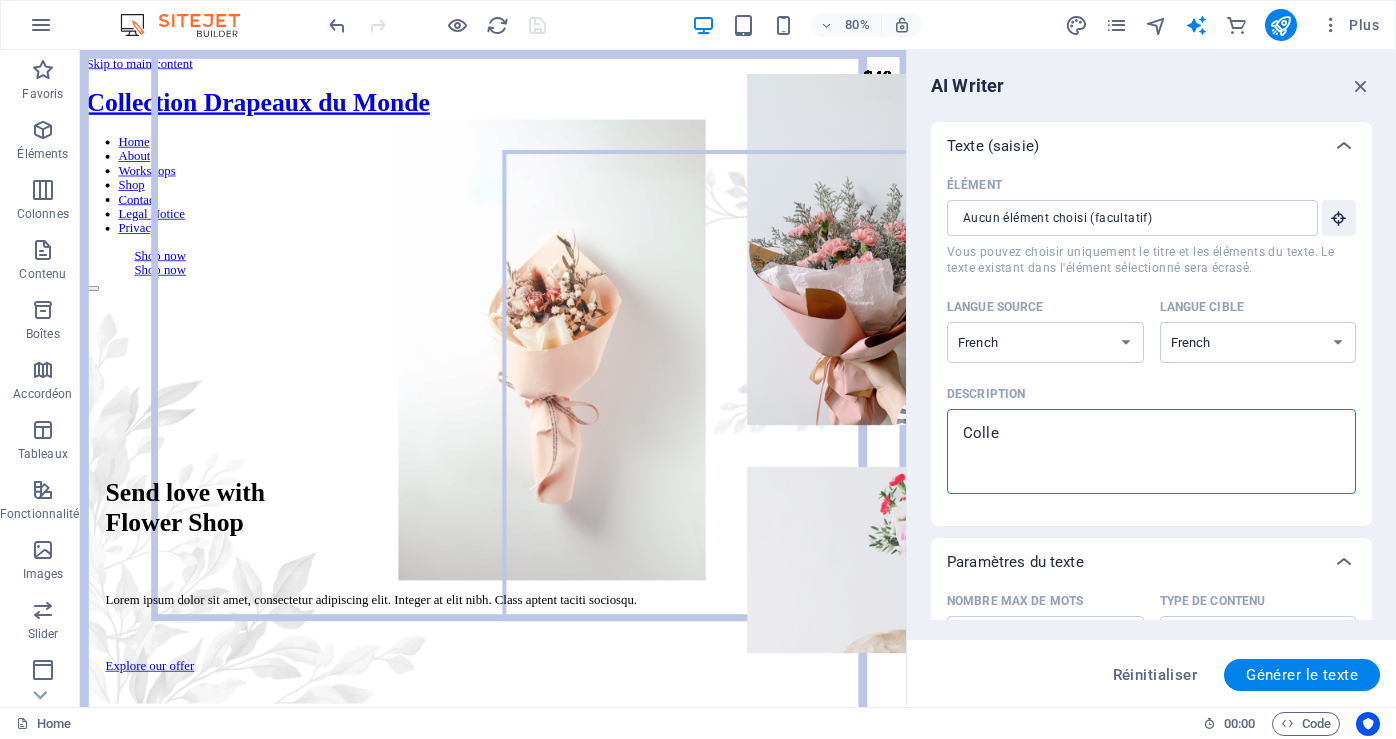 type on "Collec" 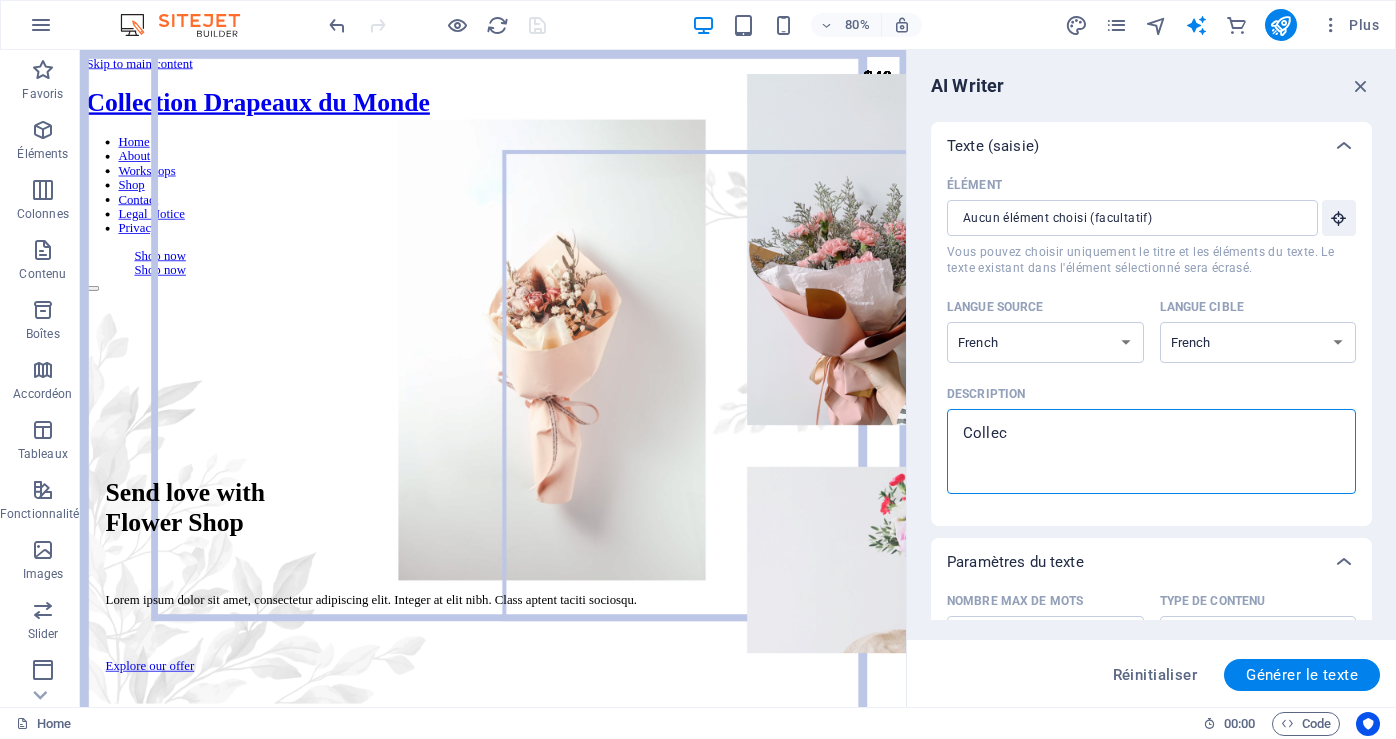 type on "x" 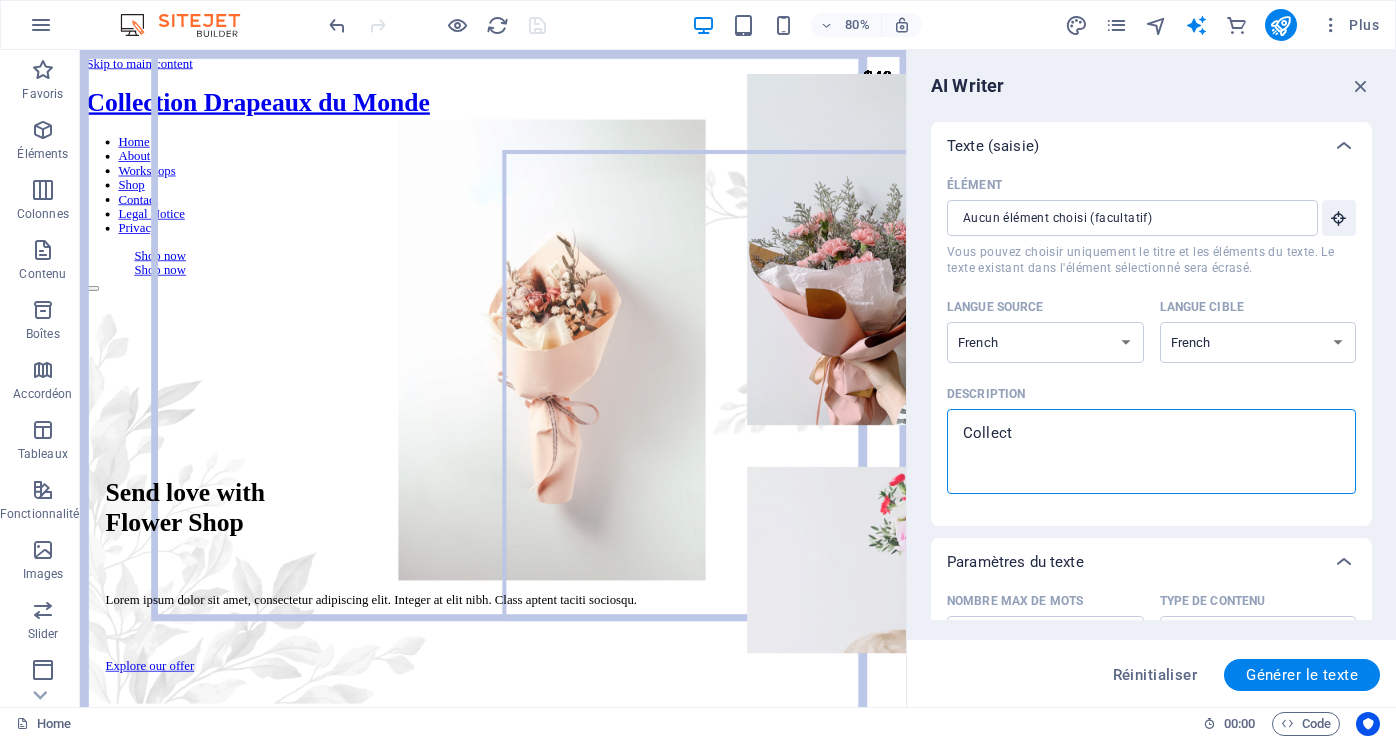 type on "Collecti" 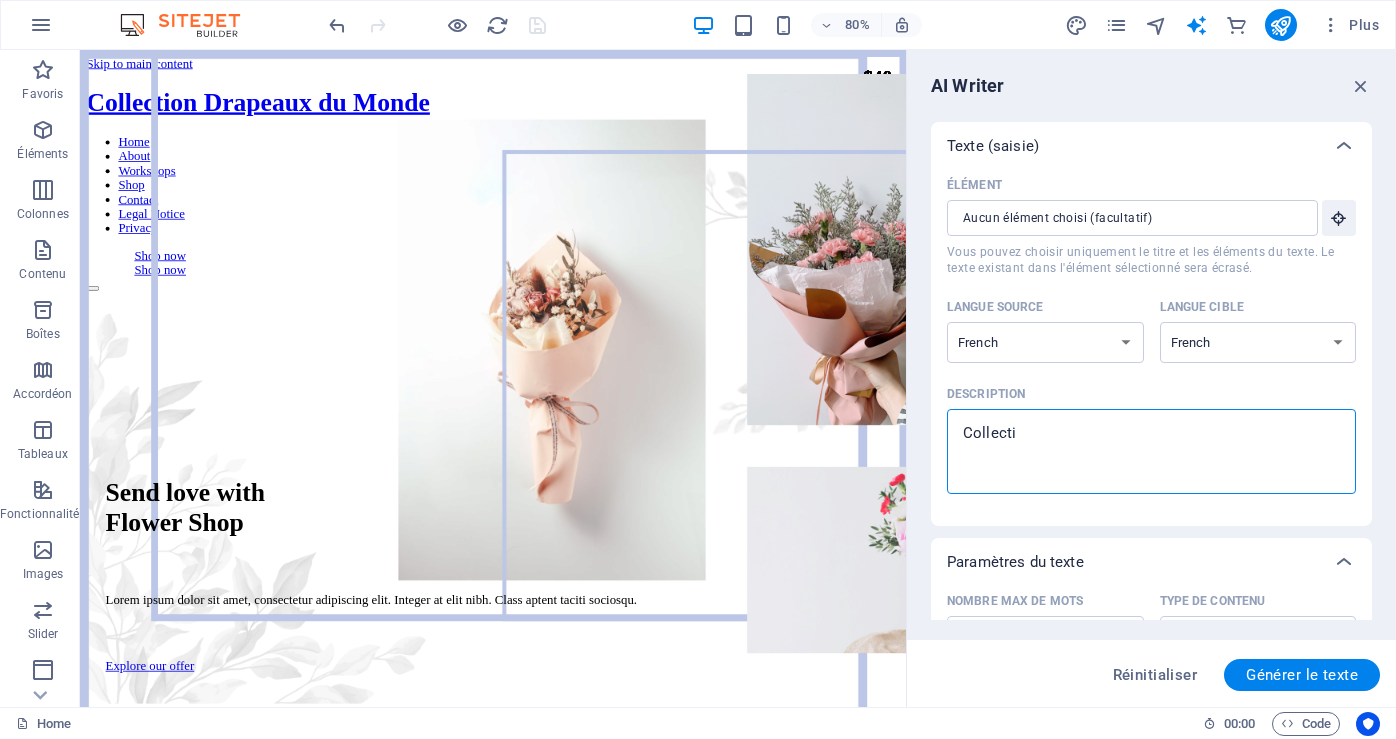 type on "Collectio" 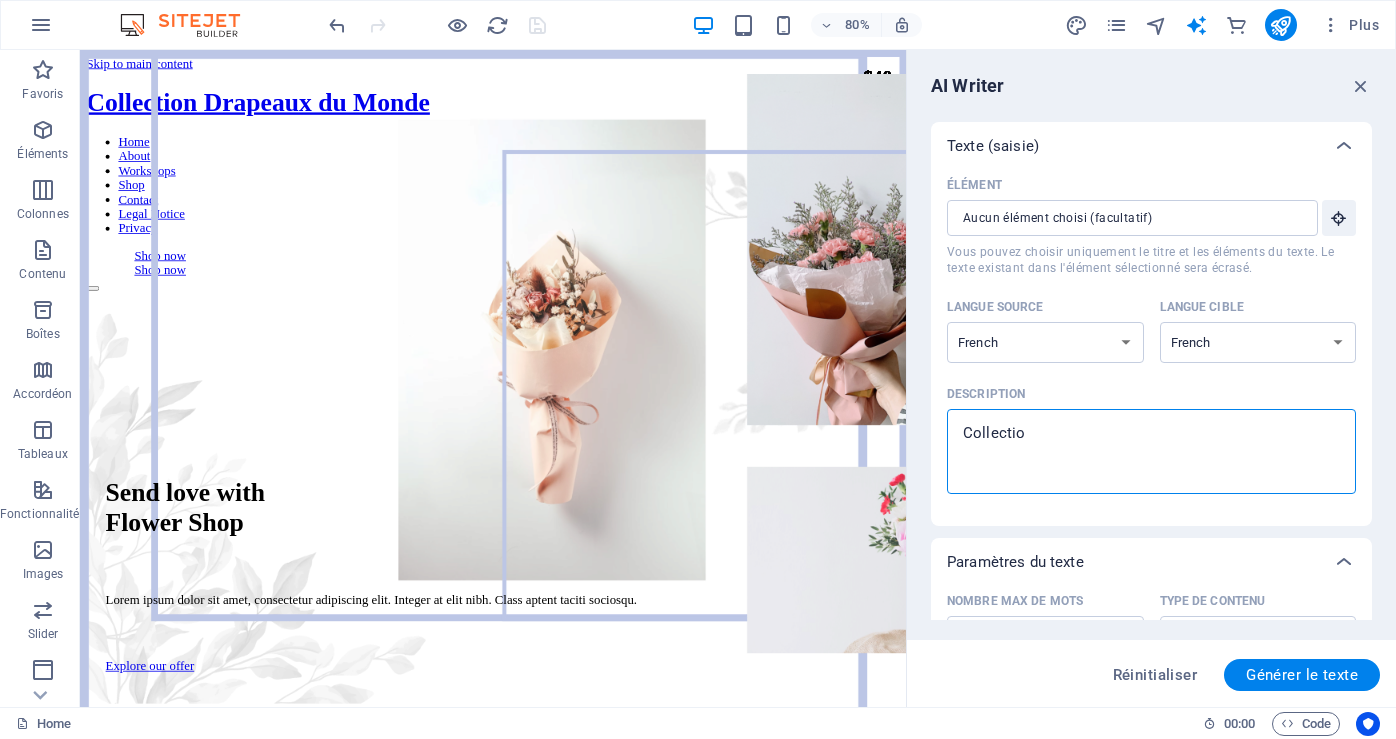 type on "Collection" 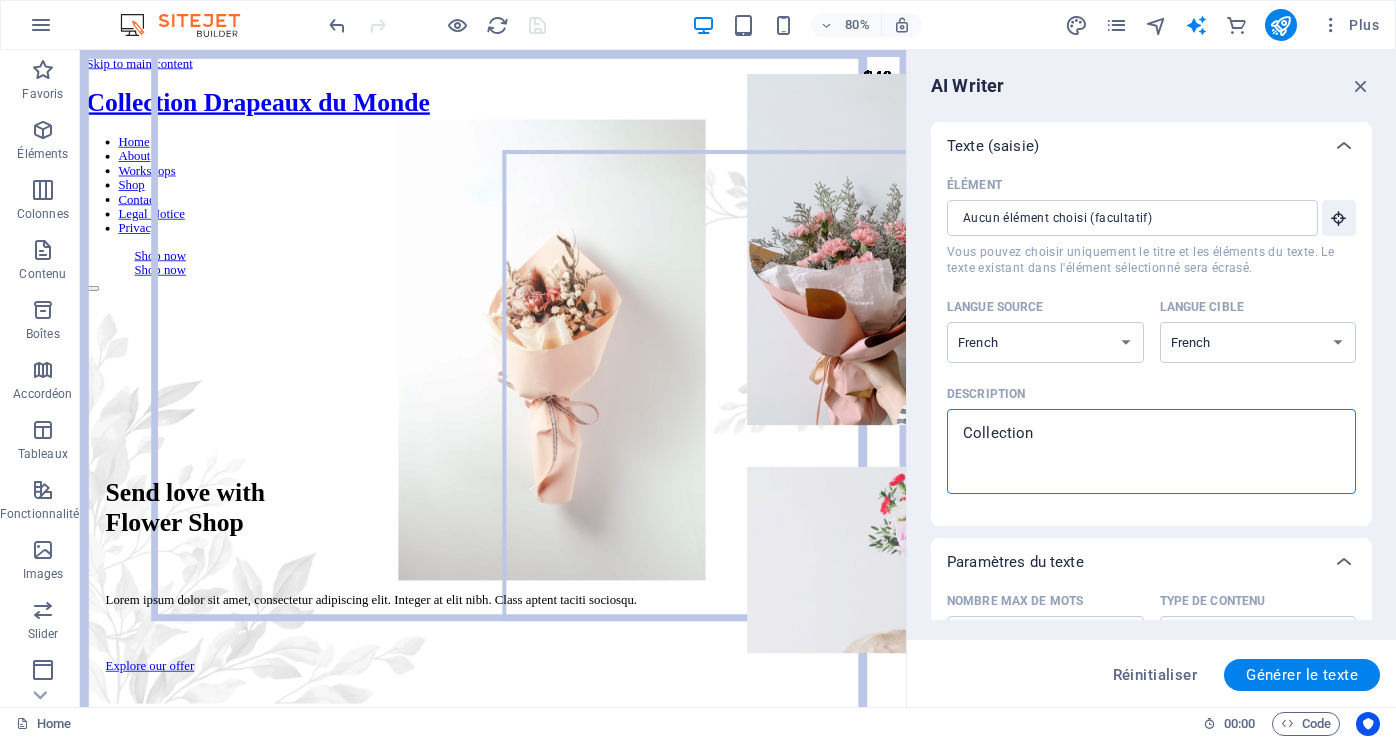 type on "Collection" 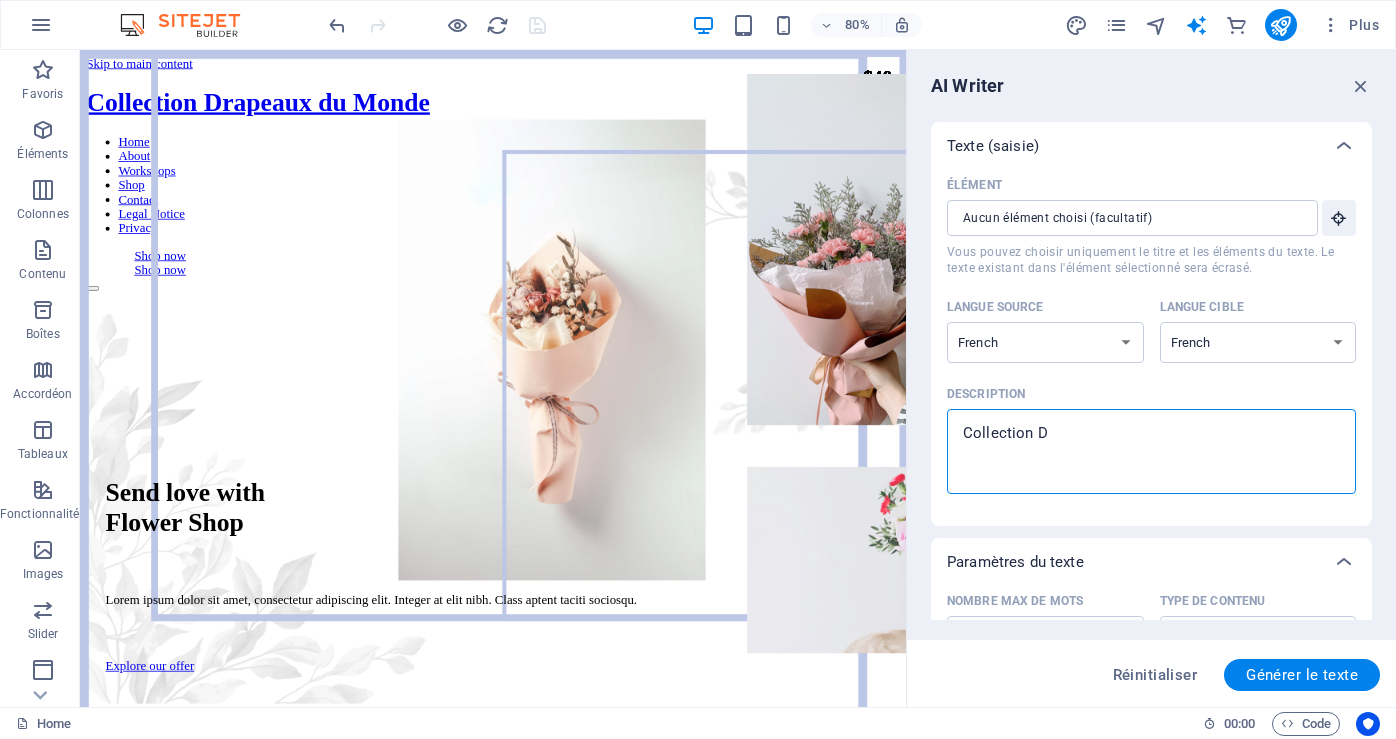 type on "Collection Dr" 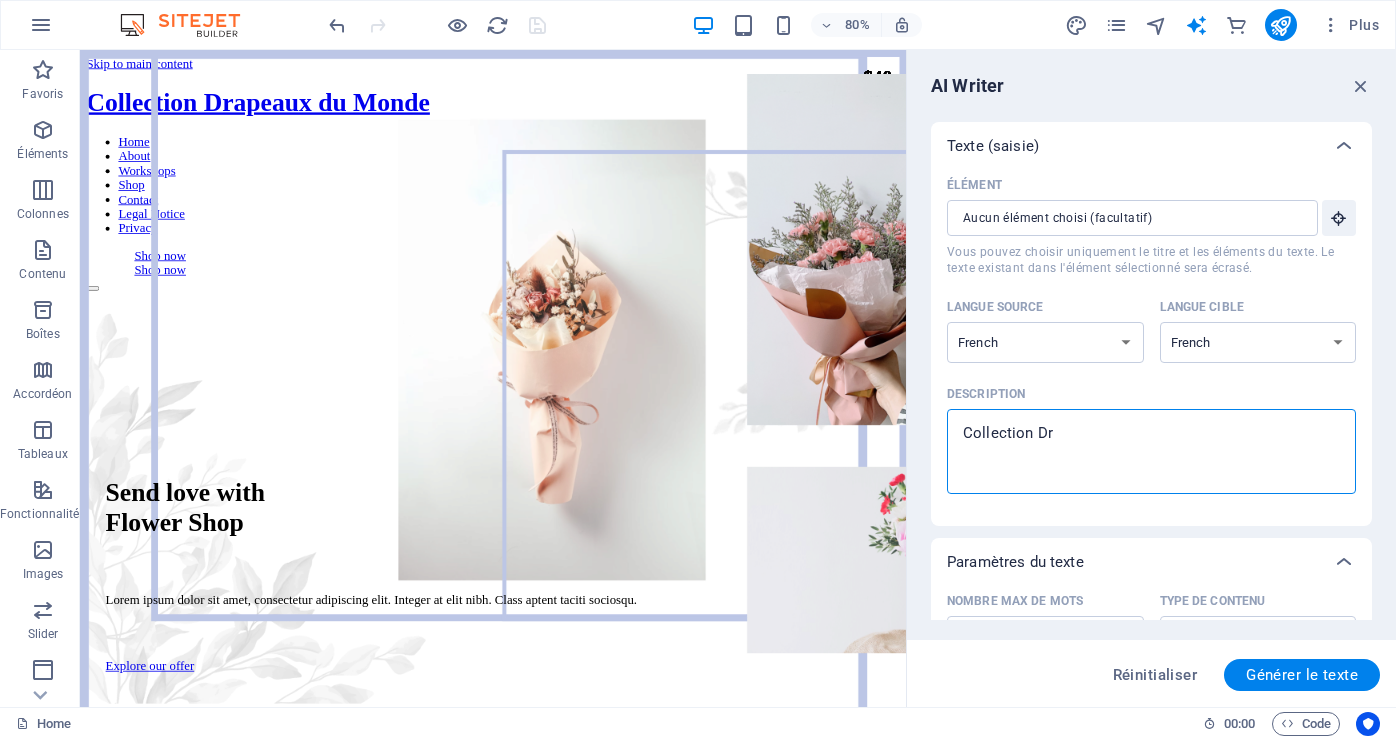type on "Collection Dra" 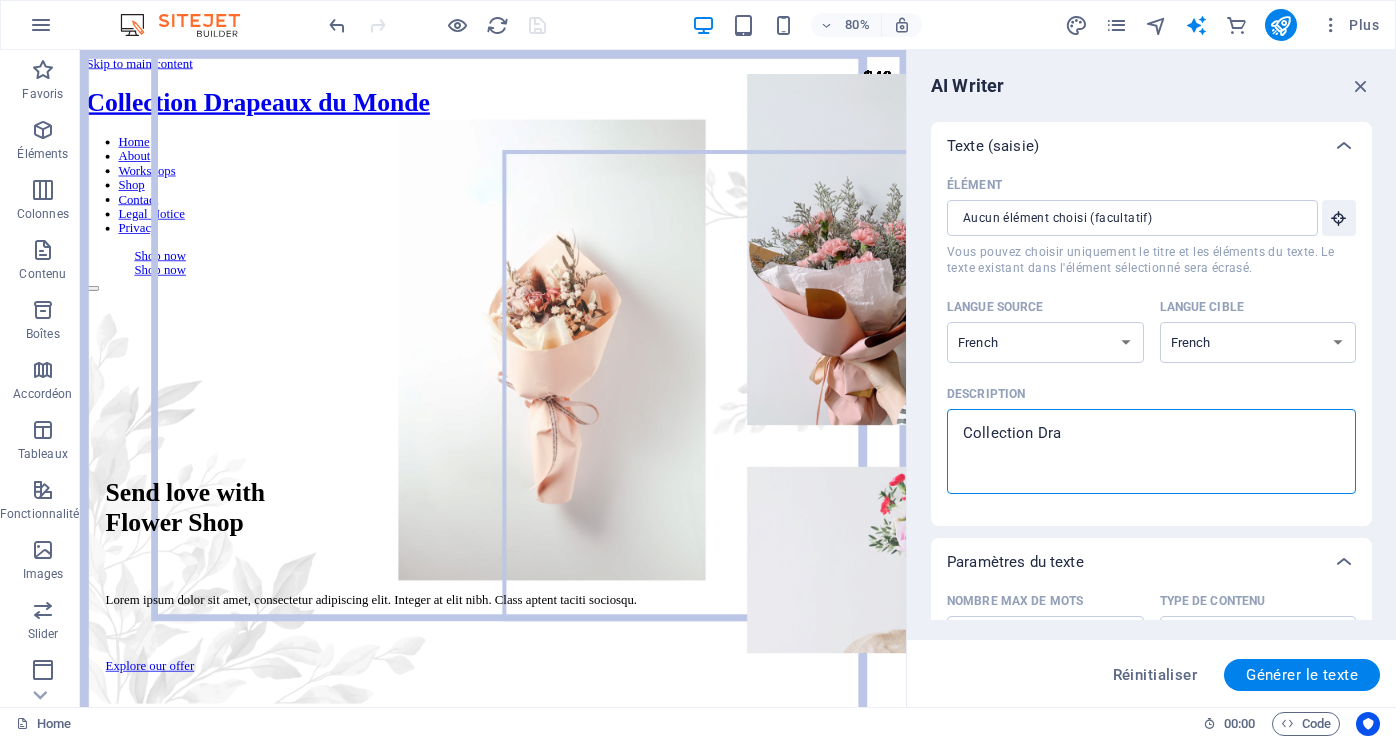 type on "Collection Drap" 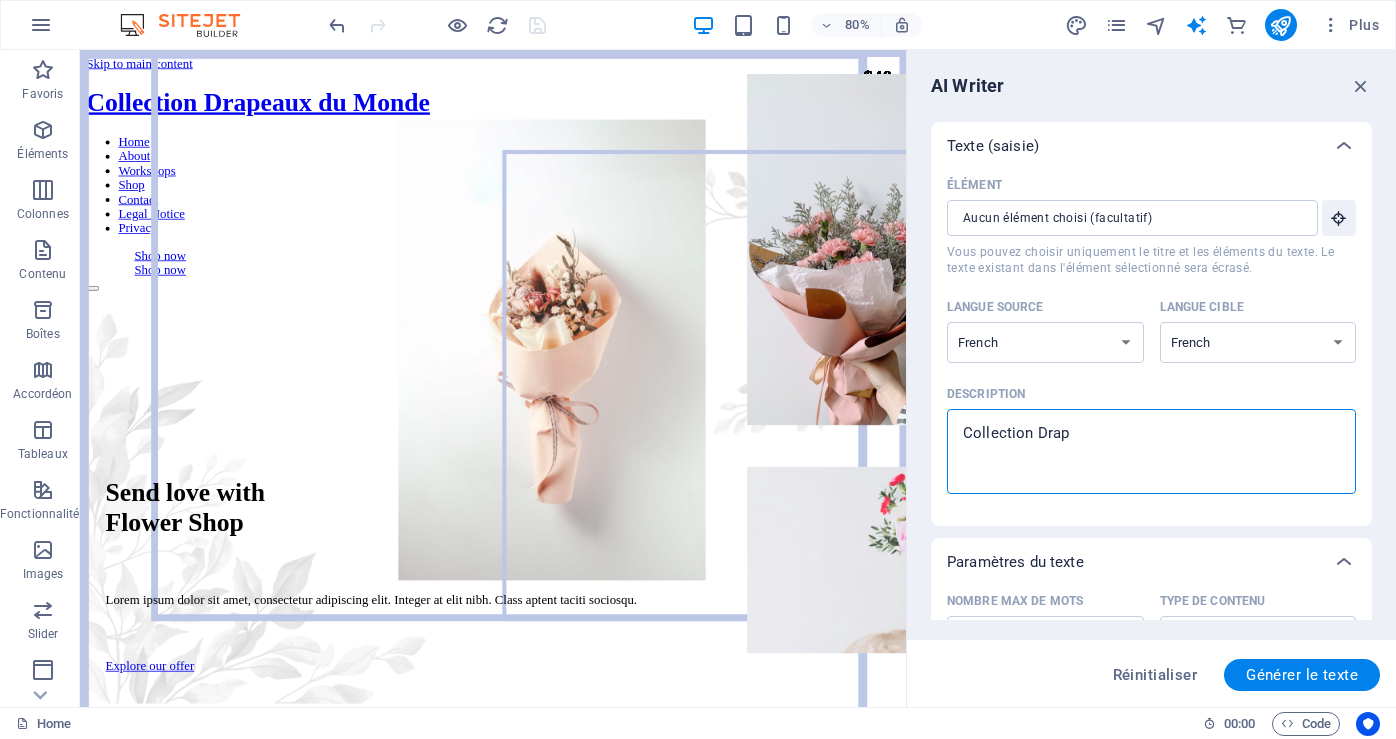 type on "Collection Drape" 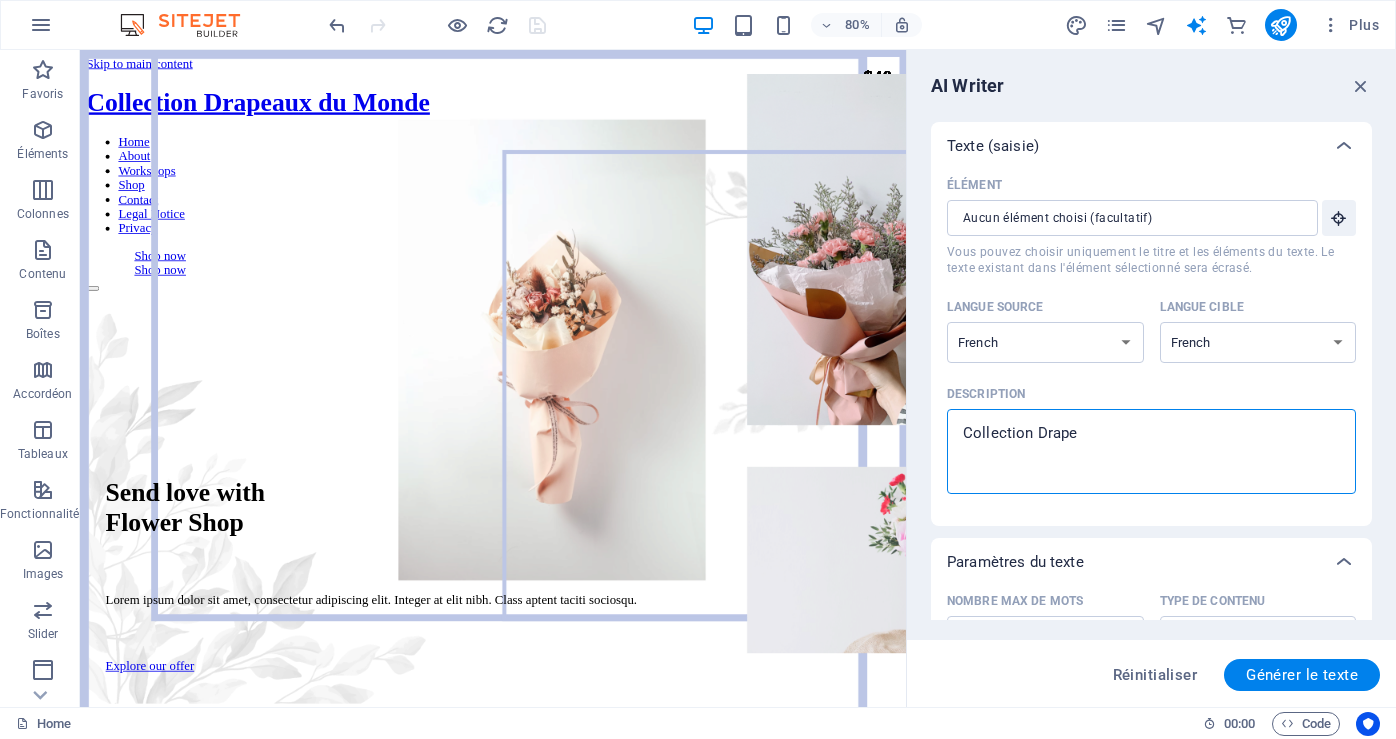 type on "Collection Drapea" 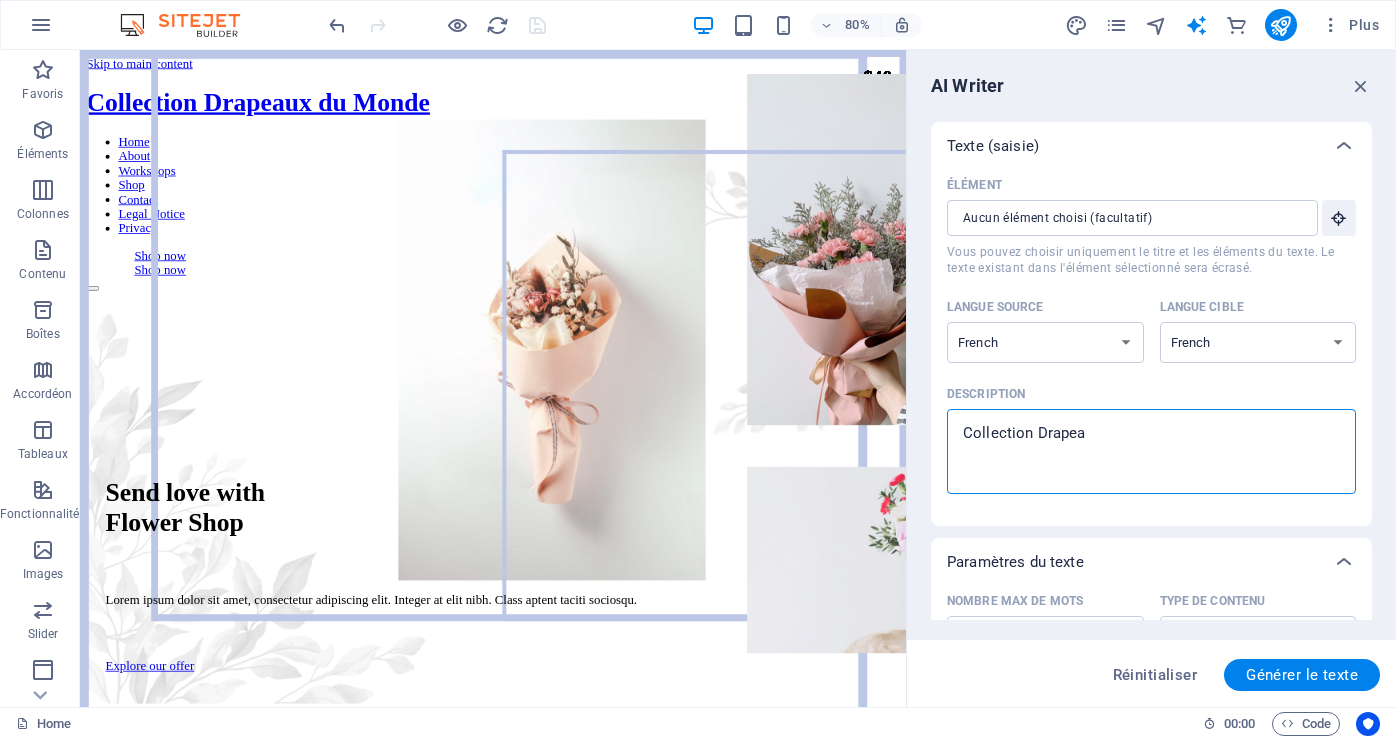 type on "Collection Drapeau" 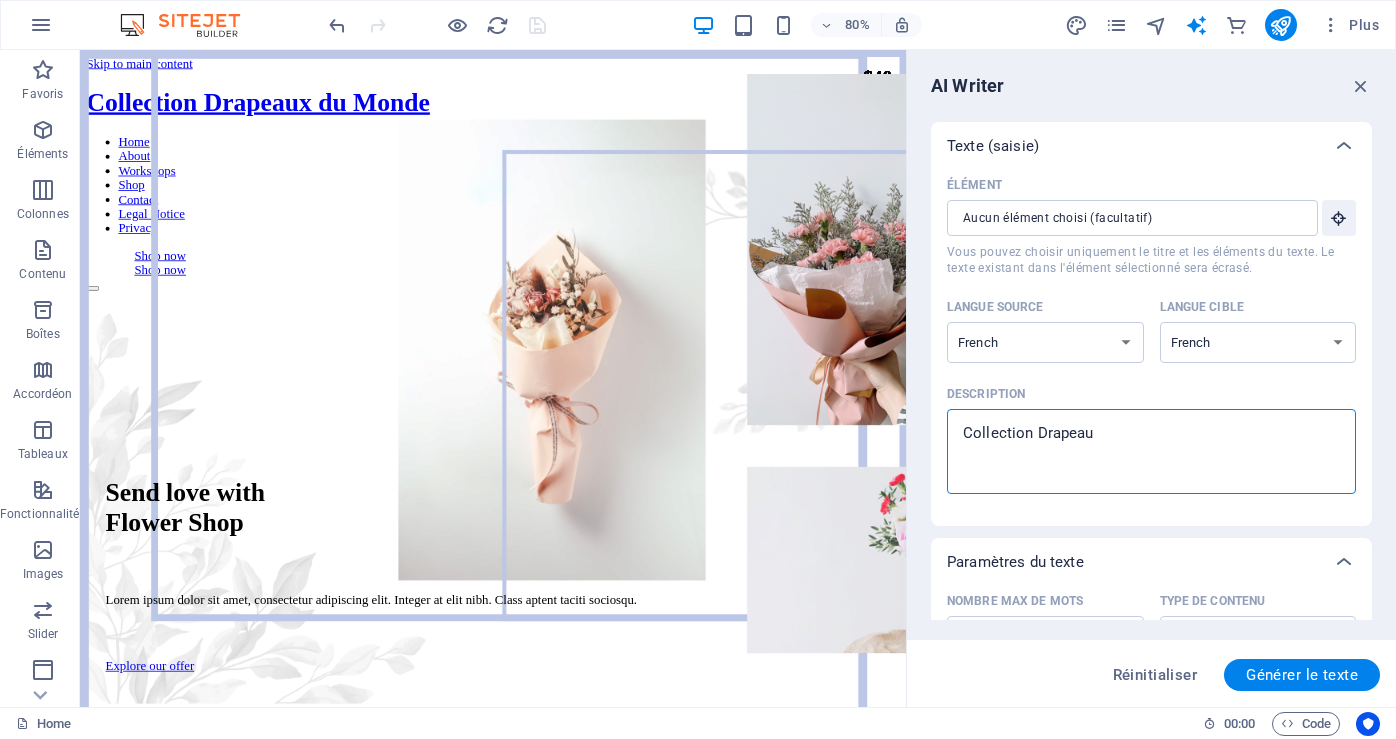 type on "Collection Drapeaux" 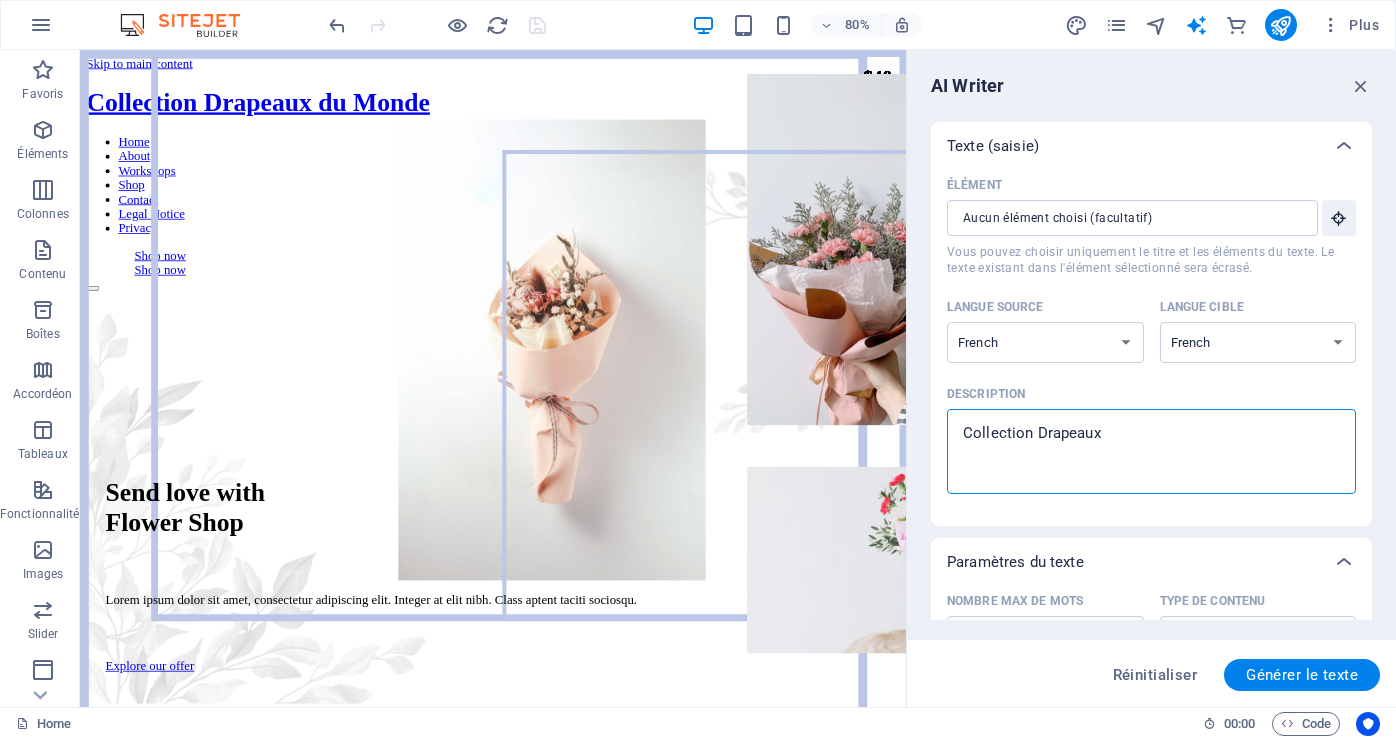 type on "Collection Drapeaux" 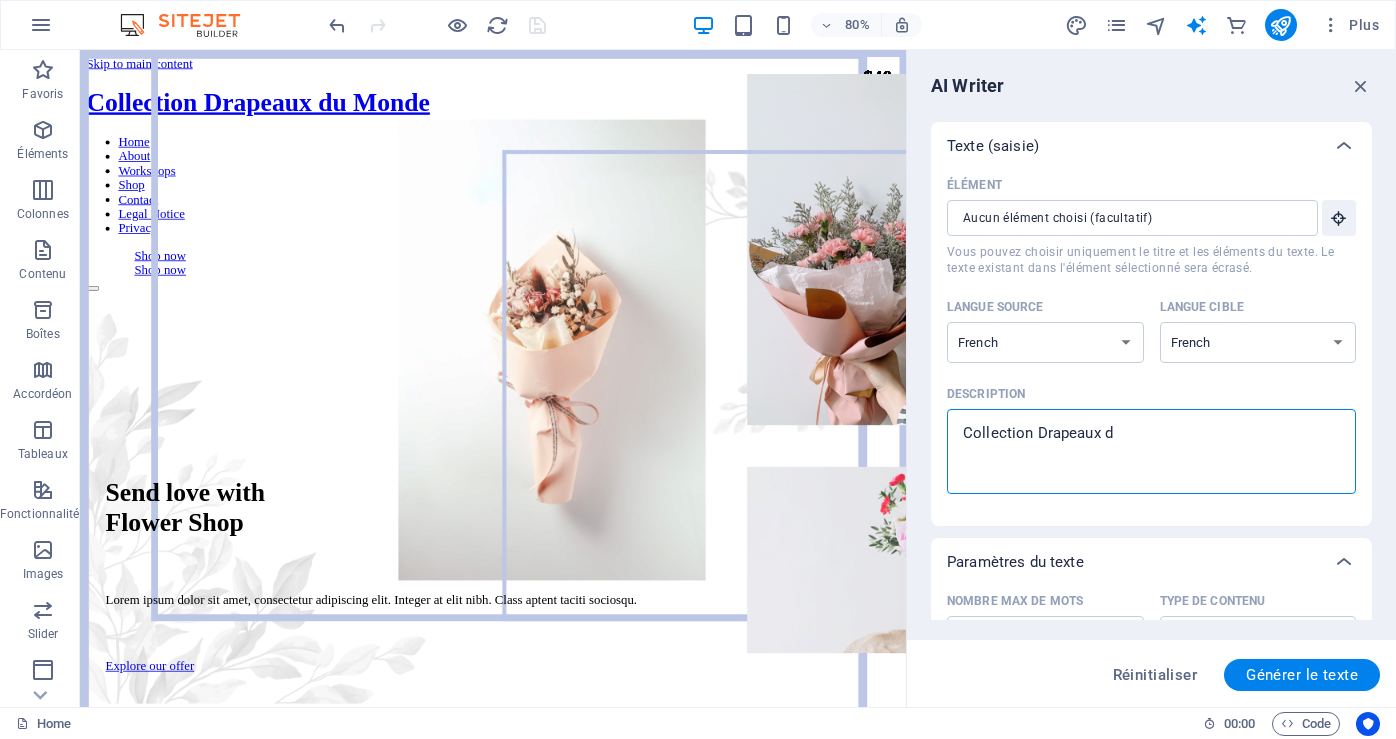 type on "Collection Drapeaux du" 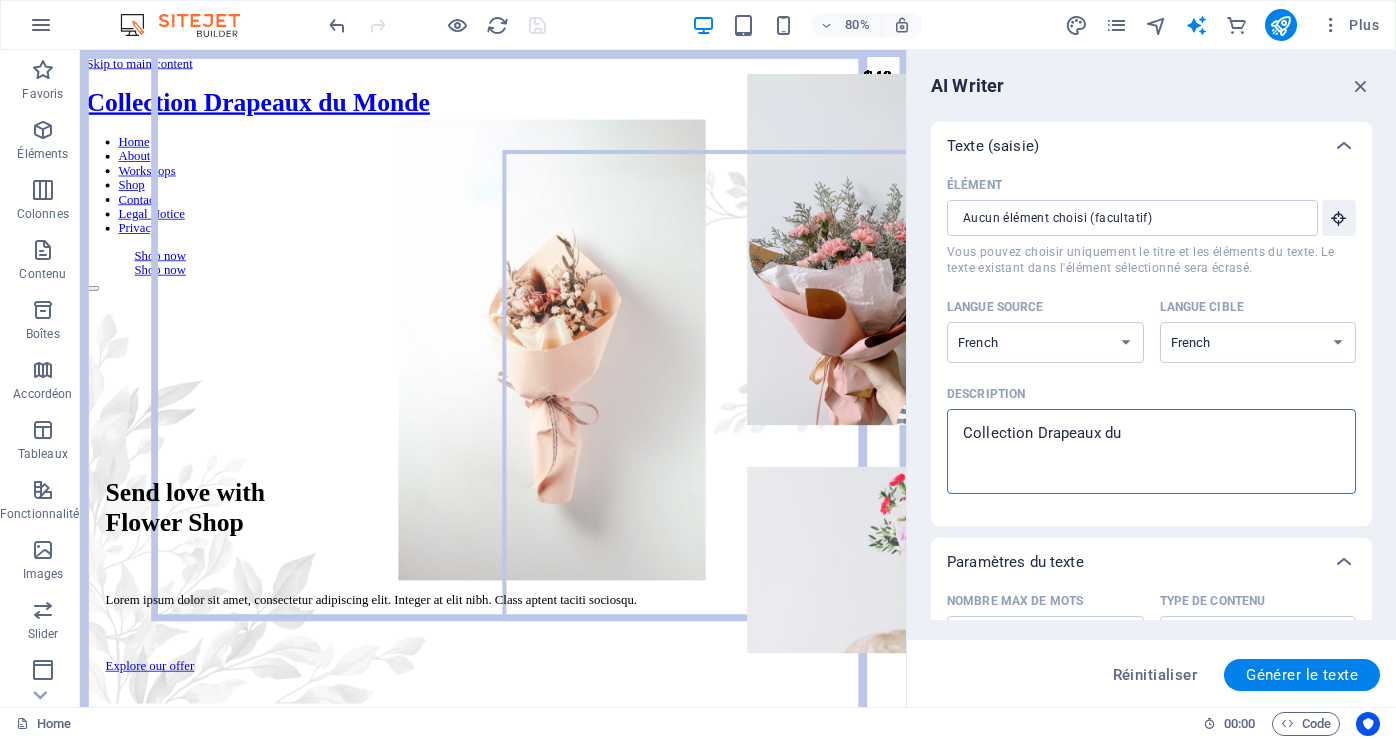 type on "x" 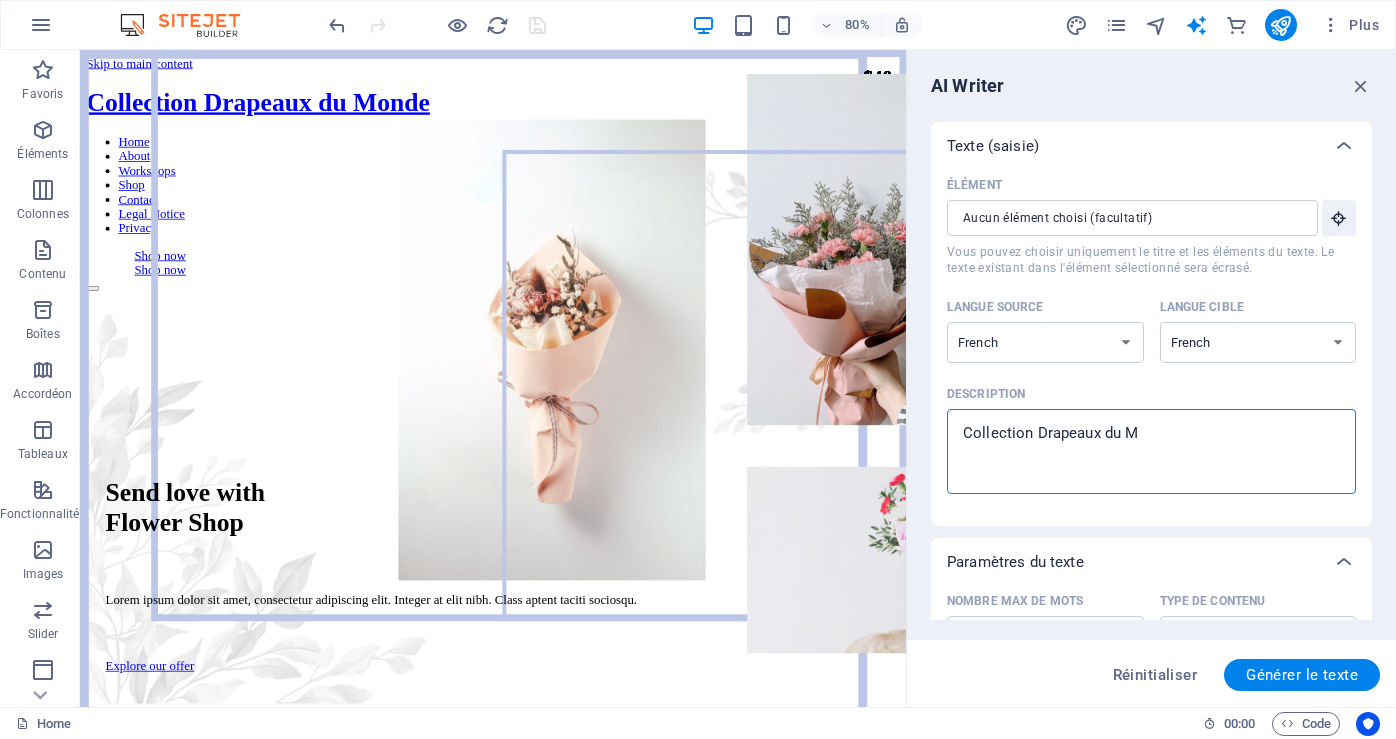 type on "Collection Drapeaux du Mo" 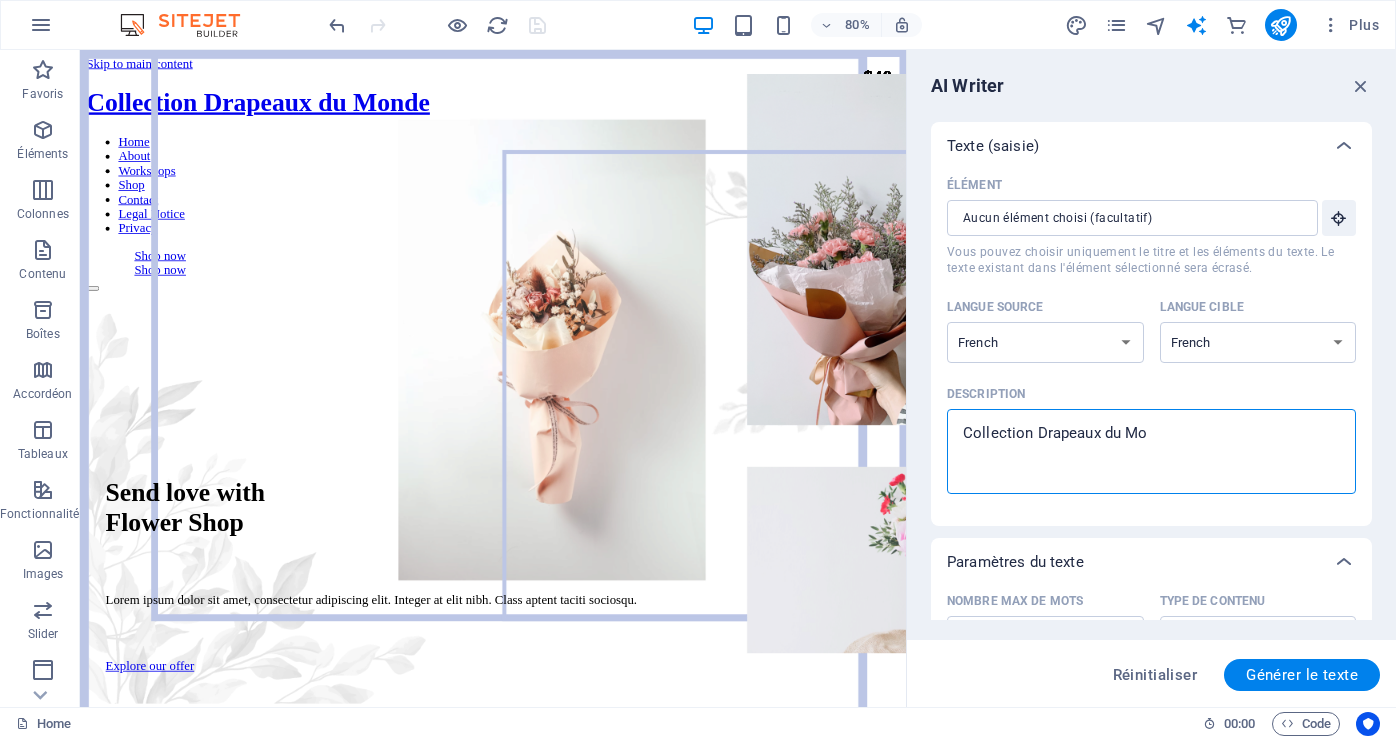 type on "Collection Drapeaux du Mon" 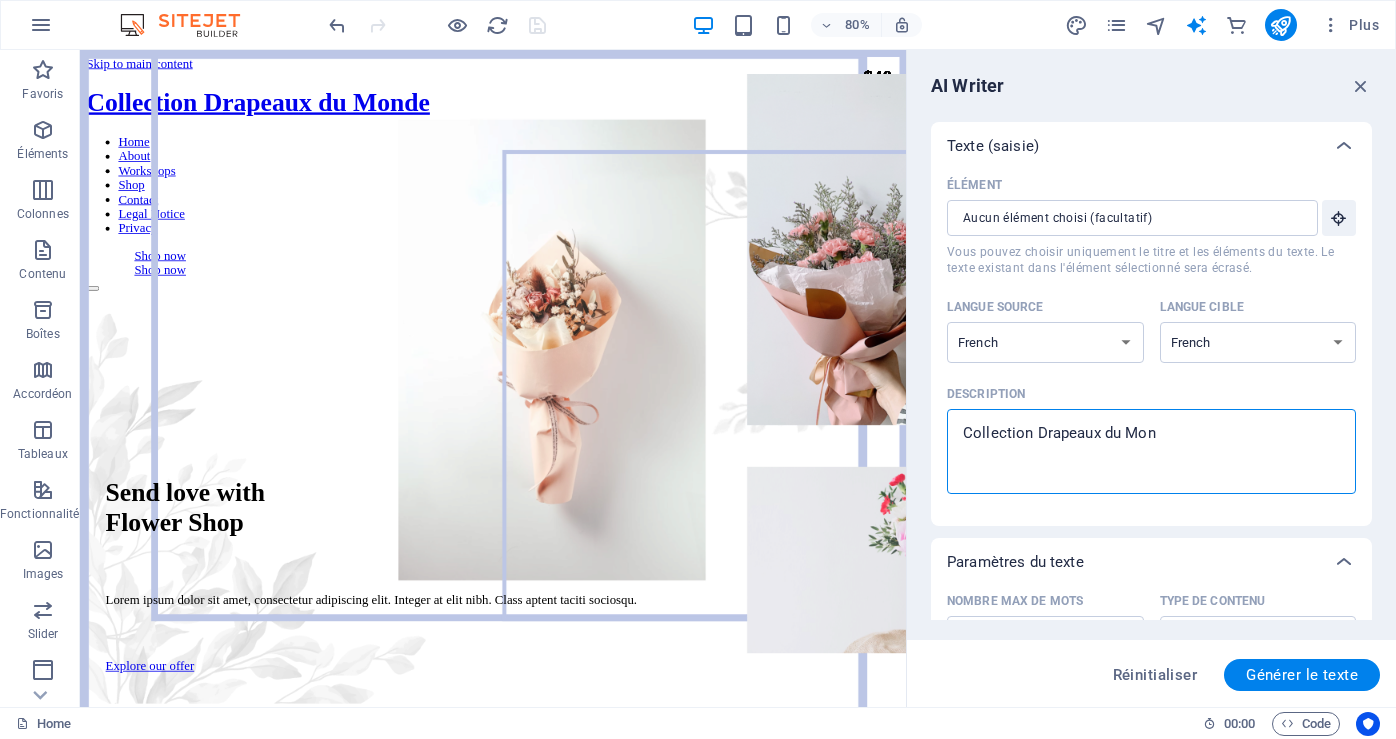 type on "Collection Drapeaux du Mond" 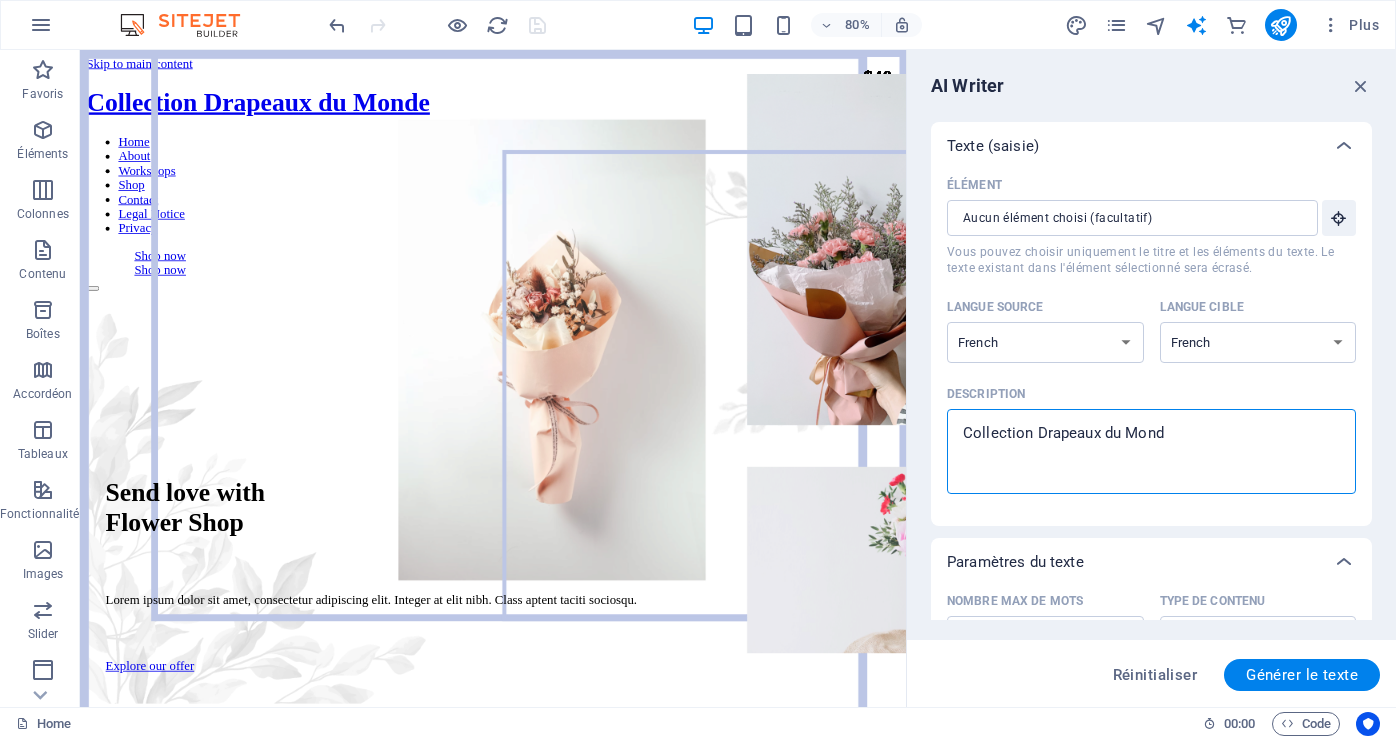 type on "Collection Drapeaux du Monde" 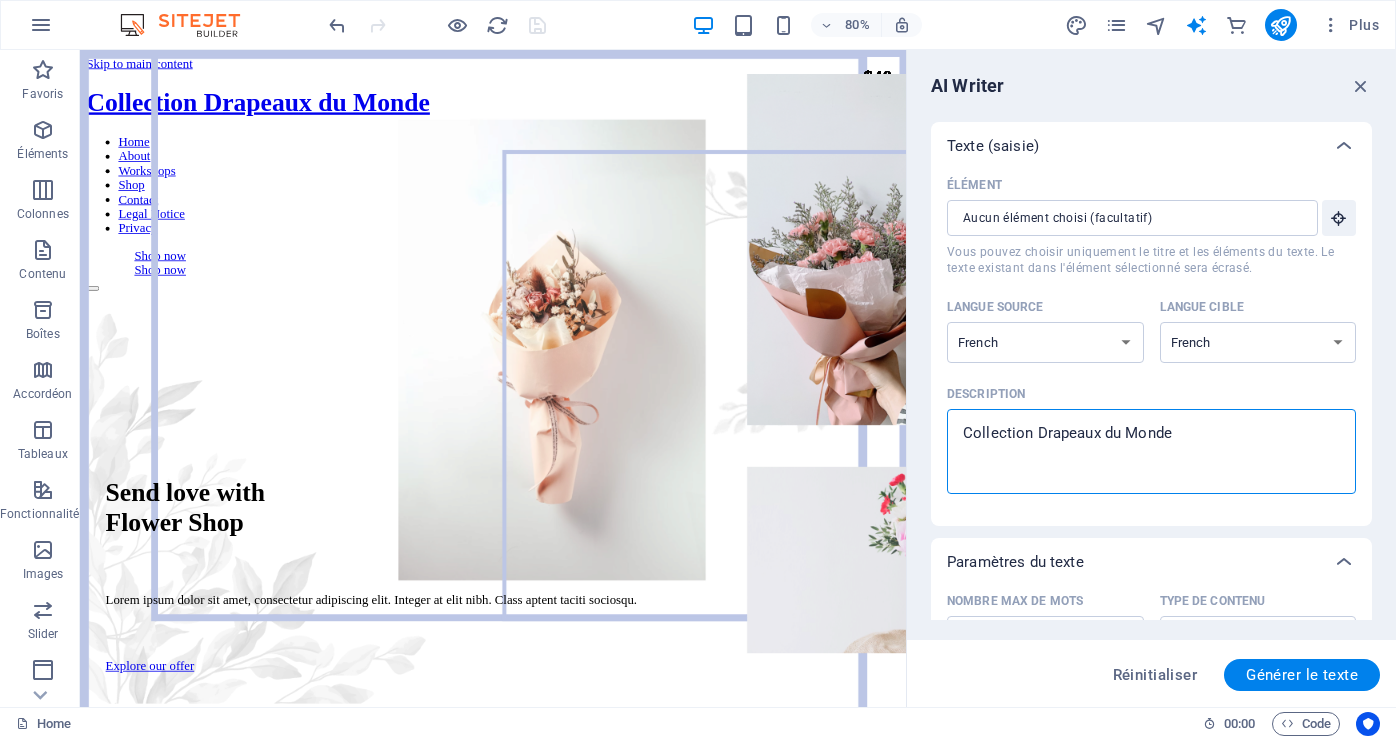 type on "Collection Drapeaux du Monde" 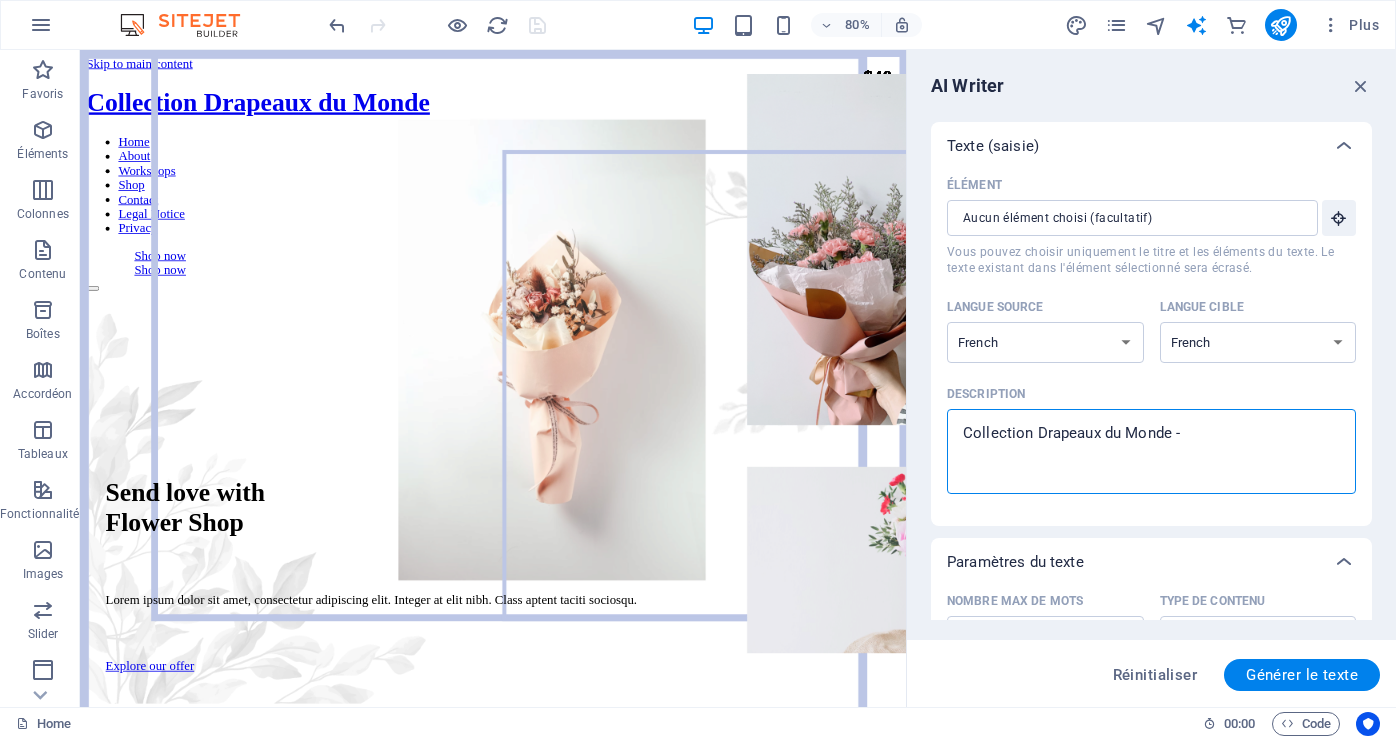 type on "Collection Drapeaux du Monde -" 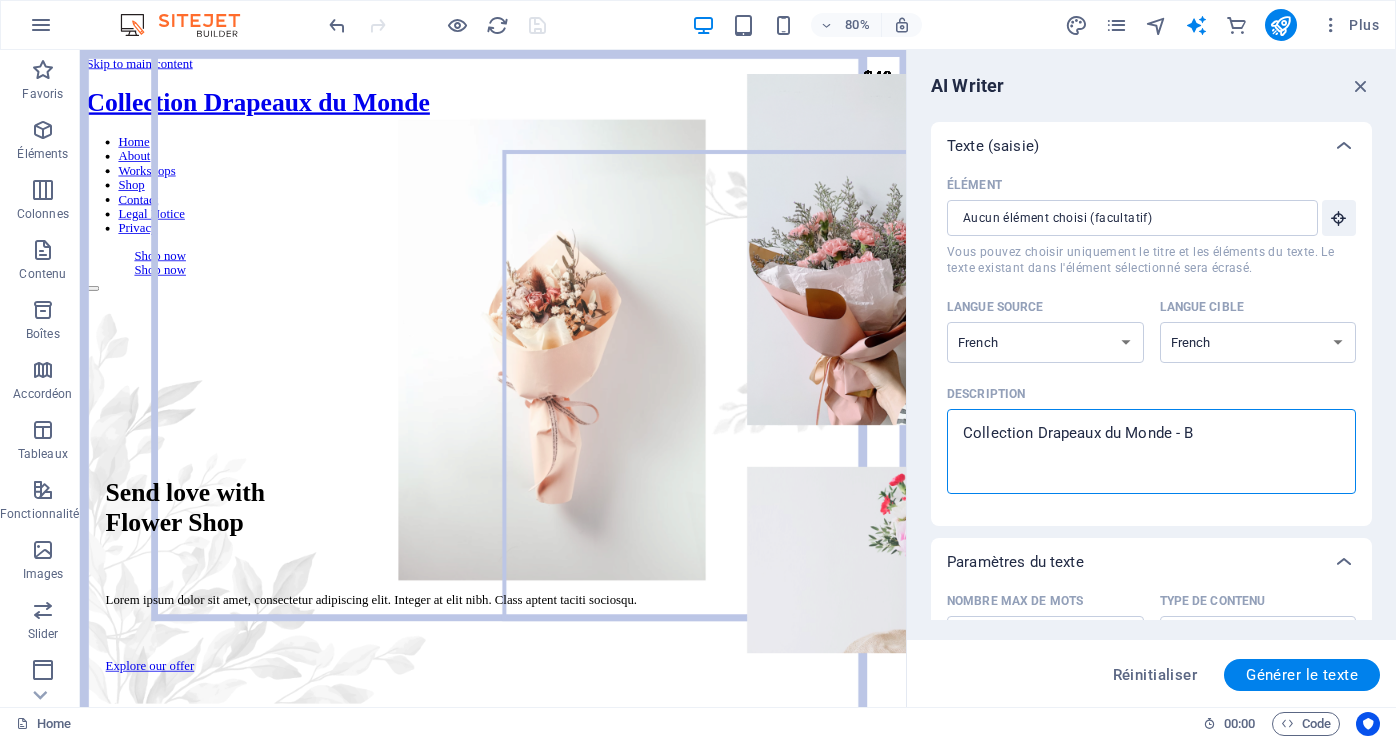 type on "x" 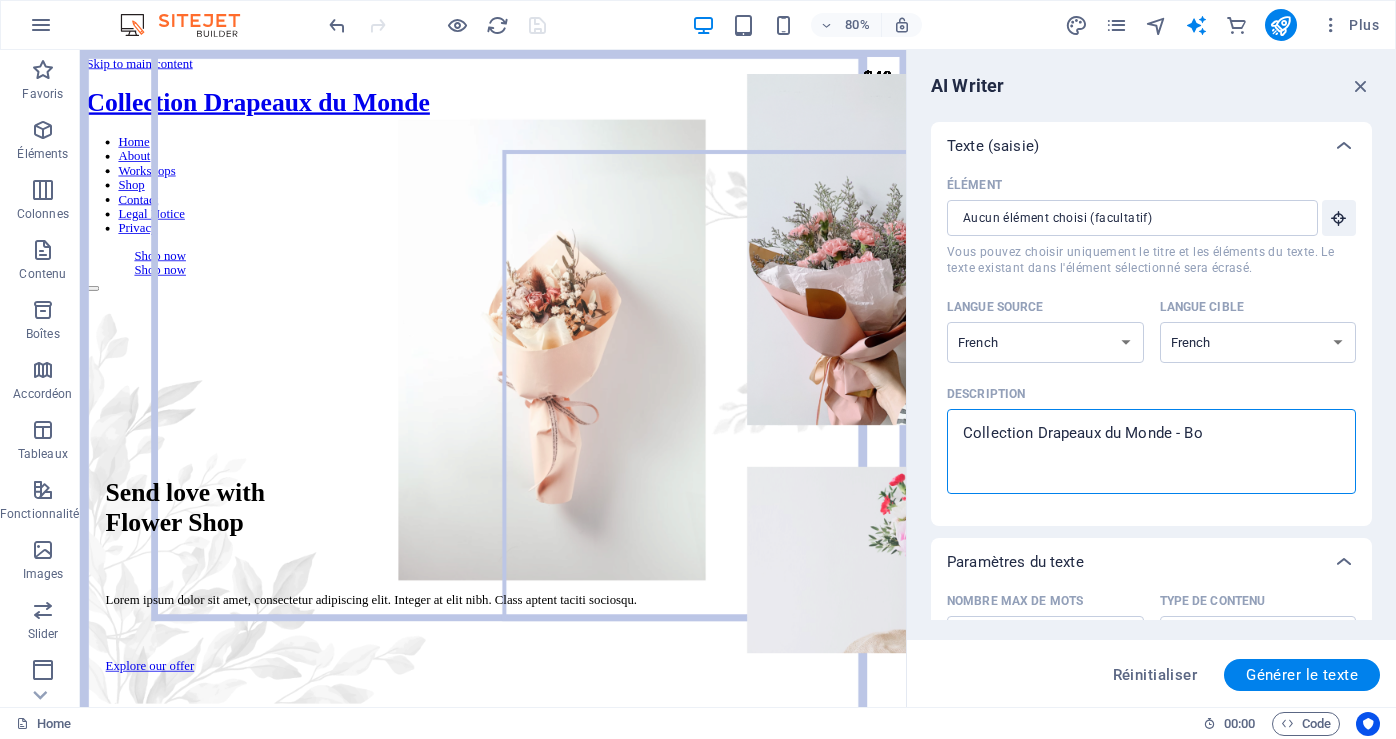 type on "Collection Drapeaux du Monde - Bou" 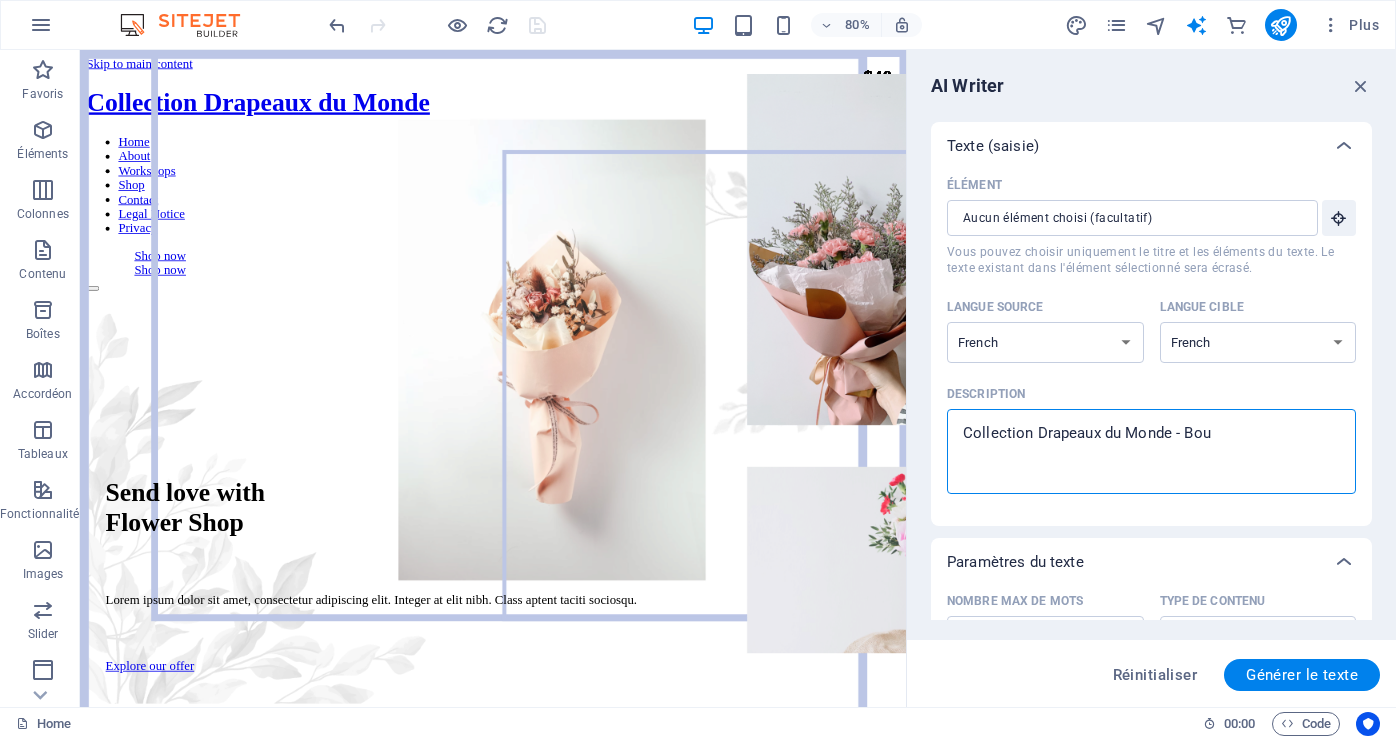 type on "Collection Drapeaux du Monde - Bout" 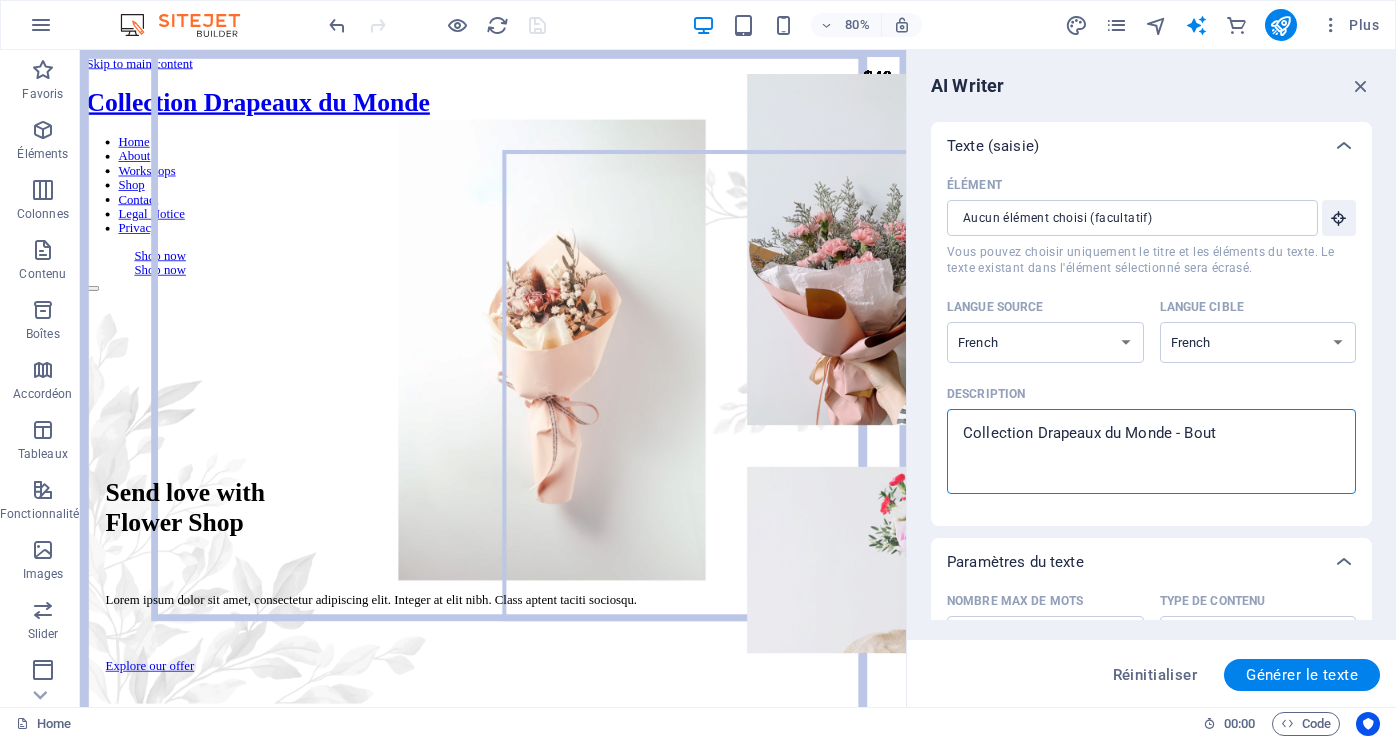 type on "Collection Drapeaux du Monde - Bouti" 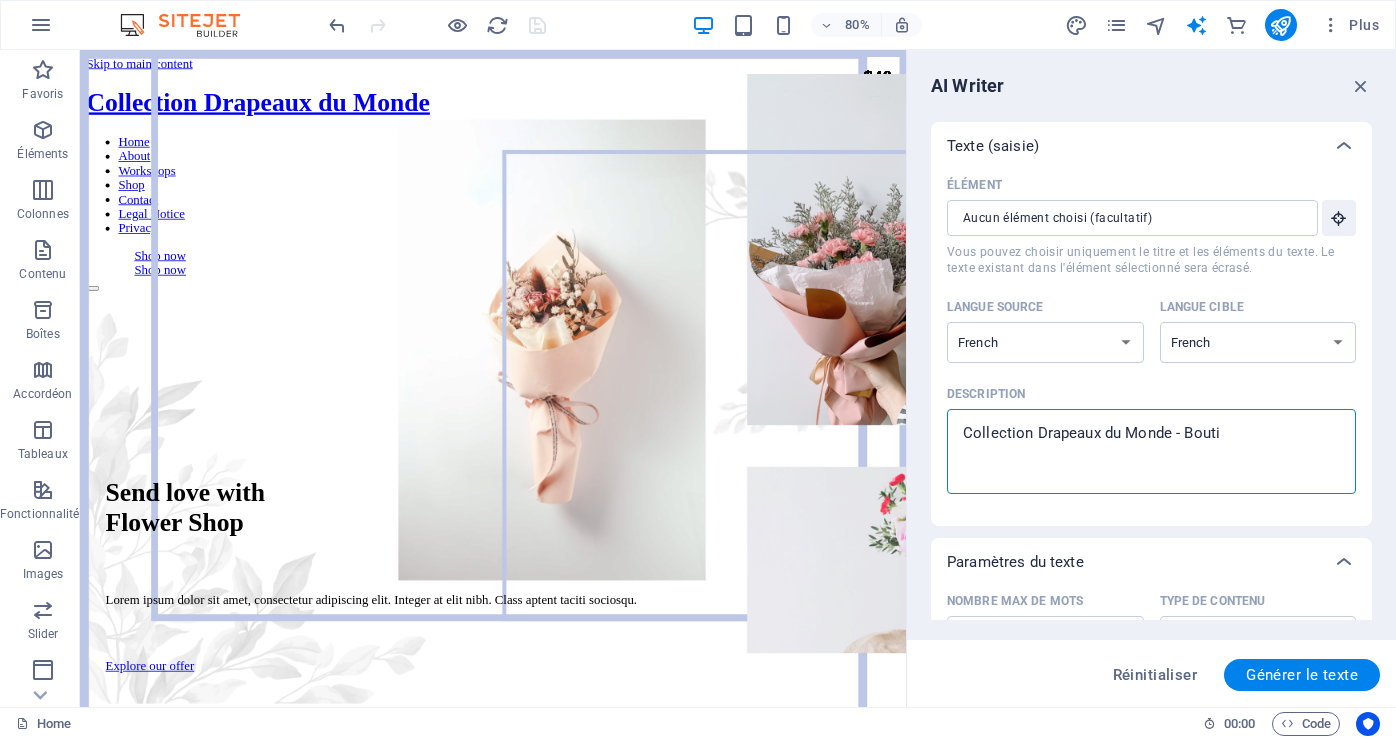 type on "Collection Drapeaux du Monde - Boutiq" 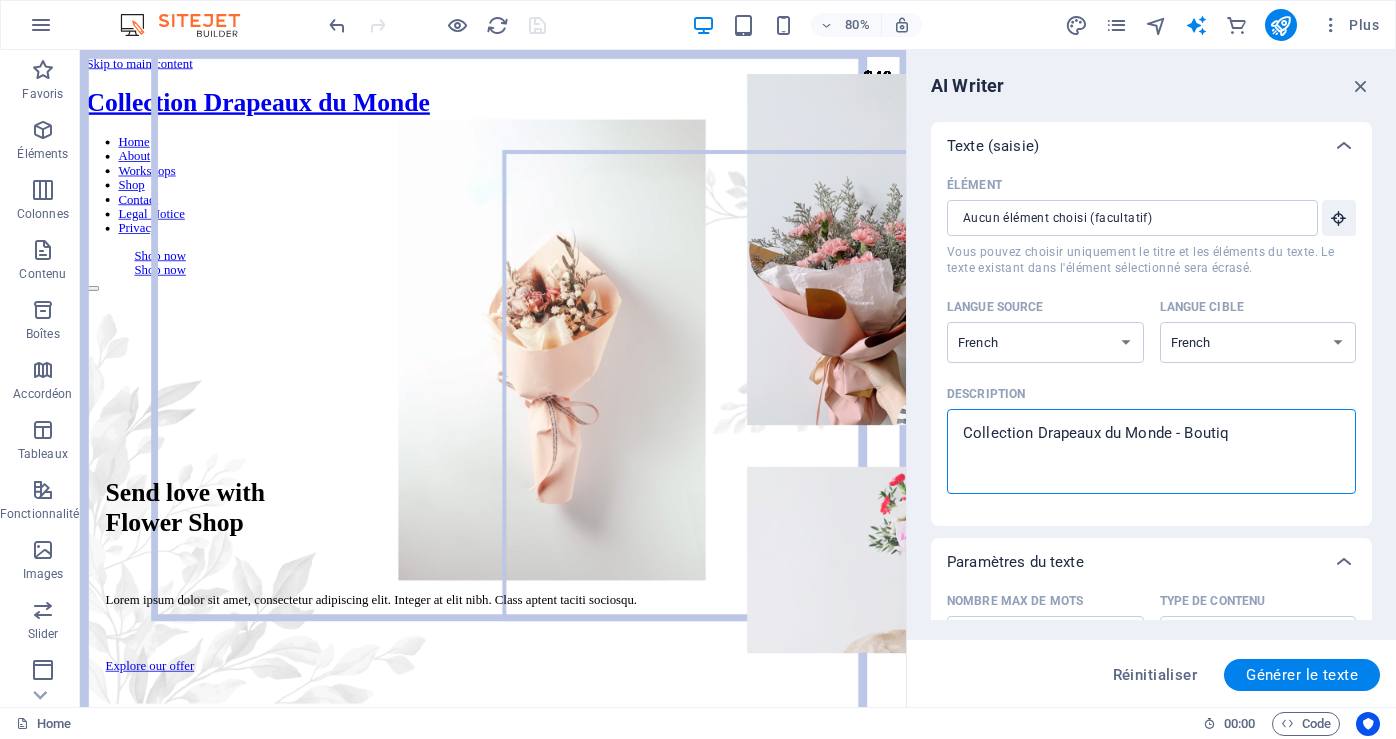 type on "Collection Drapeaux du Monde - Boutiqu" 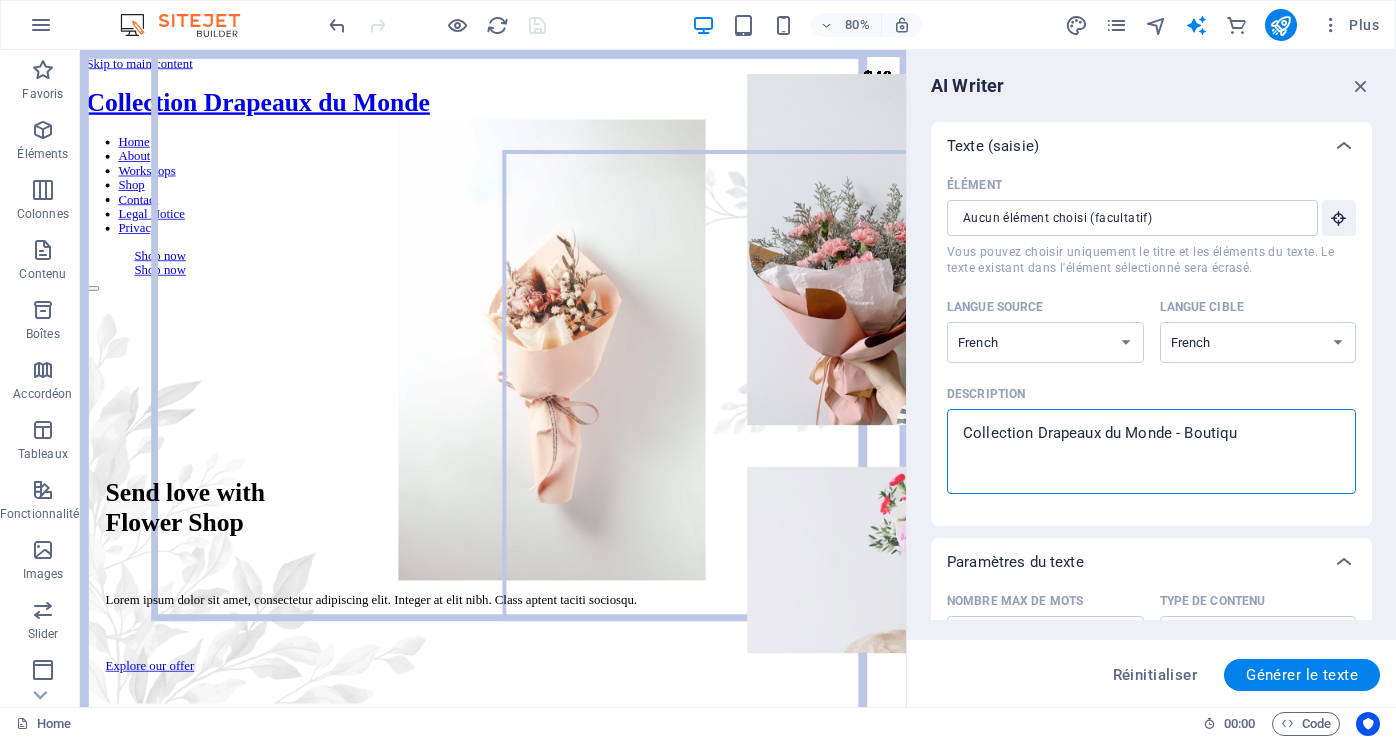 type on "Collection Drapeaux du Monde - Boutique" 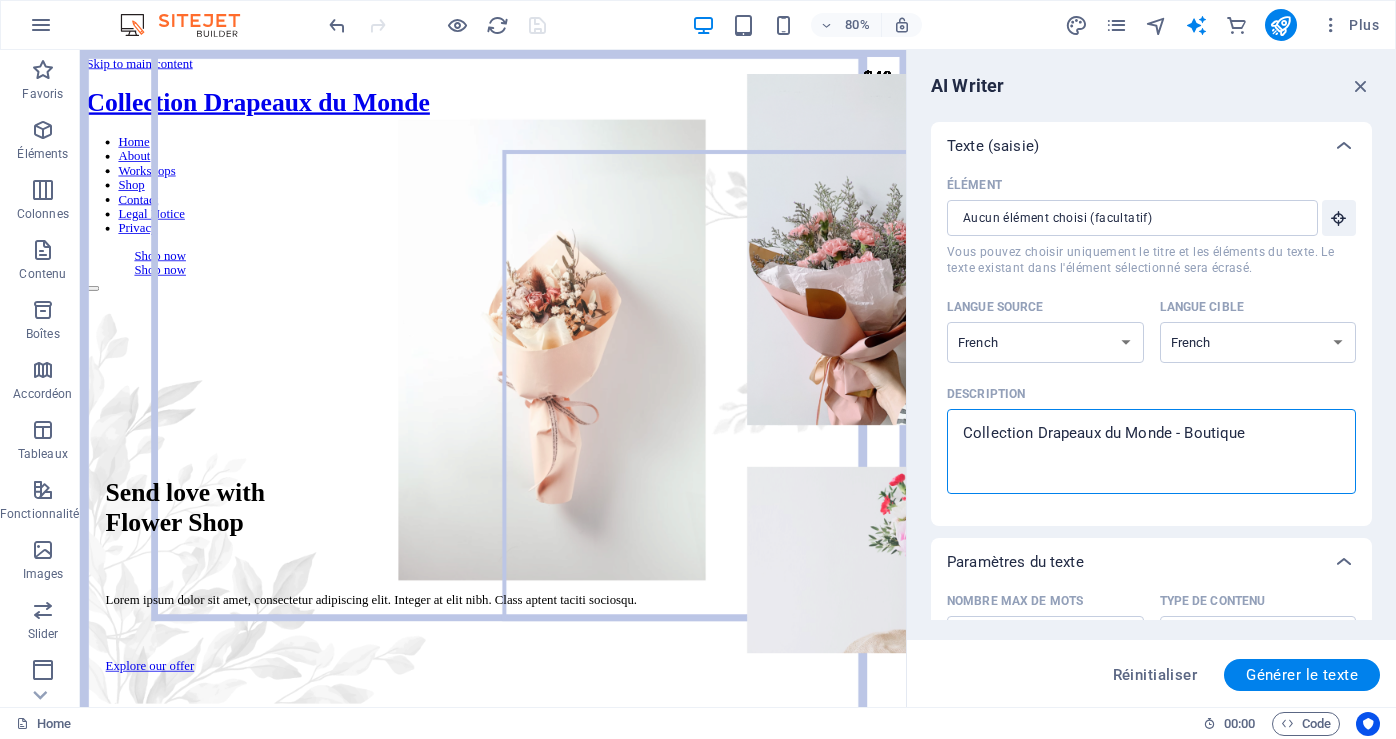 type on "Collection Drapeaux du Monde - Boutique" 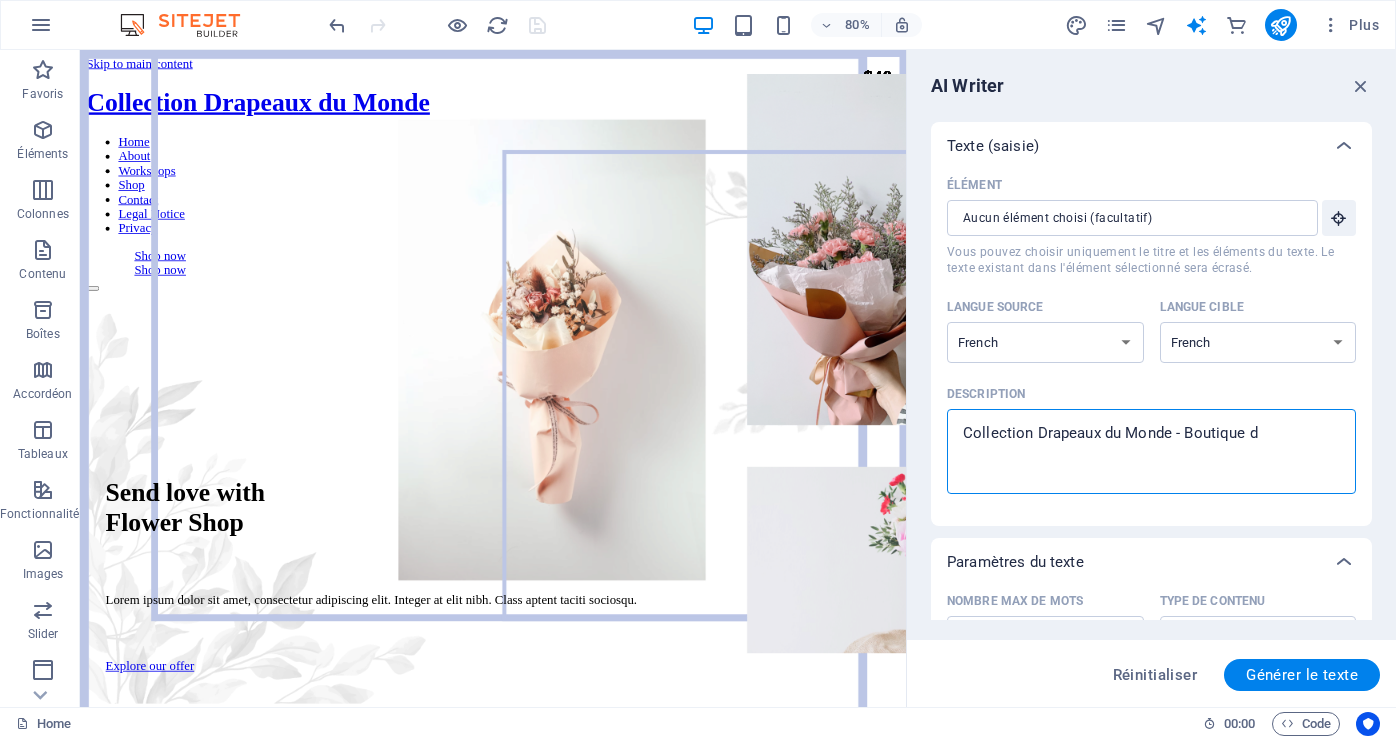 type on "Collection Drapeaux du Monde - Boutique de" 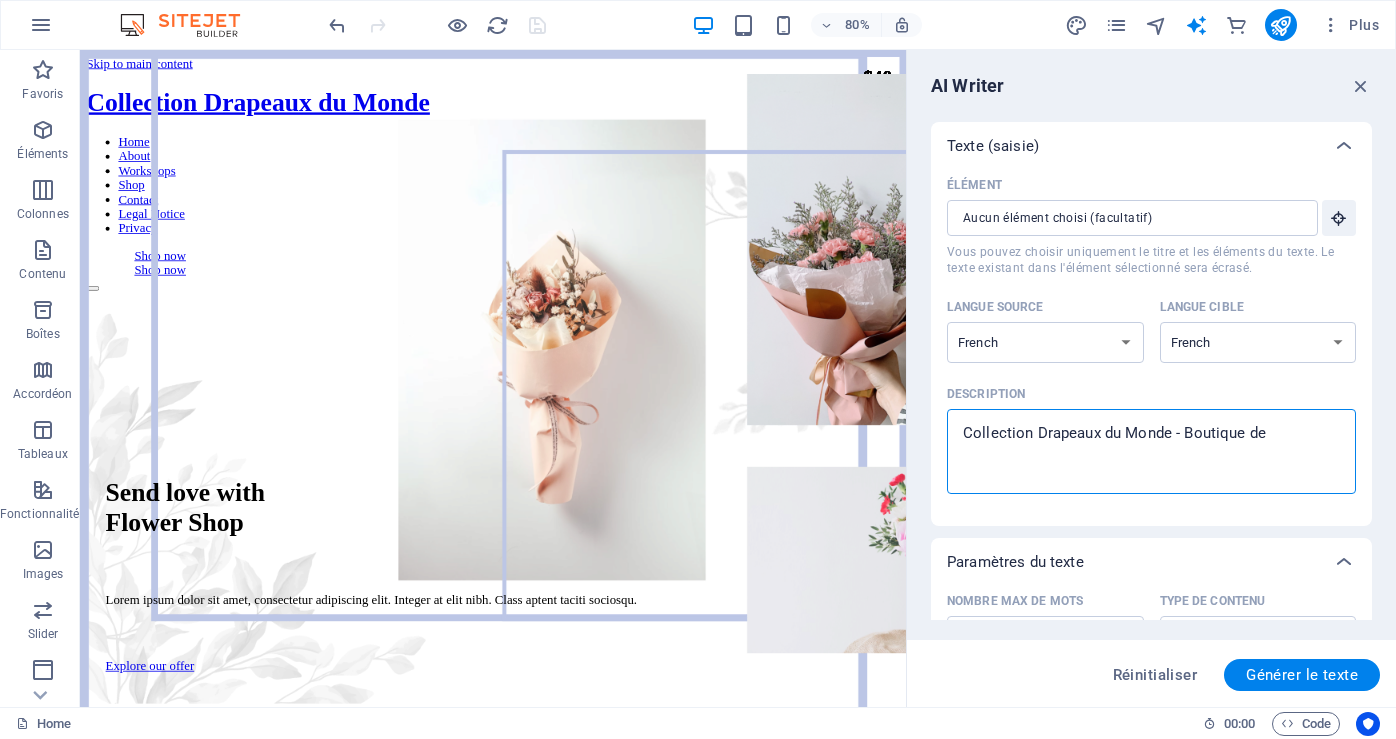 type on "Collection Drapeaux du Monde - Boutique de" 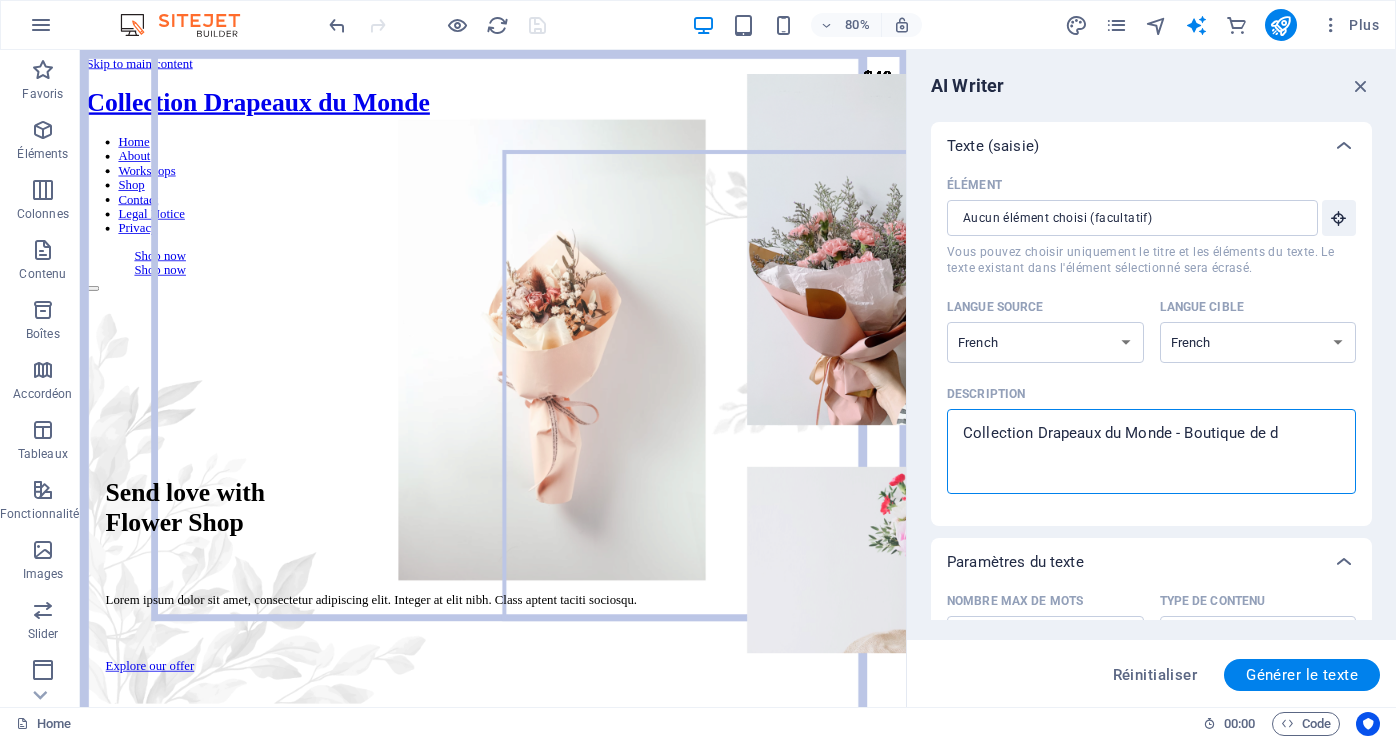 type on "Collection Drapeaux du Monde - Boutique de dr" 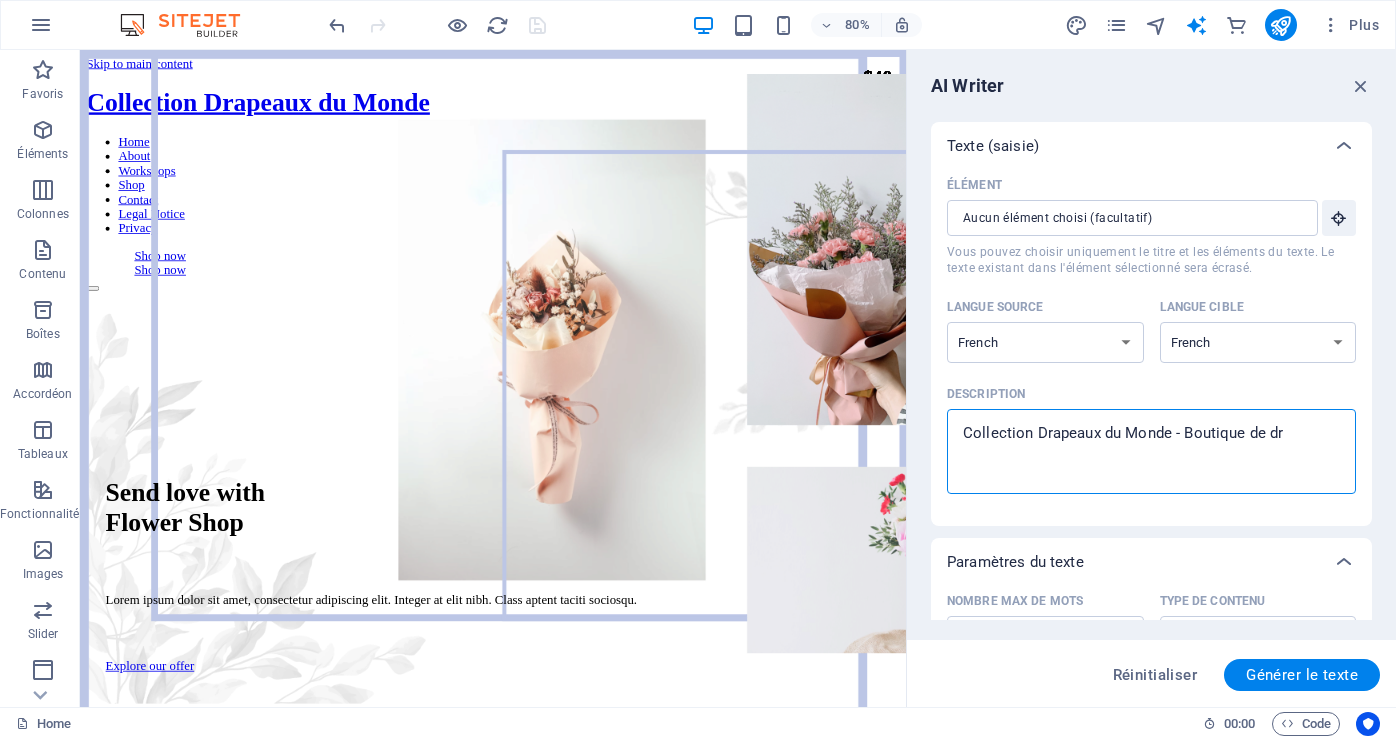 type on "Collection Drapeaux du Monde - Boutique de dra" 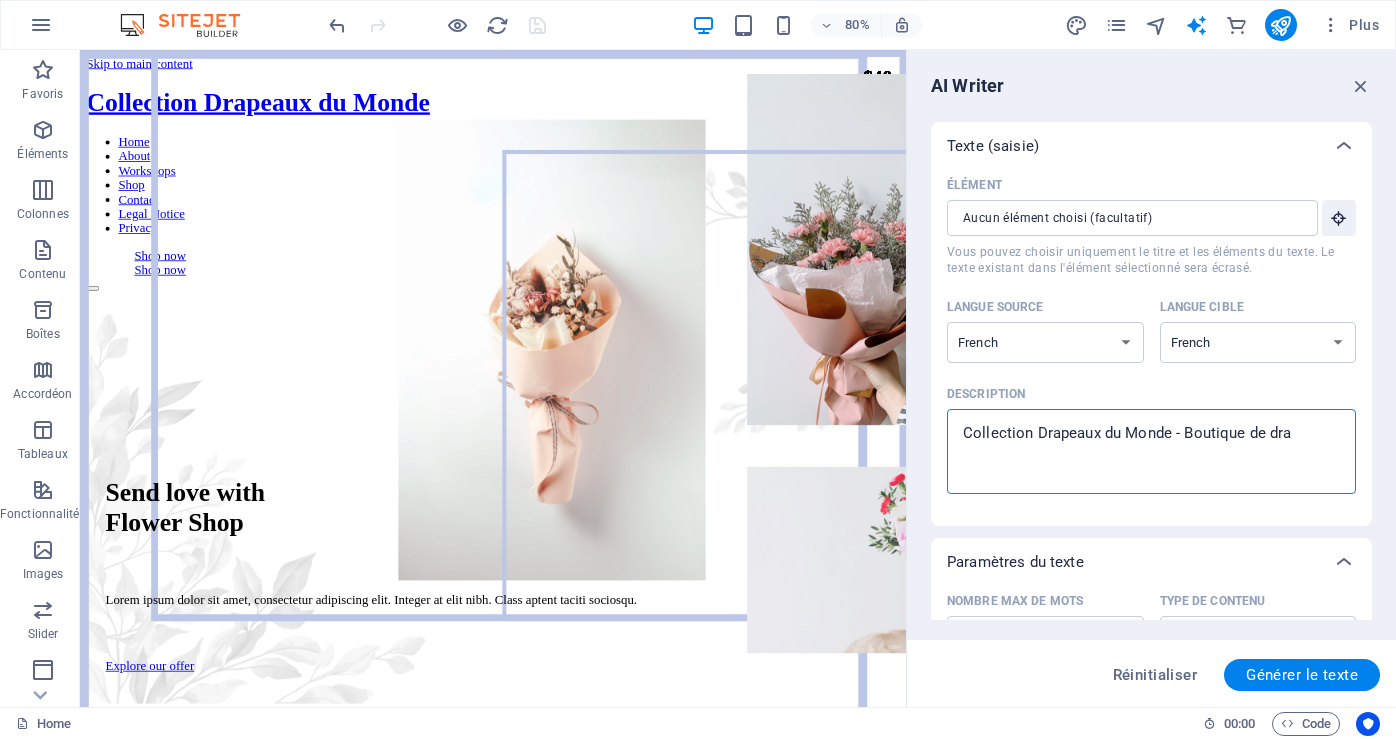 type on "Collection Drapeaux du Monde - Boutique de drap" 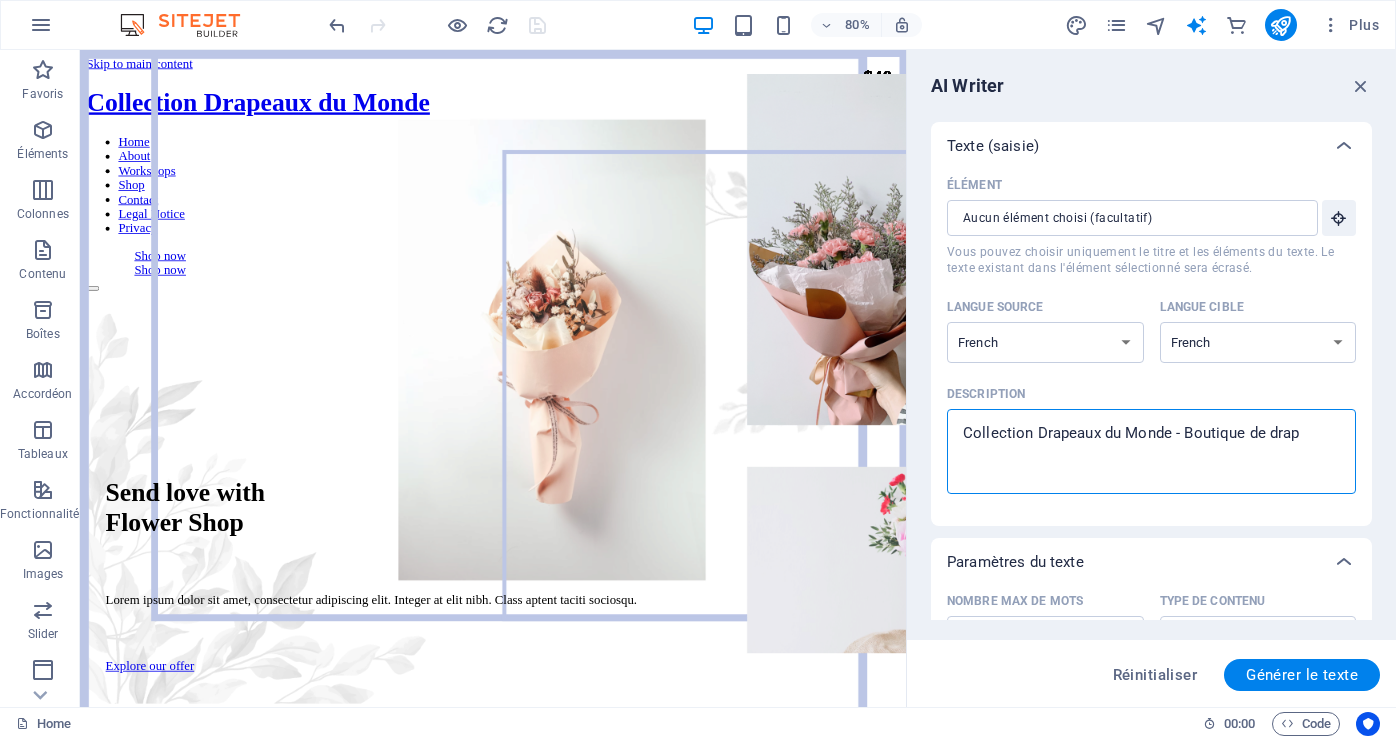 type on "x" 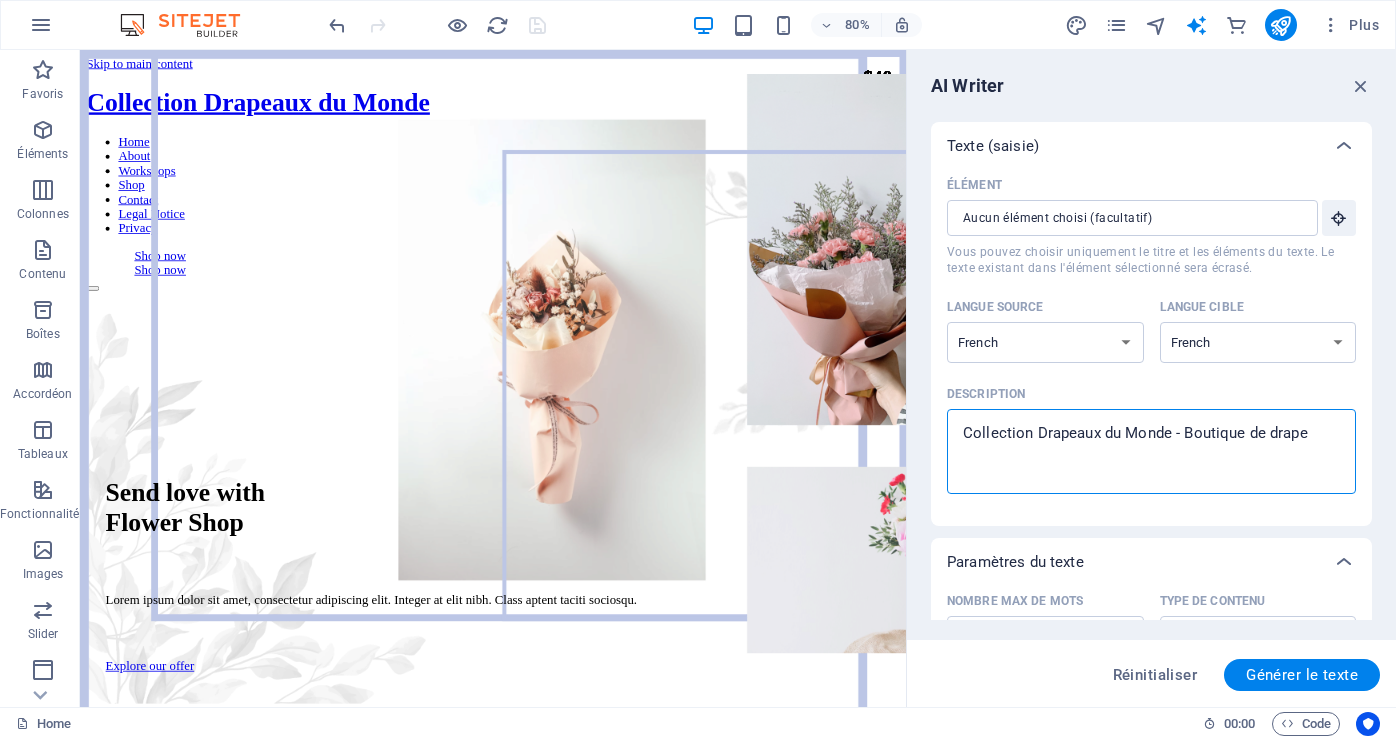 type on "Collection Drapeaux du Monde - Boutique de drapea" 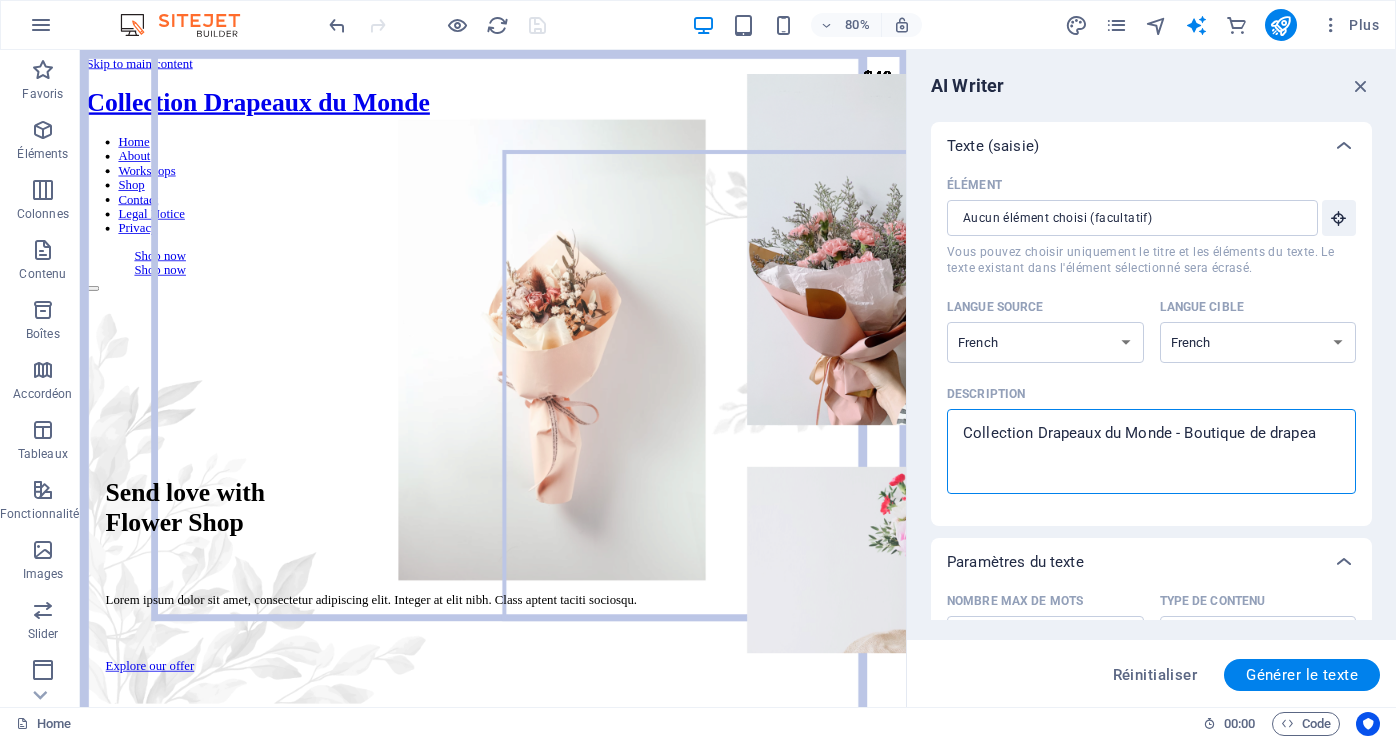 type on "Collection Drapeaux du Monde - Boutique de drapeau" 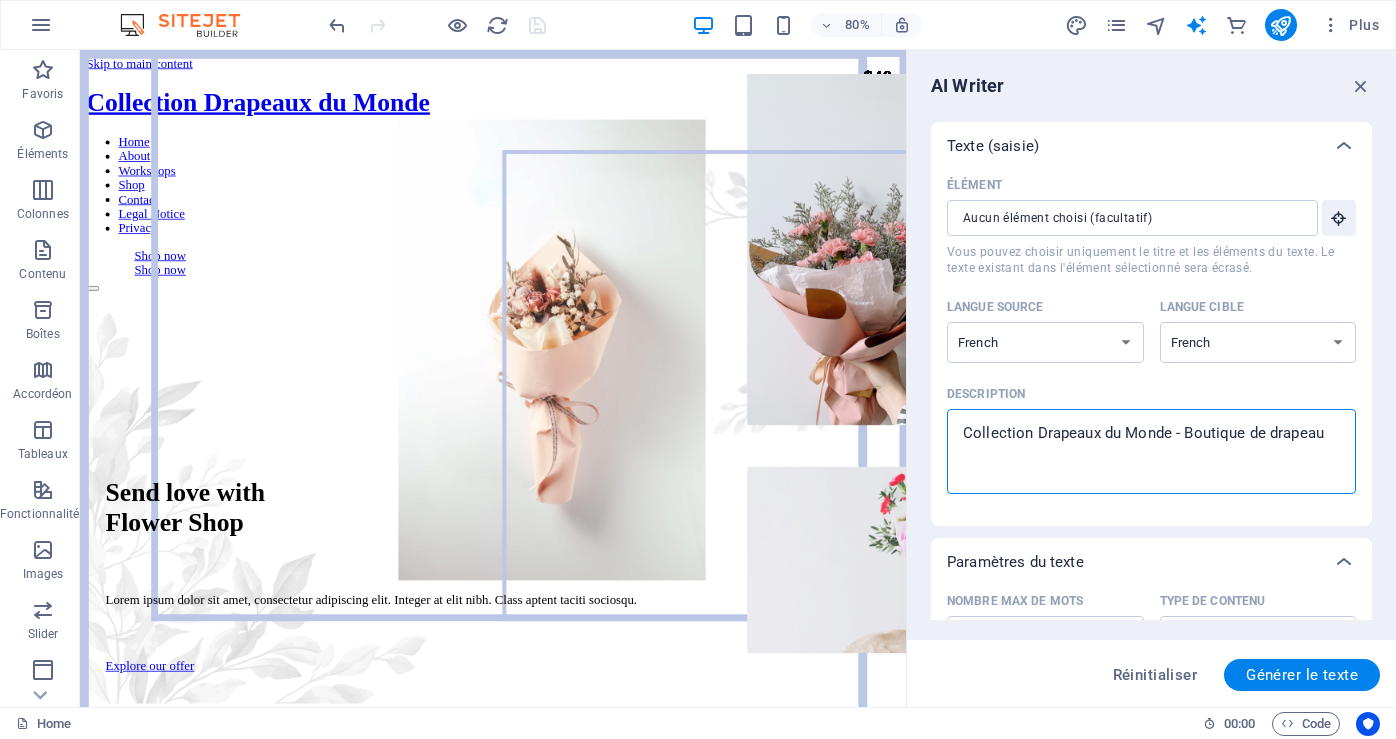 type on "Collection Drapeaux du Monde - Boutique de drapeaux" 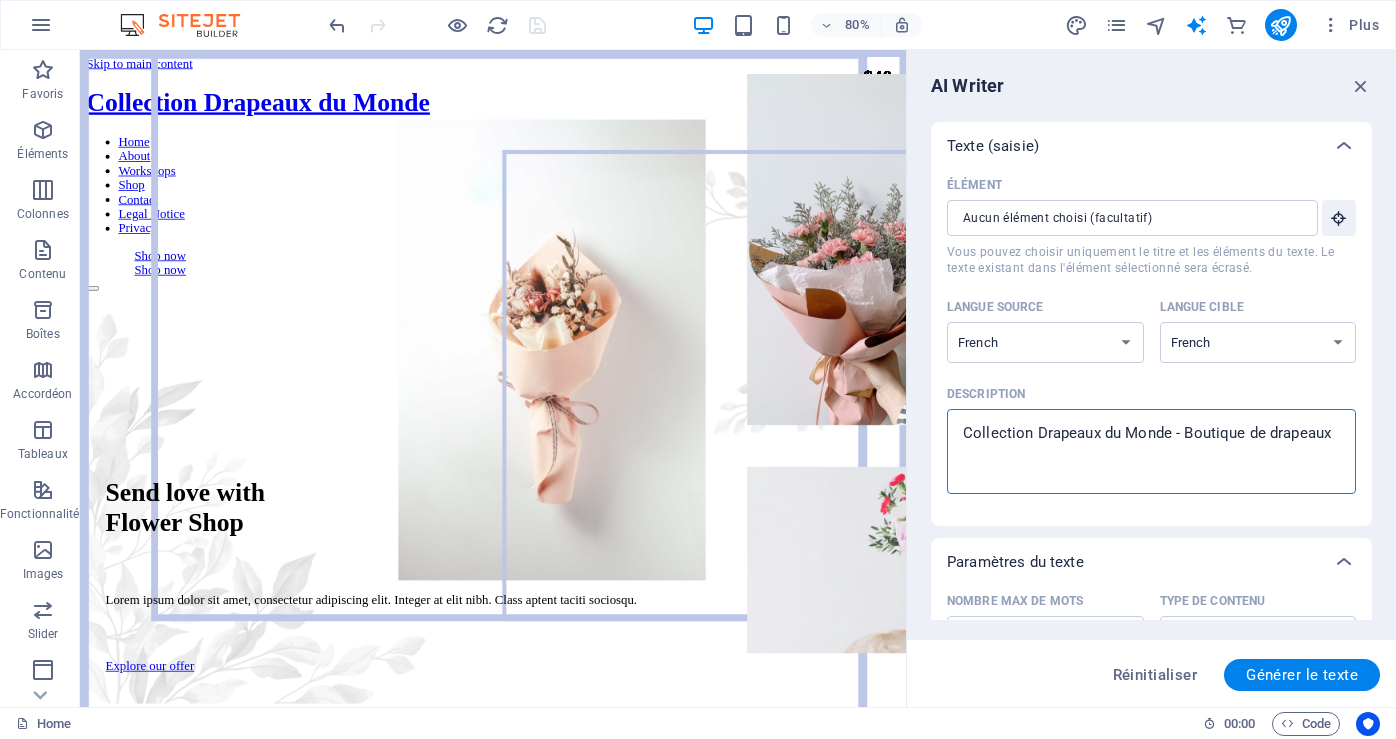 type on "Collection Drapeaux du Monde - Boutique de drapeaux" 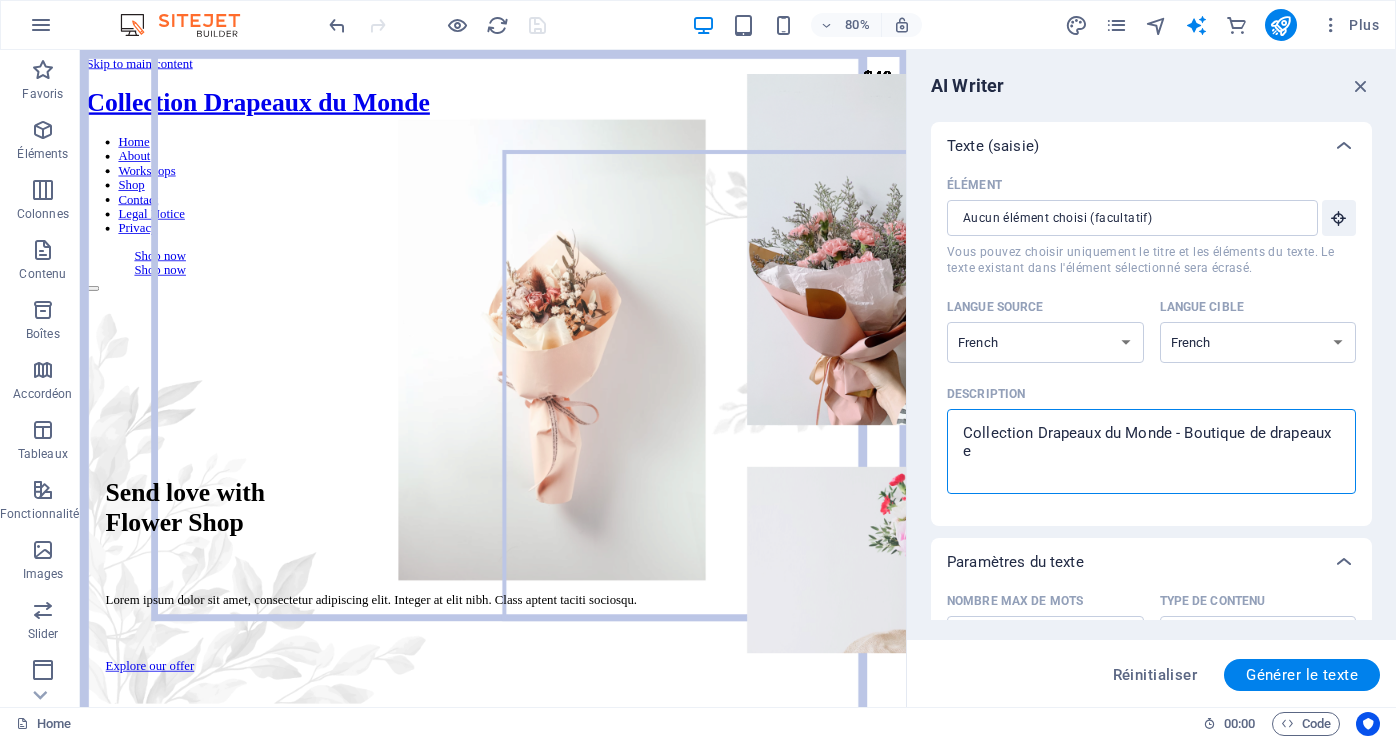 type on "Collection Drapeaux du Monde - Boutique de drapeaux en" 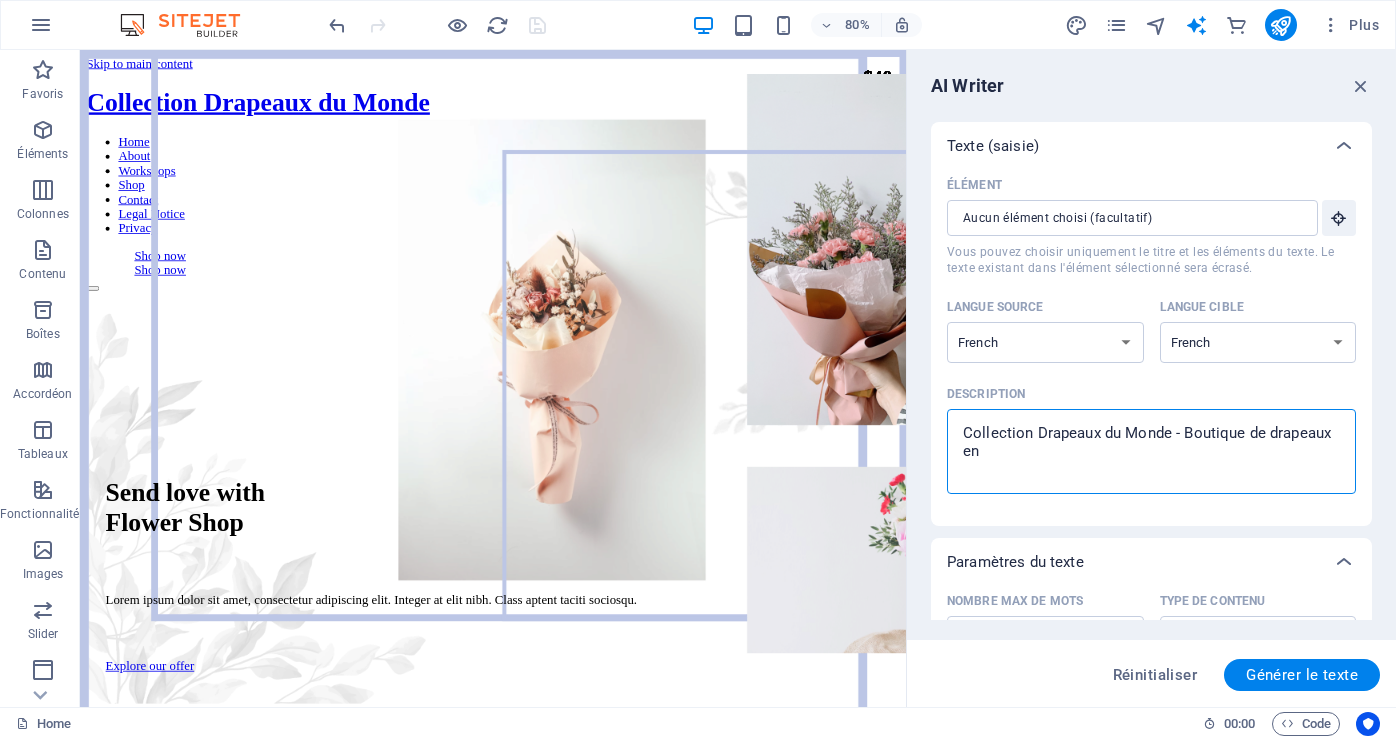 type on "x" 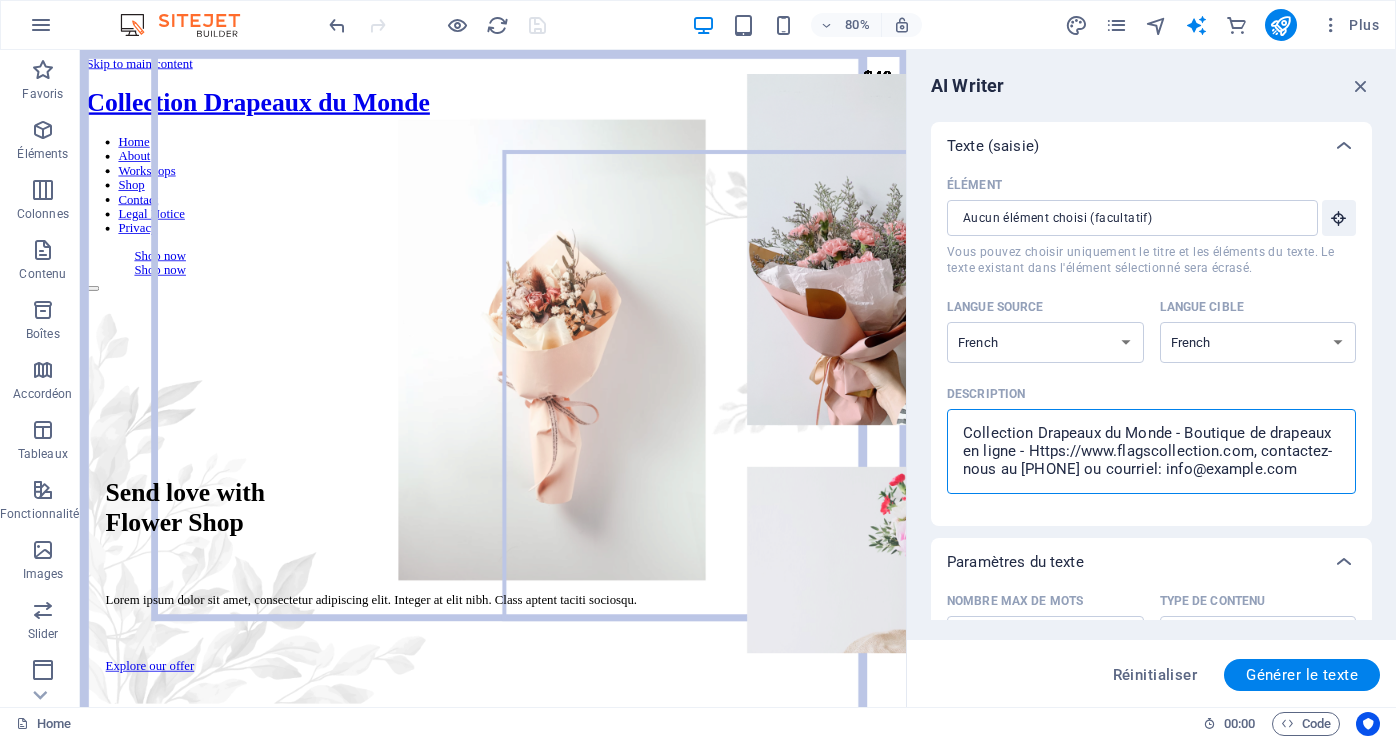scroll, scrollTop: 12, scrollLeft: 0, axis: vertical 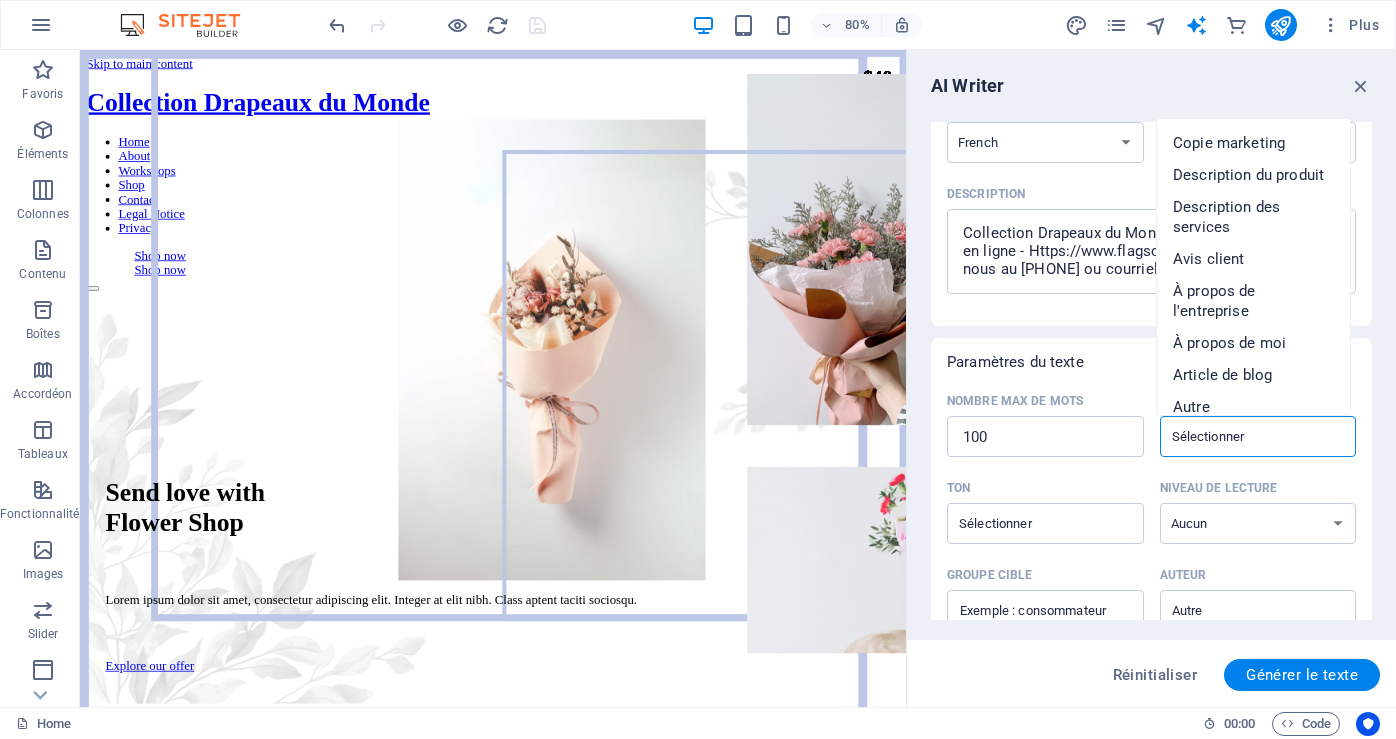 click on "Type de contenu ​" at bounding box center [1242, 436] 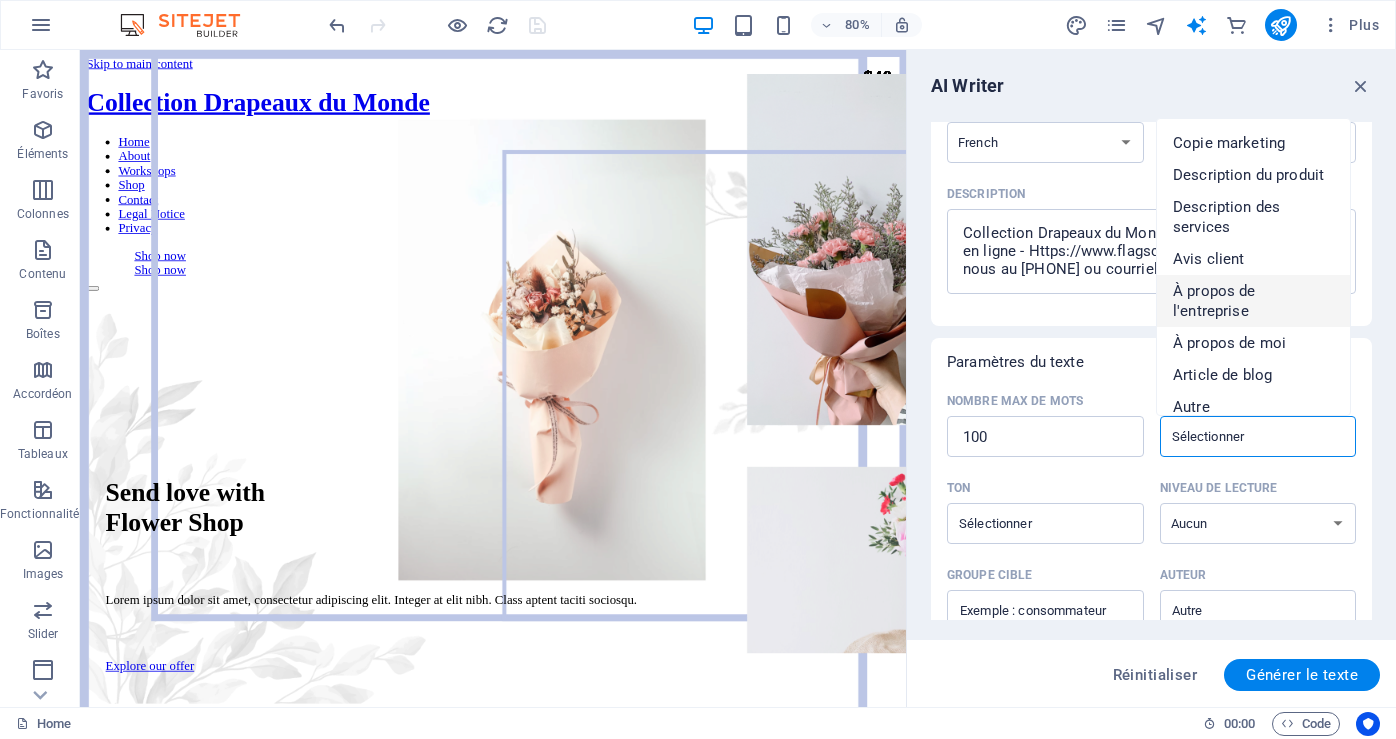 click on "À propos de l'entreprise" at bounding box center [1253, 301] 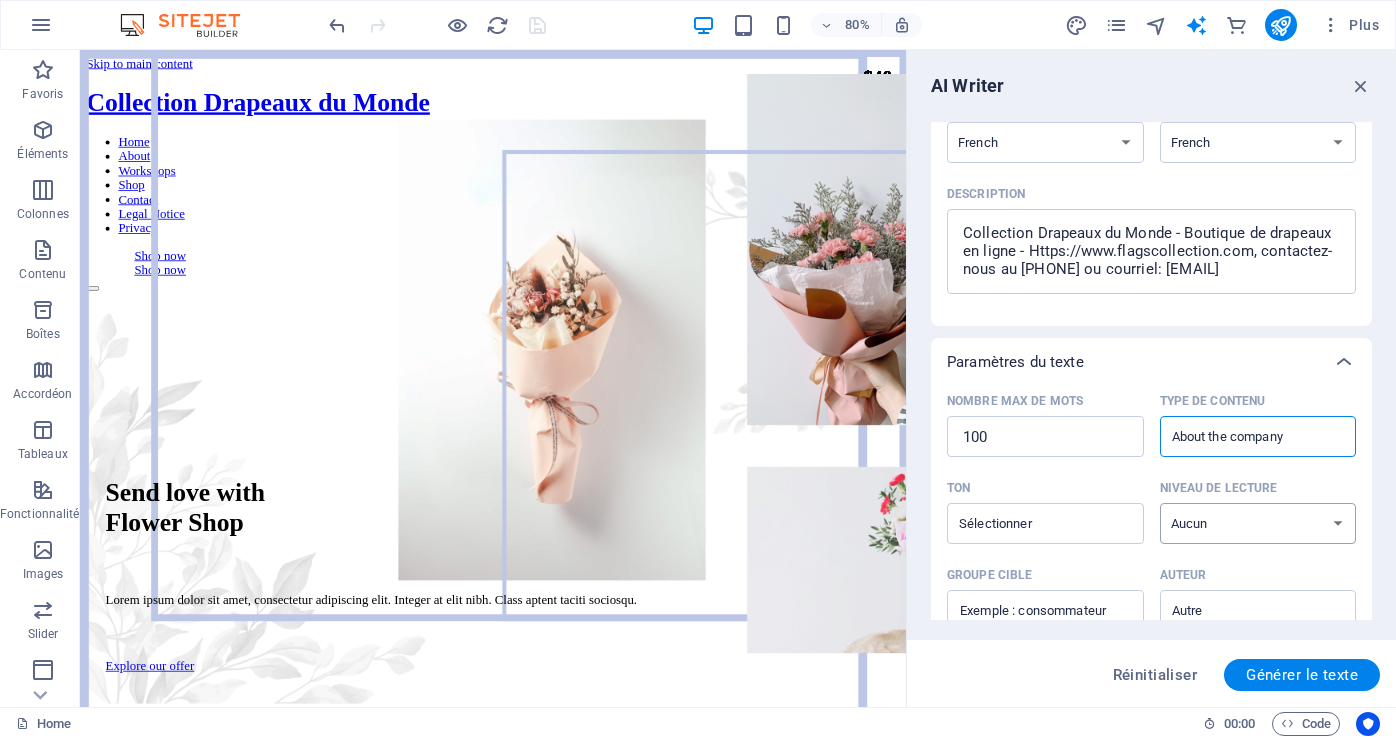 click on "Aucun Universitaire Adulte Ado Enfant" at bounding box center (1258, 523) 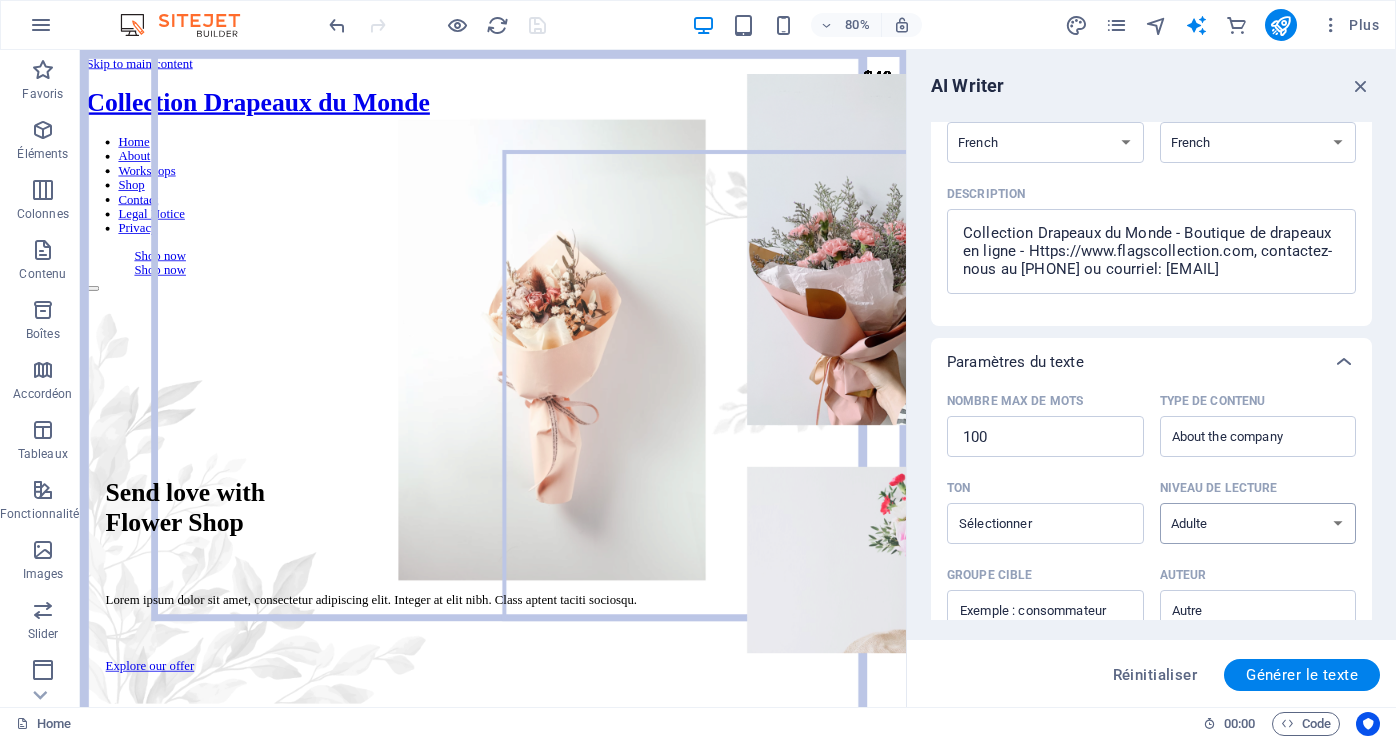 click on "Aucun Universitaire Adulte Ado Enfant" at bounding box center [1258, 523] 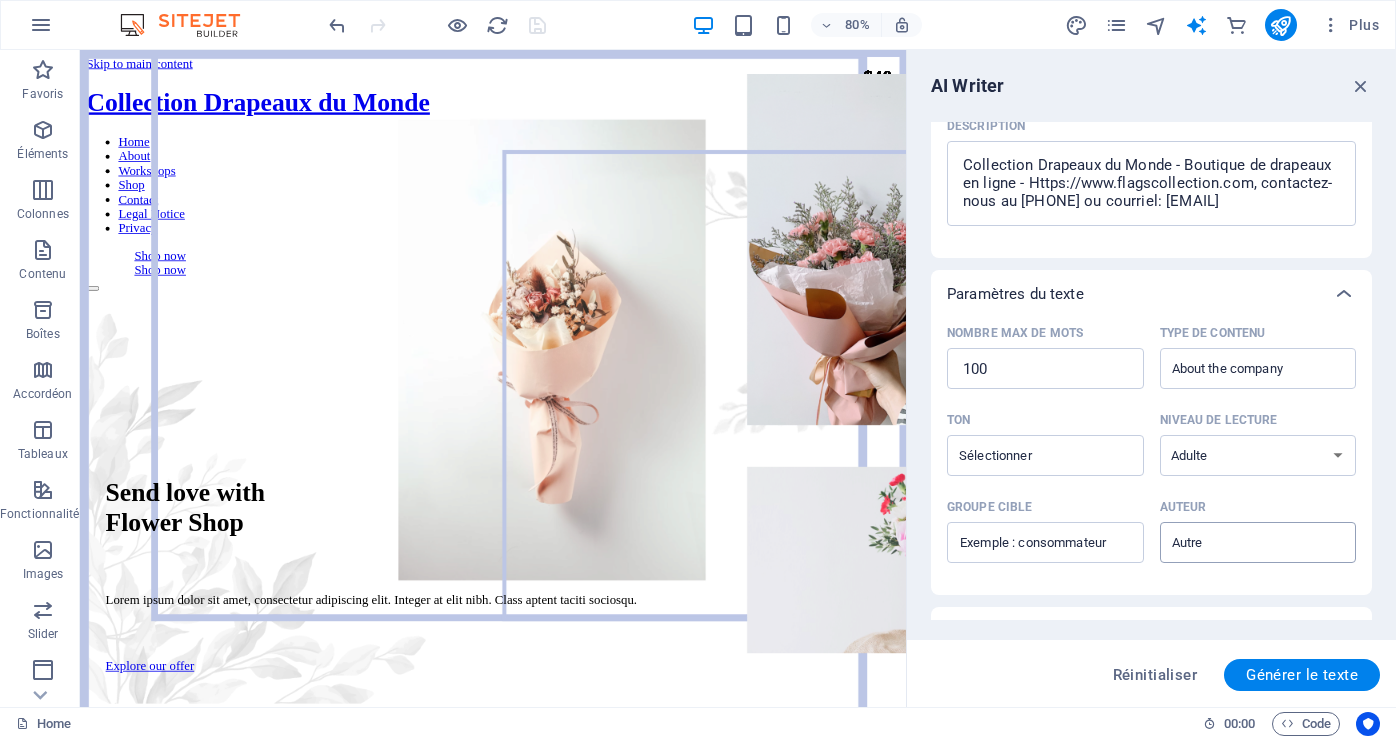 scroll, scrollTop: 400, scrollLeft: 0, axis: vertical 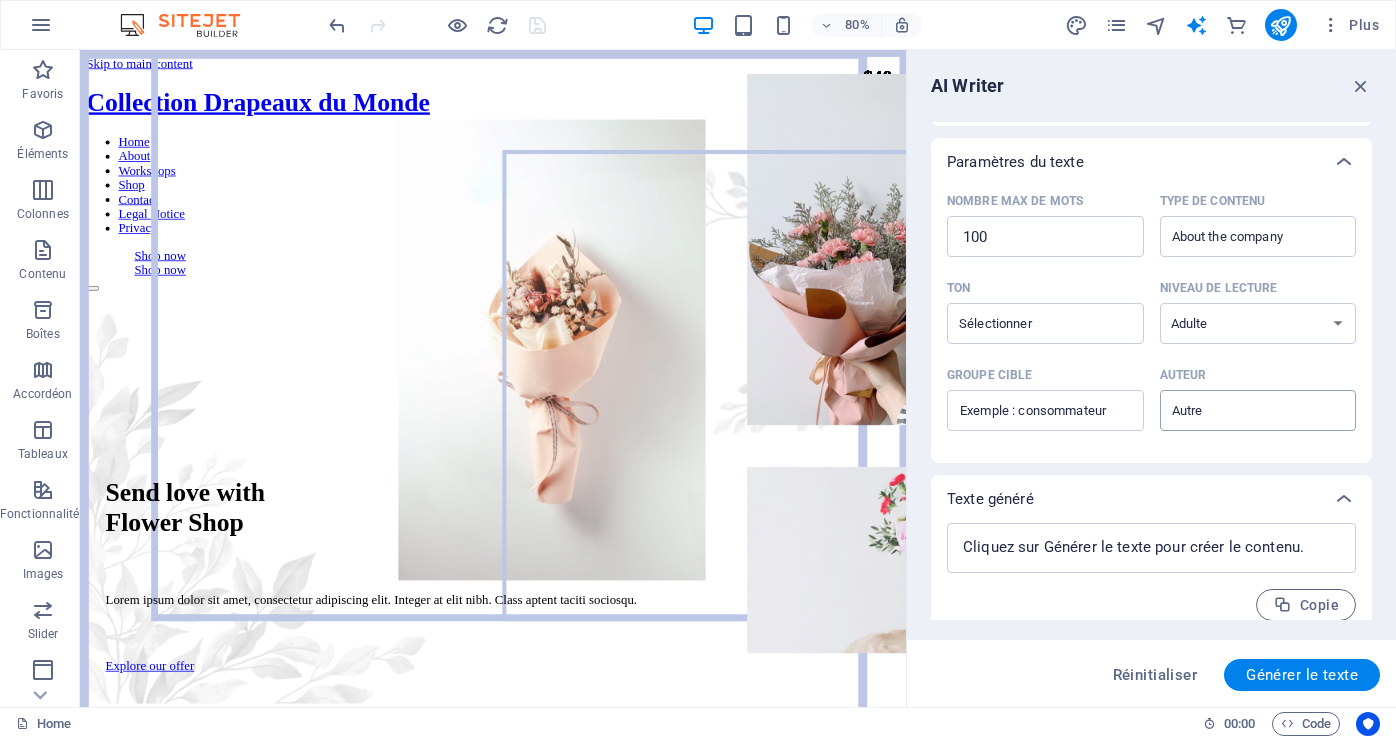 click on "​" at bounding box center (1258, 410) 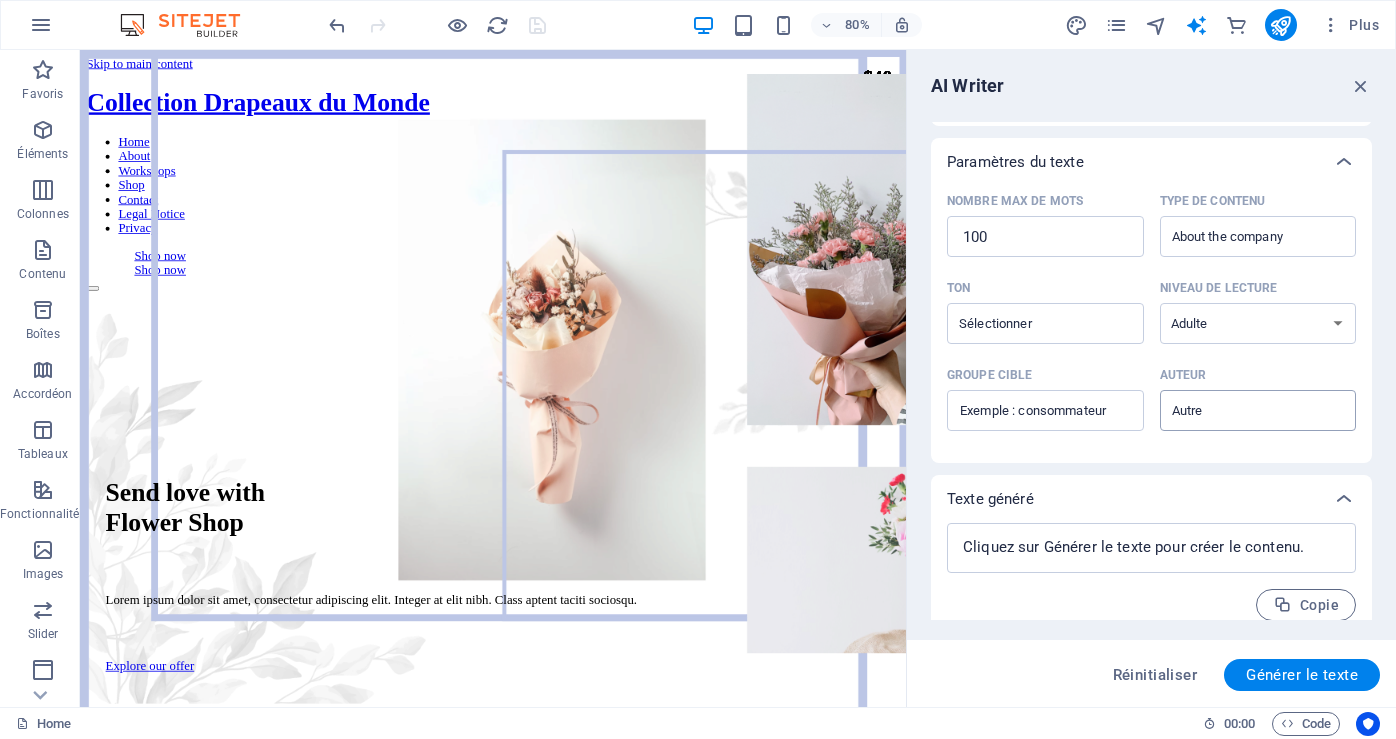 click on "Auteur ​" at bounding box center (1242, 410) 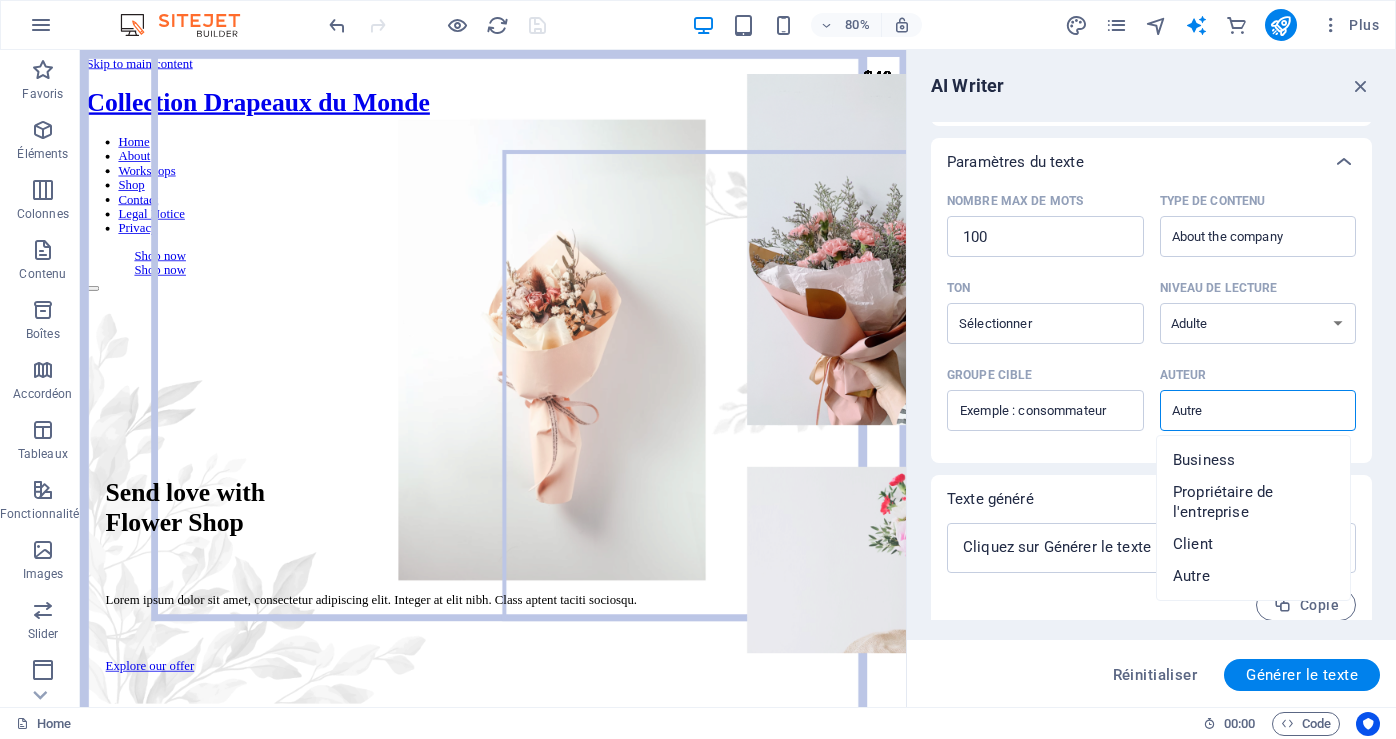 click on "Auteur ​" at bounding box center (1242, 410) 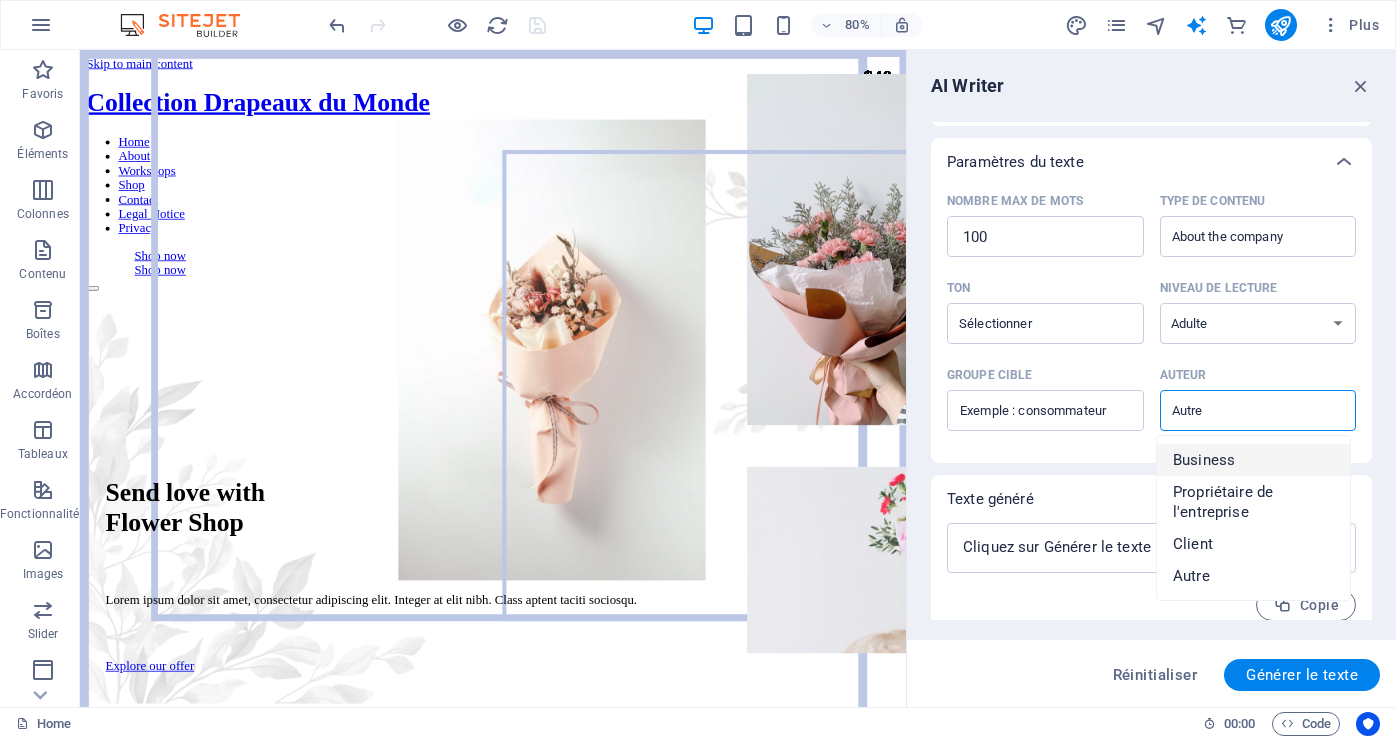 click on "Business" at bounding box center (1204, 460) 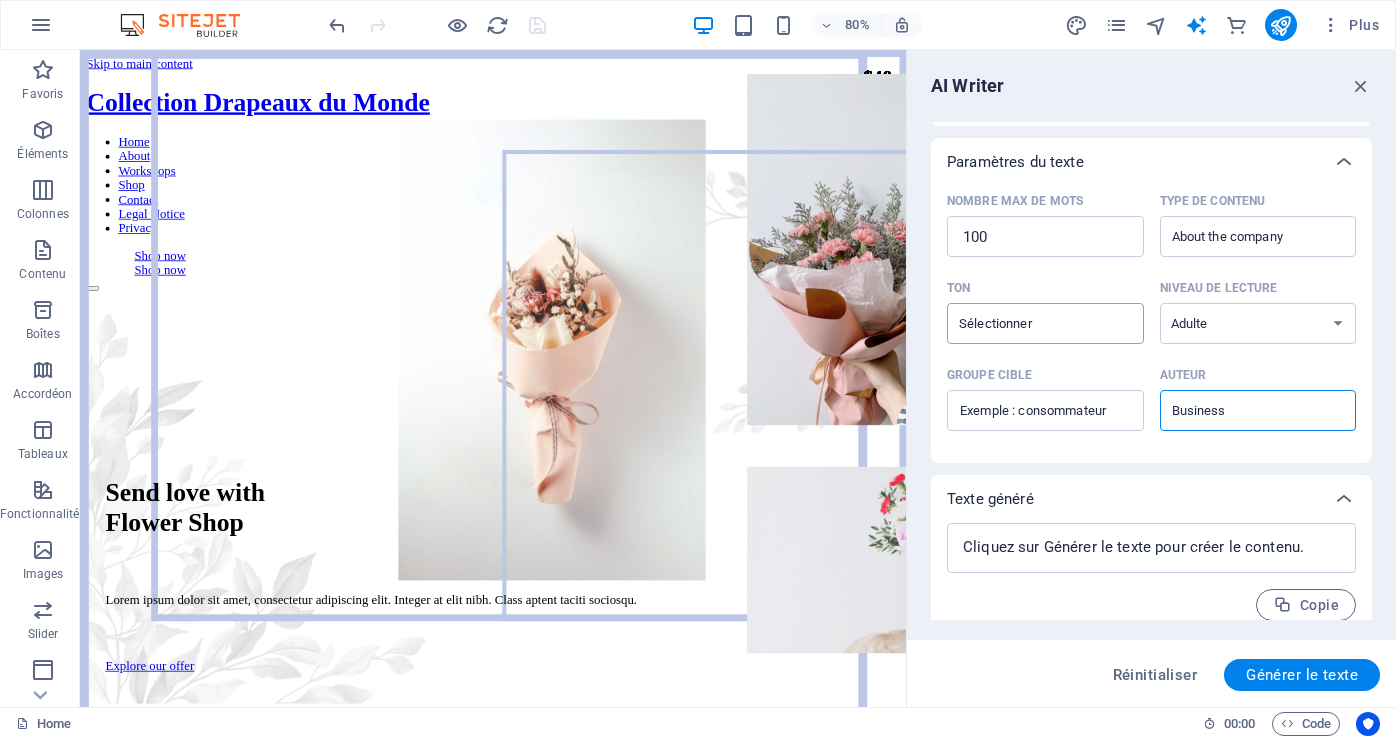 click on "Ton ​" at bounding box center [1029, 323] 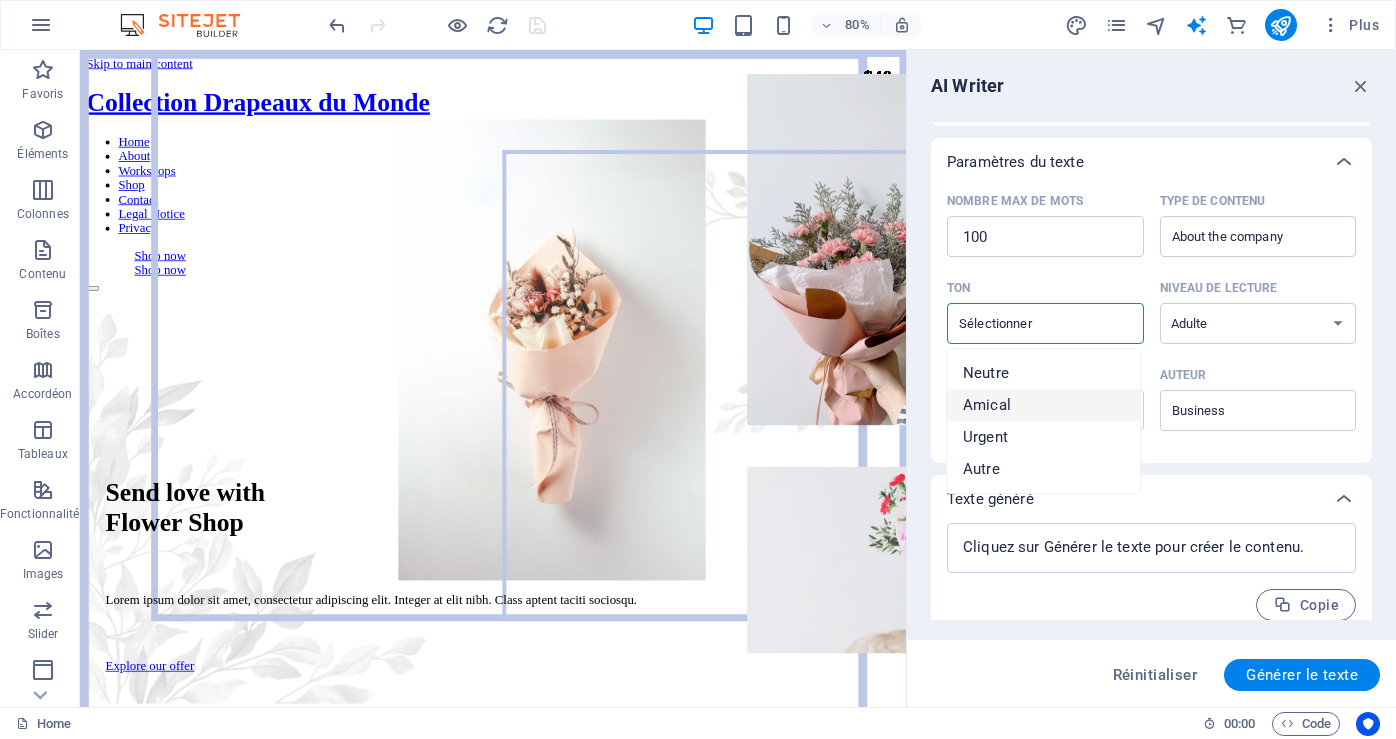 click on "Amical" at bounding box center (987, 405) 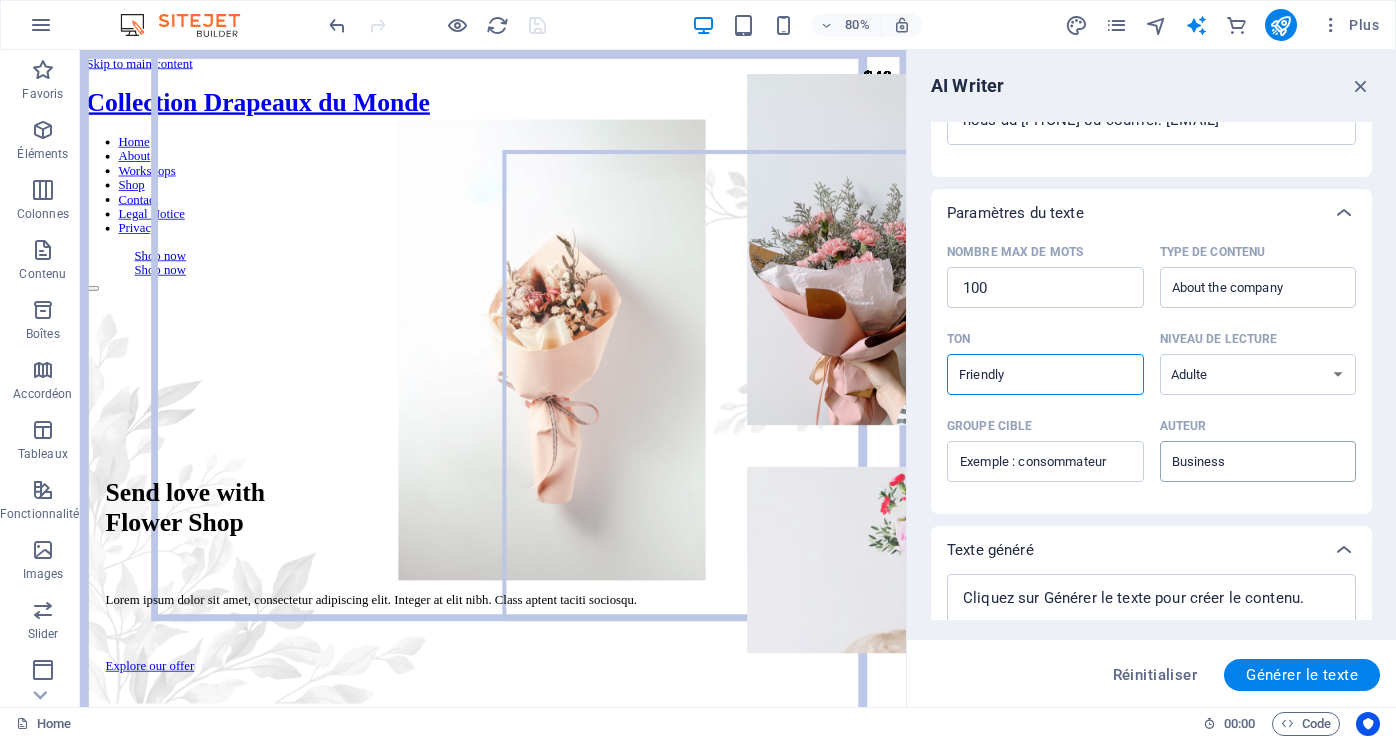 scroll, scrollTop: 317, scrollLeft: 0, axis: vertical 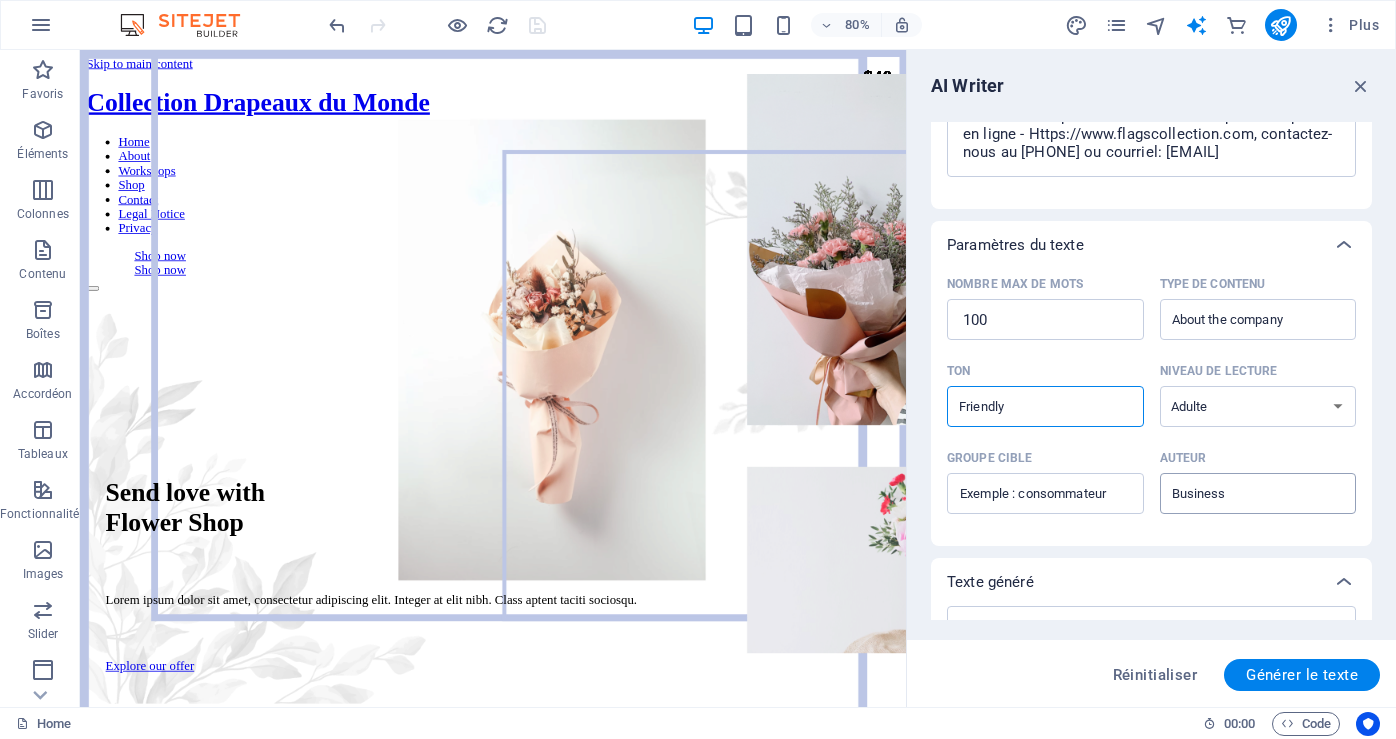 click on "Business ​" at bounding box center [1258, 493] 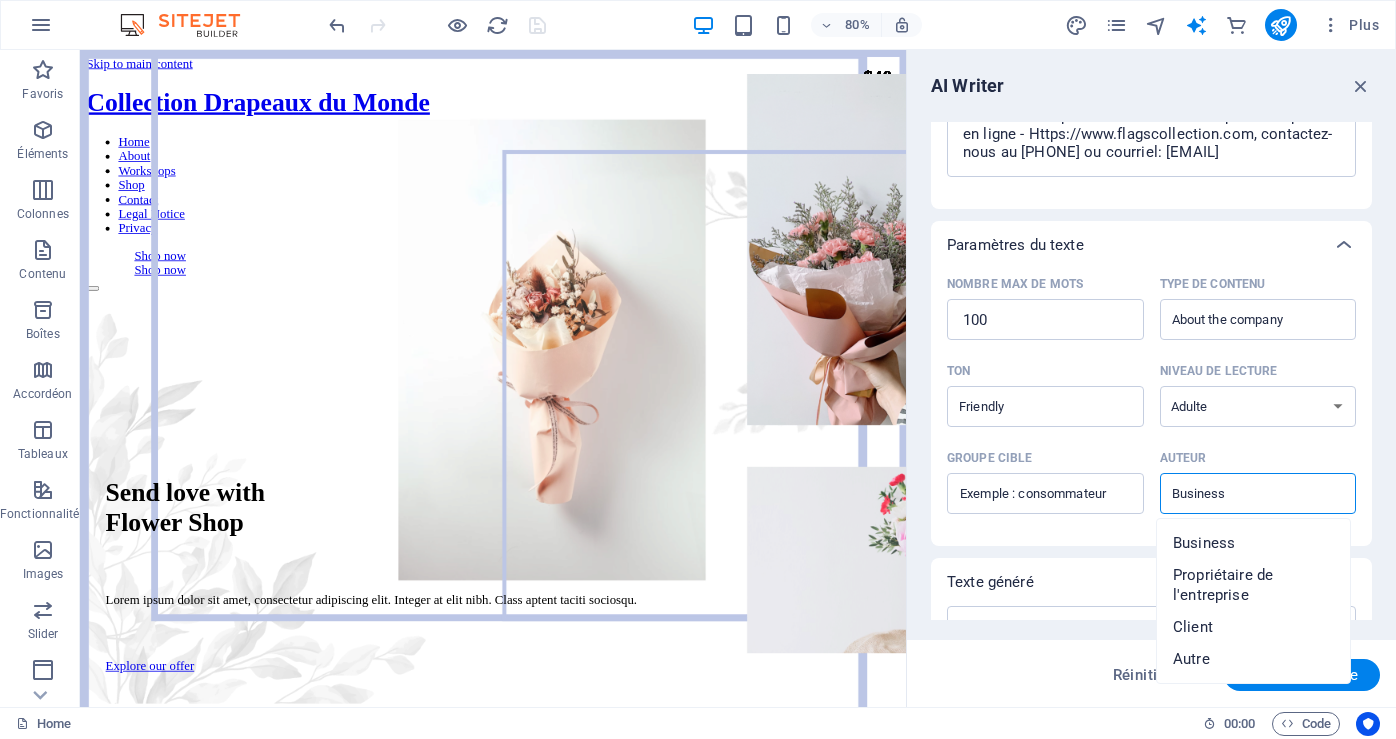 click on "Business" at bounding box center (1242, 493) 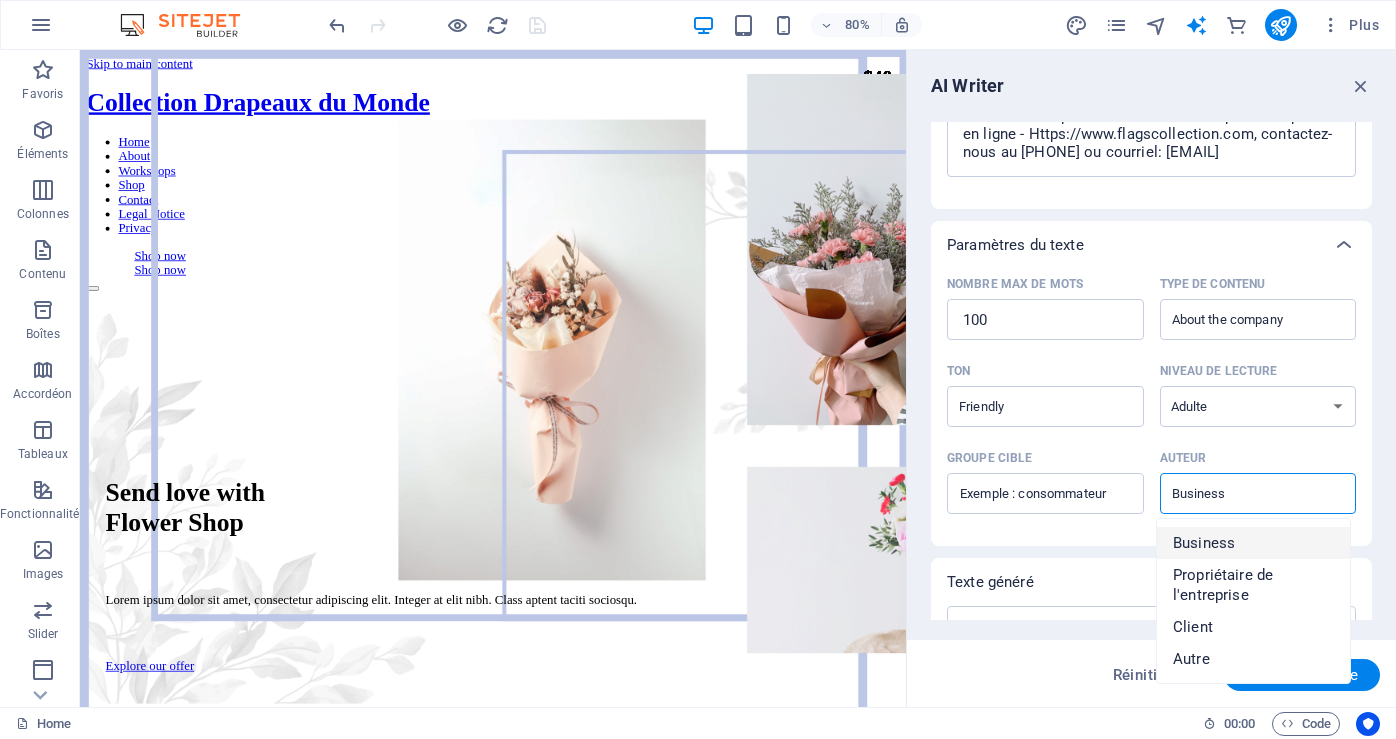 click on "Business" at bounding box center (1204, 543) 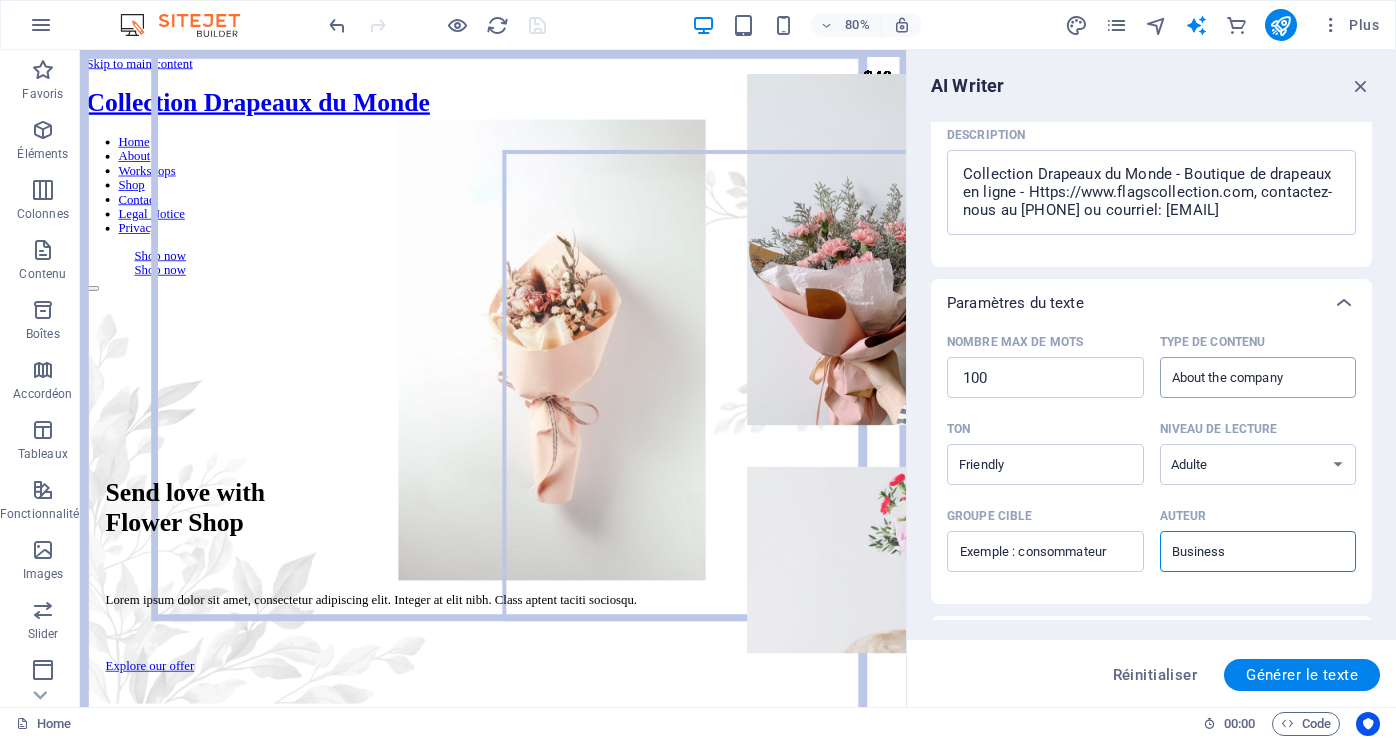 scroll, scrollTop: 217, scrollLeft: 0, axis: vertical 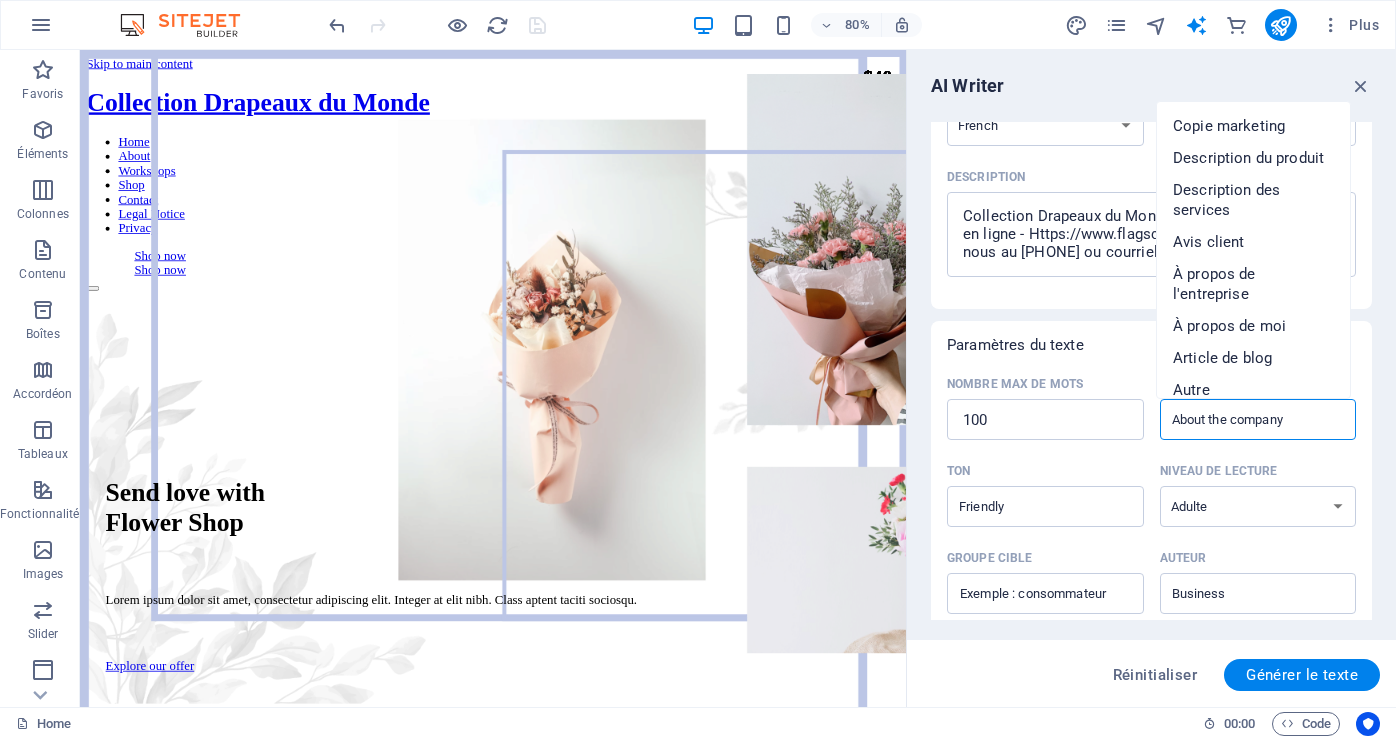 click on "About the company" at bounding box center [1242, 419] 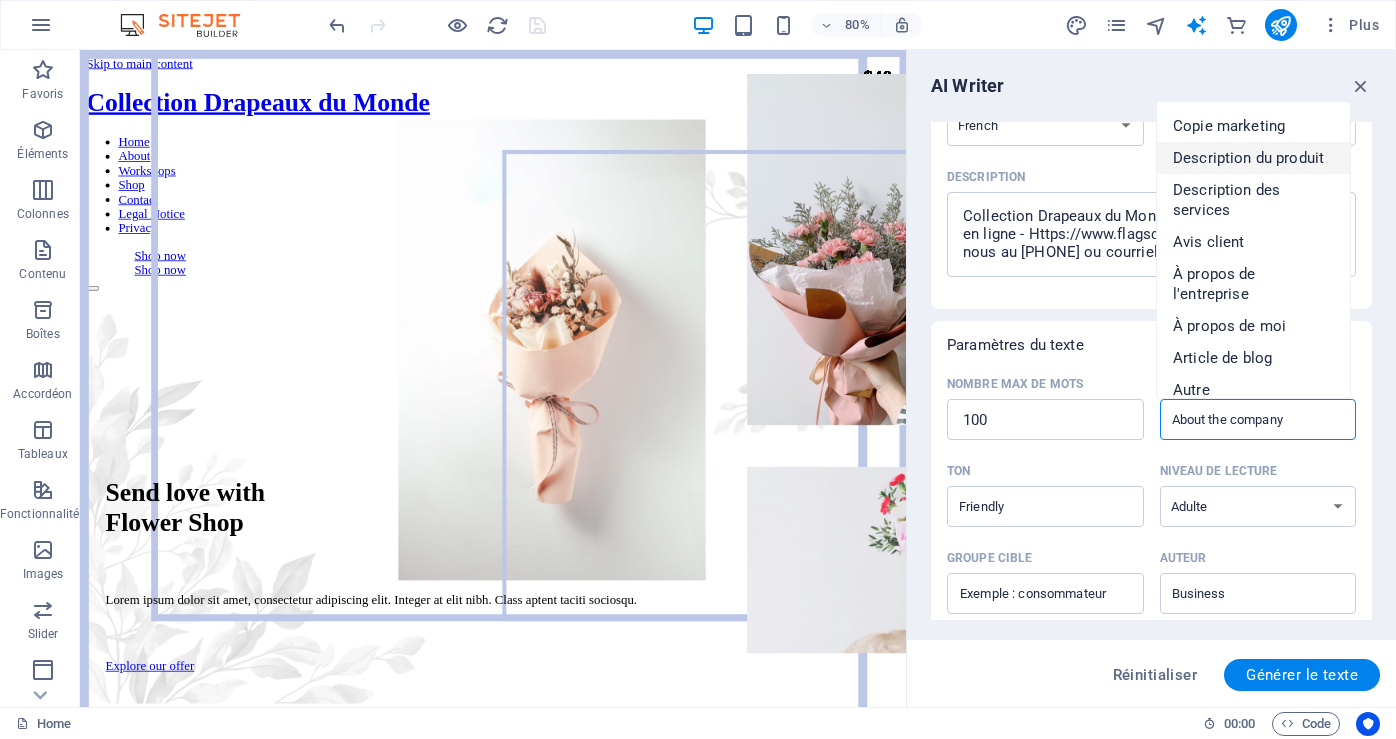 click on "Description du produit" at bounding box center [1248, 158] 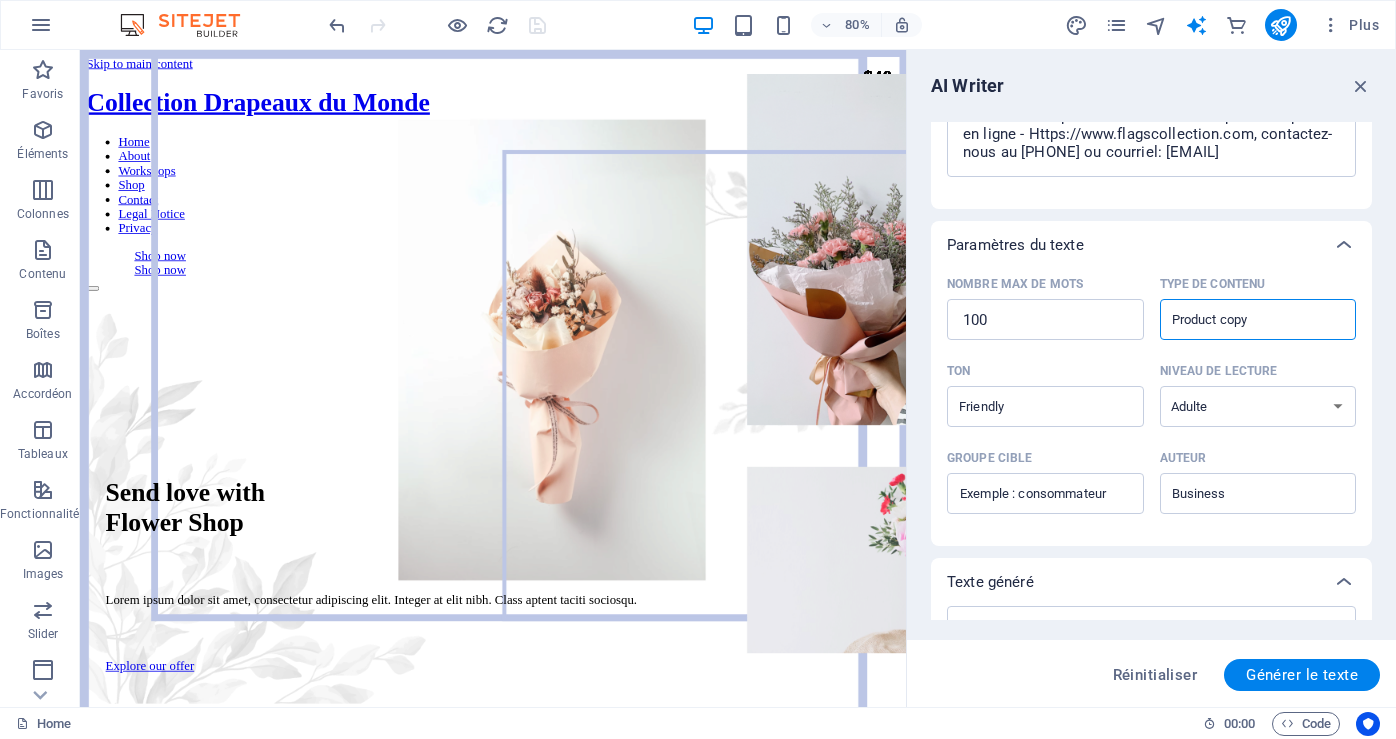 scroll, scrollTop: 17, scrollLeft: 0, axis: vertical 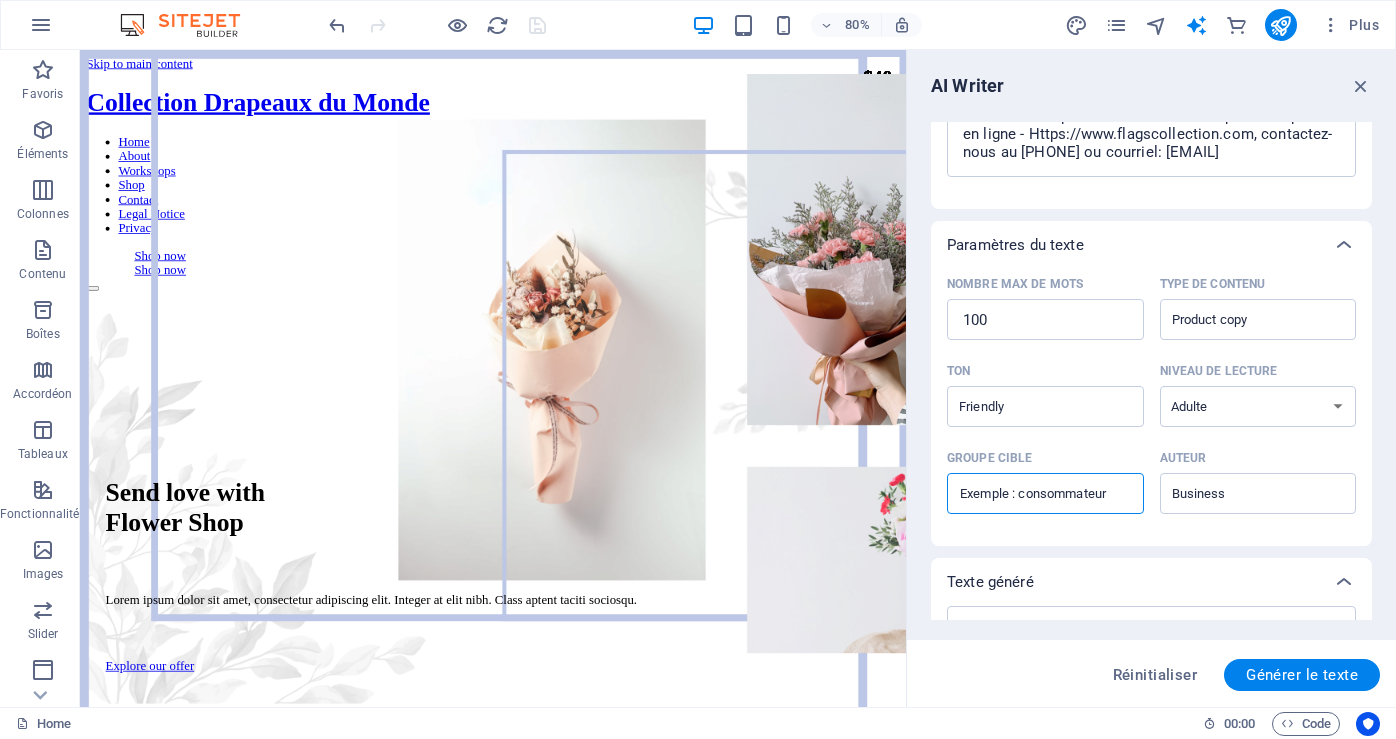 click on "Groupe cible ​" at bounding box center [1045, 494] 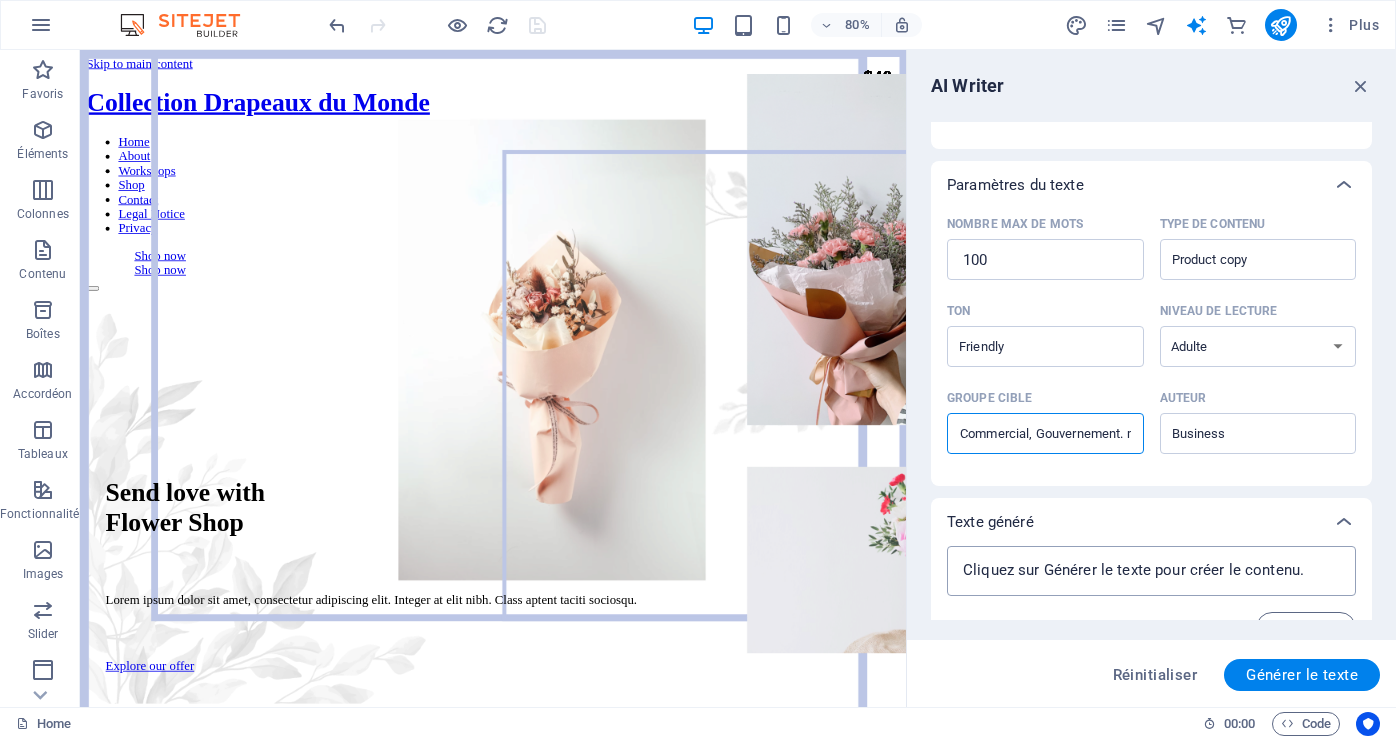 scroll, scrollTop: 417, scrollLeft: 0, axis: vertical 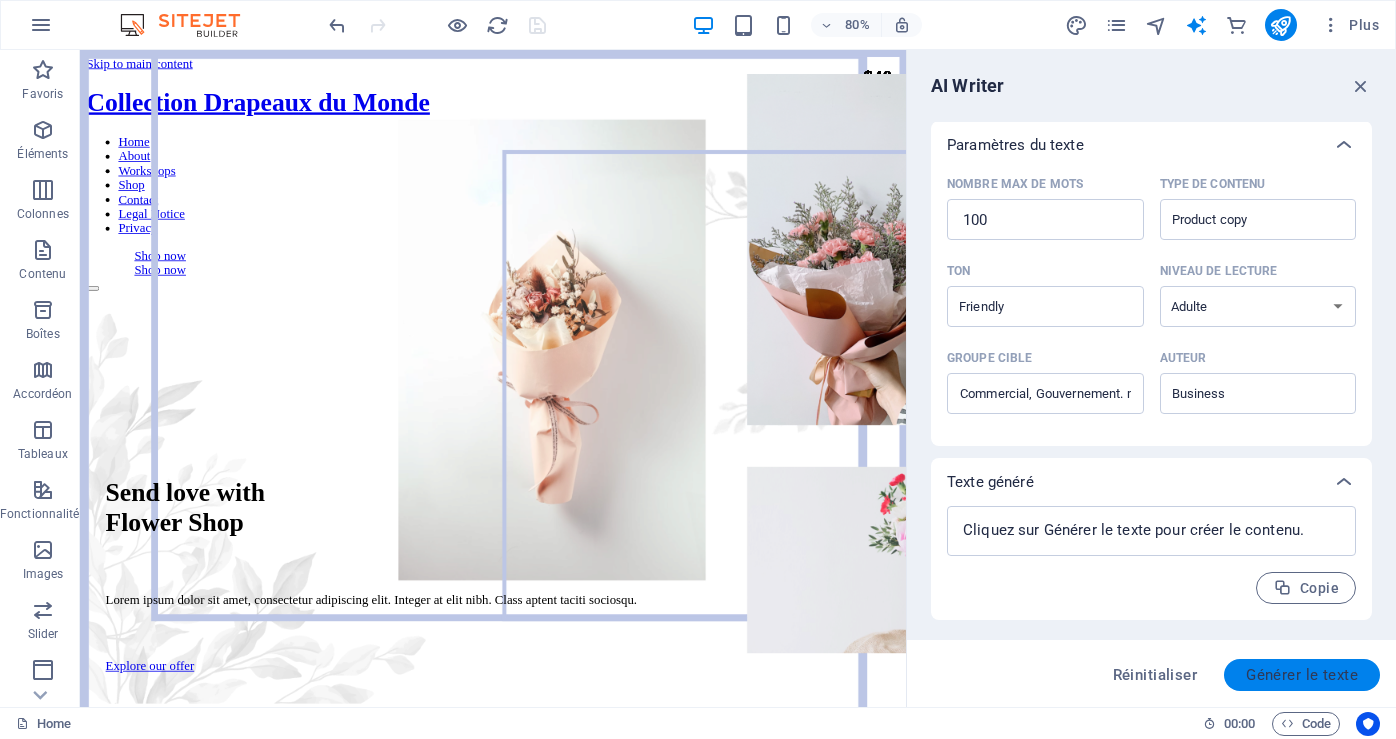 click on "Générer le texte" at bounding box center (1302, 675) 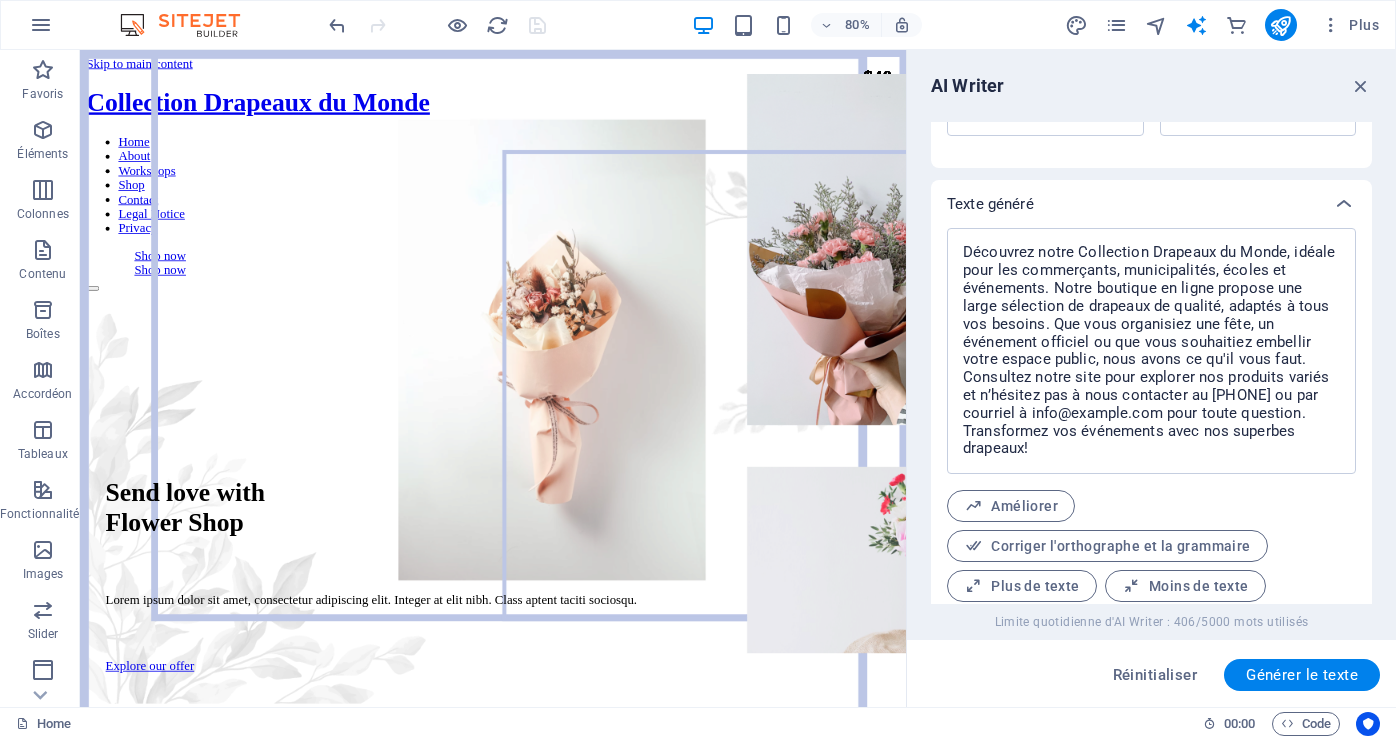 scroll, scrollTop: 757, scrollLeft: 0, axis: vertical 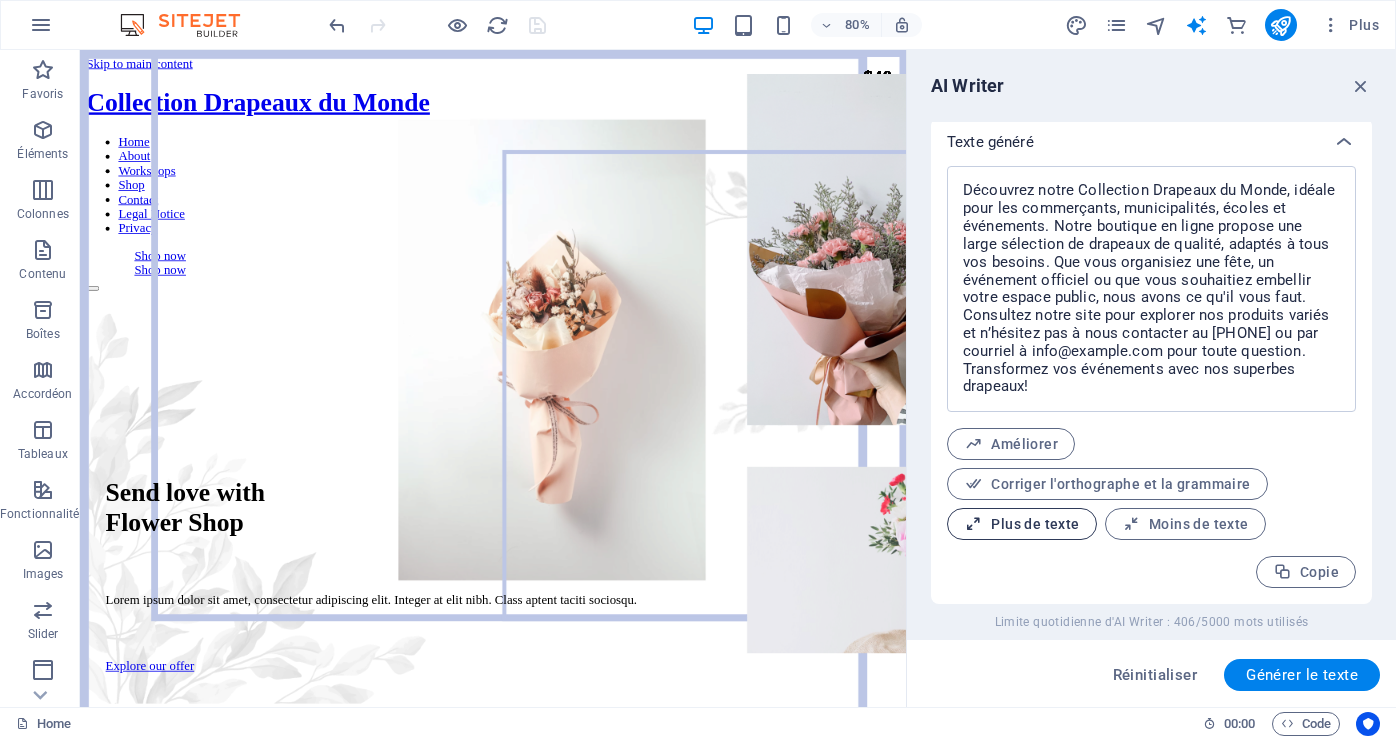 click on "Plus de texte" at bounding box center (1022, 524) 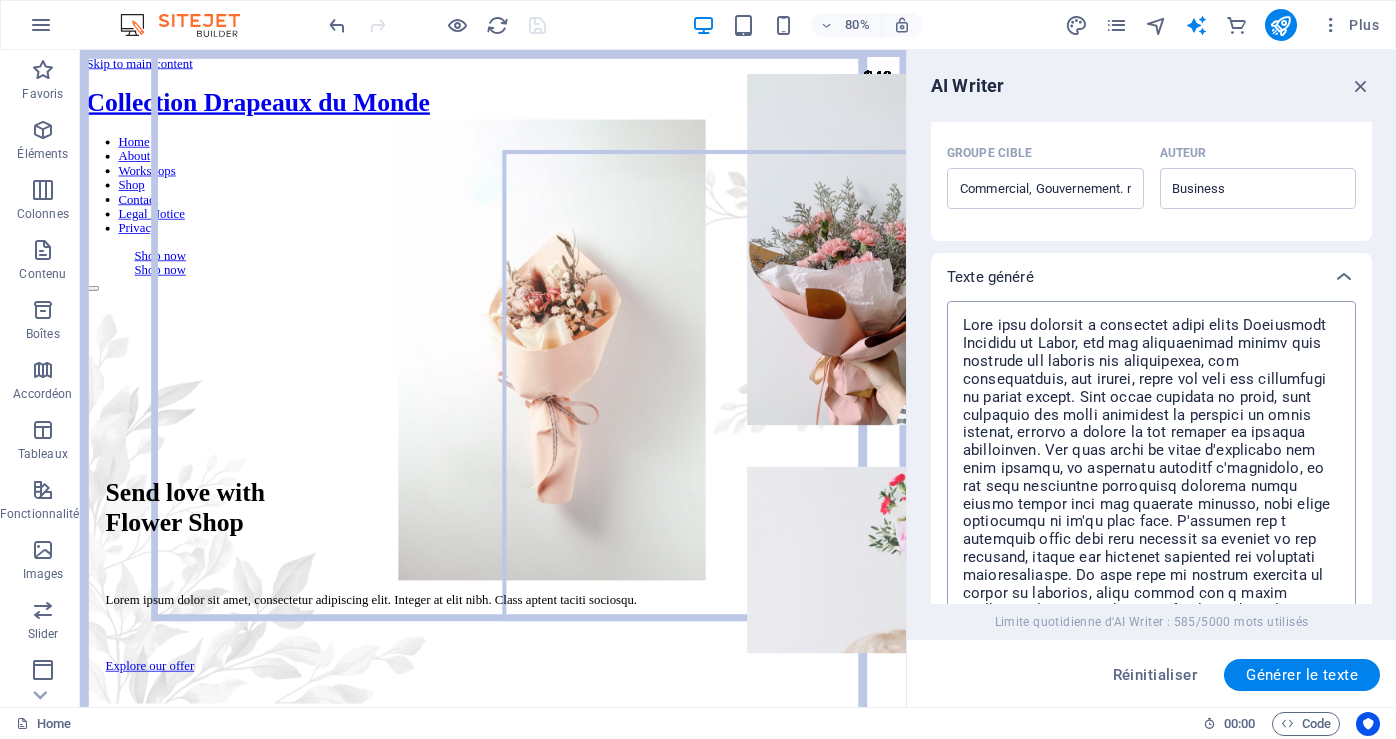 scroll, scrollTop: 803, scrollLeft: 0, axis: vertical 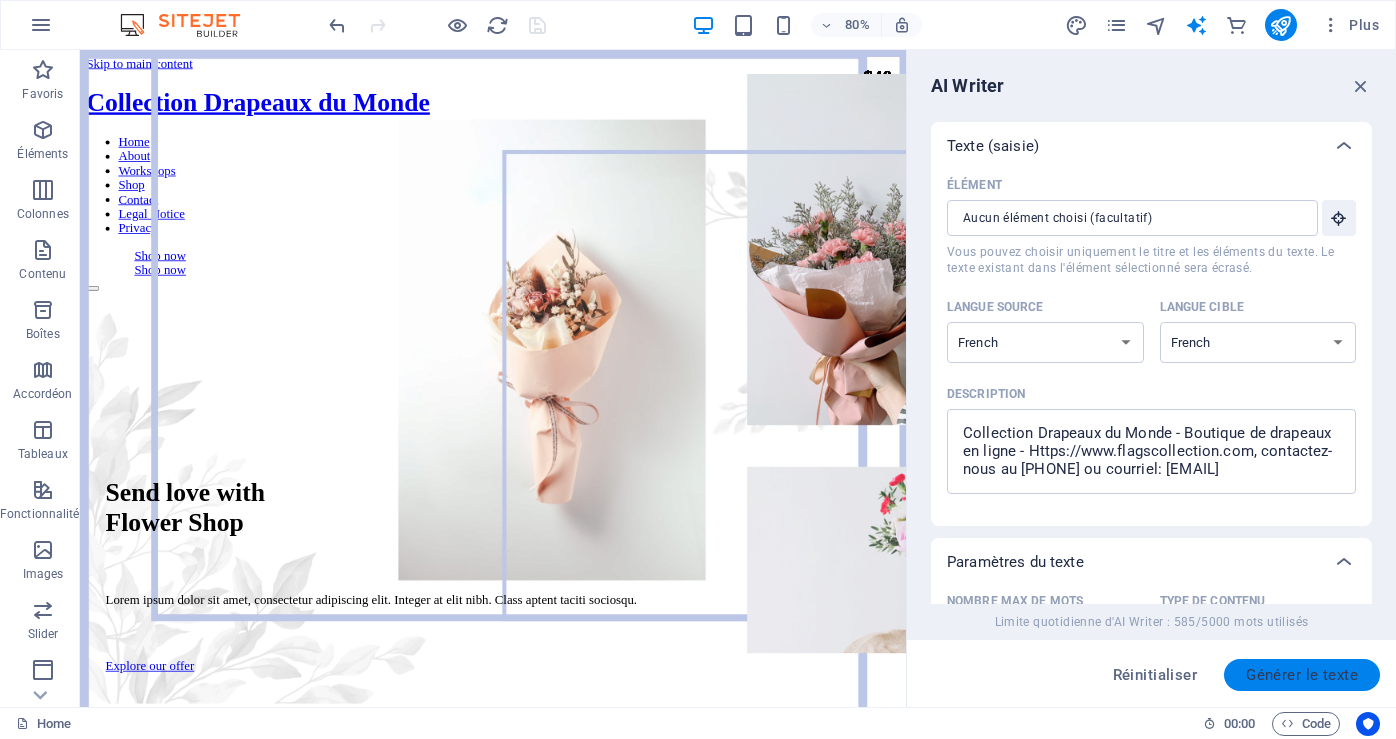 click on "Générer le texte" at bounding box center (1302, 675) 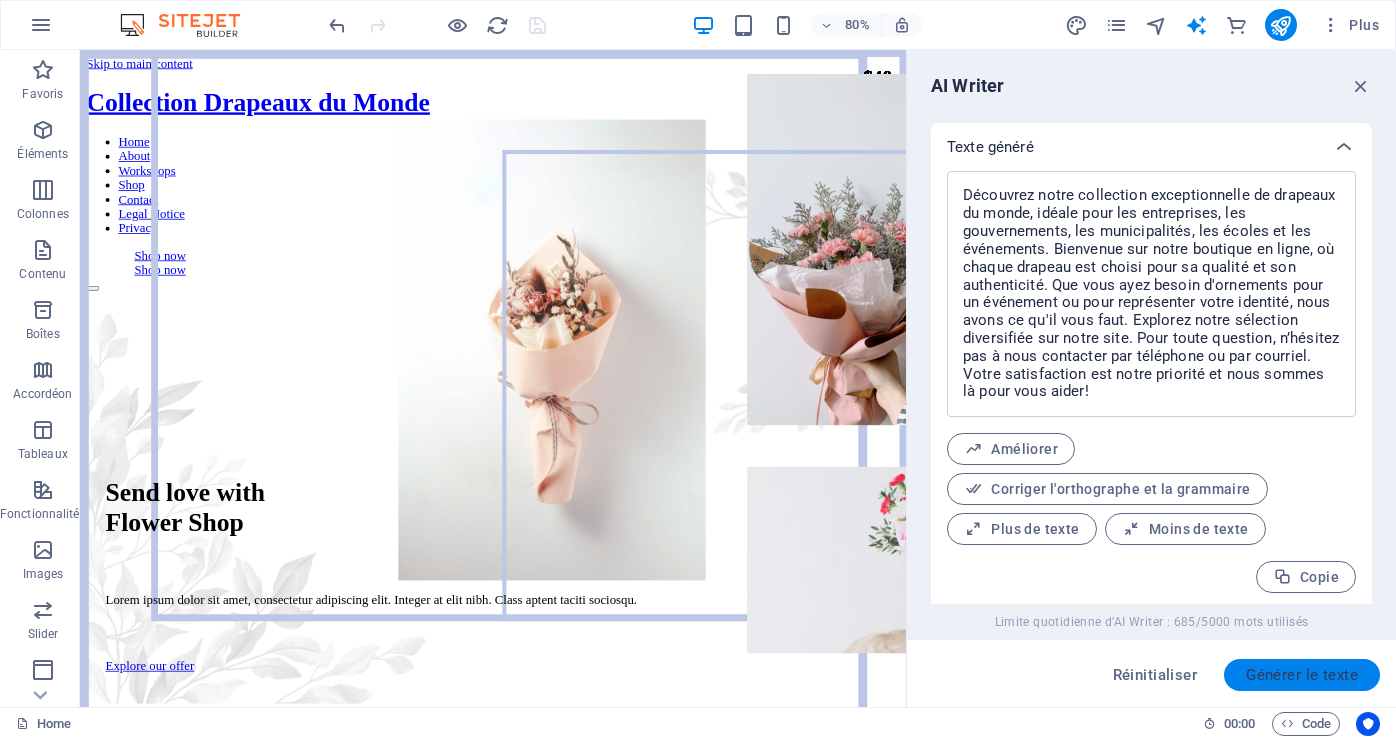 scroll, scrollTop: 757, scrollLeft: 0, axis: vertical 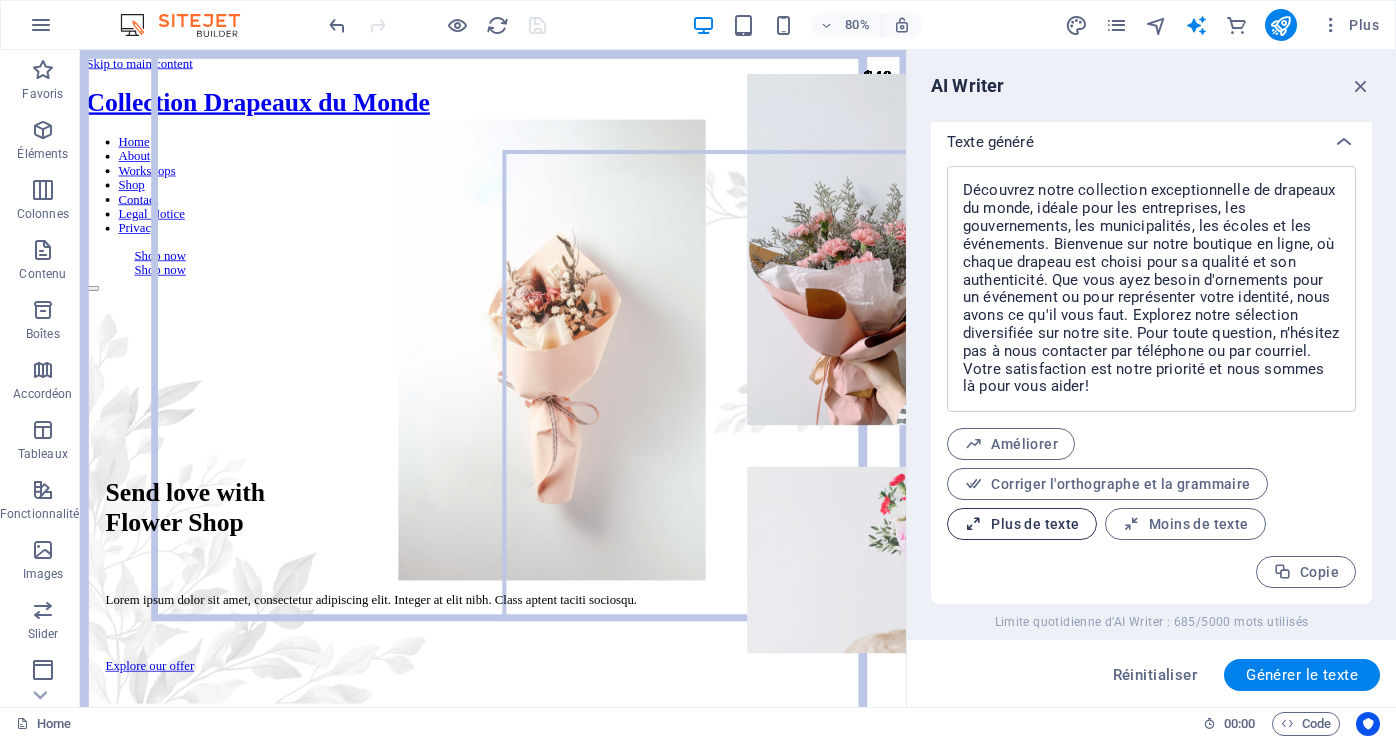 click on "Plus de texte" at bounding box center (1022, 524) 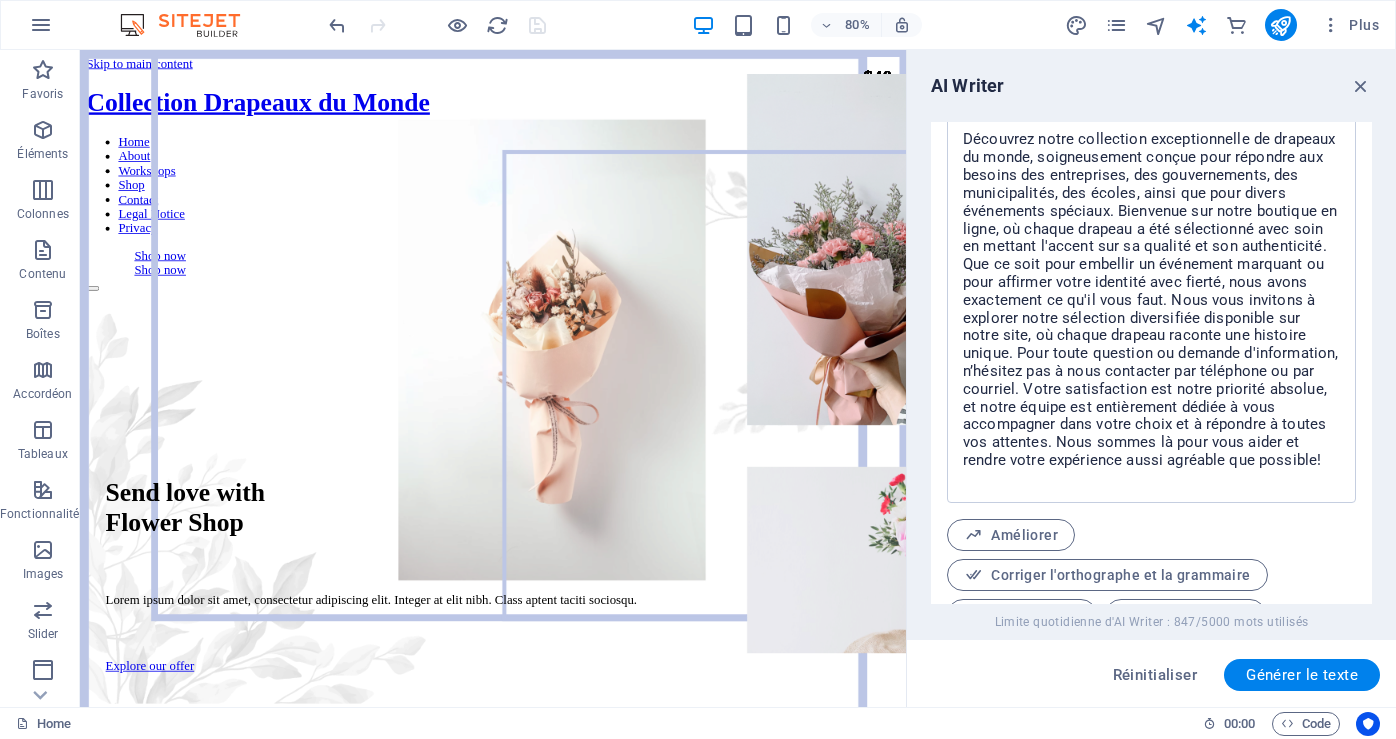 scroll, scrollTop: 899, scrollLeft: 0, axis: vertical 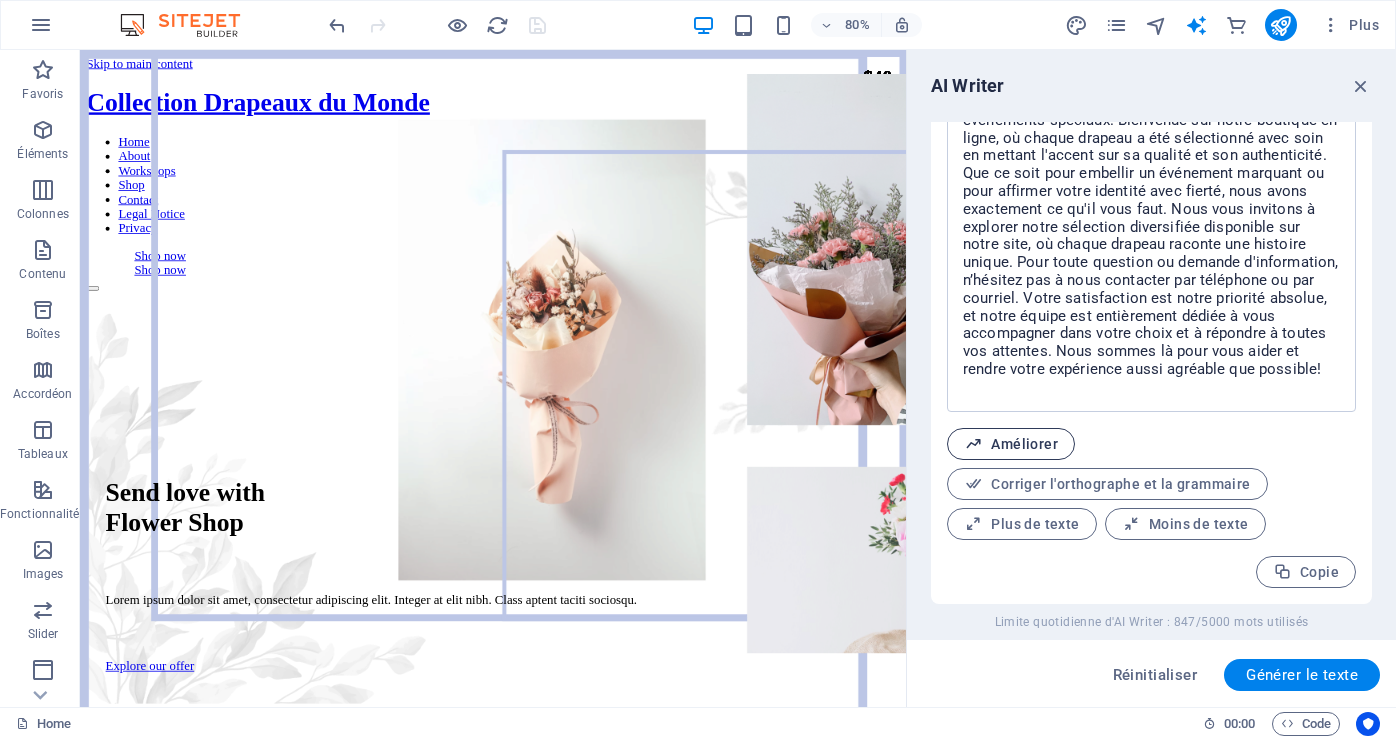 click on "Améliorer" at bounding box center [1011, 444] 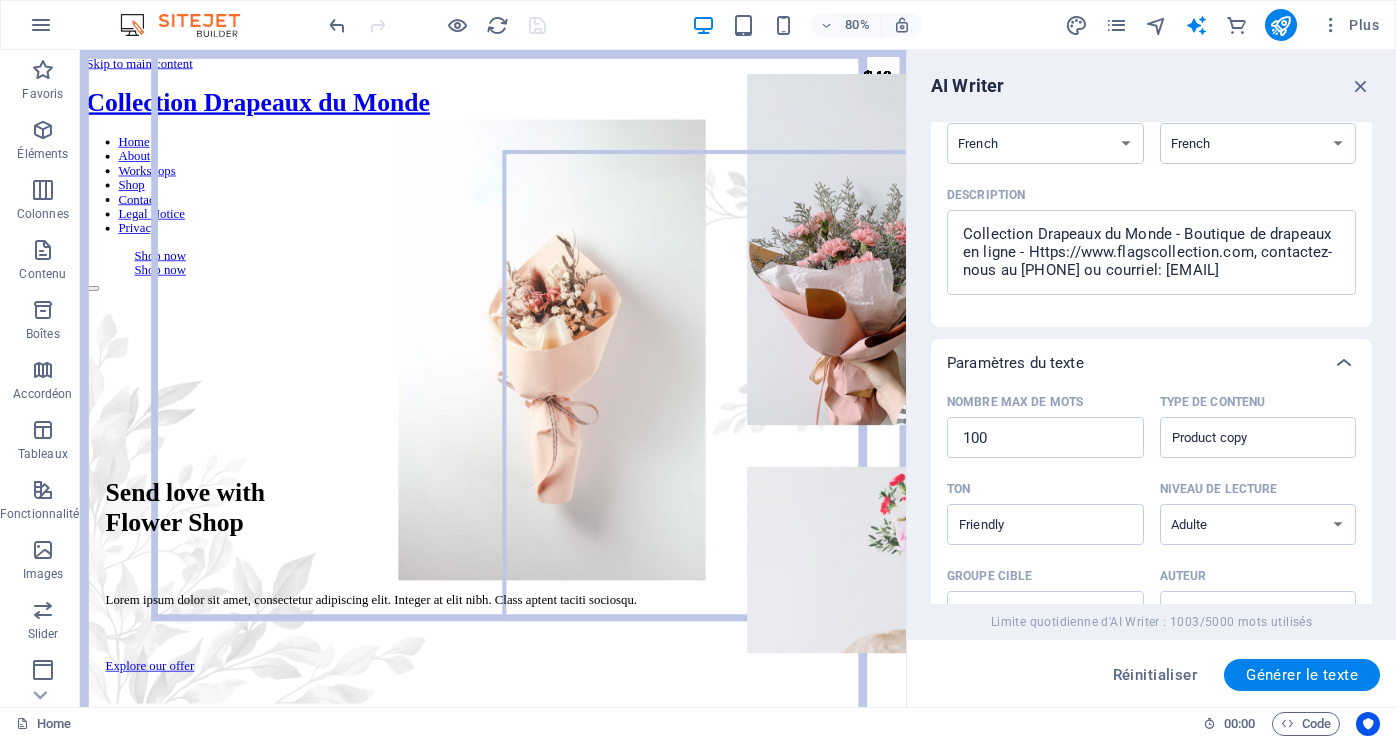 scroll, scrollTop: 99, scrollLeft: 0, axis: vertical 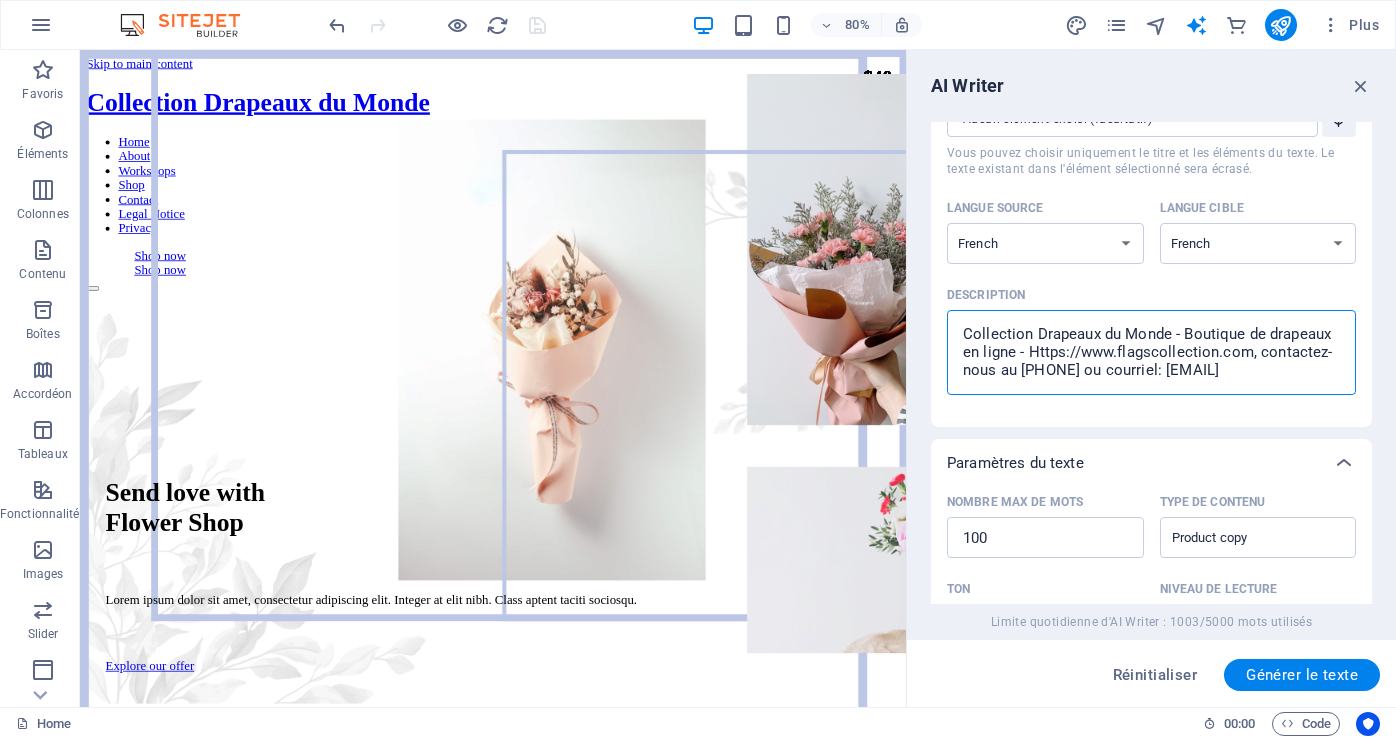 click on "Collection Drapeaux du Monde - Boutique de drapeaux en ligne - Https://www.flagscollection.com, contactez-nous au 1 450 433-8129 ou courriel: info@flagscollection.com" at bounding box center (1151, 352) 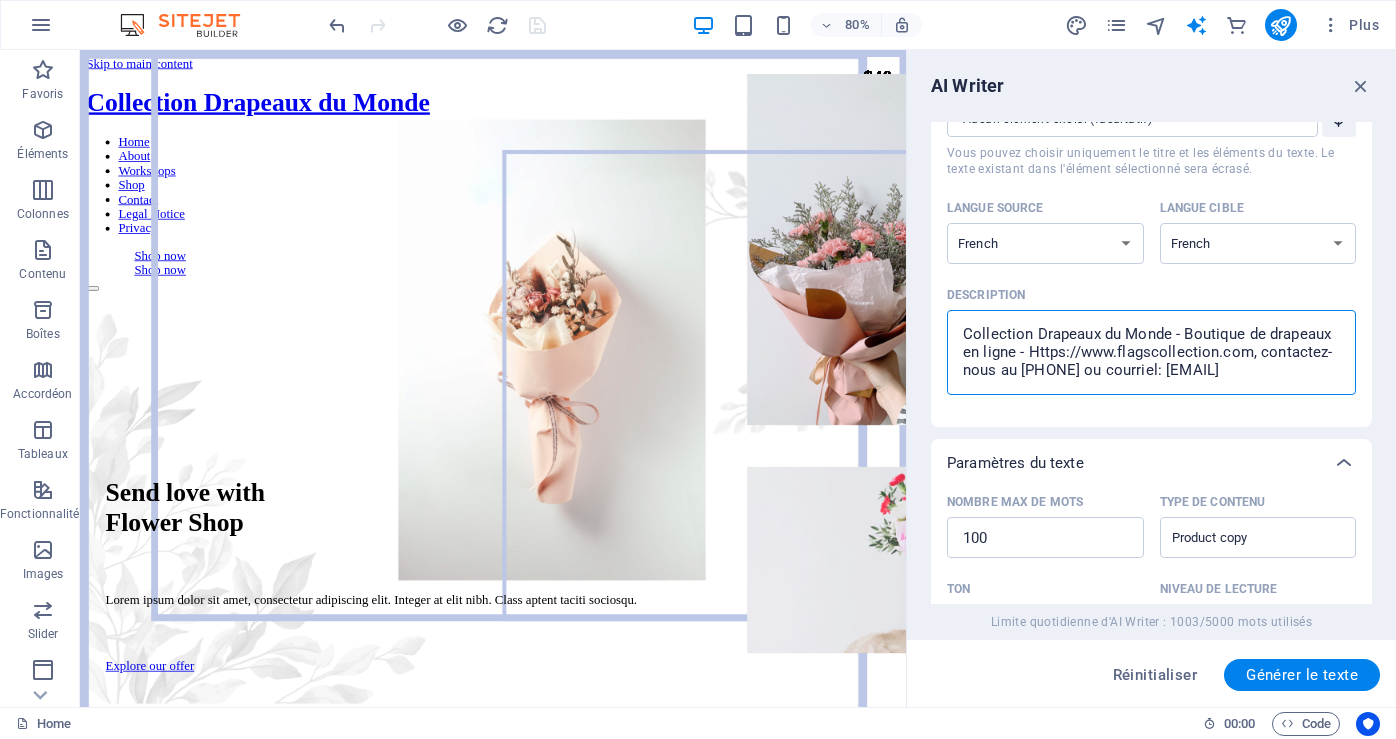 scroll, scrollTop: 0, scrollLeft: 0, axis: both 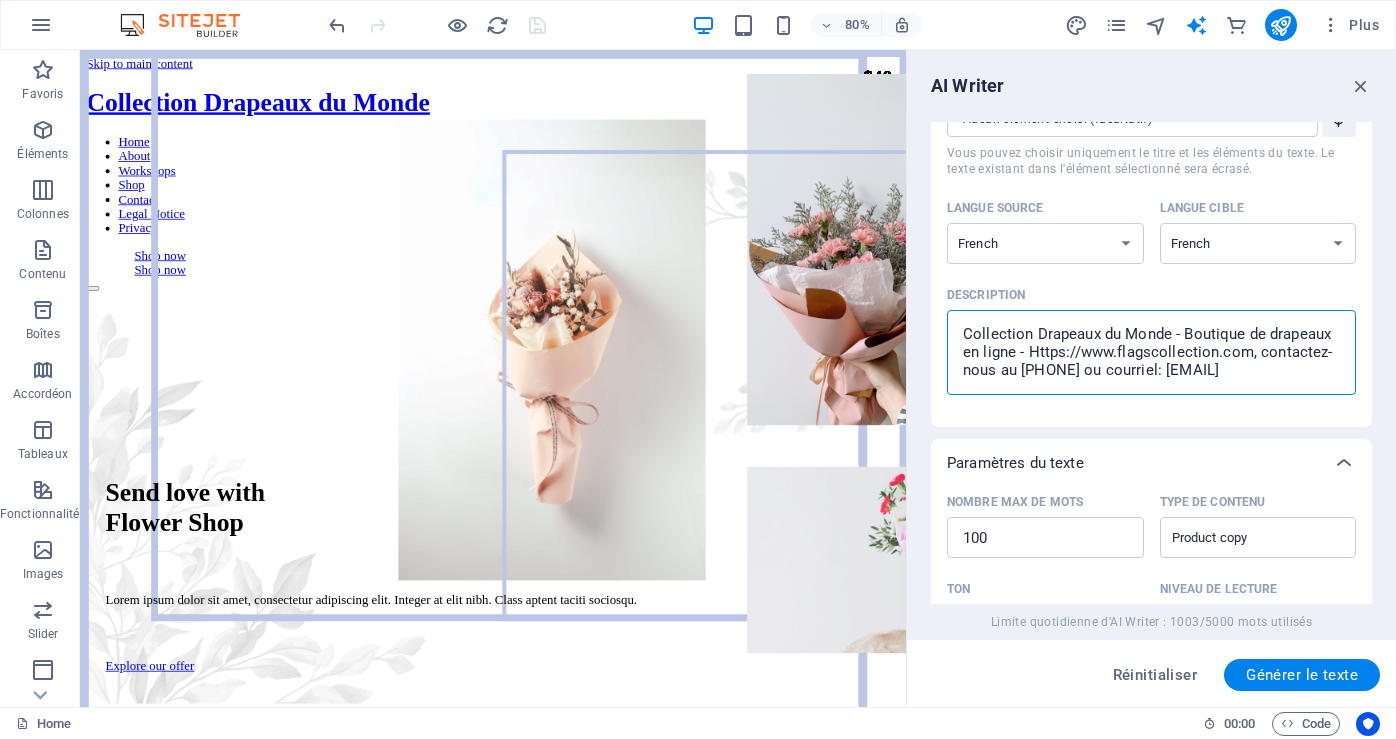 drag, startPoint x: 959, startPoint y: 328, endPoint x: 1217, endPoint y: 402, distance: 268.40268 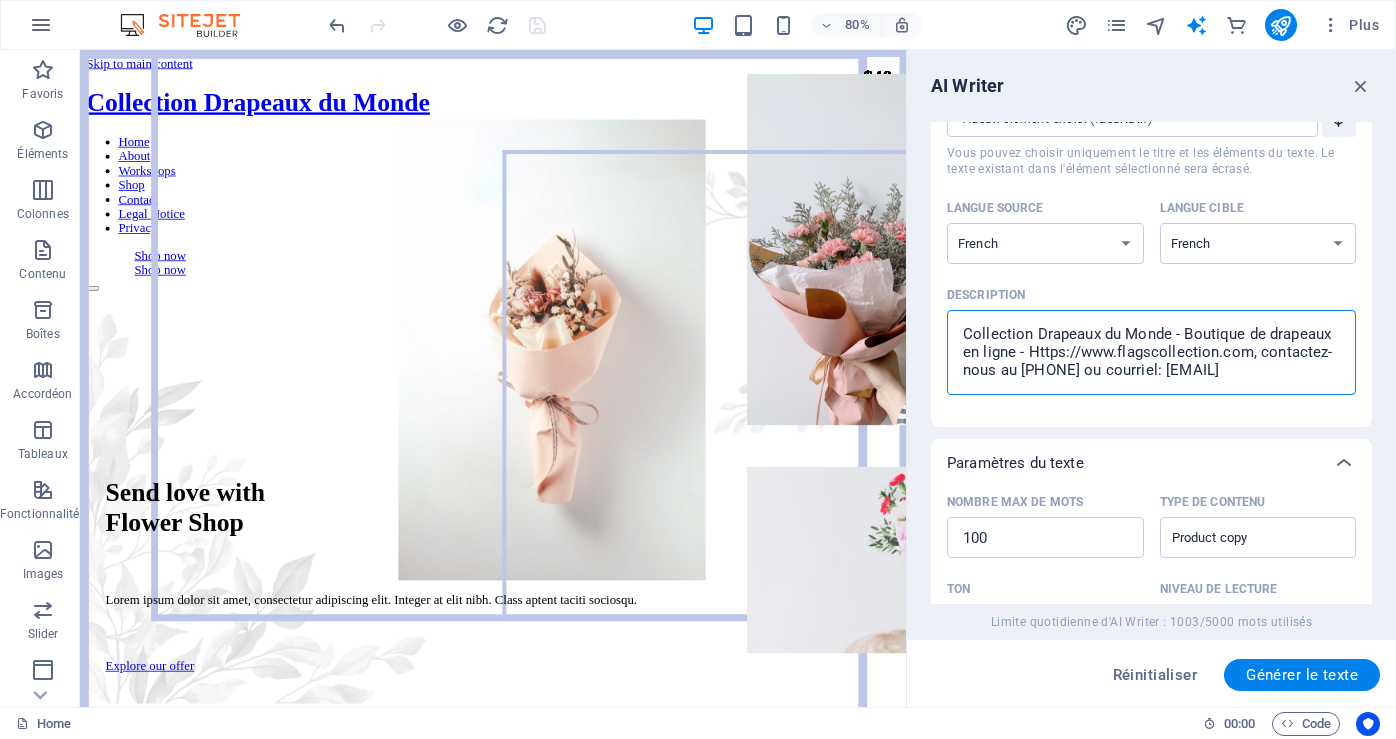 click on "Générer le texte" at bounding box center [1302, 675] 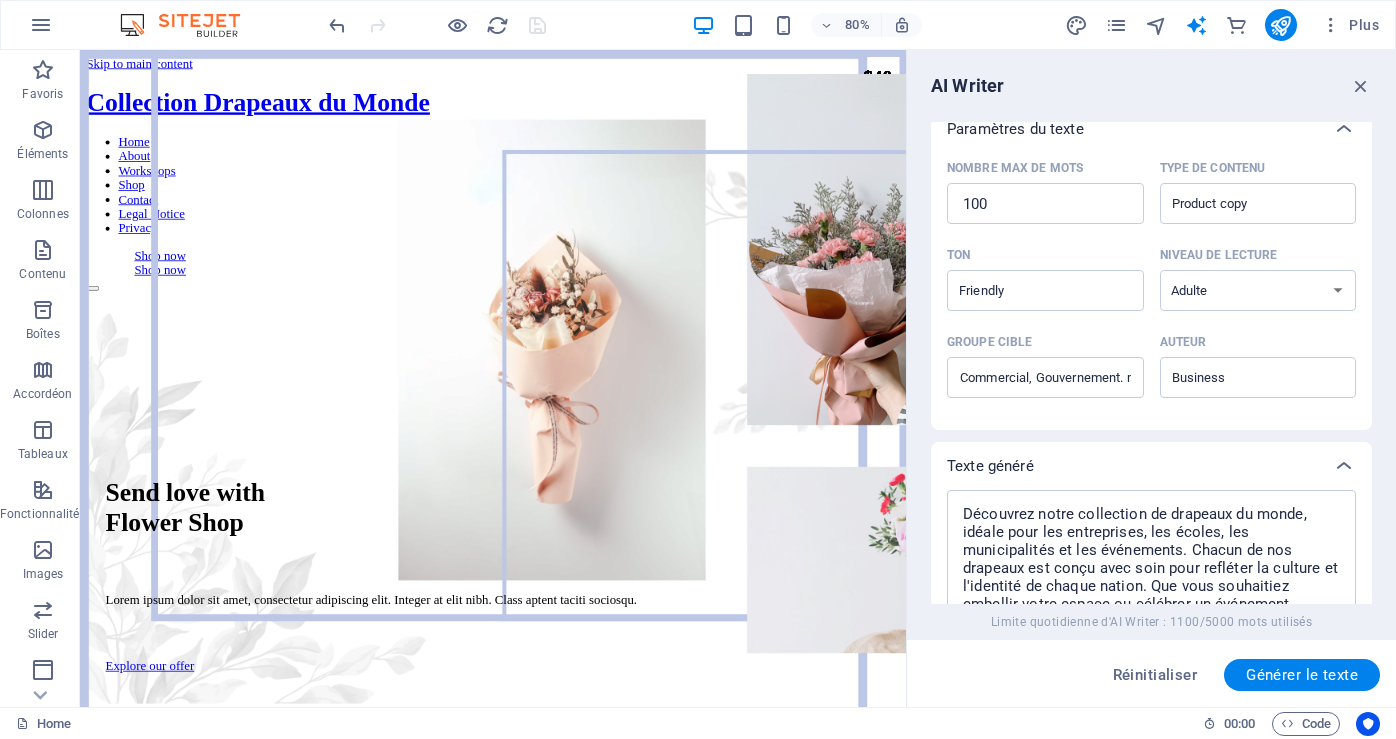 scroll, scrollTop: 739, scrollLeft: 0, axis: vertical 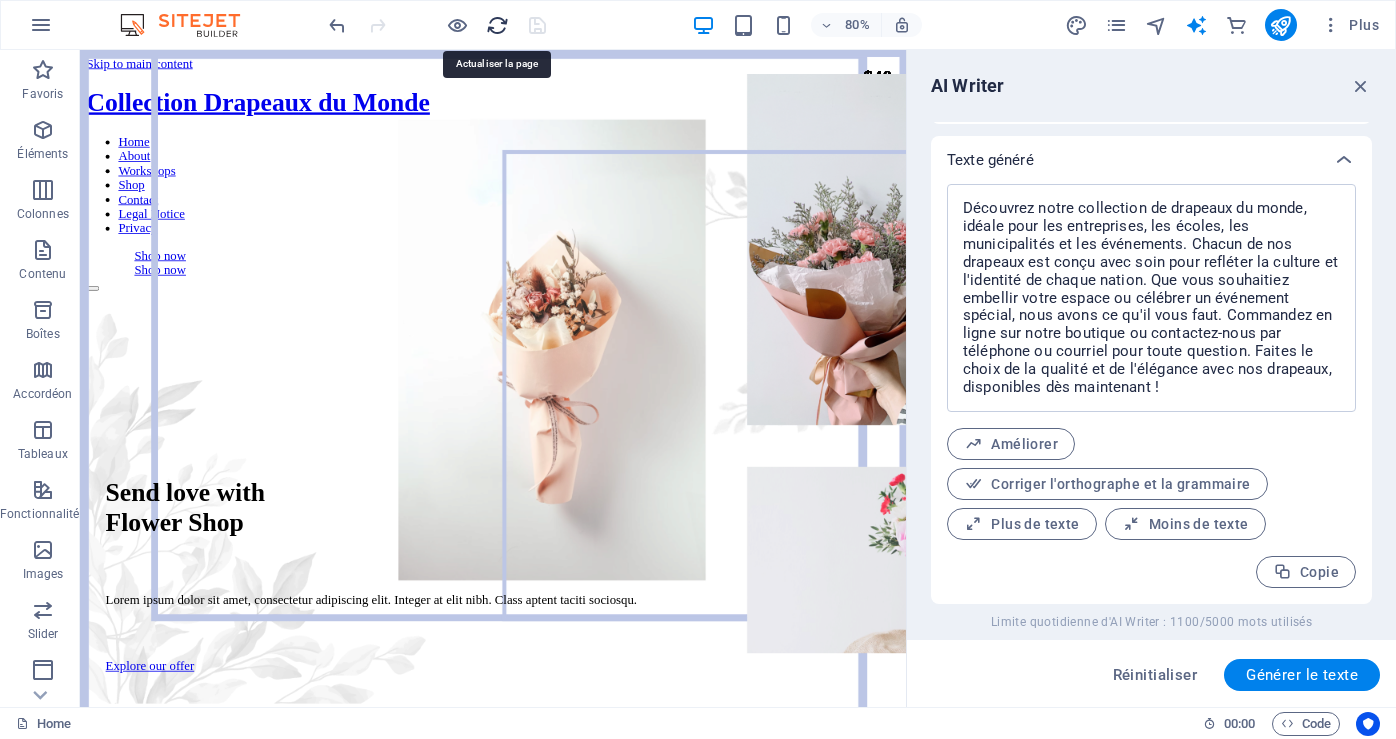 click at bounding box center (497, 25) 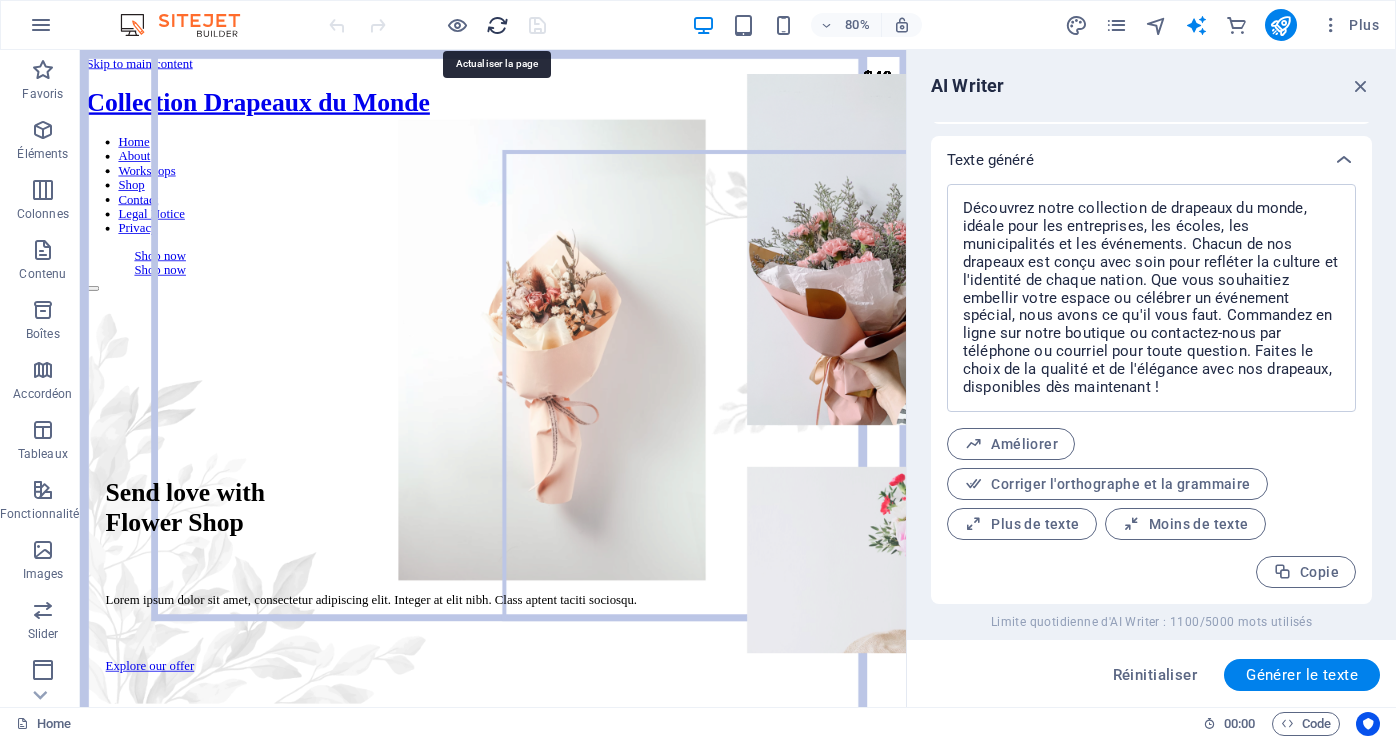scroll, scrollTop: 0, scrollLeft: 0, axis: both 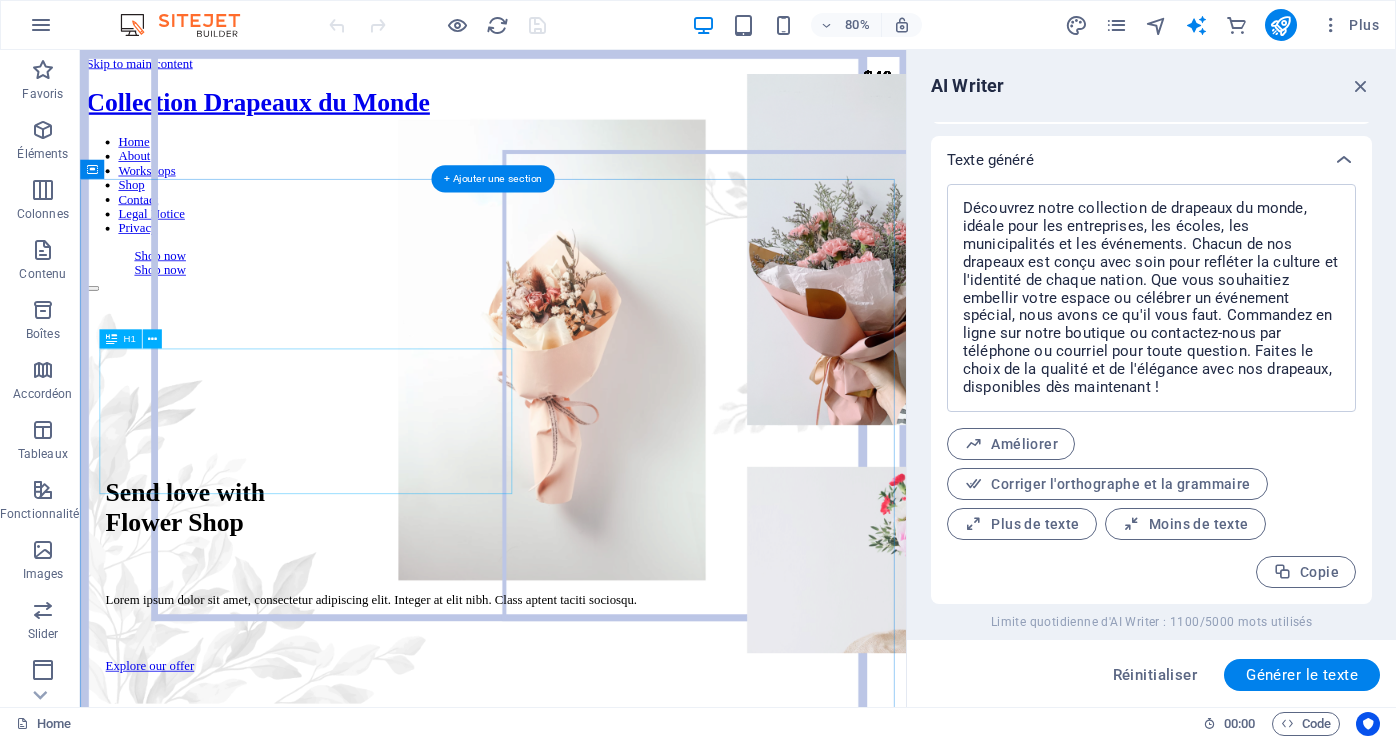 click on "Send love with Flower Shop" at bounding box center (596, 622) 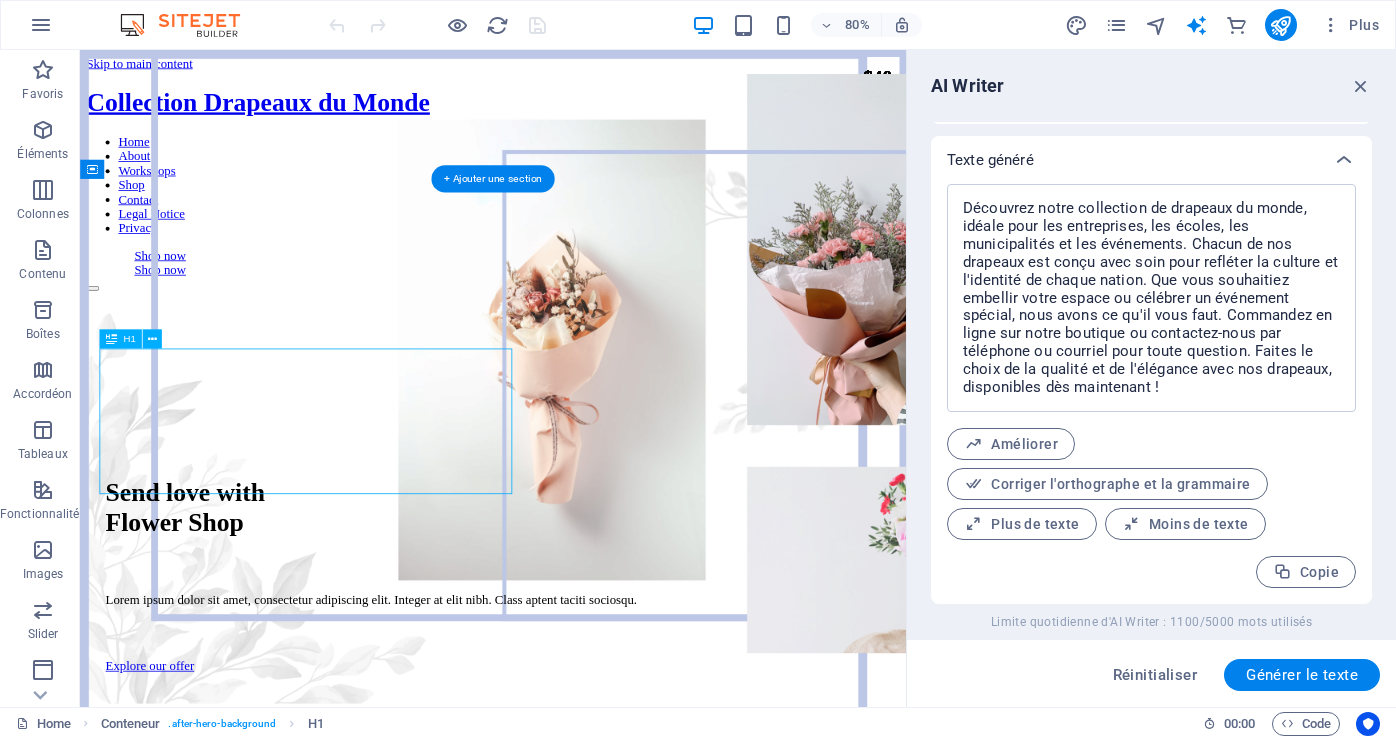 click on "Send love with Flower Shop" at bounding box center [596, 622] 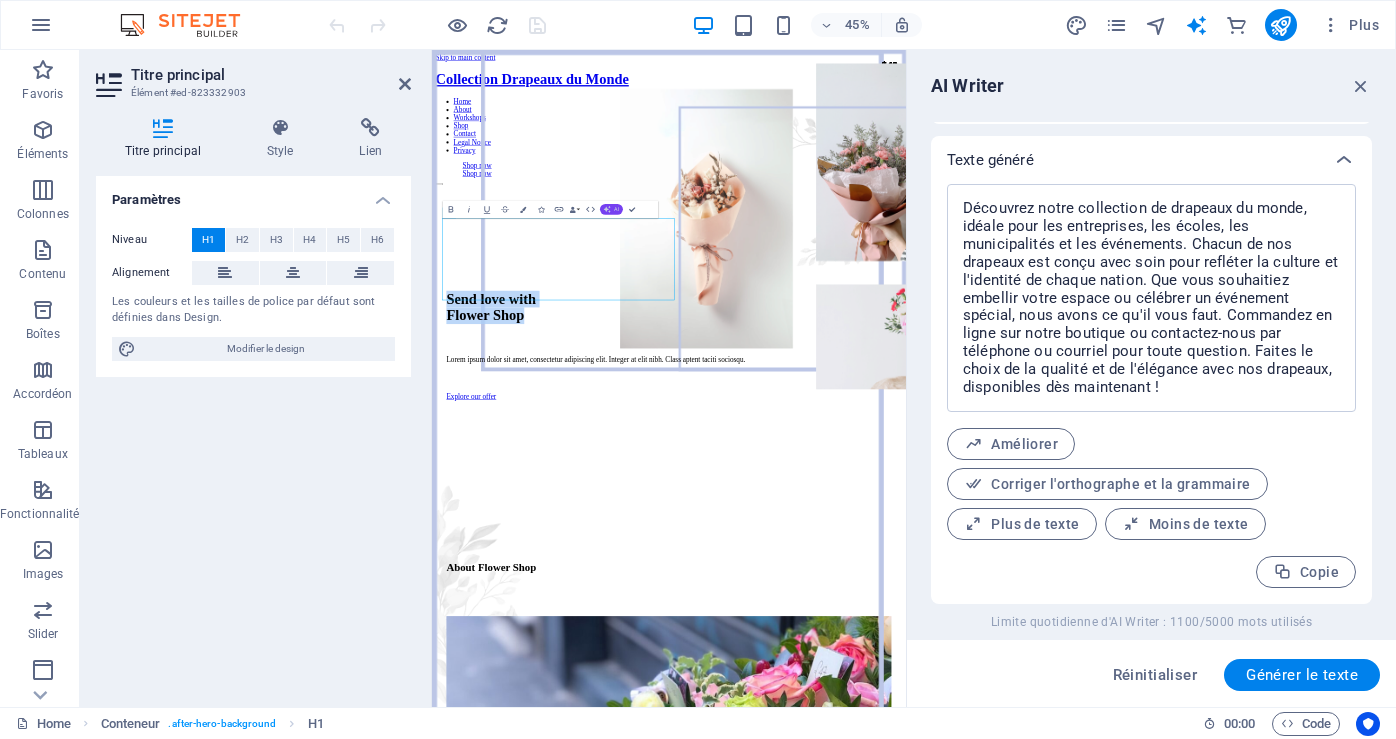click on "AI" at bounding box center [617, 208] 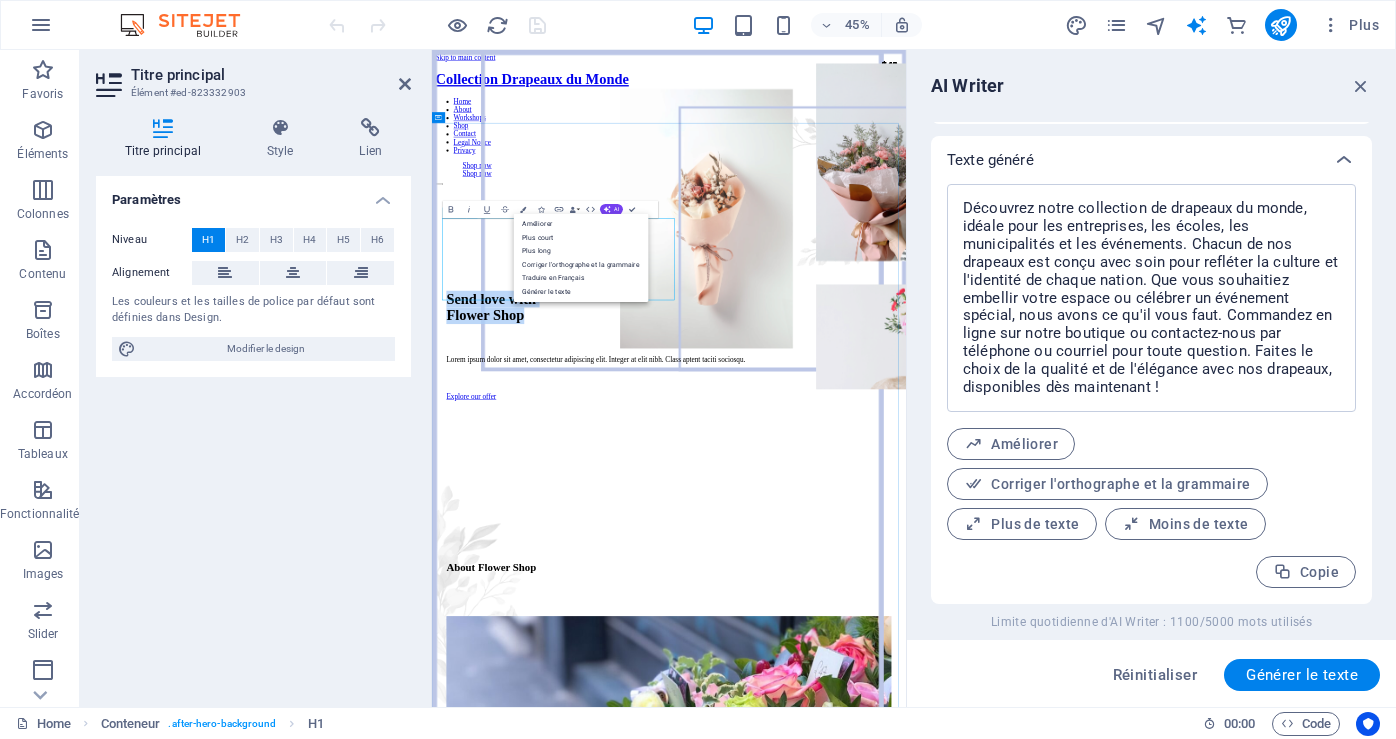 click on "Send love with Flower Shop" at bounding box center [958, 622] 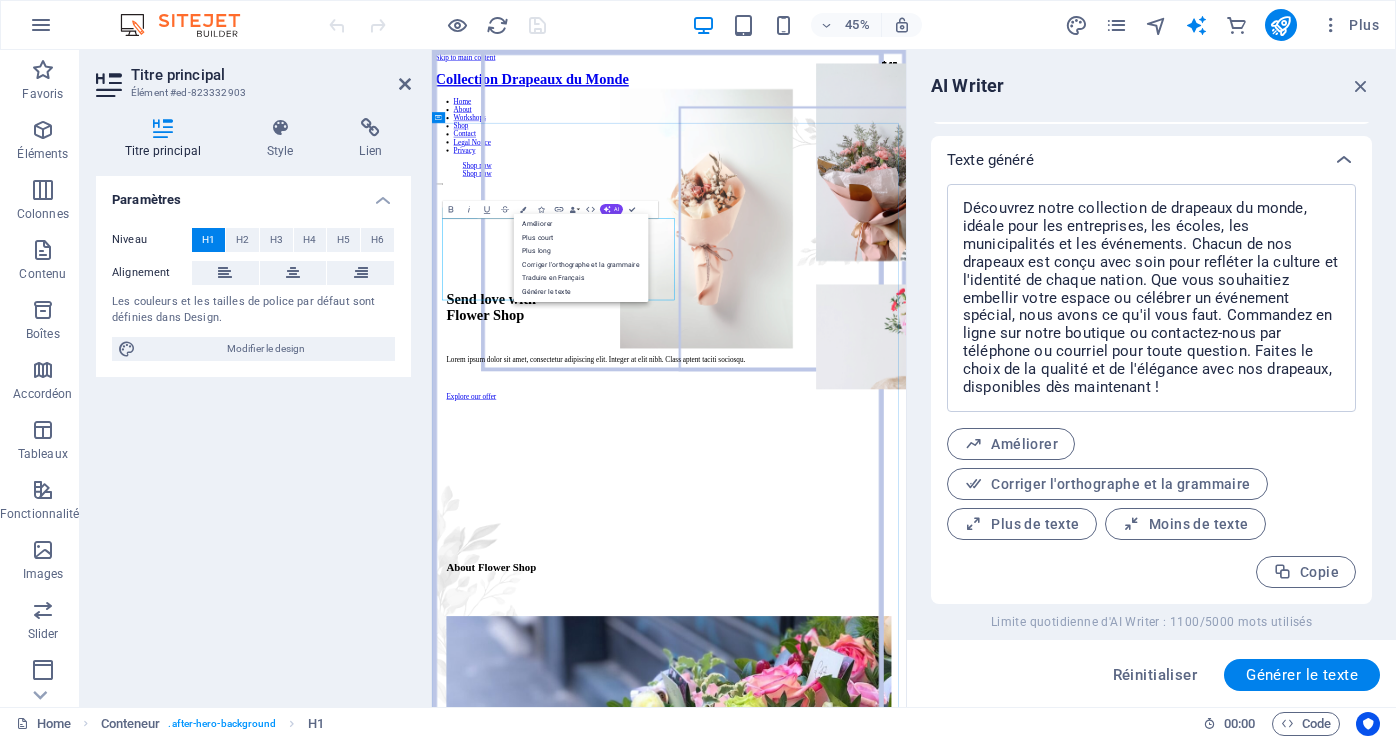 click on "Send love with Flower Shop" at bounding box center (958, 622) 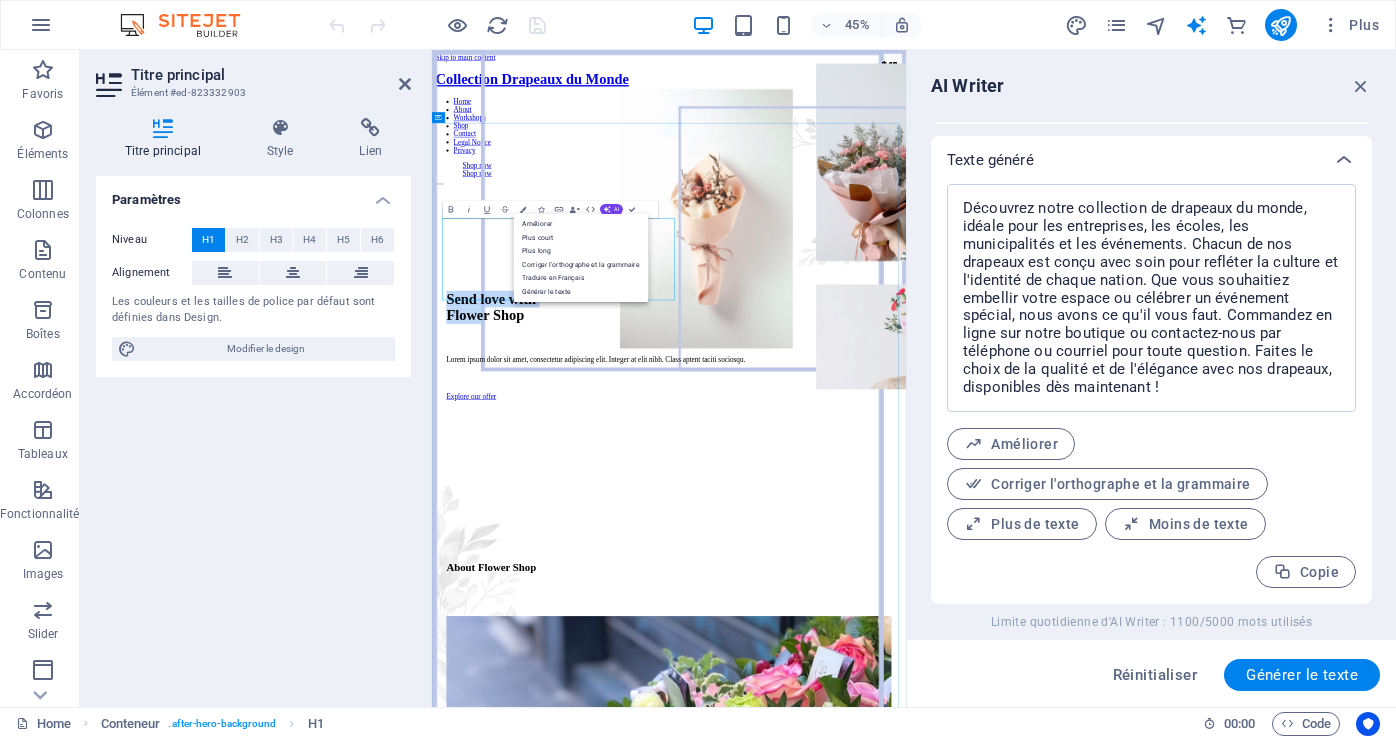 drag, startPoint x: 471, startPoint y: 465, endPoint x: 663, endPoint y: 558, distance: 213.33775 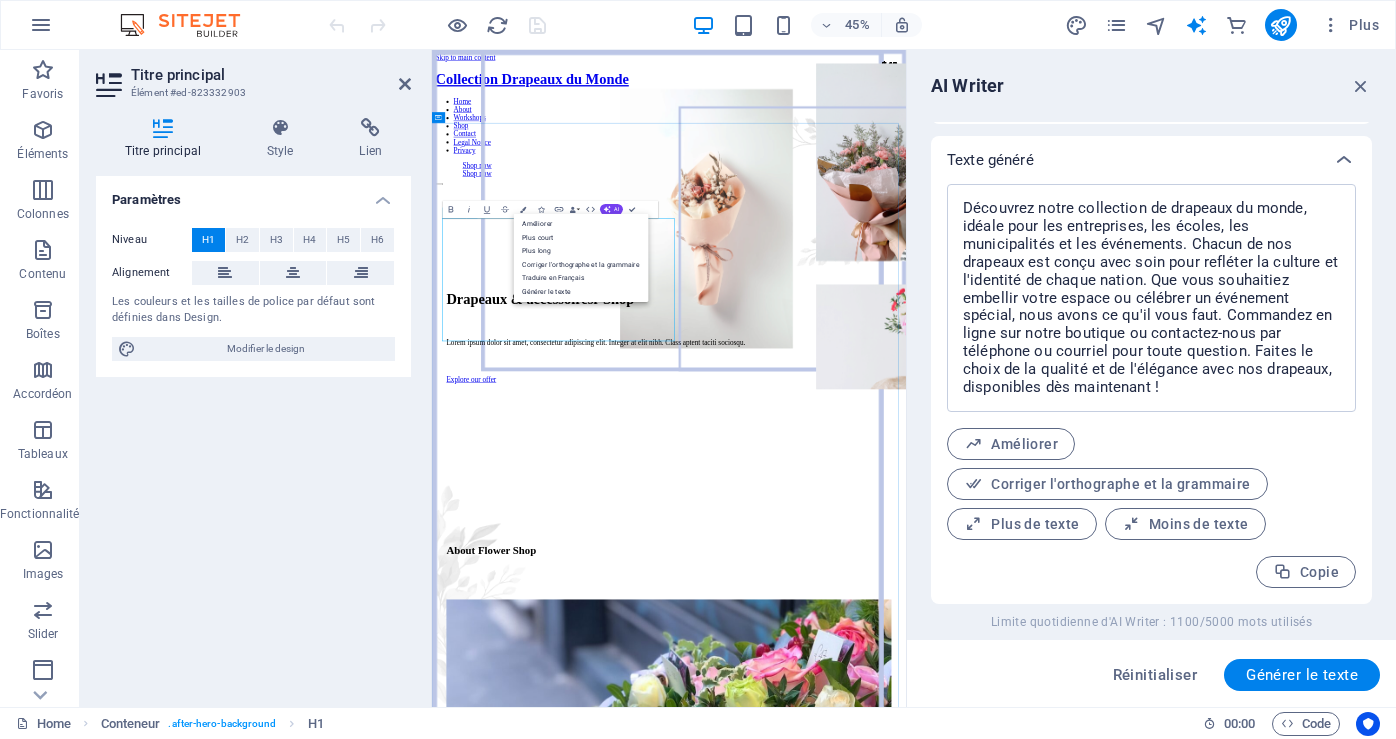 drag, startPoint x: 660, startPoint y: 647, endPoint x: 671, endPoint y: 647, distance: 11 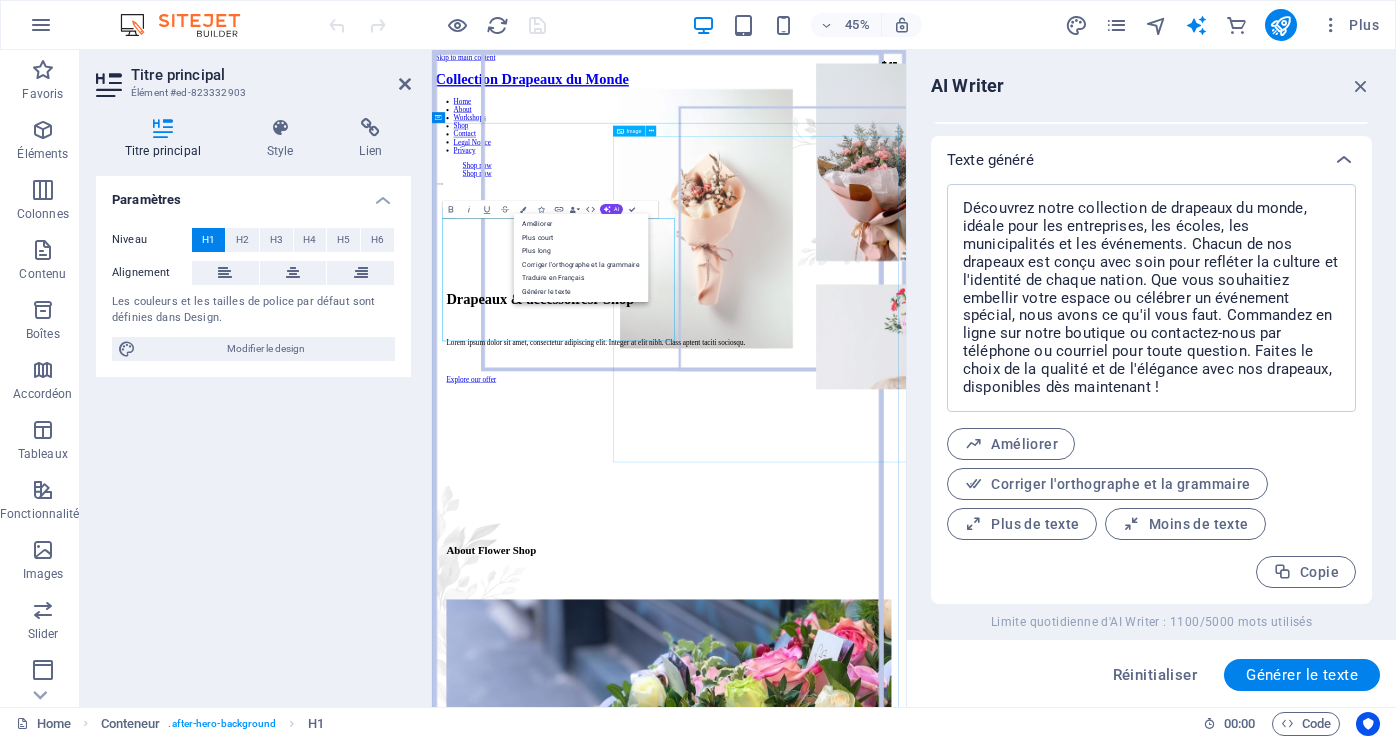 click at bounding box center [1242, 444] 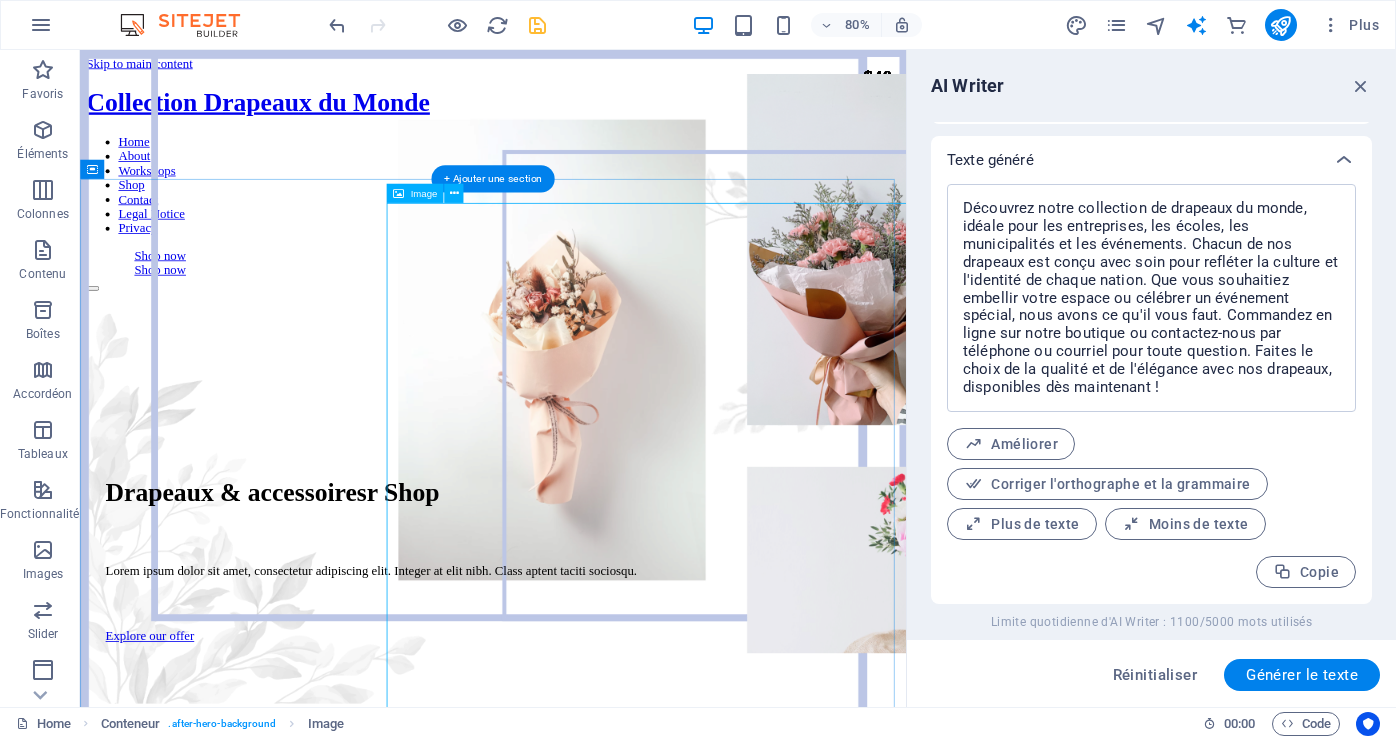 click at bounding box center [870, 444] 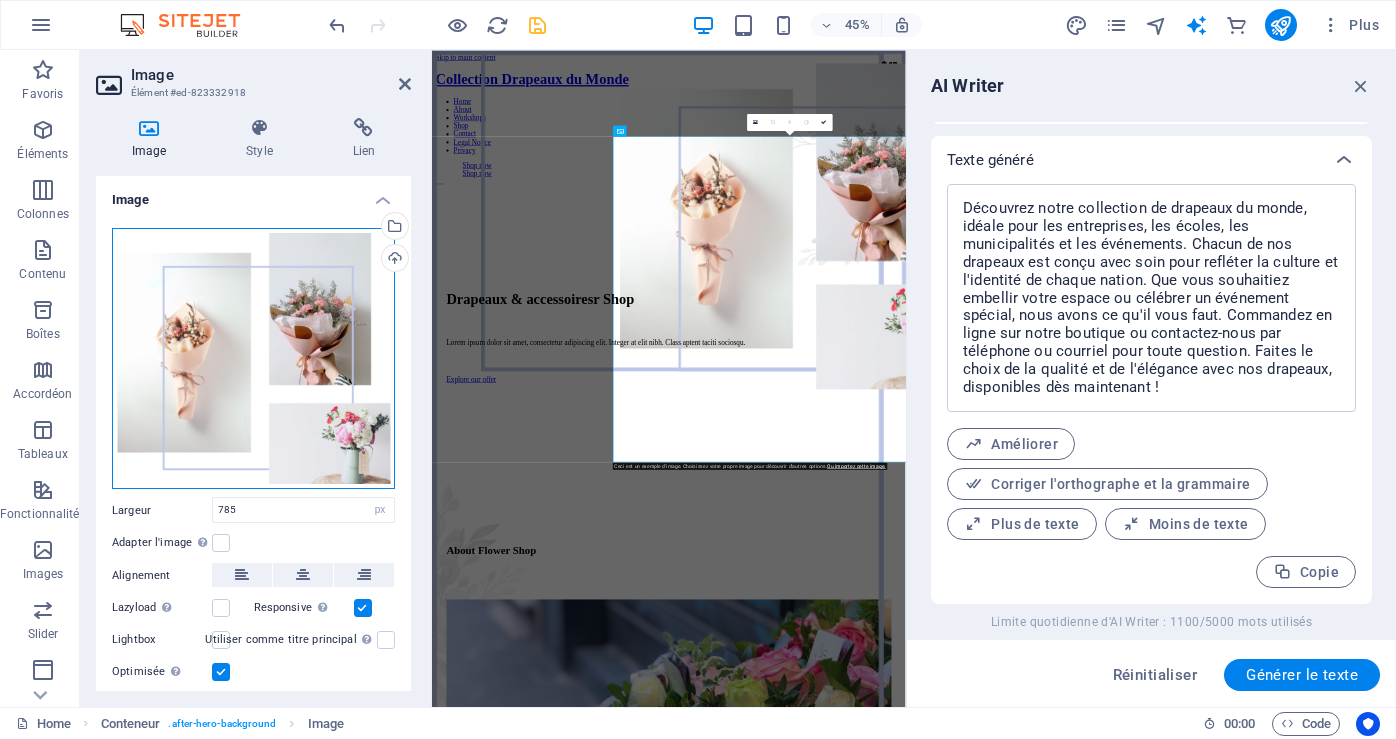 click on "Glissez les fichiers ici, cliquez pour choisir les fichiers ou  sélectionnez les fichiers depuis Fichiers ou depuis notre stock gratuit de photos et de vidéos" at bounding box center (253, 359) 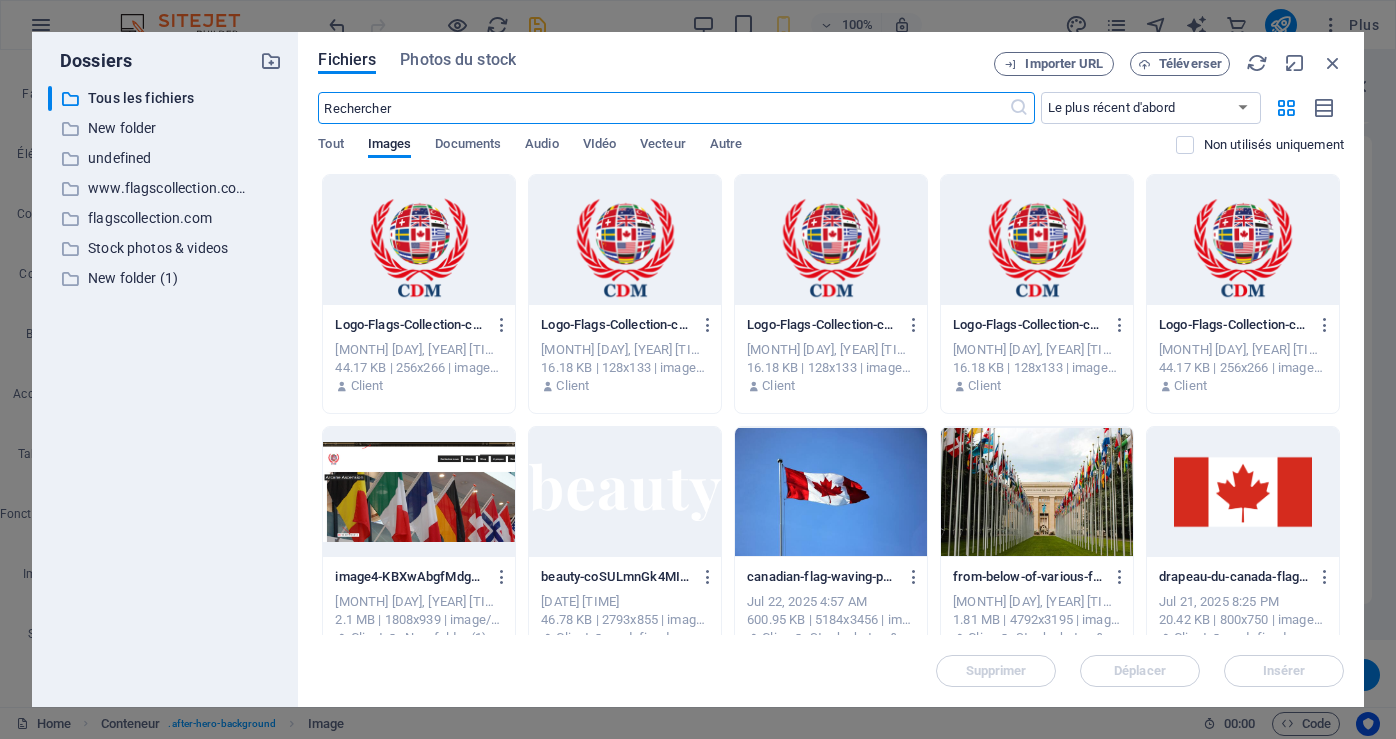click at bounding box center [419, 492] 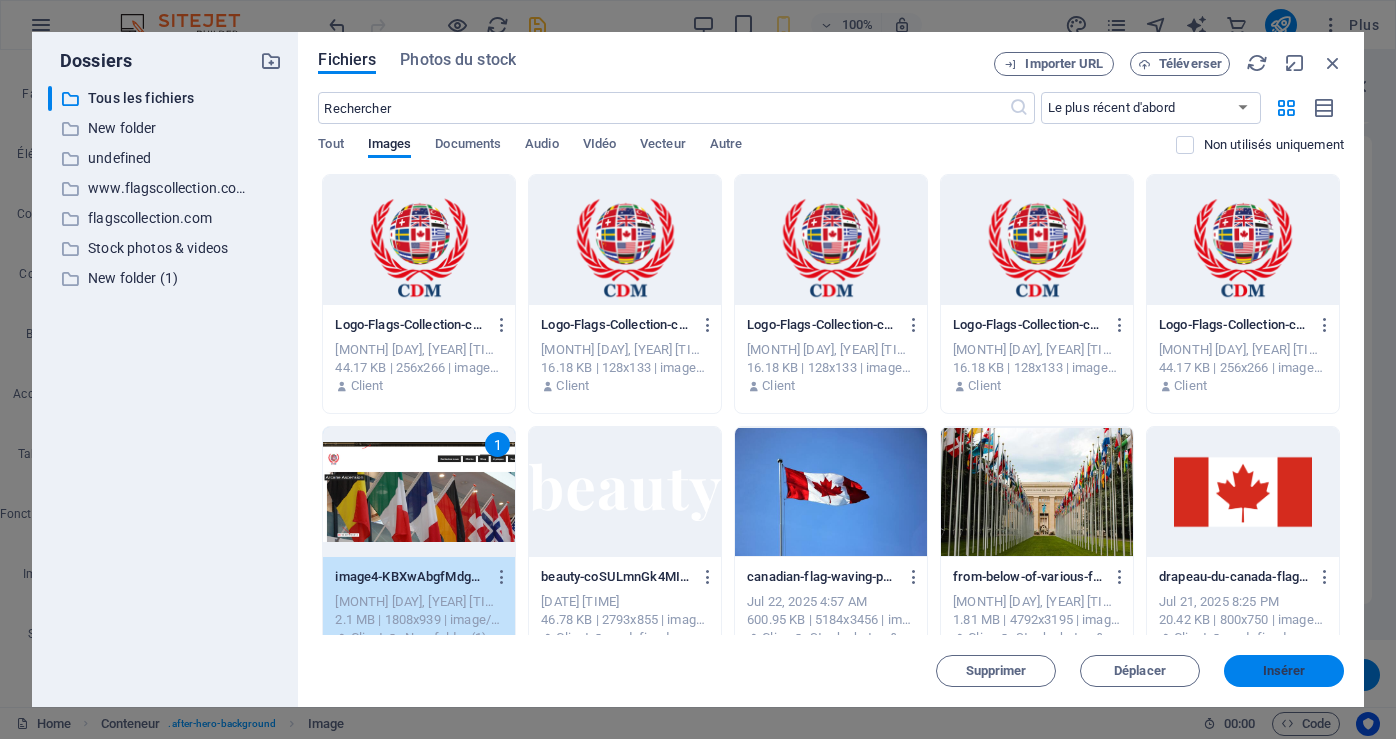click on "Insérer" at bounding box center (1284, 671) 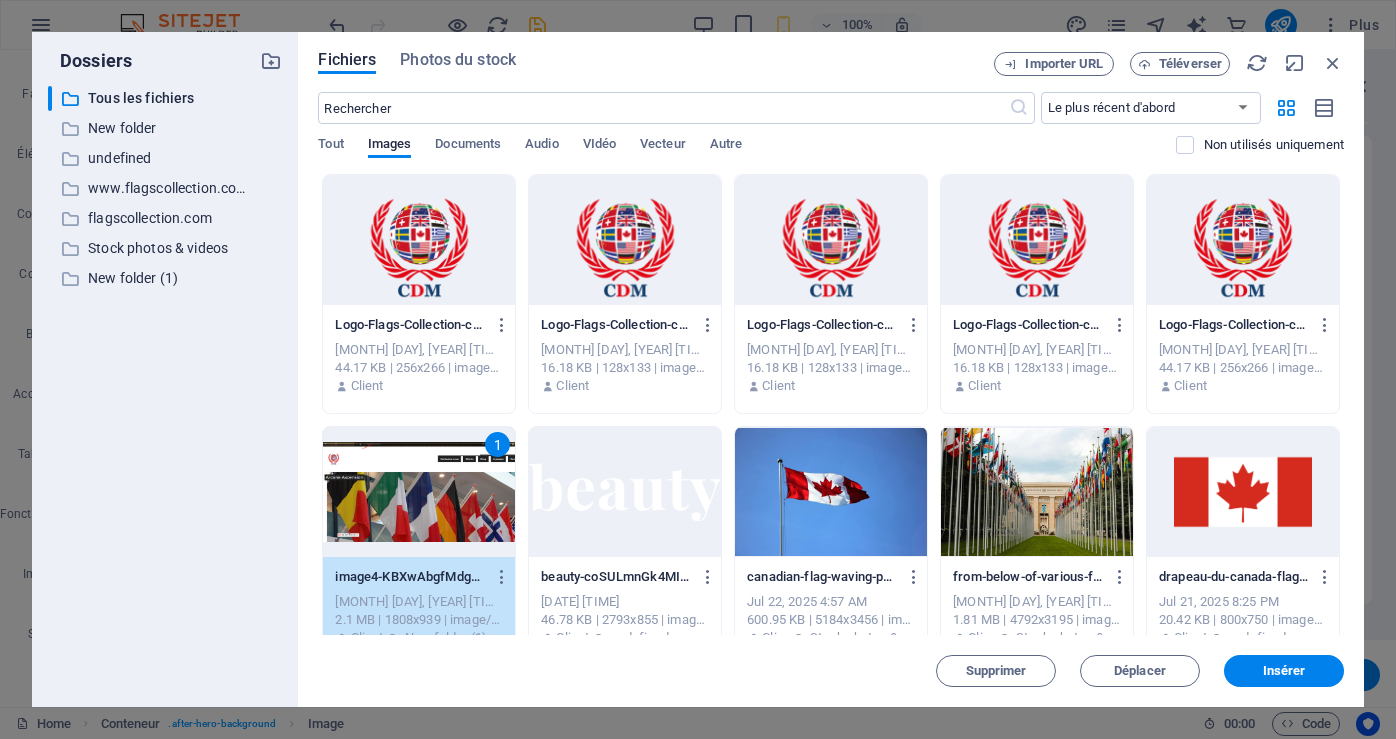 click on "Générer le texte" at bounding box center [1302, 675] 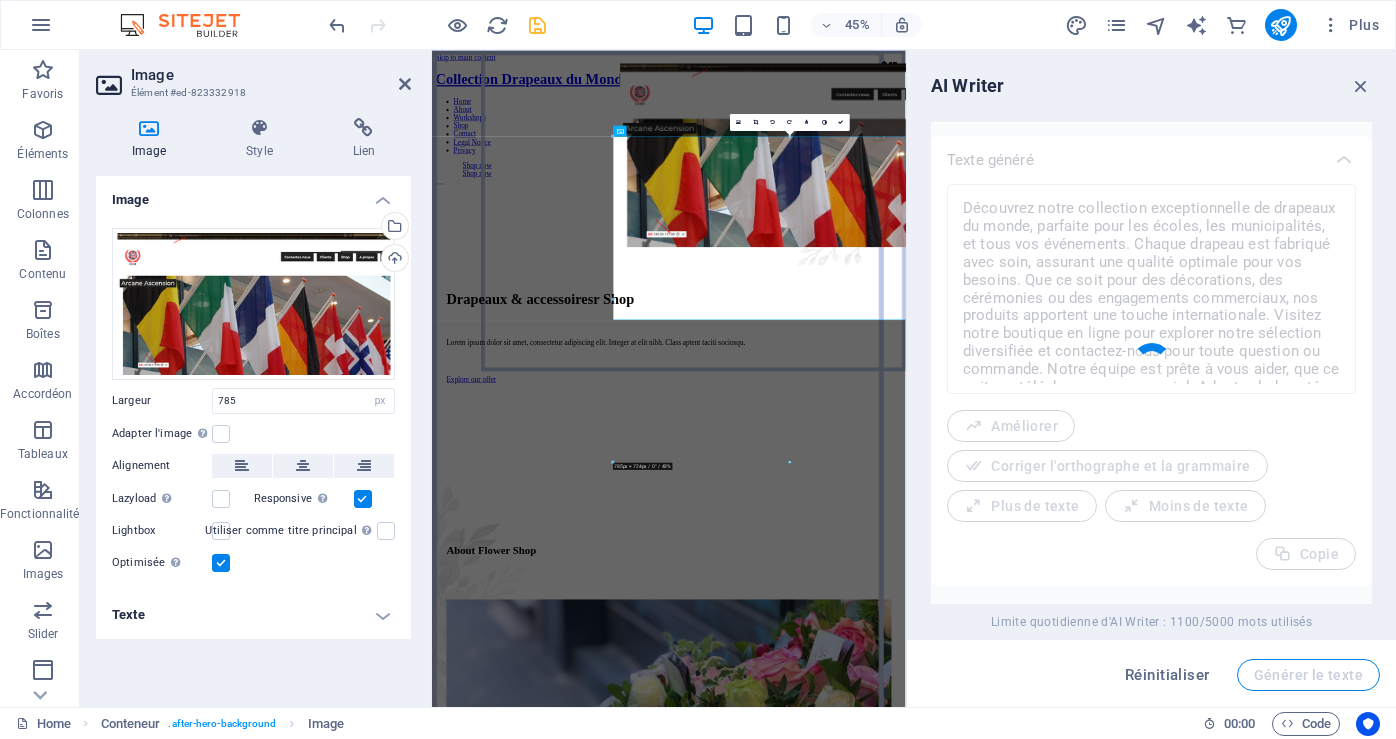 scroll, scrollTop: 775, scrollLeft: 0, axis: vertical 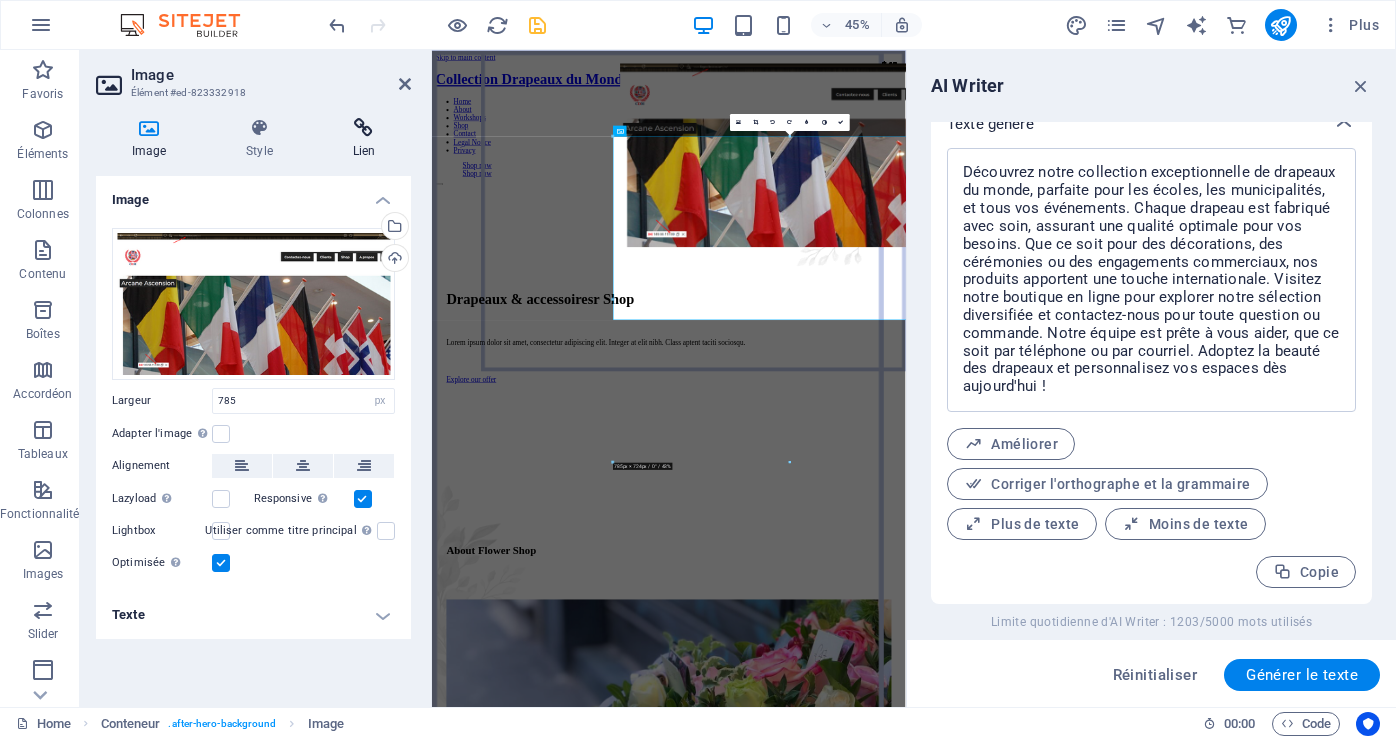 click on "Lien" at bounding box center [364, 139] 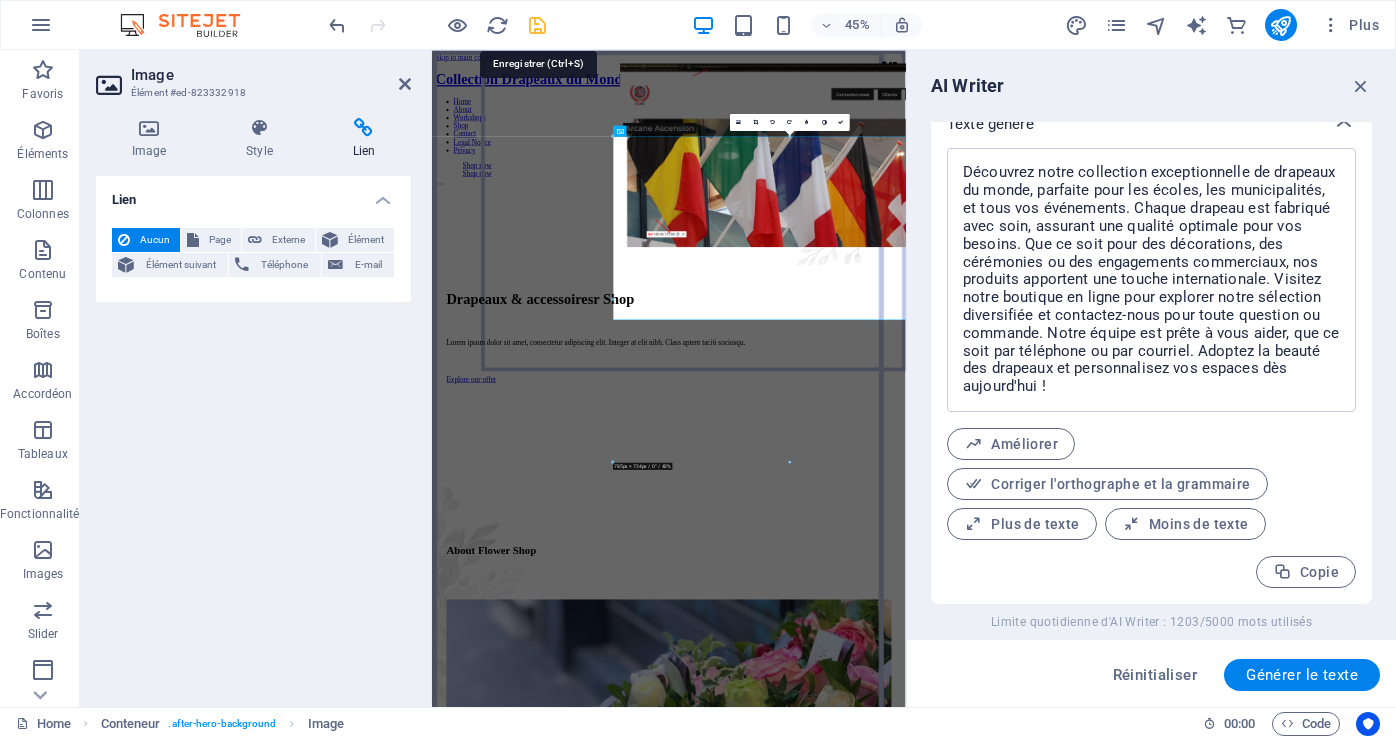 click at bounding box center (537, 25) 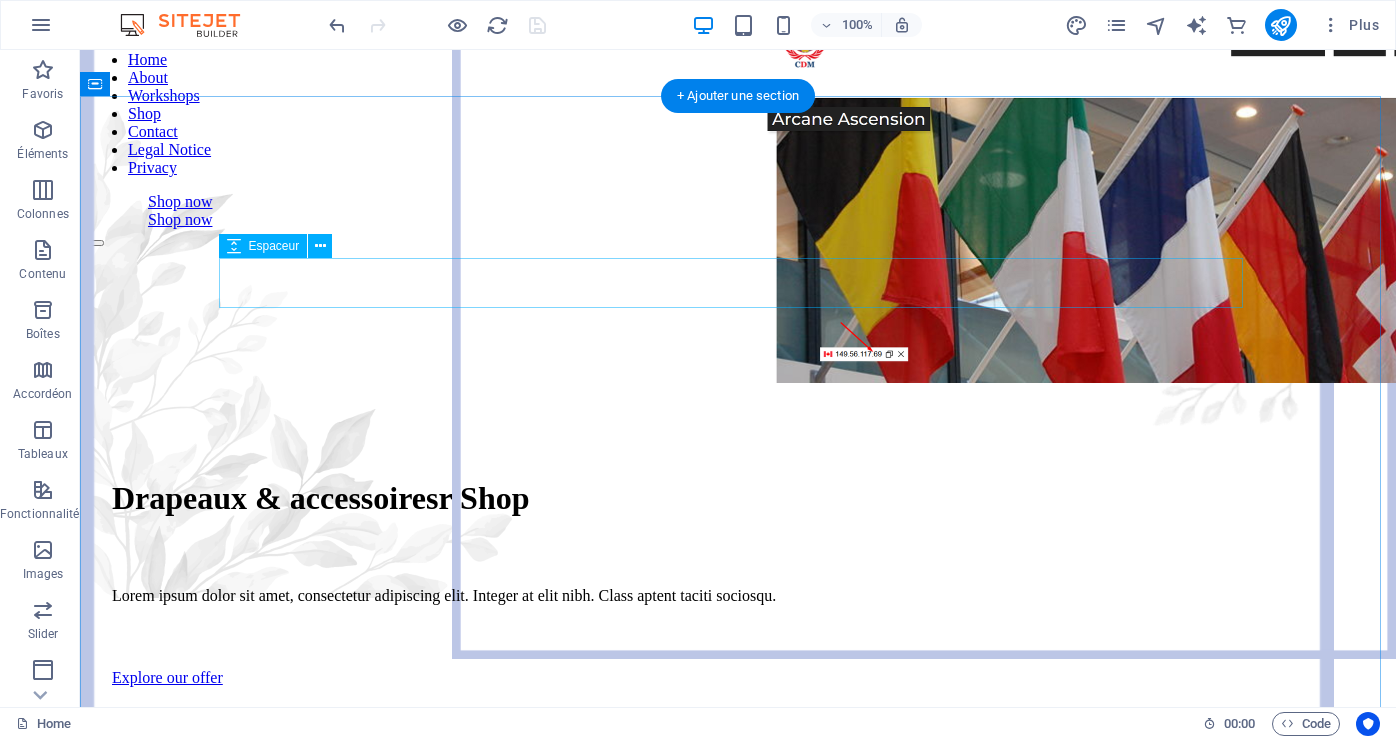 scroll, scrollTop: 100, scrollLeft: 0, axis: vertical 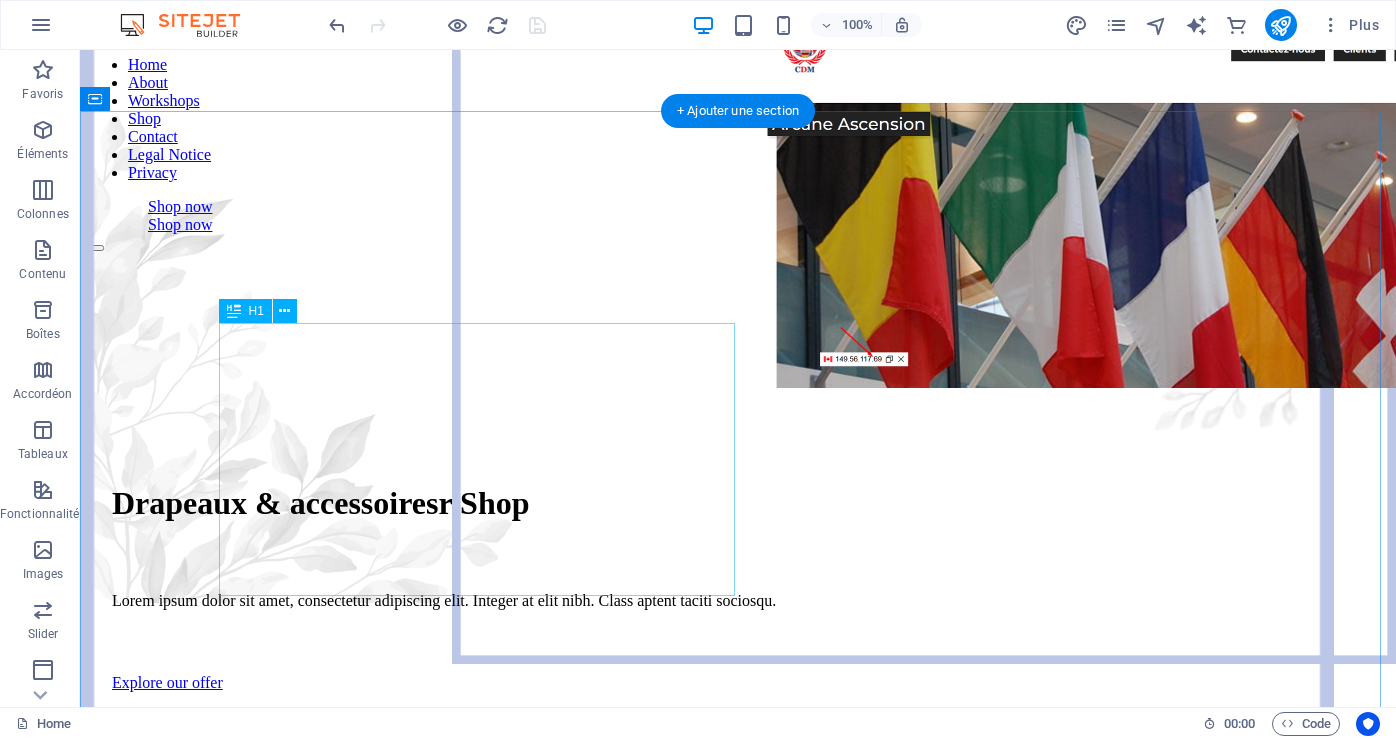 click on "Drapeaux & accessoiresr Shop" at bounding box center (738, 503) 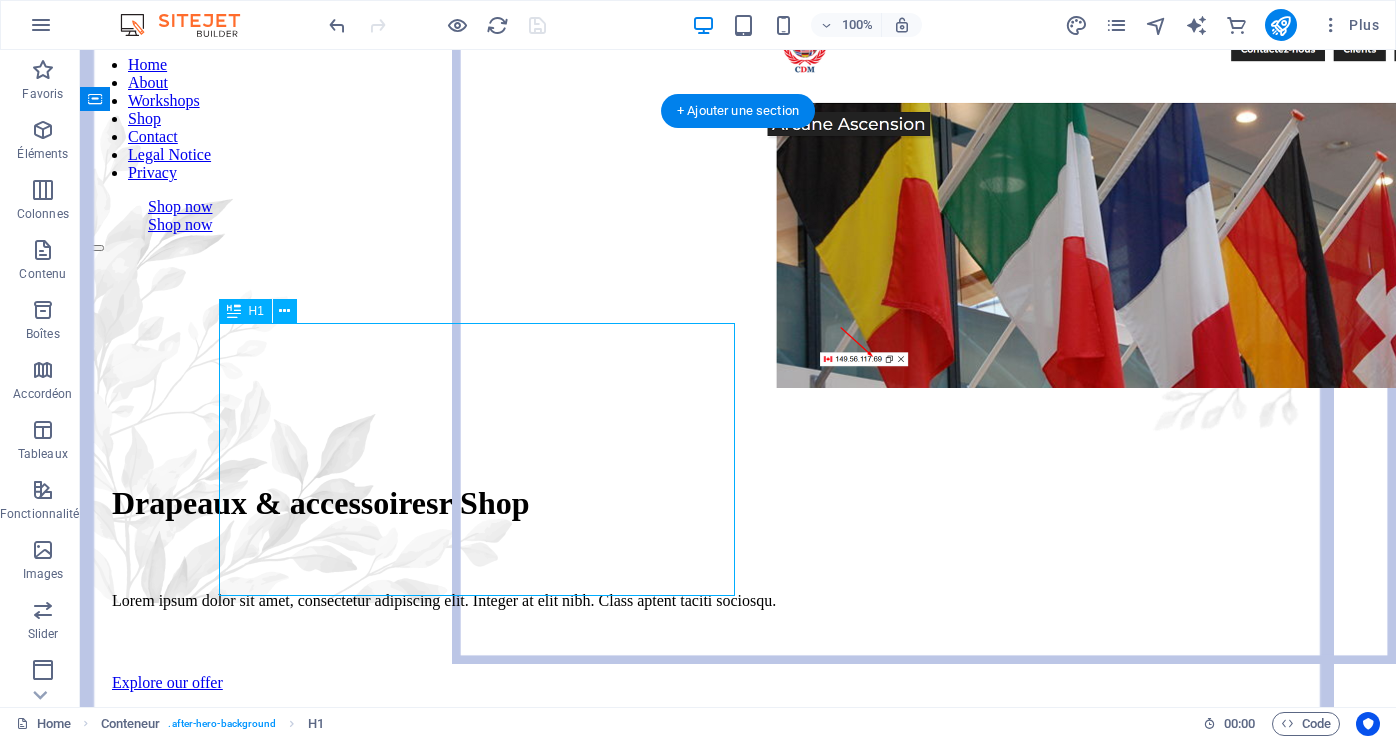 click on "Drapeaux & accessoiresr Shop" at bounding box center [738, 503] 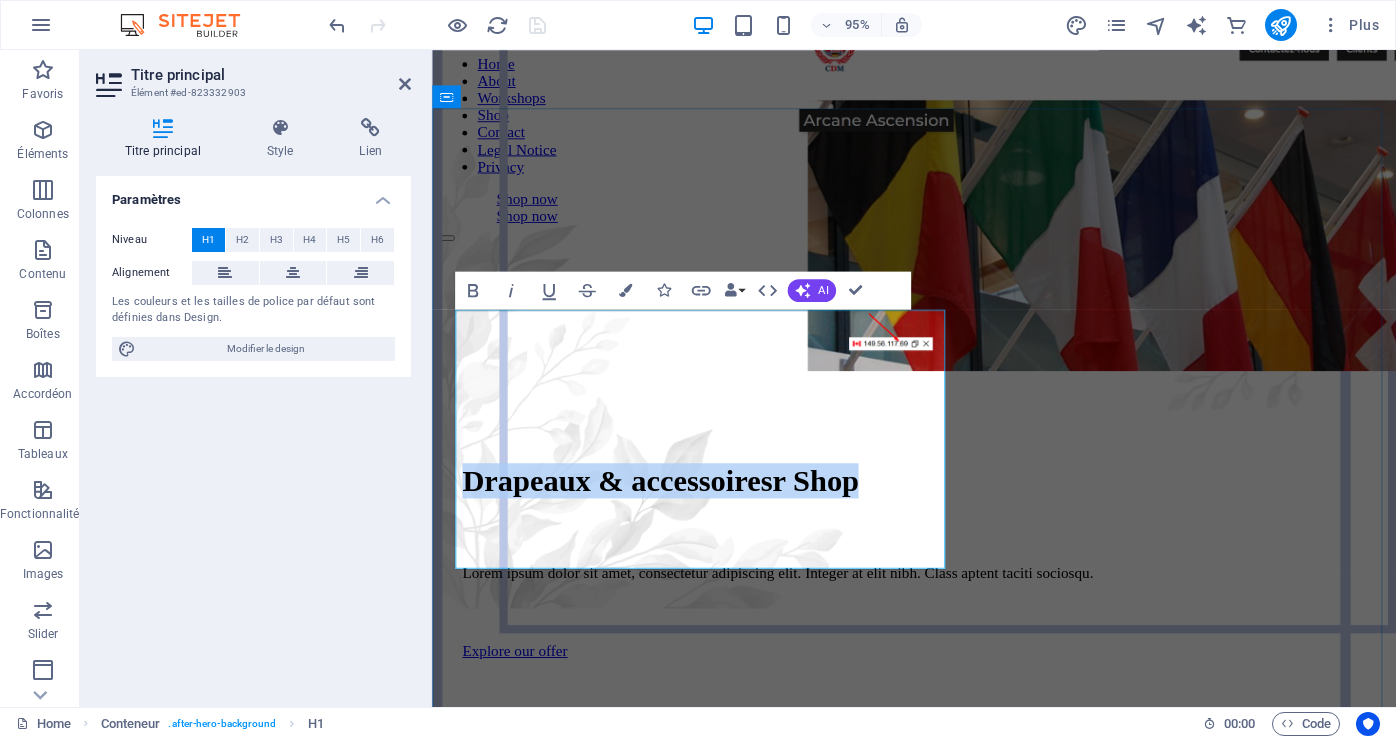 click on "Drapeaux & accessoiresr Shop" at bounding box center (939, 503) 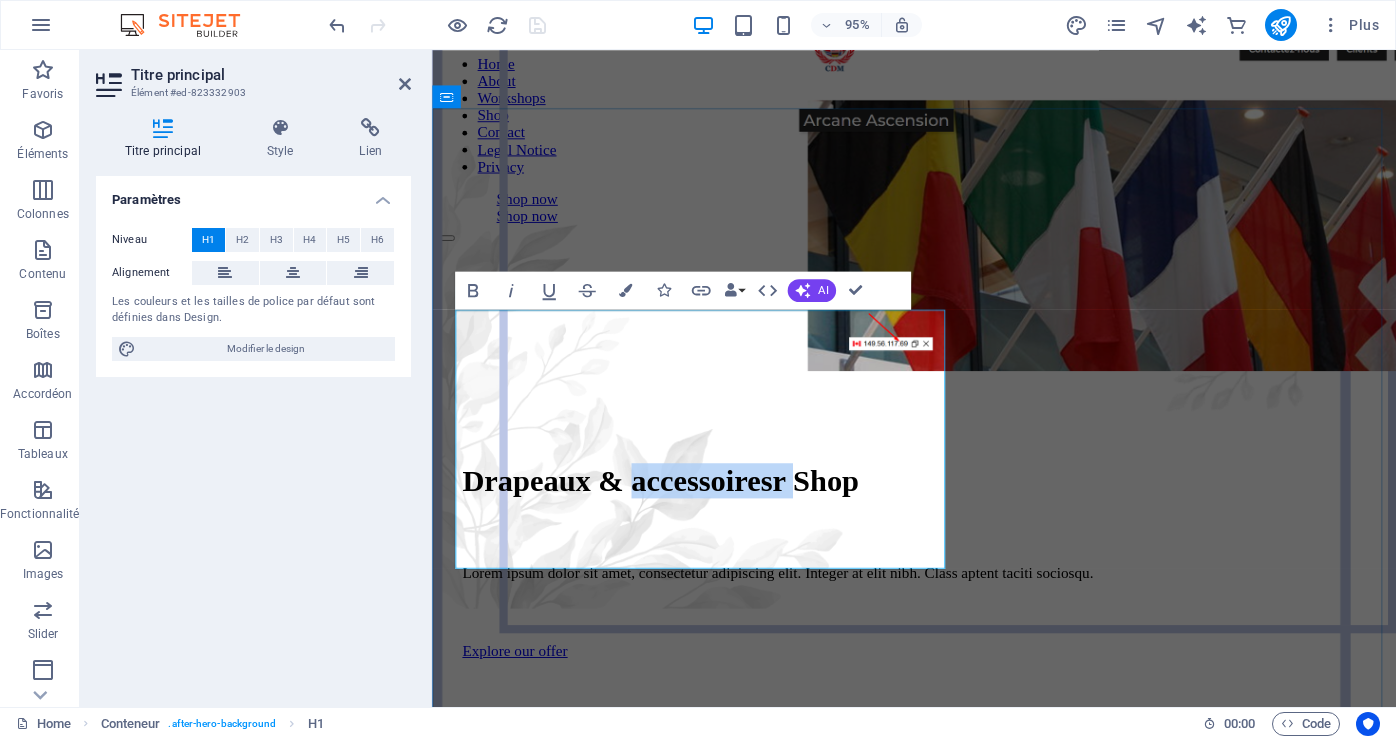 click on "Drapeaux & accessoiresr Shop" at bounding box center [939, 503] 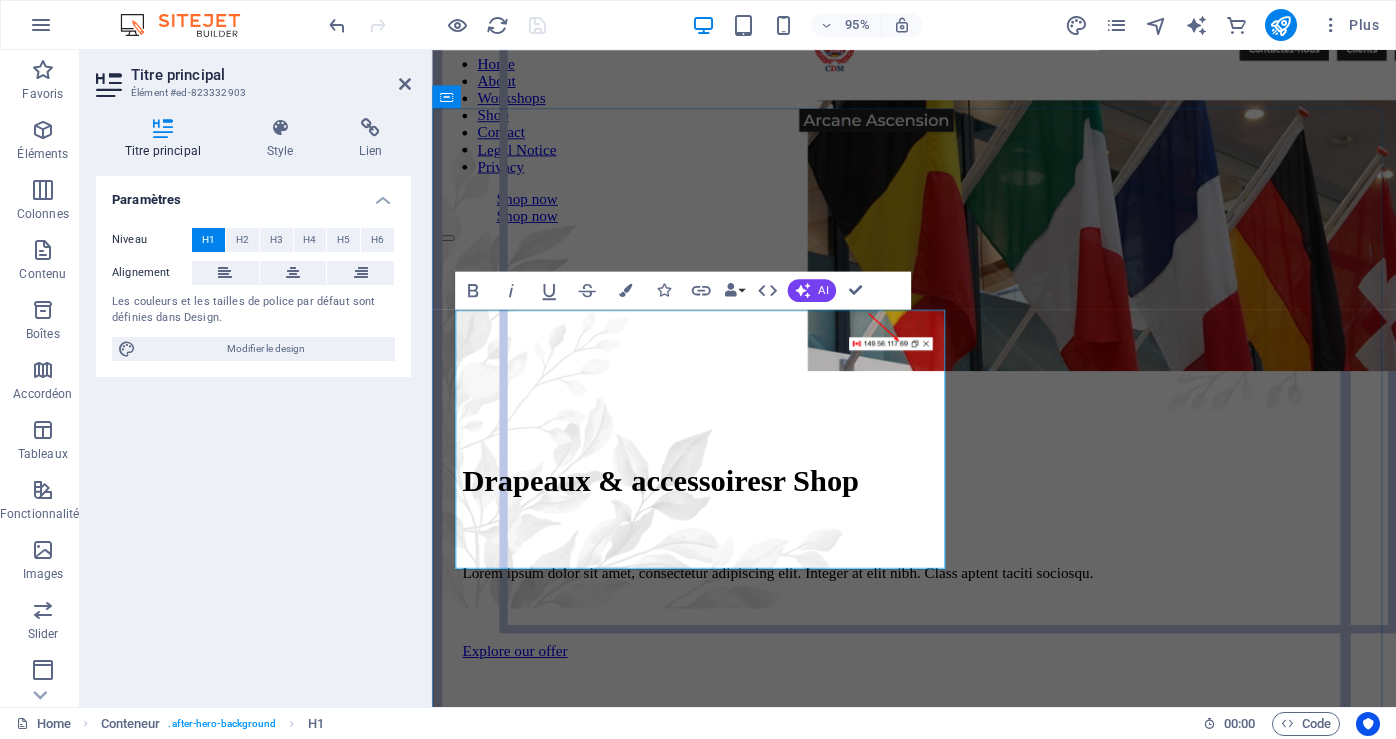 click on "Drapeaux & accessoiresr Shop" at bounding box center (939, 503) 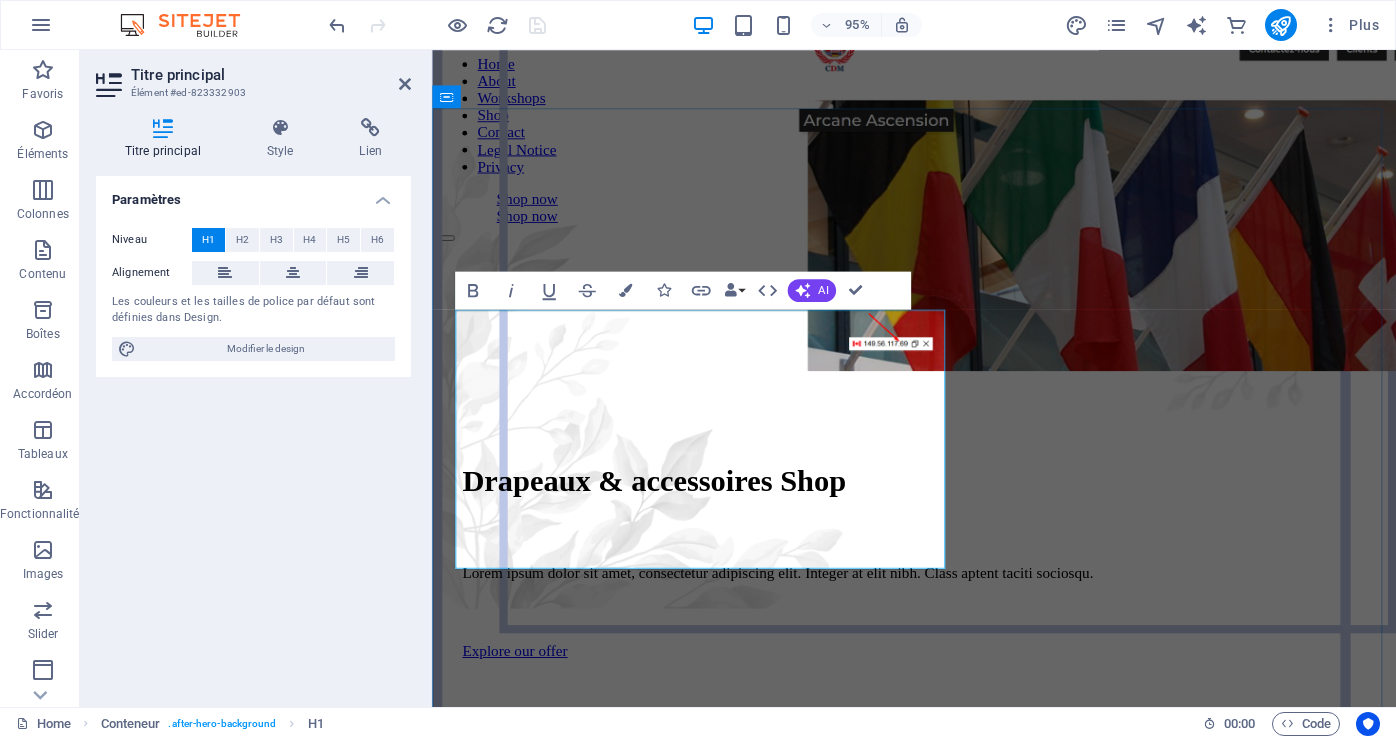 click on "Drapeaux & accessoires Shop" at bounding box center [939, 503] 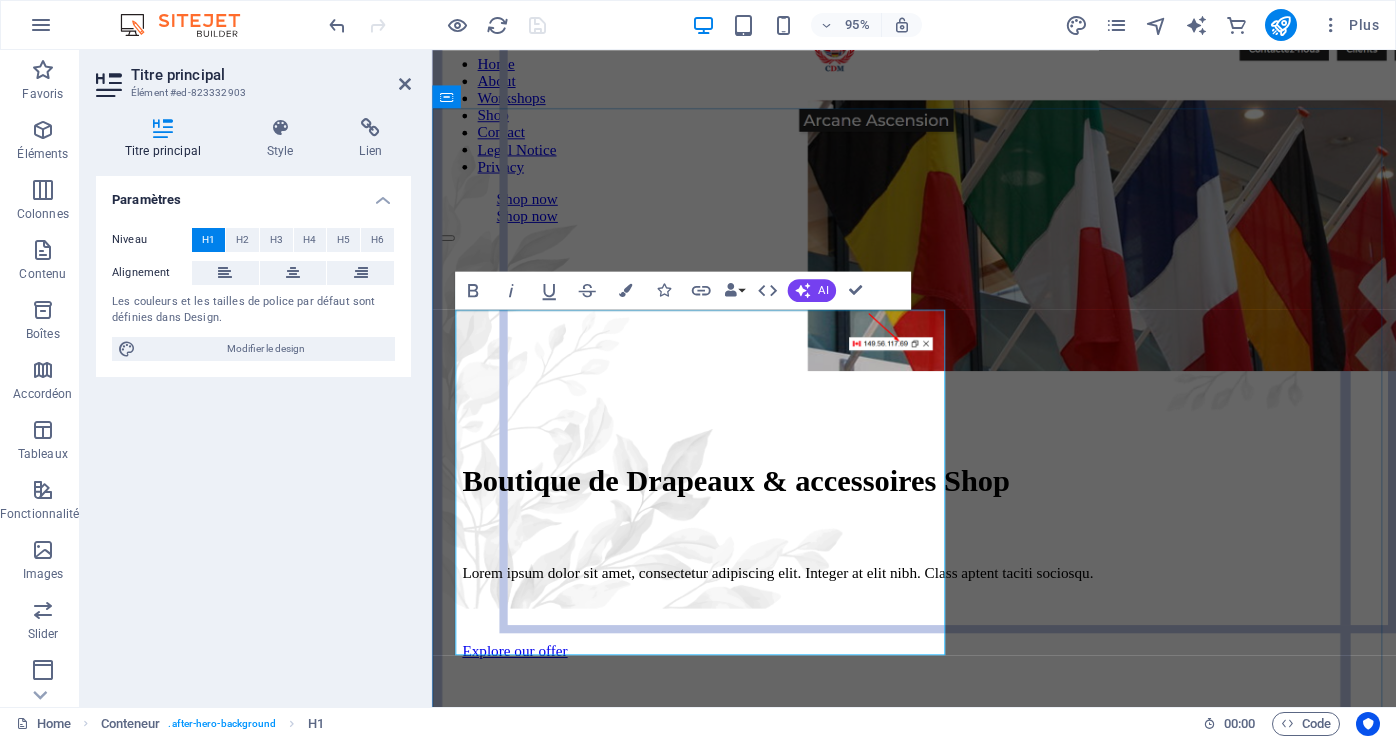 click on "Boutique de Drapeaux & accessoires Shop" at bounding box center (939, 503) 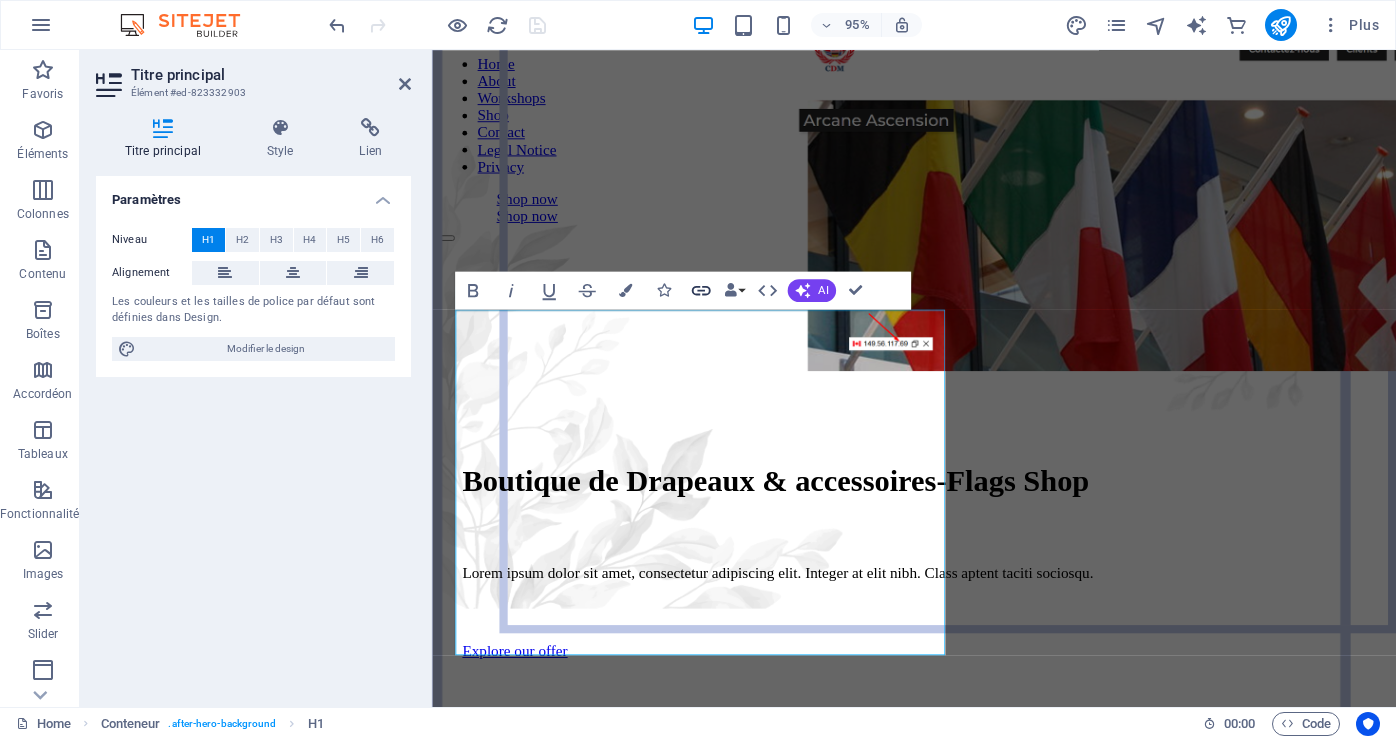 click 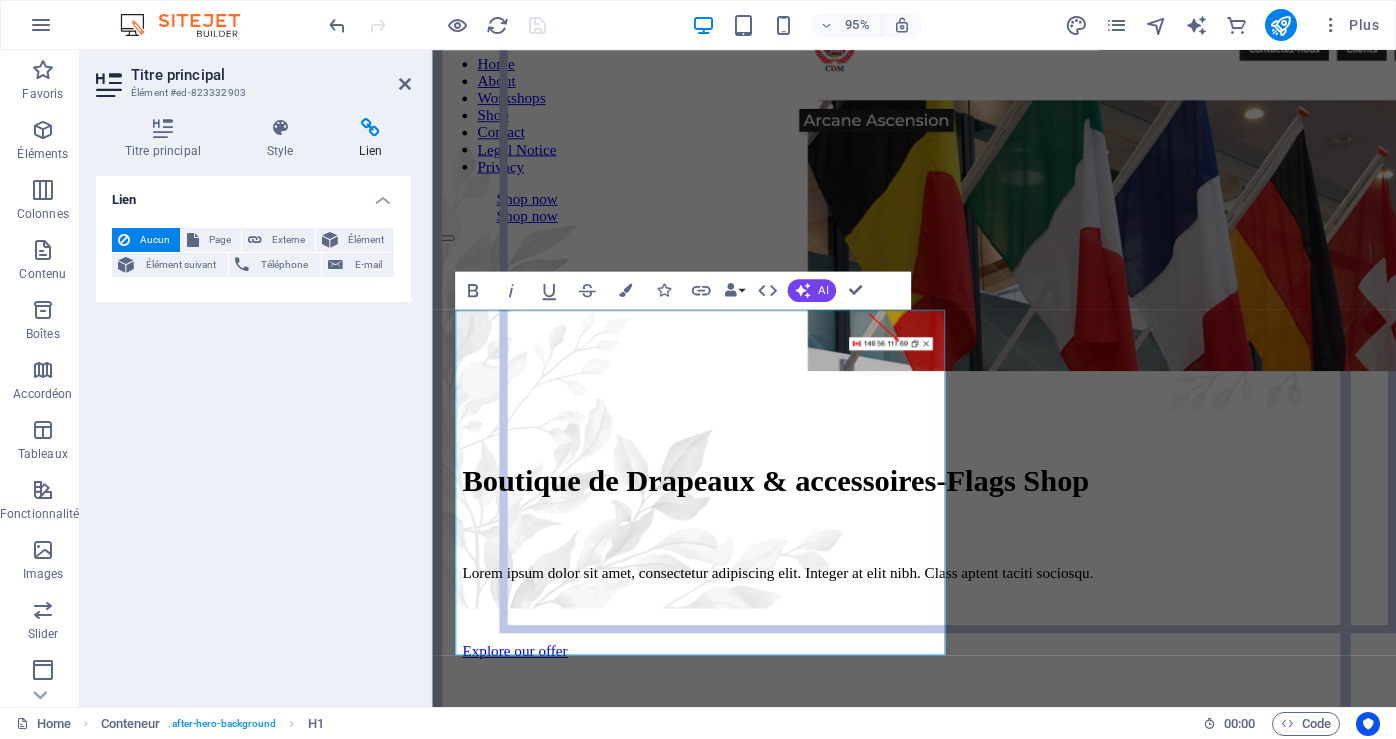 click on "Lien" at bounding box center (371, 139) 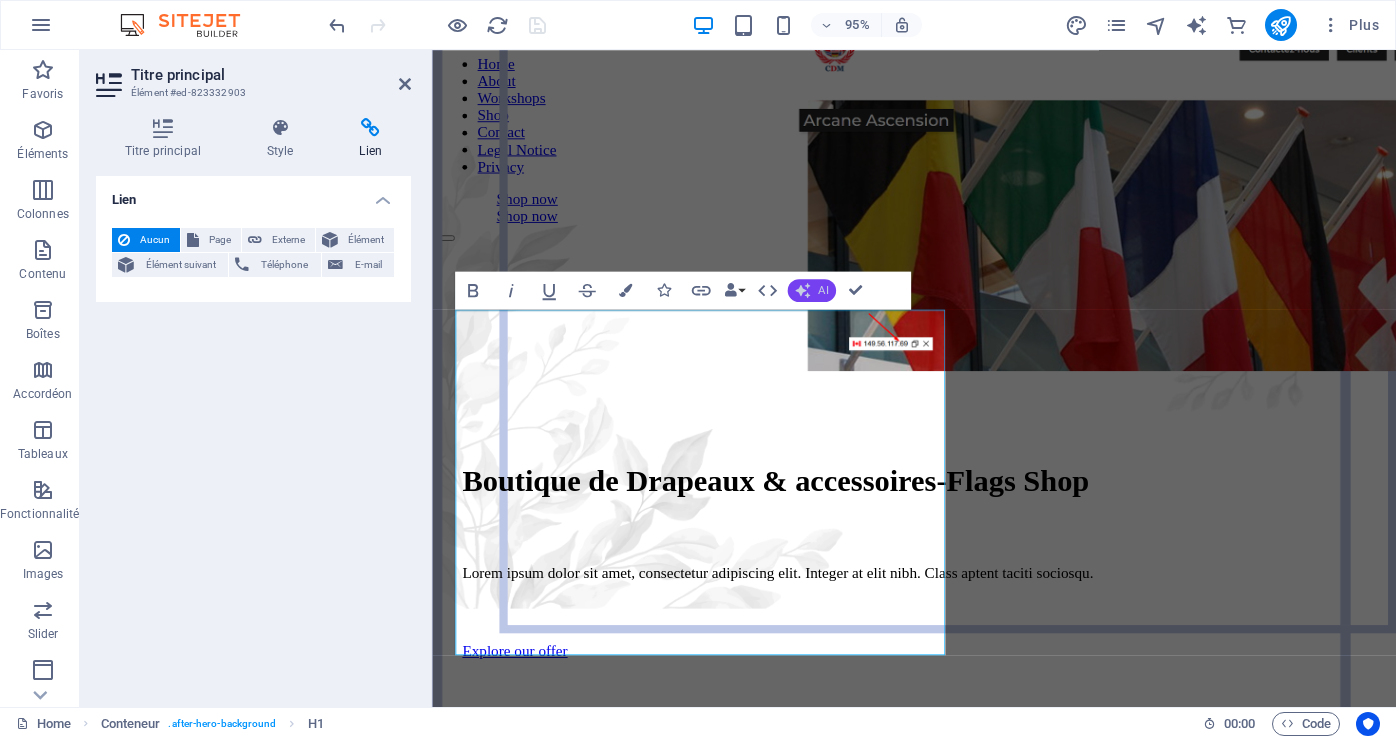 click on "AI" at bounding box center [811, 290] 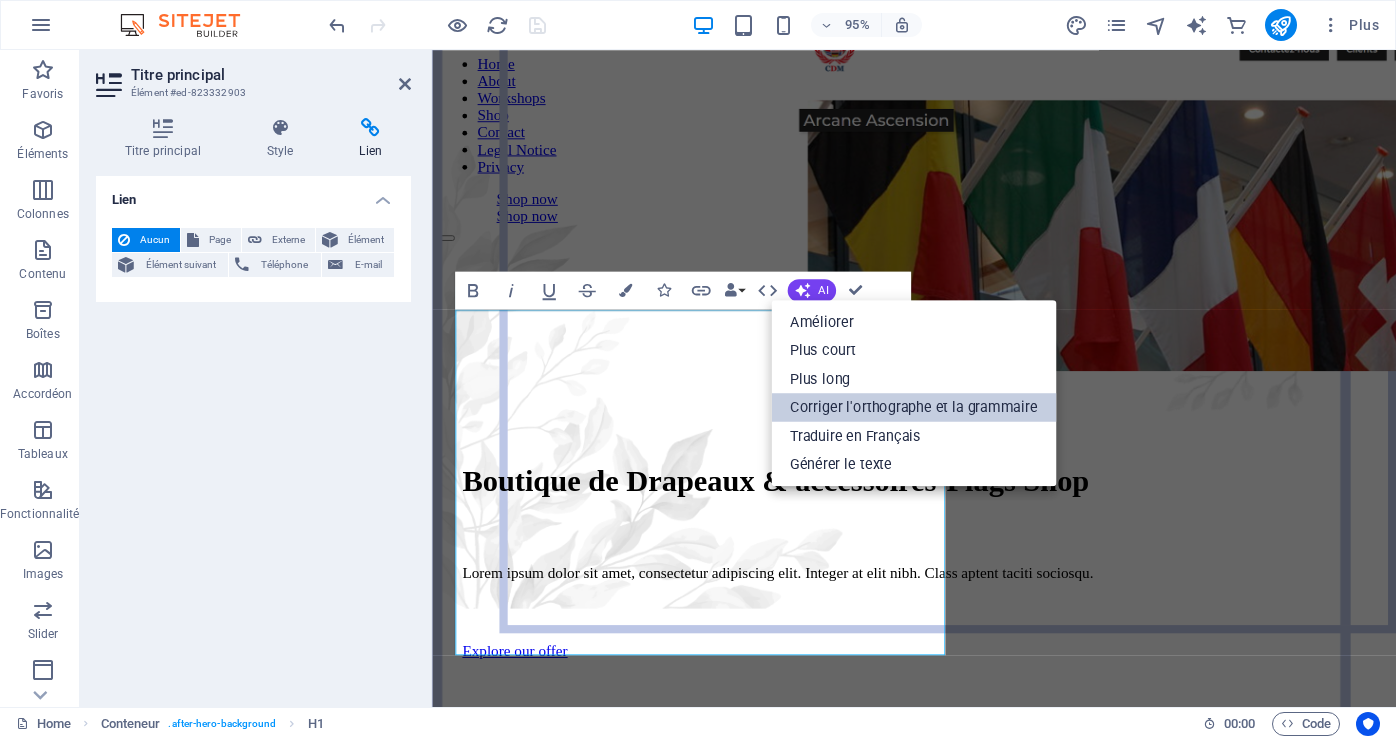 click on "Corriger l'orthographe et la grammaire" at bounding box center (913, 407) 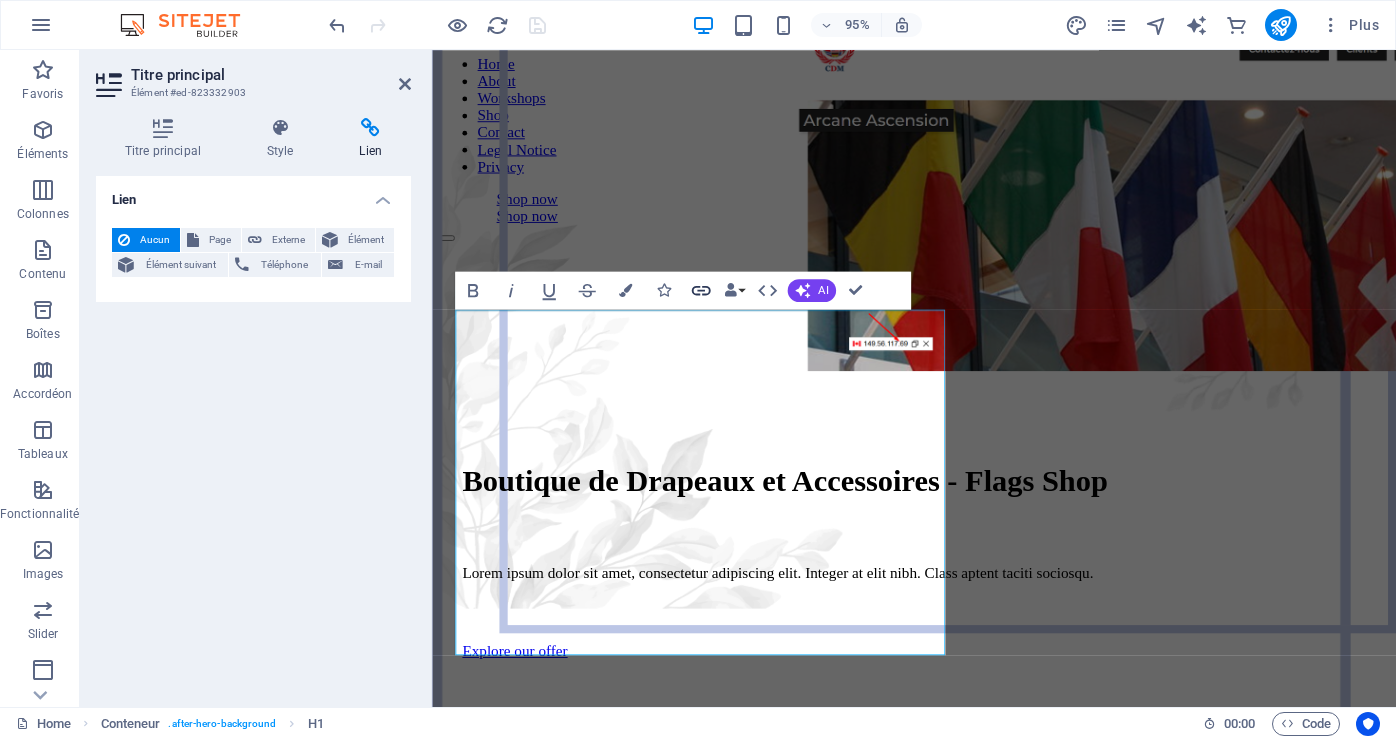 click 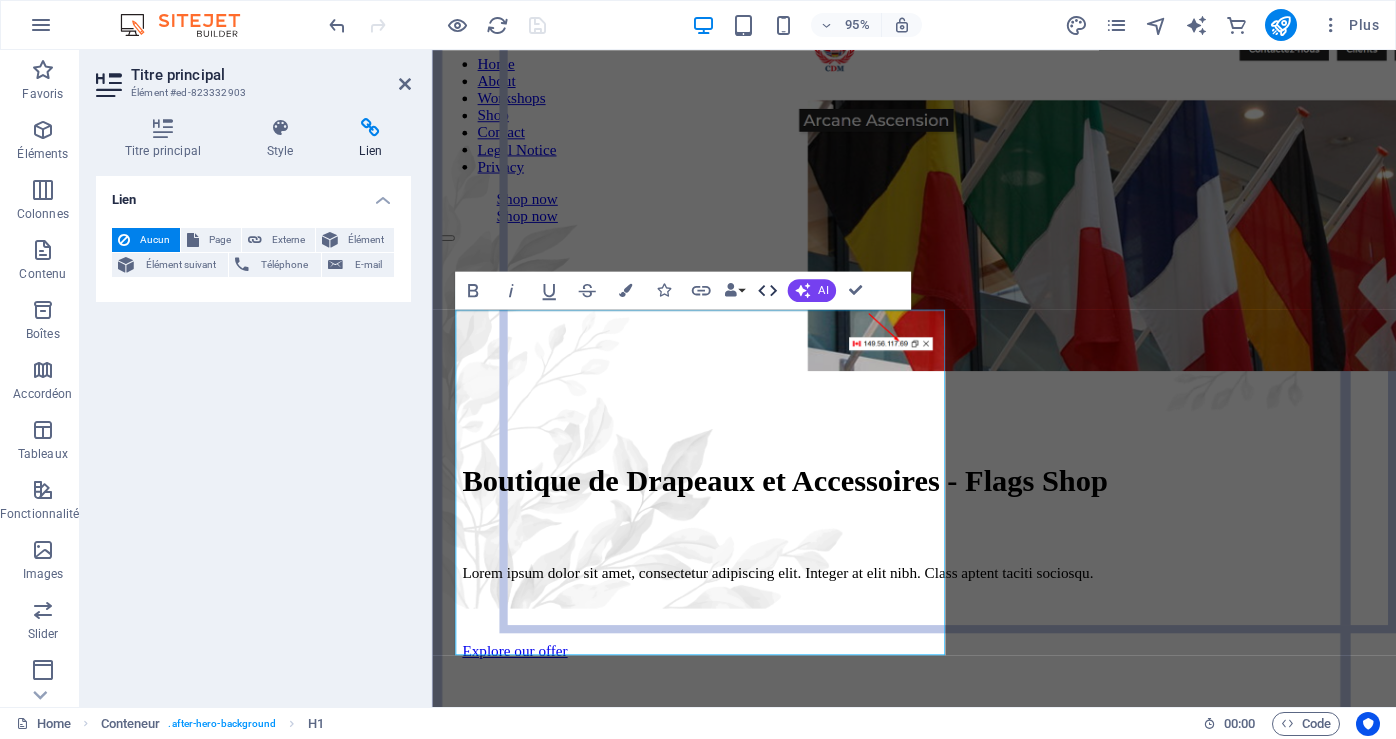 click 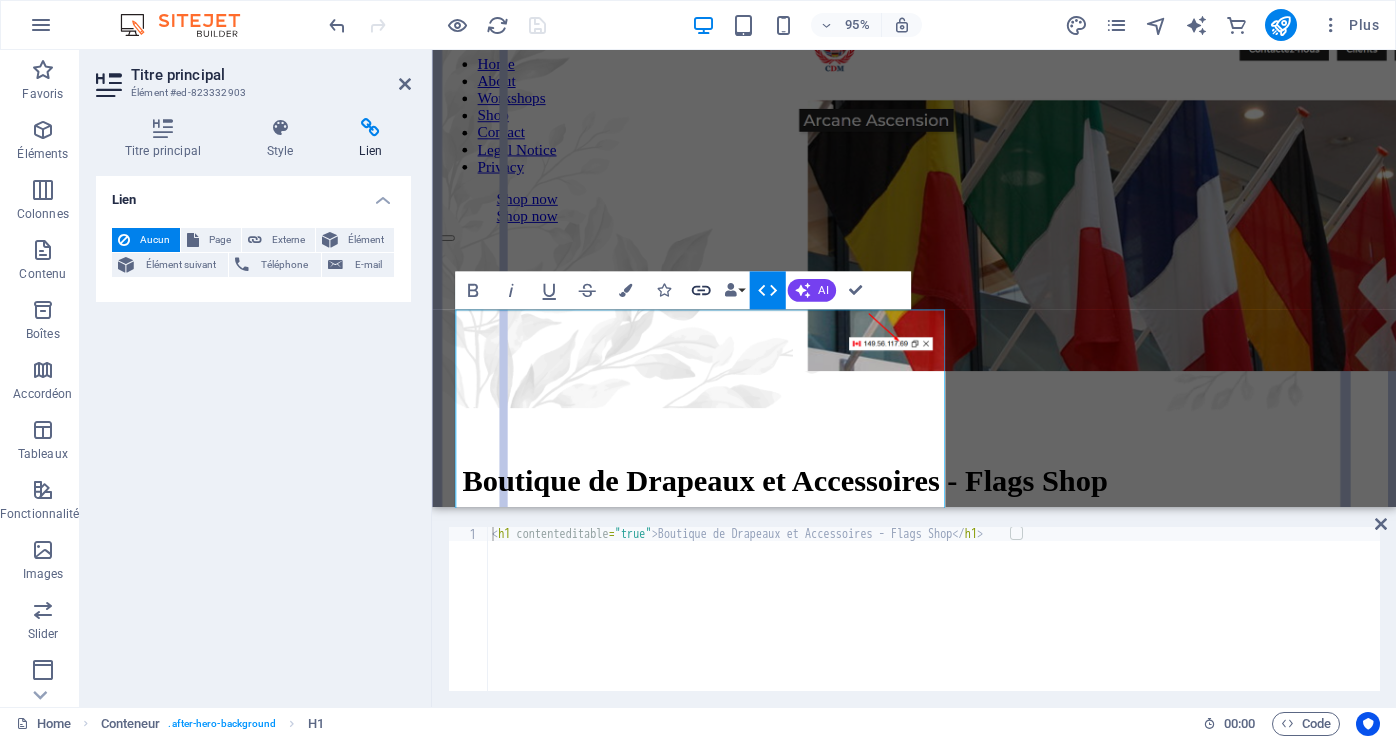 click 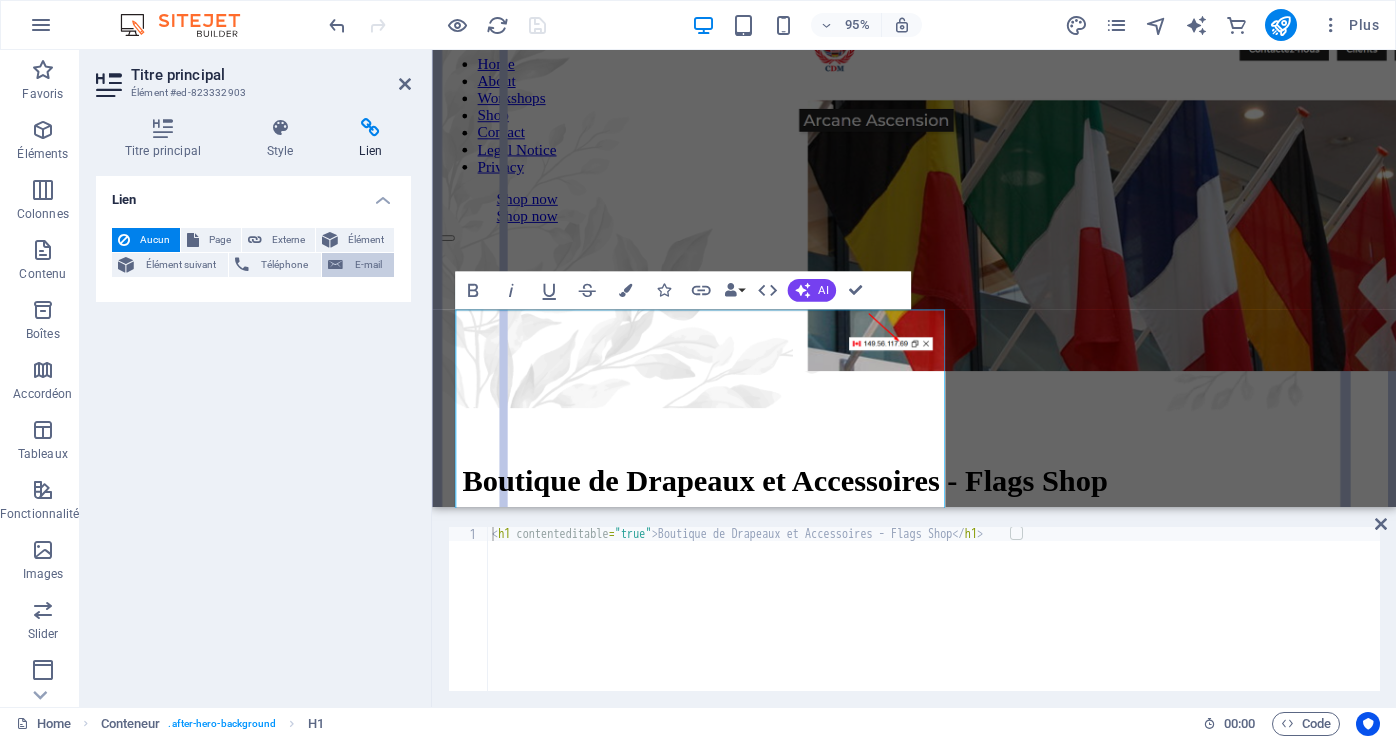 click on "E-mail" at bounding box center (368, 265) 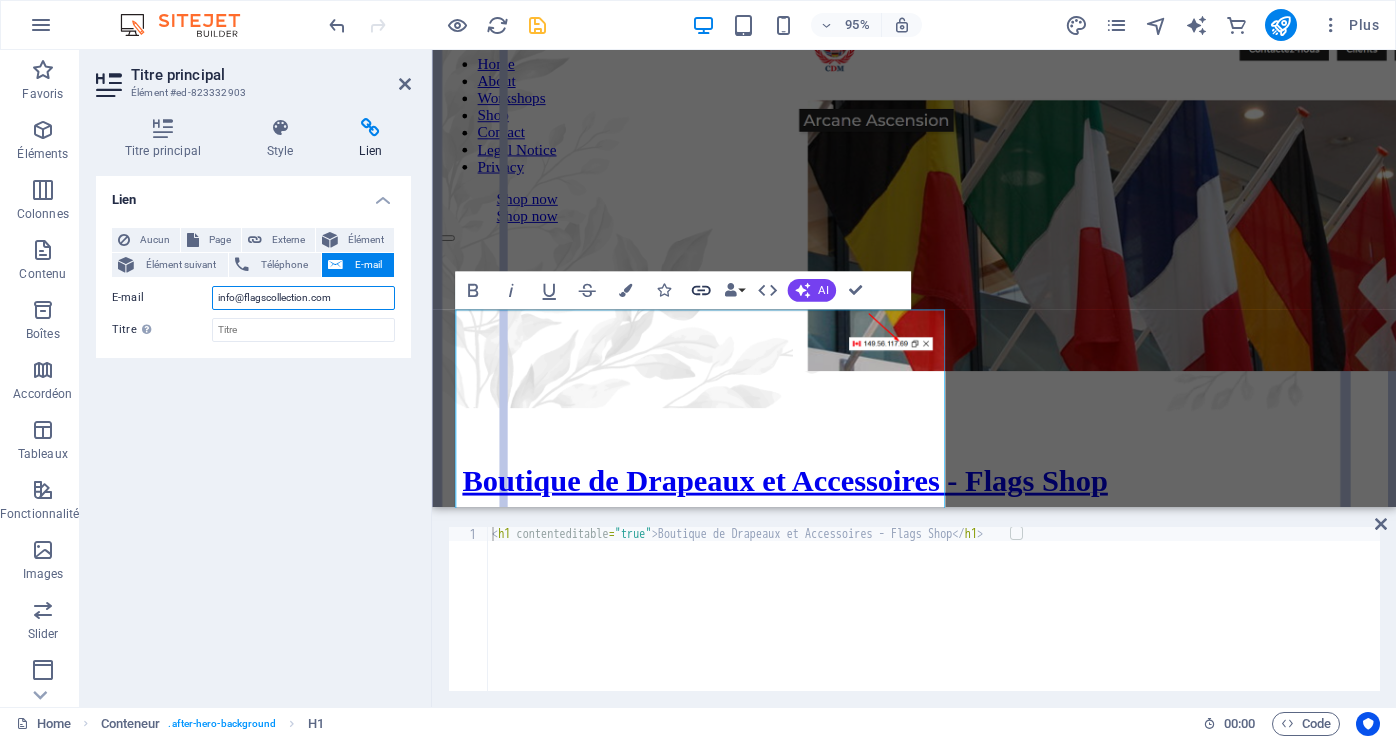 click 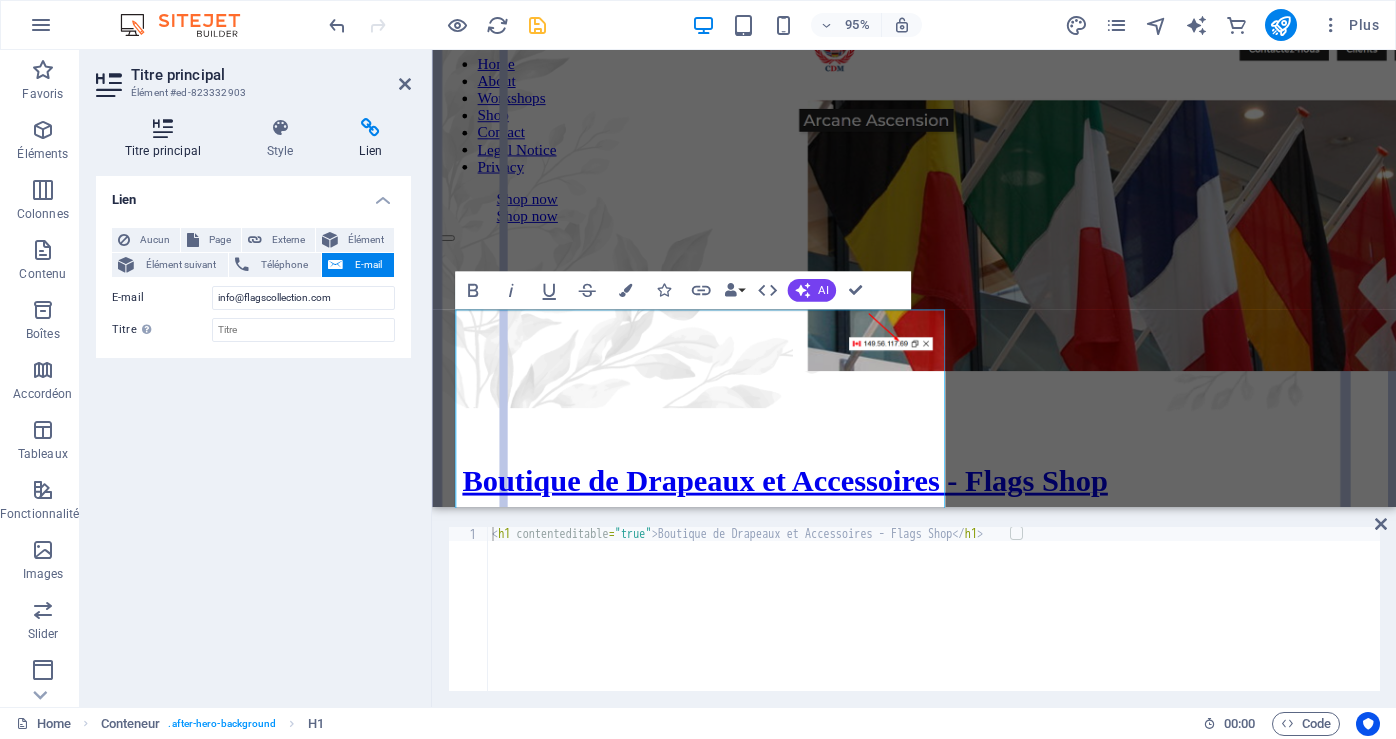 click on "Titre principal" at bounding box center [167, 139] 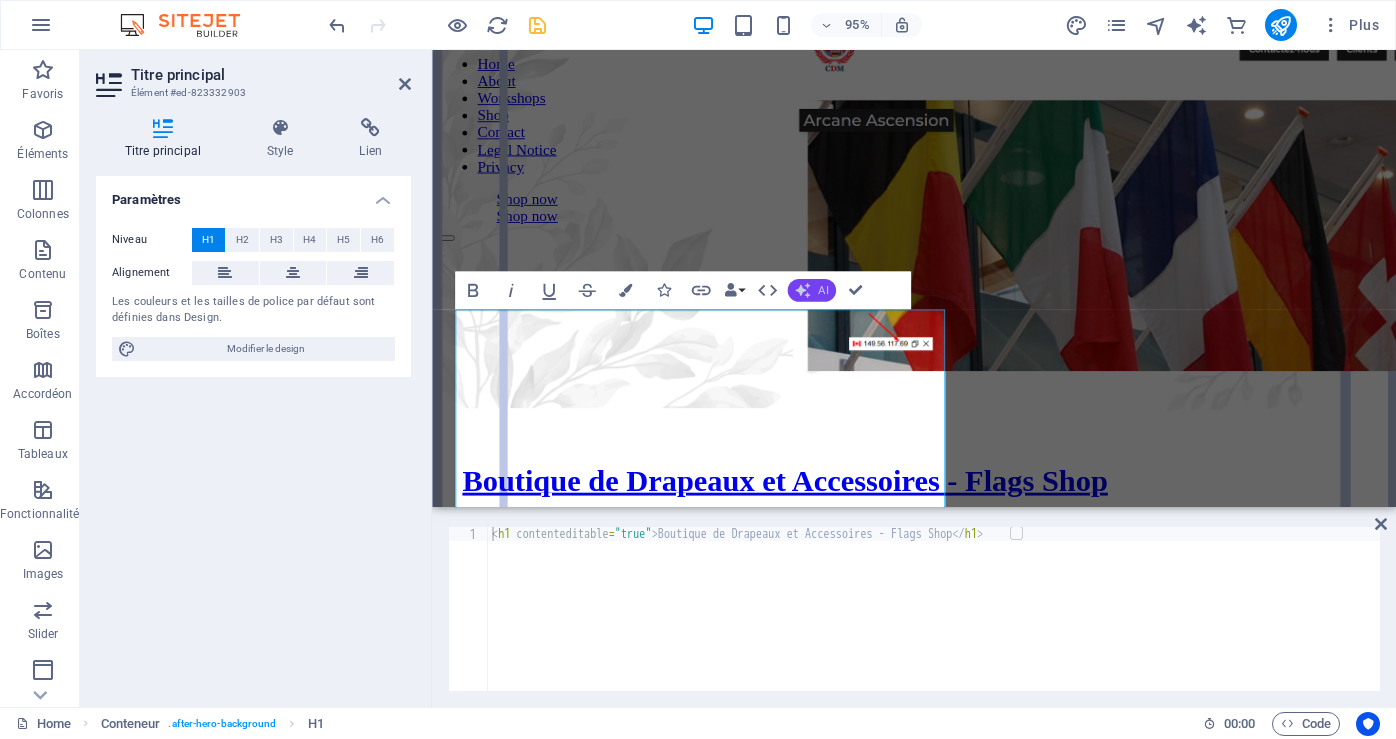 click 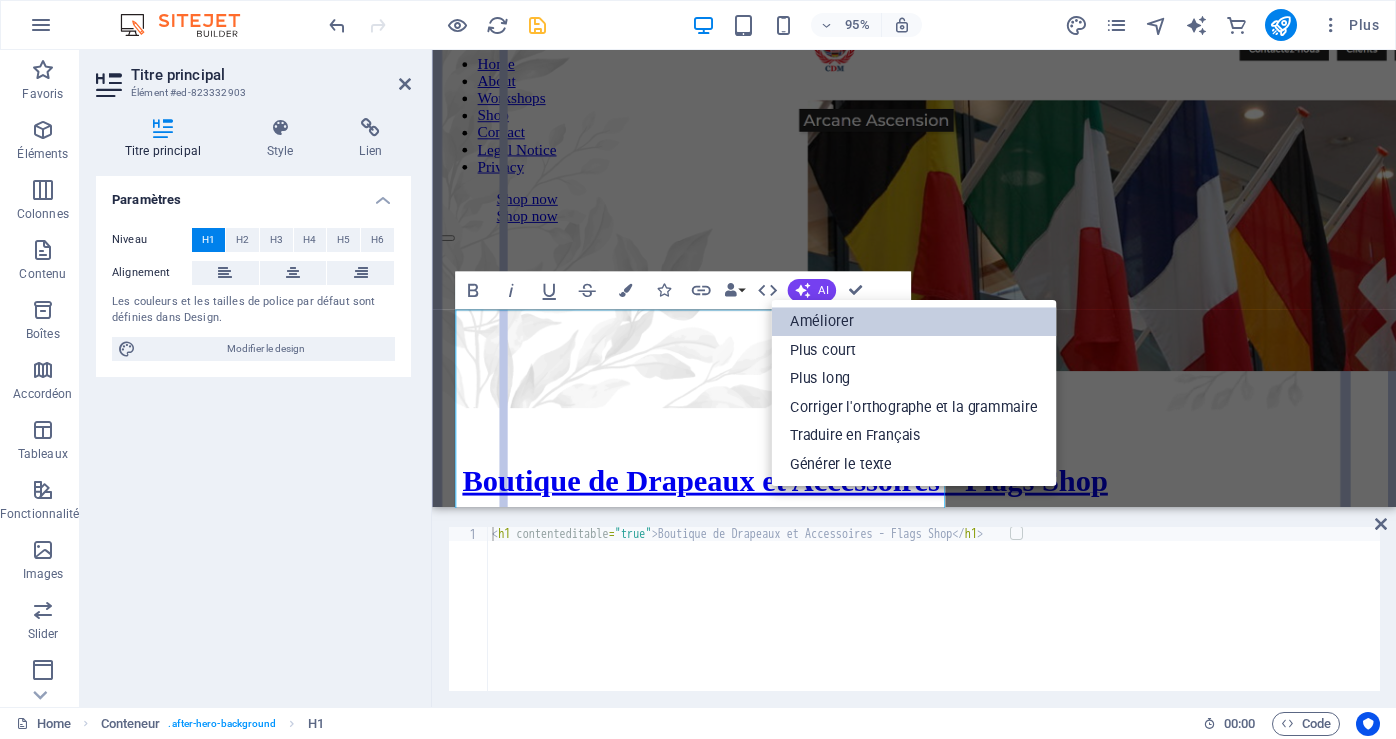 click on "Améliorer" at bounding box center [913, 321] 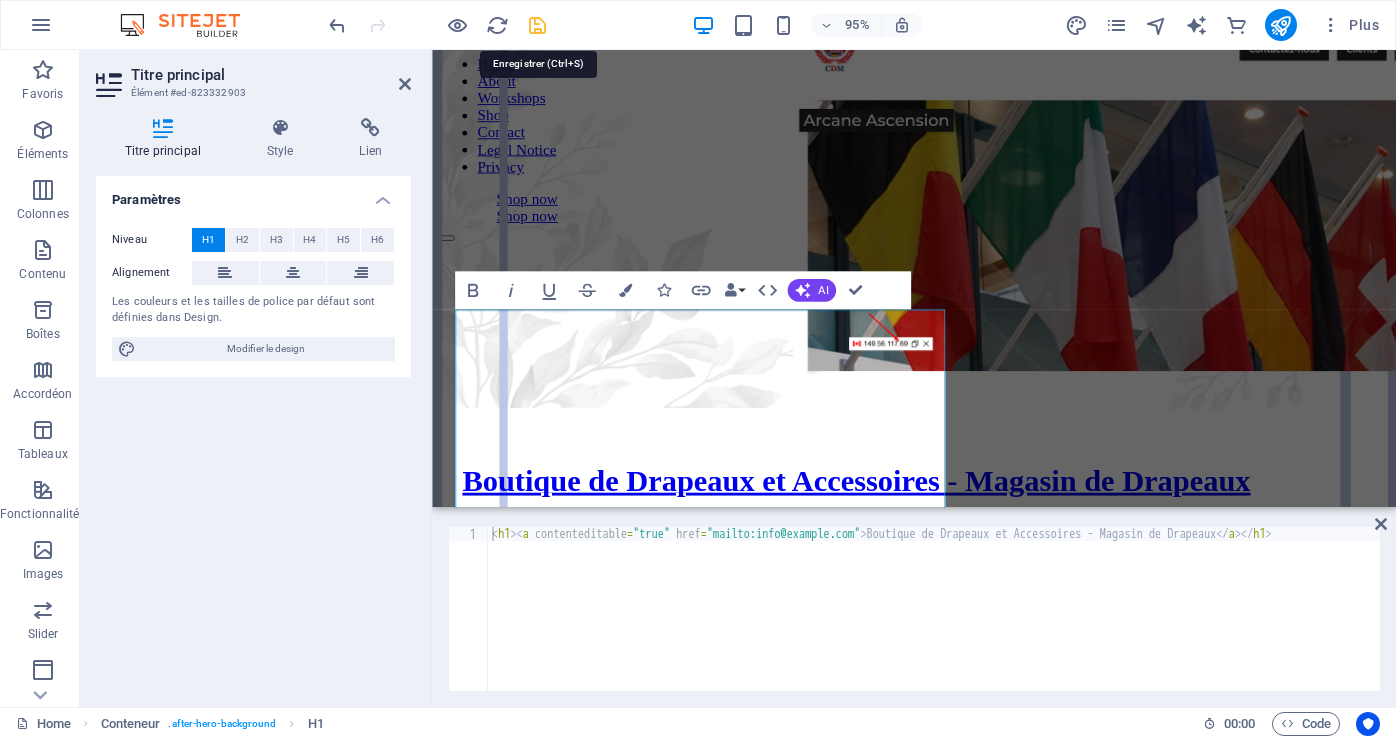 click at bounding box center (537, 25) 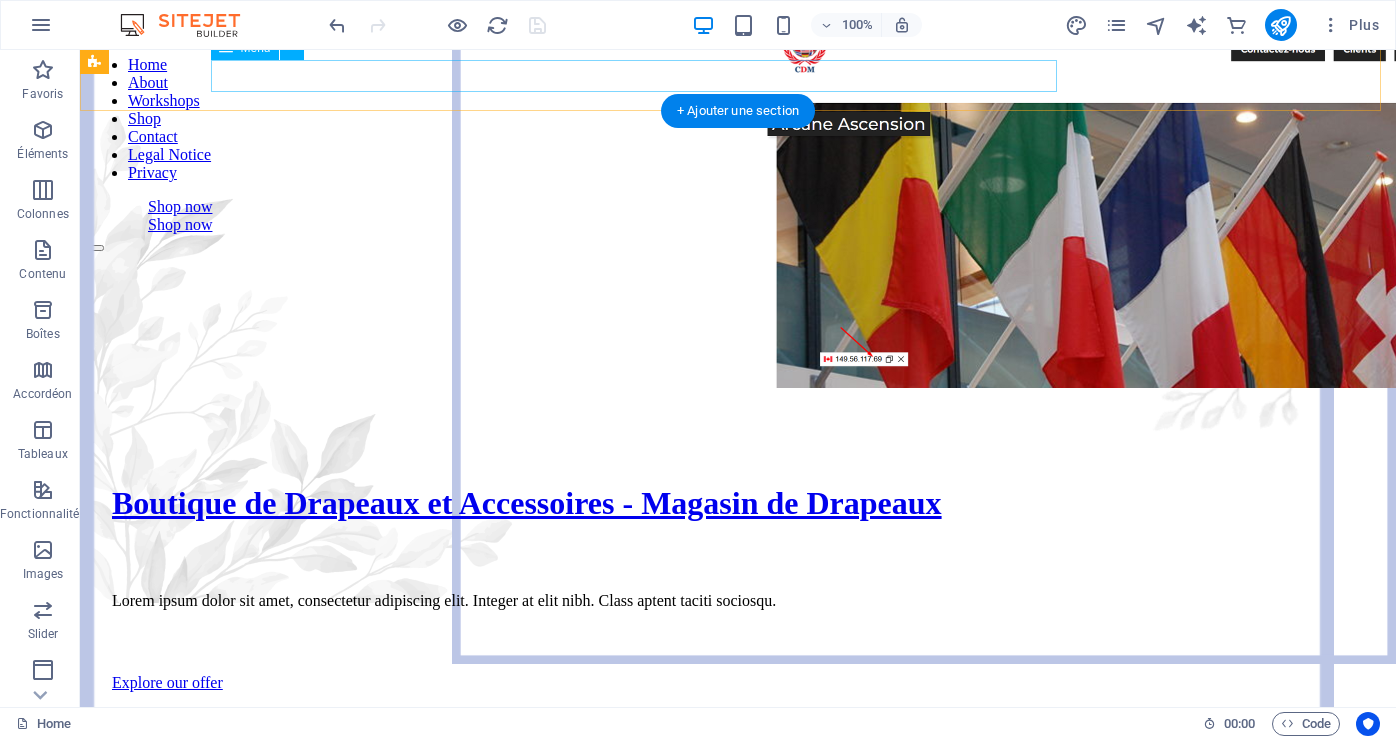 click on "Home About Workshops Shop Contact Legal Notice Privacy" at bounding box center (738, 119) 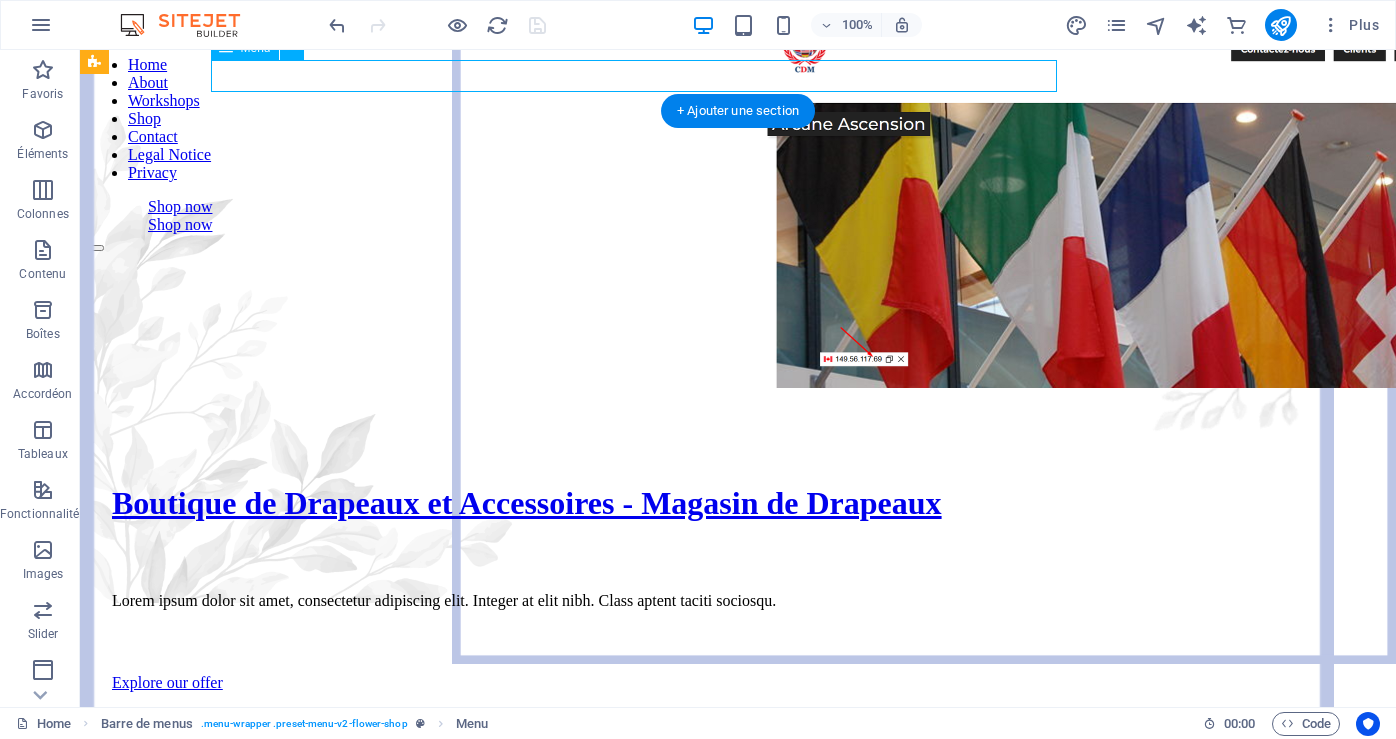 click on "Home About Workshops Shop Contact Legal Notice Privacy" at bounding box center [738, 119] 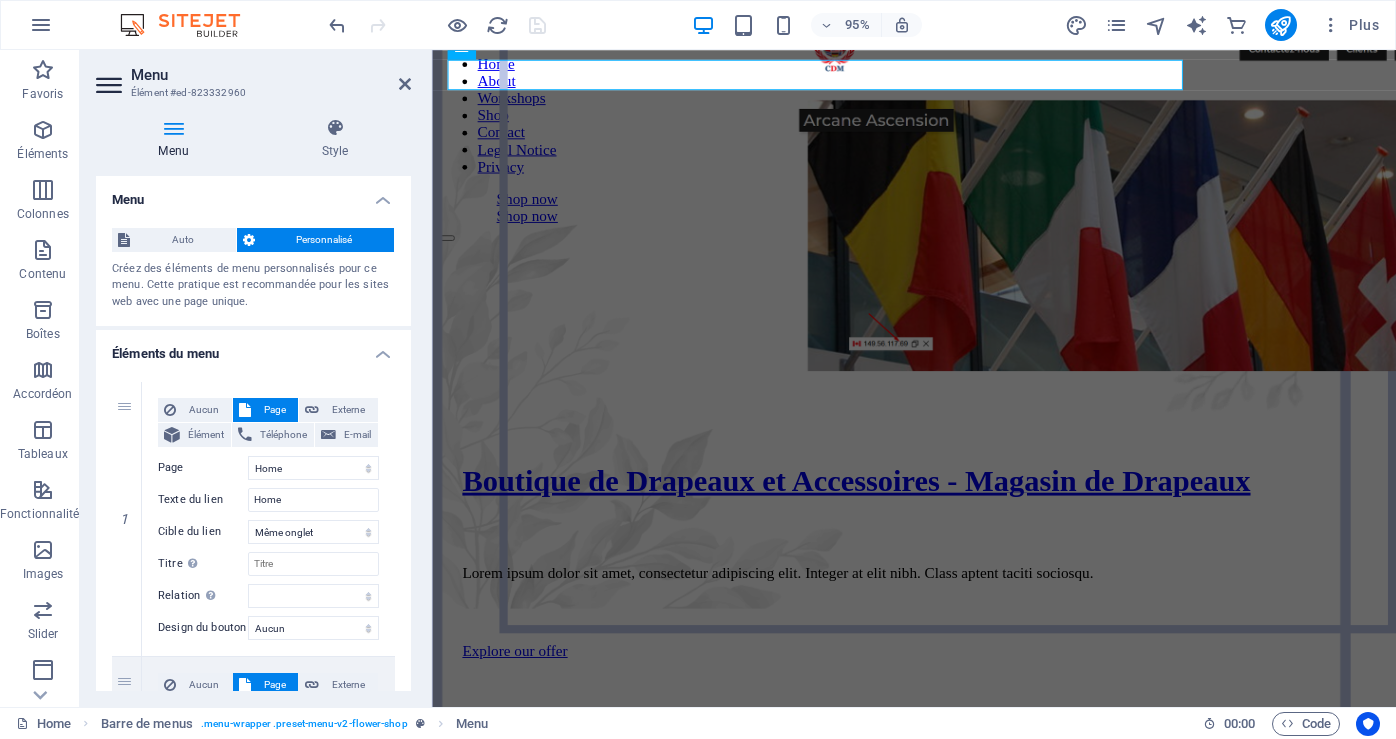 click at bounding box center [173, 128] 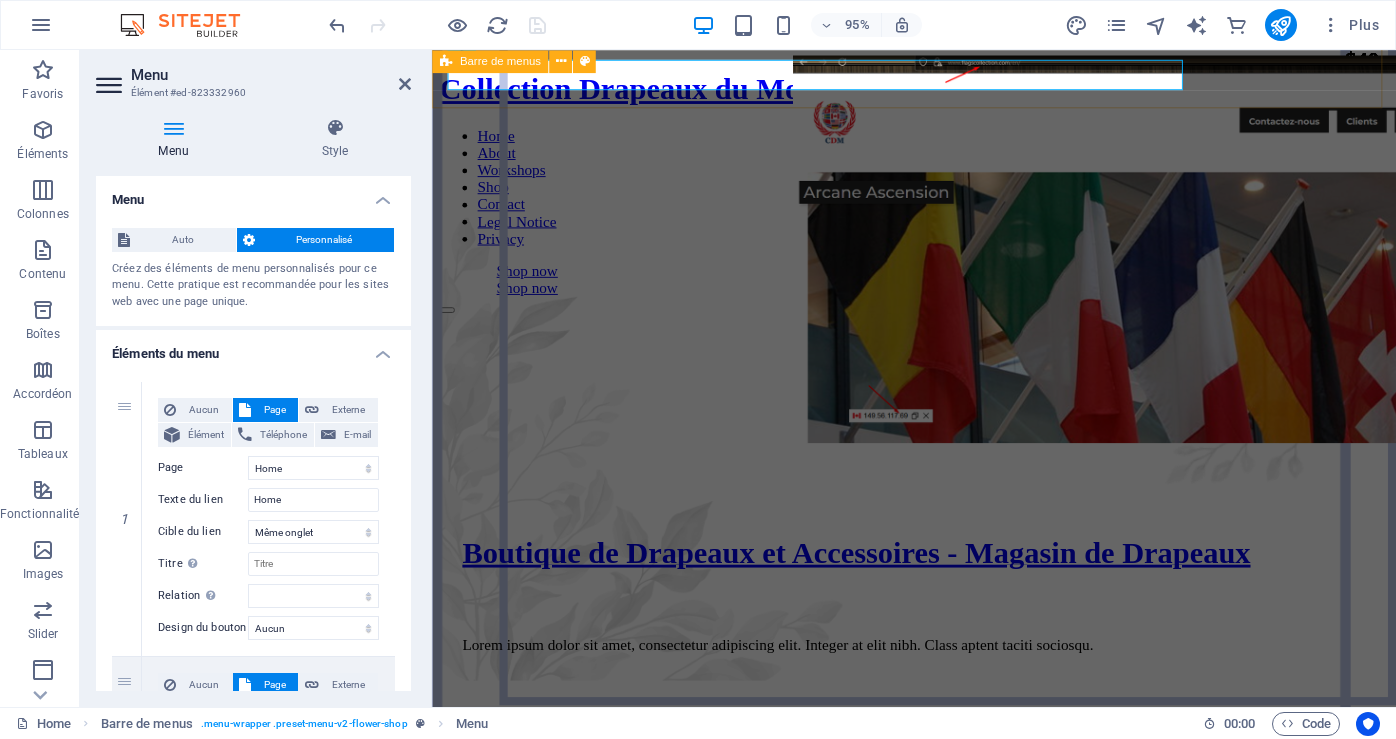 scroll, scrollTop: 0, scrollLeft: 0, axis: both 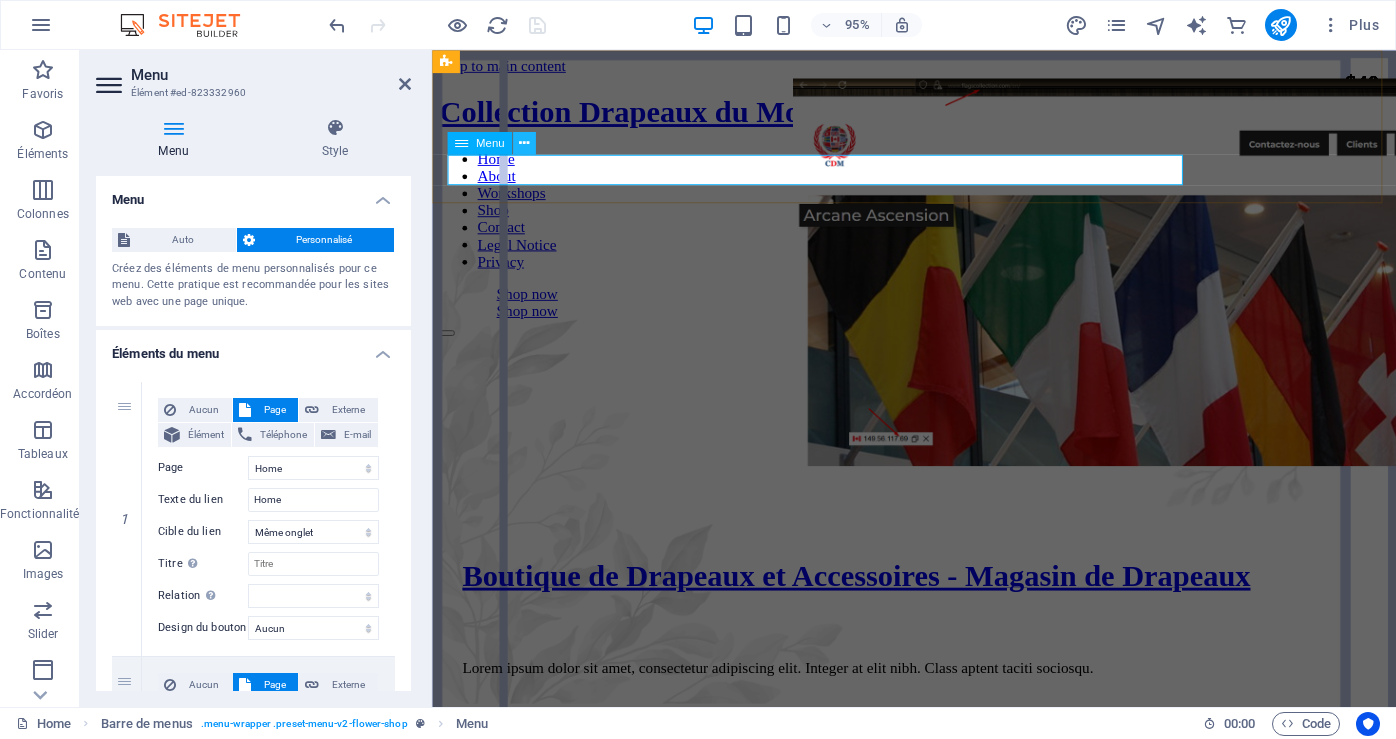 click at bounding box center (524, 143) 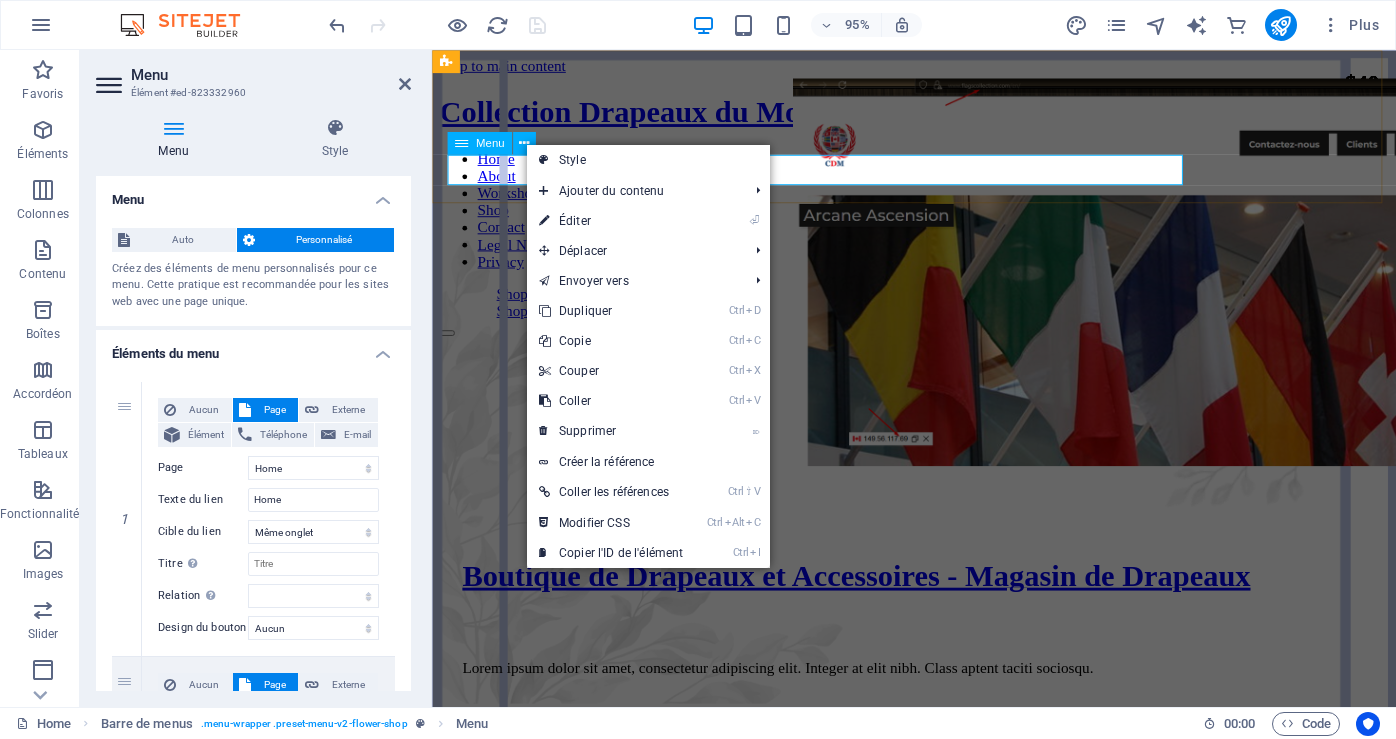 click on "Home About Workshops Shop Contact Legal Notice Privacy" at bounding box center [939, 219] 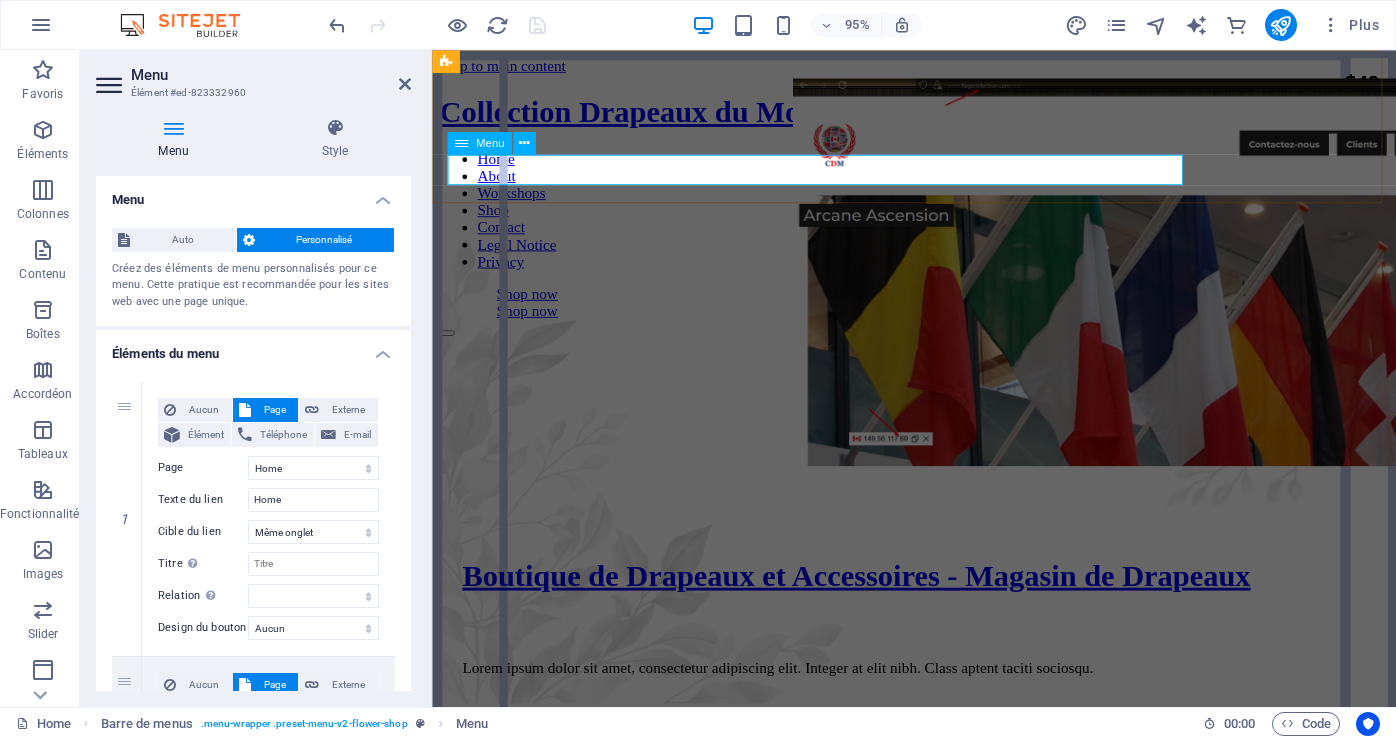 click on "Home About Workshops Shop Contact Legal Notice Privacy" at bounding box center (939, 219) 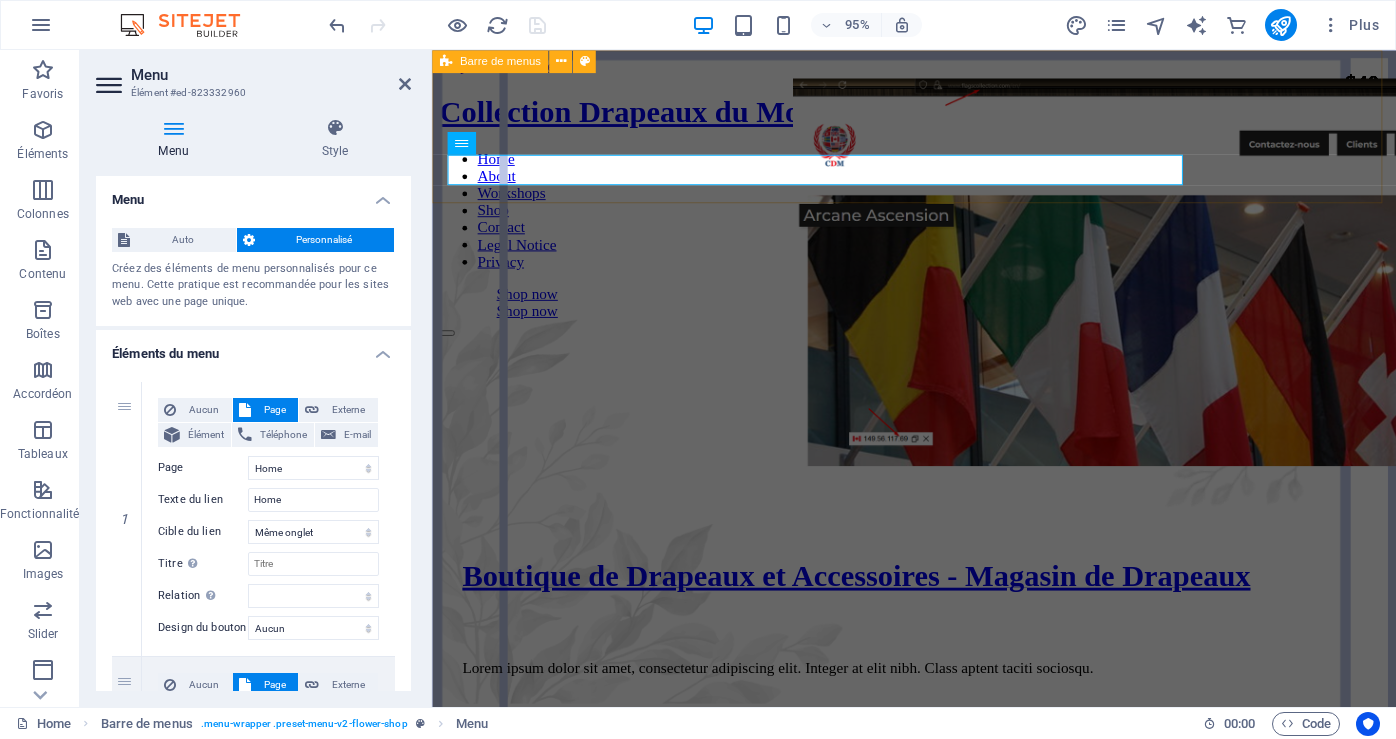 click on "Barre de menus" at bounding box center (500, 61) 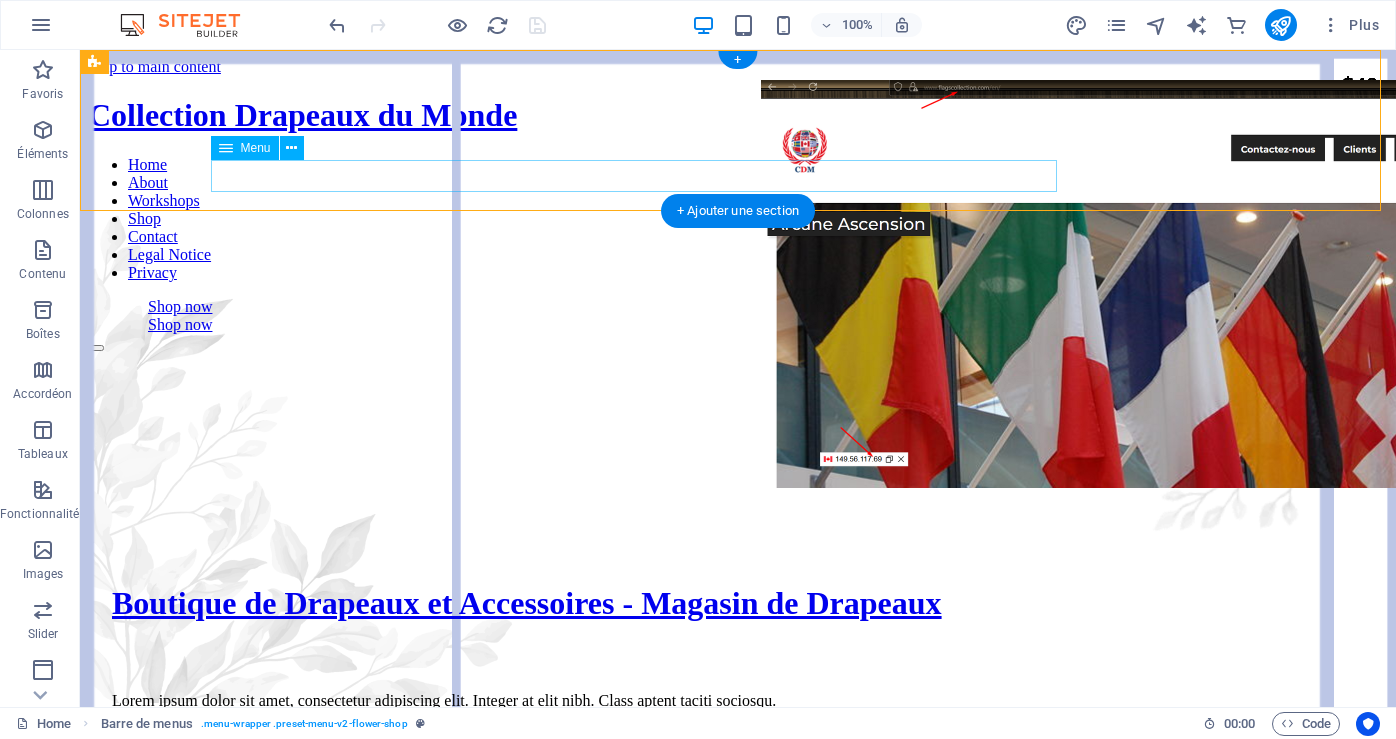 click on "Home About Workshops Shop Contact Legal Notice Privacy" at bounding box center (738, 219) 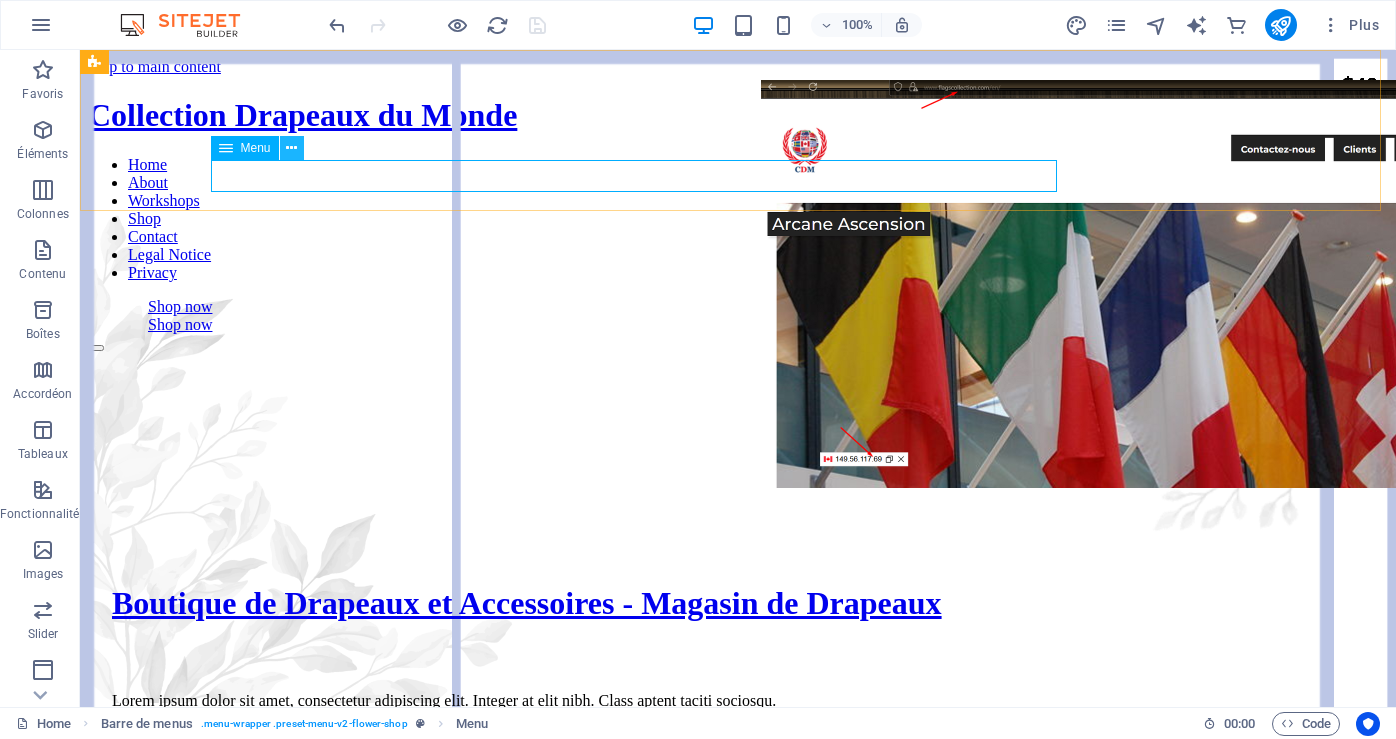click at bounding box center [291, 148] 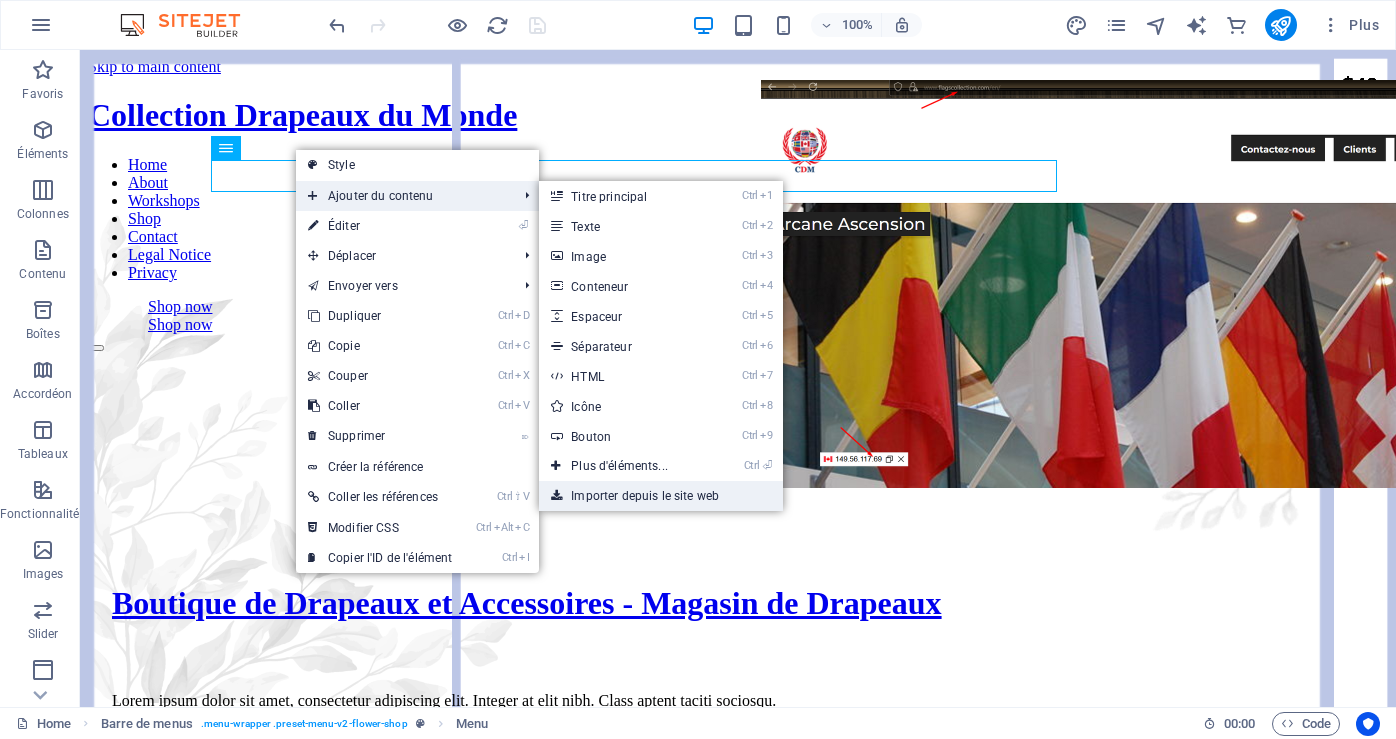 drag, startPoint x: 658, startPoint y: 494, endPoint x: 579, endPoint y: 444, distance: 93.49332 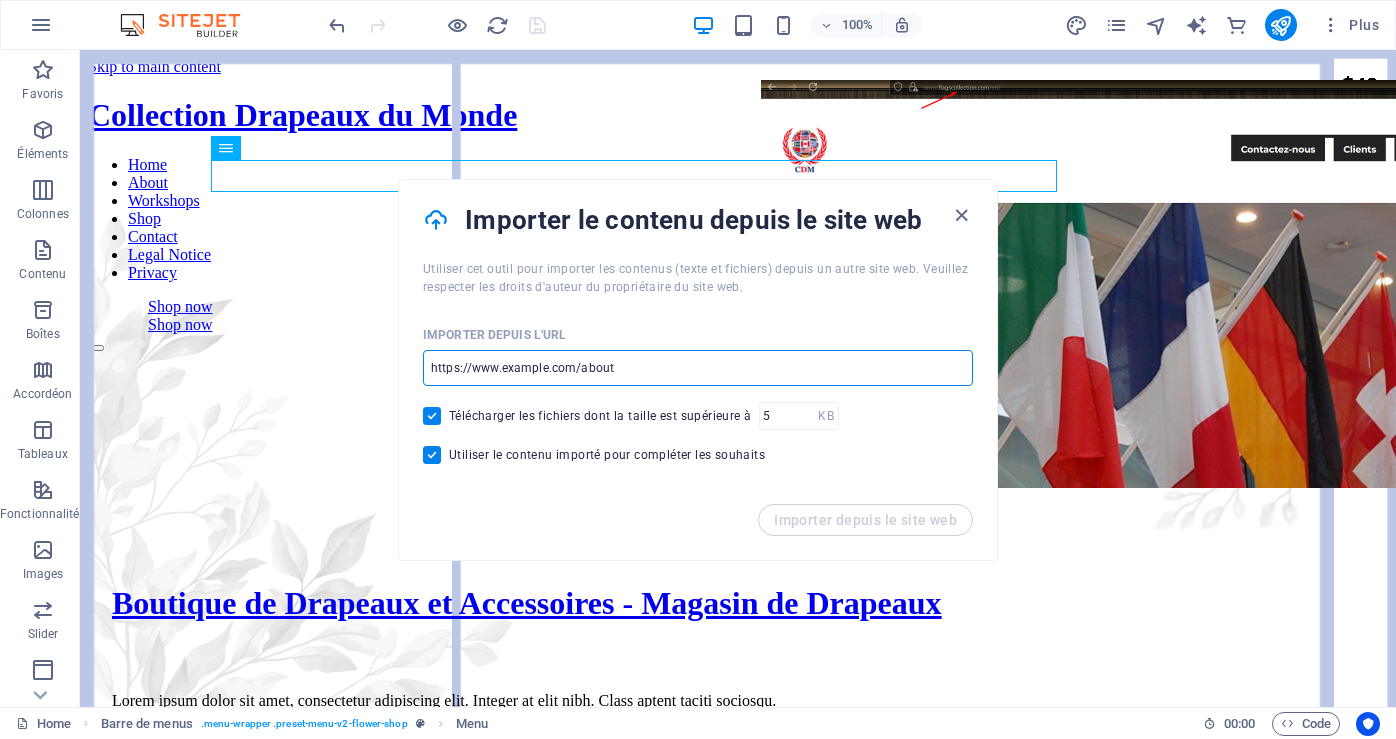 click at bounding box center (698, 368) 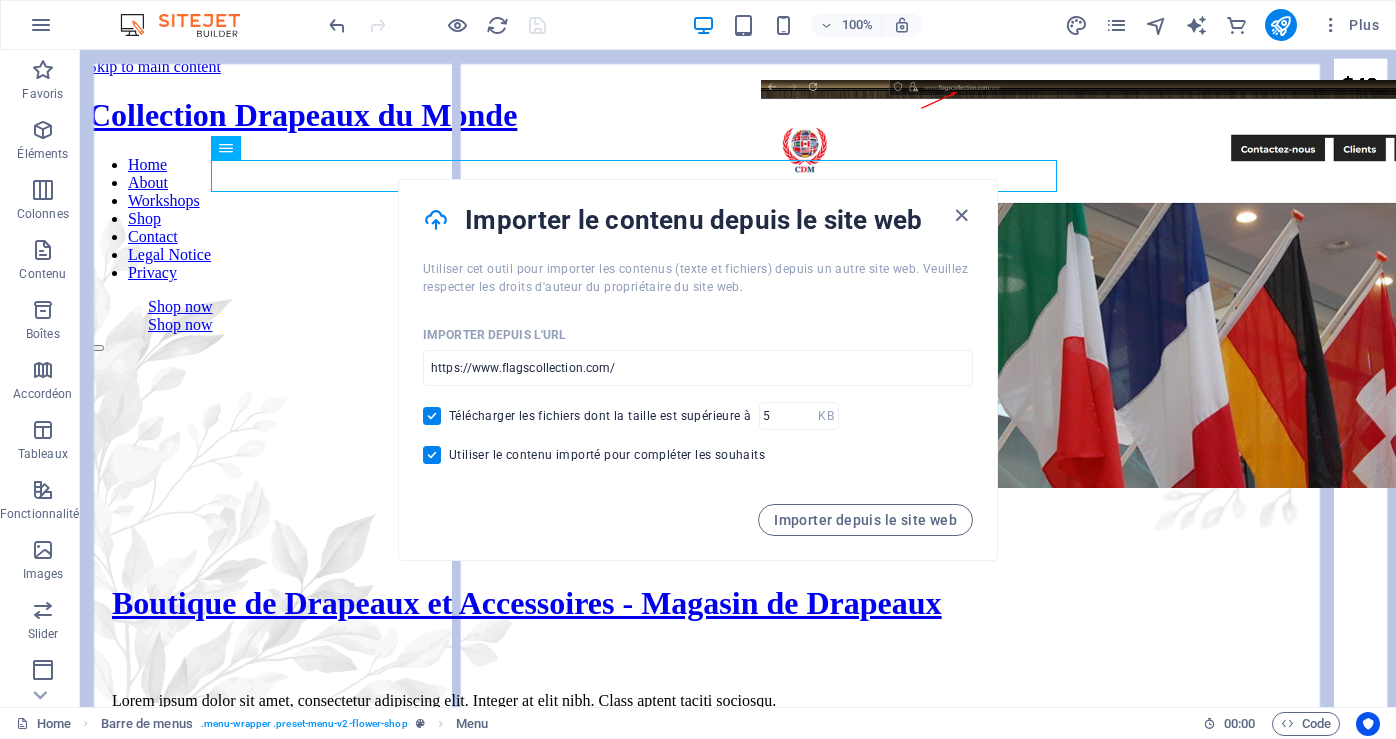 click on "Importer depuis l'URL https://www.flagscollection.com/ ​ Télécharger les fichiers dont la taille est supérieure à KB ​ Utiliser le contenu importé pour compléter les souhaits" at bounding box center [698, 400] 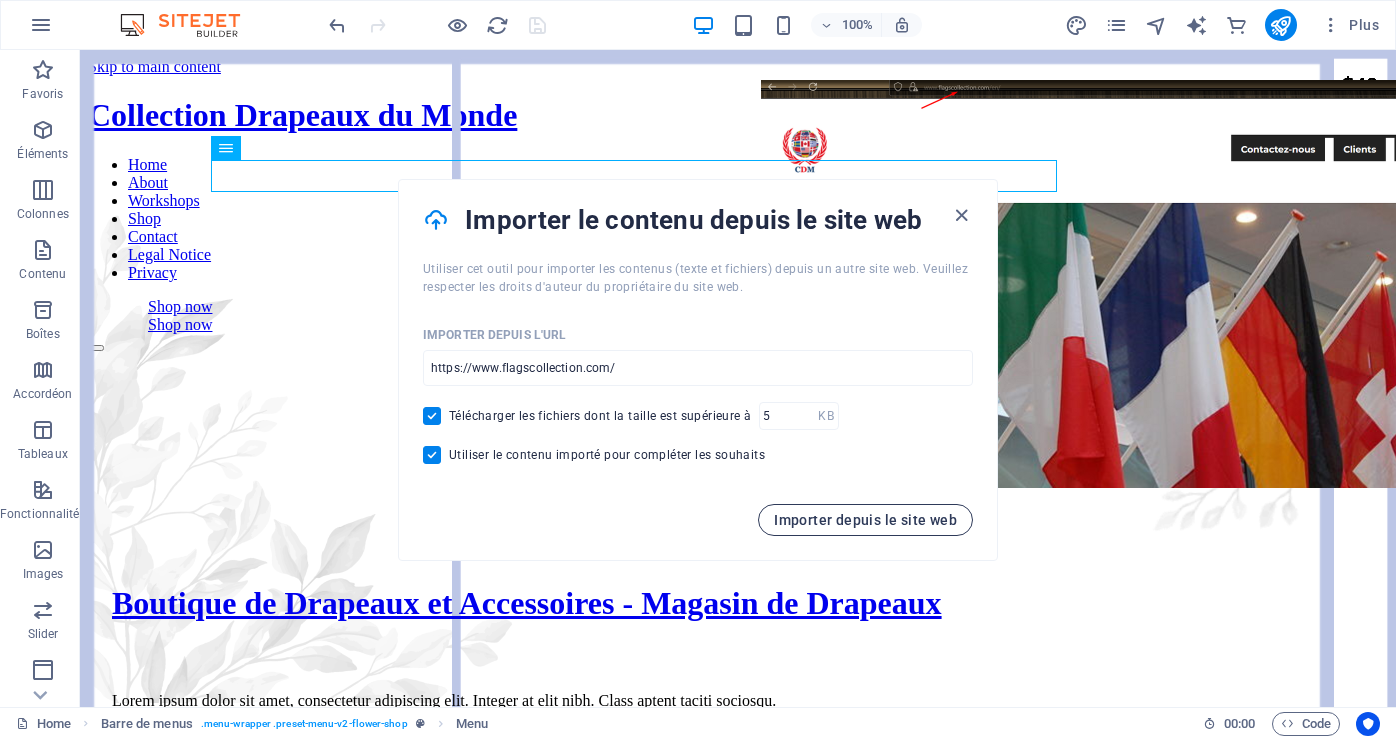 click on "Importer depuis le site web" at bounding box center (865, 520) 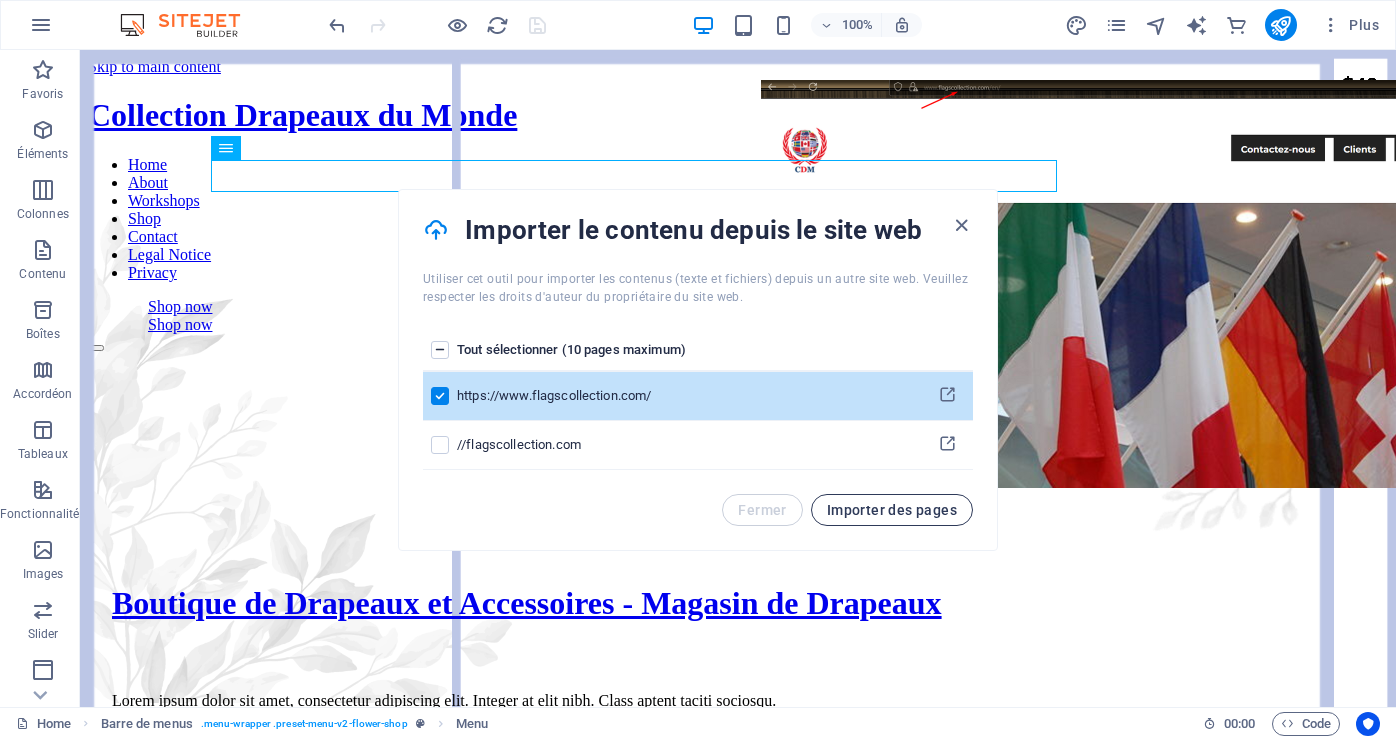 click on "Importer des pages" at bounding box center [892, 510] 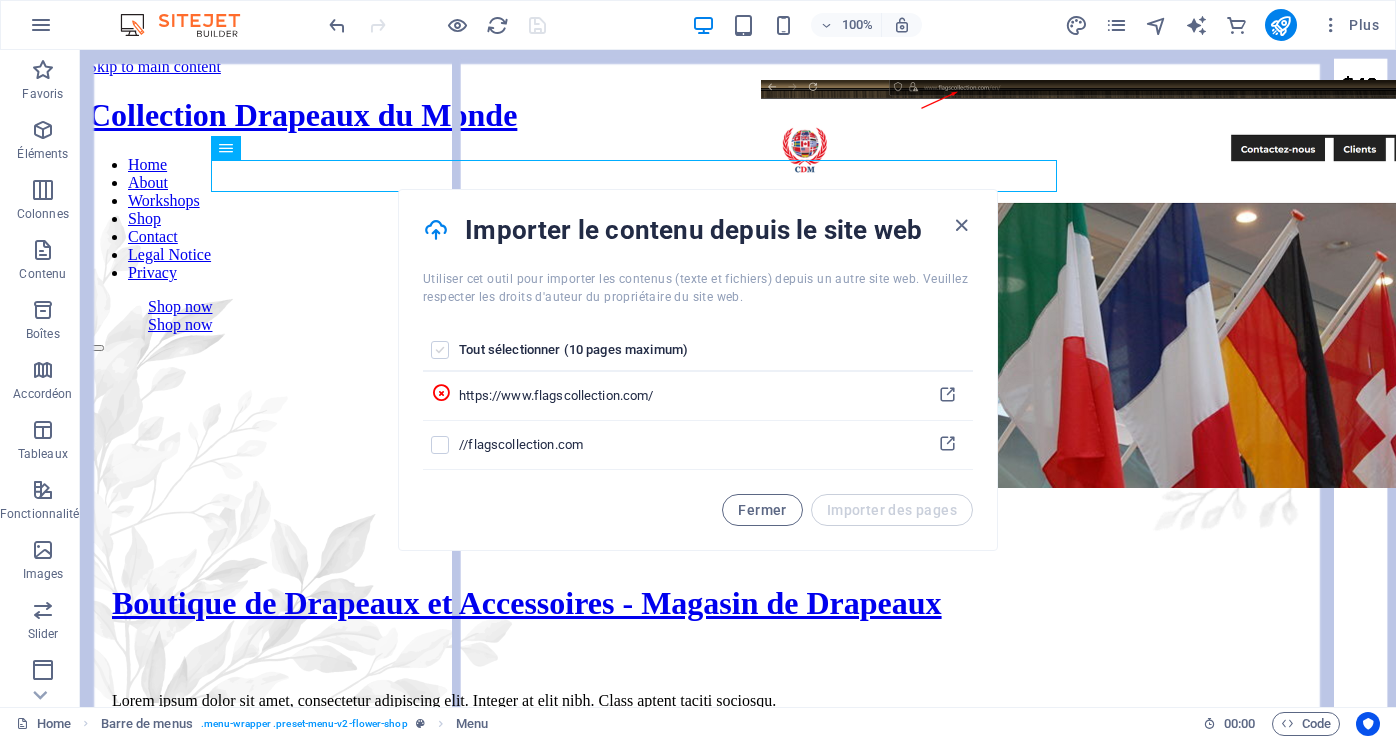 click at bounding box center (440, 350) 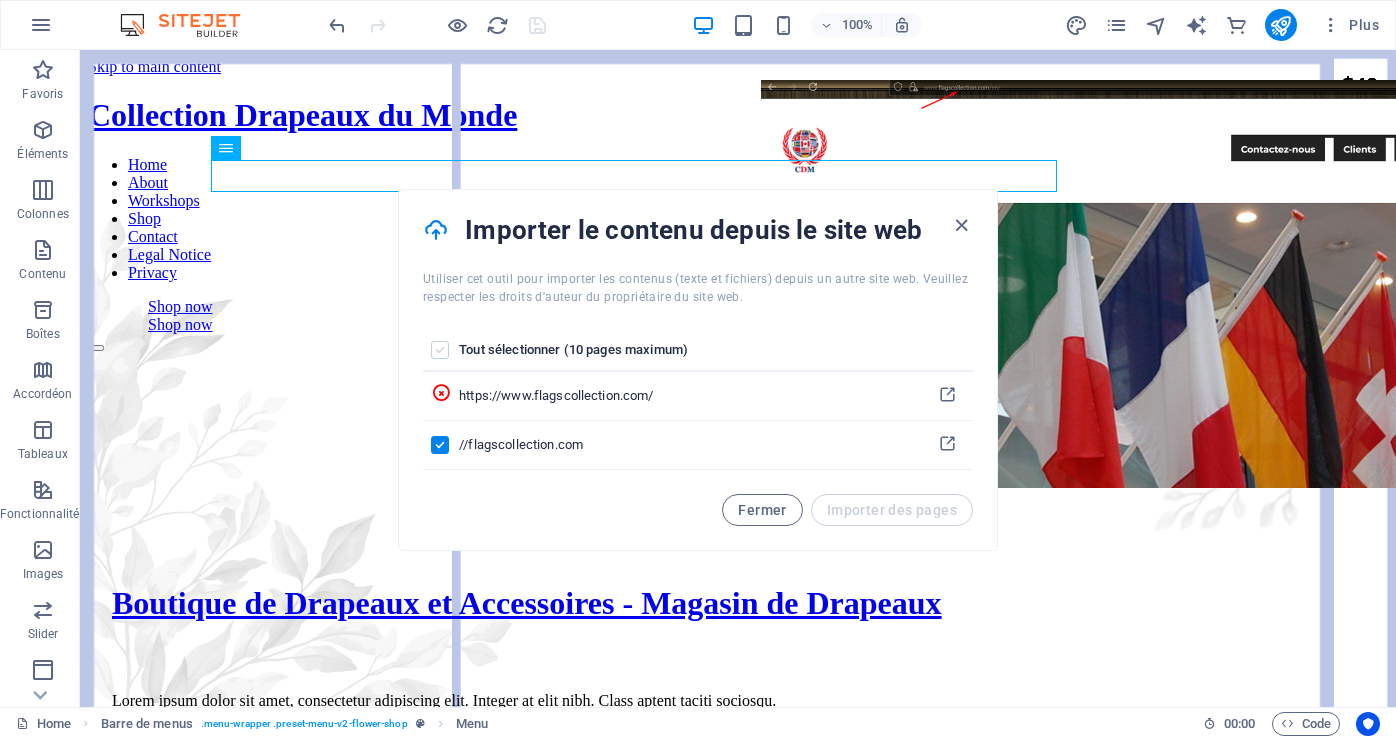 click at bounding box center (440, 350) 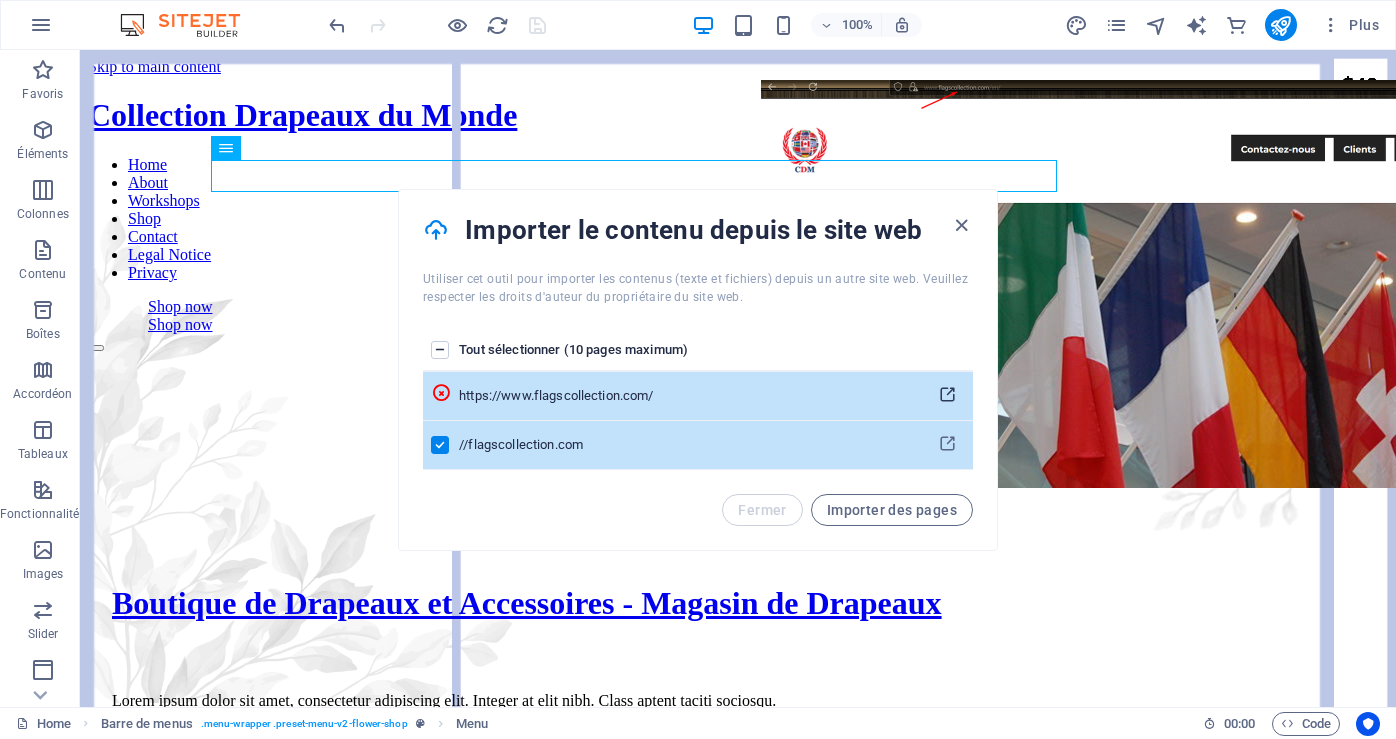 click at bounding box center (947, 395) 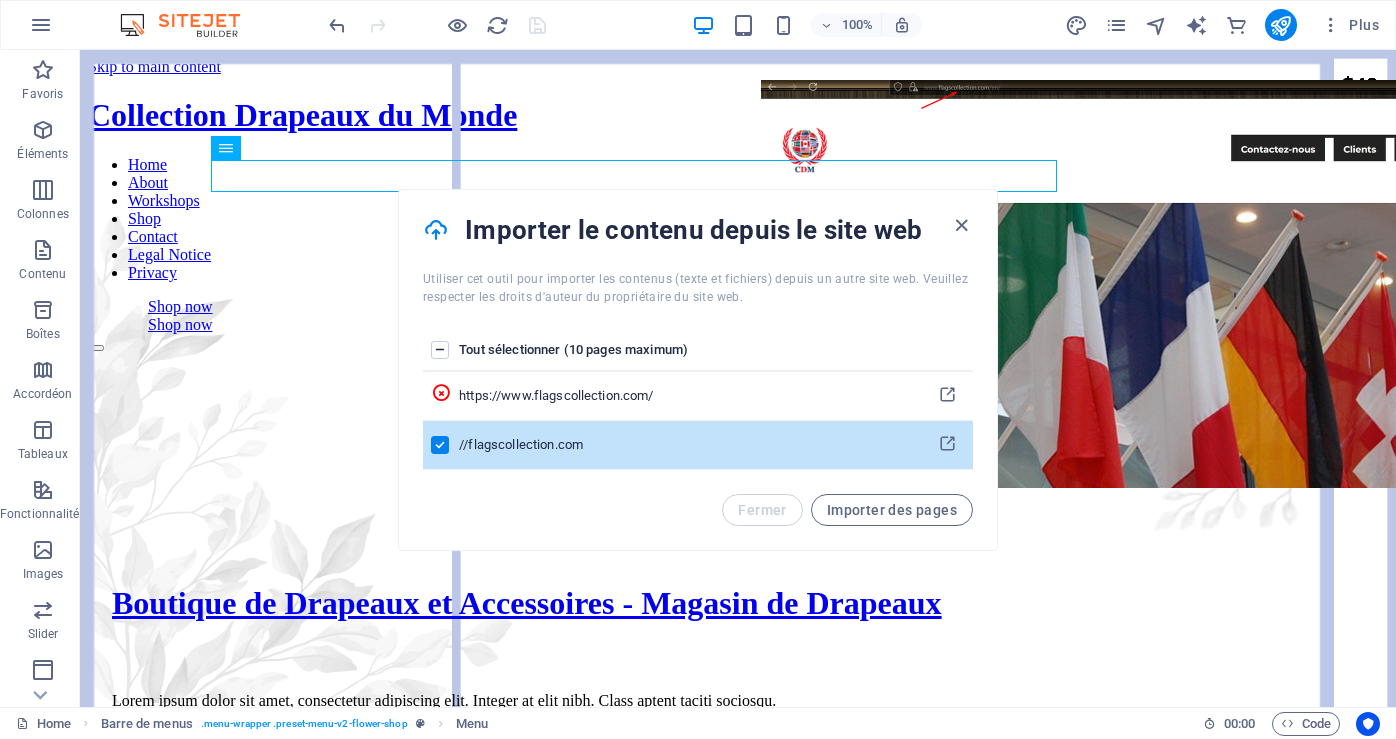 click on "Tout sélectionner (10 pages maximum)" at bounding box center (690, 351) 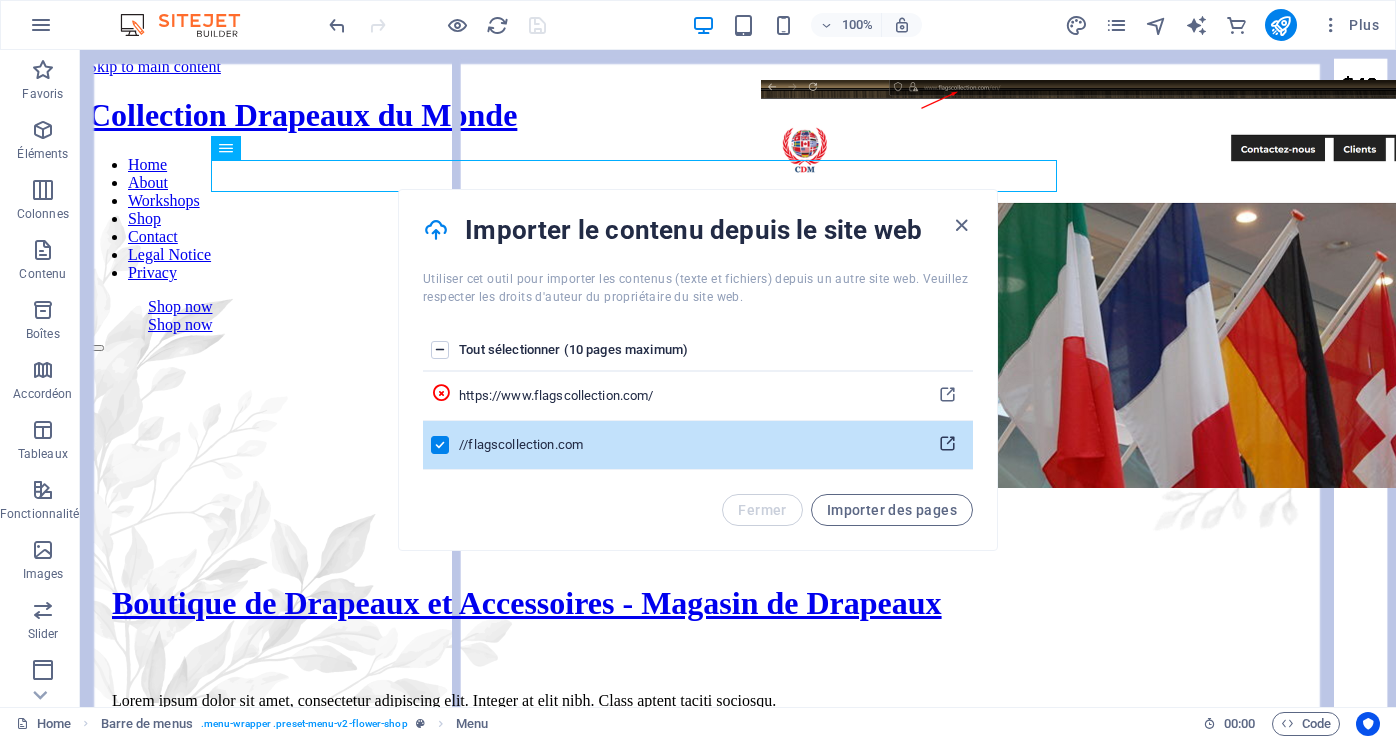 click at bounding box center (947, 444) 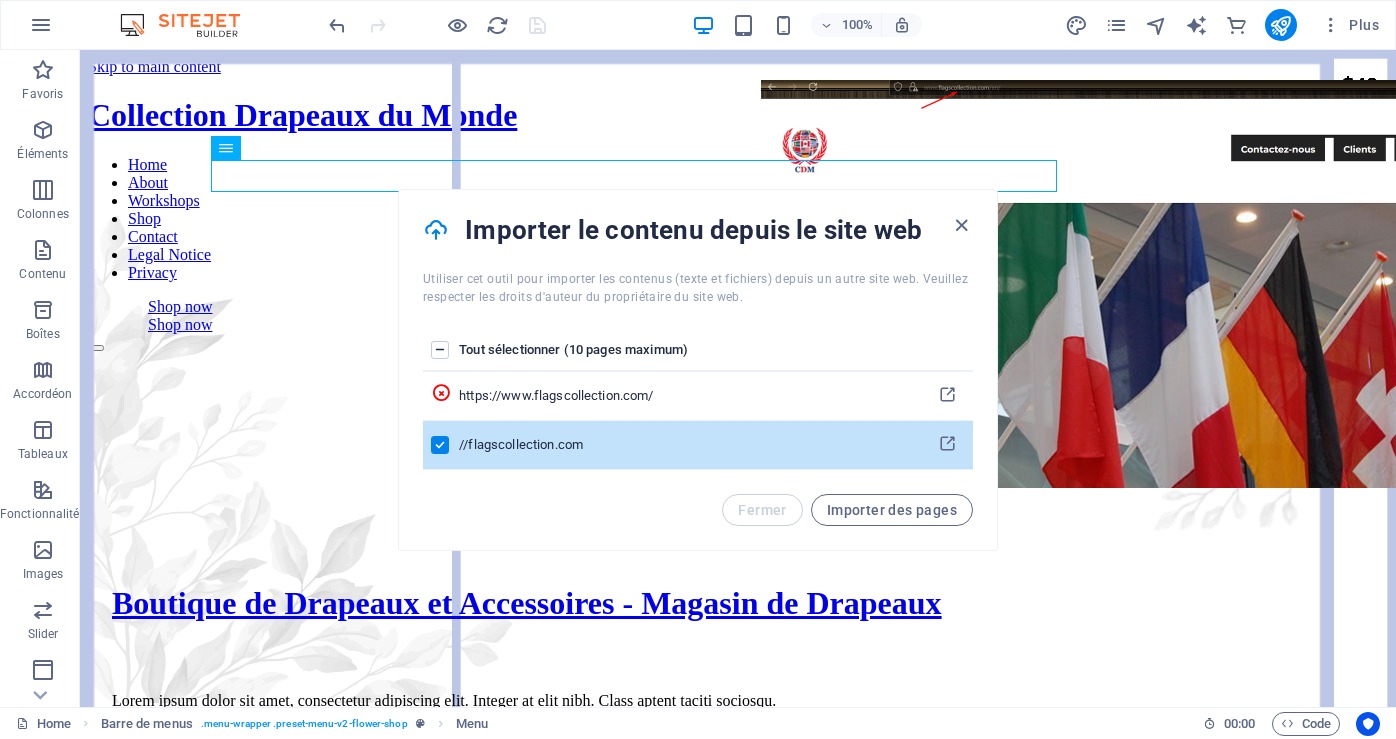 click on "Importer des pages" at bounding box center [892, 510] 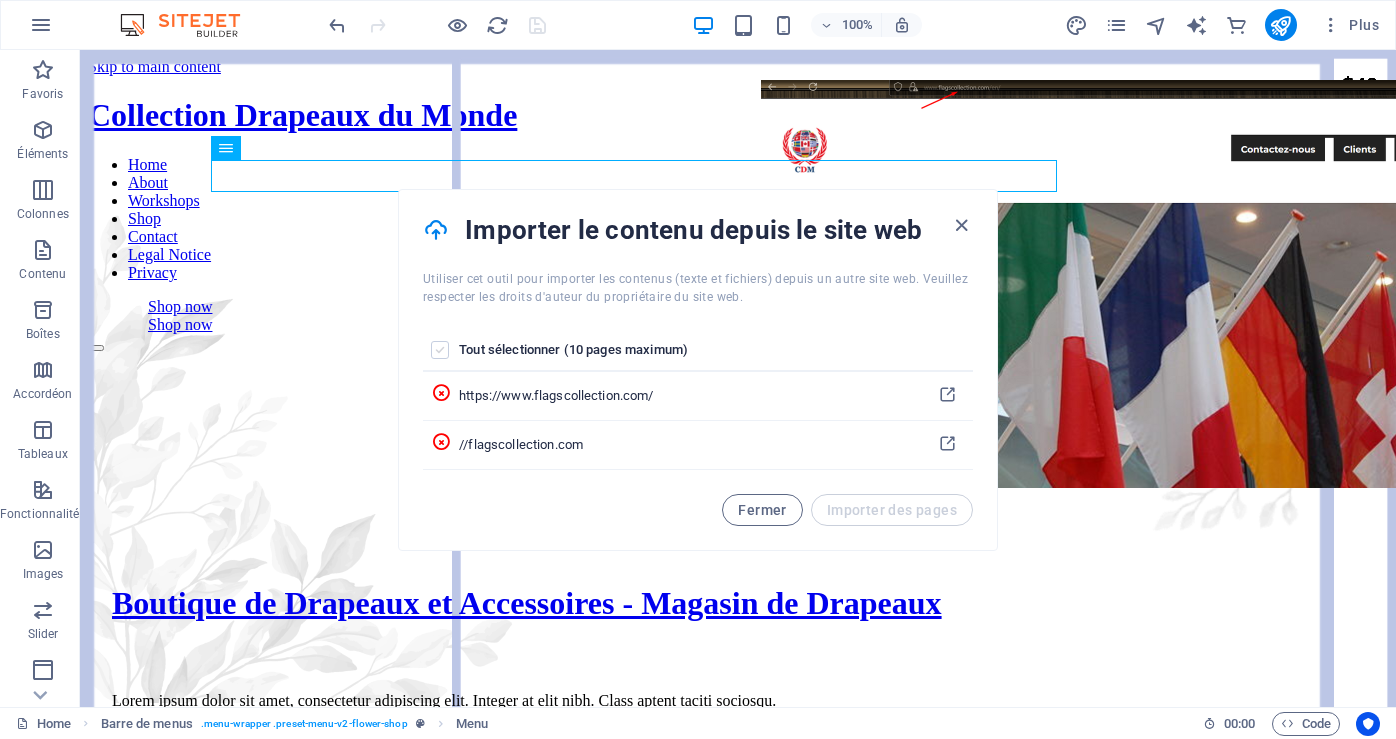 click at bounding box center [440, 350] 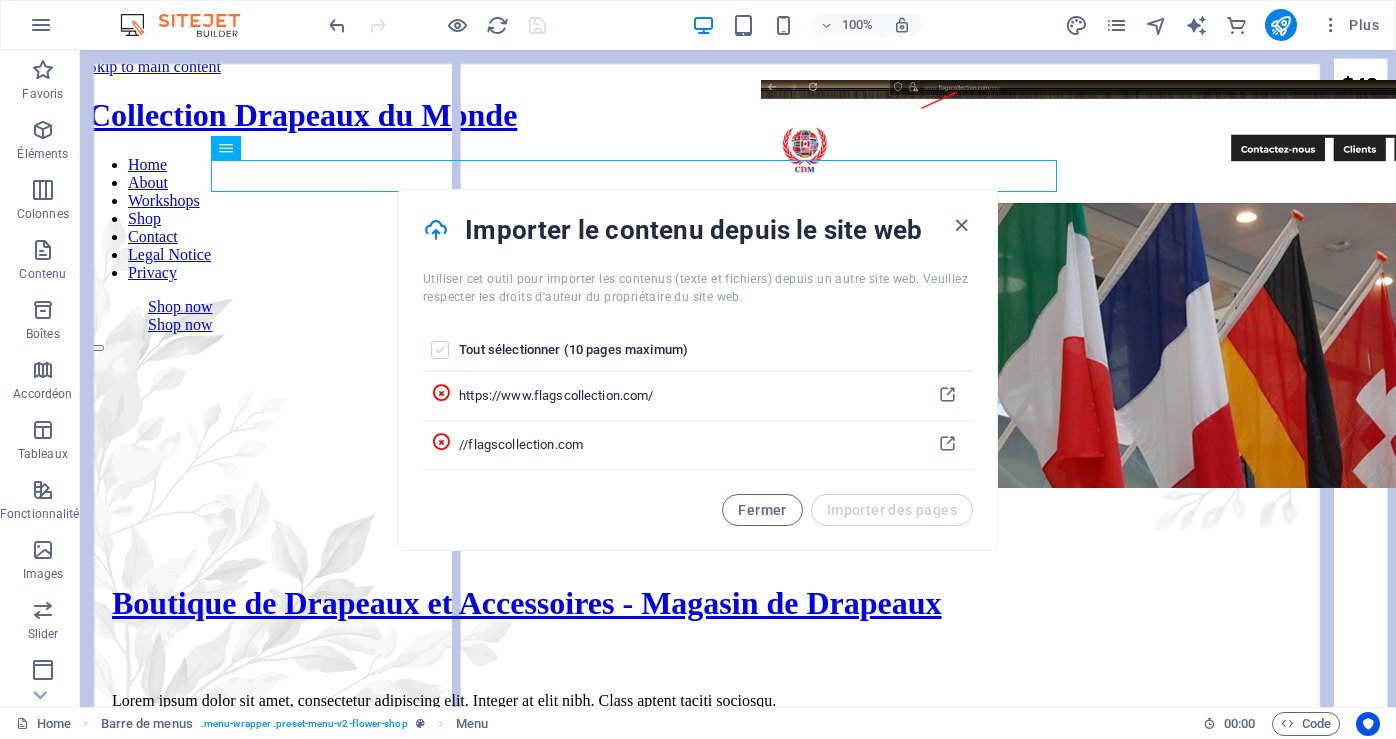click at bounding box center [440, 350] 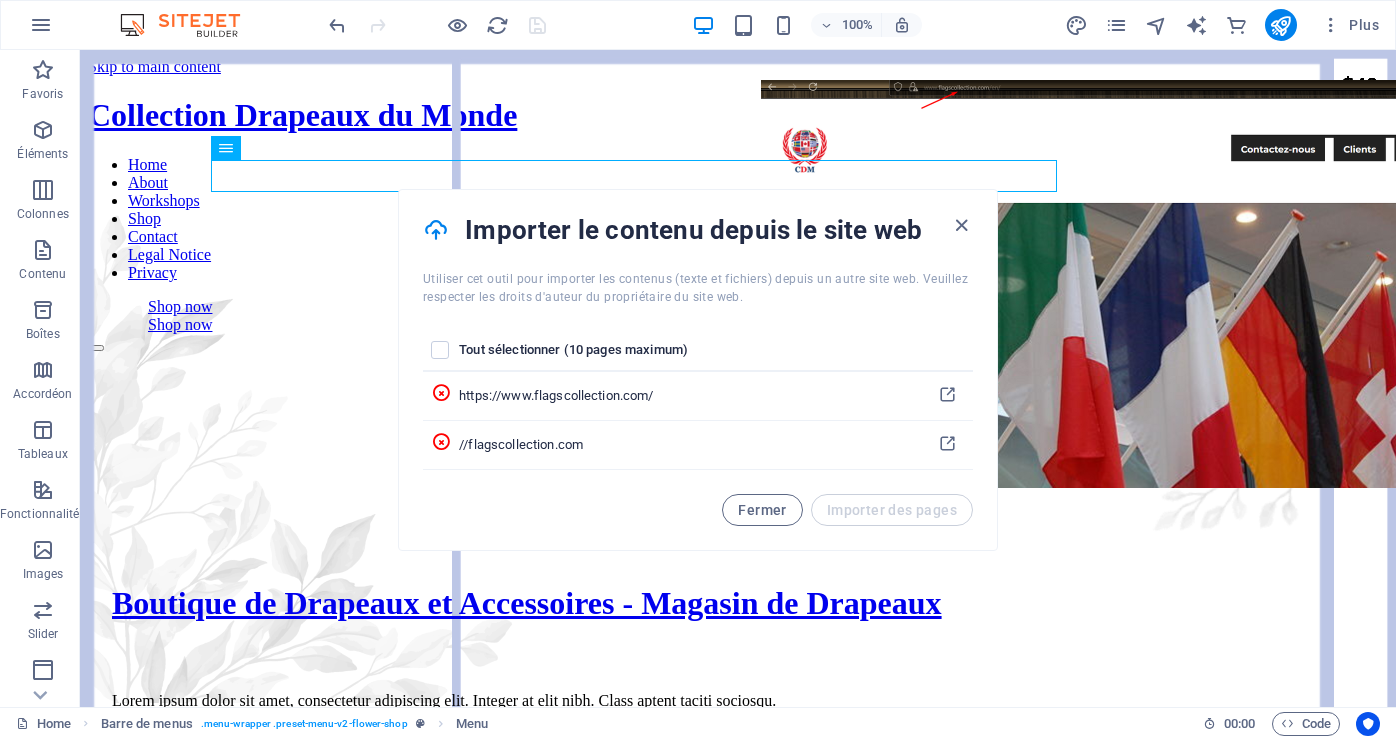 click at bounding box center [436, 230] 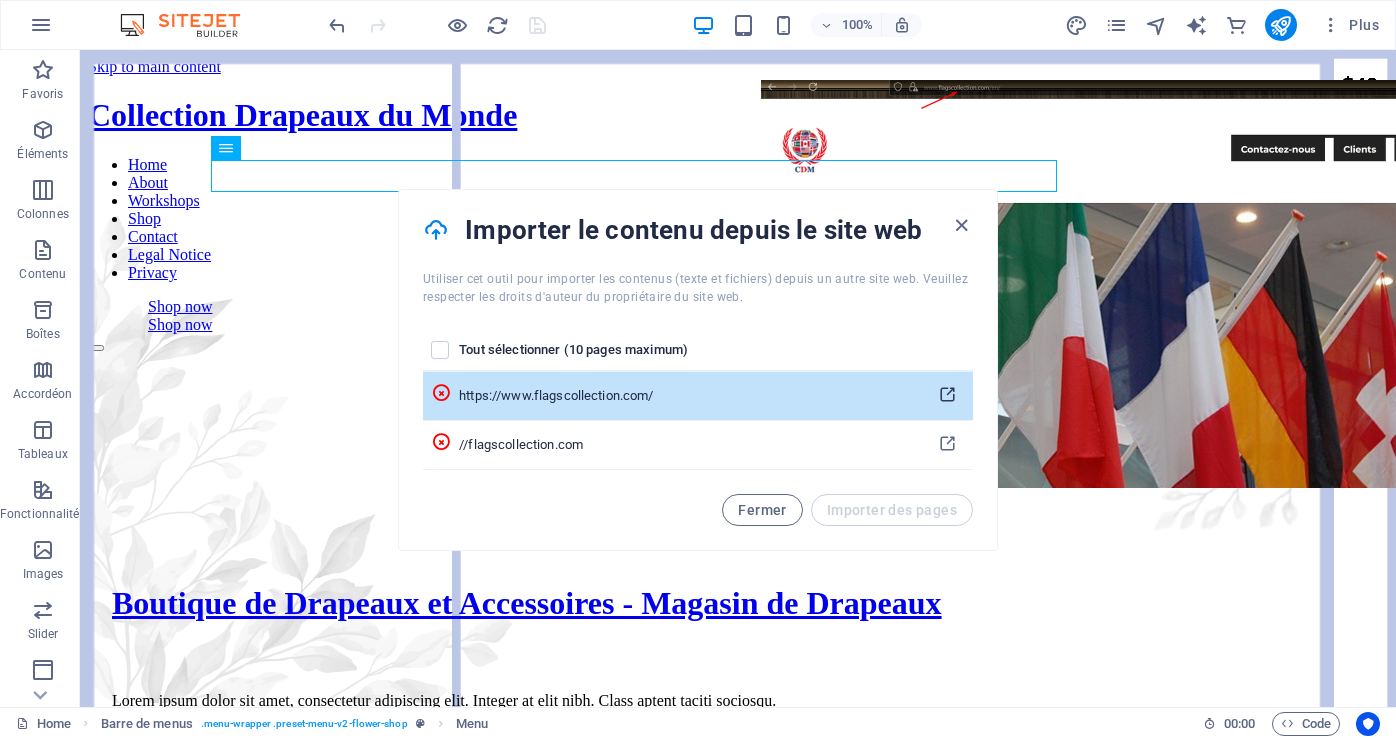 click at bounding box center [947, 395] 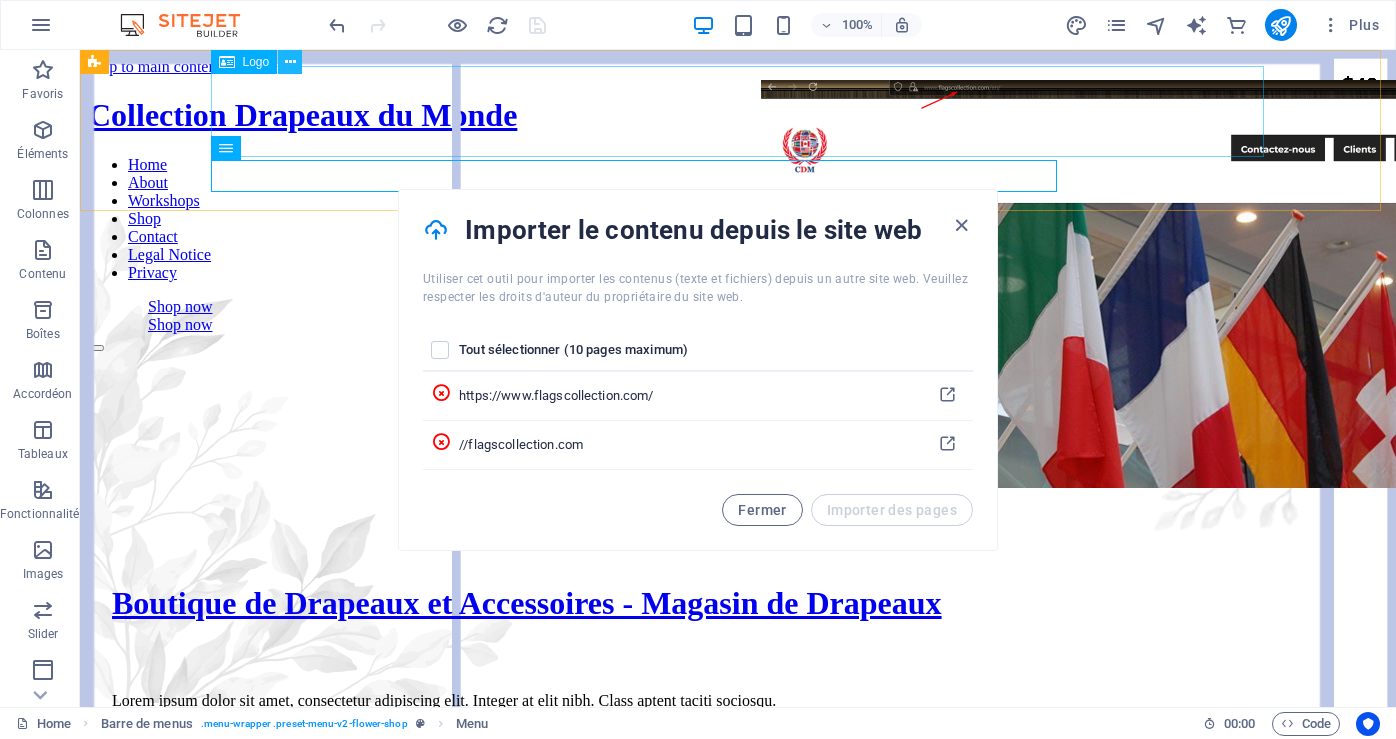 click at bounding box center (290, 62) 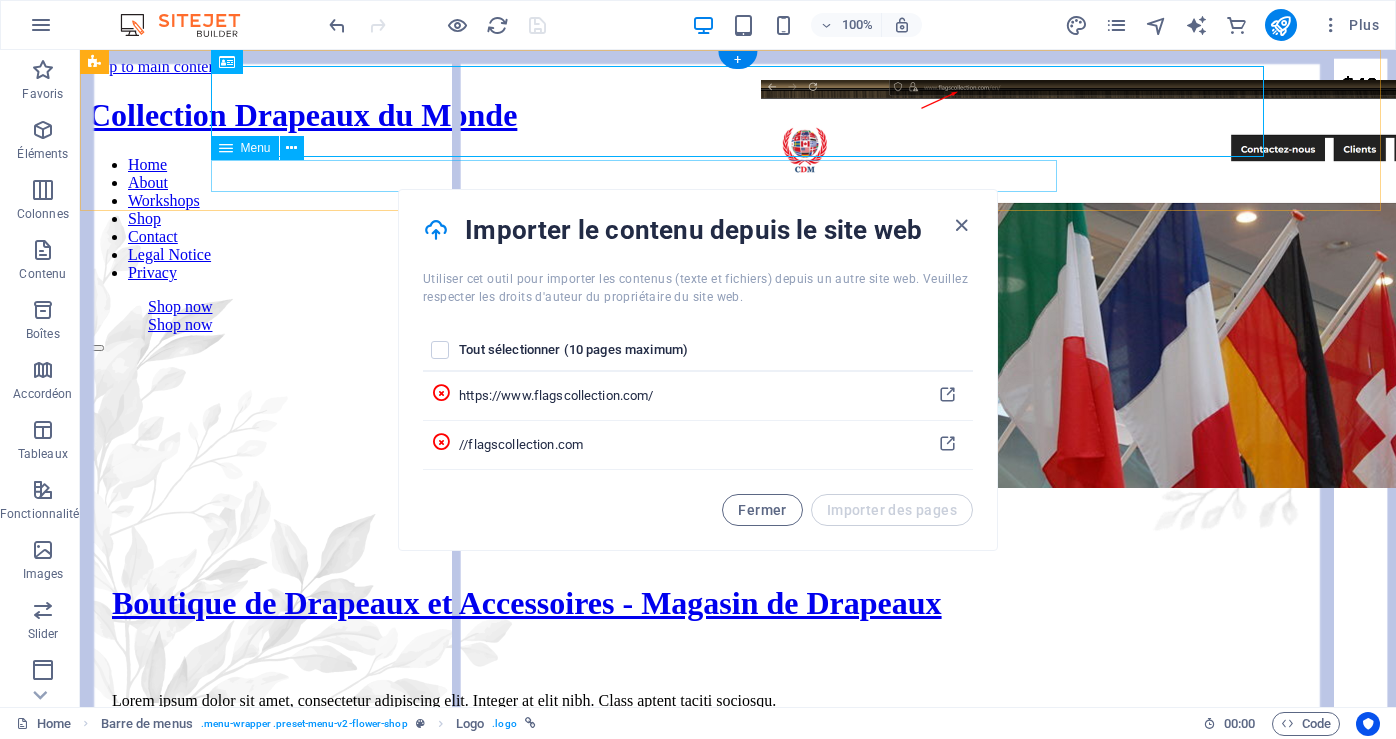click on "Home About Workshops Shop Contact Legal Notice Privacy" at bounding box center (738, 219) 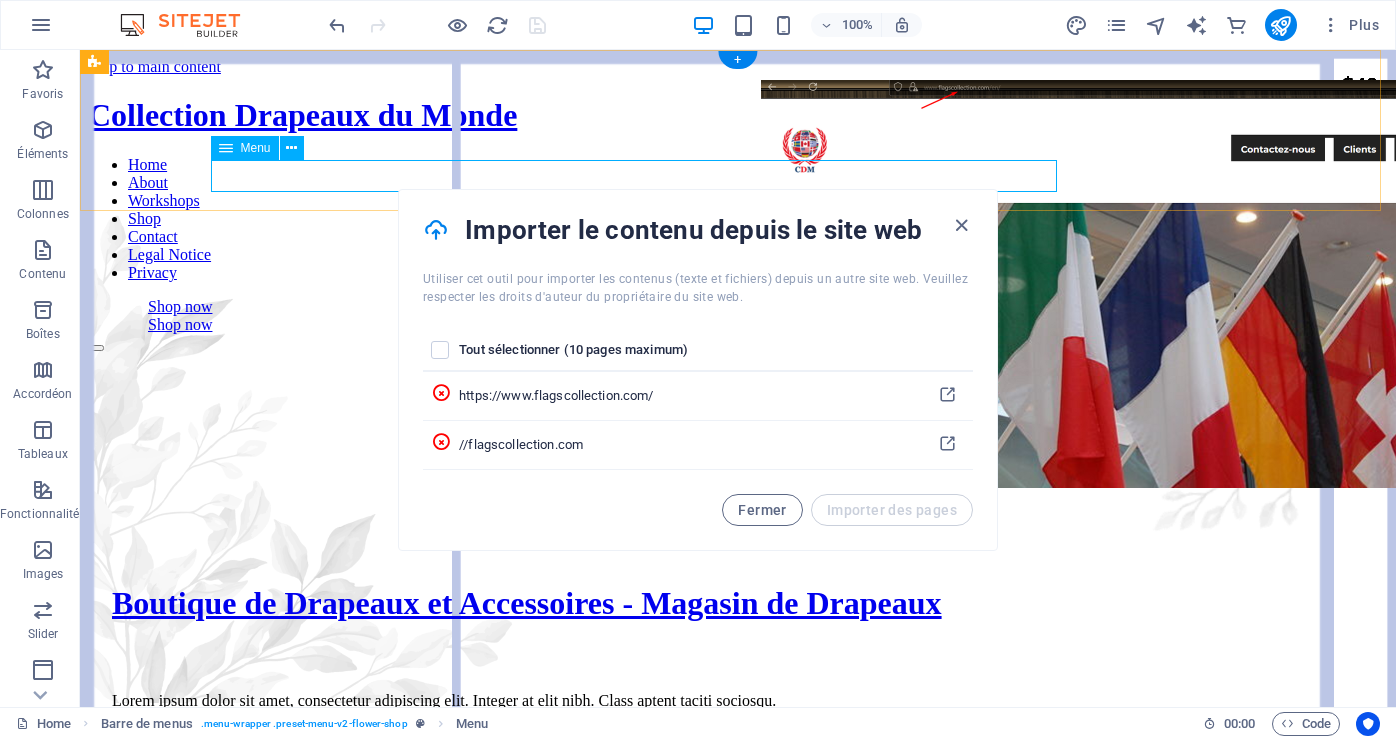 click on "Home About Workshops Shop Contact Legal Notice Privacy" at bounding box center (738, 219) 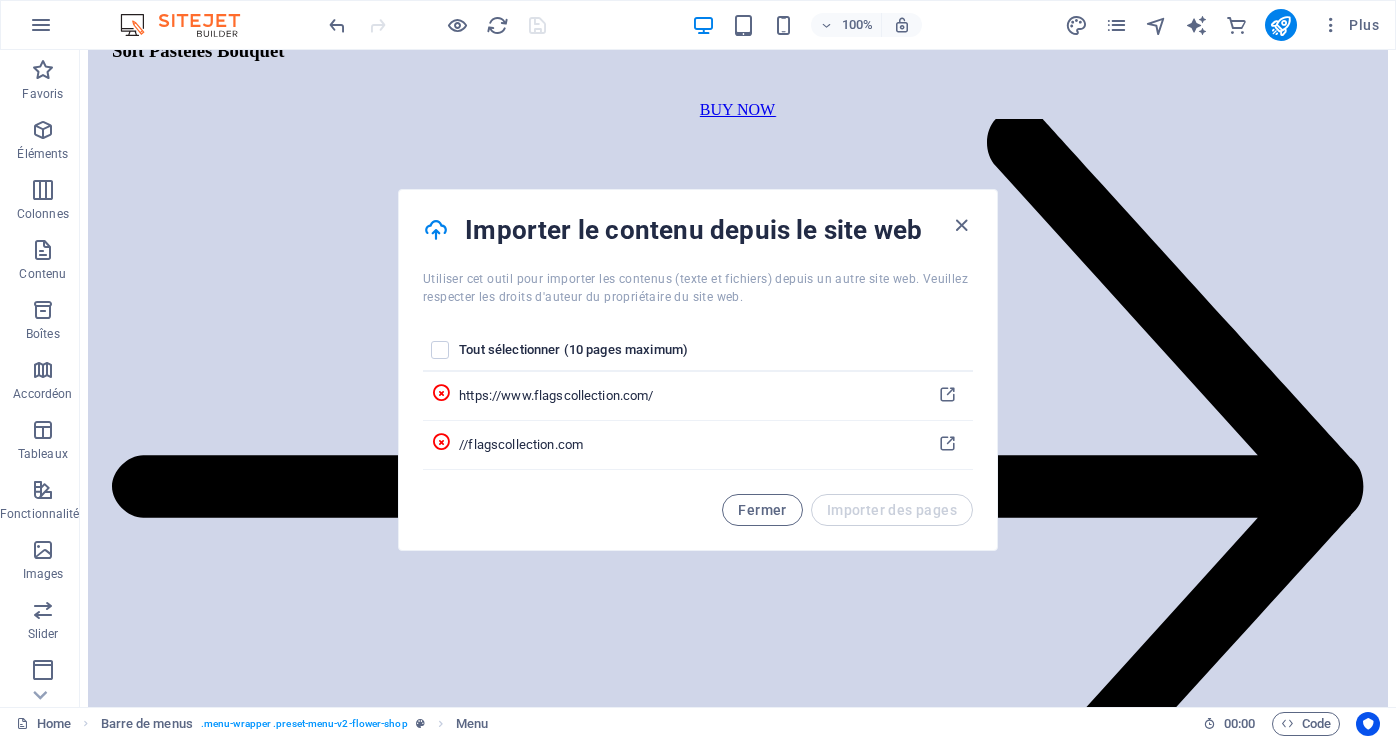 scroll, scrollTop: 8021, scrollLeft: 0, axis: vertical 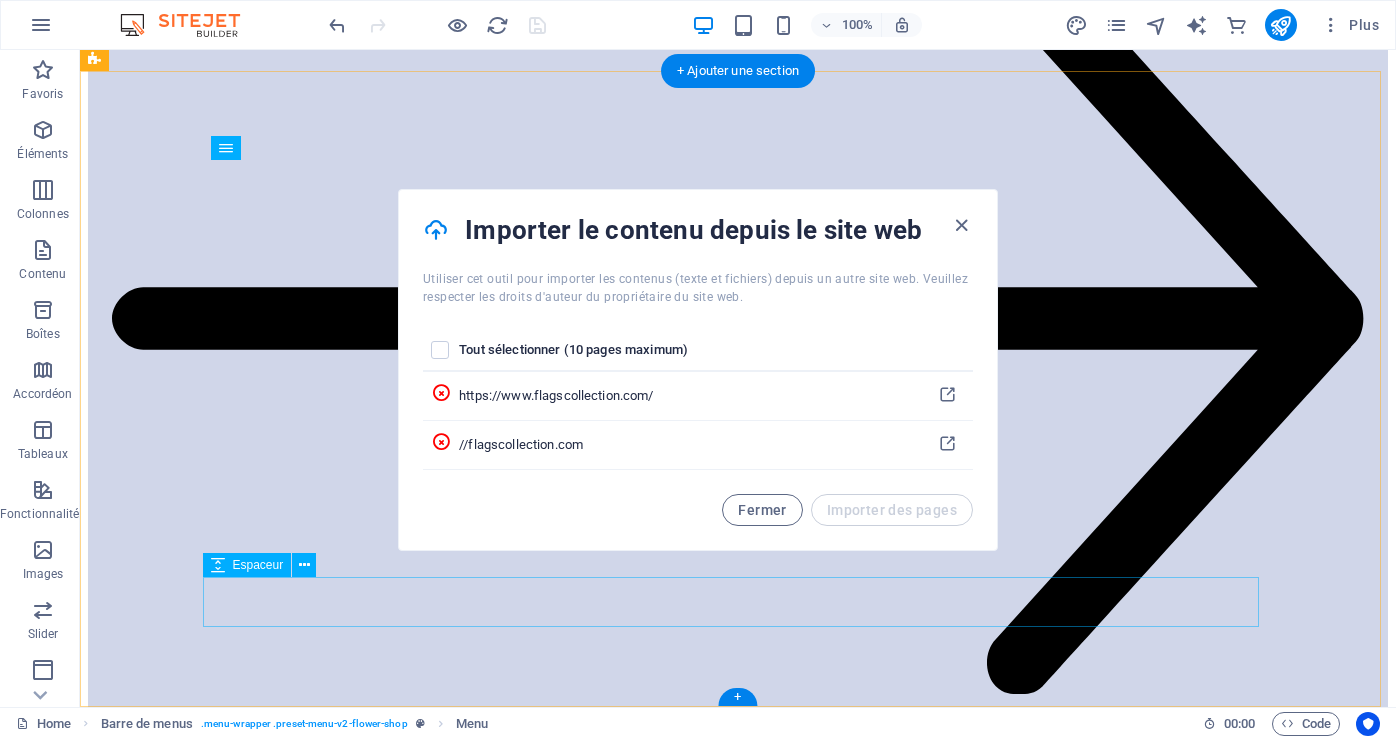 click at bounding box center (738, 32262) 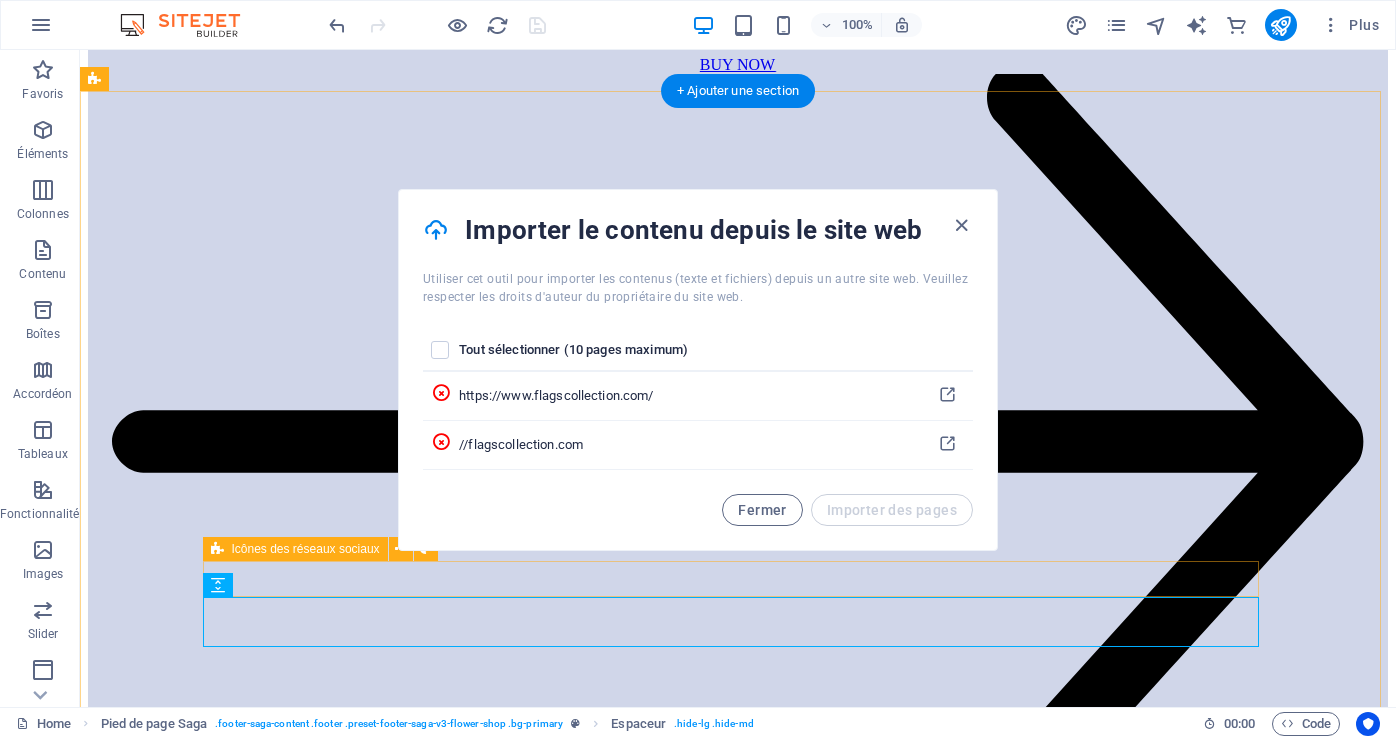 scroll, scrollTop: 8021, scrollLeft: 0, axis: vertical 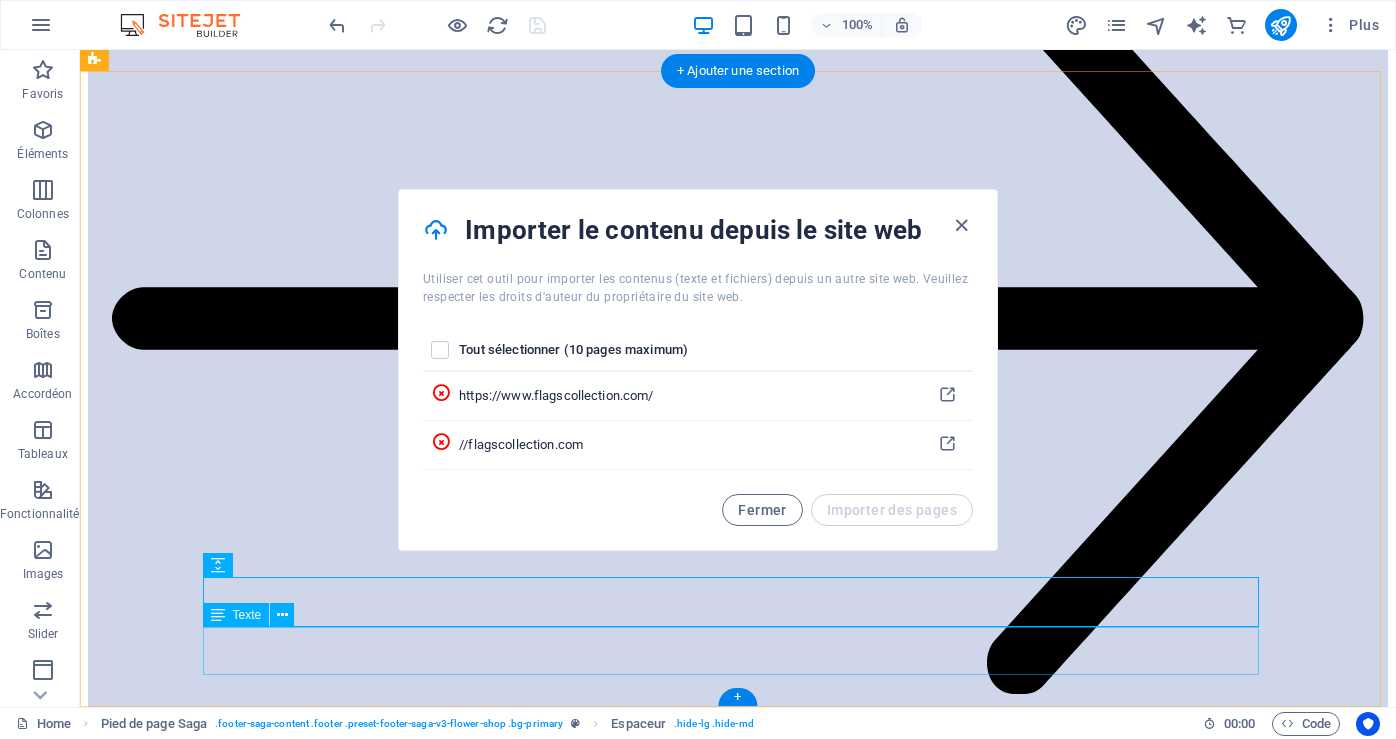 click on "2023 Flower Shop All rights reserved Privacy Policy  -  Legal Notice" at bounding box center (738, 37752) 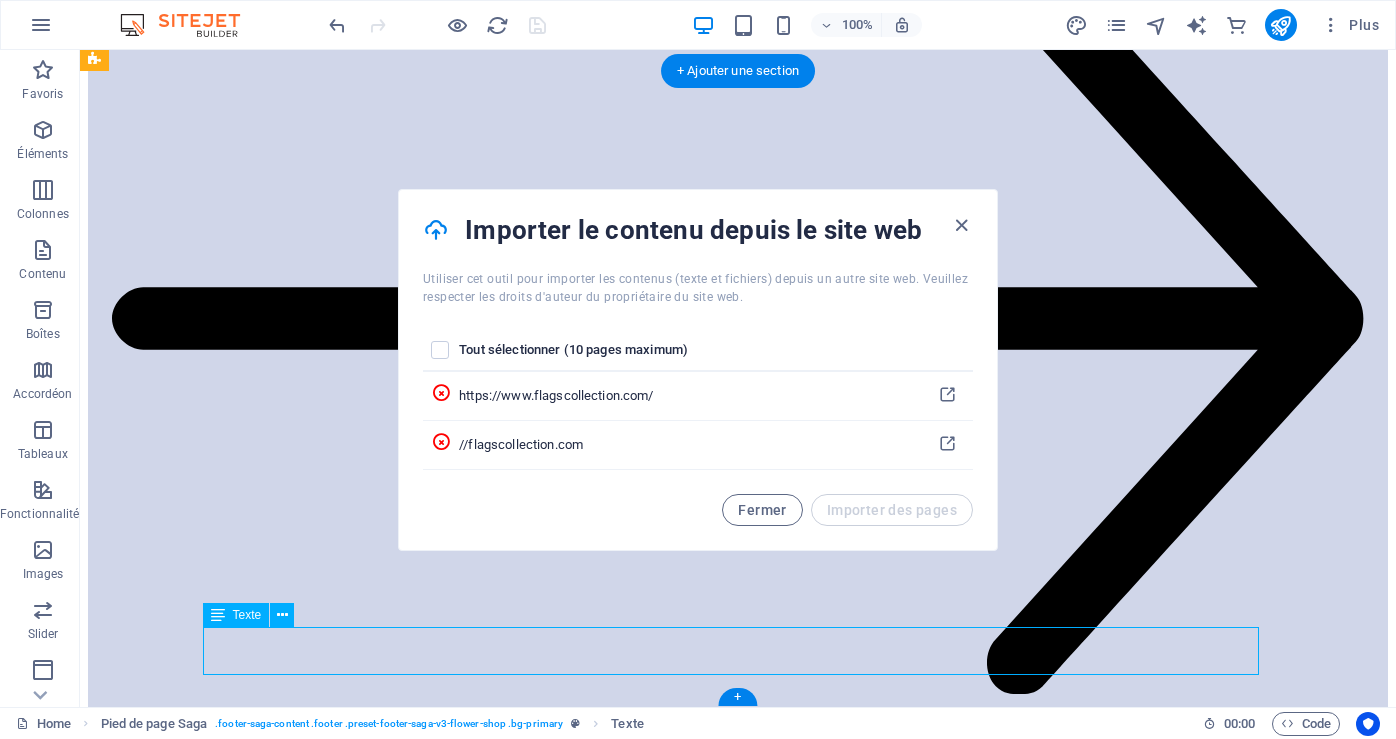 click on "2023 Flower Shop All rights reserved Privacy Policy  -  Legal Notice" at bounding box center (738, 37752) 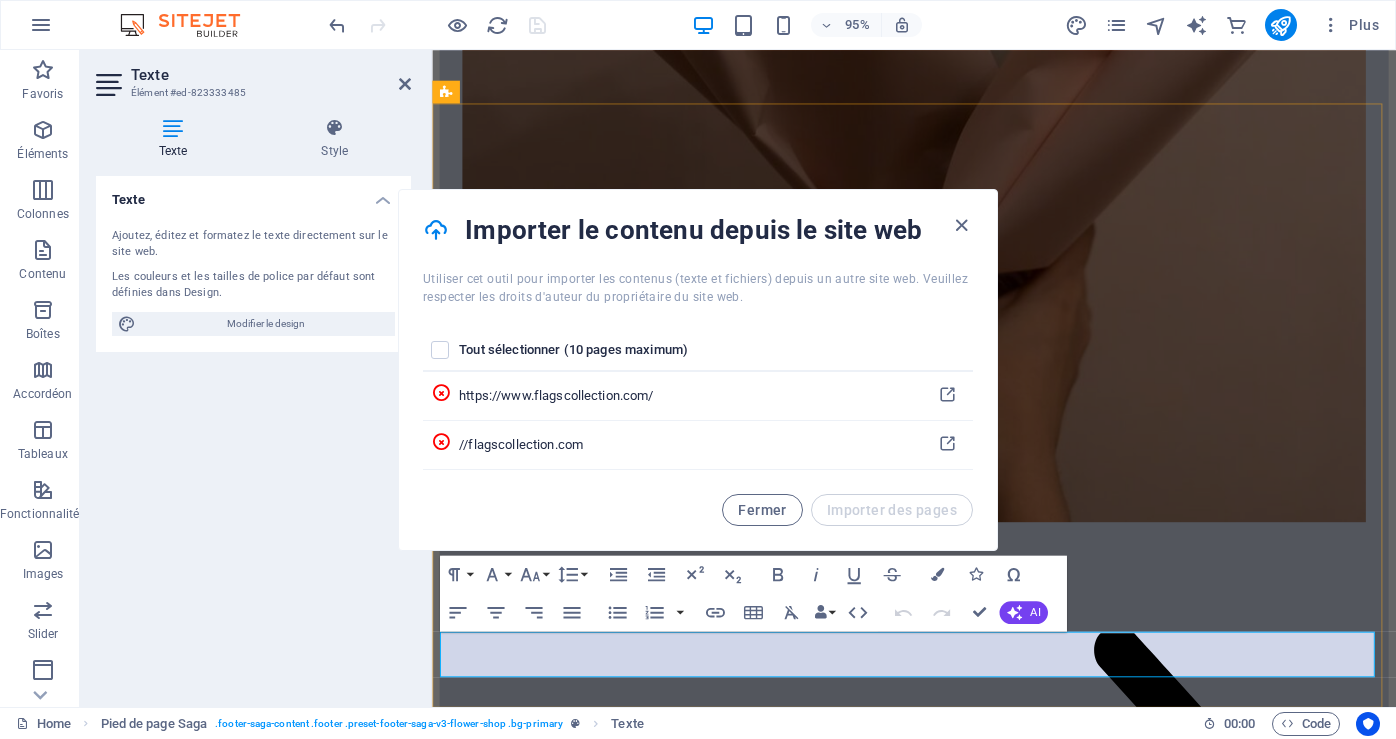 click on "2023 Flower Shop All rights reserved" at bounding box center (940, 29885) 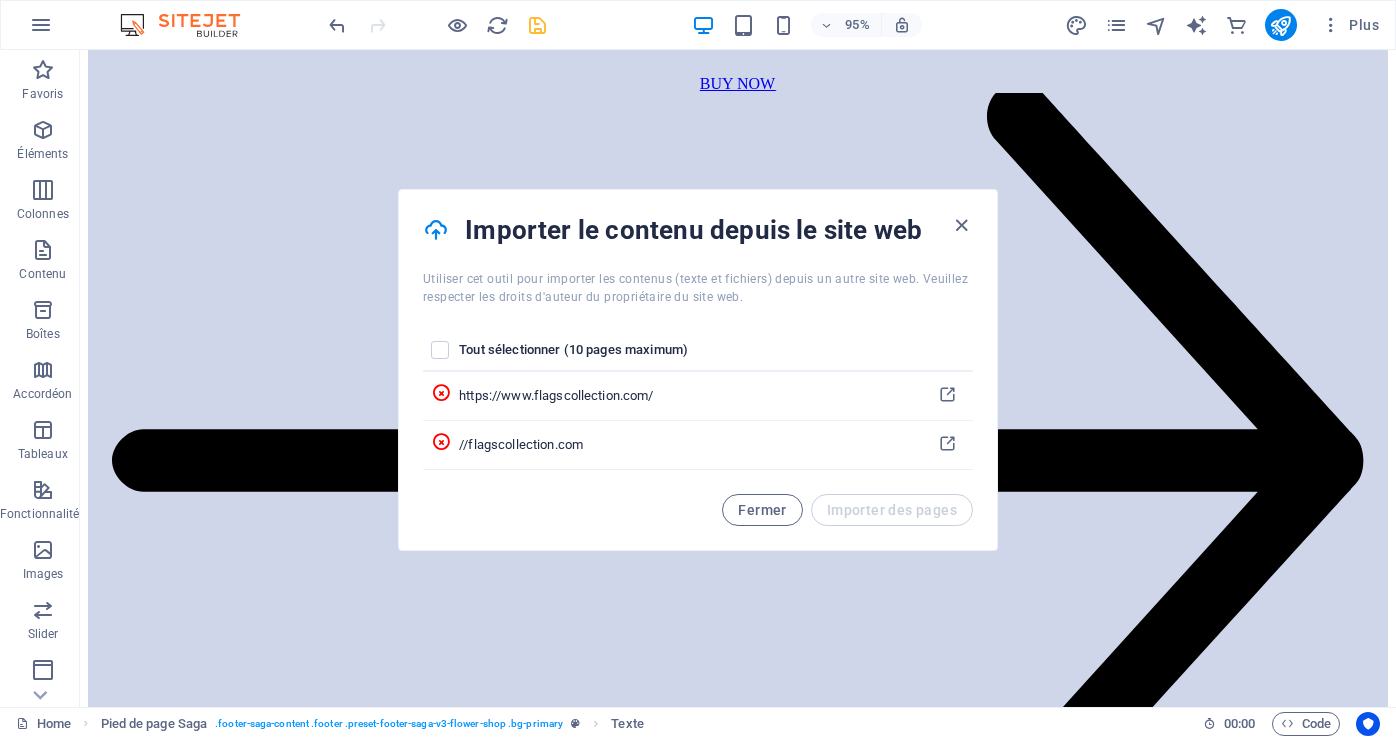 scroll, scrollTop: 7973, scrollLeft: 0, axis: vertical 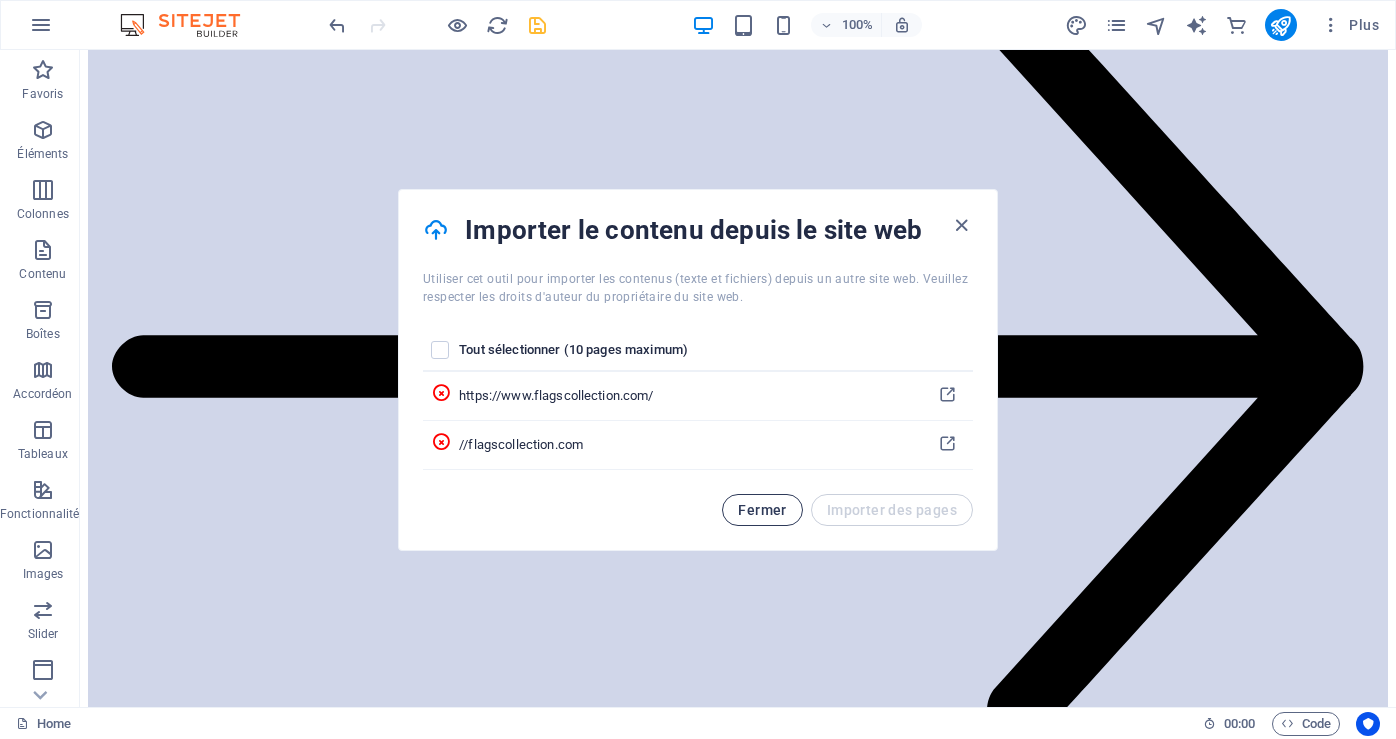 click on "Fermer" at bounding box center (762, 510) 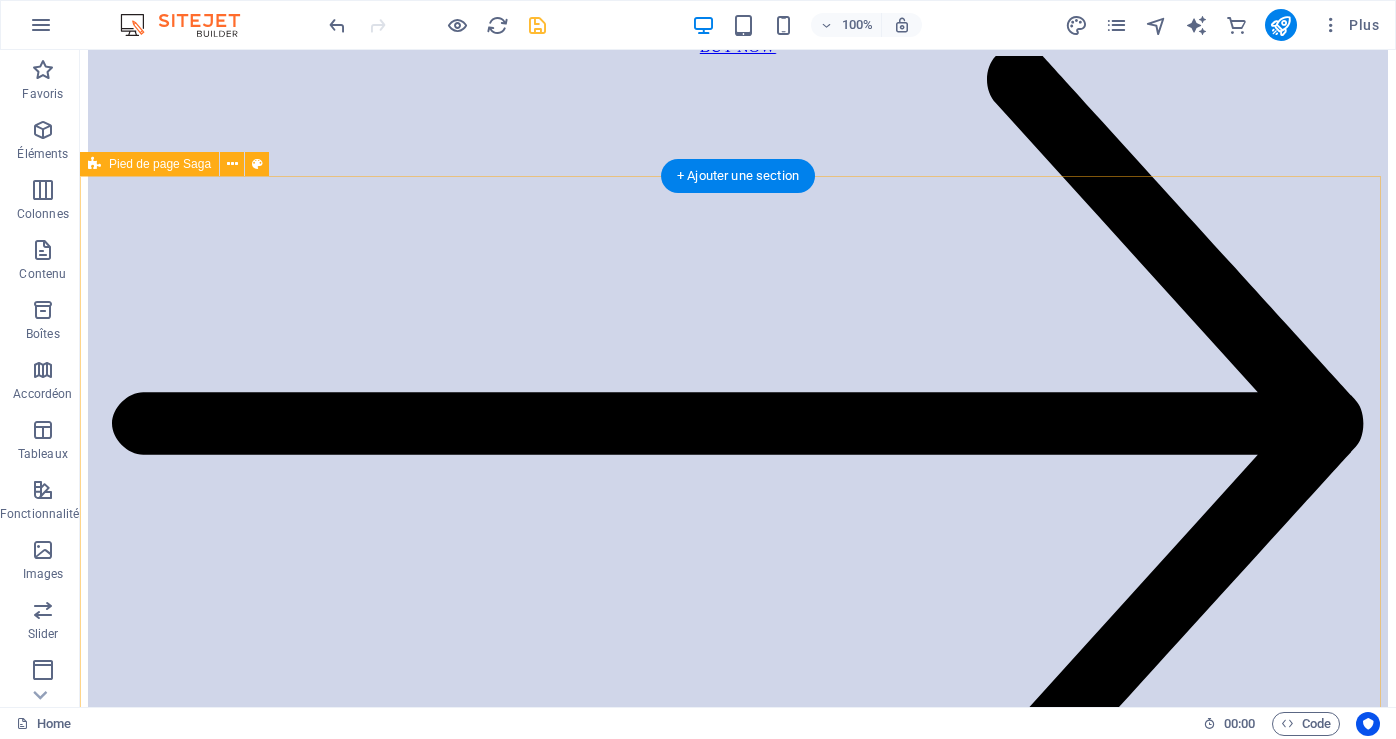 scroll, scrollTop: 7973, scrollLeft: 0, axis: vertical 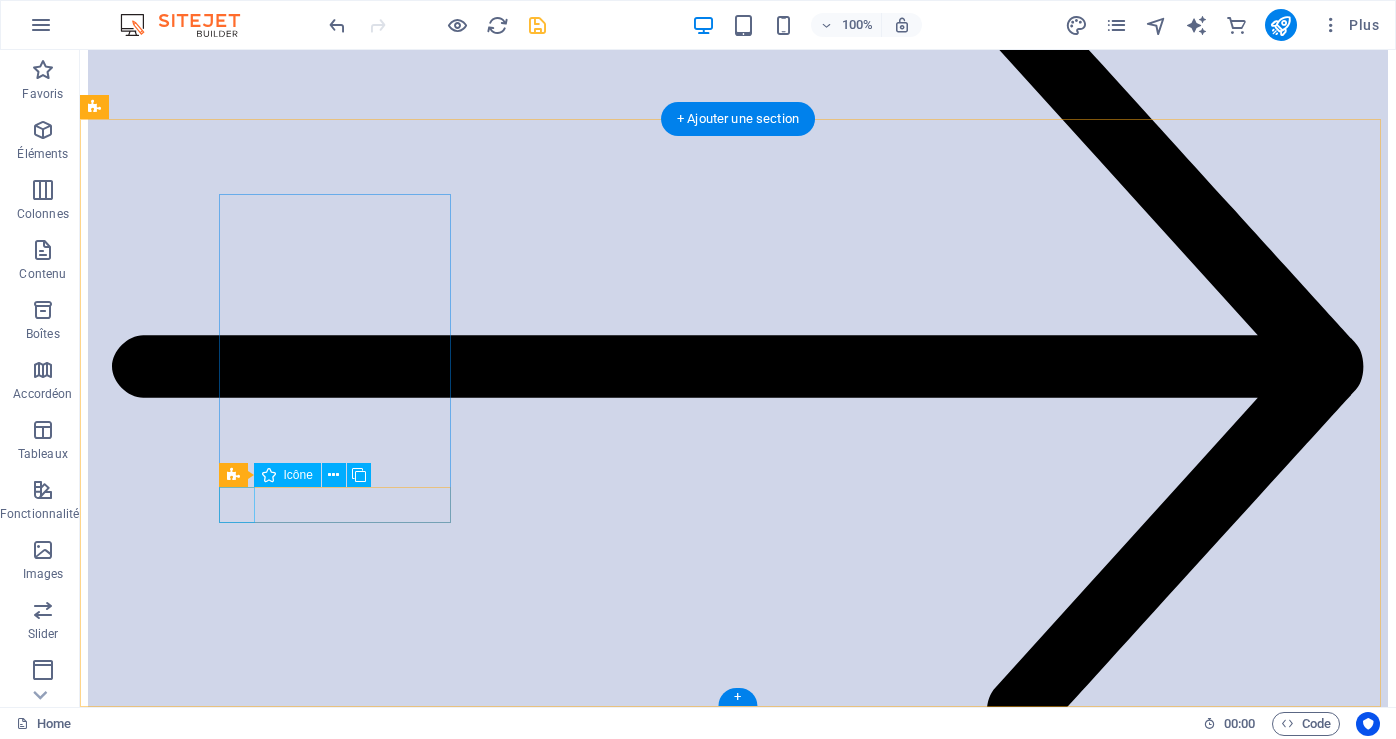 click at bounding box center [738, 22985] 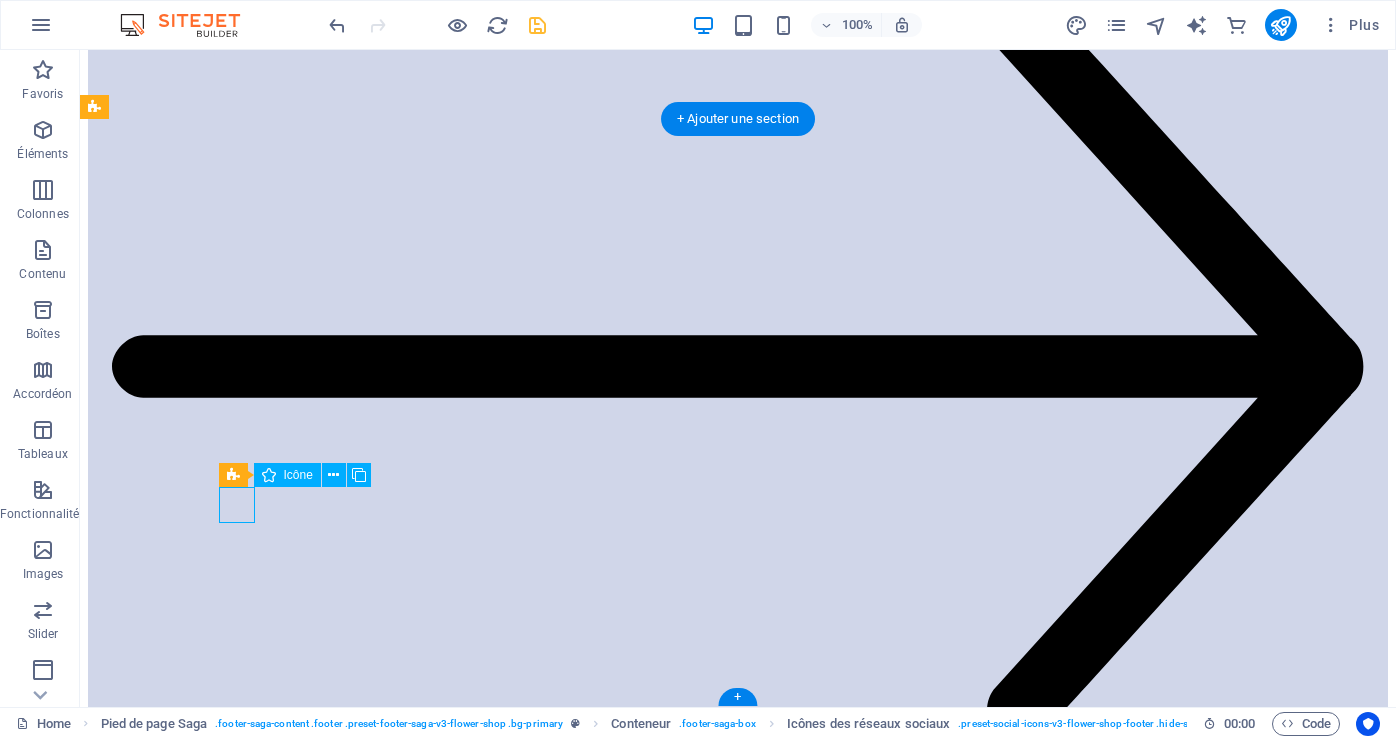 click at bounding box center (738, 22985) 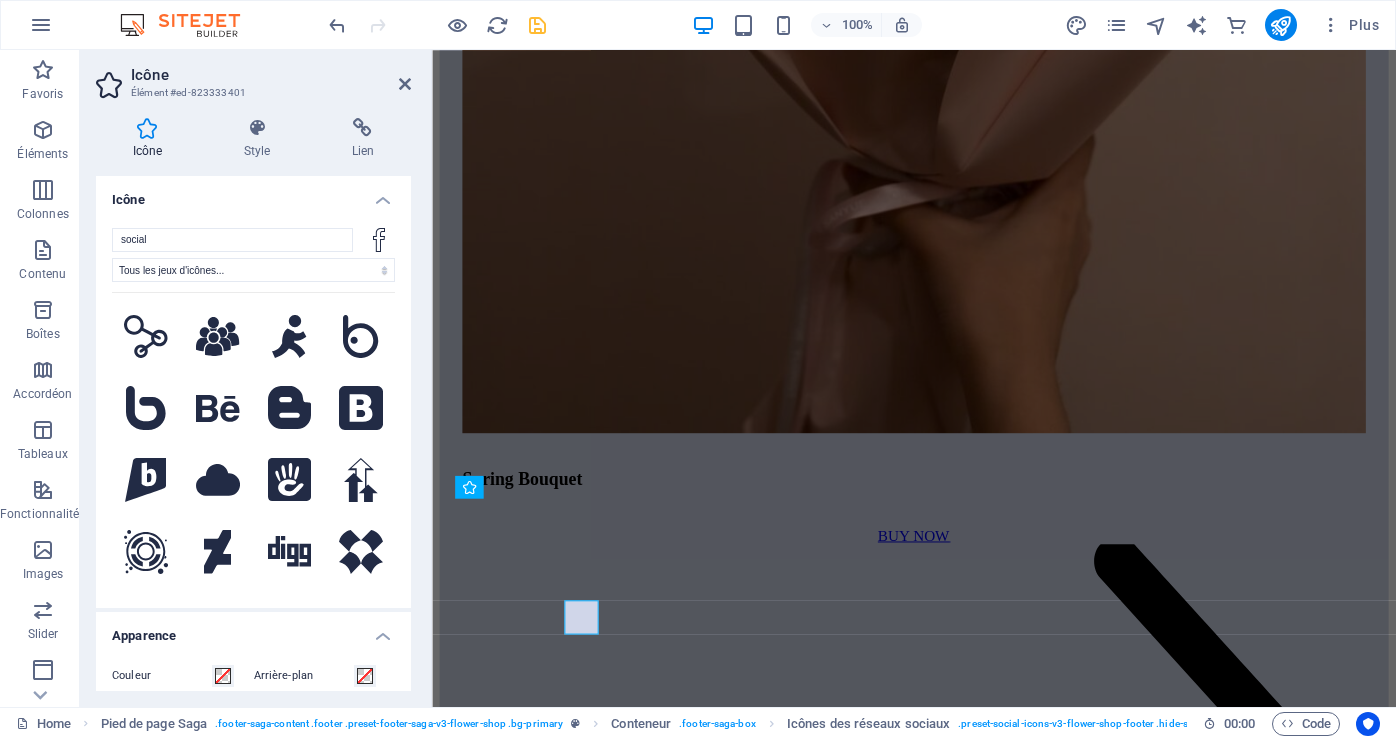 scroll, scrollTop: 7831, scrollLeft: 0, axis: vertical 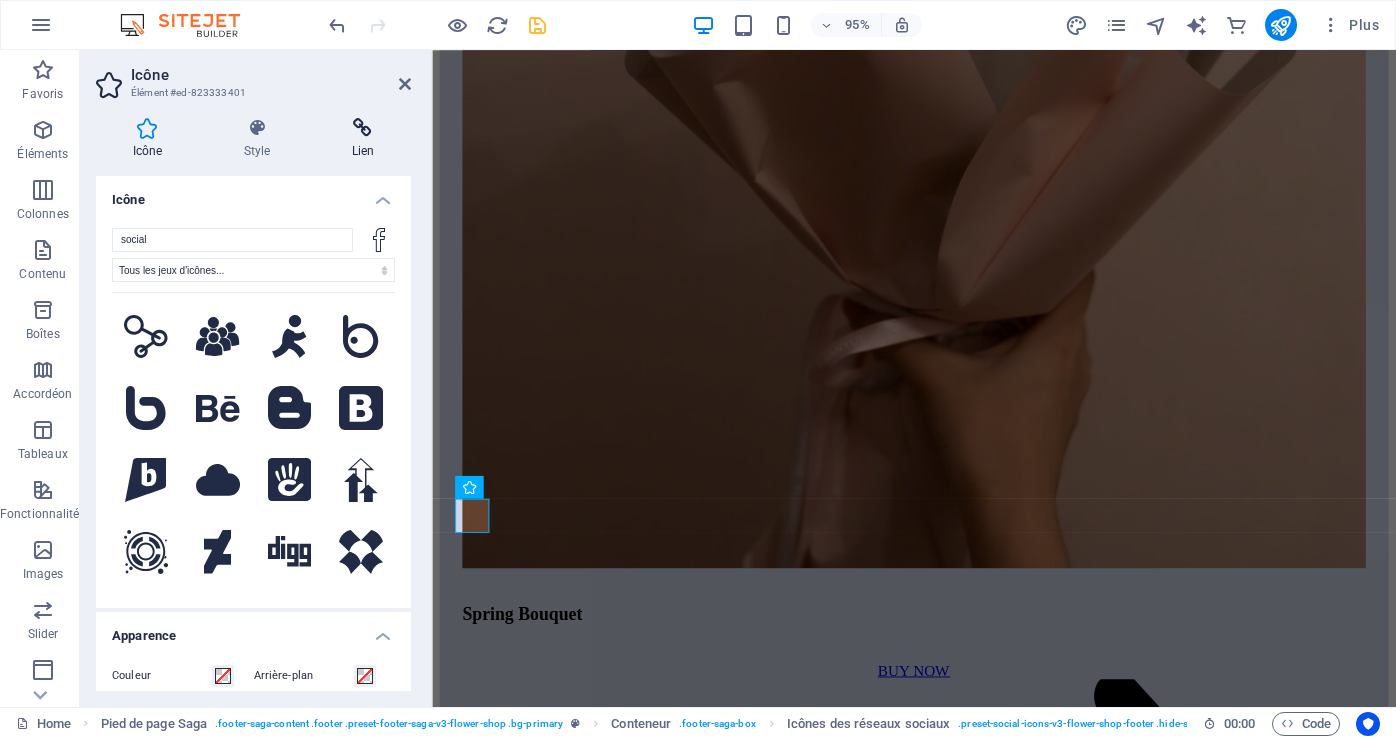 click on "Lien" at bounding box center [363, 139] 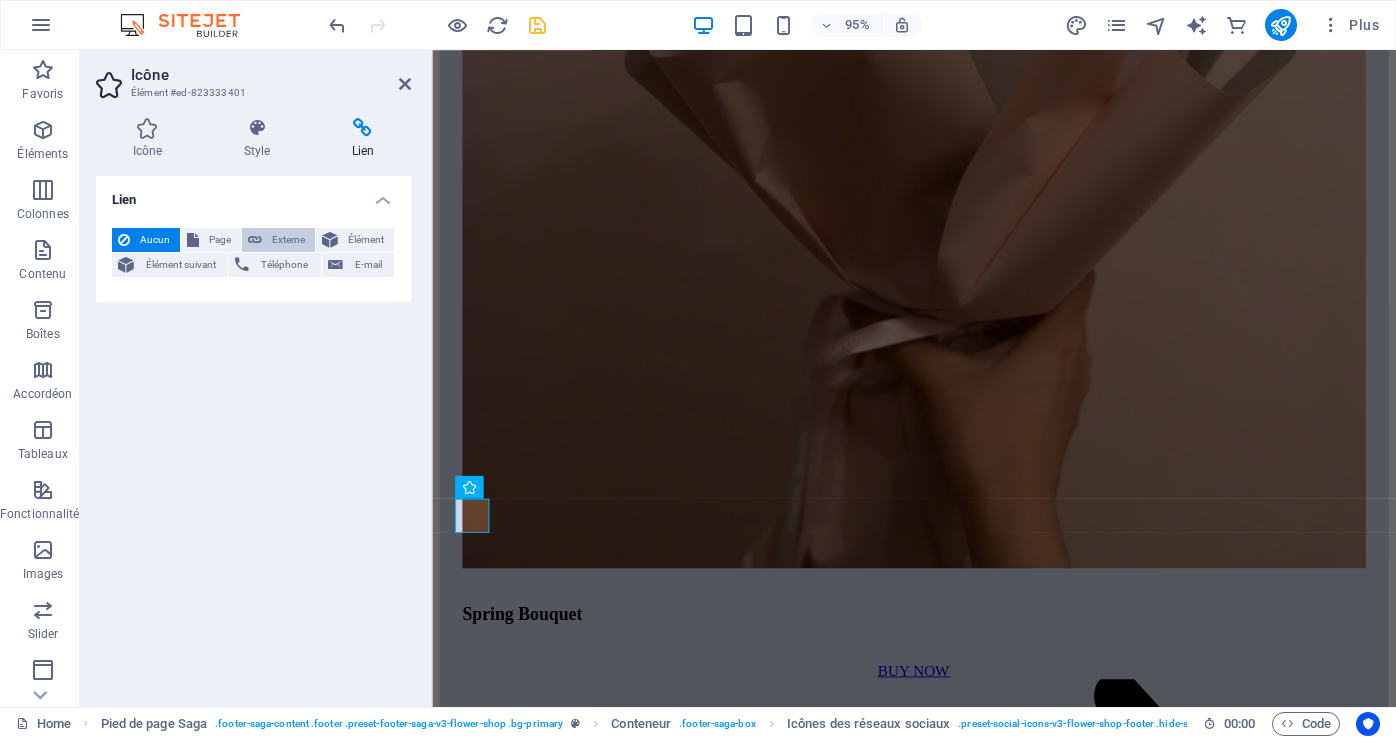 click on "Externe" at bounding box center [288, 240] 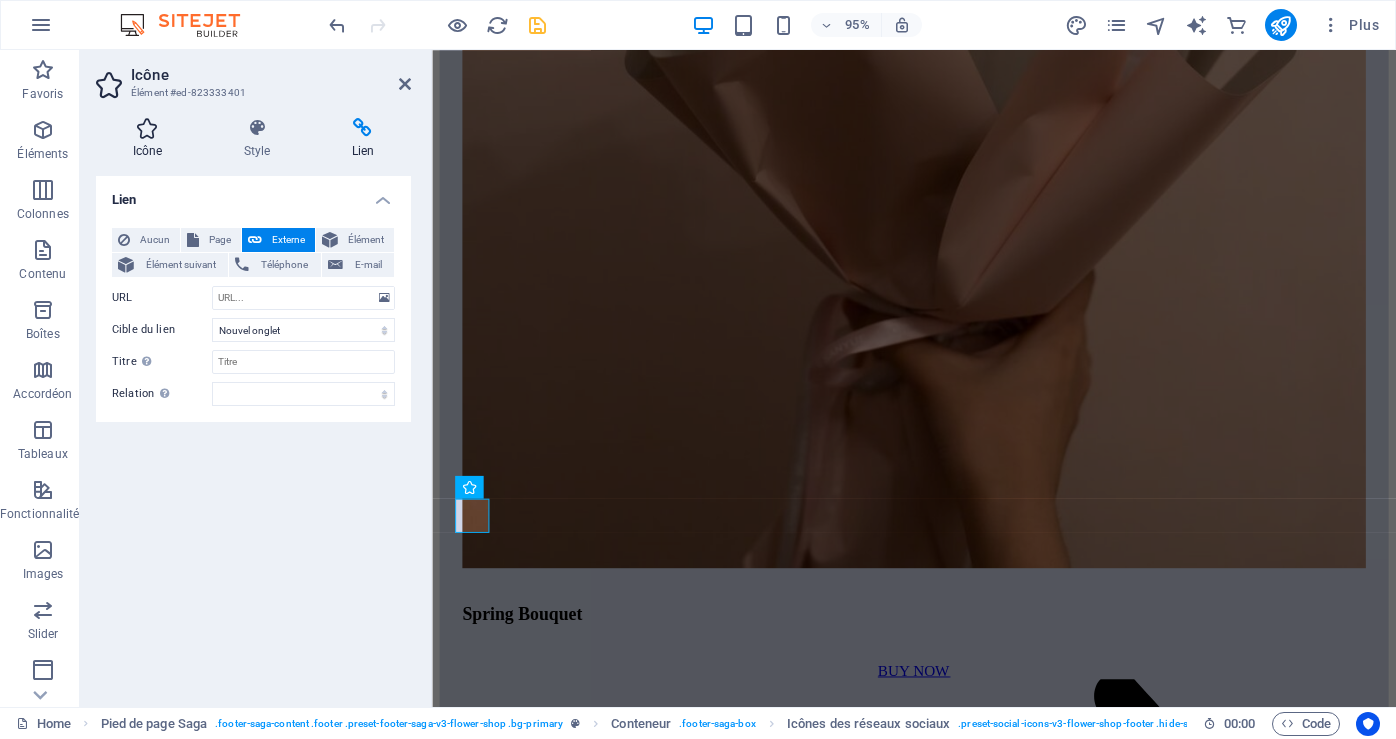 click on "Icône" at bounding box center [151, 139] 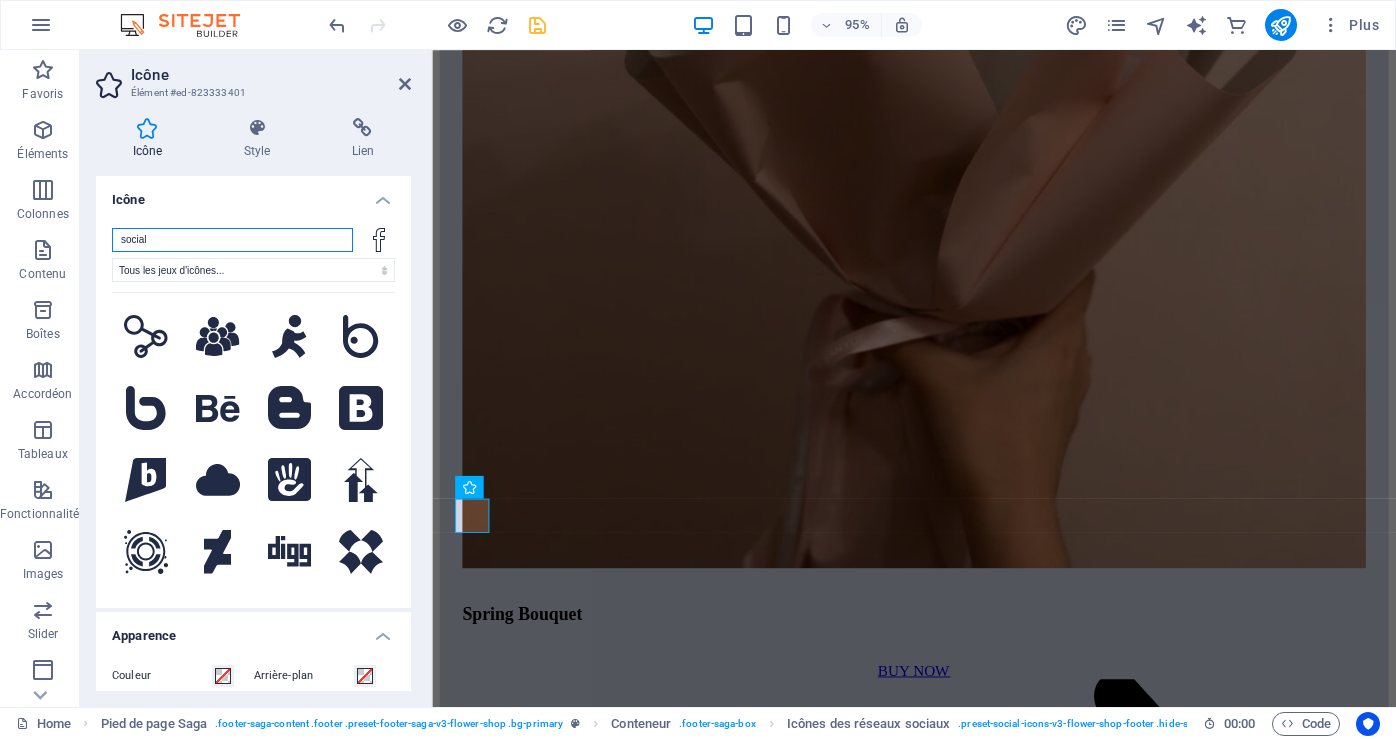 click on "social" at bounding box center [232, 240] 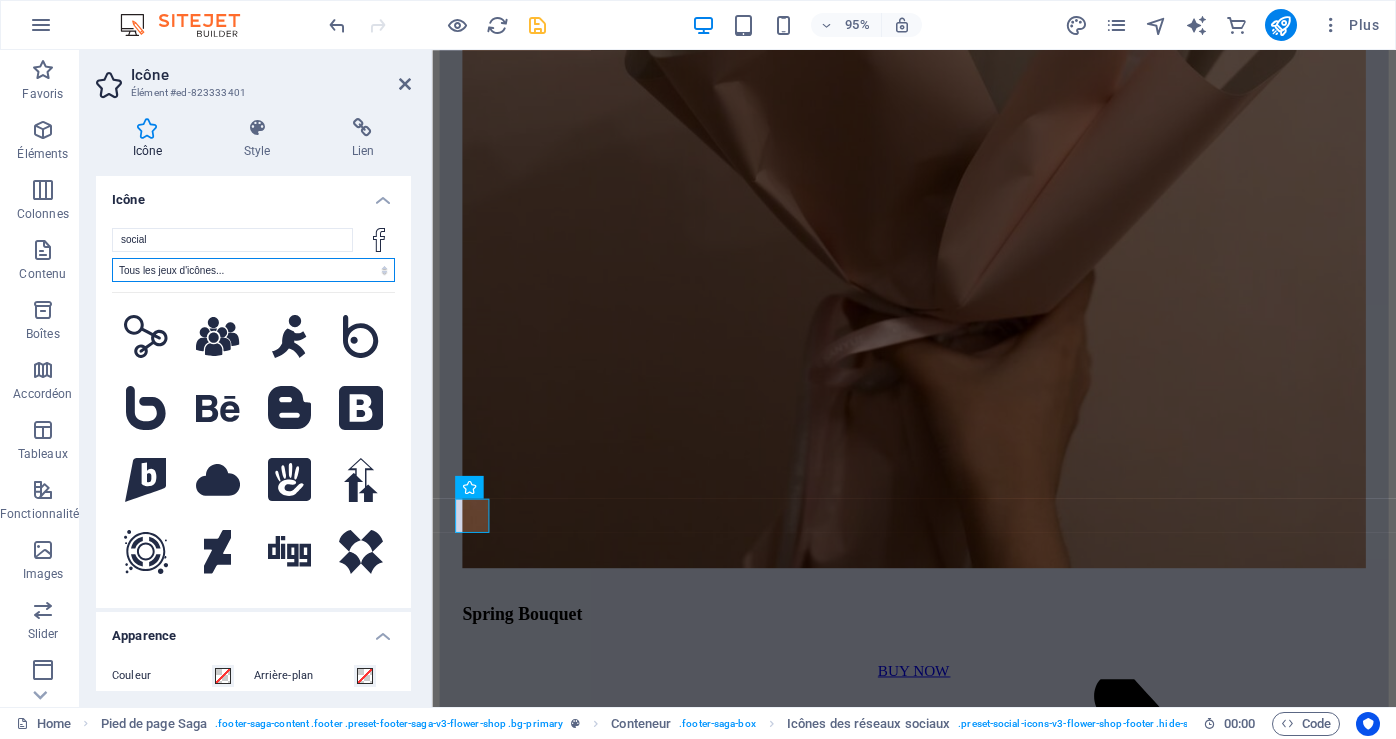 click on "Tous les jeux d'icônes... IcoFont Ionicons FontAwesome Brands FontAwesome Duotone FontAwesome Solid FontAwesome Regular FontAwesome Light FontAwesome Thin FontAwesome Sharp Solid FontAwesome Sharp Regular FontAwesome Sharp Light FontAwesome Sharp Thin" at bounding box center [253, 270] 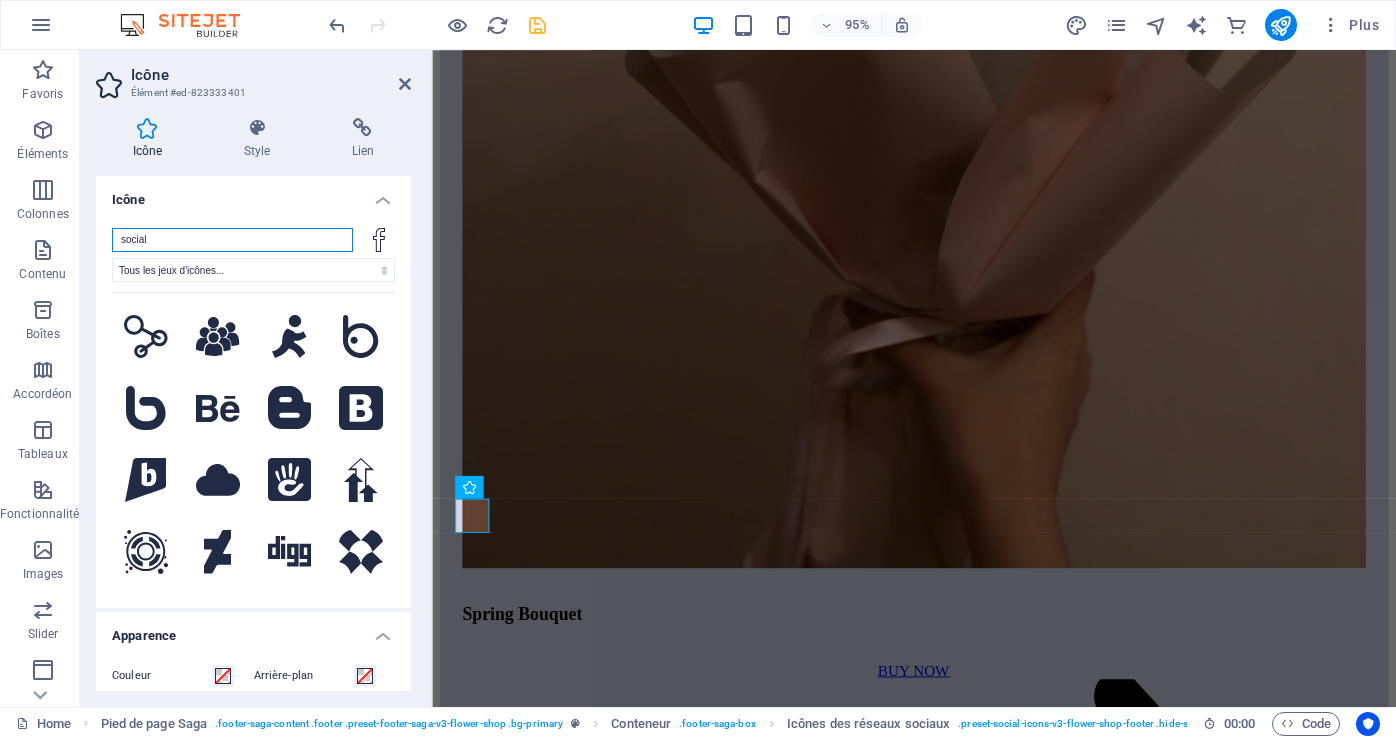 click on "social" at bounding box center [232, 240] 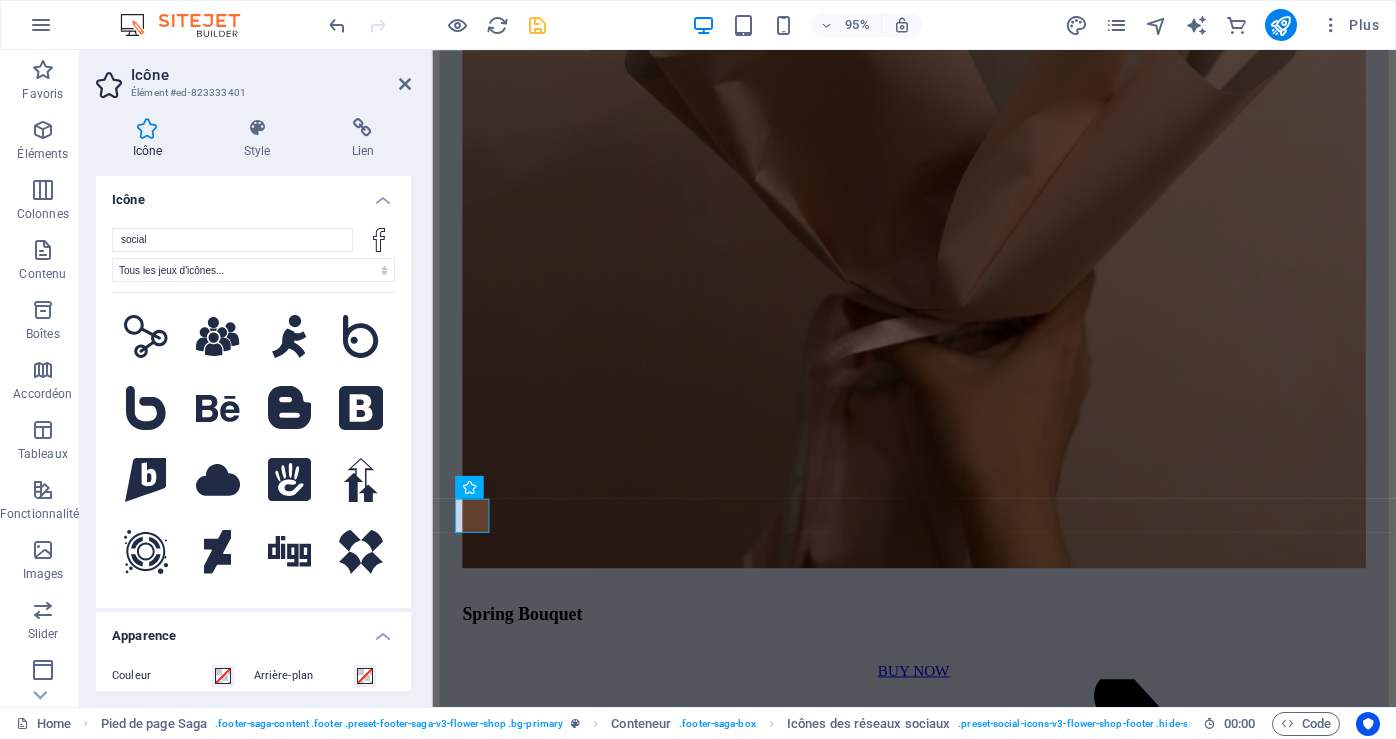 click 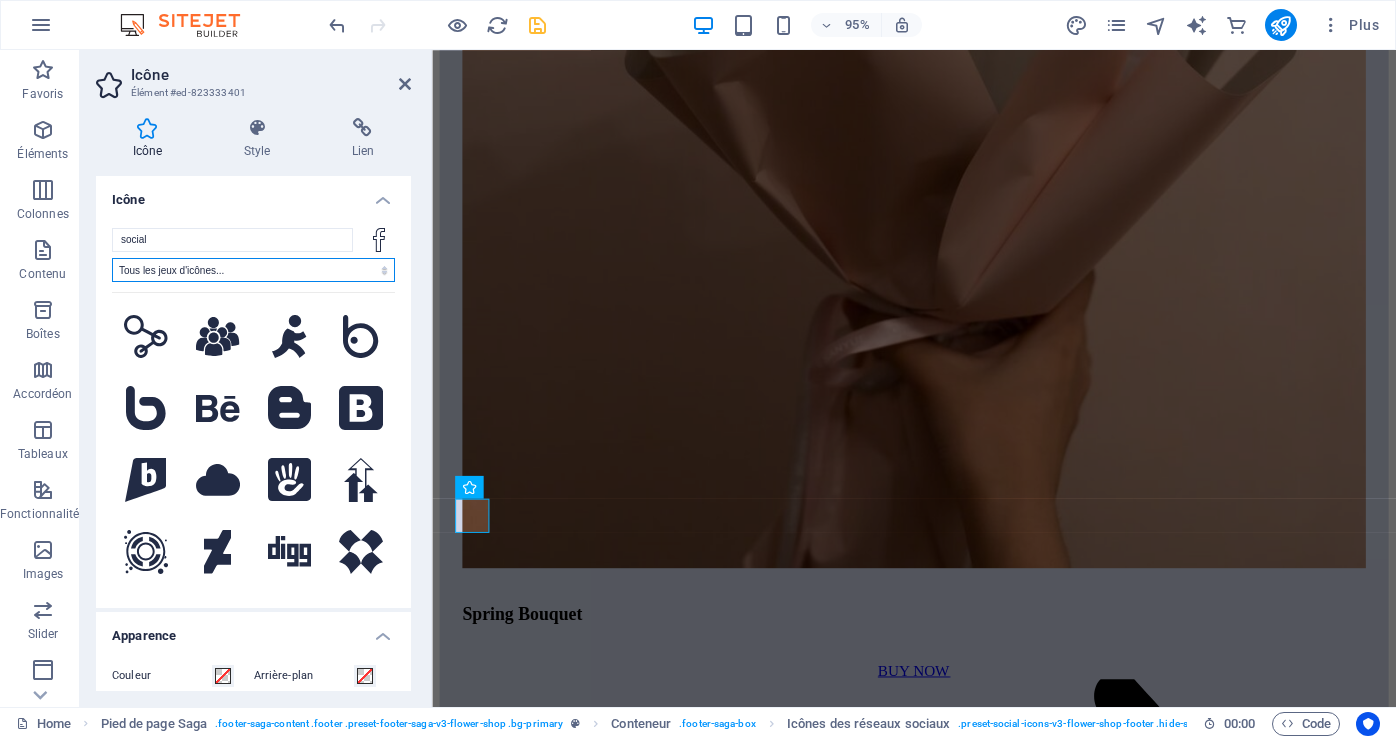 click on "Tous les jeux d'icônes... IcoFont Ionicons FontAwesome Brands FontAwesome Duotone FontAwesome Solid FontAwesome Regular FontAwesome Light FontAwesome Thin FontAwesome Sharp Solid FontAwesome Sharp Regular FontAwesome Sharp Light FontAwesome Sharp Thin" at bounding box center (253, 270) 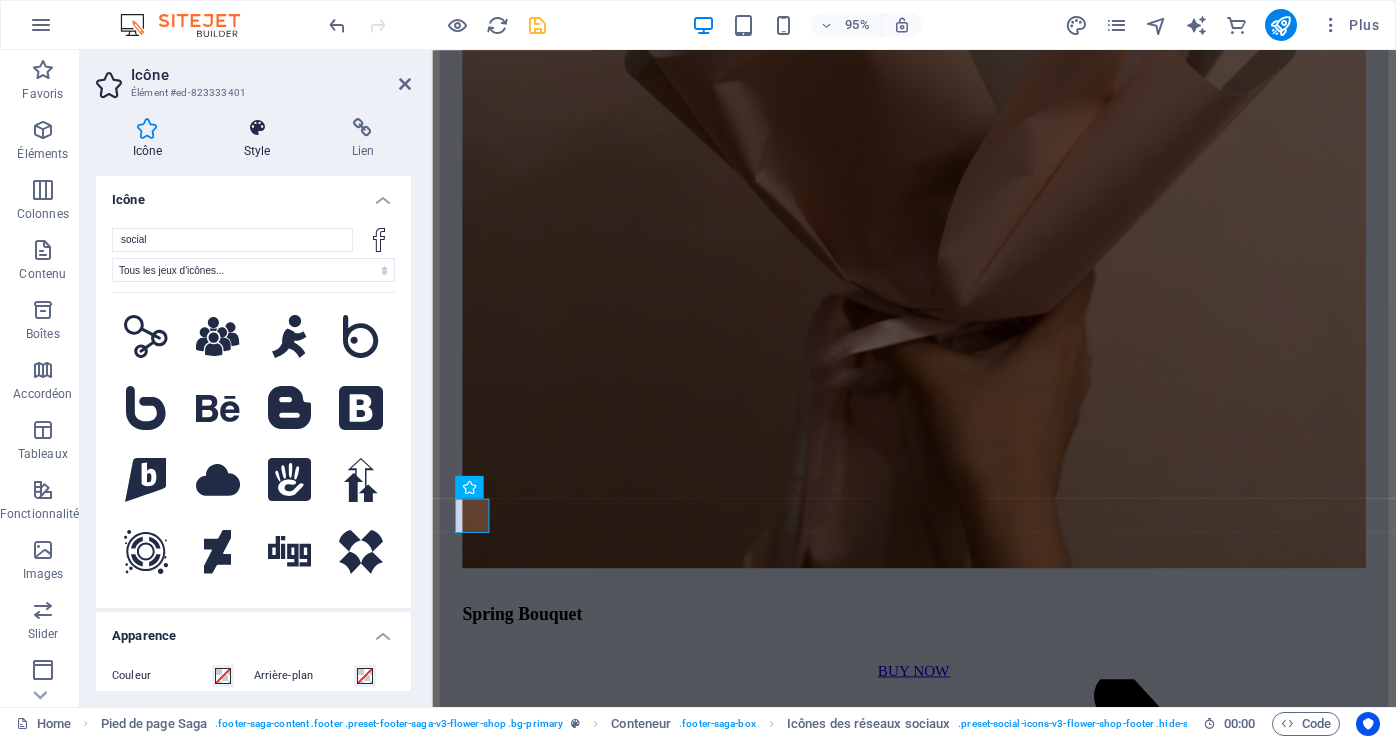 click on "Style" at bounding box center [261, 139] 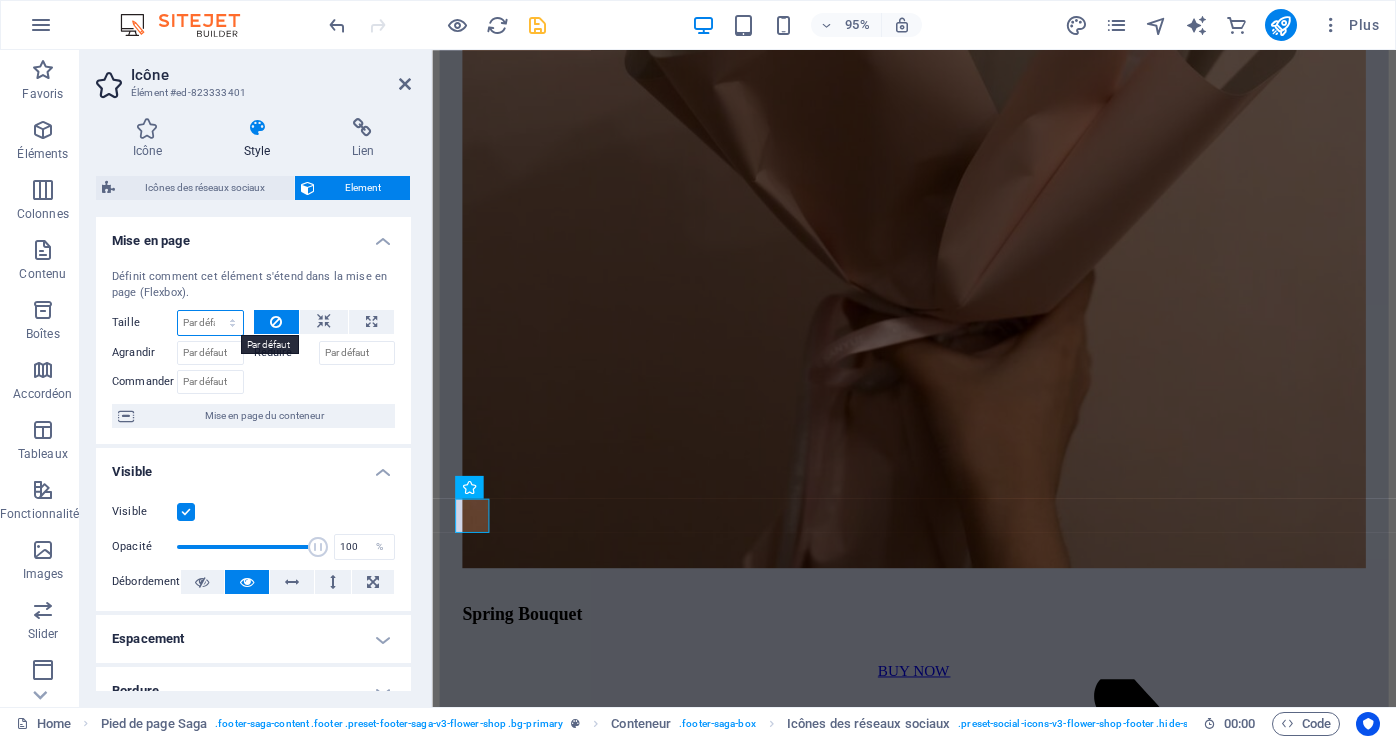 click on "Par défaut auto px % 1/1 1/2 1/3 1/4 1/5 1/6 1/7 1/8 1/9 1/10" at bounding box center [210, 323] 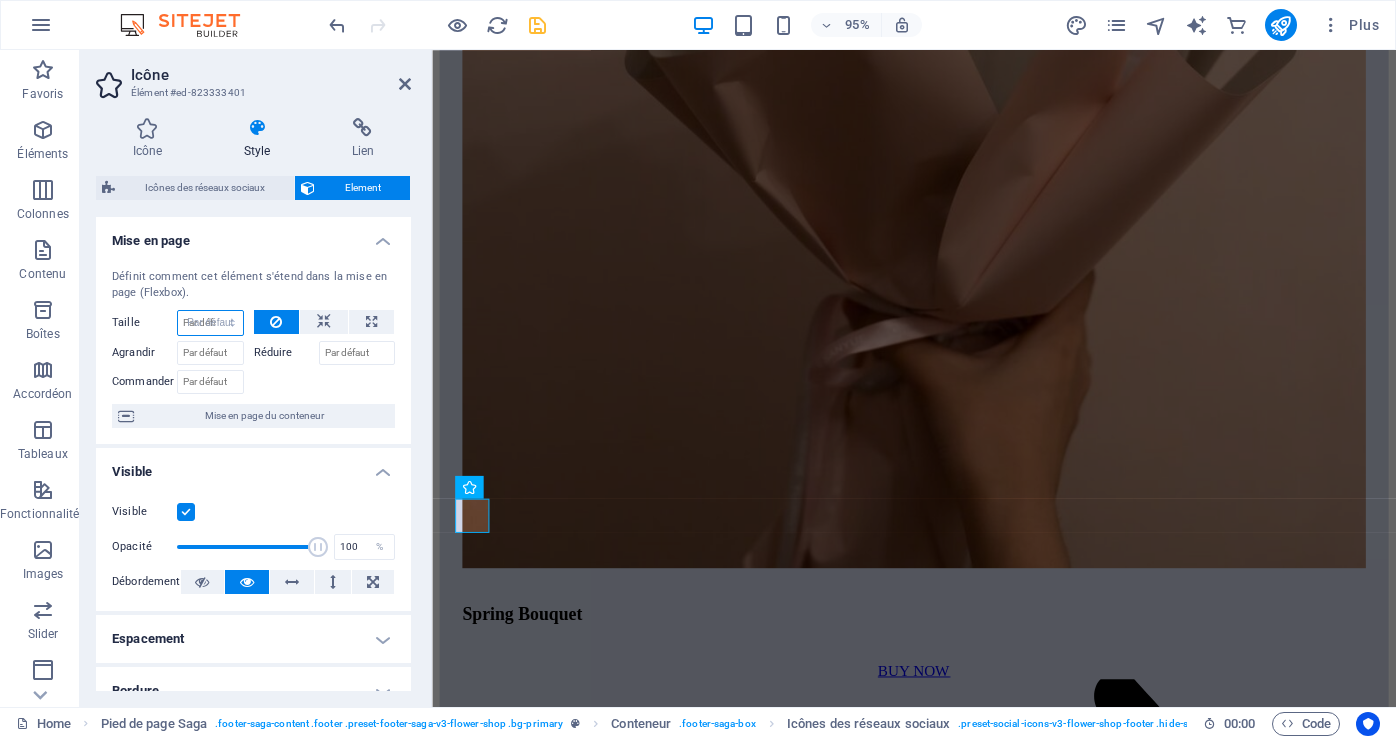 click on "Par défaut auto px % 1/1 1/2 1/3 1/4 1/5 1/6 1/7 1/8 1/9 1/10" at bounding box center (210, 323) 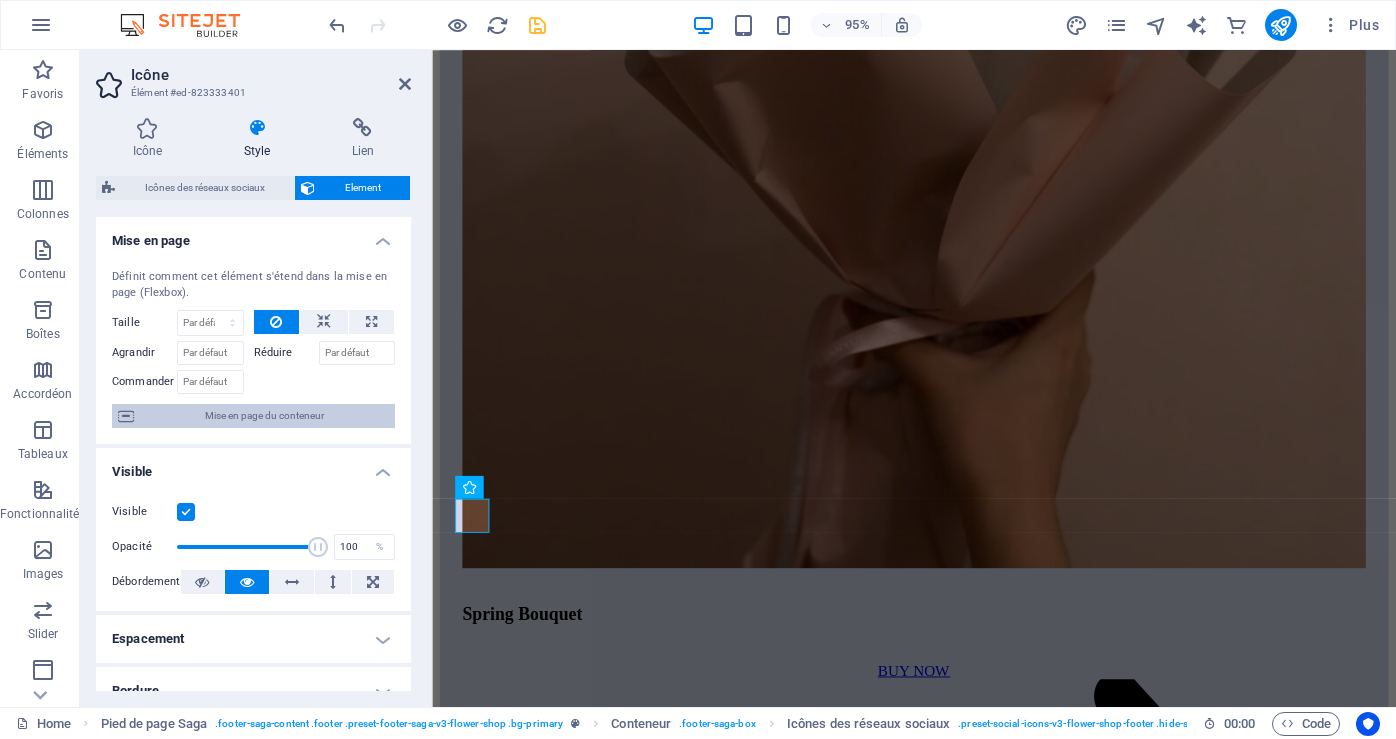 click on "Mise en page du conteneur" at bounding box center [264, 416] 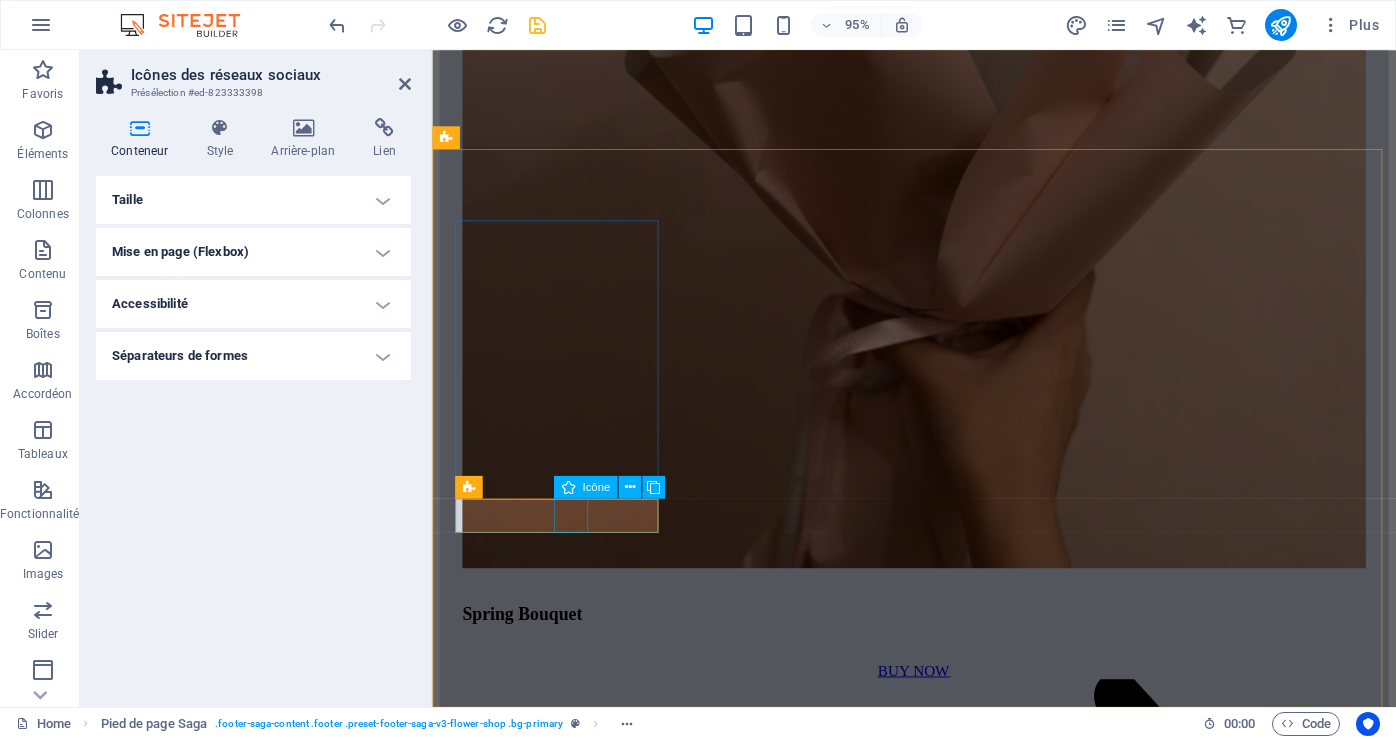 click at bounding box center (939, 20317) 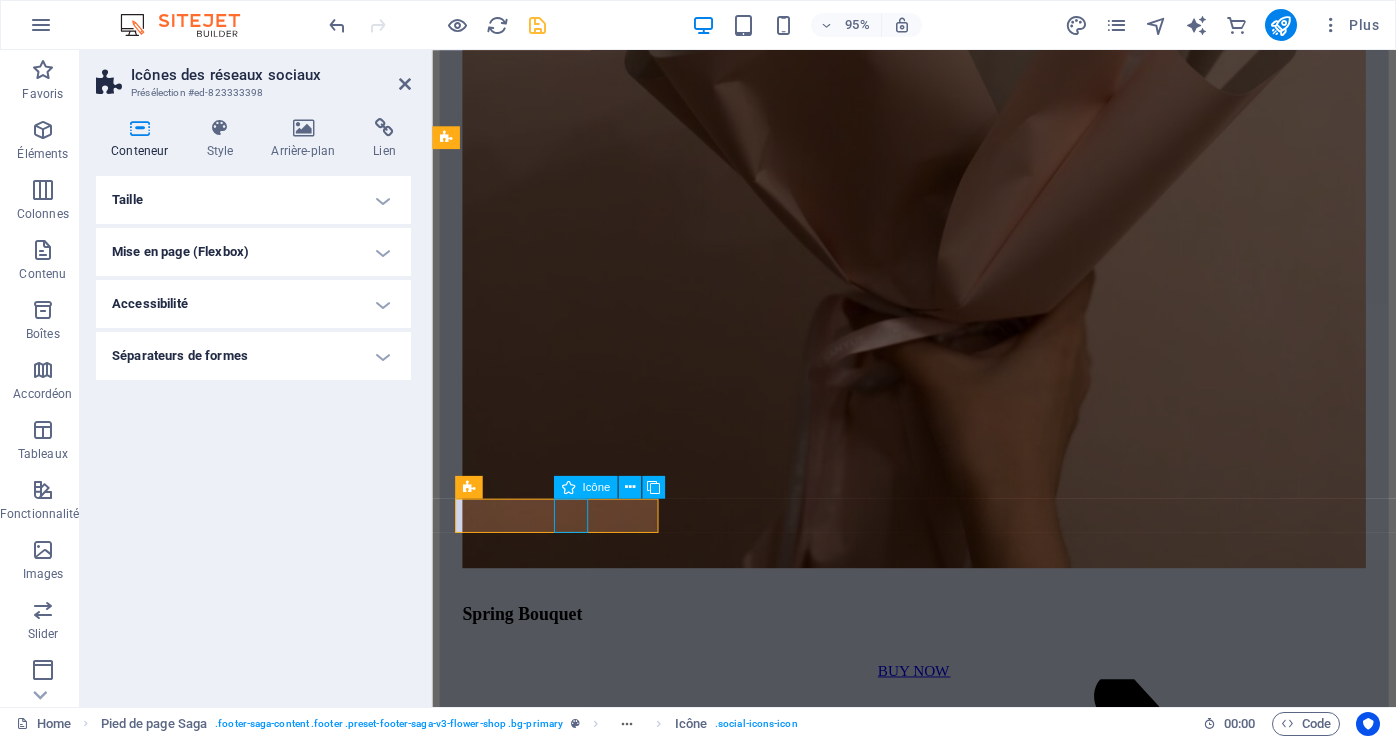 click at bounding box center [939, 20317] 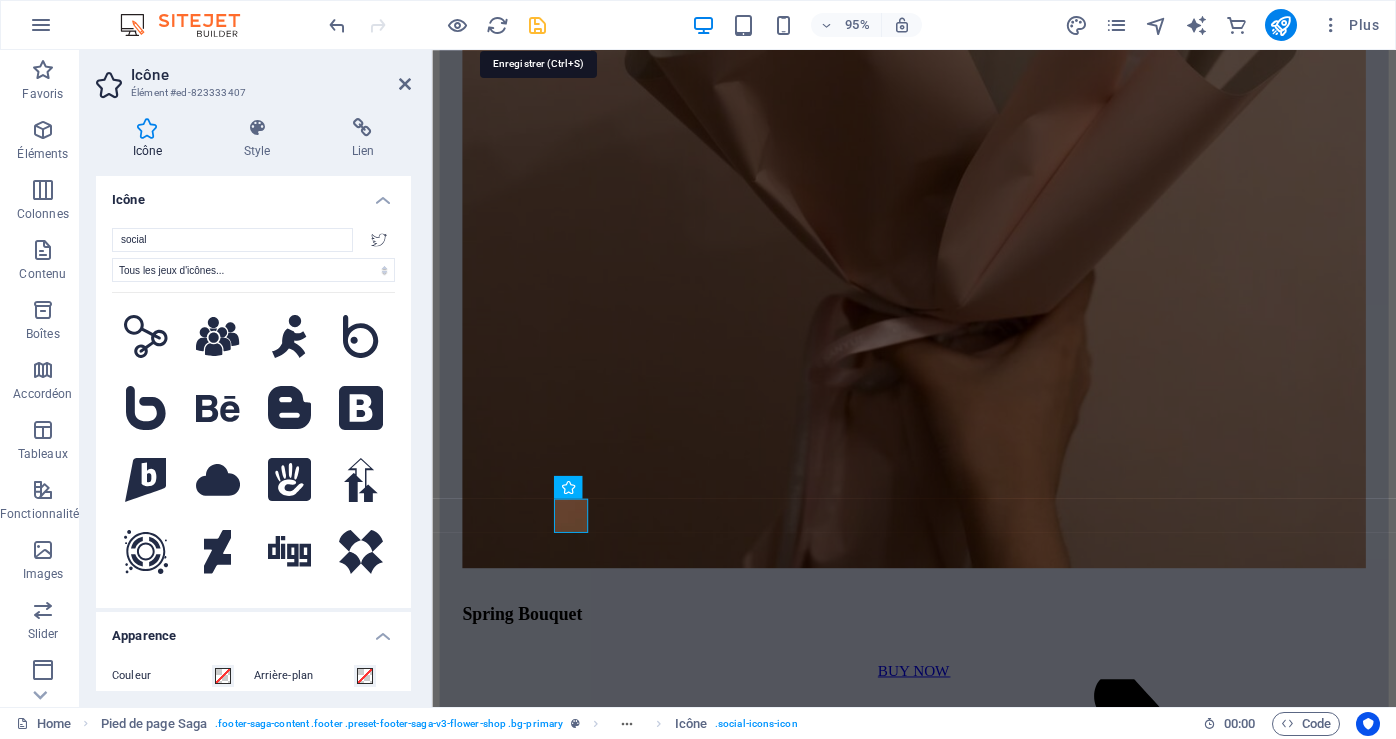 click at bounding box center (537, 25) 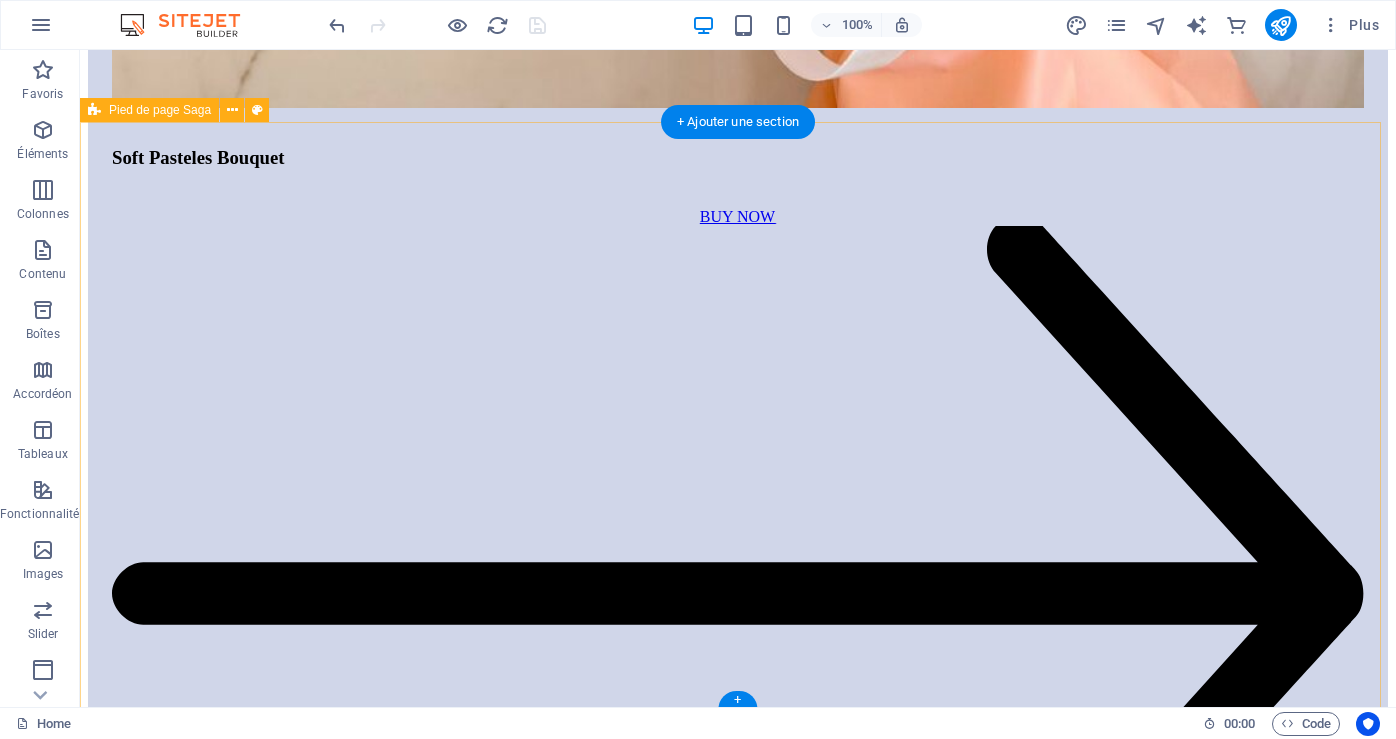 scroll, scrollTop: 7973, scrollLeft: 0, axis: vertical 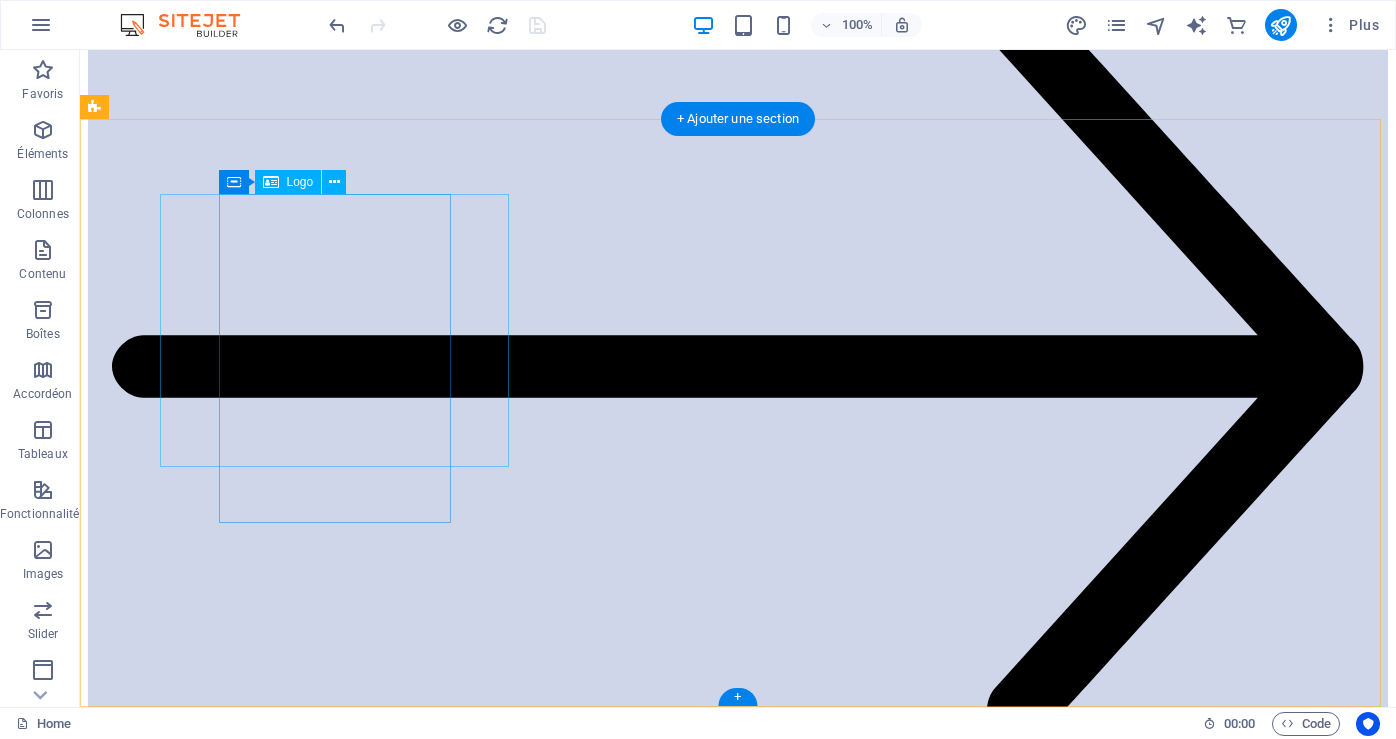 click on "Collection Drapeaux du Monde" at bounding box center (738, 21670) 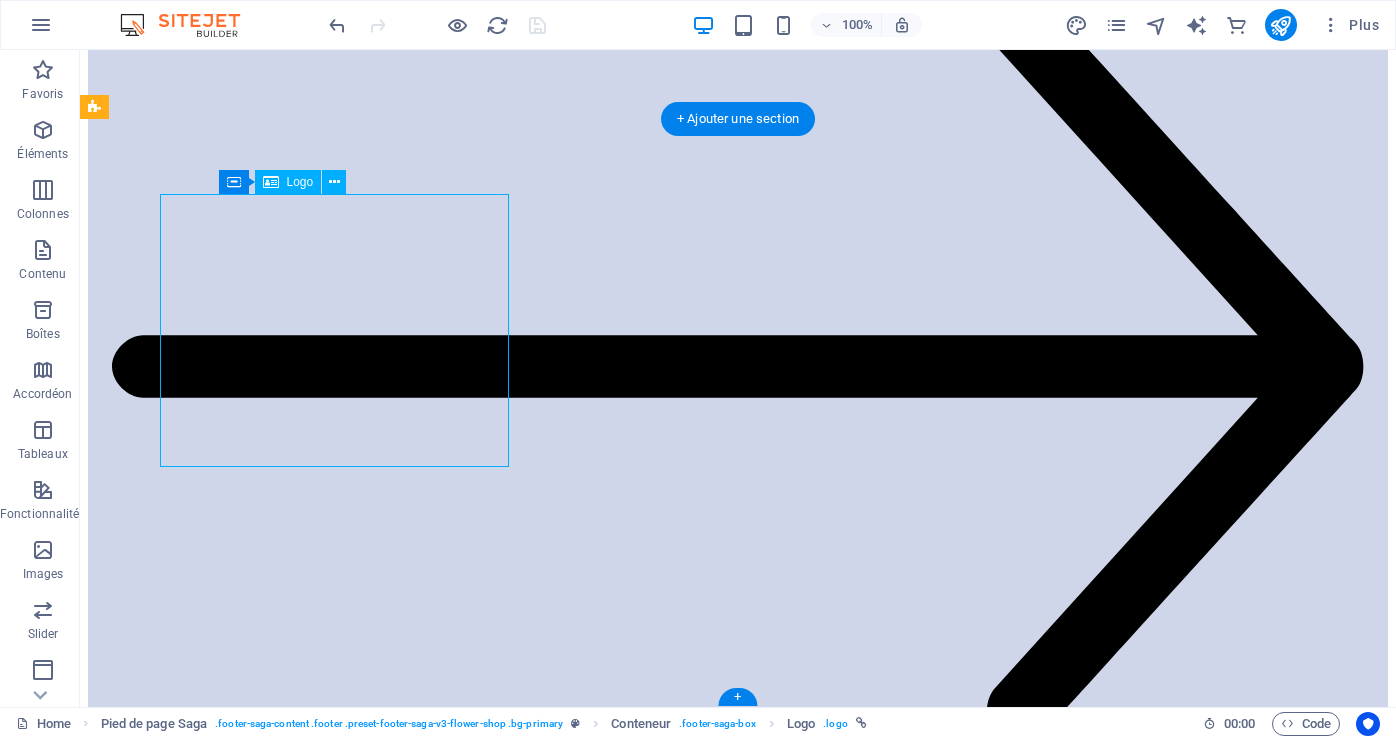 click on "Collection Drapeaux du Monde" at bounding box center [738, 21670] 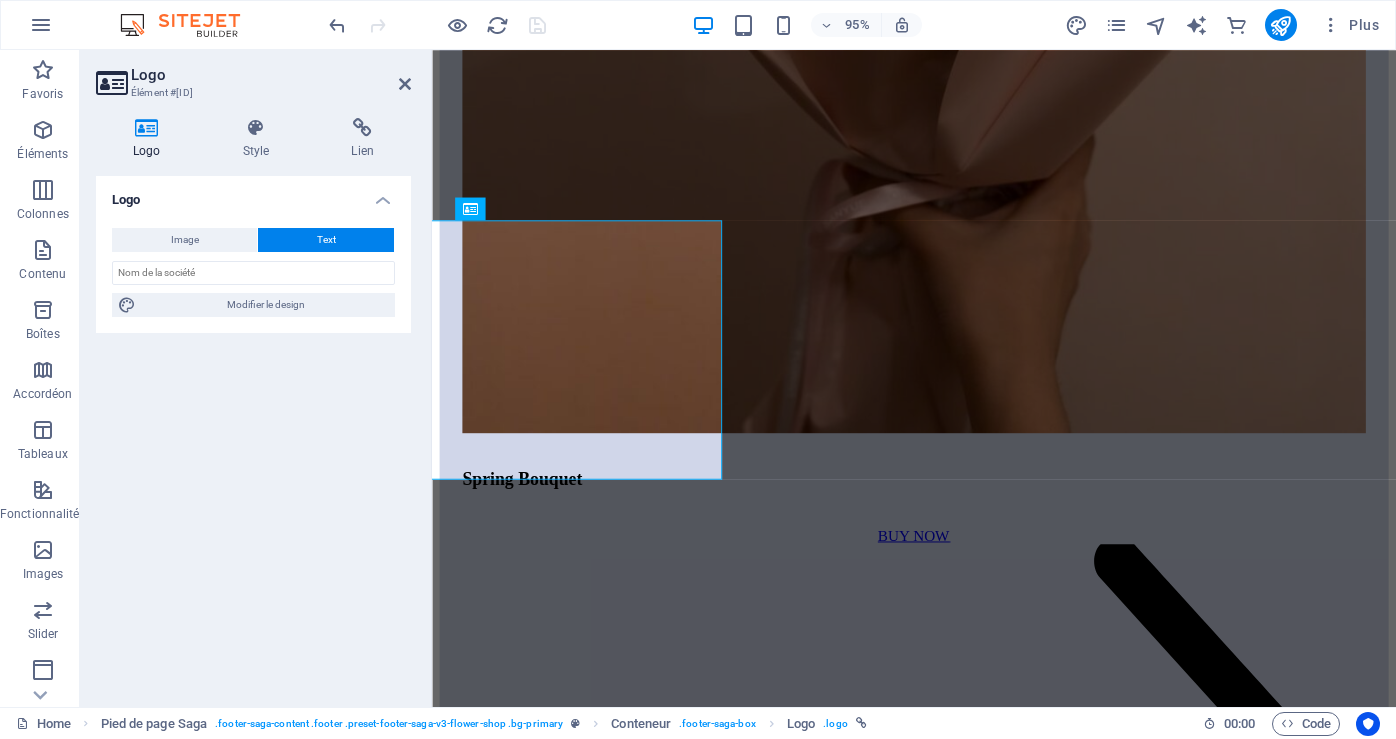 scroll, scrollTop: 7831, scrollLeft: 0, axis: vertical 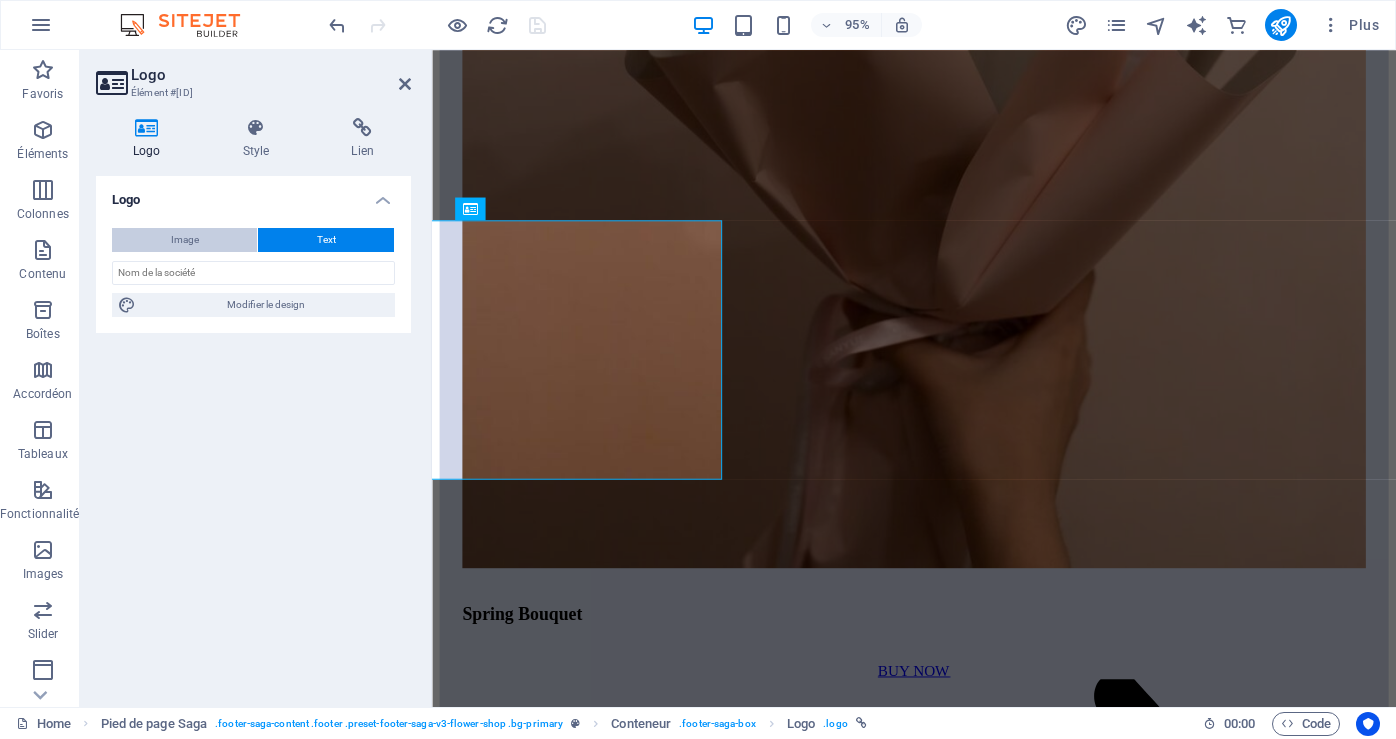 click on "Image" at bounding box center [185, 240] 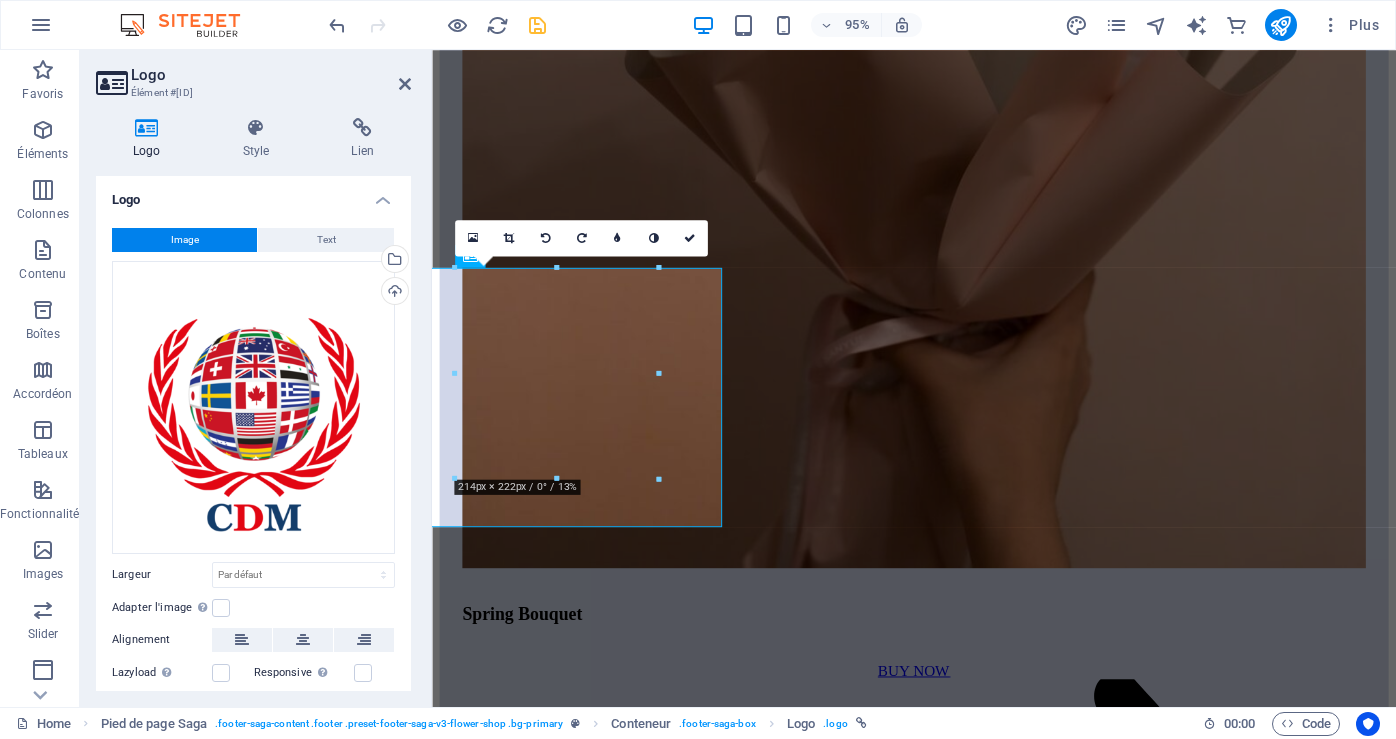 scroll, scrollTop: 7781, scrollLeft: 0, axis: vertical 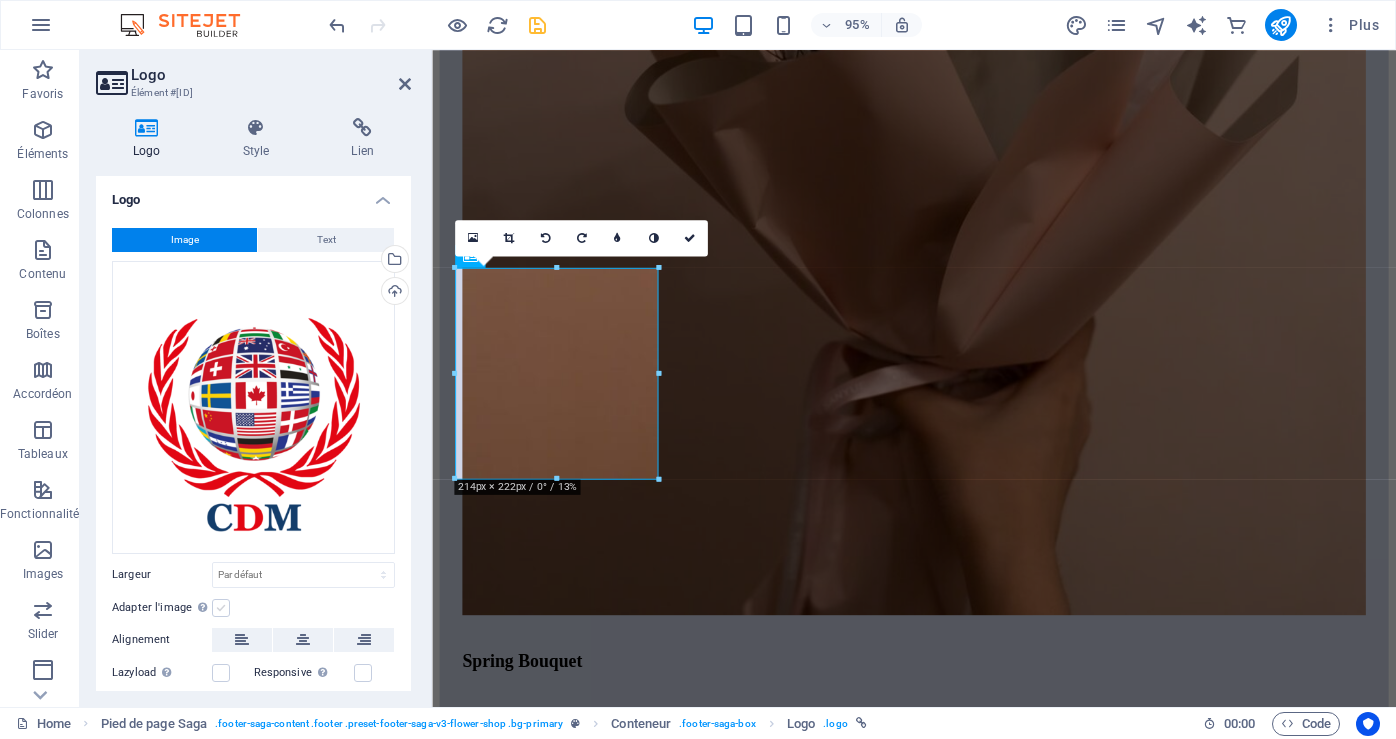 click at bounding box center [221, 608] 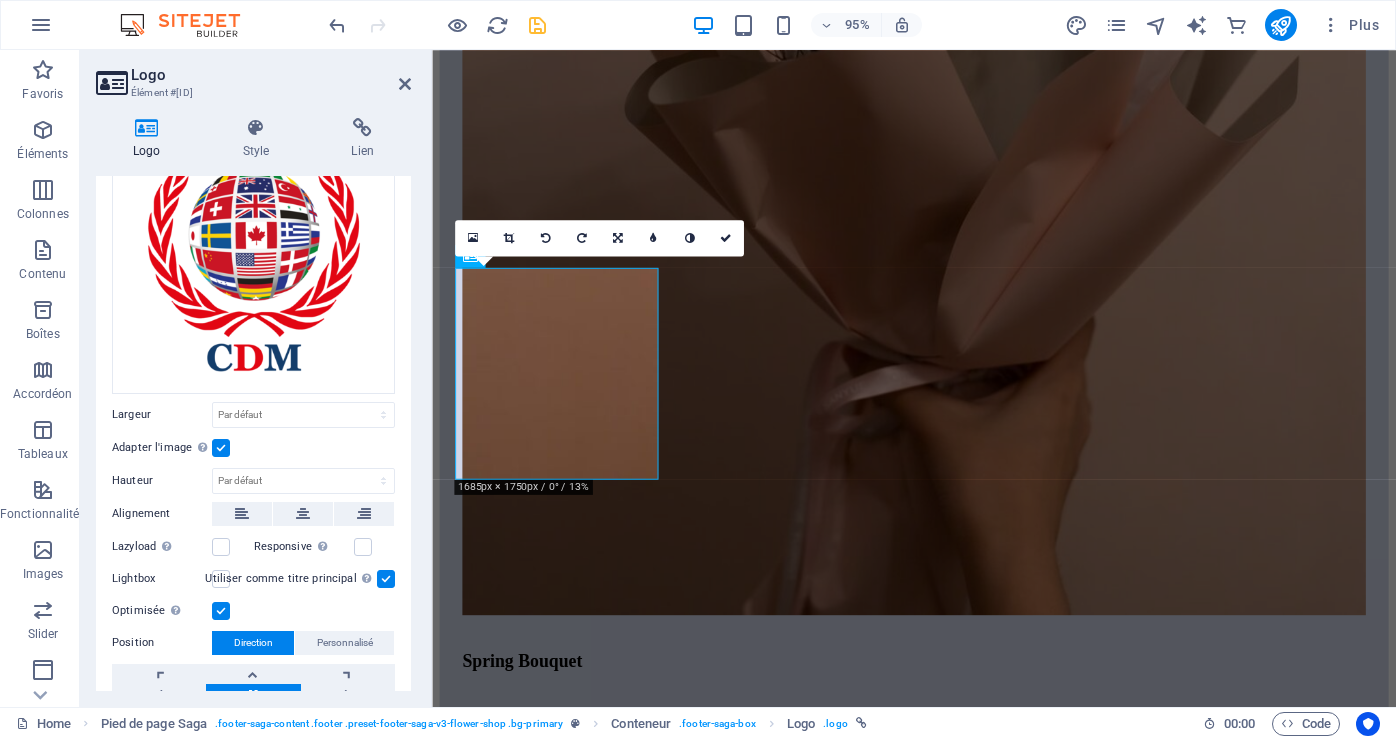scroll, scrollTop: 200, scrollLeft: 0, axis: vertical 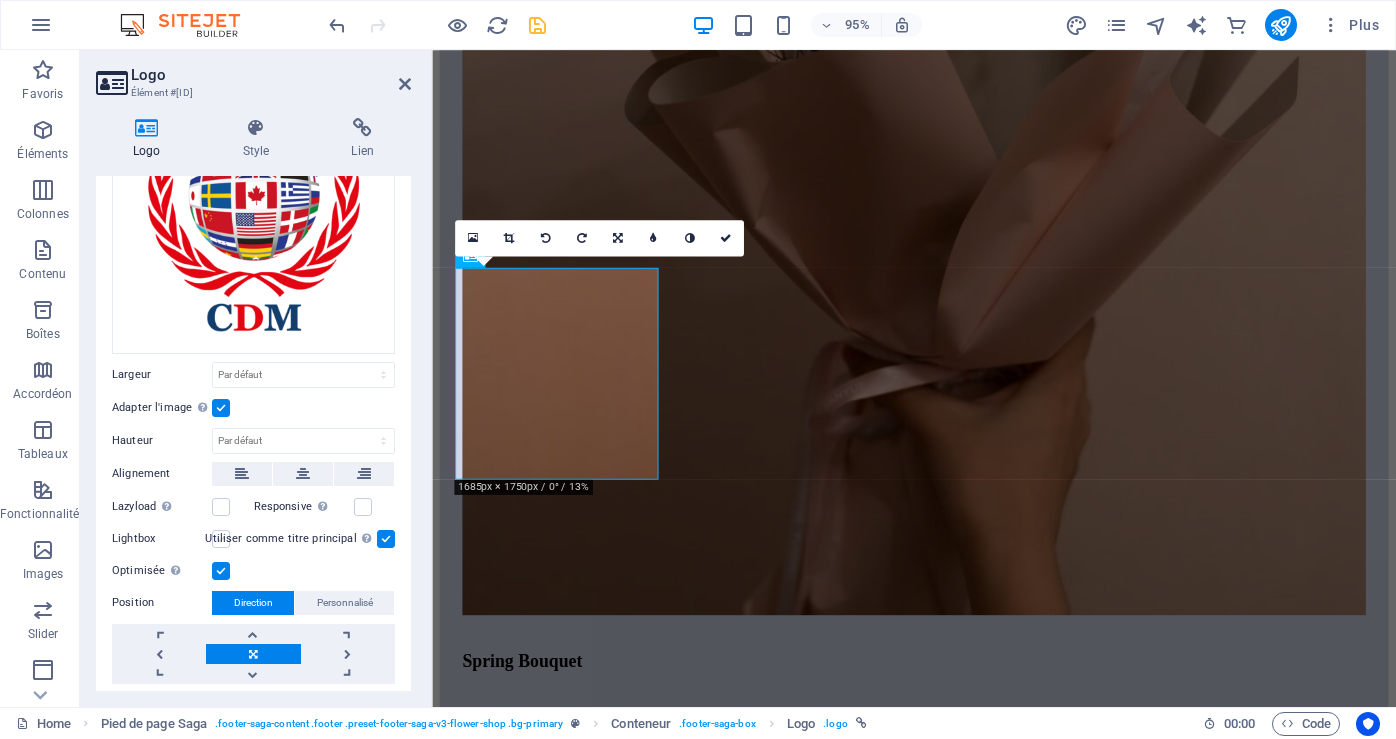 click at bounding box center [221, 539] 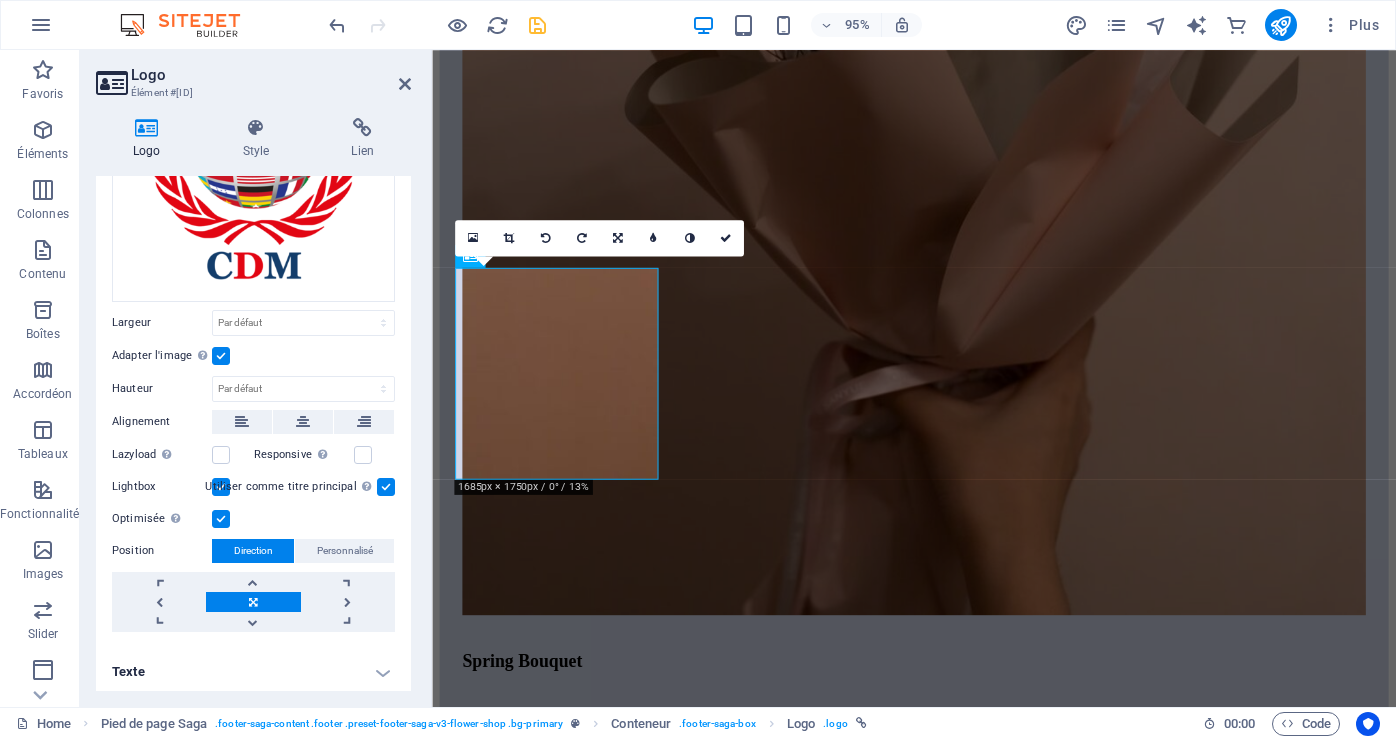 scroll, scrollTop: 253, scrollLeft: 0, axis: vertical 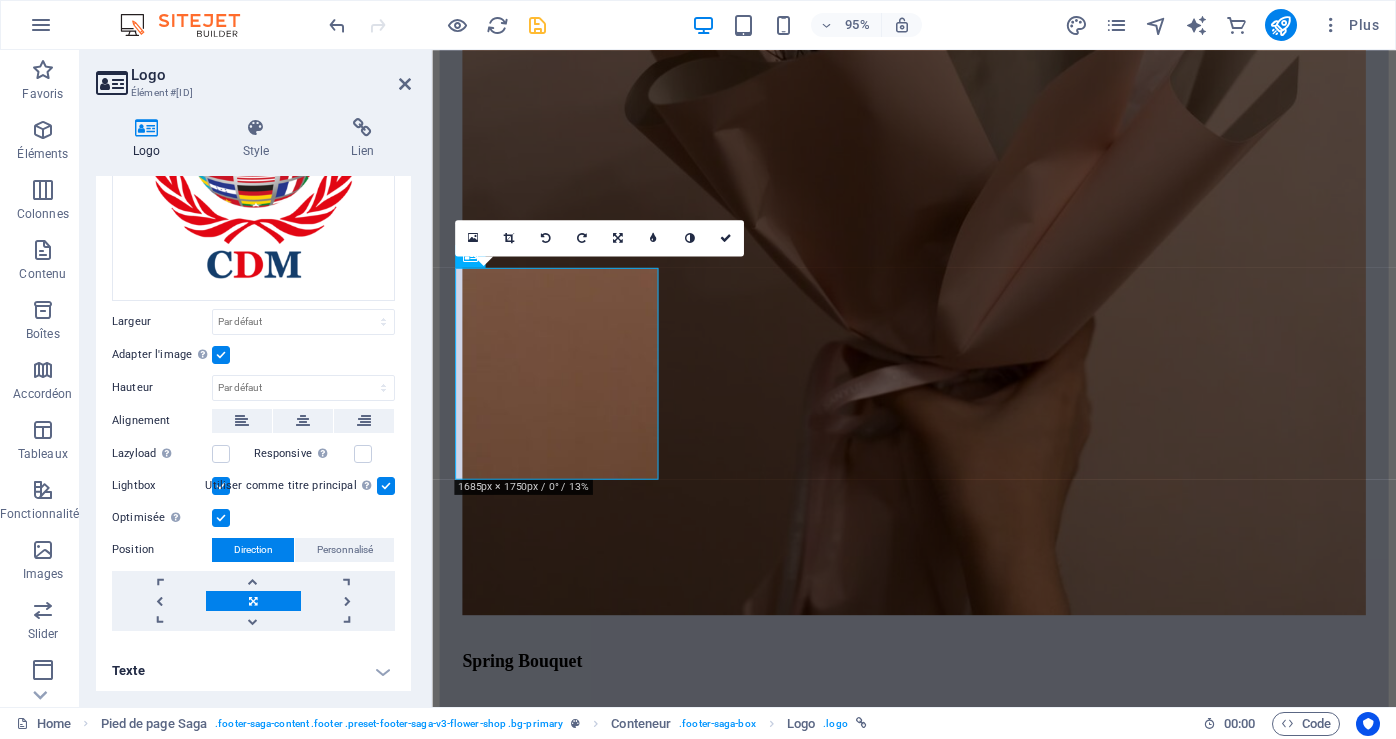 drag, startPoint x: 128, startPoint y: 659, endPoint x: 145, endPoint y: 671, distance: 20.808653 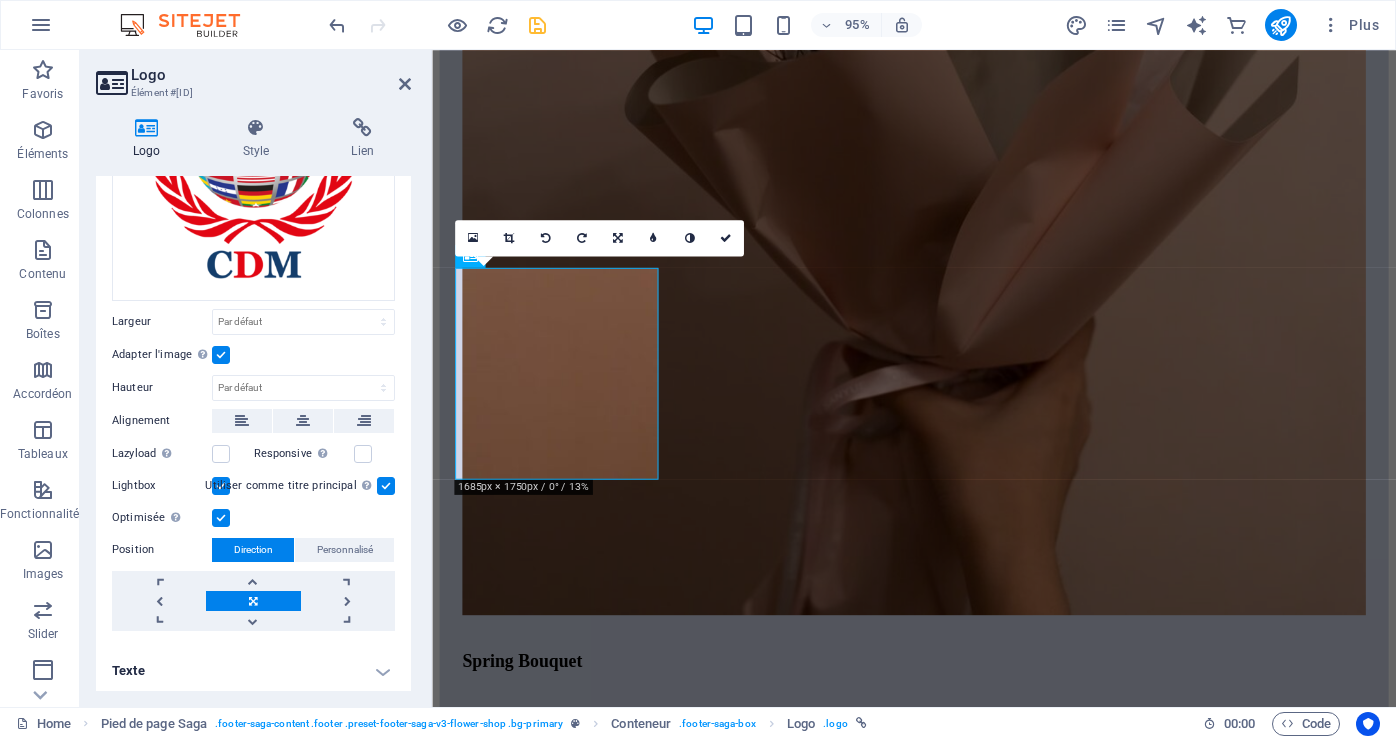 click on "Texte" at bounding box center (253, 671) 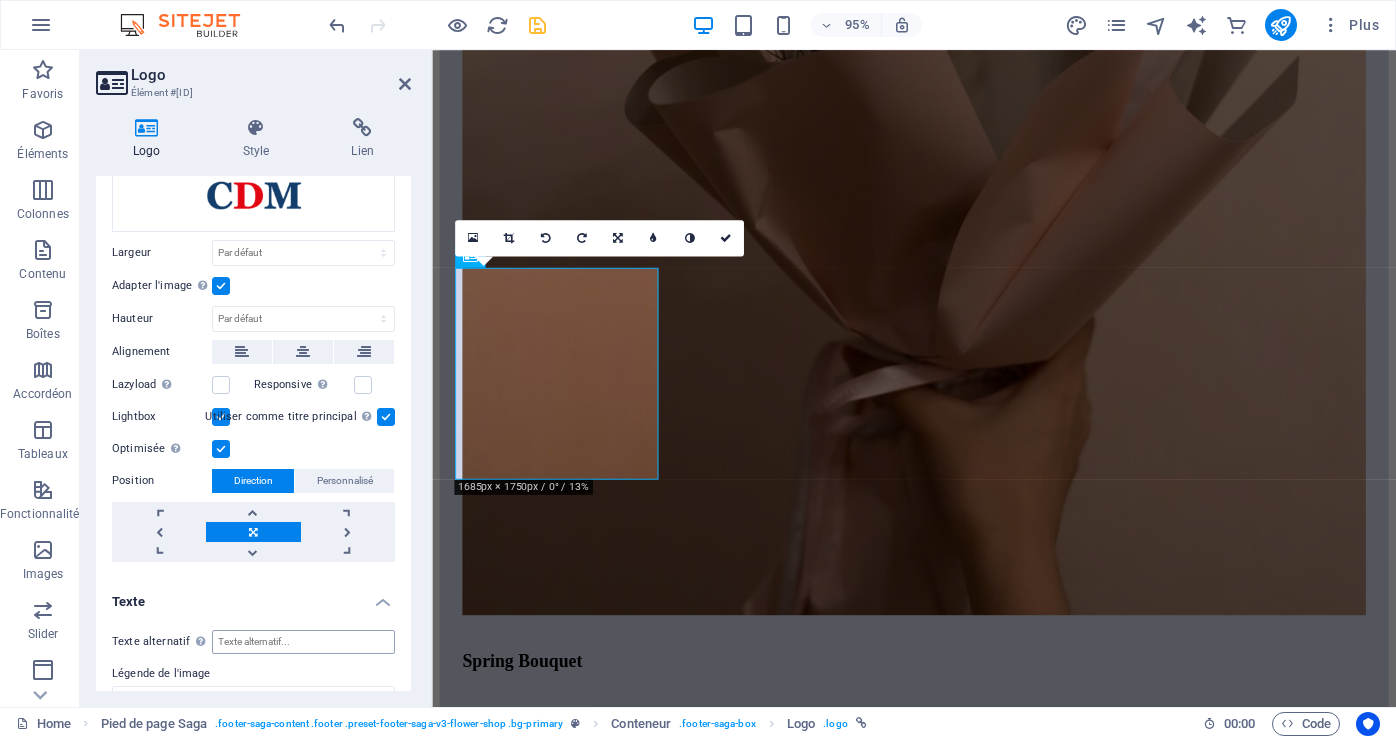scroll, scrollTop: 441, scrollLeft: 0, axis: vertical 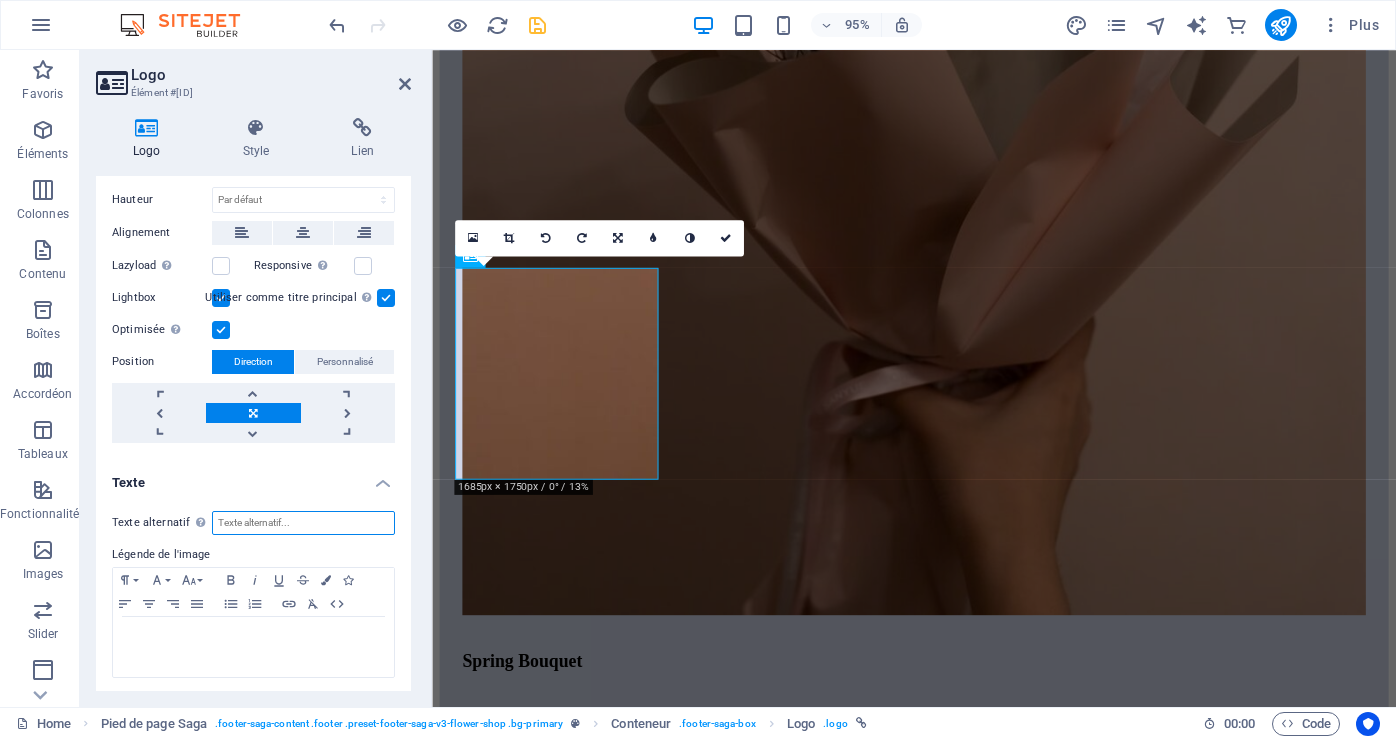 click on "Texte alternatif Le texte alternatif est utilisé par les appareils qui ne peuvent pas afficher les images (par exemple : les moteurs de recherche d'images). Chaque image devrait avoir un texte alternatif pour améliorer l'accessibilité du site web." at bounding box center [303, 523] 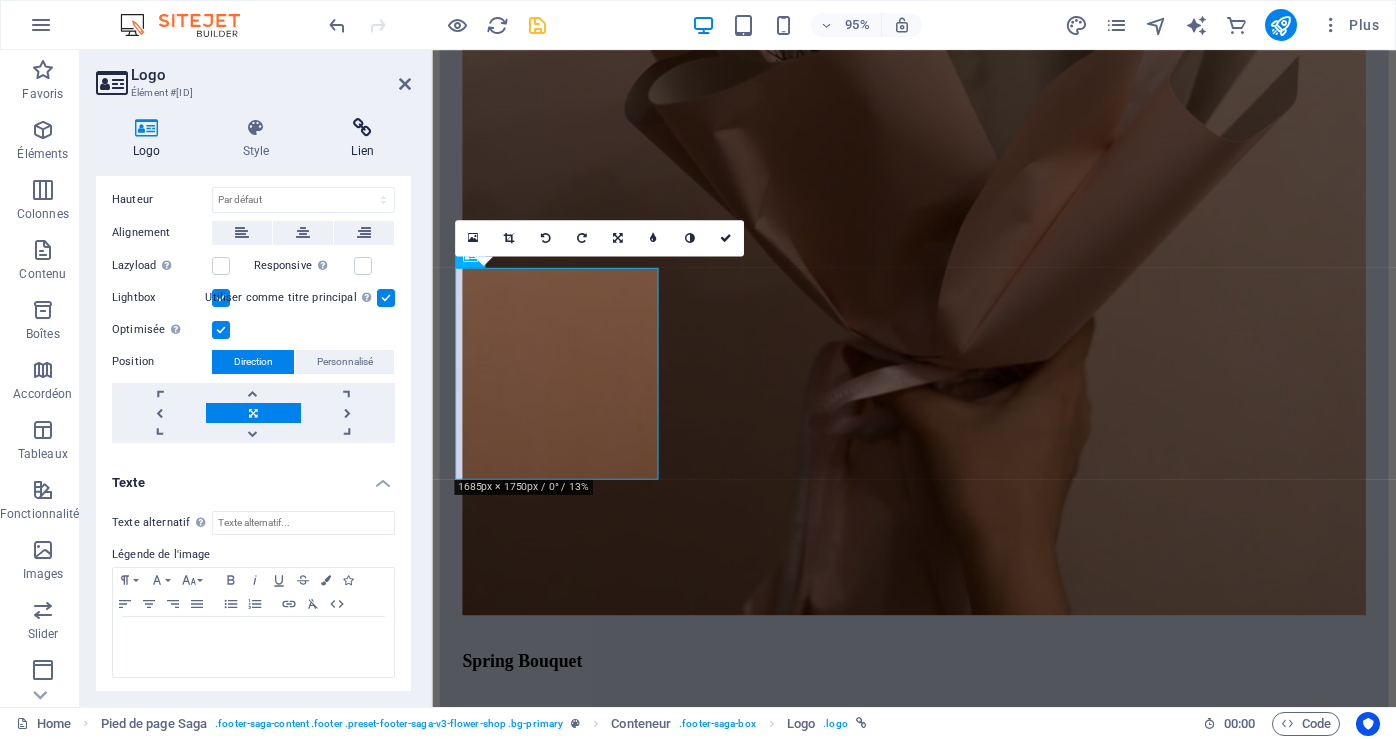 click at bounding box center [362, 128] 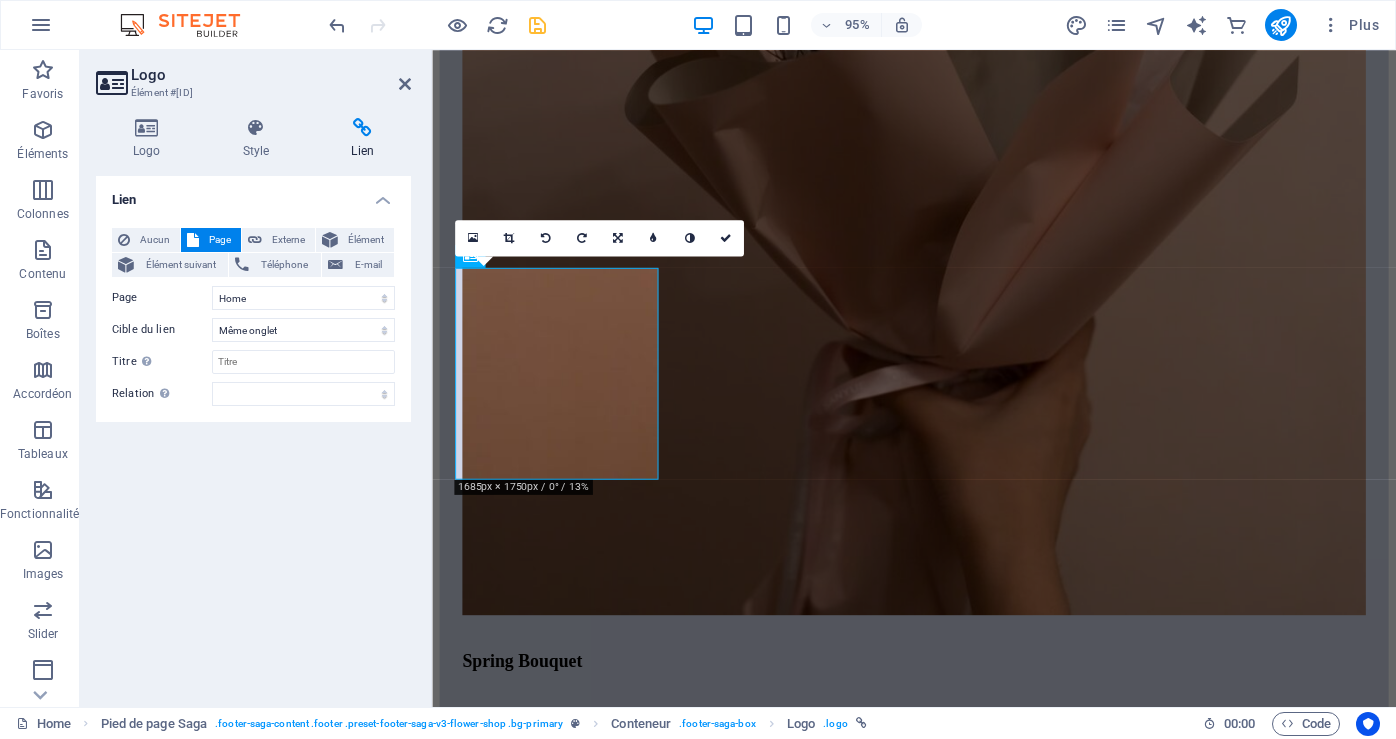 click on "Lien" at bounding box center [362, 139] 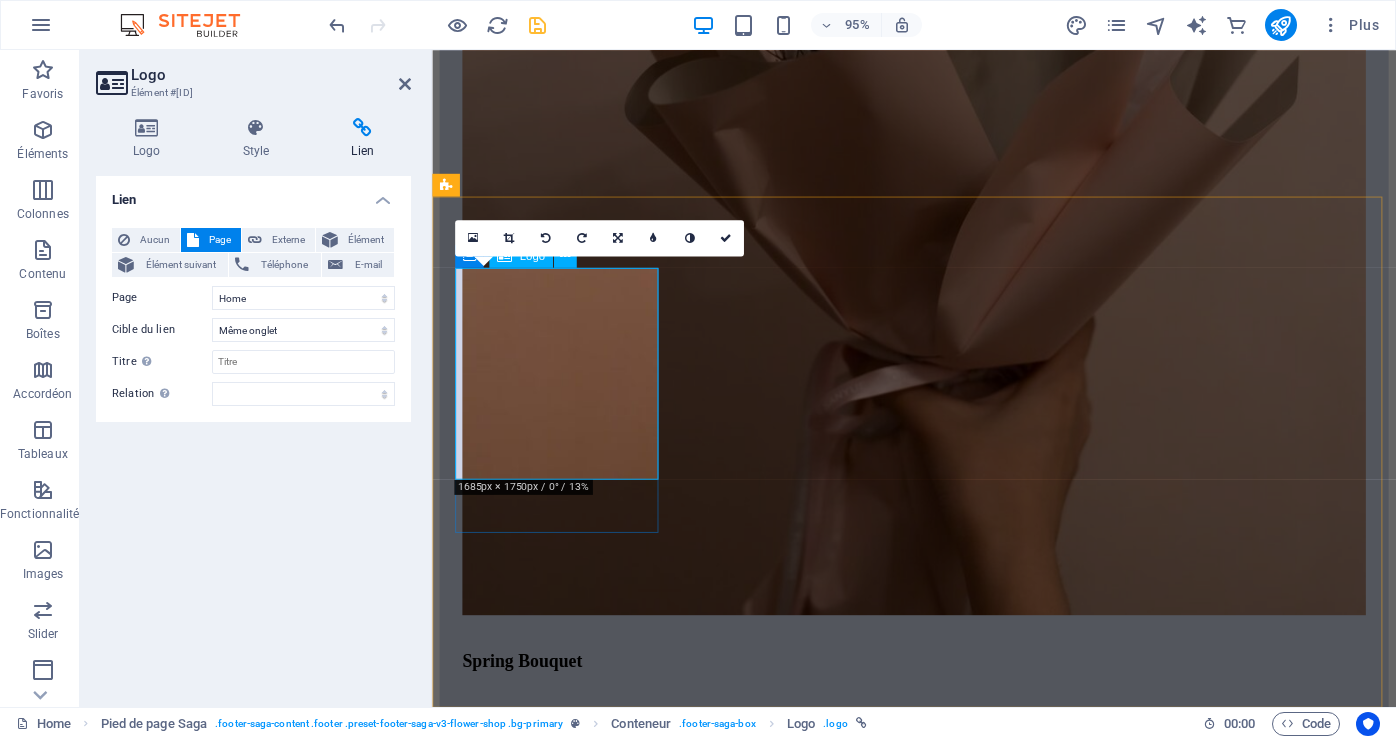 click at bounding box center (939, 17575) 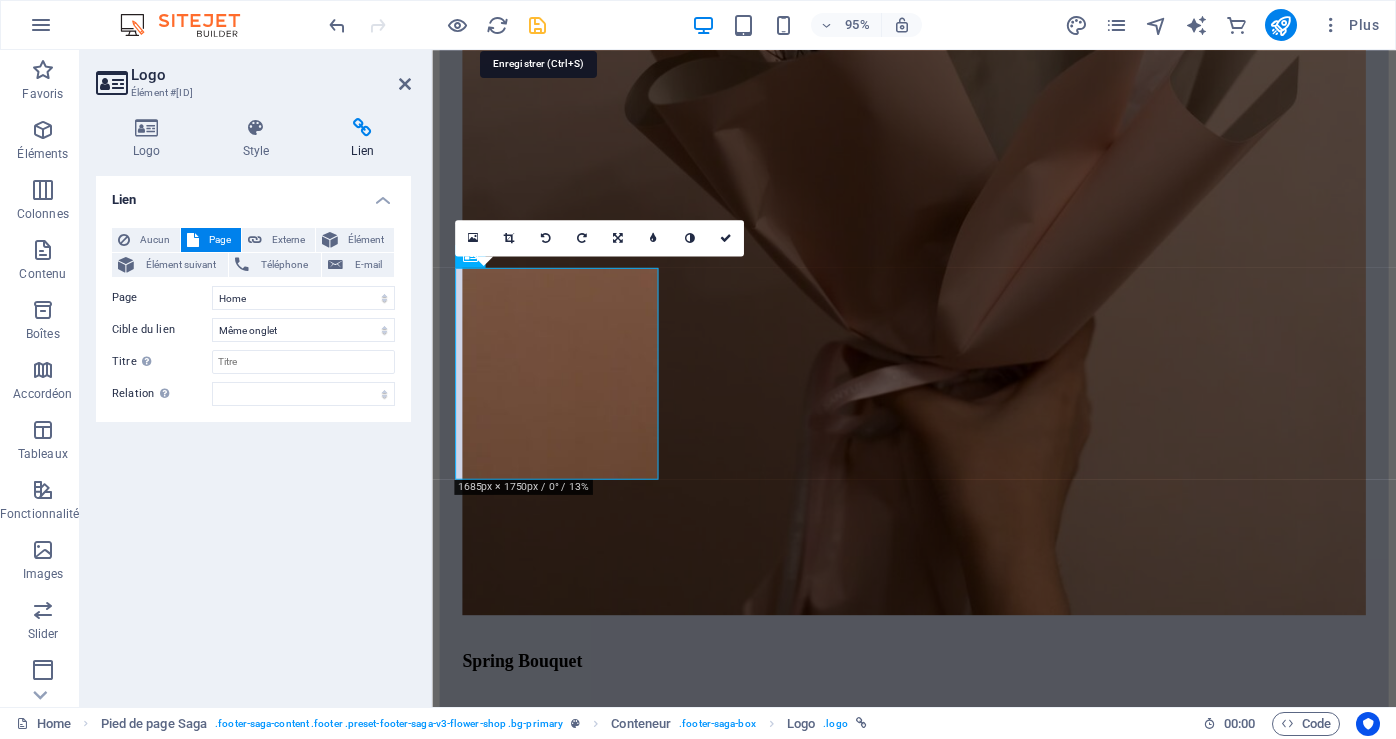 click at bounding box center [537, 25] 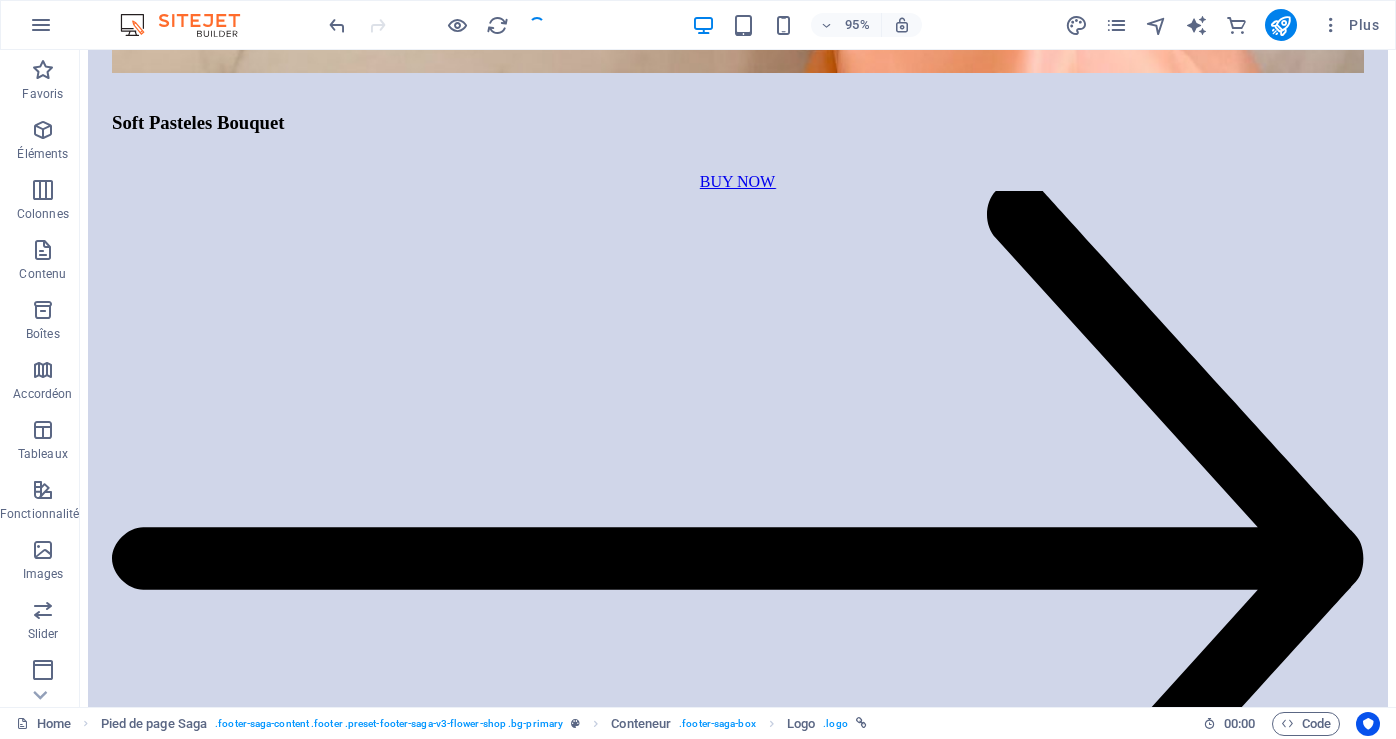 scroll, scrollTop: 7941, scrollLeft: 0, axis: vertical 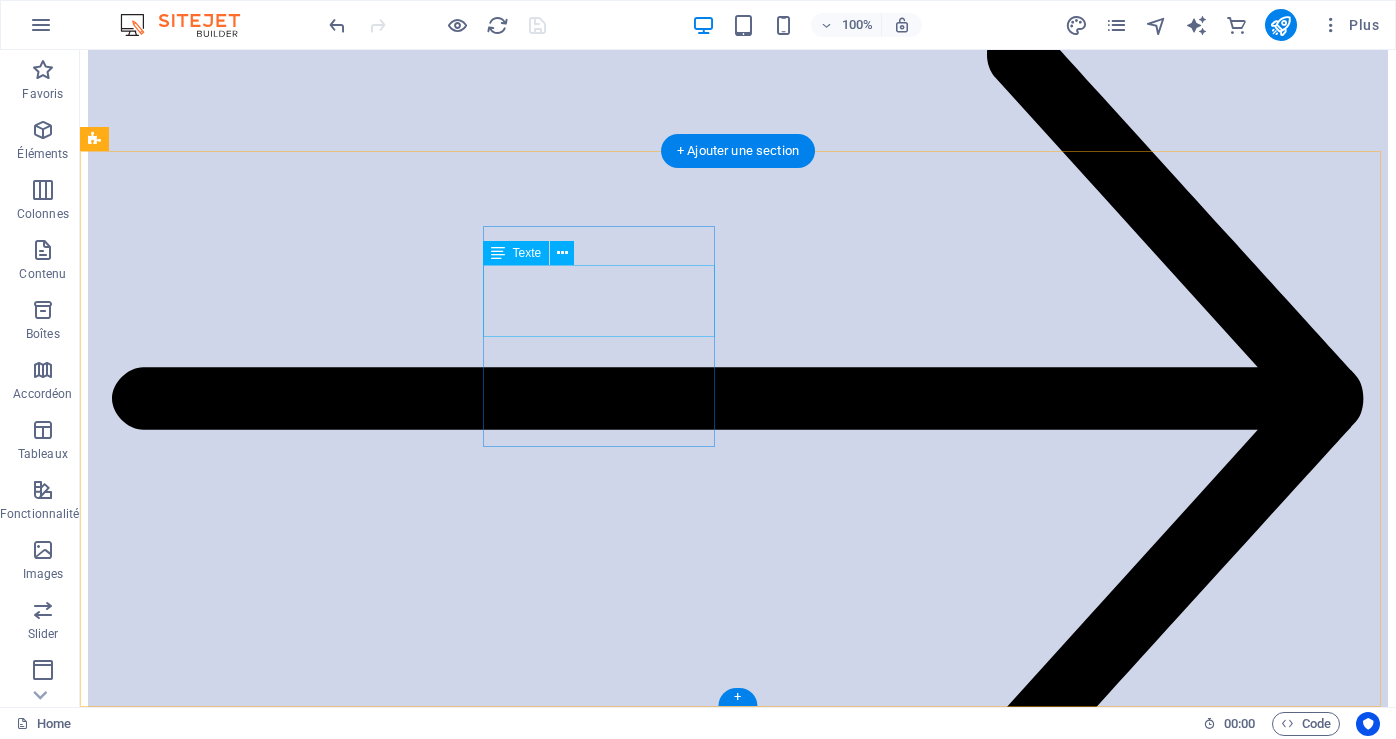 click on "Monday:        8:45am – 7:30pm Tue to Sat:    8:45am – 7:30pm Sunday:        11am – 6:30pm" at bounding box center (738, 28959) 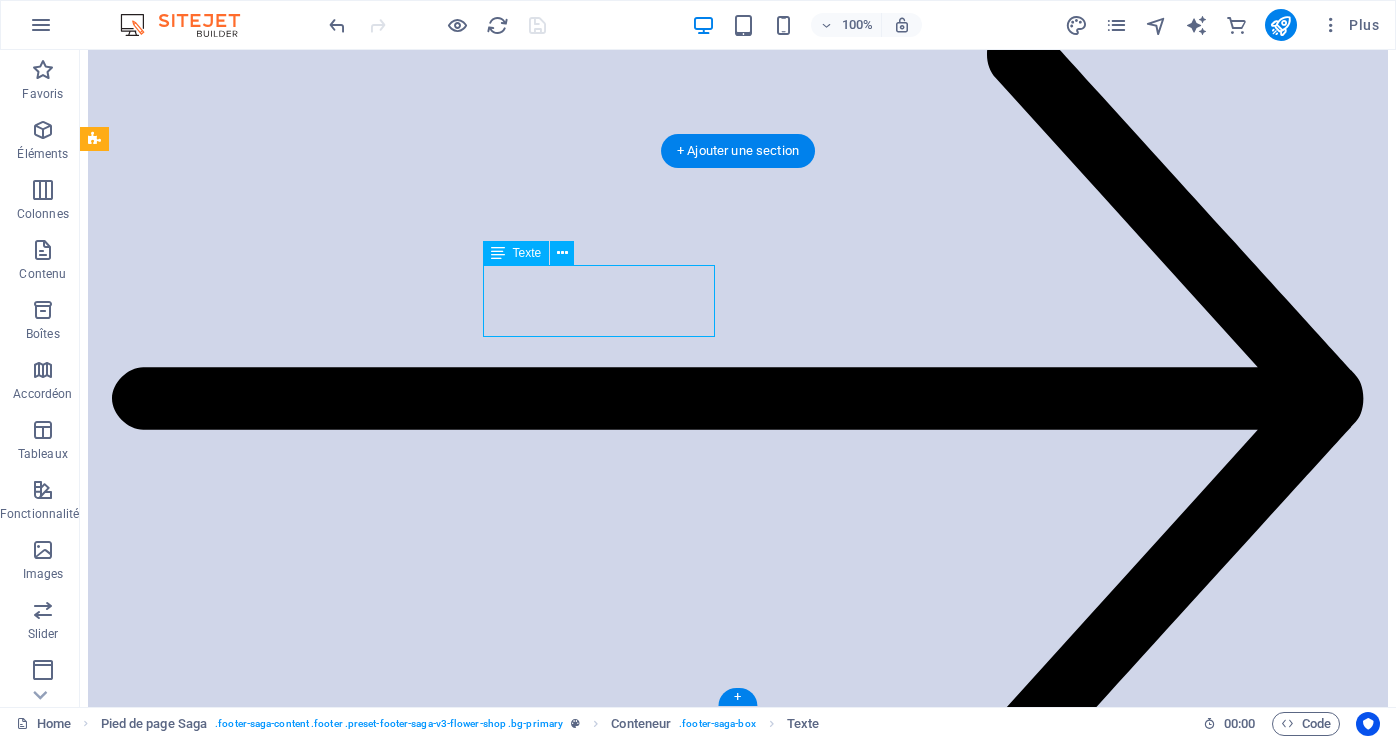 click on "Monday:        8:45am – 7:30pm Tue to Sat:    8:45am – 7:30pm Sunday:        11am – 6:30pm" at bounding box center [738, 28959] 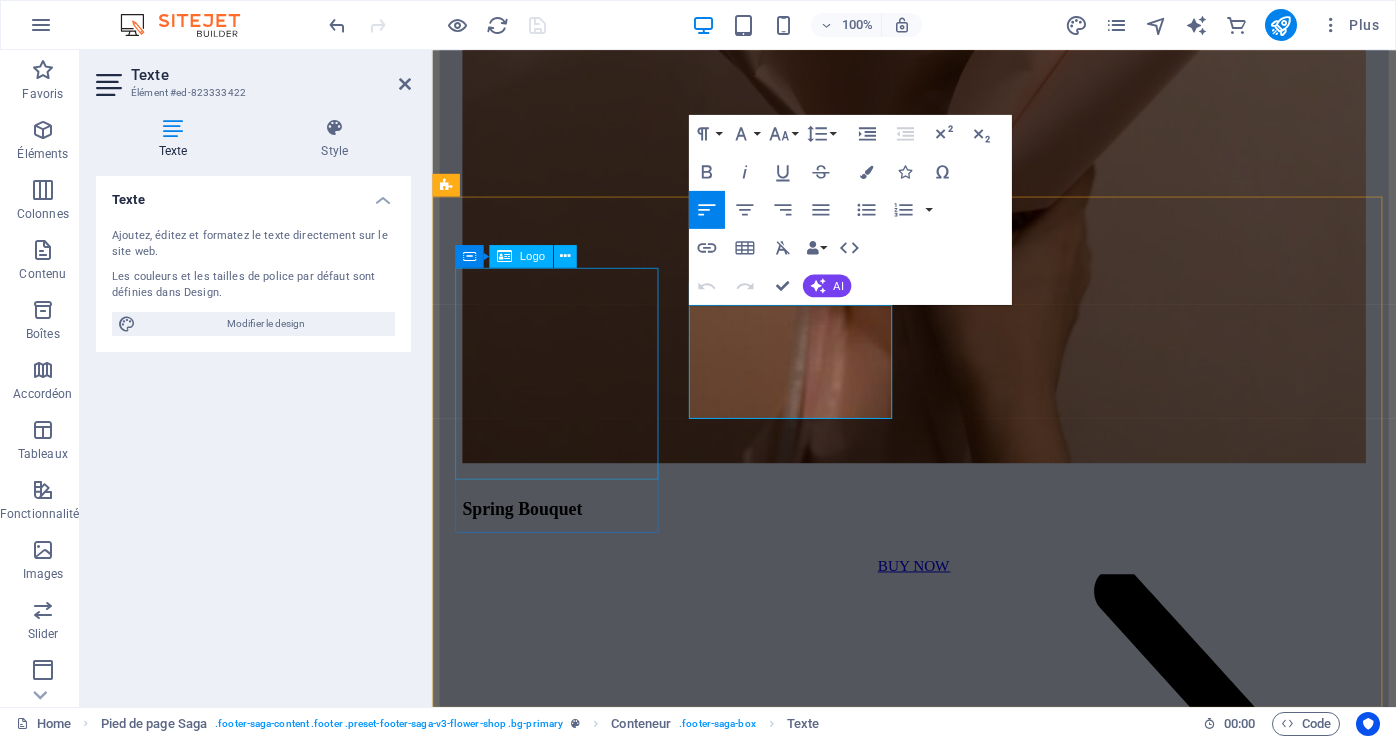 scroll, scrollTop: 7781, scrollLeft: 0, axis: vertical 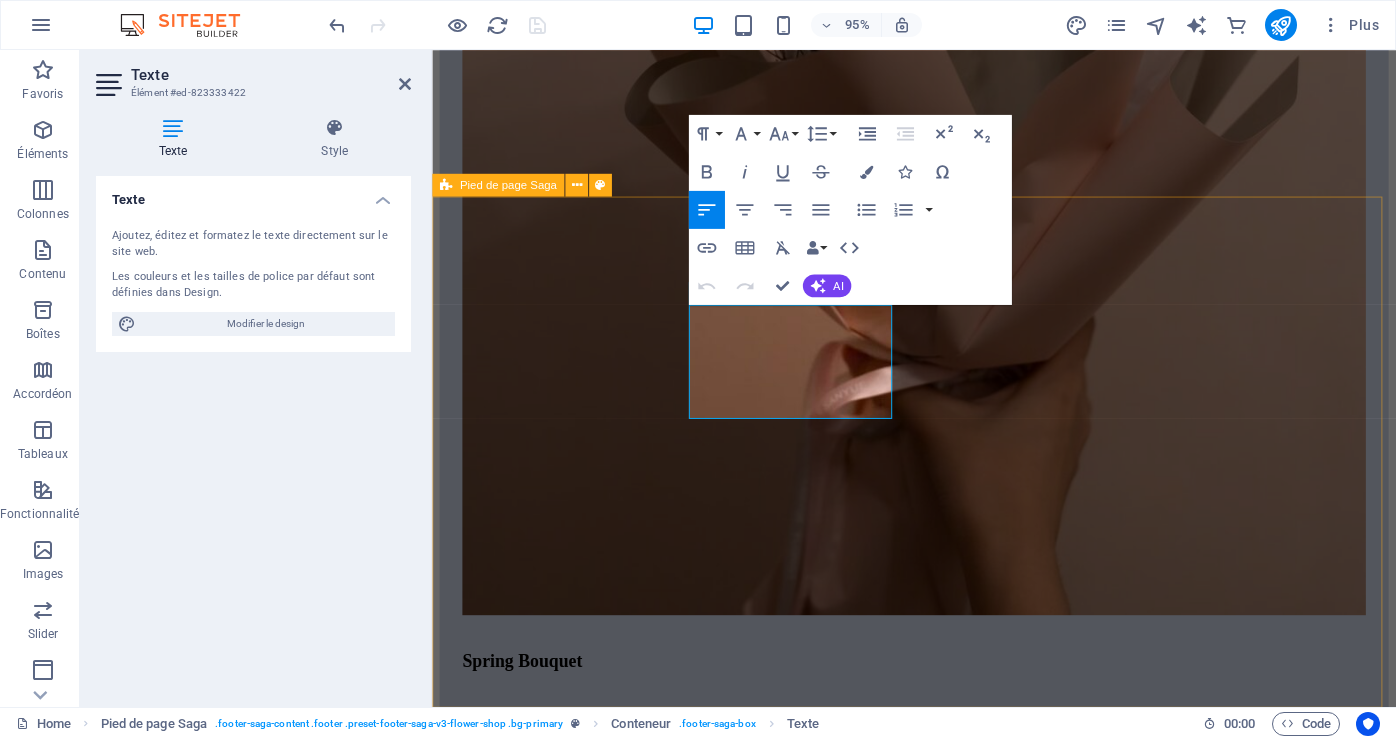 drag, startPoint x: 907, startPoint y: 426, endPoint x: 699, endPoint y: 421, distance: 208.06009 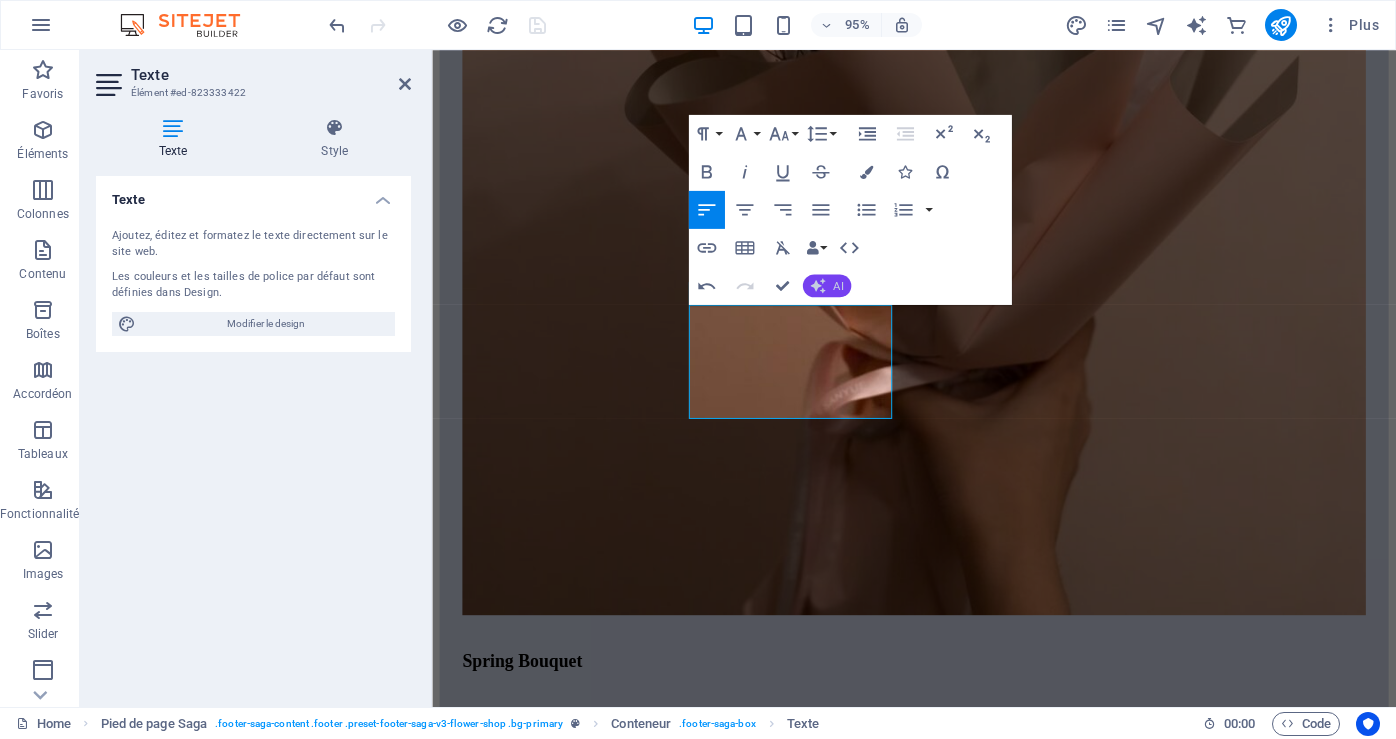click on "AI" at bounding box center [827, 285] 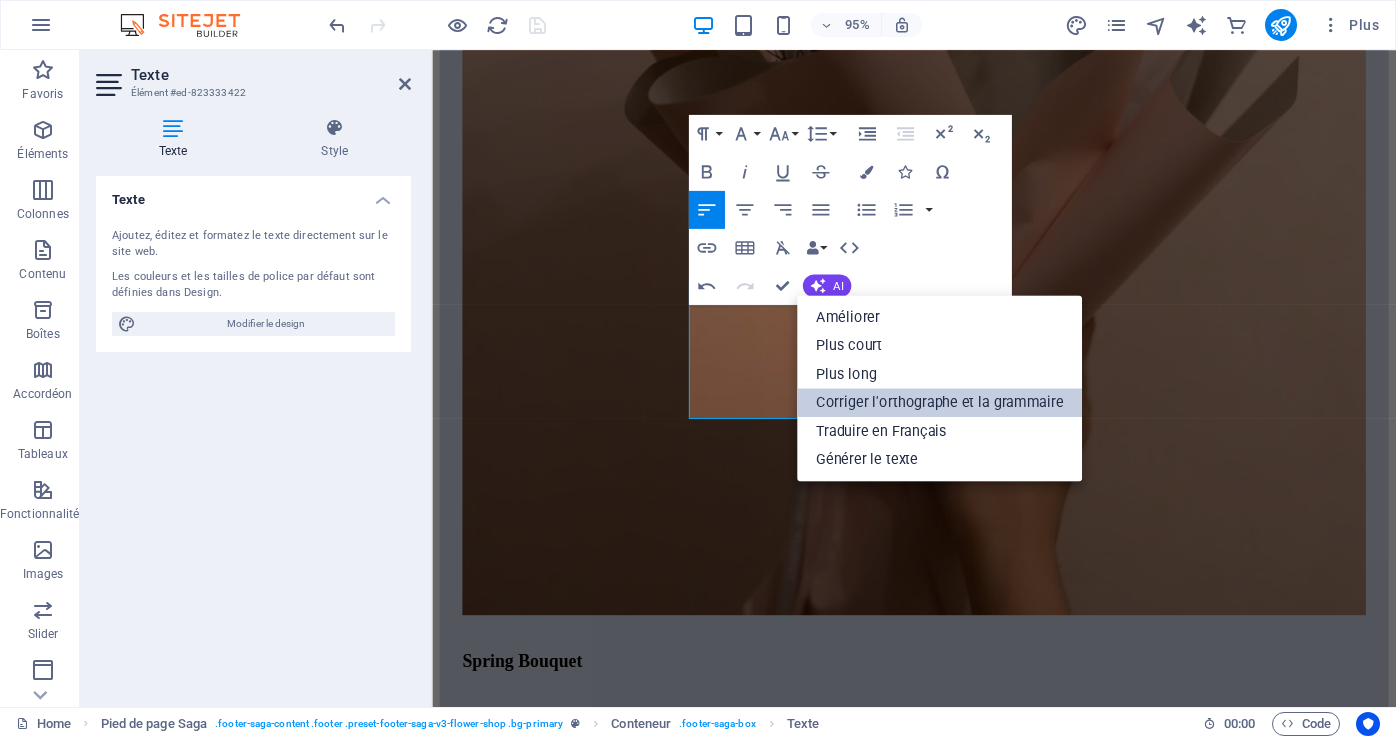 click on "Corriger l'orthographe et la grammaire" at bounding box center [939, 402] 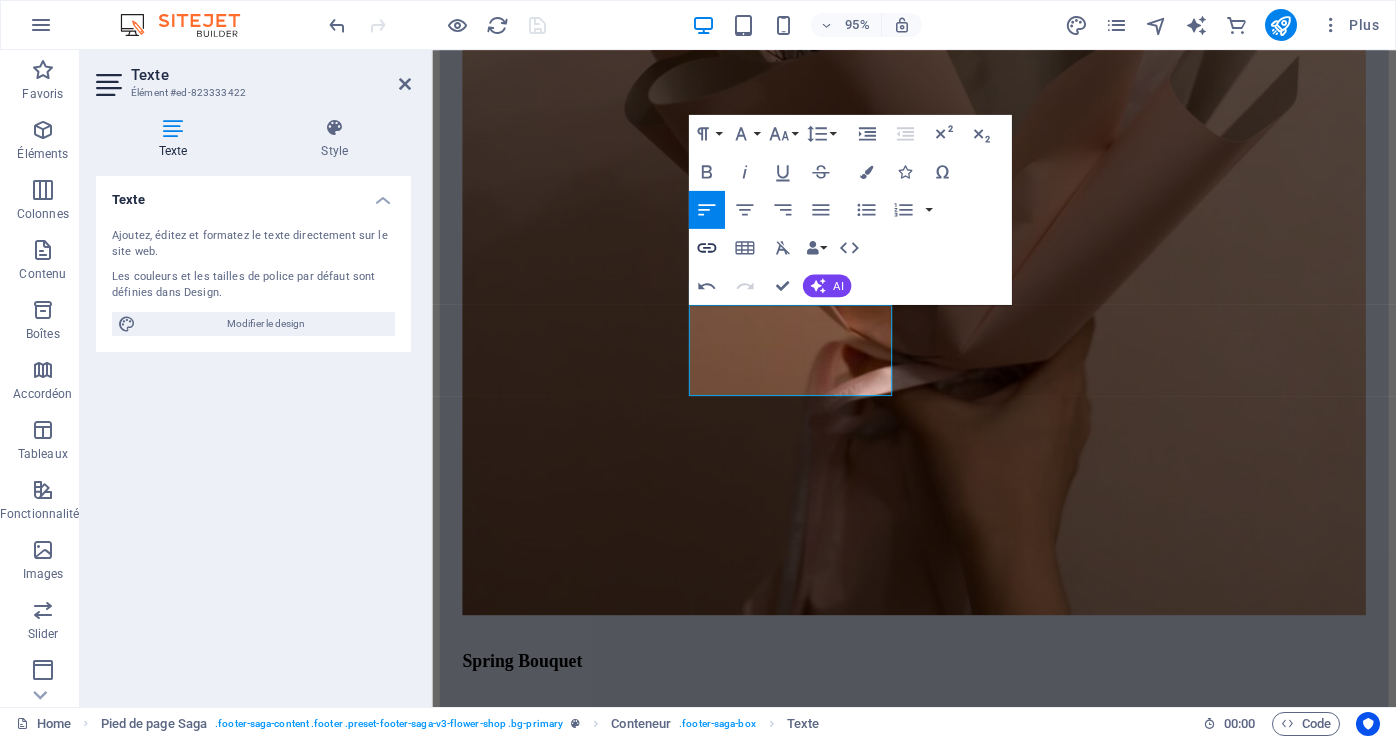 click 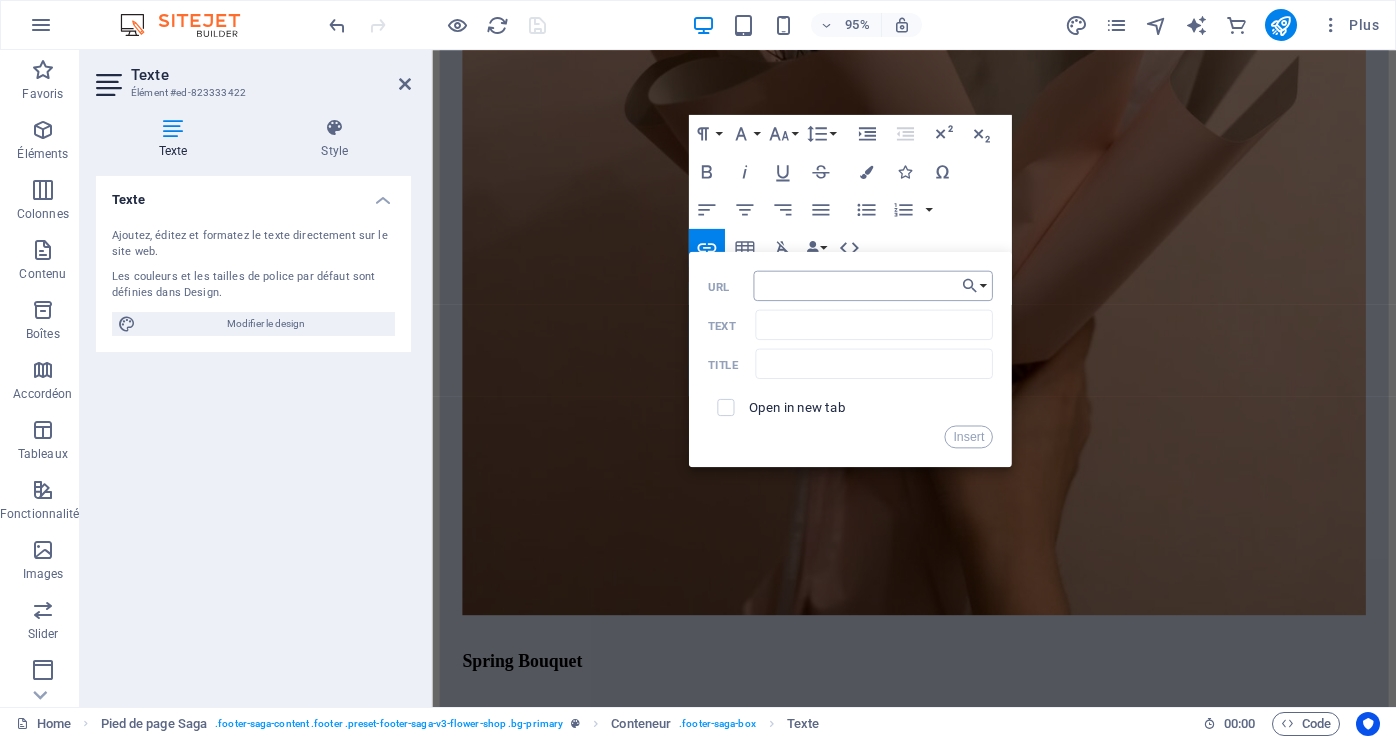 click on "URL" at bounding box center (872, 286) 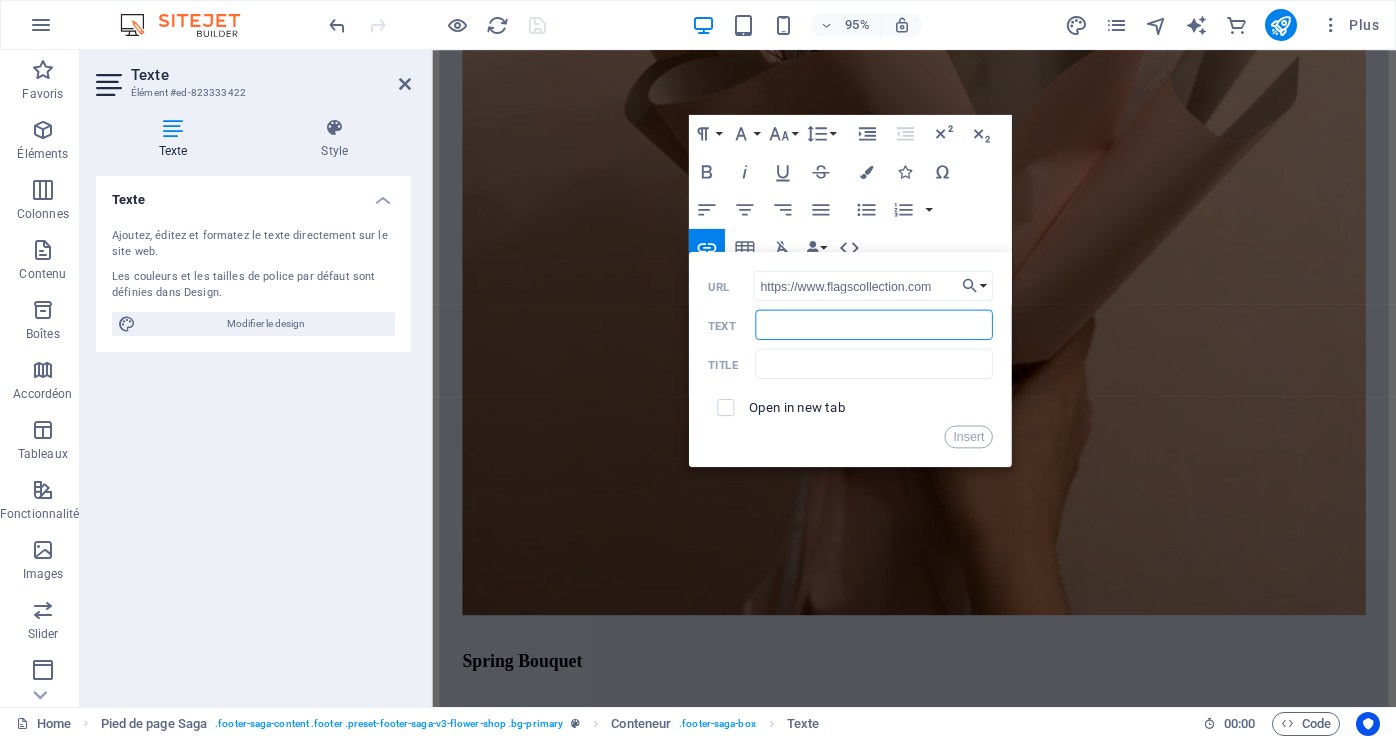 click on "Text" at bounding box center [874, 325] 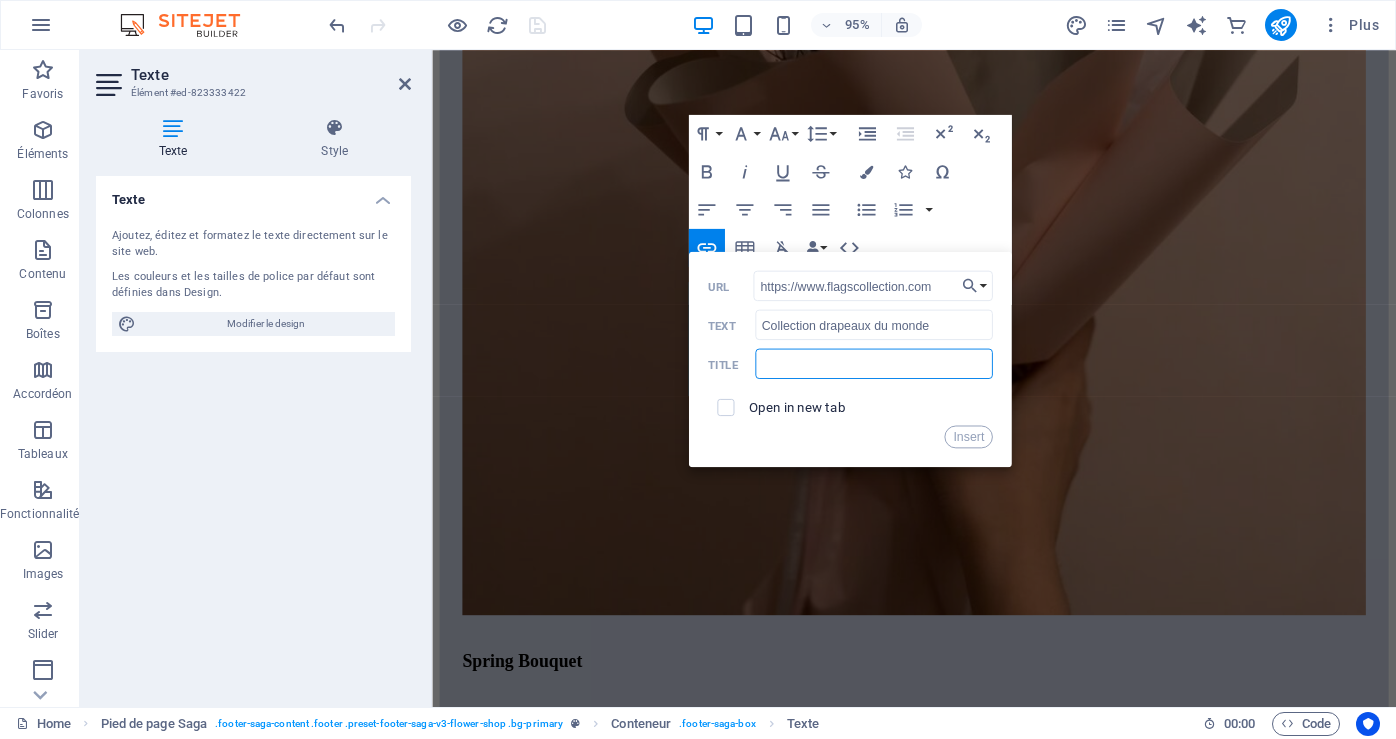 click at bounding box center (874, 364) 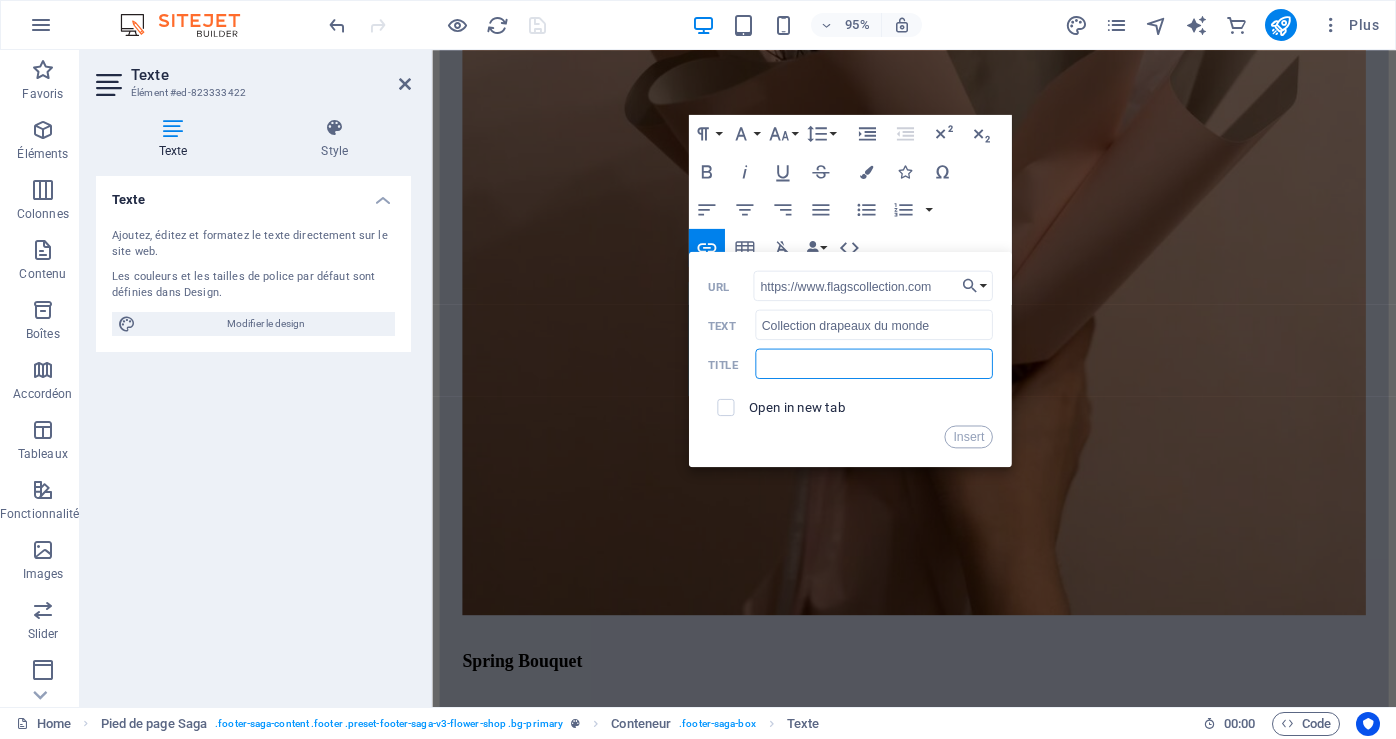 click at bounding box center [874, 364] 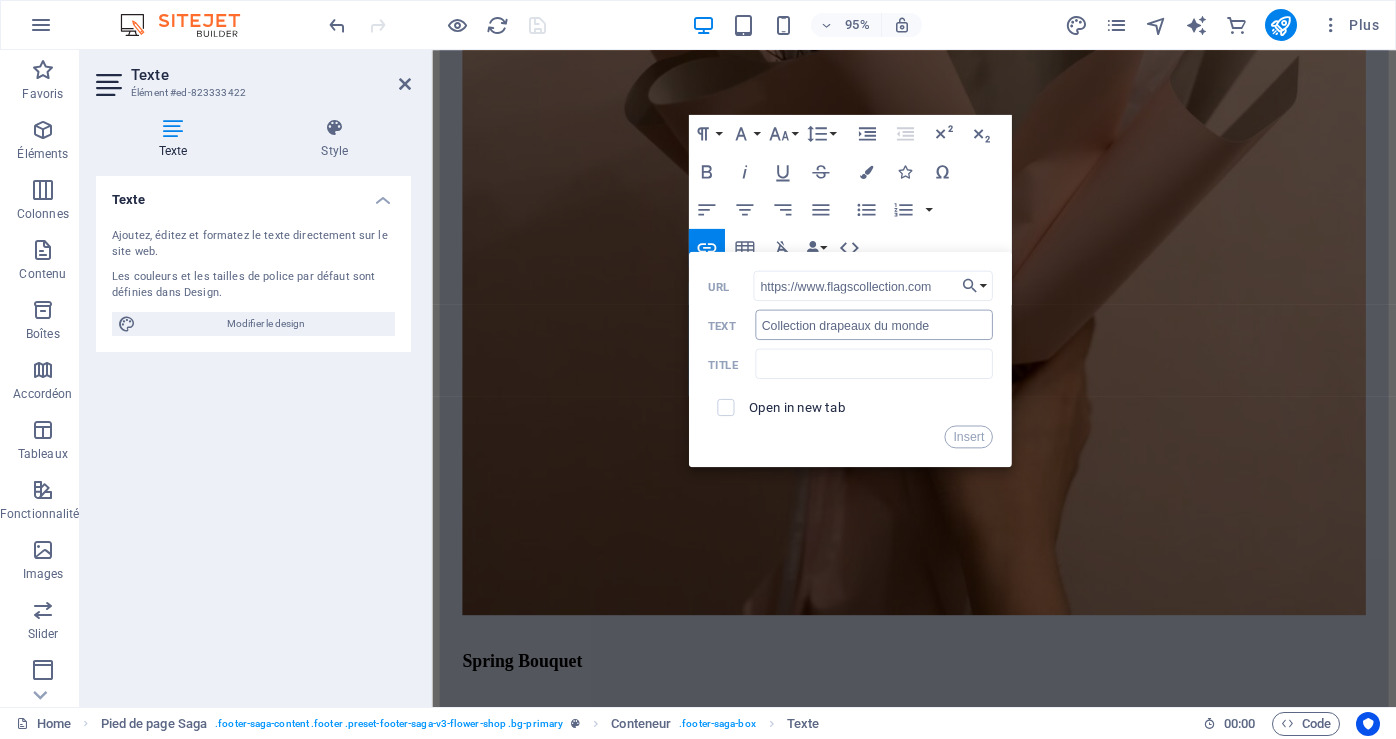 click on "Text" at bounding box center (731, 325) 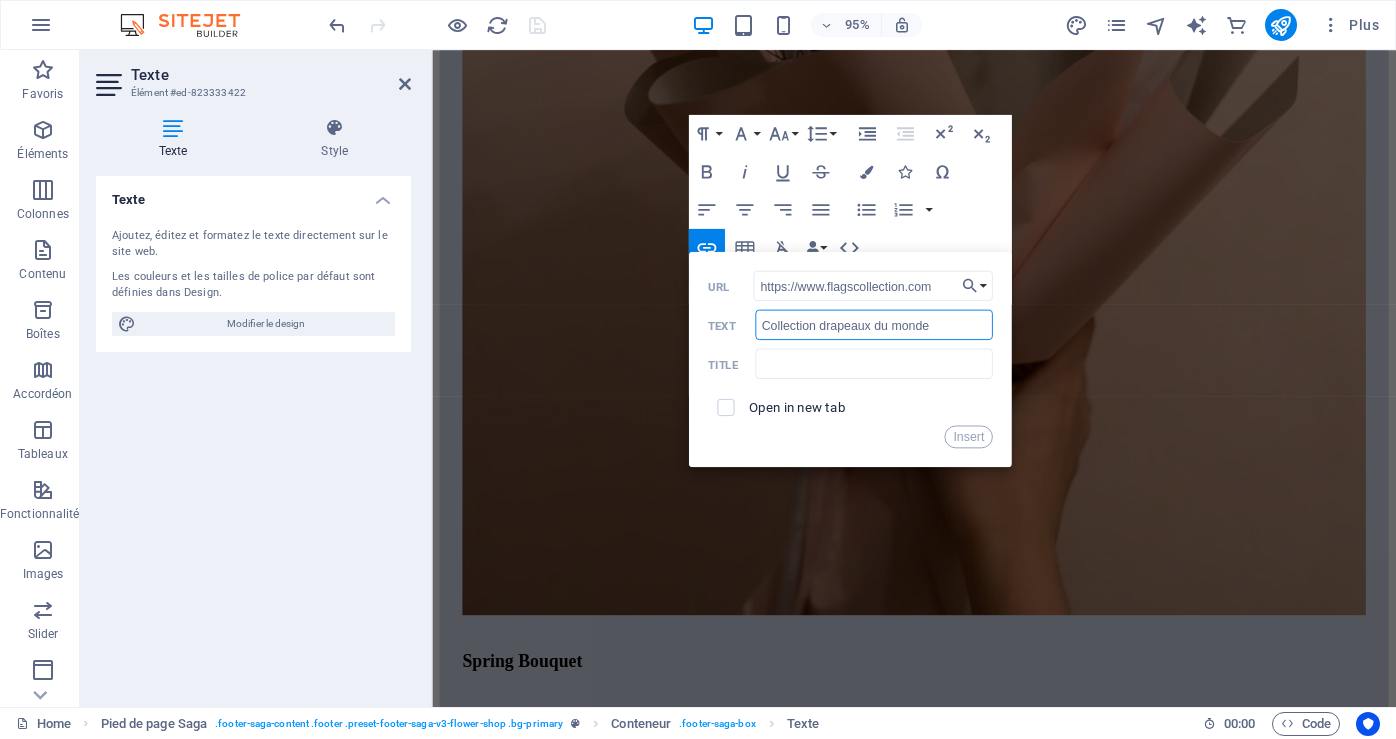 click on "Collection drapeaux du monde" at bounding box center (874, 325) 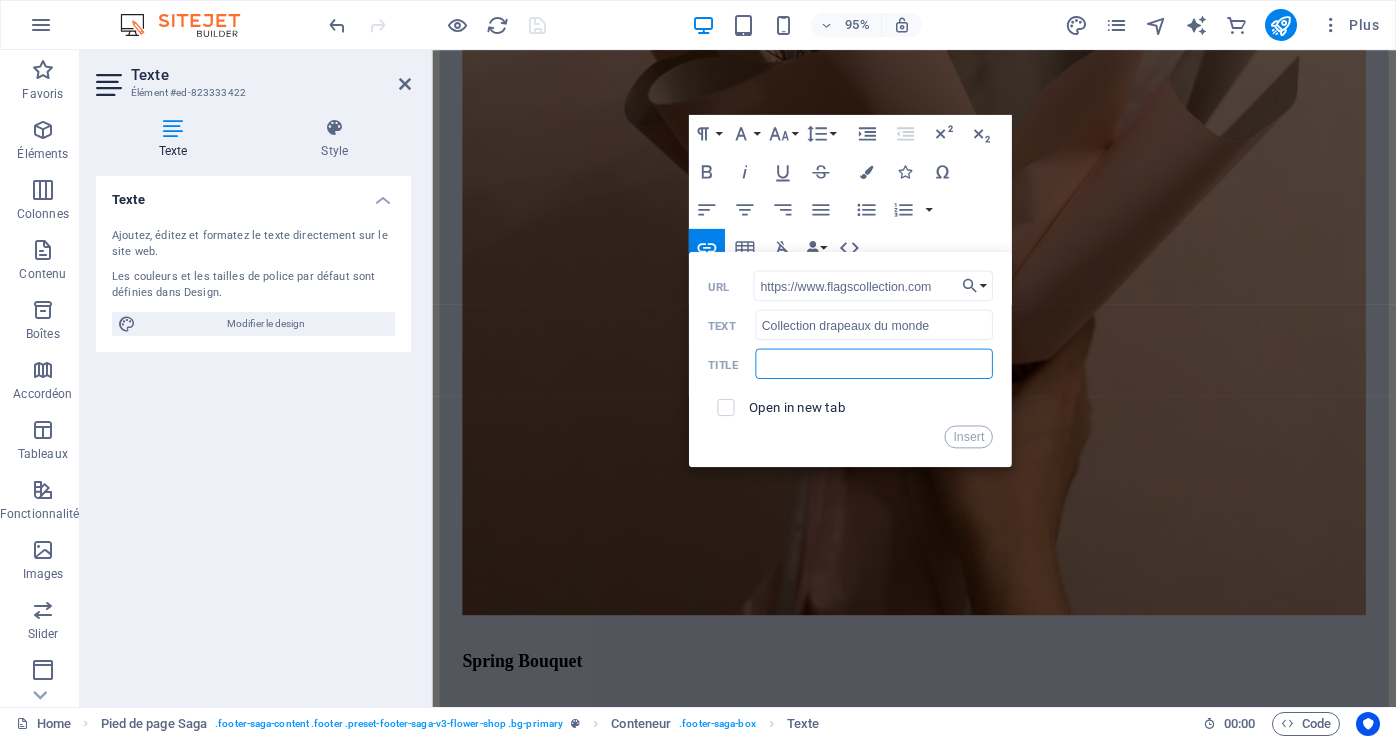 click at bounding box center [874, 364] 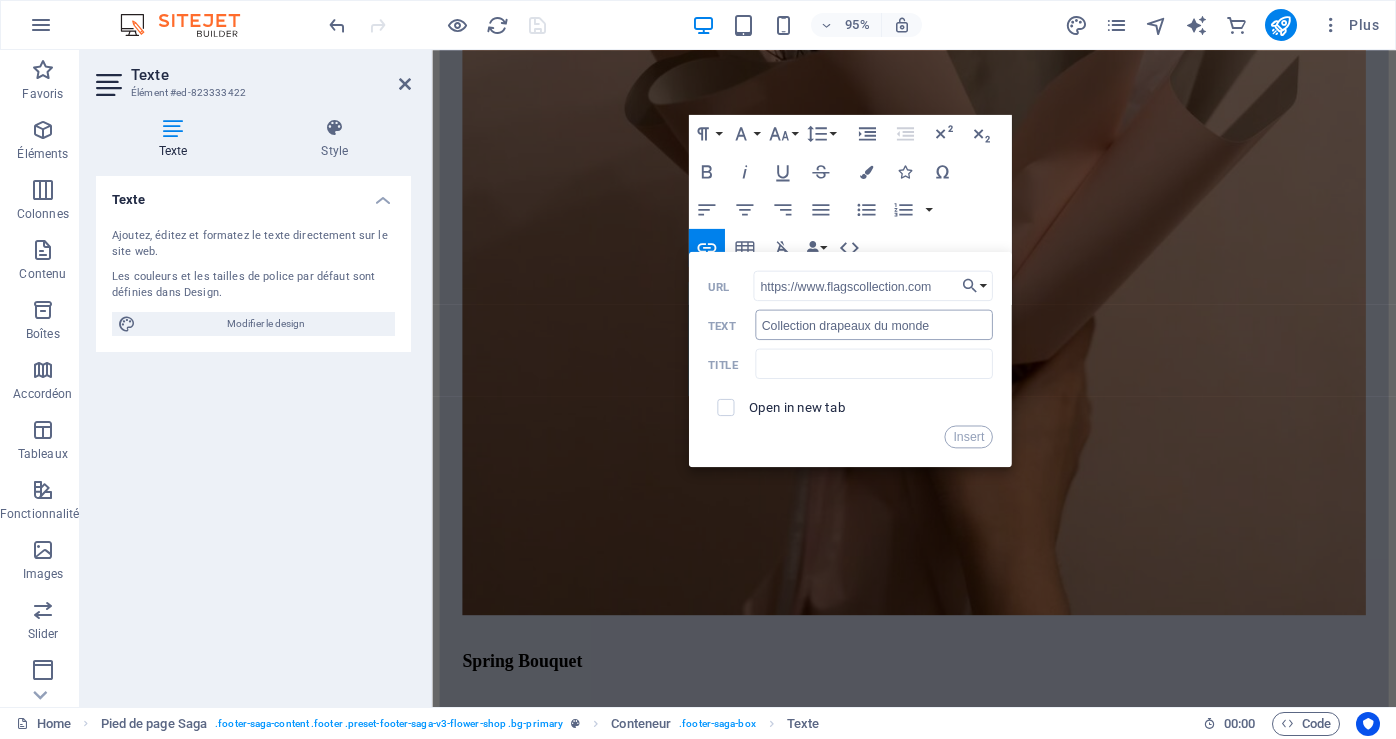 drag, startPoint x: 753, startPoint y: 329, endPoint x: 791, endPoint y: 328, distance: 38.013157 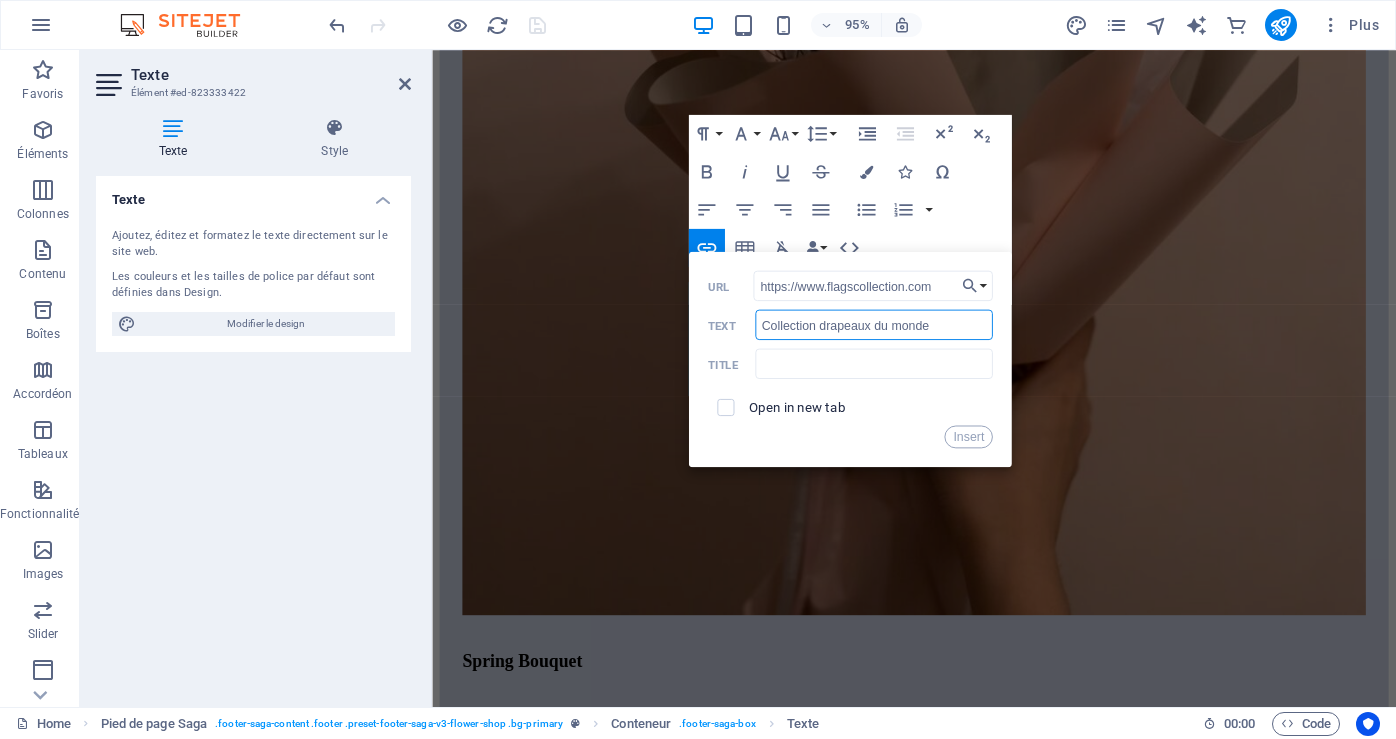 drag, startPoint x: 934, startPoint y: 327, endPoint x: 763, endPoint y: 334, distance: 171.14322 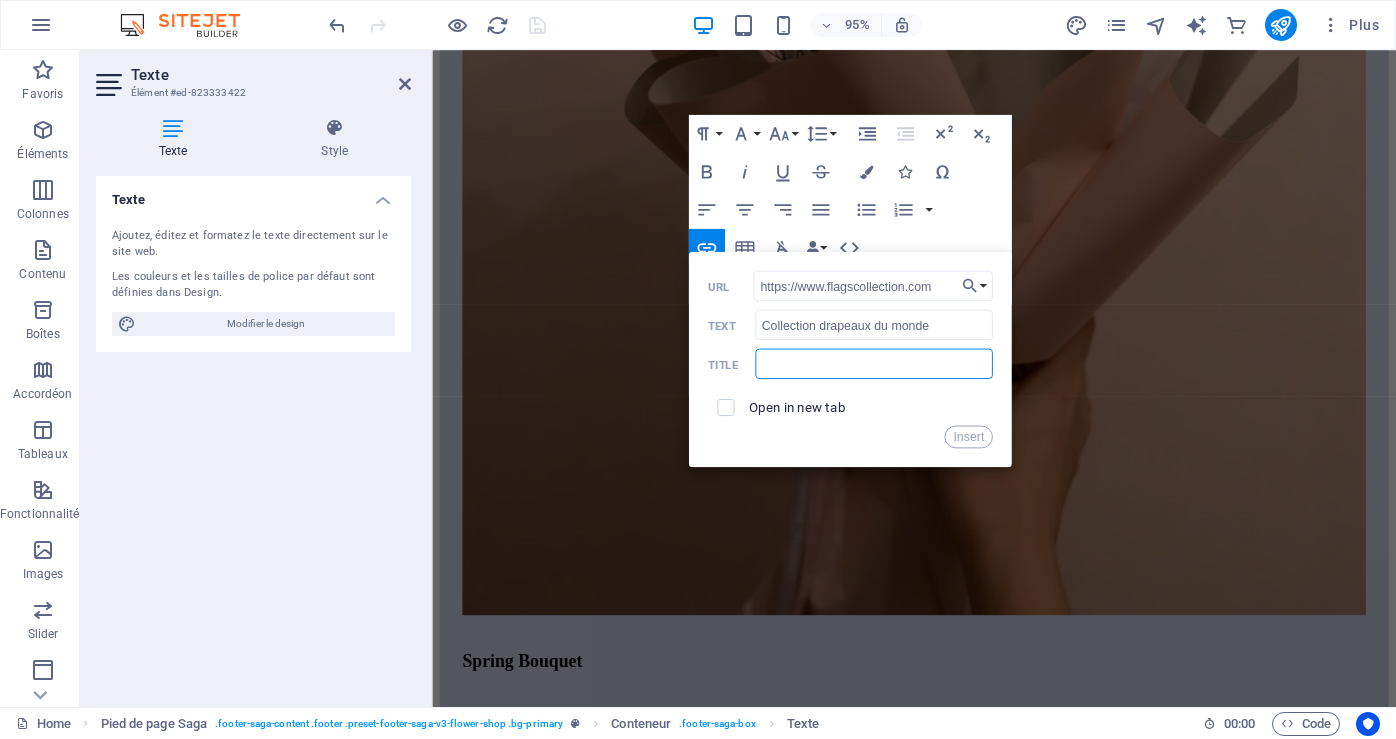 drag, startPoint x: 782, startPoint y: 328, endPoint x: 770, endPoint y: 353, distance: 27.730848 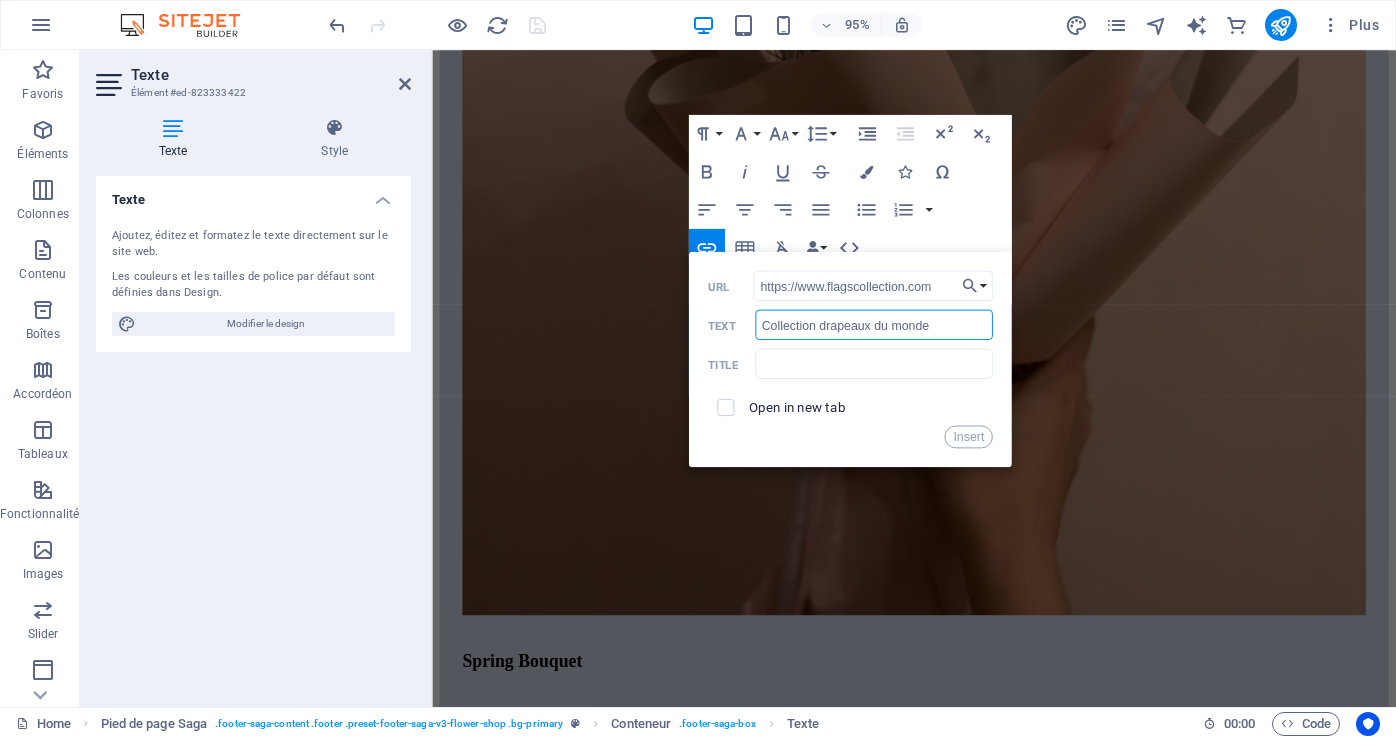 drag, startPoint x: 948, startPoint y: 329, endPoint x: 733, endPoint y: 326, distance: 215.02094 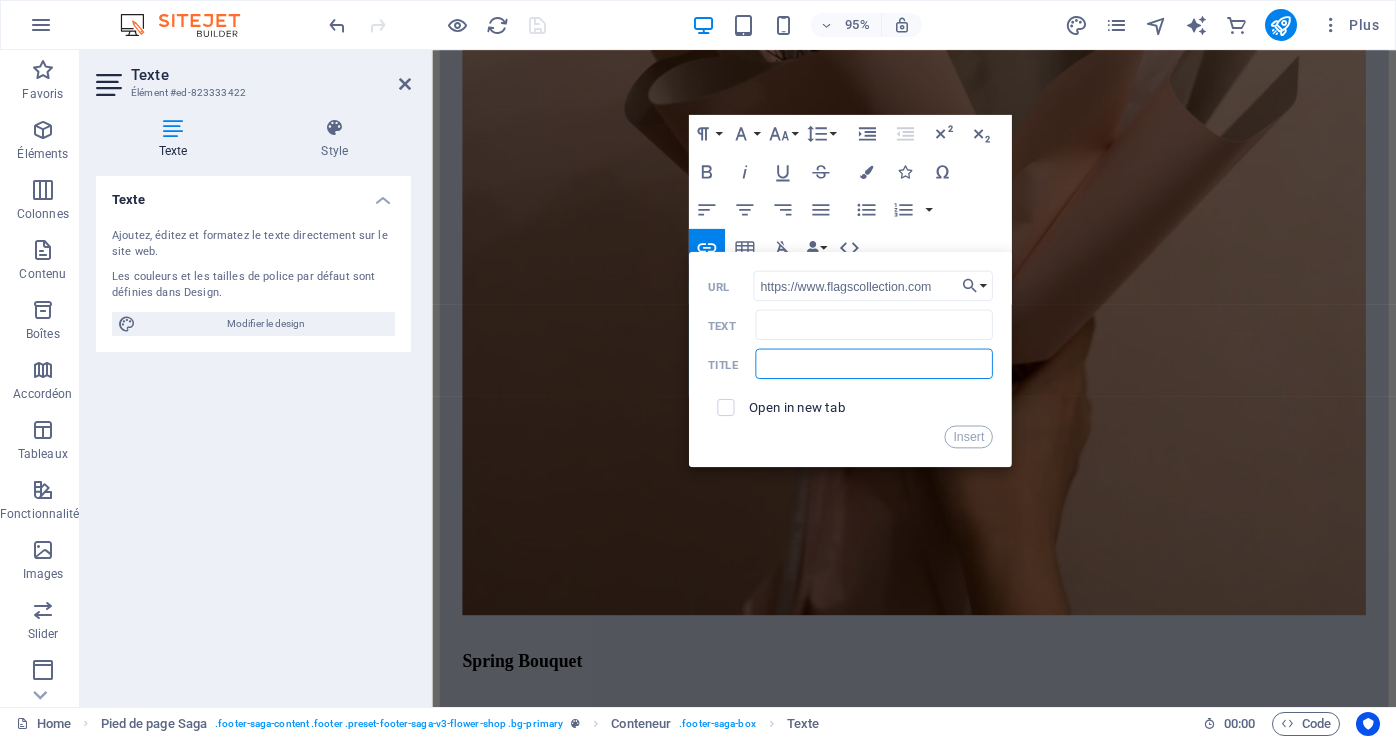 click at bounding box center [874, 364] 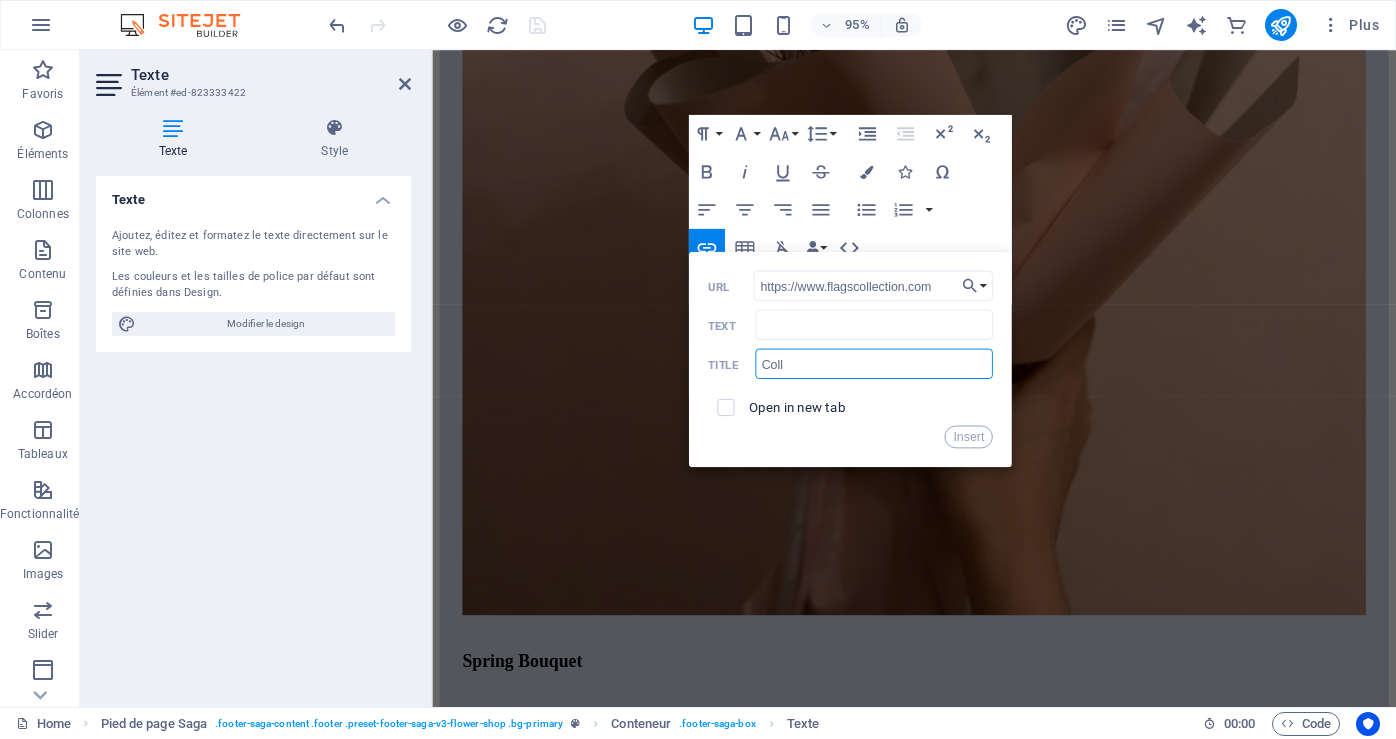paste on "55159e77-1862010" 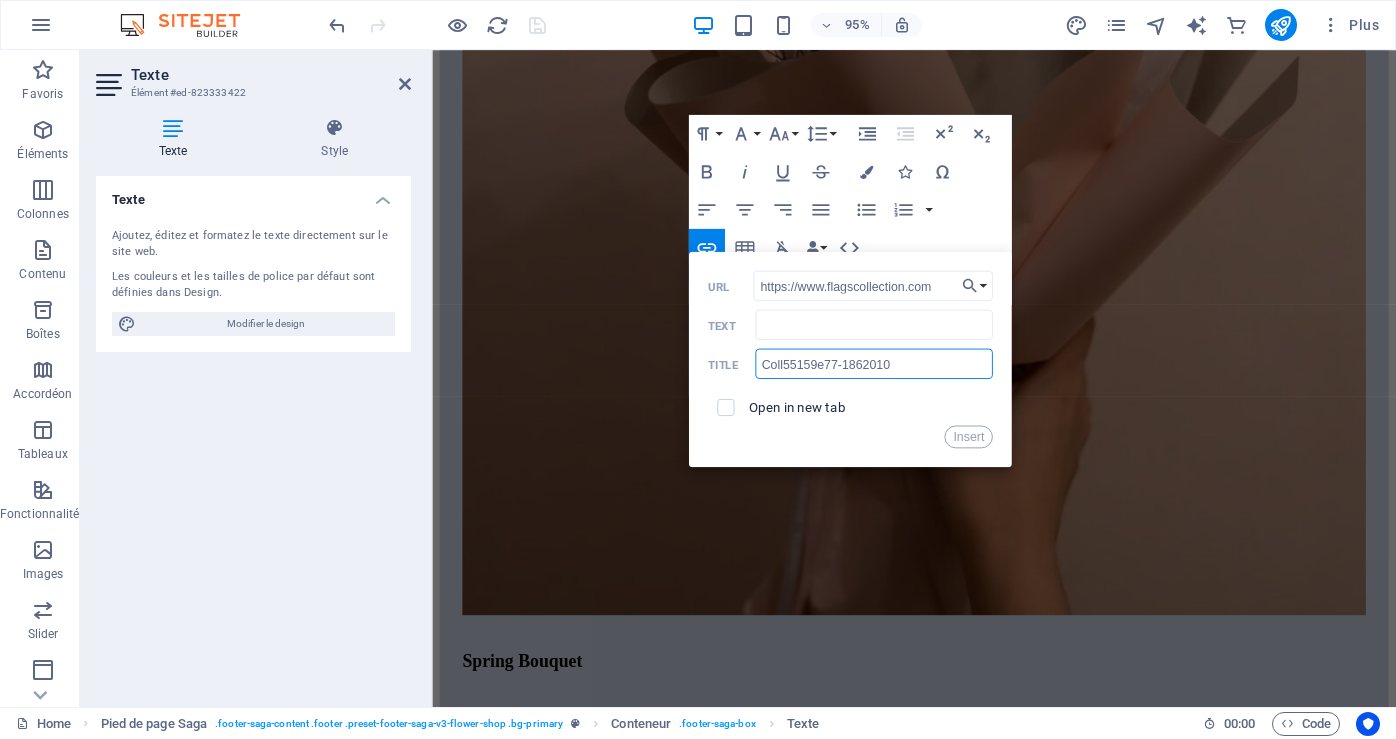 drag, startPoint x: 937, startPoint y: 363, endPoint x: 713, endPoint y: 381, distance: 224.72205 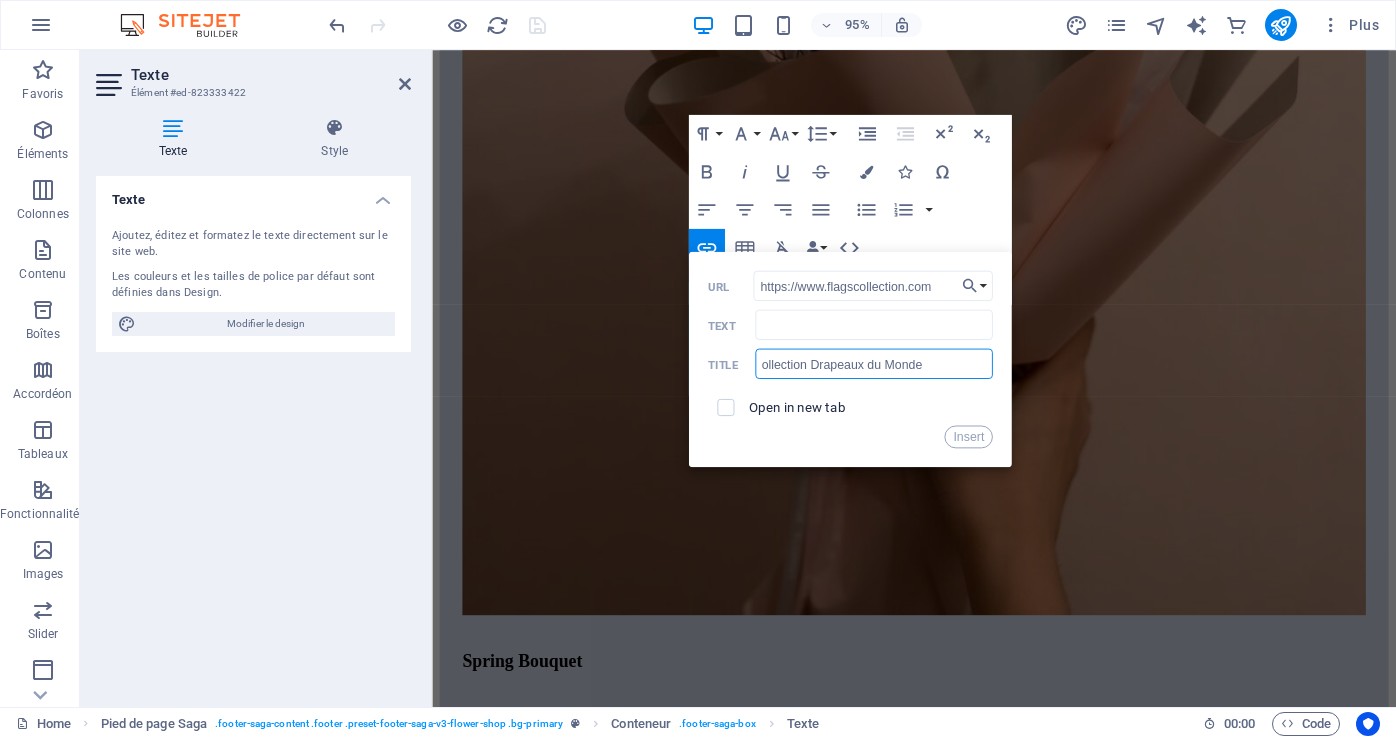 click on "ollection Drapeaux du Monde" at bounding box center [874, 364] 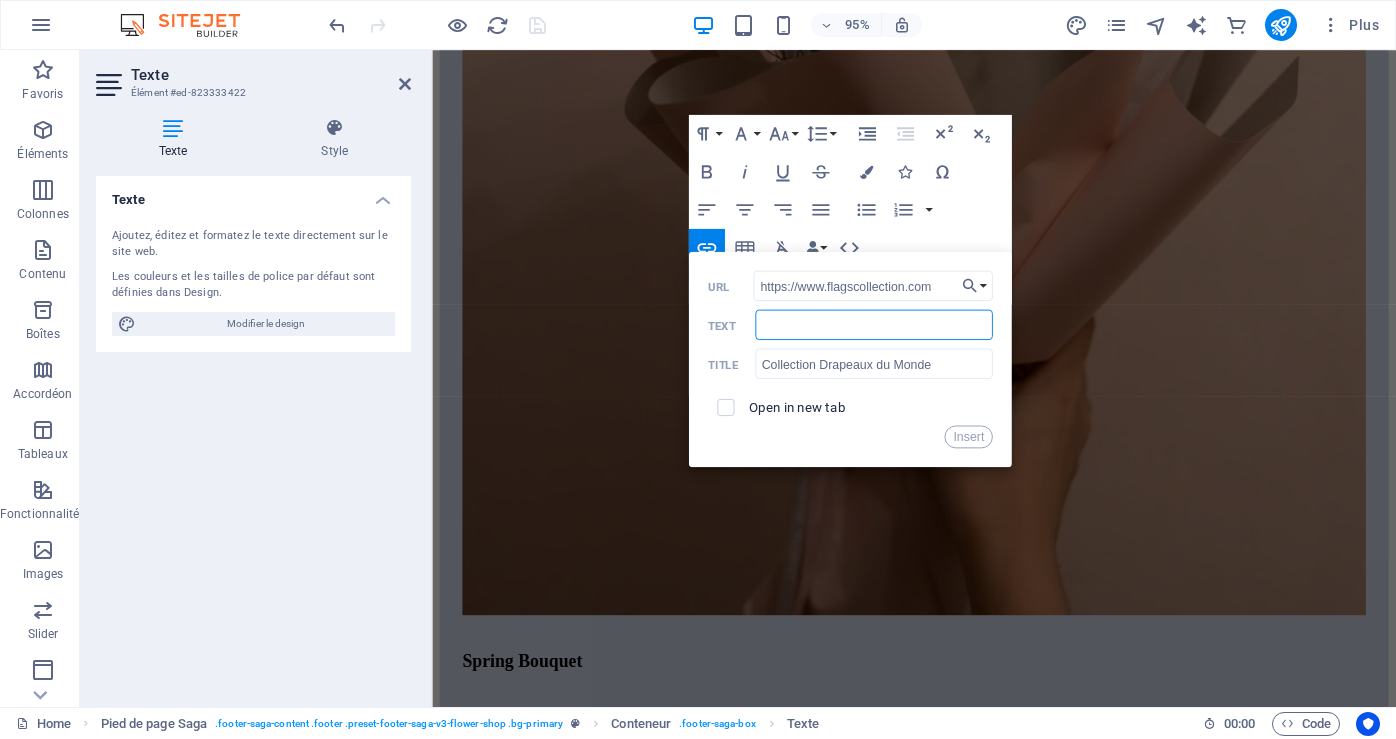 click on "Text" at bounding box center (874, 325) 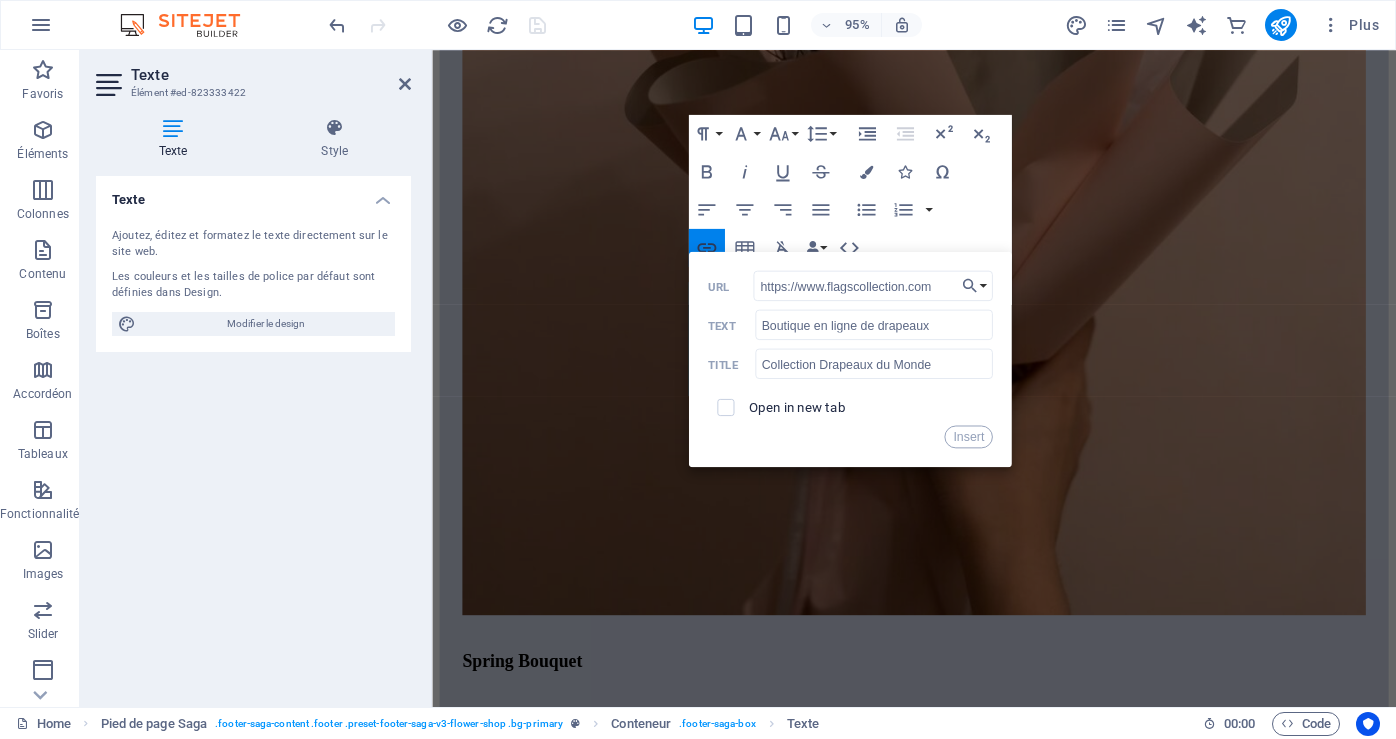 click 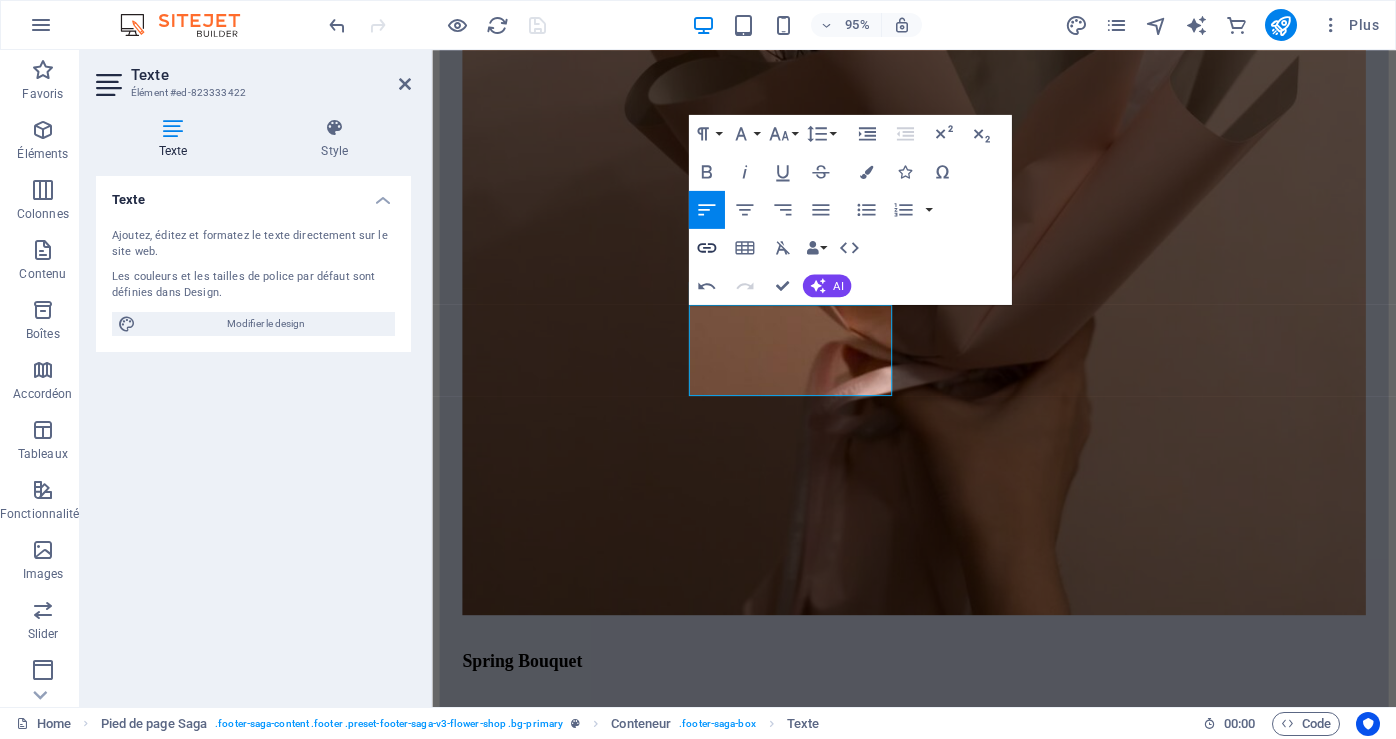 click 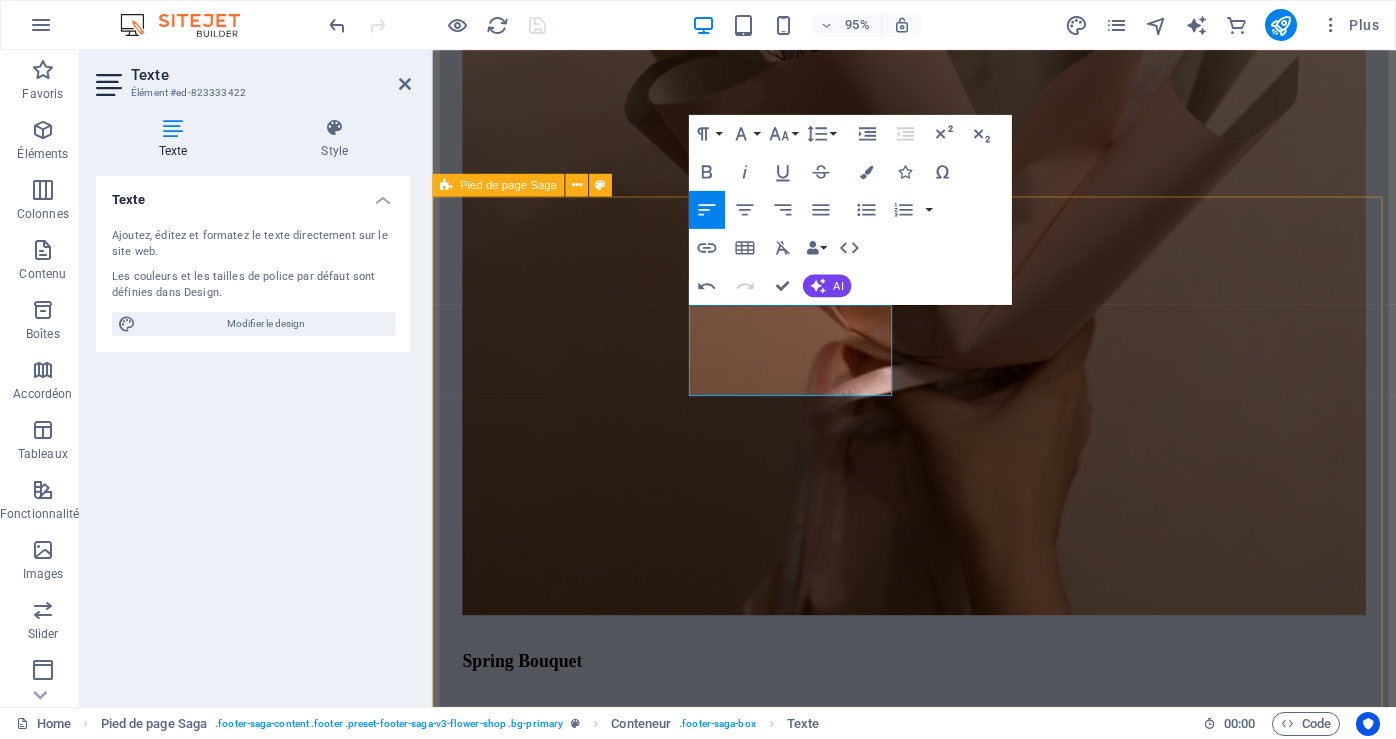 click on "Opening Hours Monday:       8:45 AM – 7:30 PM Tuesday to Saturday:   8:45 AM – 7:30 PM Open on all Bank Holidays except during Christmas and Easter. Open on all Bank Holidays except during Christmas and Easter. 2606 Bériot ,  Boisbriand ,  J7H 1T7 info@flagscollection.com 450 433-8129" at bounding box center (939, 23489) 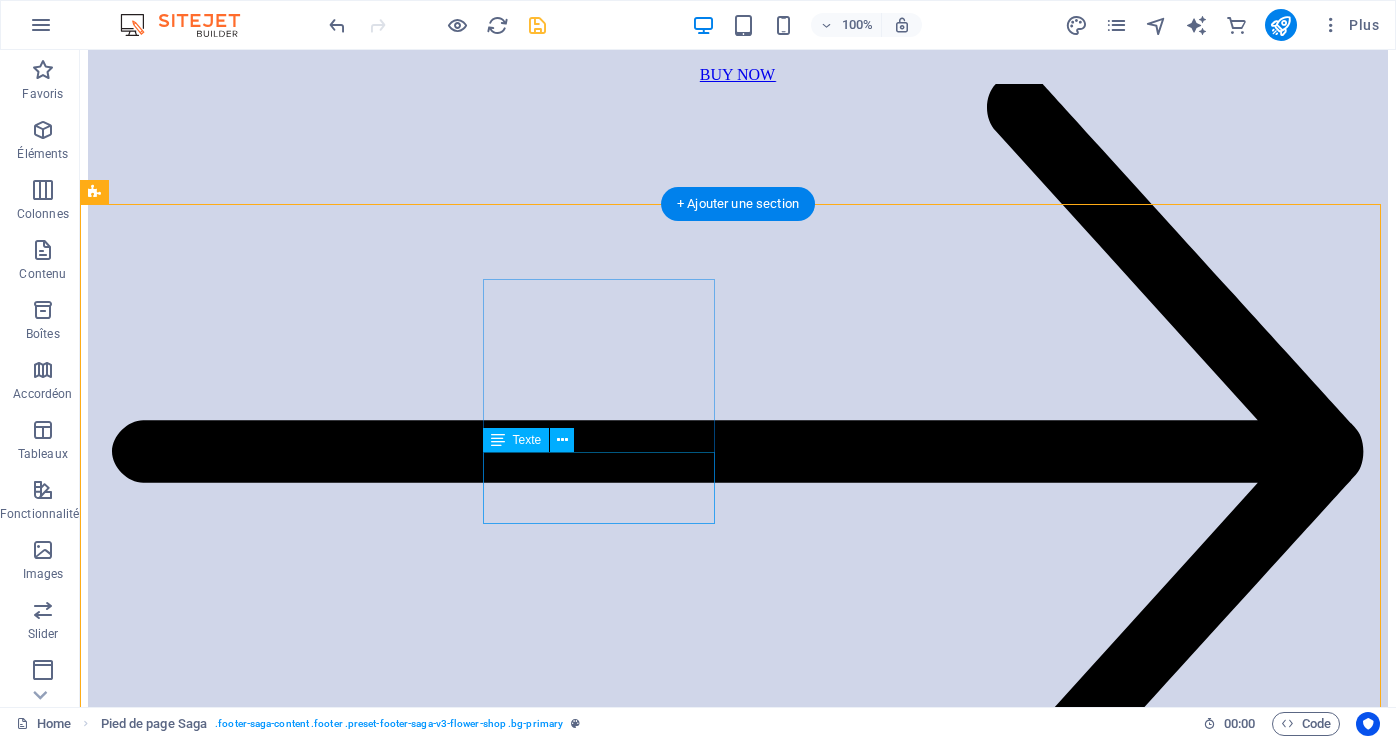 scroll, scrollTop: 7941, scrollLeft: 0, axis: vertical 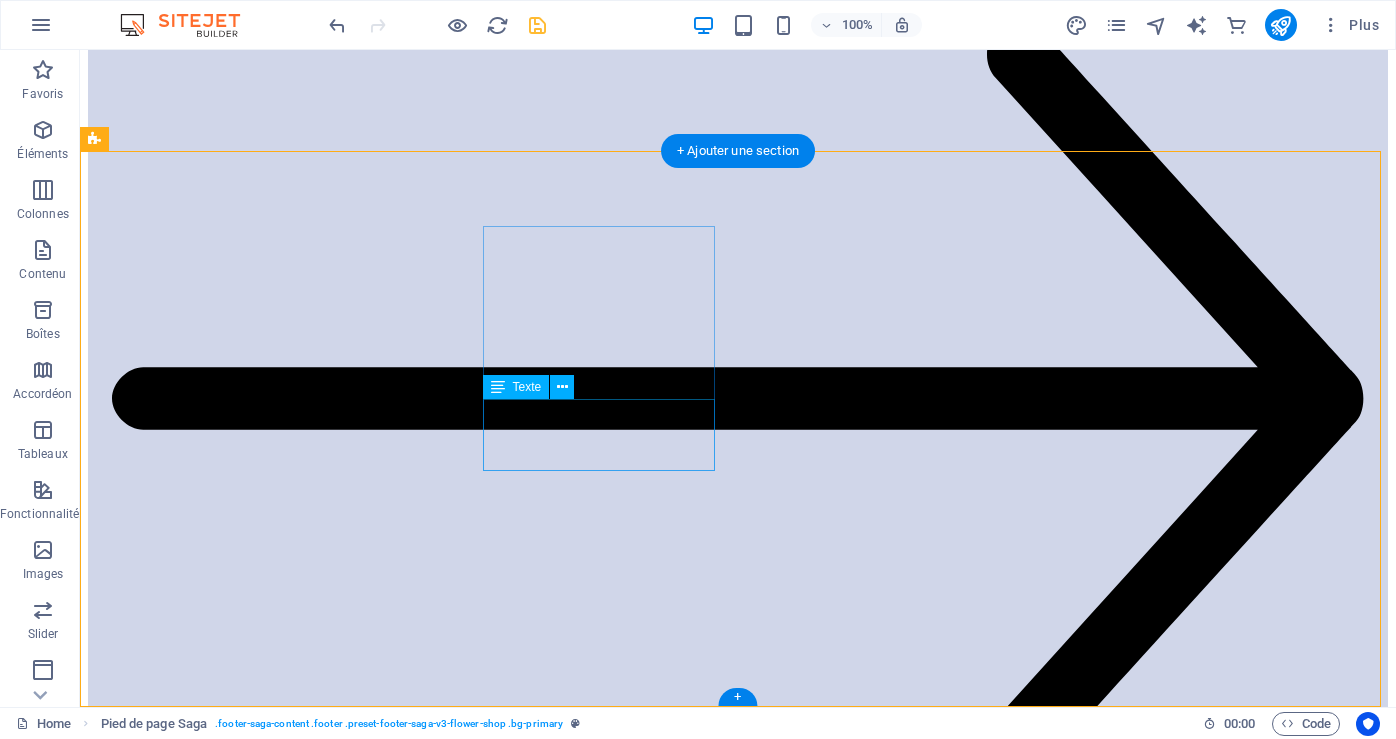 click on "Open on all Bank Holidays except during Christmas and Easter." at bounding box center (738, 29066) 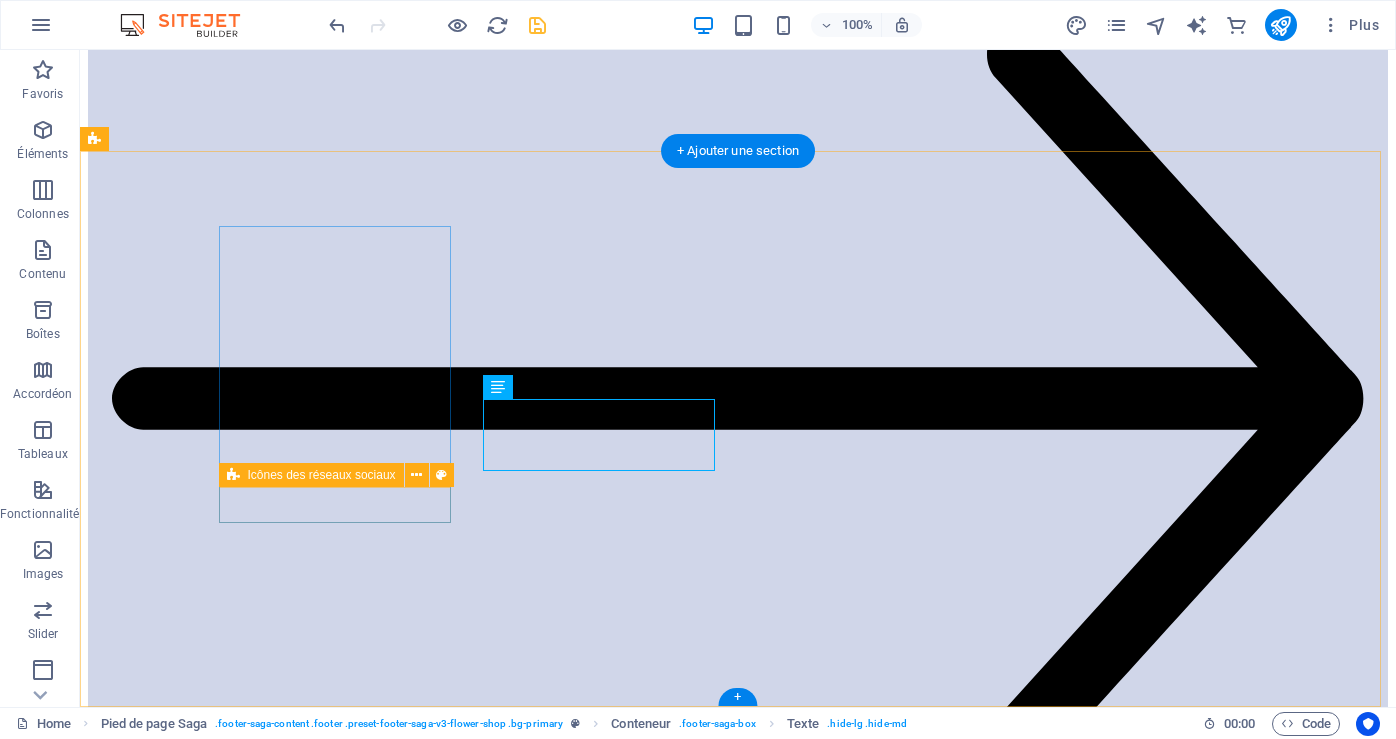 click at bounding box center [738, 25191] 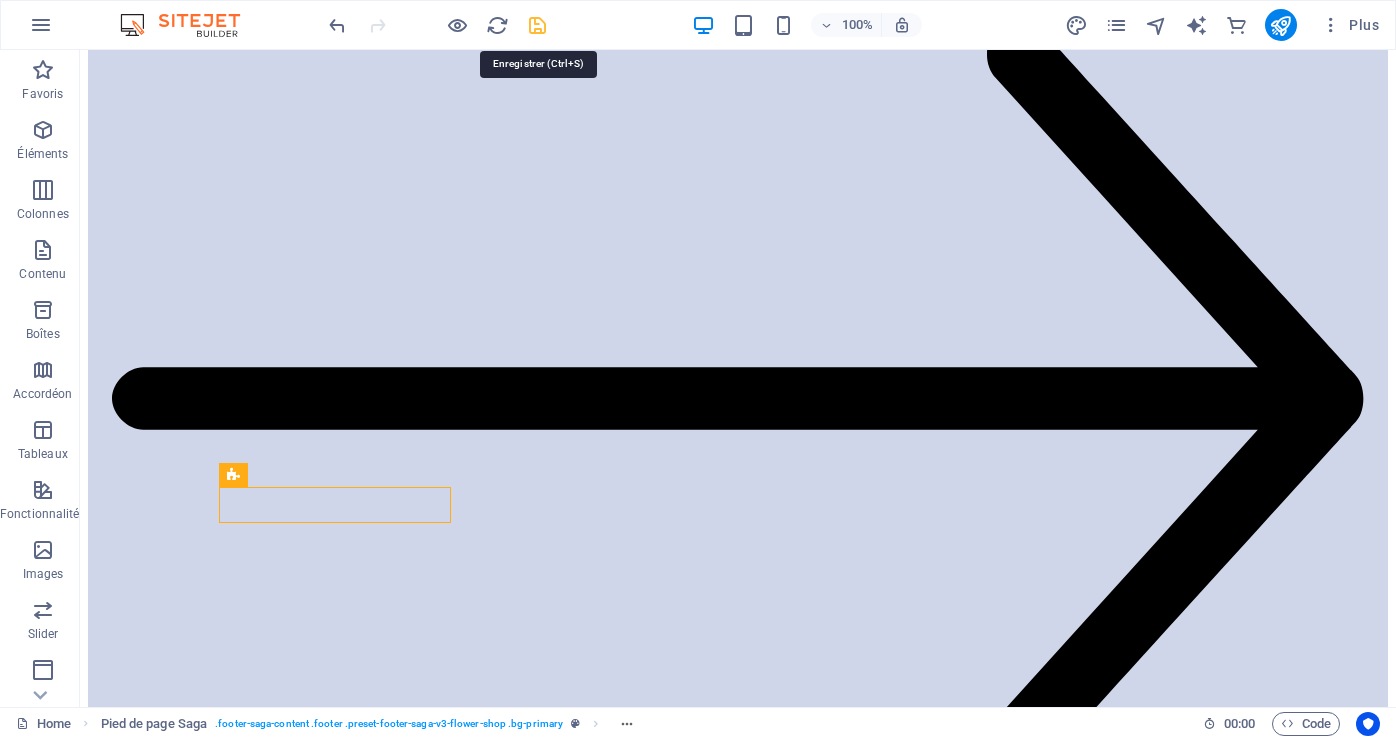click at bounding box center [537, 25] 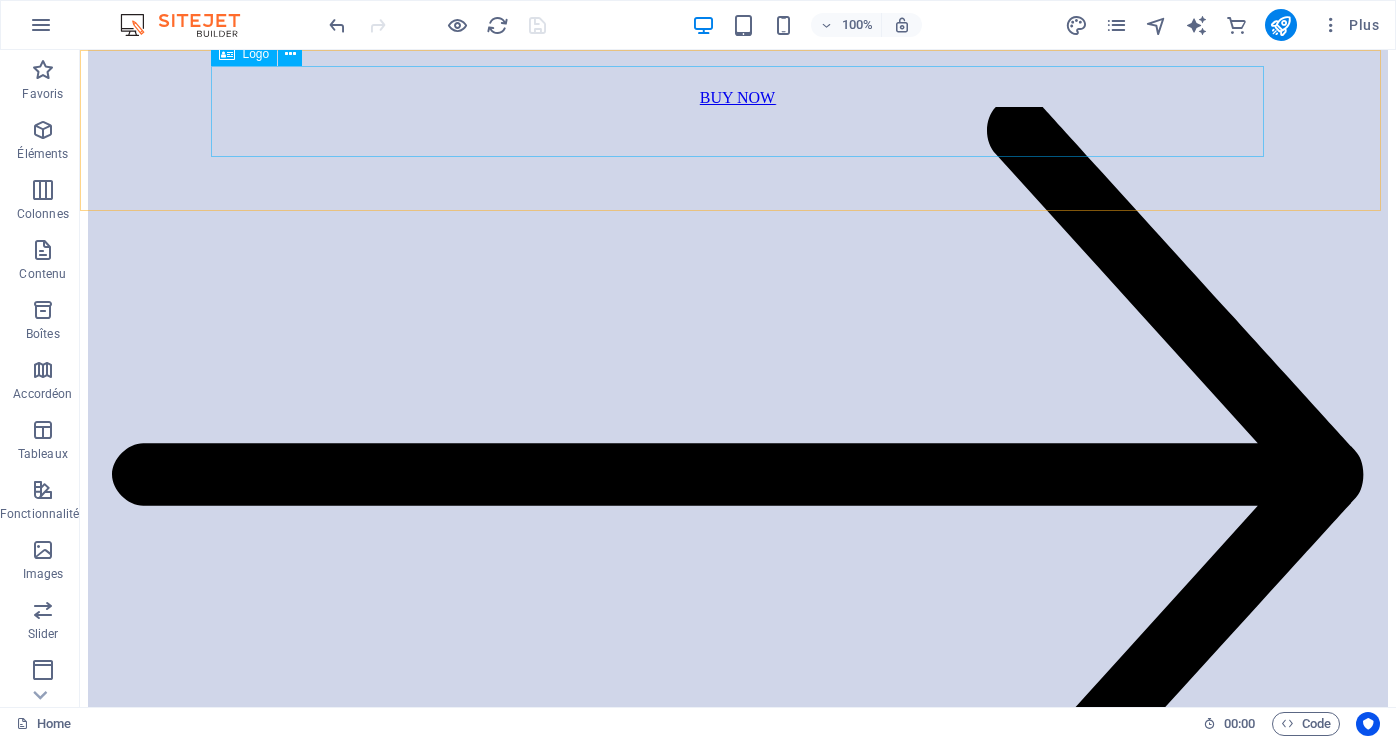 scroll, scrollTop: 7841, scrollLeft: 0, axis: vertical 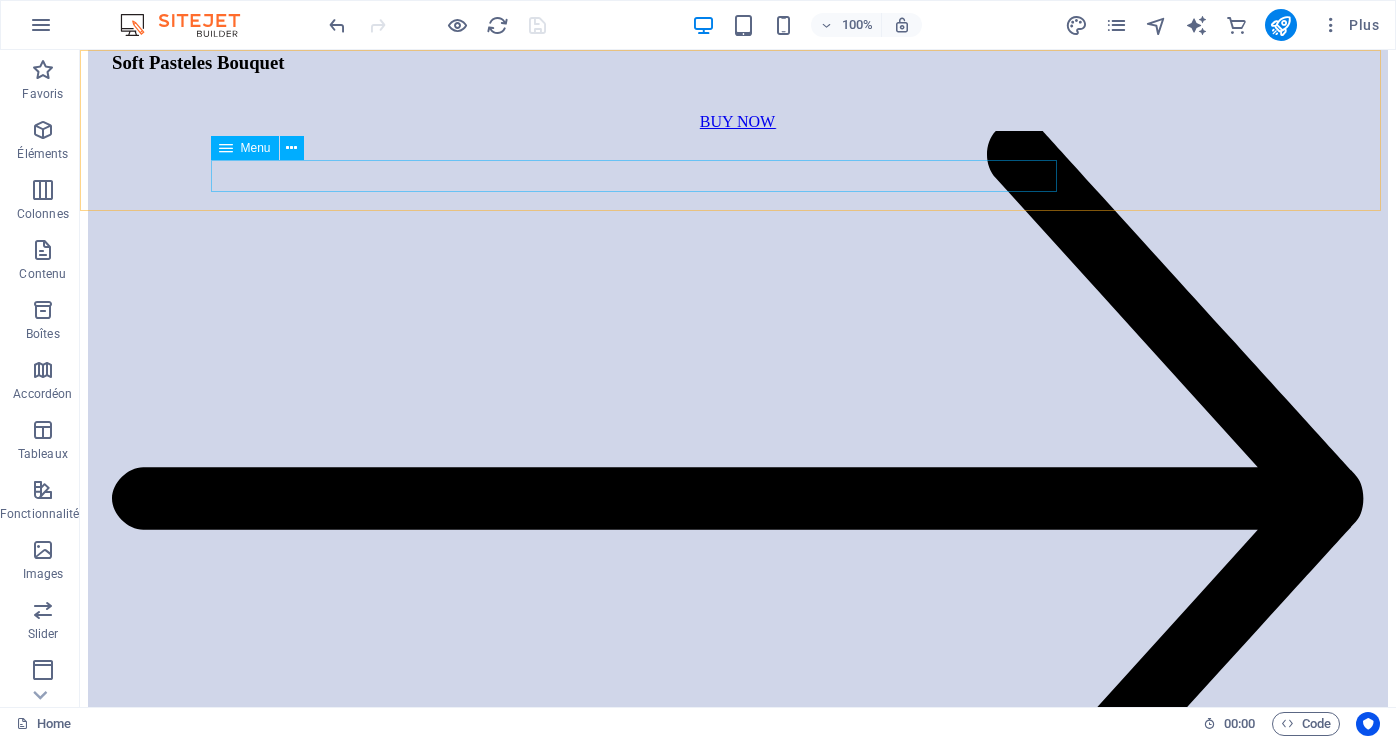click on "Home About Workshops Shop Contact Legal Notice Privacy" at bounding box center [738, -7622] 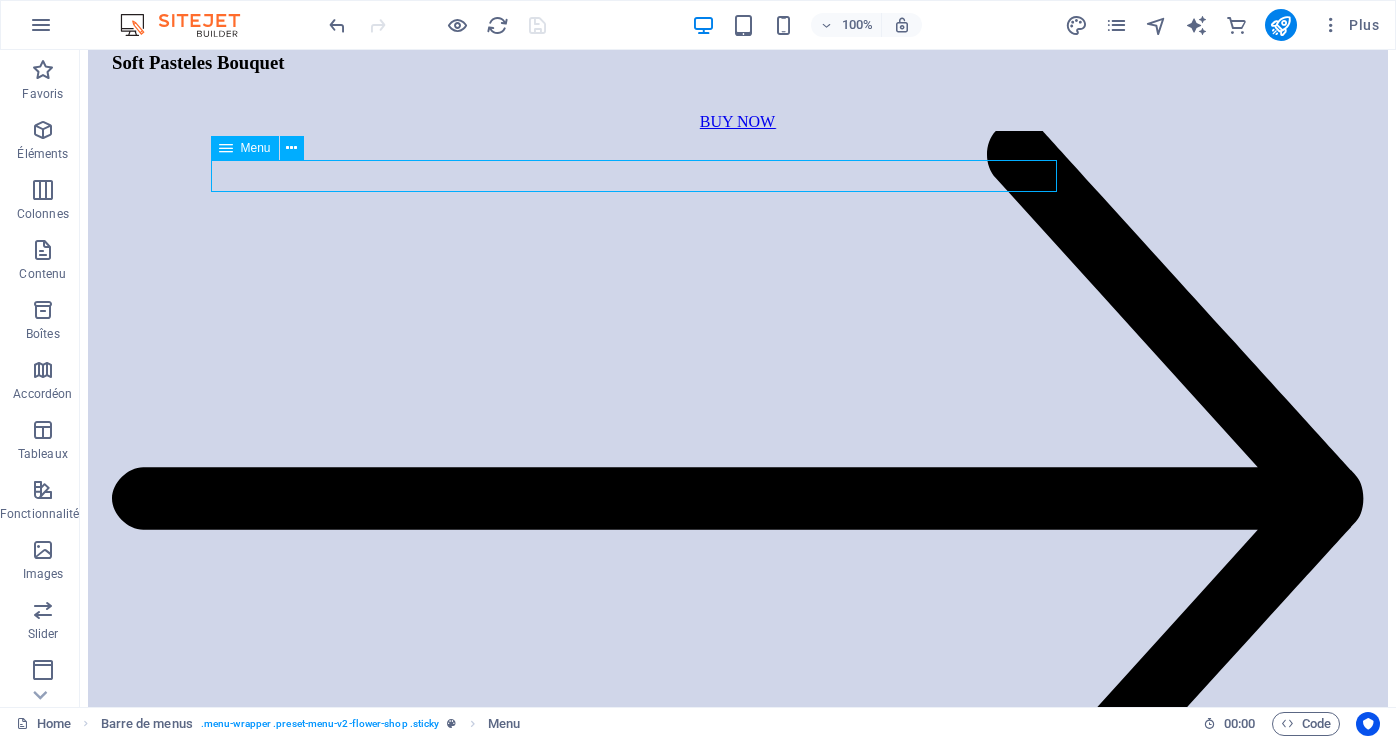 click on "Home About Workshops Shop Contact Legal Notice Privacy" at bounding box center [738, -7622] 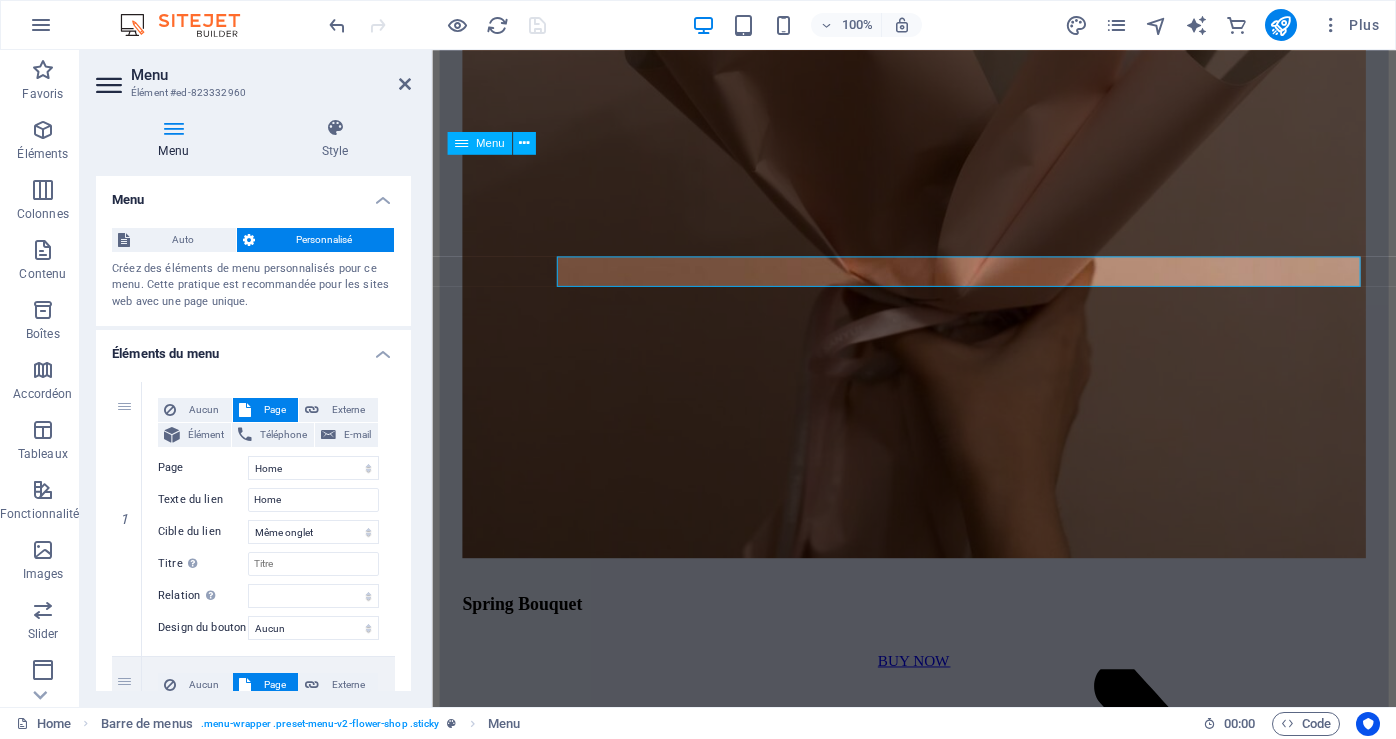 scroll, scrollTop: 7734, scrollLeft: 0, axis: vertical 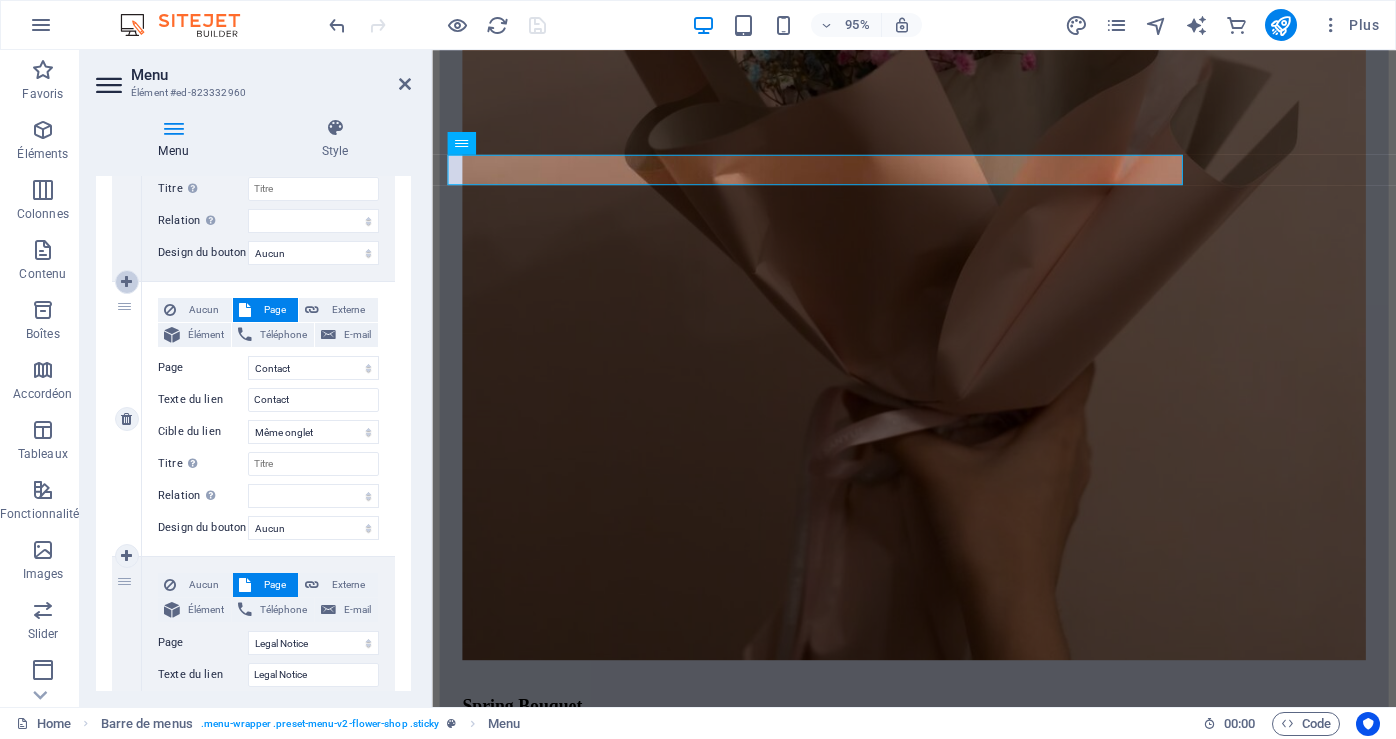 click at bounding box center [126, 282] 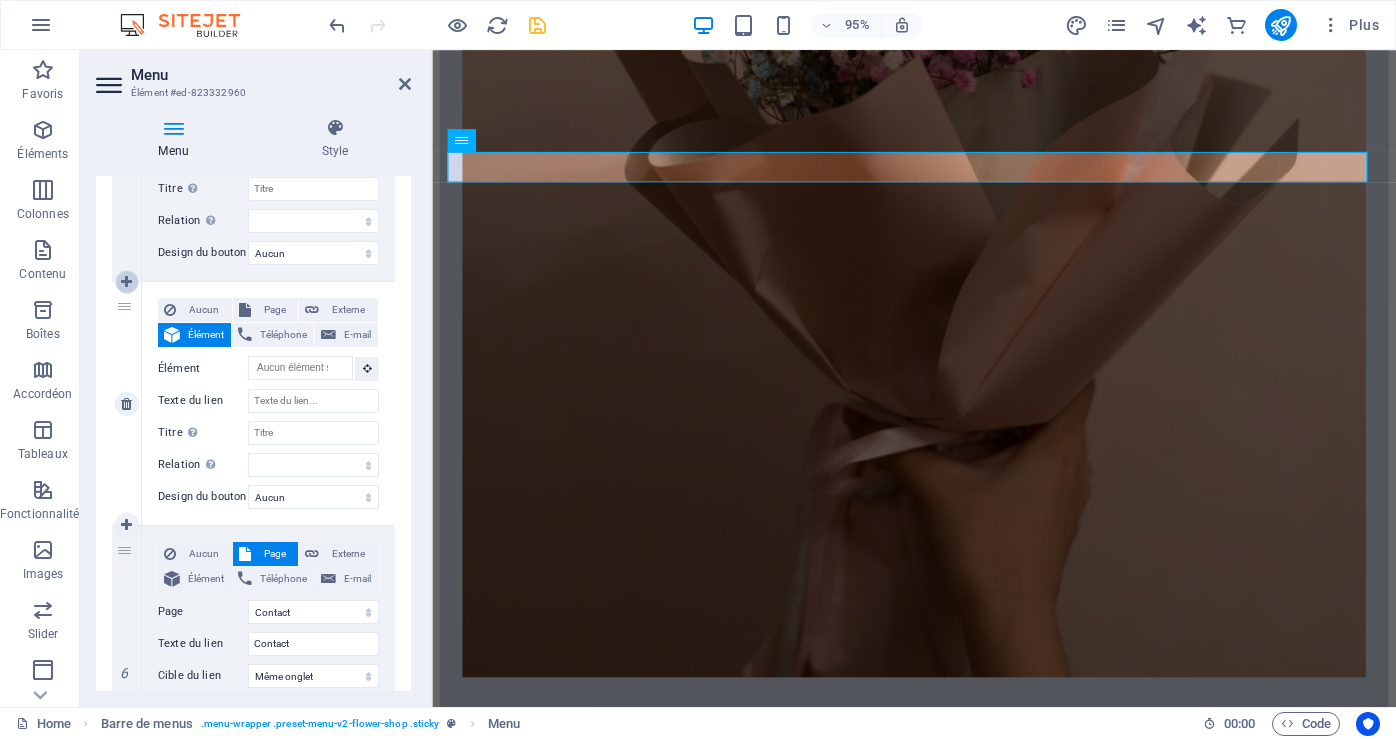 scroll, scrollTop: 7766, scrollLeft: 0, axis: vertical 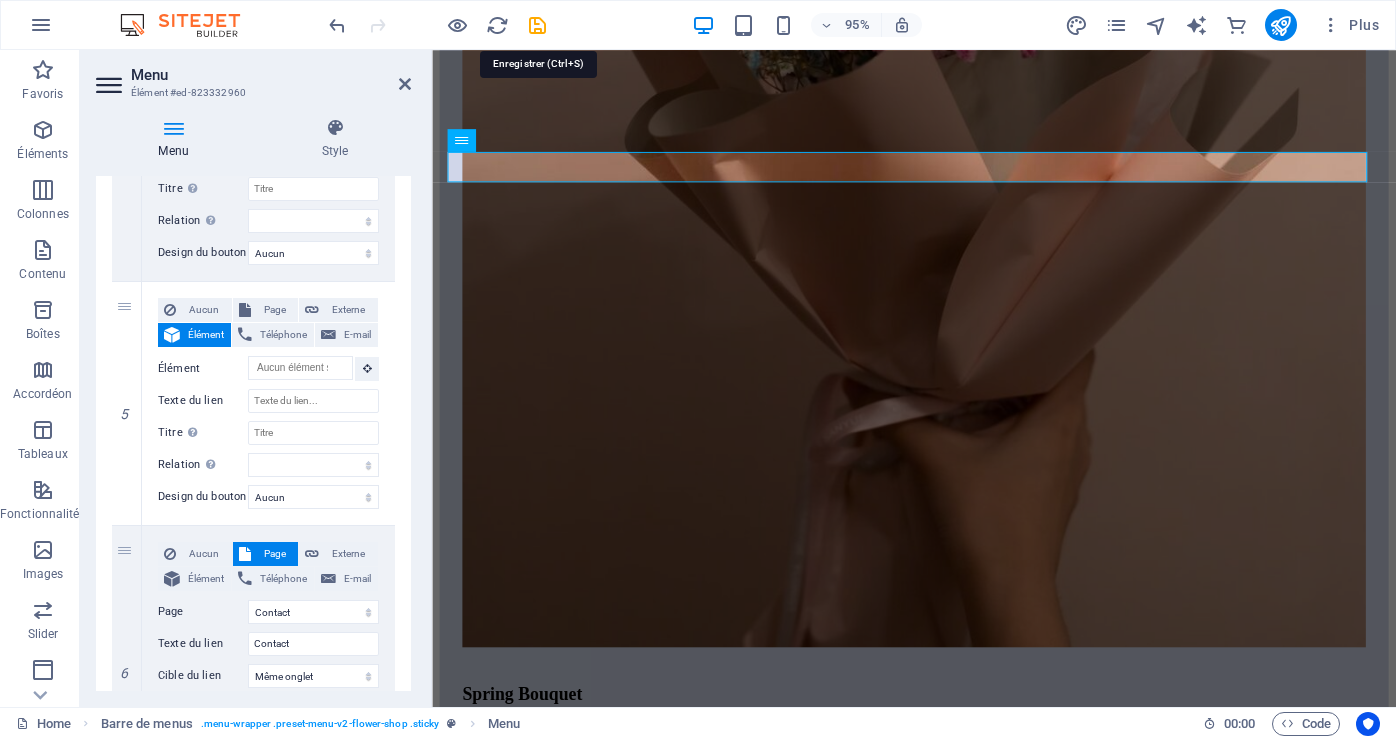 click at bounding box center [537, 25] 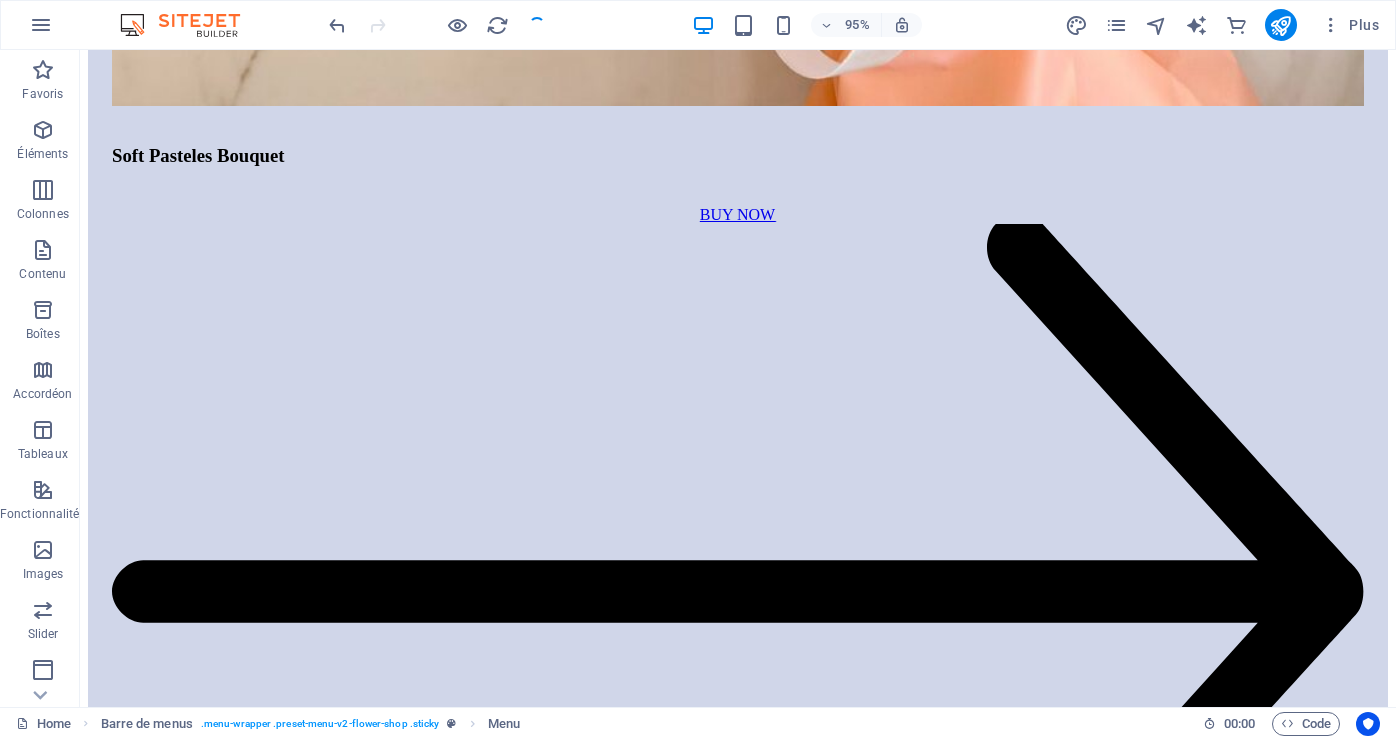 scroll, scrollTop: 7841, scrollLeft: 0, axis: vertical 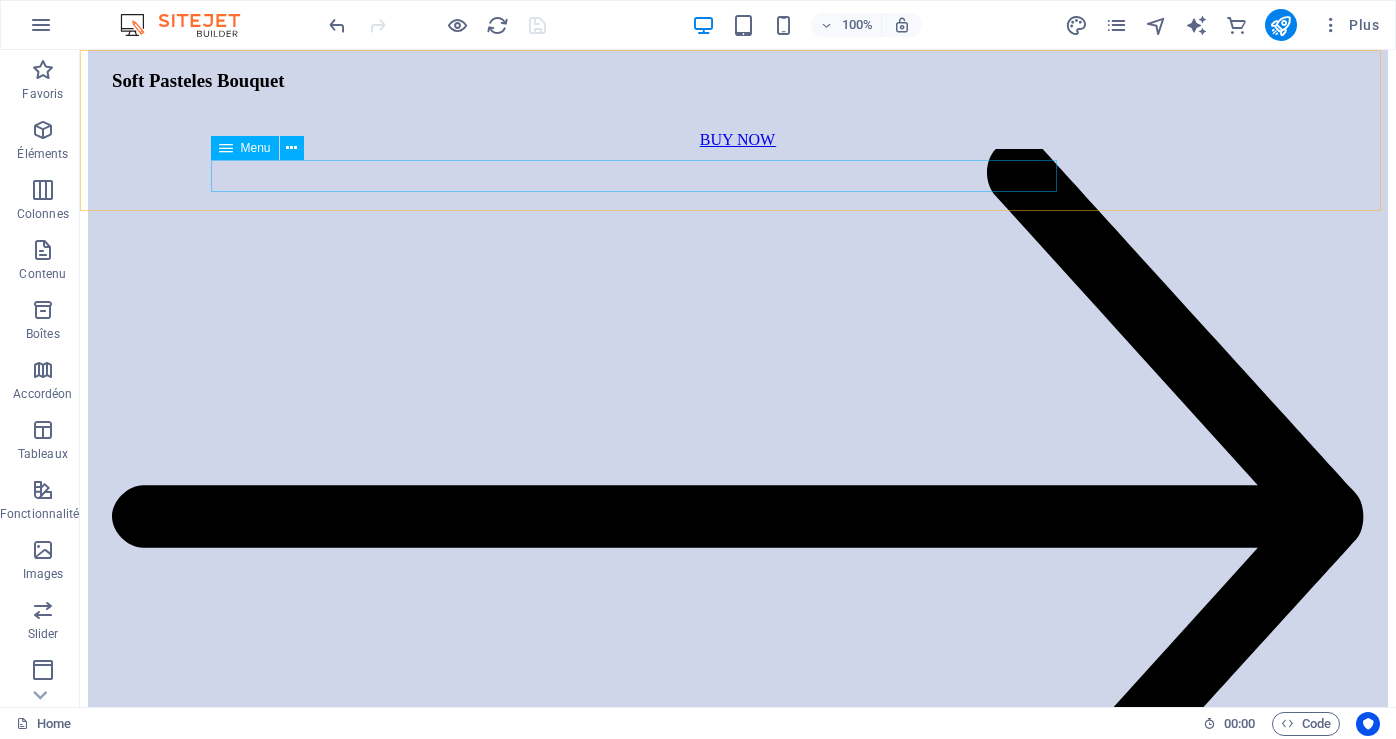click on "Home About Workshops Shop Contact Legal Notice Privacy" at bounding box center (738, -7613) 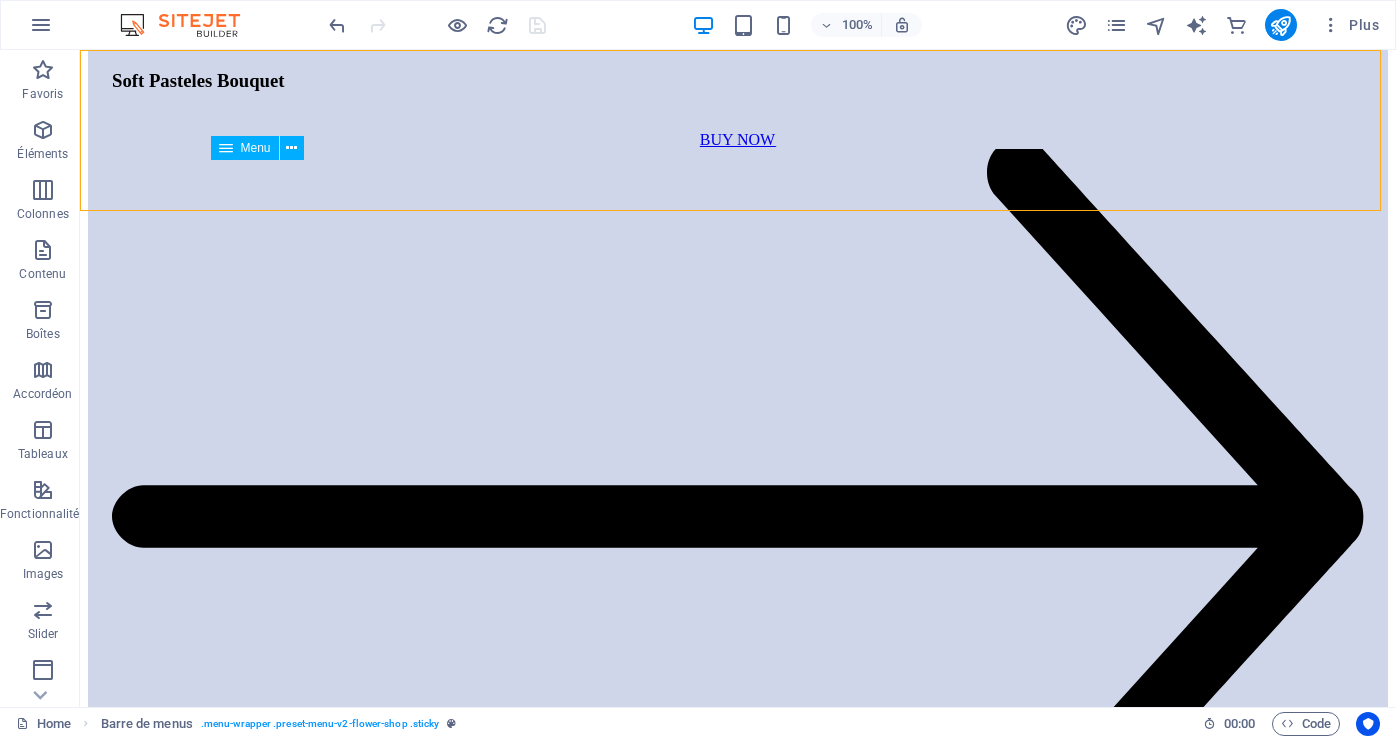 click on "Home About Workshops Shop Contact Legal Notice Privacy" at bounding box center [738, -7613] 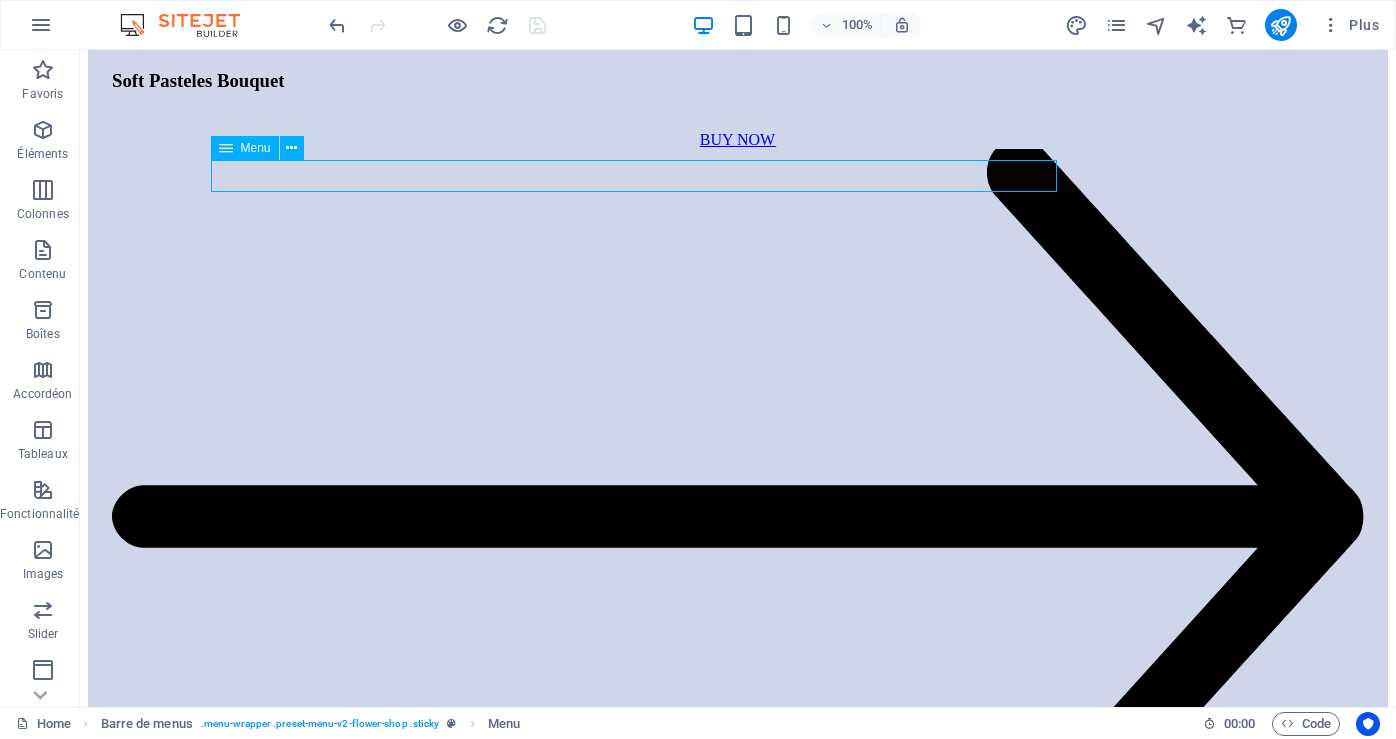 click on "Home About Workshops Shop Contact Legal Notice Privacy" at bounding box center (738, -7613) 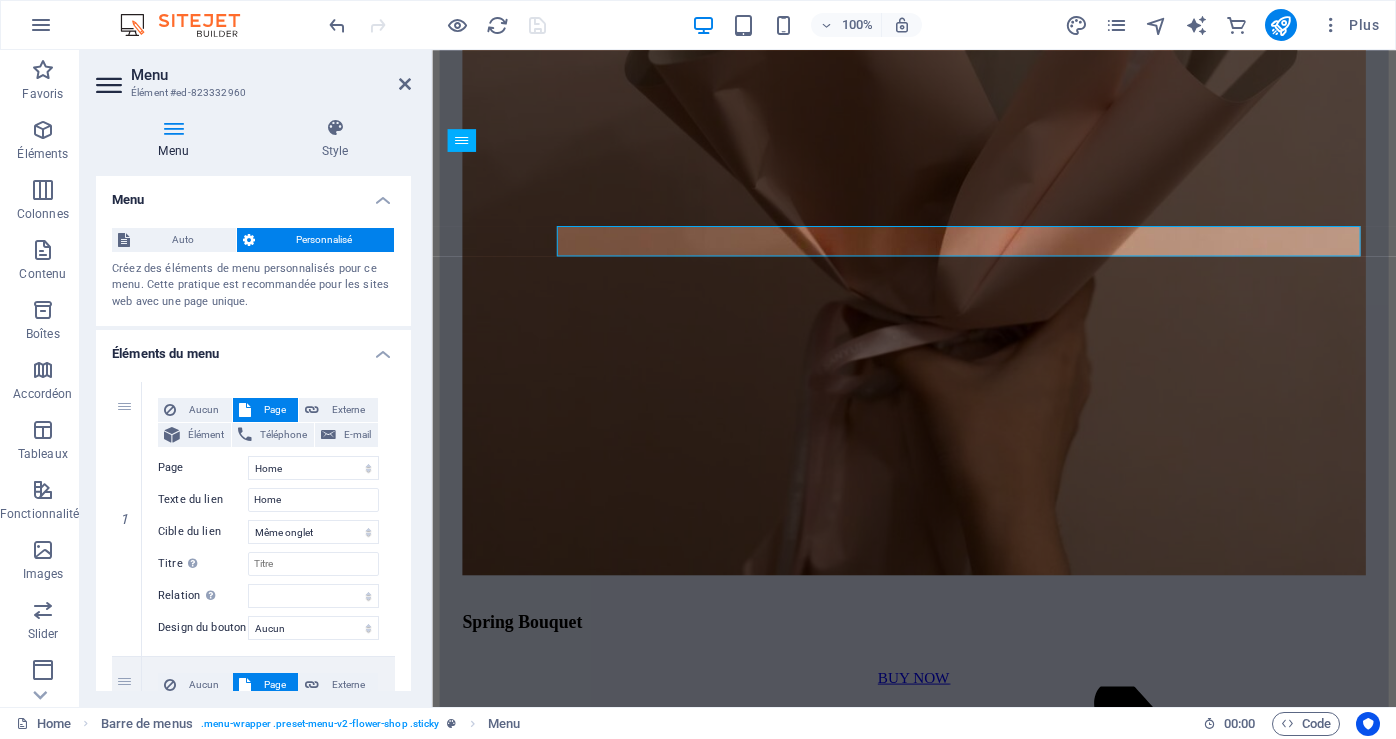 scroll, scrollTop: 7766, scrollLeft: 0, axis: vertical 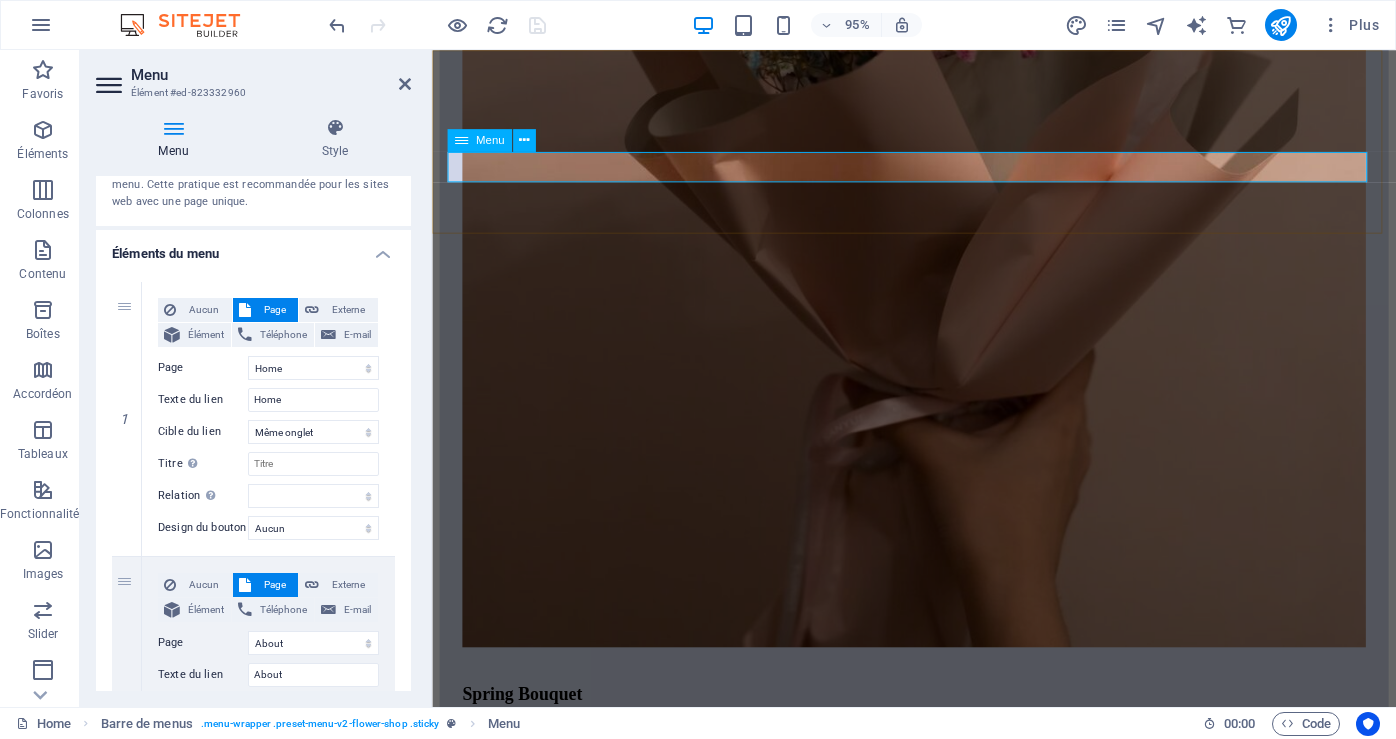 click on "Home About Workshops Shop Contact Legal Notice Privacy" at bounding box center (939, -7538) 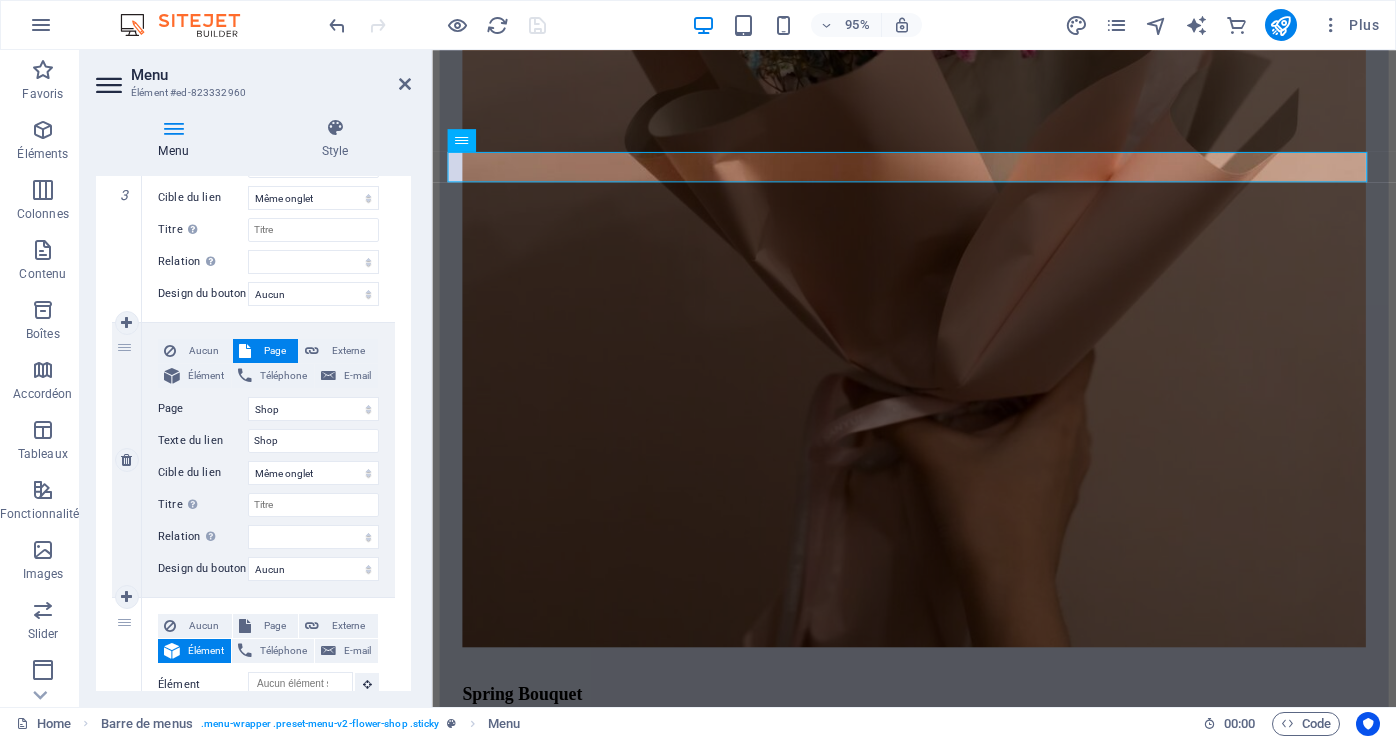 scroll, scrollTop: 900, scrollLeft: 0, axis: vertical 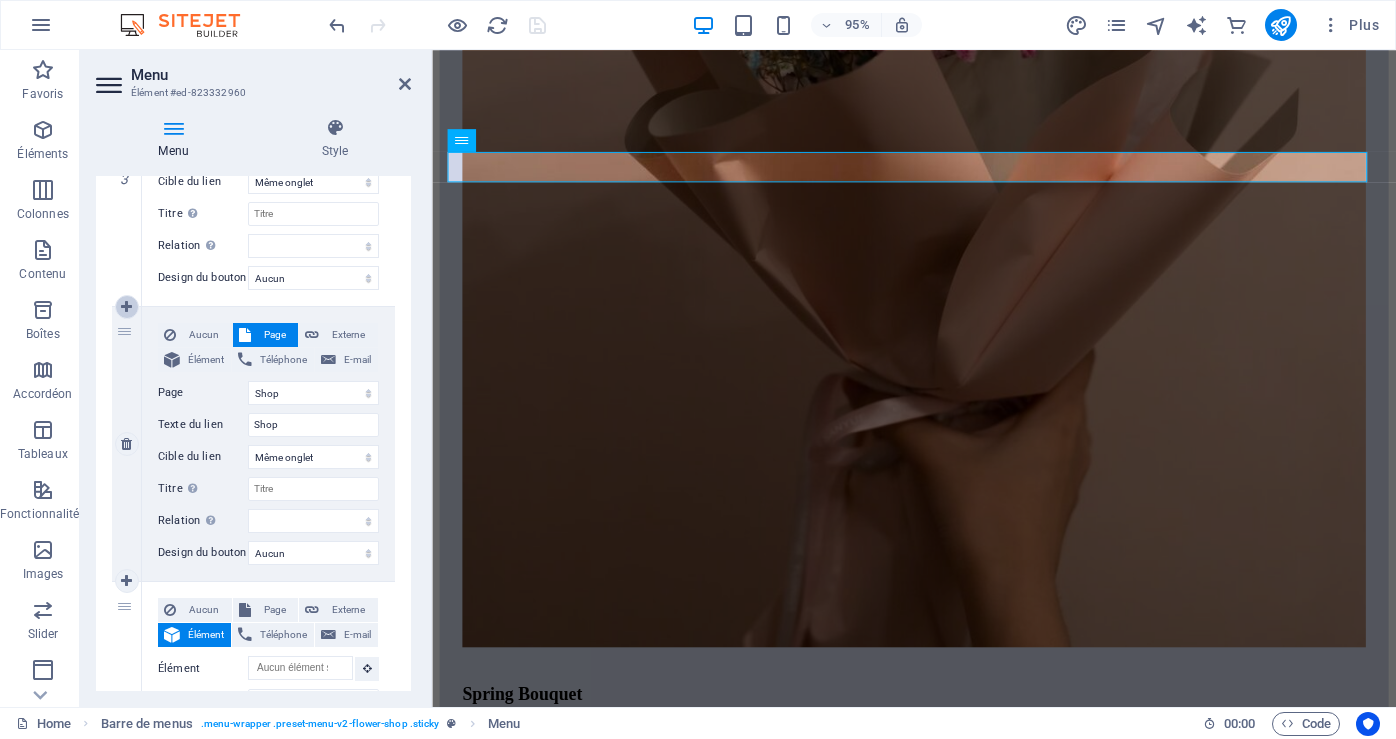 click at bounding box center (126, 307) 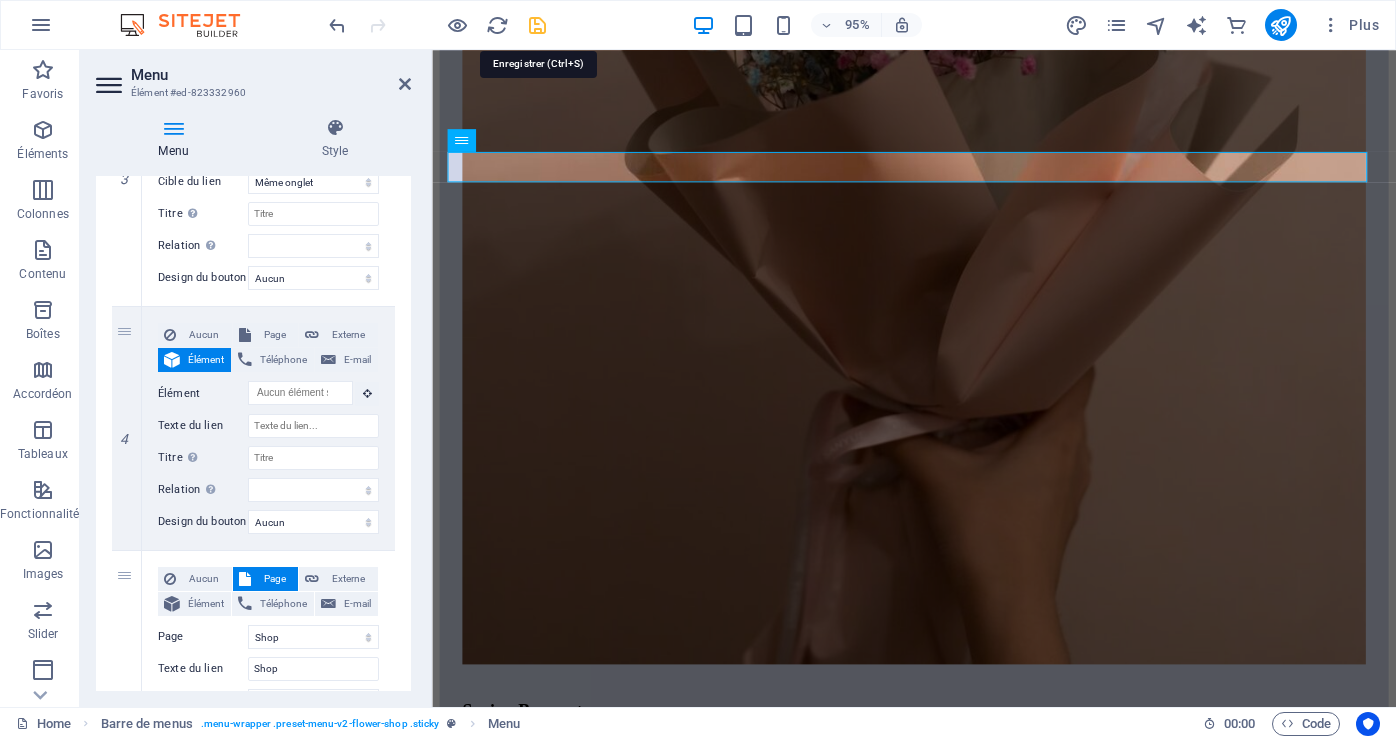 click at bounding box center (537, 25) 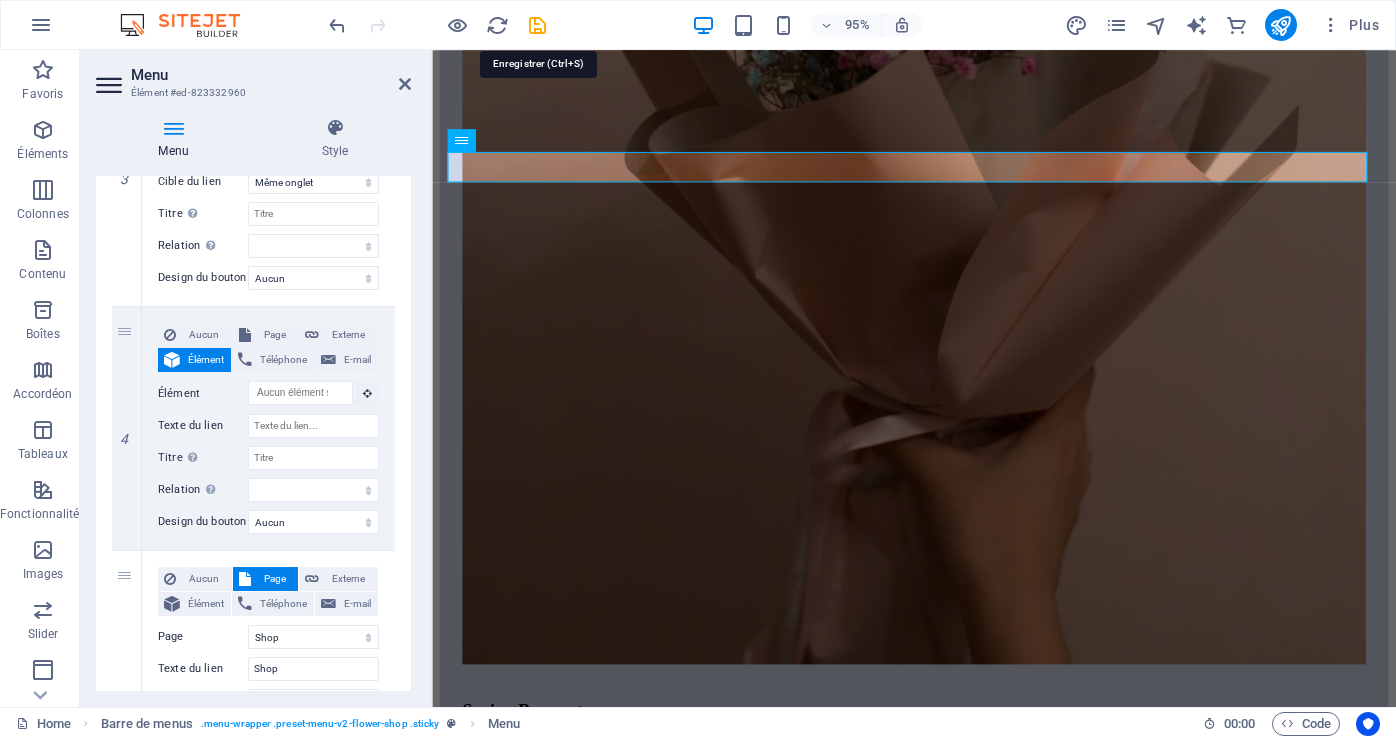 click at bounding box center (437, 25) 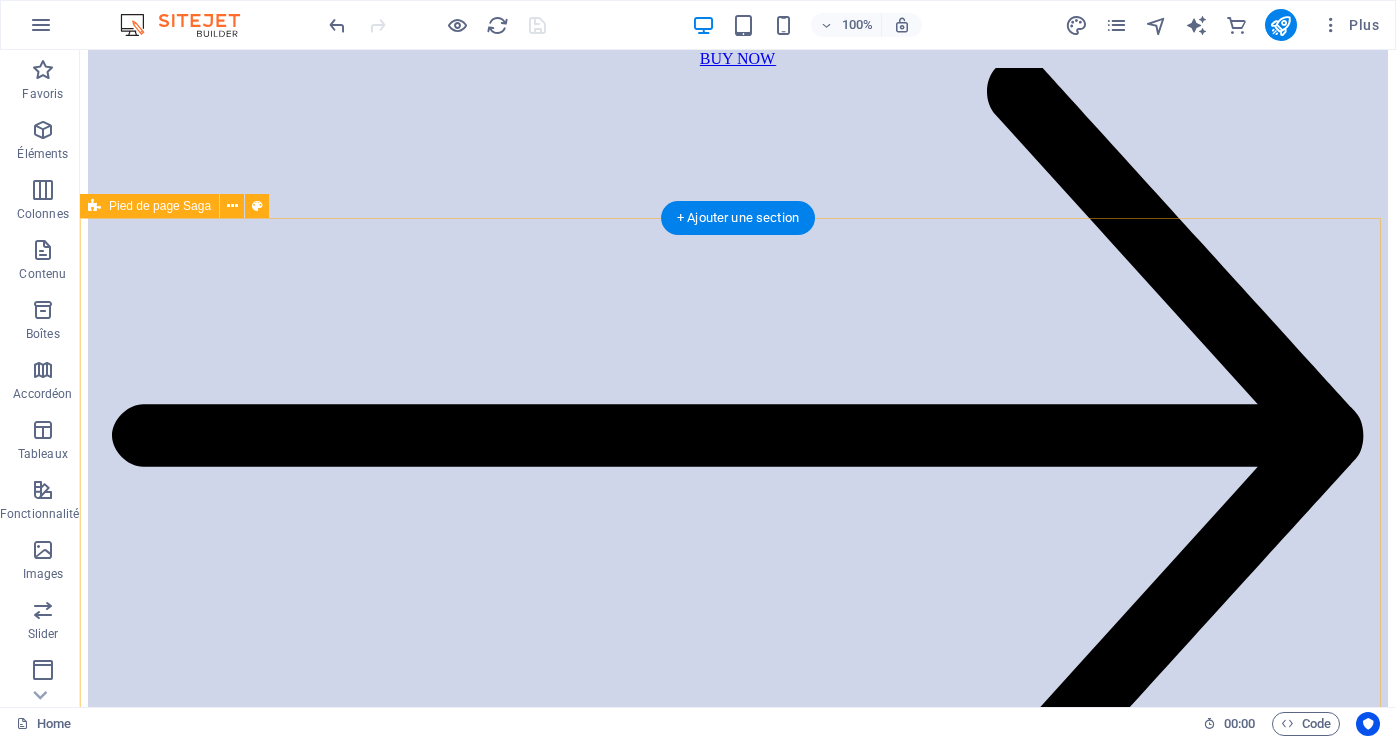 scroll, scrollTop: 7973, scrollLeft: 0, axis: vertical 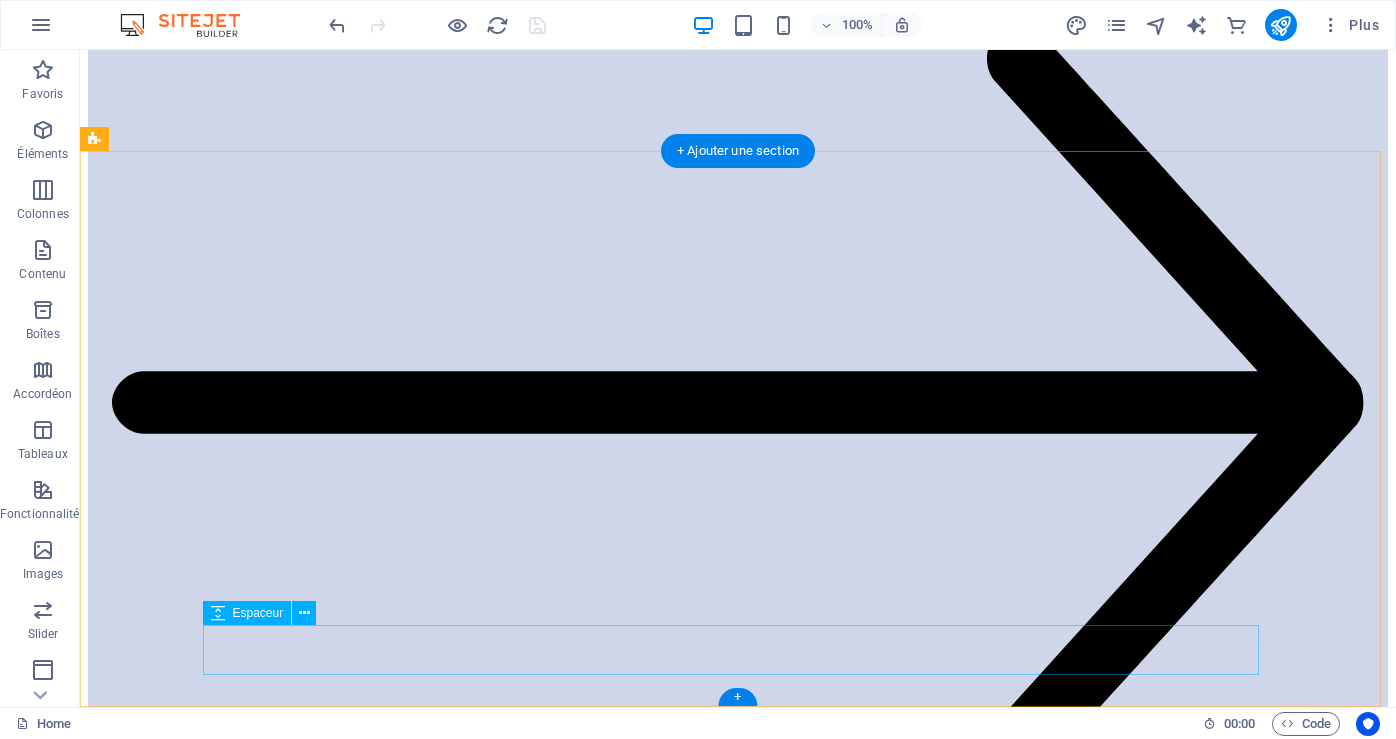 click at bounding box center [738, 33349] 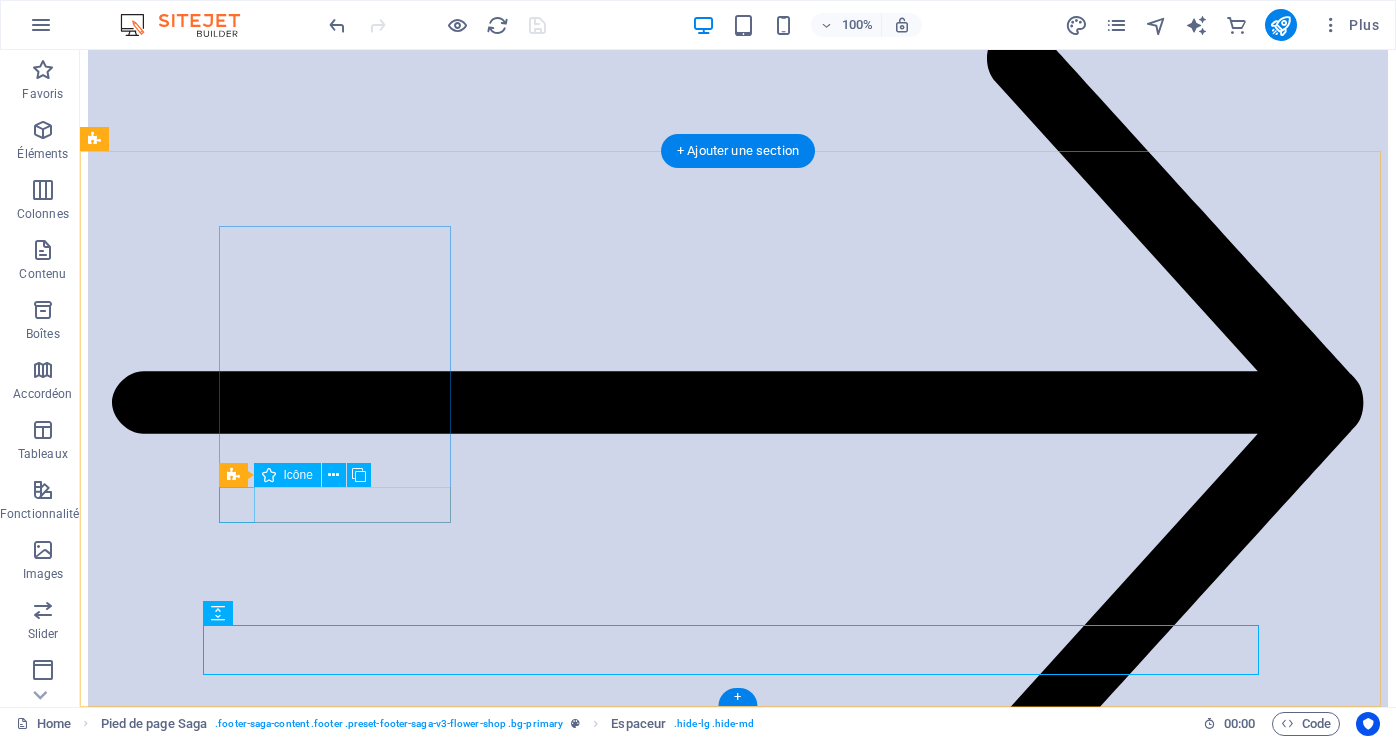 click at bounding box center [738, 24056] 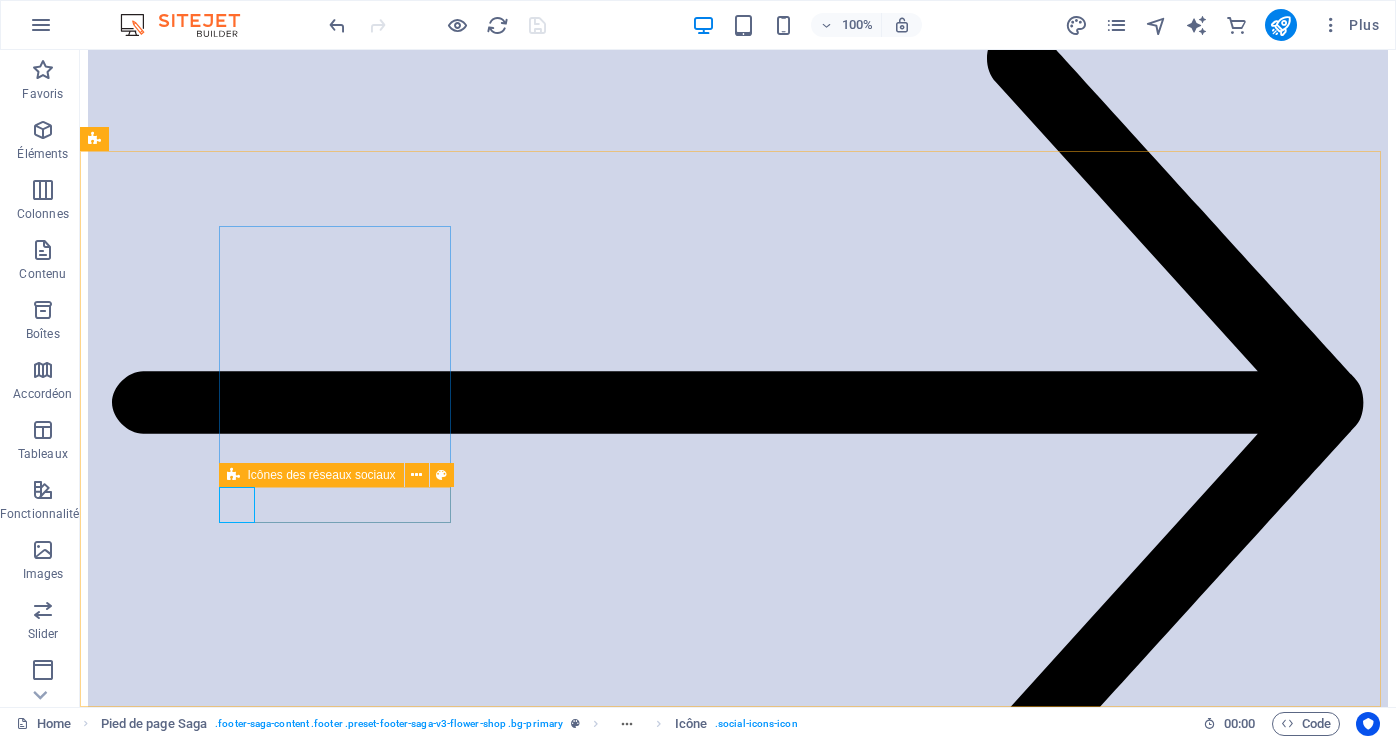 click on "Icônes des réseaux sociaux" at bounding box center (322, 475) 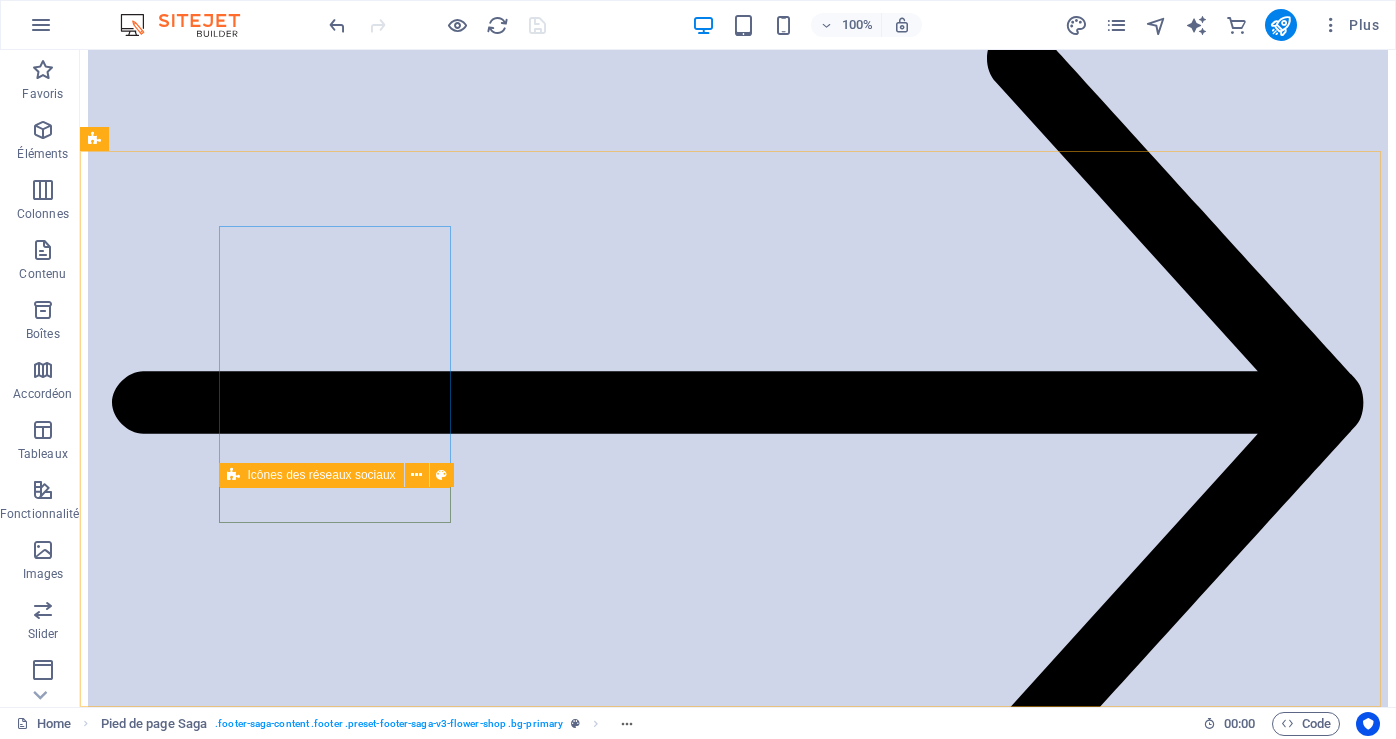 drag, startPoint x: 245, startPoint y: 481, endPoint x: 230, endPoint y: 480, distance: 15.033297 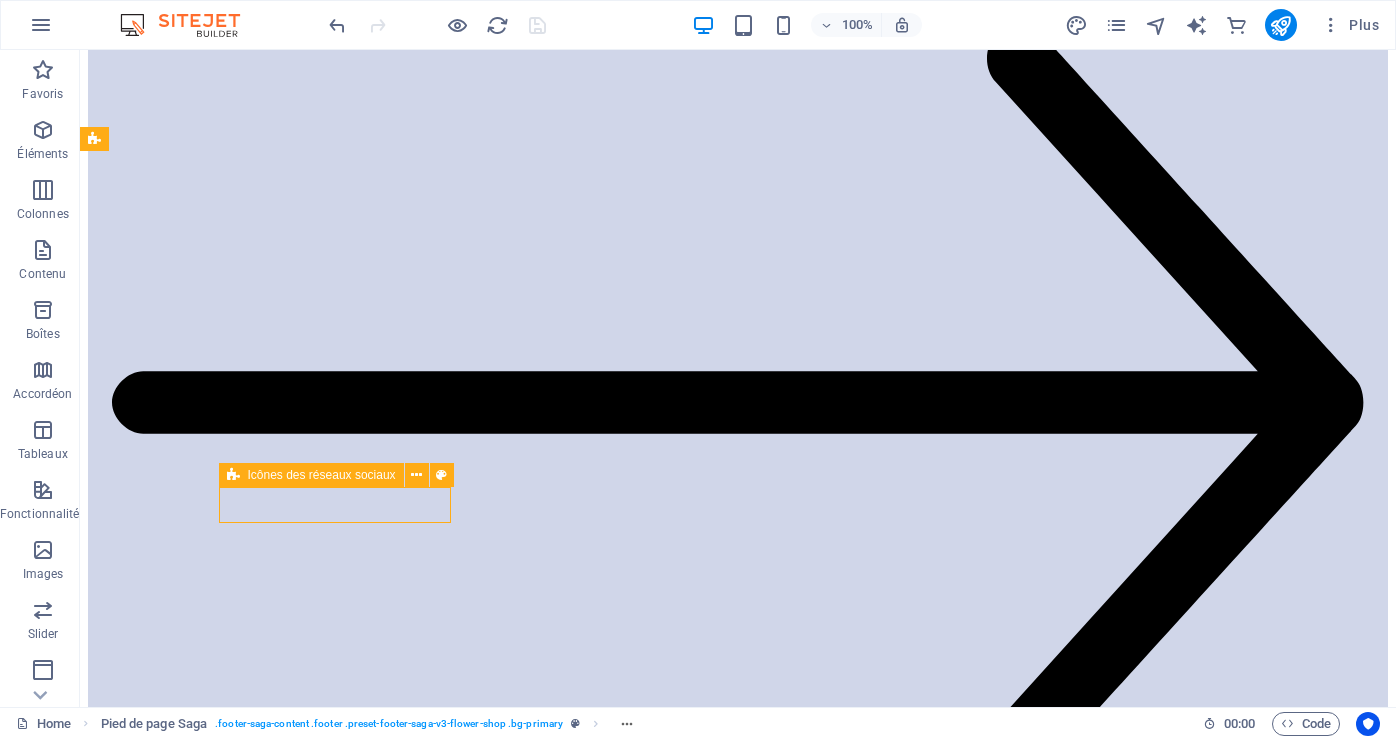 click at bounding box center (233, 475) 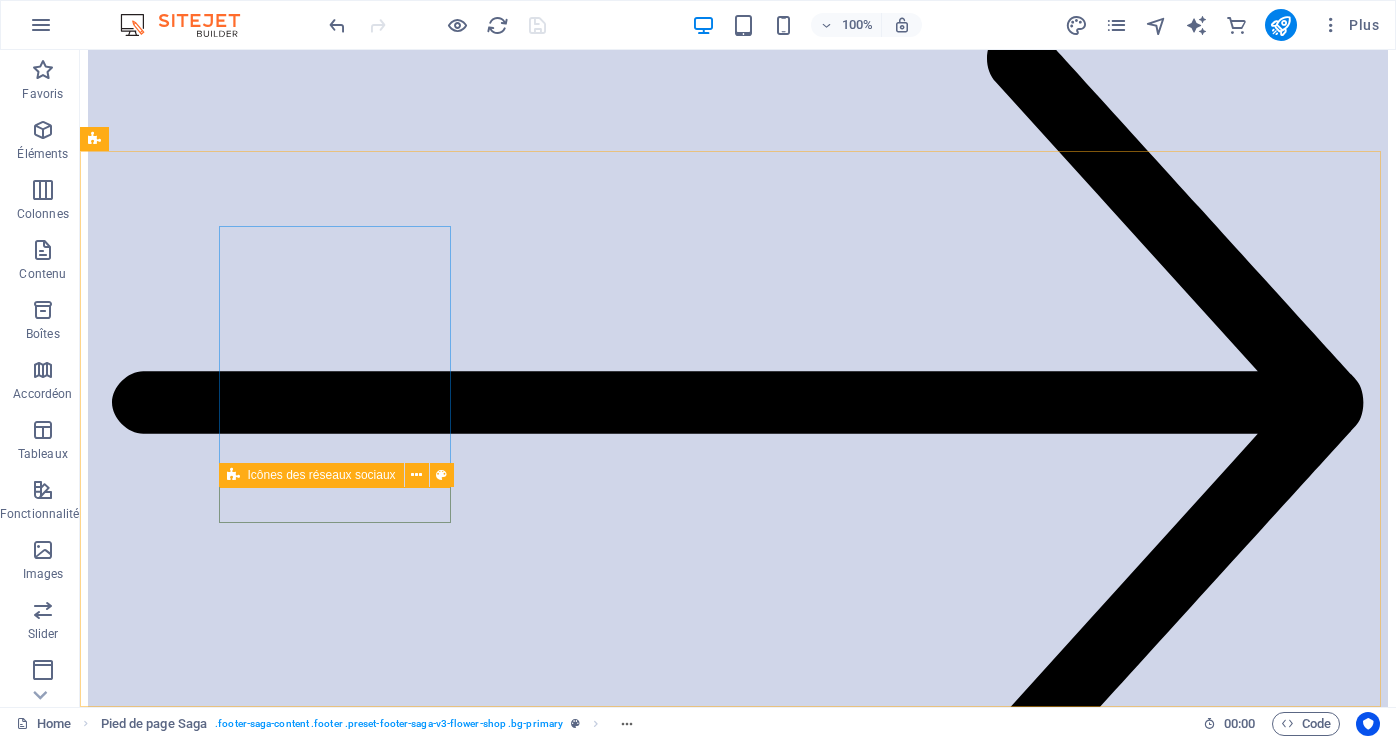 click on "Icônes des réseaux sociaux" at bounding box center [311, 475] 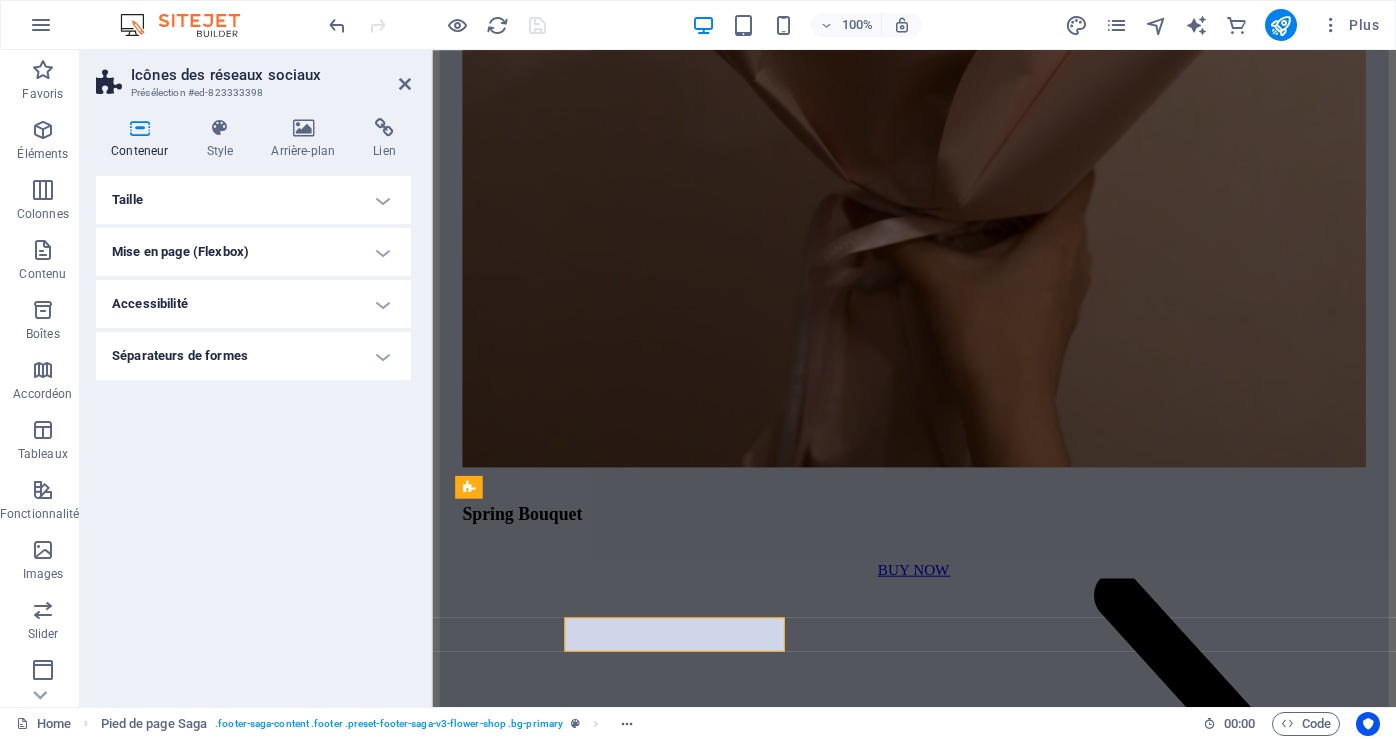 scroll, scrollTop: 7813, scrollLeft: 0, axis: vertical 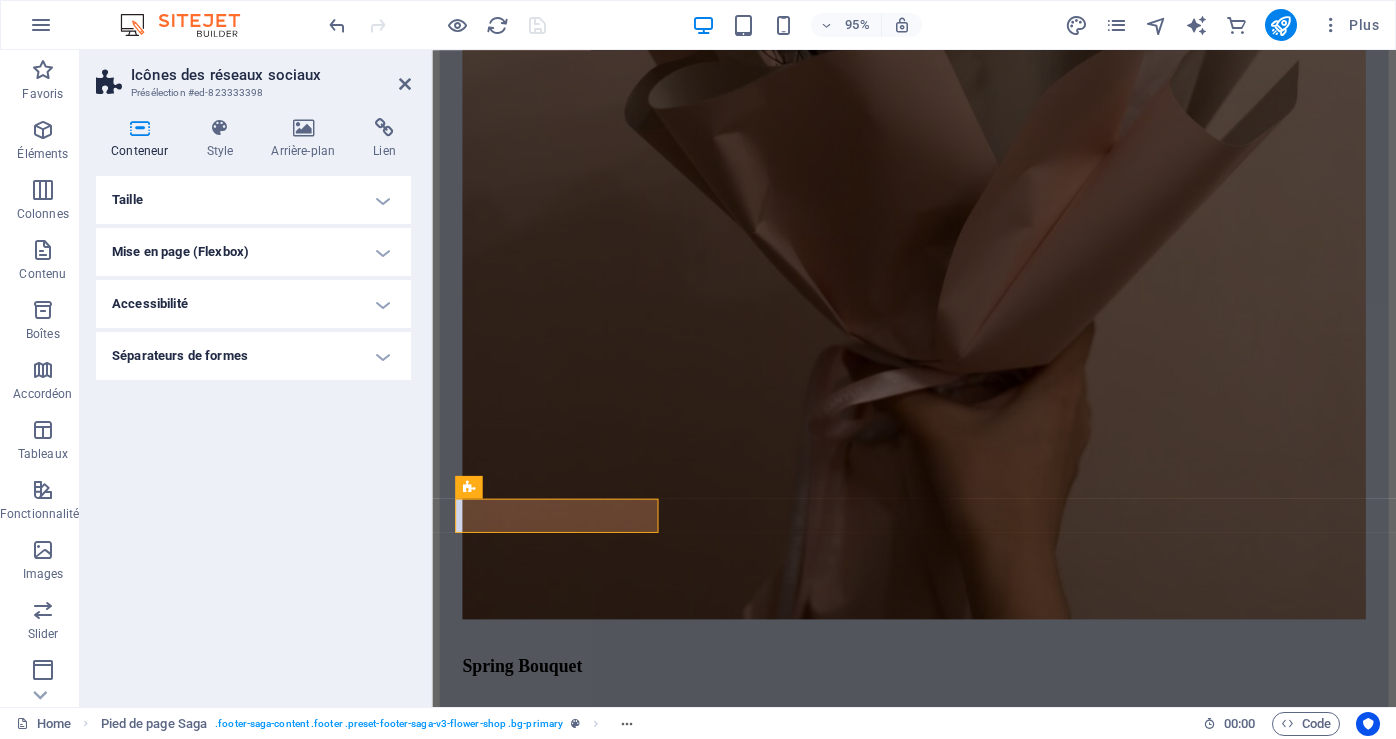 click on "Mise en page (Flexbox)" at bounding box center (253, 252) 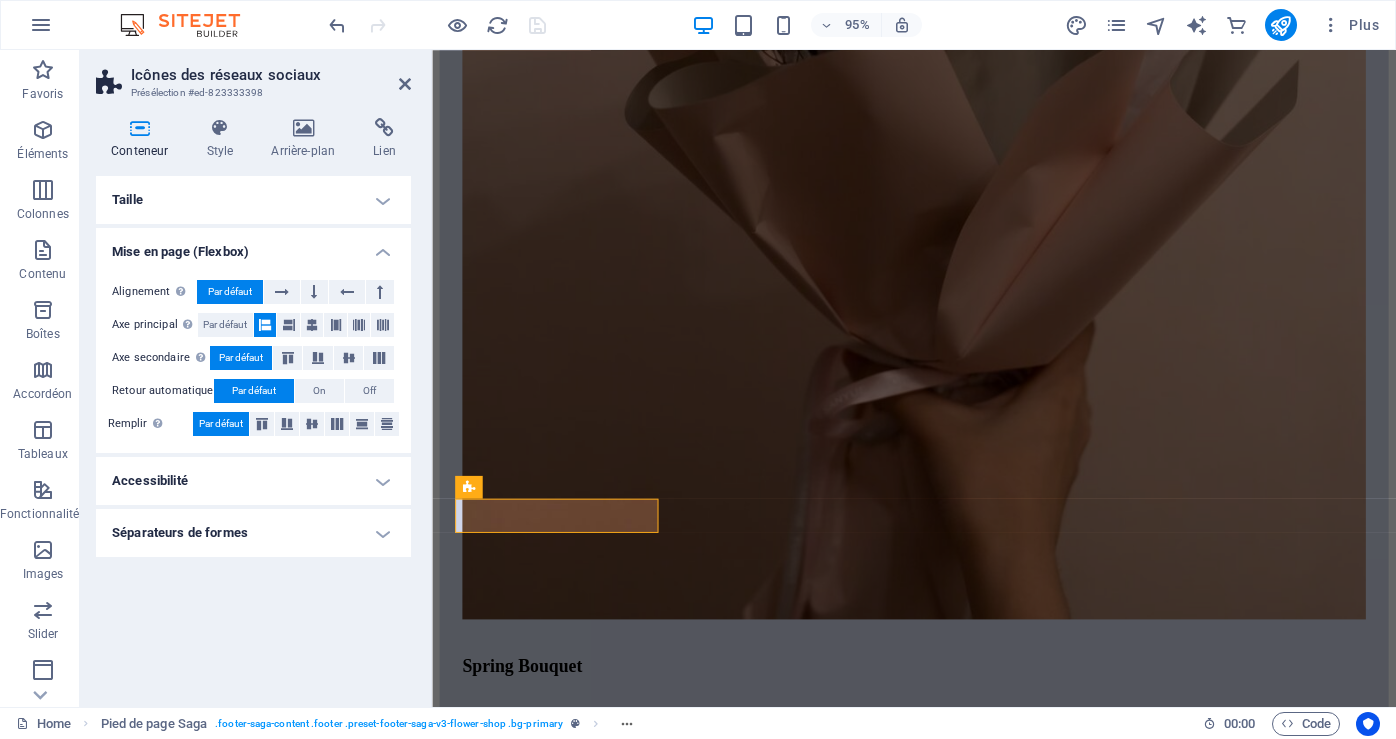 click on "Accessibilité" at bounding box center [253, 481] 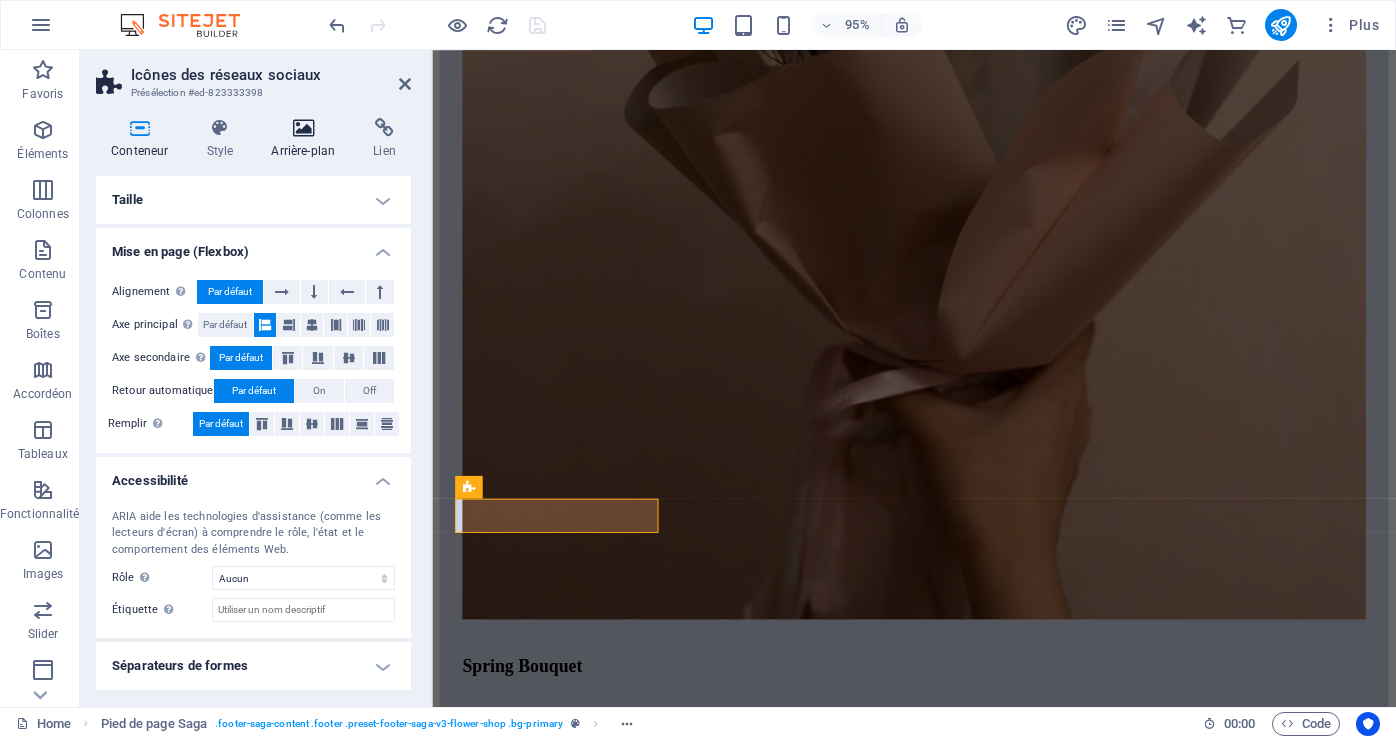 click on "Arrière-plan" at bounding box center [307, 139] 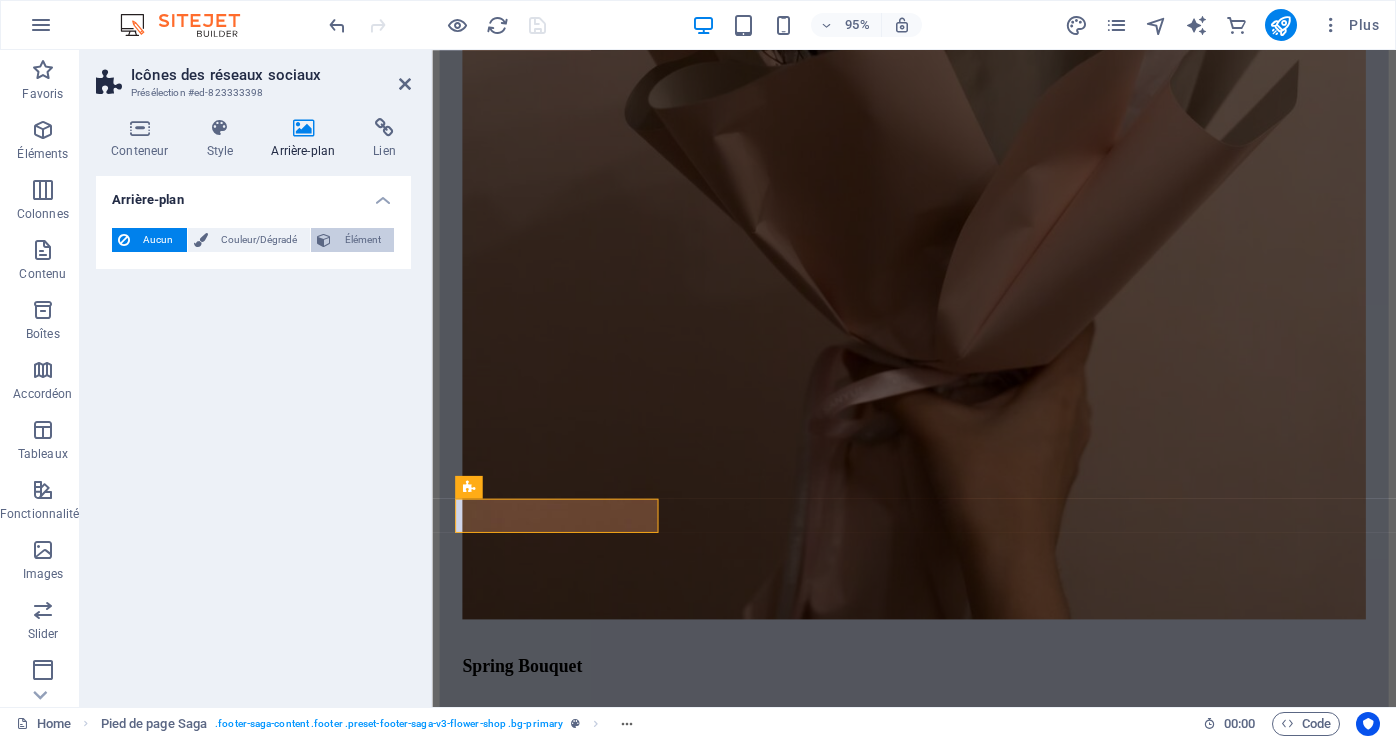 click on "Élément" at bounding box center (362, 240) 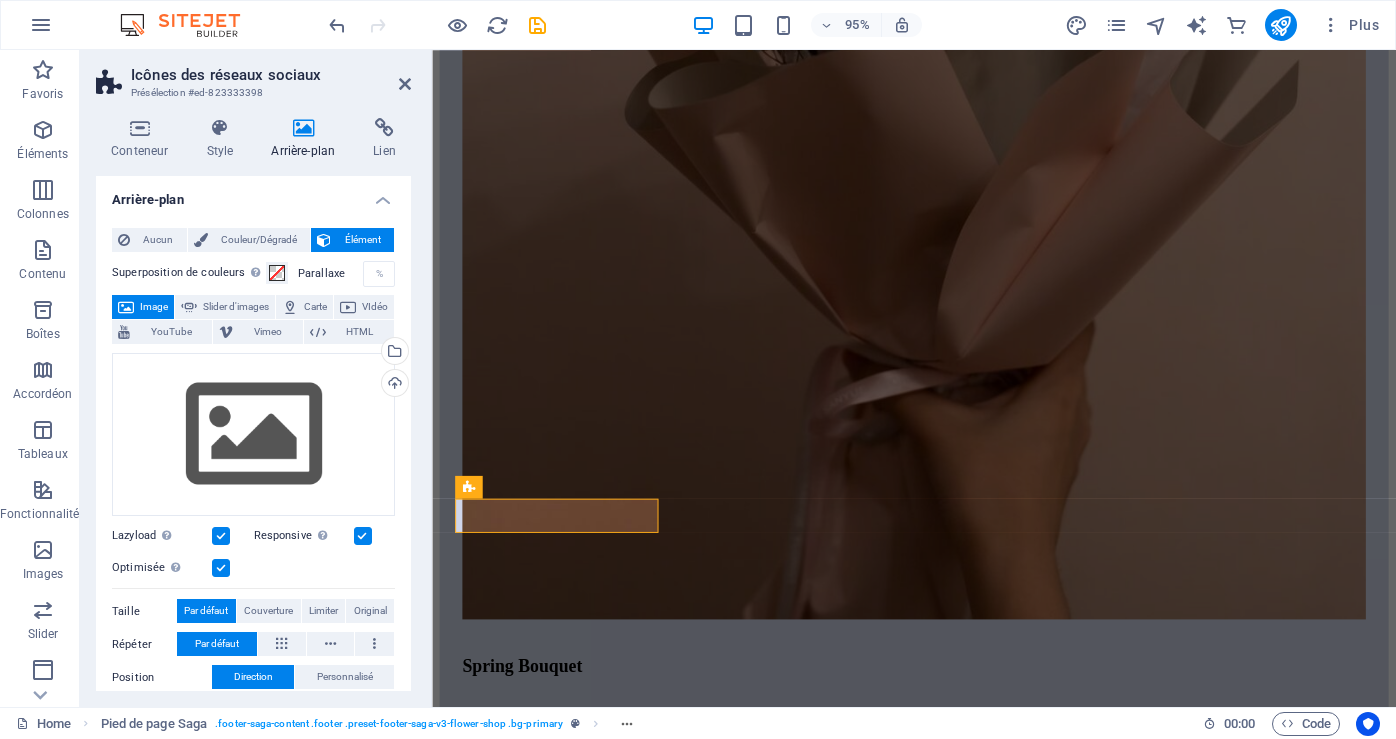 click on "Arrière-plan" at bounding box center (307, 139) 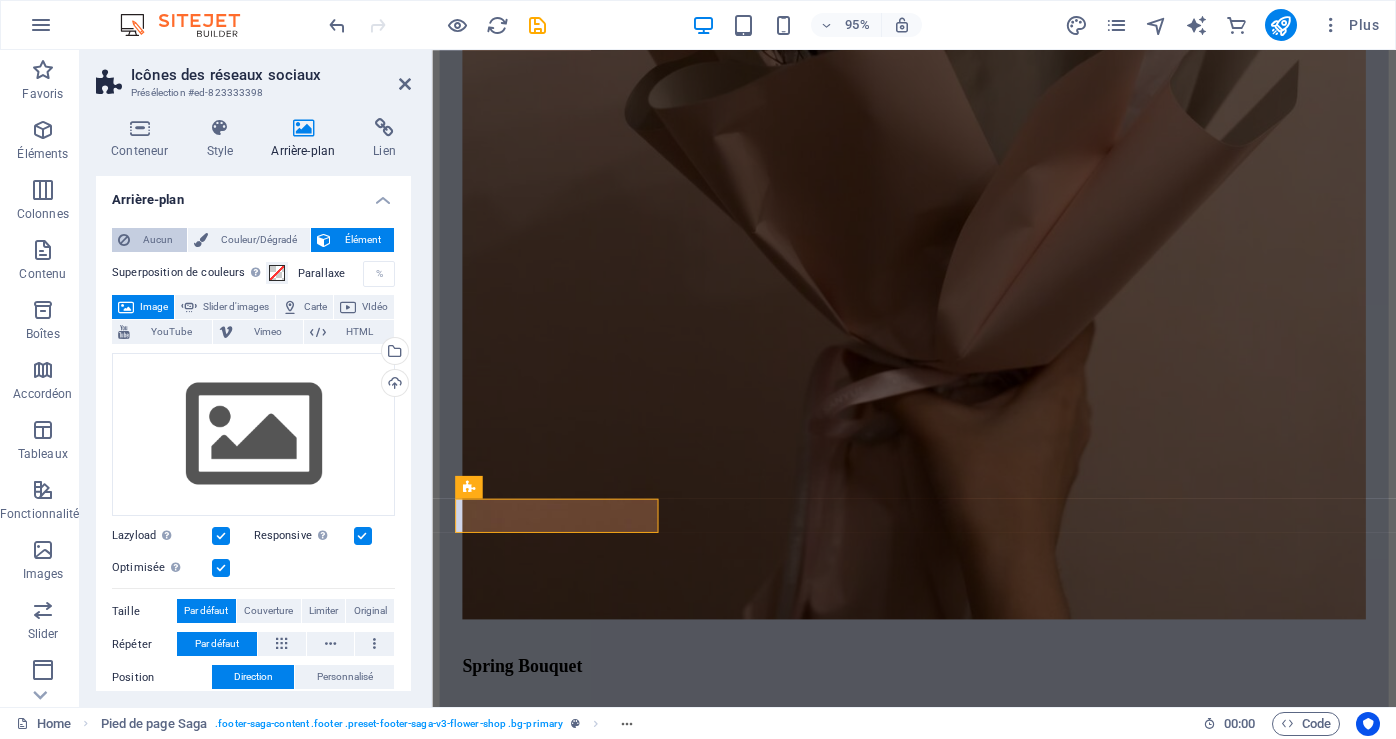 click on "Aucun" at bounding box center (158, 240) 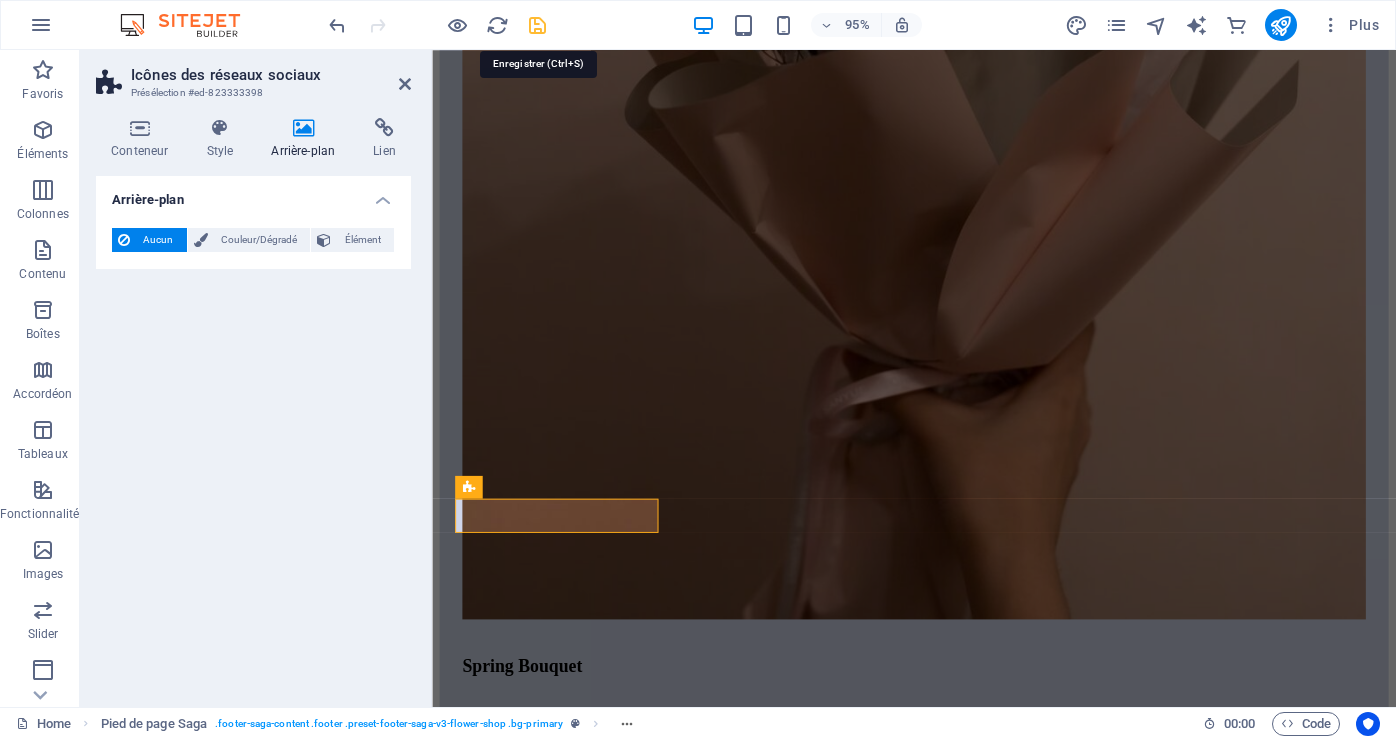 click at bounding box center [537, 25] 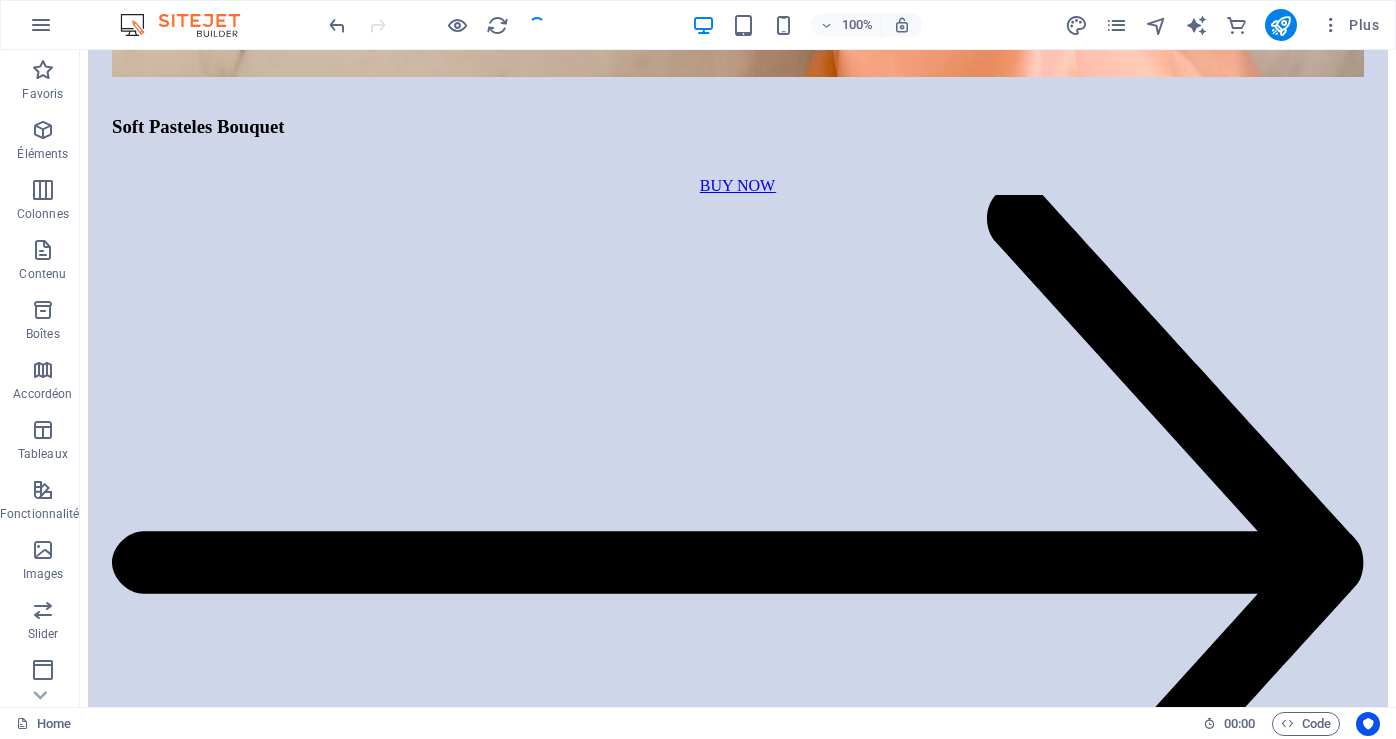 scroll, scrollTop: 7973, scrollLeft: 0, axis: vertical 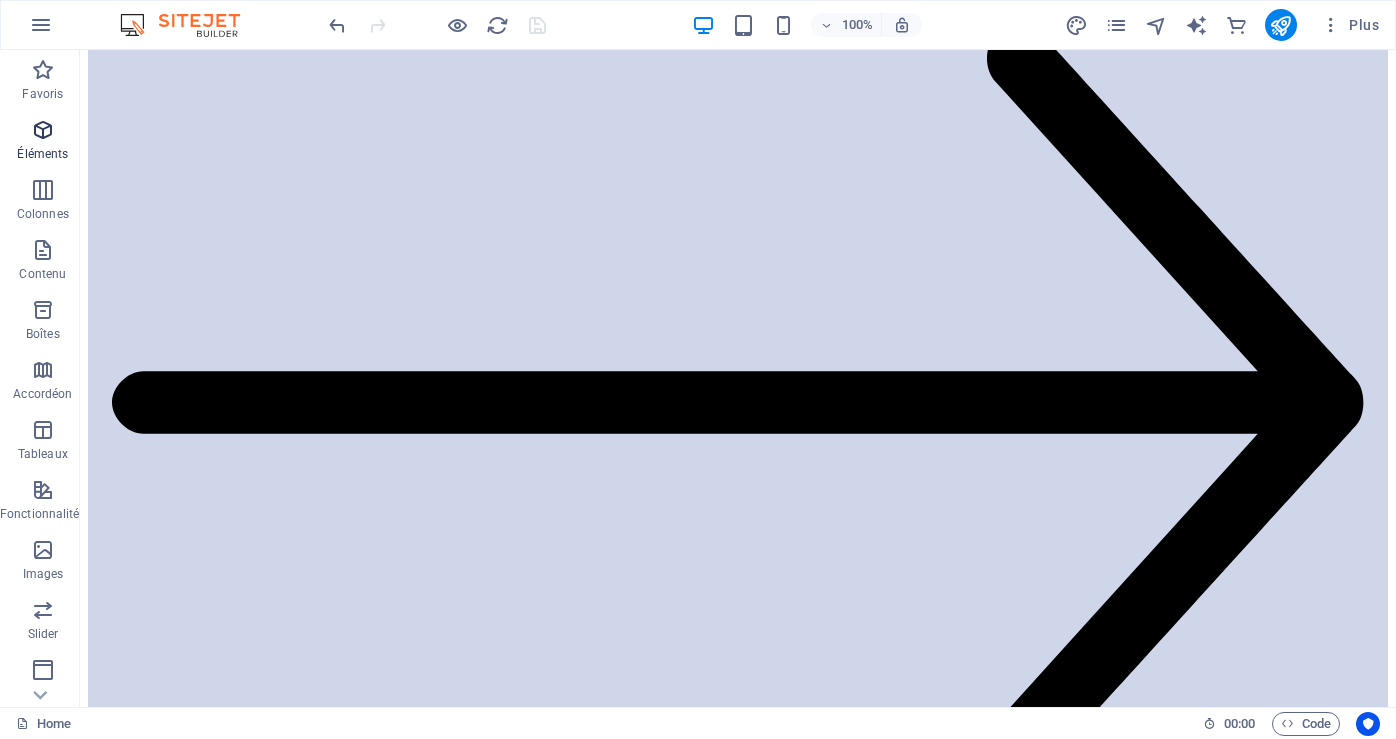 click on "Éléments" at bounding box center (42, 154) 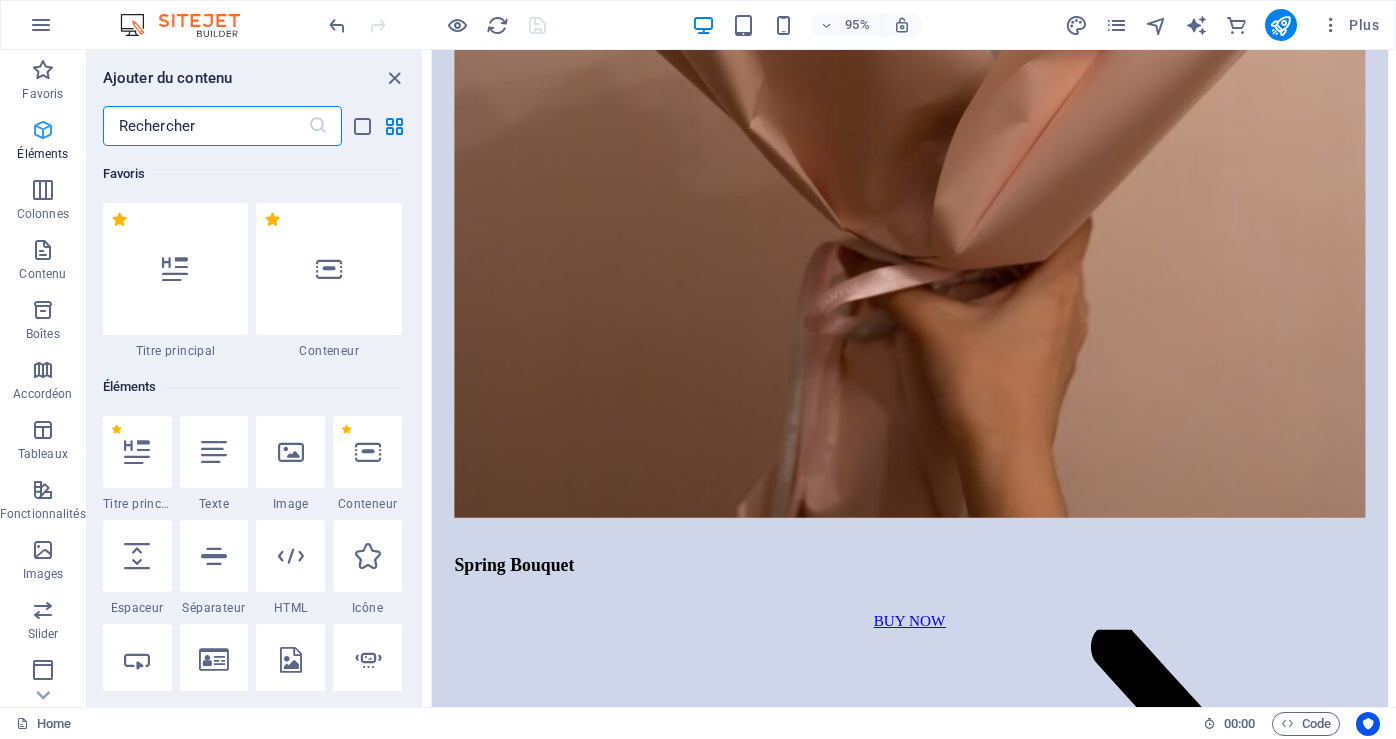 scroll, scrollTop: 7836, scrollLeft: 0, axis: vertical 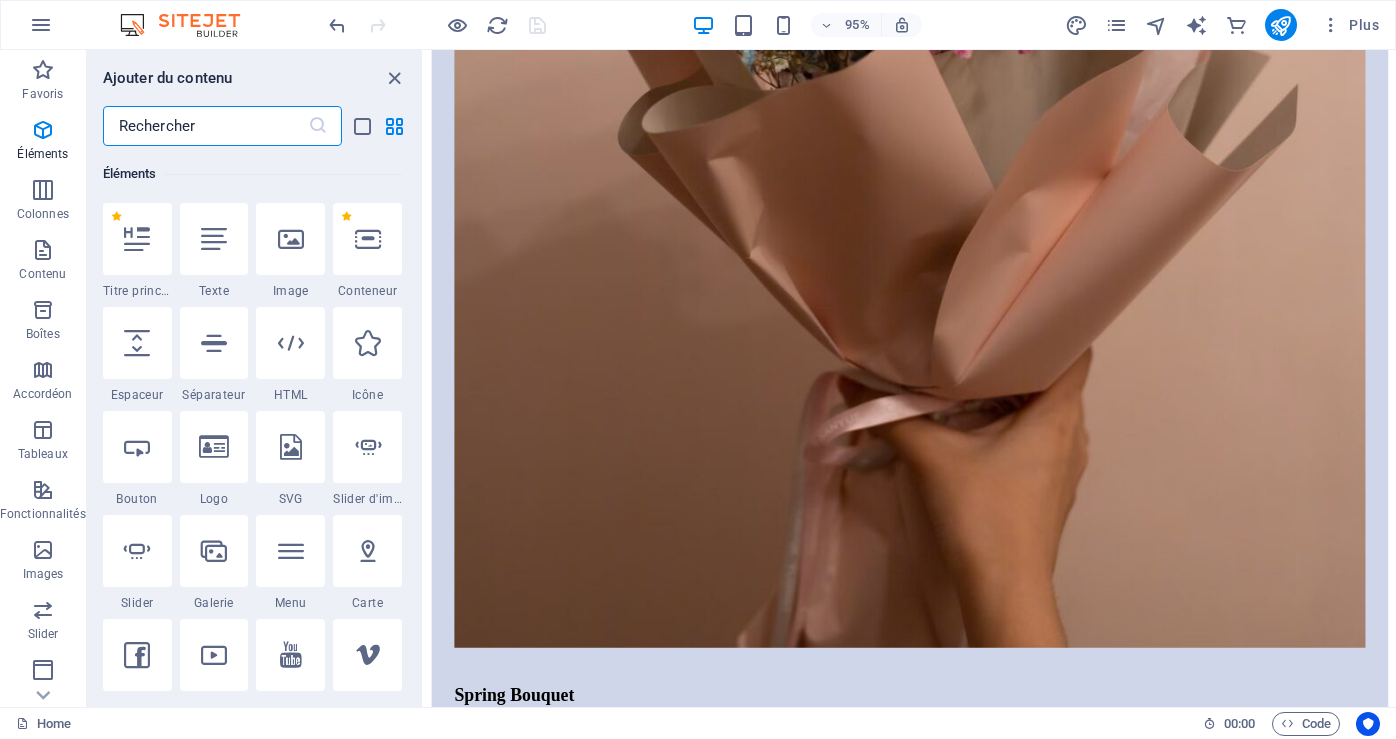 click on "Titre principal" at bounding box center [137, 291] 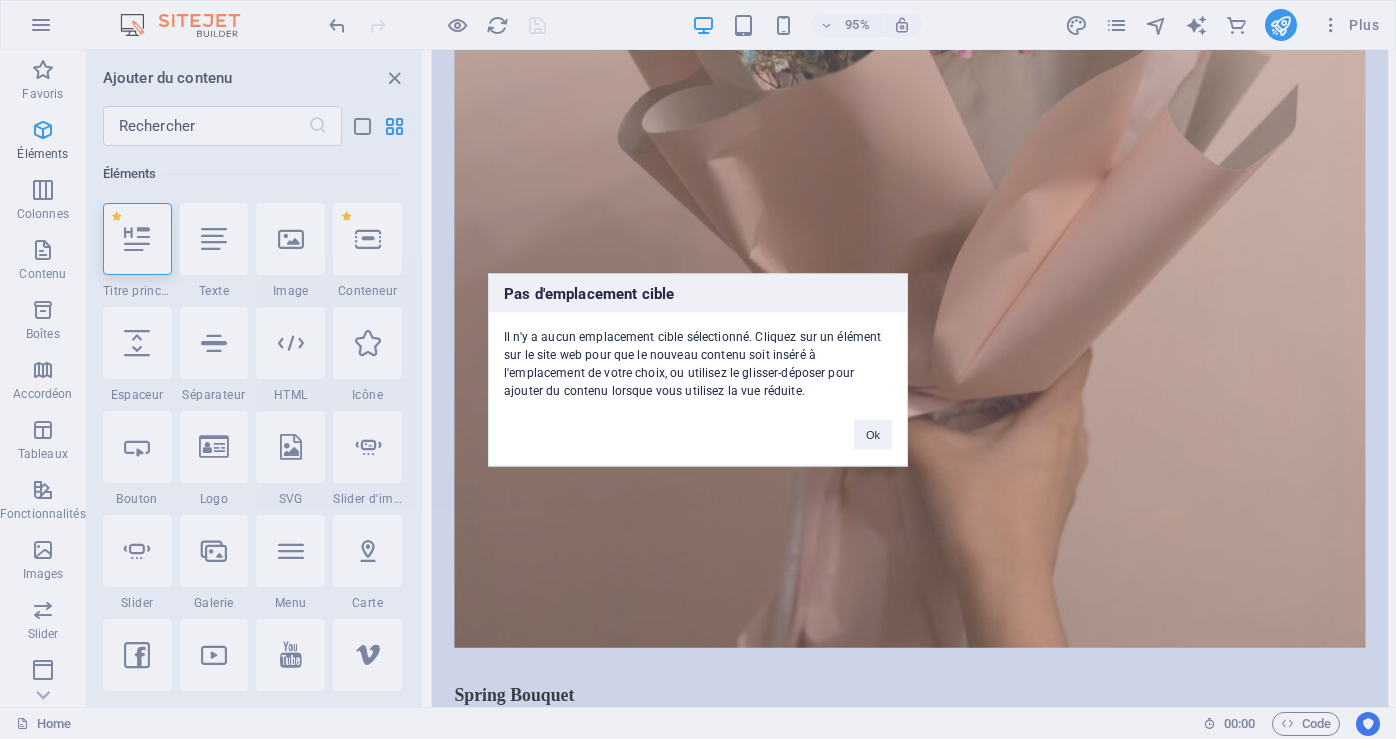 click on "Pas d'emplacement cible Il n'y a aucun emplacement cible sélectionné. Cliquez sur un élément sur le site web pour que le nouveau contenu soit inséré à l'emplacement de votre choix, ou utilisez le glisser-déposer pour ajouter du contenu lorsque vous utilisez la vue réduite. Ok" at bounding box center (698, 369) 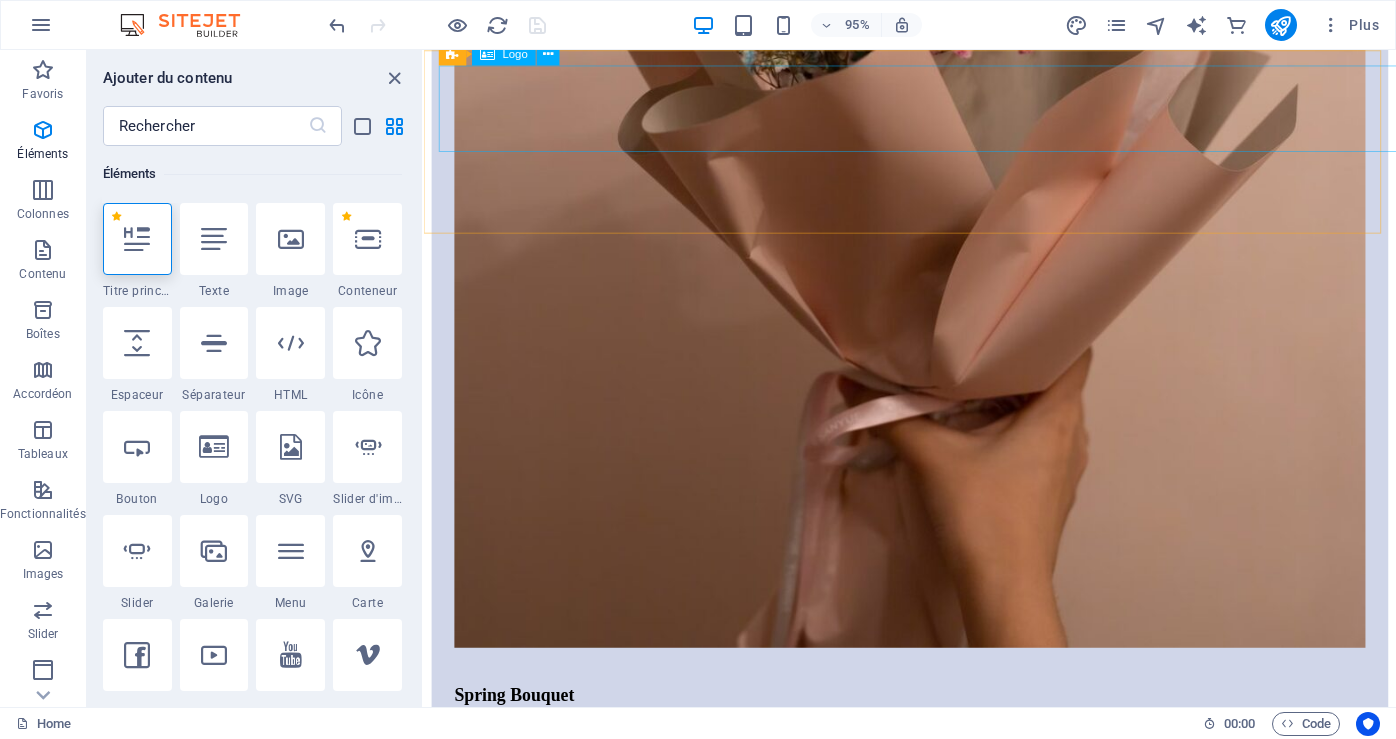 click on "Collection Drapeaux du Monde" at bounding box center (935, -7721) 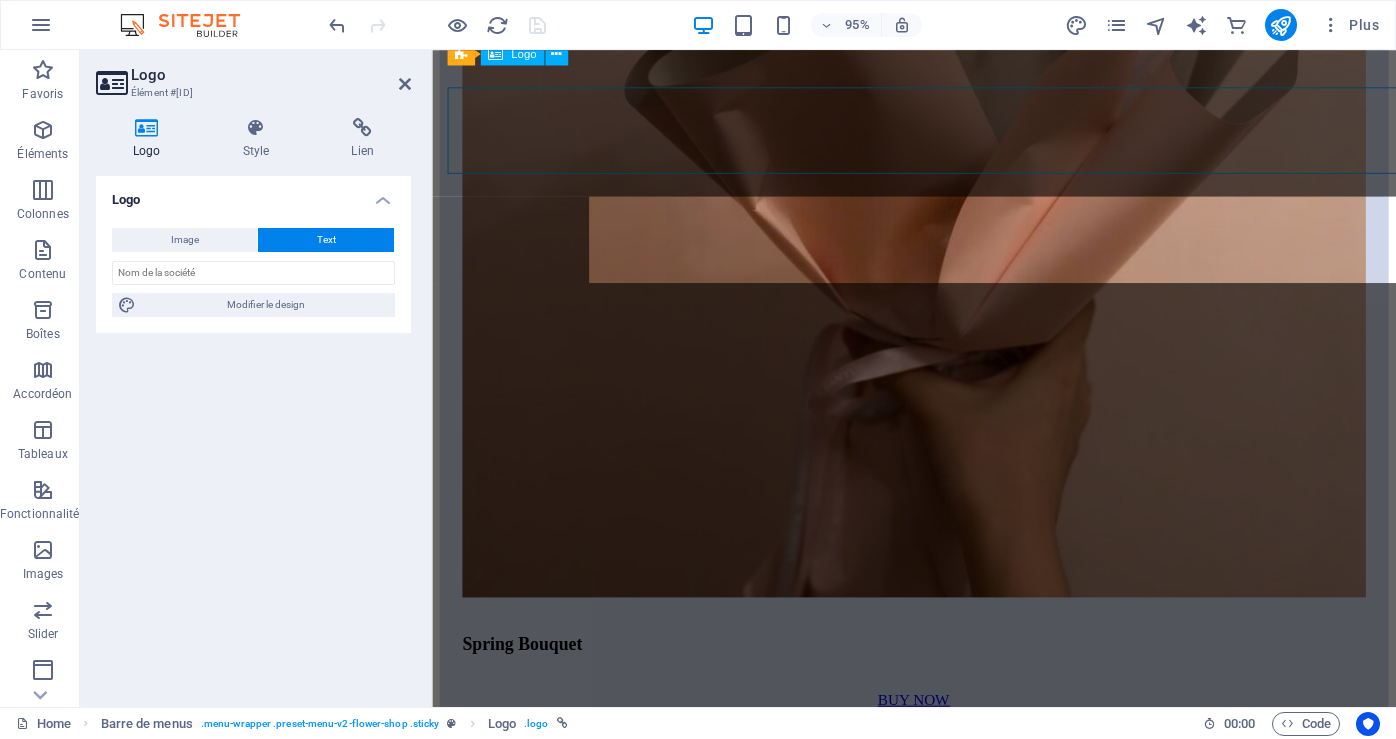scroll, scrollTop: 7813, scrollLeft: 0, axis: vertical 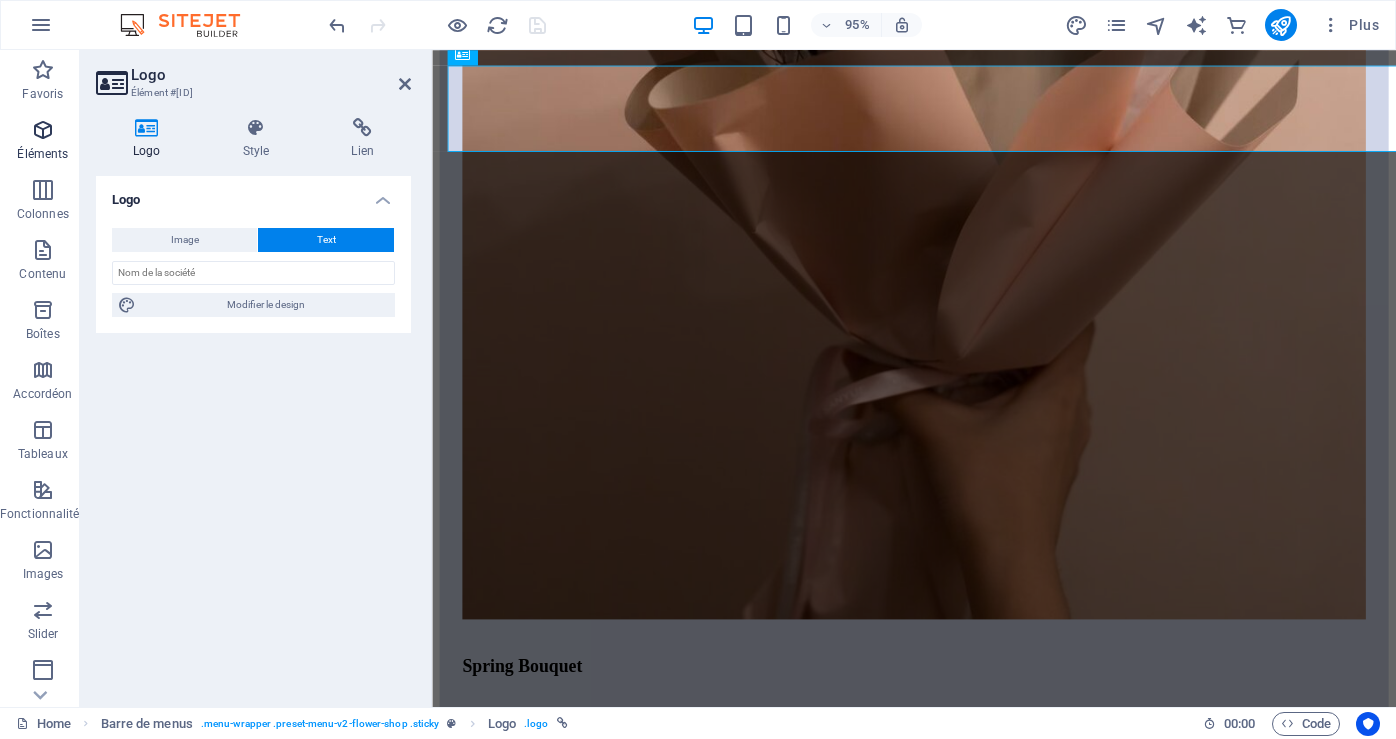 click on "Éléments" at bounding box center (42, 154) 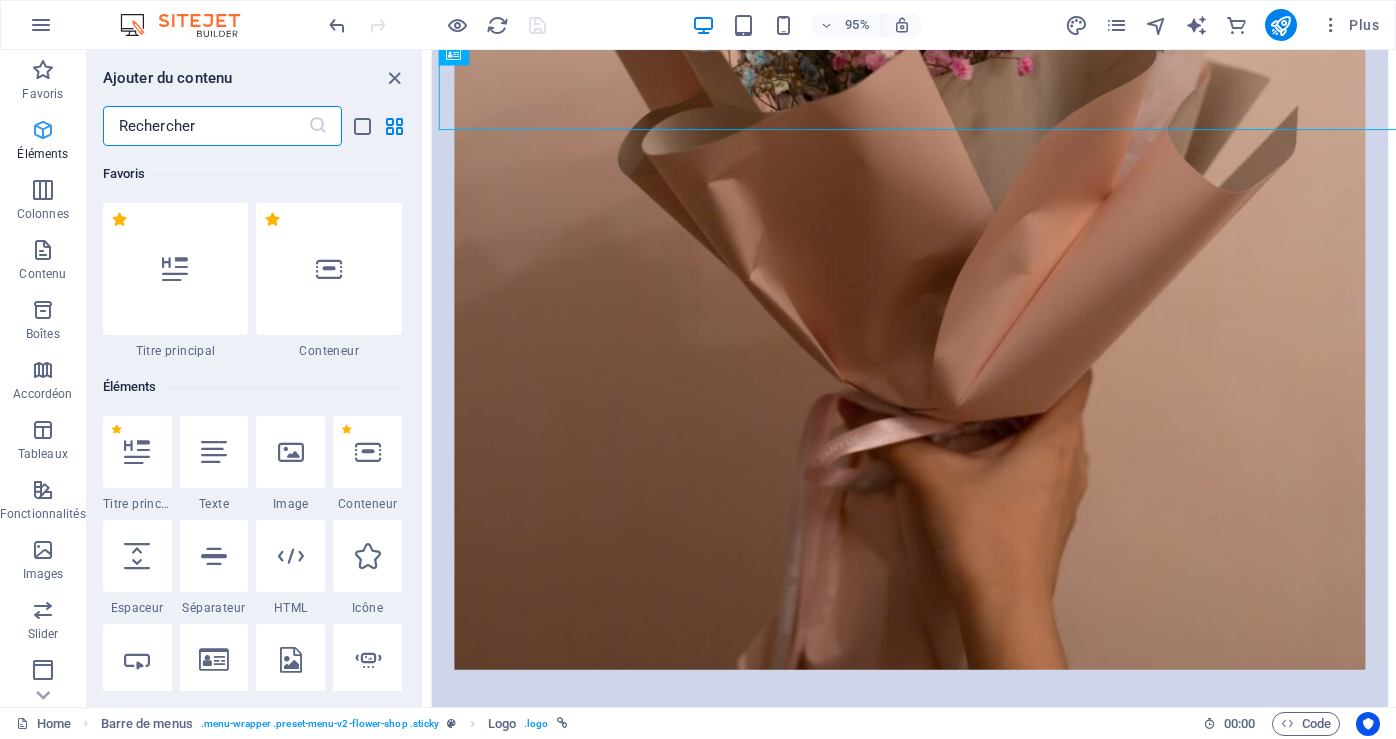 scroll, scrollTop: 7836, scrollLeft: 0, axis: vertical 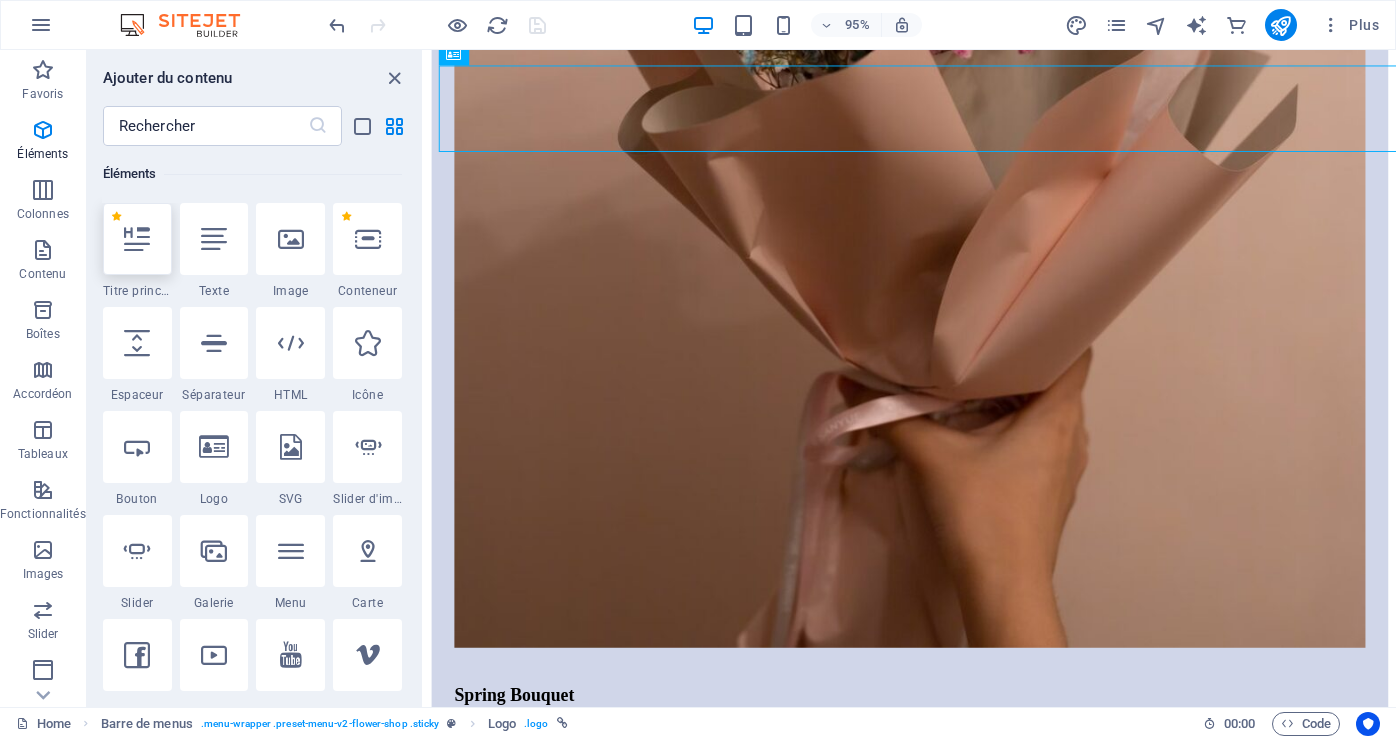 click at bounding box center (137, 239) 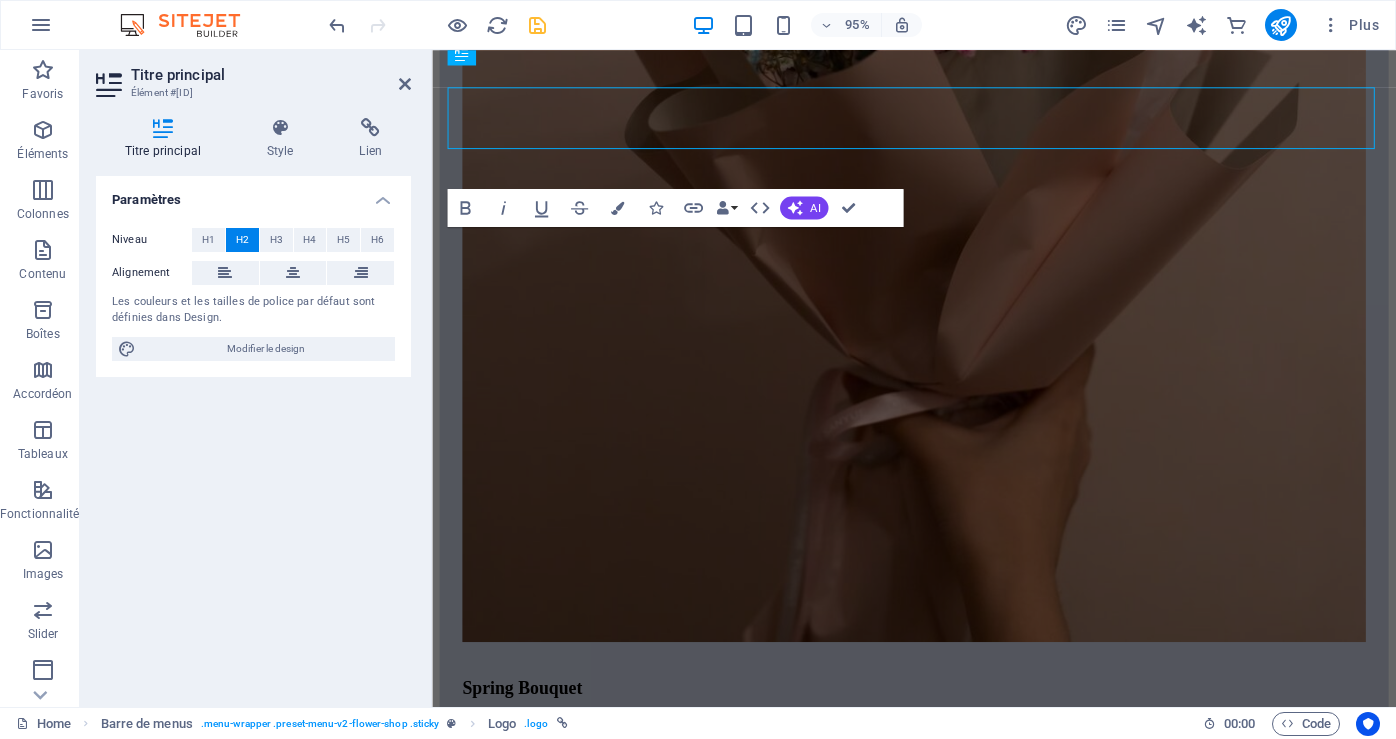scroll, scrollTop: 7878, scrollLeft: 0, axis: vertical 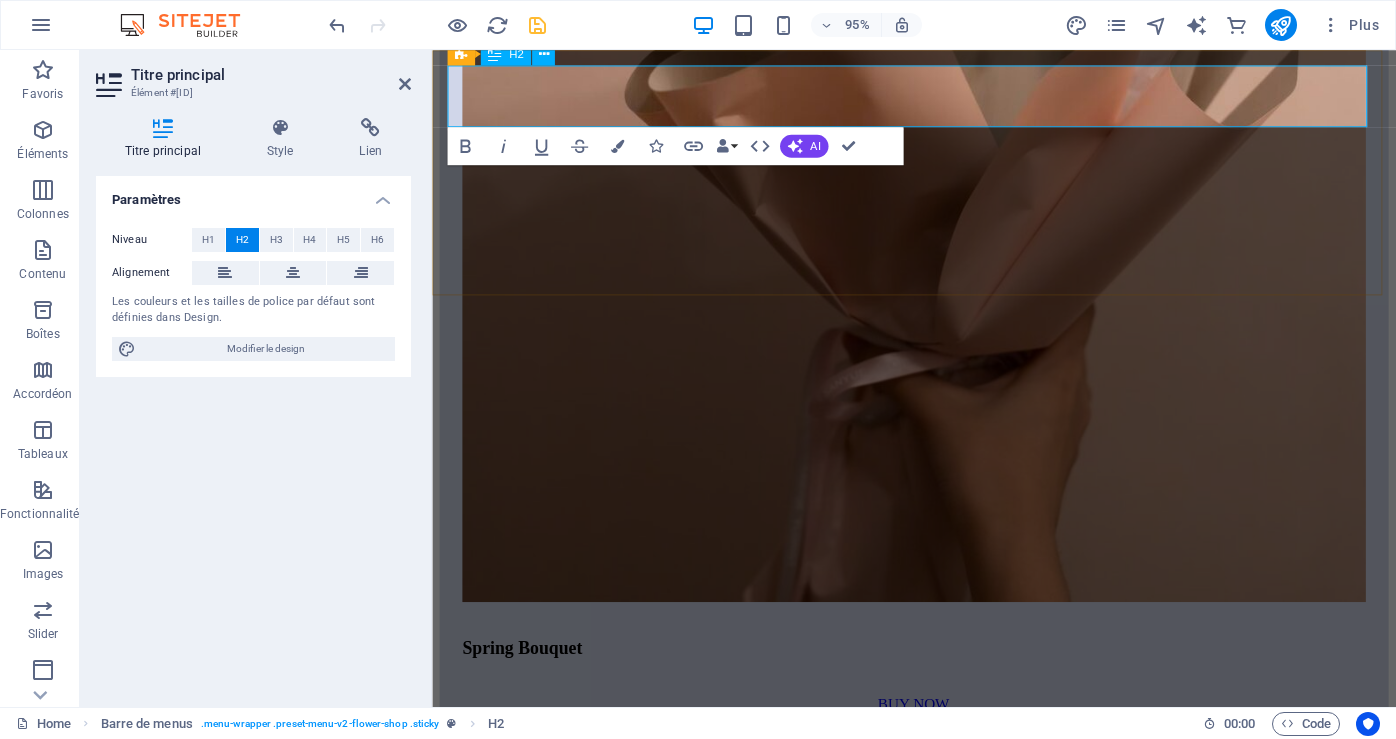 click on "Nouveau titre" at bounding box center (939, -7769) 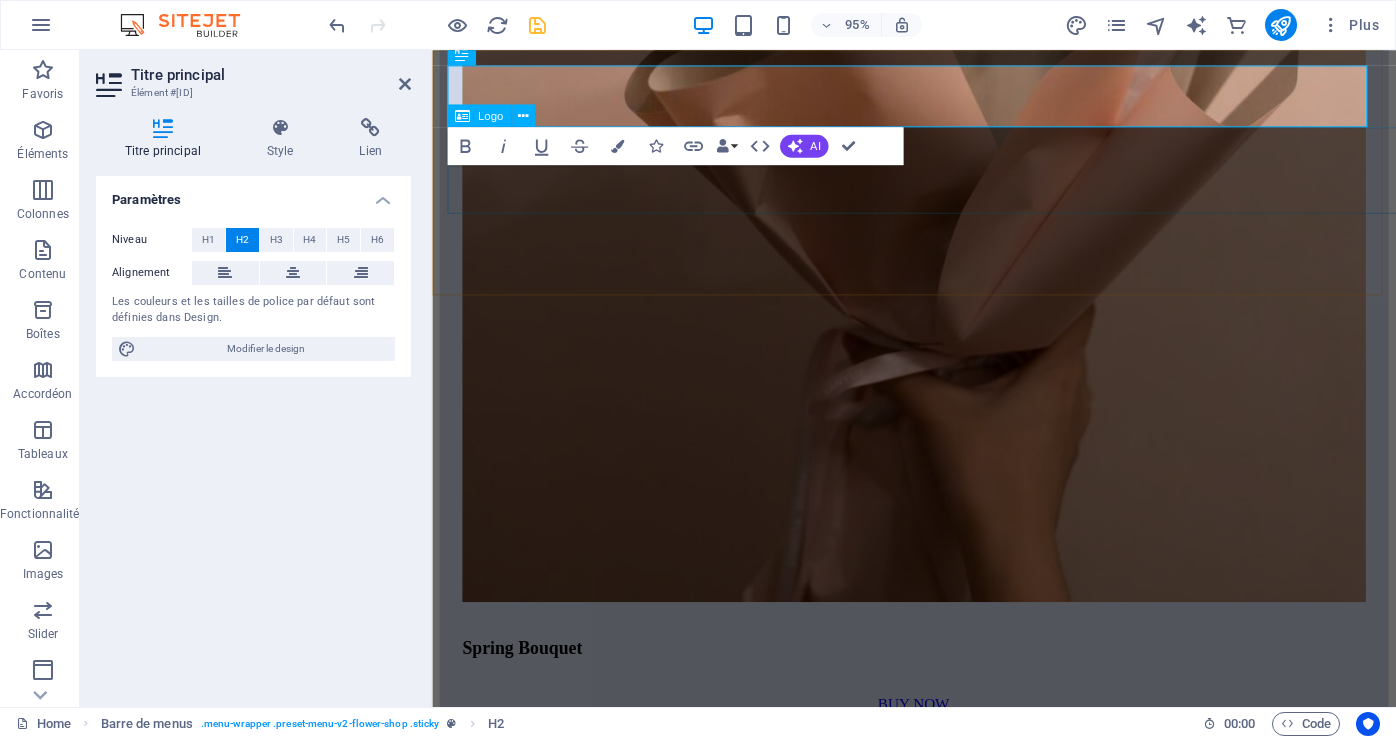 click on "Collection Drapeaux du Monde" at bounding box center [939, -7716] 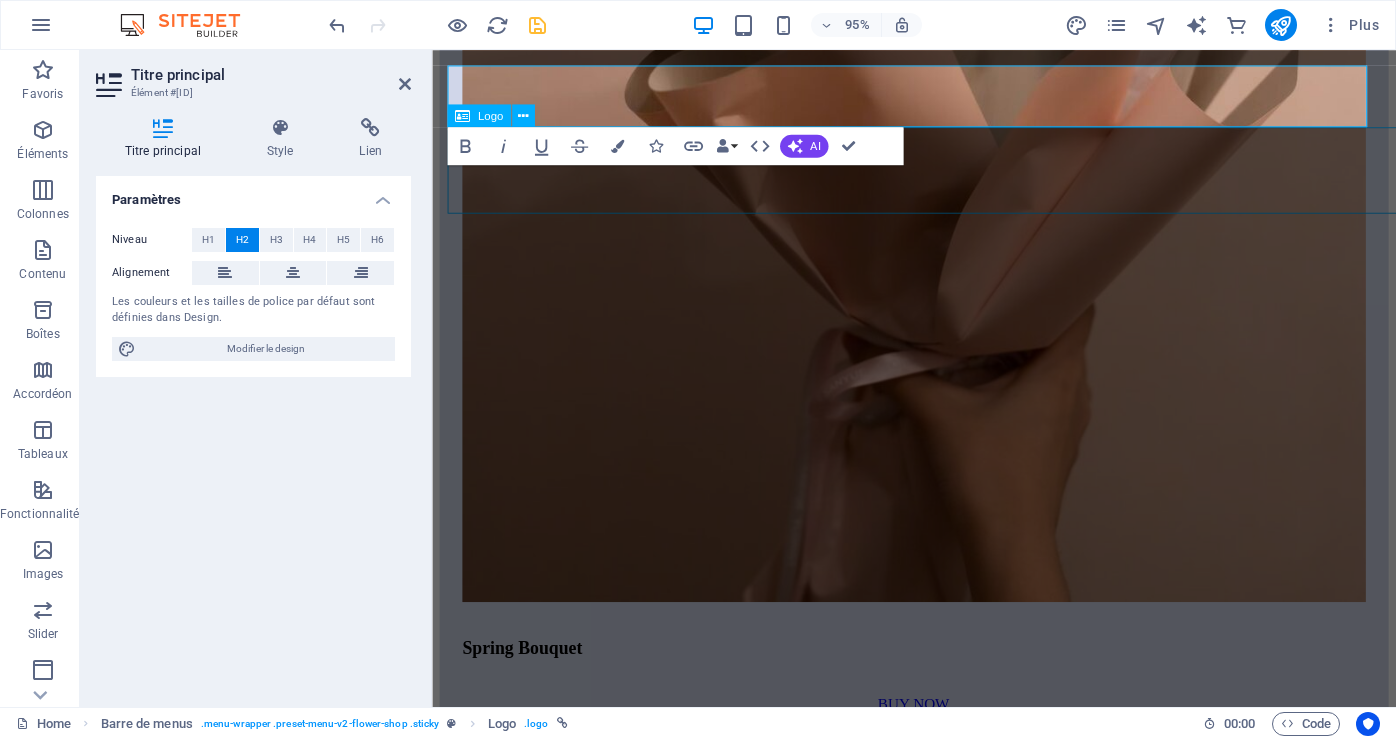 scroll, scrollTop: 7985, scrollLeft: 0, axis: vertical 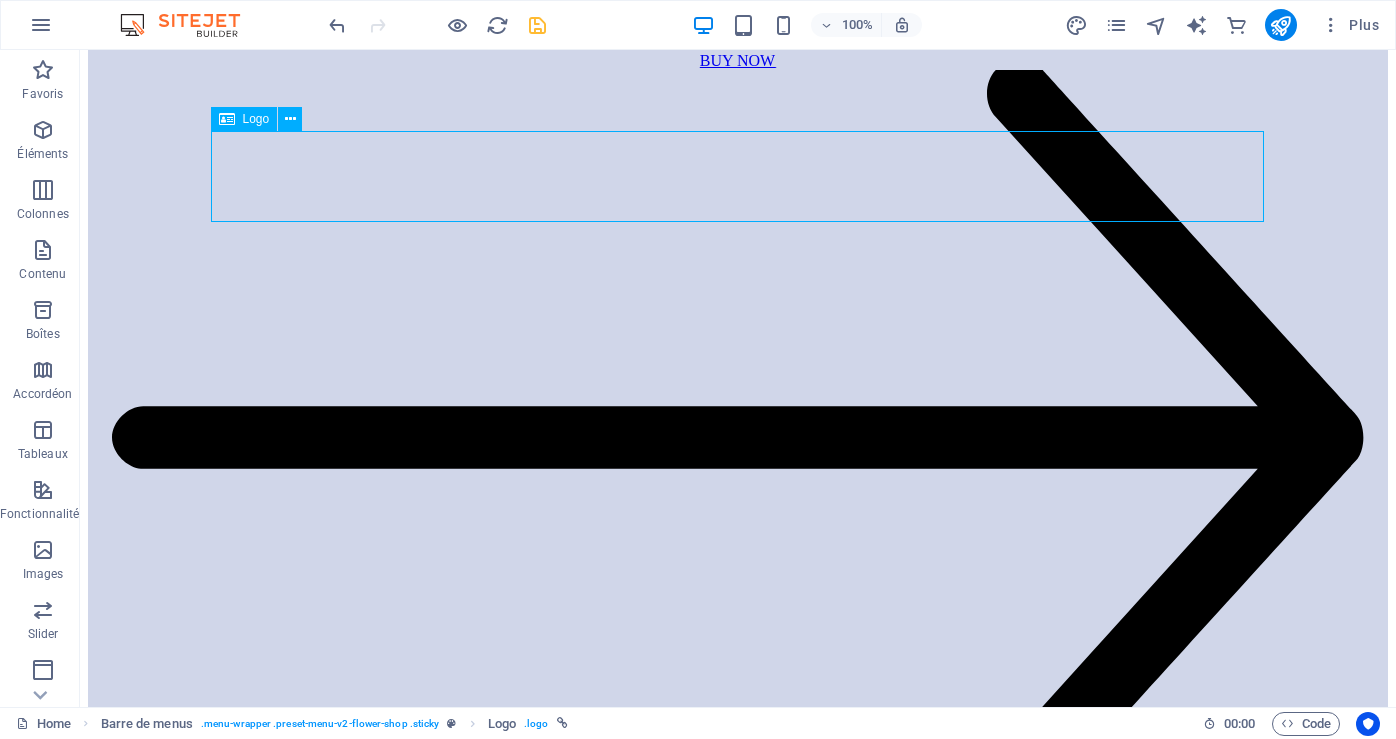 click on "Collection Drapeaux du Monde" at bounding box center (738, -7823) 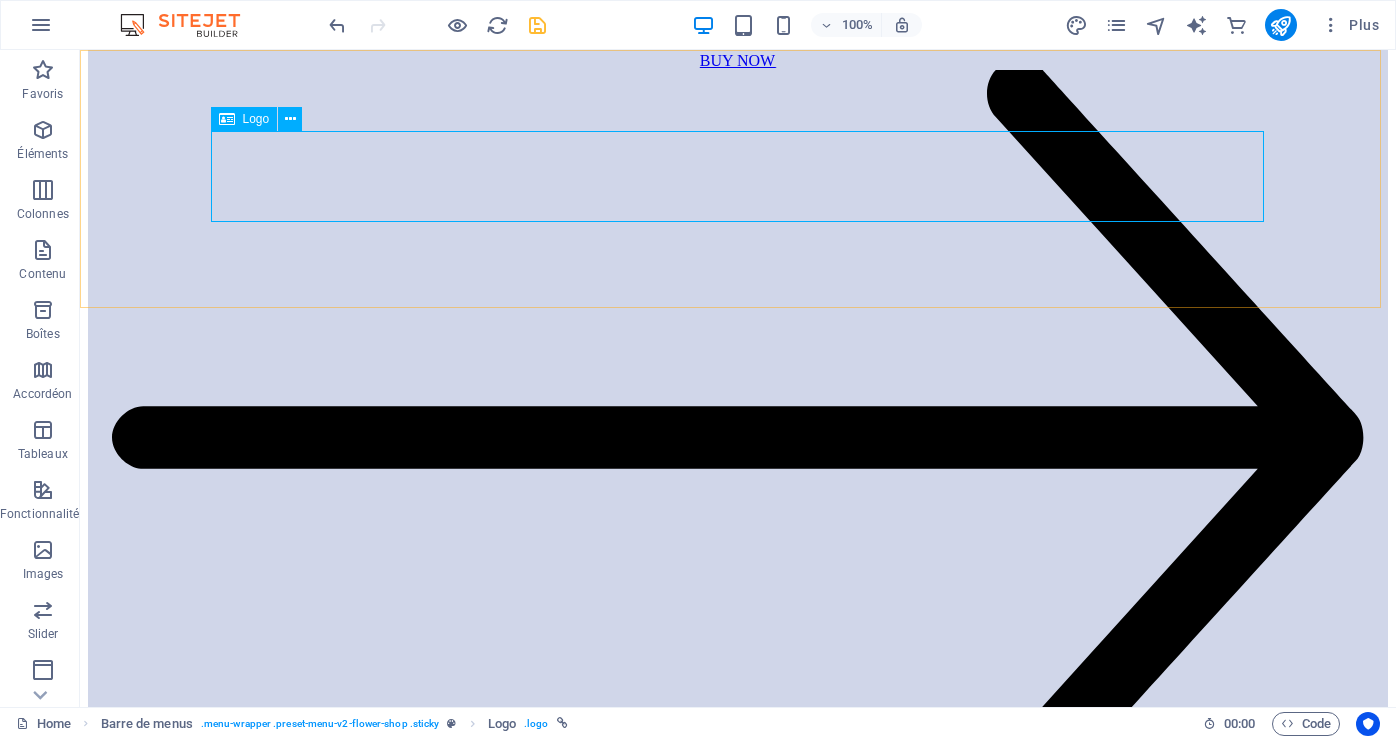click on "Logo" at bounding box center [256, 119] 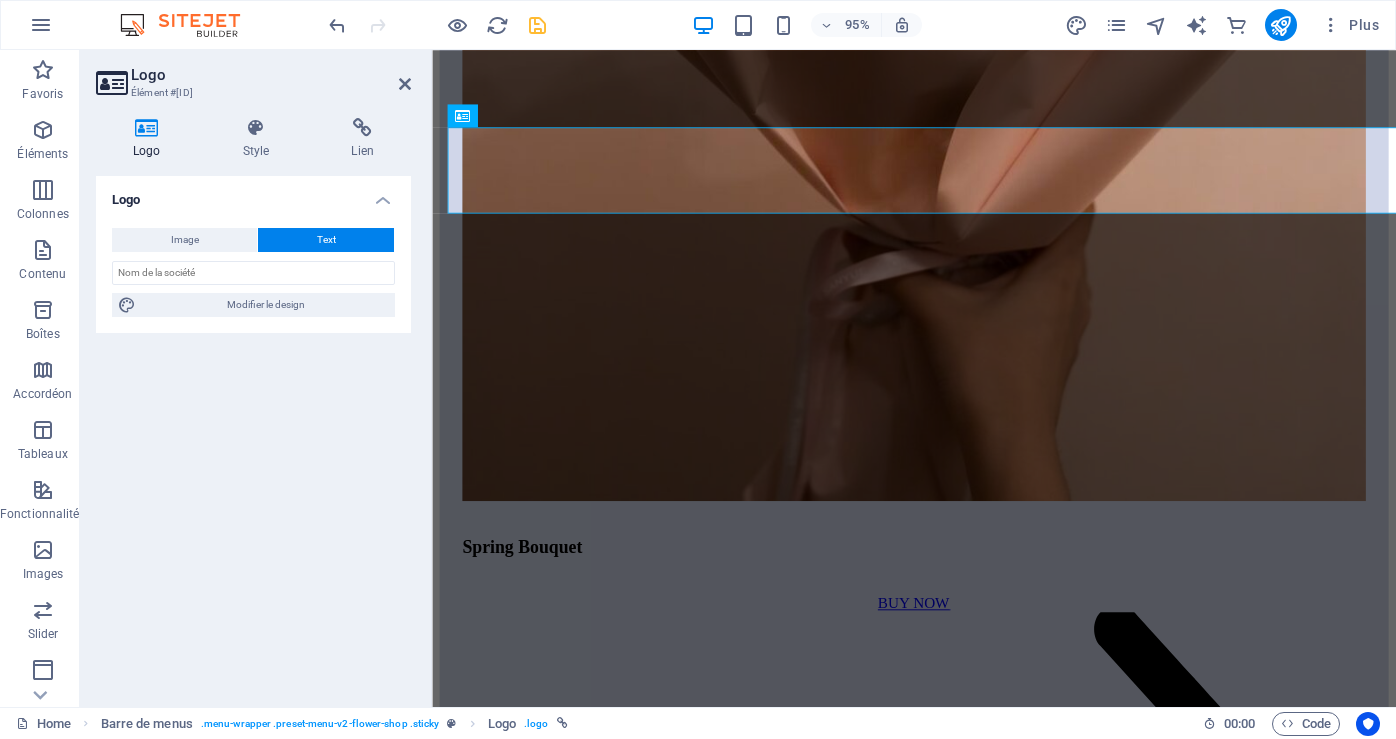 scroll, scrollTop: 7878, scrollLeft: 0, axis: vertical 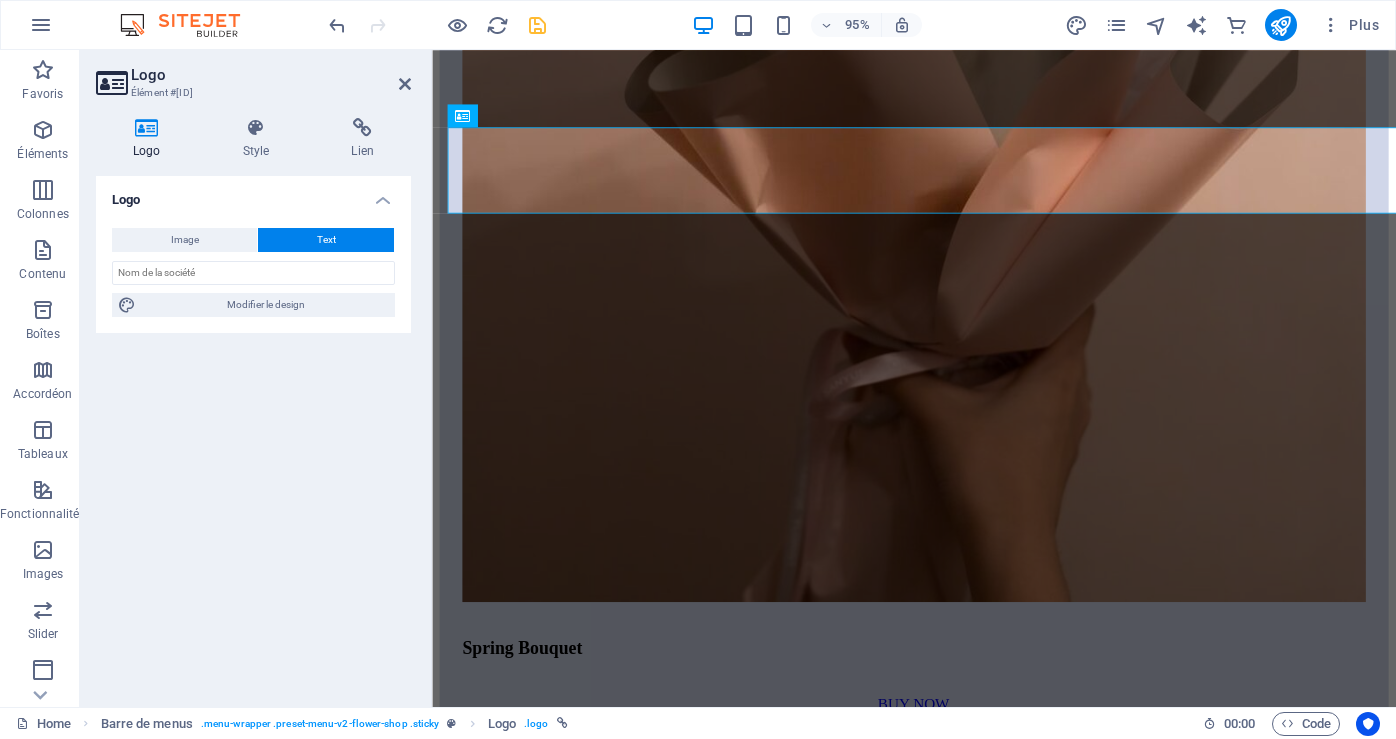 click at bounding box center (147, 128) 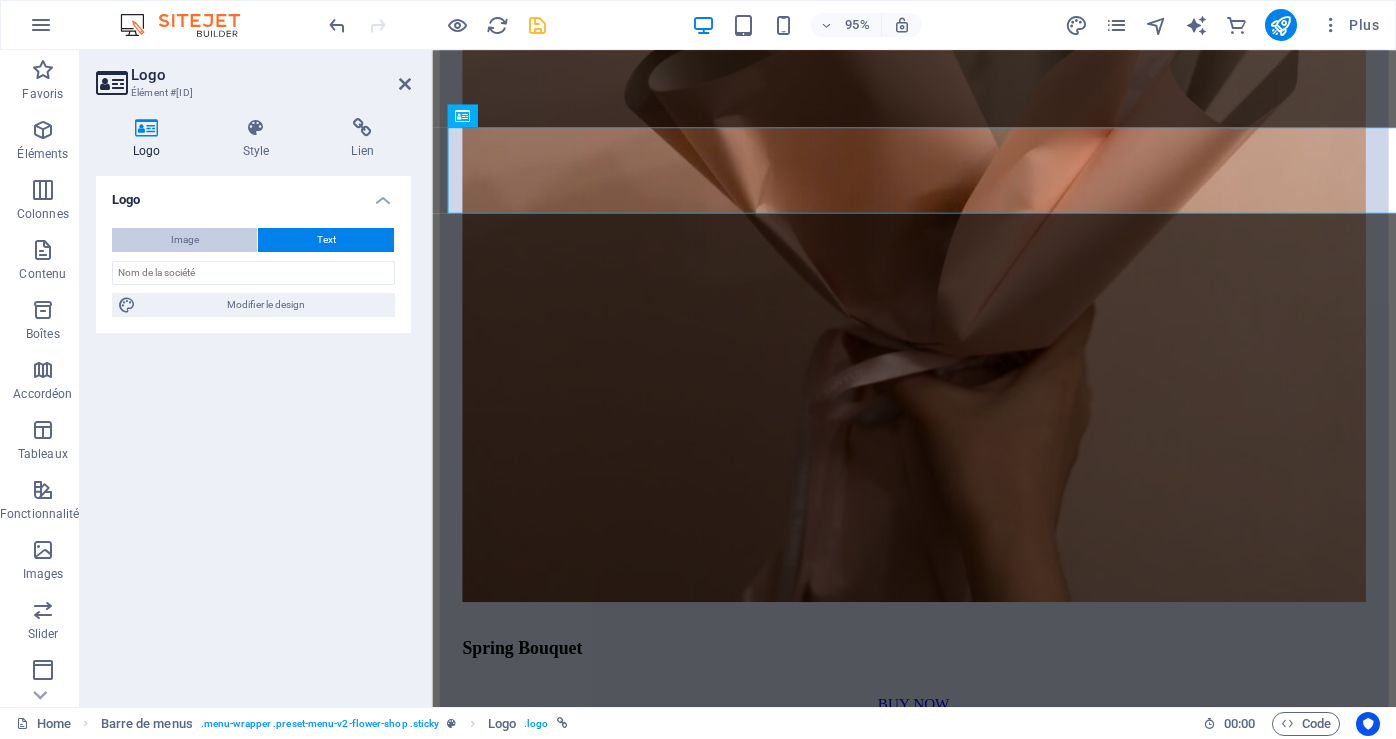 click on "Image" at bounding box center (185, 240) 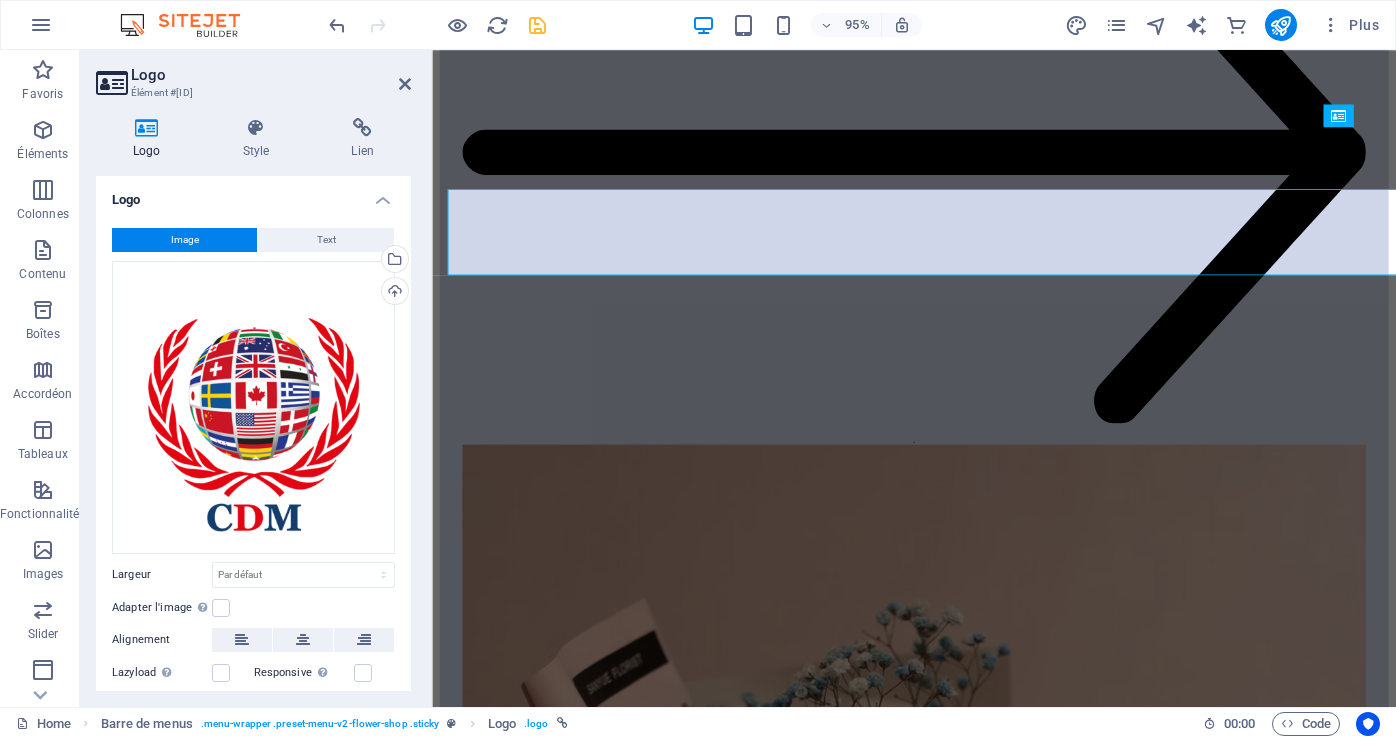 scroll, scrollTop: 8851, scrollLeft: 0, axis: vertical 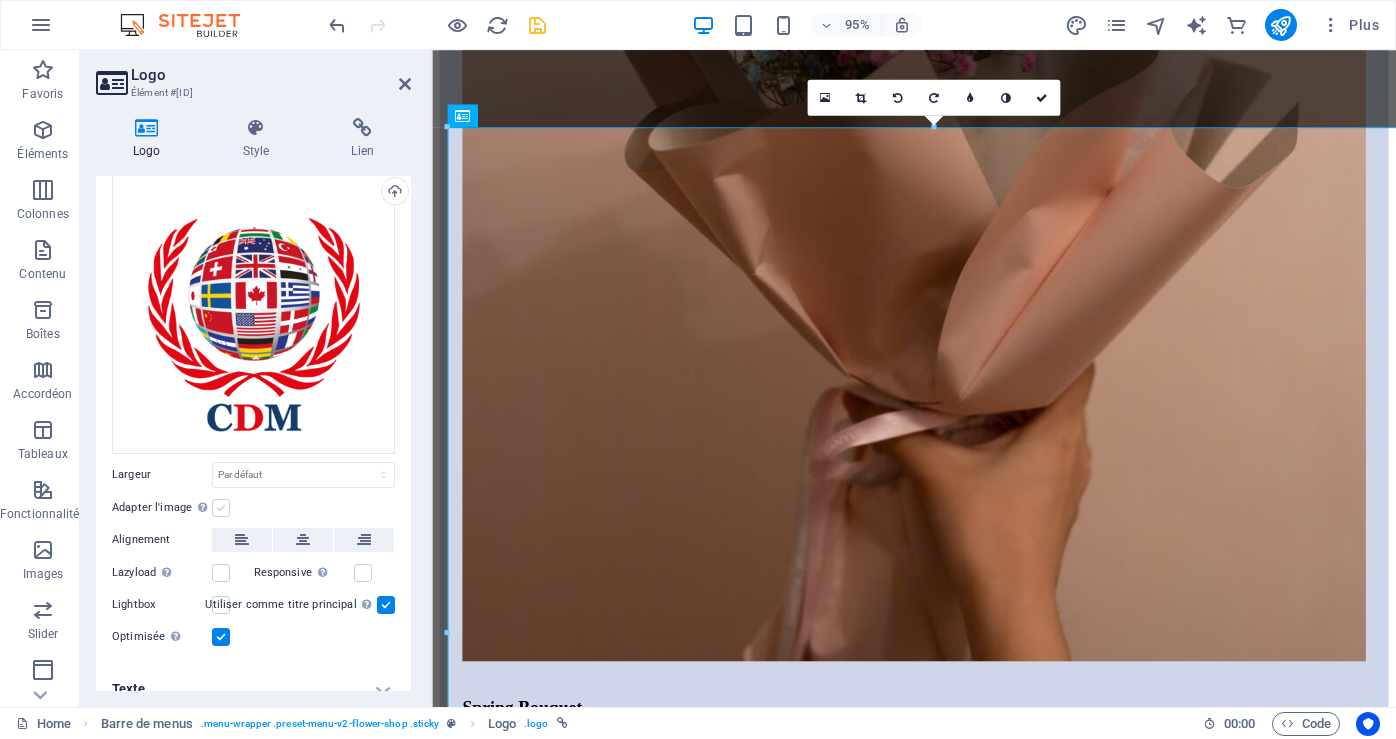 click at bounding box center [221, 508] 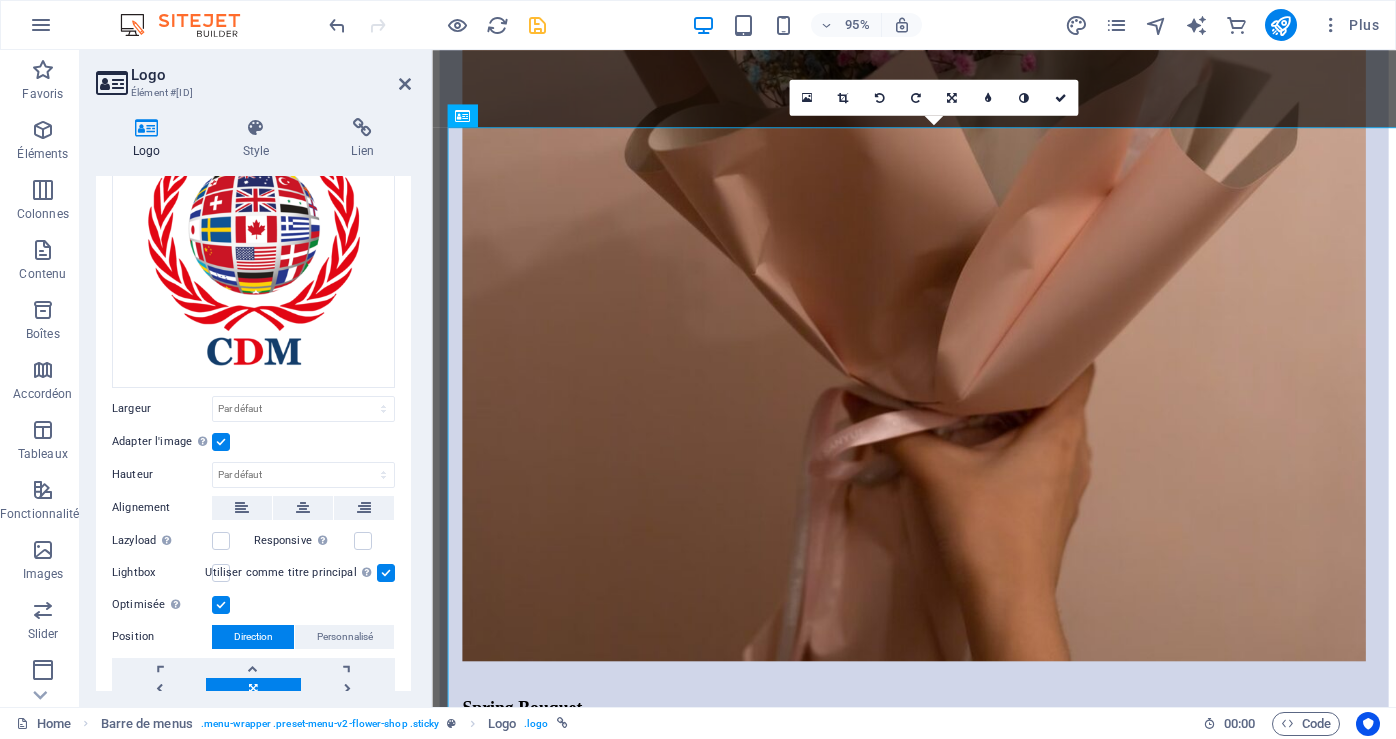 scroll, scrollTop: 200, scrollLeft: 0, axis: vertical 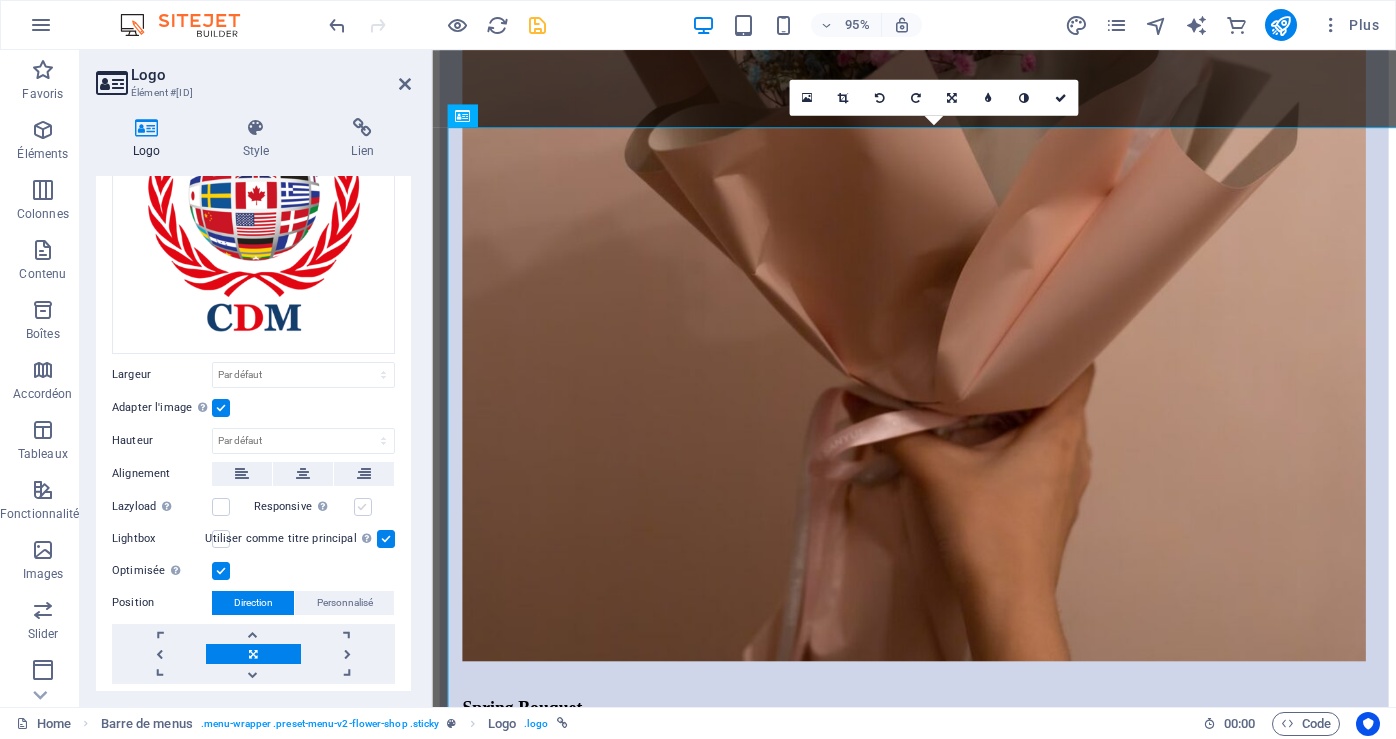 click at bounding box center [363, 507] 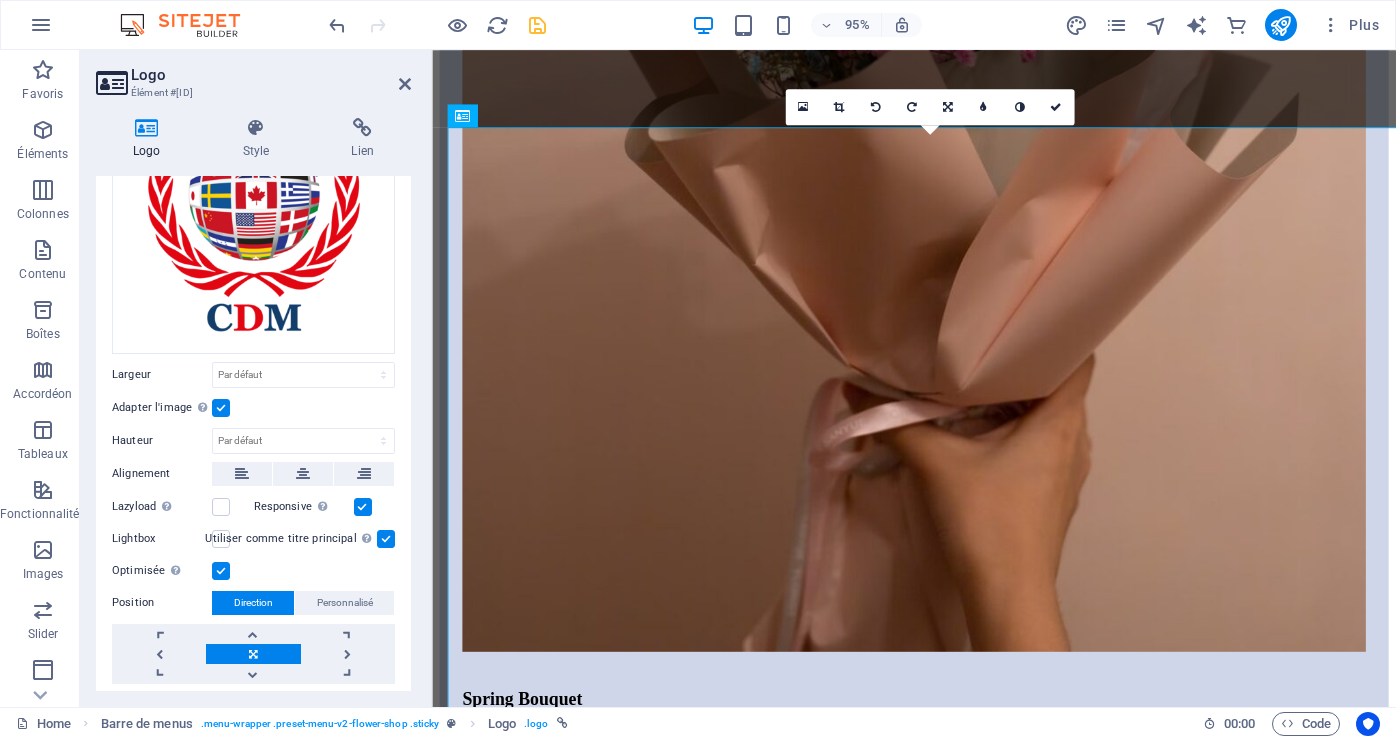 scroll, scrollTop: 8841, scrollLeft: 0, axis: vertical 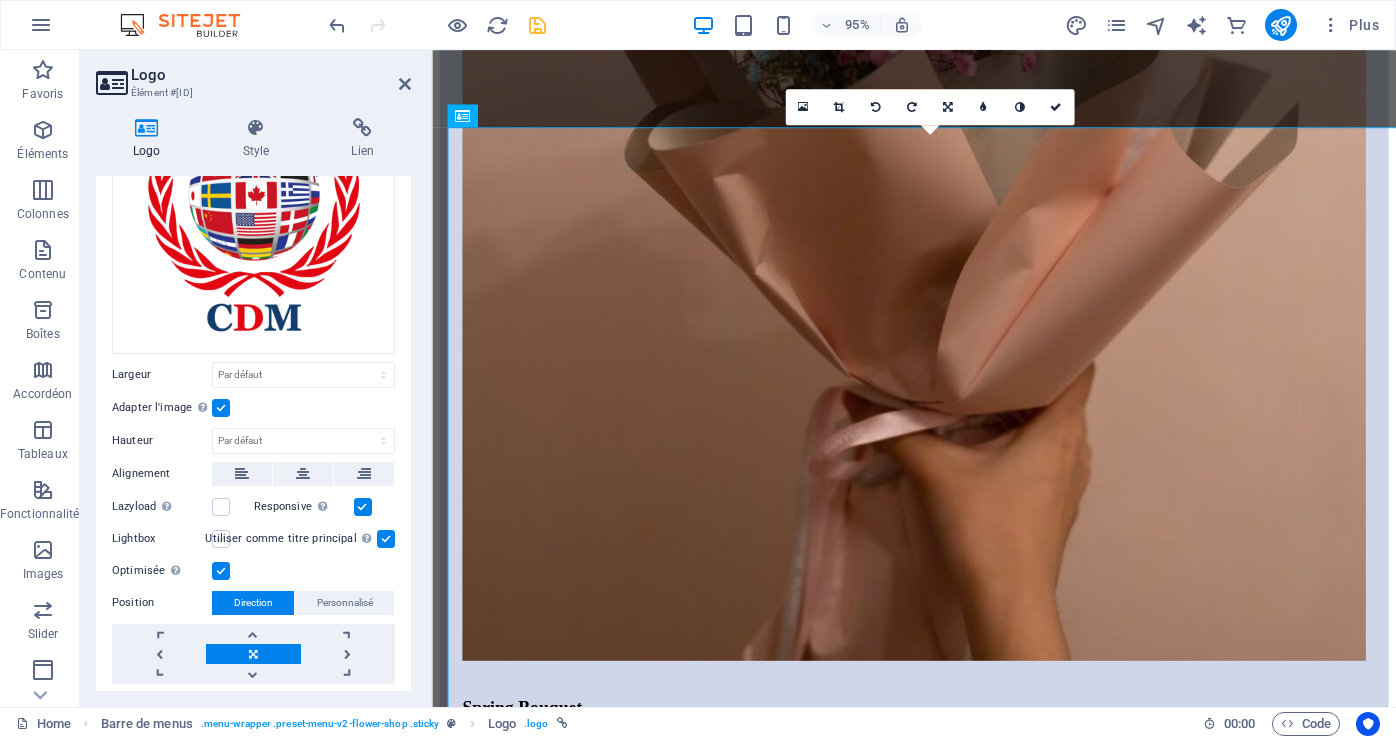 click at bounding box center (221, 539) 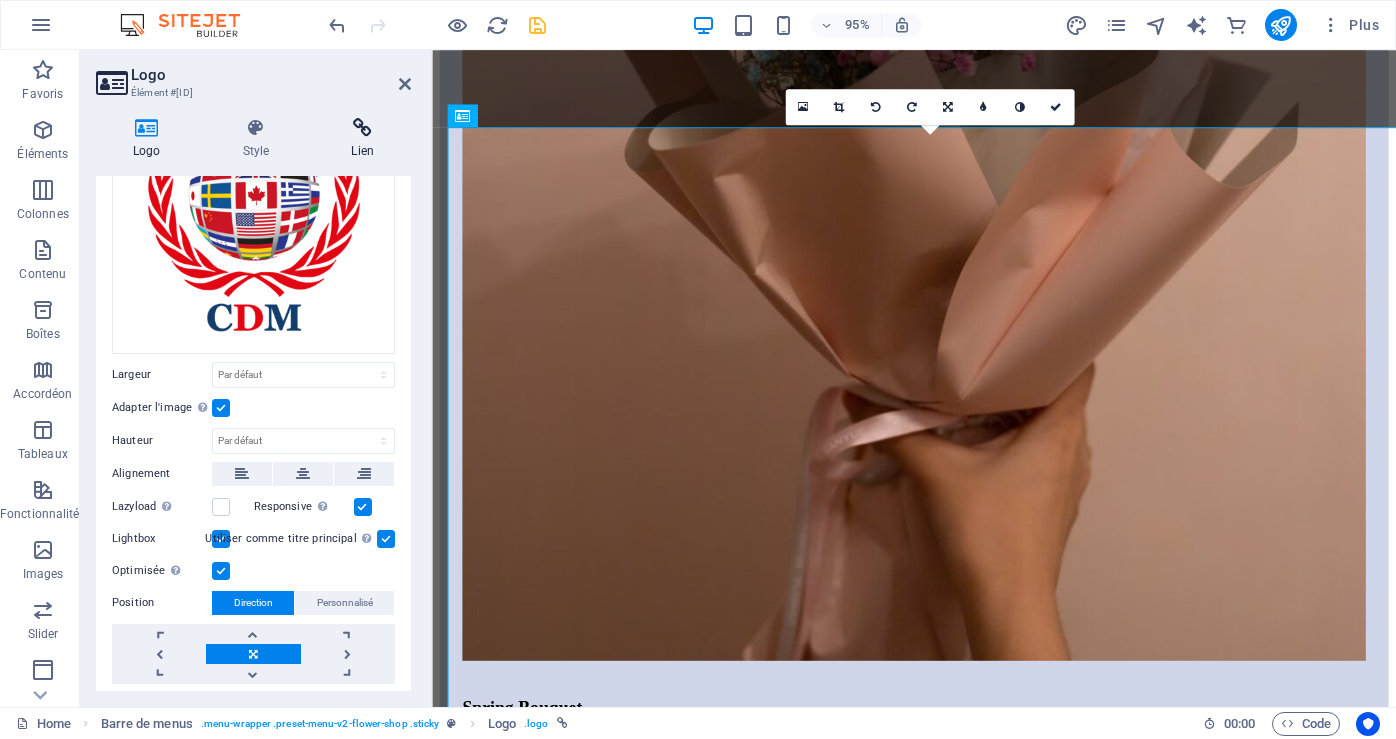 click on "Lien" at bounding box center [362, 139] 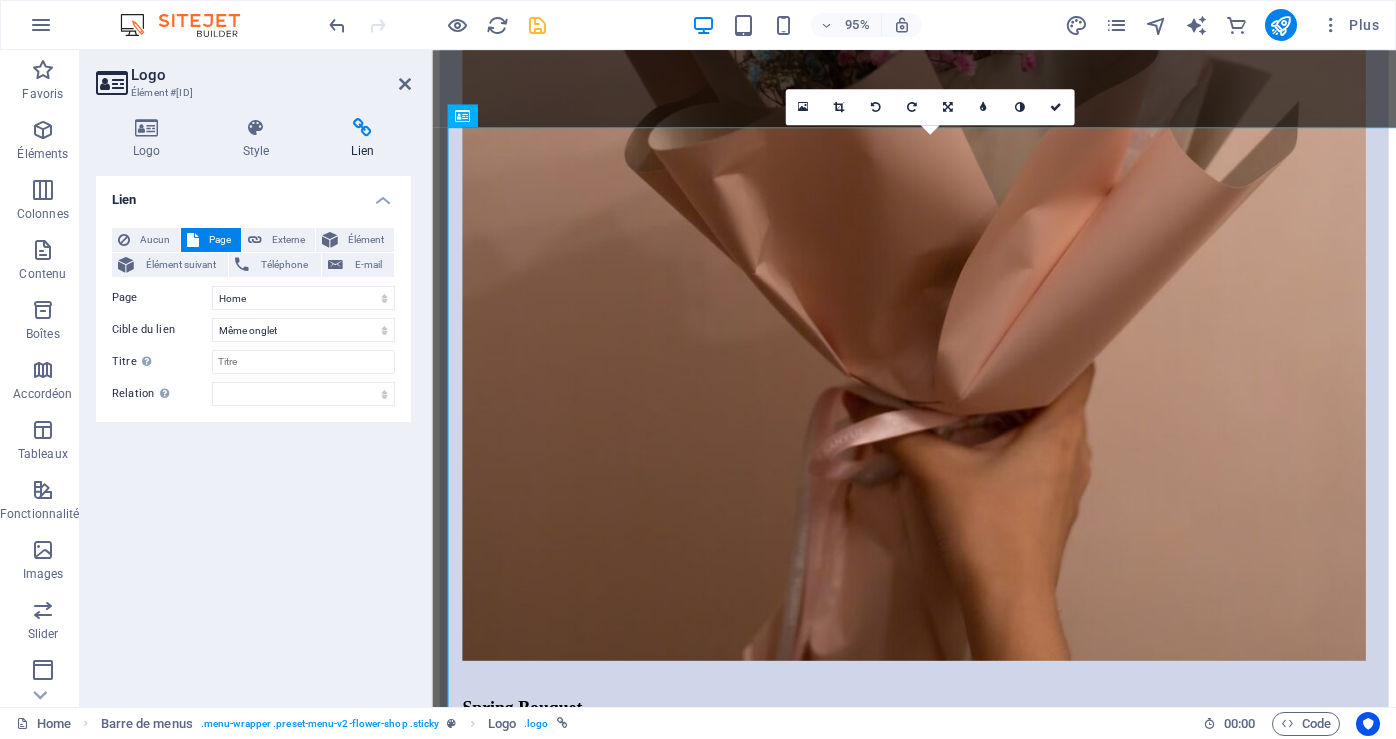 click on "Lien" at bounding box center [362, 139] 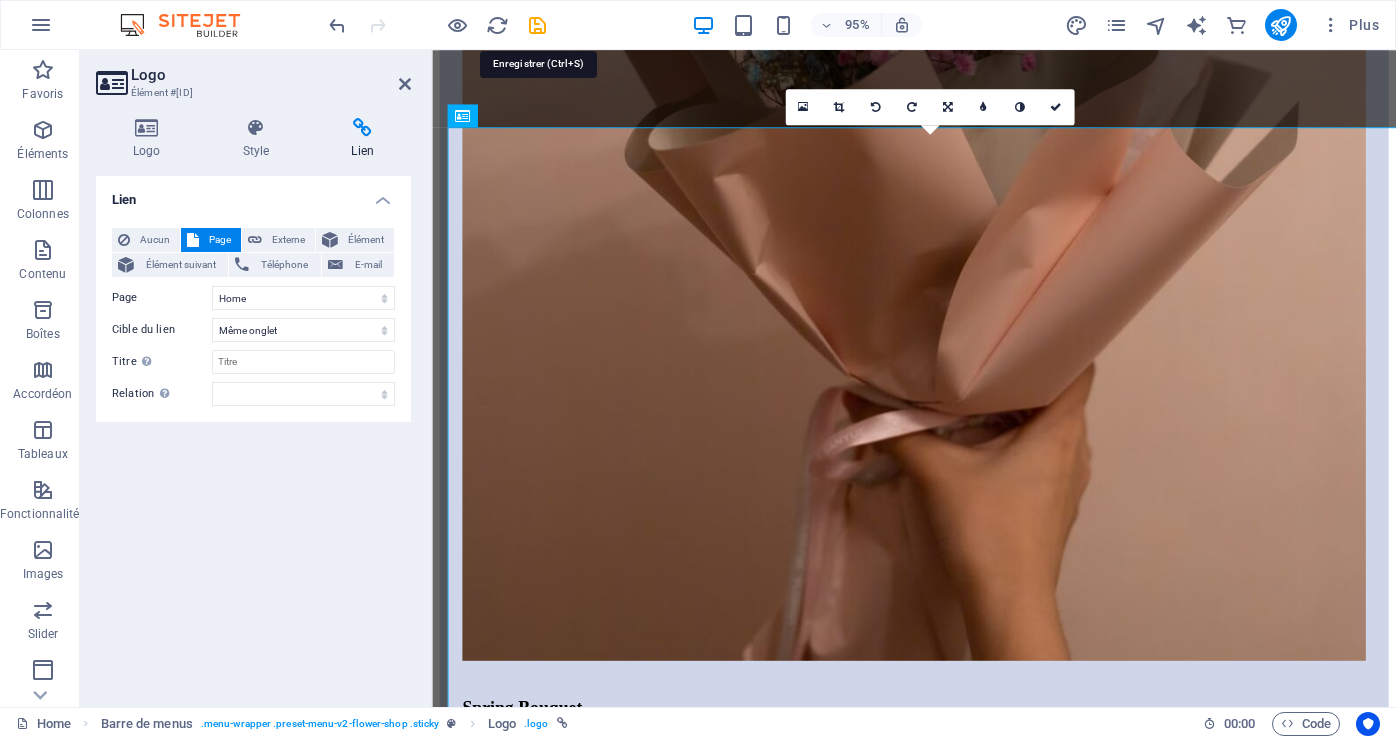 drag, startPoint x: 540, startPoint y: 30, endPoint x: 528, endPoint y: 26, distance: 12.649111 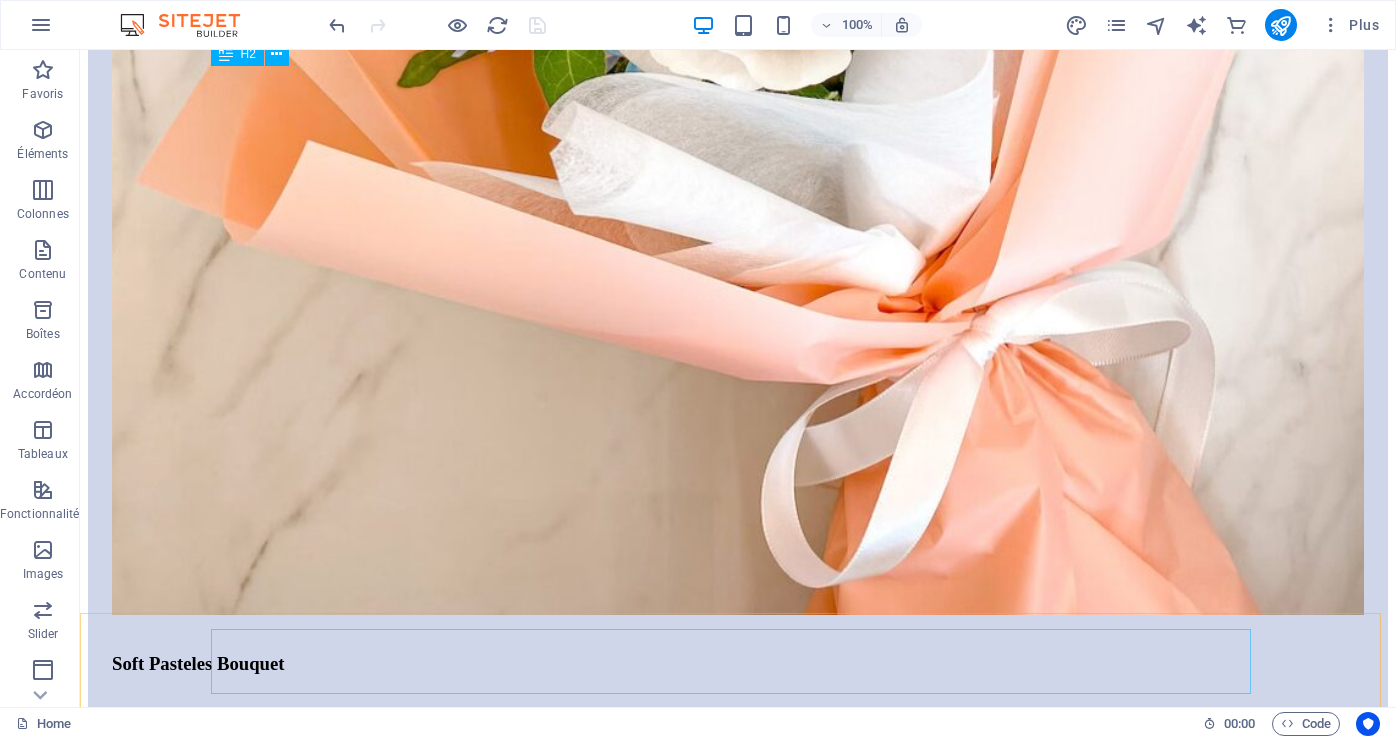 scroll, scrollTop: 8161, scrollLeft: 0, axis: vertical 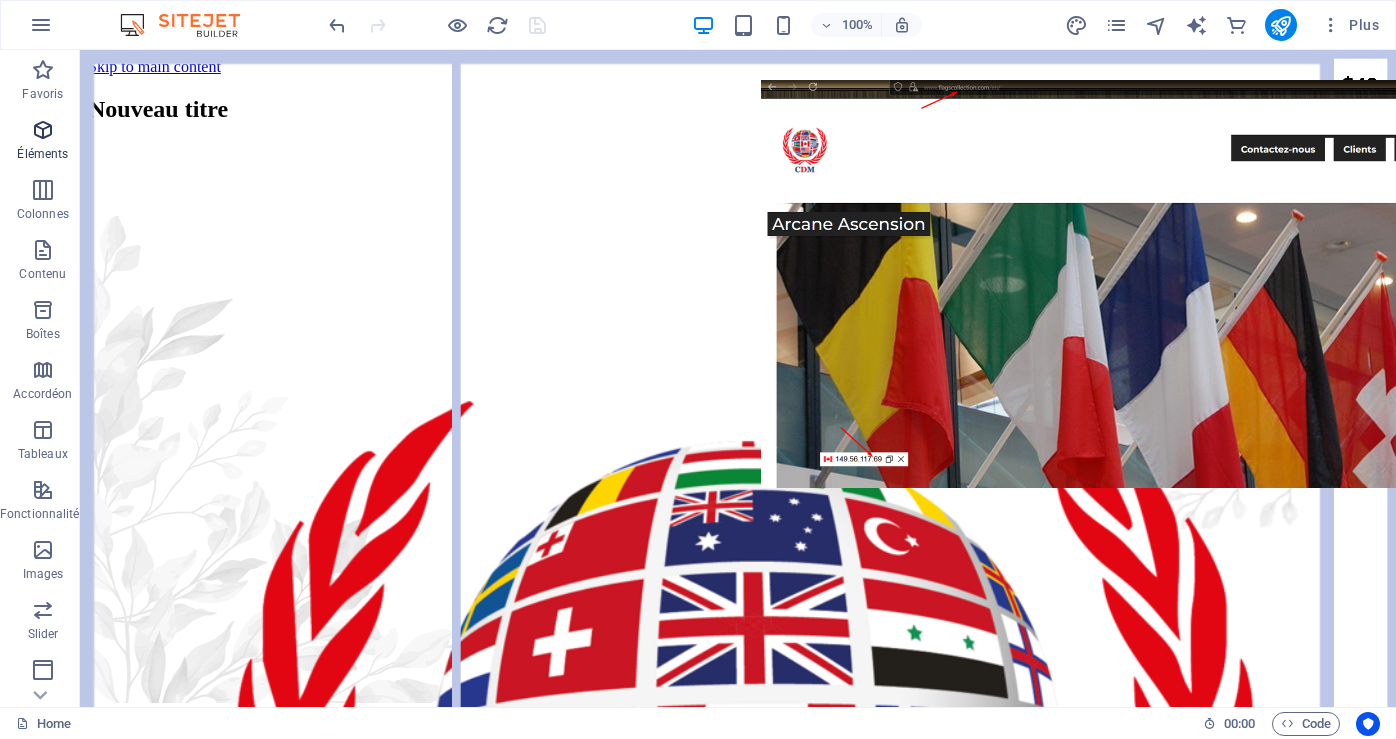 click on "Éléments" at bounding box center [42, 154] 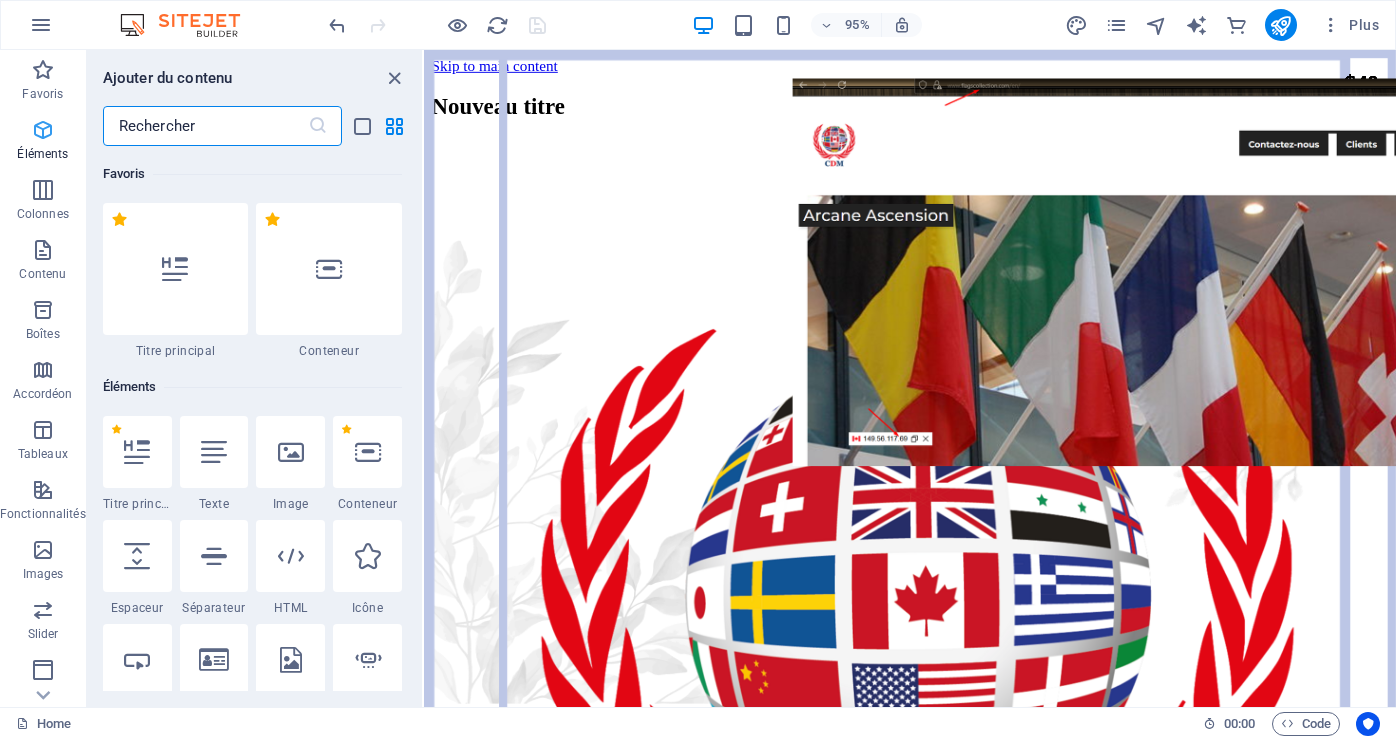 scroll, scrollTop: 213, scrollLeft: 0, axis: vertical 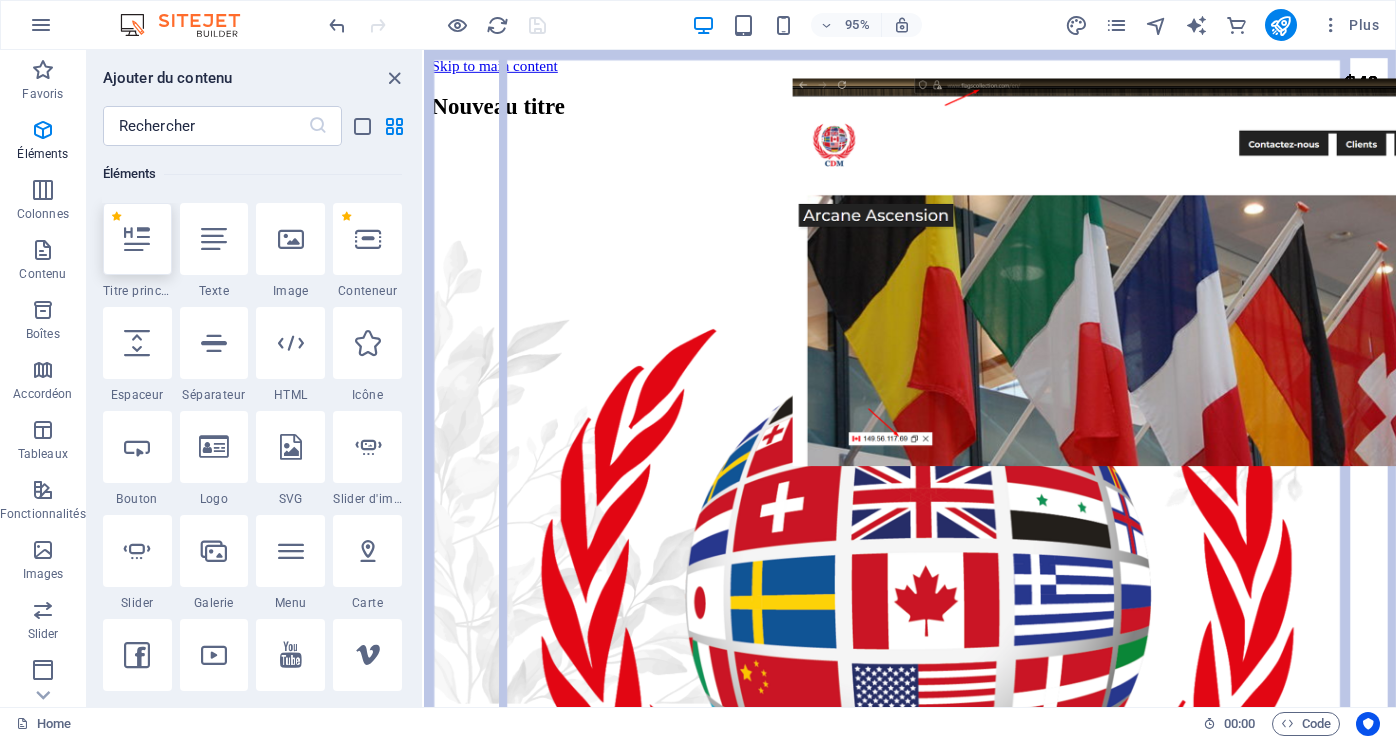 click at bounding box center [137, 239] 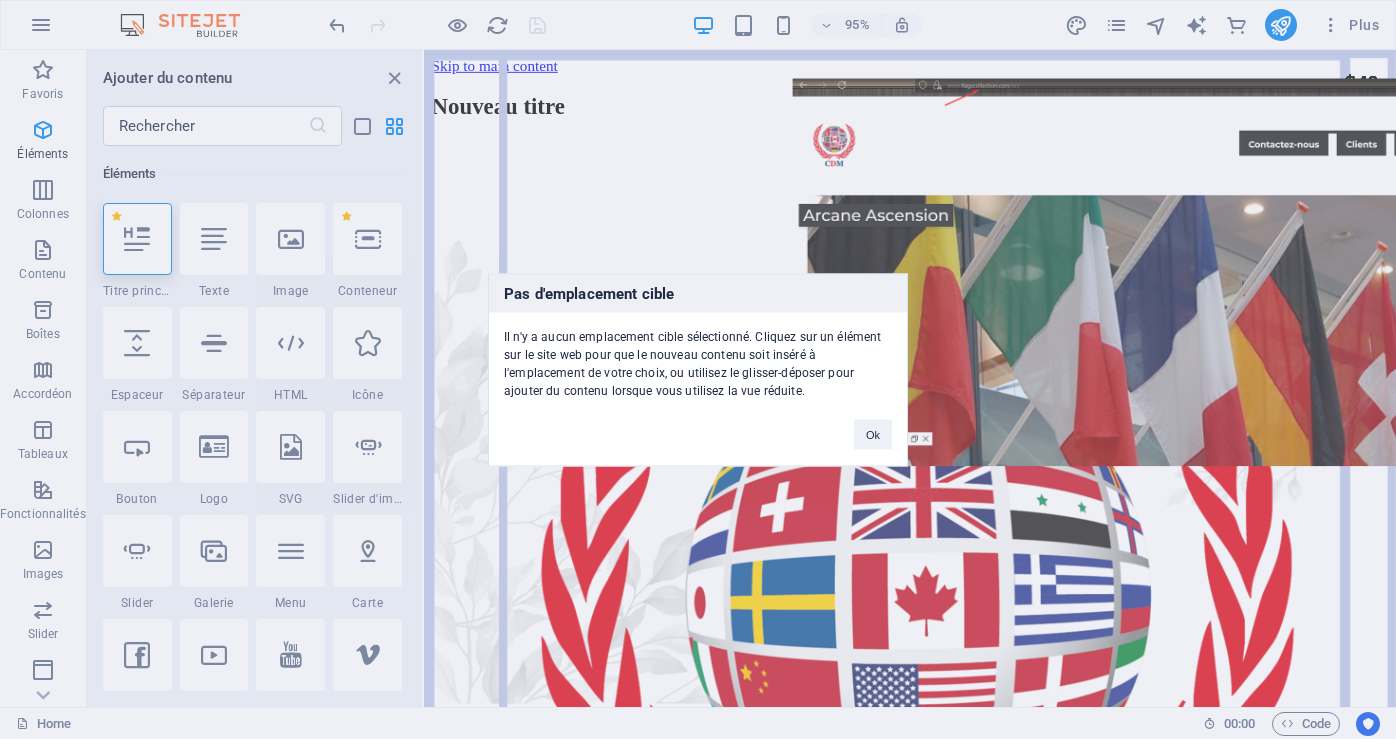 click on "Pas d'emplacement cible Il n'y a aucun emplacement cible sélectionné. Cliquez sur un élément sur le site web pour que le nouveau contenu soit inséré à l'emplacement de votre choix, ou utilisez le glisser-déposer pour ajouter du contenu lorsque vous utilisez la vue réduite. Ok" at bounding box center (698, 369) 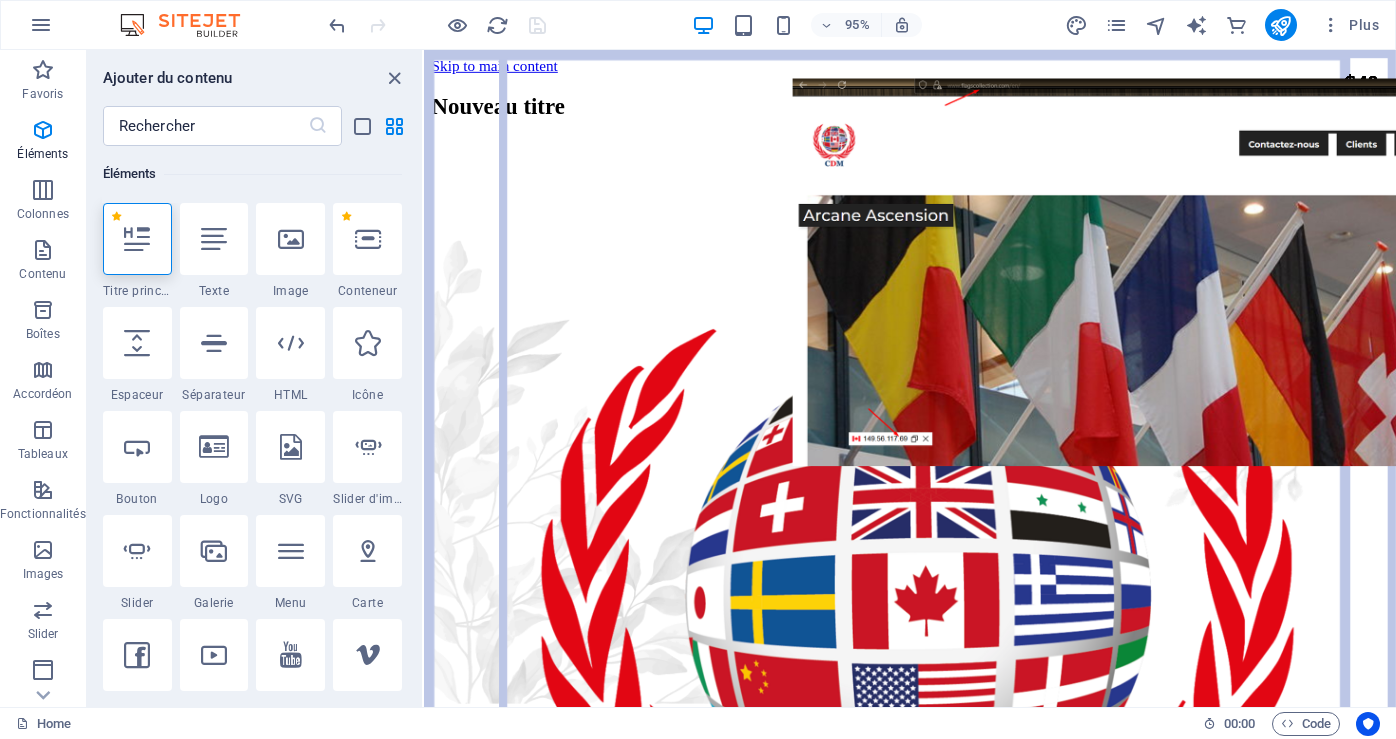 click at bounding box center (137, 239) 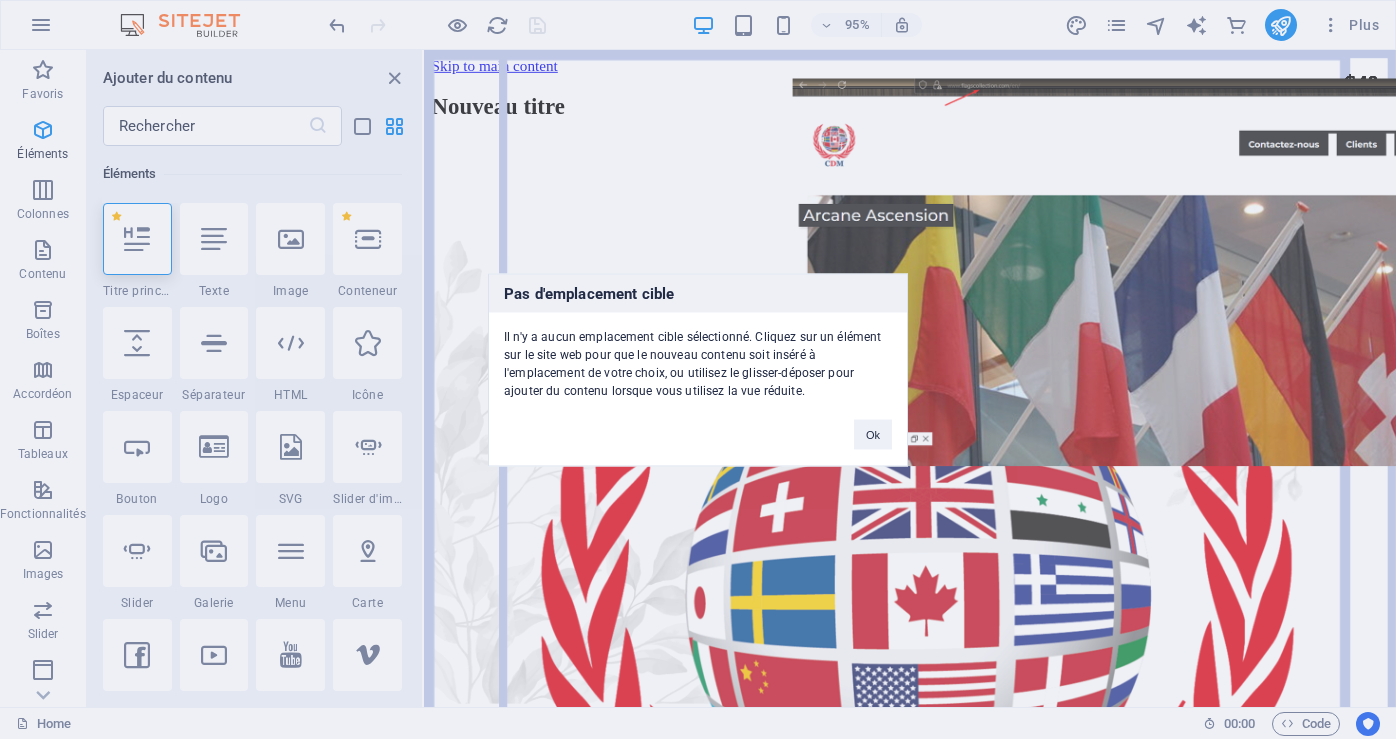 click on "Pas d'emplacement cible Il n'y a aucun emplacement cible sélectionné. Cliquez sur un élément sur le site web pour que le nouveau contenu soit inséré à l'emplacement de votre choix, ou utilisez le glisser-déposer pour ajouter du contenu lorsque vous utilisez la vue réduite. Ok" at bounding box center [698, 369] 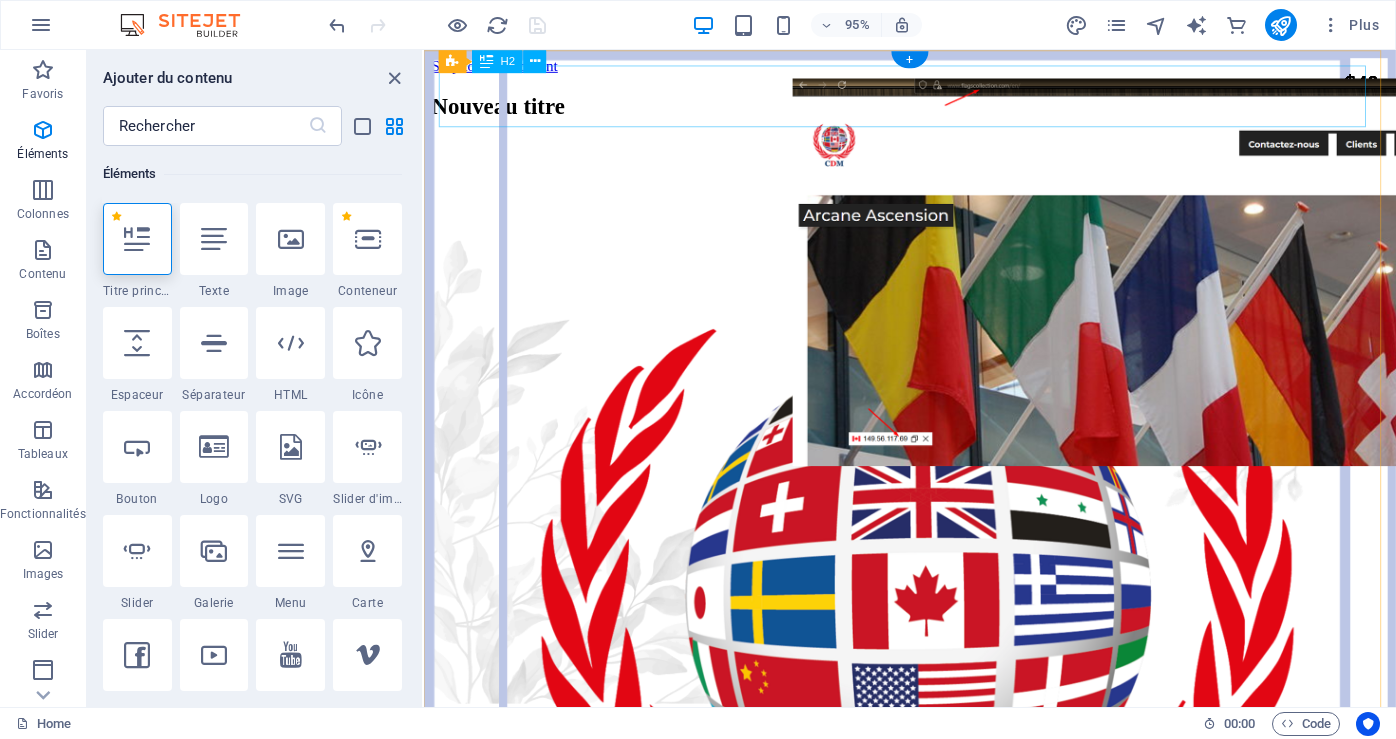 click on "Nouveau titre" at bounding box center (935, 109) 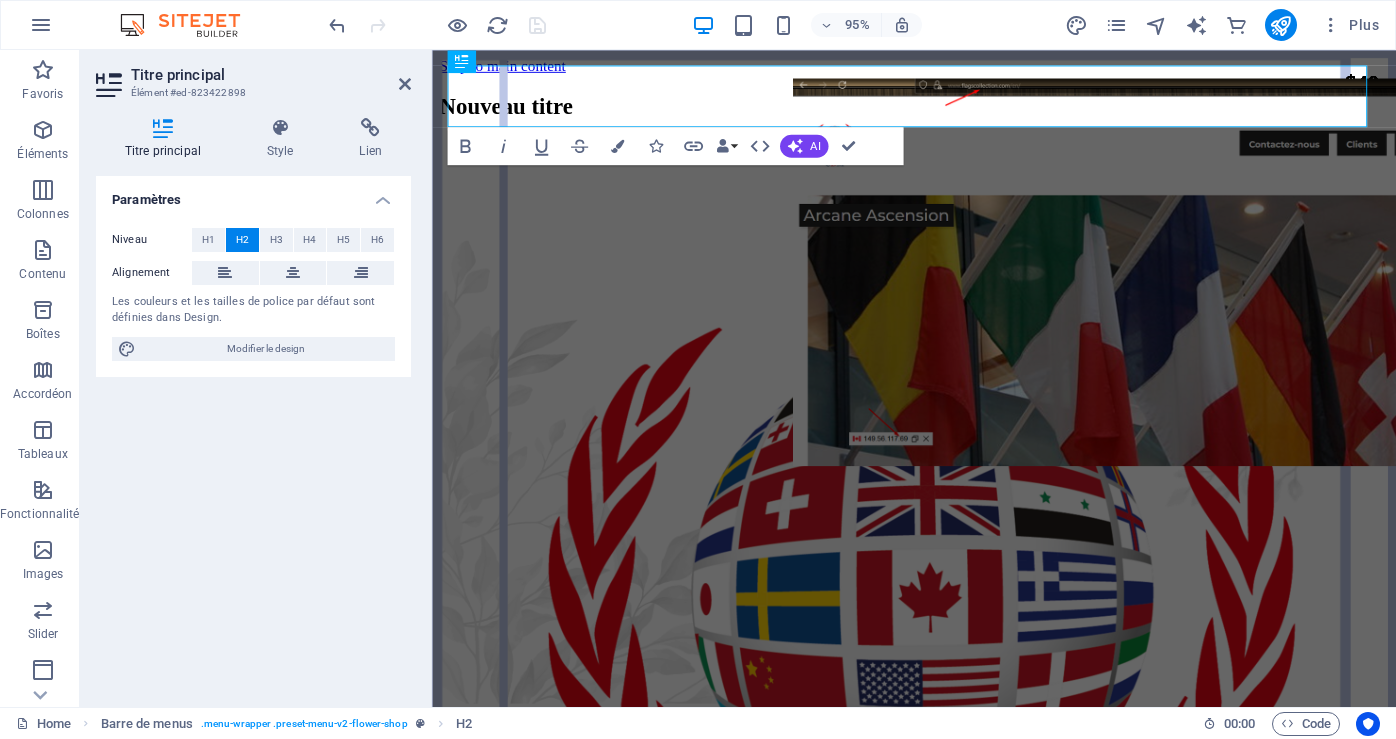 click at bounding box center [163, 128] 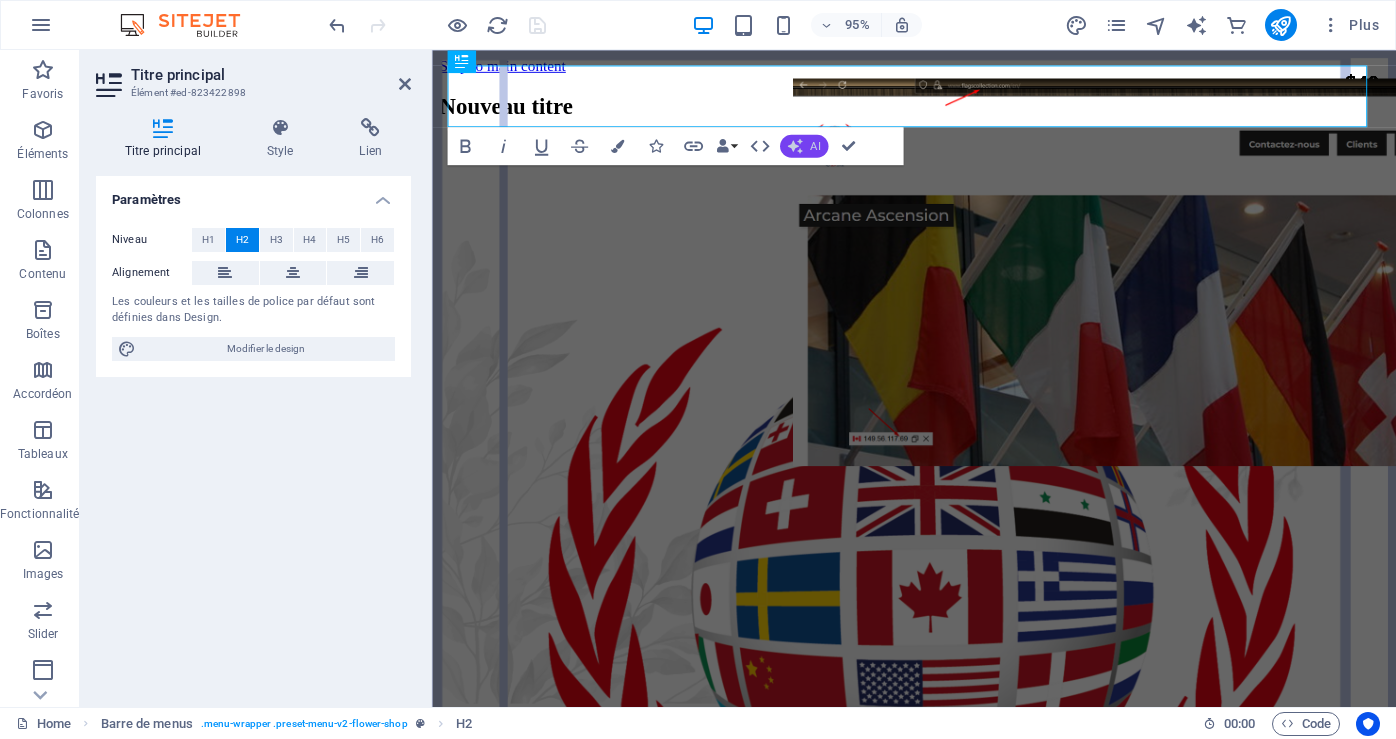 click on "AI" at bounding box center (804, 146) 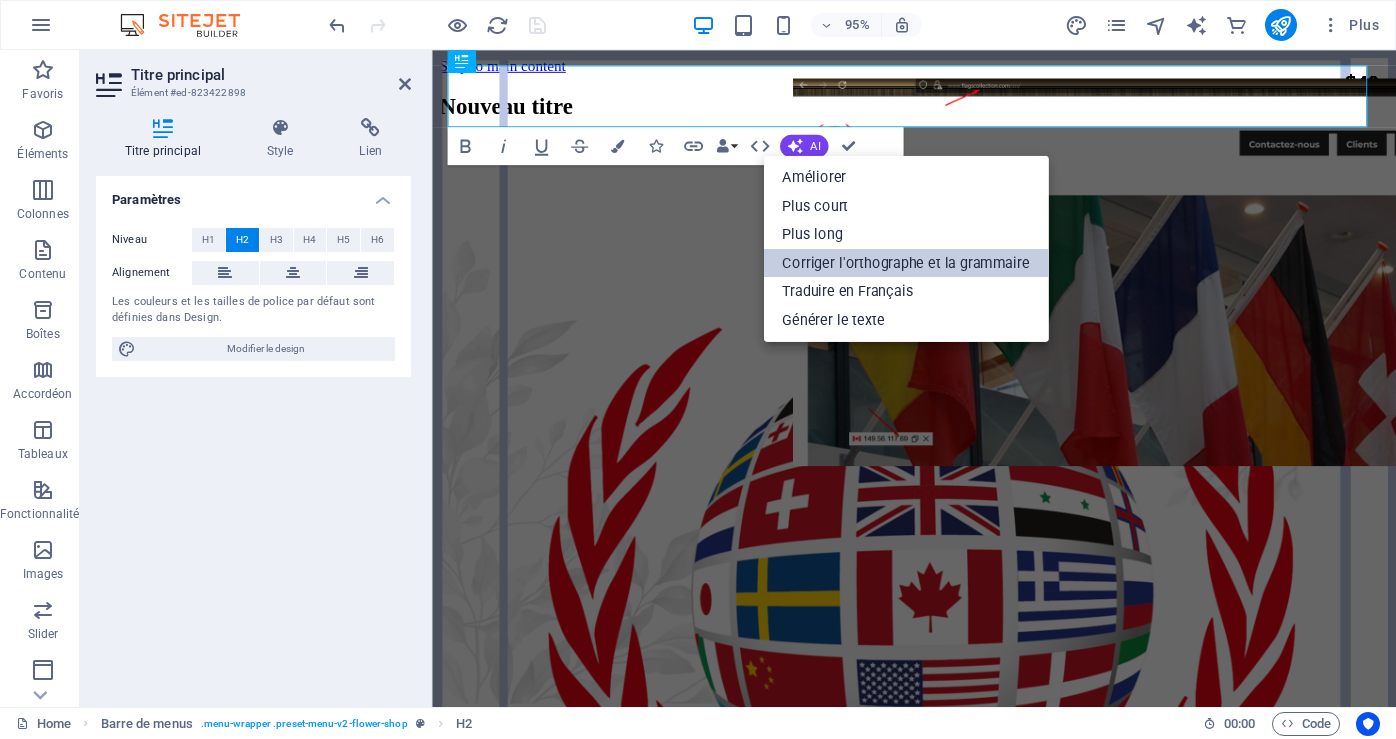click on "Corriger l'orthographe et la grammaire" at bounding box center [905, 262] 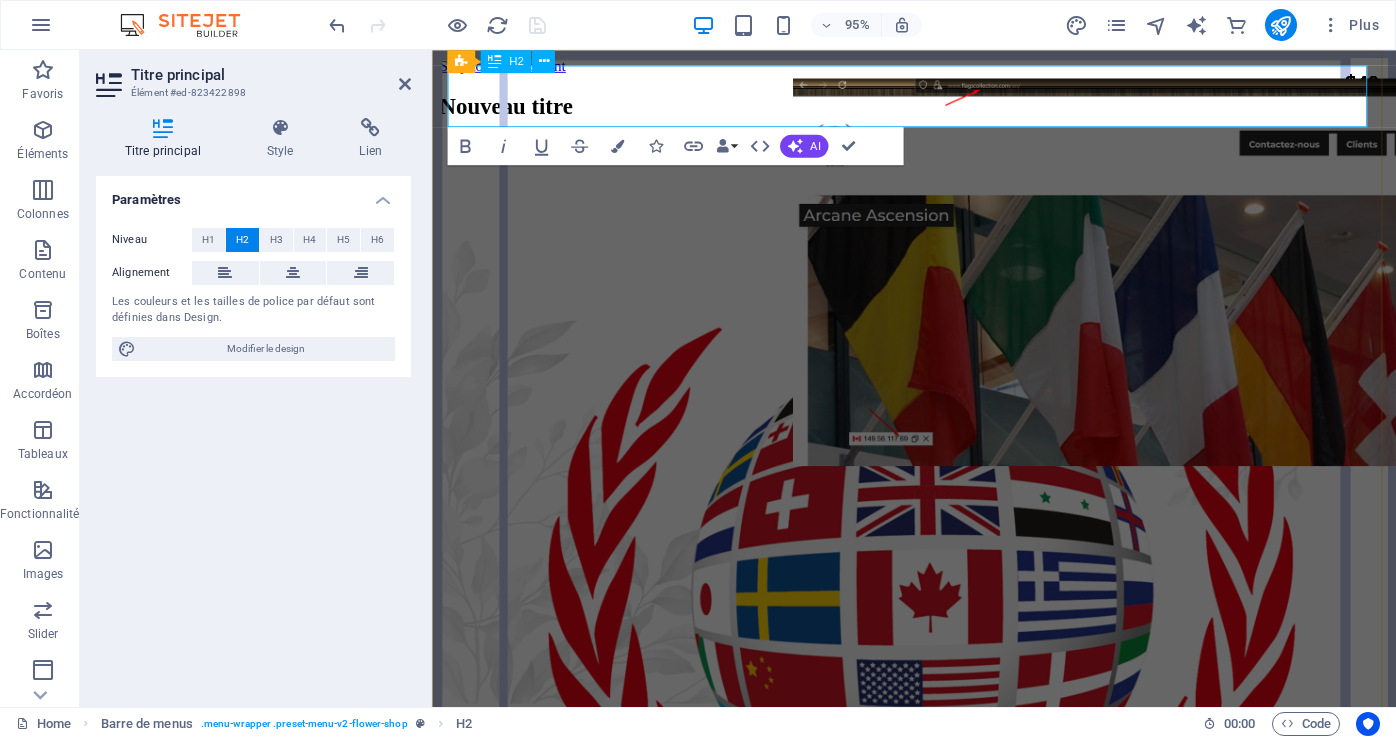 click on "Nouveau titre" at bounding box center (939, 109) 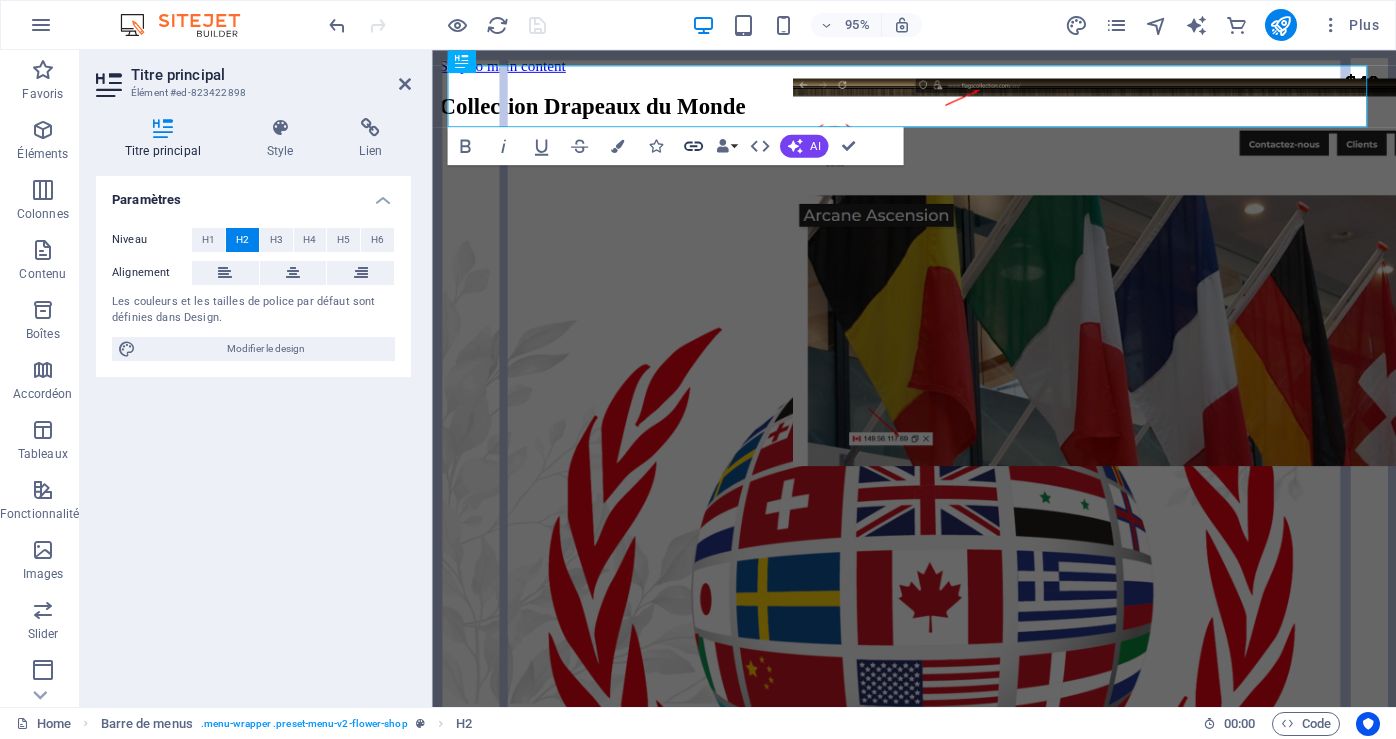 click 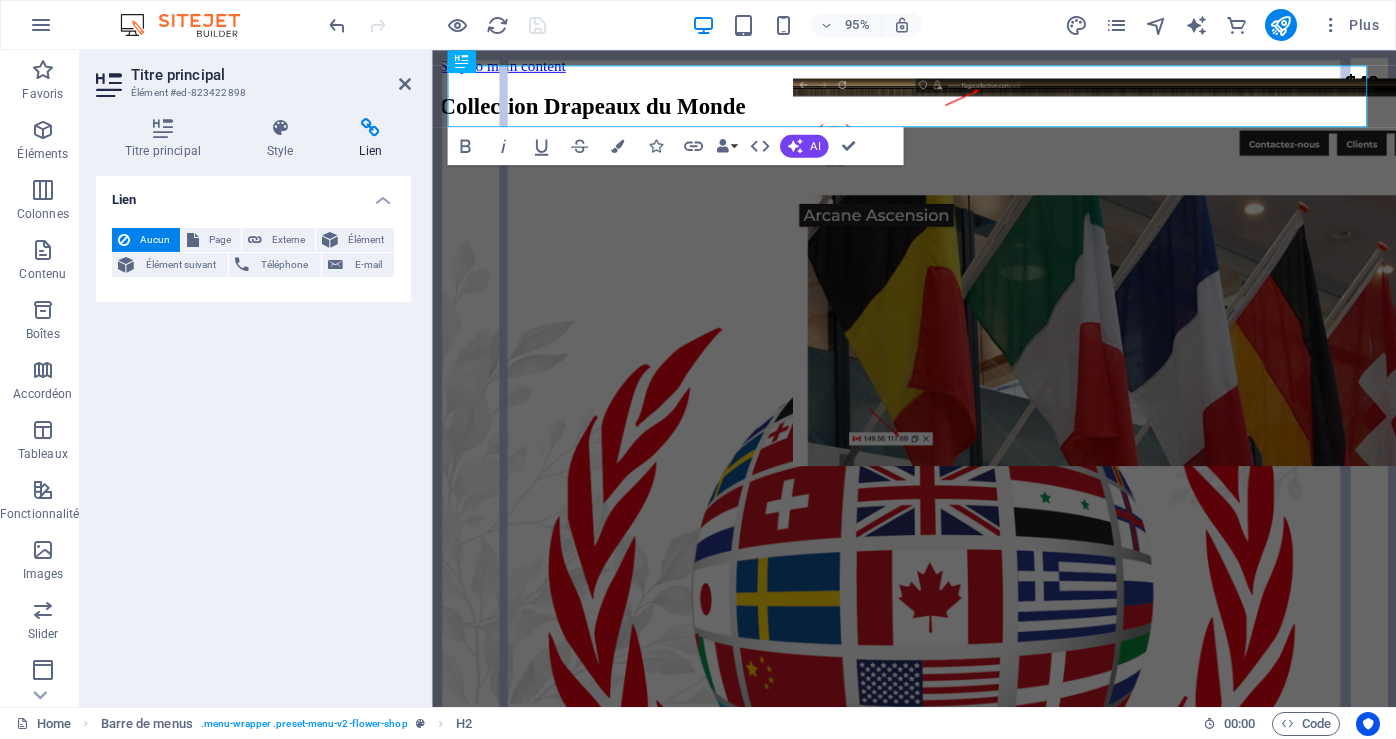 click on "Lien" at bounding box center [371, 139] 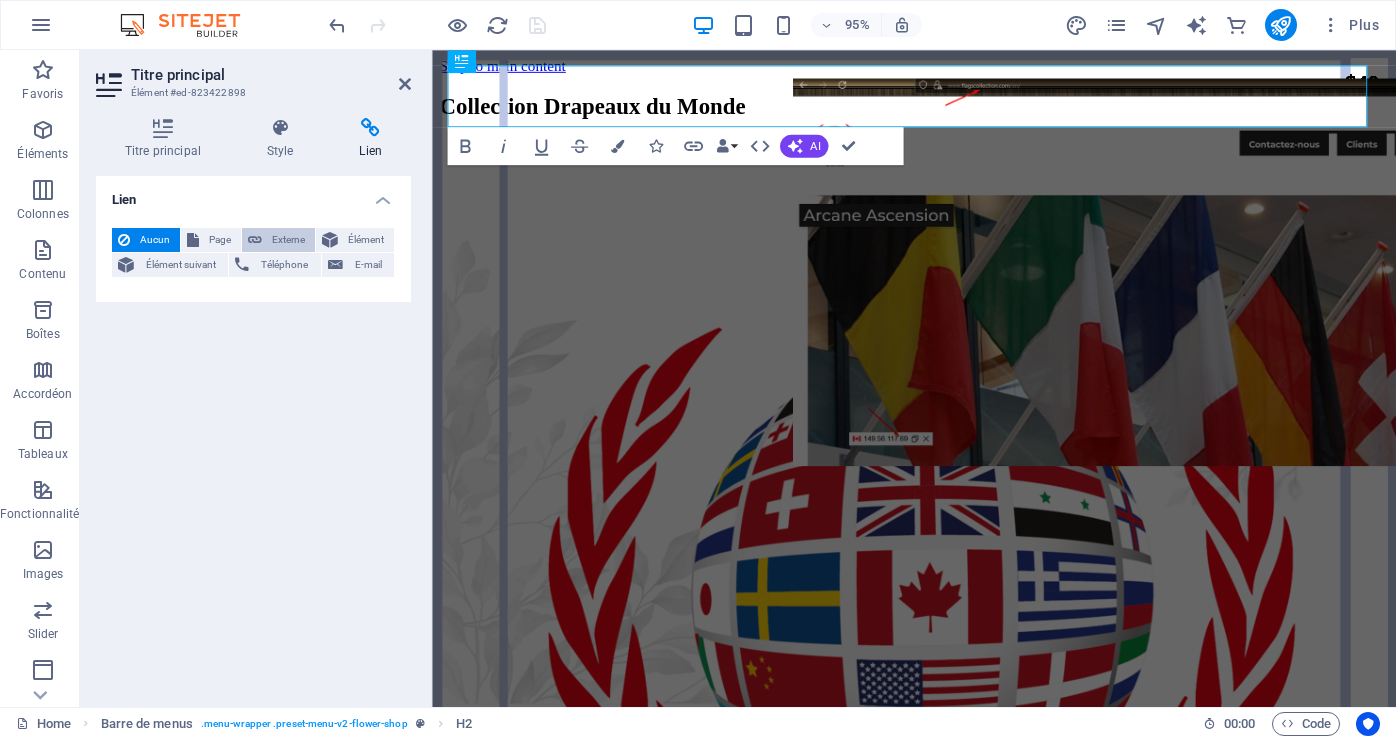click on "Externe" at bounding box center [278, 240] 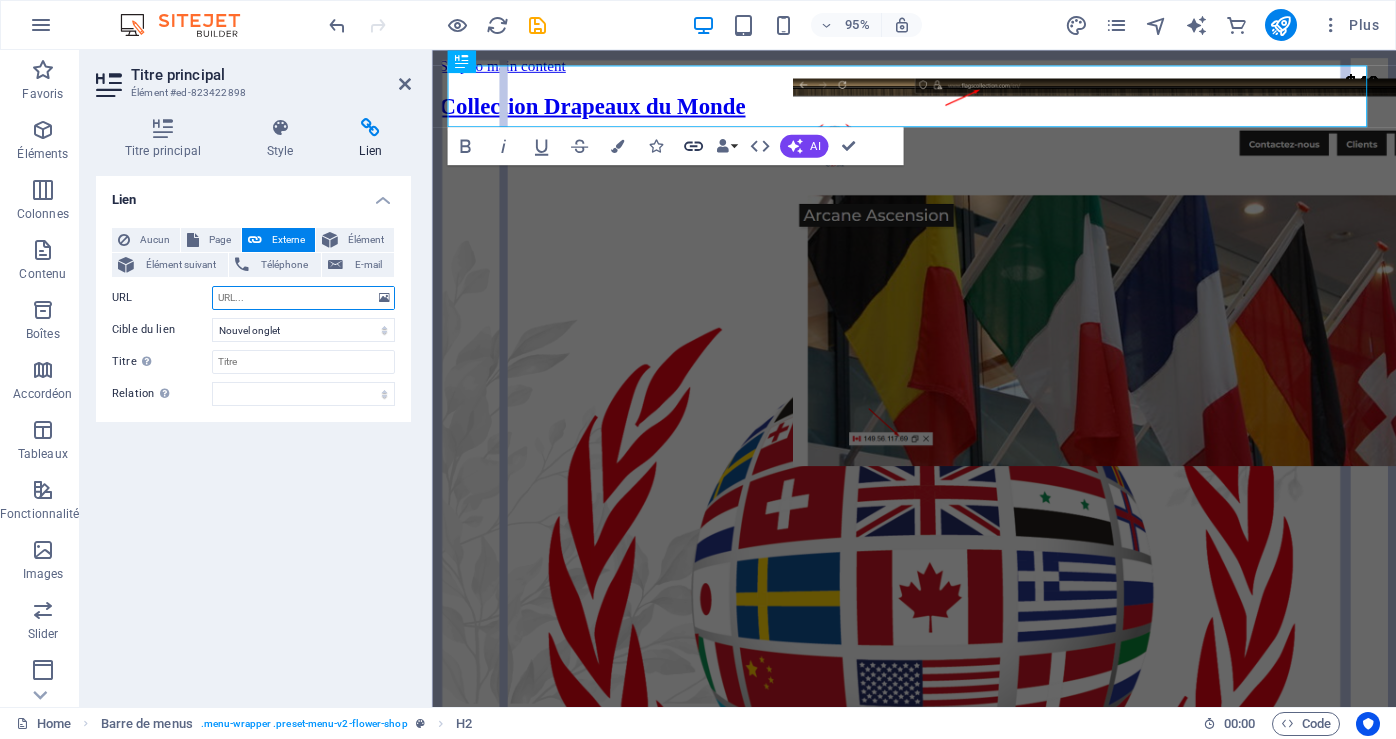 click 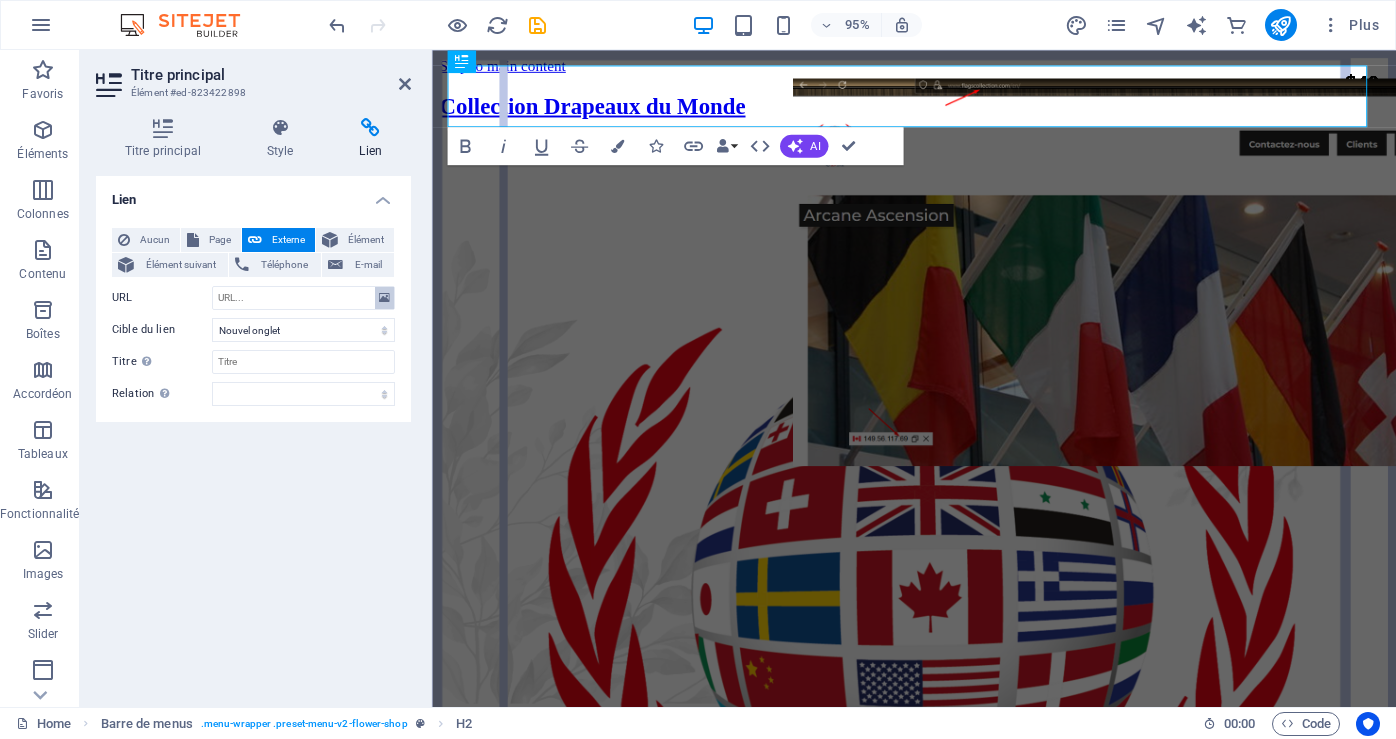 click at bounding box center (384, 298) 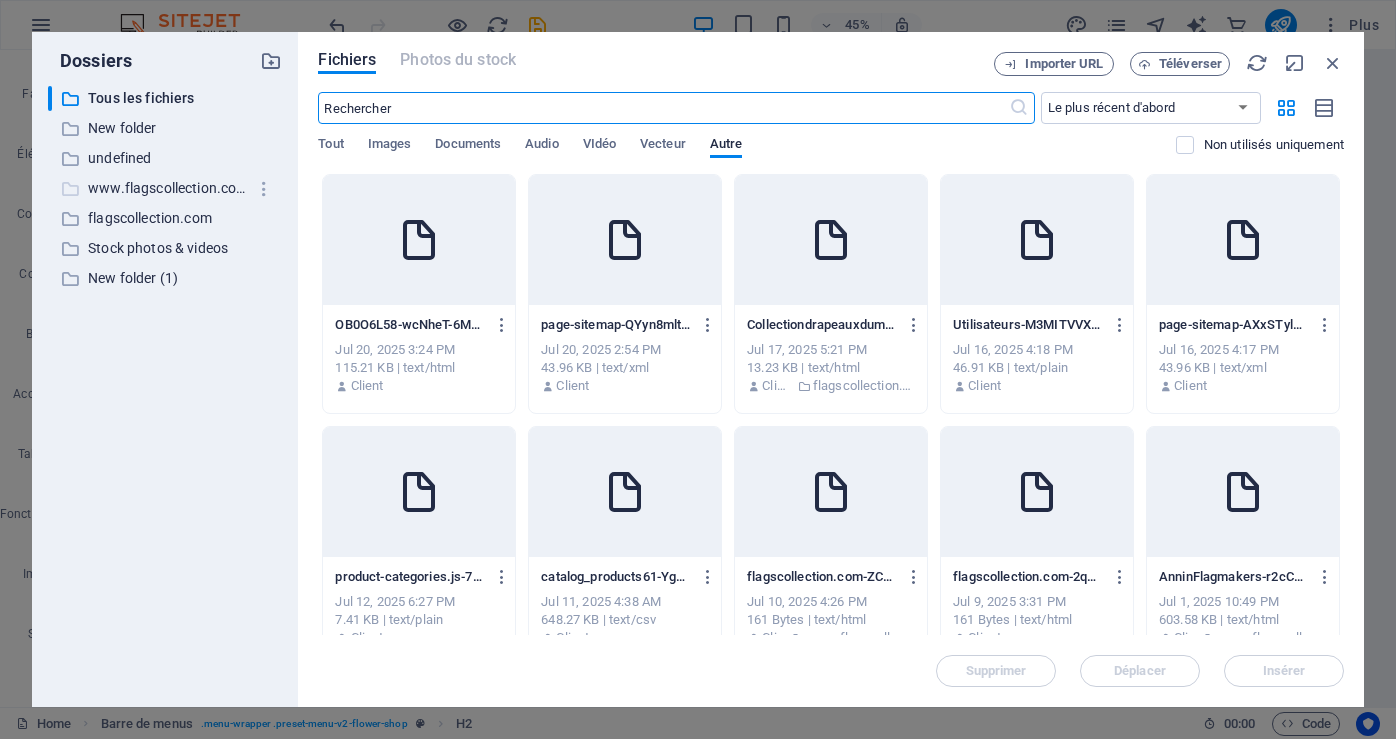 click on "www.flagscollection.com" at bounding box center (167, 188) 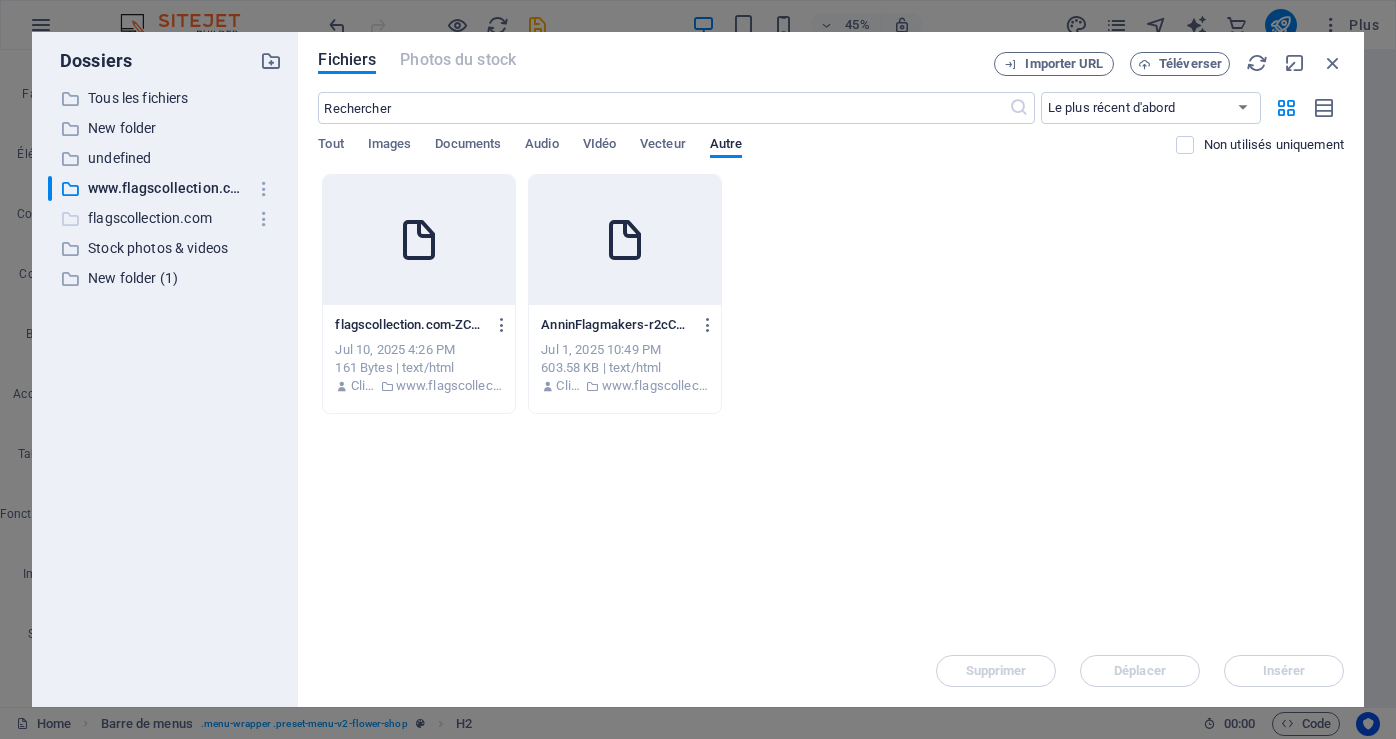 click on "flagscollection.com" at bounding box center [167, 218] 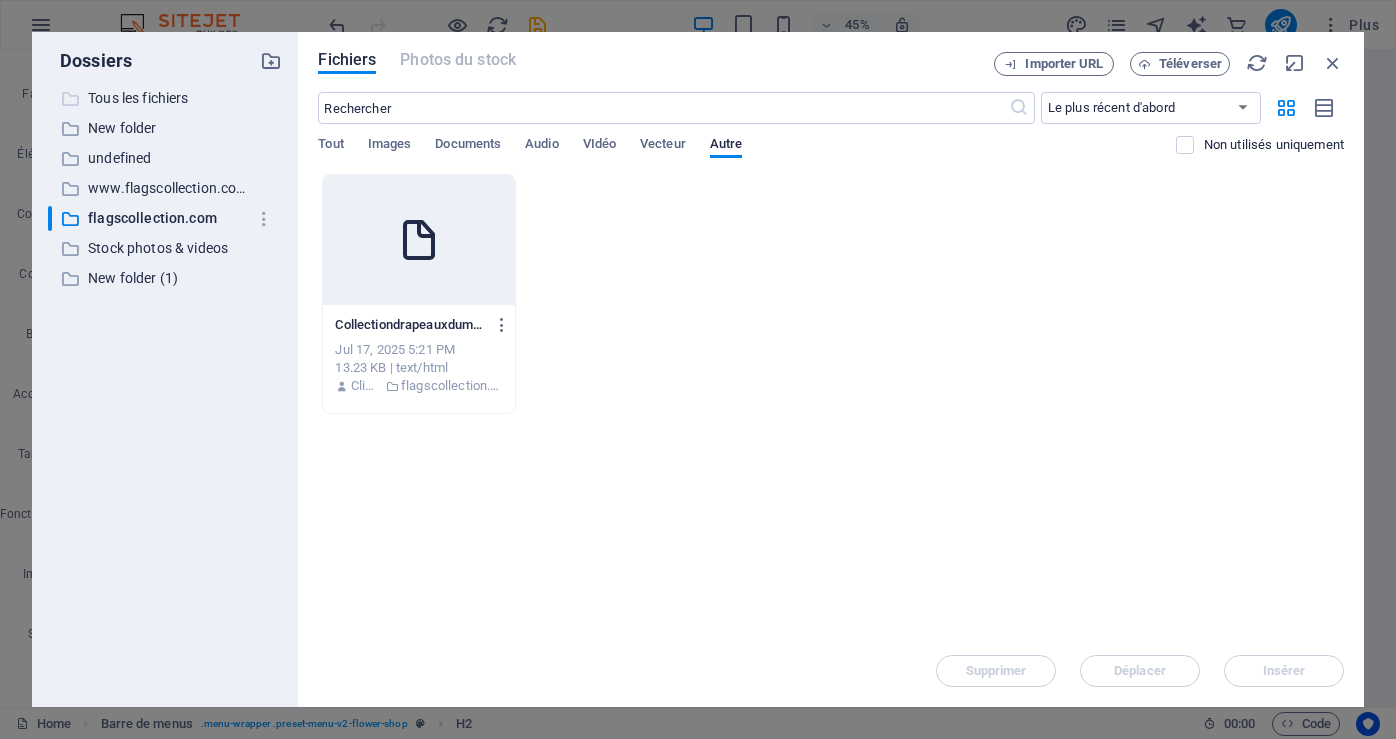 click on "Tous les fichiers" at bounding box center (167, 98) 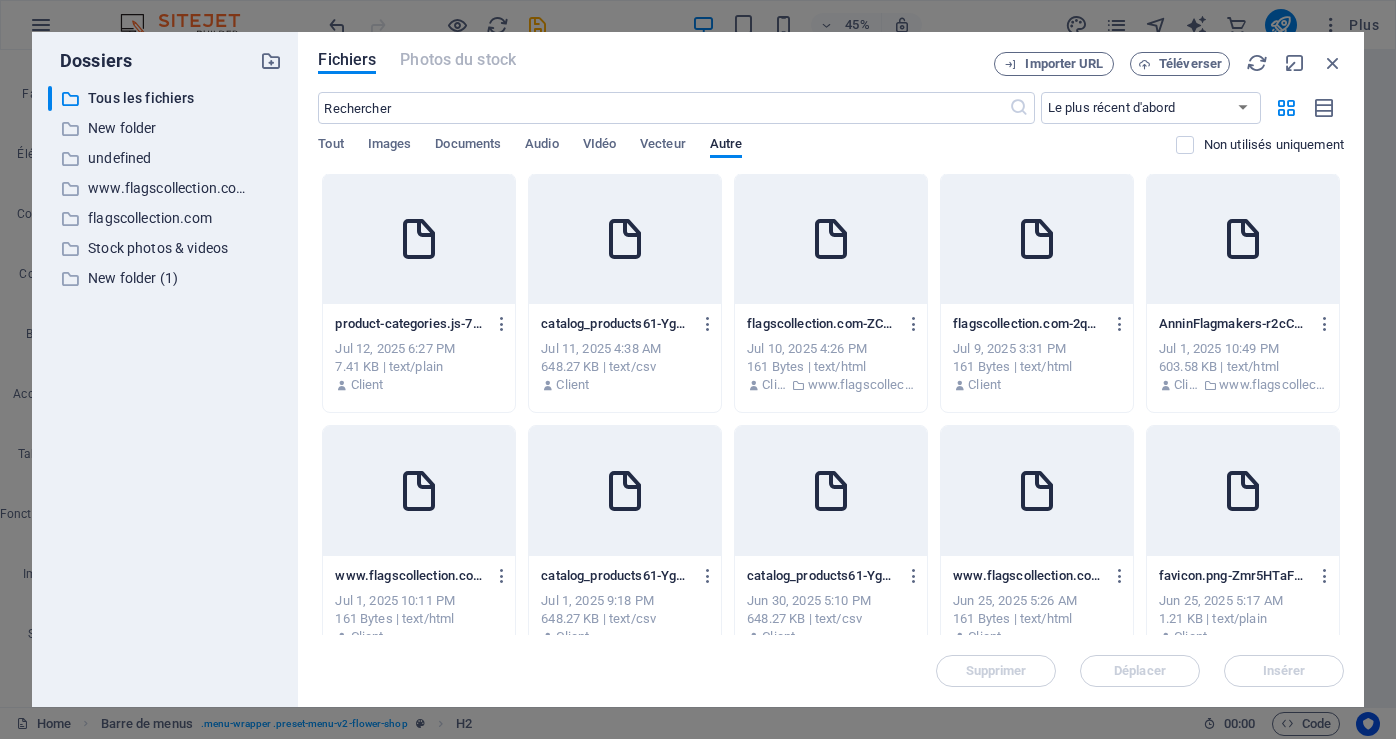 scroll, scrollTop: 283, scrollLeft: 0, axis: vertical 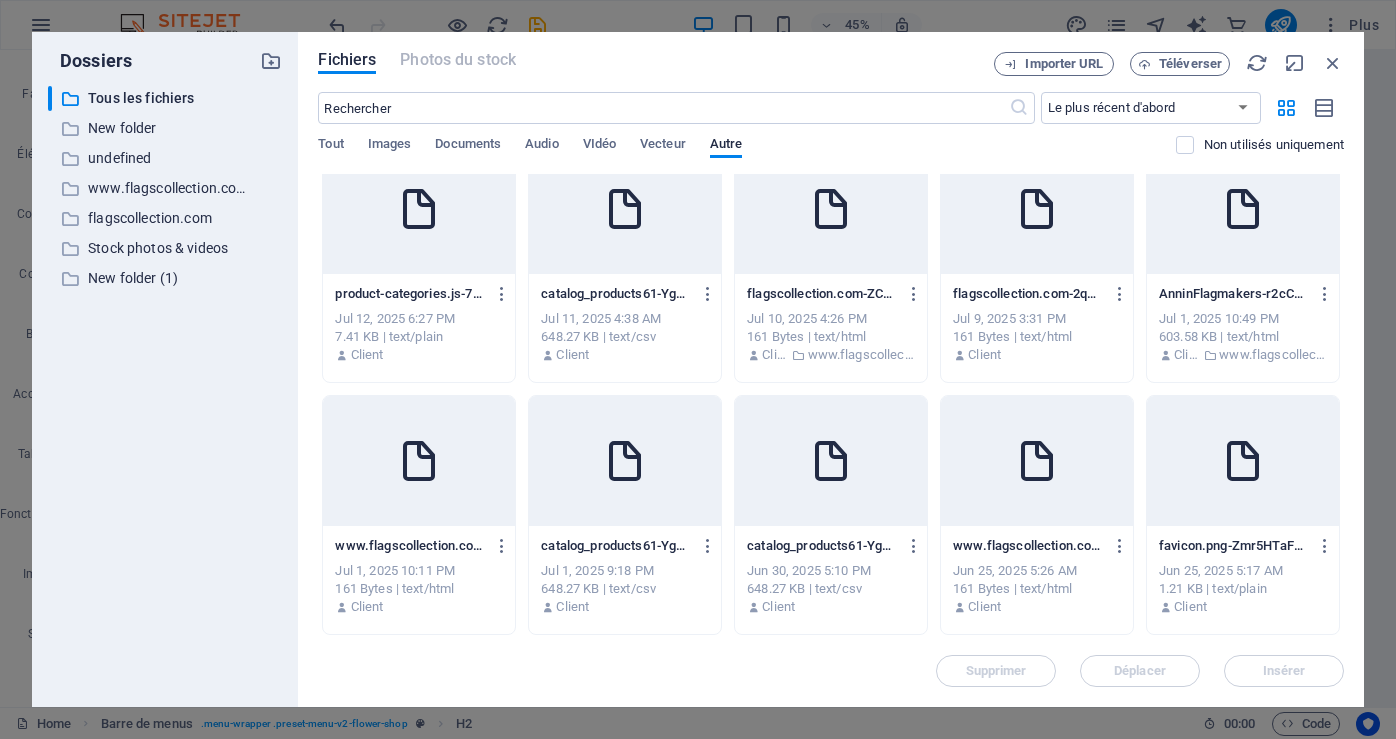 click at bounding box center (419, 461) 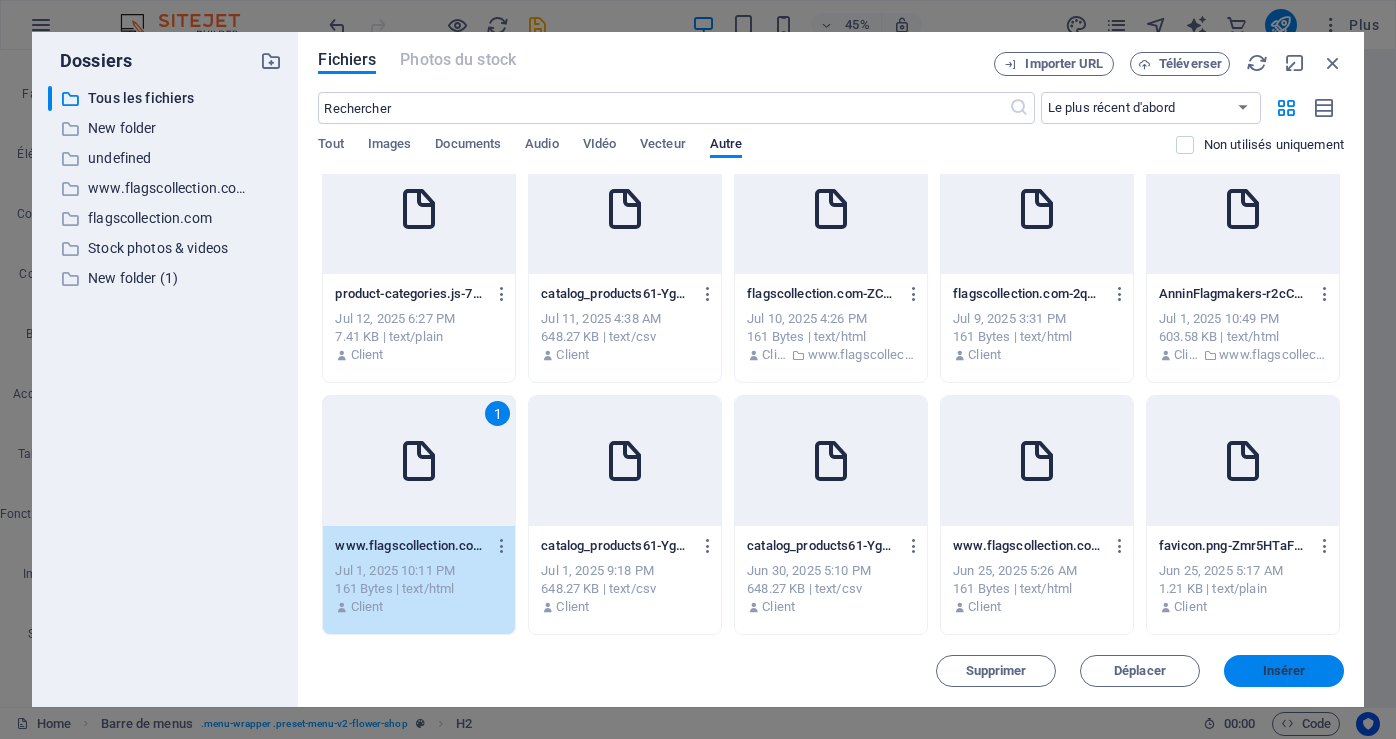 click on "Insérer" at bounding box center (1284, 671) 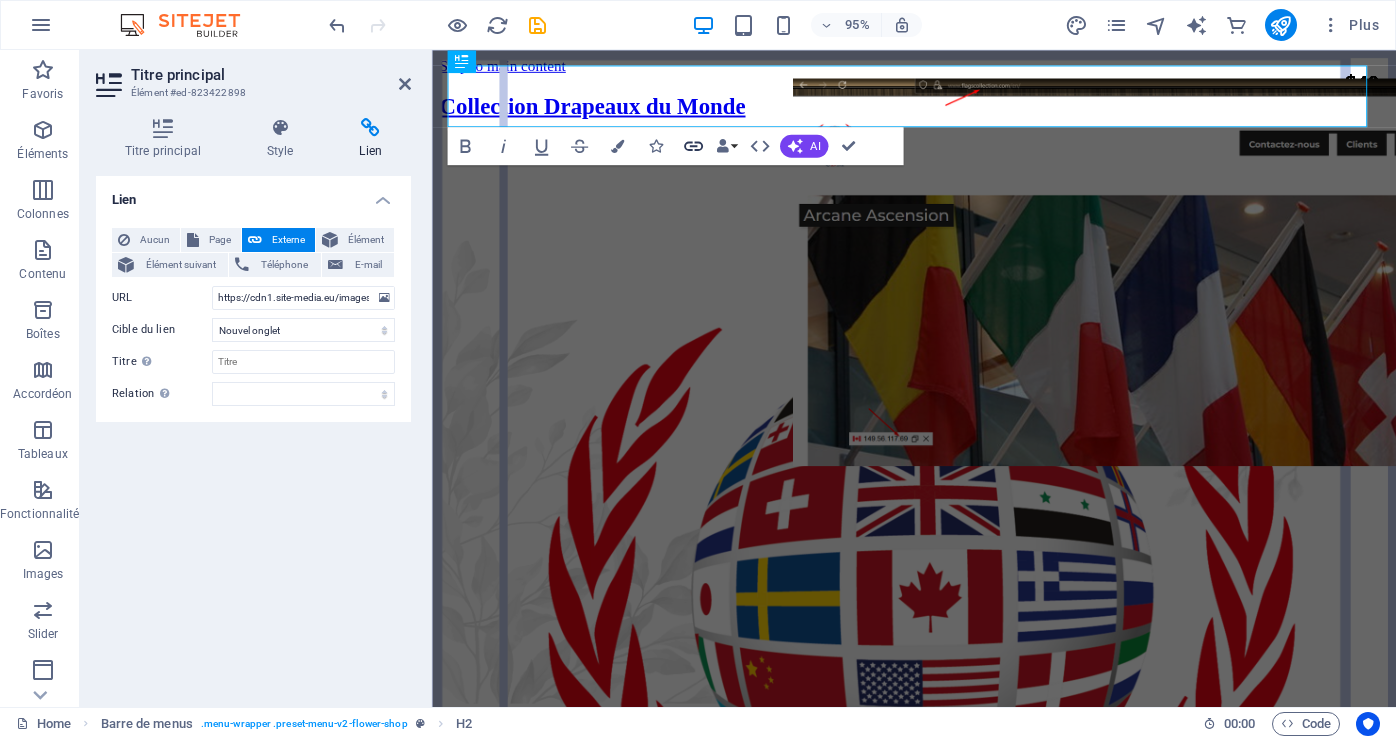click 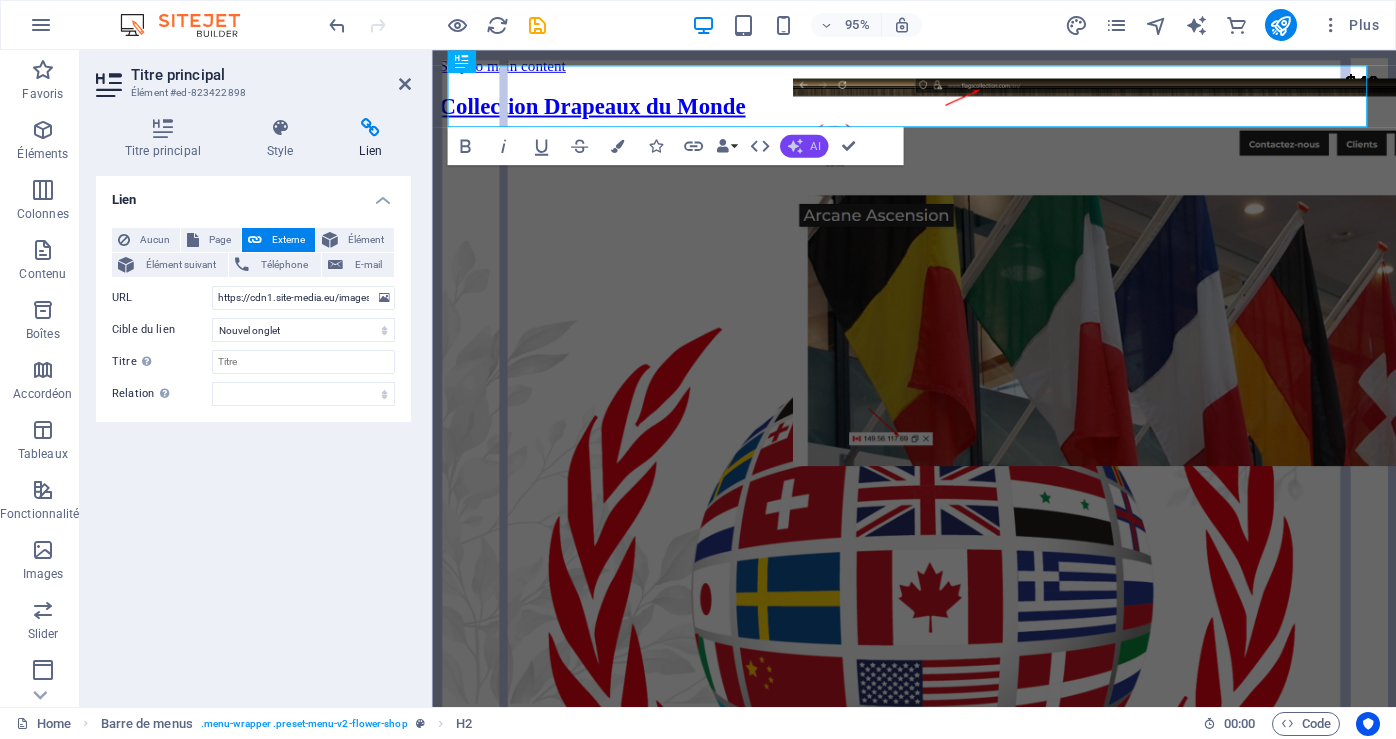 click on "AI" at bounding box center [815, 145] 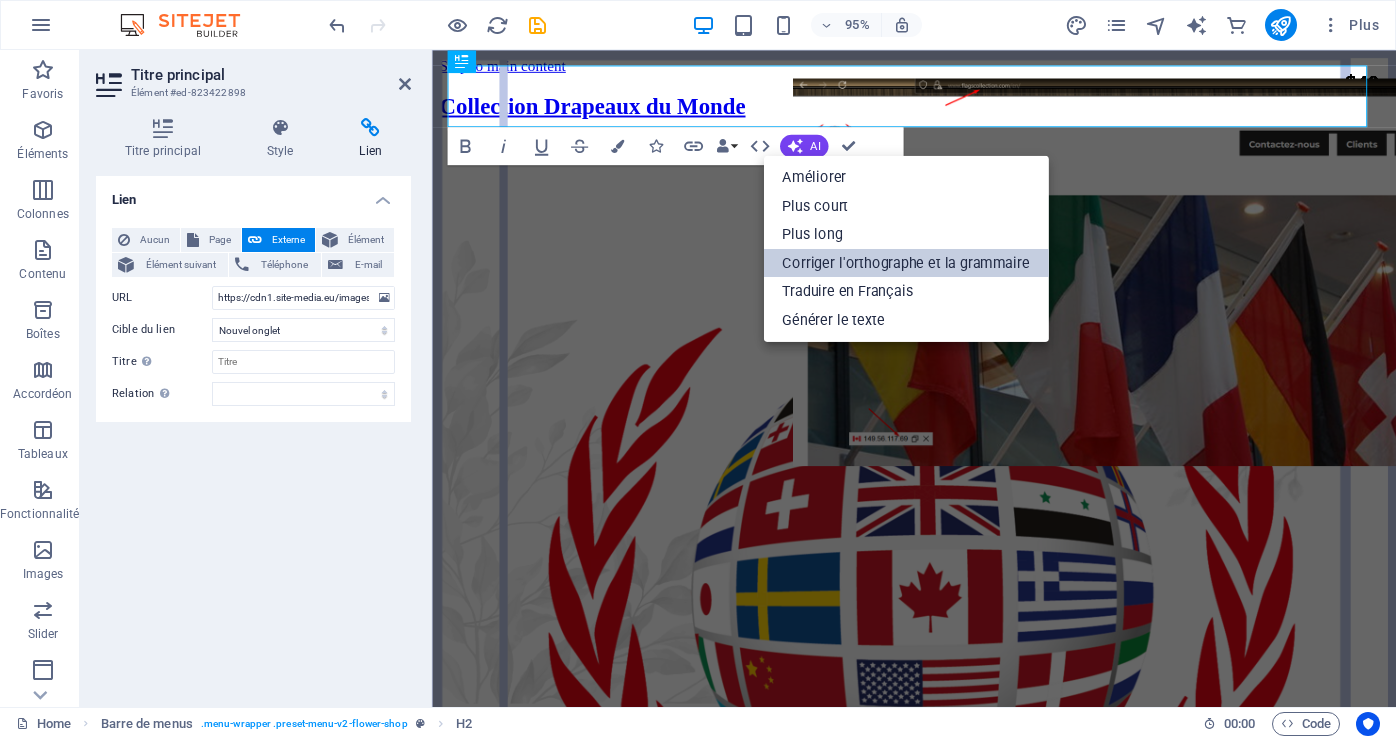 click on "Corriger l'orthographe et la grammaire" at bounding box center (905, 262) 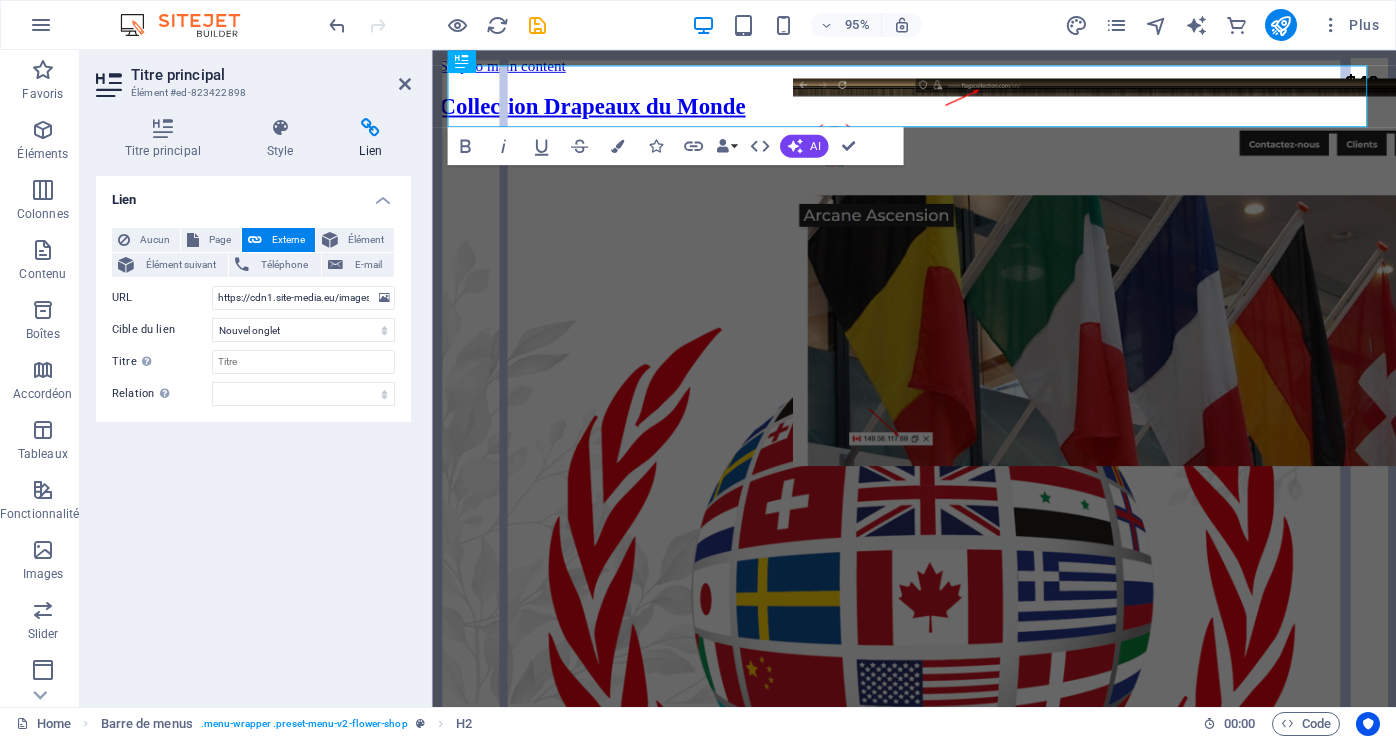 click on "Lien" at bounding box center (371, 139) 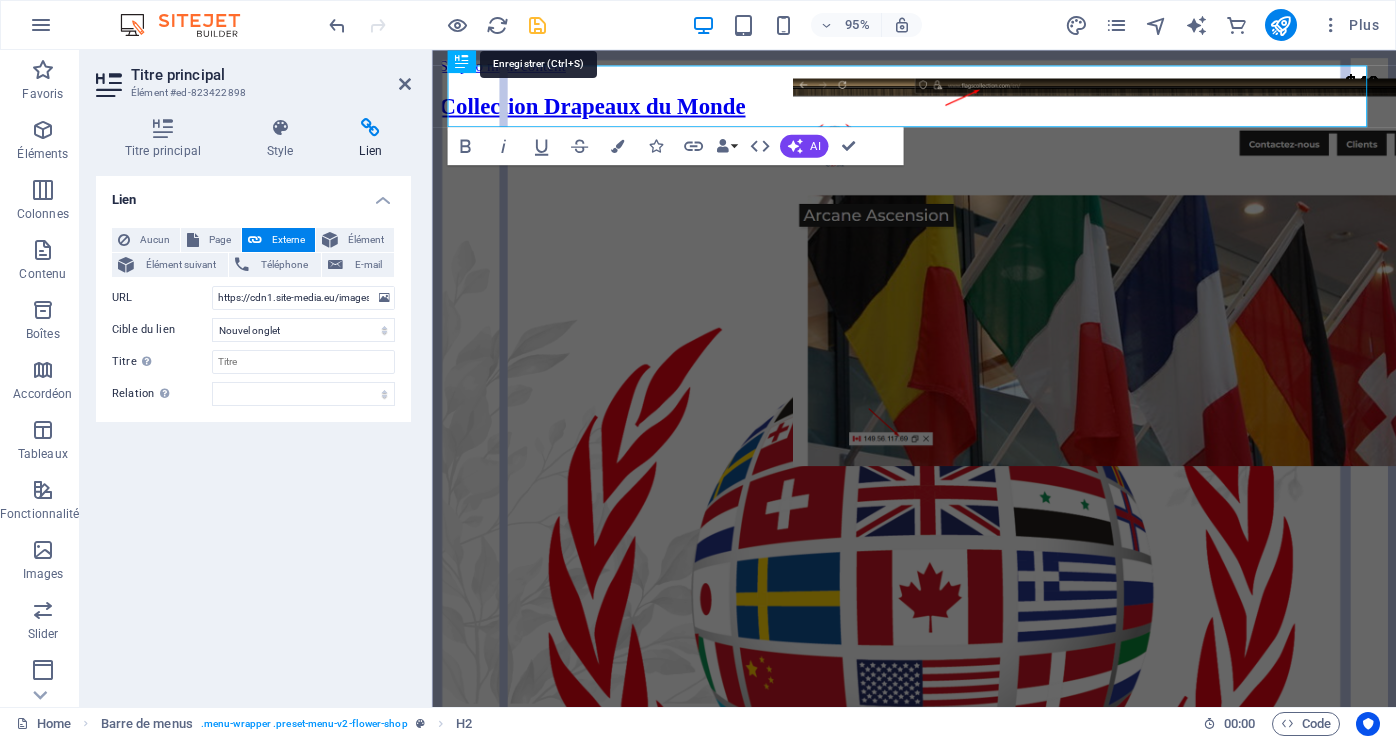click at bounding box center [537, 25] 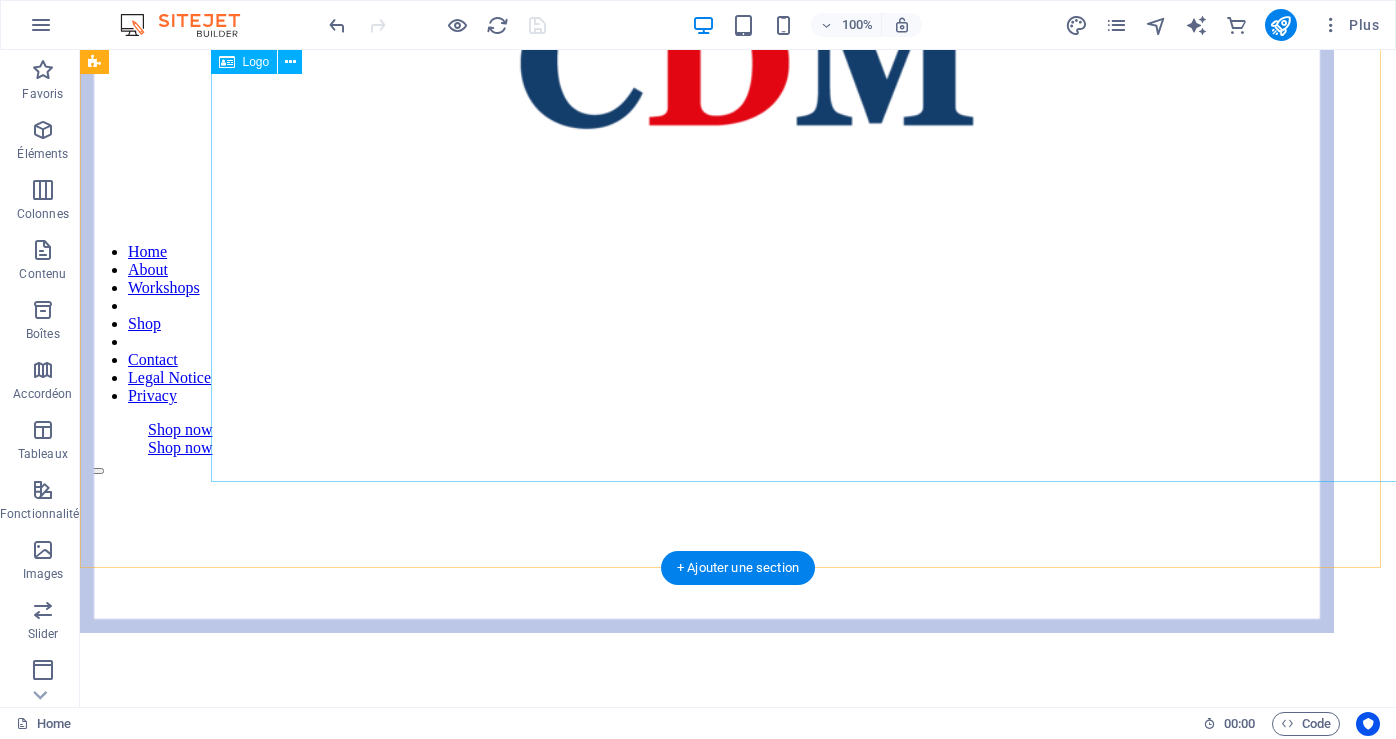 scroll, scrollTop: 1300, scrollLeft: 0, axis: vertical 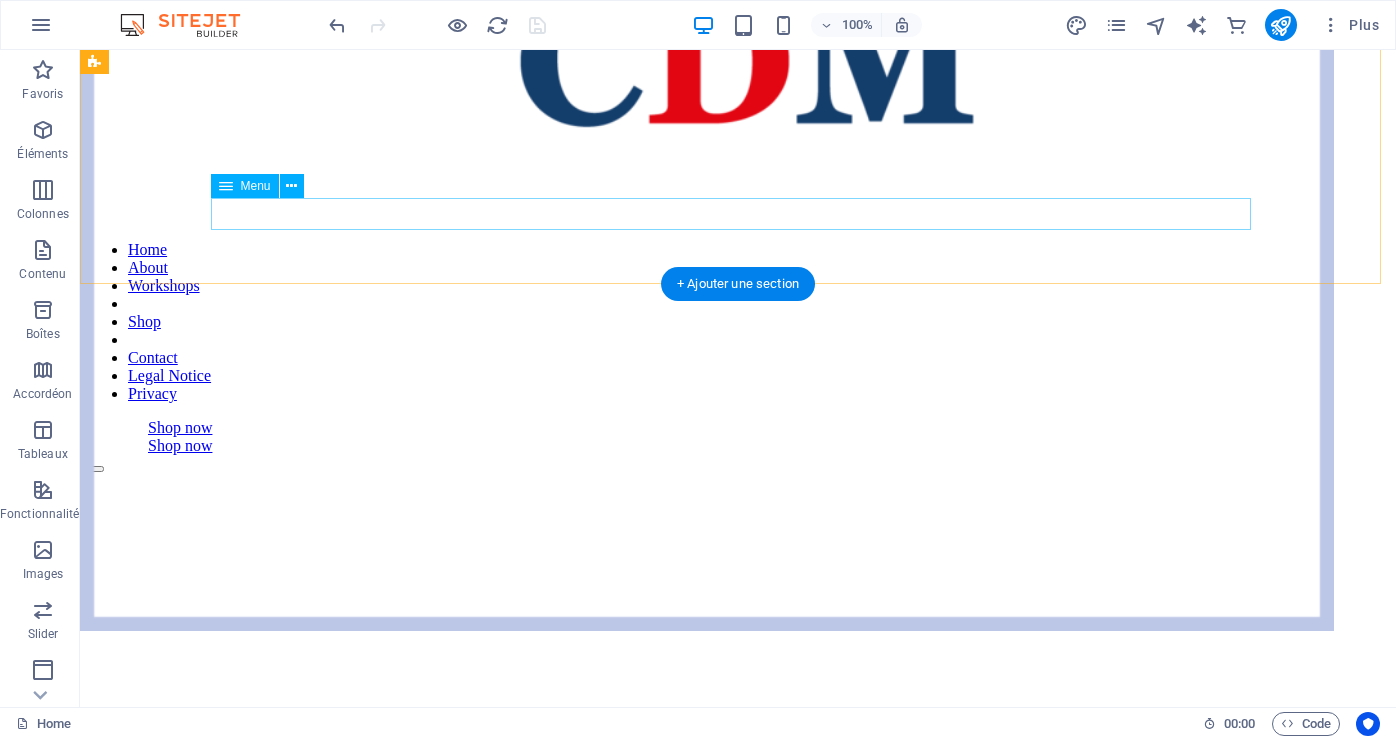 click on "Home About Workshops Shop Contact Legal Notice Privacy" at bounding box center [738, 322] 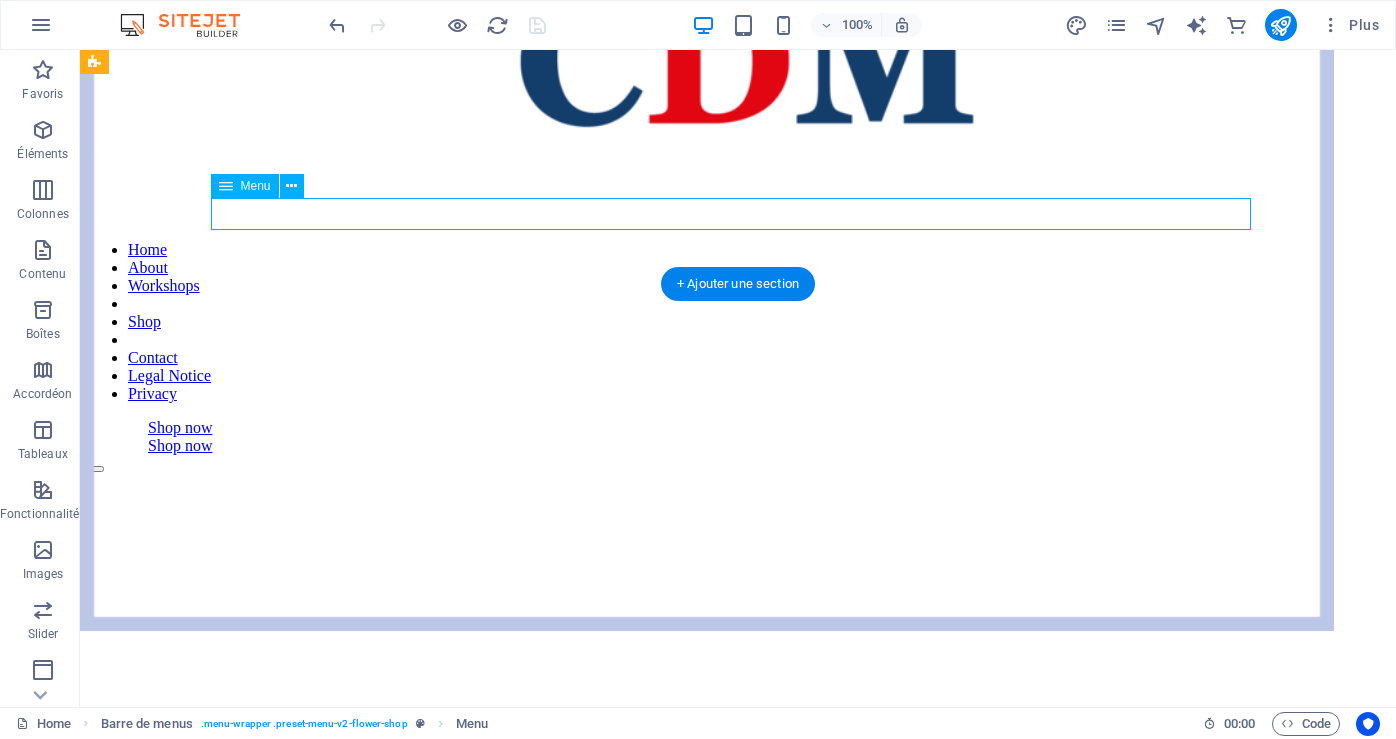 click on "Home About Workshops Shop Contact Legal Notice Privacy" at bounding box center (738, 322) 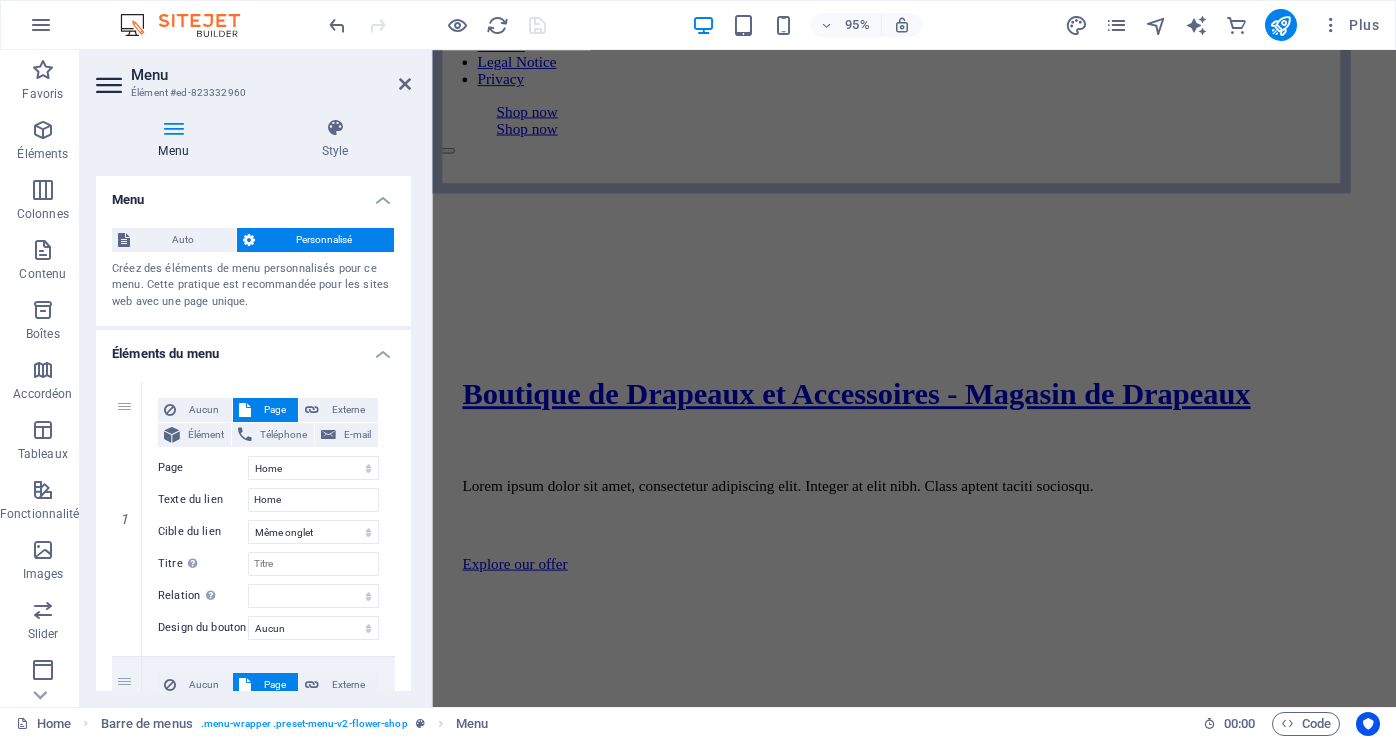 scroll, scrollTop: 2106, scrollLeft: 0, axis: vertical 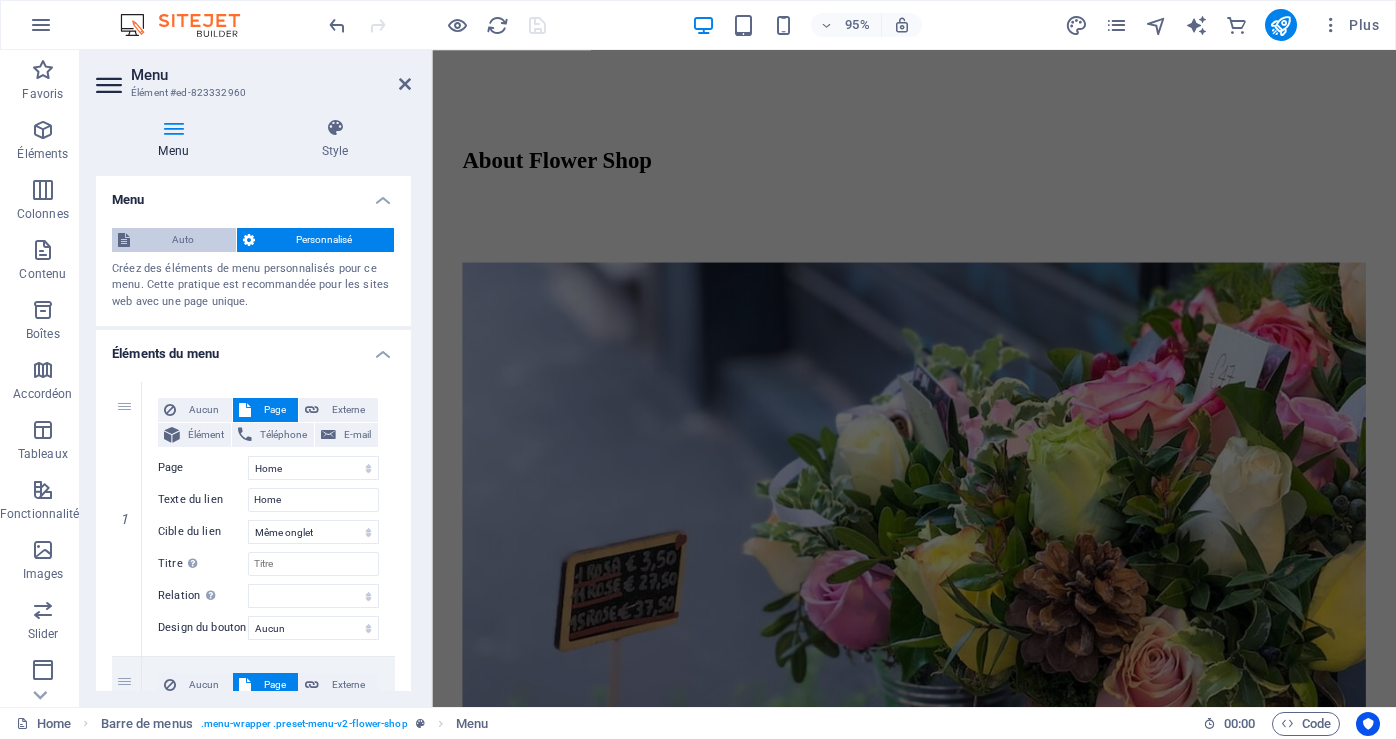 click on "Auto" at bounding box center (183, 240) 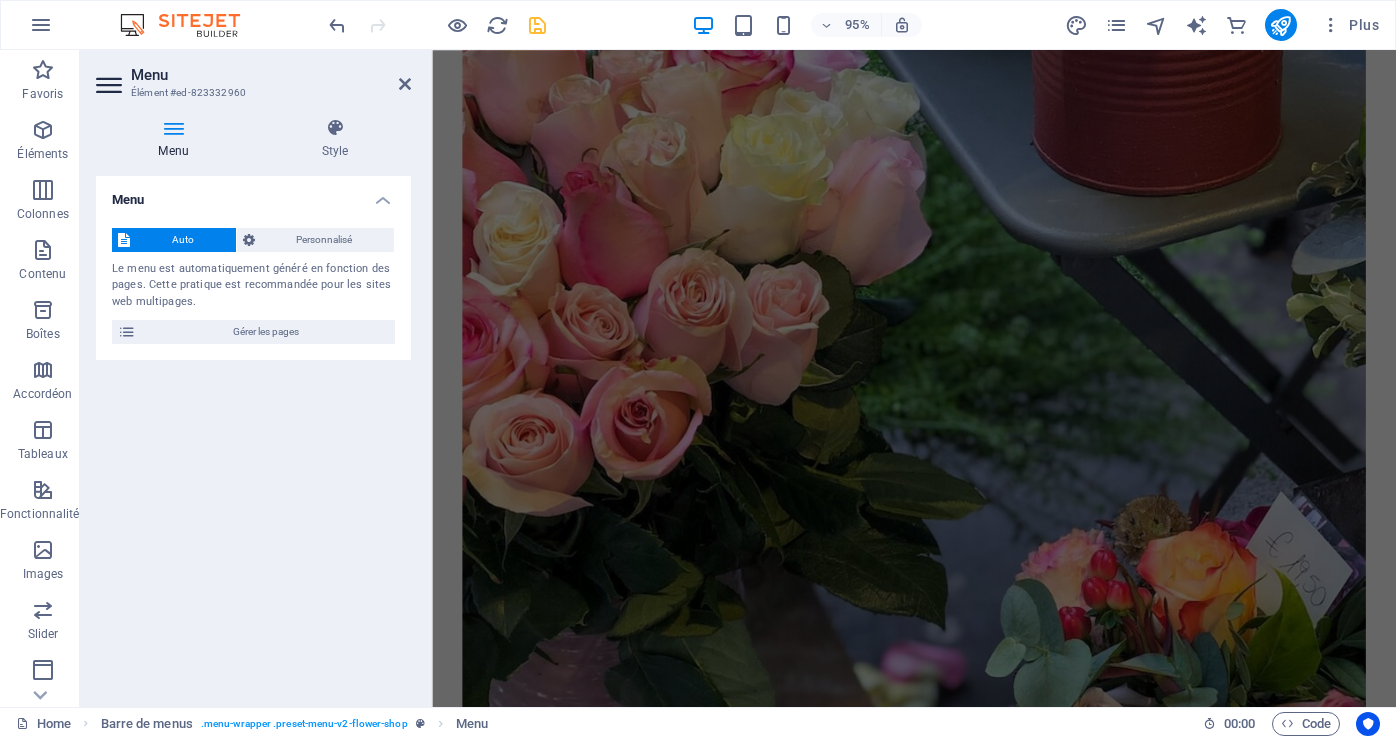 scroll, scrollTop: 3724, scrollLeft: 0, axis: vertical 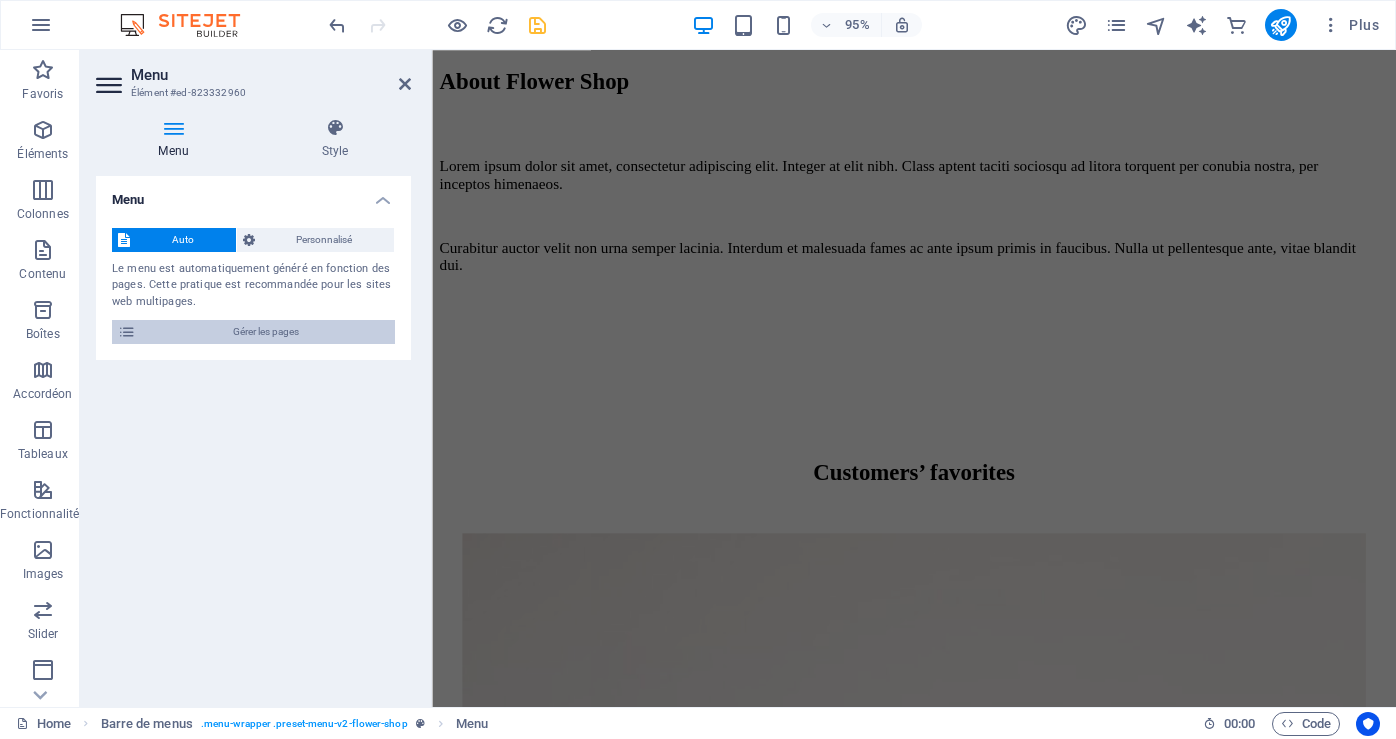 click on "Gérer les pages" at bounding box center (265, 332) 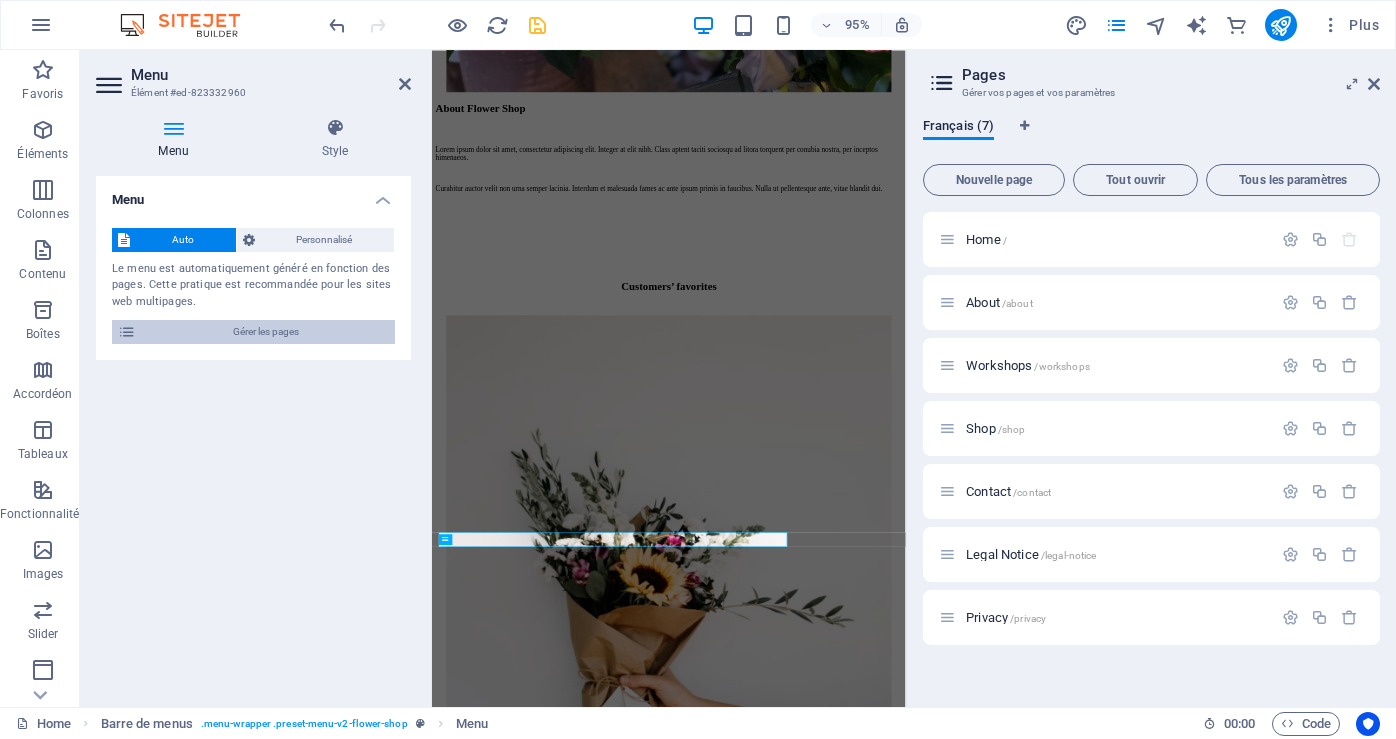 scroll, scrollTop: 3792, scrollLeft: 0, axis: vertical 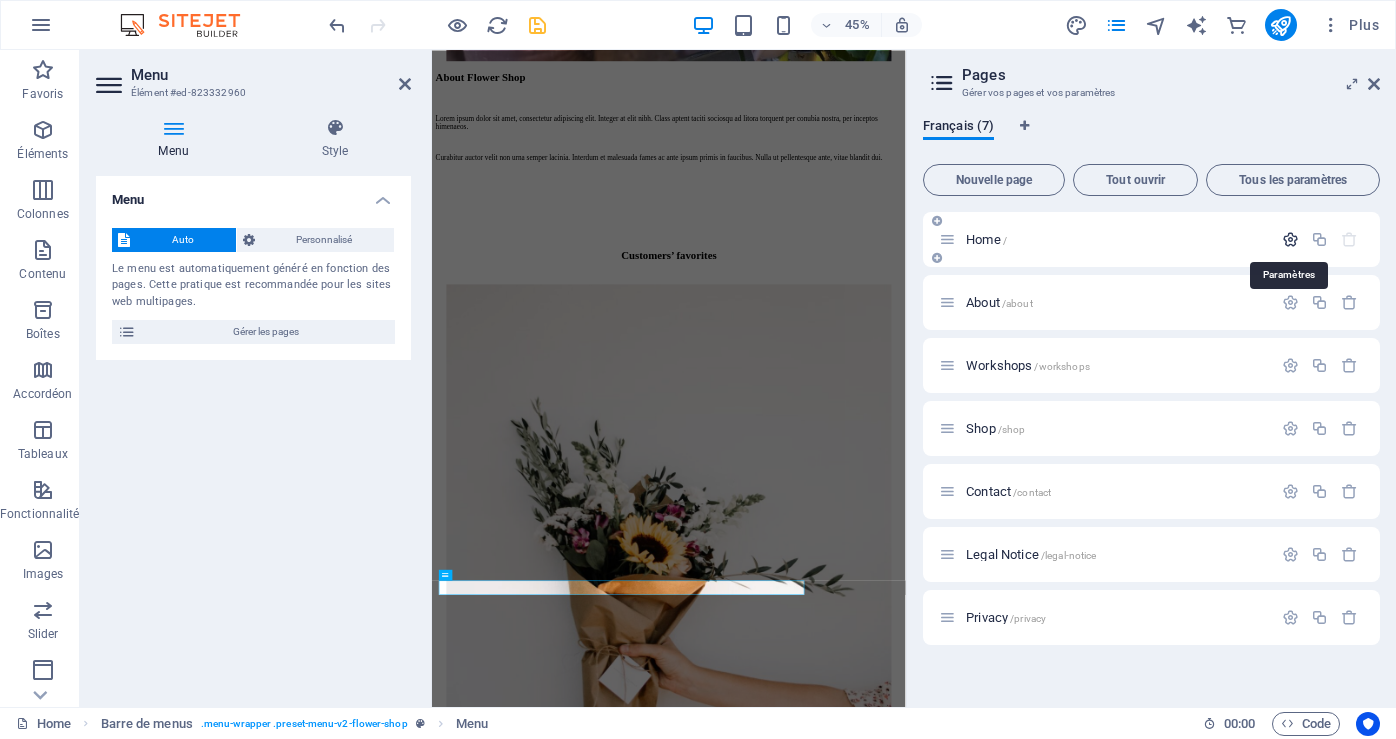 click at bounding box center (1290, 239) 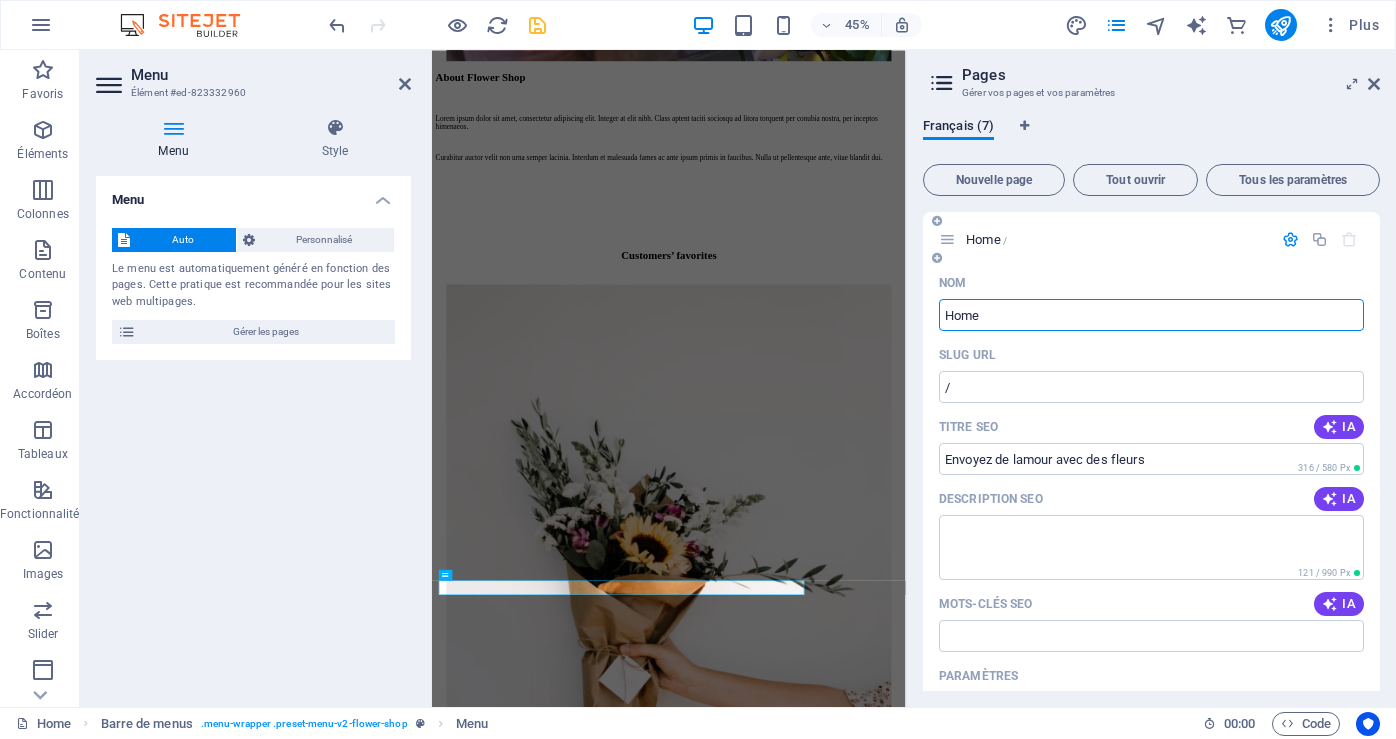 click on "Home /" at bounding box center (986, 239) 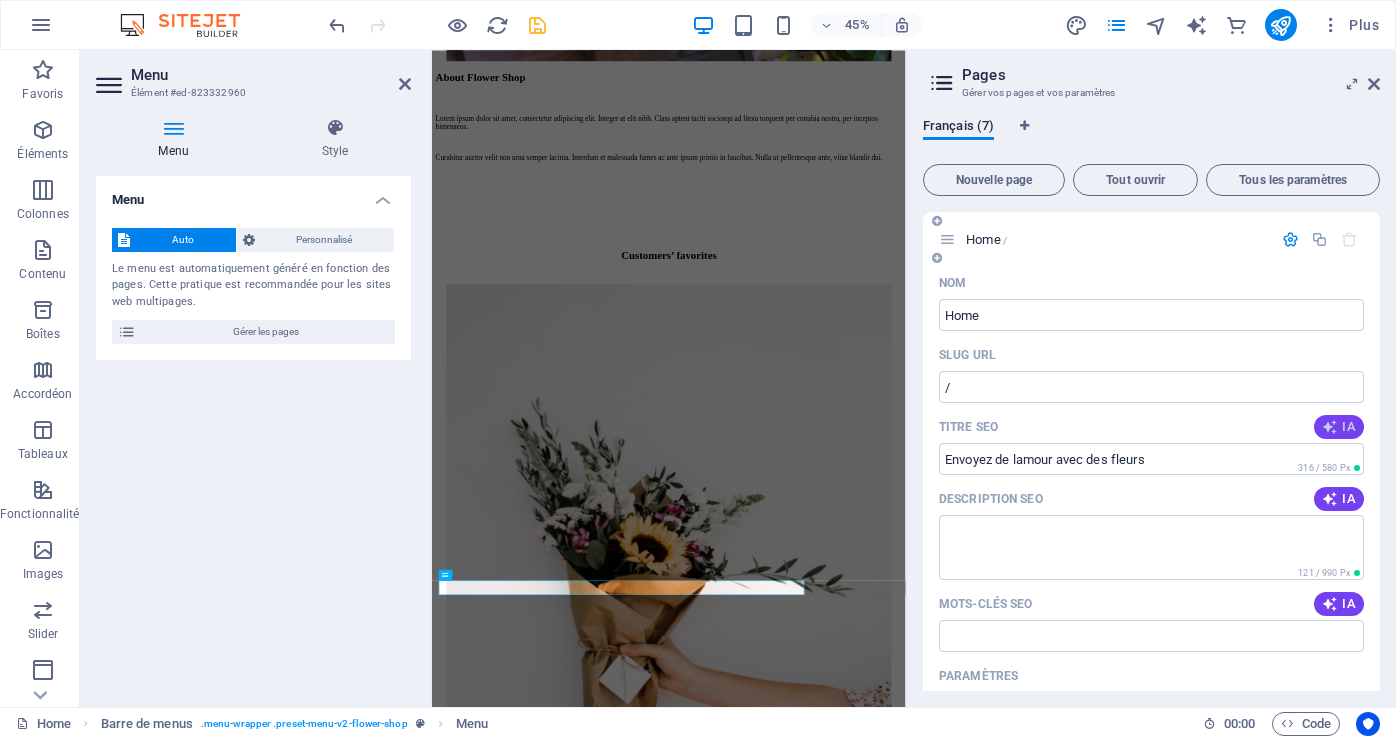 click at bounding box center (1330, 427) 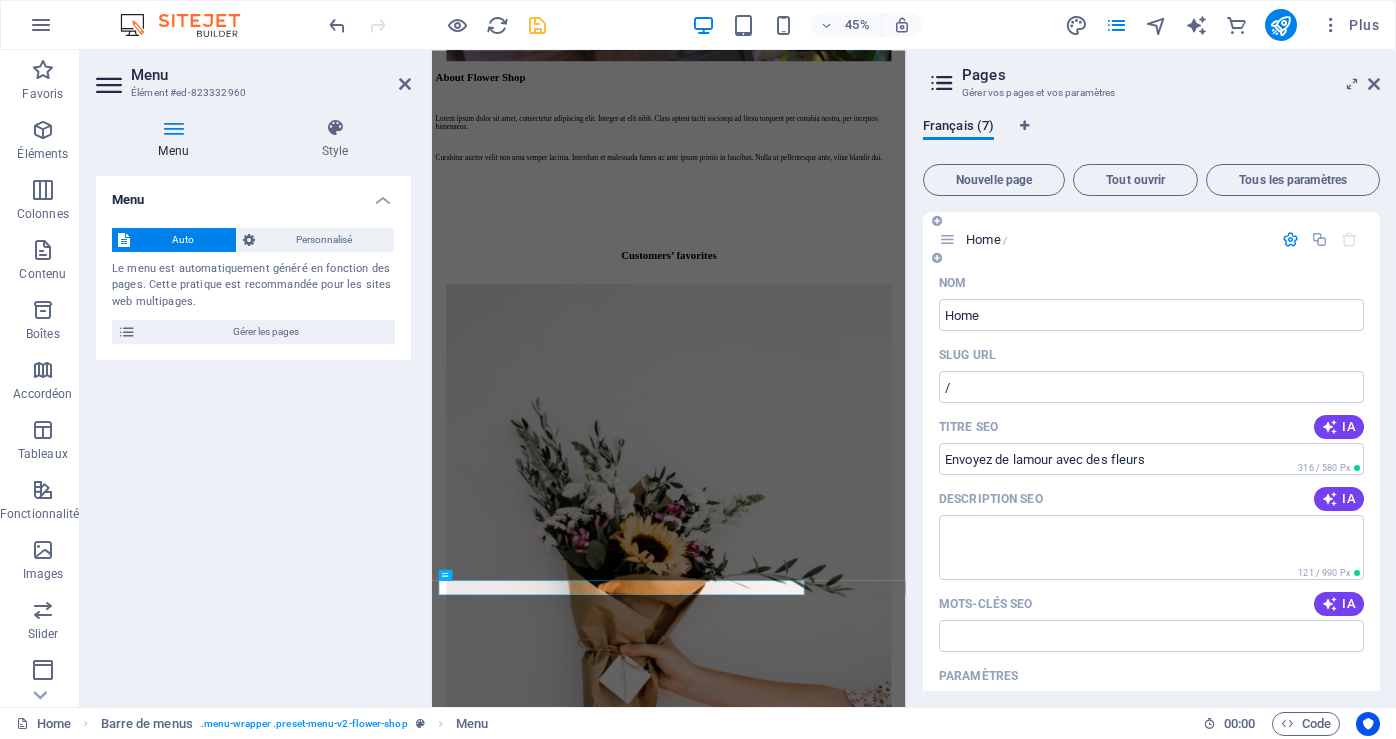 click on "IA" at bounding box center [1339, 427] 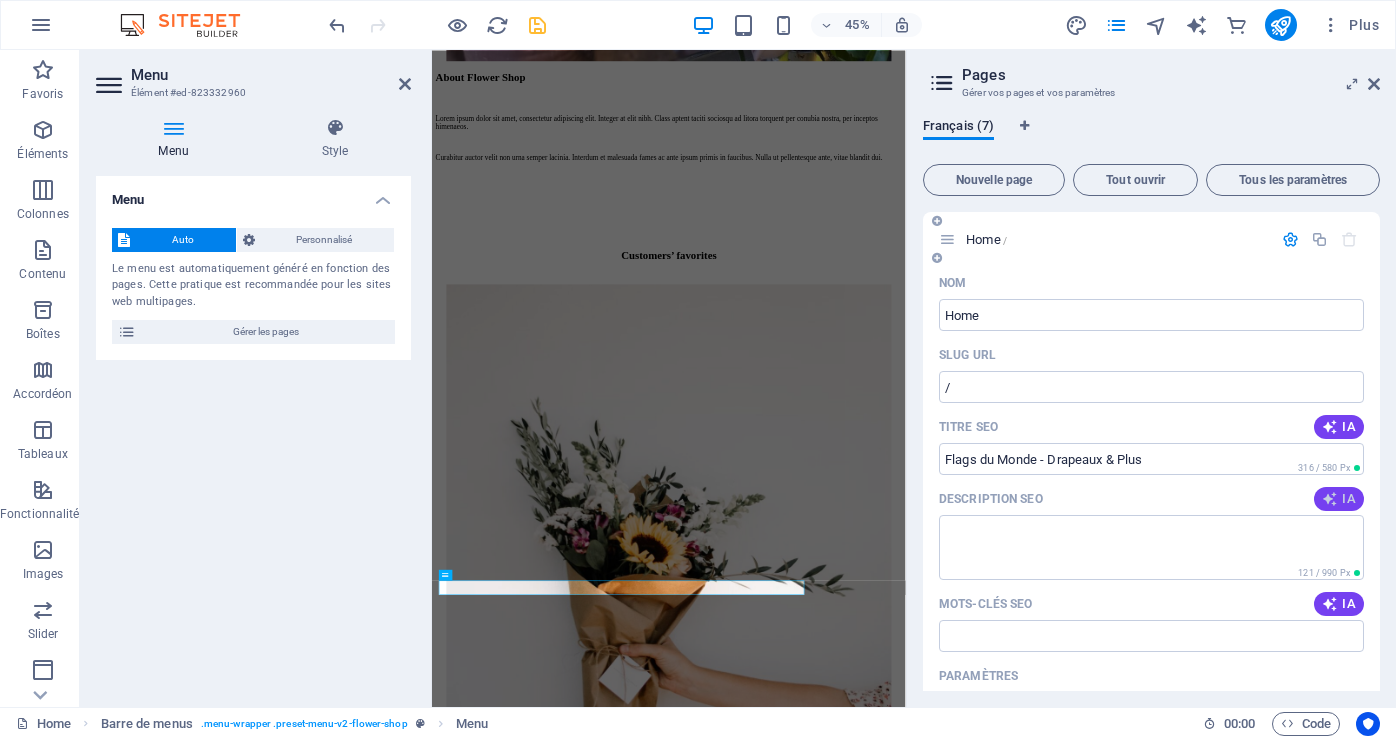 click at bounding box center [1330, 499] 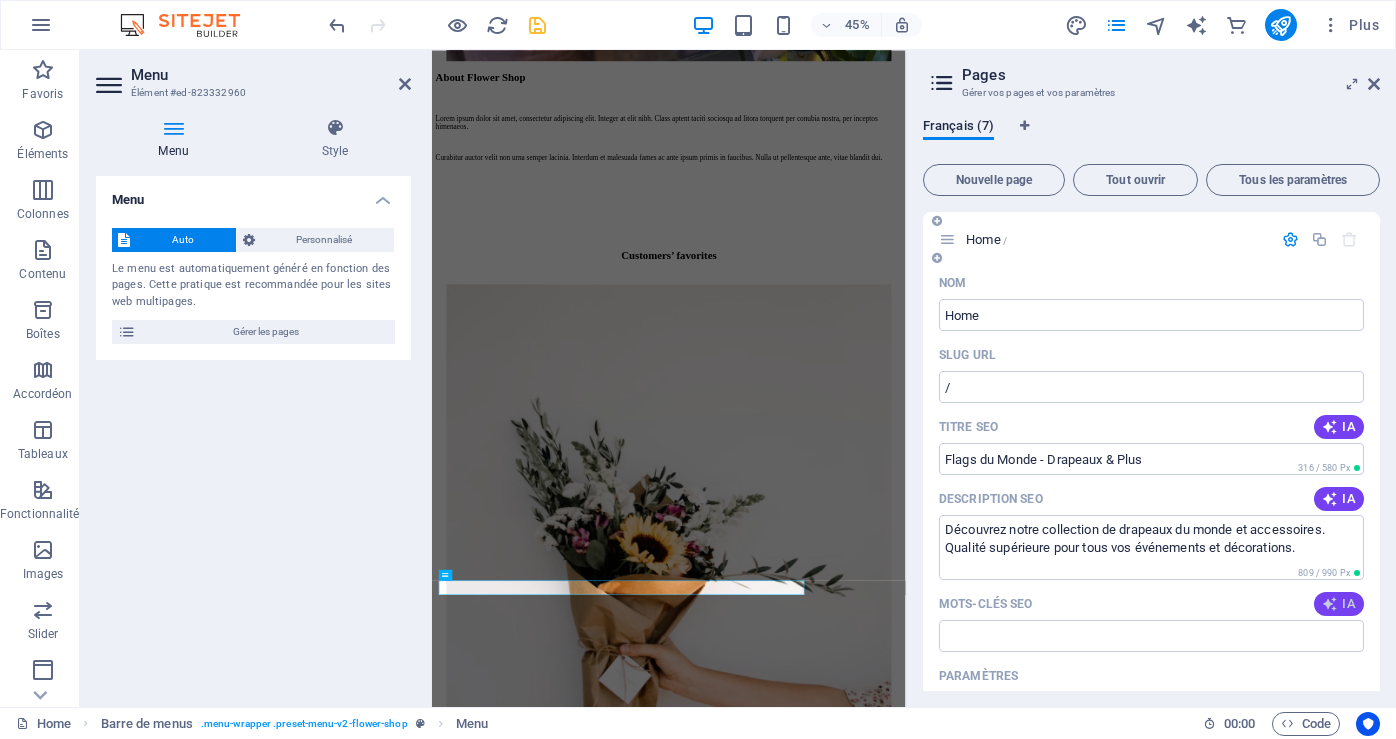 click at bounding box center [1330, 604] 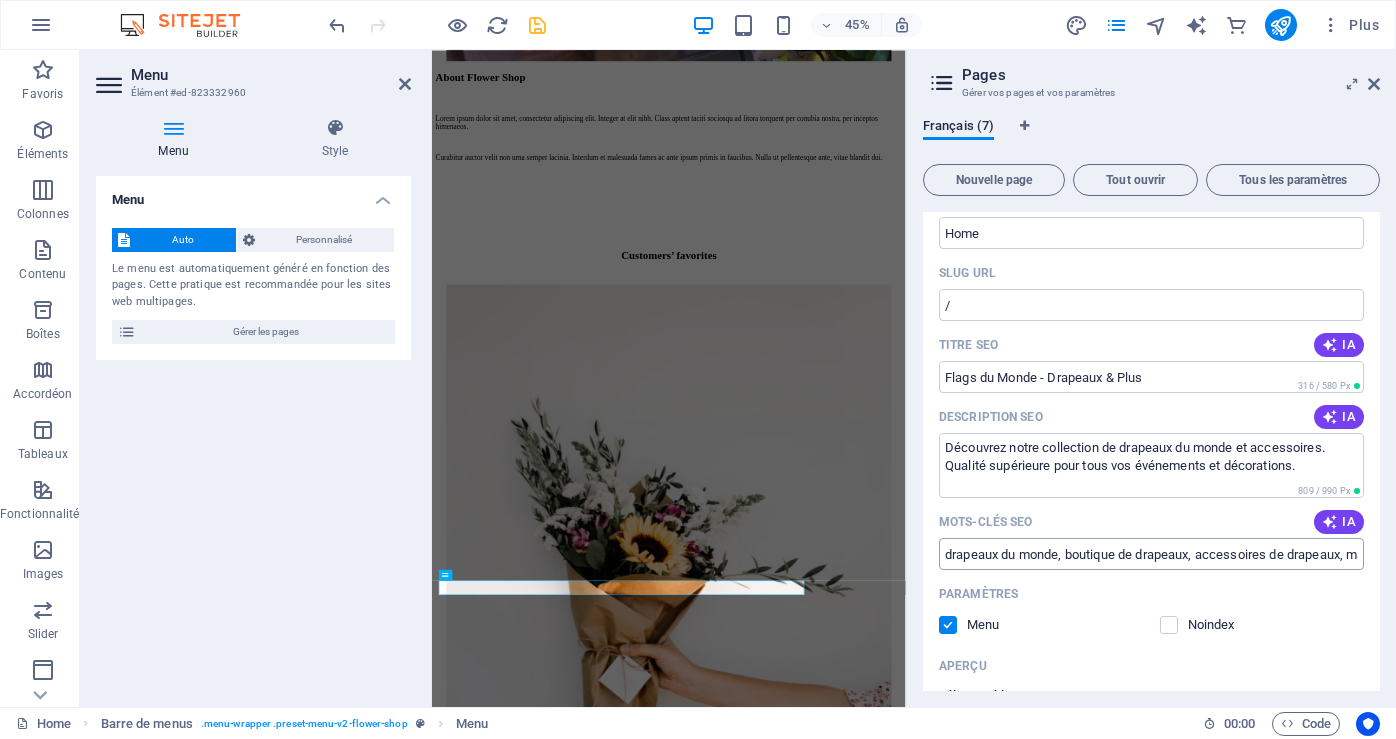 scroll, scrollTop: 0, scrollLeft: 0, axis: both 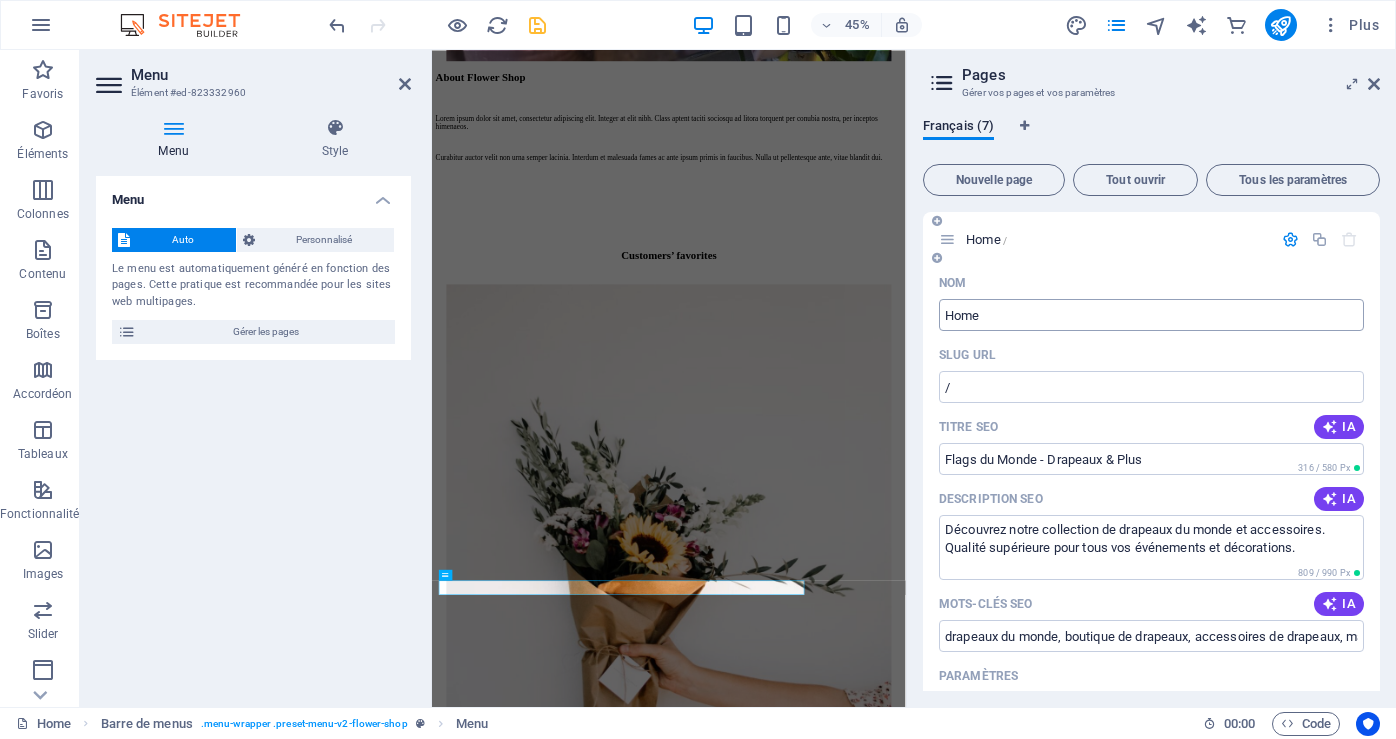 click on "Home" at bounding box center (1151, 315) 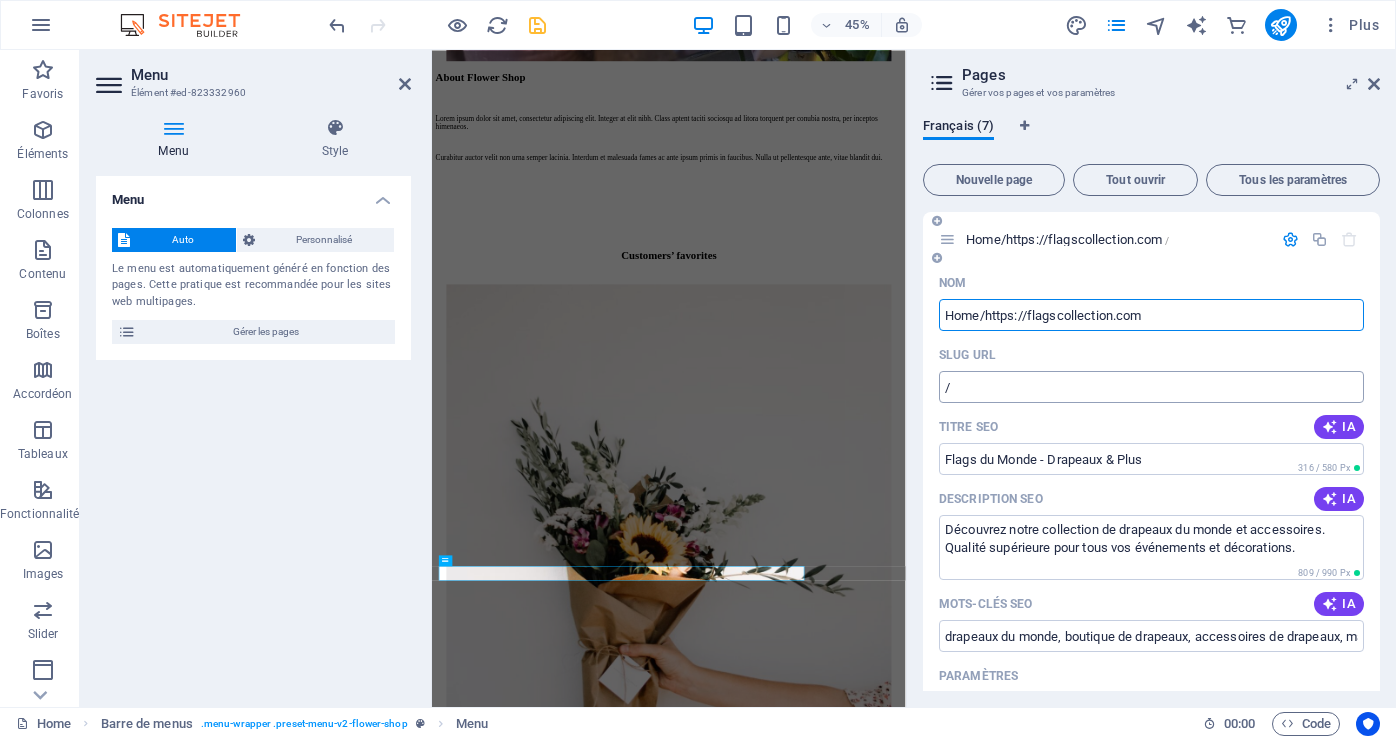 scroll, scrollTop: 3824, scrollLeft: 0, axis: vertical 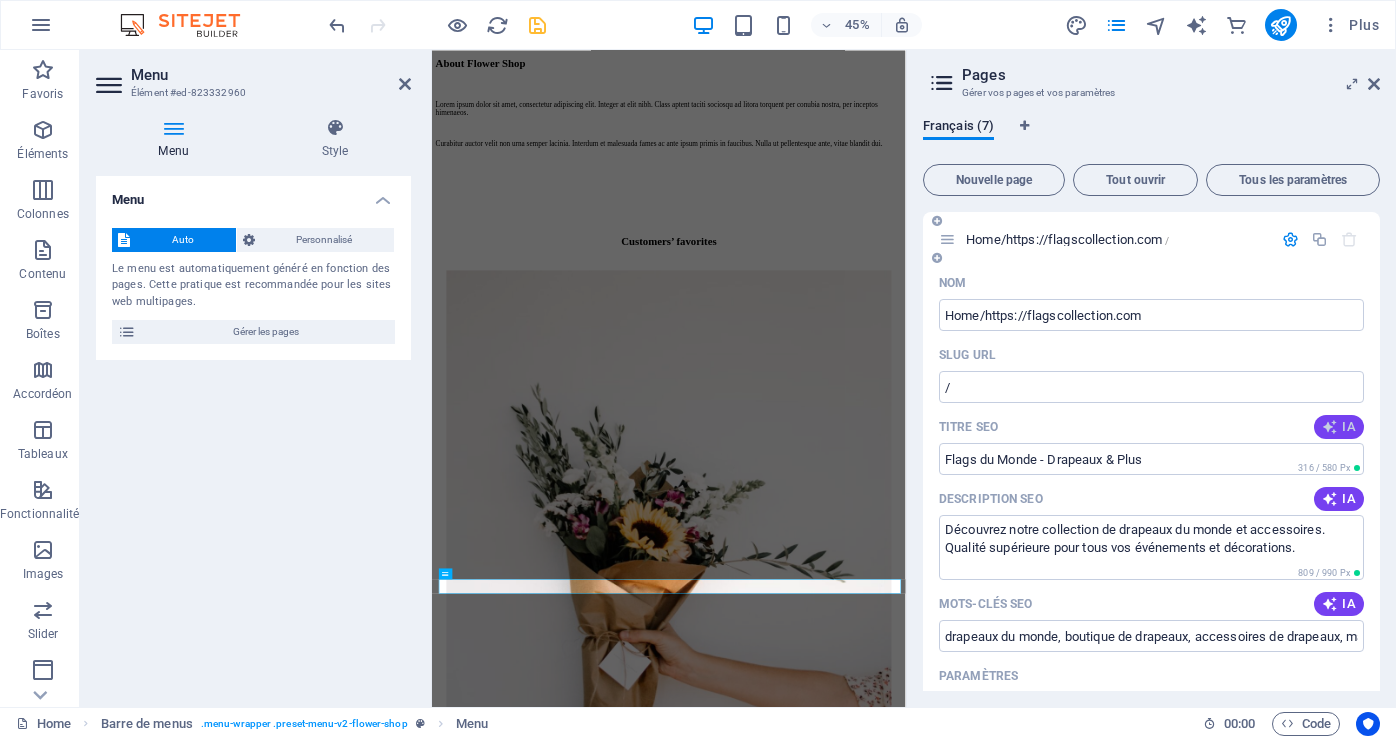 click on "IA" at bounding box center [1339, 427] 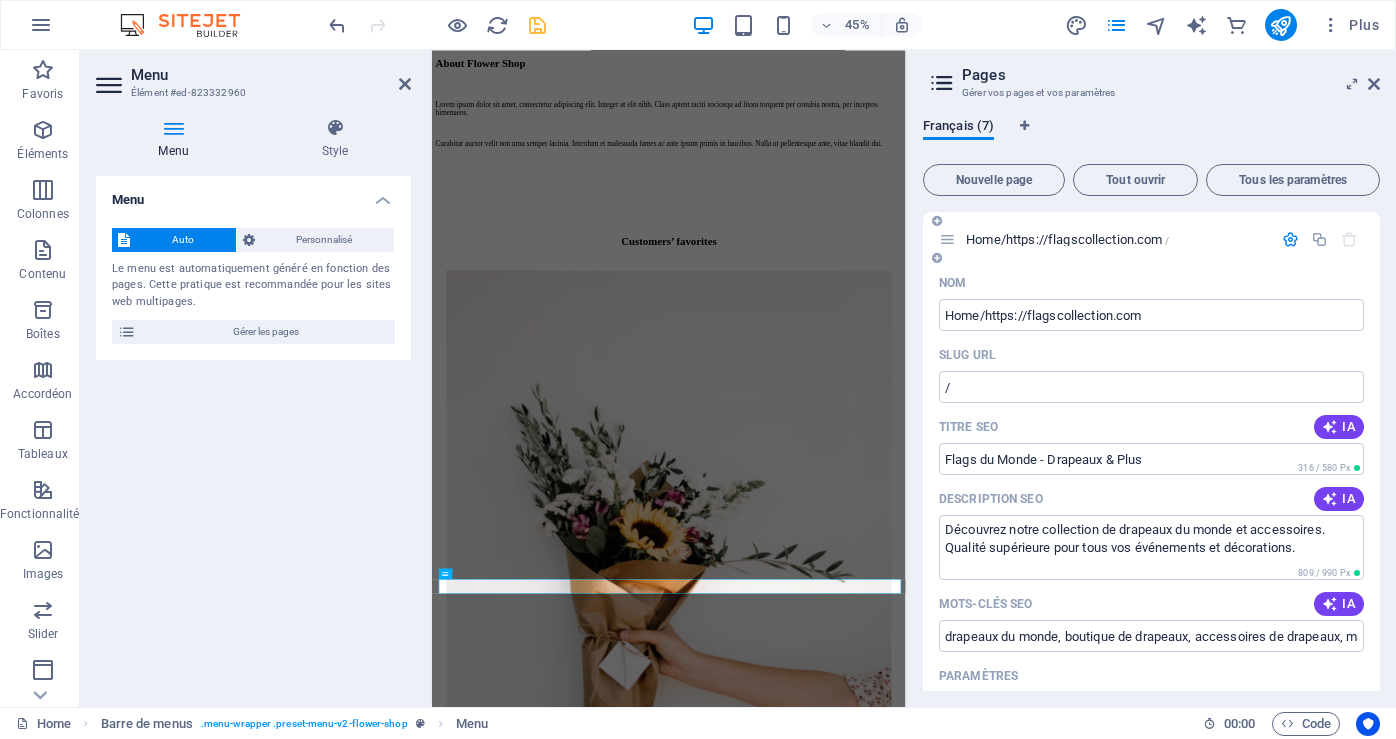 click on "IA" at bounding box center (1339, 427) 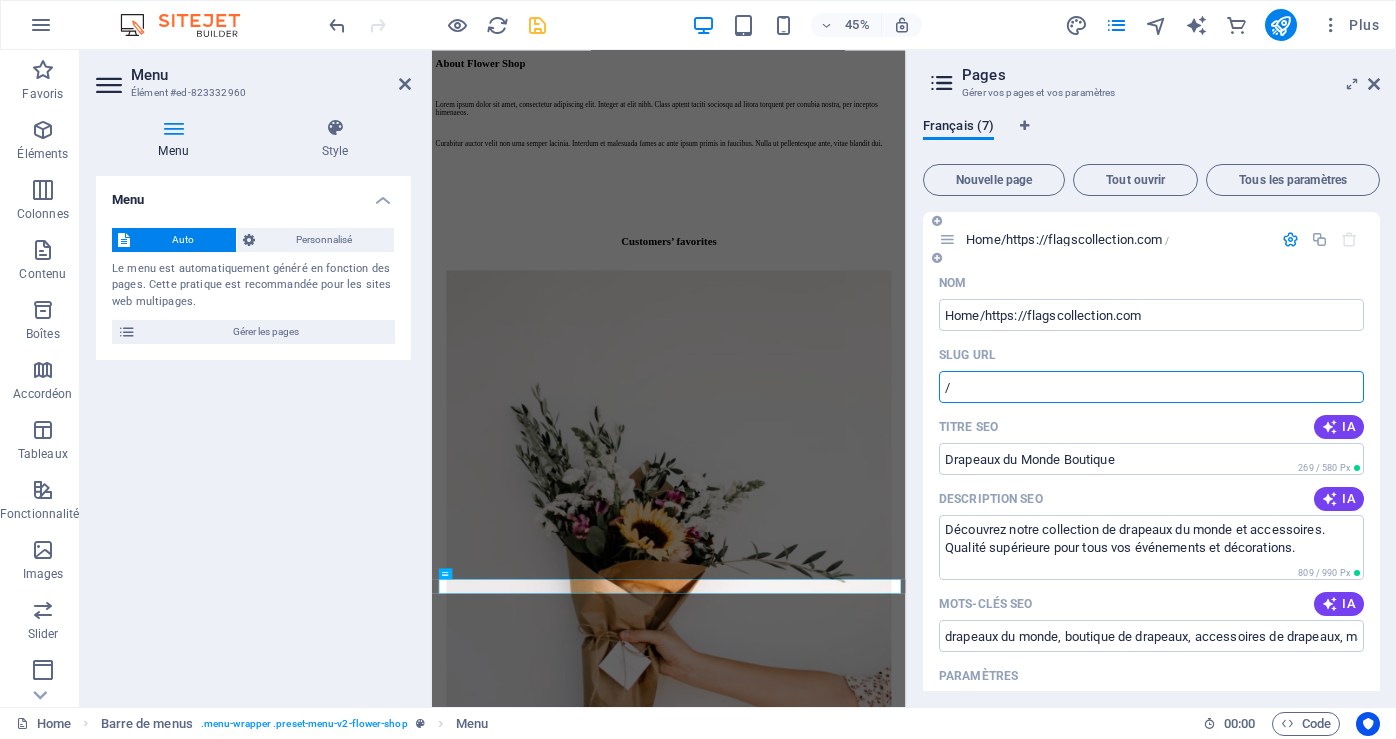 click on "/" at bounding box center (1151, 387) 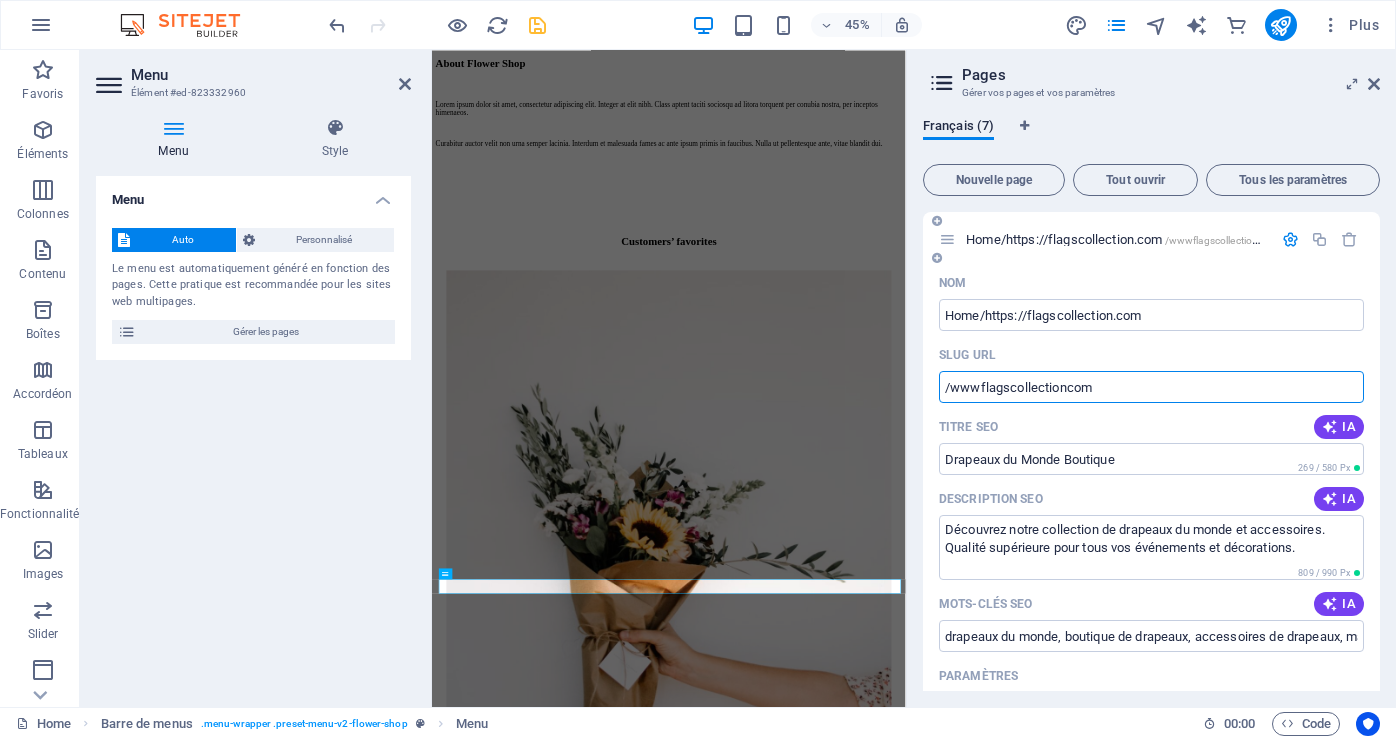 drag, startPoint x: 1116, startPoint y: 391, endPoint x: 955, endPoint y: 398, distance: 161.1521 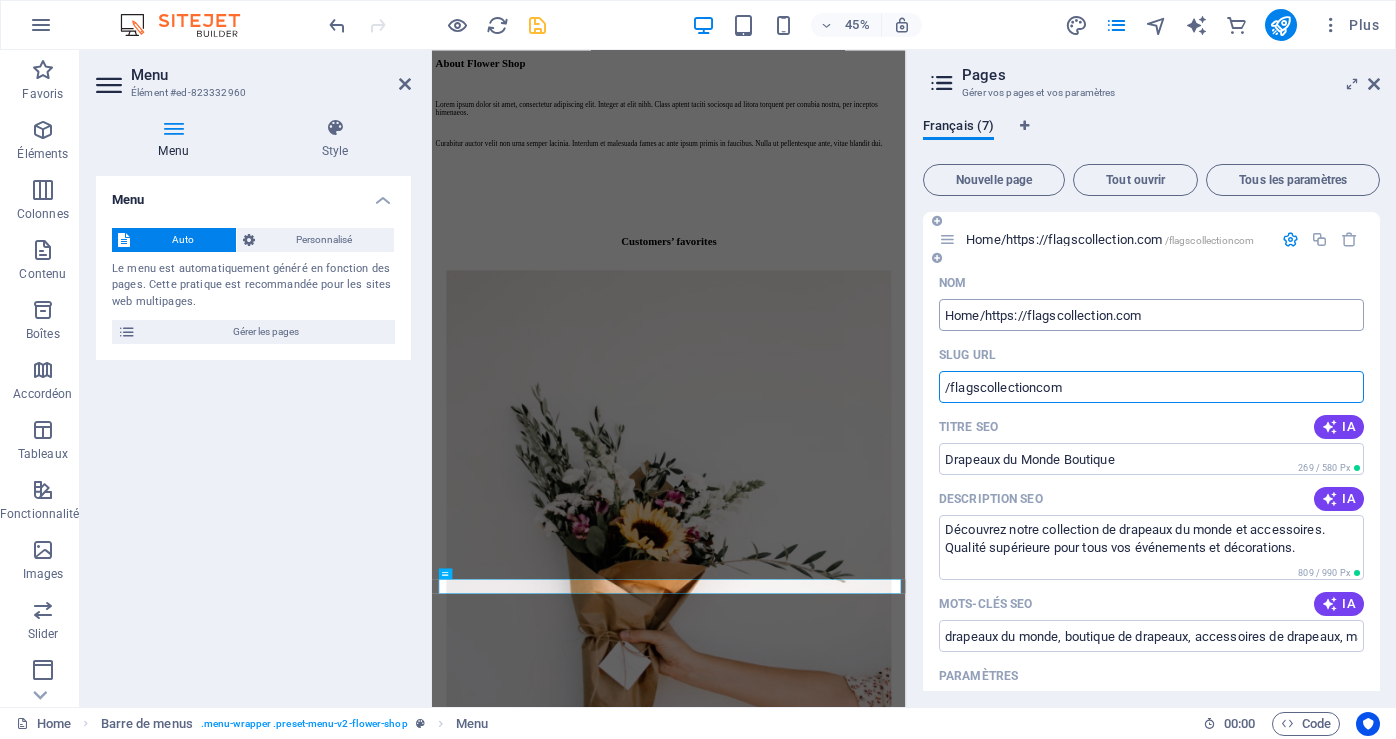 click on "Home/https://flagscollection.com" at bounding box center (1151, 315) 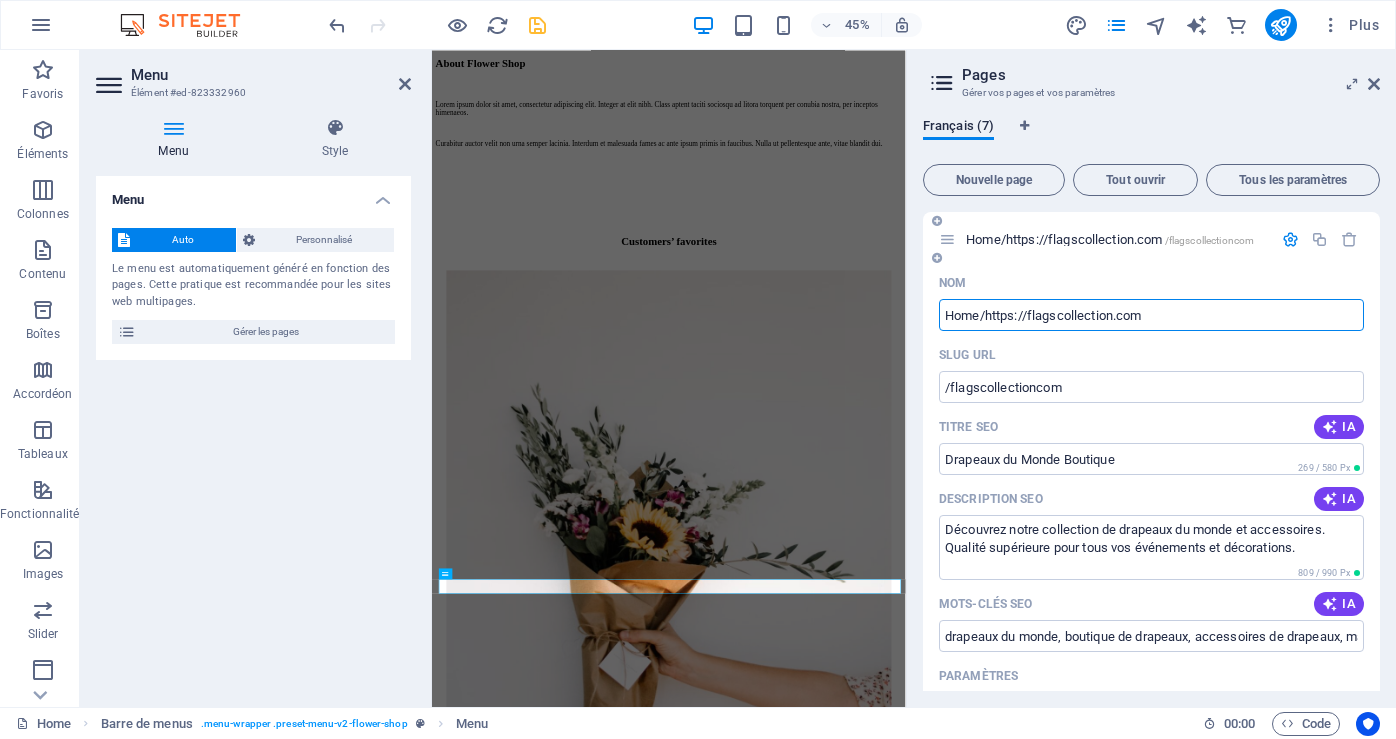 drag, startPoint x: 1156, startPoint y: 314, endPoint x: 937, endPoint y: 325, distance: 219.27608 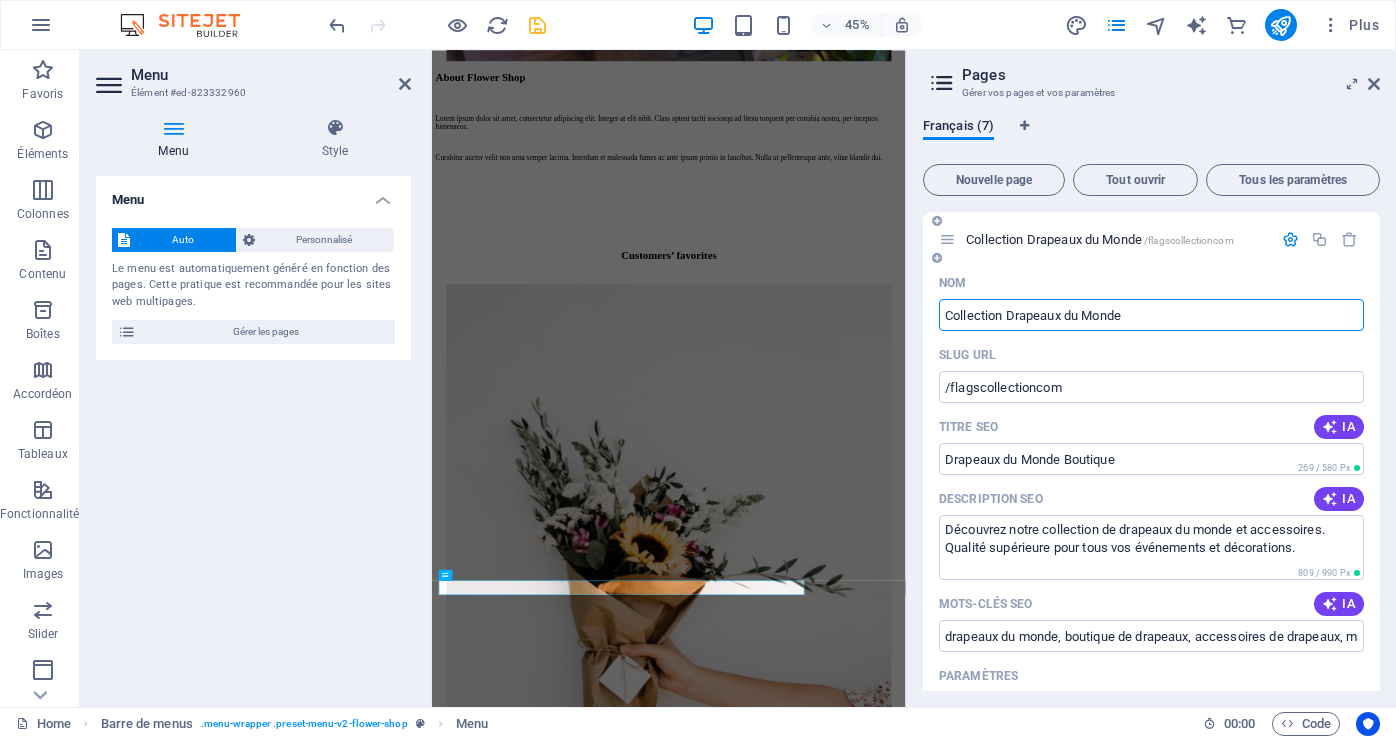 scroll, scrollTop: 3824, scrollLeft: 0, axis: vertical 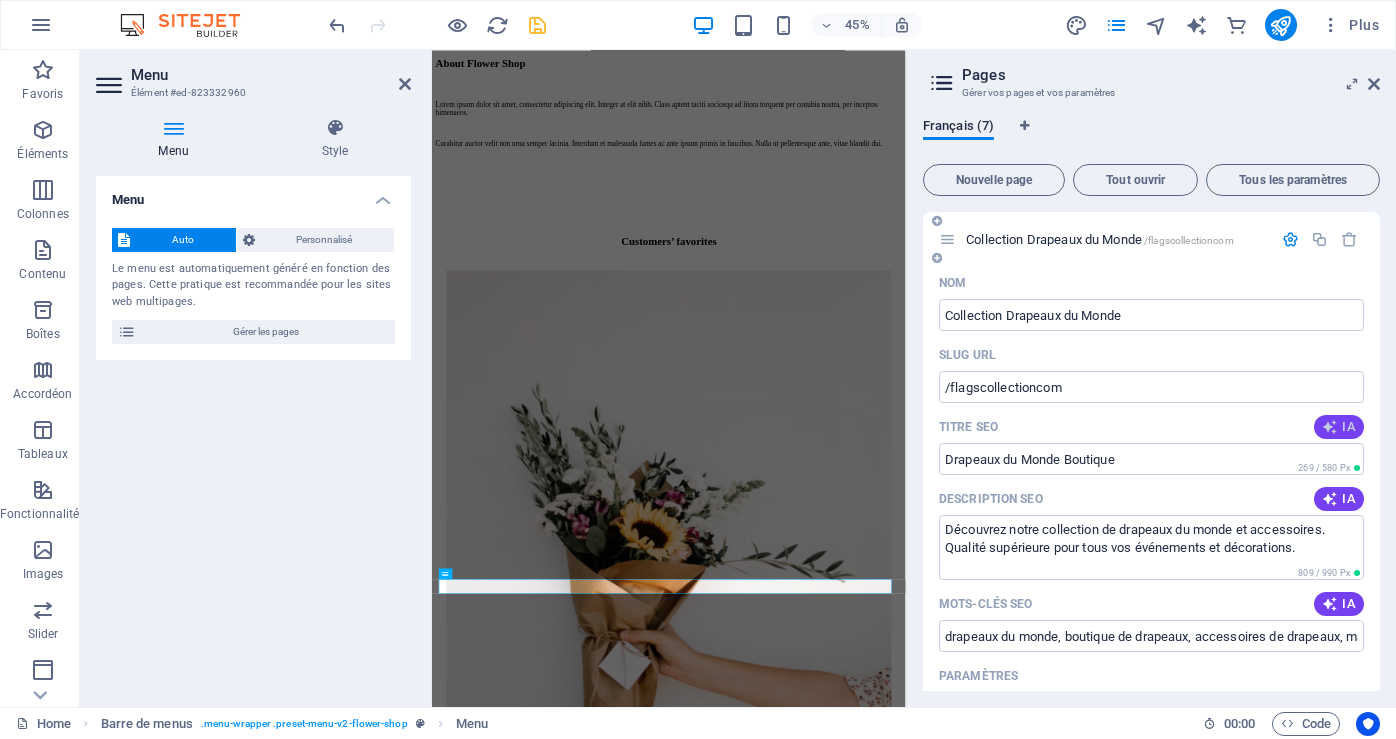 click at bounding box center [1330, 427] 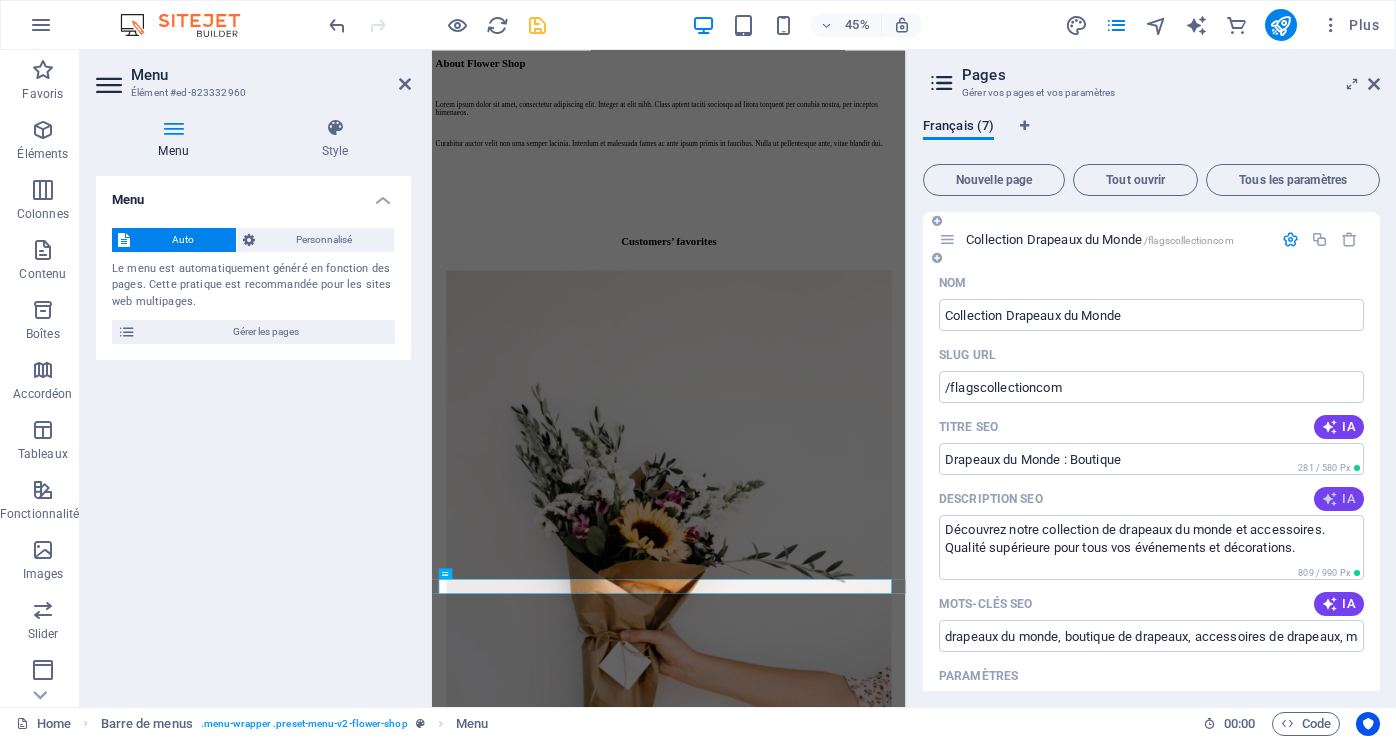 click at bounding box center (1330, 499) 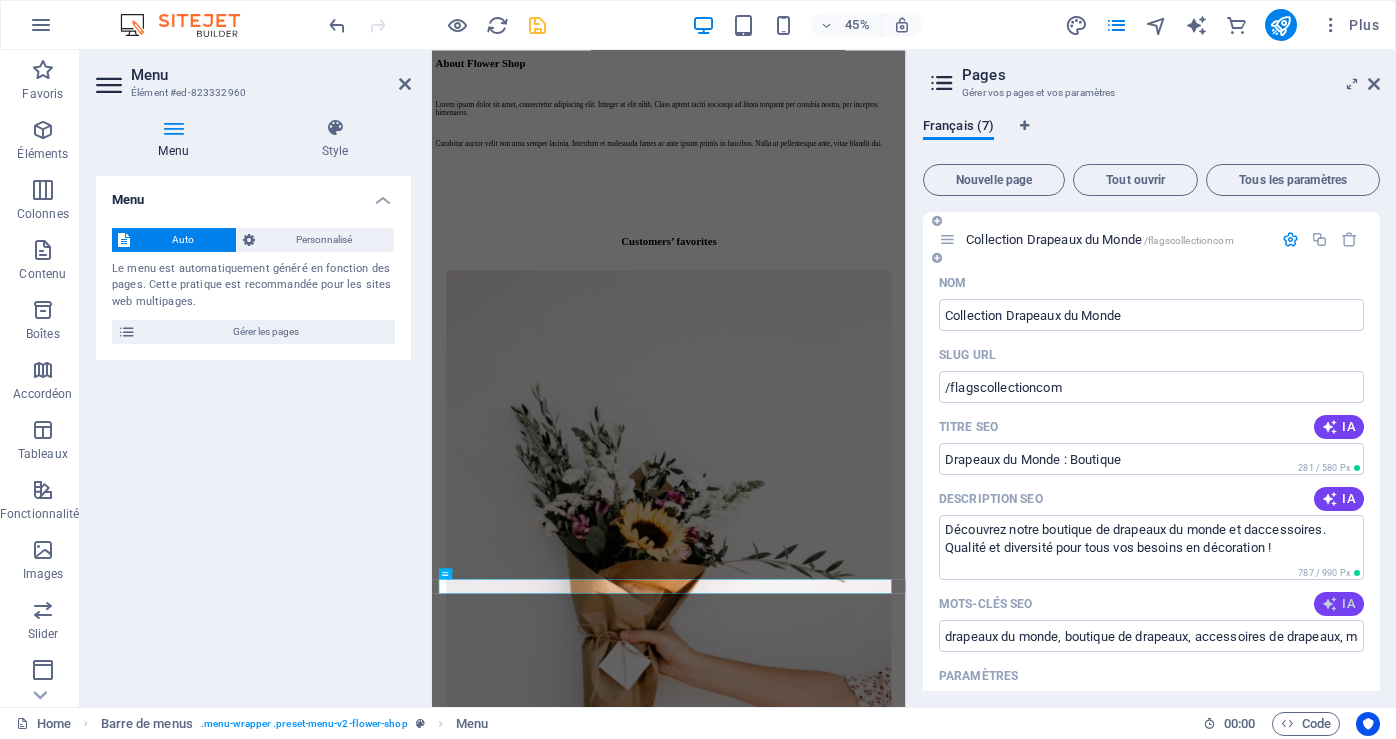 click at bounding box center (1330, 604) 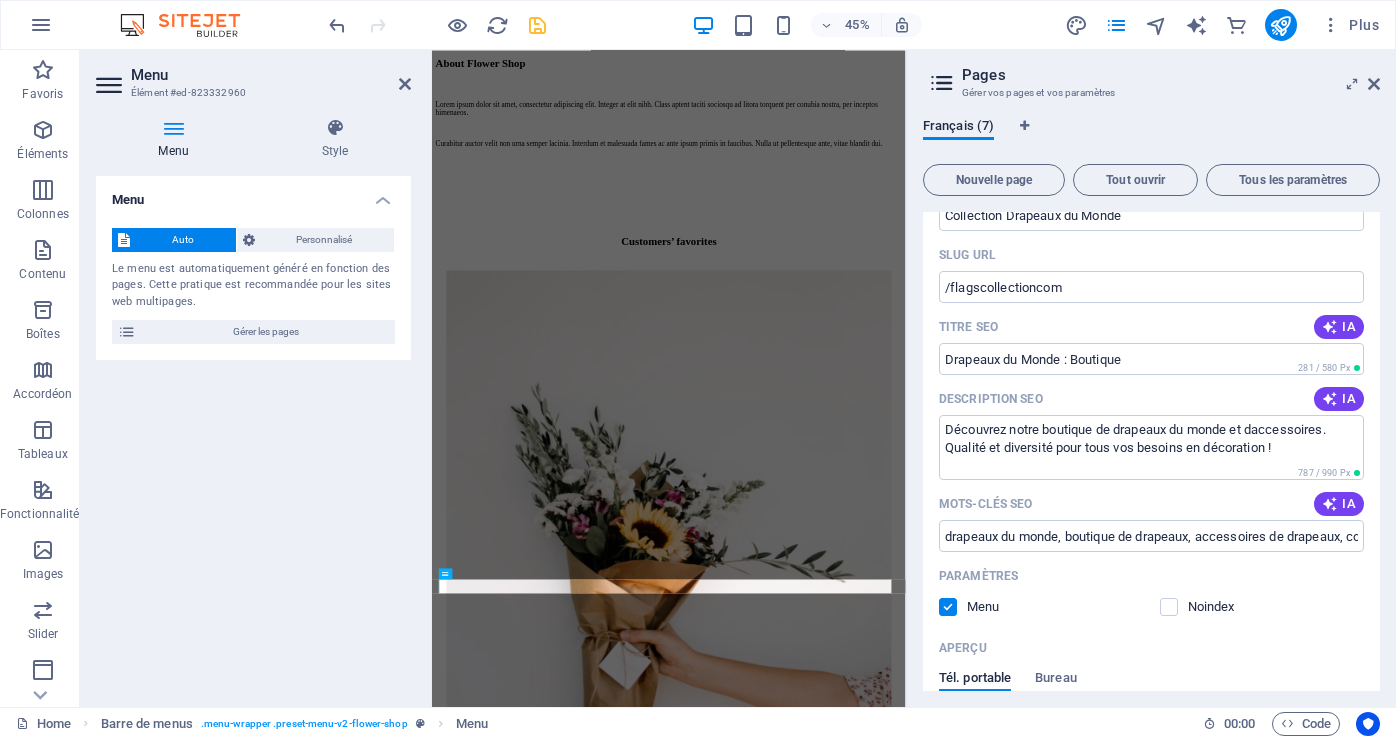 scroll, scrollTop: 0, scrollLeft: 0, axis: both 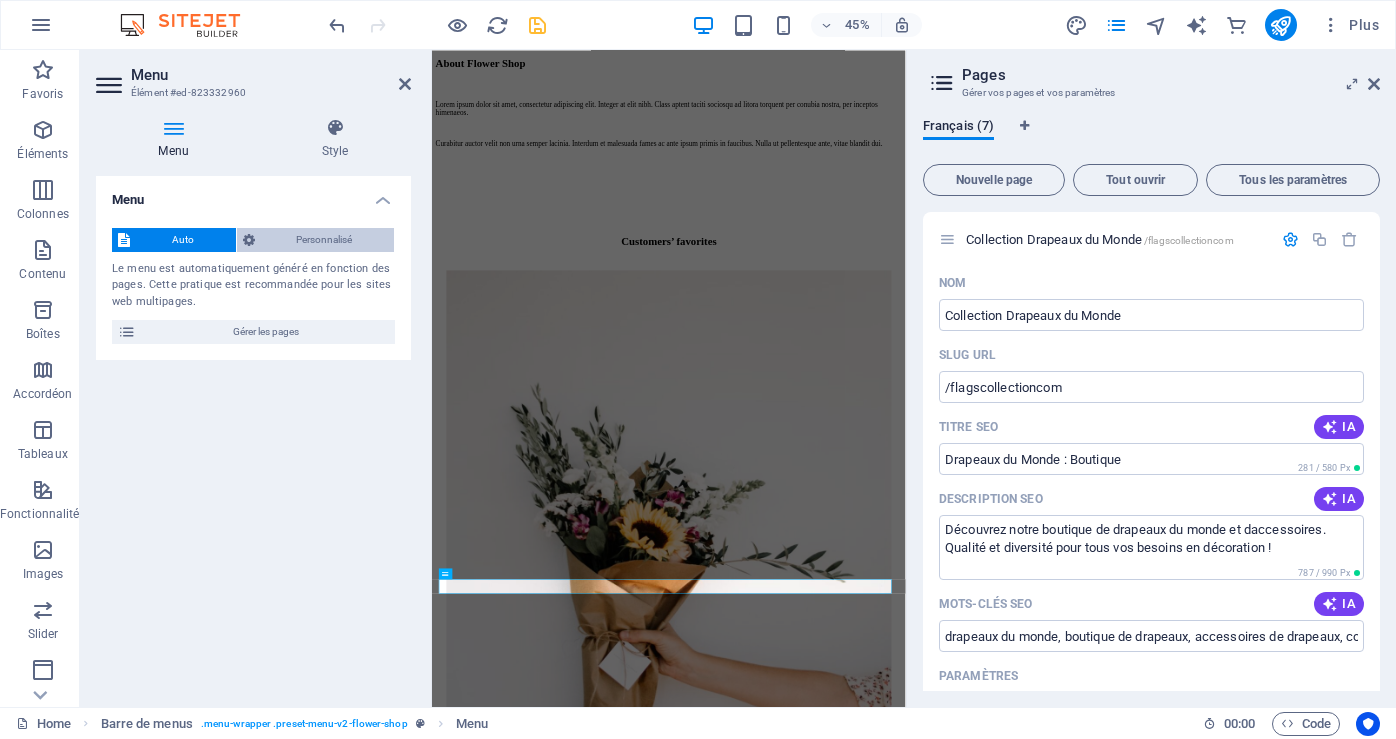 click on "Personnalisé" at bounding box center [325, 240] 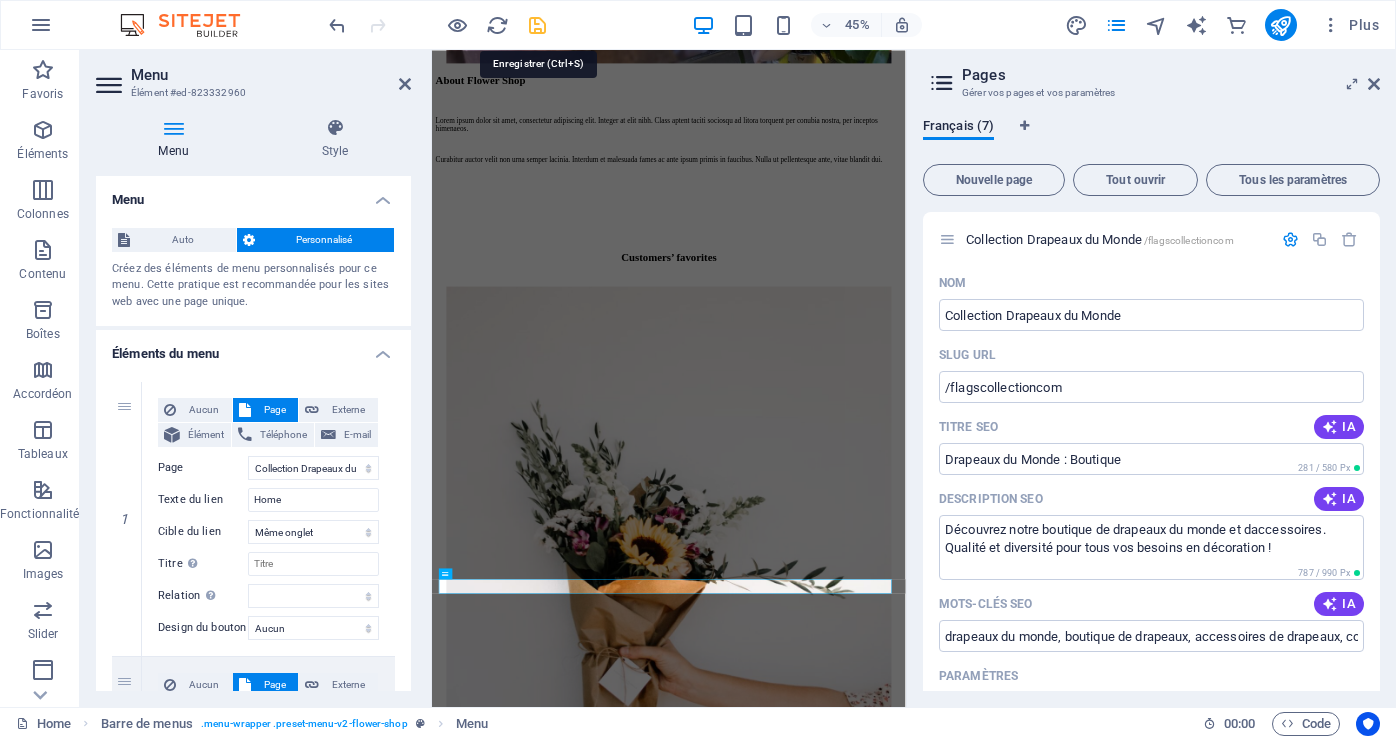 click at bounding box center [537, 25] 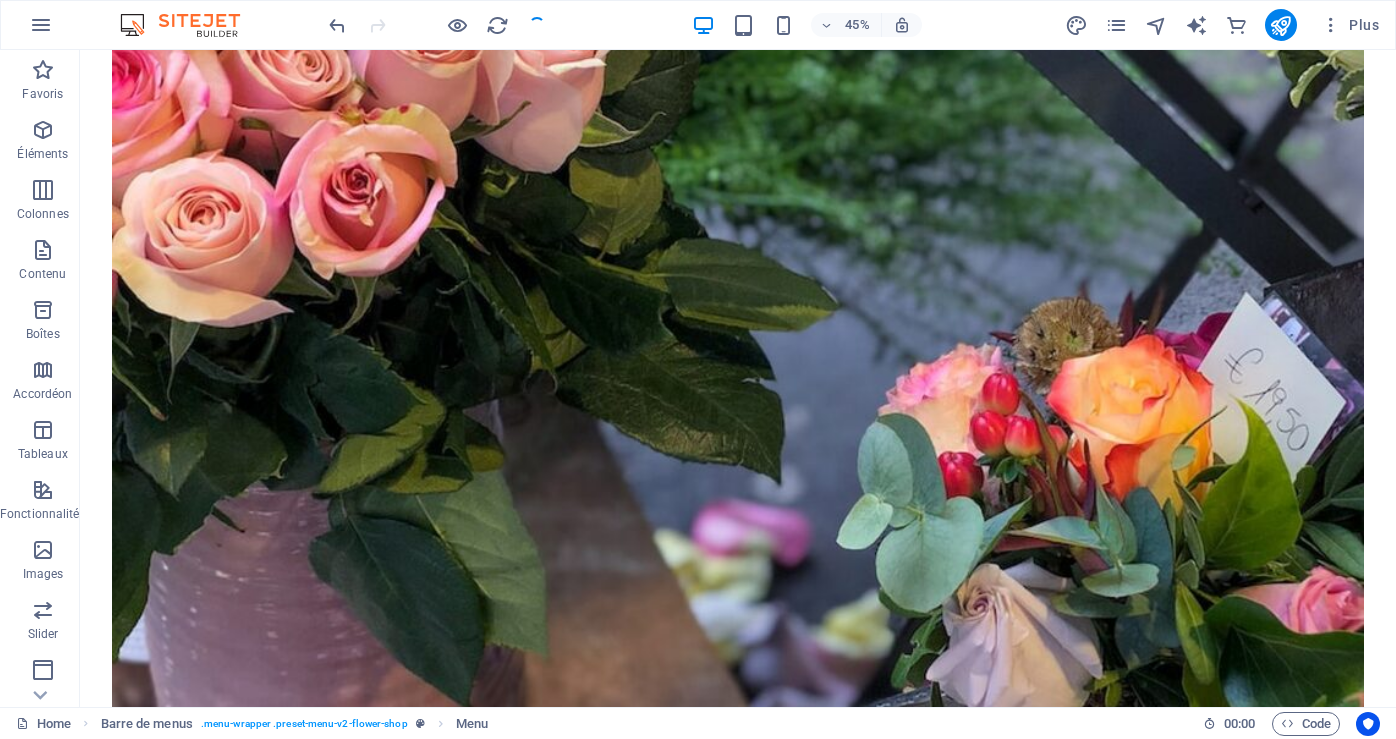 scroll, scrollTop: 5760, scrollLeft: 0, axis: vertical 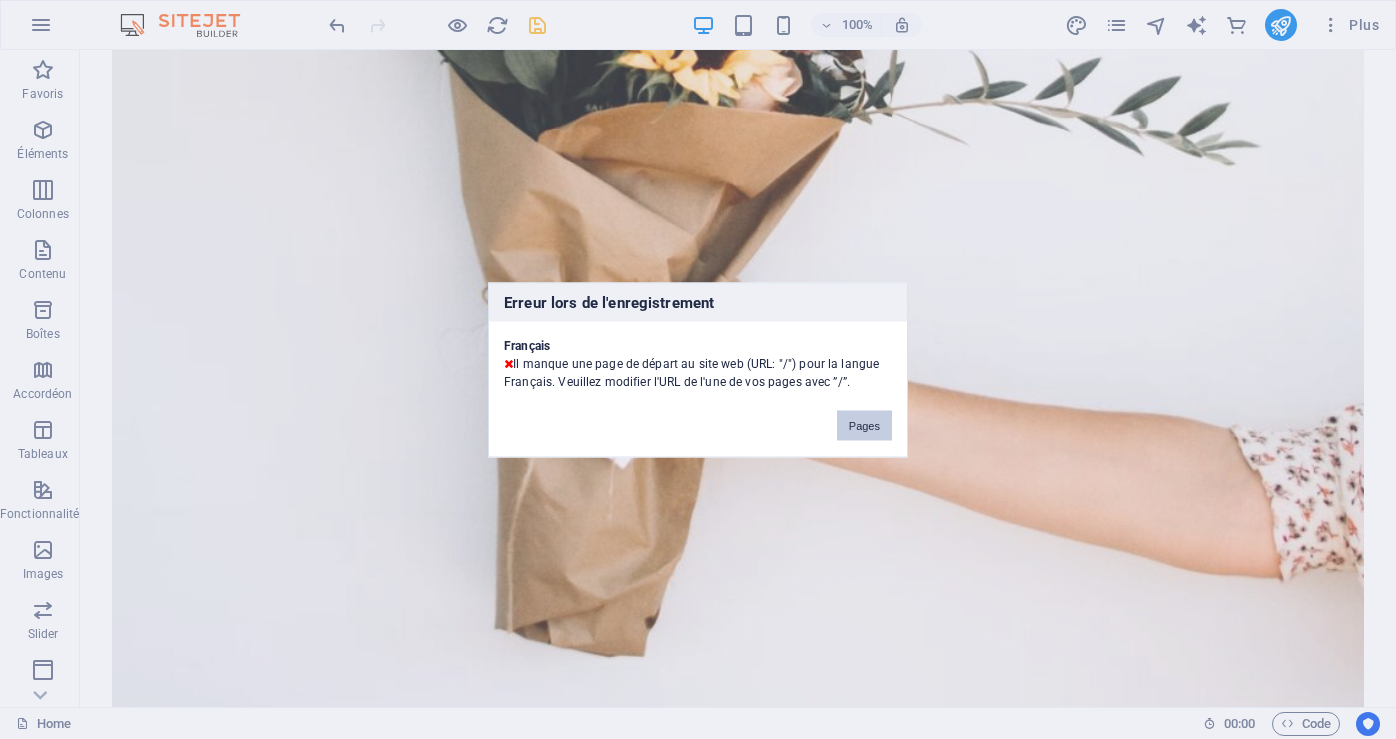 drag, startPoint x: 865, startPoint y: 423, endPoint x: 978, endPoint y: 466, distance: 120.90492 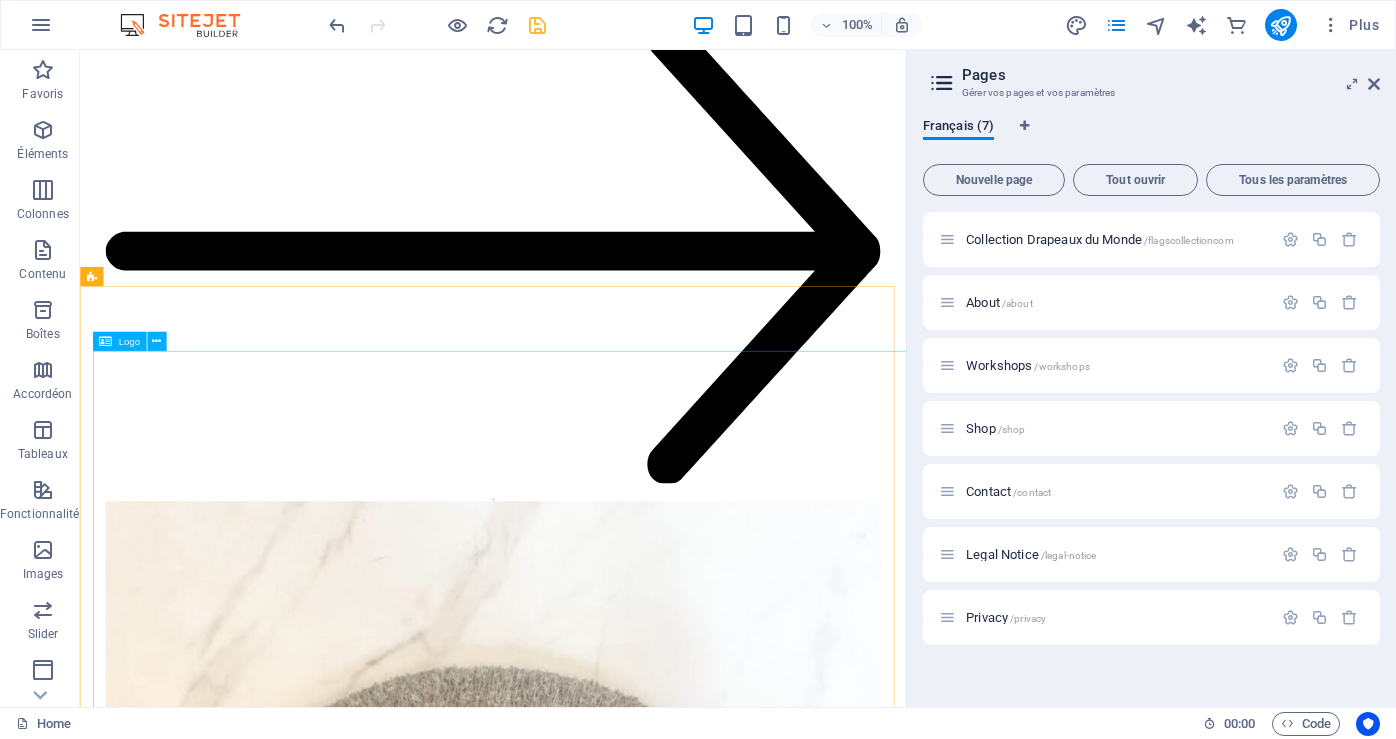 scroll, scrollTop: 5350, scrollLeft: 0, axis: vertical 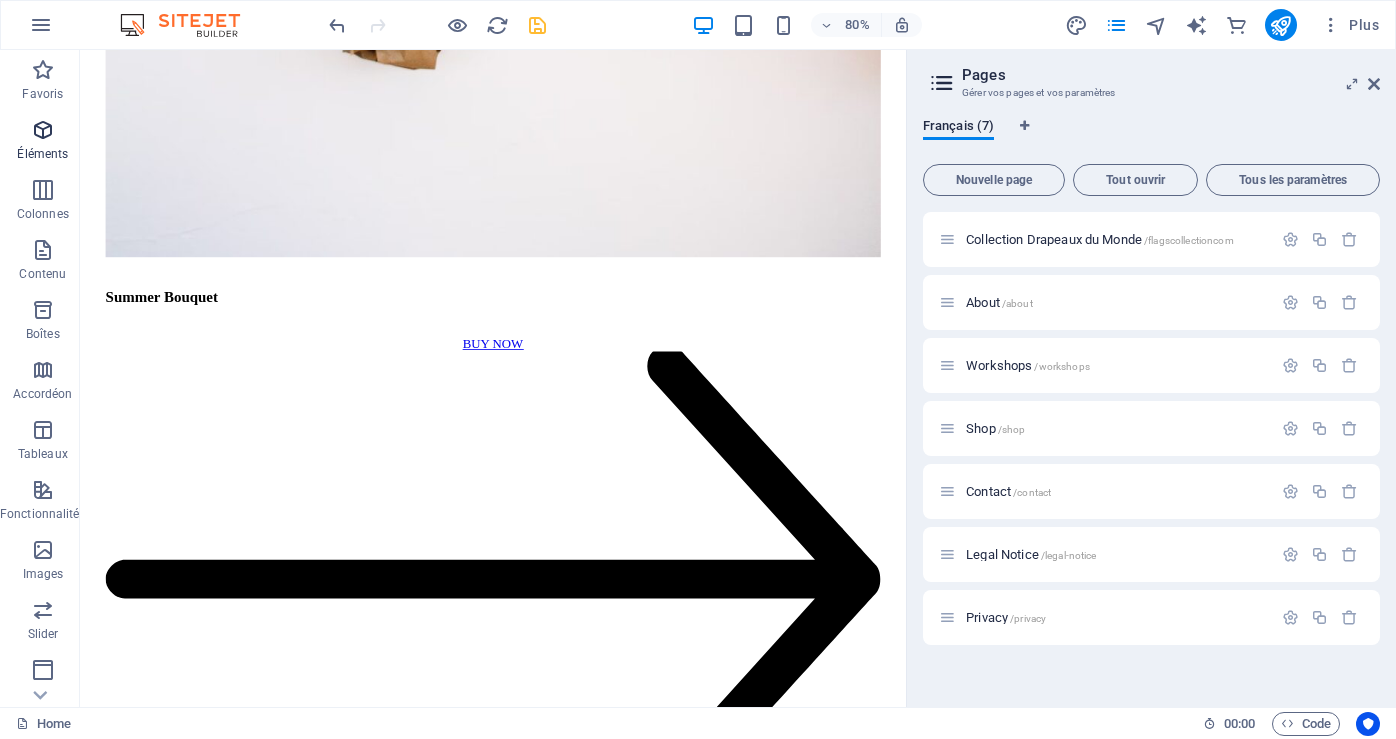 click on "Éléments" at bounding box center (43, 142) 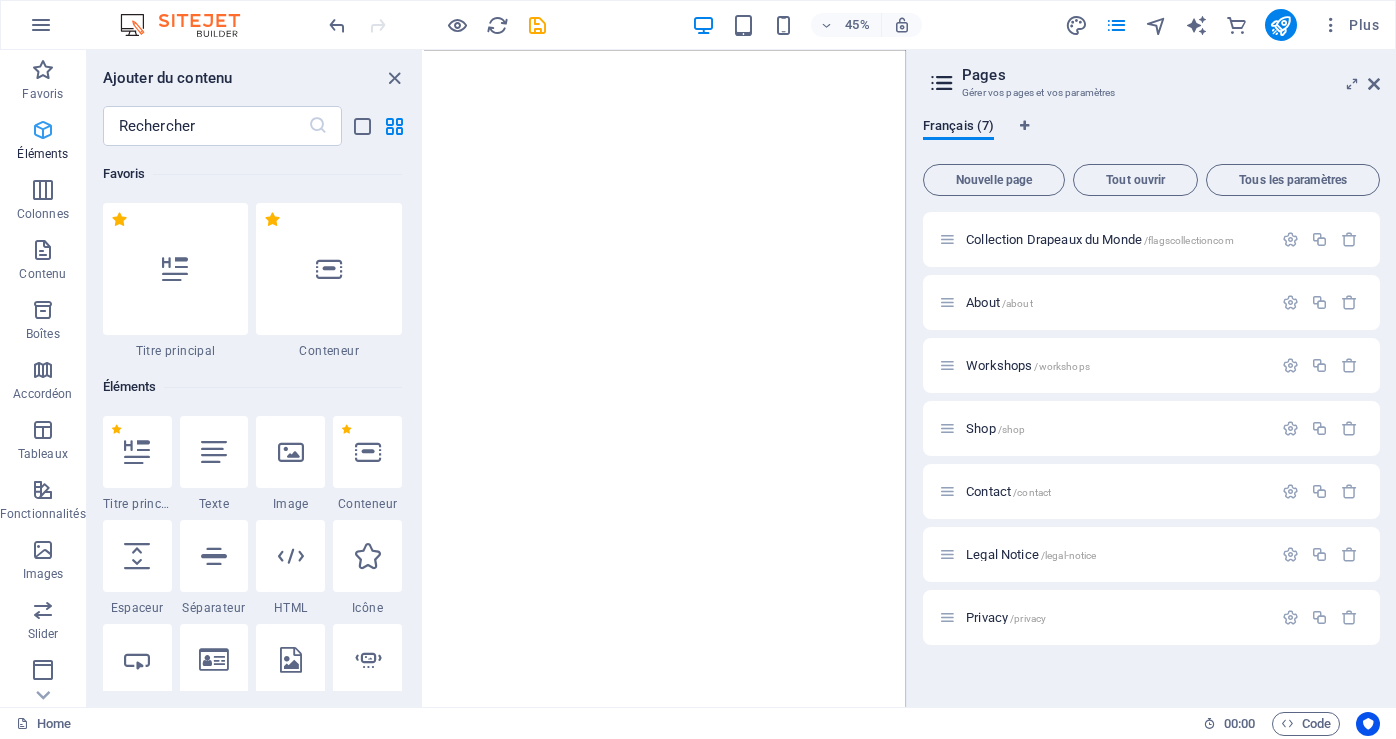 scroll, scrollTop: 0, scrollLeft: 0, axis: both 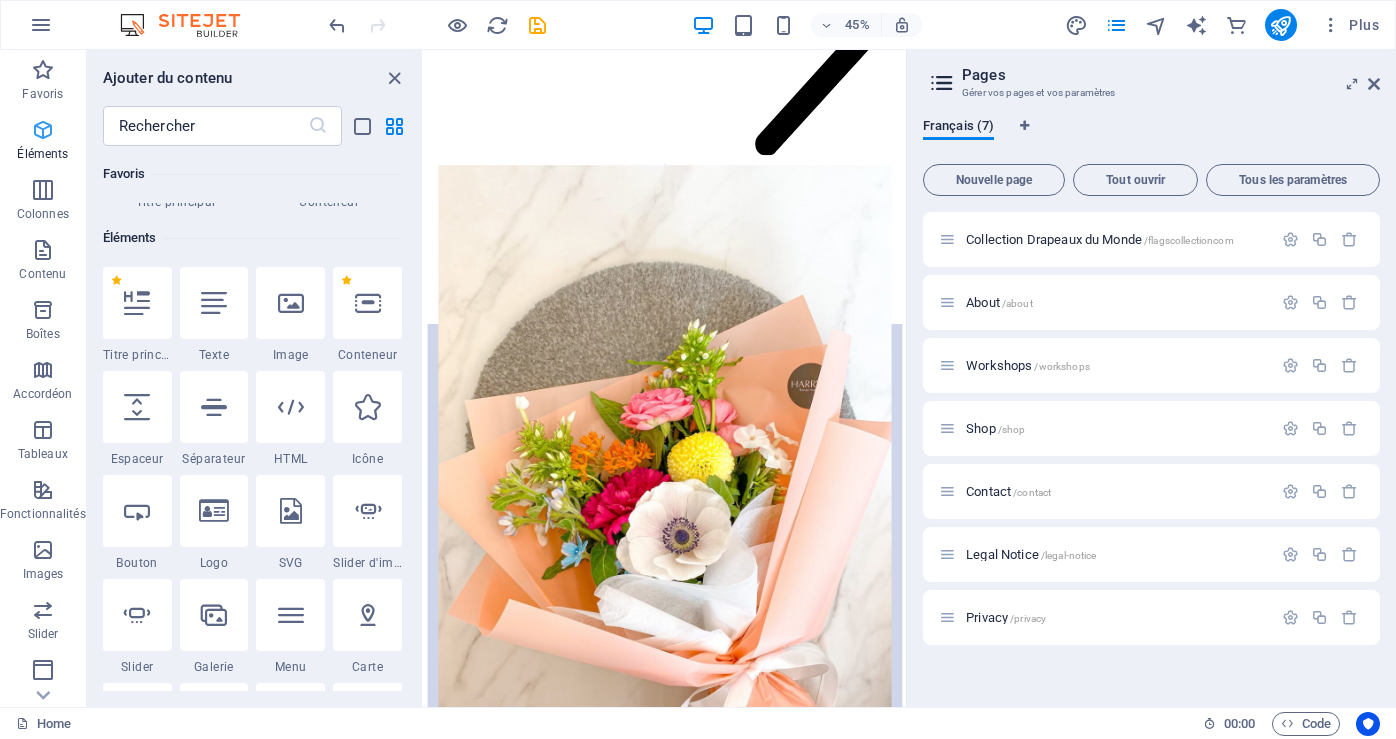 click on "Éléments" at bounding box center [43, 142] 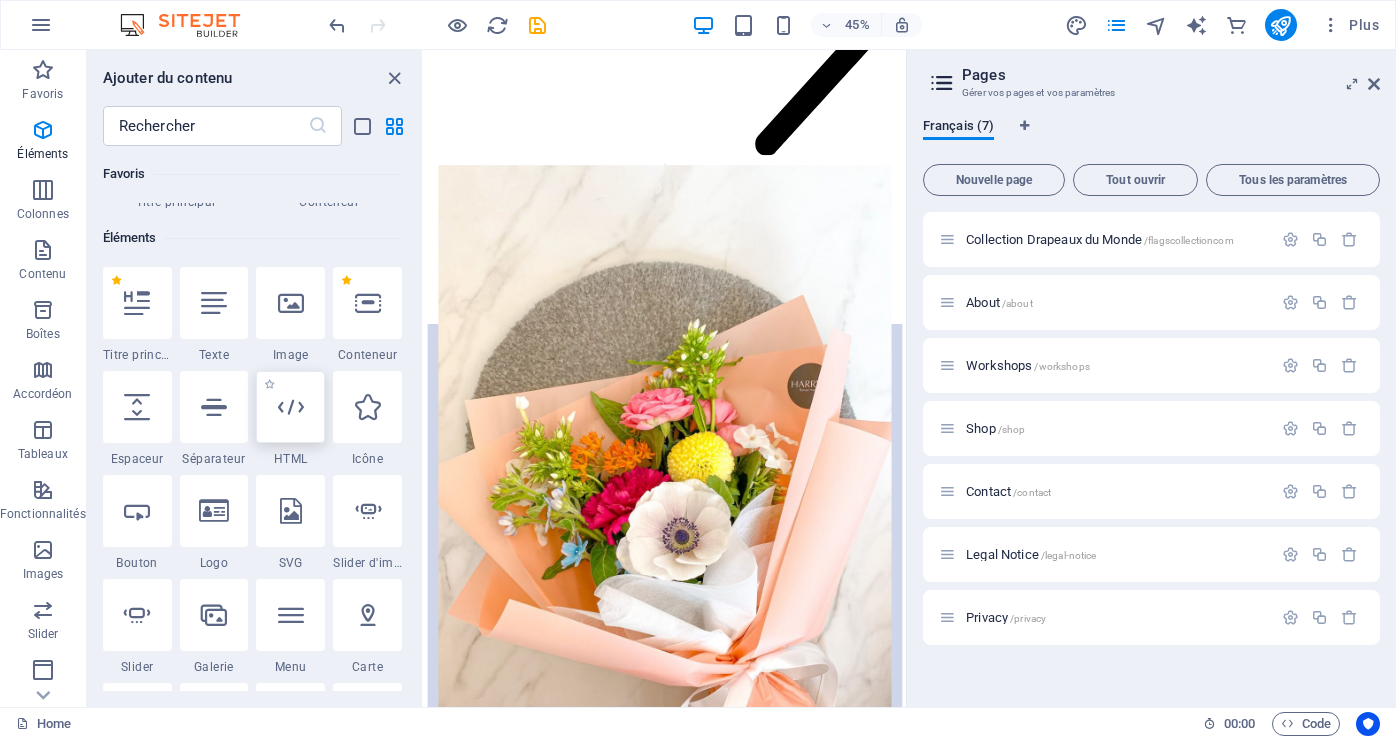 click at bounding box center (291, 407) 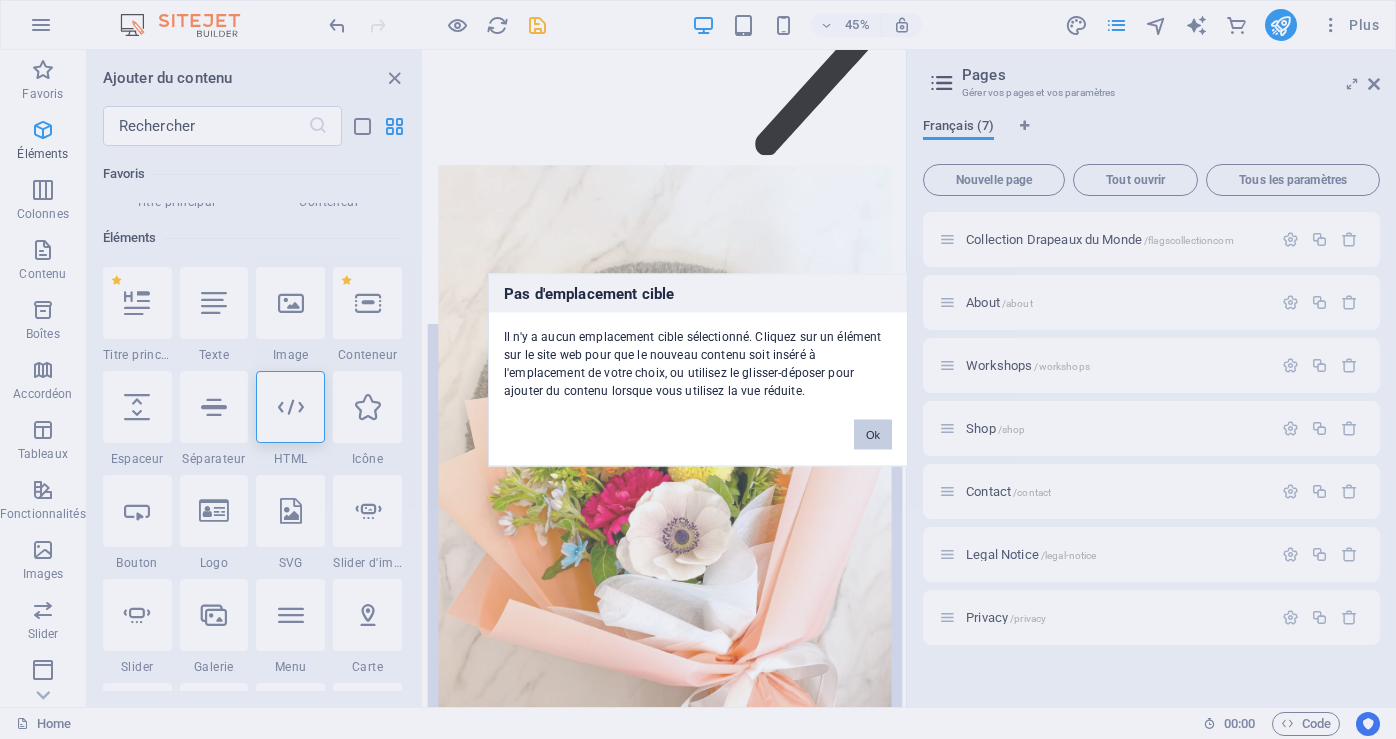 click on "Ok" at bounding box center [873, 434] 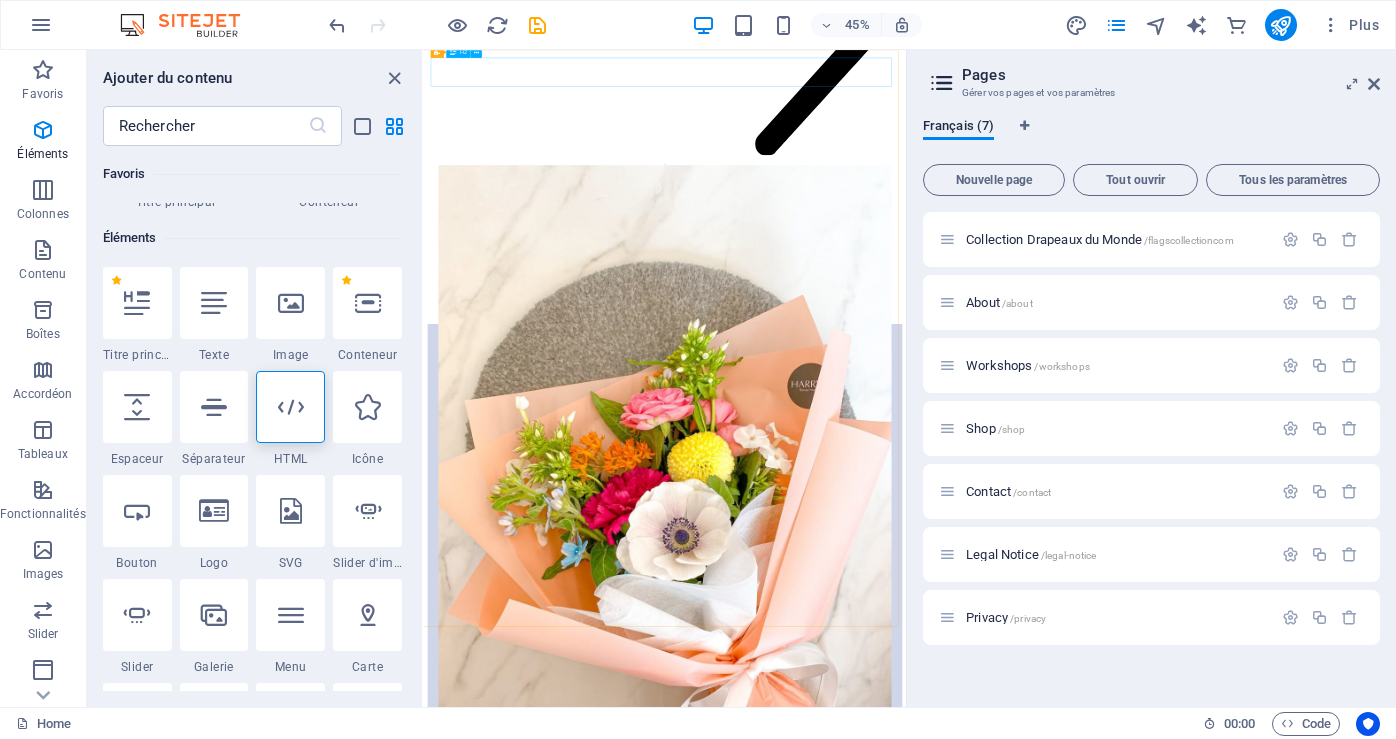 click on "Collection Drapeaux du Monde" at bounding box center (959, -6111) 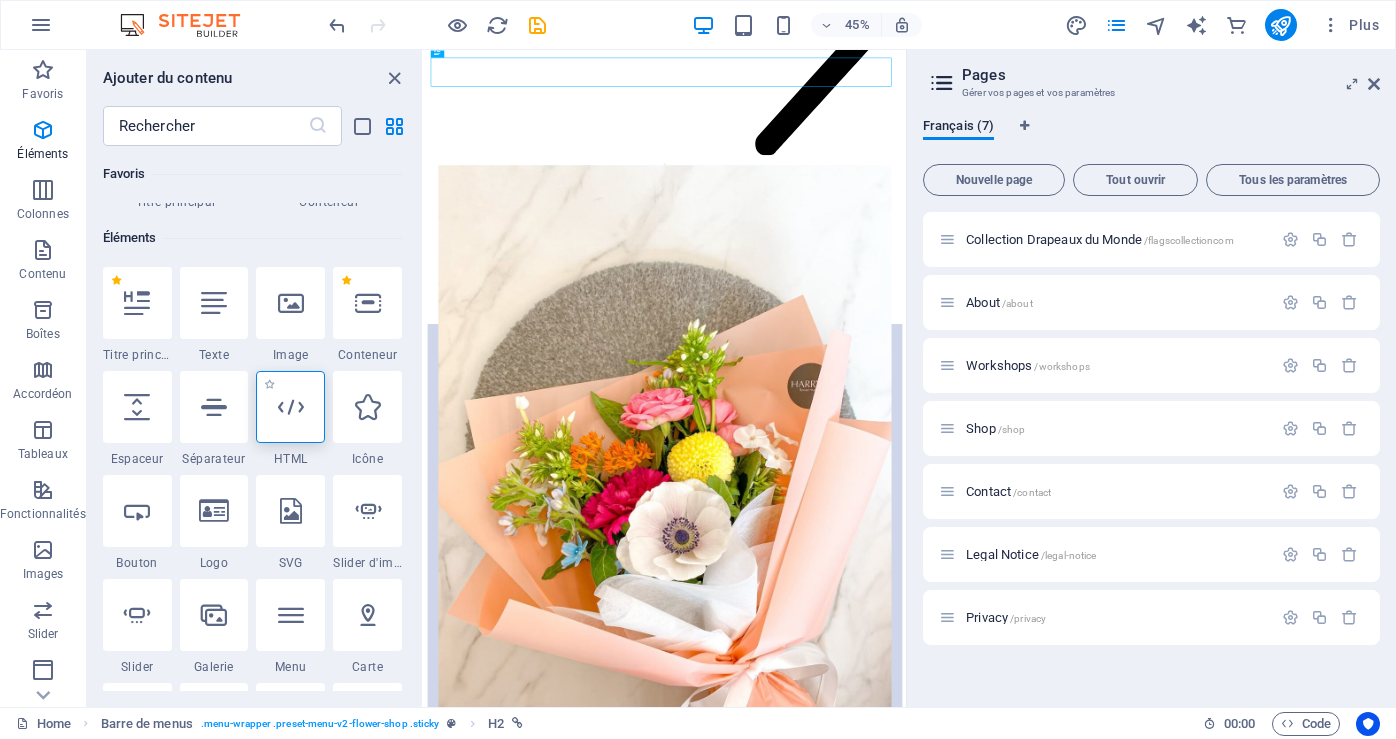 click at bounding box center [291, 407] 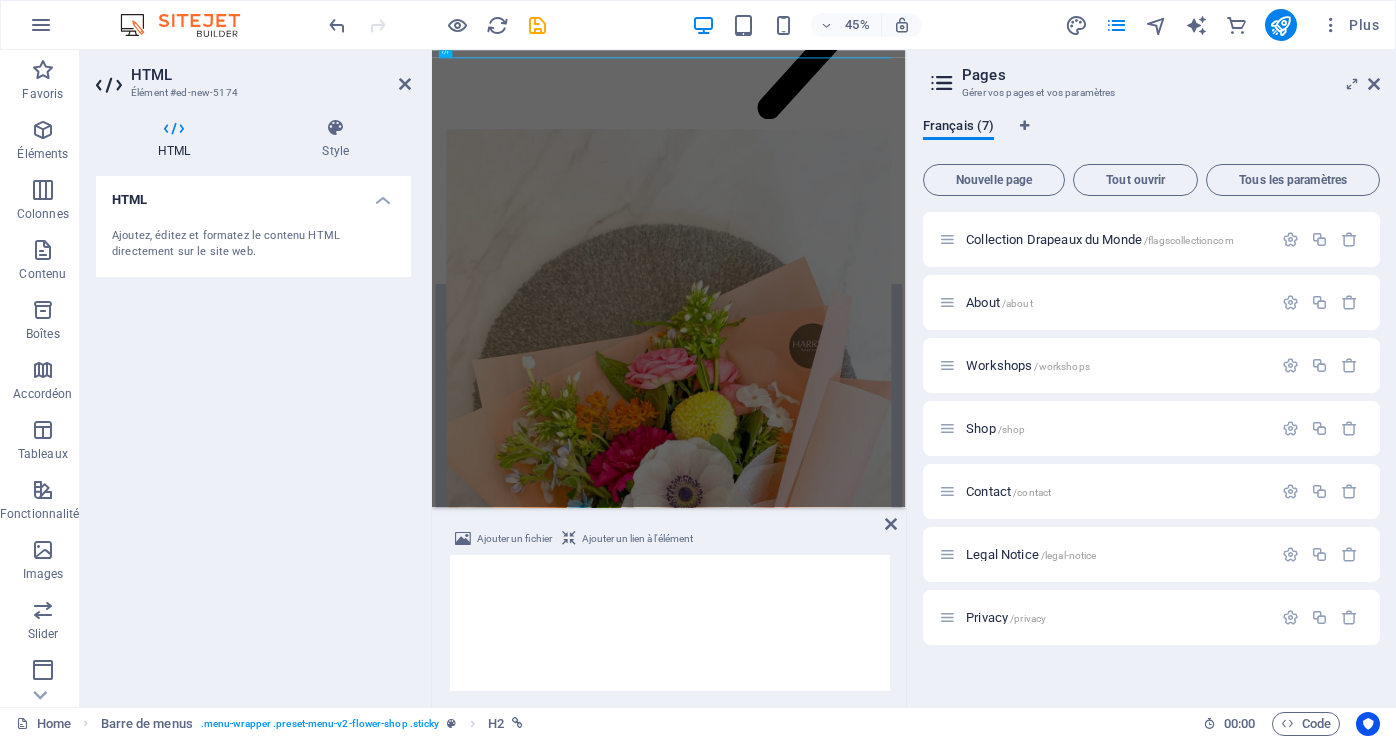 scroll, scrollTop: 6164, scrollLeft: 0, axis: vertical 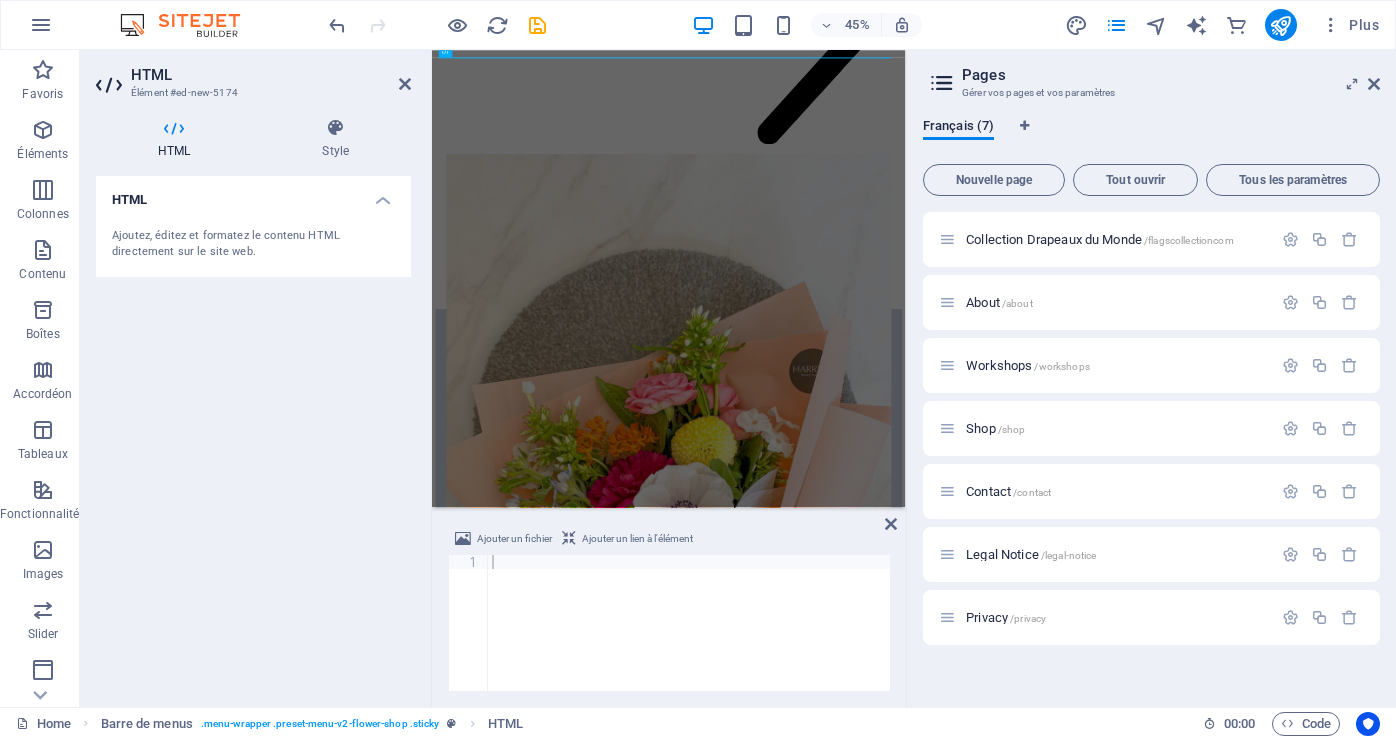 click at bounding box center (174, 128) 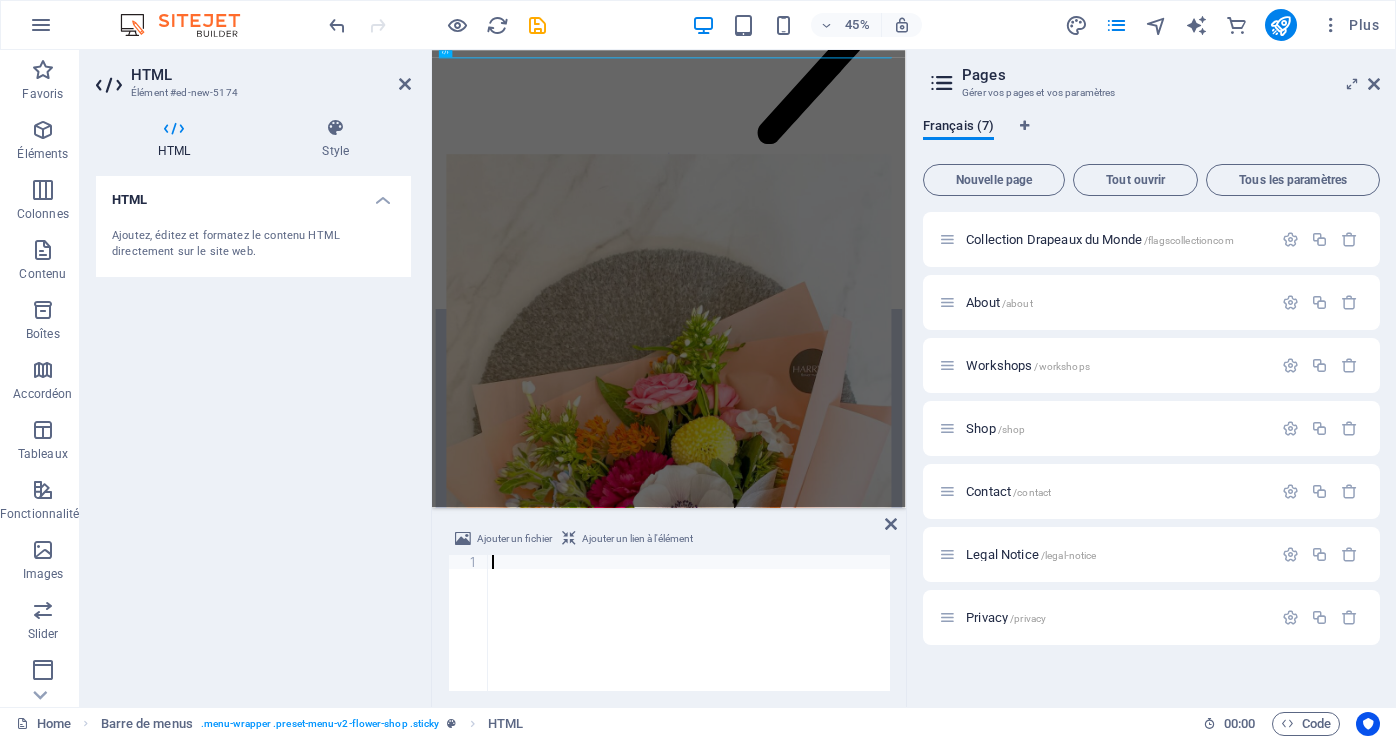 click at bounding box center (689, 637) 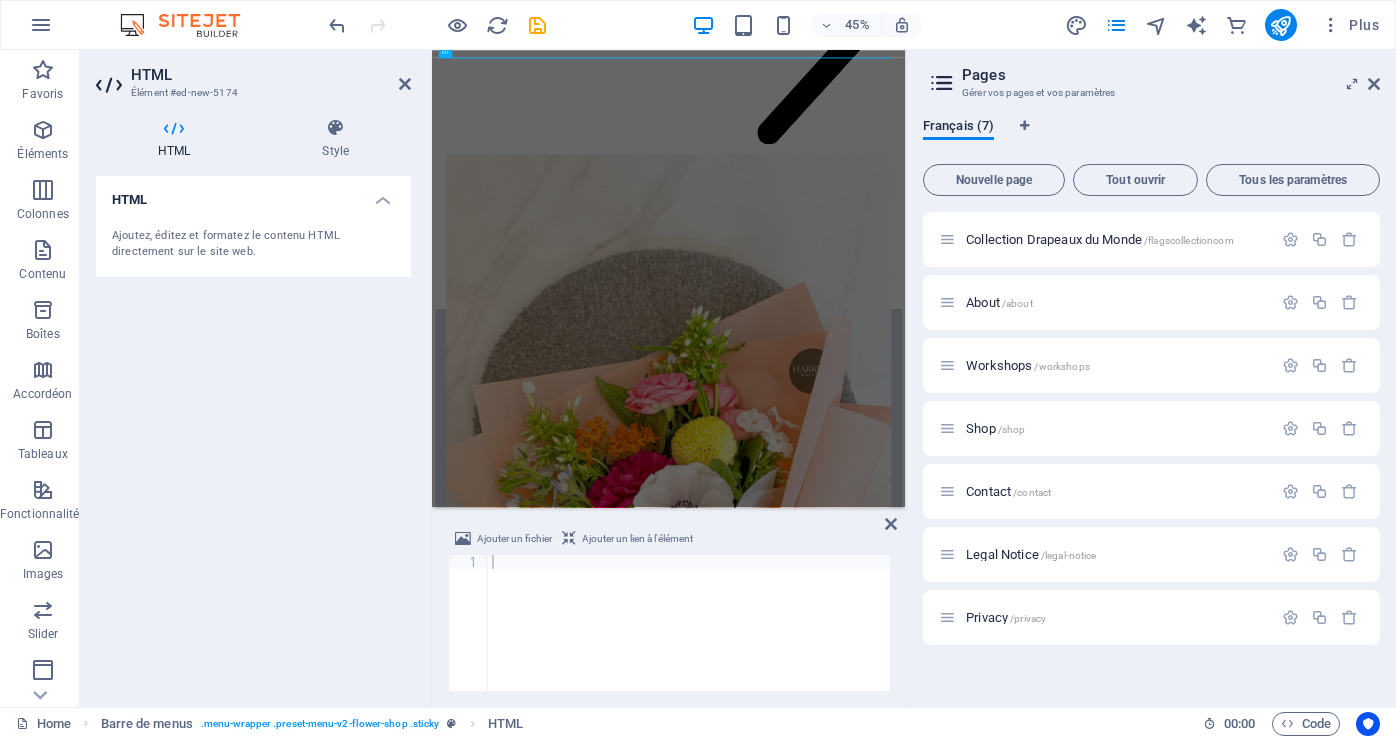 click on "Ajoutez, éditez et formatez le contenu HTML directement sur le site web." at bounding box center (253, 244) 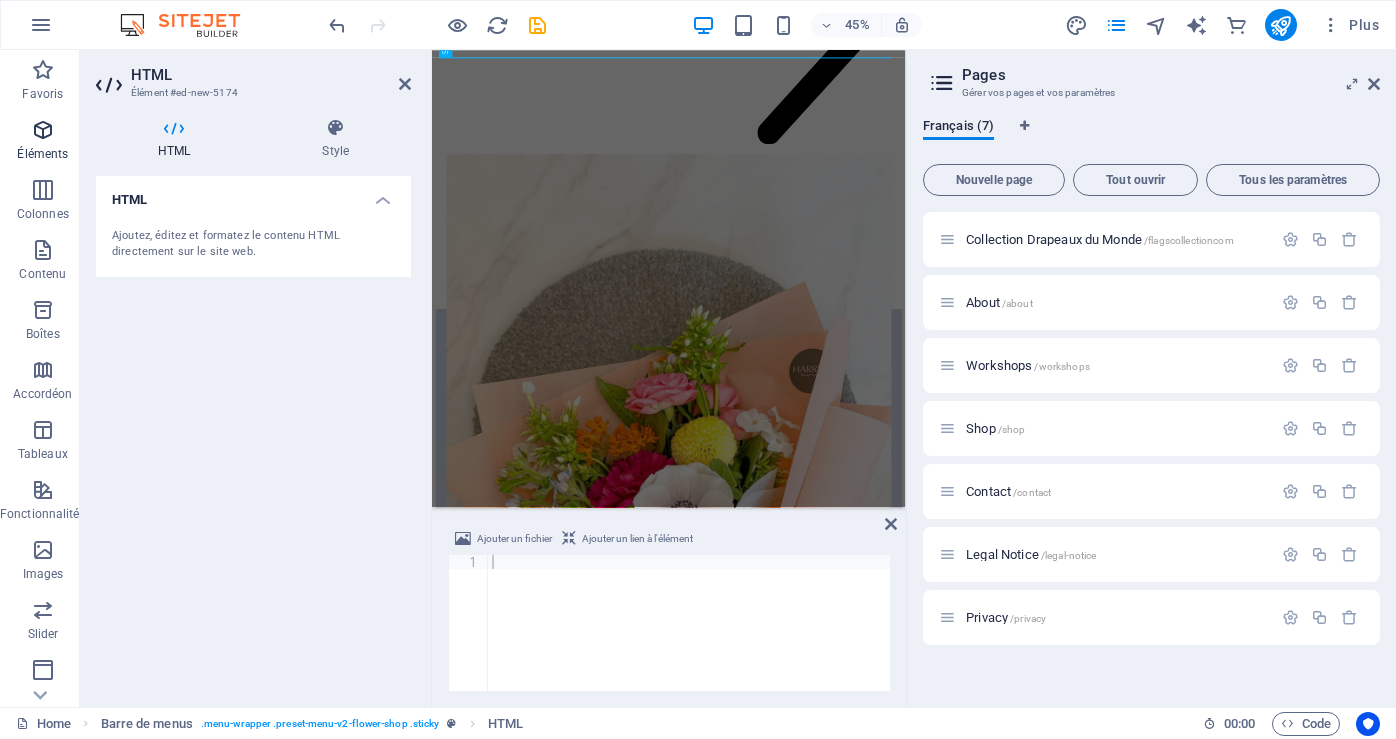 click at bounding box center (43, 130) 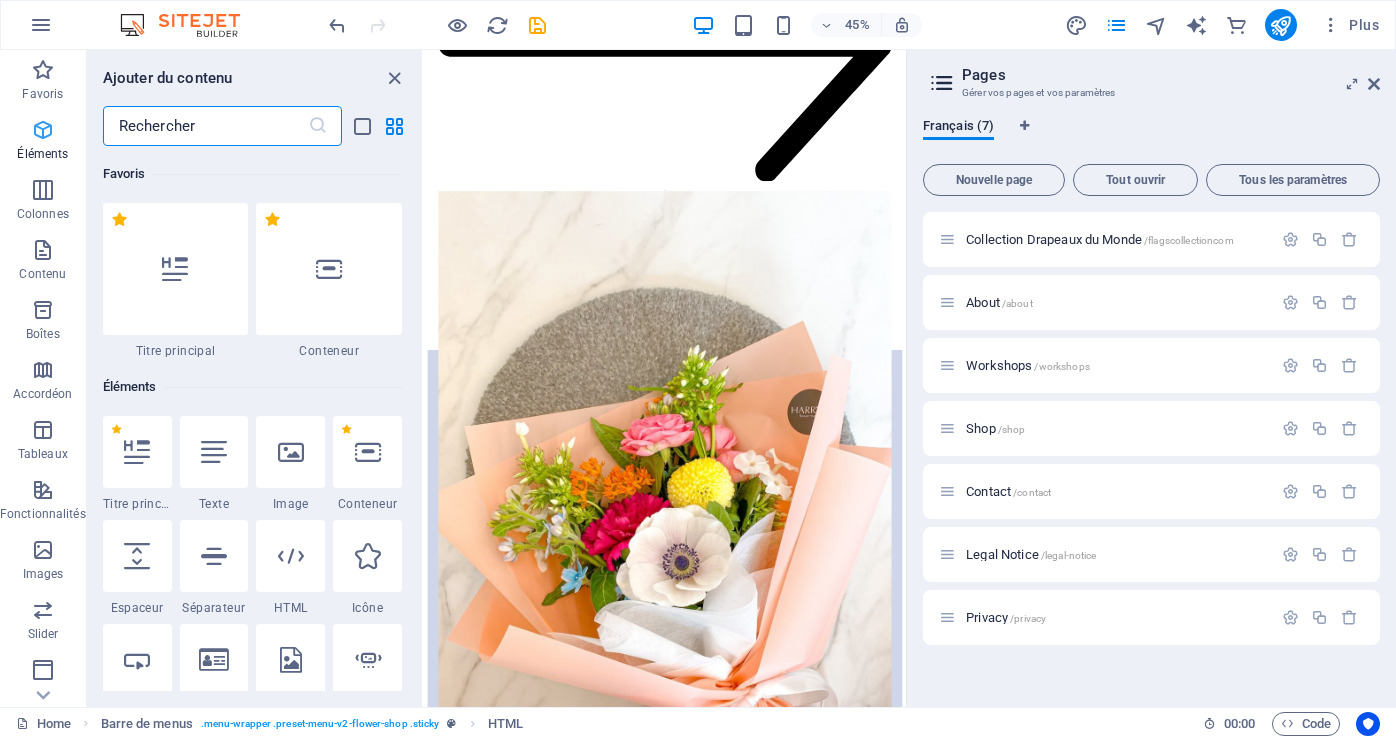 scroll, scrollTop: 6122, scrollLeft: 0, axis: vertical 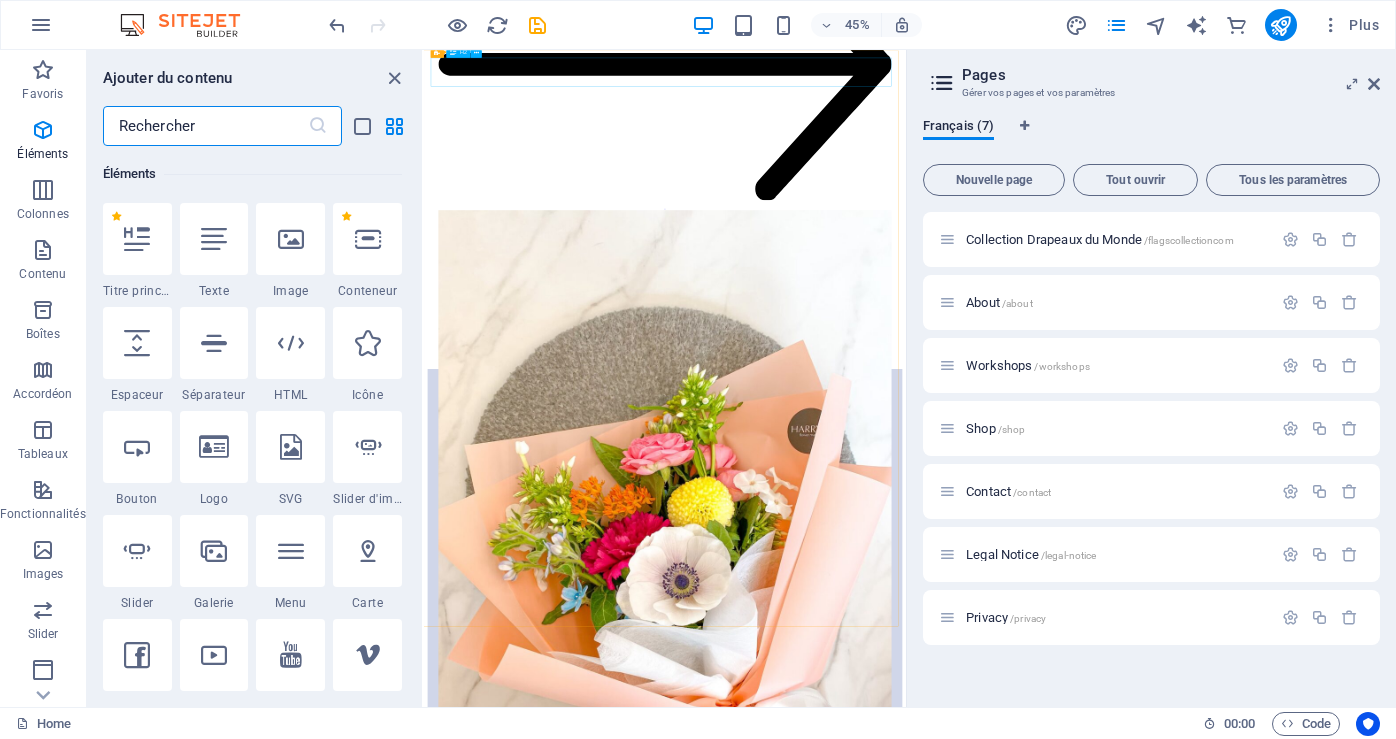 click on "Collection Drapeaux du Monde" at bounding box center [959, -6013] 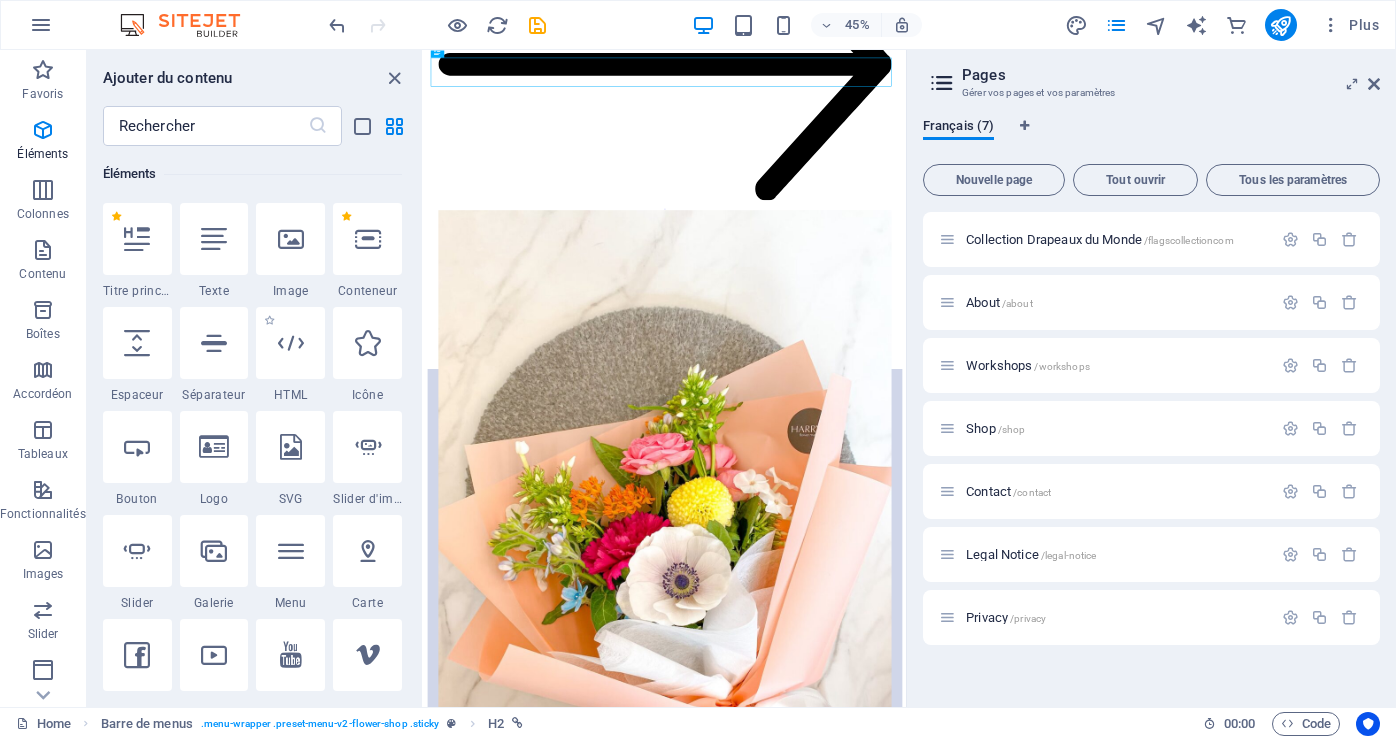 click on "HTML" at bounding box center [290, 395] 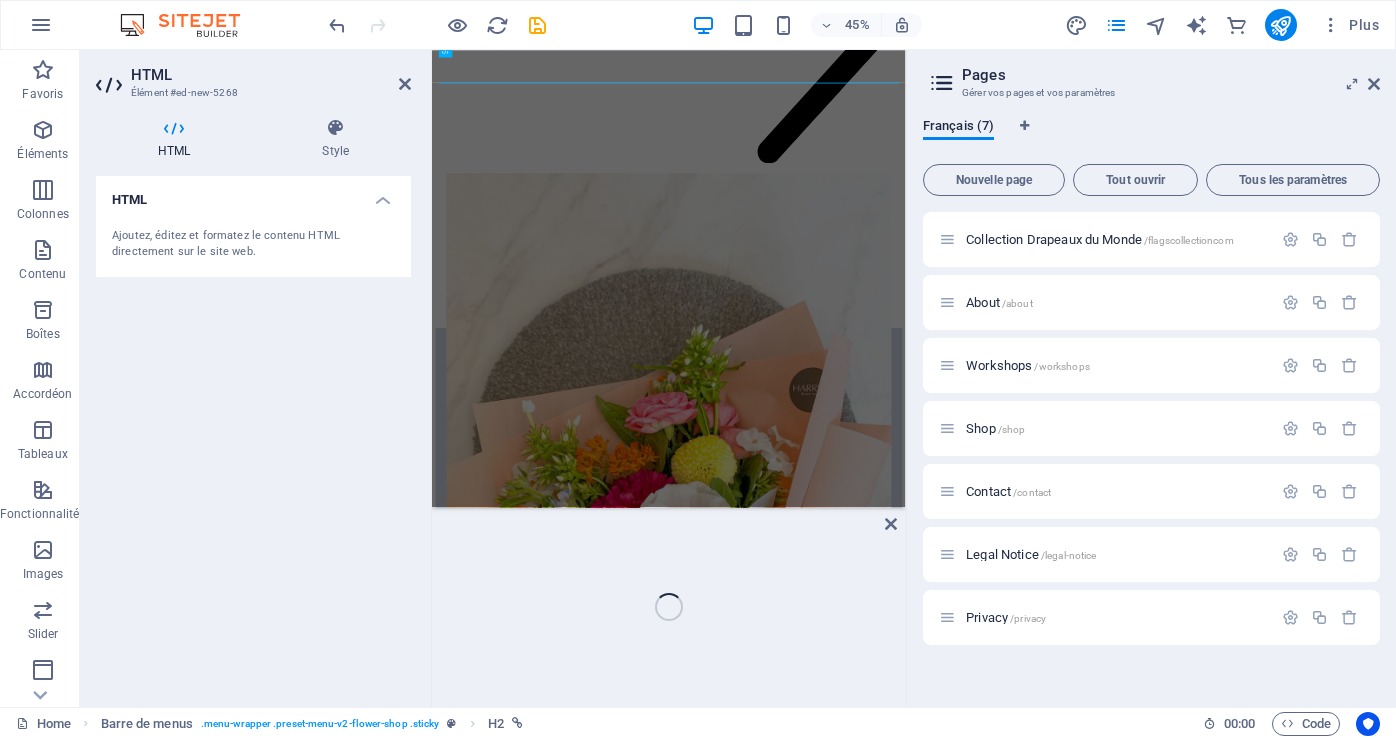 scroll, scrollTop: 6066, scrollLeft: 0, axis: vertical 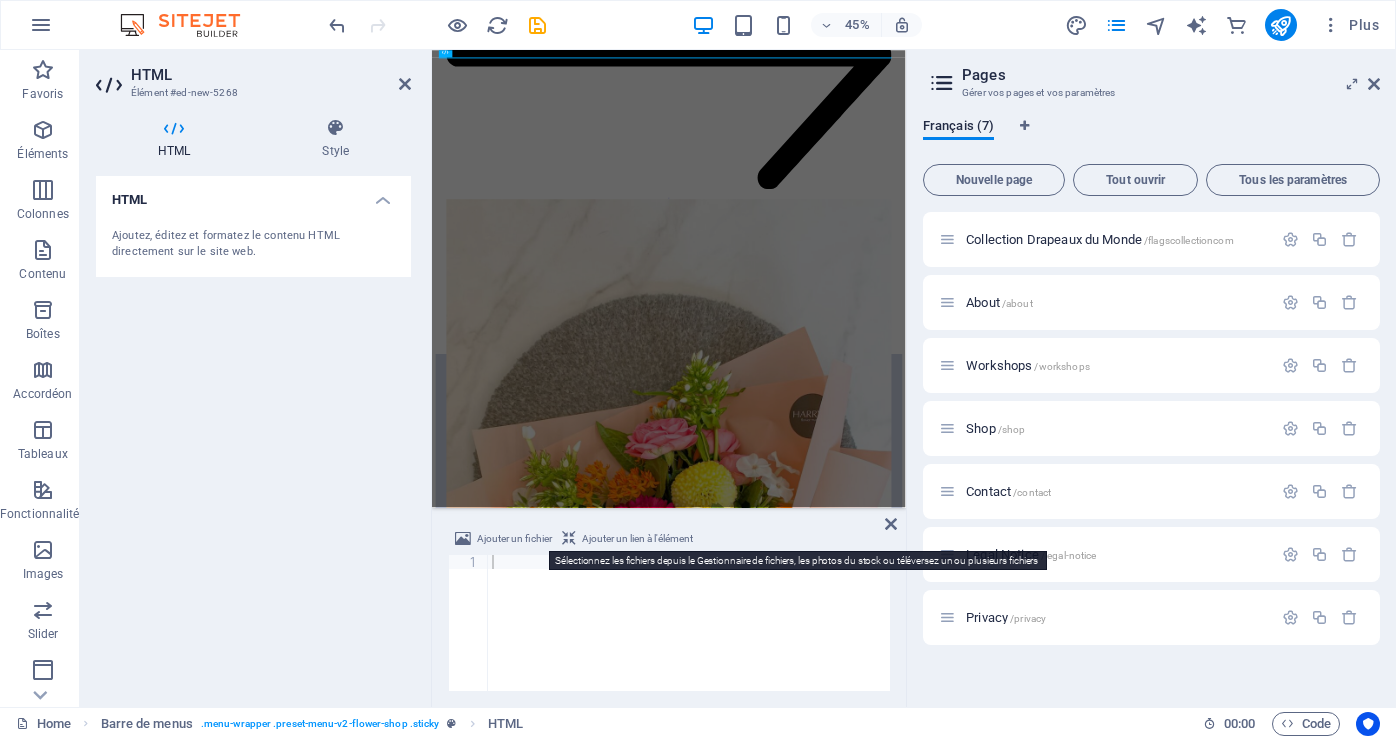 click at bounding box center [463, 539] 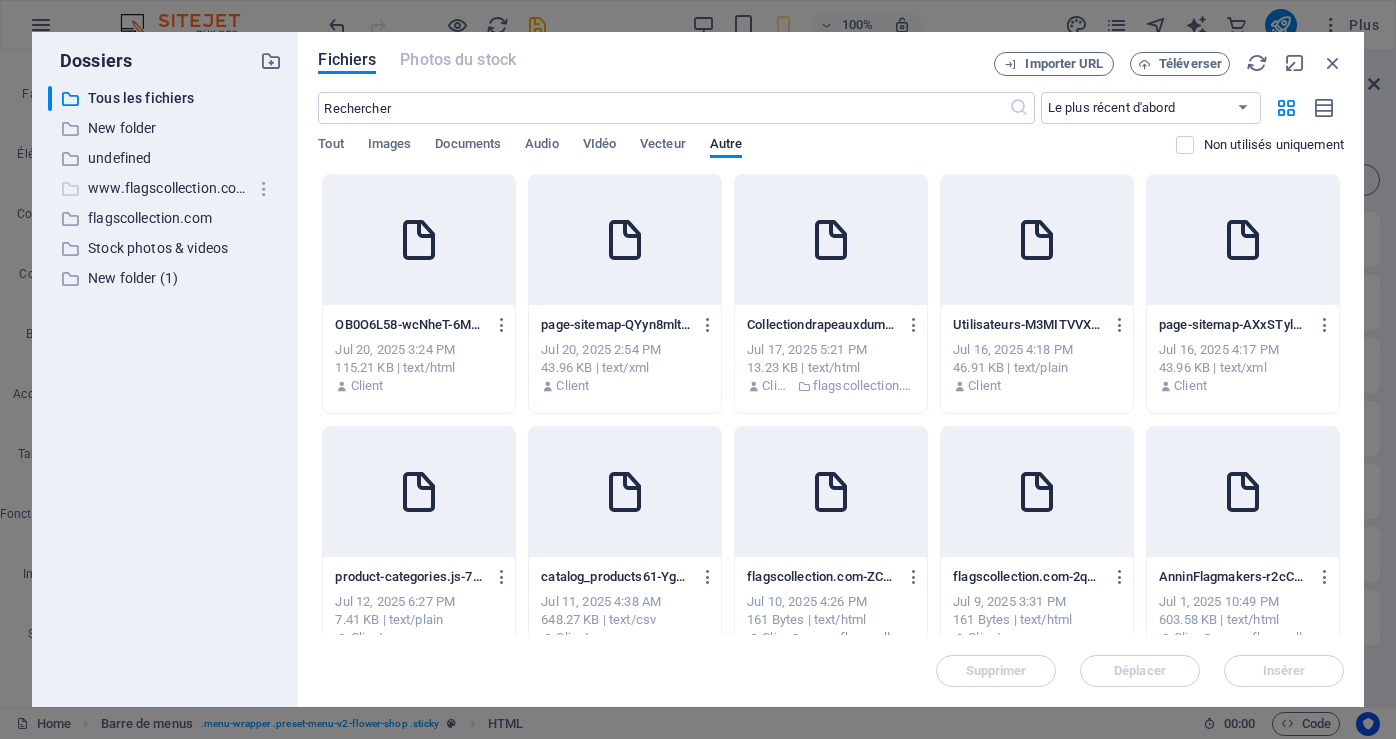 click on "www.flagscollection.com" at bounding box center (167, 188) 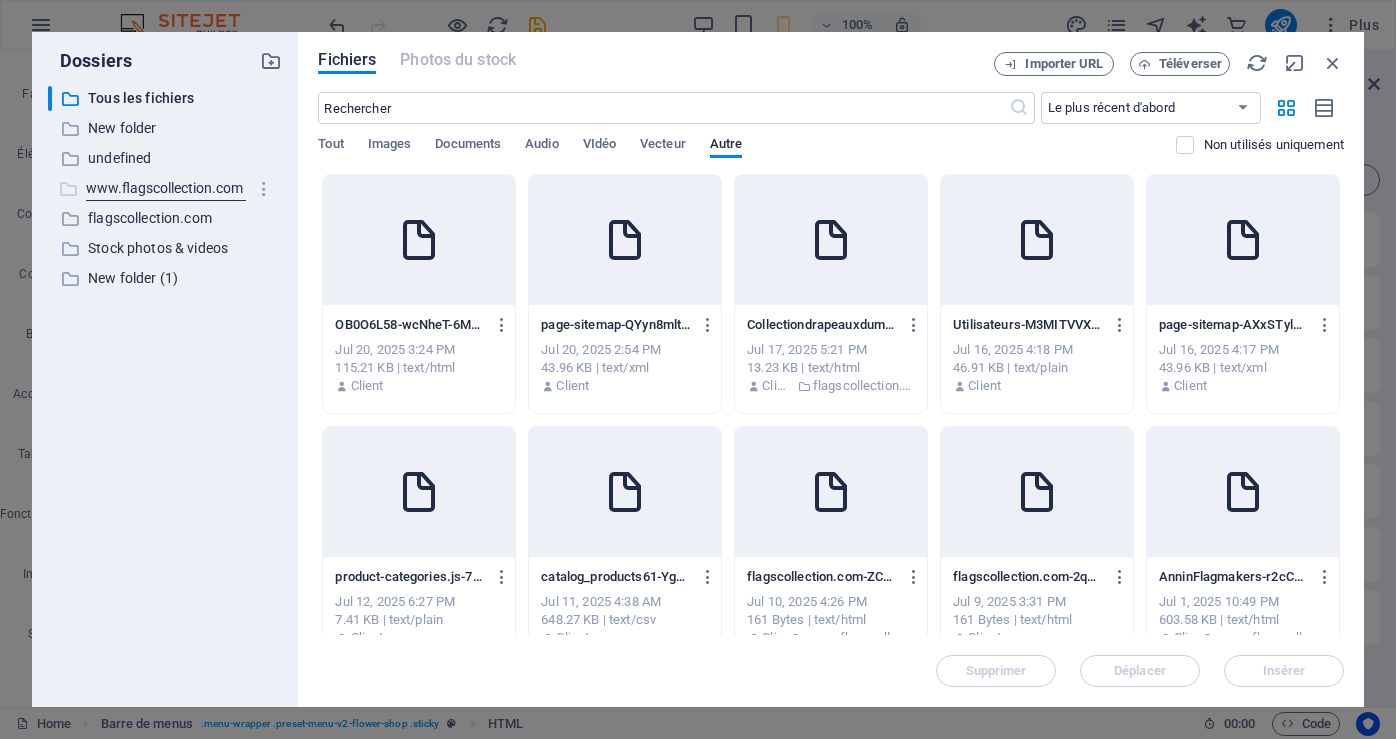 click on "www.flagscollection.com" at bounding box center (166, 189) 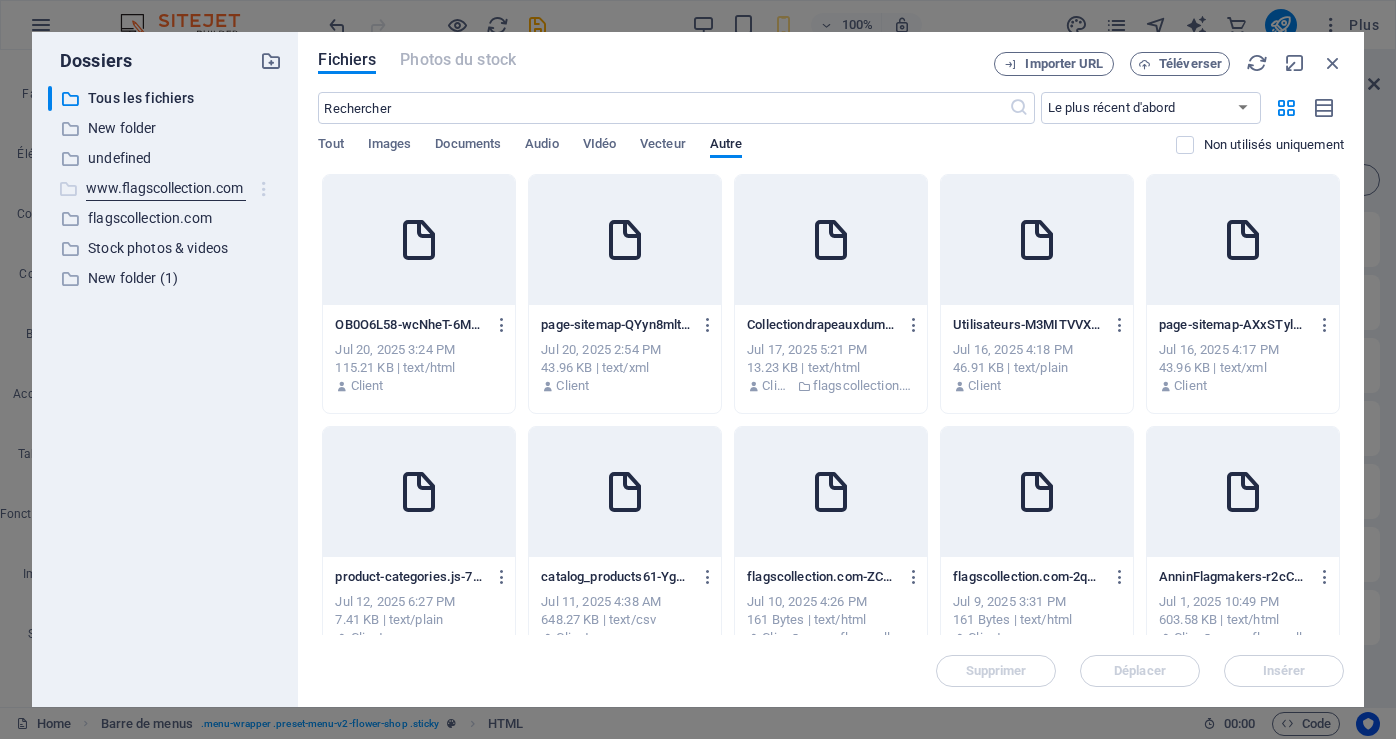 click at bounding box center [264, 189] 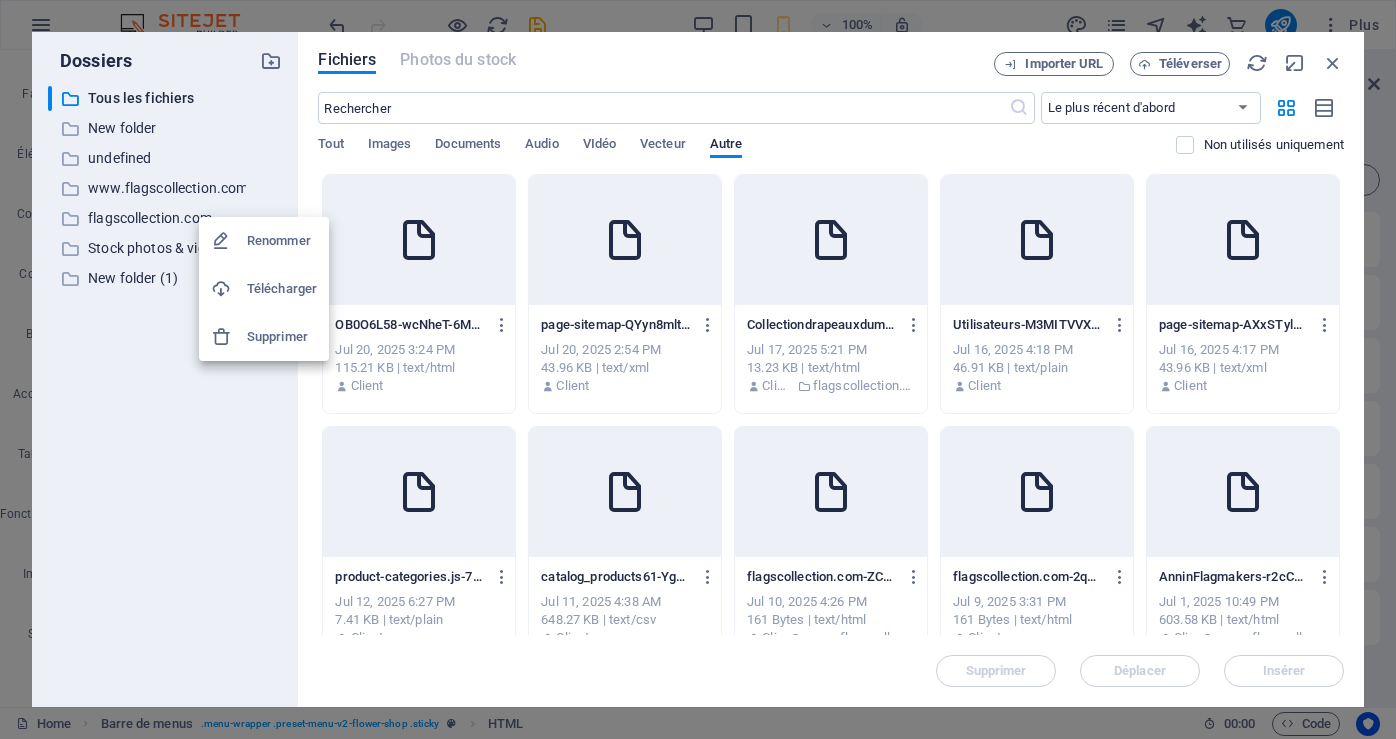 click on "Télécharger" at bounding box center (282, 289) 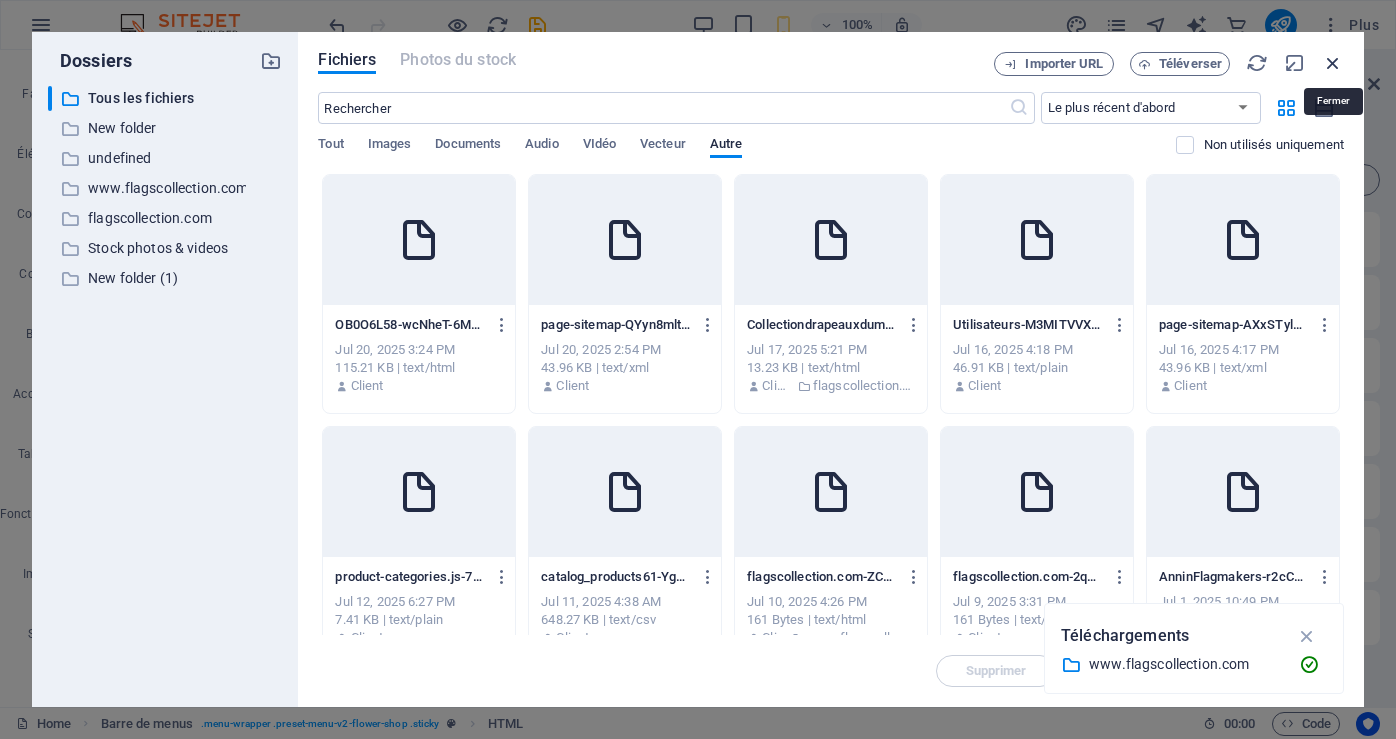 click at bounding box center [1333, 63] 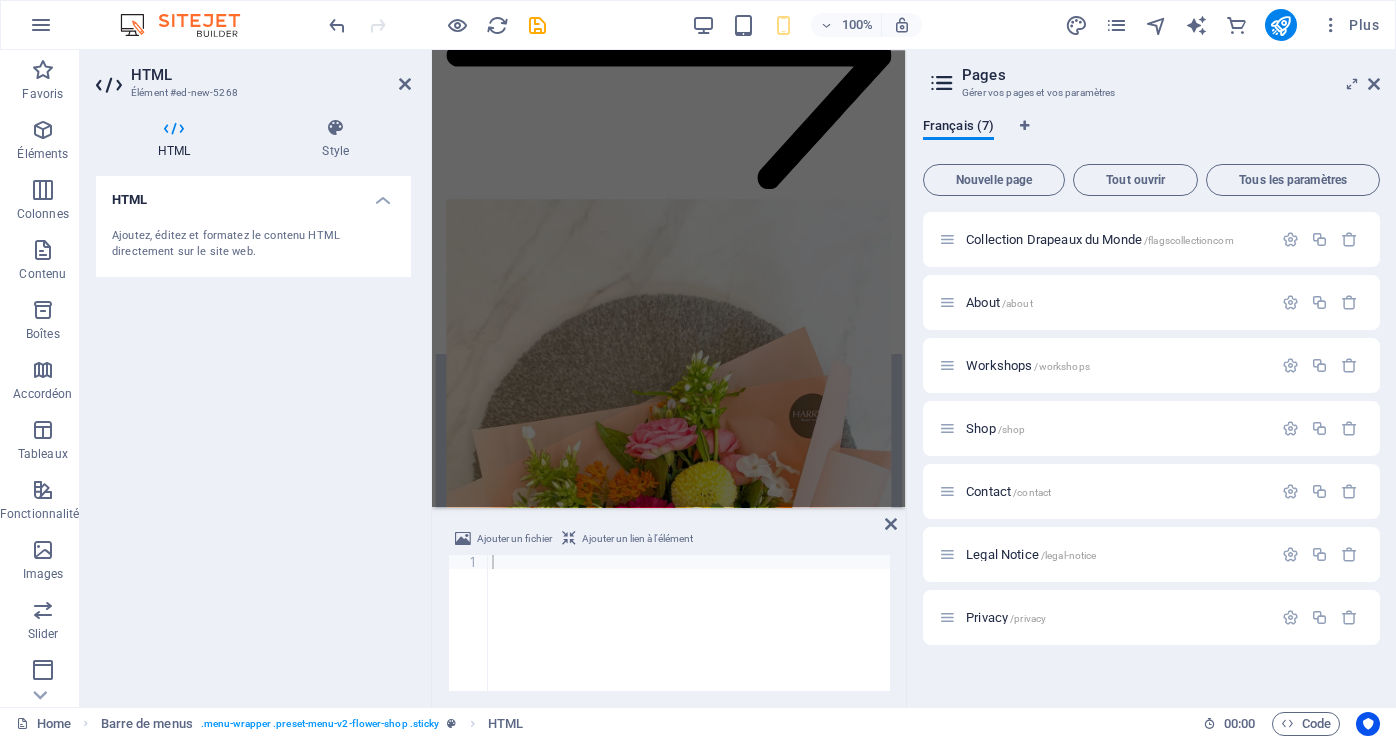 scroll, scrollTop: 6624, scrollLeft: 0, axis: vertical 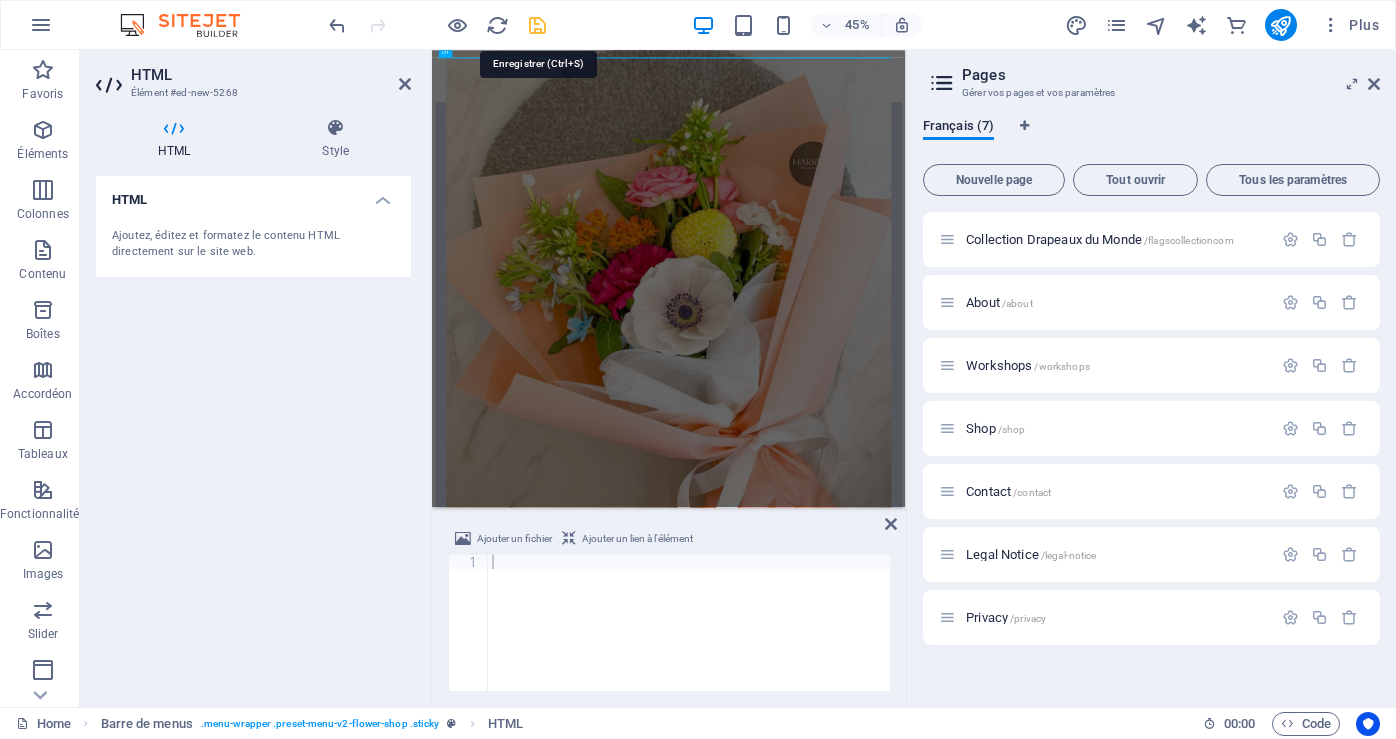 click at bounding box center (537, 25) 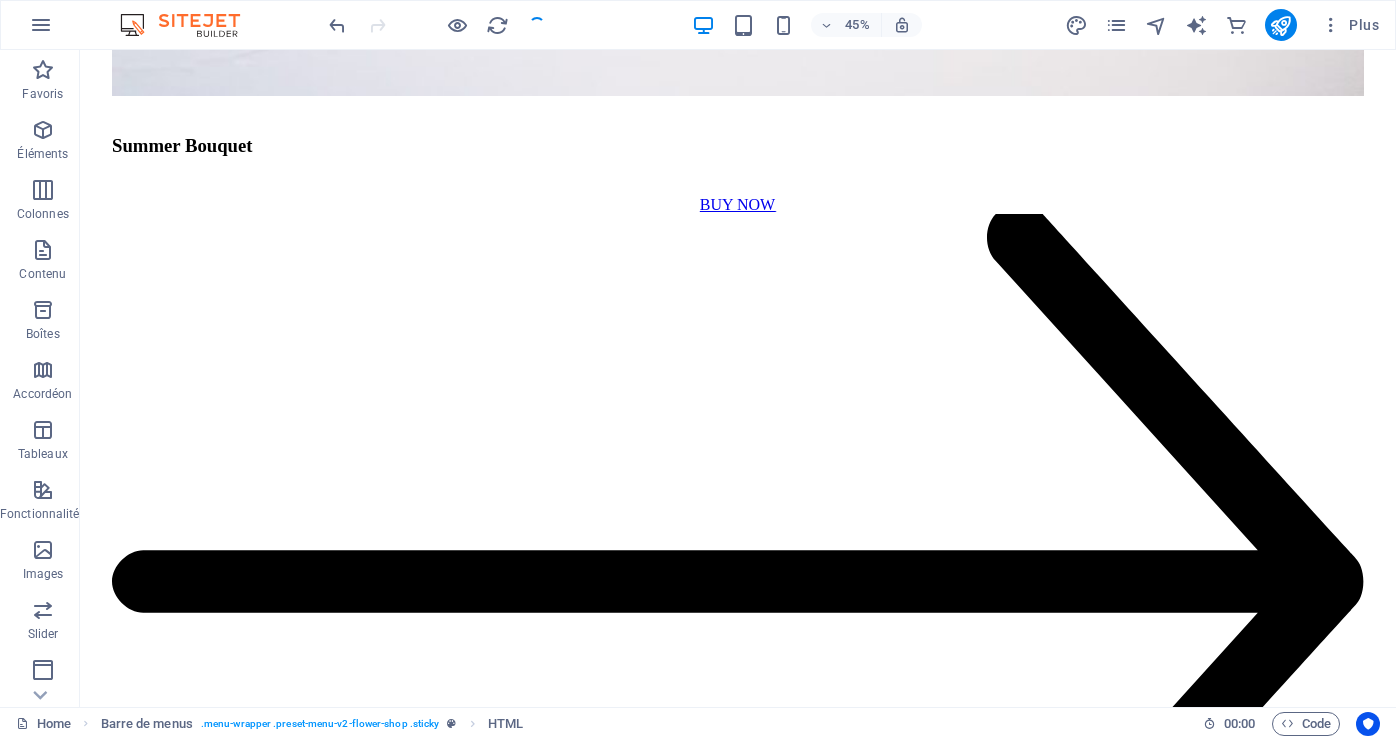 scroll, scrollTop: 6968, scrollLeft: 0, axis: vertical 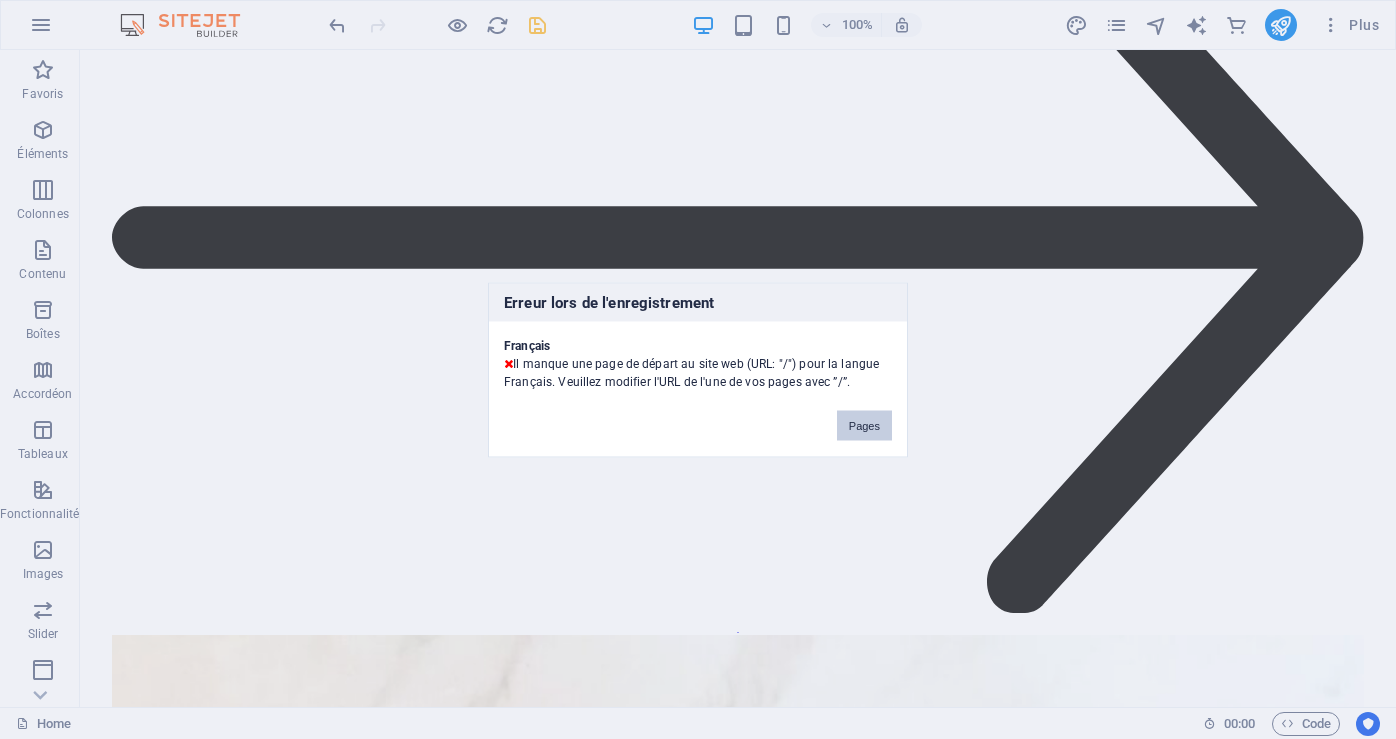 click on "Pages" at bounding box center [864, 425] 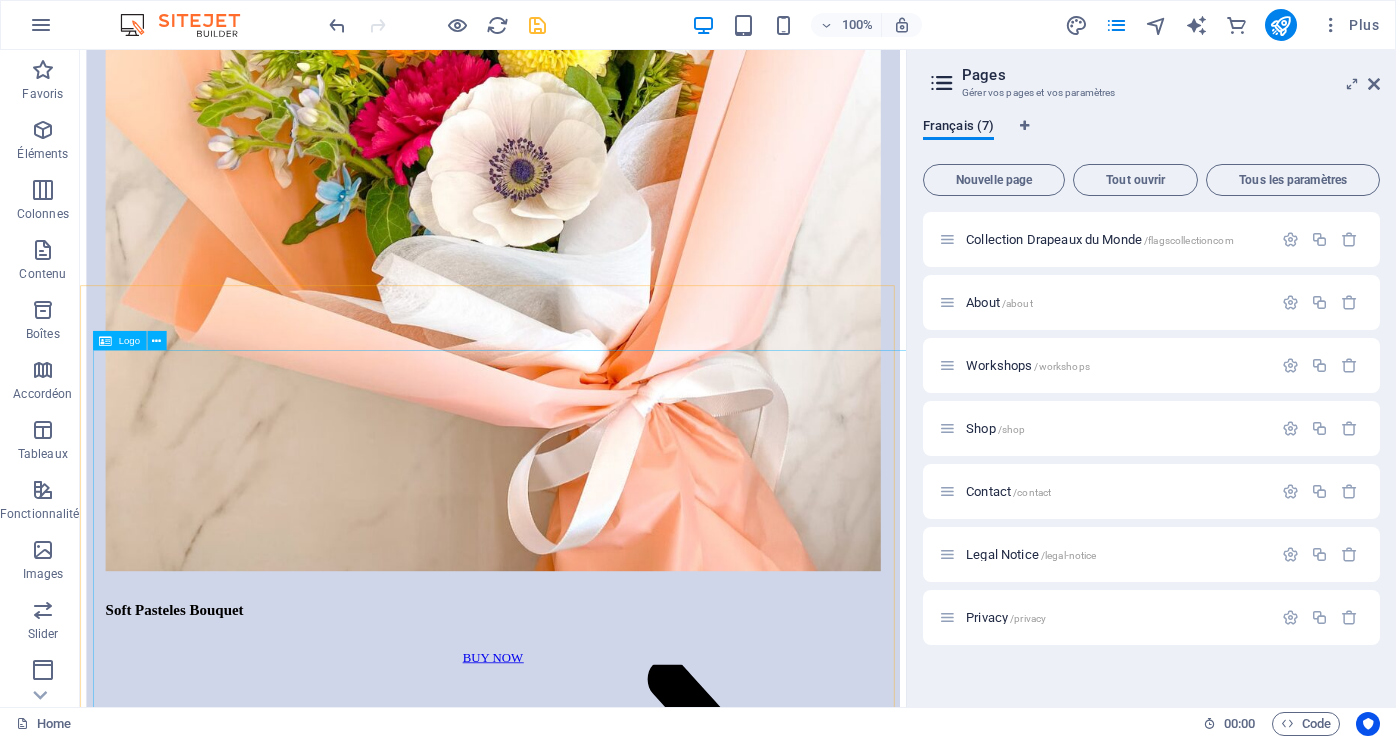 scroll, scrollTop: 6561, scrollLeft: 0, axis: vertical 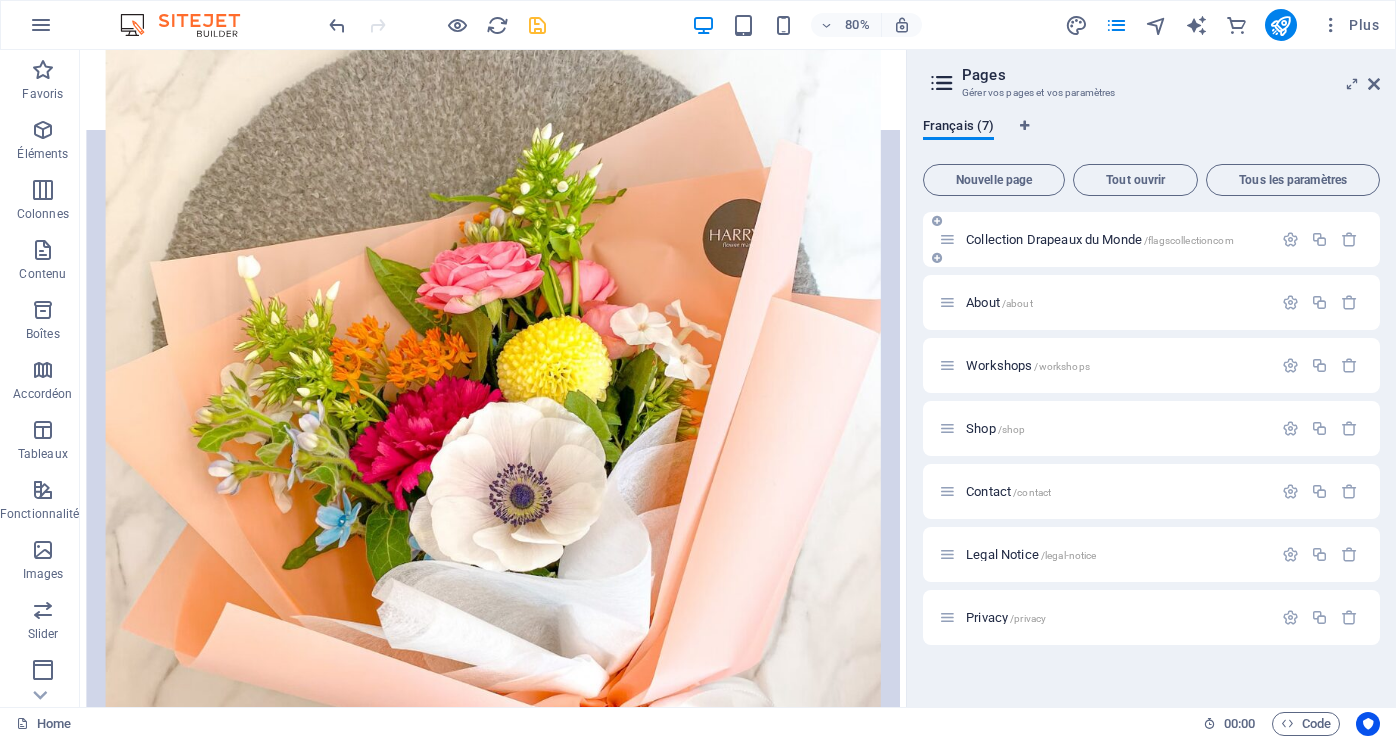 click on "Collection Drapeaux du Monde /flagscollectioncom" at bounding box center [1100, 239] 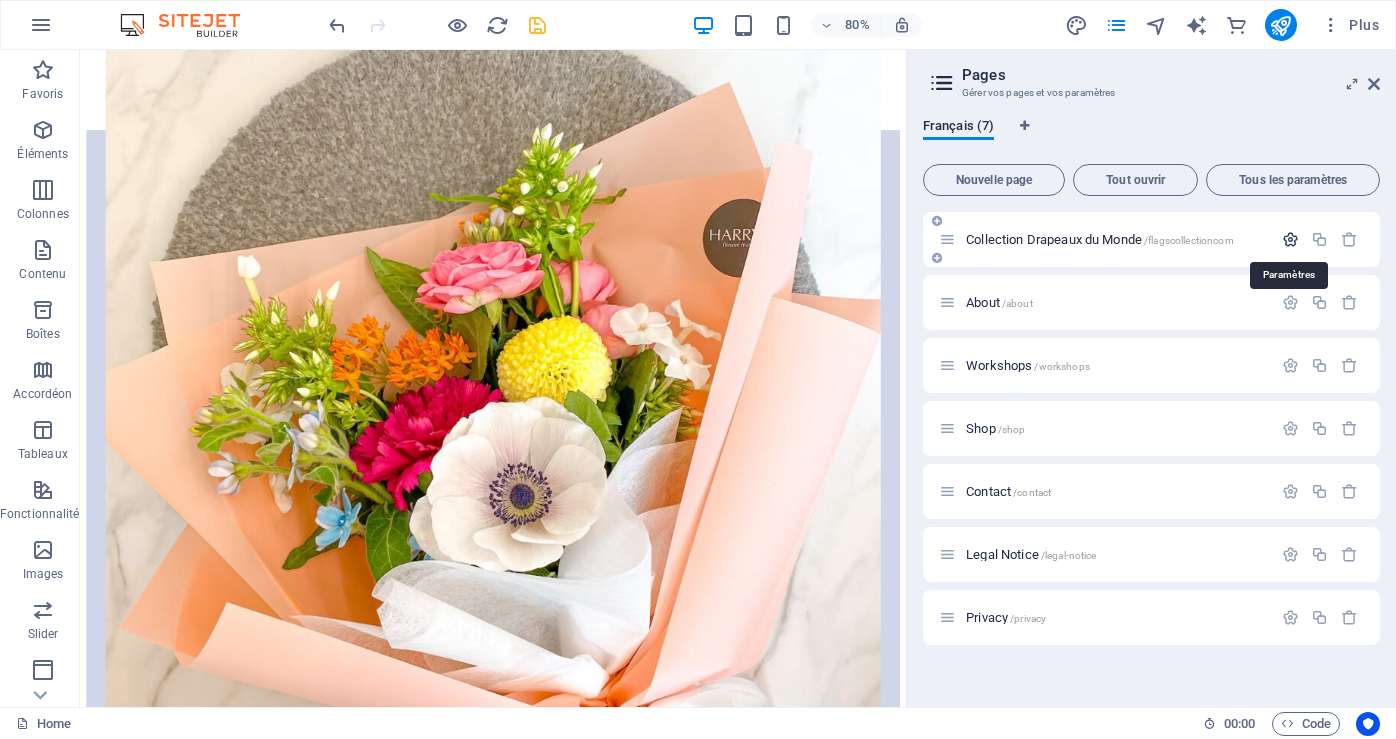 click at bounding box center (1290, 239) 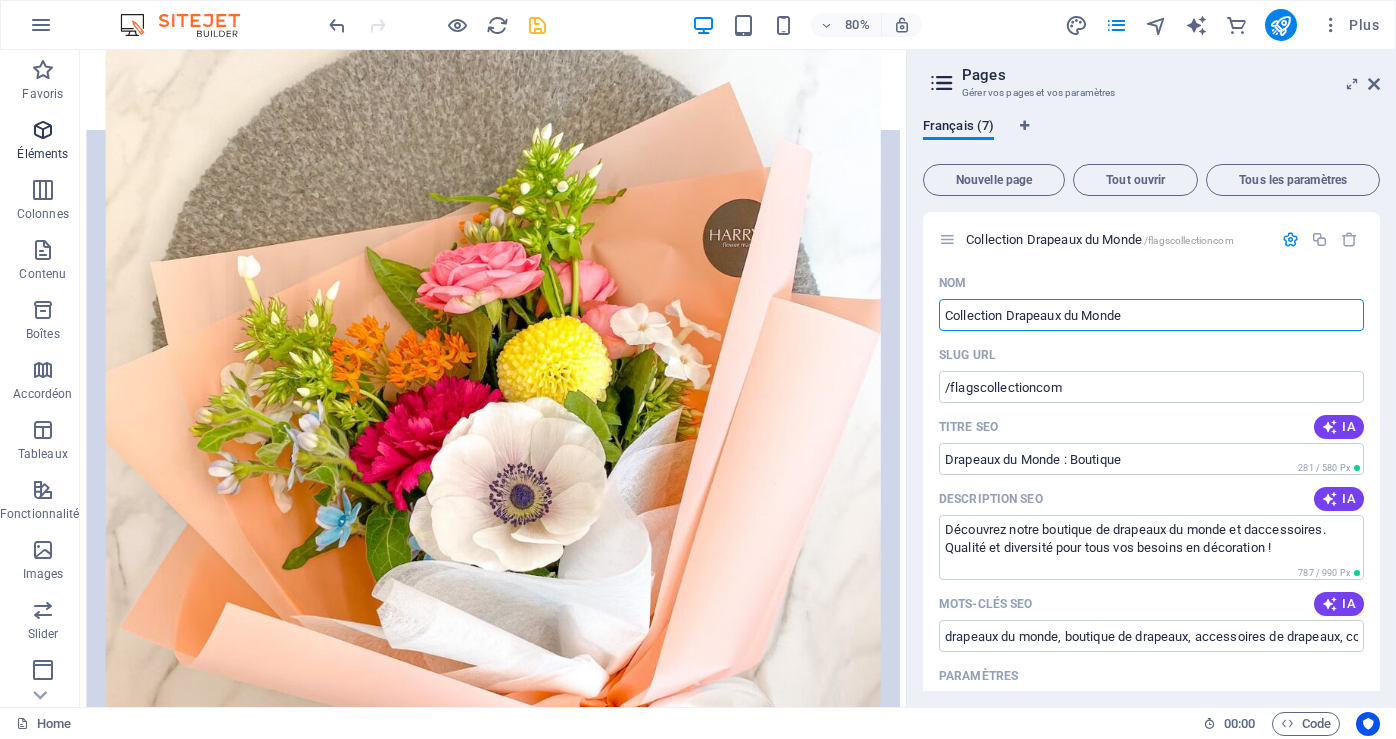 click on "Éléments" at bounding box center [42, 154] 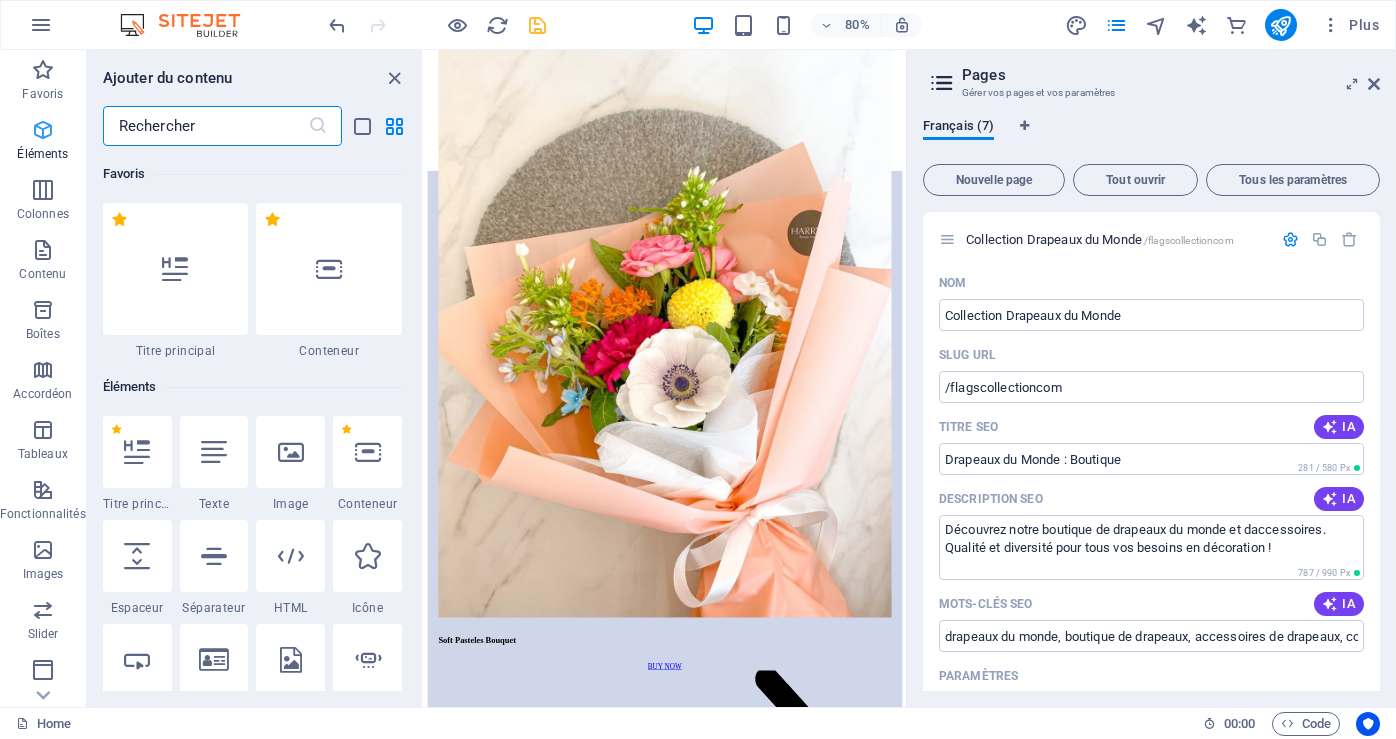 scroll, scrollTop: 7430, scrollLeft: 0, axis: vertical 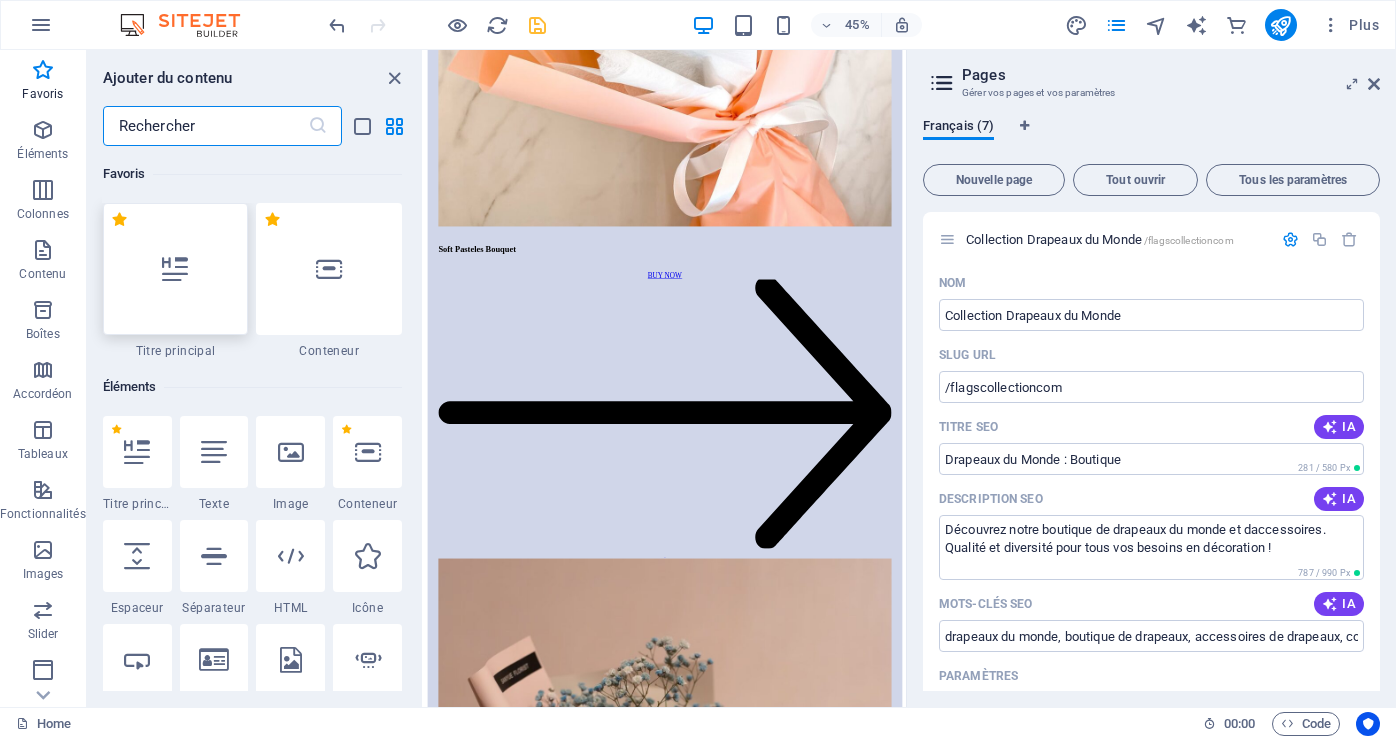 click at bounding box center [175, 269] 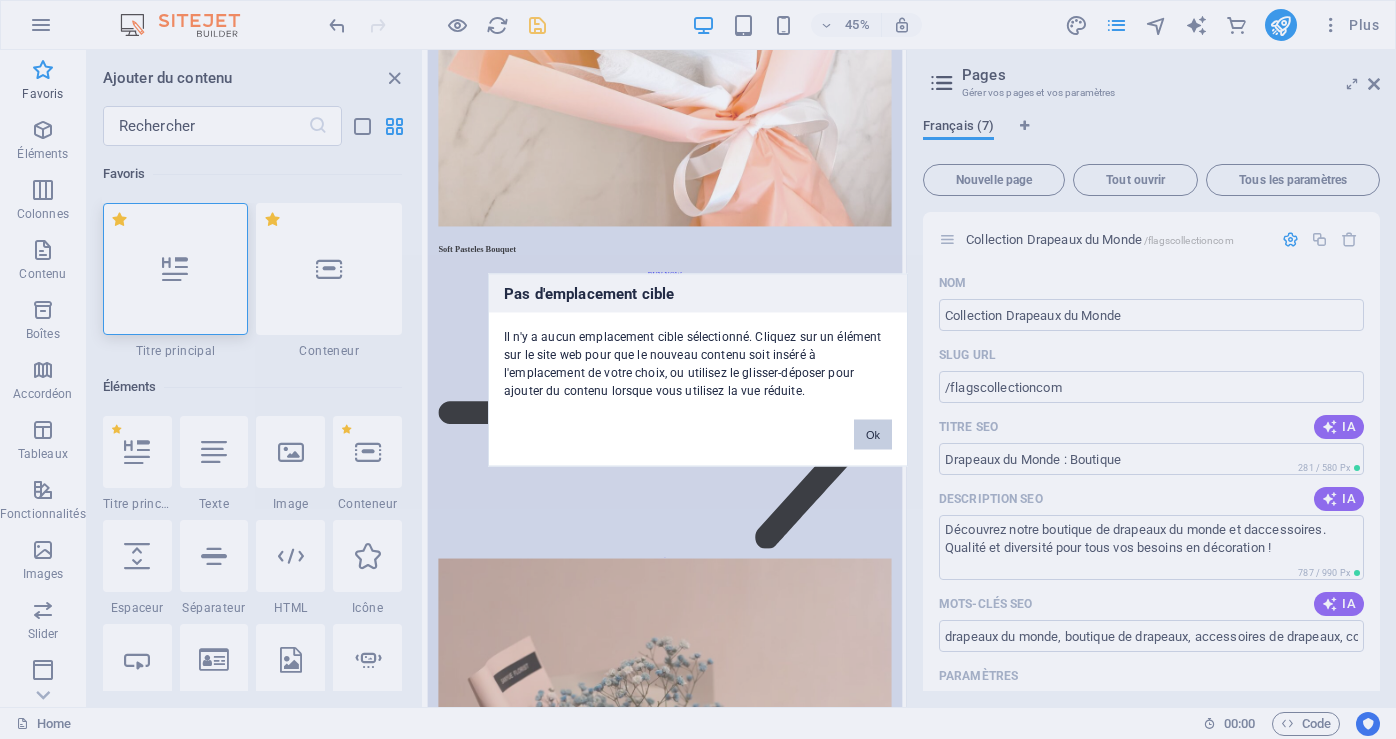 click on "Ok" at bounding box center (873, 434) 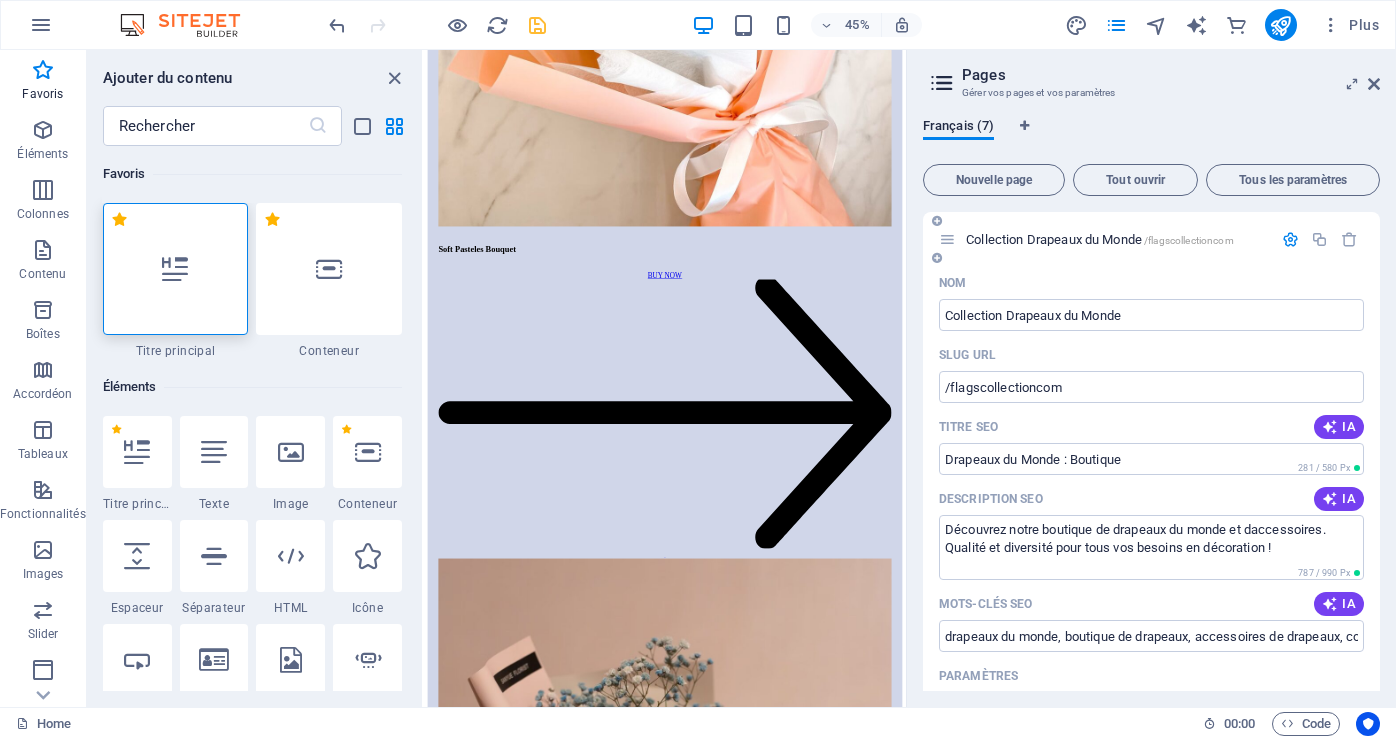 click at bounding box center (1290, 239) 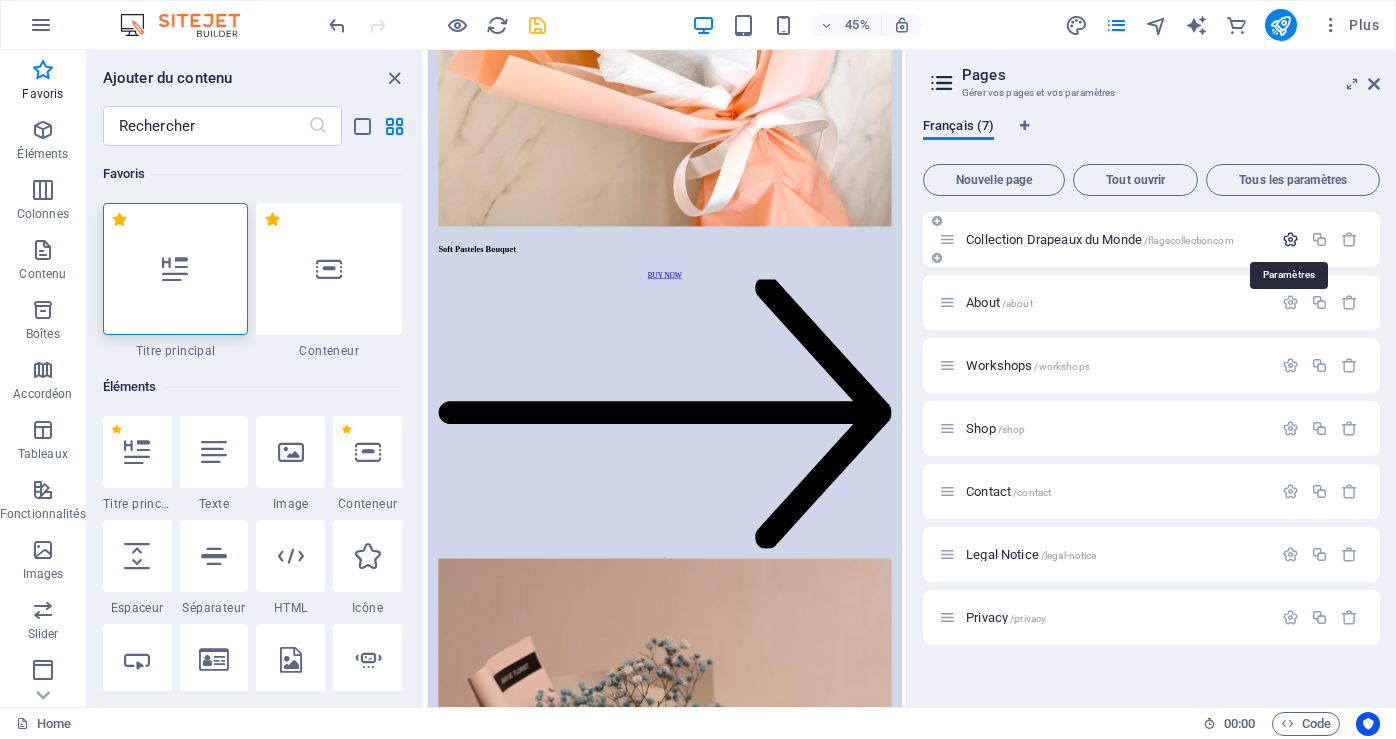 click at bounding box center (1290, 239) 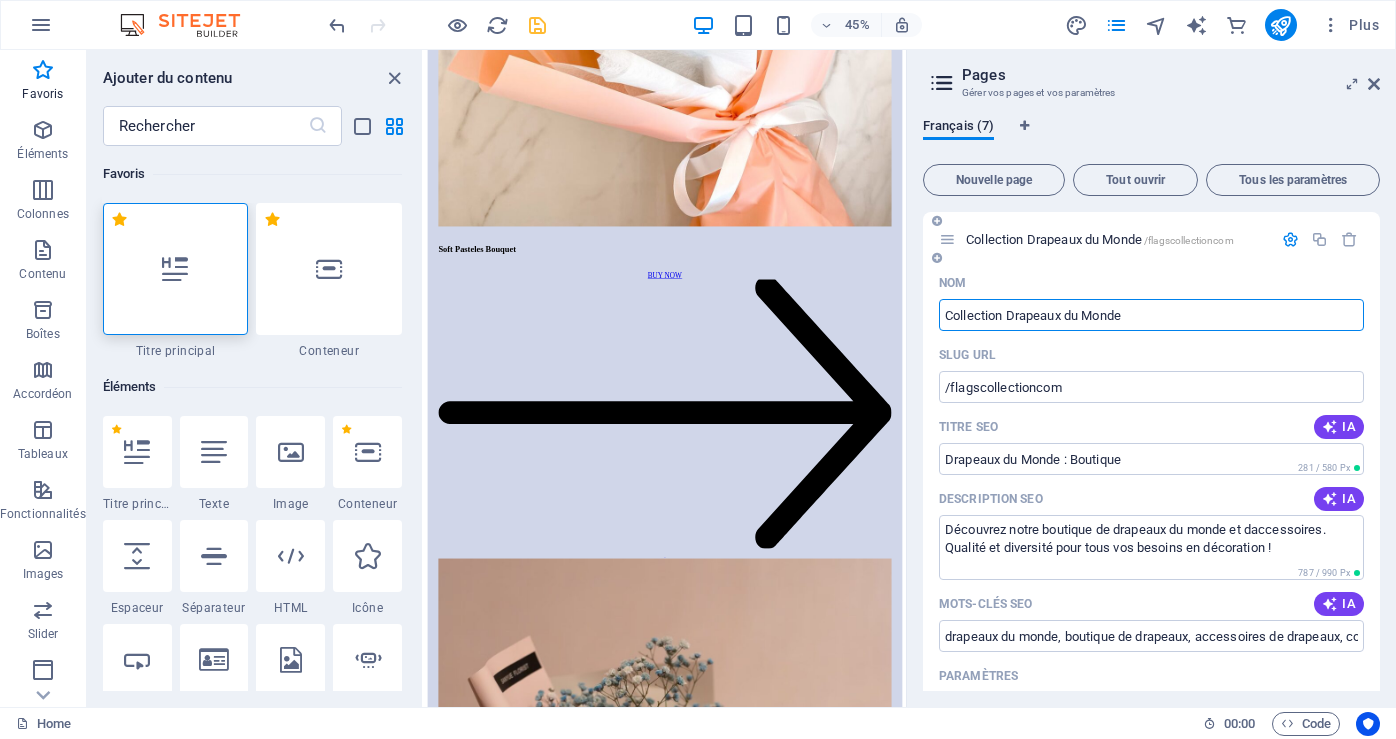 click on "Collection Drapeaux du Monde" at bounding box center (1151, 315) 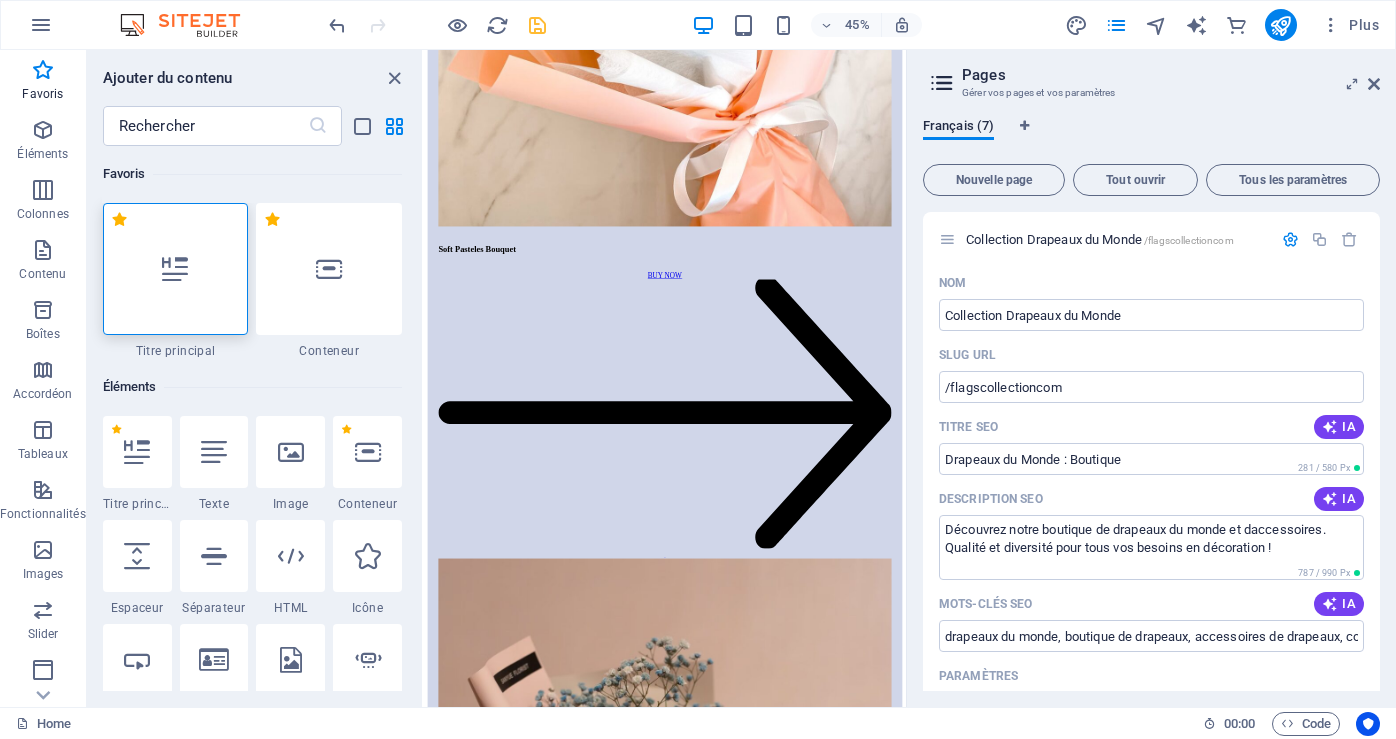 click at bounding box center [175, 269] 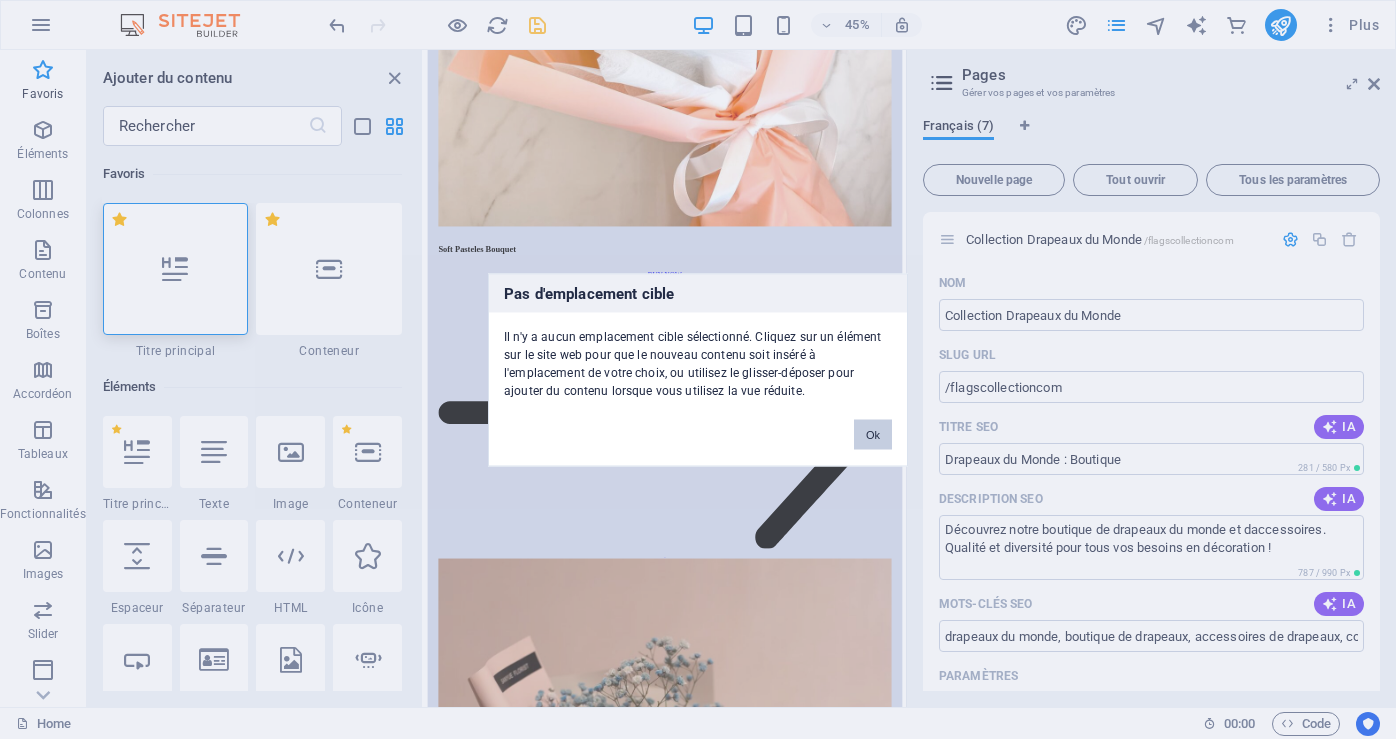 drag, startPoint x: 871, startPoint y: 436, endPoint x: 993, endPoint y: 855, distance: 436.40005 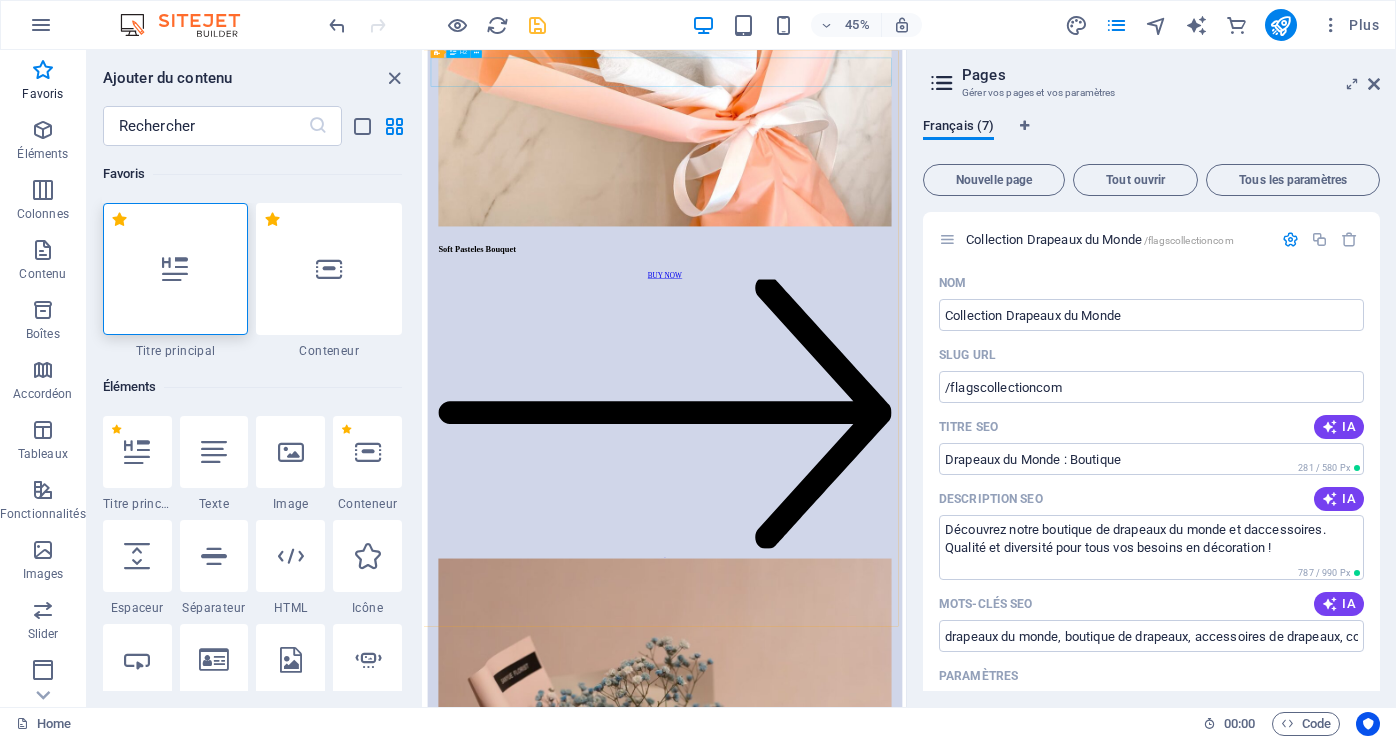 click on "Collection Drapeaux du Monde" at bounding box center [959, -7321] 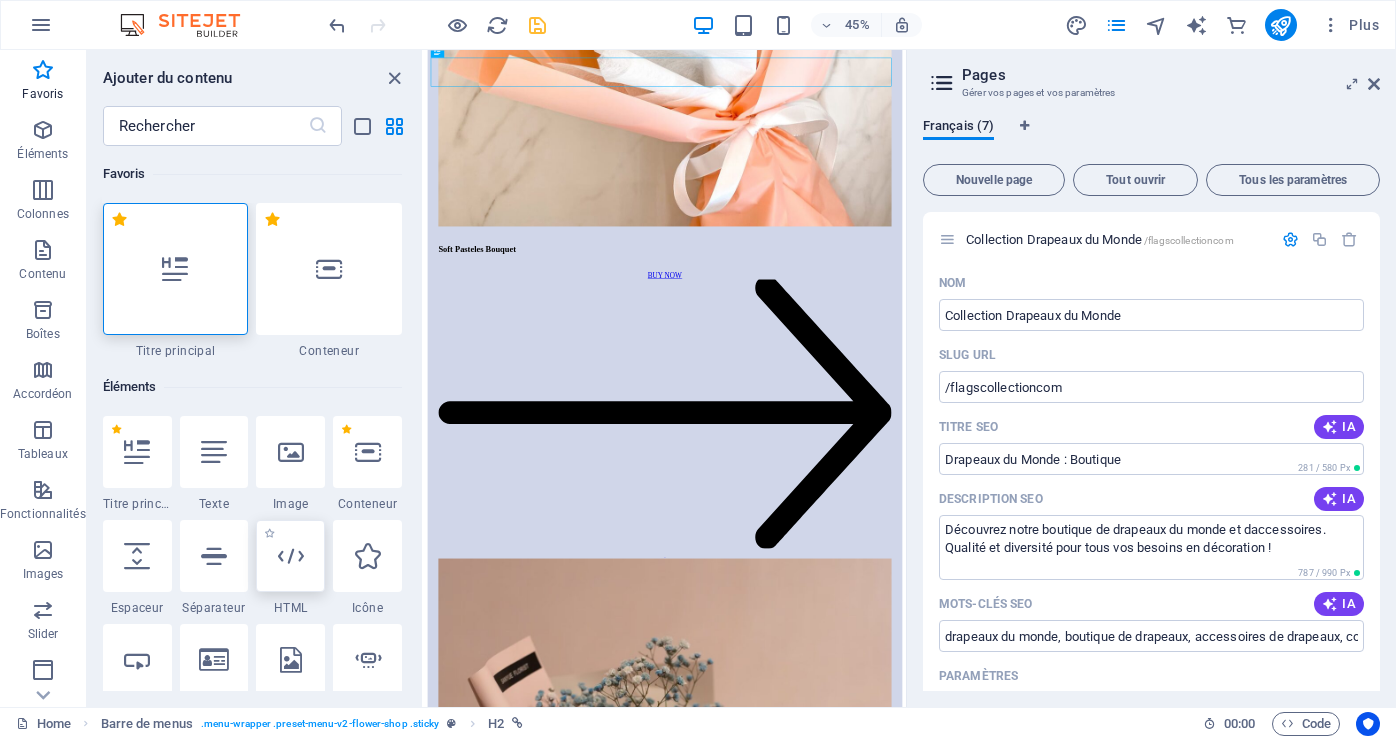 click at bounding box center [291, 556] 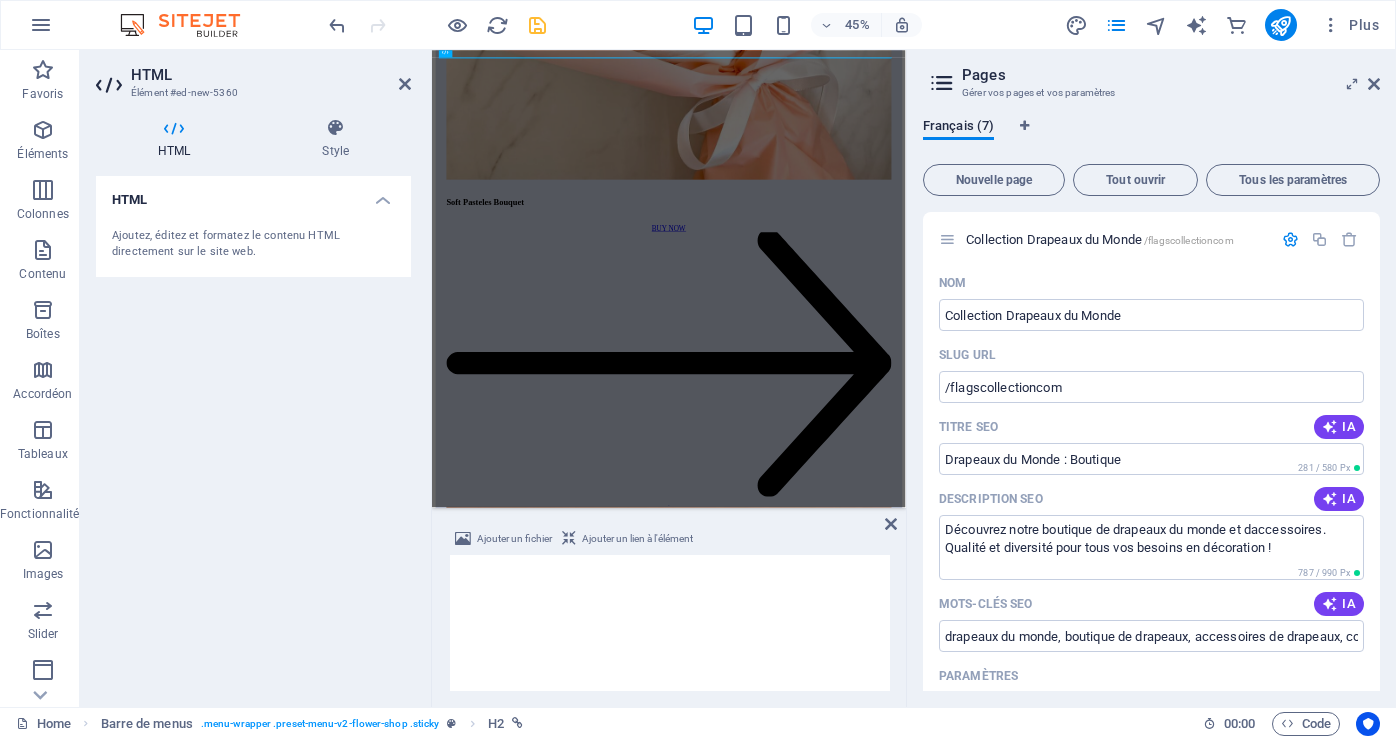 scroll, scrollTop: 7411, scrollLeft: 0, axis: vertical 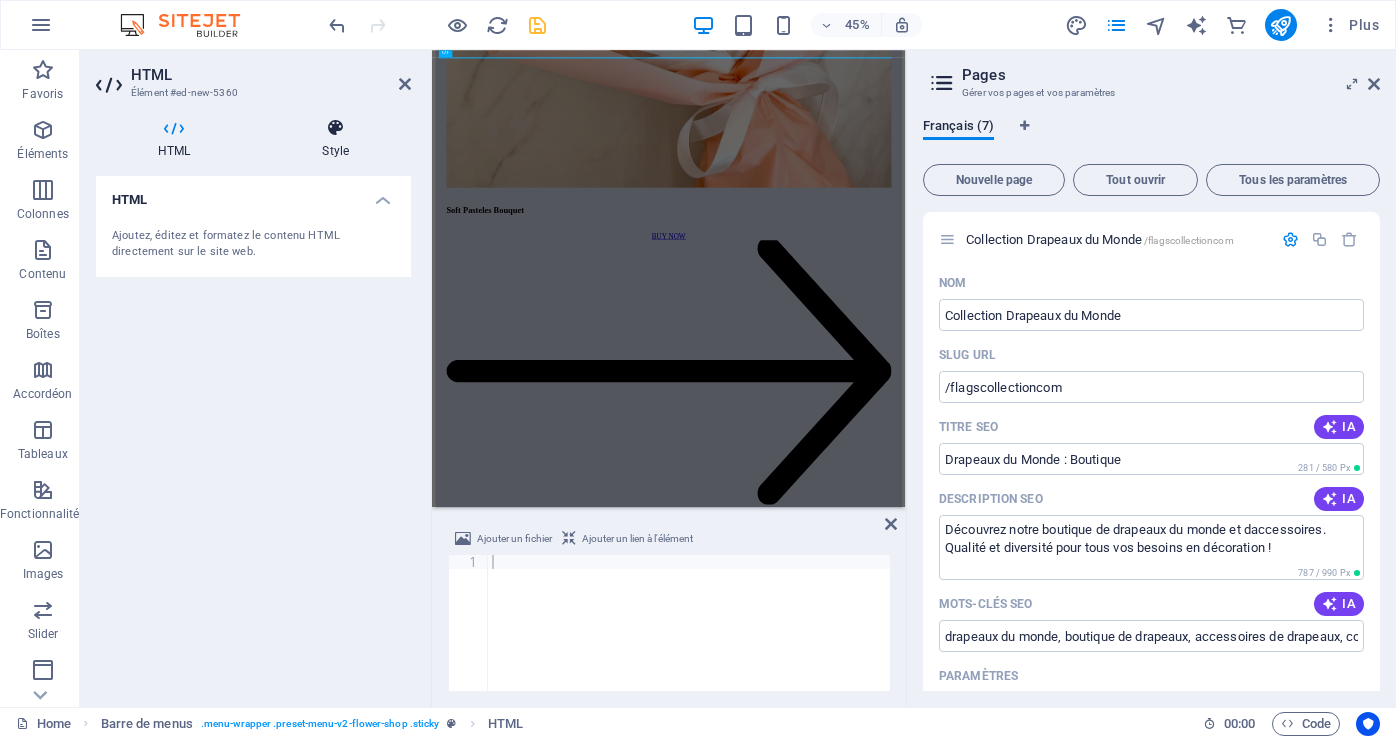 click on "Style" at bounding box center (335, 139) 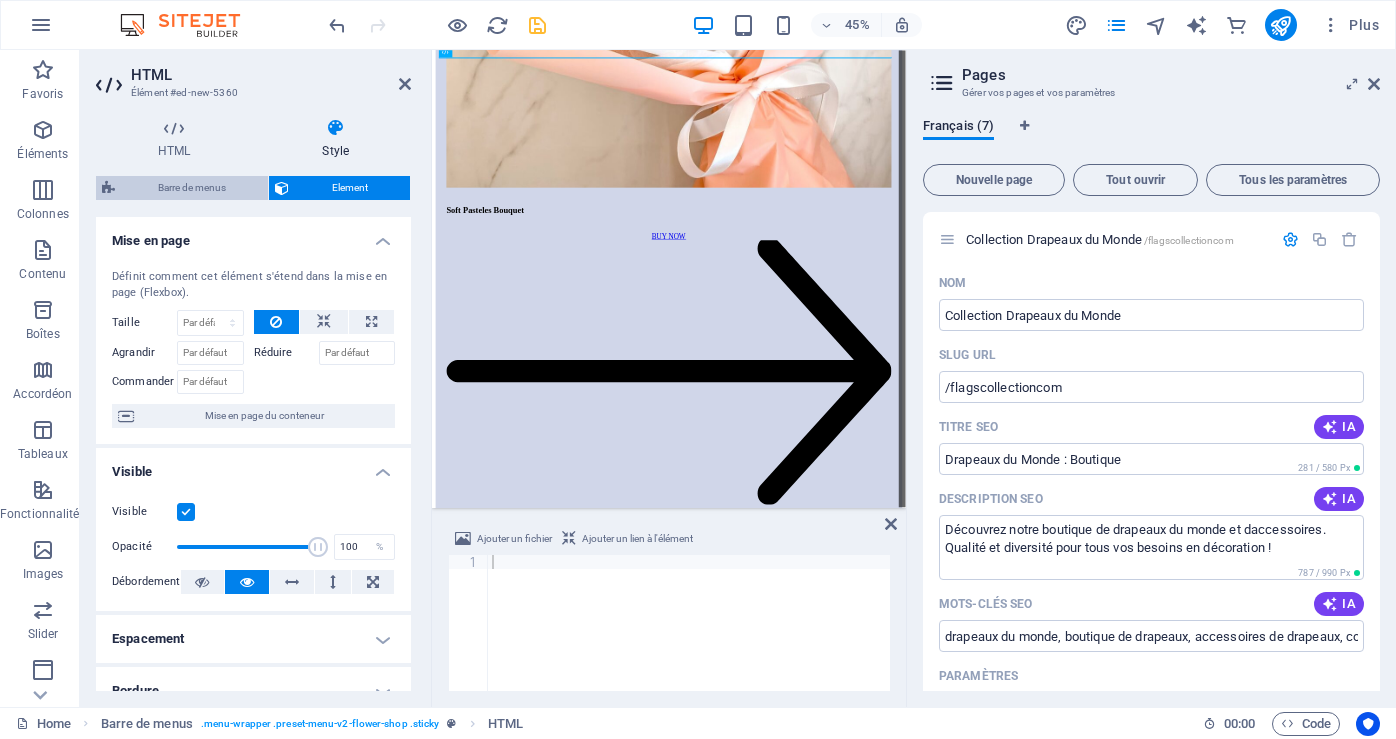 click on "Barre de menus" at bounding box center (191, 188) 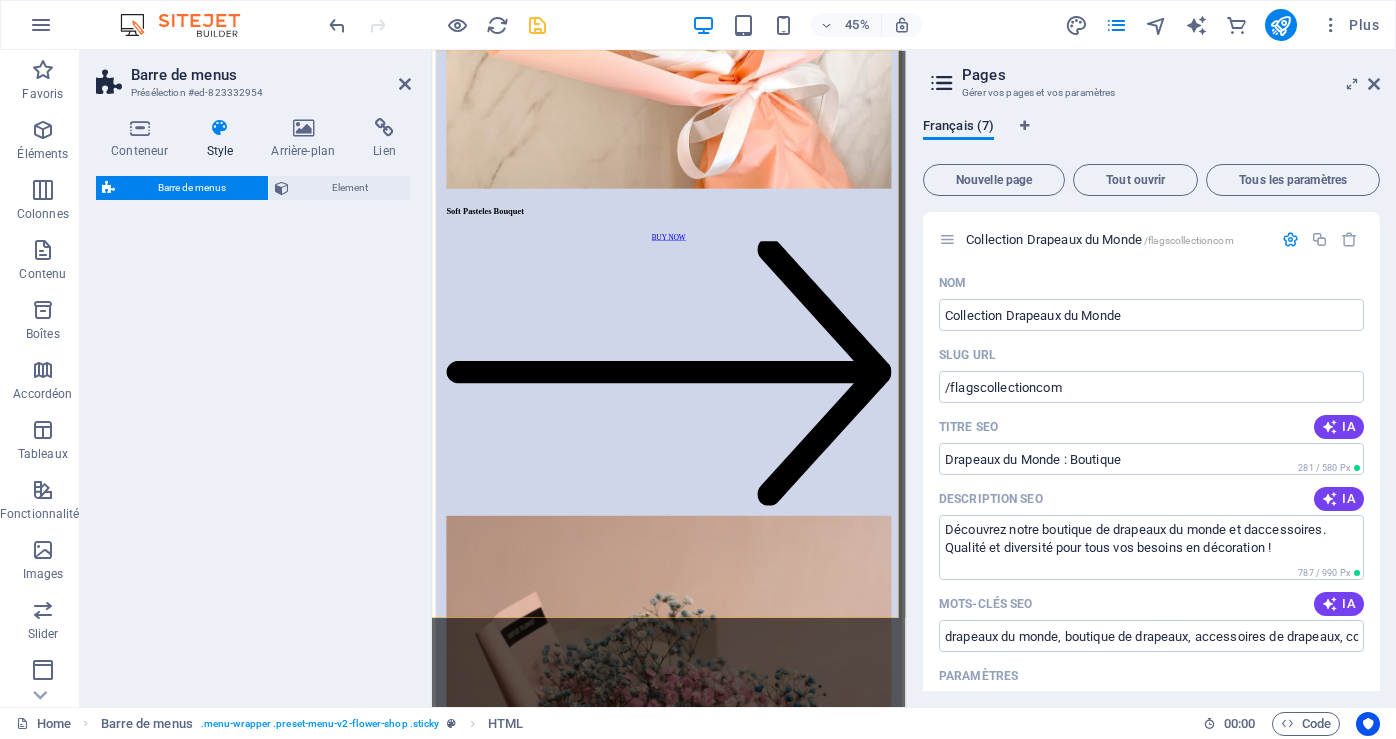 select on "rem" 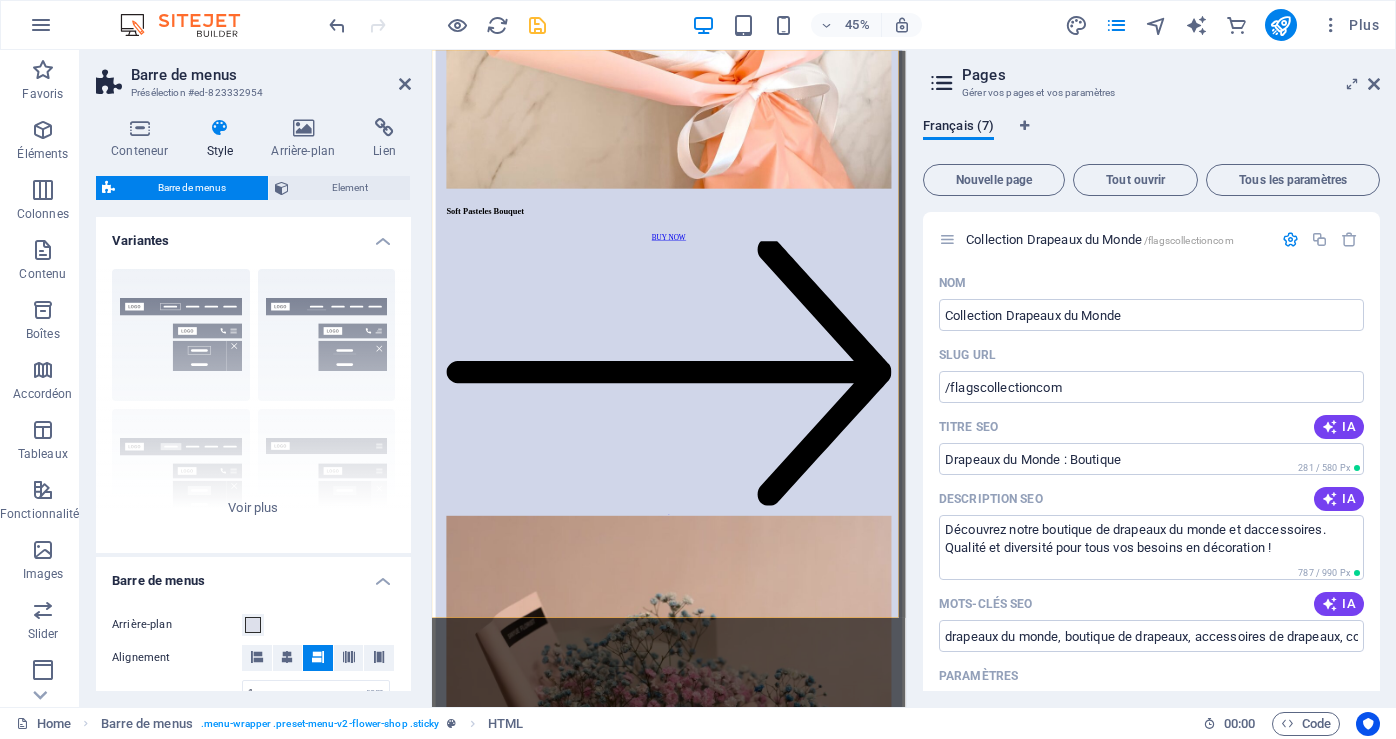 scroll, scrollTop: 7999, scrollLeft: 0, axis: vertical 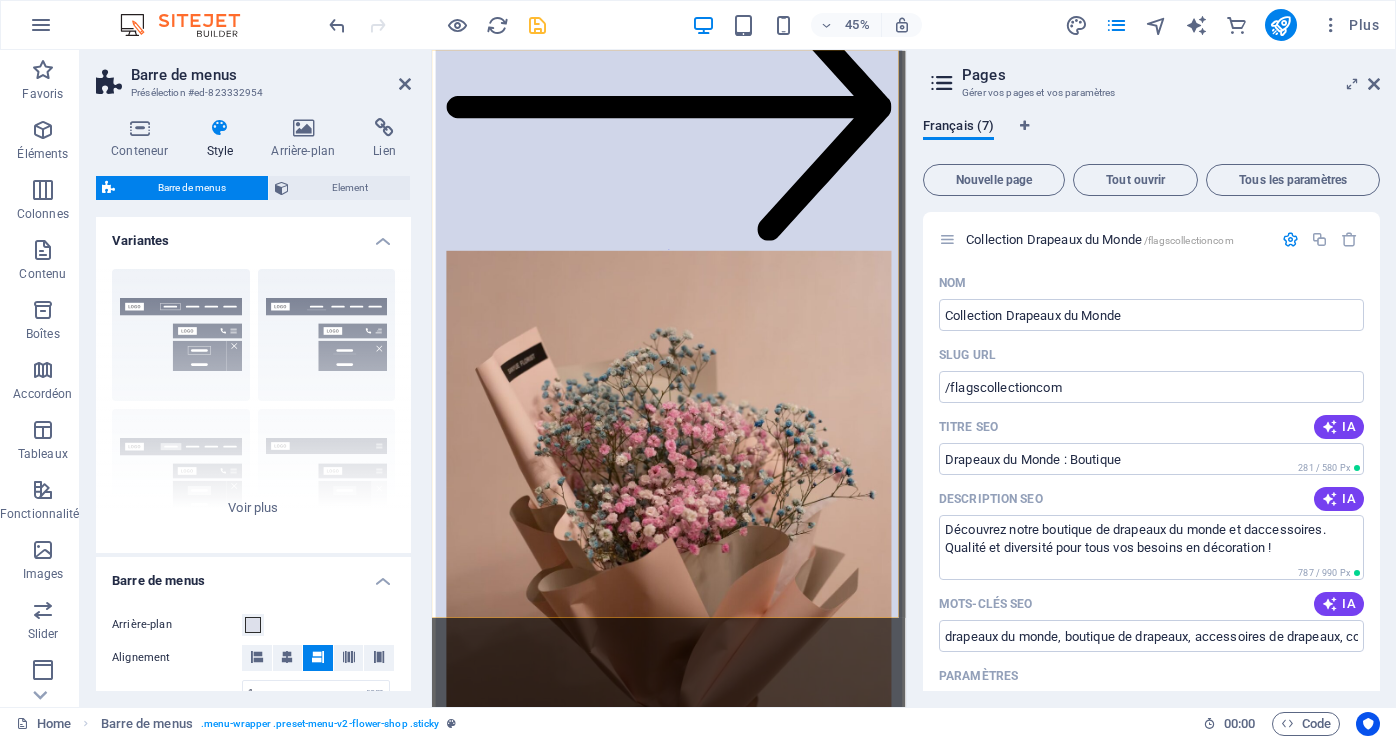click on "Barre de menus" at bounding box center [191, 188] 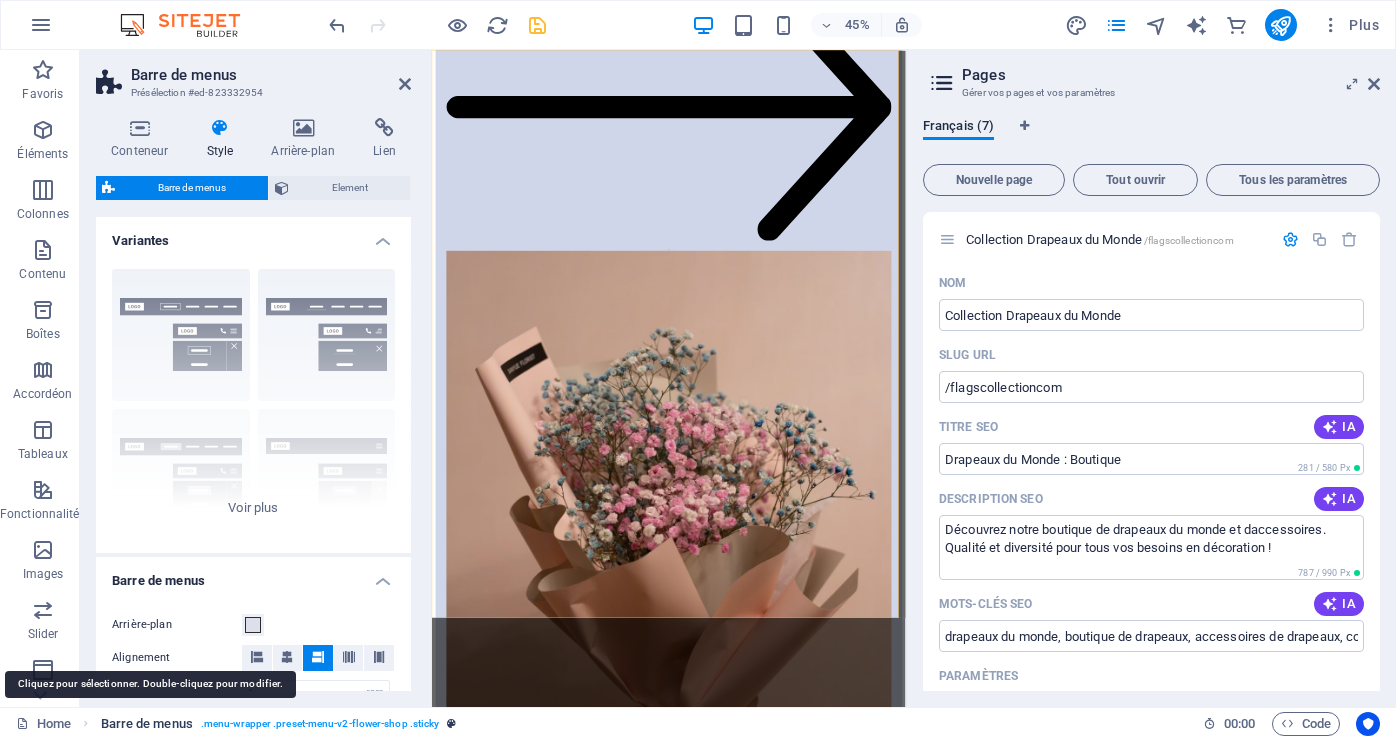 click on "Barre de menus" at bounding box center (147, 724) 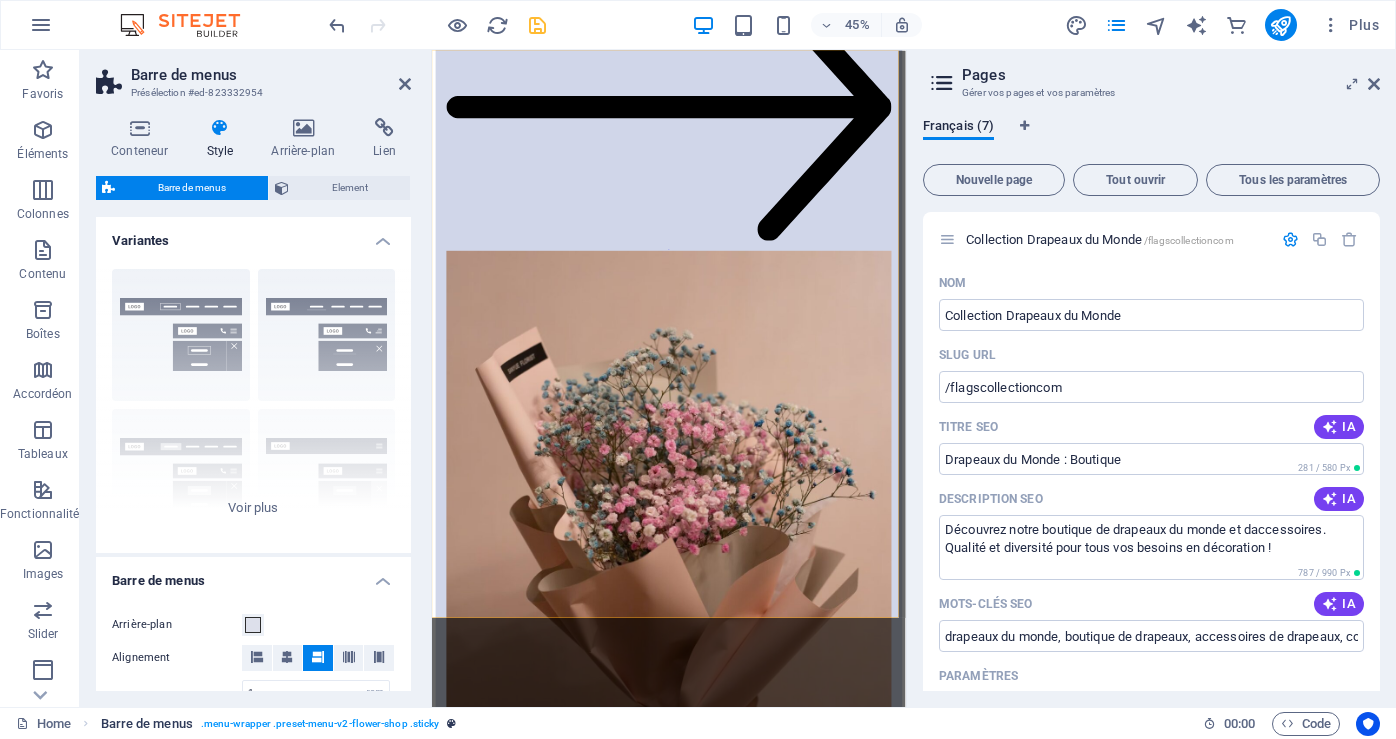 click on ". menu-wrapper .preset-menu-v2-flower-shop .sticky" at bounding box center [320, 724] 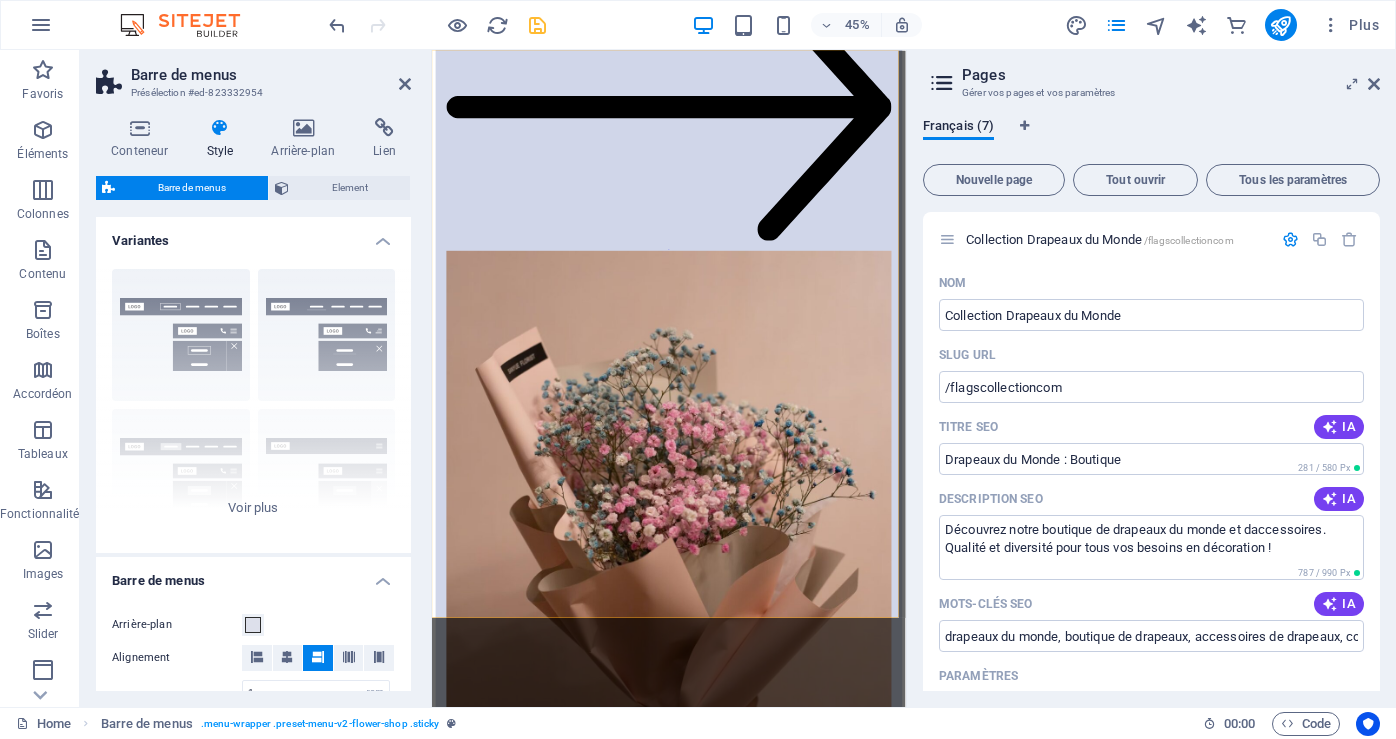 click on "Barre de menus" at bounding box center [191, 188] 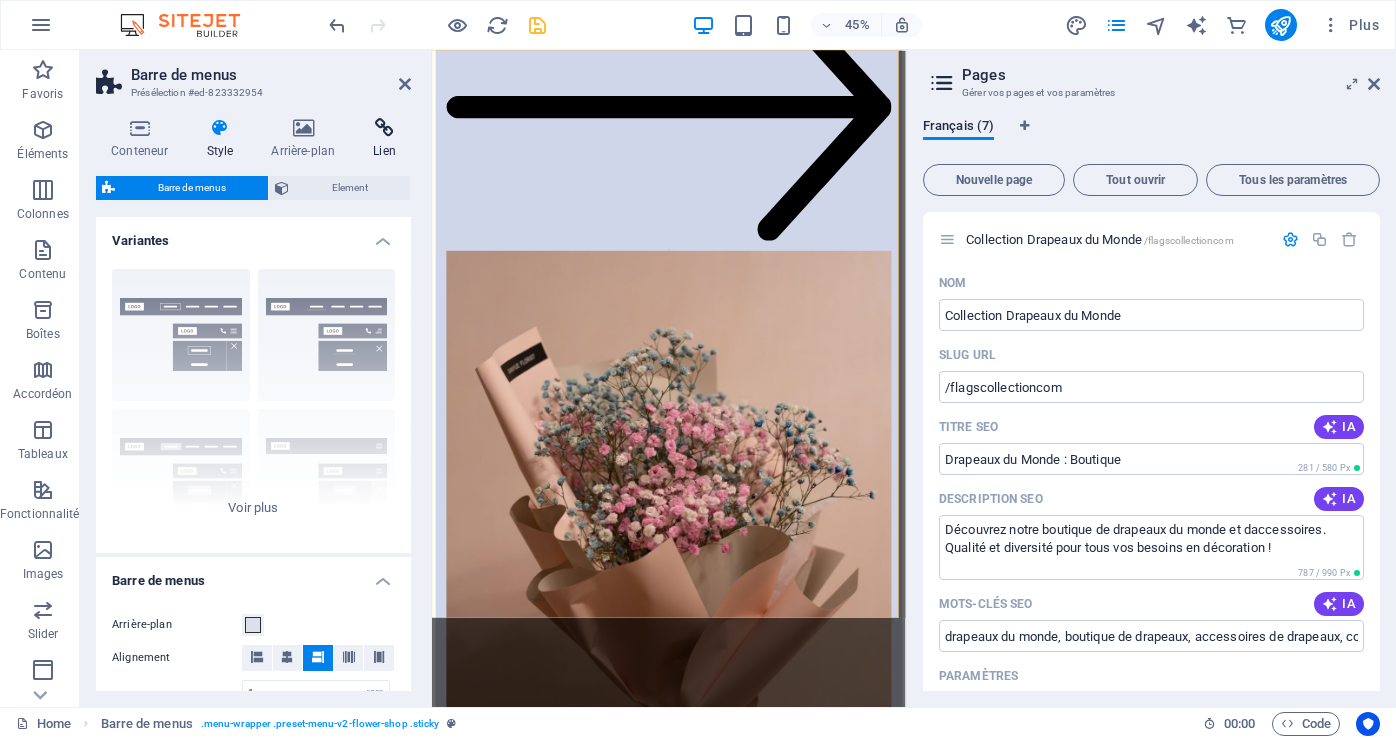 click on "Lien" at bounding box center (384, 139) 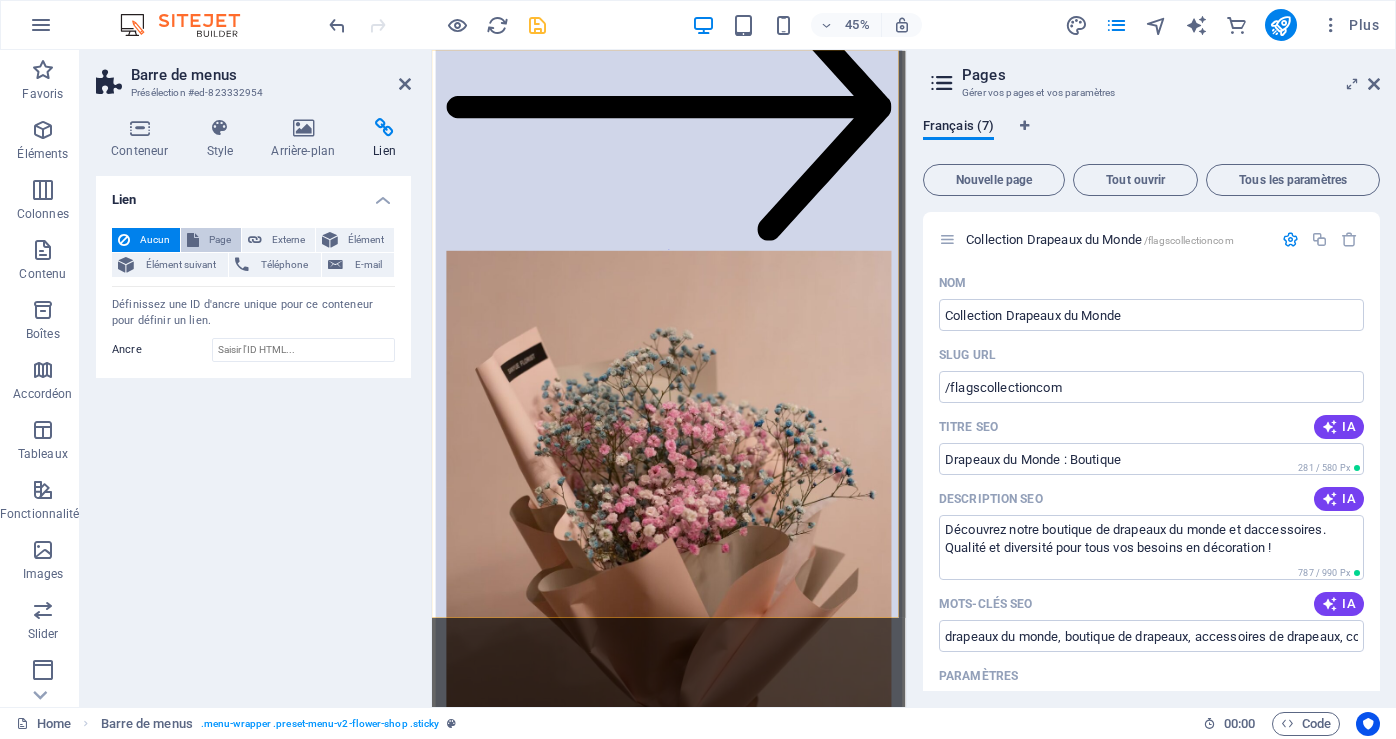 click on "Page" at bounding box center (220, 240) 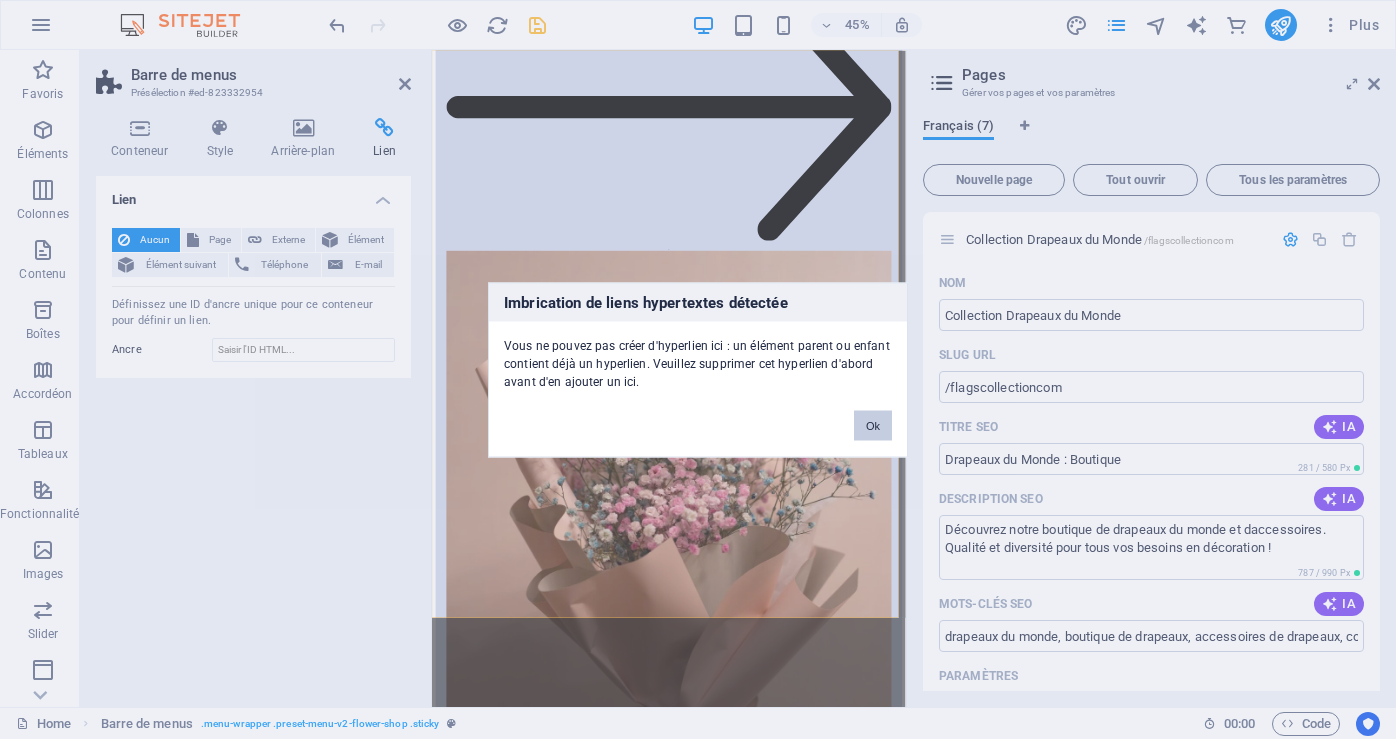click on "Ok" at bounding box center (873, 425) 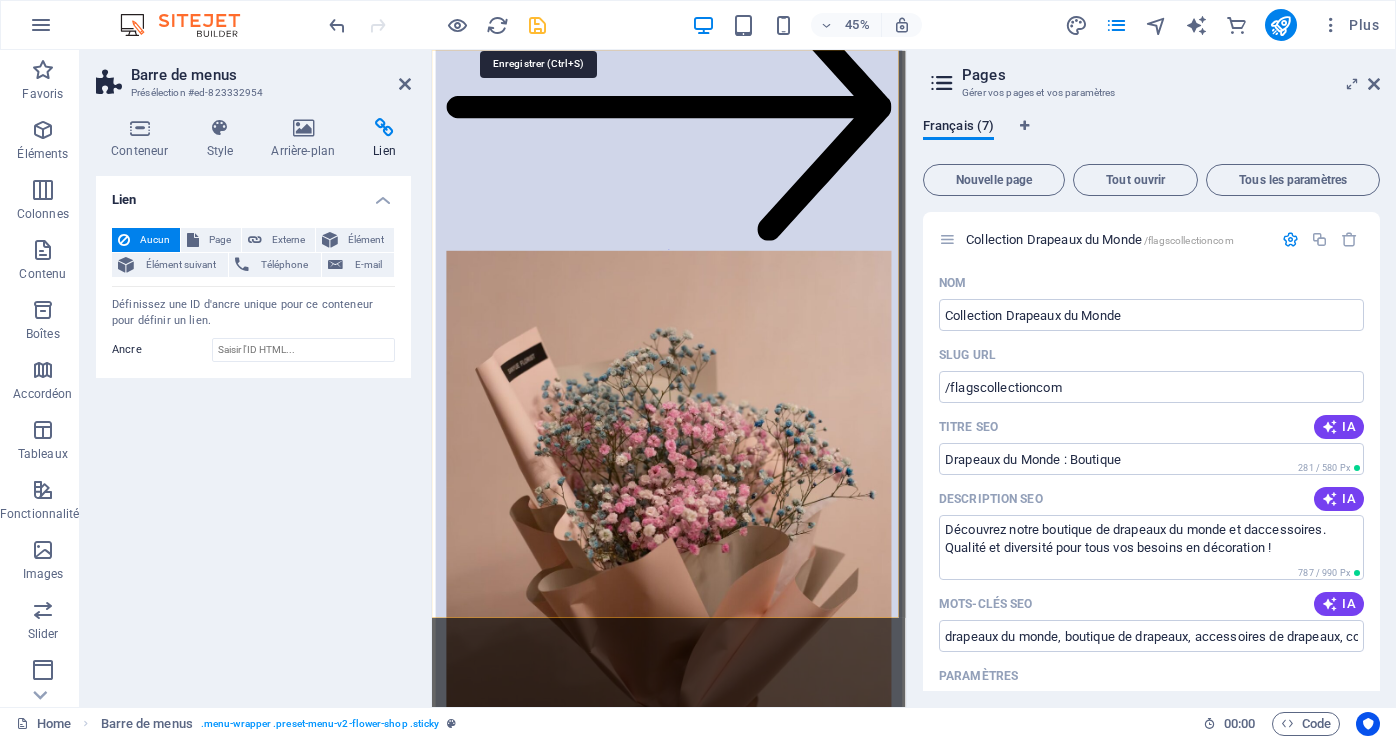 click at bounding box center (537, 25) 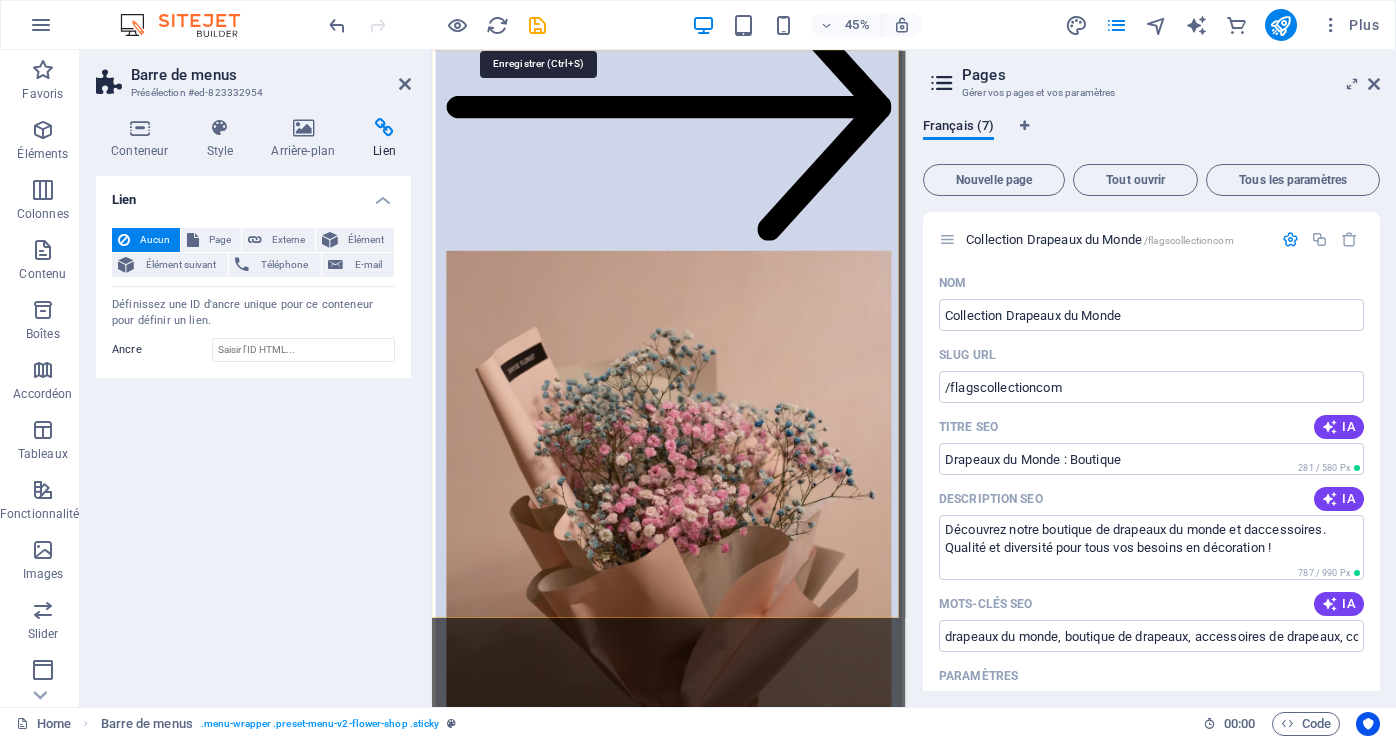 scroll, scrollTop: 7666, scrollLeft: 0, axis: vertical 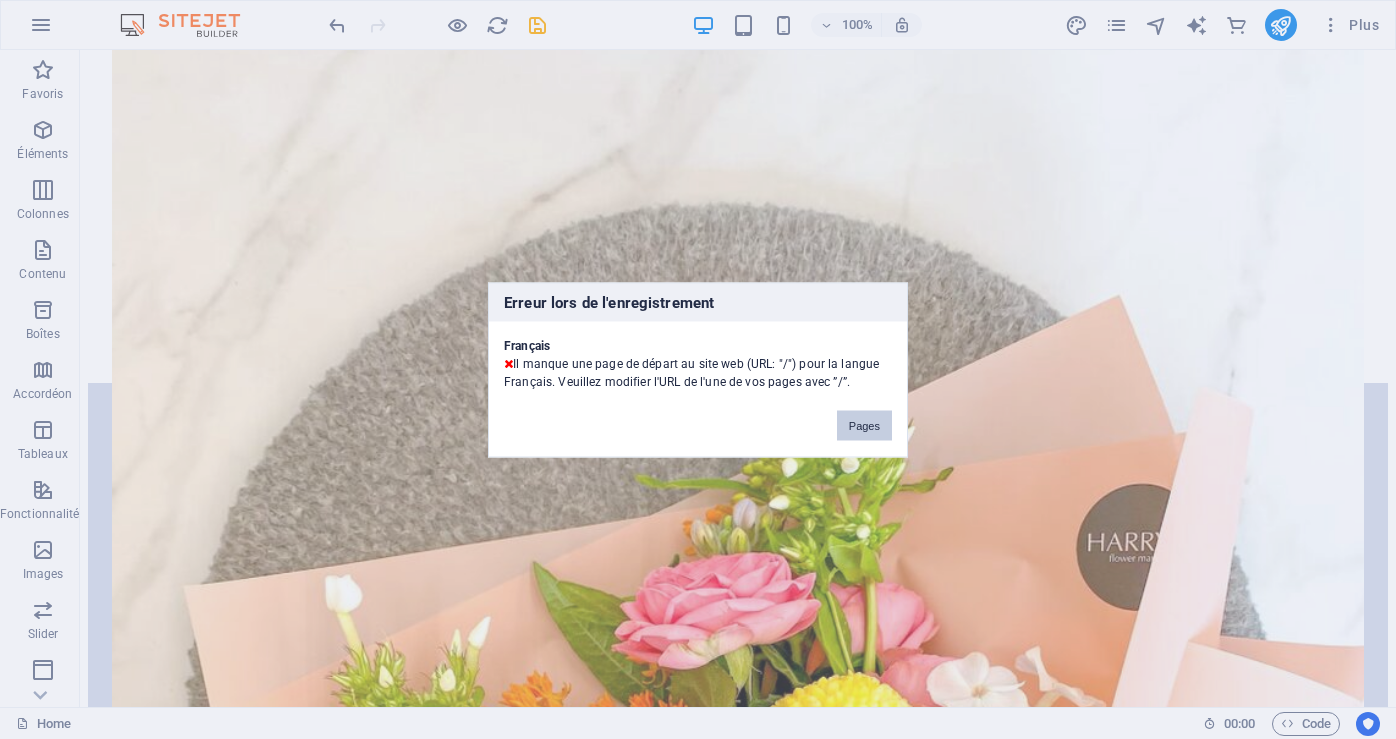 drag, startPoint x: 875, startPoint y: 423, endPoint x: 992, endPoint y: 466, distance: 124.65151 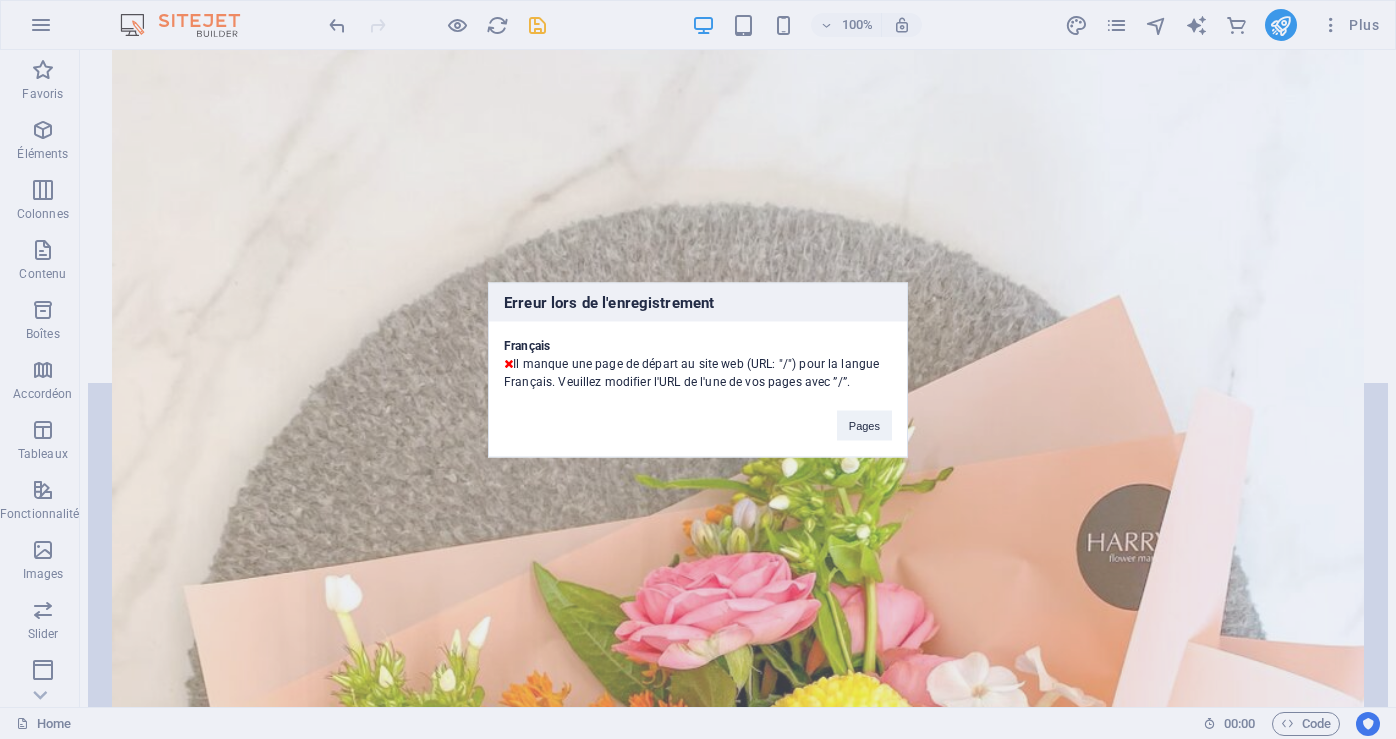 scroll, scrollTop: 7390, scrollLeft: 0, axis: vertical 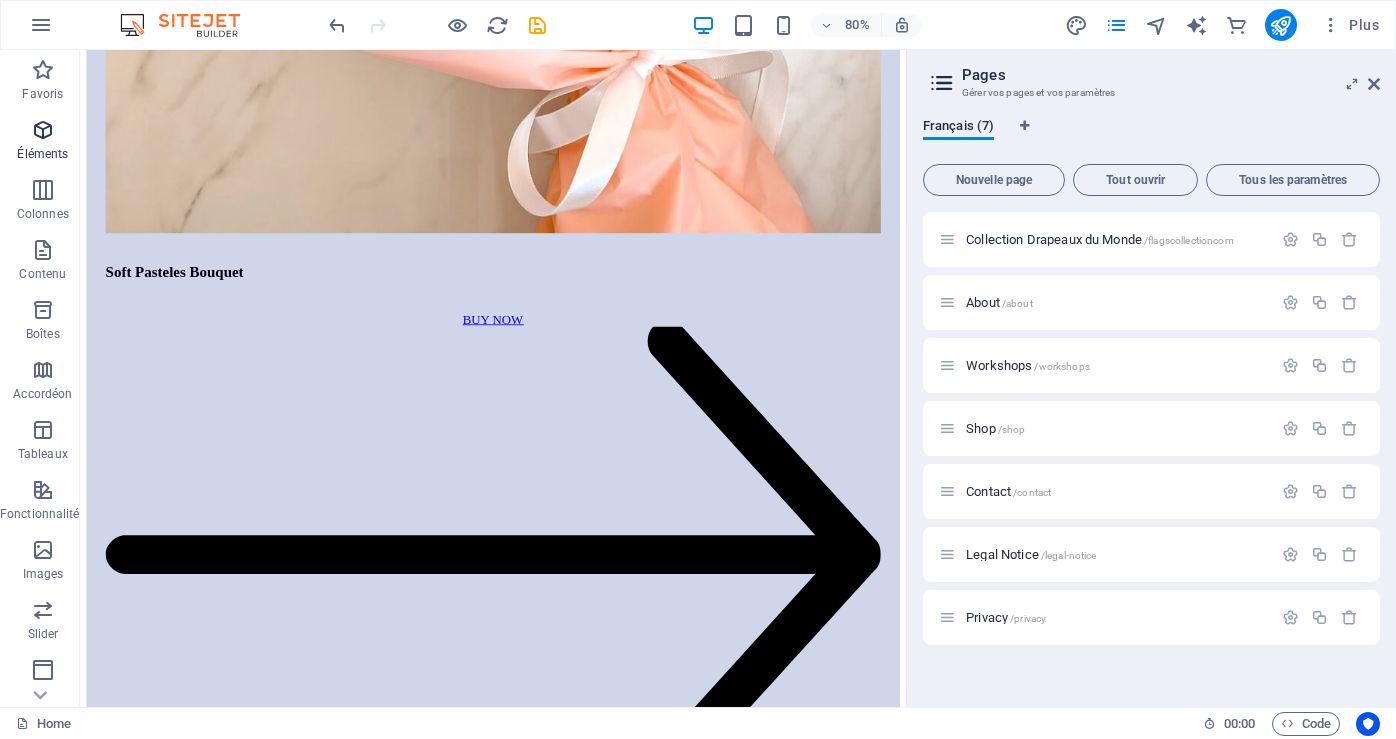 click on "Éléments" at bounding box center (42, 154) 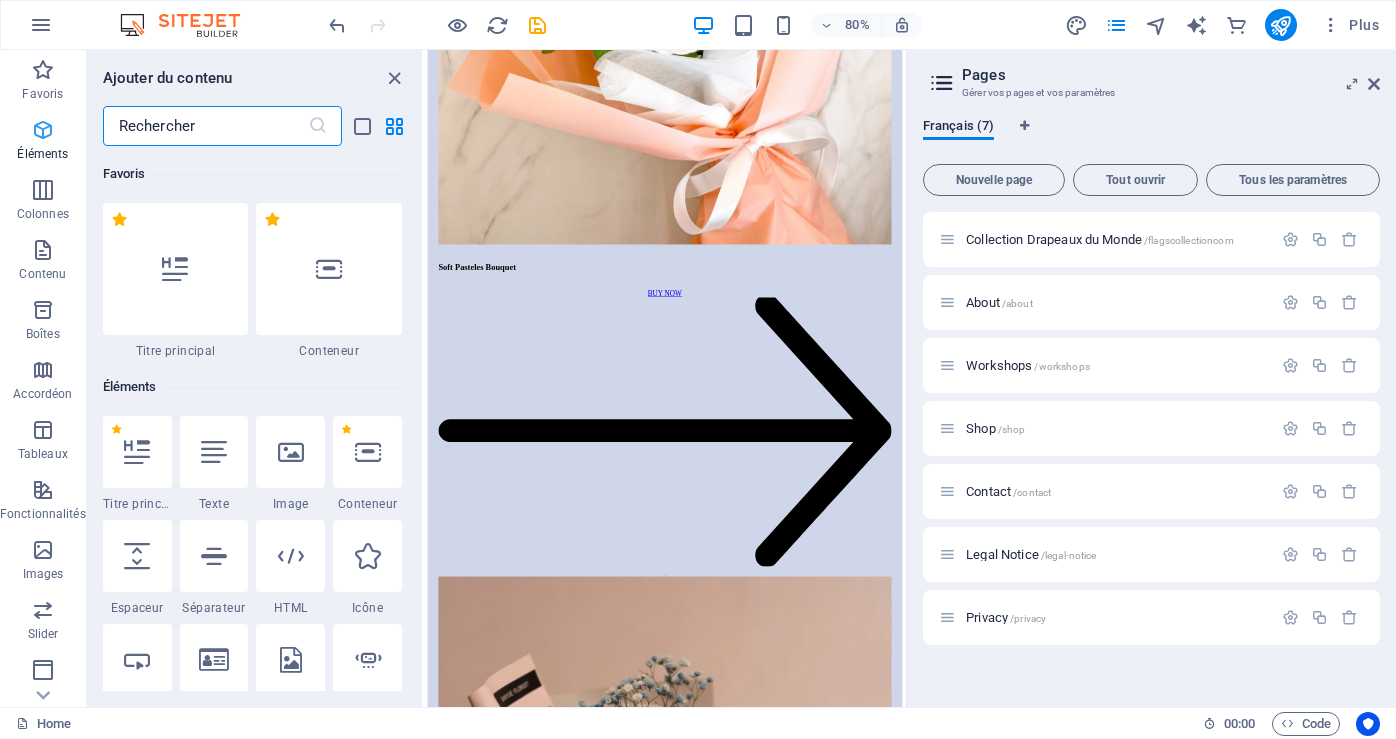 scroll, scrollTop: 8259, scrollLeft: 0, axis: vertical 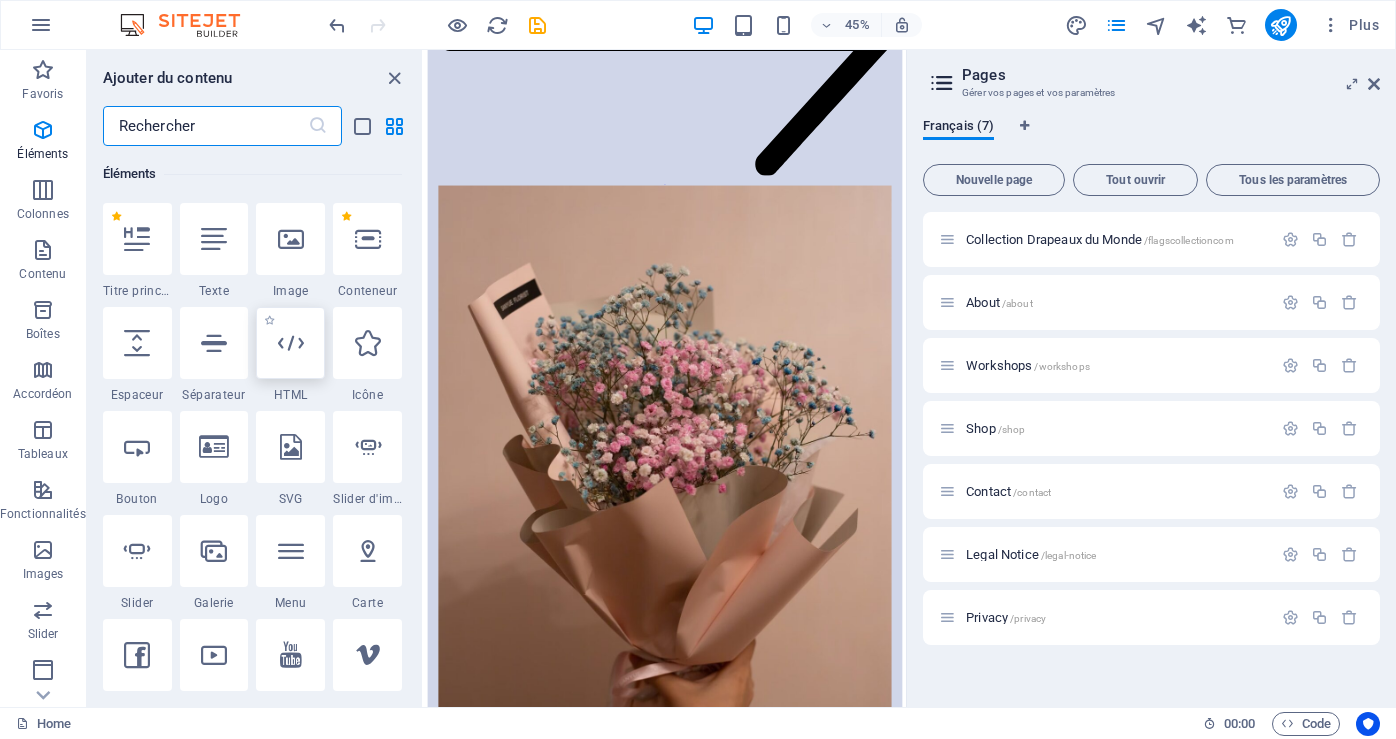 click at bounding box center (291, 343) 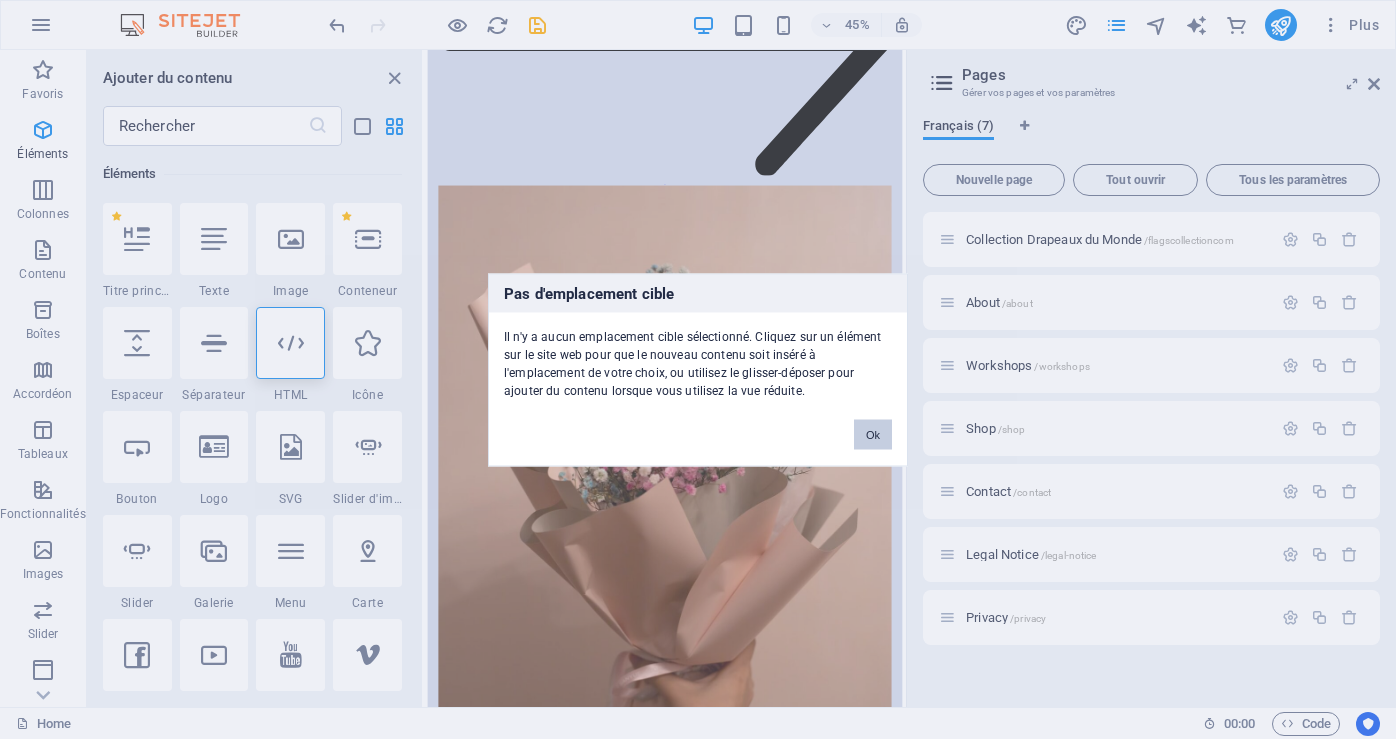 click on "Ok" at bounding box center [873, 434] 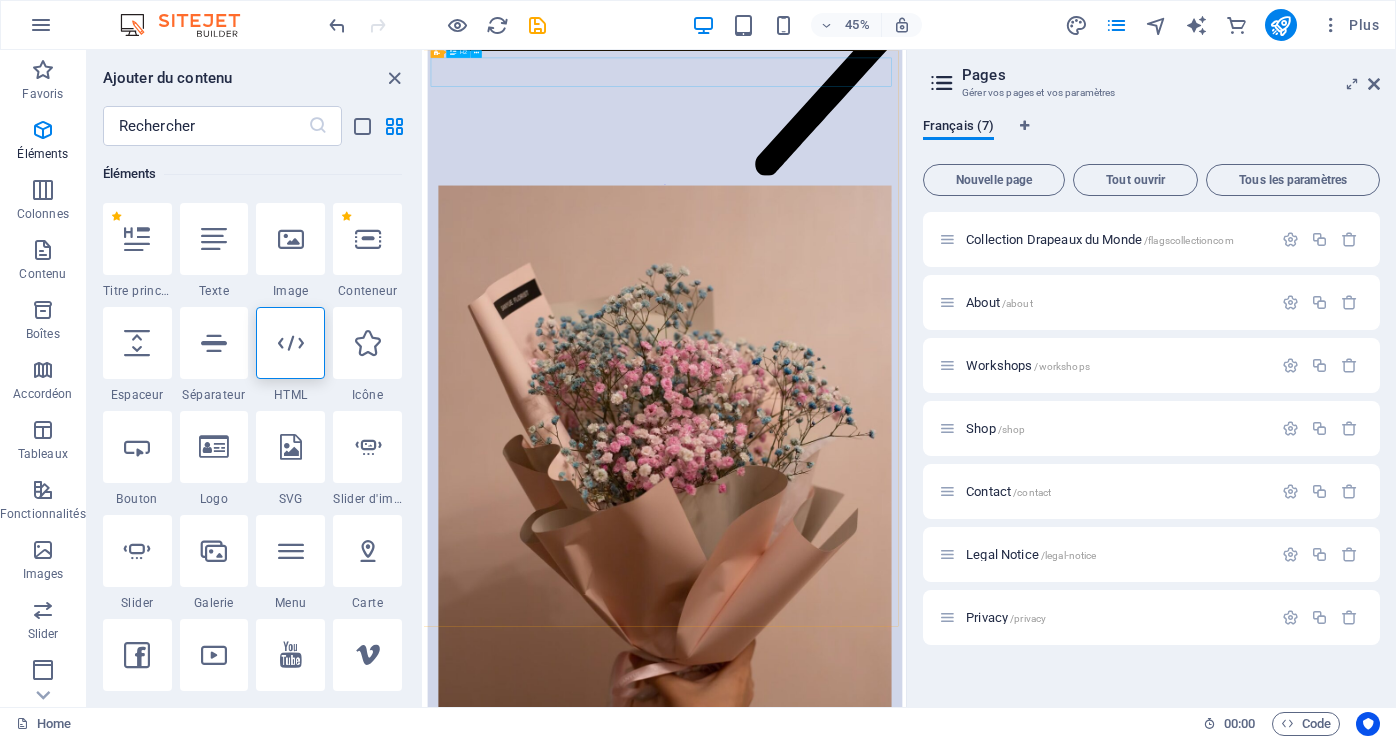 click on "Collection Drapeaux du Monde" at bounding box center [959, -8150] 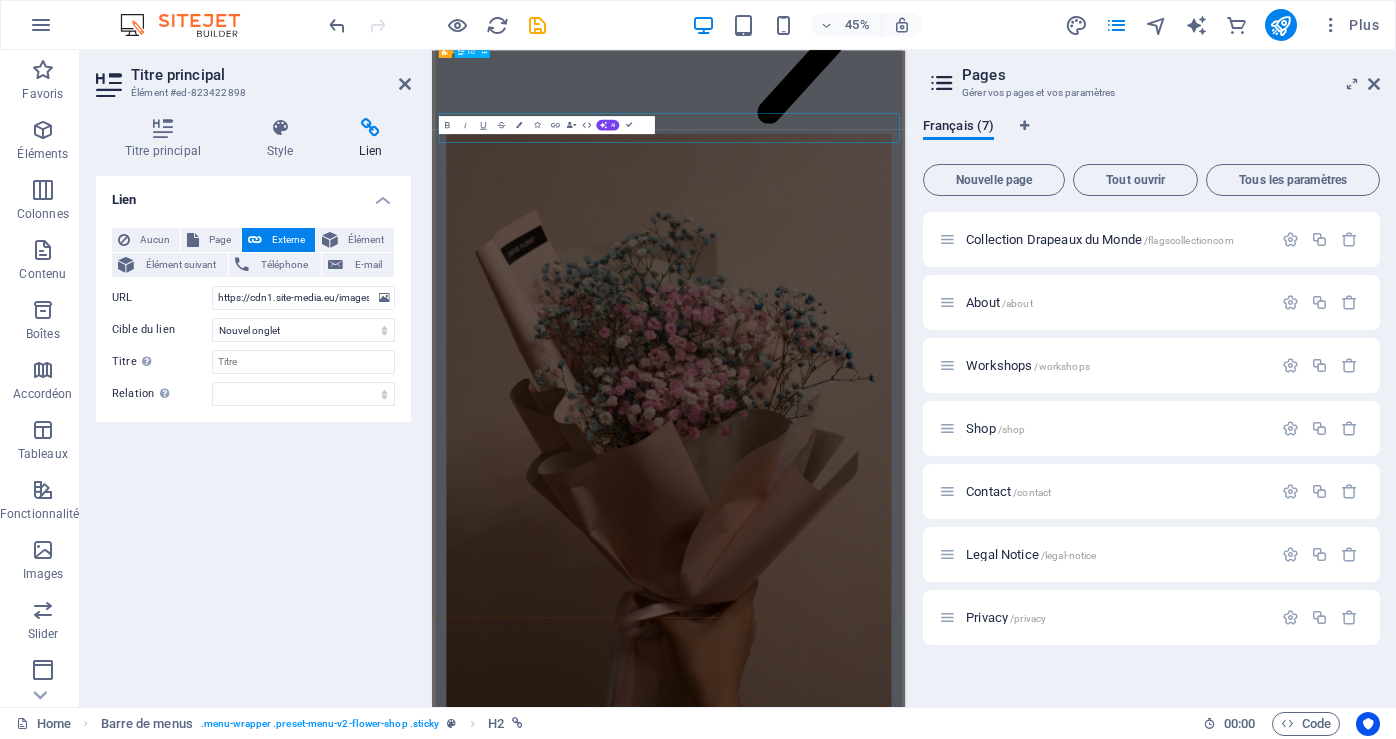 scroll, scrollTop: 8200, scrollLeft: 0, axis: vertical 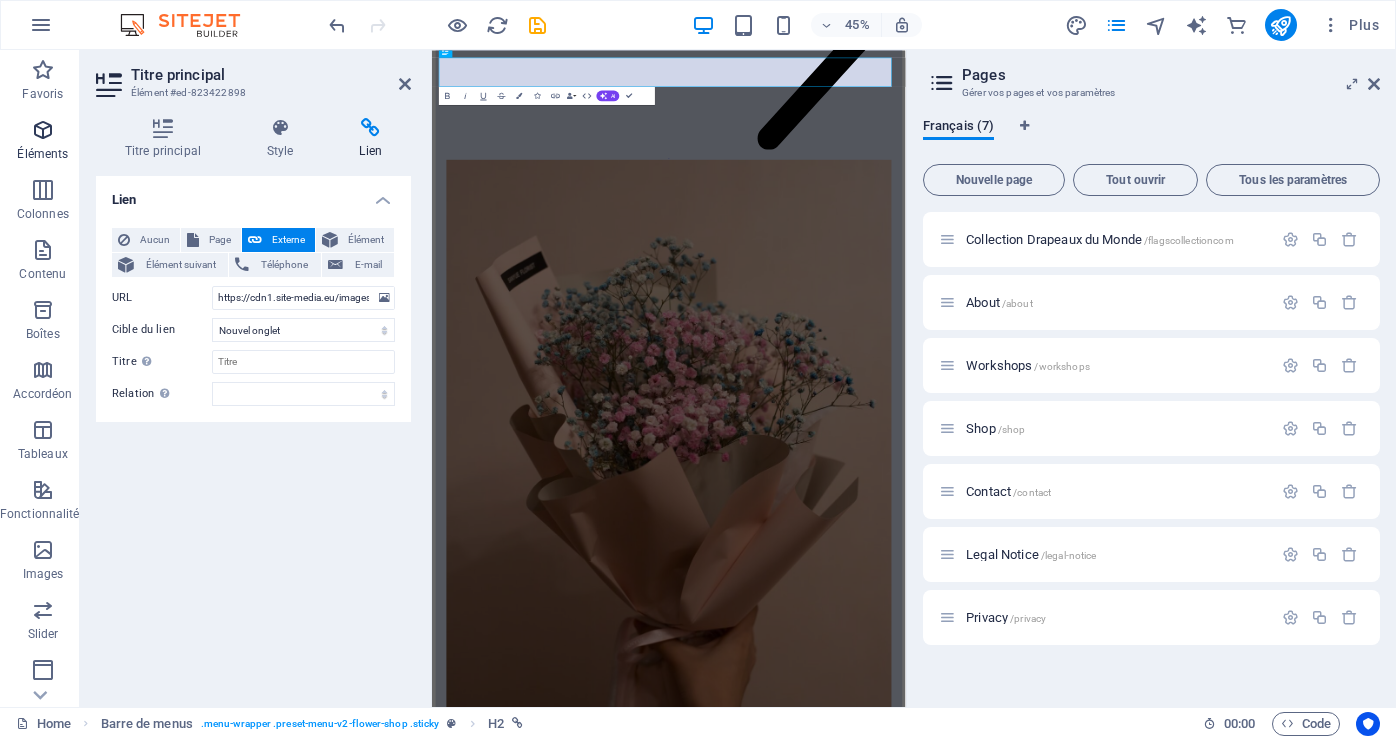 click on "Éléments" at bounding box center [42, 154] 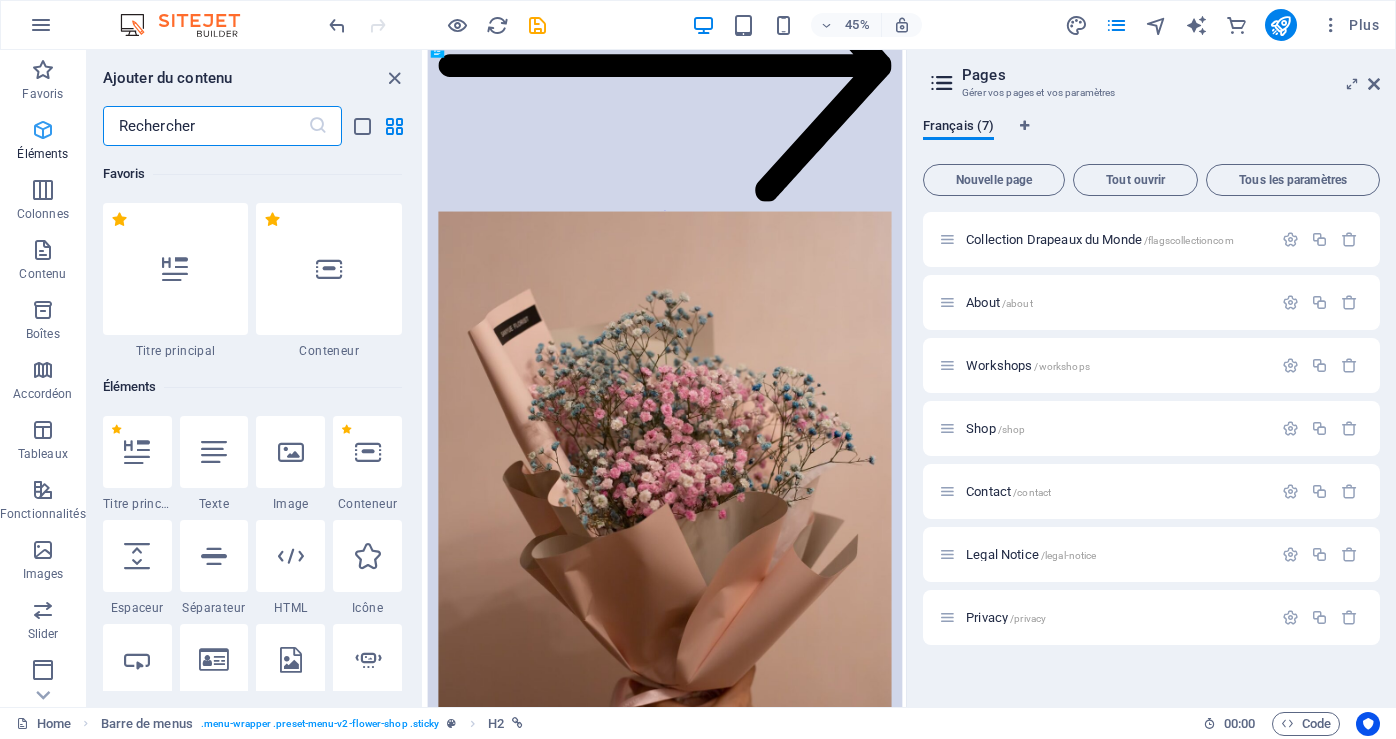 scroll, scrollTop: 8482, scrollLeft: 0, axis: vertical 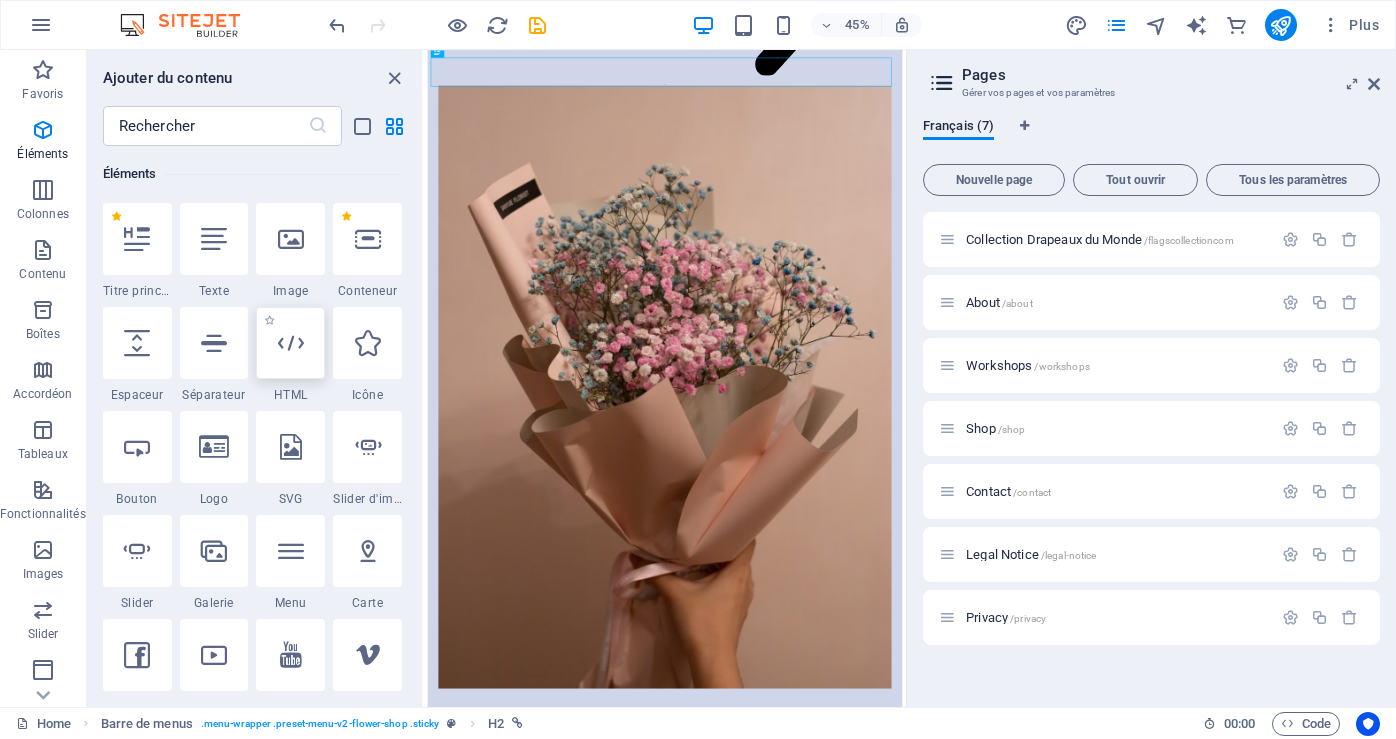 click at bounding box center [291, 343] 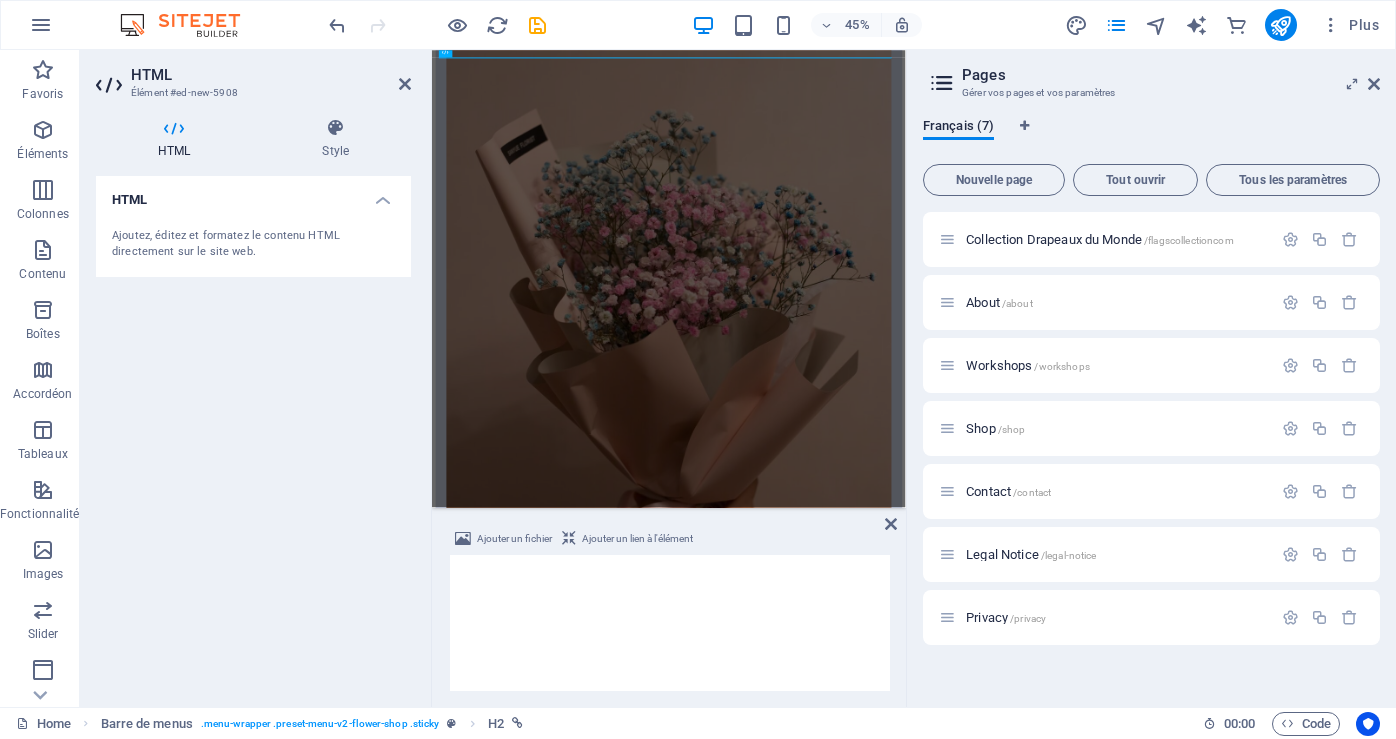scroll, scrollTop: 8045, scrollLeft: 0, axis: vertical 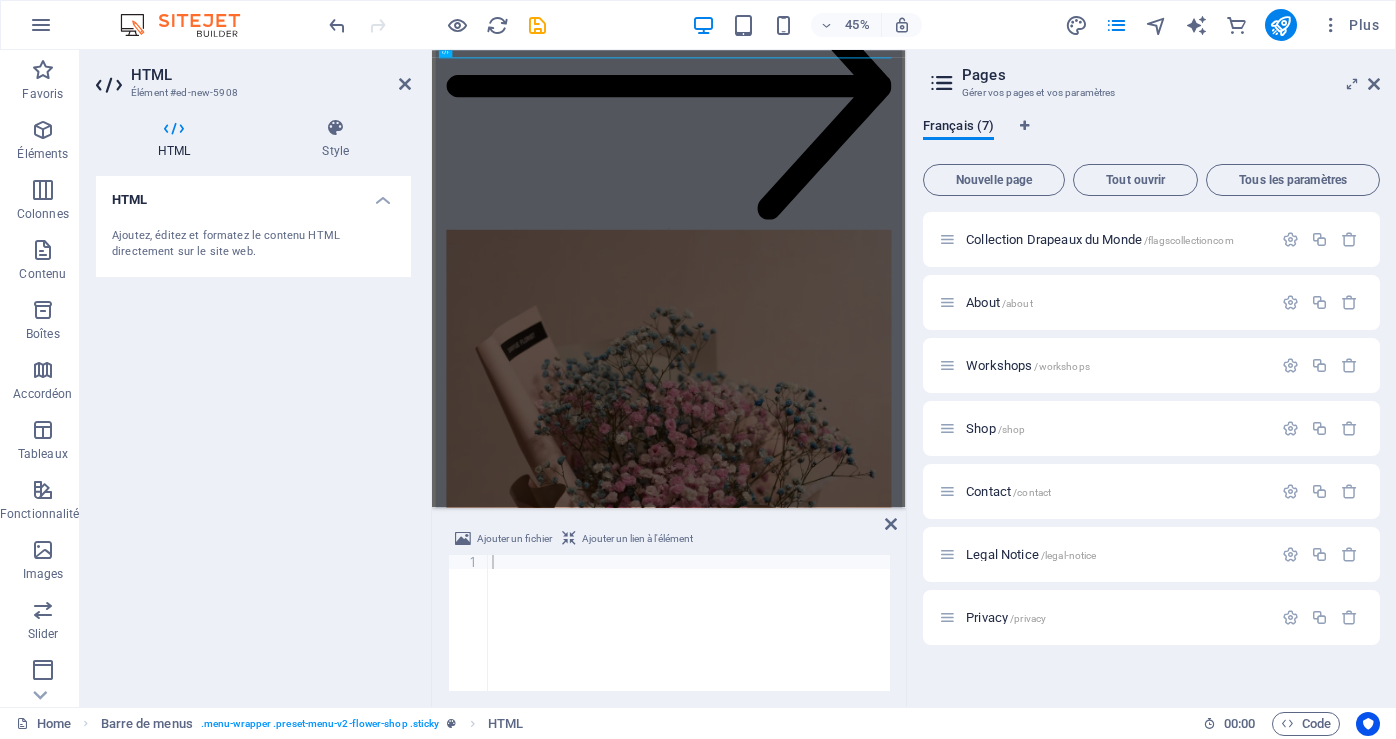 click on "Ajouter un fichier" at bounding box center (514, 539) 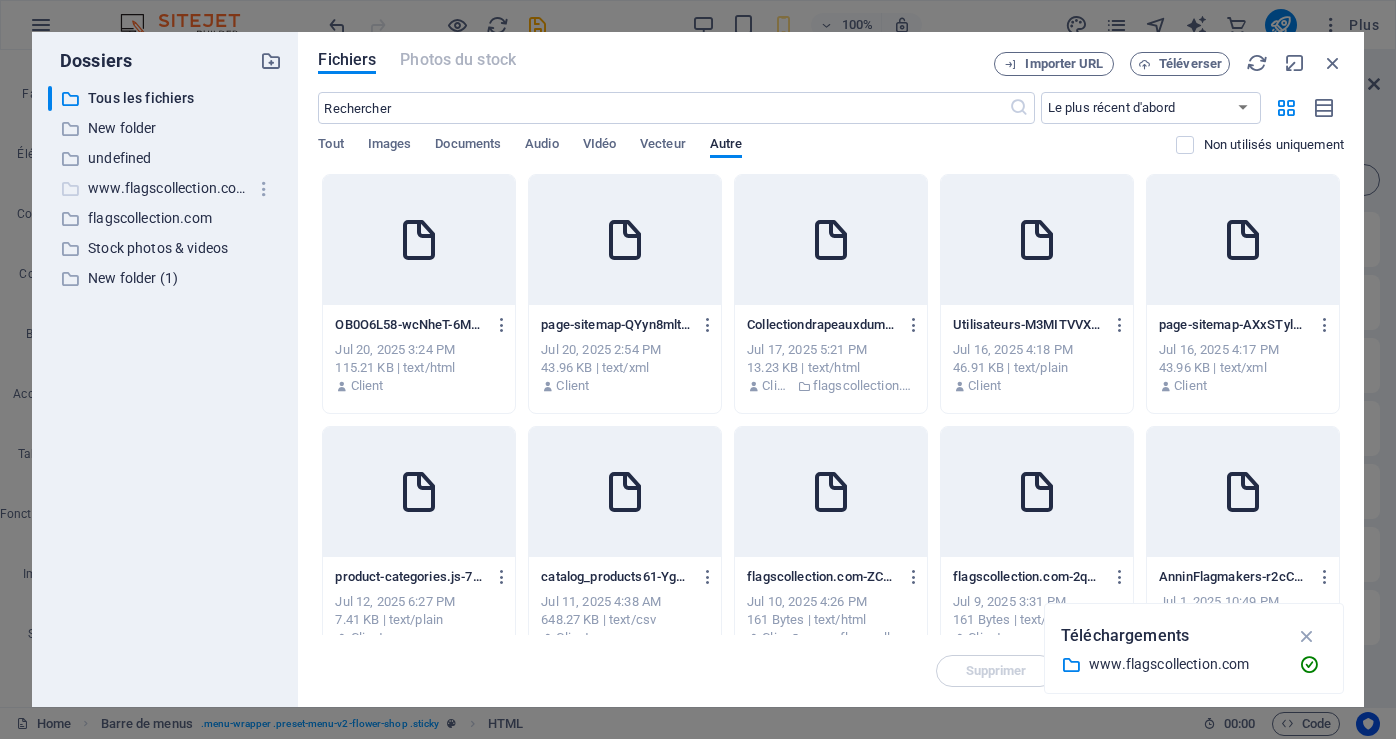 click on "www.flagscollection.com" at bounding box center [167, 188] 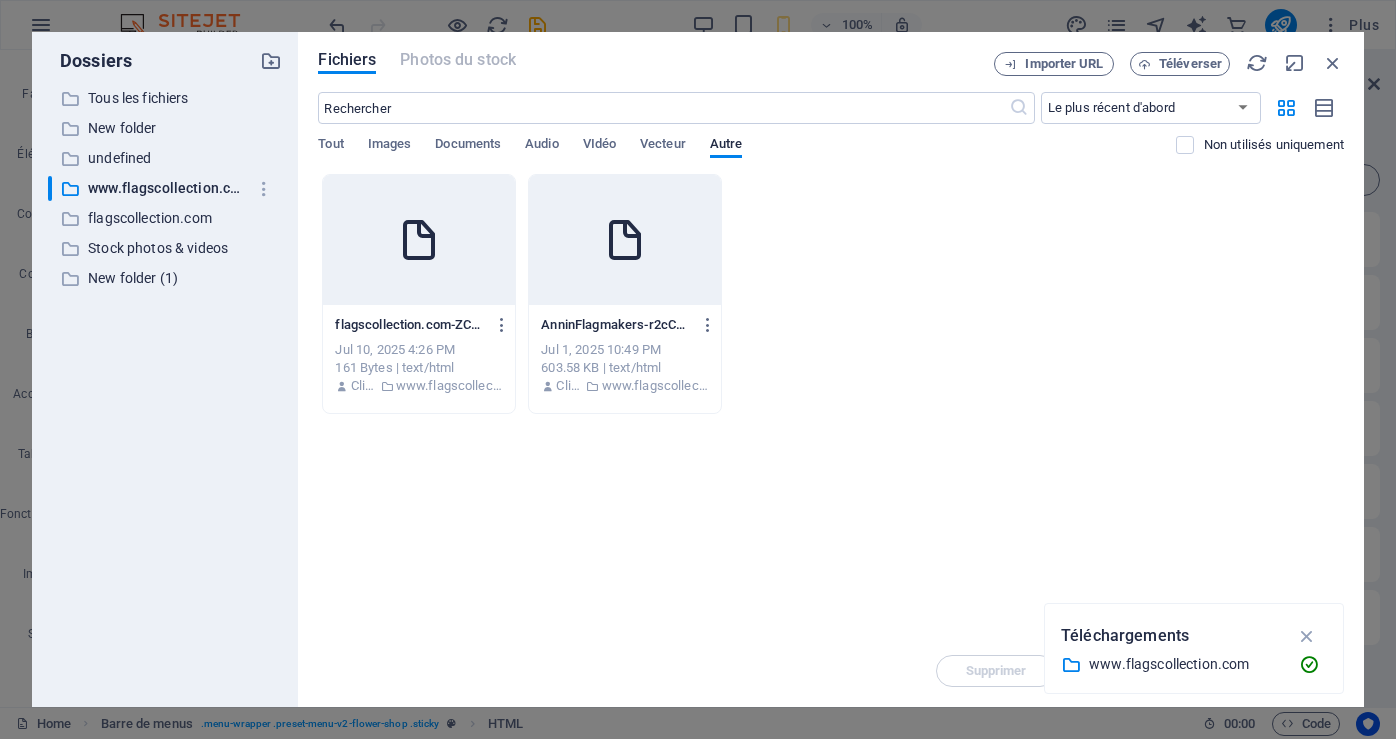 click on "www.flagscollection.com" at bounding box center [1186, 664] 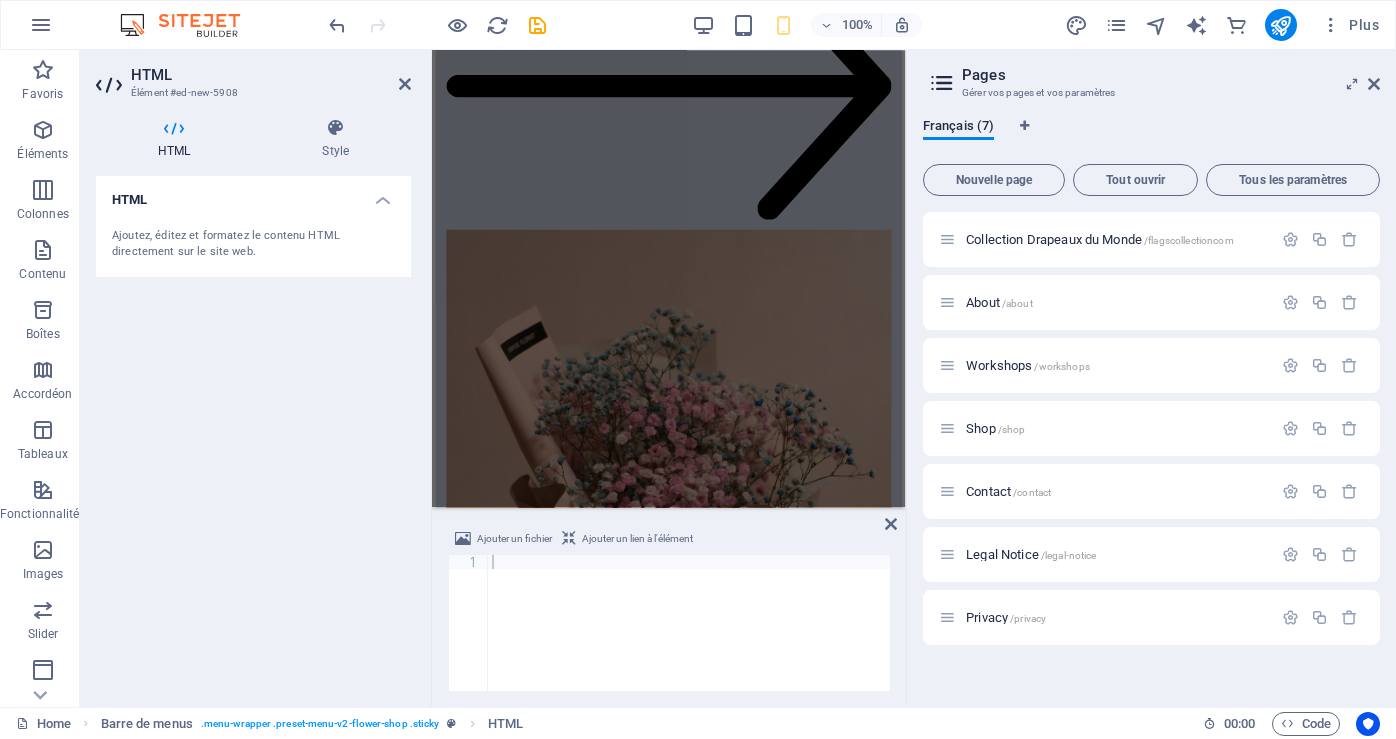 scroll, scrollTop: 8888, scrollLeft: 0, axis: vertical 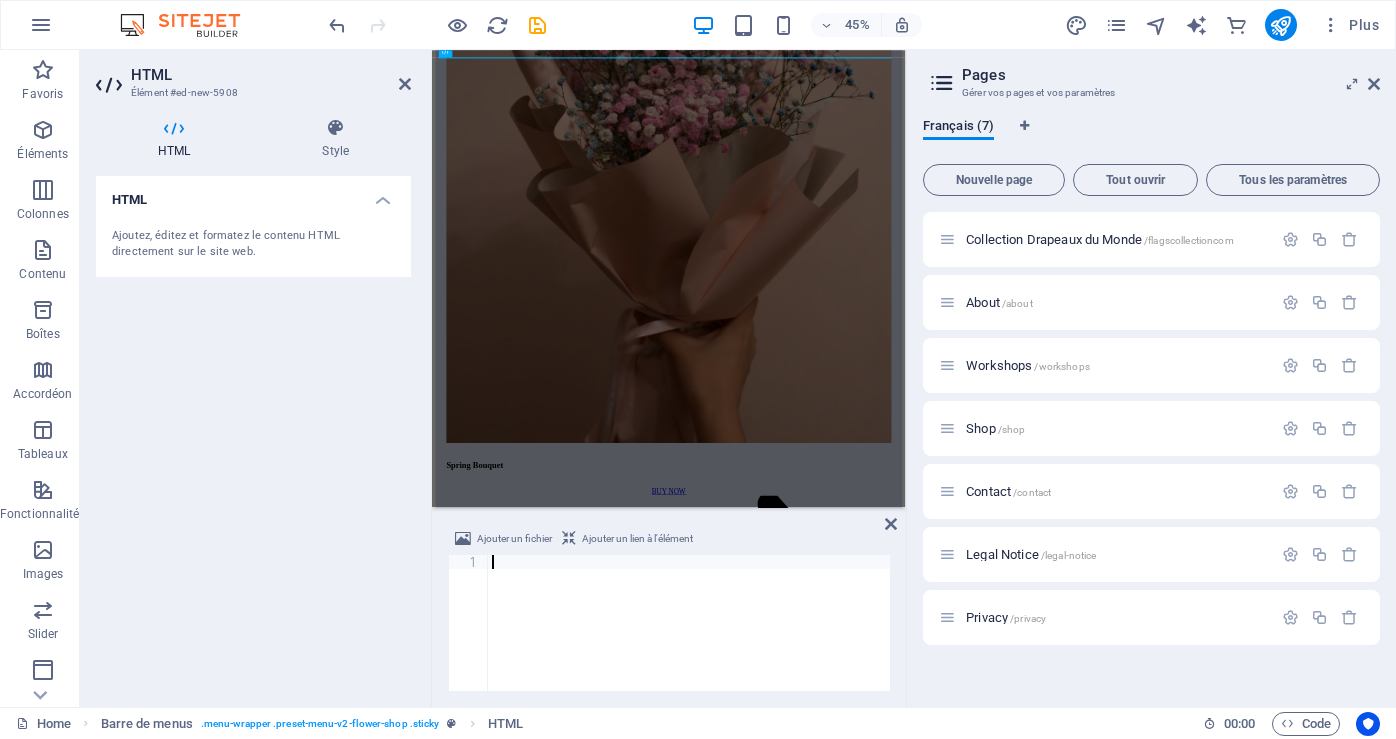 click at bounding box center (689, 637) 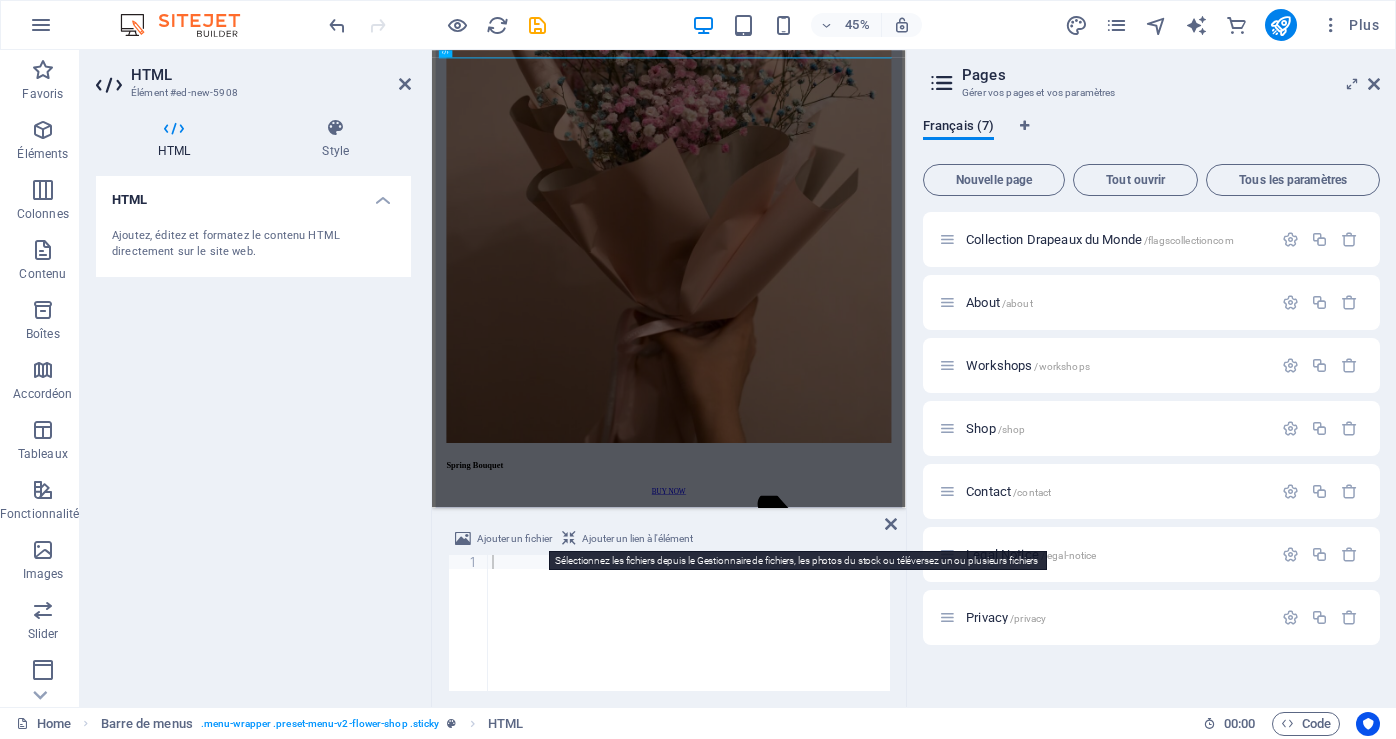 click on "Ajouter un fichier" at bounding box center [514, 539] 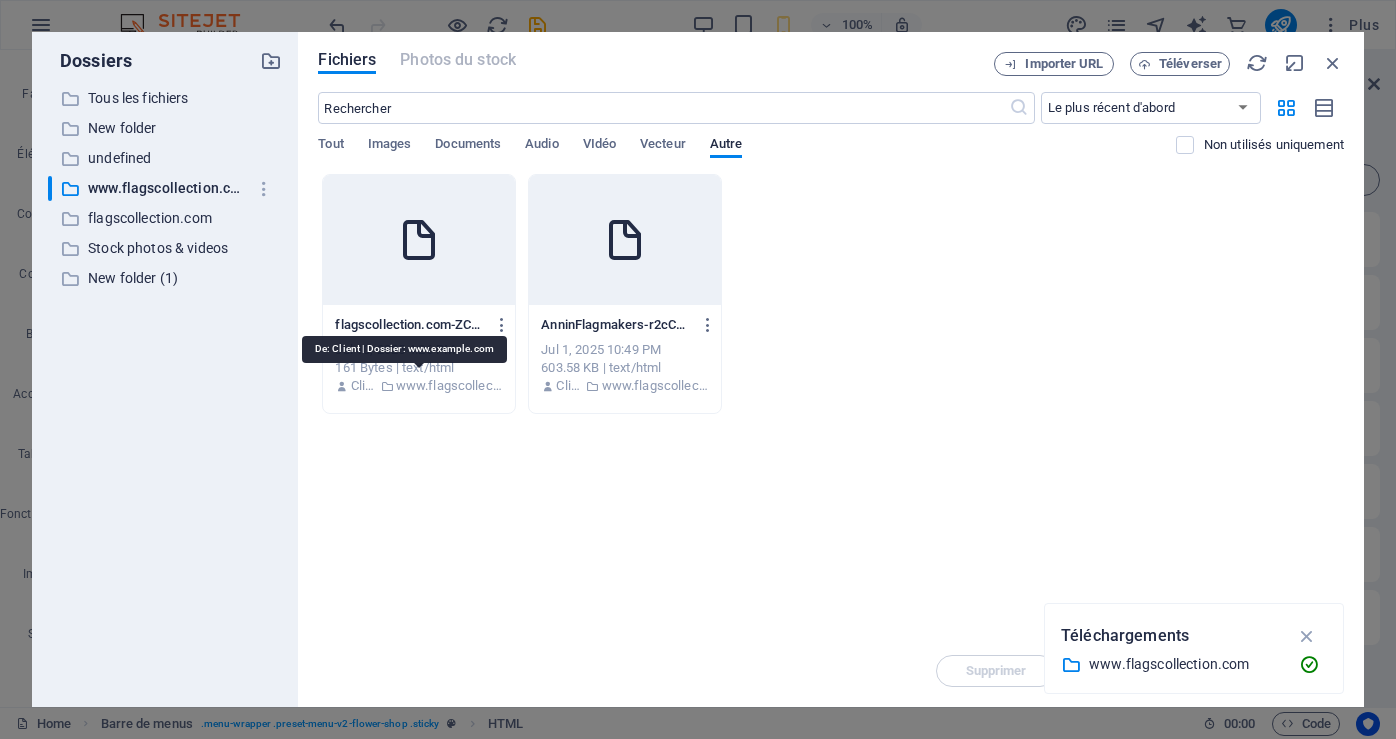 click on "www.flagscollection.com" at bounding box center (450, 386) 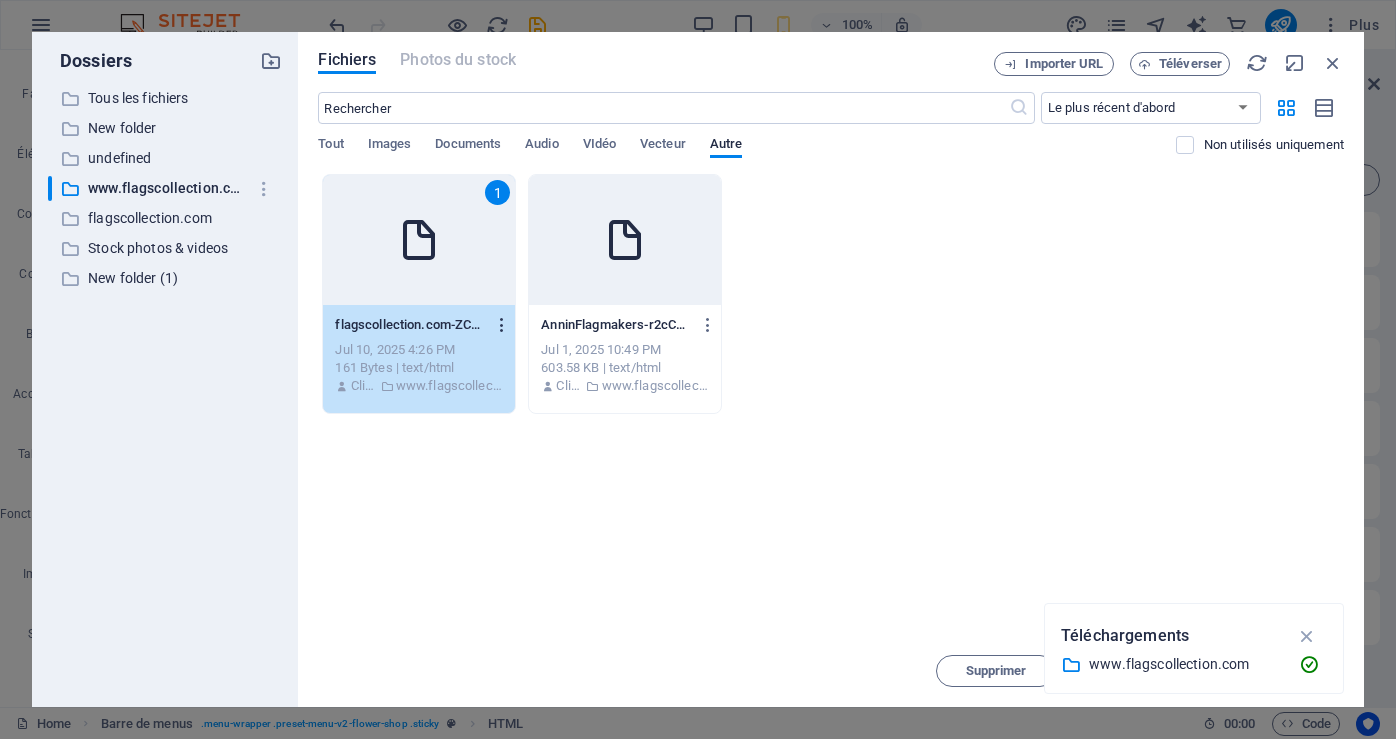 click at bounding box center [502, 325] 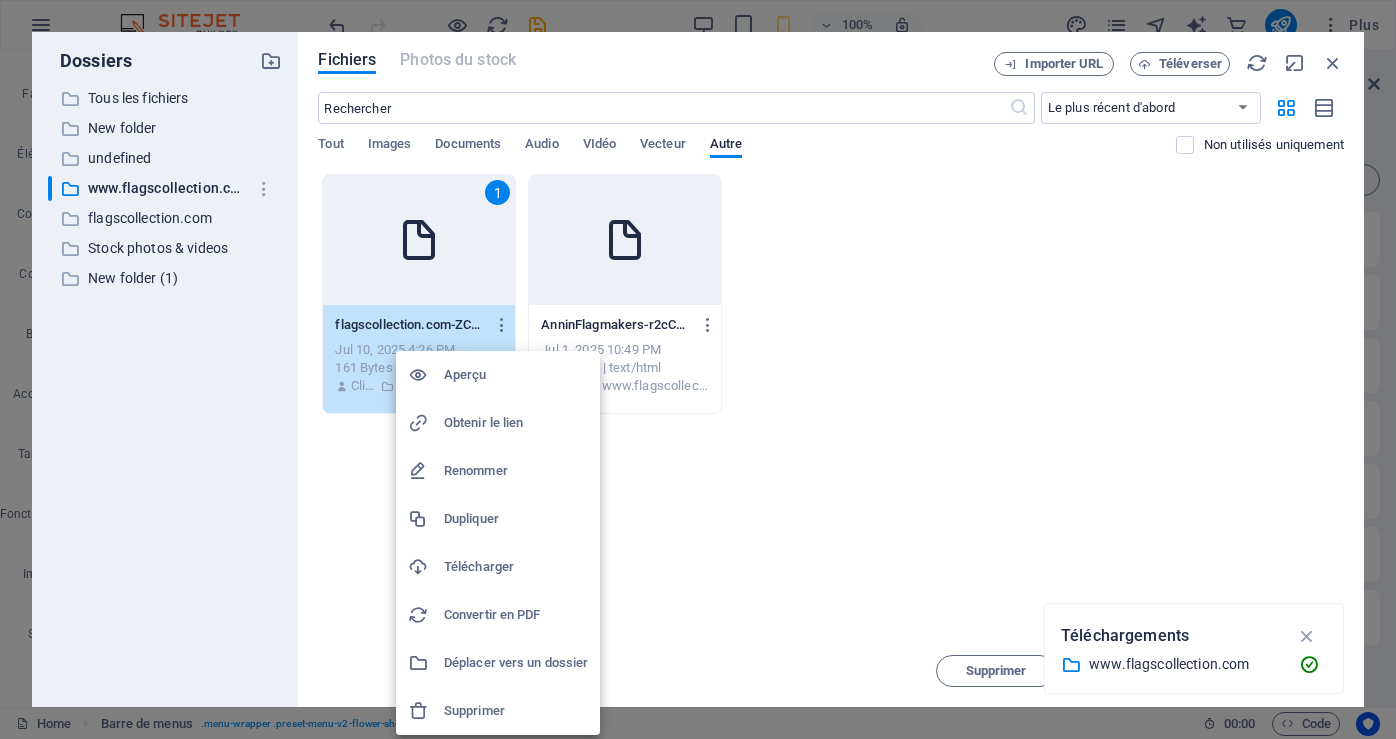 click on "Télécharger" at bounding box center [516, 567] 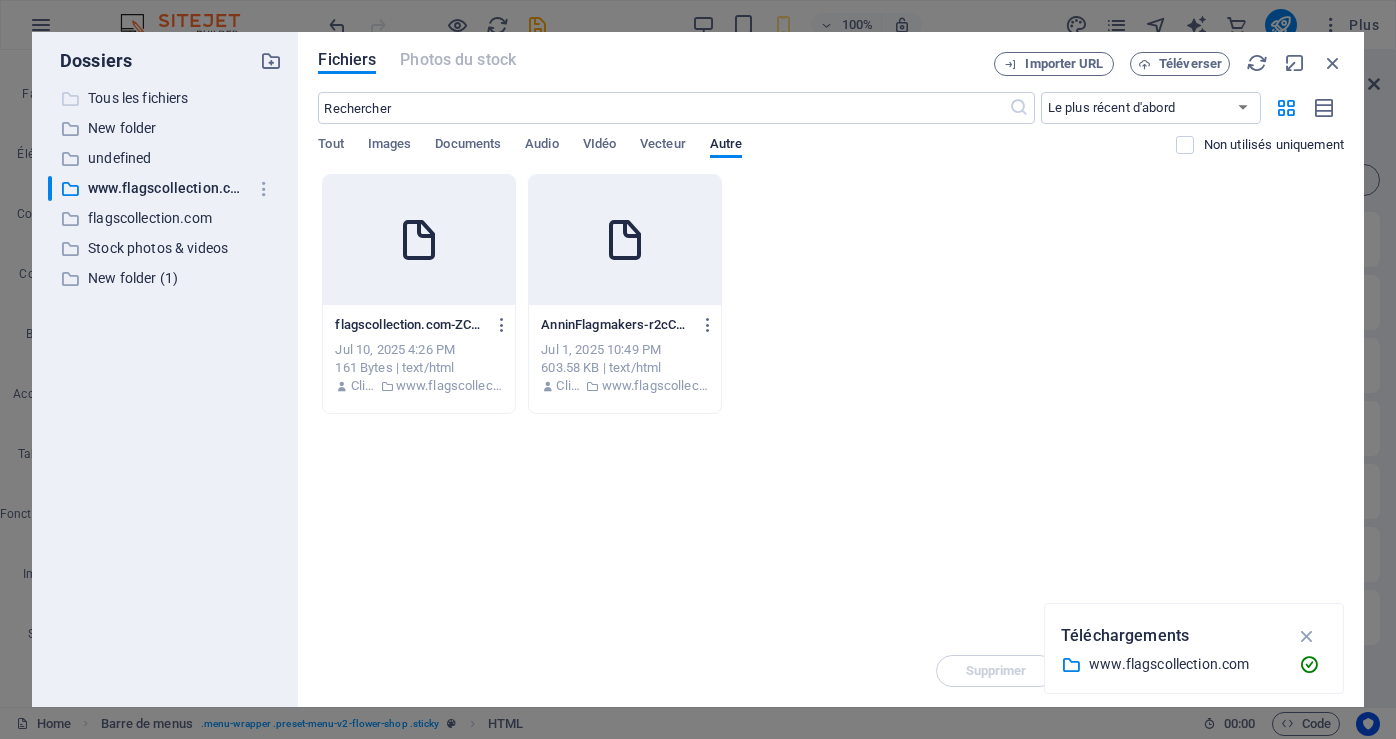 click on "Tous les fichiers" at bounding box center [167, 98] 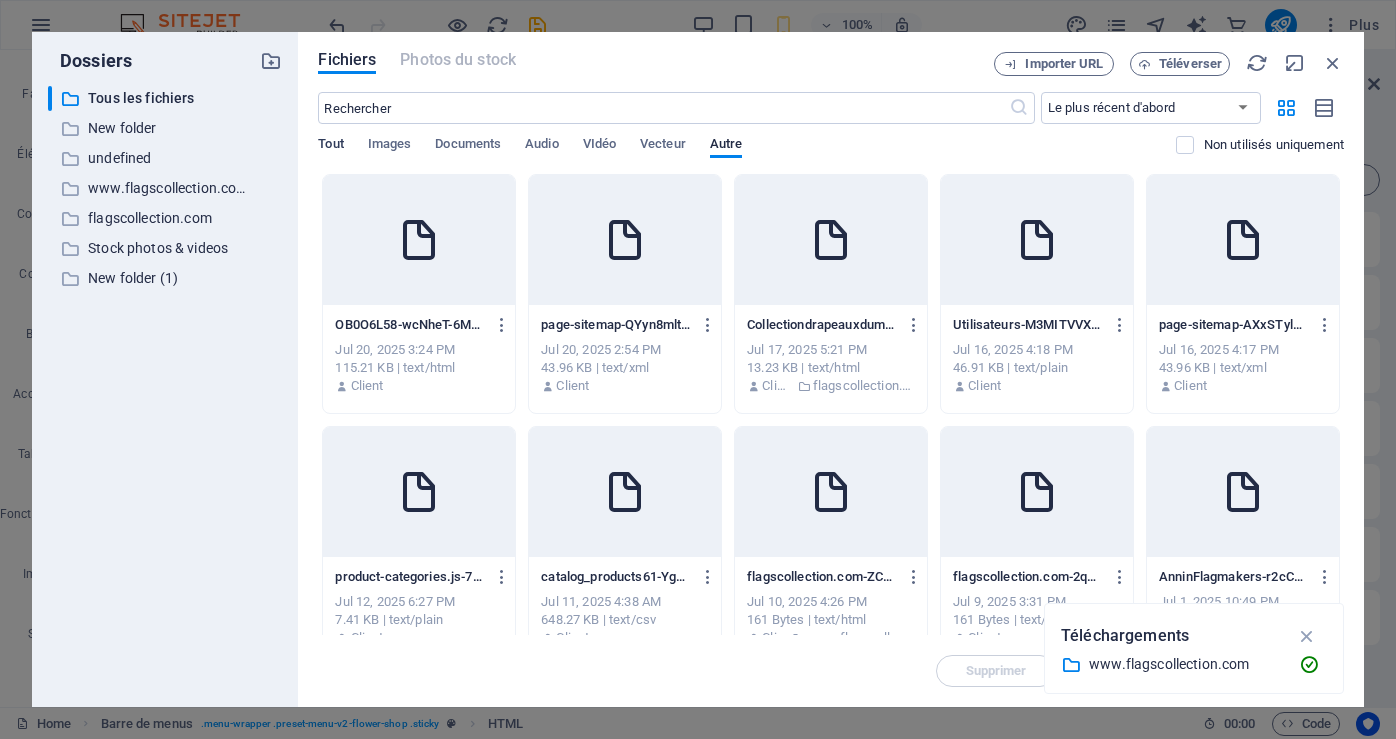 click on "Tout" at bounding box center [330, 146] 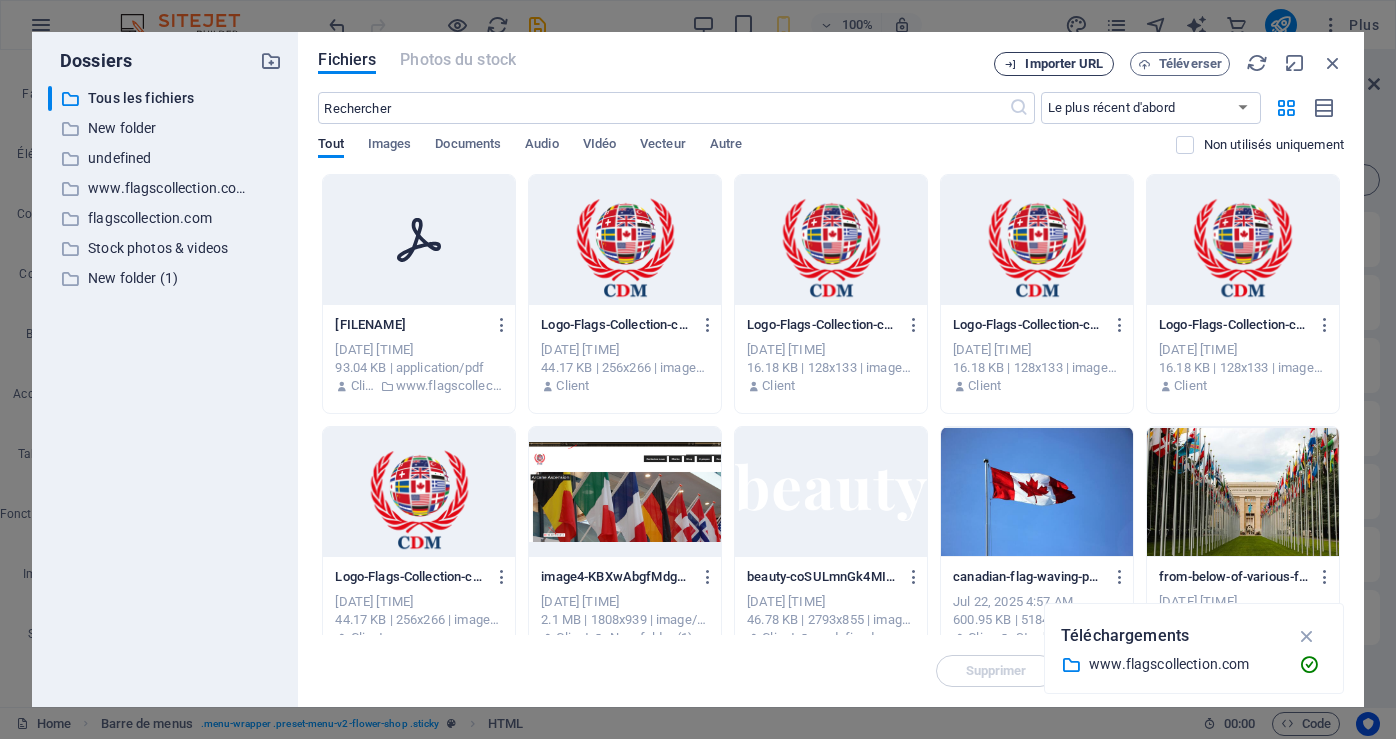 click on "Importer URL" at bounding box center [1064, 64] 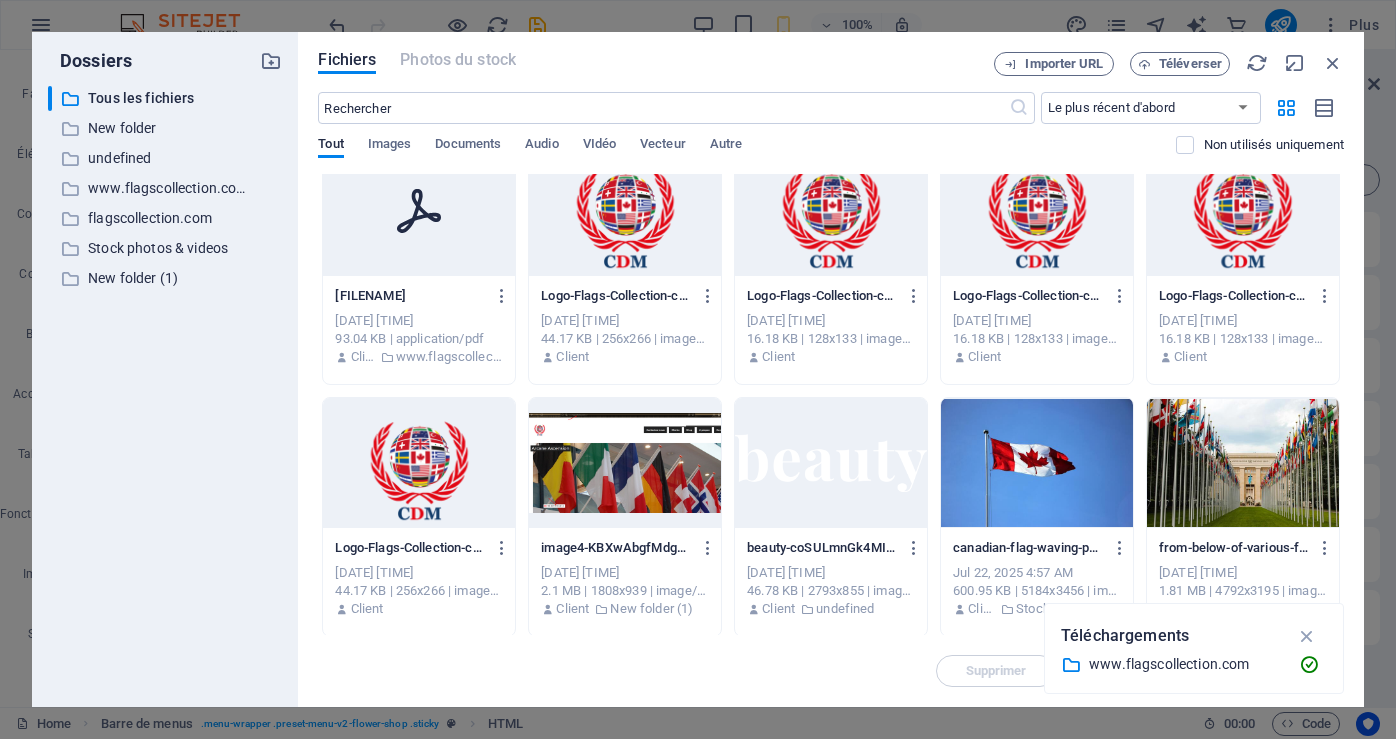 scroll, scrollTop: 0, scrollLeft: 0, axis: both 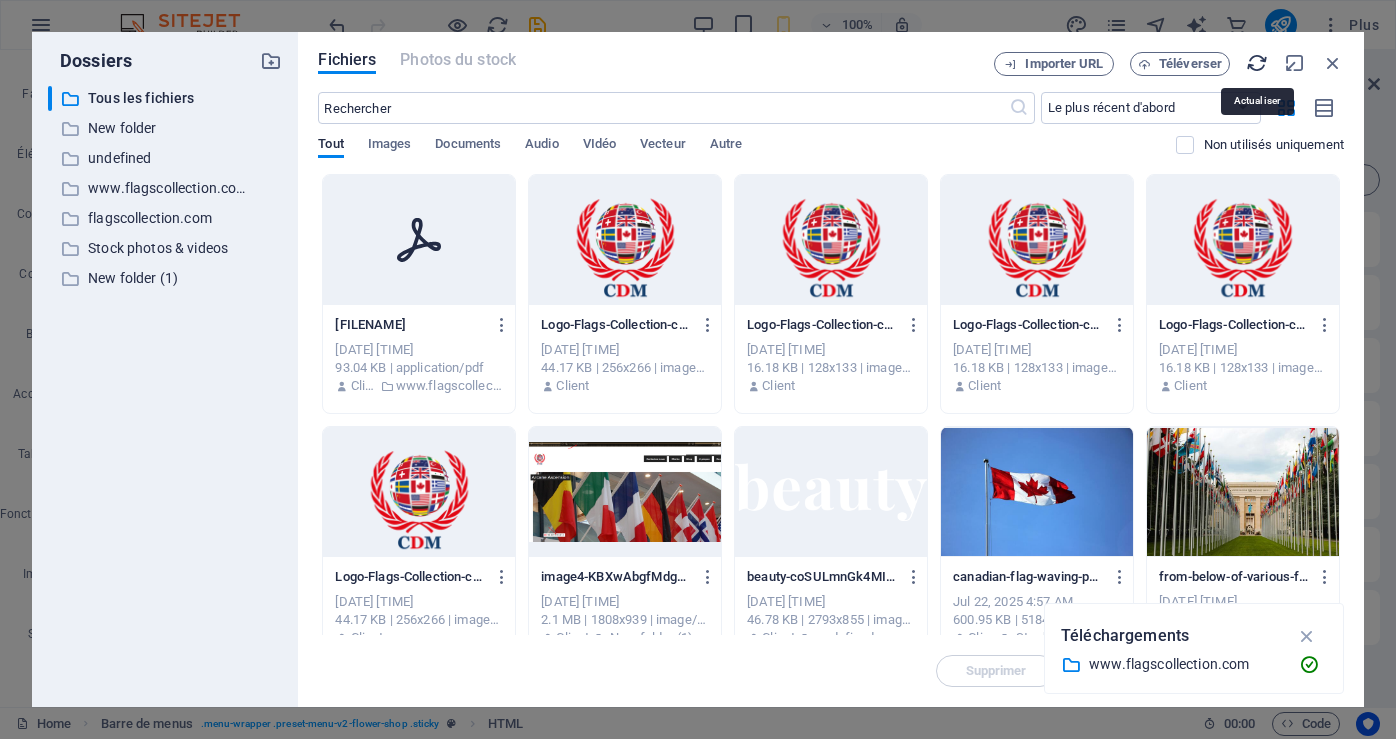 click at bounding box center [1257, 63] 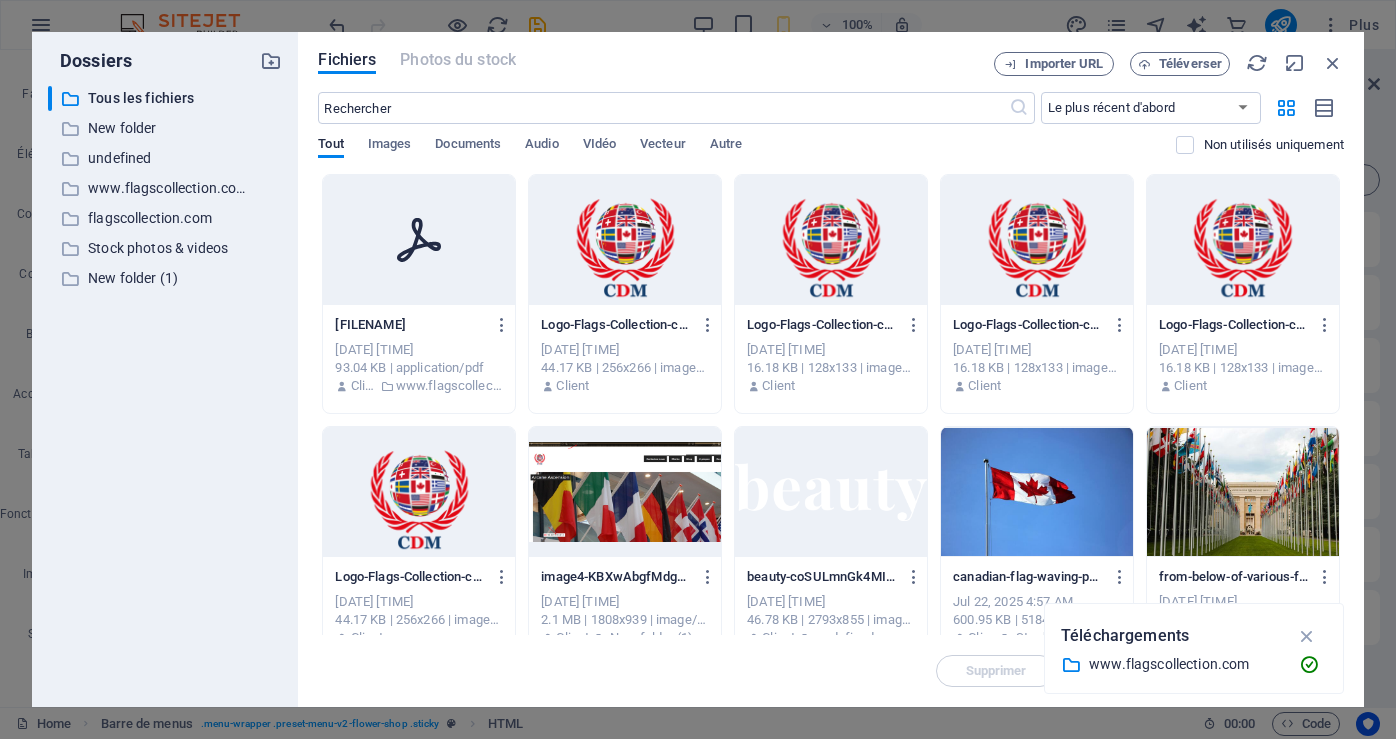 click on "www.flagscollection.com" at bounding box center [1186, 664] 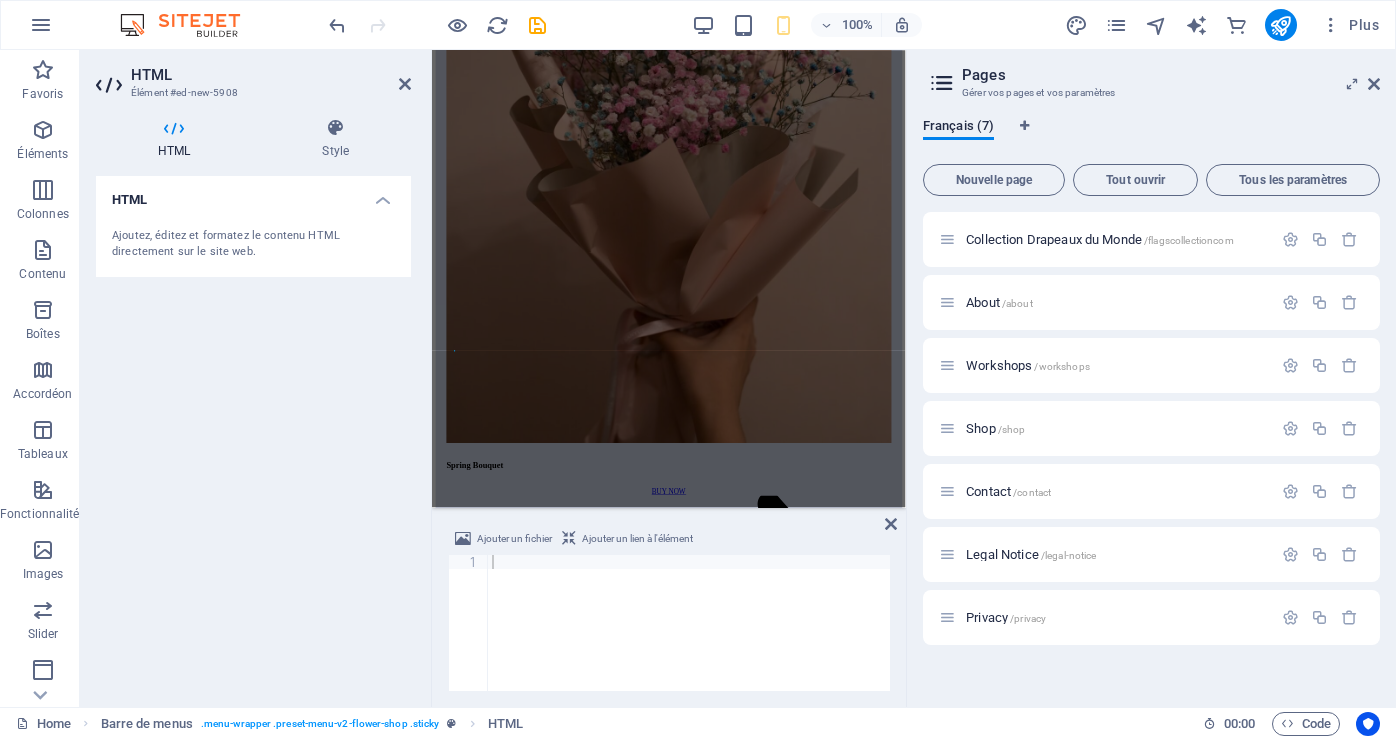 scroll, scrollTop: 8888, scrollLeft: 0, axis: vertical 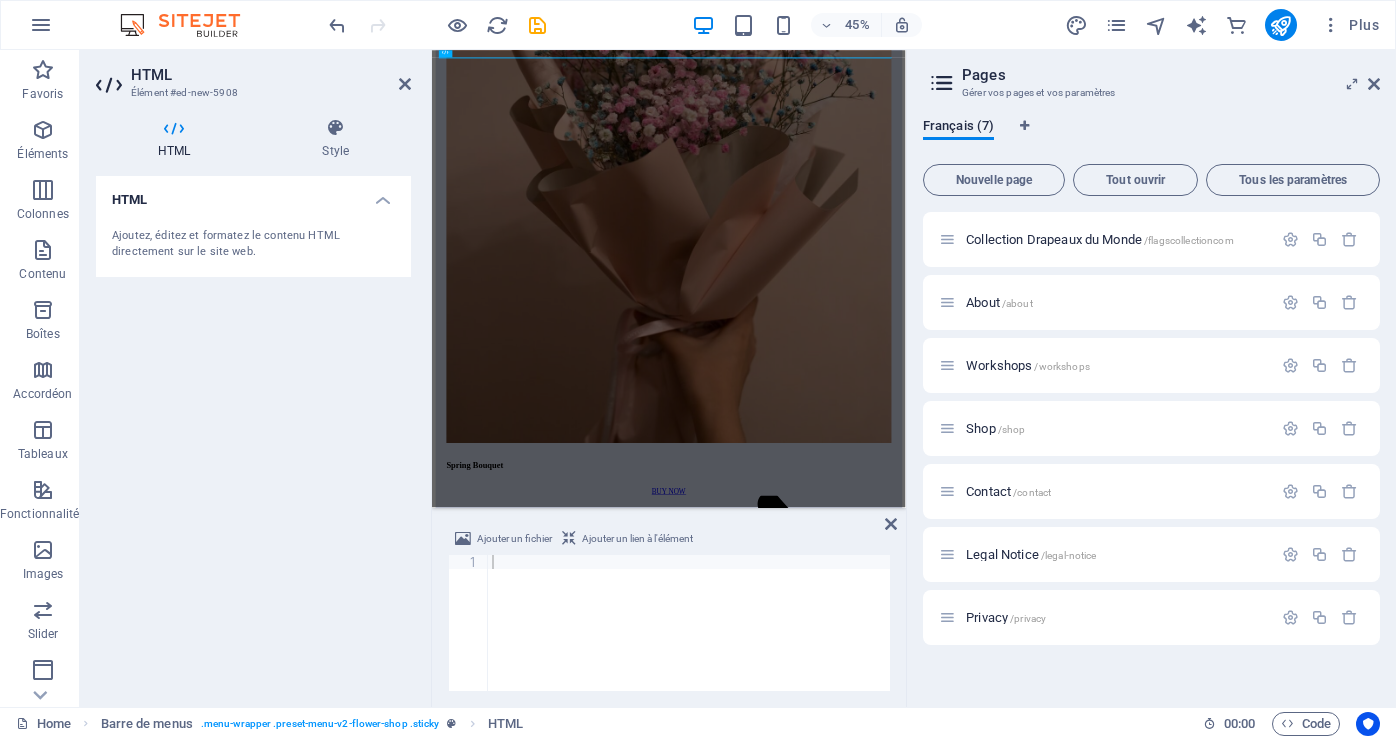 click on "Ajouter un lien à l'élément" at bounding box center (637, 539) 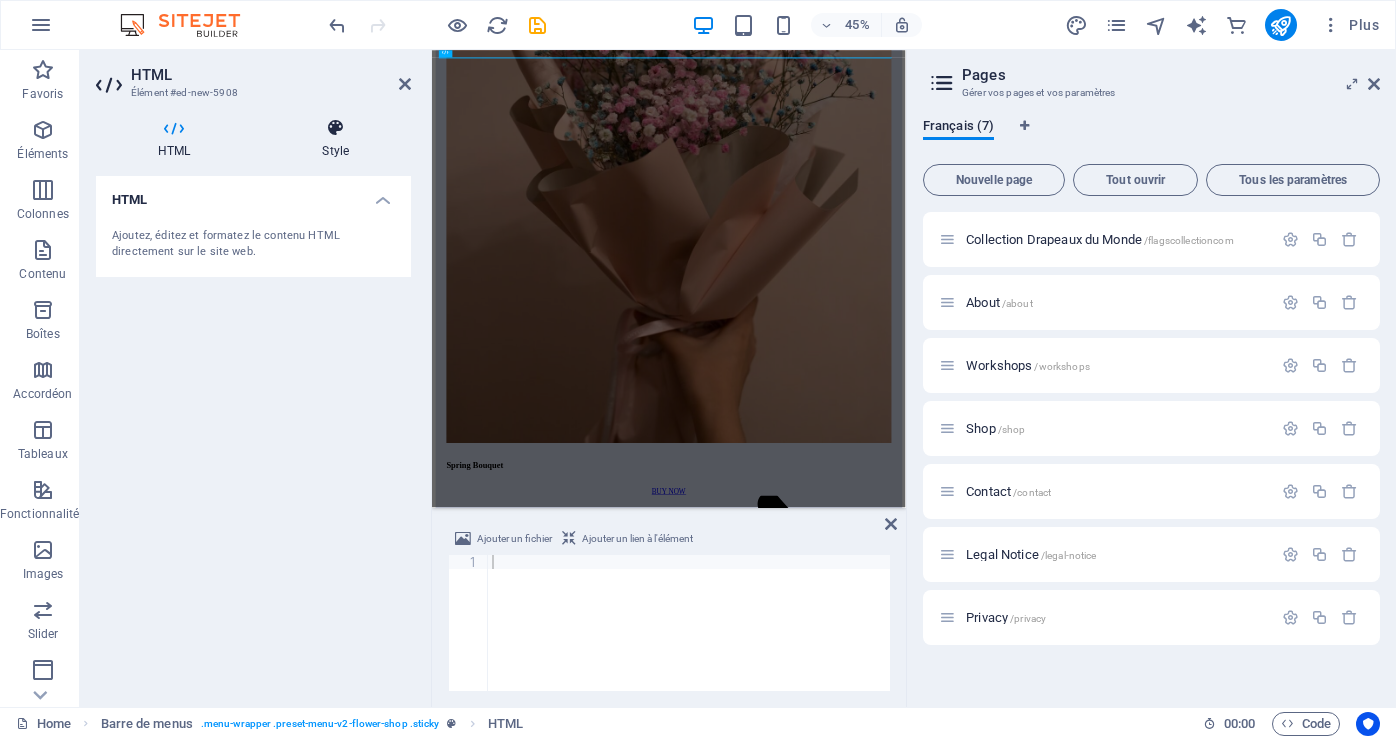 click on "Style" at bounding box center (335, 139) 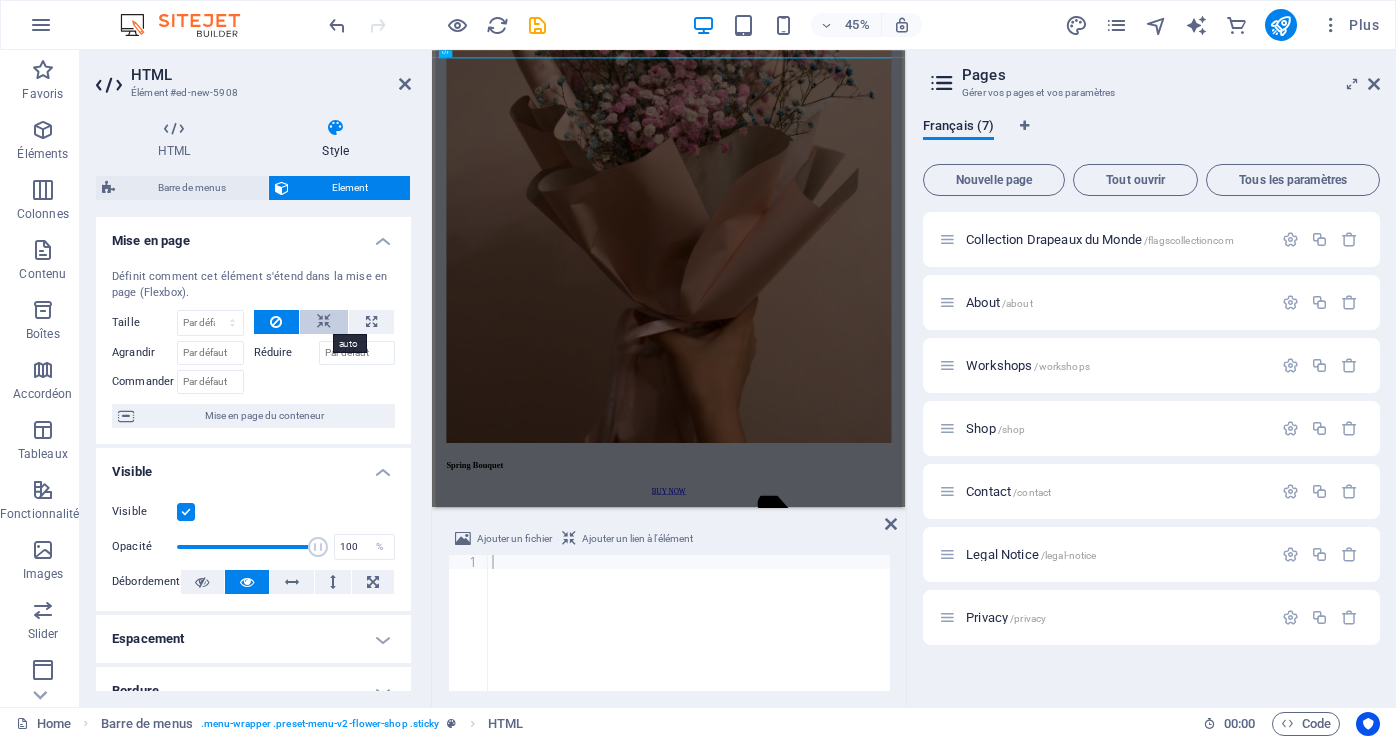 click at bounding box center [324, 322] 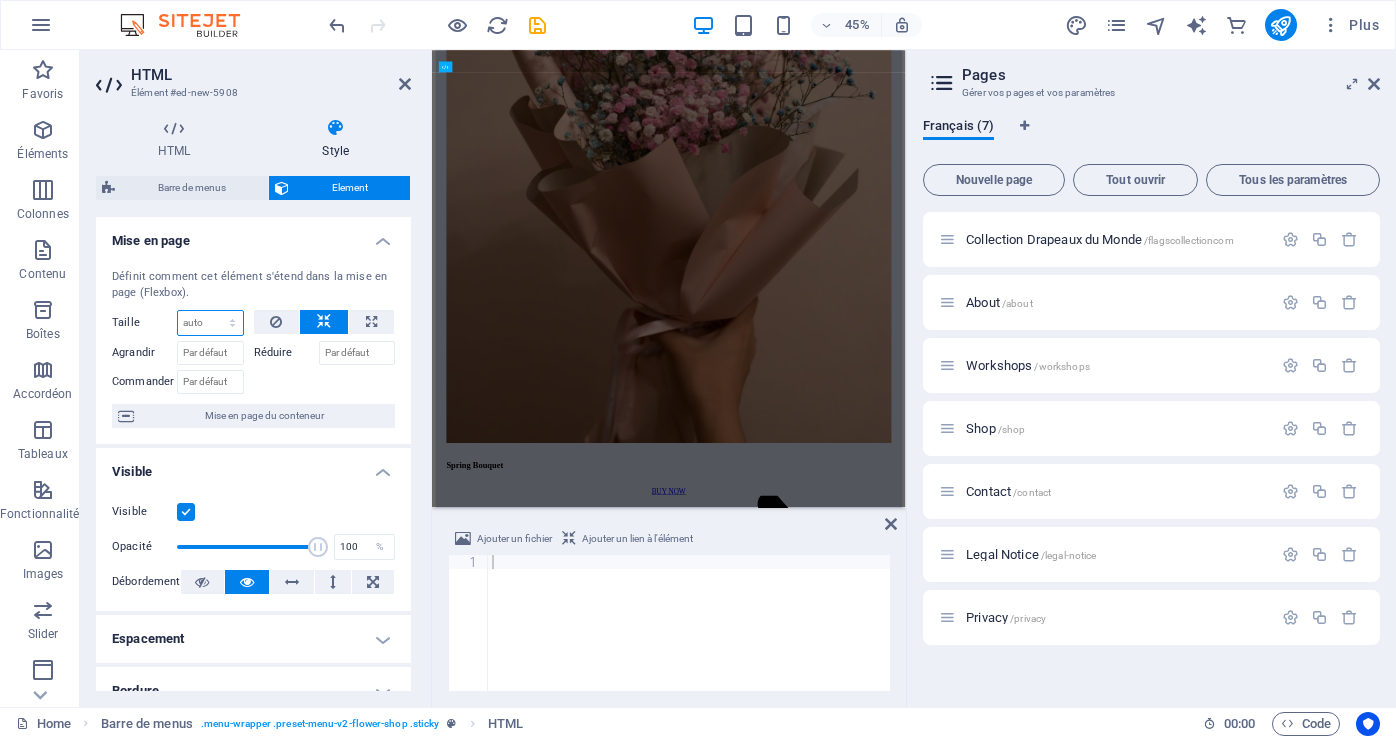 click on "Par défaut auto px % 1/1 1/2 1/3 1/4 1/5 1/6 1/7 1/8 1/9 1/10" at bounding box center (210, 323) 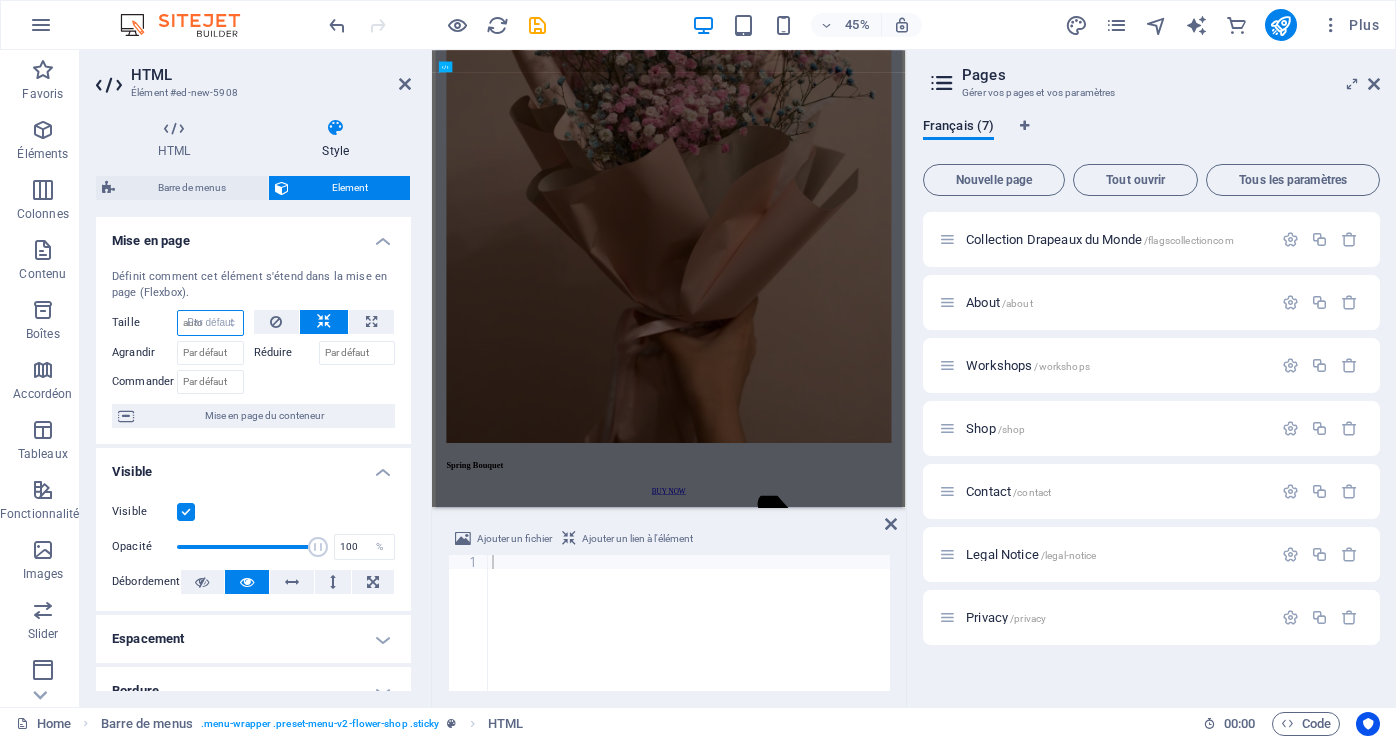click on "Par défaut auto px % 1/1 1/2 1/3 1/4 1/5 1/6 1/7 1/8 1/9 1/10" at bounding box center (210, 323) 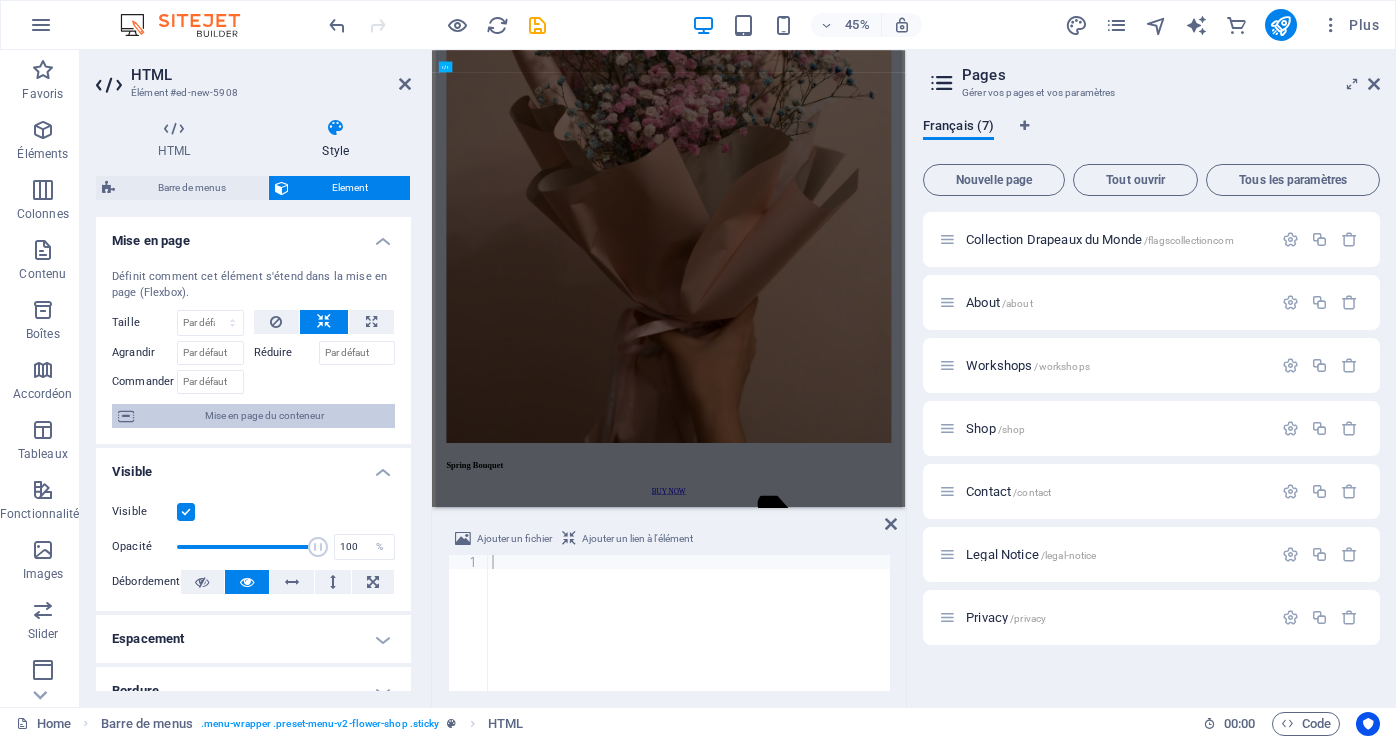 click on "Mise en page du conteneur" at bounding box center (264, 416) 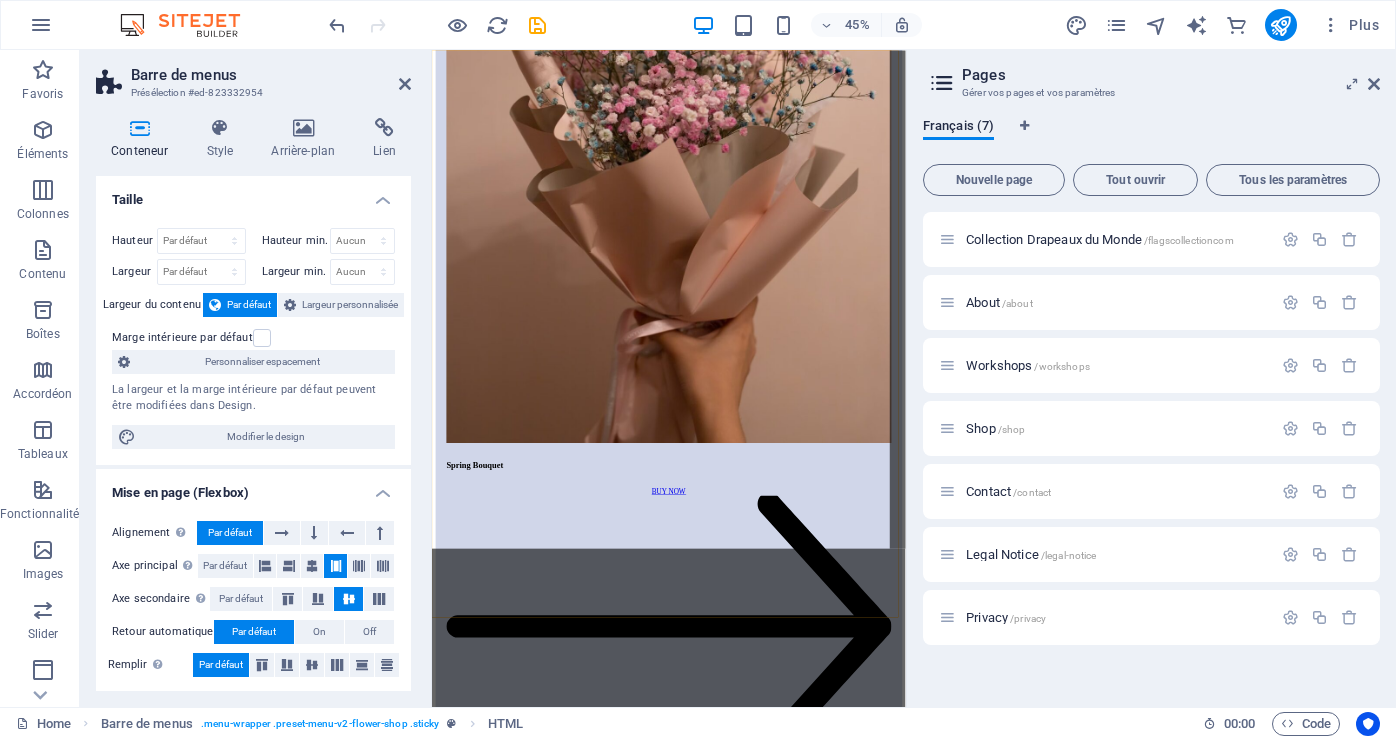 scroll, scrollTop: 8822, scrollLeft: 0, axis: vertical 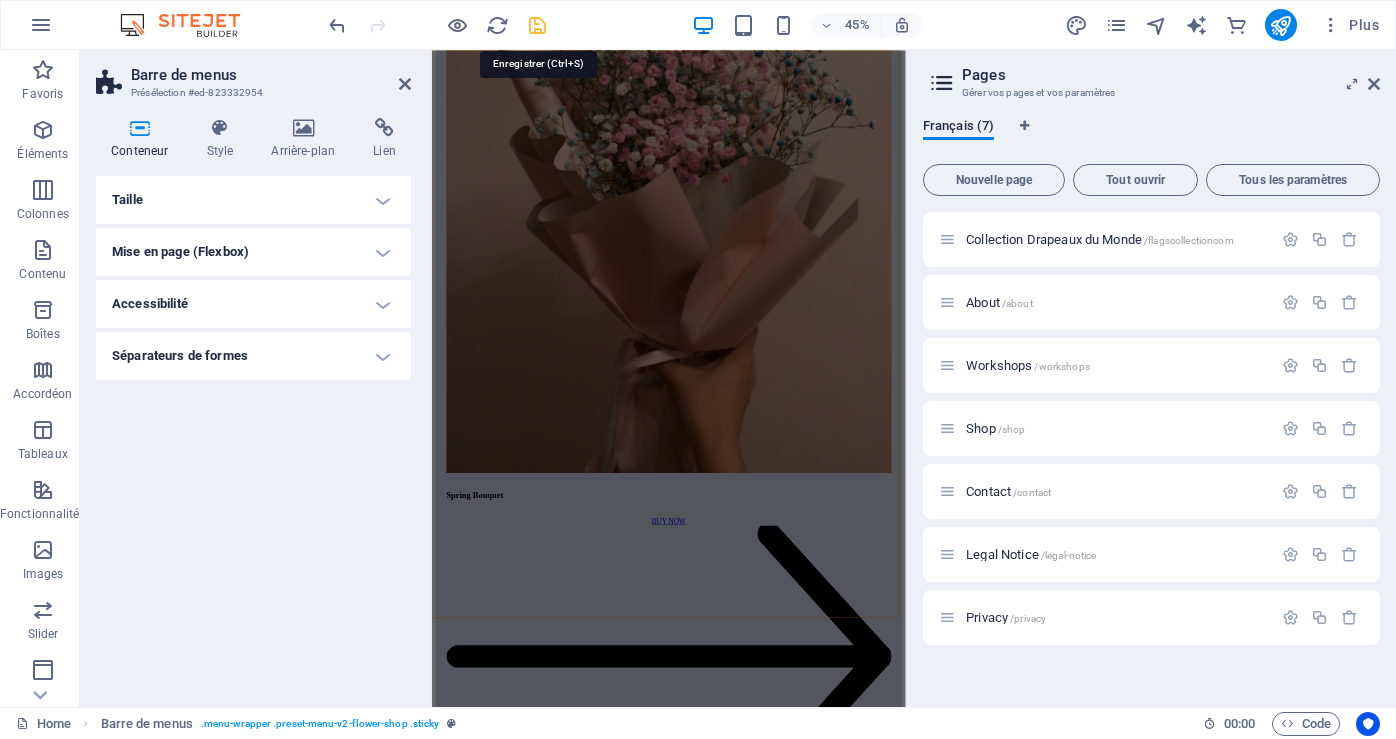 click at bounding box center [537, 25] 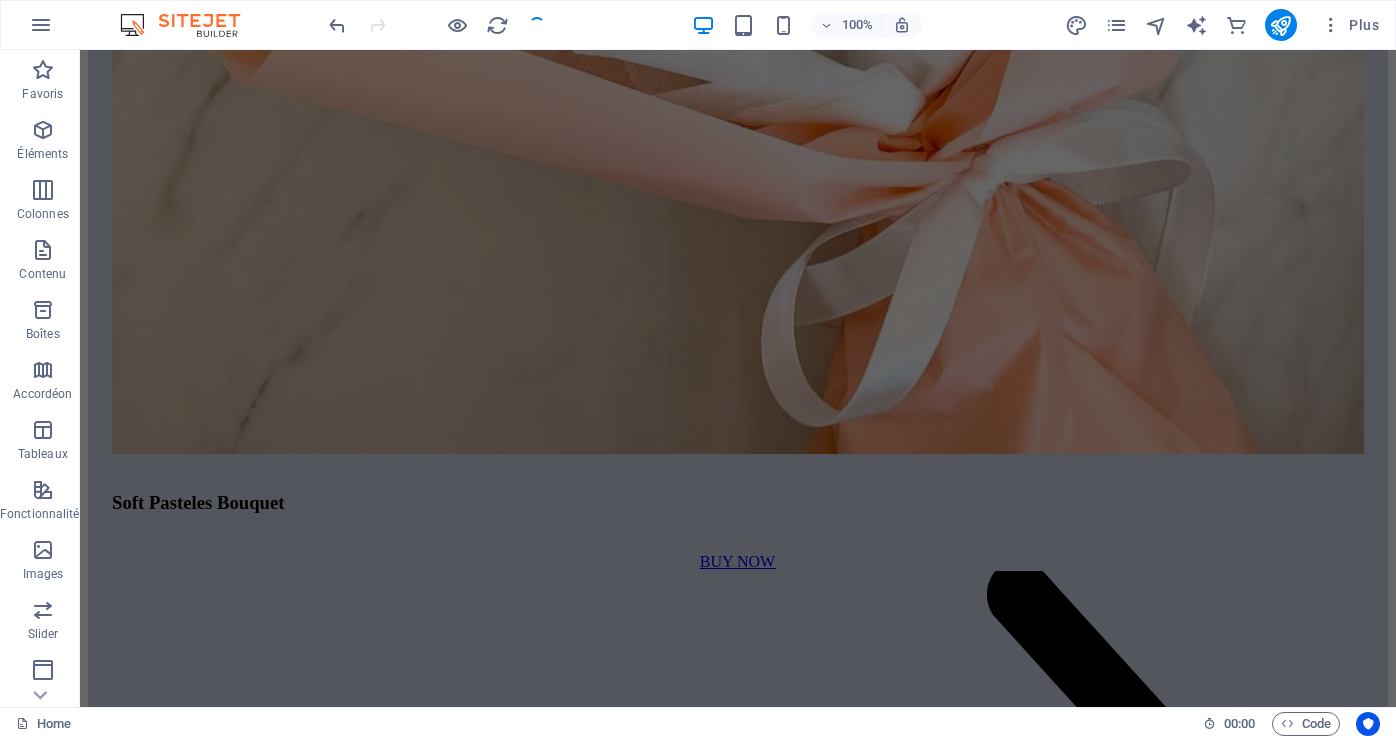 scroll, scrollTop: 8946, scrollLeft: 0, axis: vertical 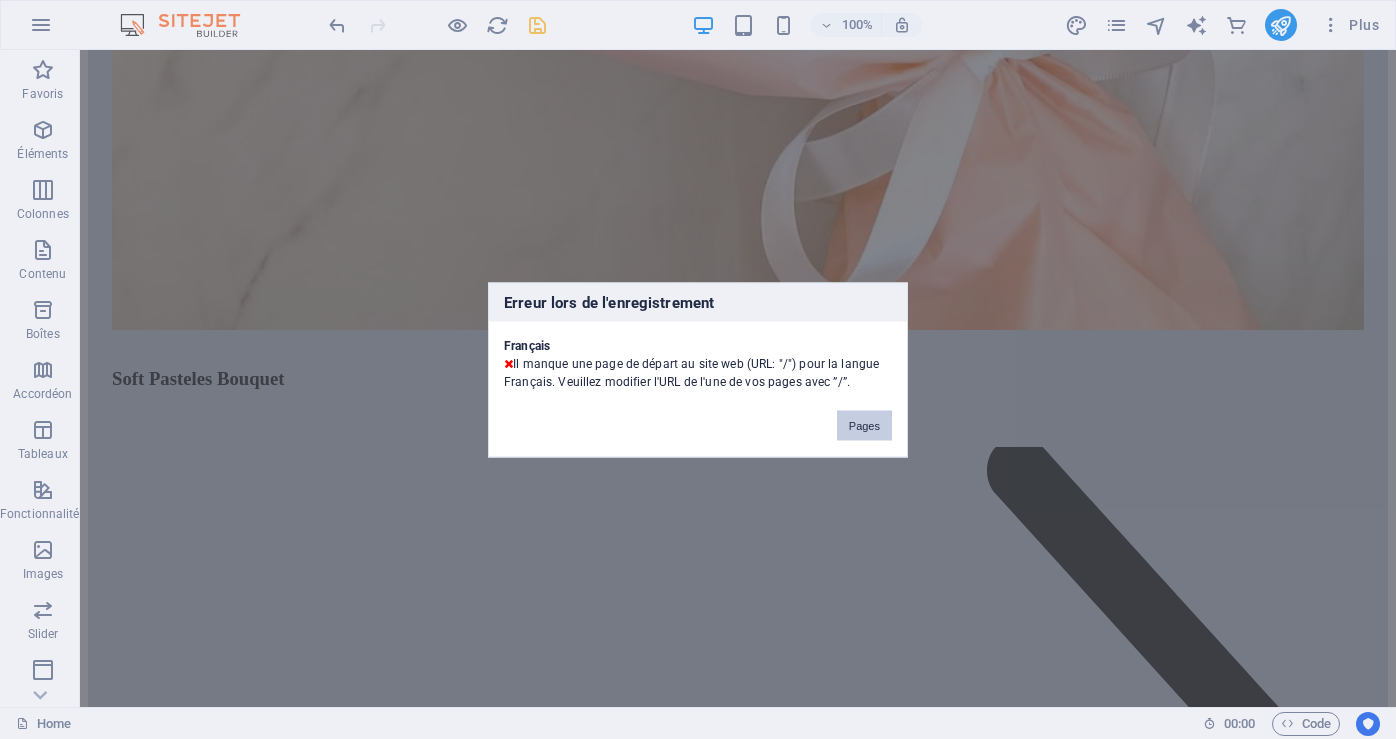 click on "Pages" at bounding box center [864, 425] 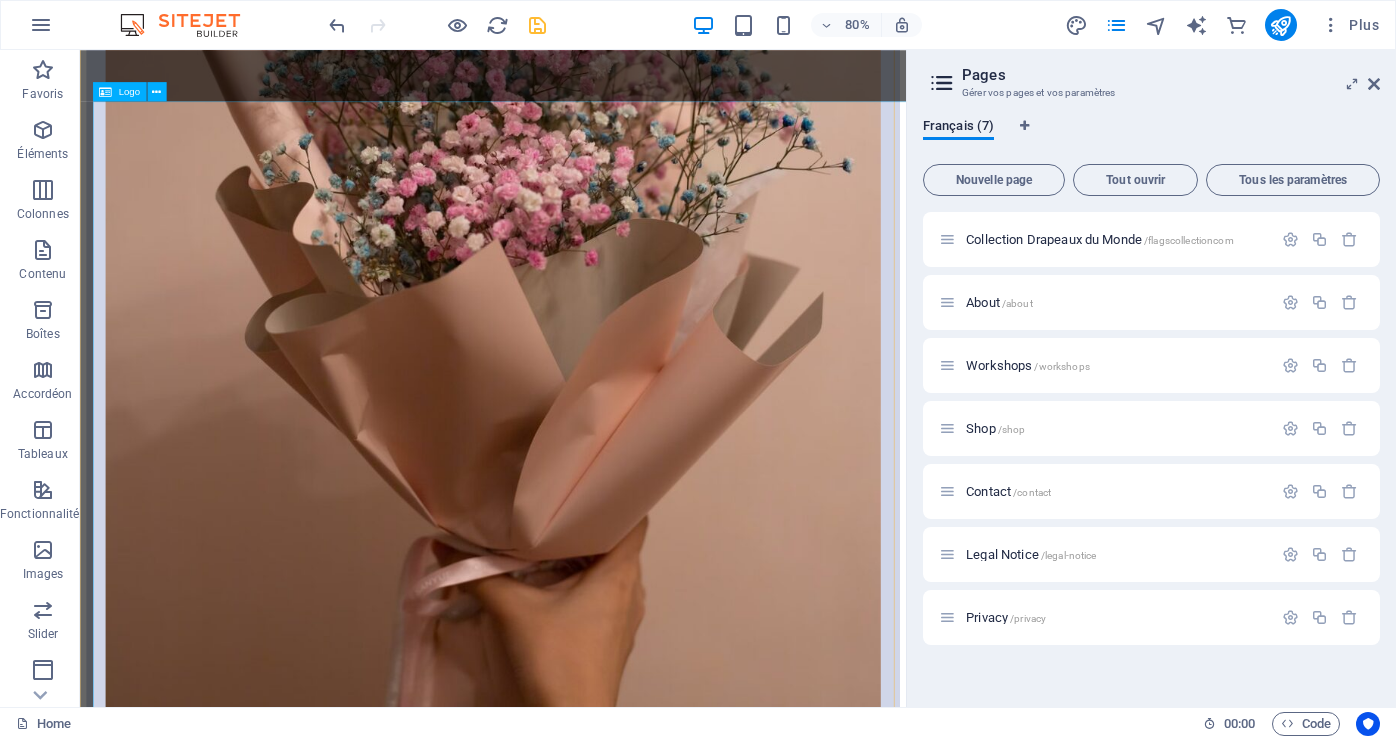 scroll, scrollTop: 8837, scrollLeft: 0, axis: vertical 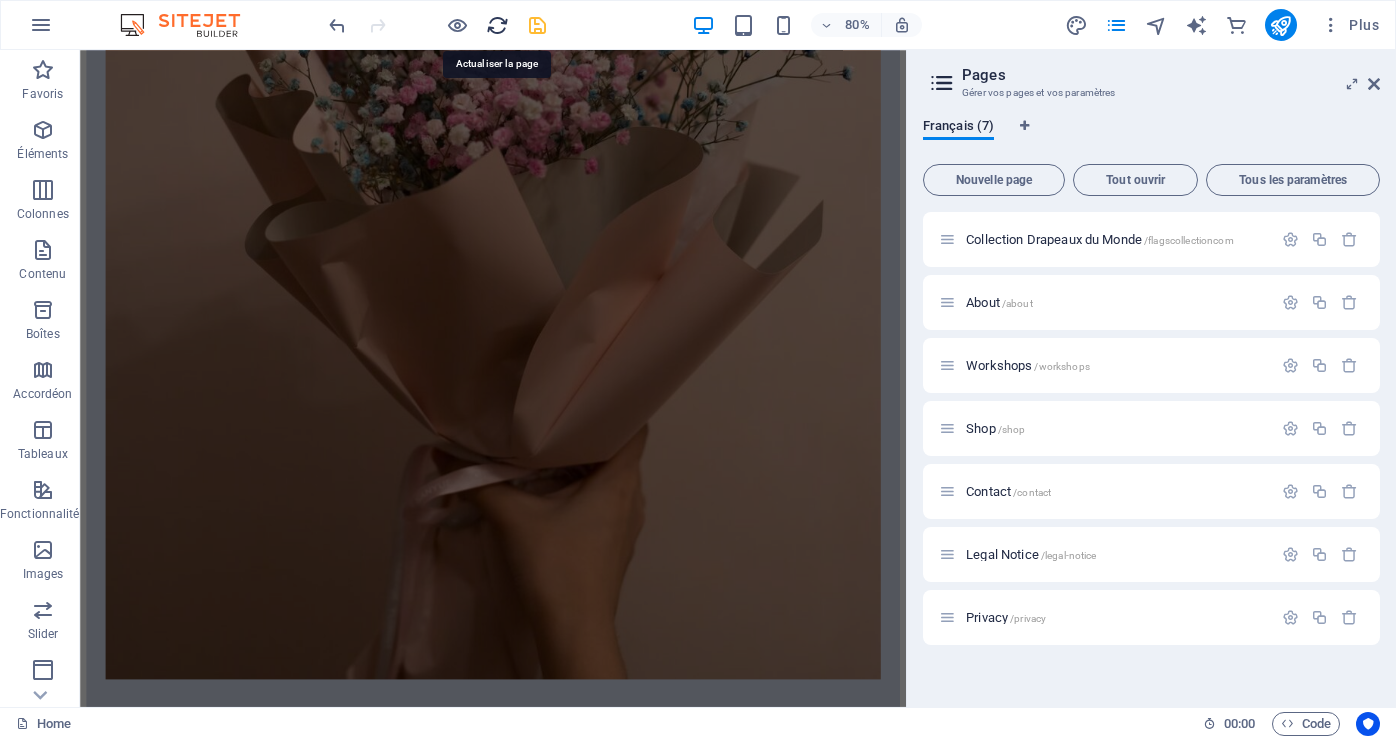 click at bounding box center [497, 25] 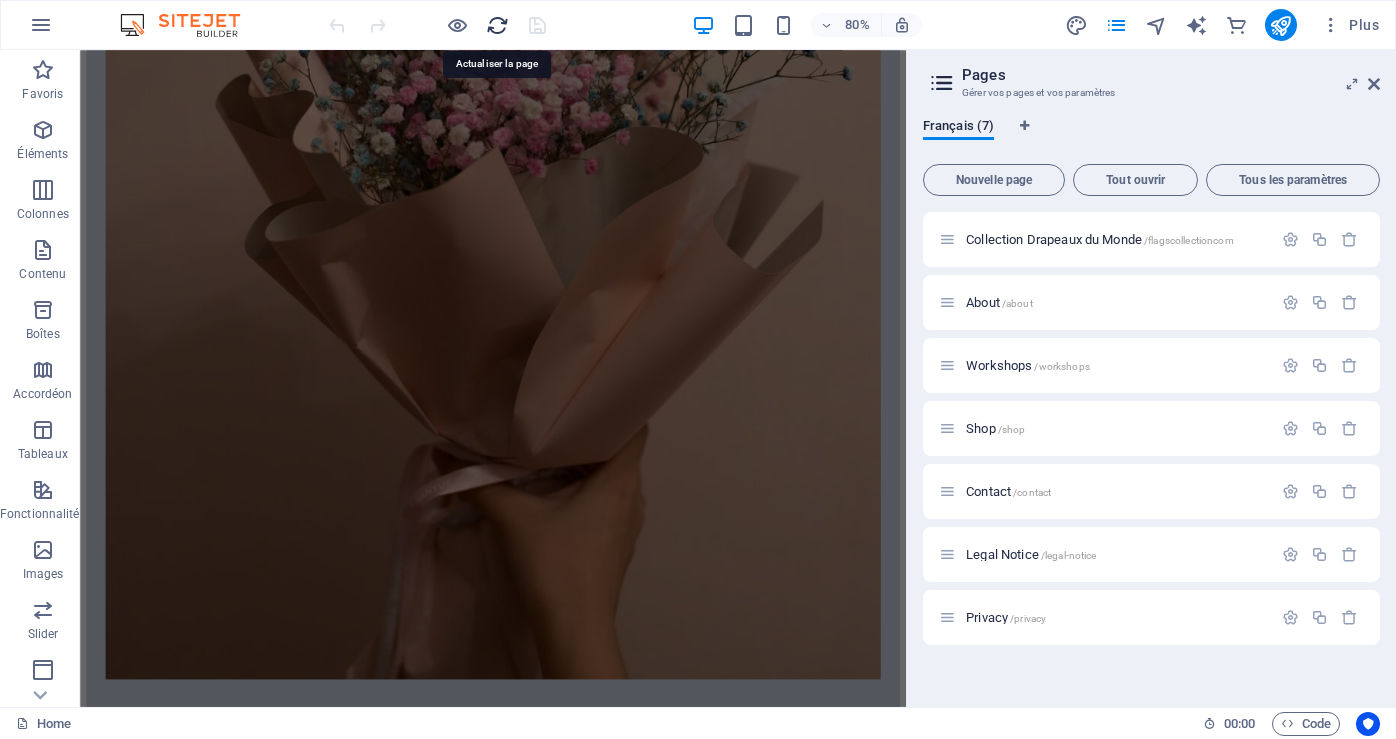 click at bounding box center (497, 25) 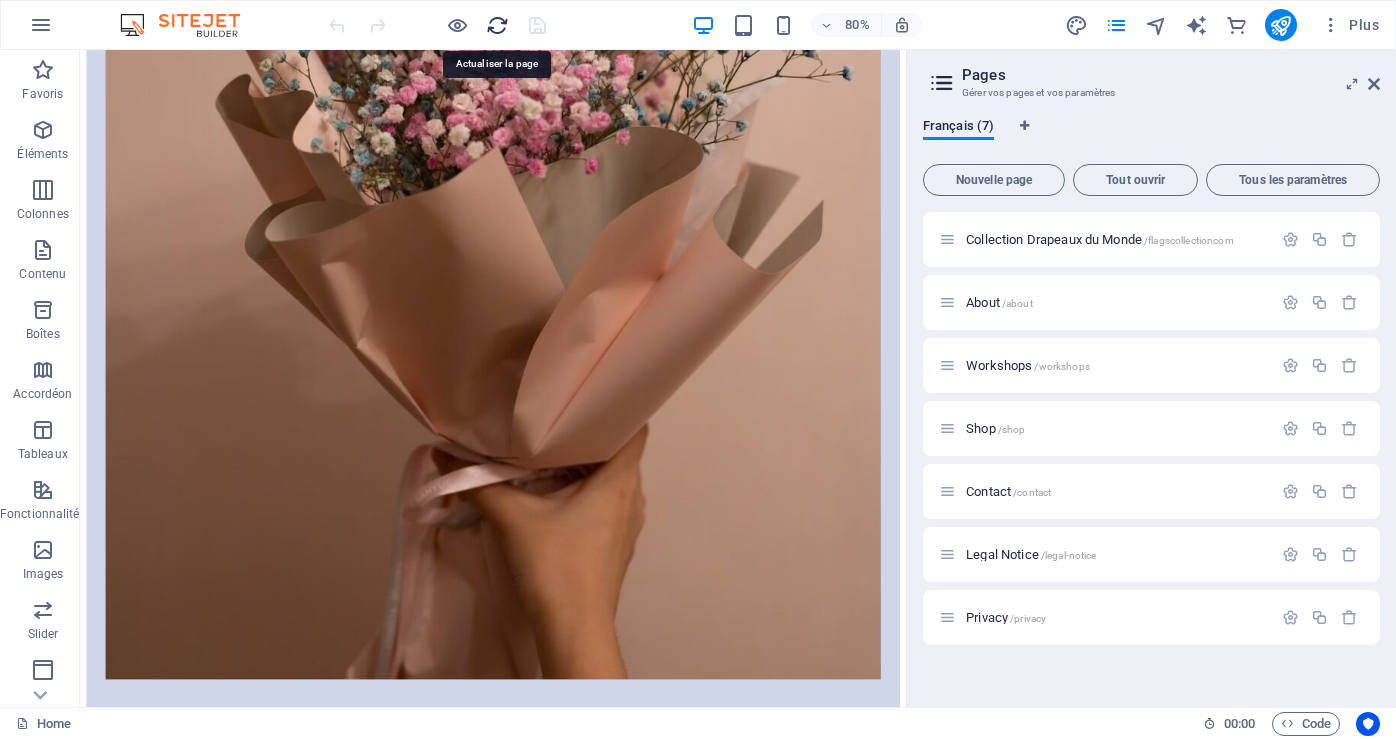 click at bounding box center (497, 25) 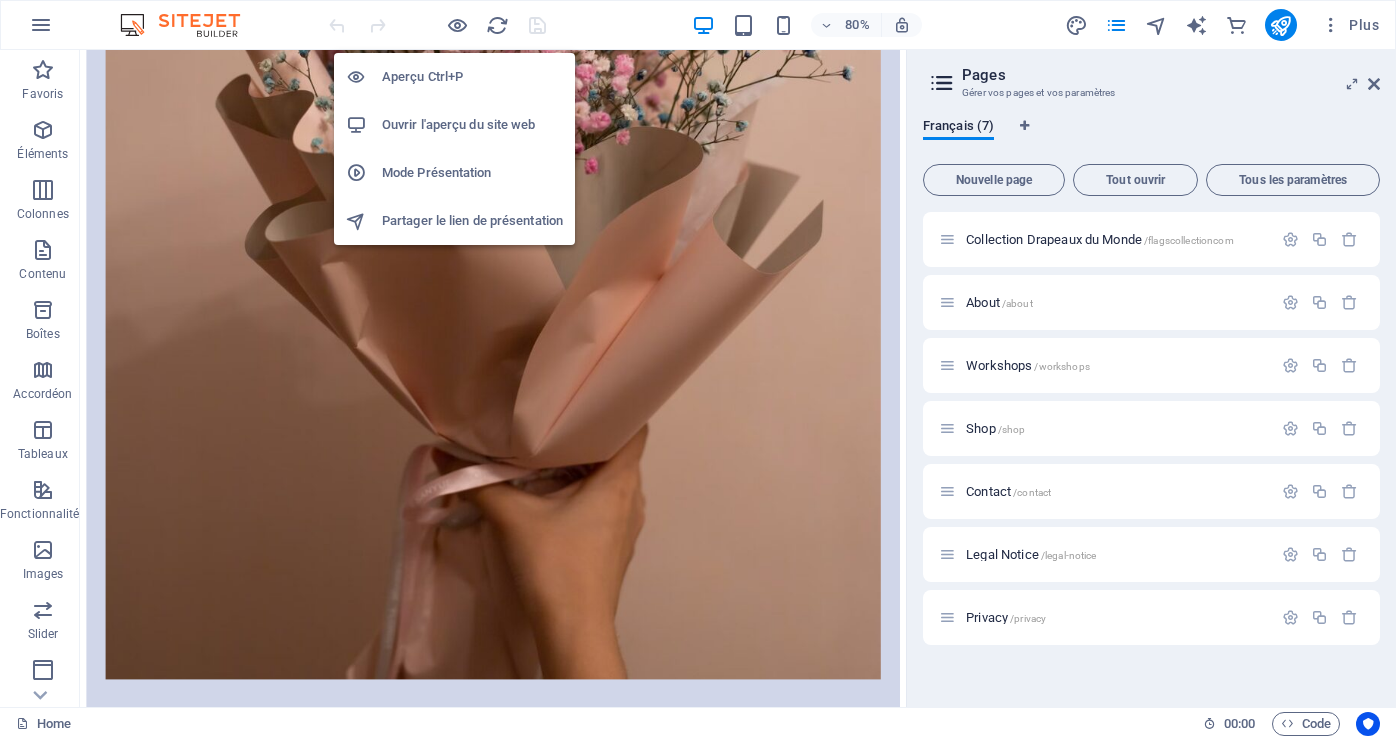 click on "Partager le lien de présentation" at bounding box center [472, 221] 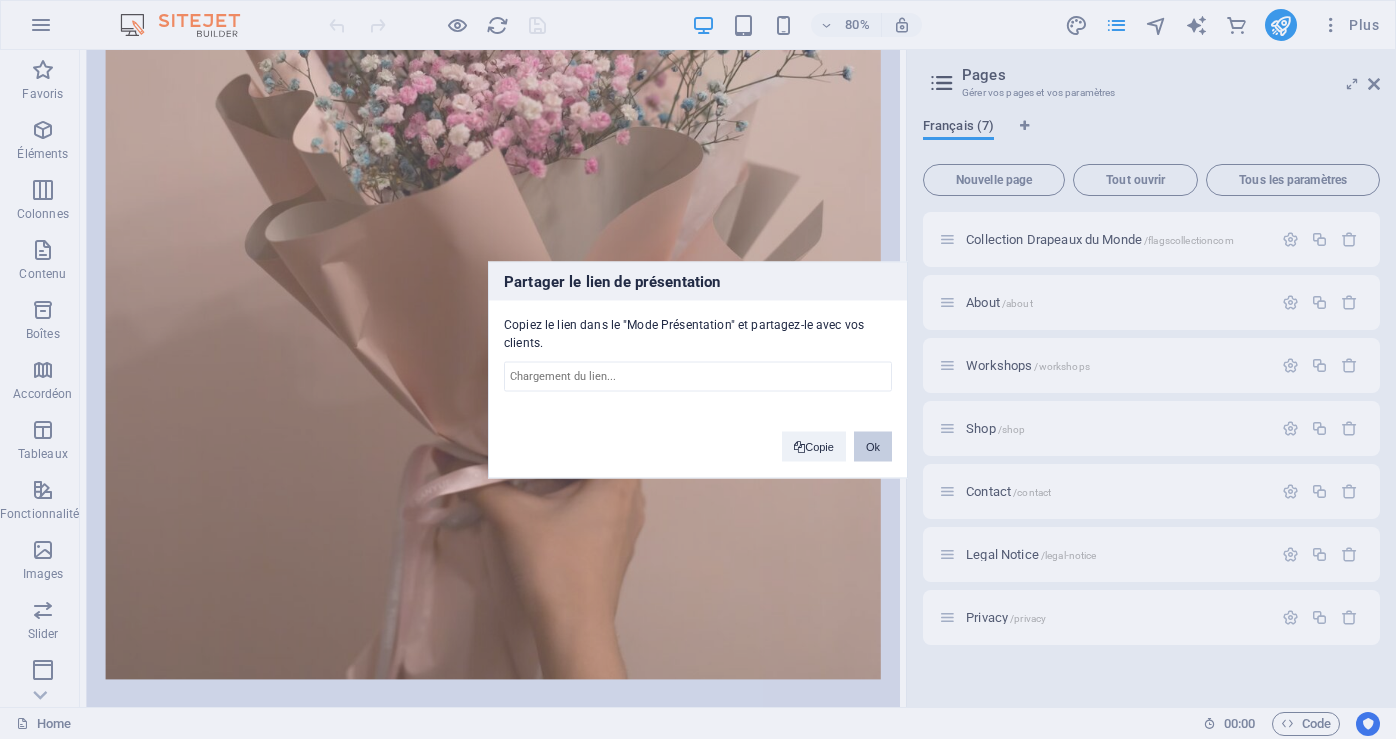 type on "https://cms.sitehub.io/presentation/1862010/14838a4086a356394e8f68fb188977458e9d487f511f98c4906dbb93c12d01e4" 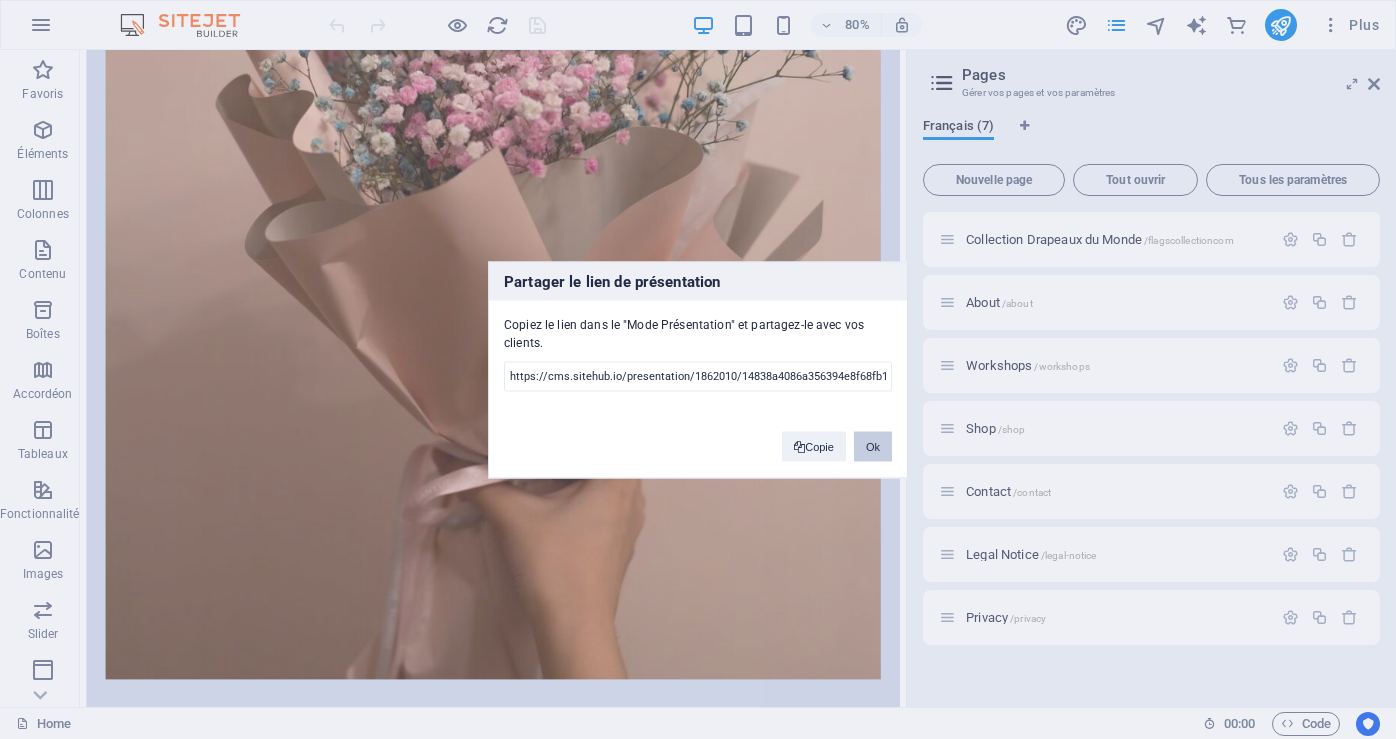 click on "Ok" at bounding box center (873, 446) 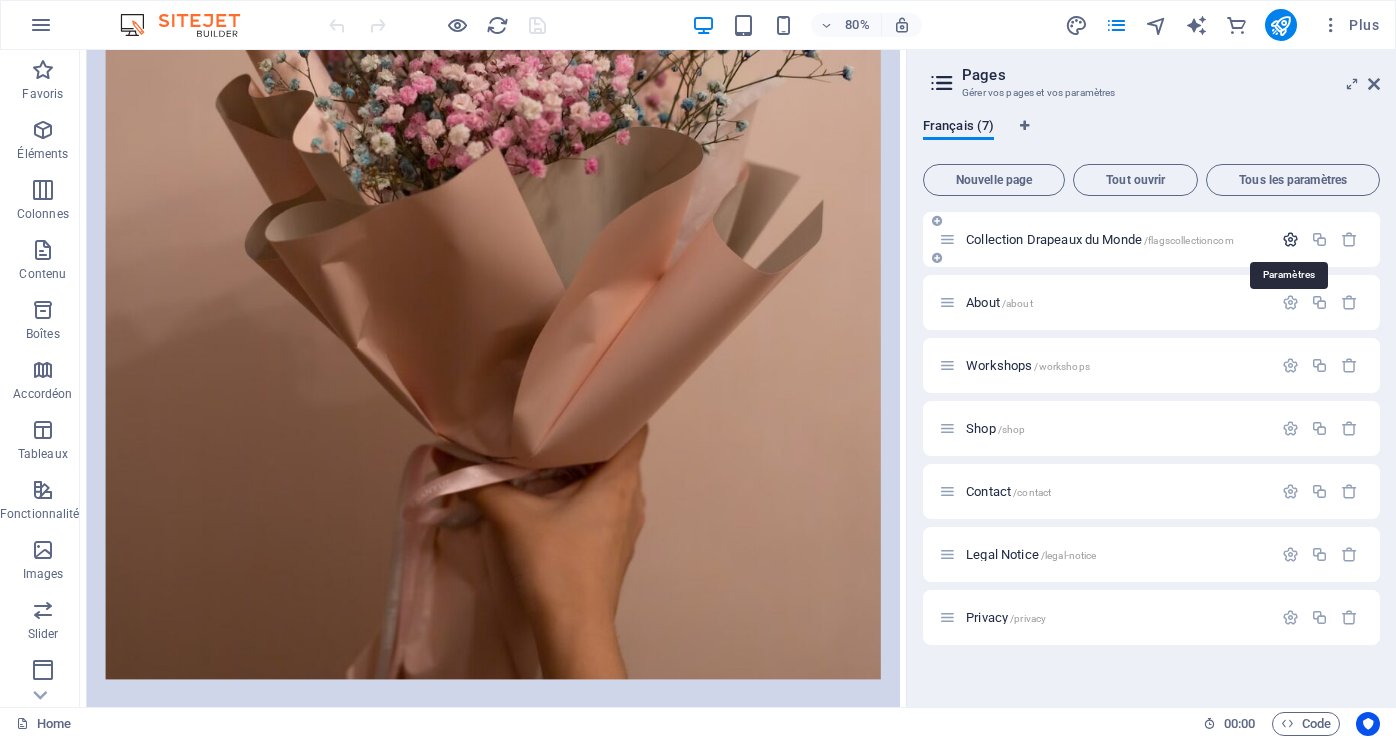 click at bounding box center (1290, 239) 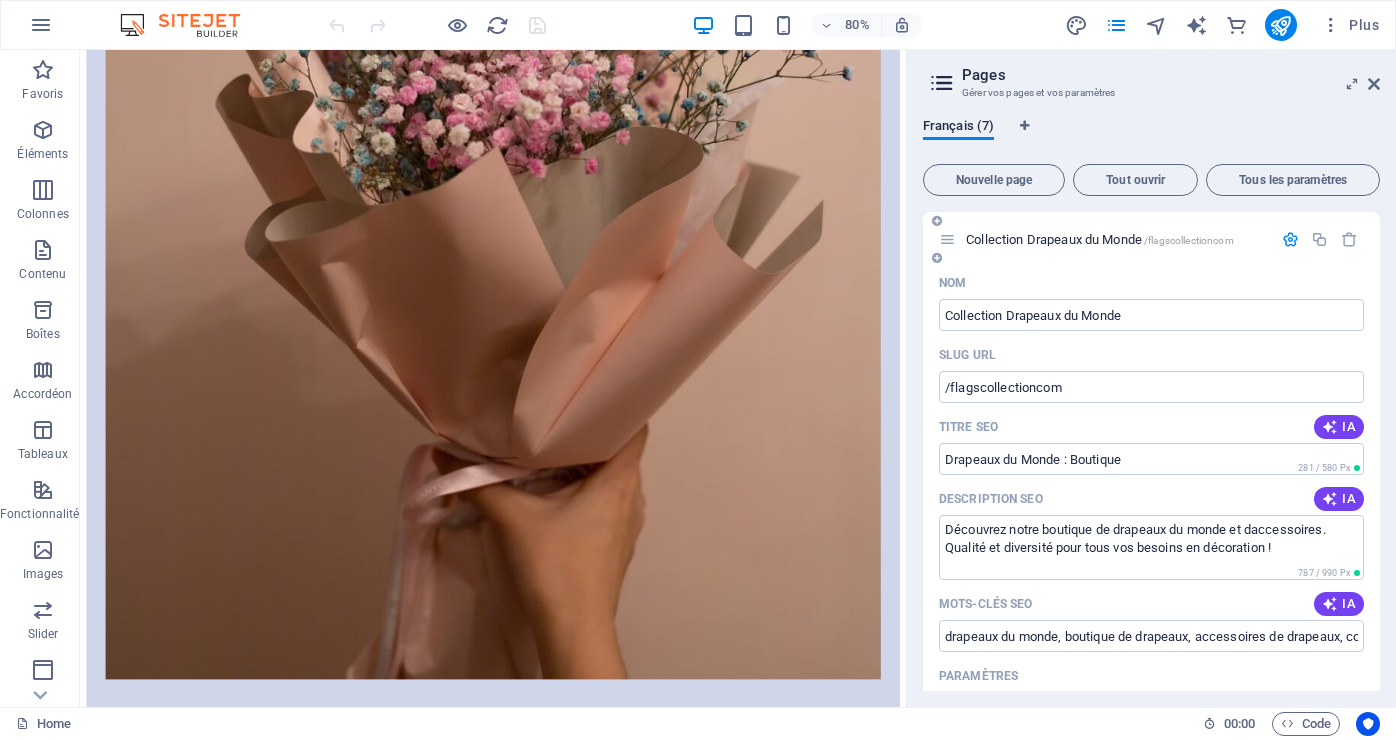 click on "IA" at bounding box center [1339, 427] 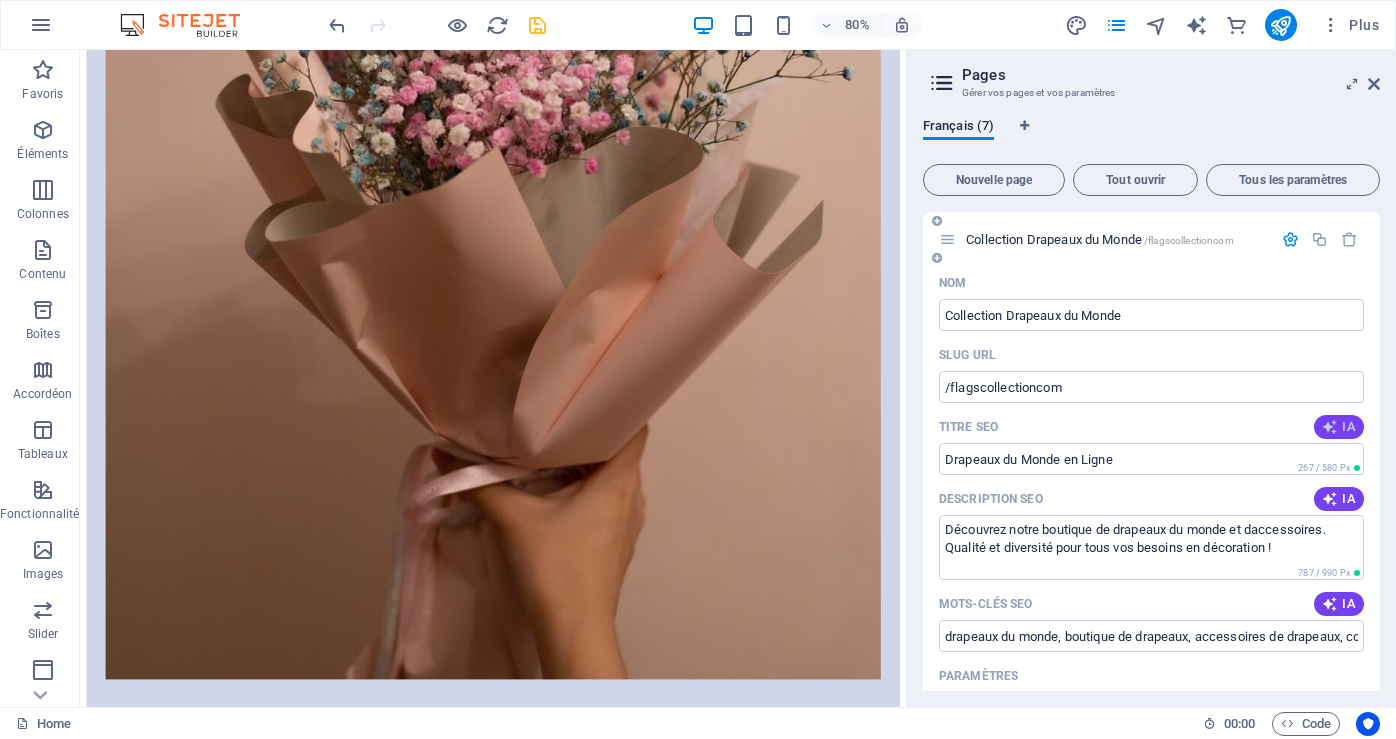 click at bounding box center [1330, 427] 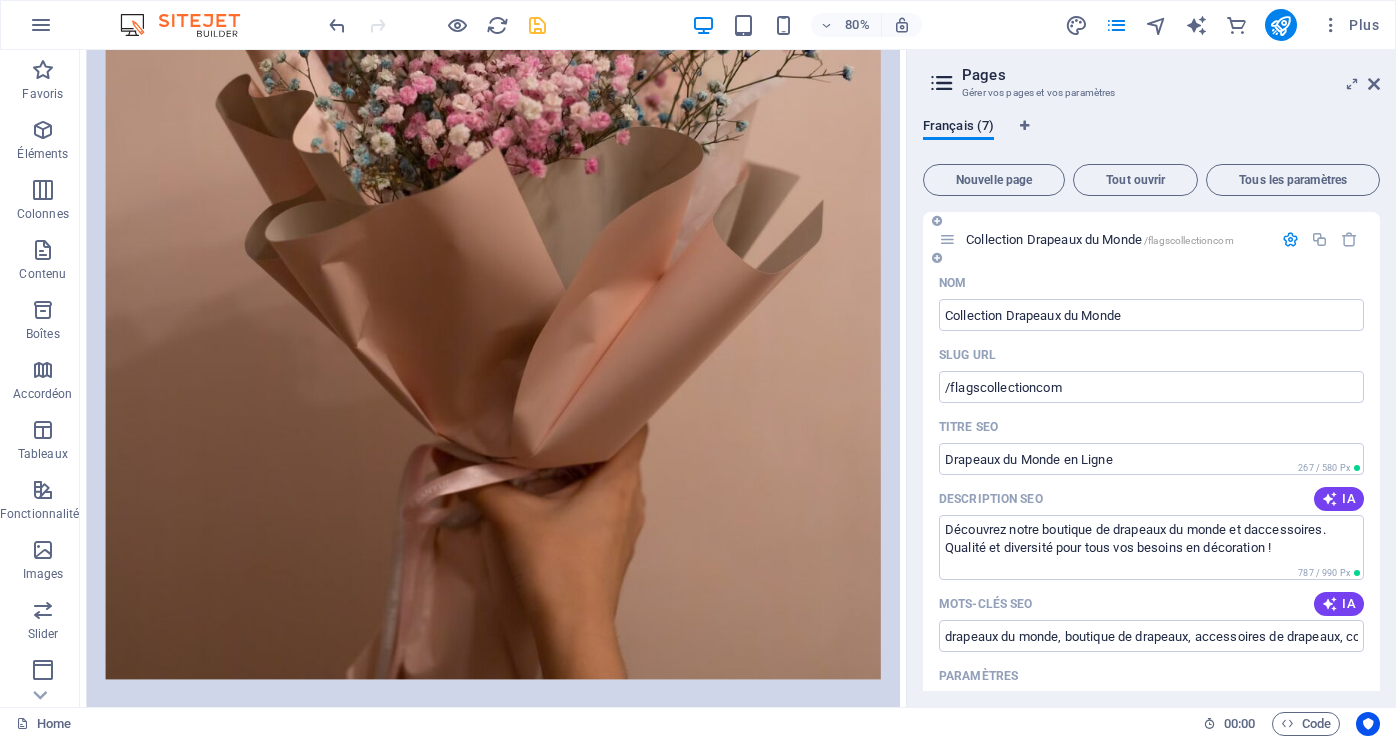 type on "**Drapeaux du Monde - Boutique**" 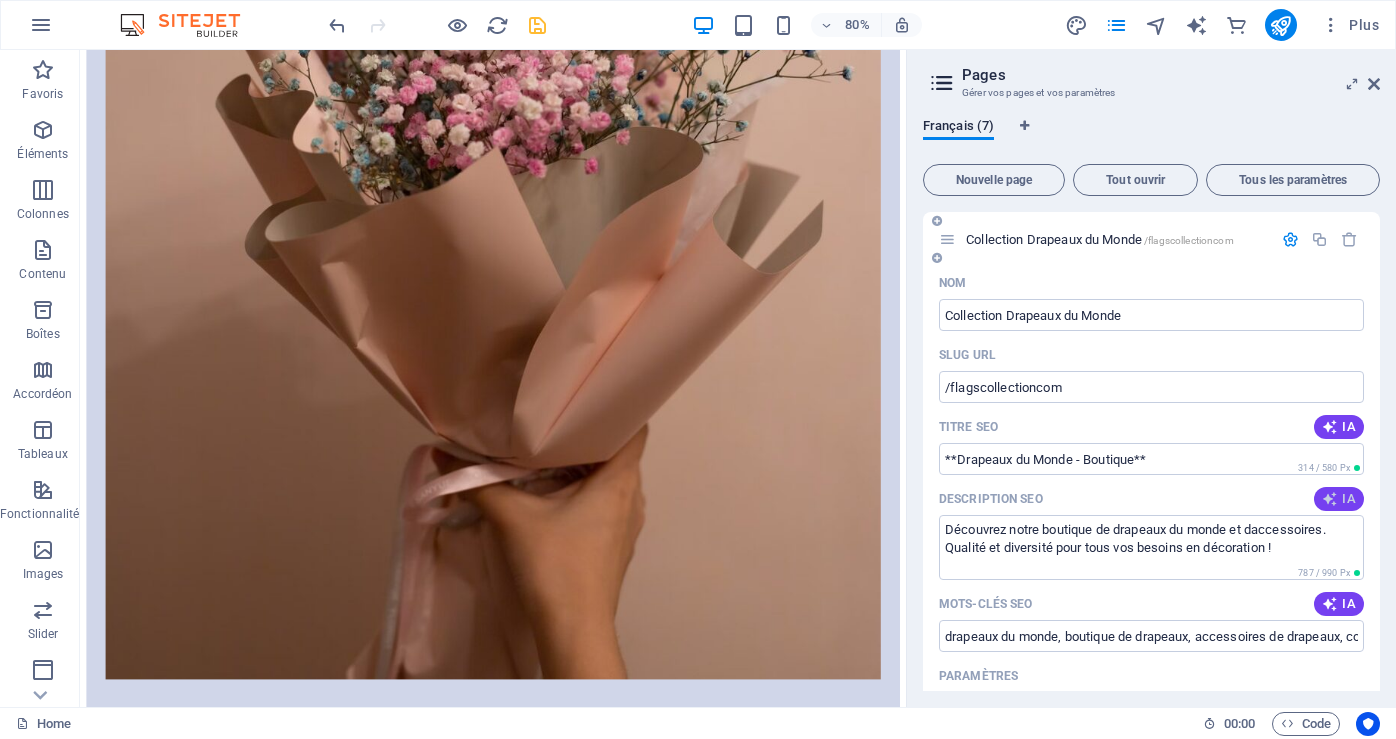 click on "IA" at bounding box center [1339, 499] 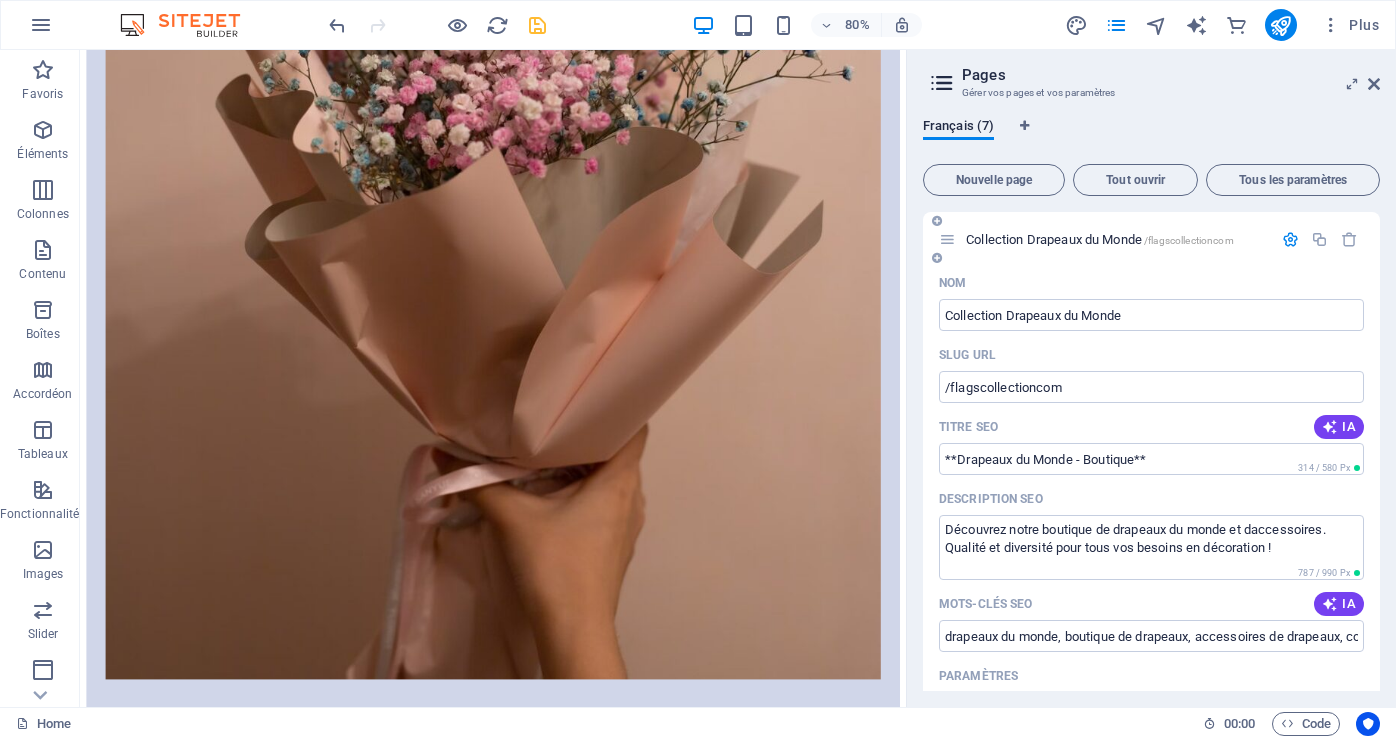 type on "Découvrez notre collection de drapeaux du monde et accessoires. Magasinez des drapeaux uniques pour toutes vos occasions spéciales !" 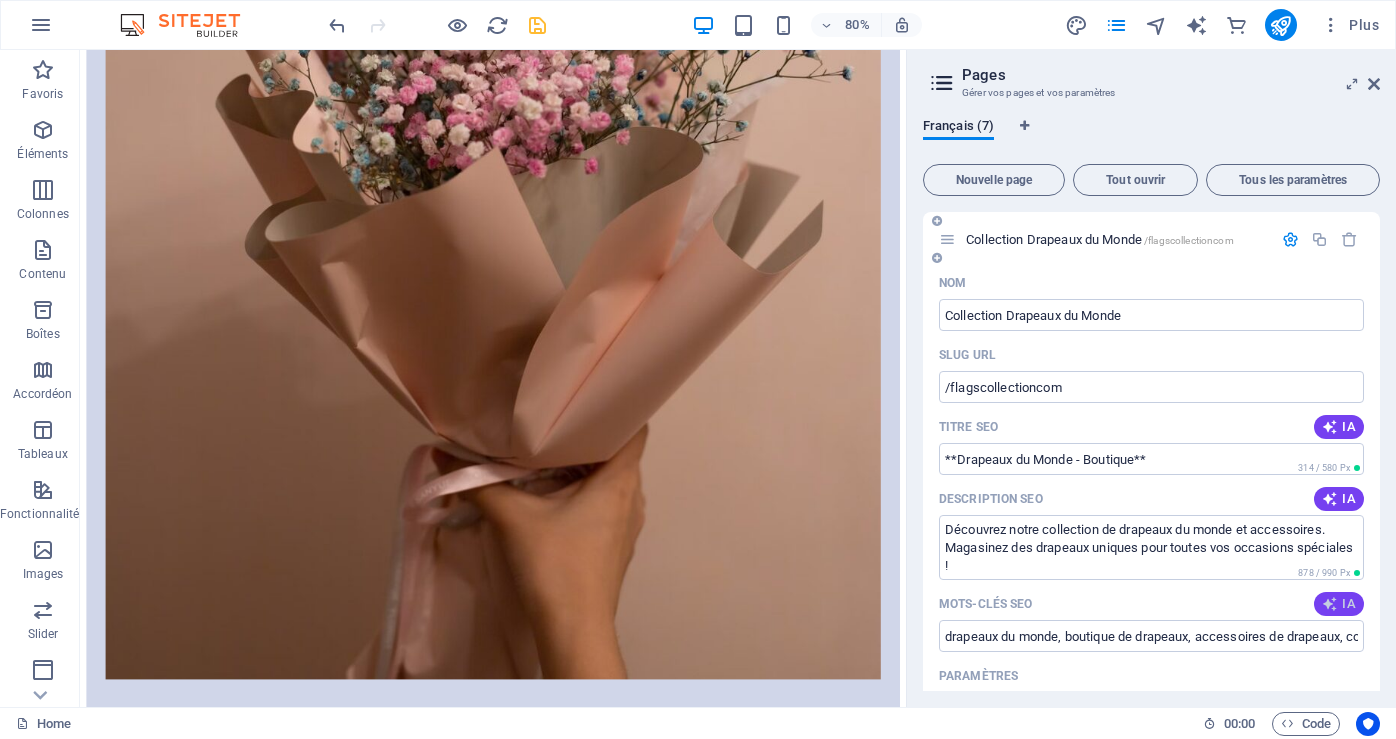 click at bounding box center [1330, 604] 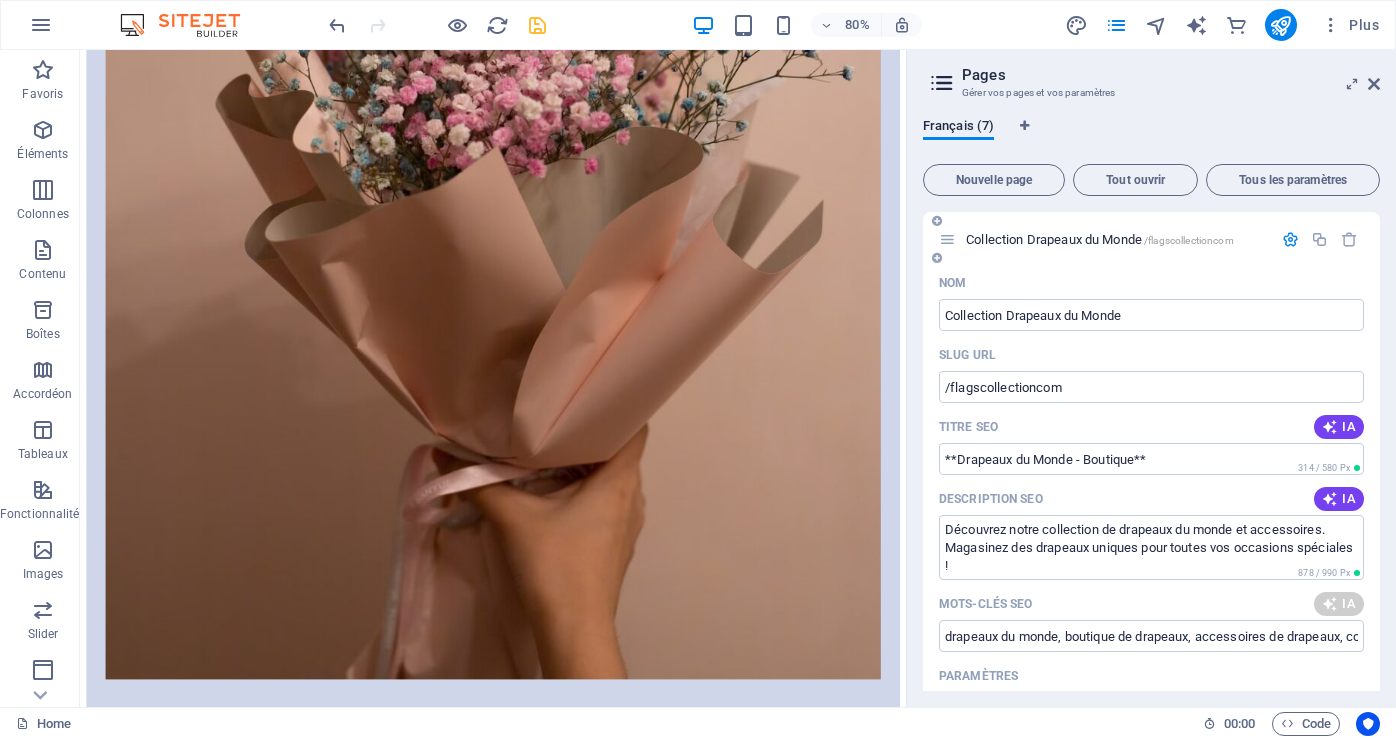 type on "drapeaux du monde, boutique de drapeaux, accessoires de drapeaux, magasin de drapeaux, décoration événementielle, commandes de fleurs" 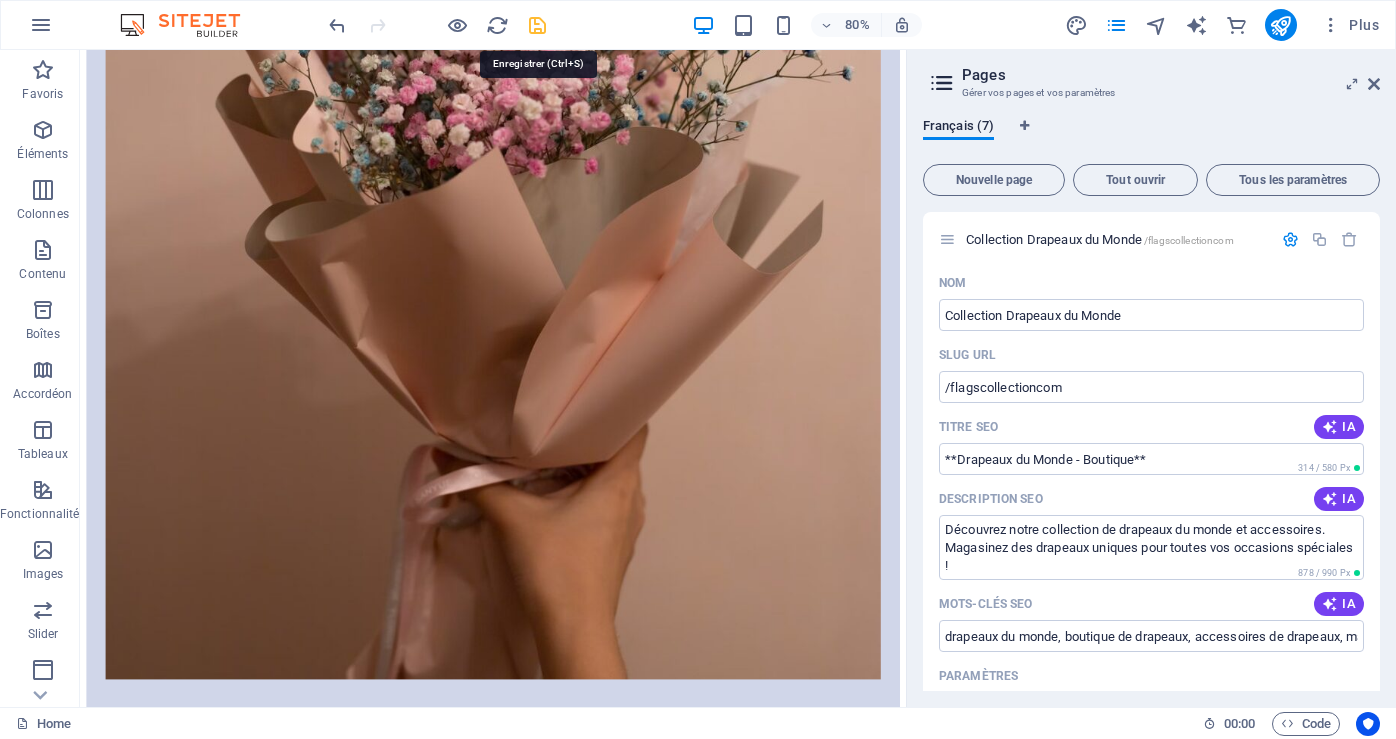 click at bounding box center [537, 25] 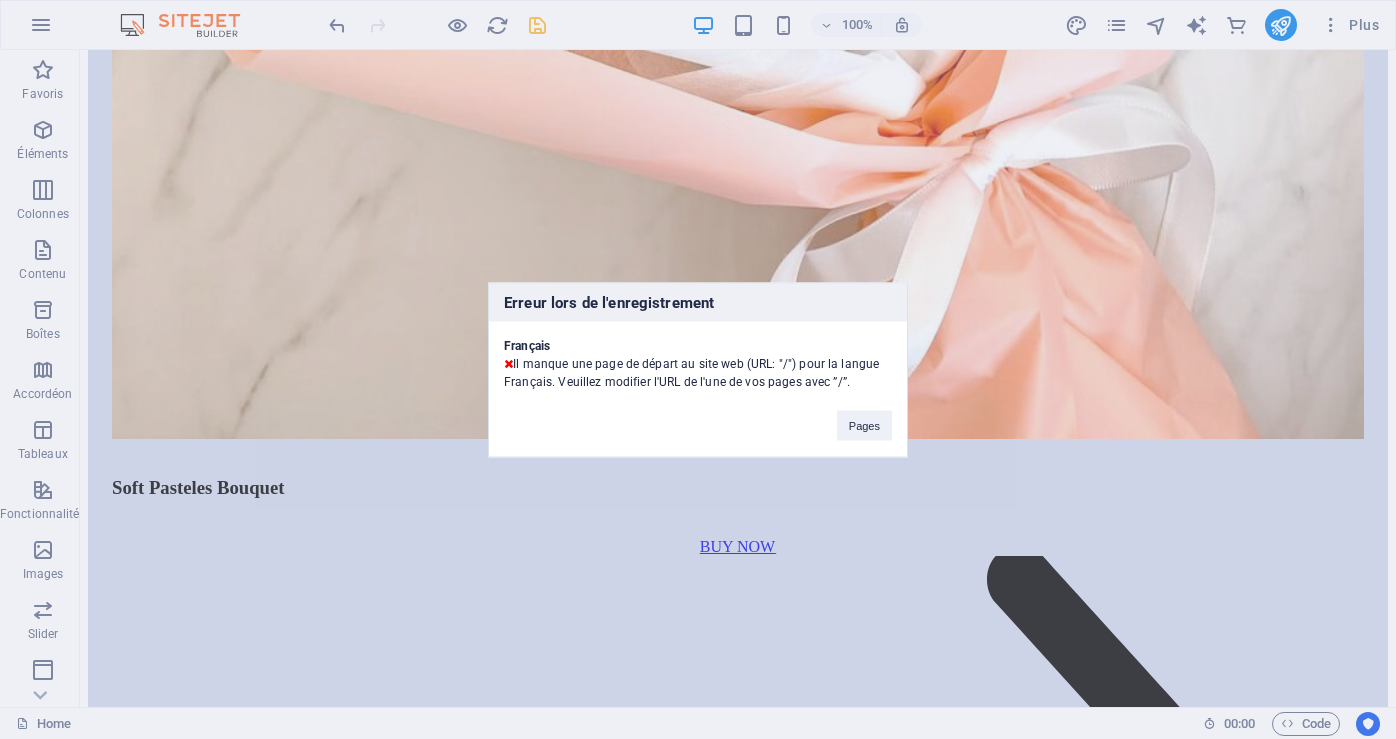 click on "Erreur lors de l'enregistrement Français  Il manque une page de départ au site web (URL: "/") pour la langue Français. Veuillez modifier l'URL de l'une de vos pages avec ”/”. Pages" at bounding box center [698, 369] 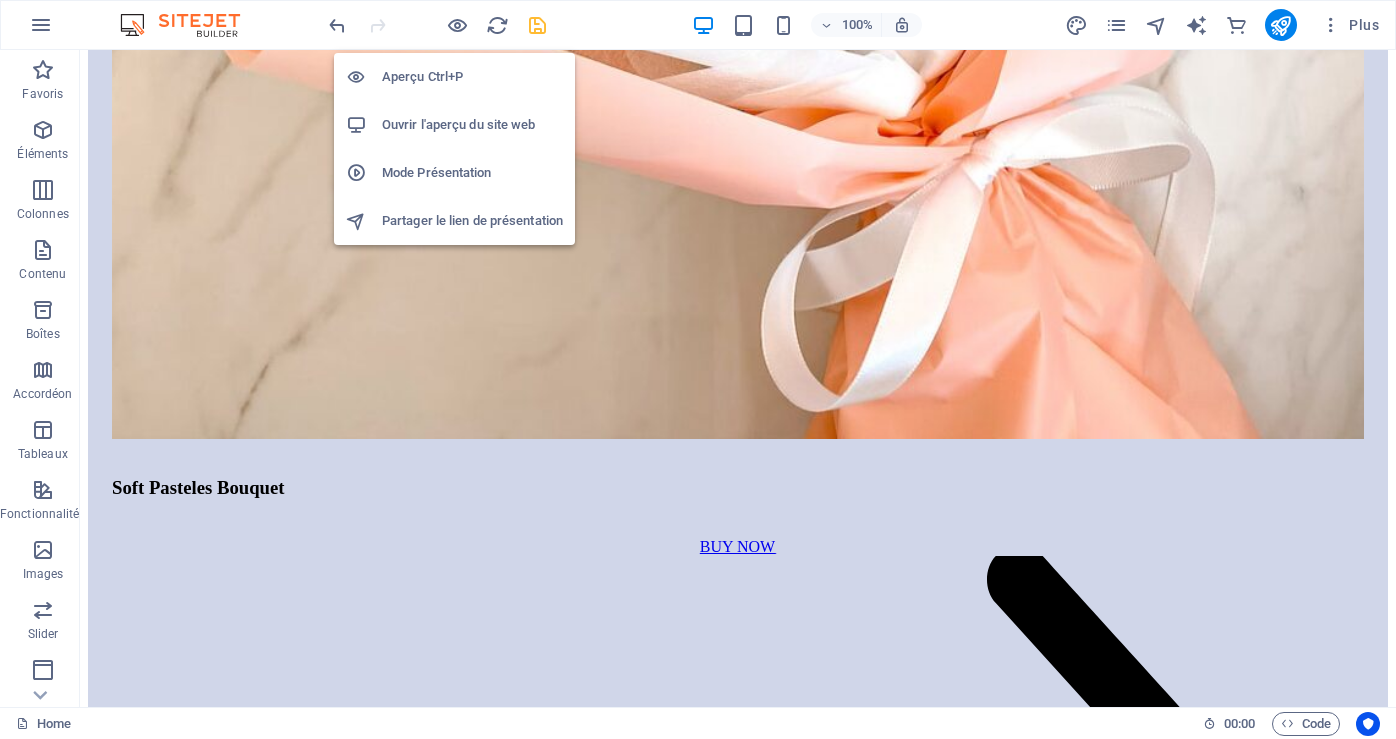 click on "Ouvrir l'aperçu du site web" at bounding box center (472, 125) 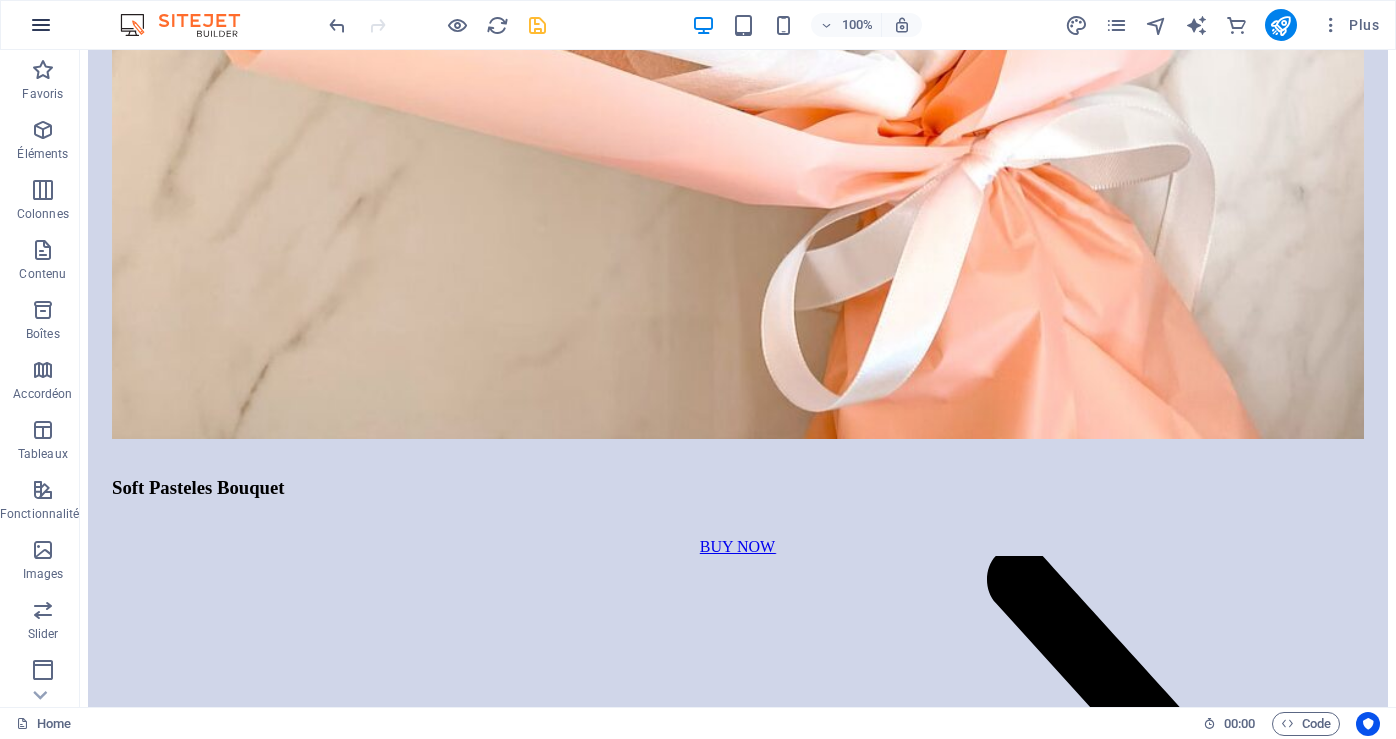 click at bounding box center [41, 25] 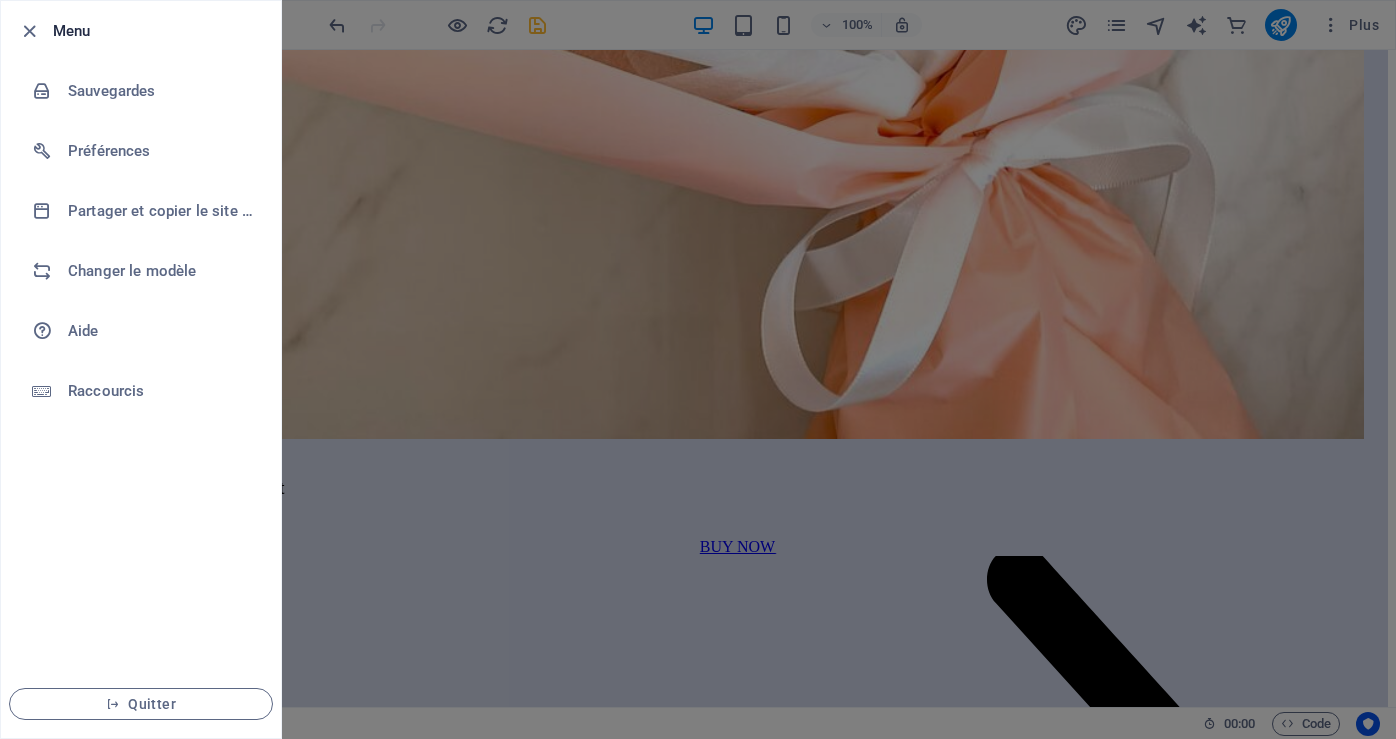 click on "Menu" at bounding box center (159, 31) 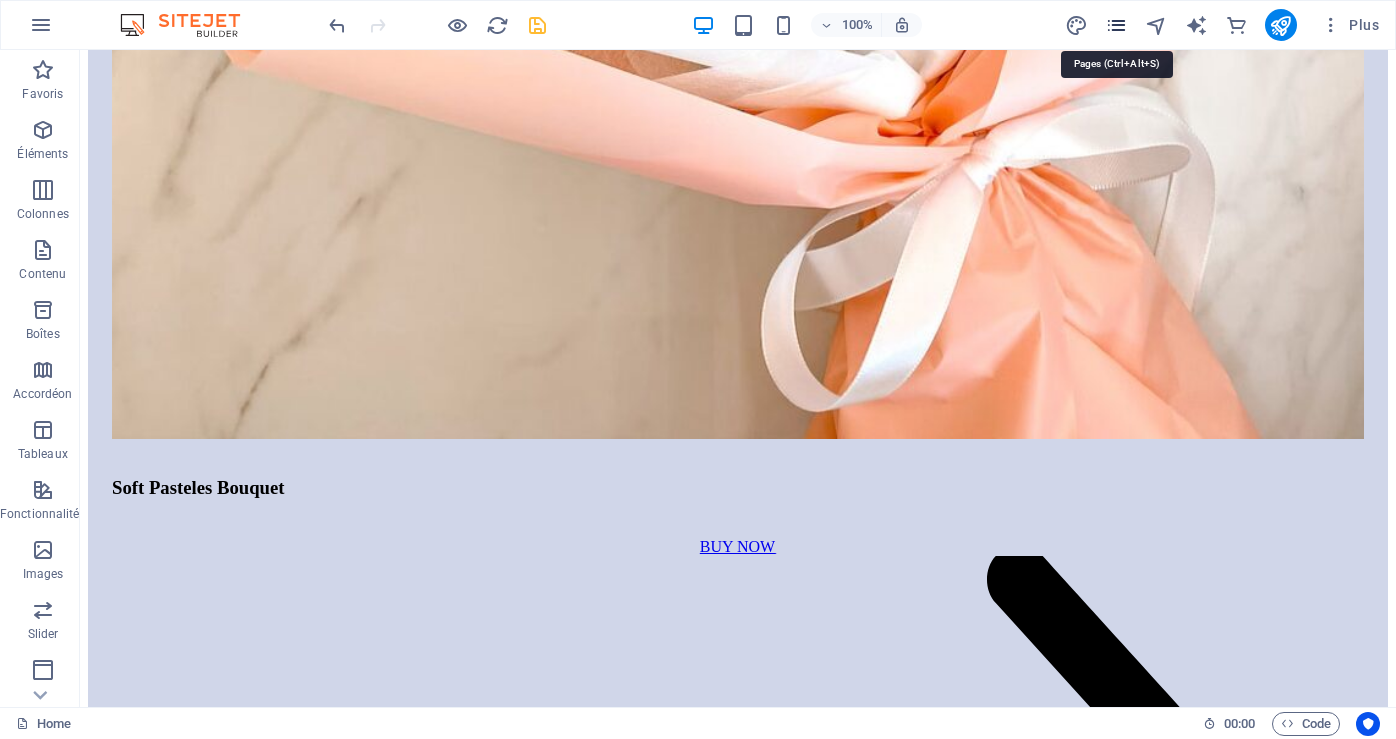 click at bounding box center [1116, 25] 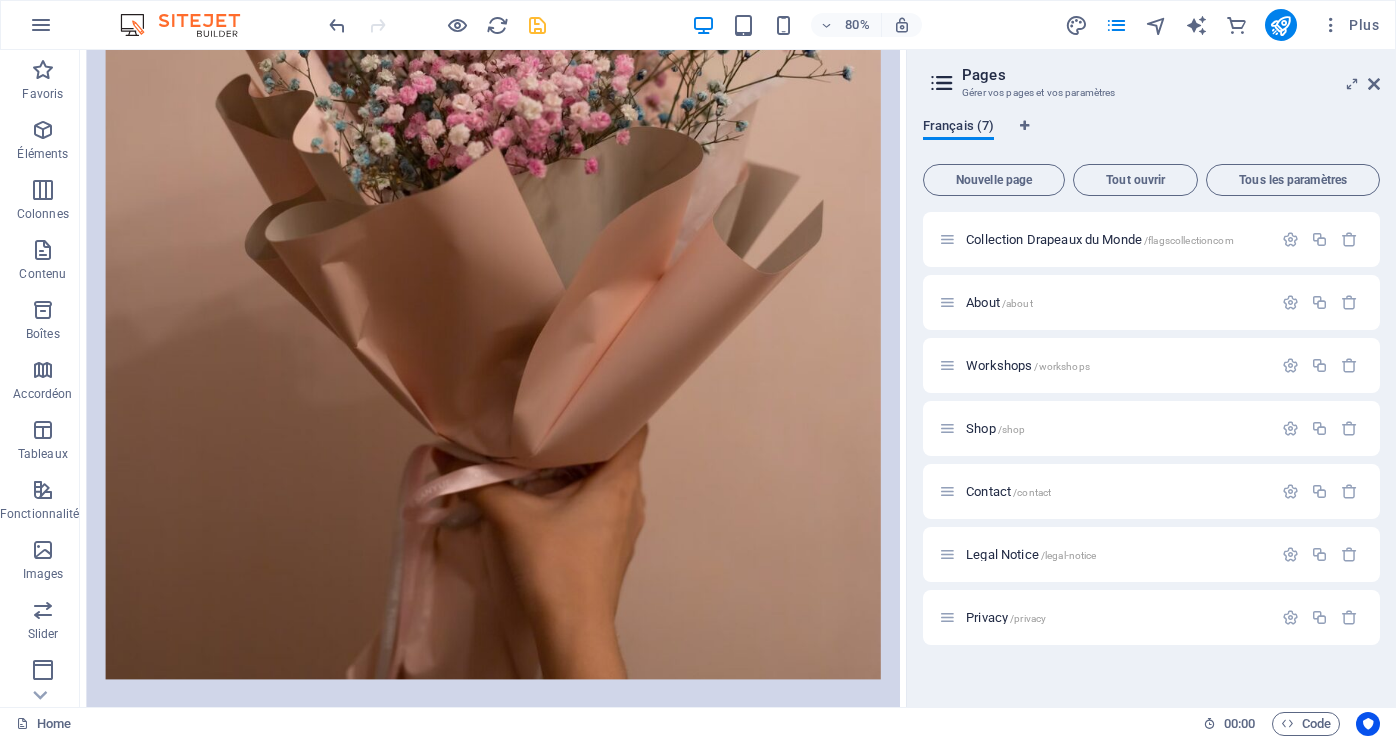 click on "Français (7)" at bounding box center [958, 128] 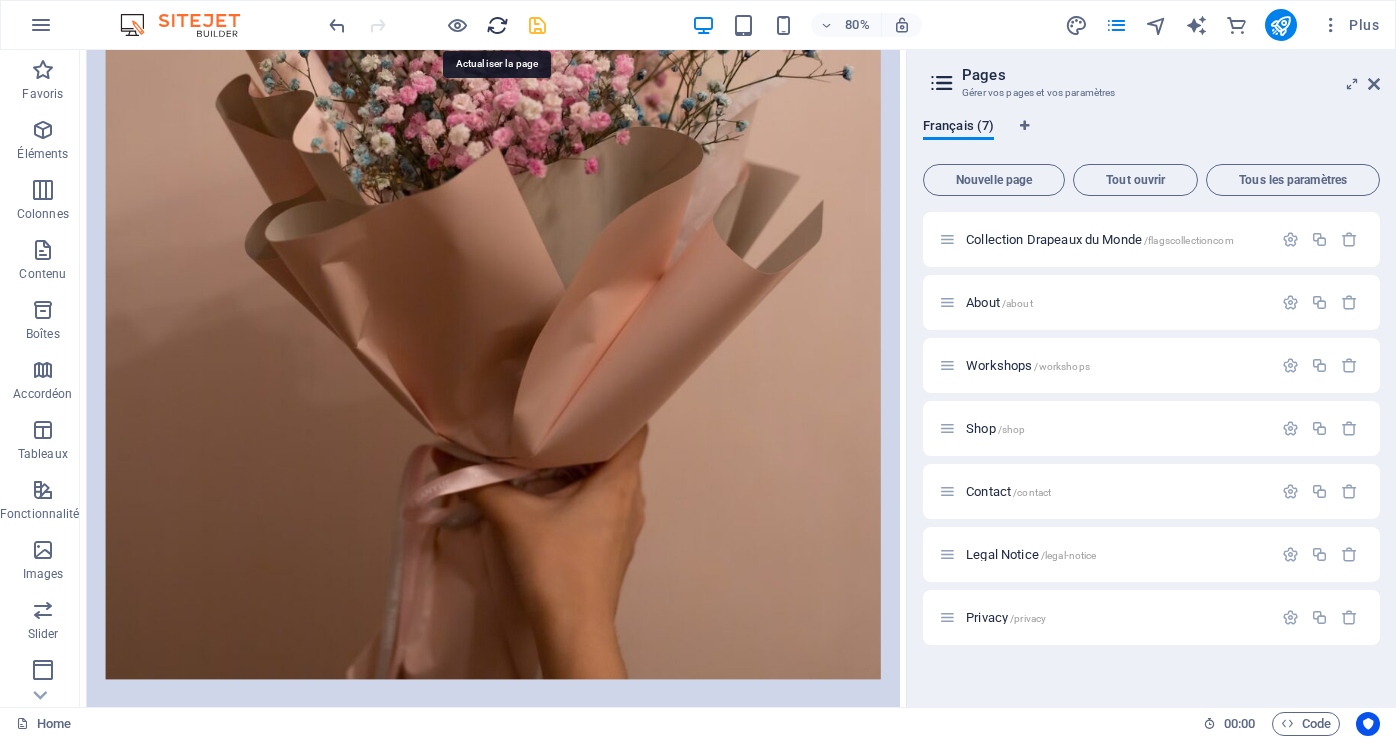 click at bounding box center (497, 25) 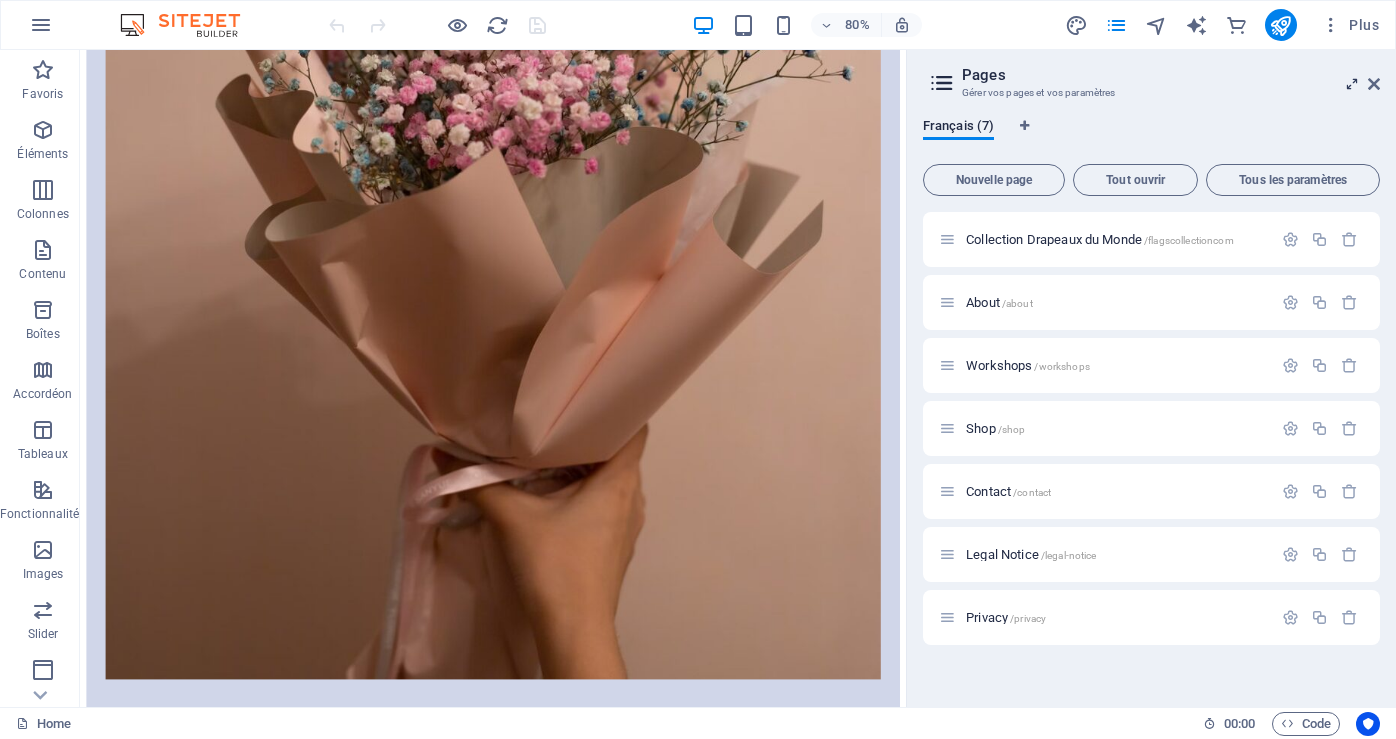 click at bounding box center (1352, 84) 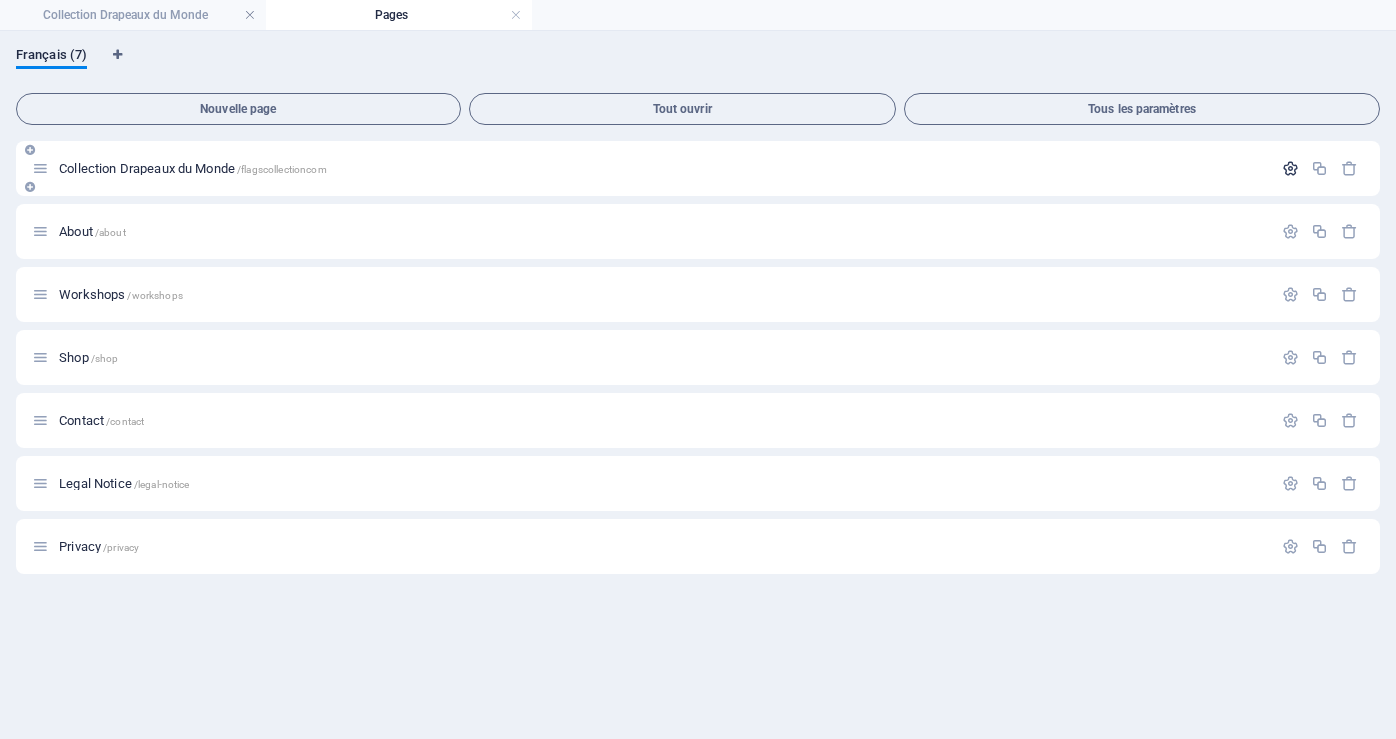 click at bounding box center [1290, 168] 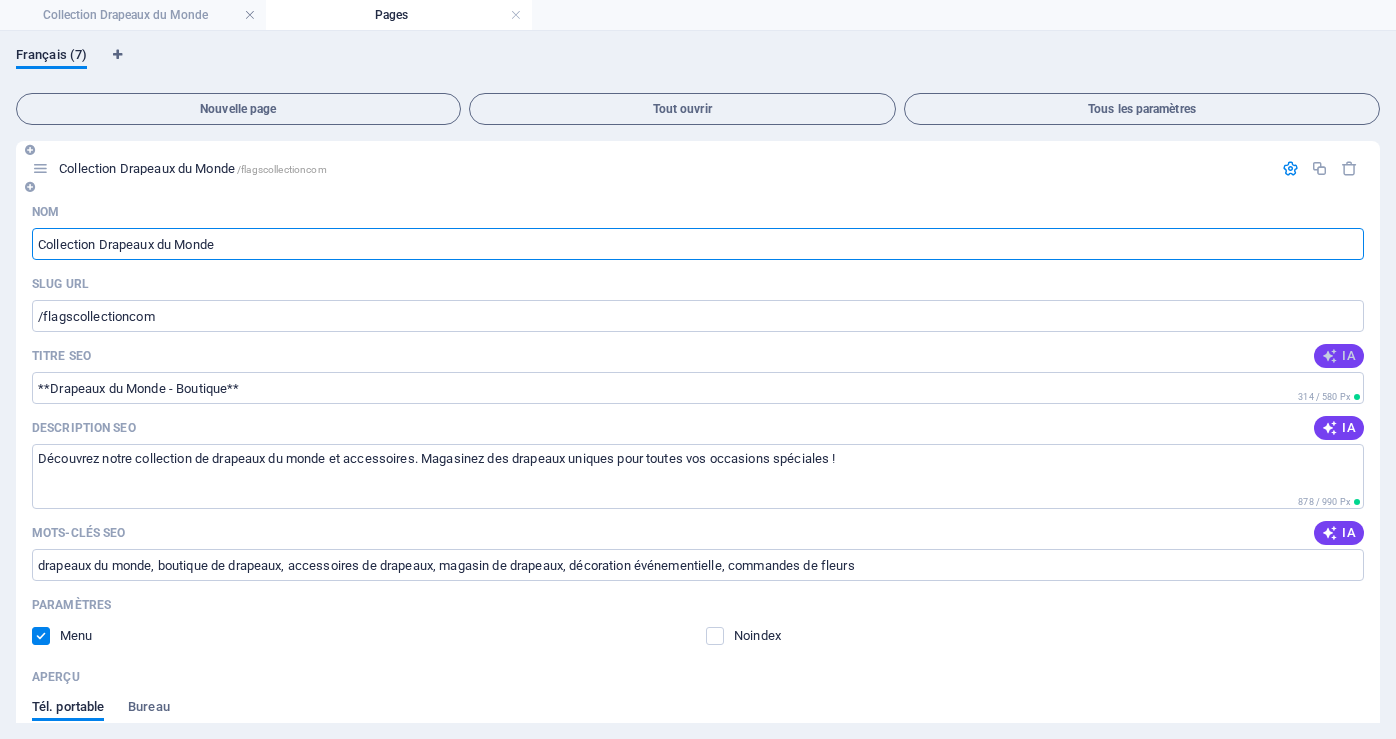 click on "IA" at bounding box center (1339, 356) 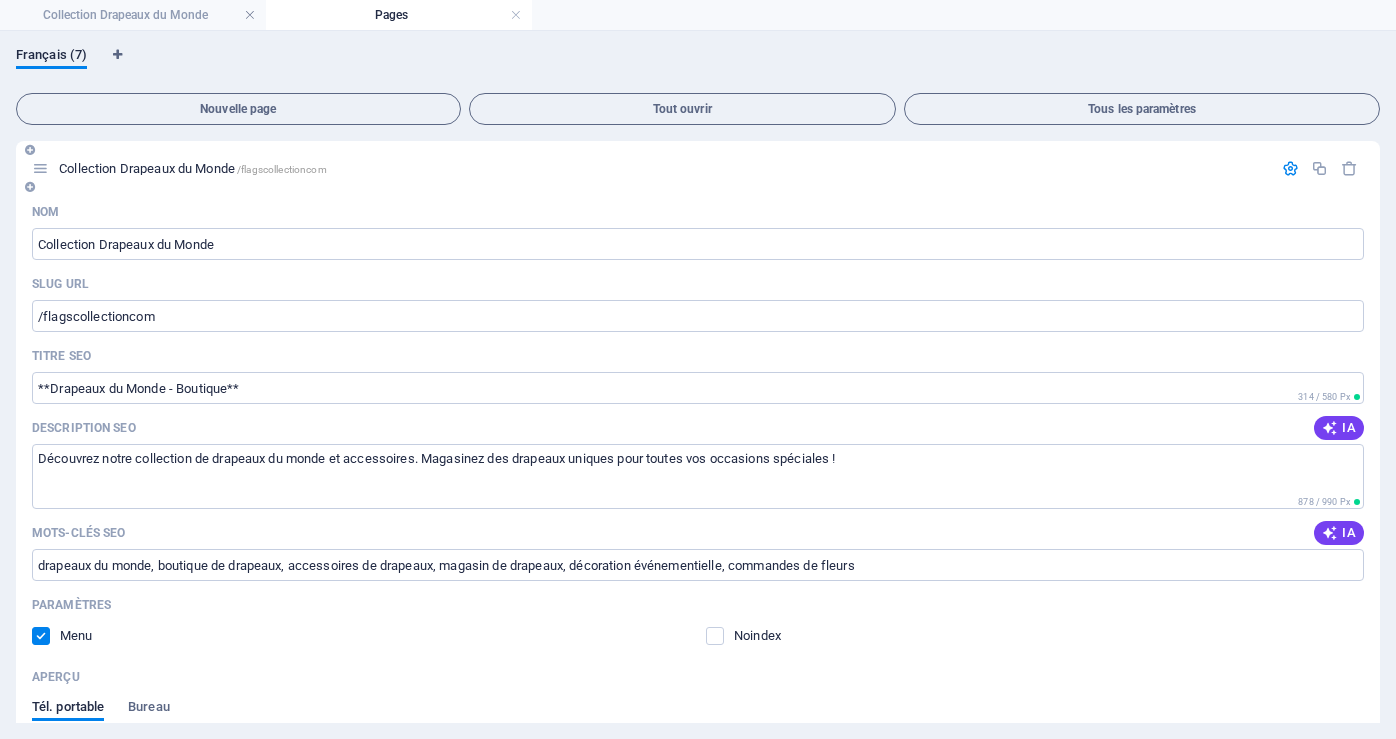 type on "Drapeaux du Monde : Boutique 🇫🇷" 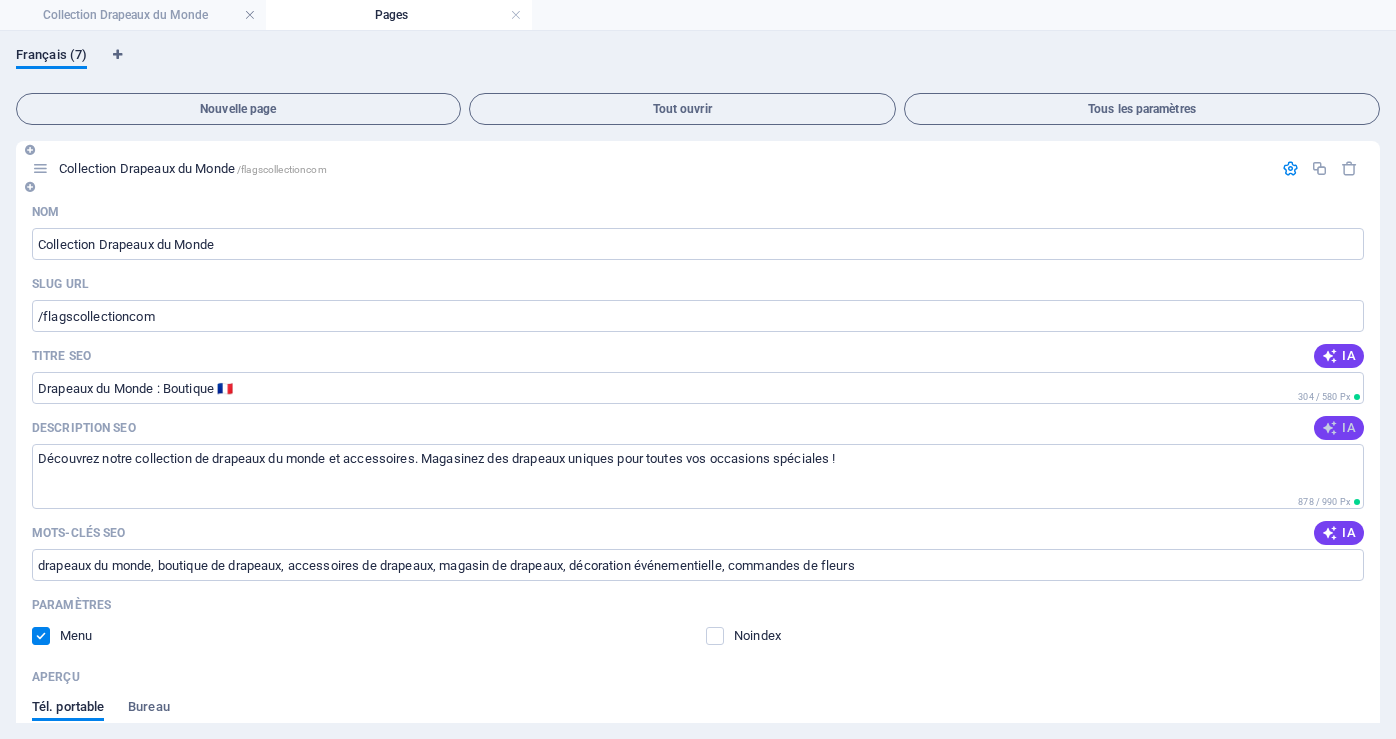 click at bounding box center (1330, 428) 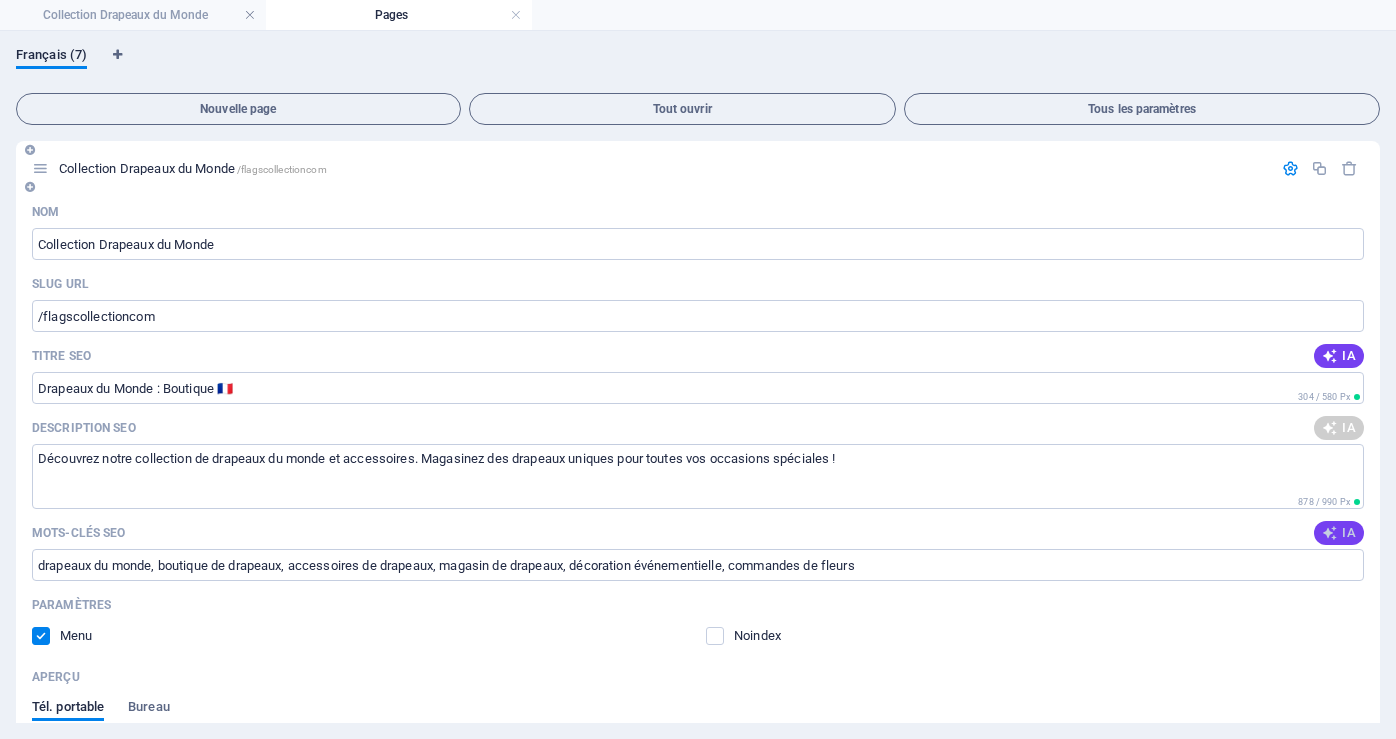 type on "Découvrez notre collection de drapeaux du monde et accessoires. Qualité exceptionnelle pour tous vos besoins décoratifs!" 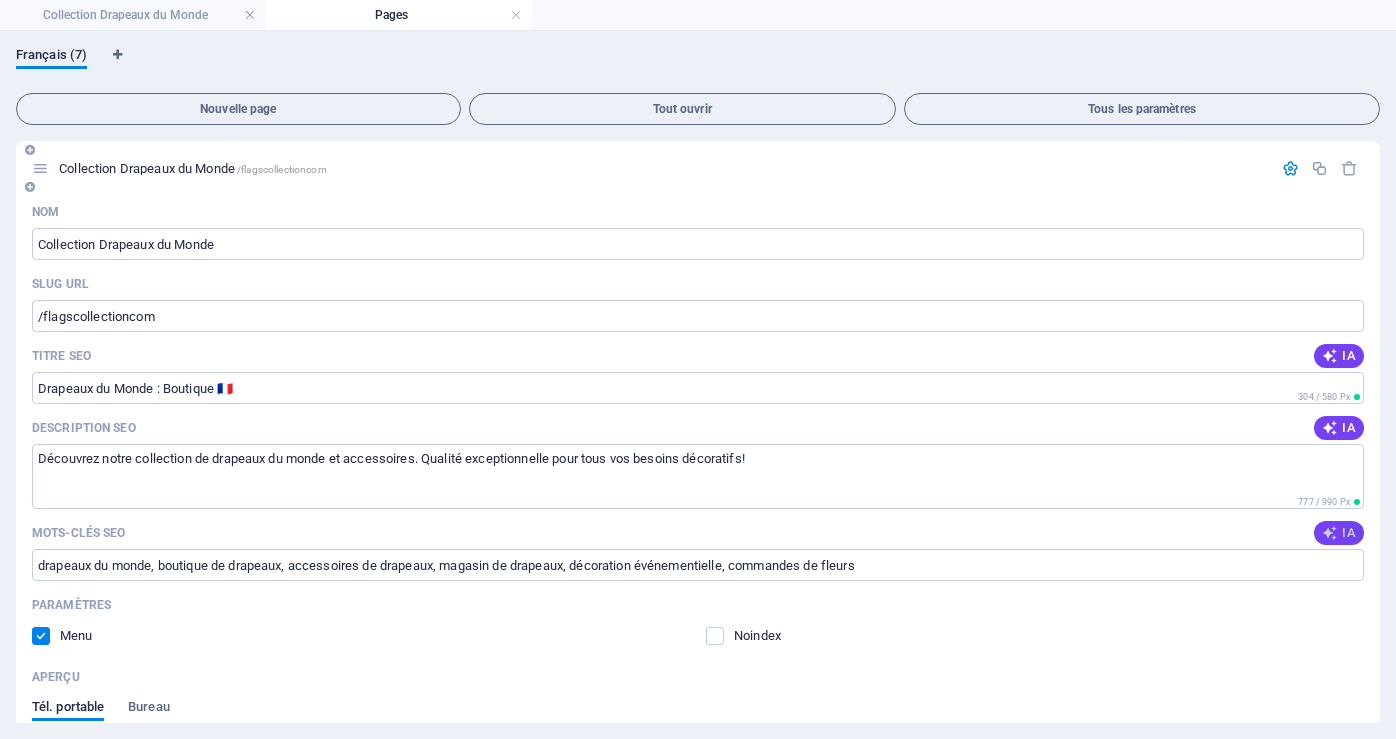 click on "IA" at bounding box center [1339, 533] 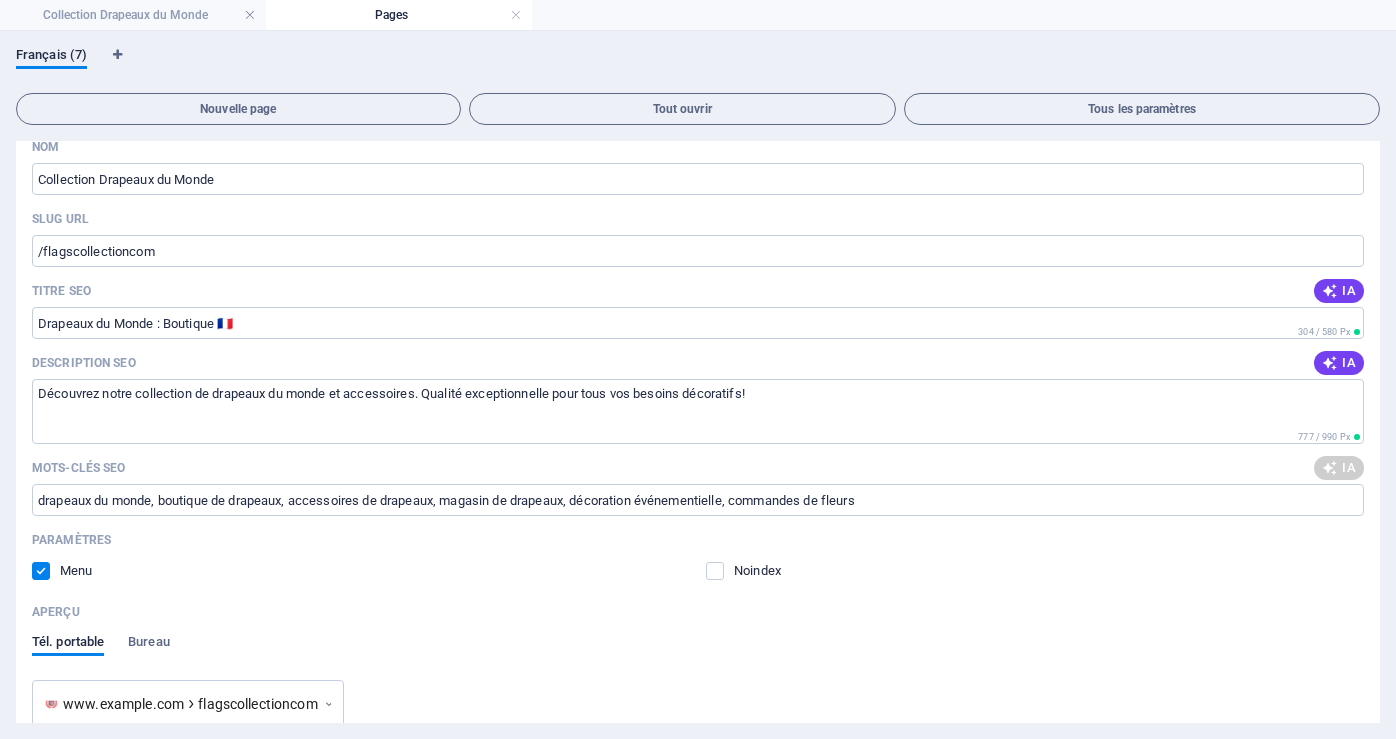 scroll, scrollTop: 100, scrollLeft: 0, axis: vertical 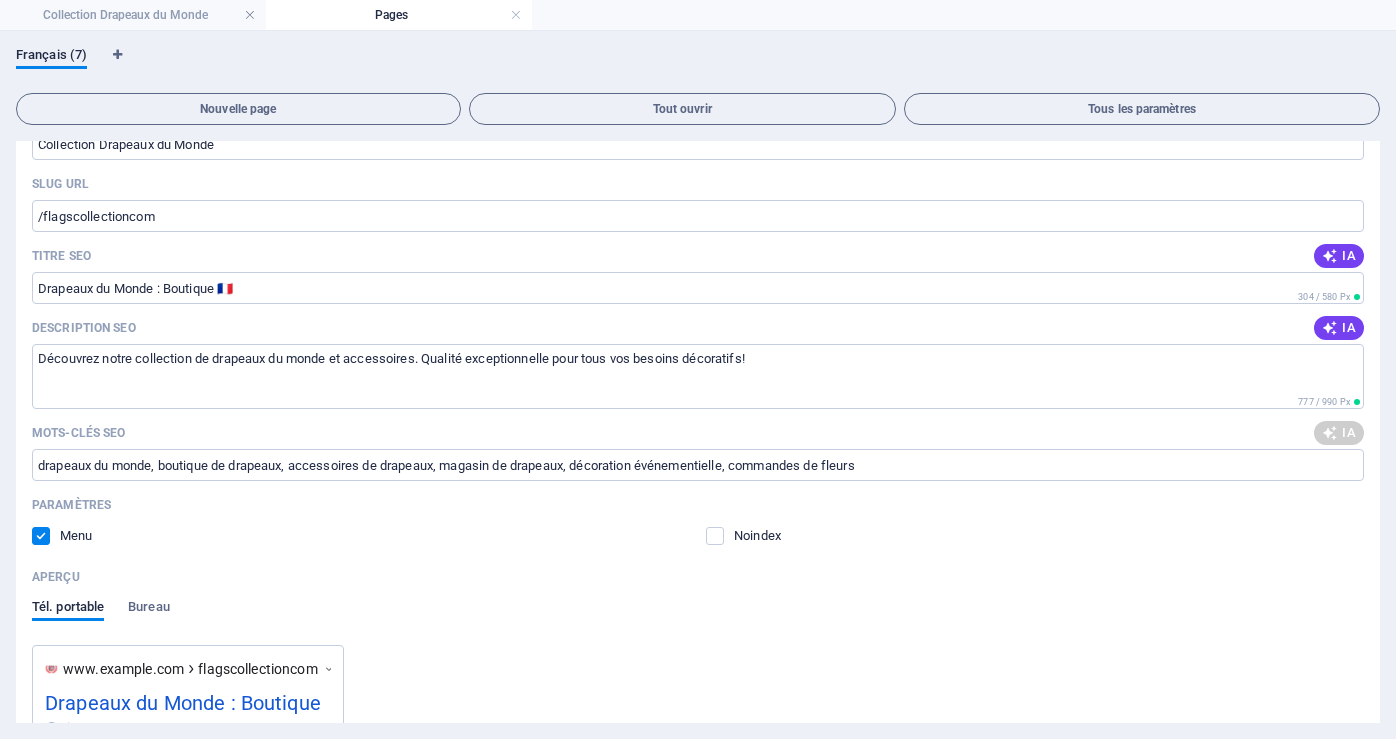 type on "drapeaux du monde, boutique de drapeaux, accessoires de drapeaux, magasin de drapeaux, collection de drapeaux, décoration événementielle" 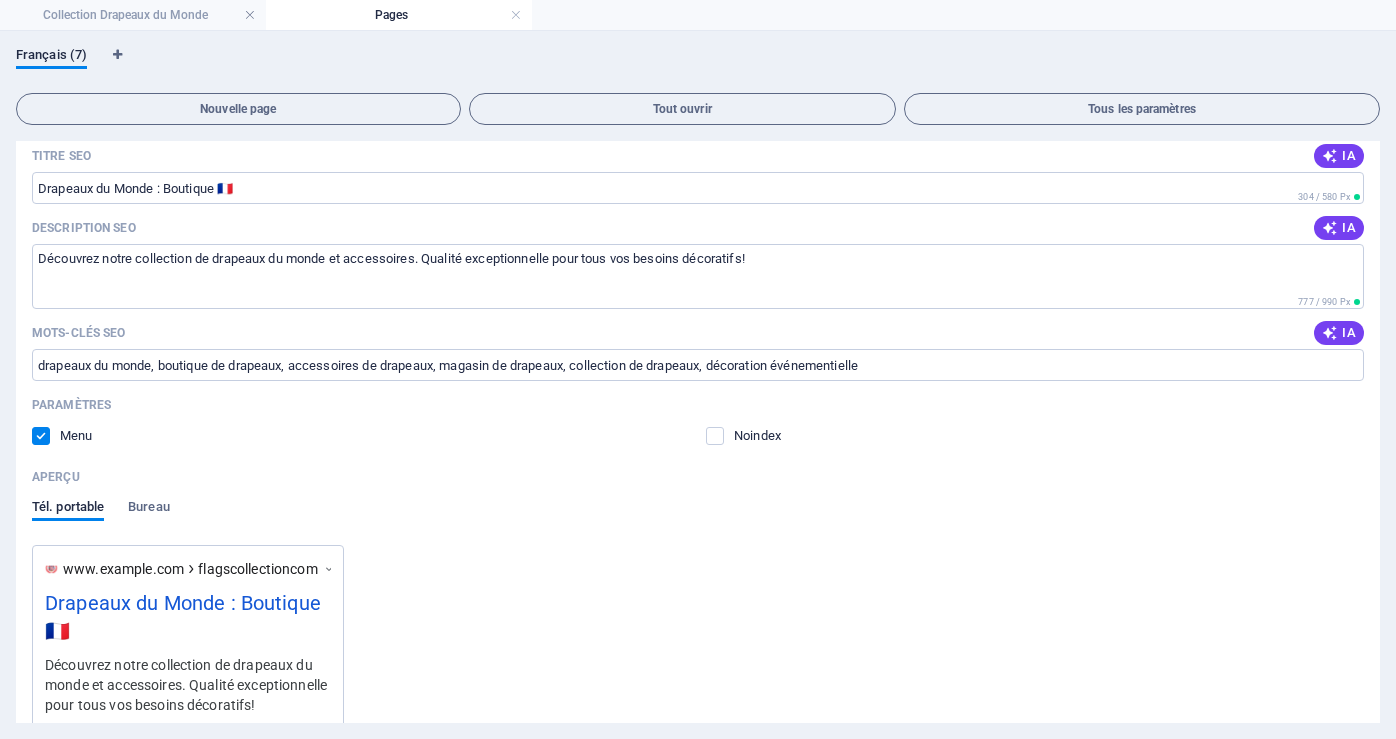 scroll, scrollTop: 0, scrollLeft: 0, axis: both 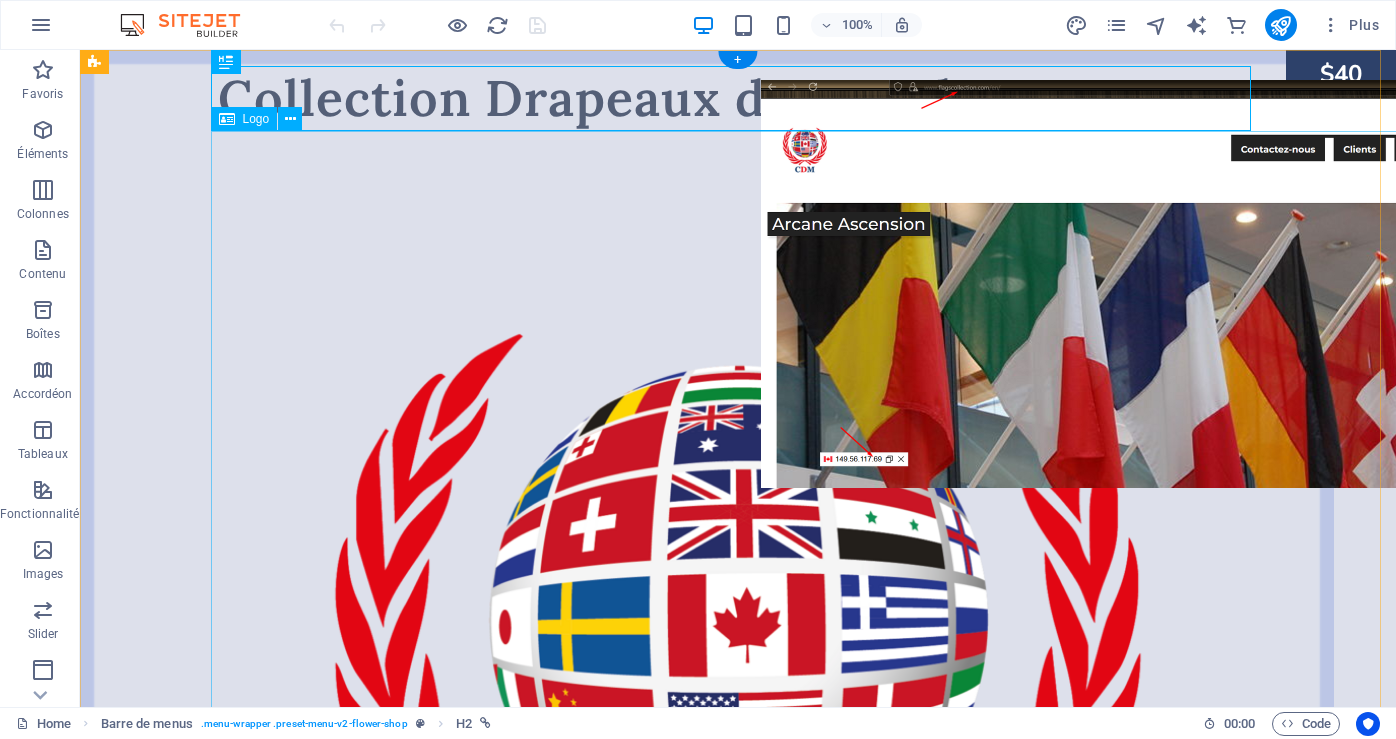click at bounding box center [738, 671] 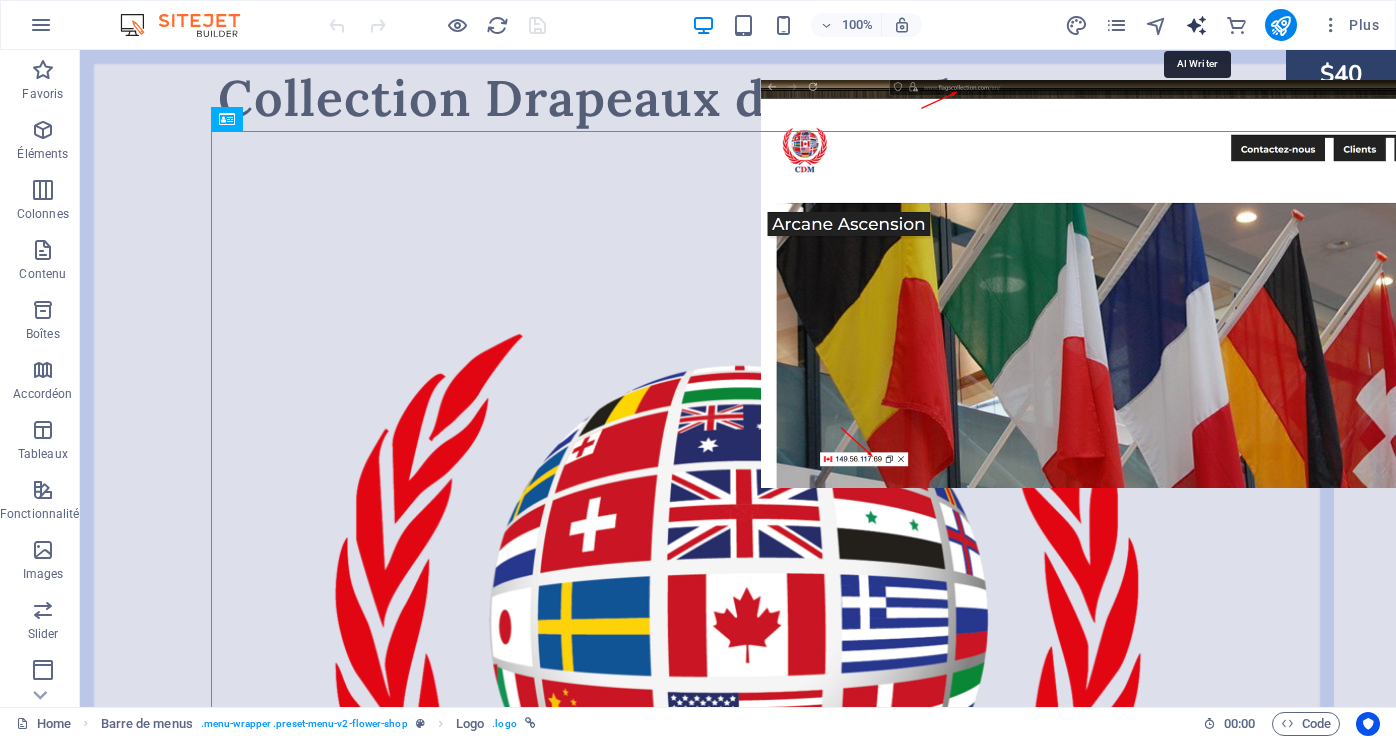 click at bounding box center [1196, 25] 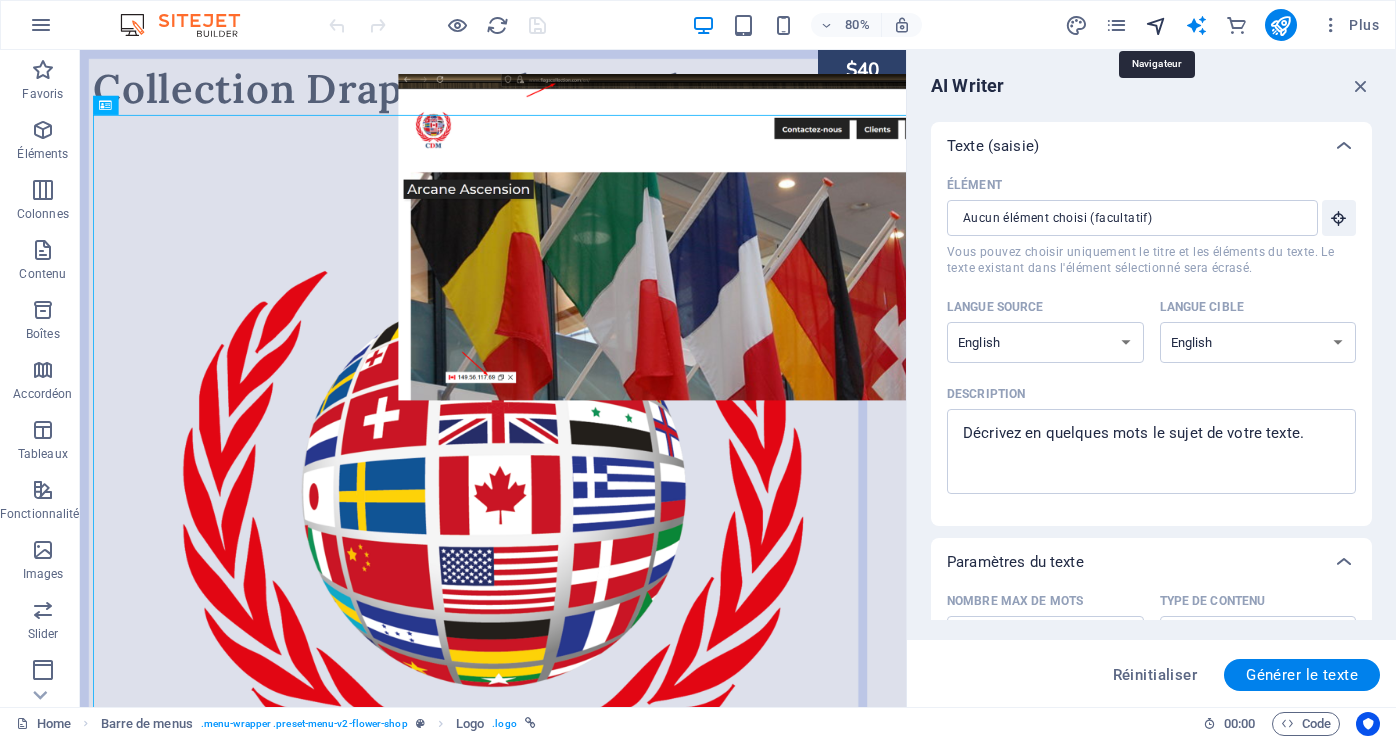 click at bounding box center (1156, 25) 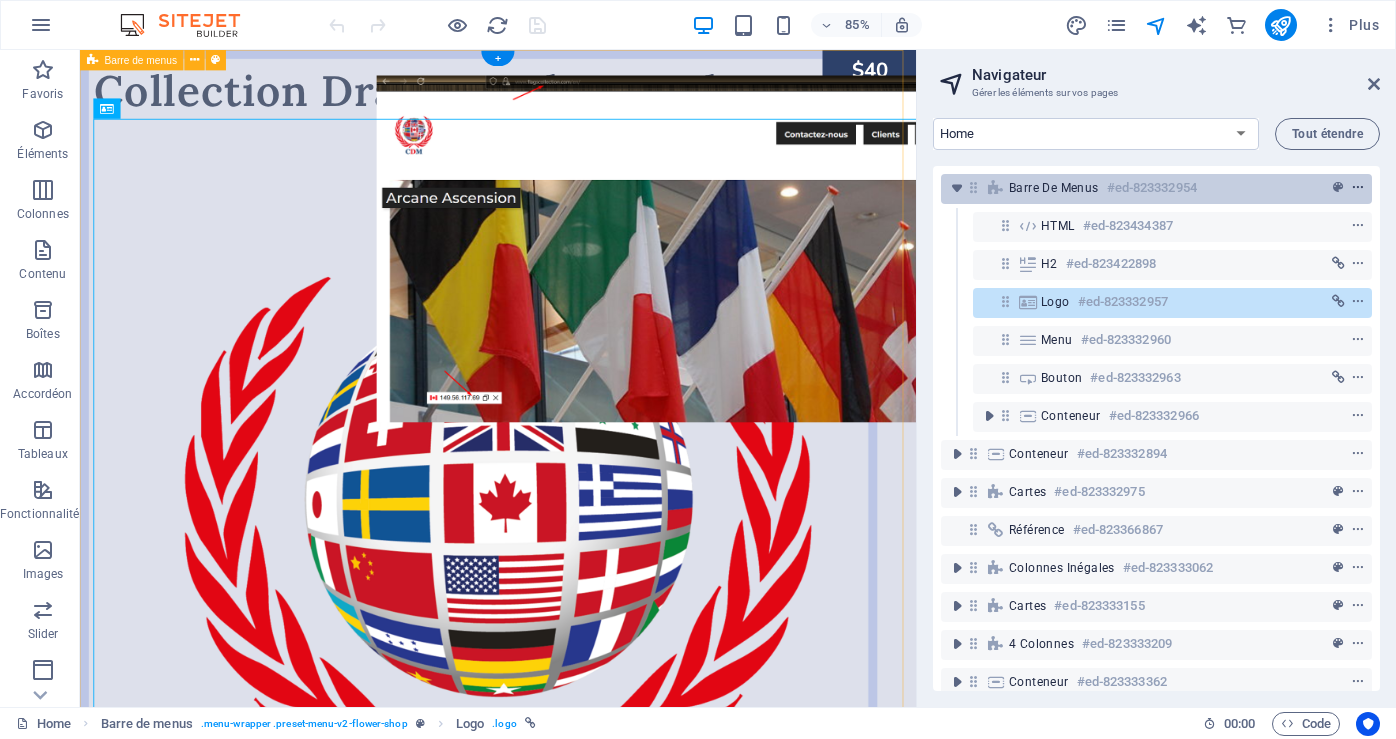 click at bounding box center [1358, 188] 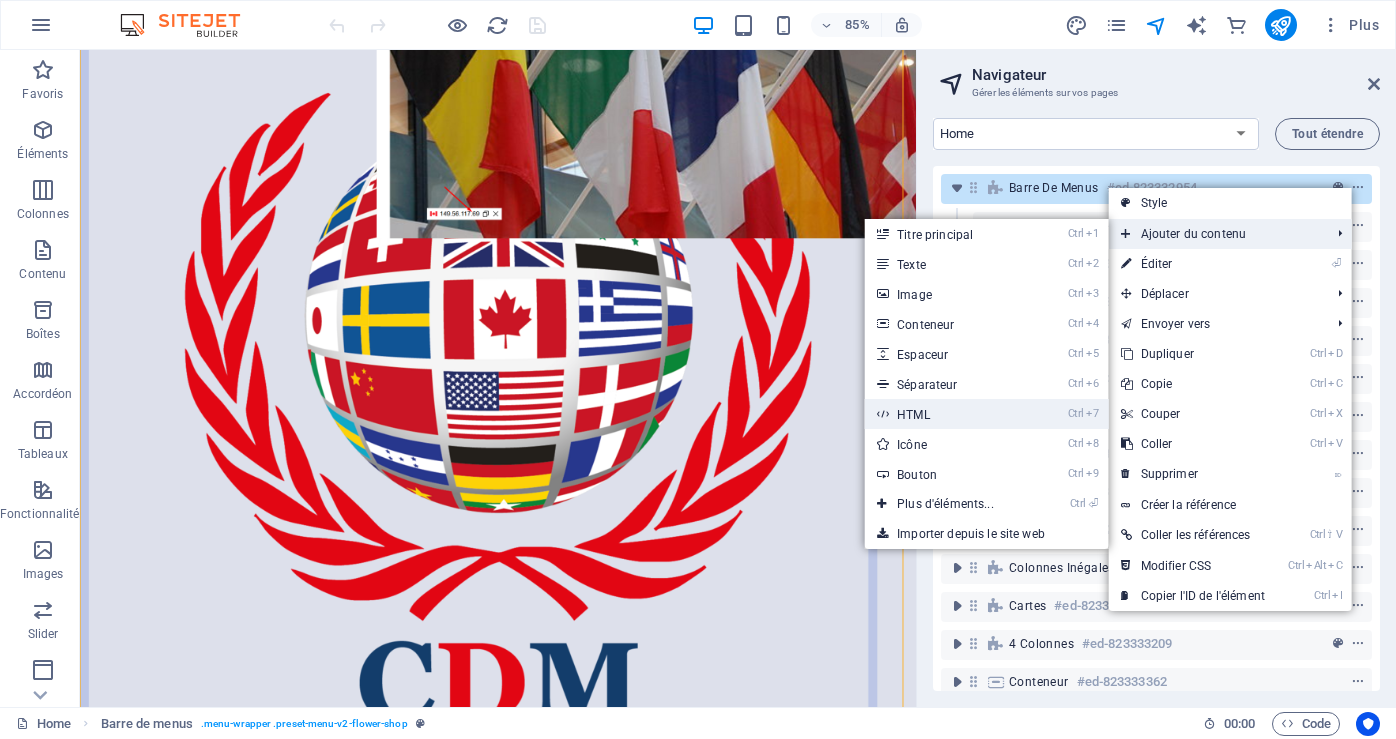 drag, startPoint x: 909, startPoint y: 413, endPoint x: 1055, endPoint y: 806, distance: 419.24338 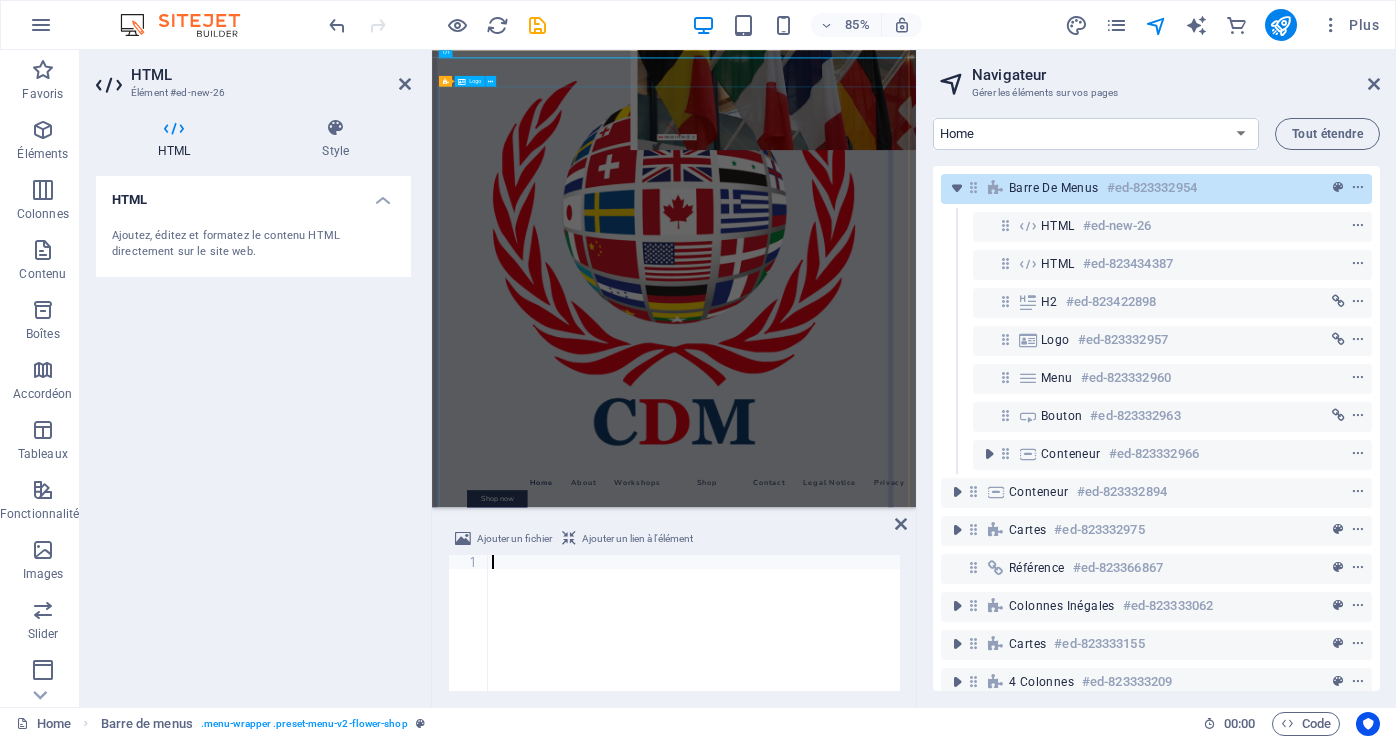 scroll, scrollTop: 0, scrollLeft: 0, axis: both 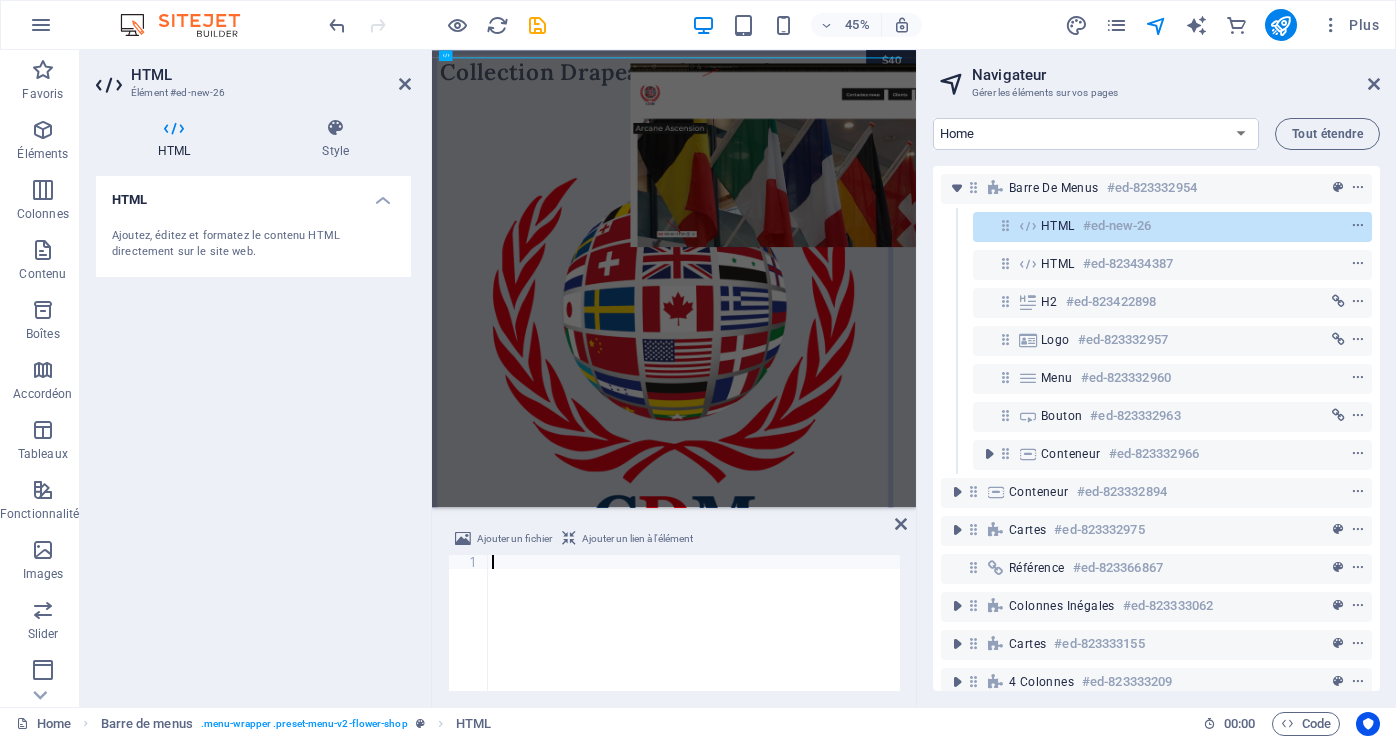 click on "Ajoutez, éditez et formatez le contenu HTML directement sur le site web." at bounding box center (253, 244) 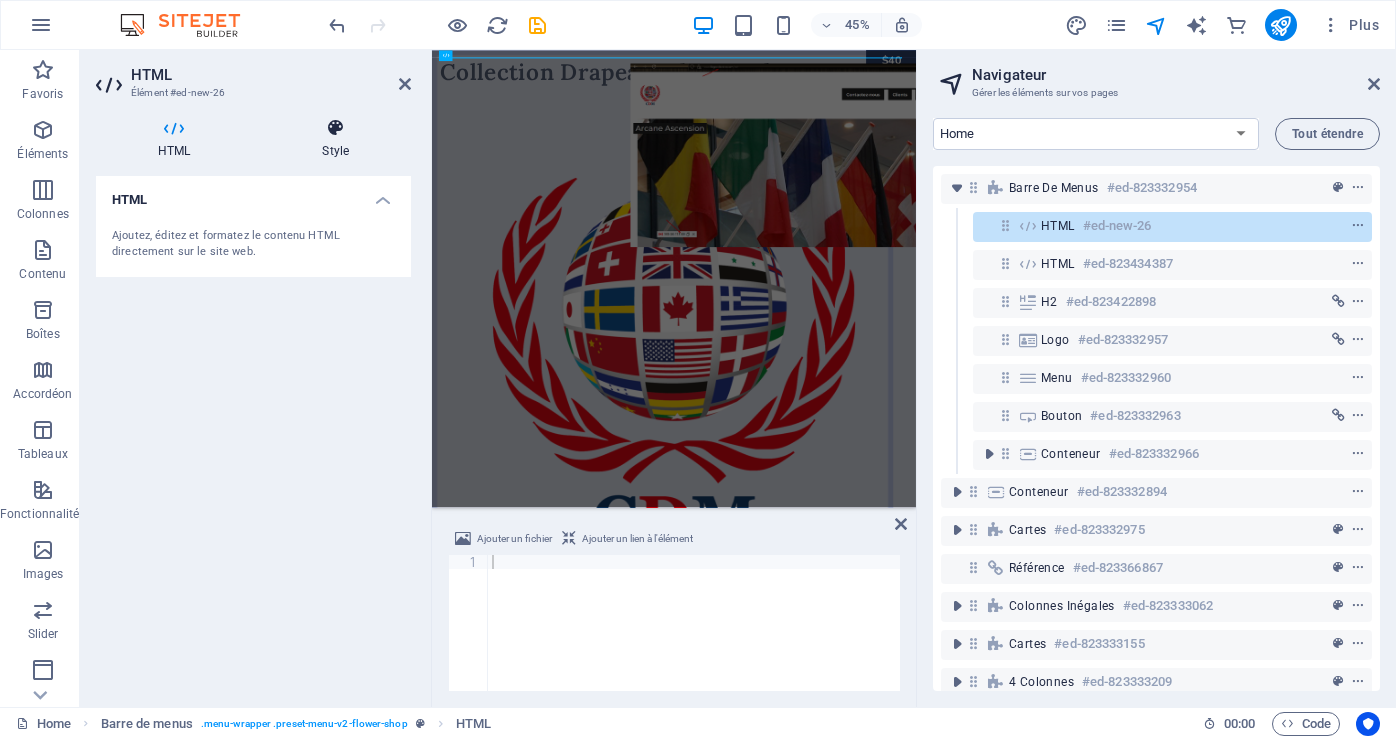 click on "Style" at bounding box center (335, 139) 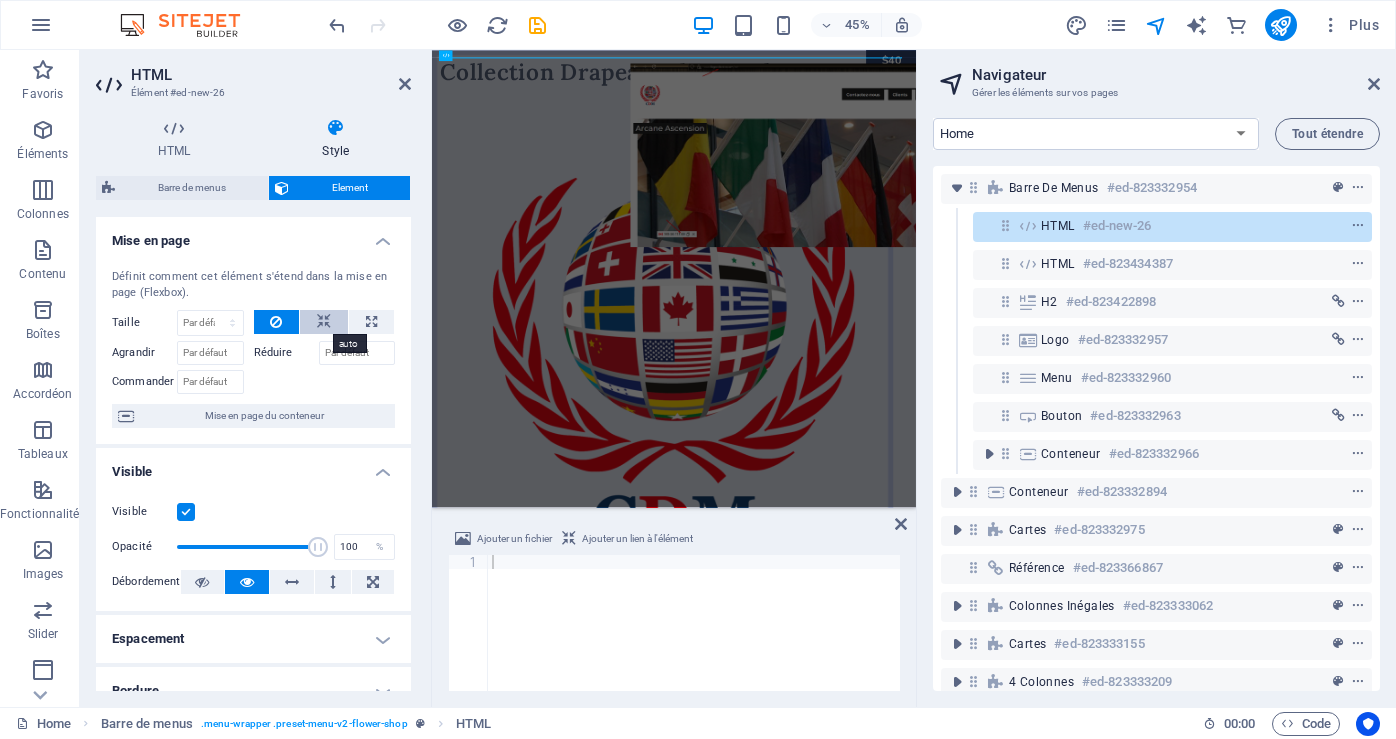 click at bounding box center (324, 322) 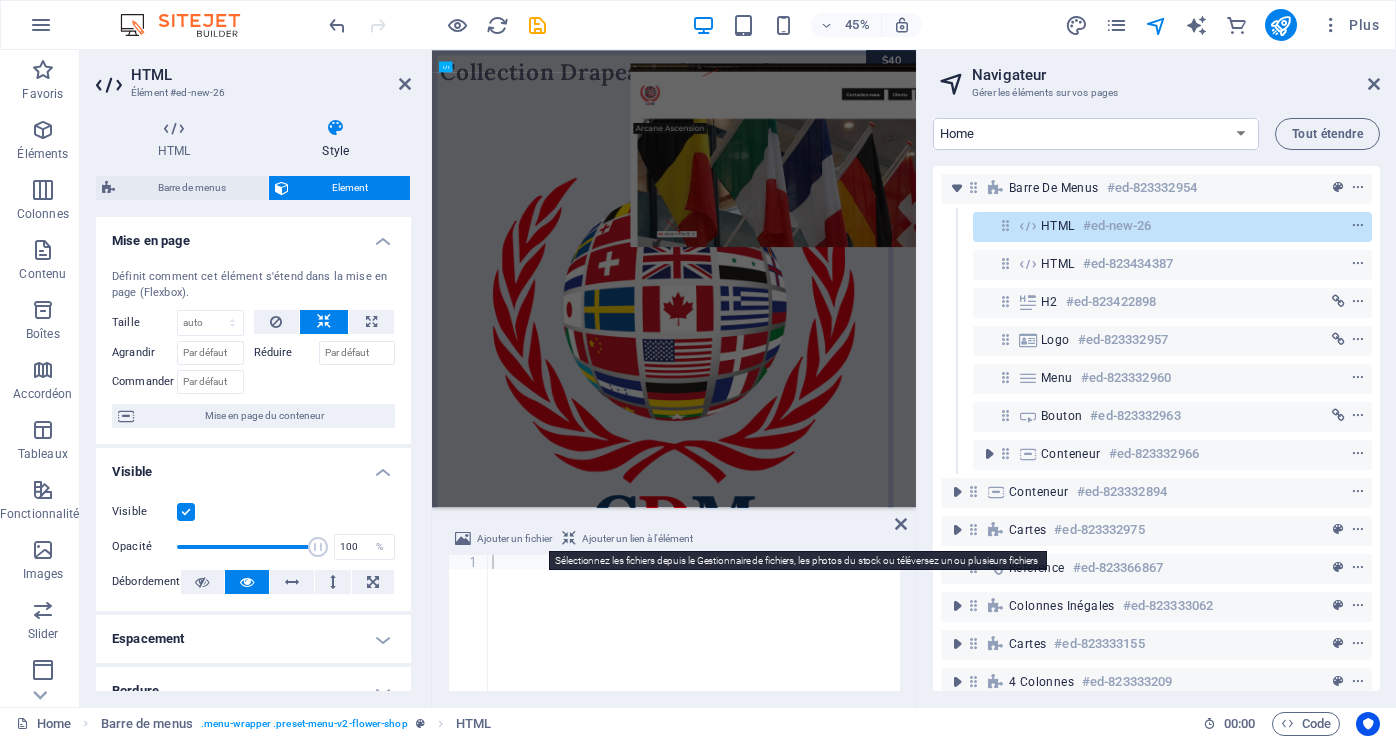 click on "Ajouter un fichier" at bounding box center (514, 539) 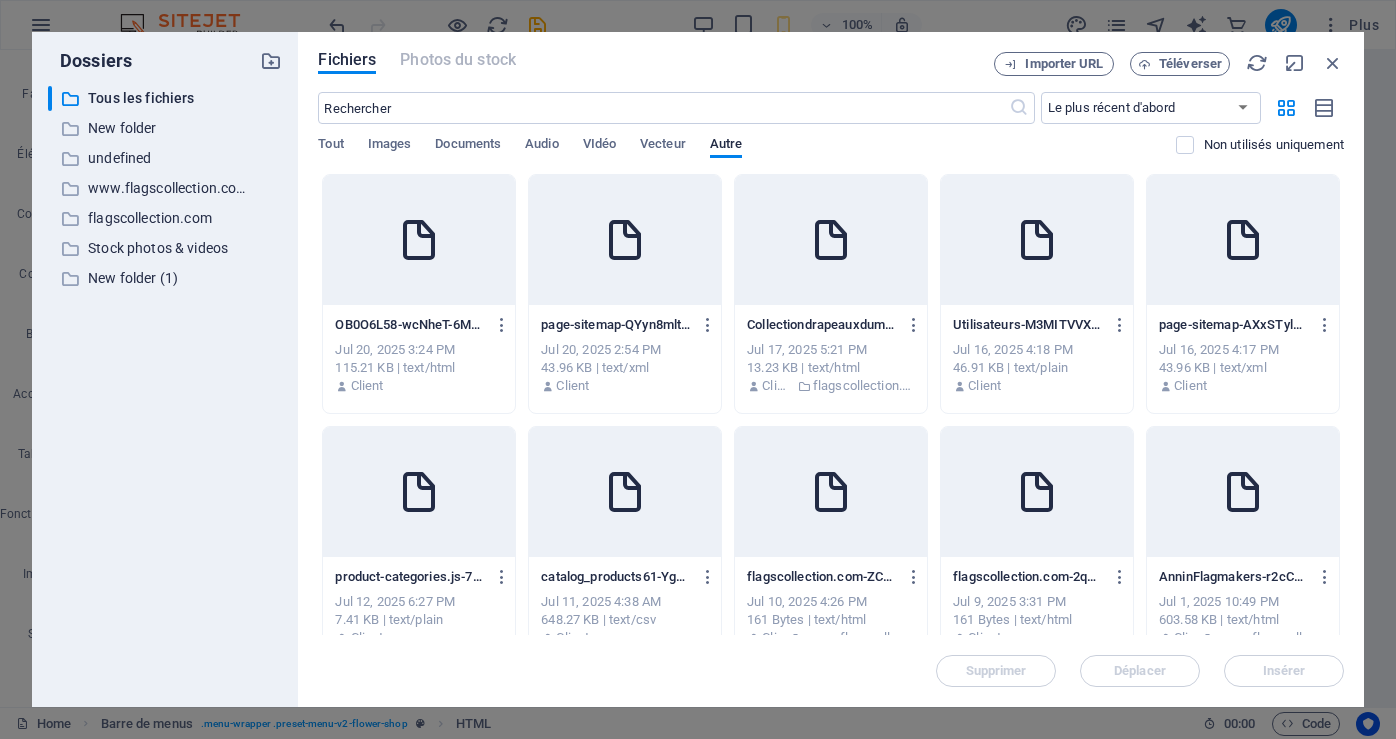 click on "Jul 17, 2025 5:21 PM" at bounding box center [831, 350] 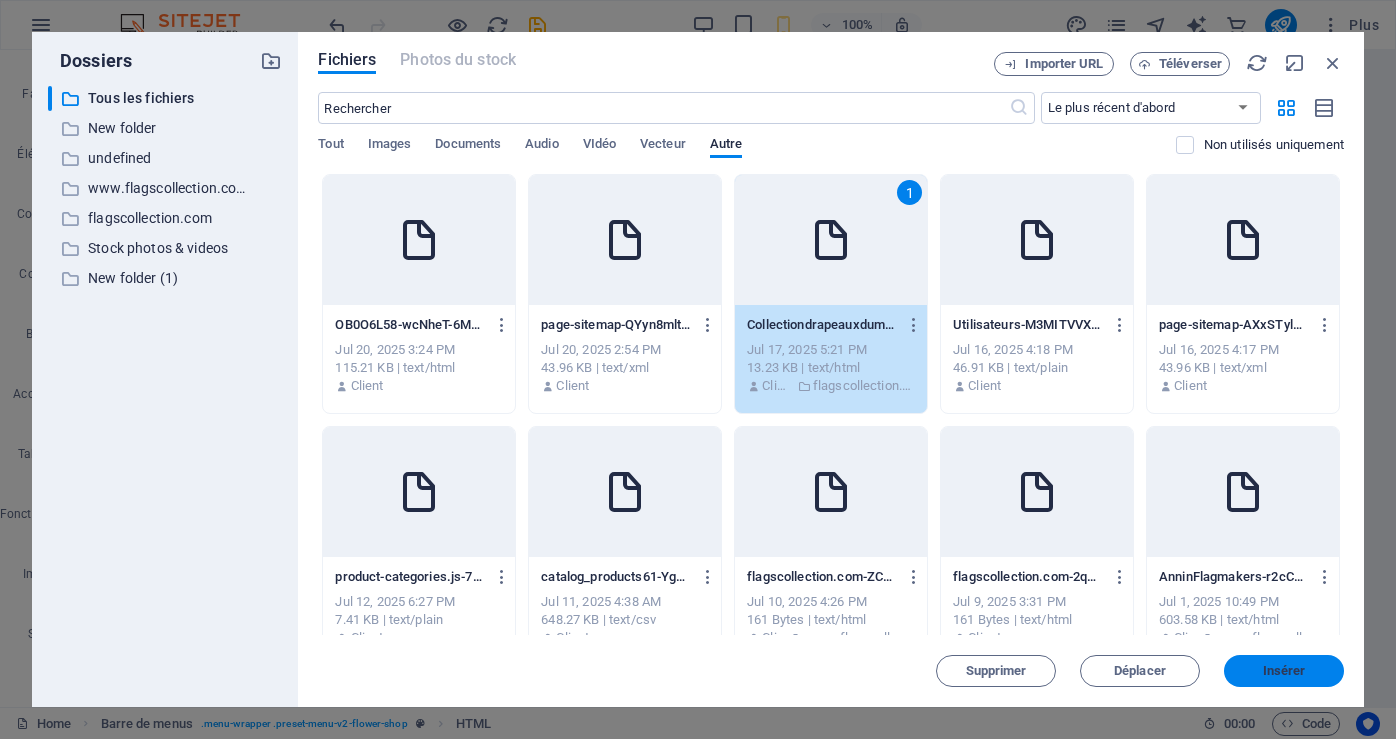 click on "Insérer" at bounding box center [1284, 671] 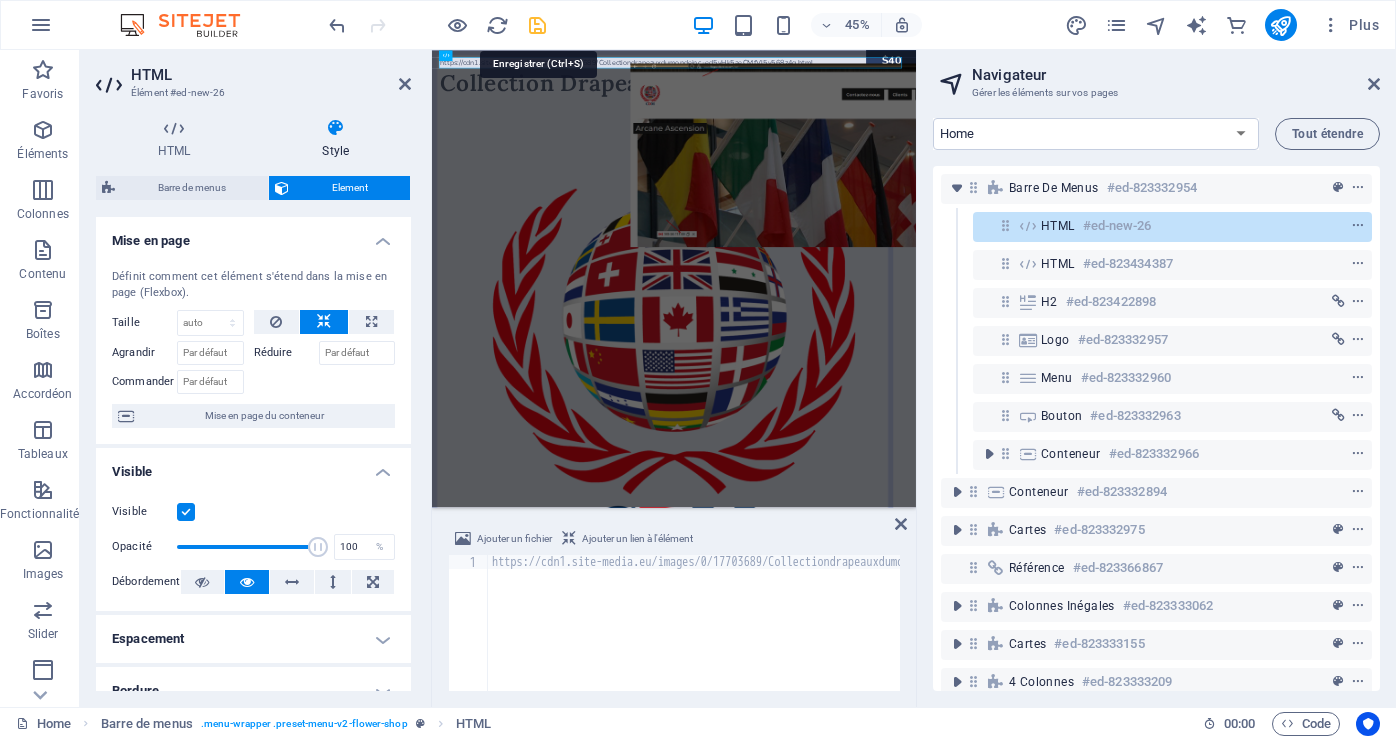 click at bounding box center [537, 25] 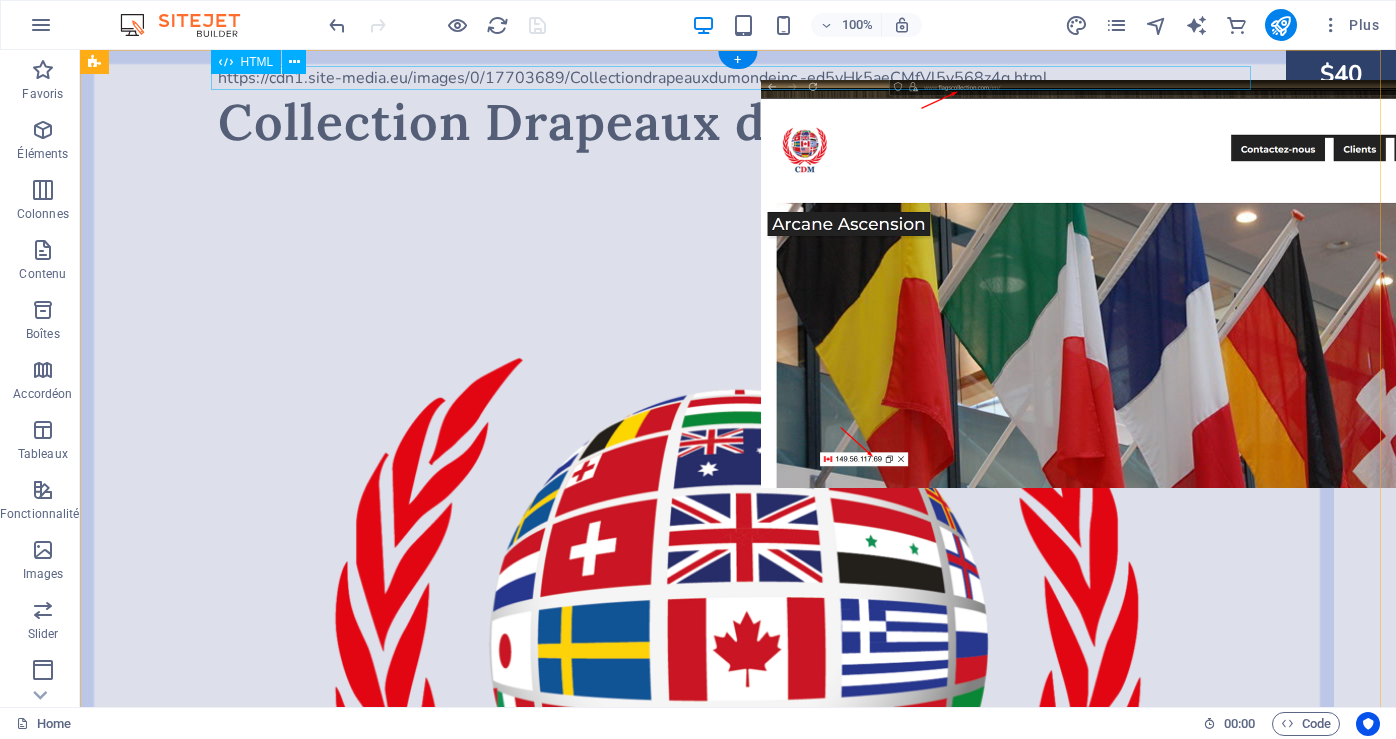 click on "https://cdn1.site-media.eu/images/0/17703689/Collectiondrapeauxdumondeinc.-ed5vHk5aeCMfVl5y568z4g.html" at bounding box center (738, 78) 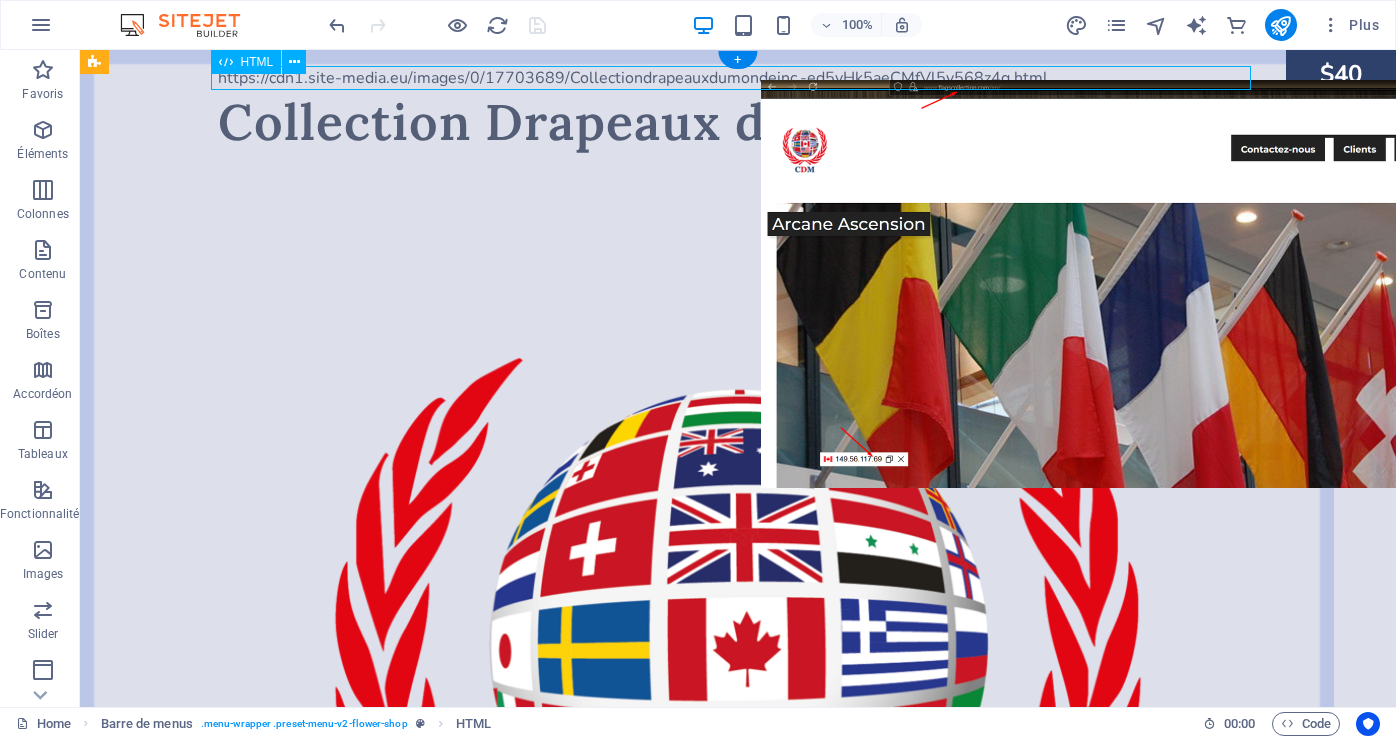 click on "https://cdn1.site-media.eu/images/0/17703689/Collectiondrapeauxdumondeinc.-ed5vHk5aeCMfVl5y568z4g.html" at bounding box center [738, 78] 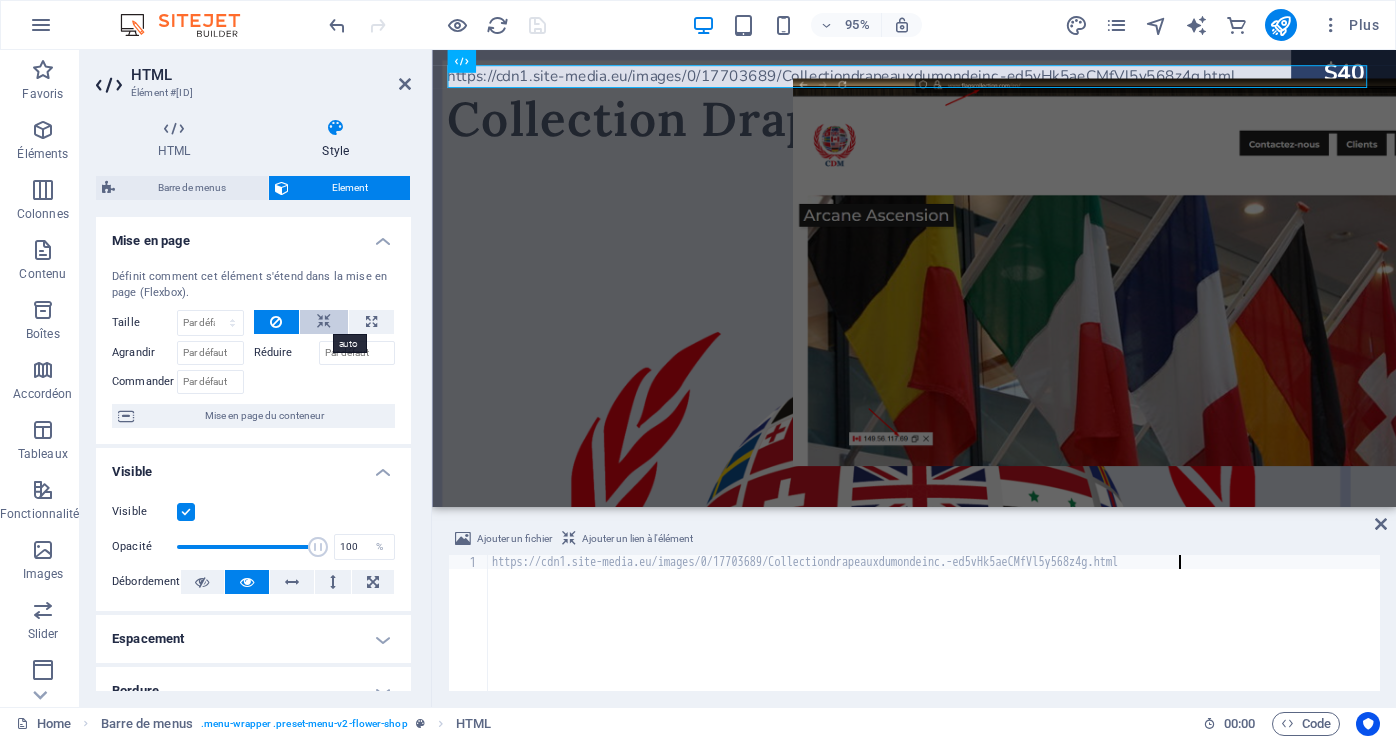 click at bounding box center [324, 322] 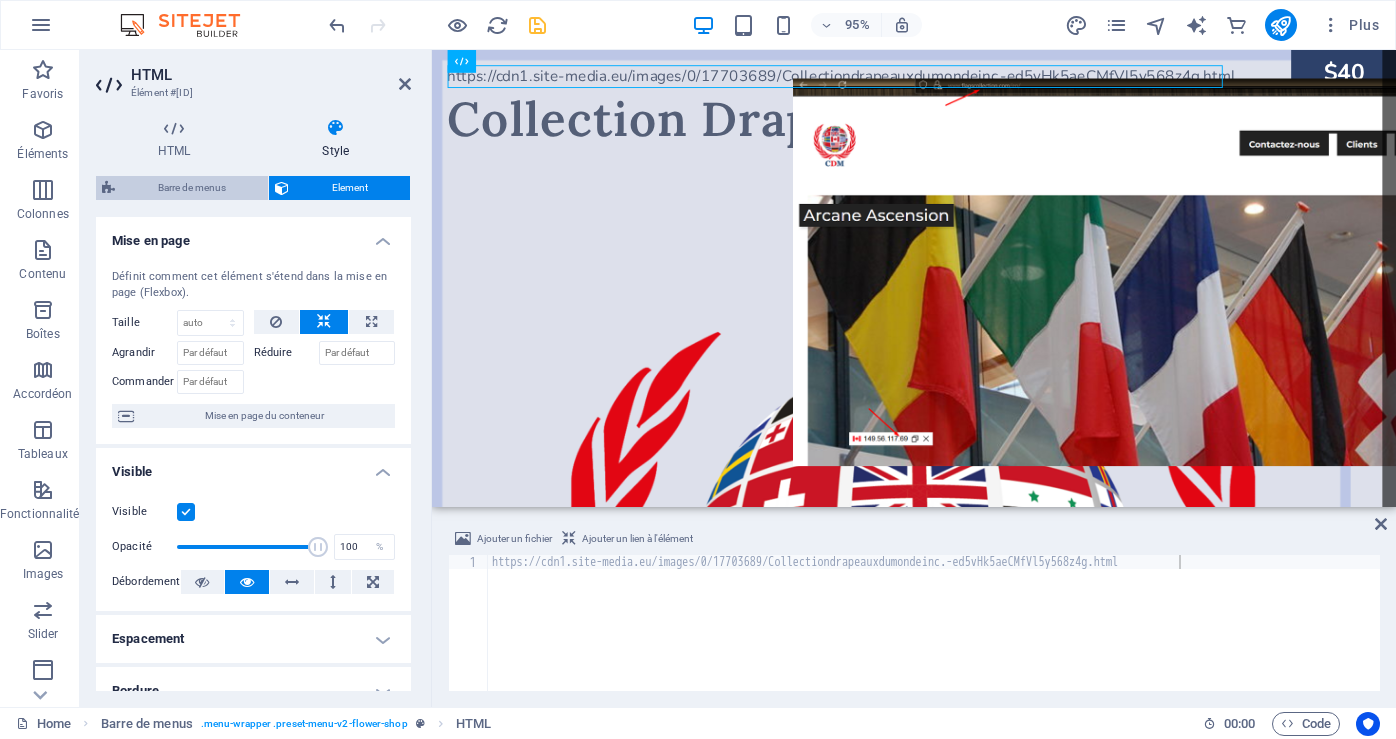 click on "Barre de menus" at bounding box center (191, 188) 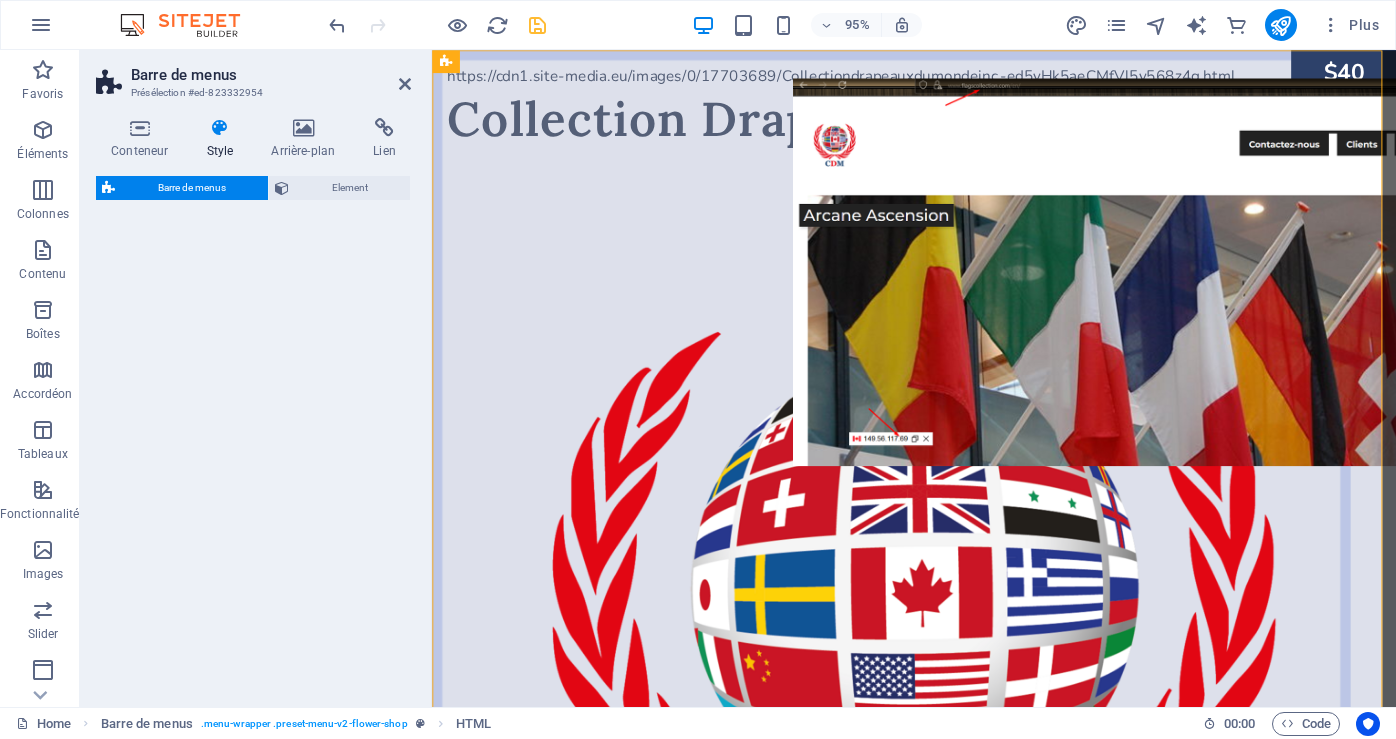 select on "rem" 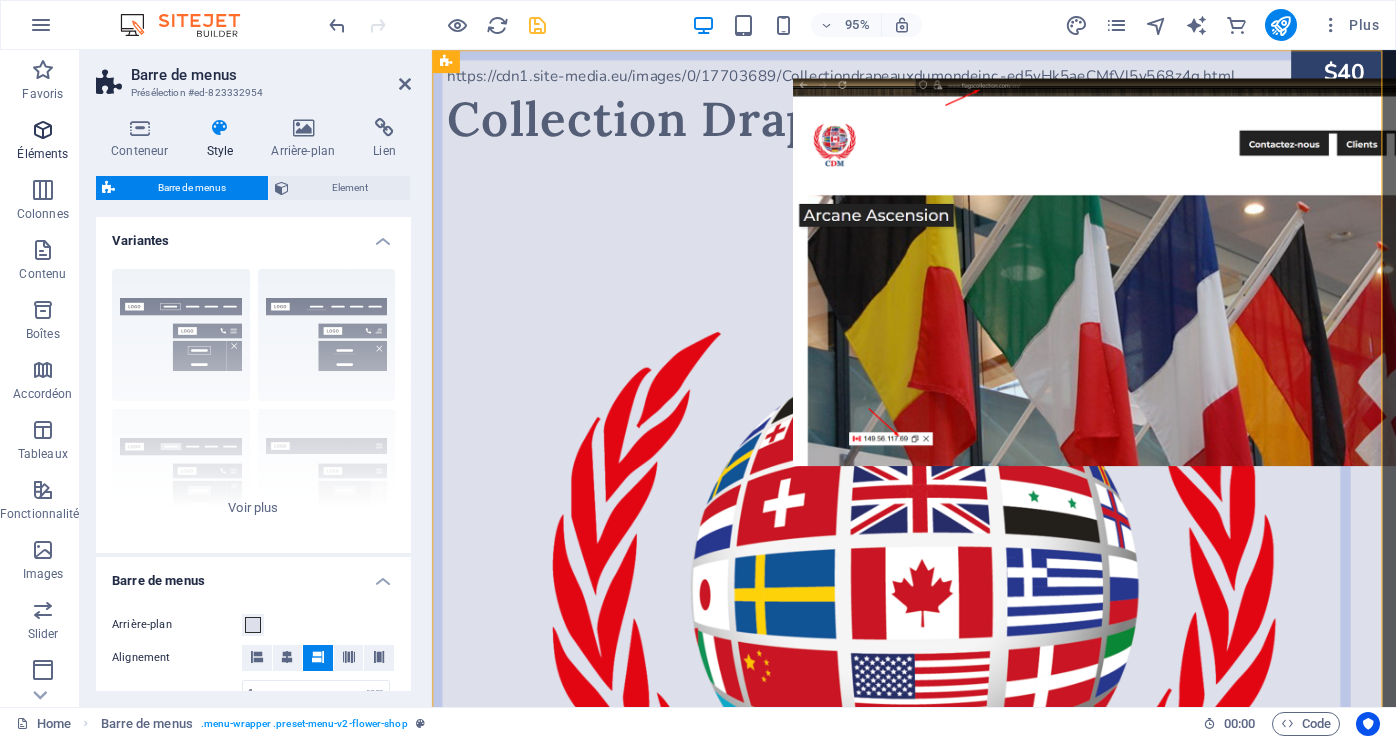 click on "Éléments" at bounding box center (43, 142) 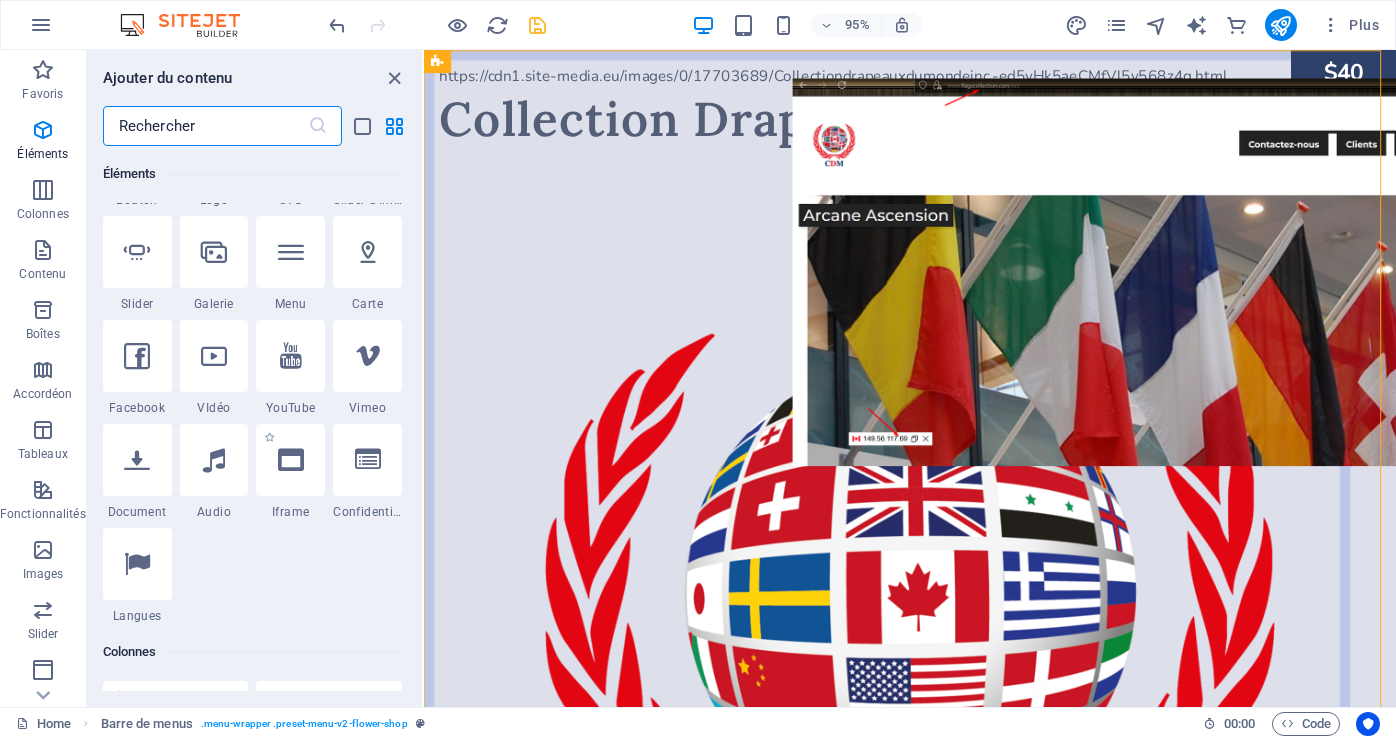 scroll, scrollTop: 513, scrollLeft: 0, axis: vertical 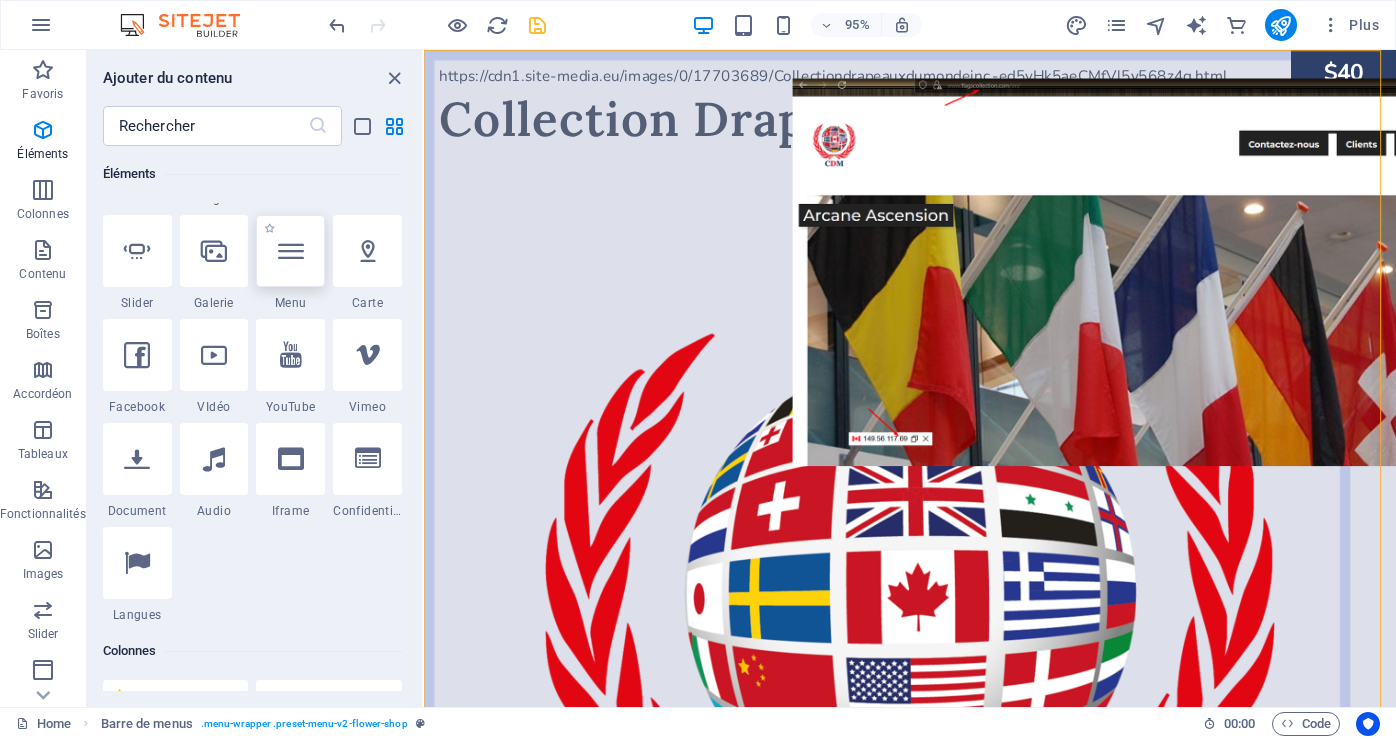 click at bounding box center (290, 251) 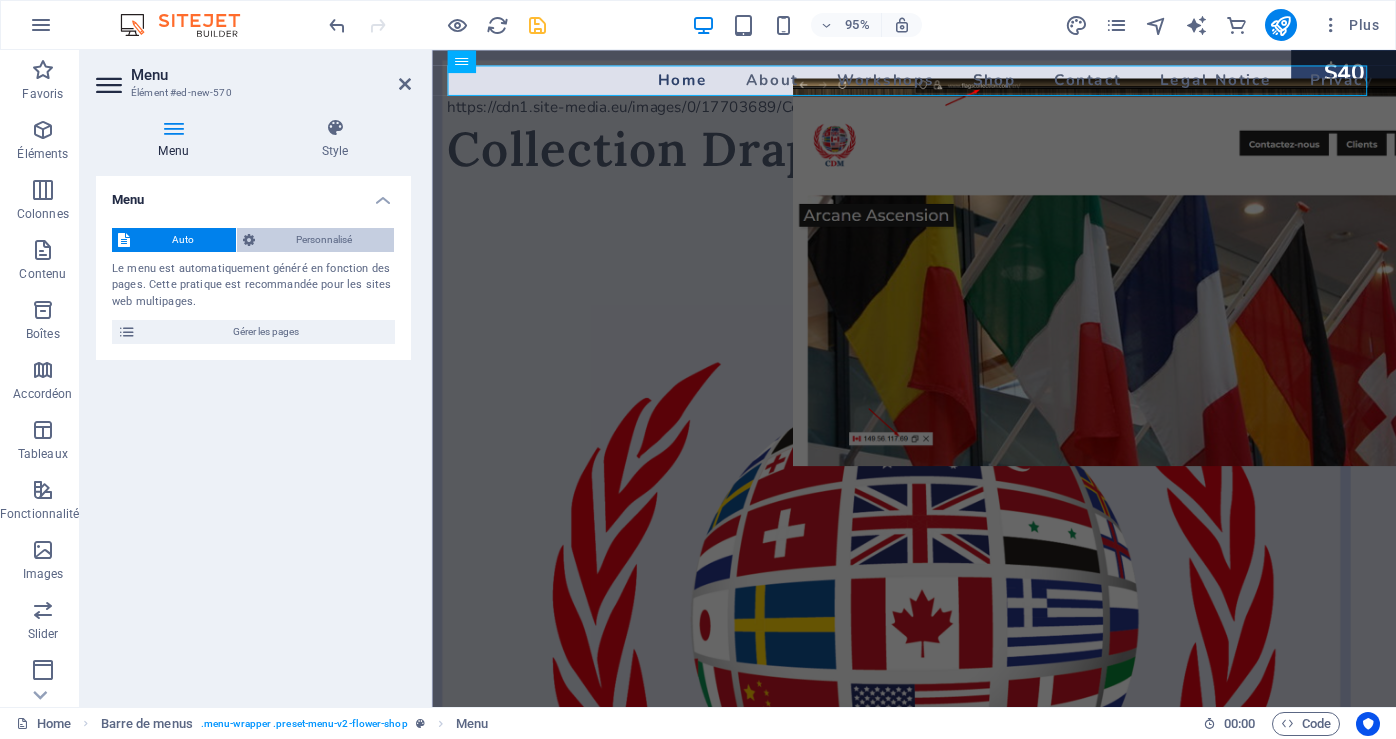 click at bounding box center [249, 240] 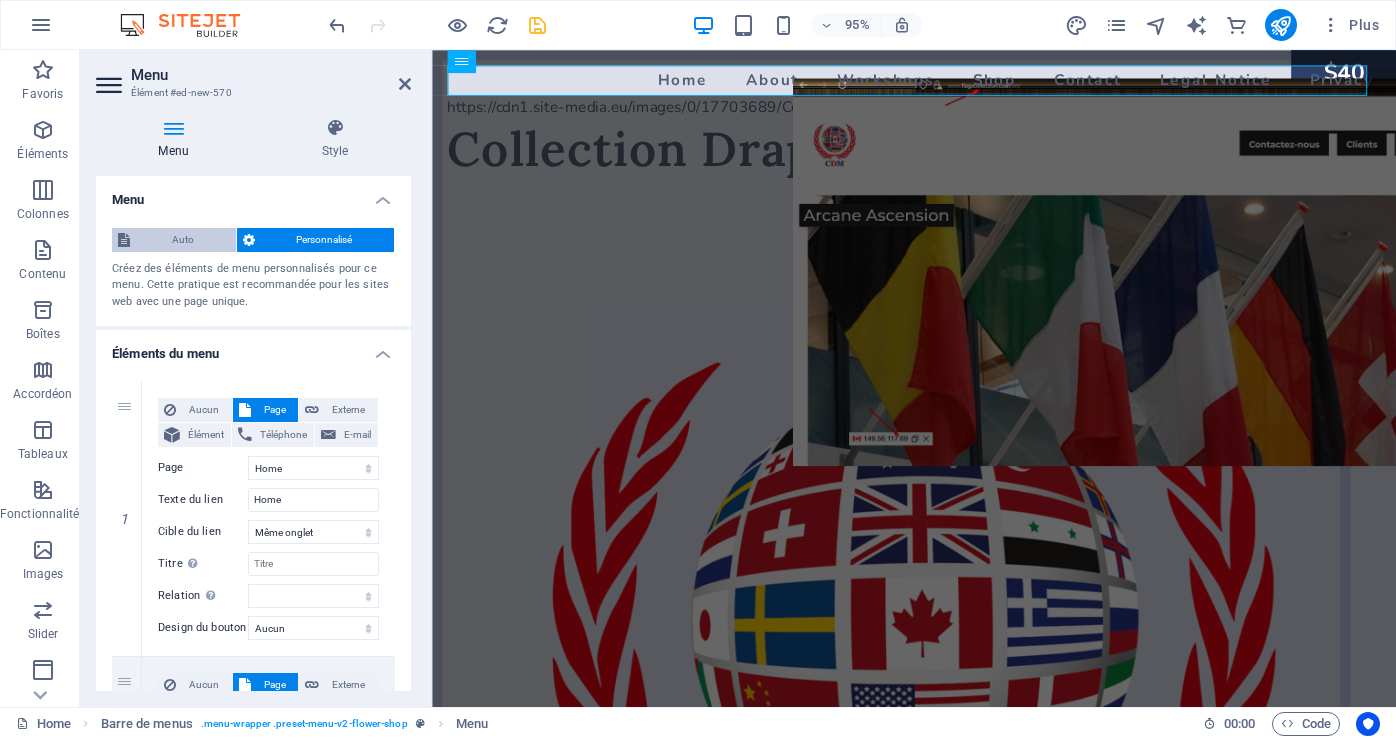 click on "Auto" at bounding box center (183, 240) 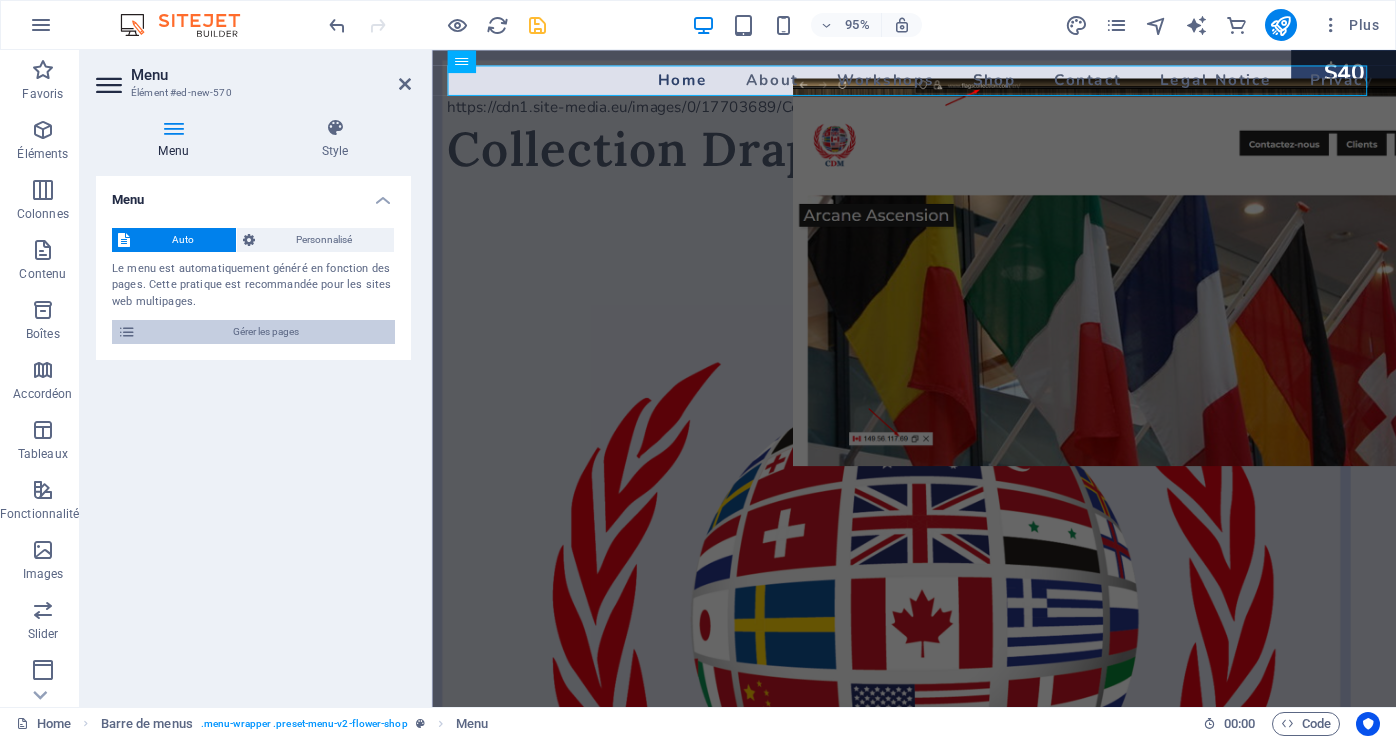 click on "Gérer les pages" at bounding box center [265, 332] 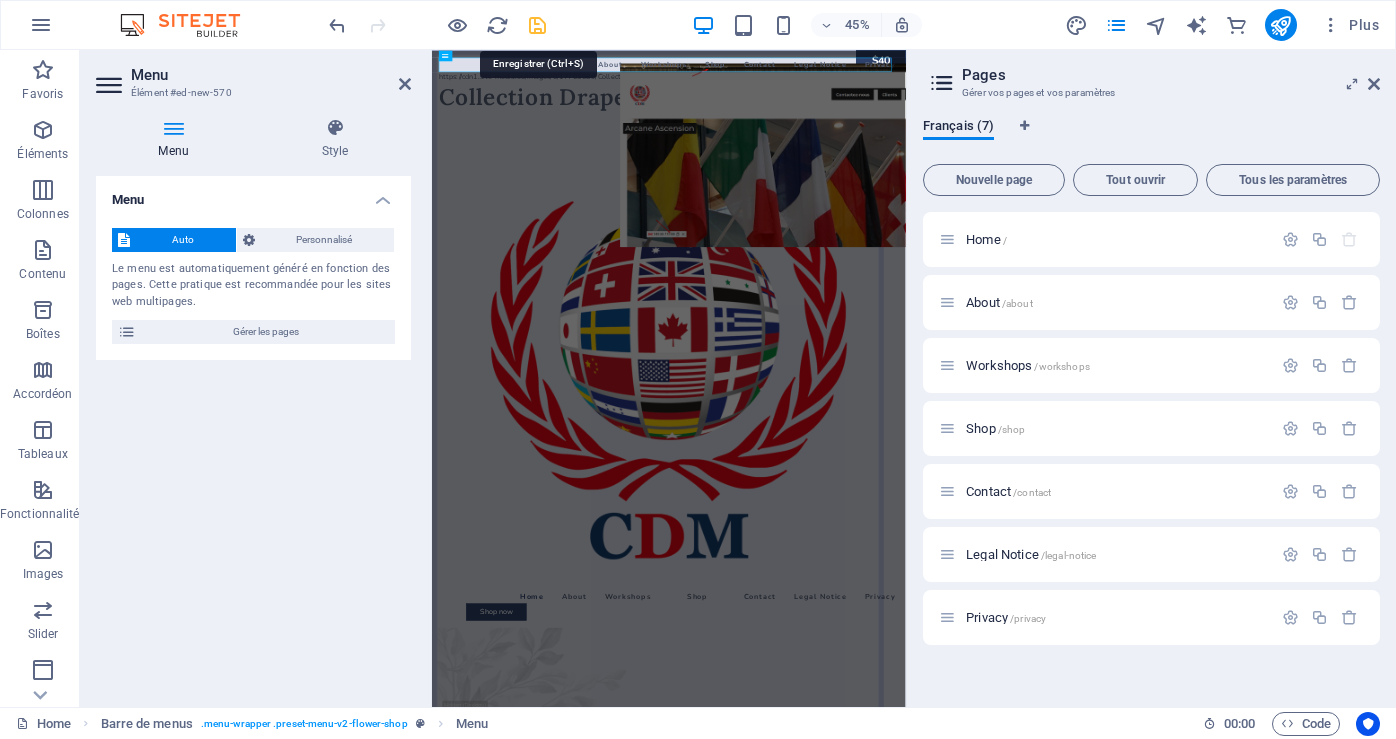 click at bounding box center (537, 25) 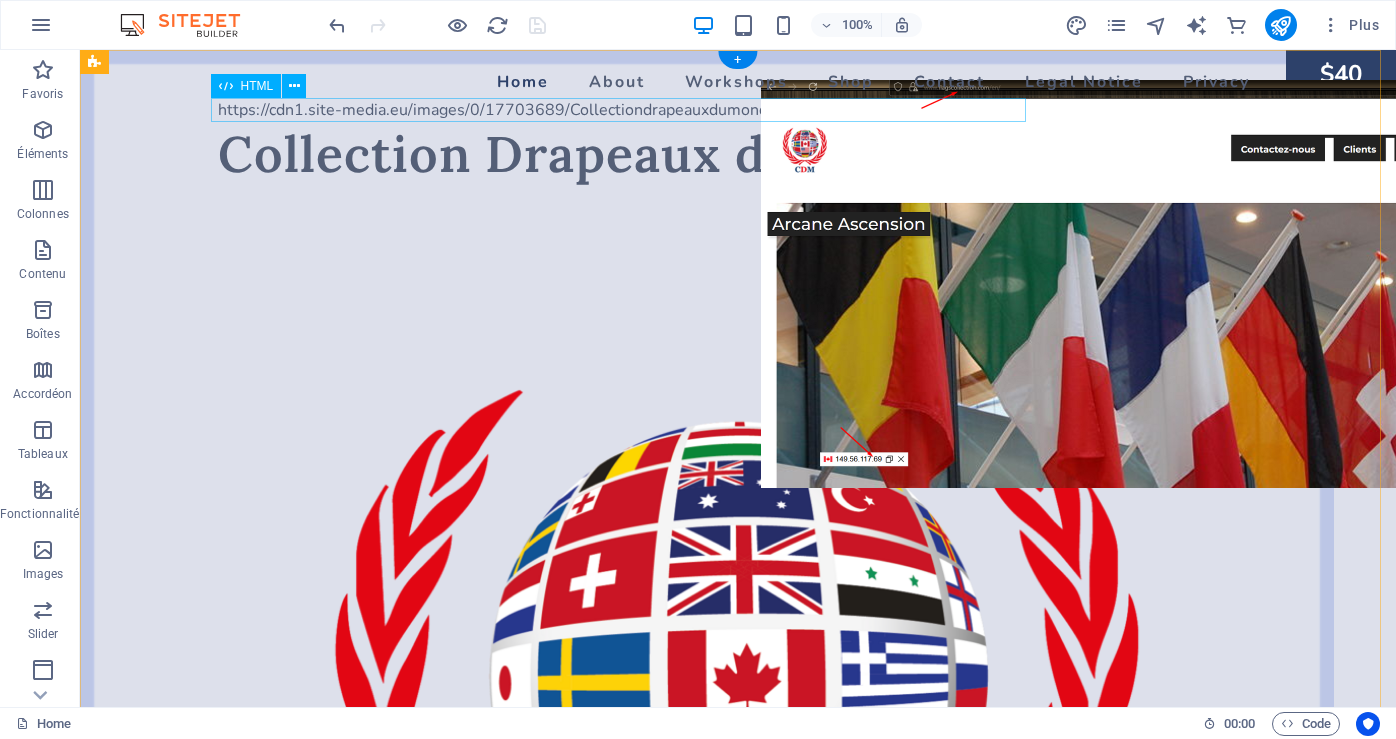 click on "https://cdn1.site-media.eu/images/0/17703689/Collectiondrapeauxdumondeinc.-ed5vHk5aeCMfVl5y568z4g.html" at bounding box center [738, 110] 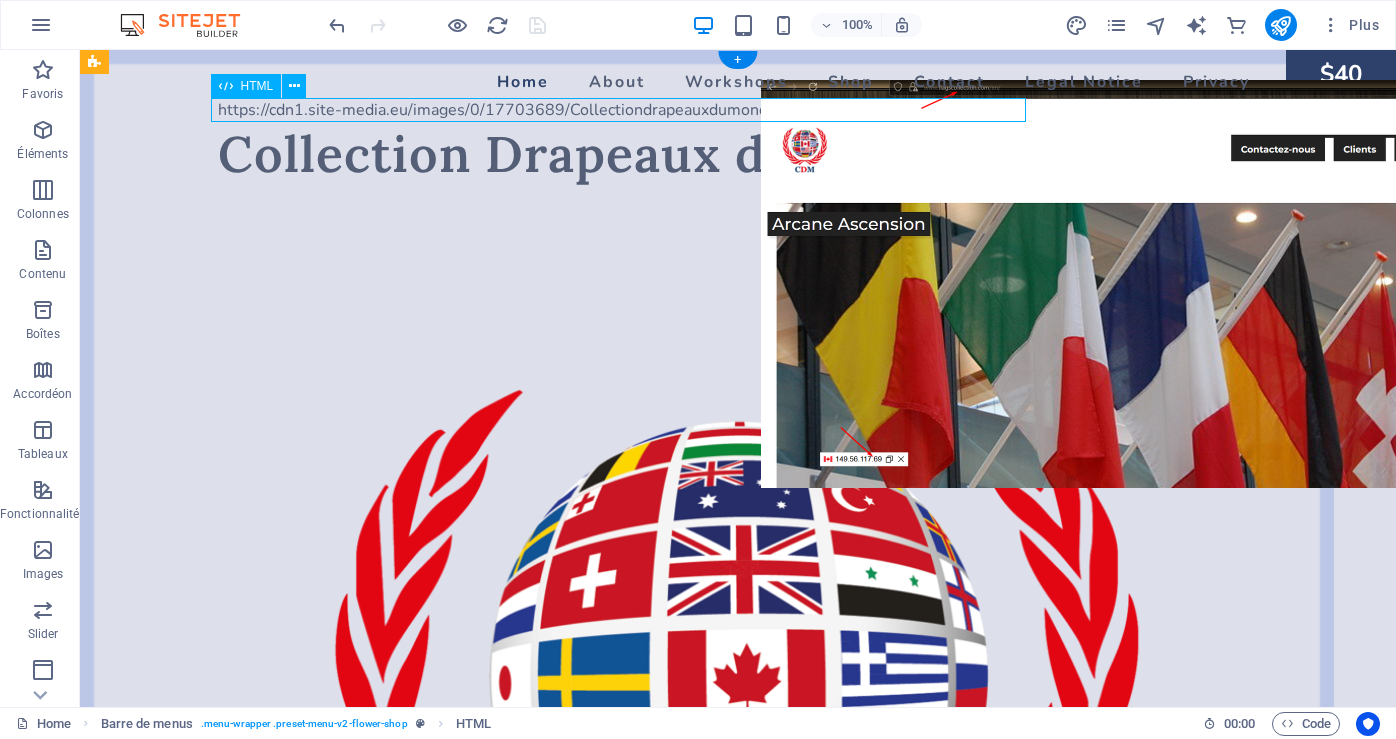 click on "https://cdn1.site-media.eu/images/0/17703689/Collectiondrapeauxdumondeinc.-ed5vHk5aeCMfVl5y568z4g.html" at bounding box center (738, 110) 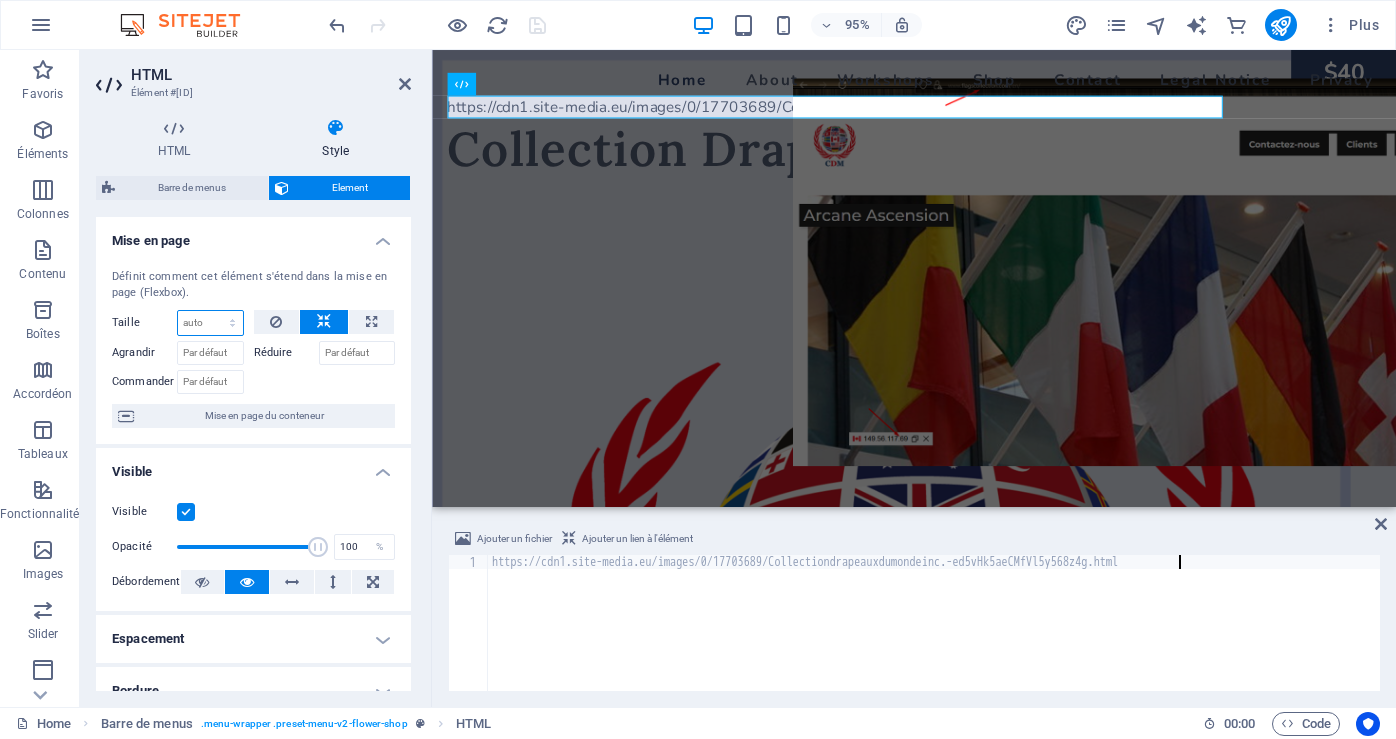 click on "Par défaut auto px % 1/1 1/2 1/3 1/4 1/5 1/6 1/7 1/8 1/9 1/10" at bounding box center (210, 323) 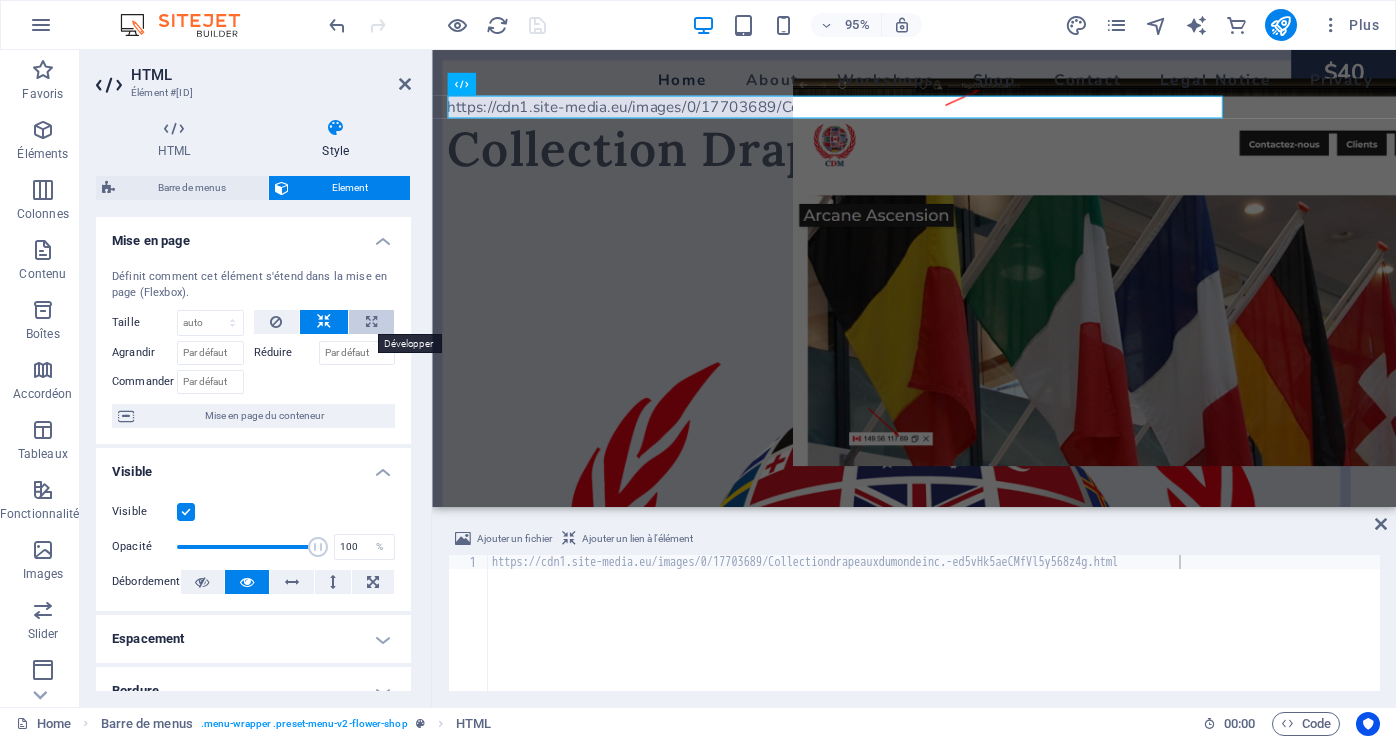 click at bounding box center [371, 322] 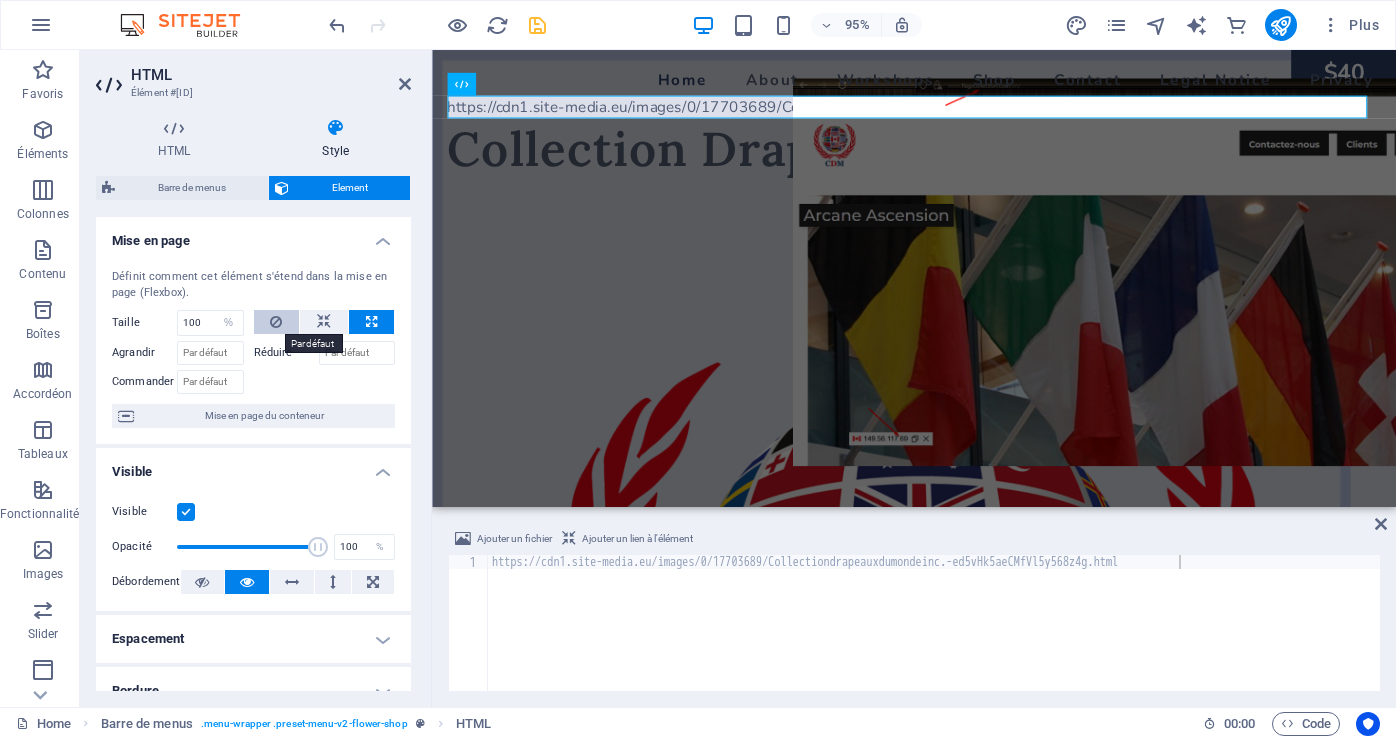 click at bounding box center [276, 322] 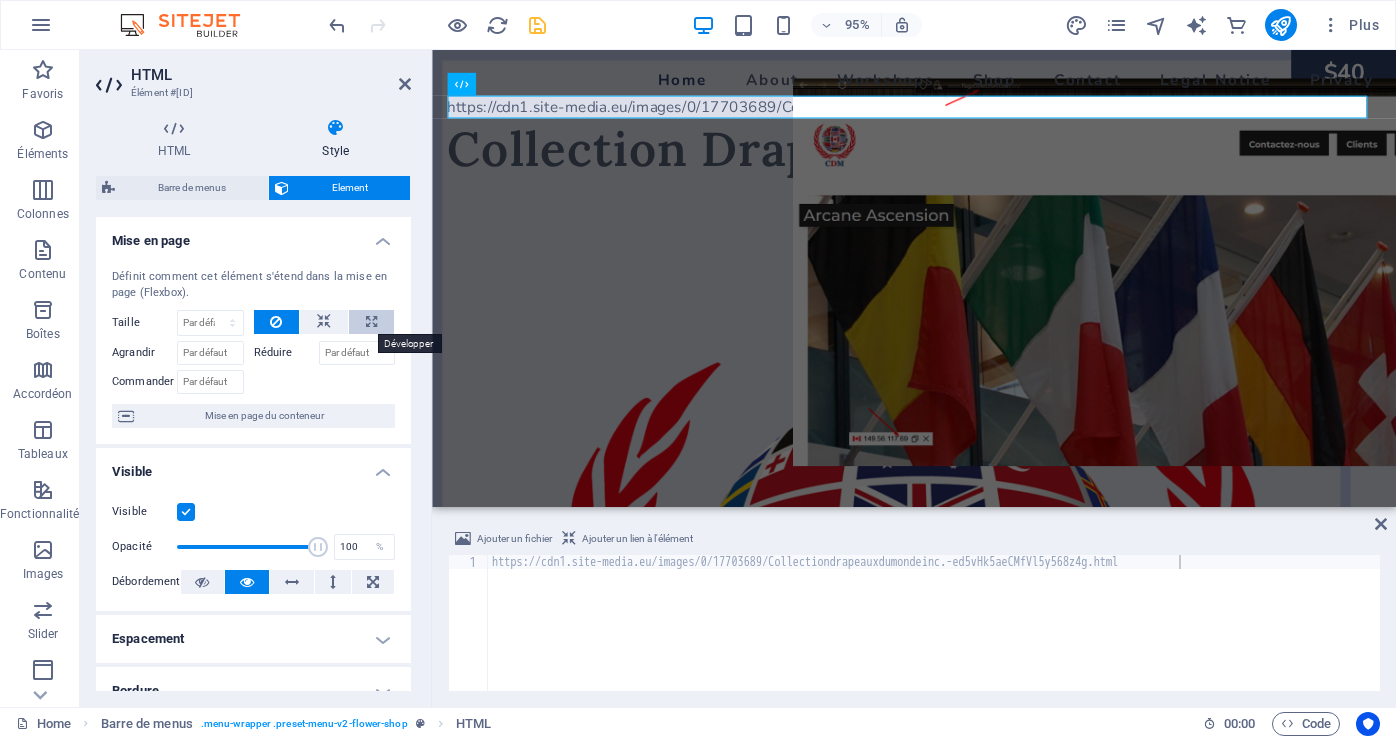 click at bounding box center [371, 322] 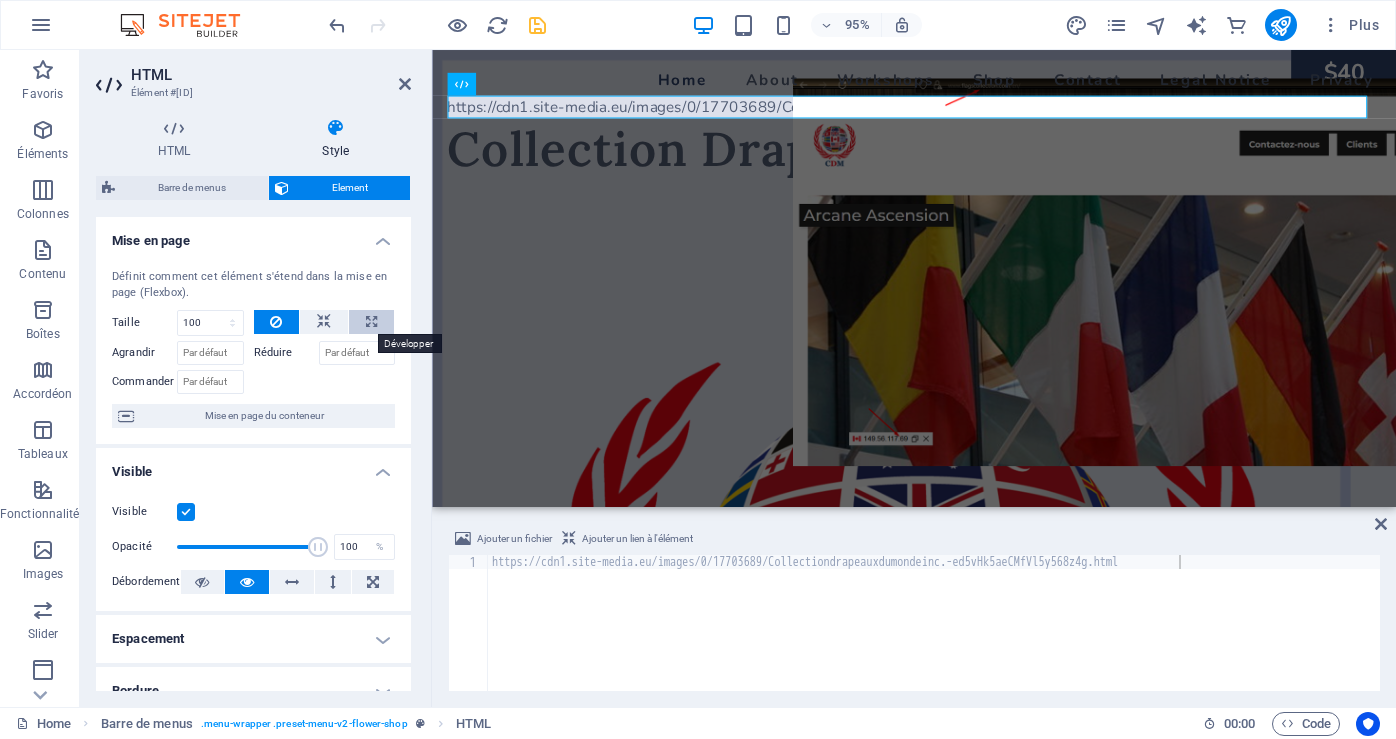 select on "%" 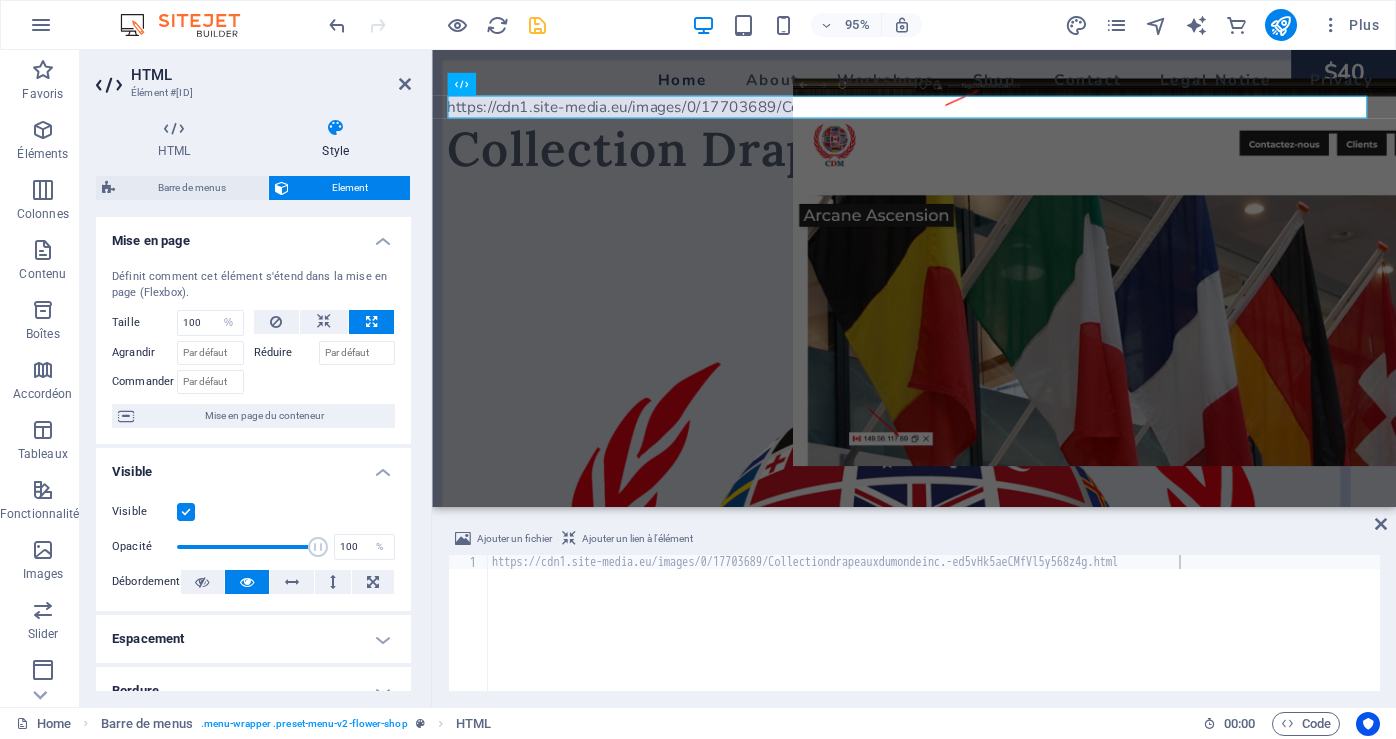 click on "Ajouter un lien à l'élément" at bounding box center (637, 539) 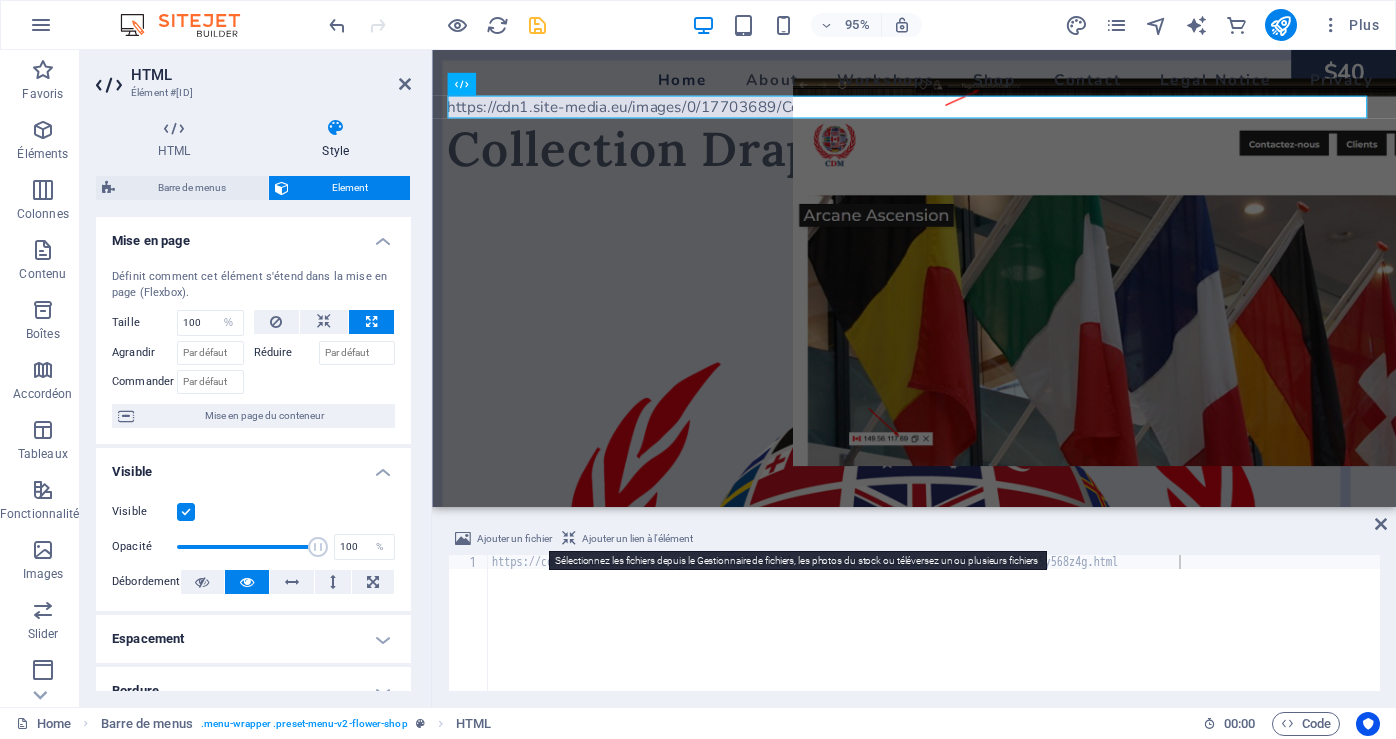 click on "Ajouter un fichier" at bounding box center (514, 539) 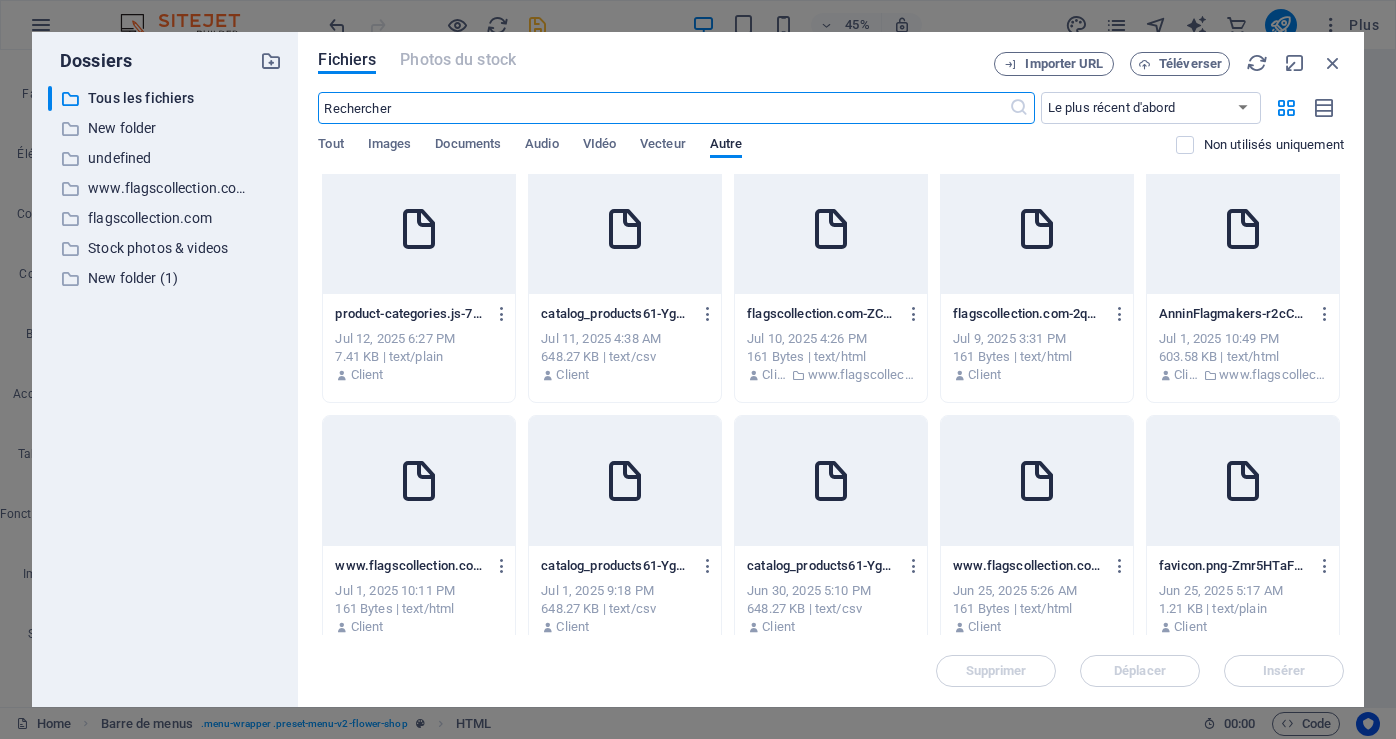 scroll, scrollTop: 283, scrollLeft: 0, axis: vertical 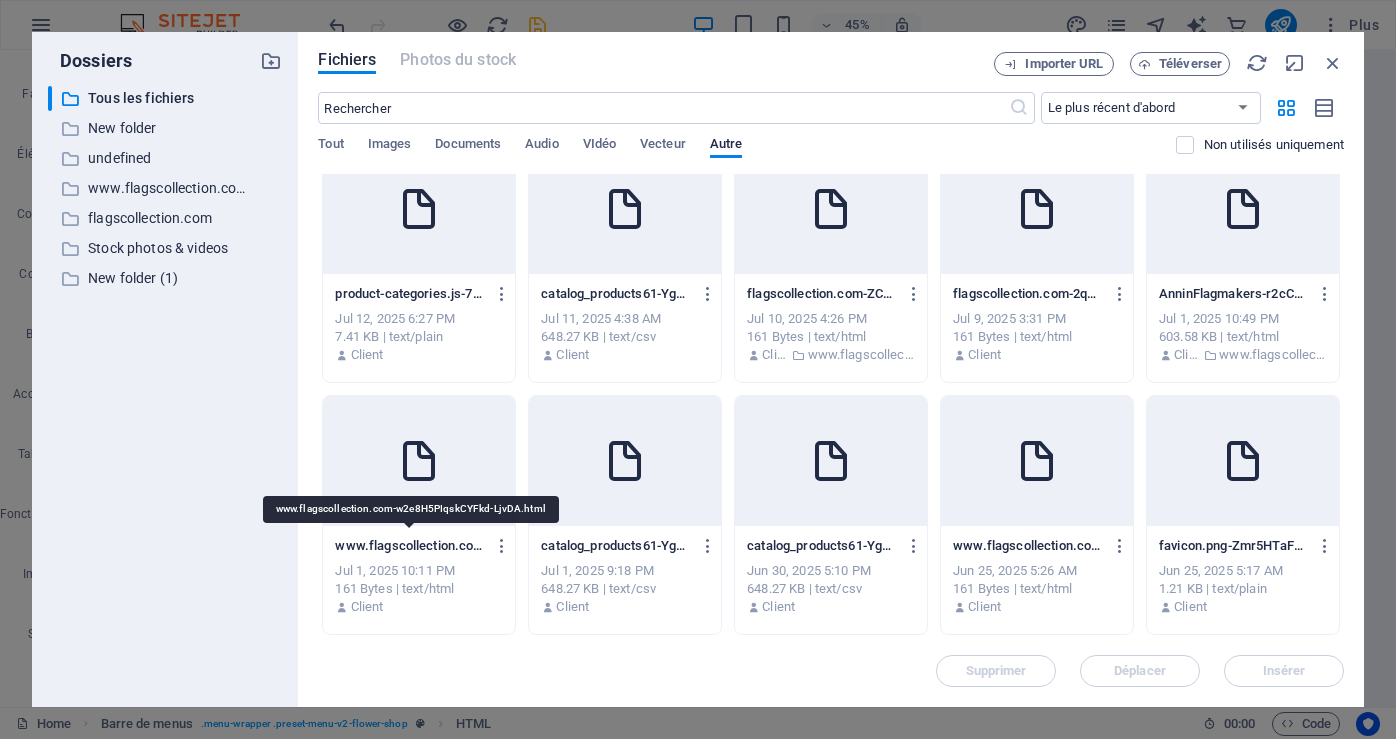 click on "www.flagscollection.com-w2e8H5PIqskCYFkd-LjvDA.html" at bounding box center (409, 546) 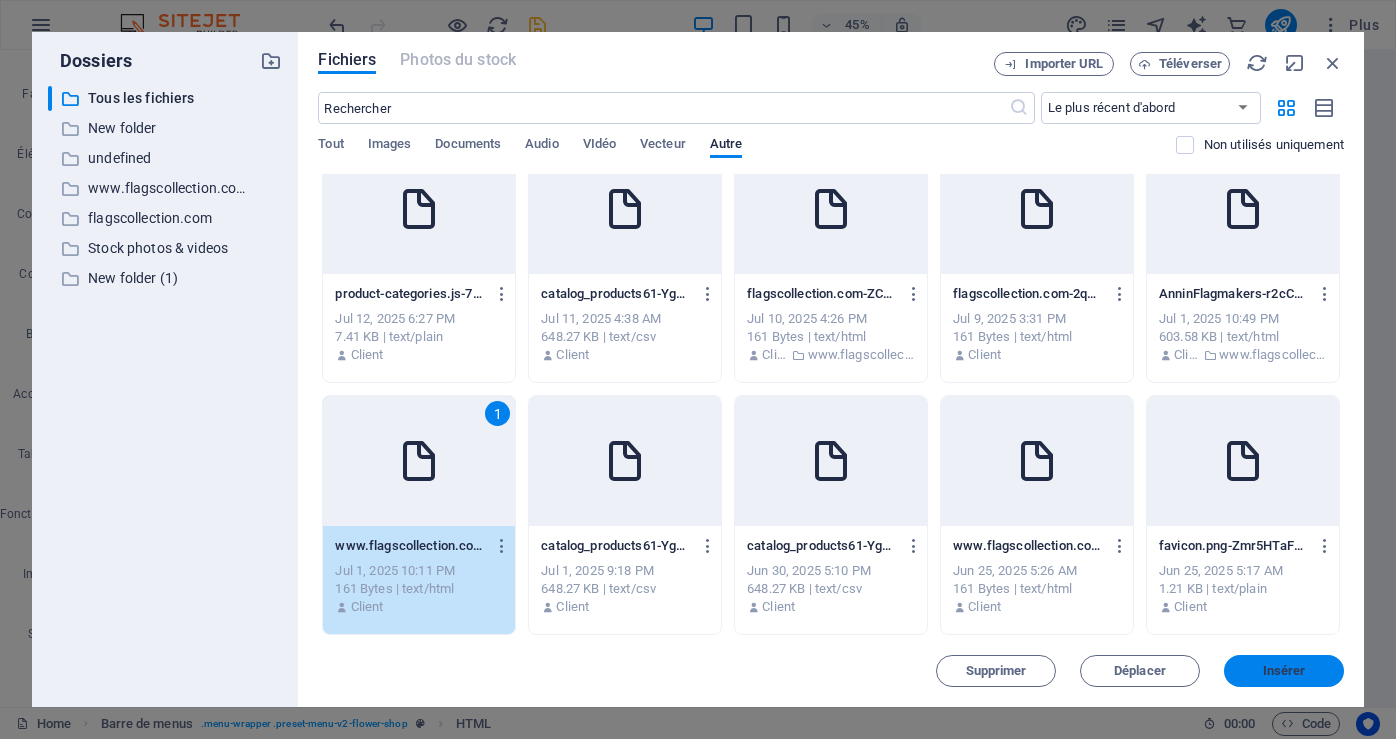 click on "Insérer" at bounding box center (1284, 671) 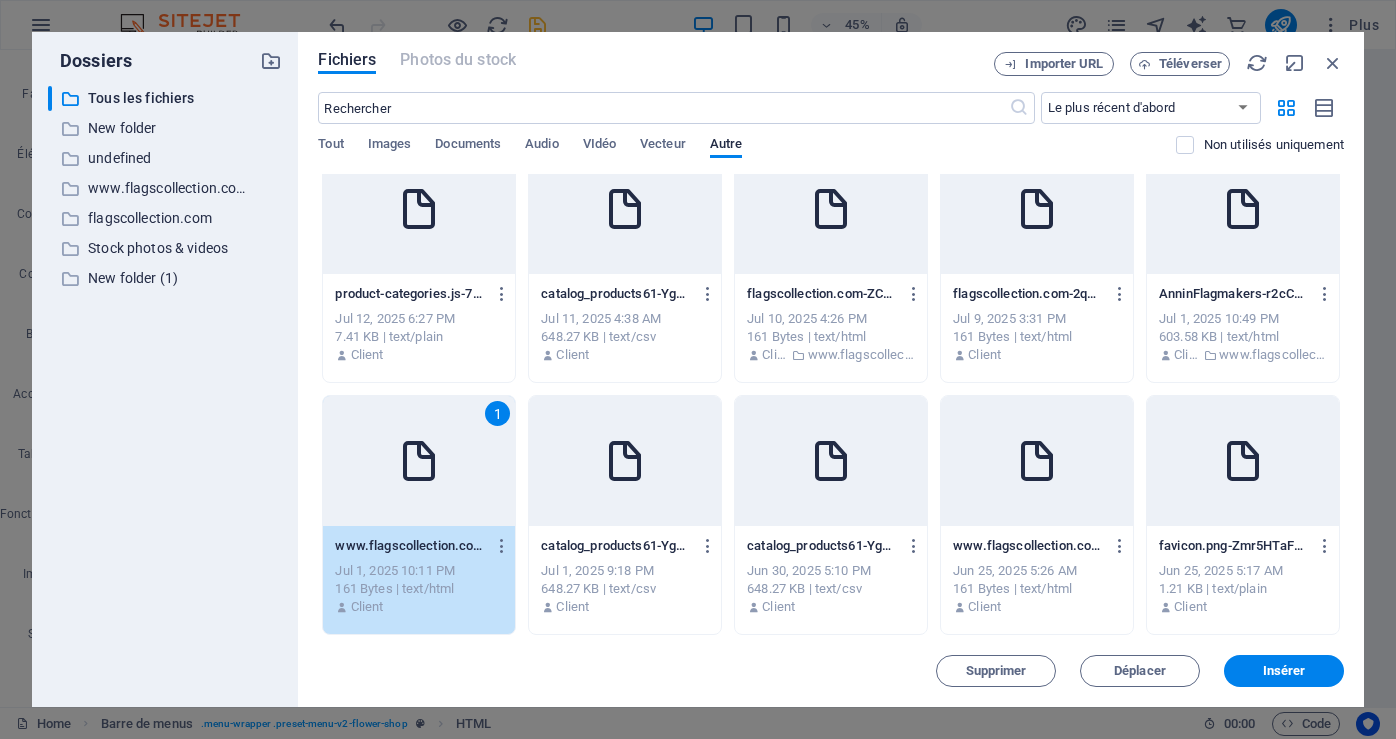 type on "https://cdn1.site-media.eu/images/0/17703689/Collectiondrapeauxdumondeinc.-ed5vHk5aeCMfVl5y568z4g.htmlhttps://cdn1.site-media.eu/images/0/17349792/www.flagscollection.com-w2e8H5PIqskCYFkd-LjvDA.html" 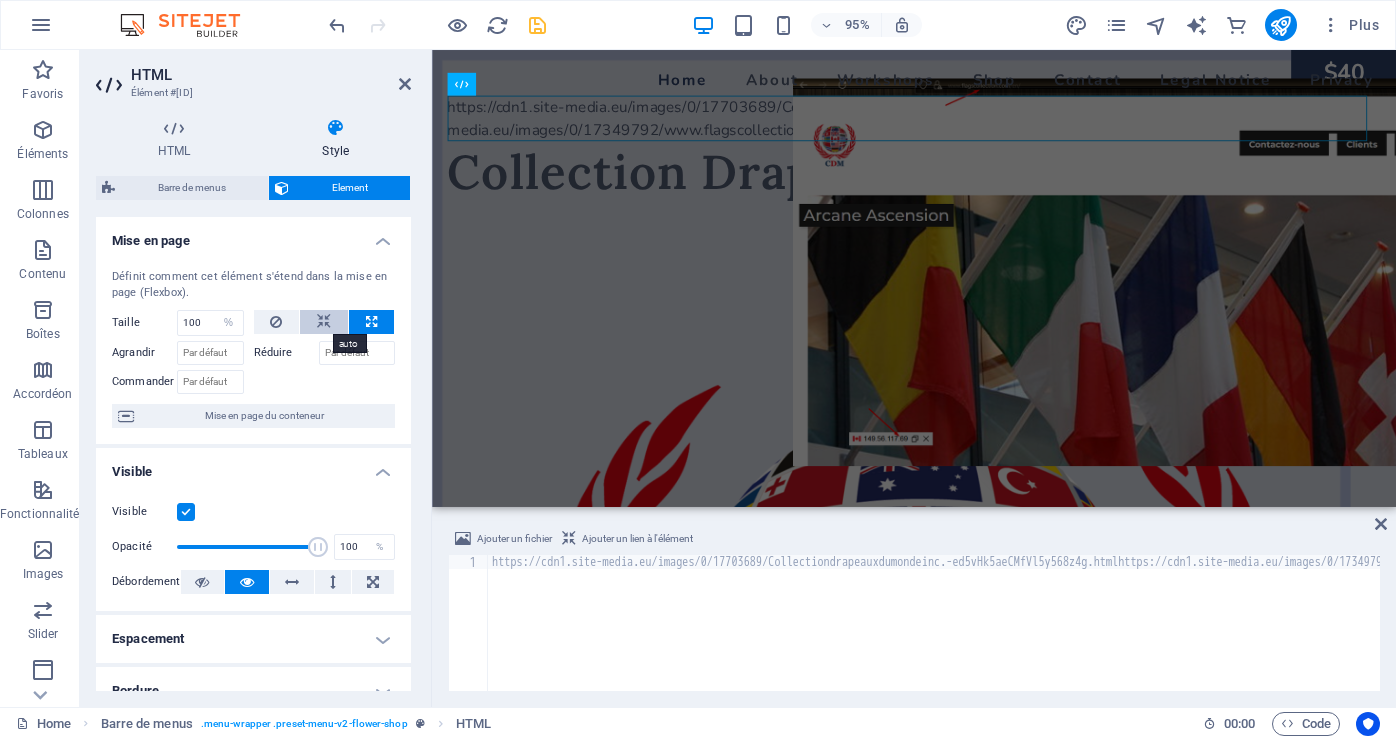 click at bounding box center (324, 322) 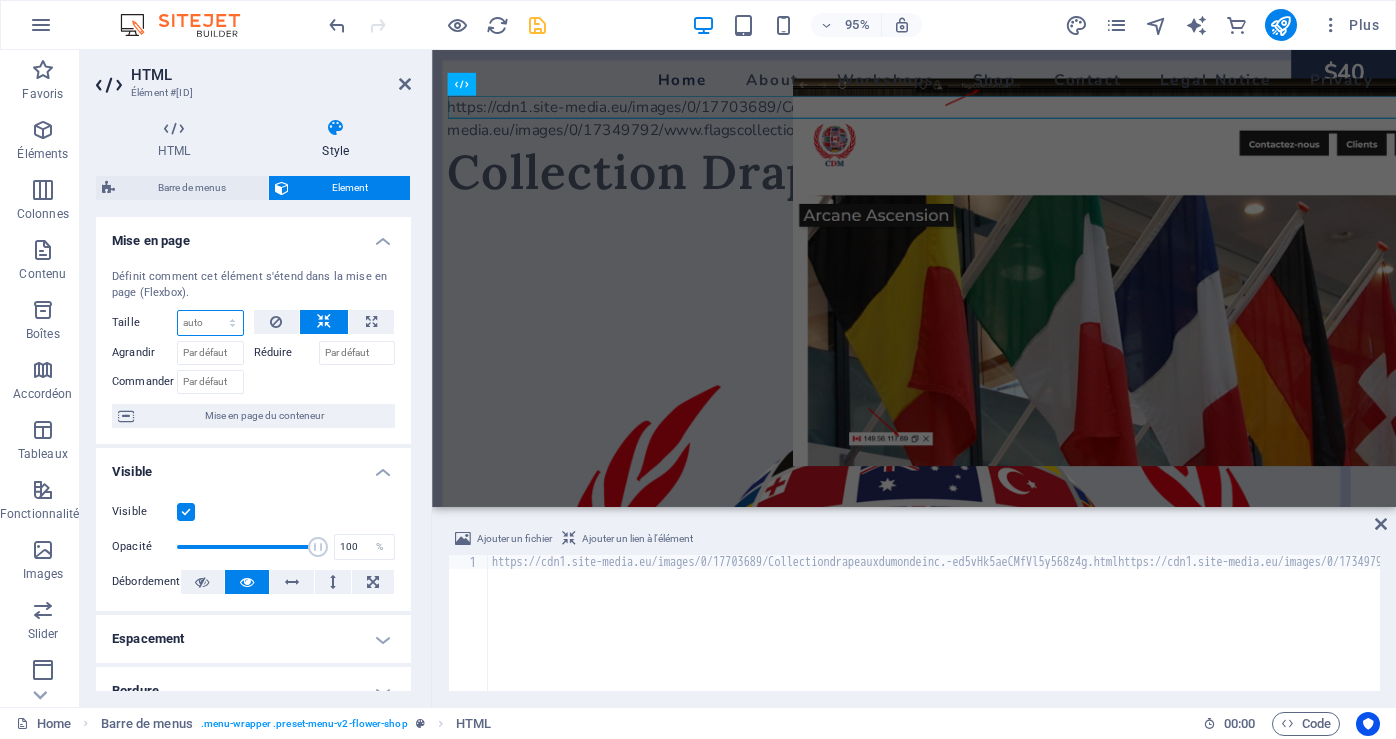 click on "Par défaut auto px % 1/1 1/2 1/3 1/4 1/5 1/6 1/7 1/8 1/9 1/10" at bounding box center (210, 323) 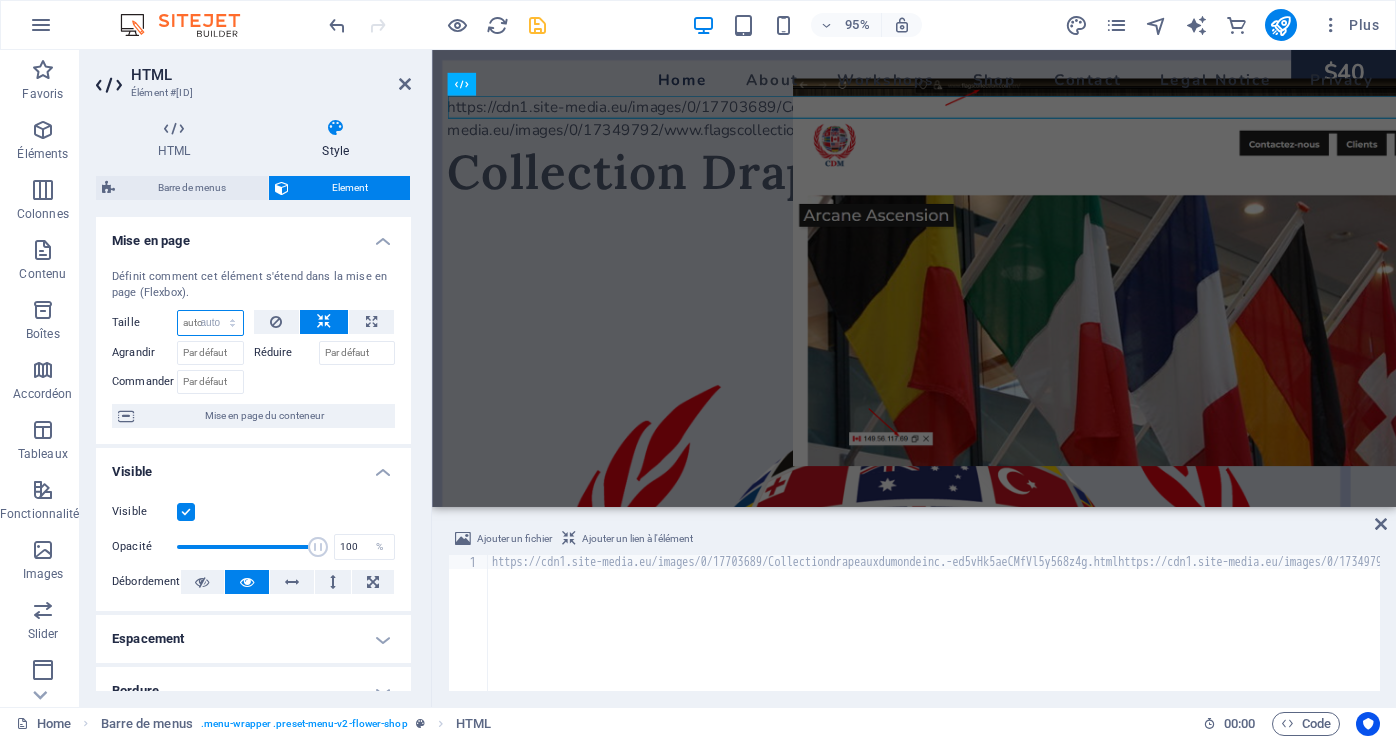 click on "Par défaut auto px % 1/1 1/2 1/3 1/4 1/5 1/6 1/7 1/8 1/9 1/10" at bounding box center (210, 323) 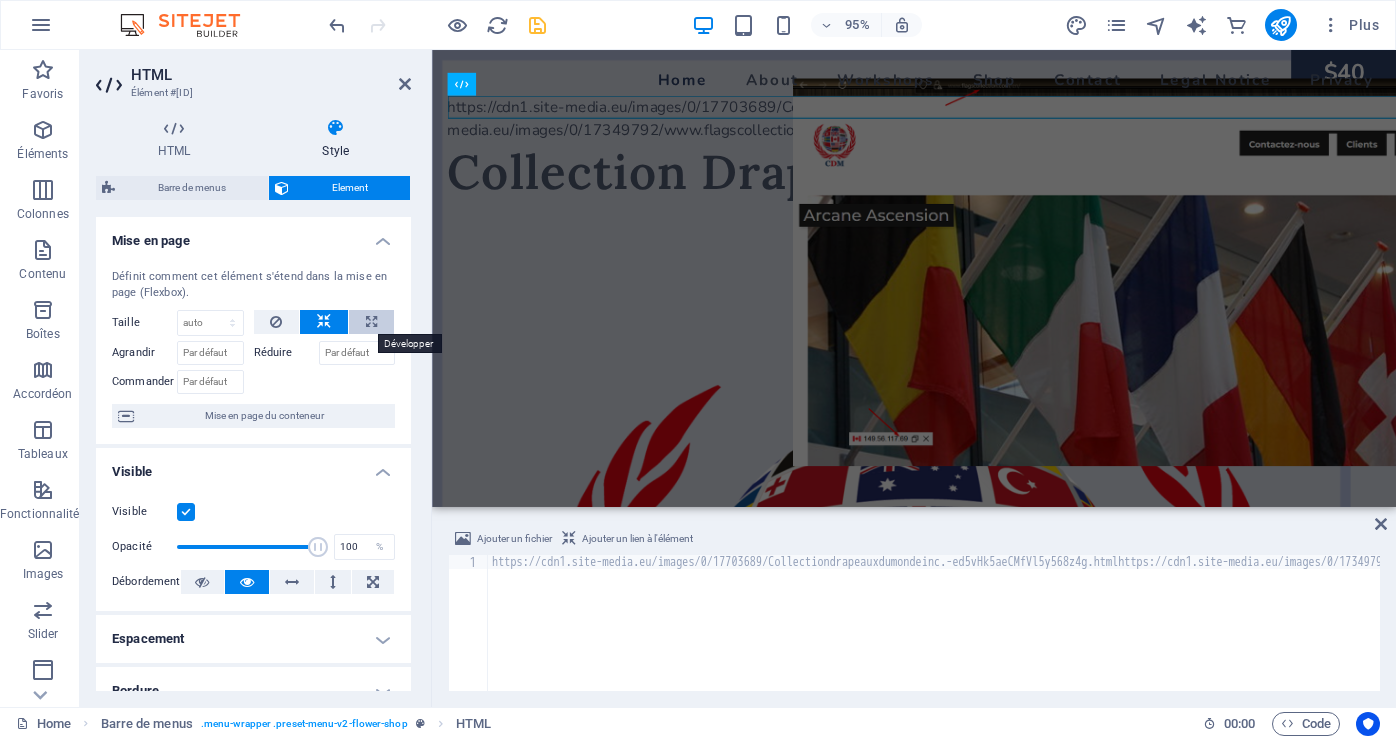 click at bounding box center [371, 322] 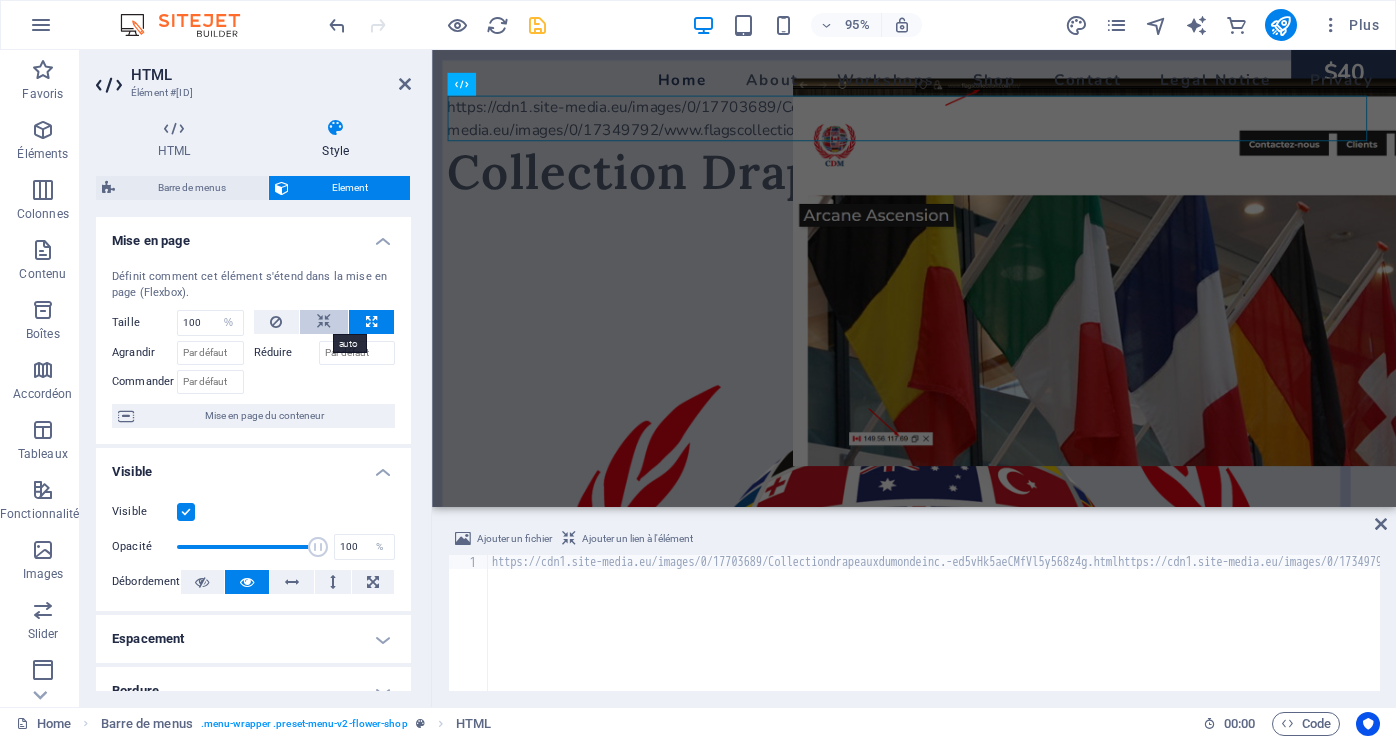 click at bounding box center [324, 322] 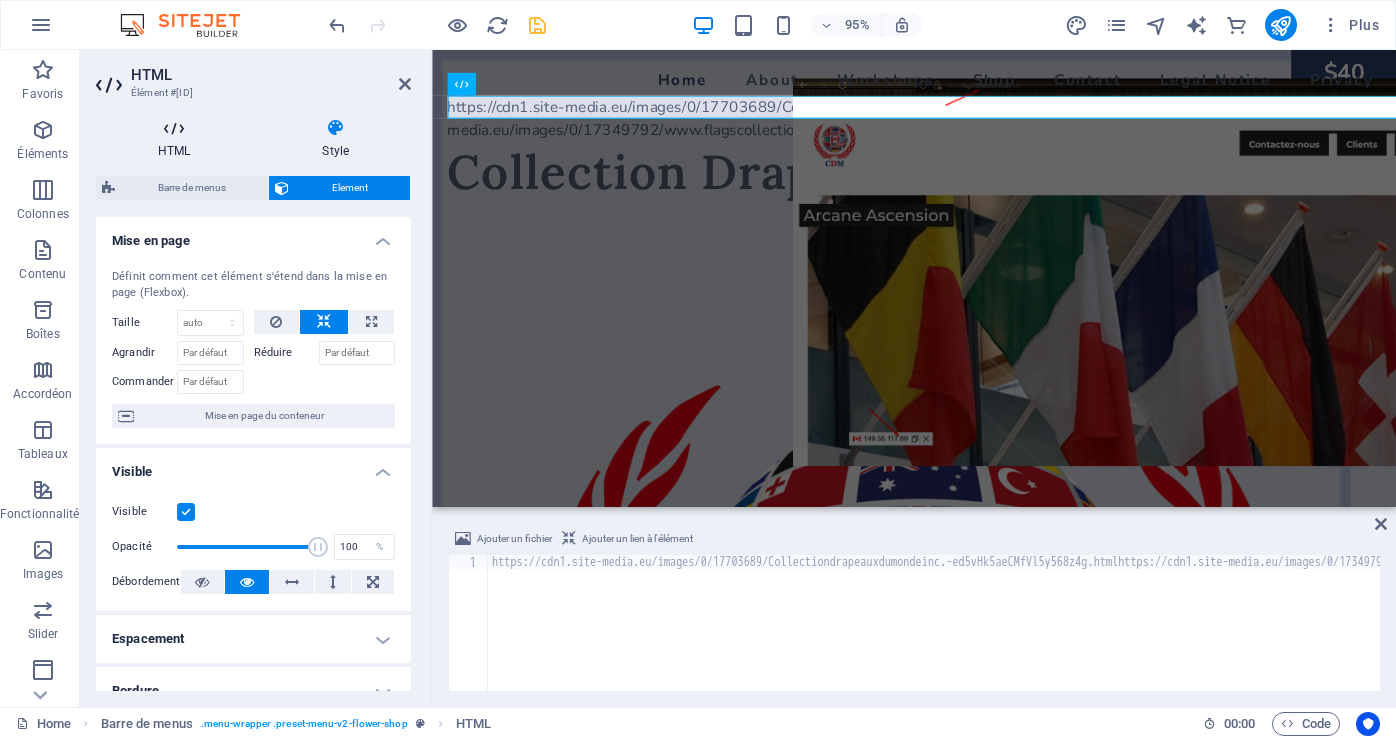 click at bounding box center (174, 128) 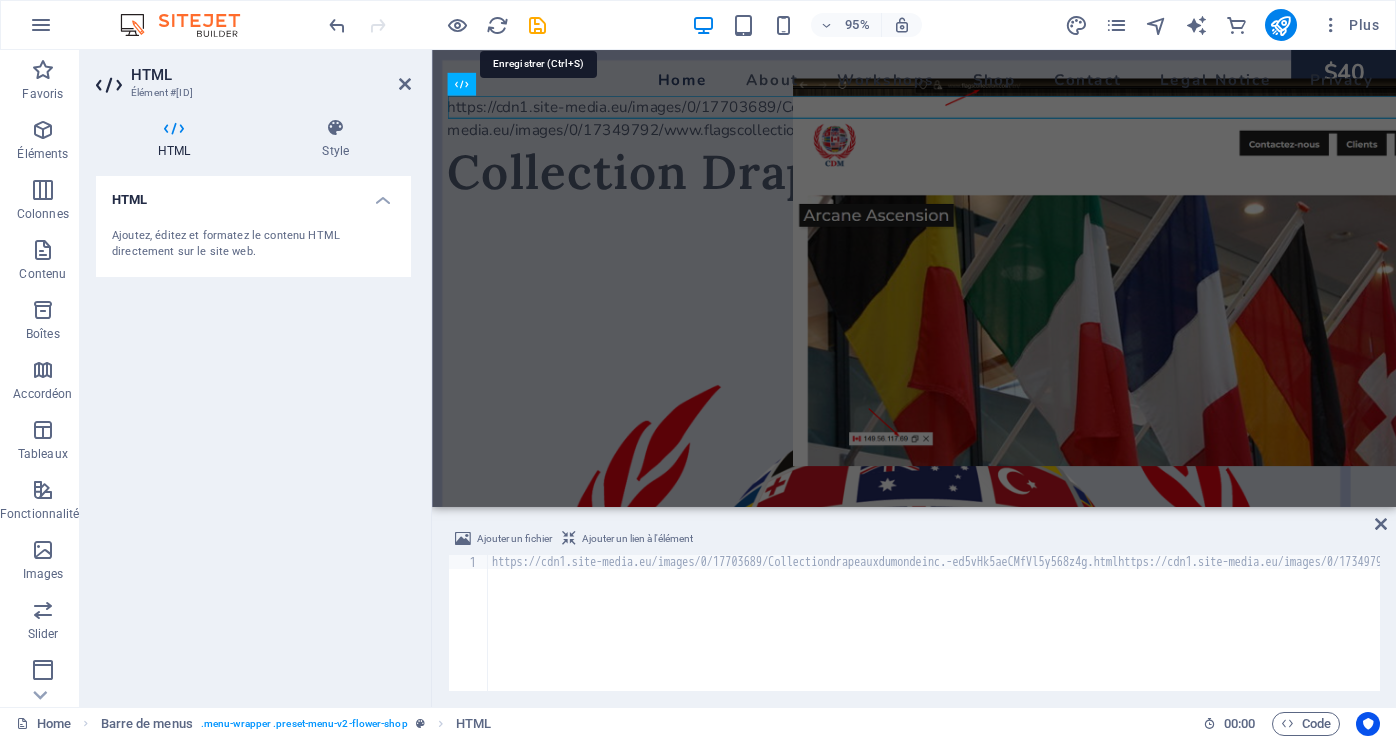 click at bounding box center (537, 25) 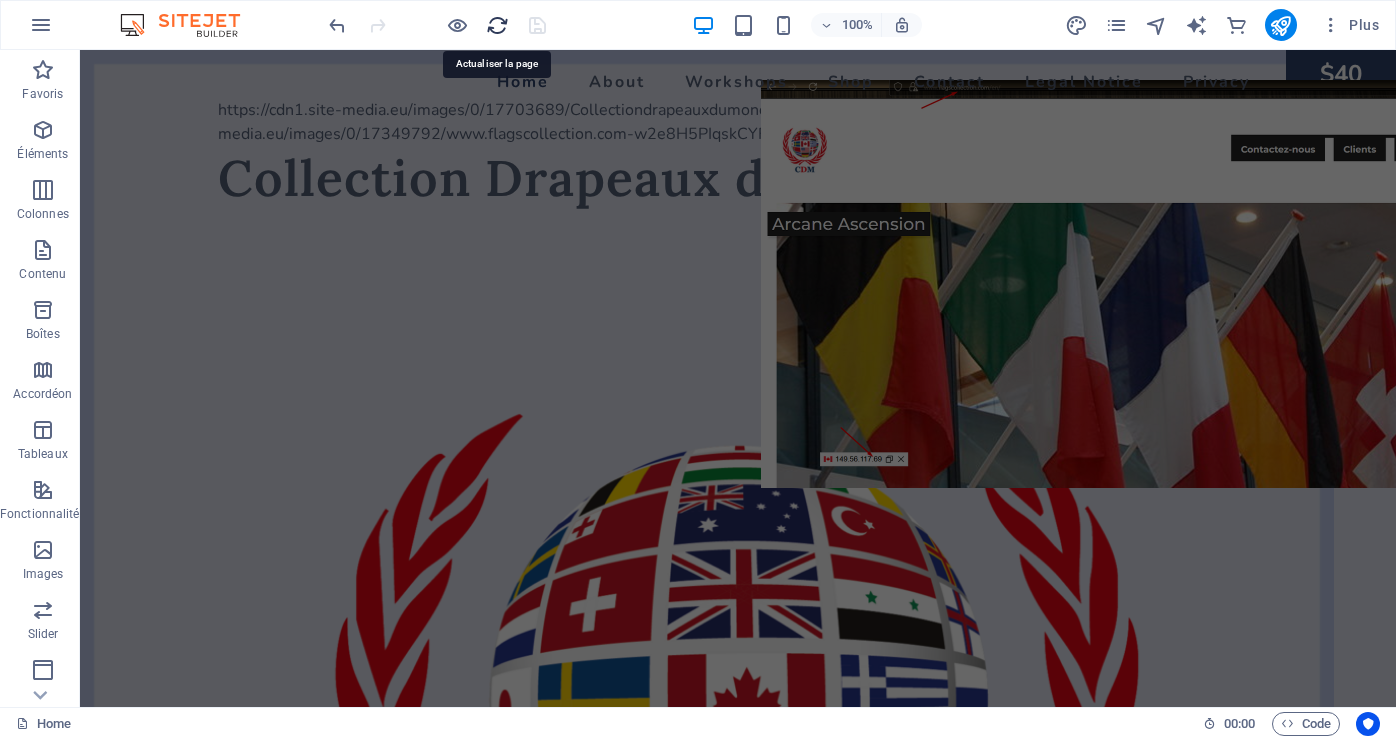 click at bounding box center (497, 25) 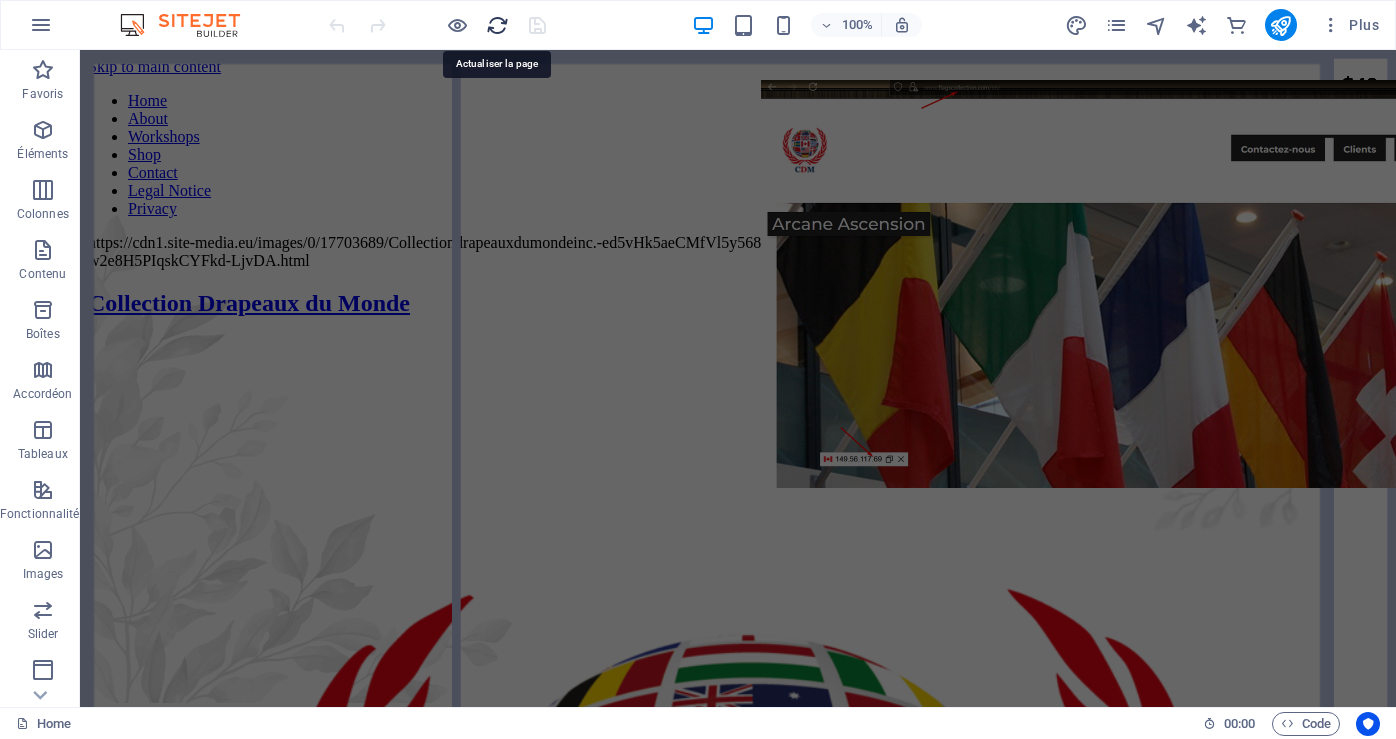 scroll, scrollTop: 0, scrollLeft: 0, axis: both 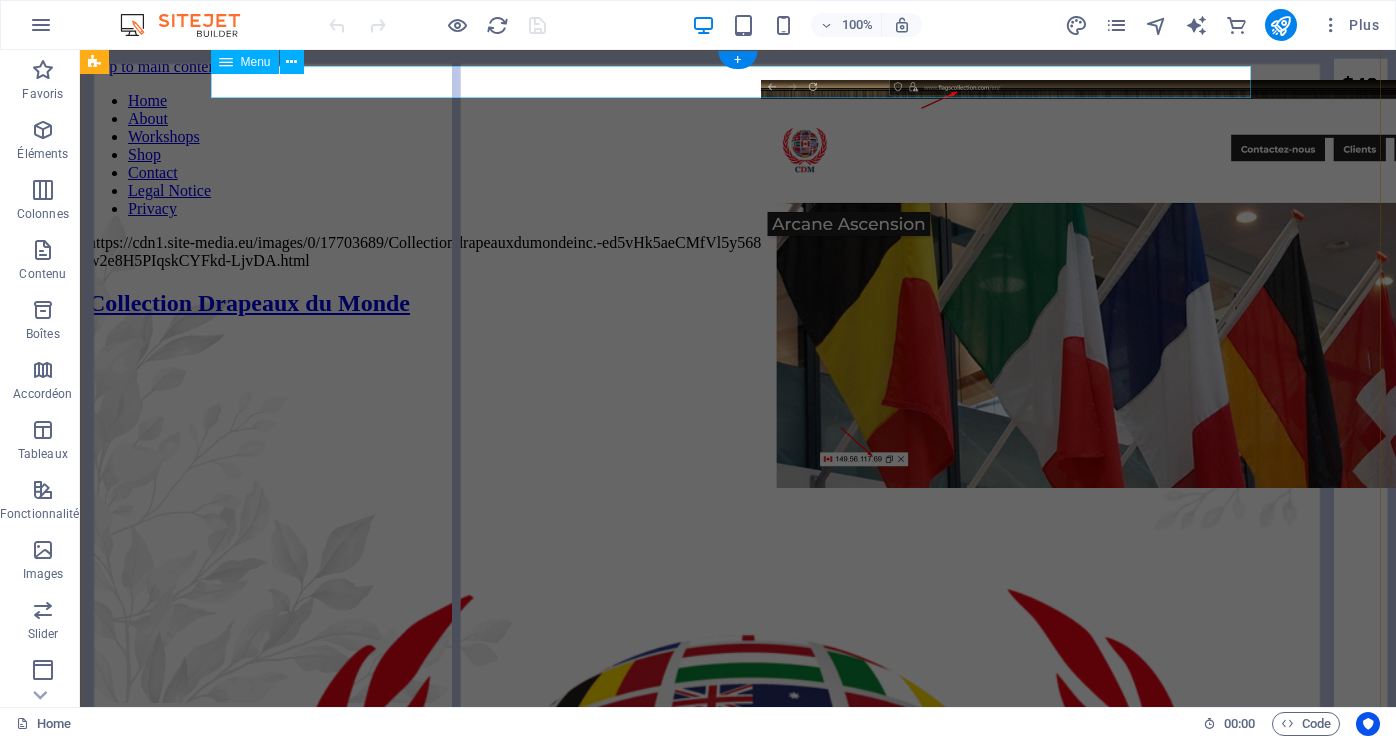 click on "Home About Workshops Shop Contact Legal Notice Privacy" at bounding box center (738, 155) 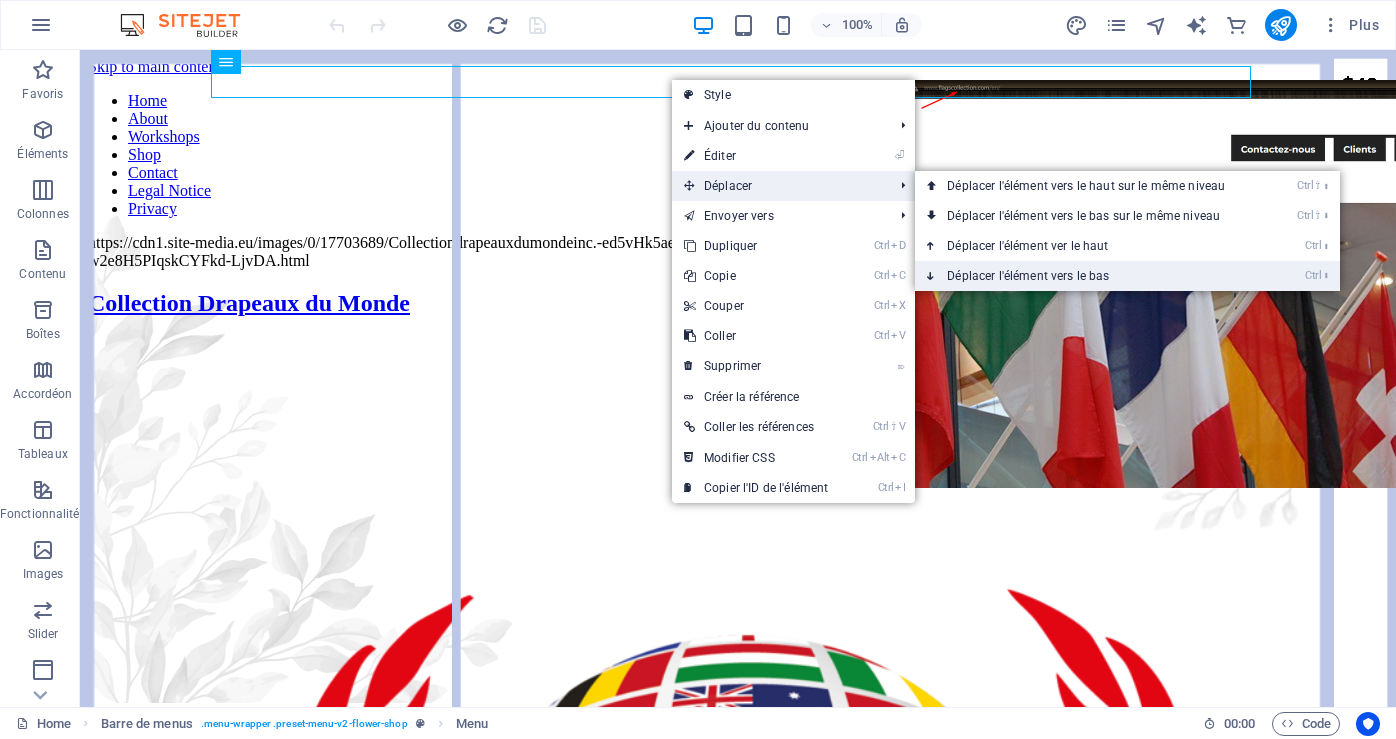 click on "Ctrl ⬇  Déplacer l'élément vers le bas" at bounding box center (1090, 276) 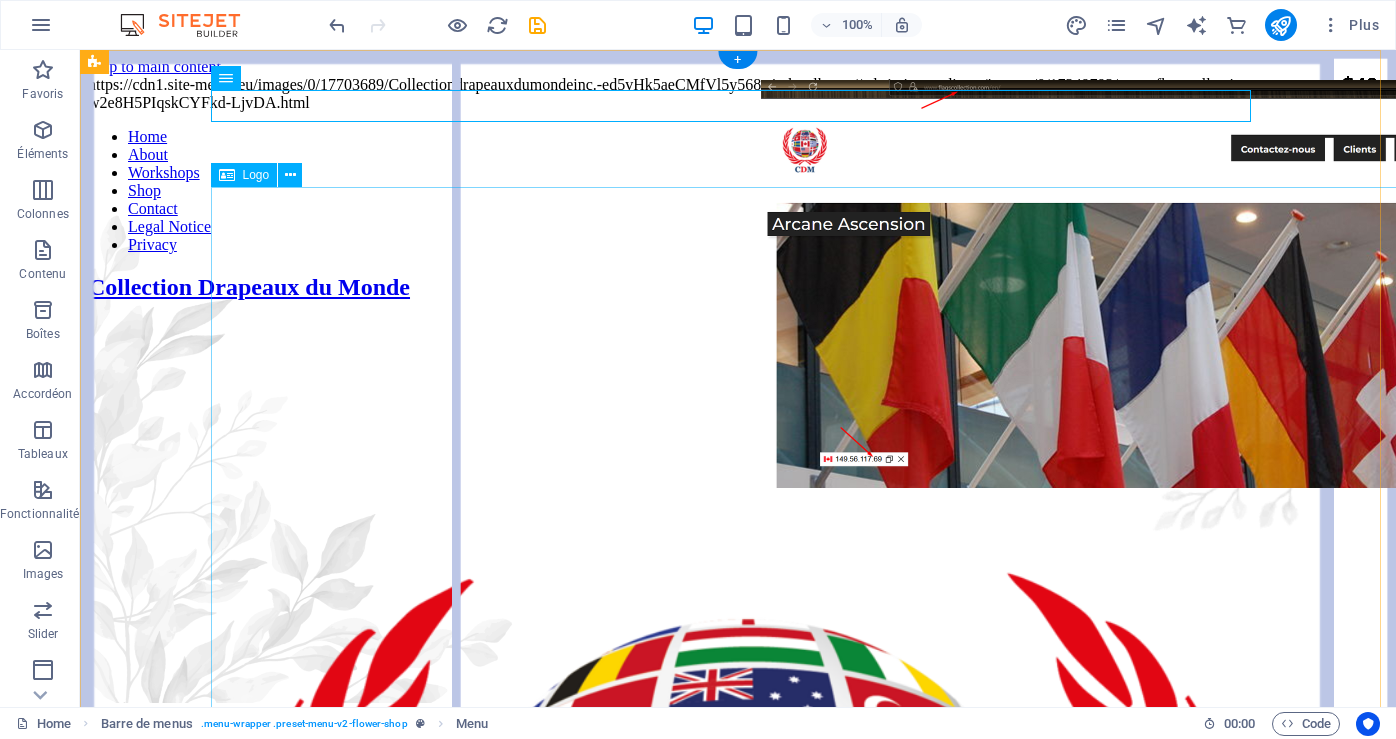 click at bounding box center (738, 1009) 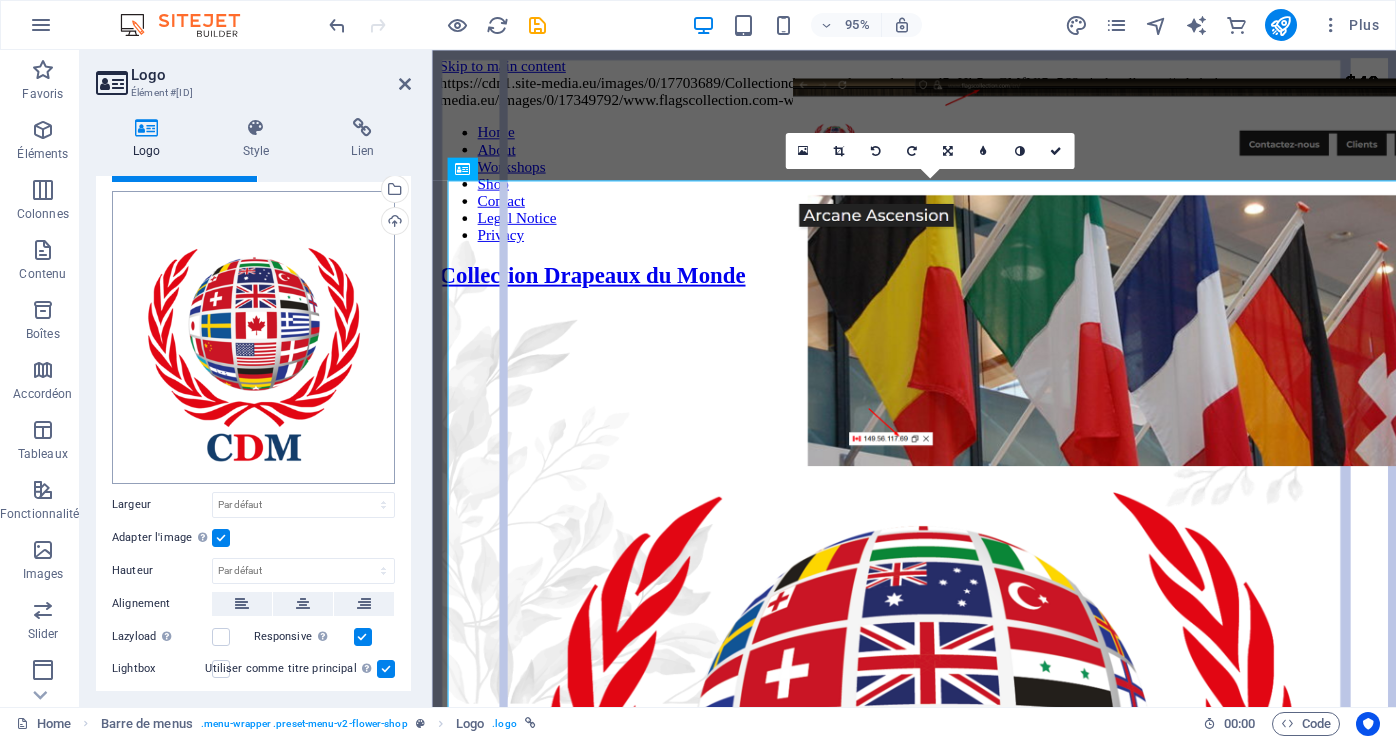 scroll, scrollTop: 100, scrollLeft: 0, axis: vertical 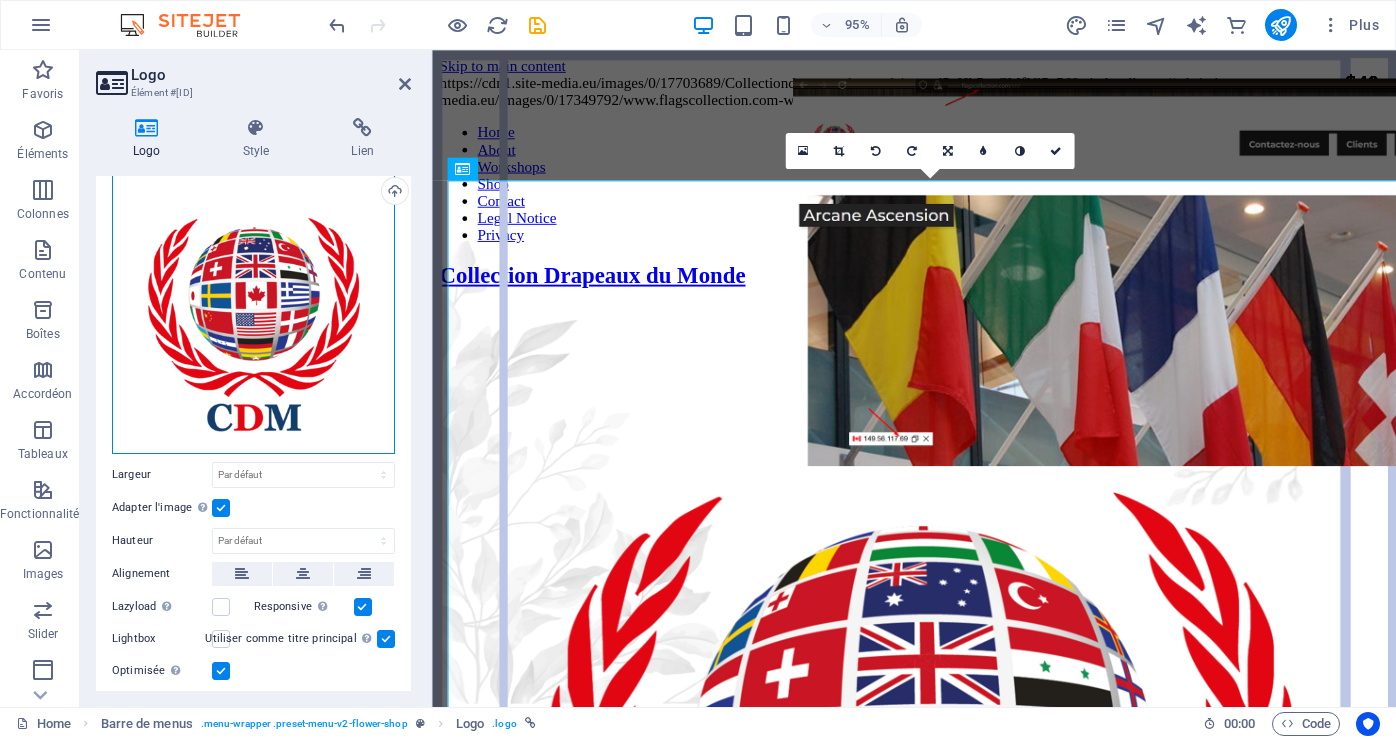 click on "Glissez les fichiers ici, cliquez pour choisir les fichiers ou  sélectionnez les fichiers depuis Fichiers ou depuis notre stock gratuit de photos et de vidéos" at bounding box center (253, 307) 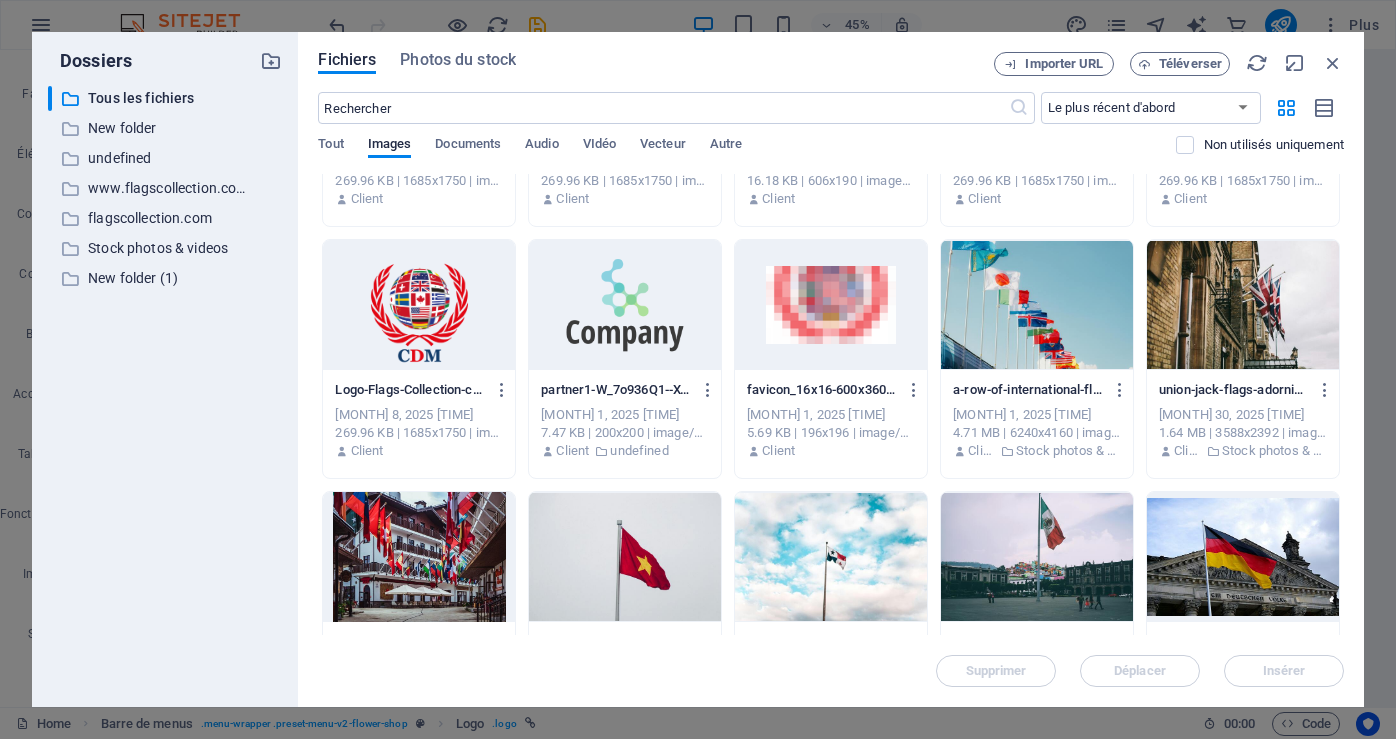 scroll, scrollTop: 1300, scrollLeft: 0, axis: vertical 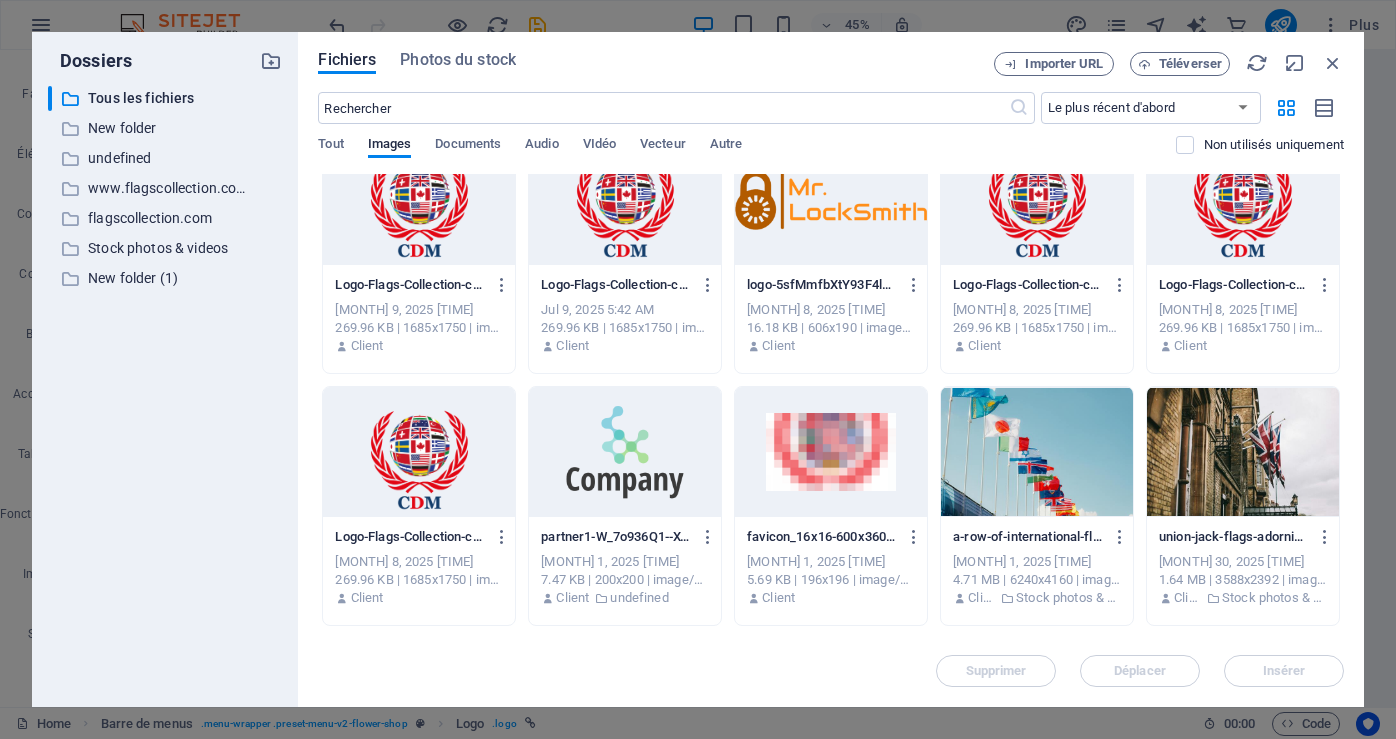 drag, startPoint x: 433, startPoint y: 441, endPoint x: 2, endPoint y: 411, distance: 432.04282 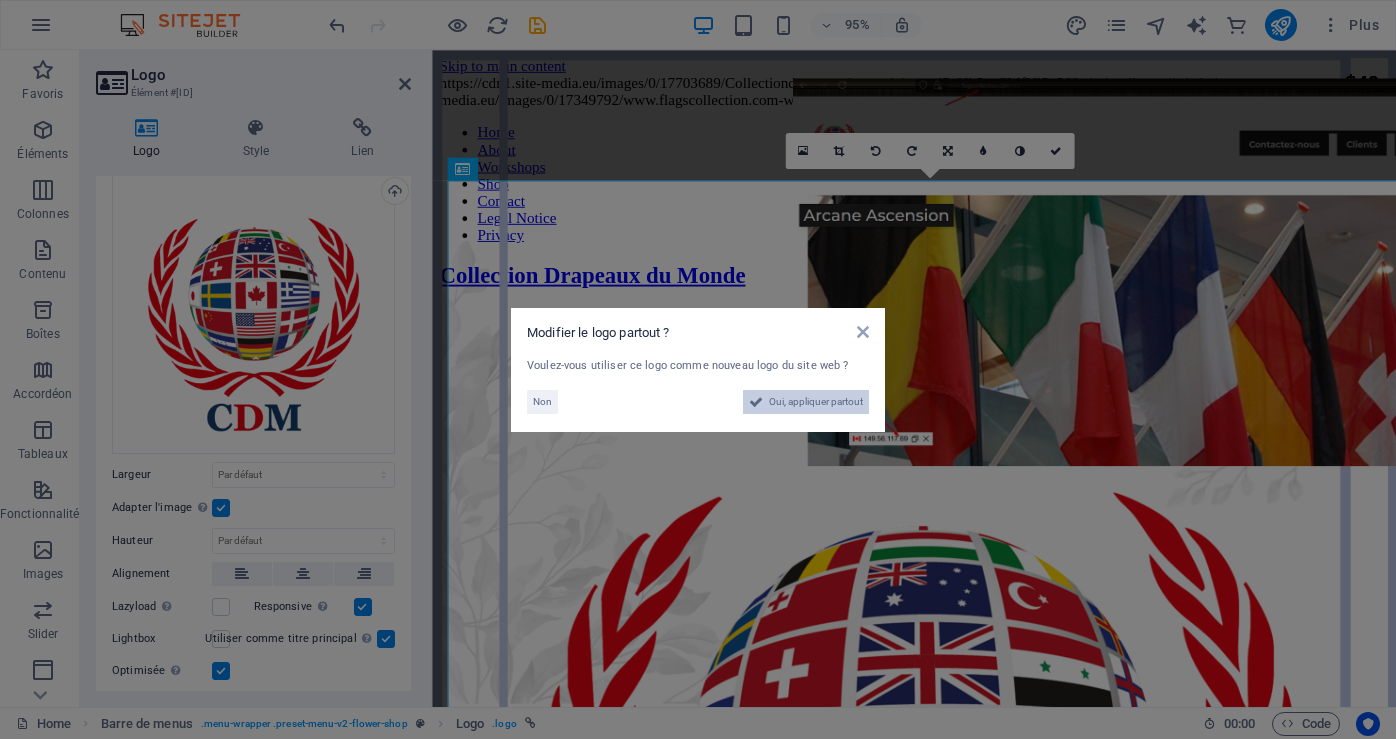 drag, startPoint x: 799, startPoint y: 402, endPoint x: 828, endPoint y: 782, distance: 381.10498 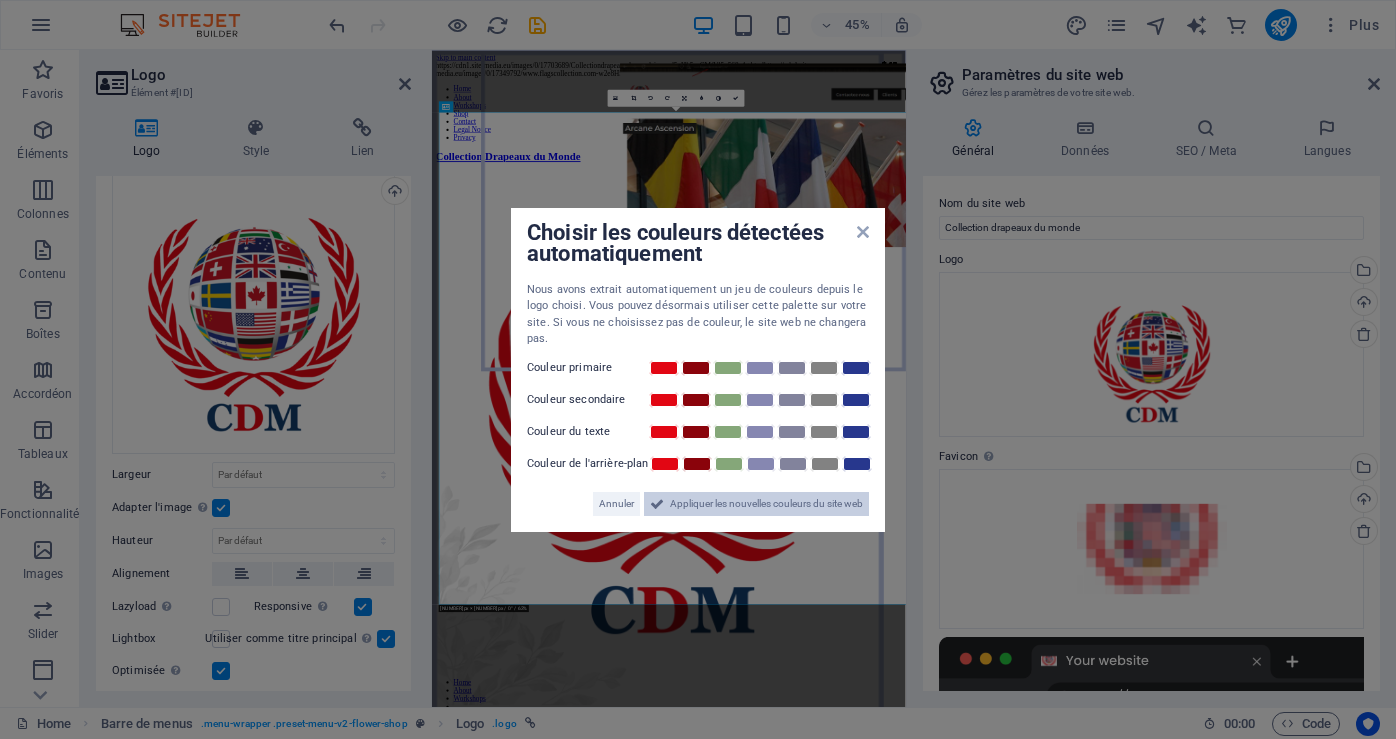 click on "Appliquer les nouvelles couleurs du site web" at bounding box center (766, 504) 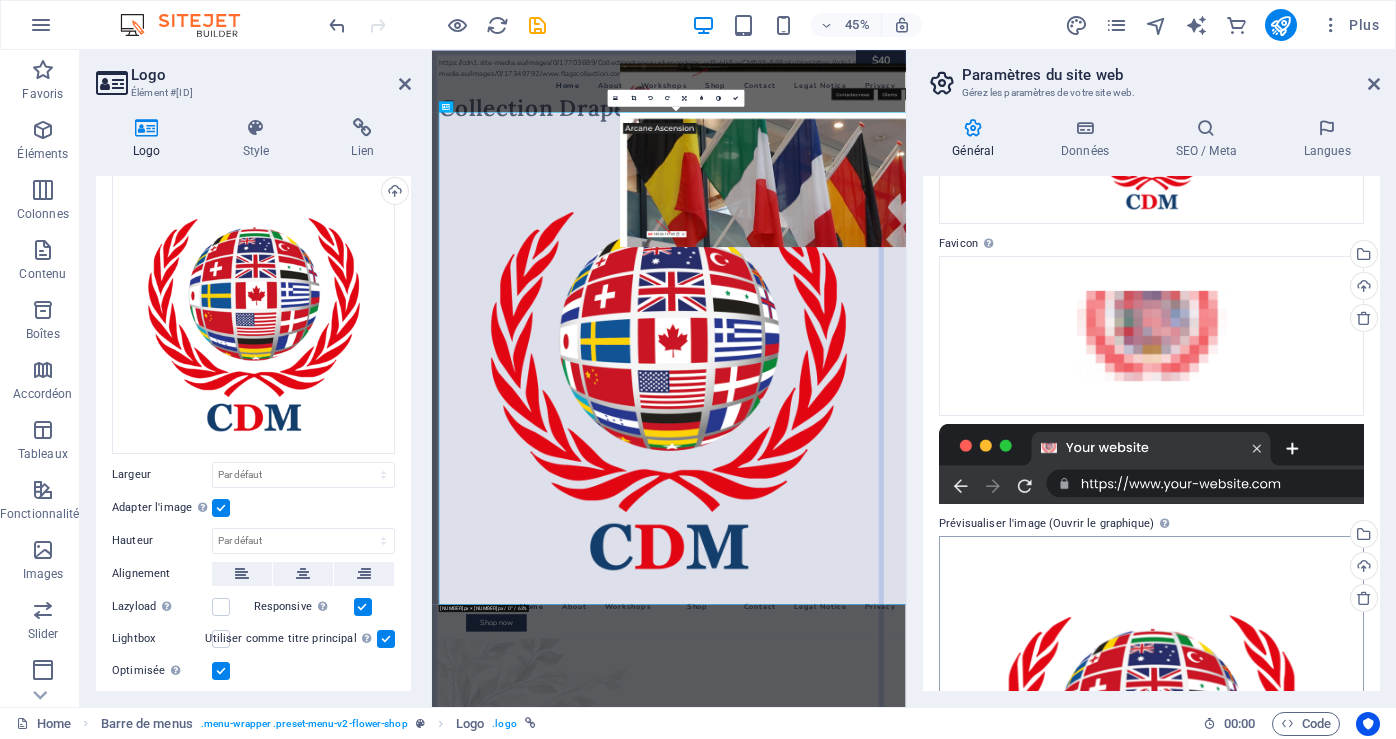 scroll, scrollTop: 0, scrollLeft: 0, axis: both 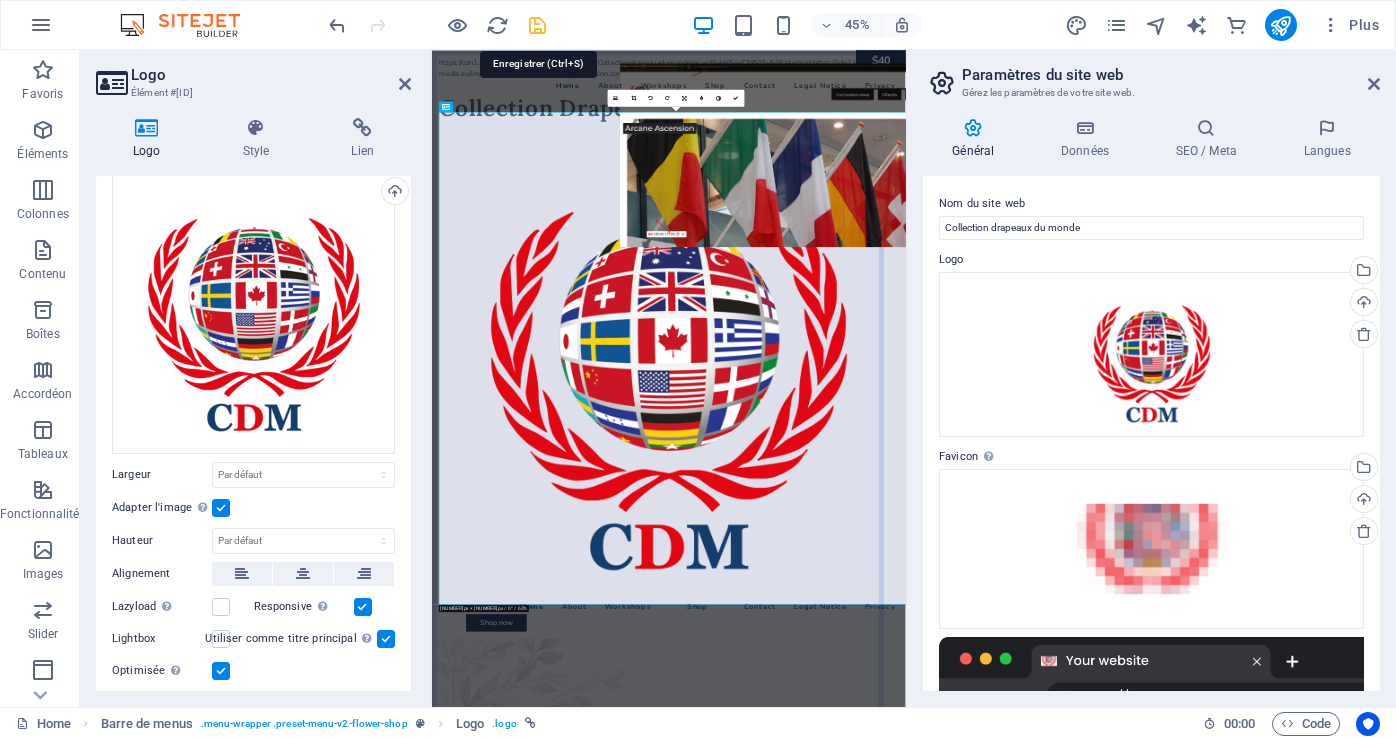 click at bounding box center [537, 25] 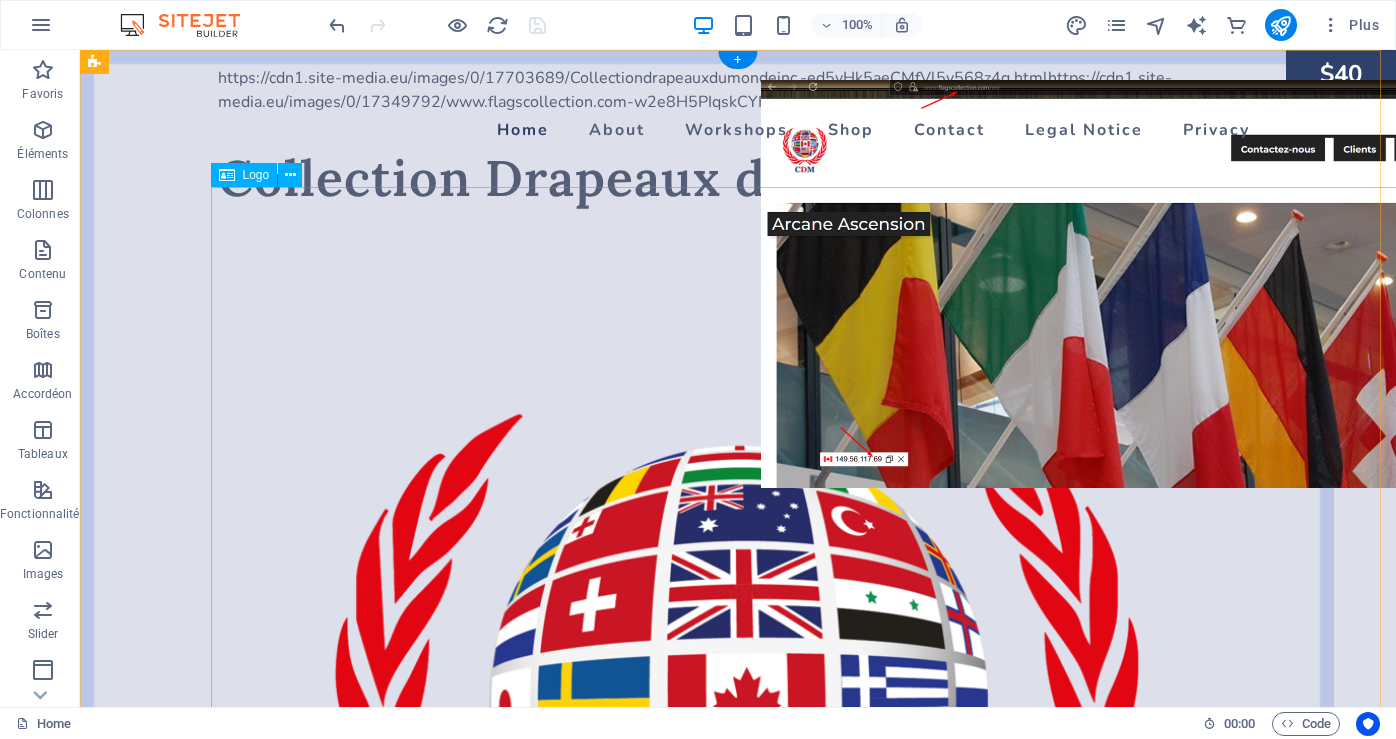 click at bounding box center [738, 751] 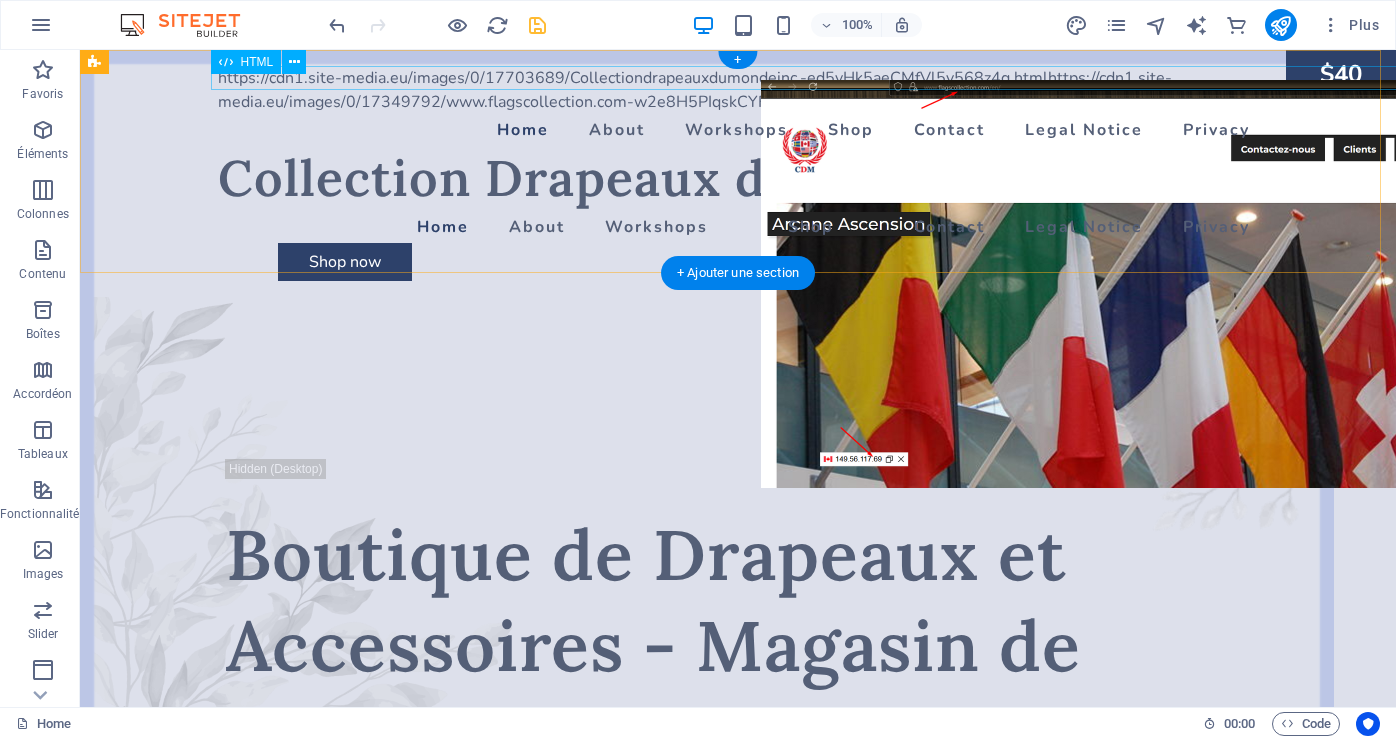 click on "https://cdn1.site-media.eu/images/0/17703689/Collectiondrapeauxdumondeinc.-ed5vHk5aeCMfVl5y568z4g.htmlhttps://cdn1.site-media.eu/images/0/17349792/www.flagscollection.com-w2e8H5PIqskCYFkd-LjvDA.html" at bounding box center [738, 90] 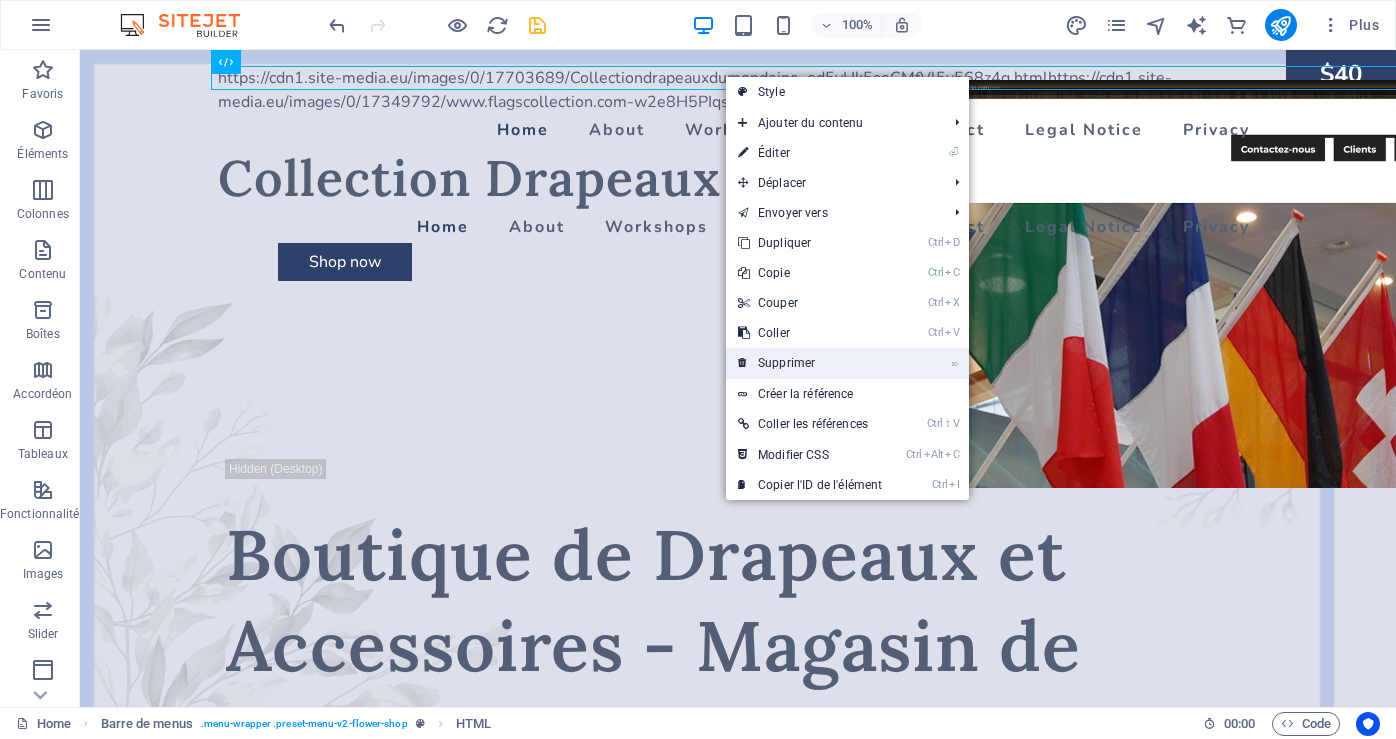 click on "⌦  Supprimer" at bounding box center [810, 363] 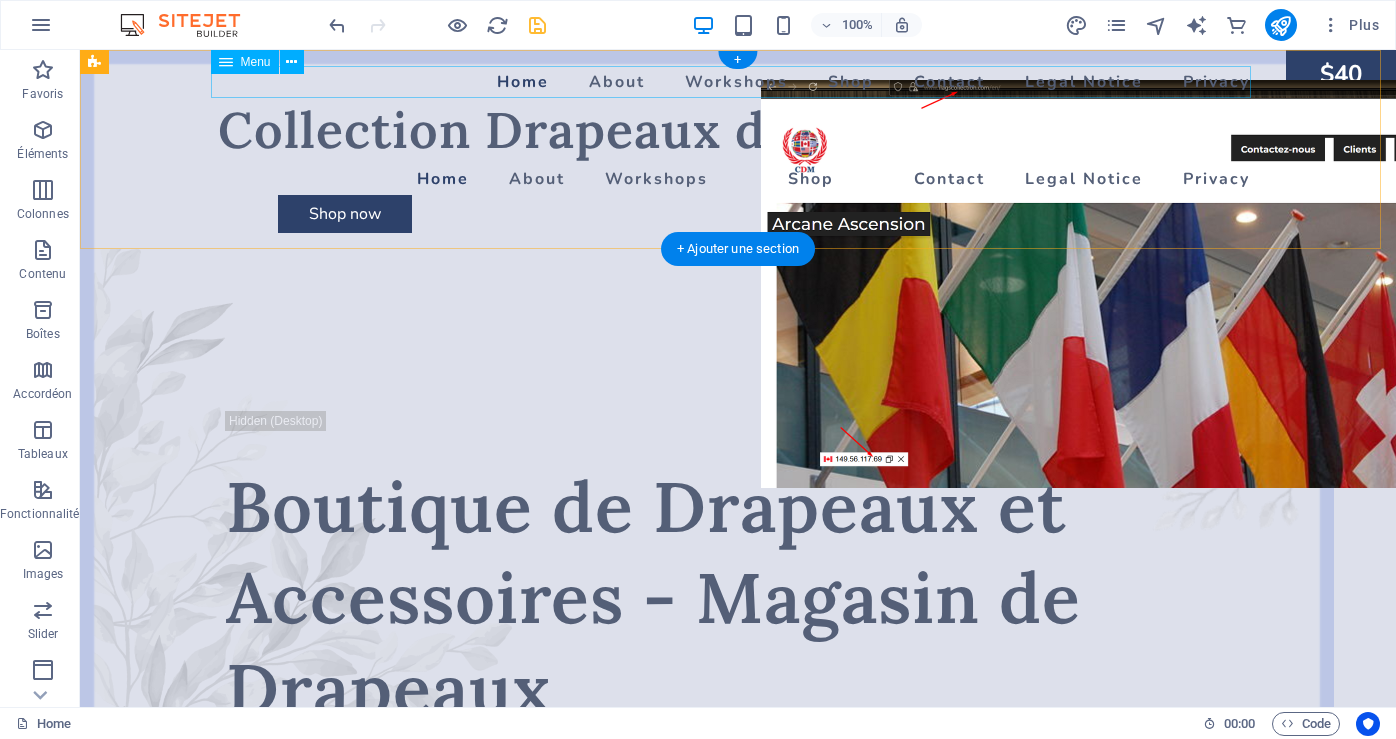 click on "Home About Workshops Shop Contact Legal Notice Privacy" at bounding box center (738, 82) 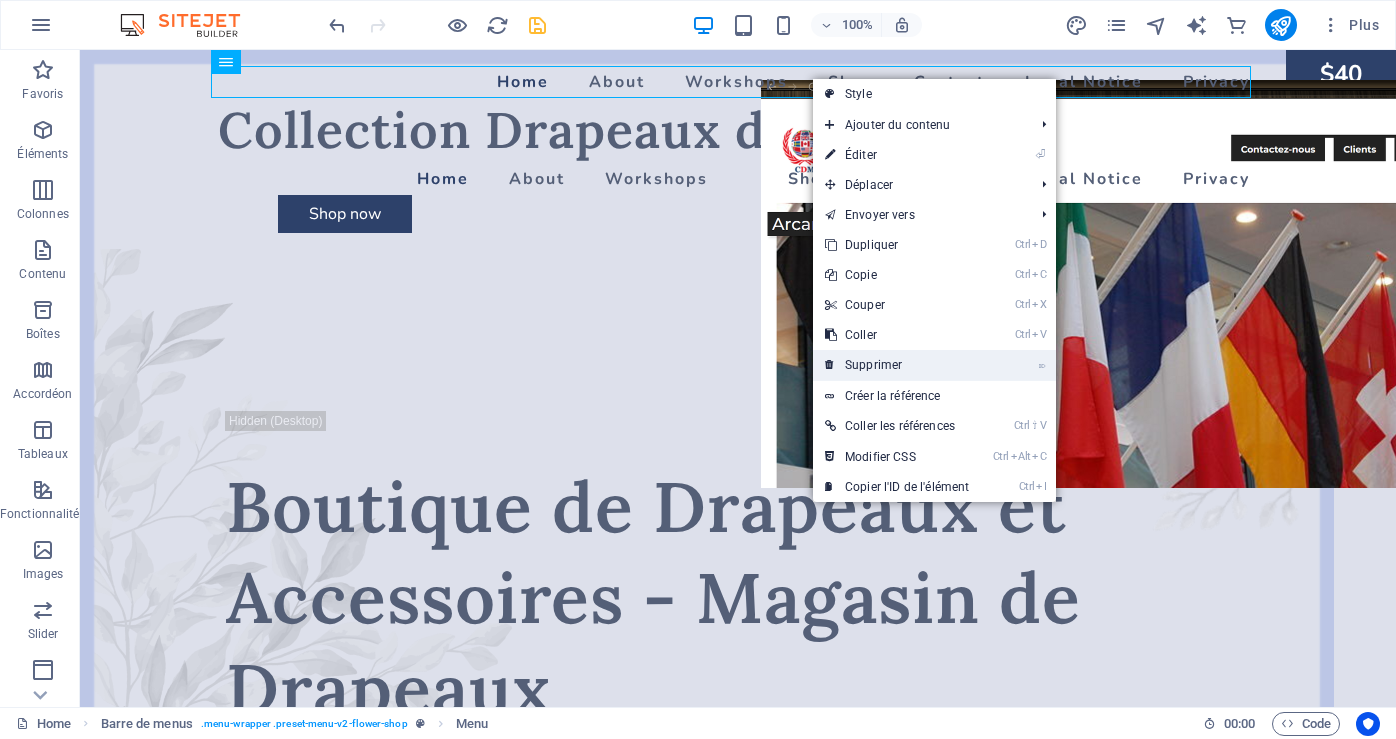 click on "⌦  Supprimer" at bounding box center [897, 365] 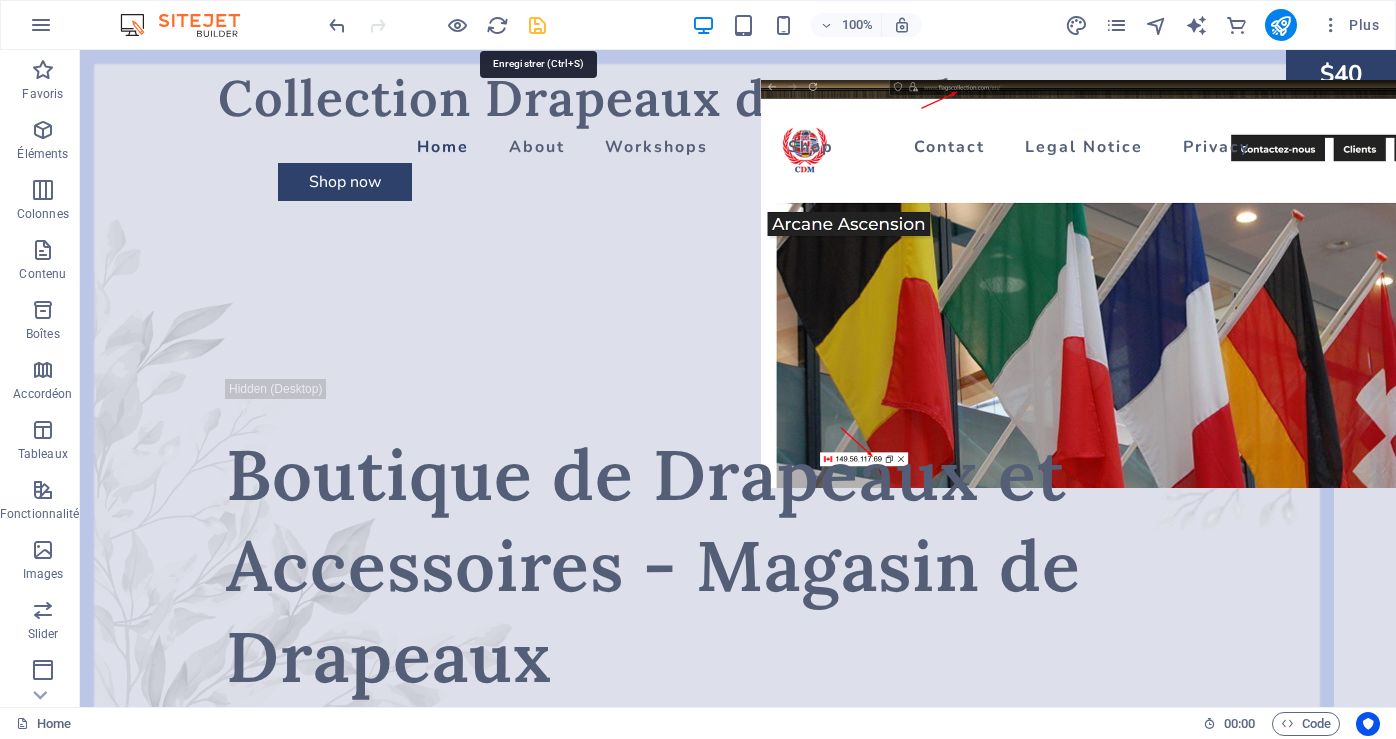 click at bounding box center [537, 25] 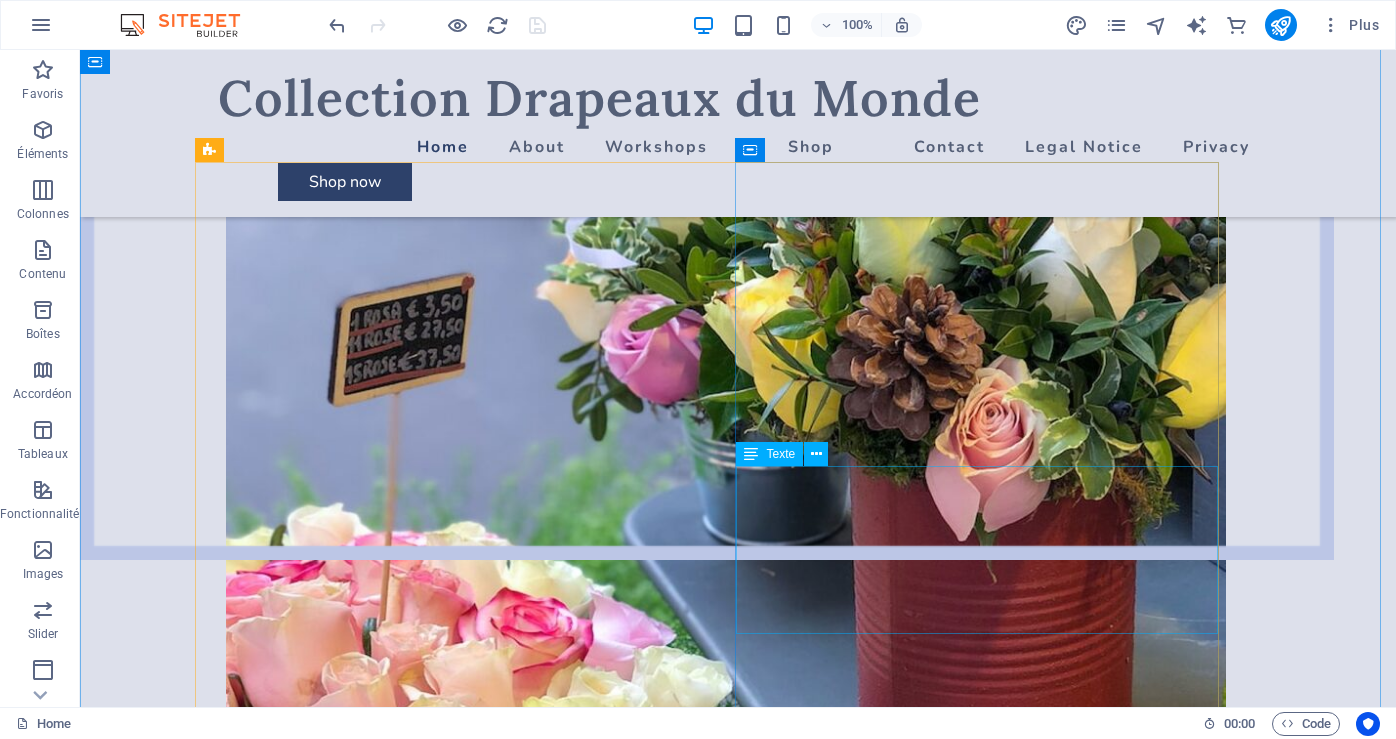 scroll, scrollTop: 1500, scrollLeft: 0, axis: vertical 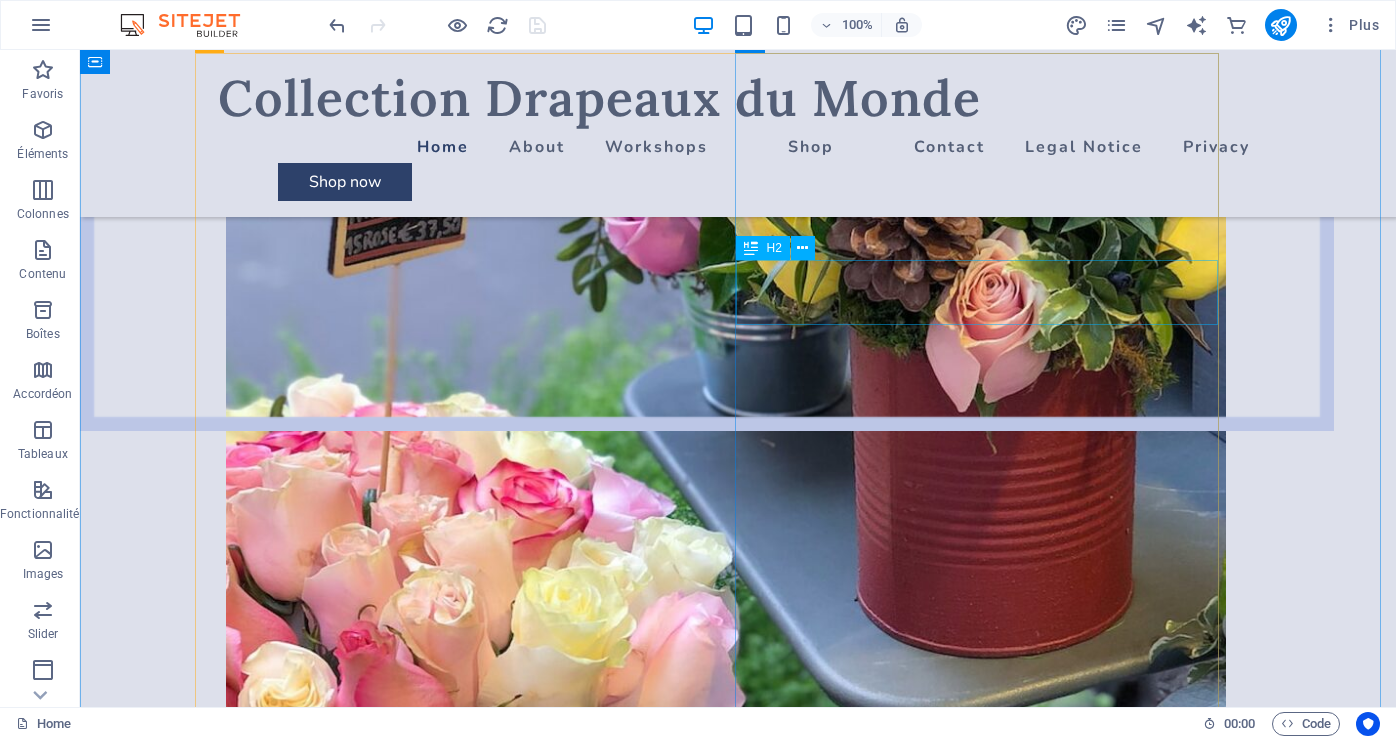 click on "About Flower Shop" at bounding box center [714, 1420] 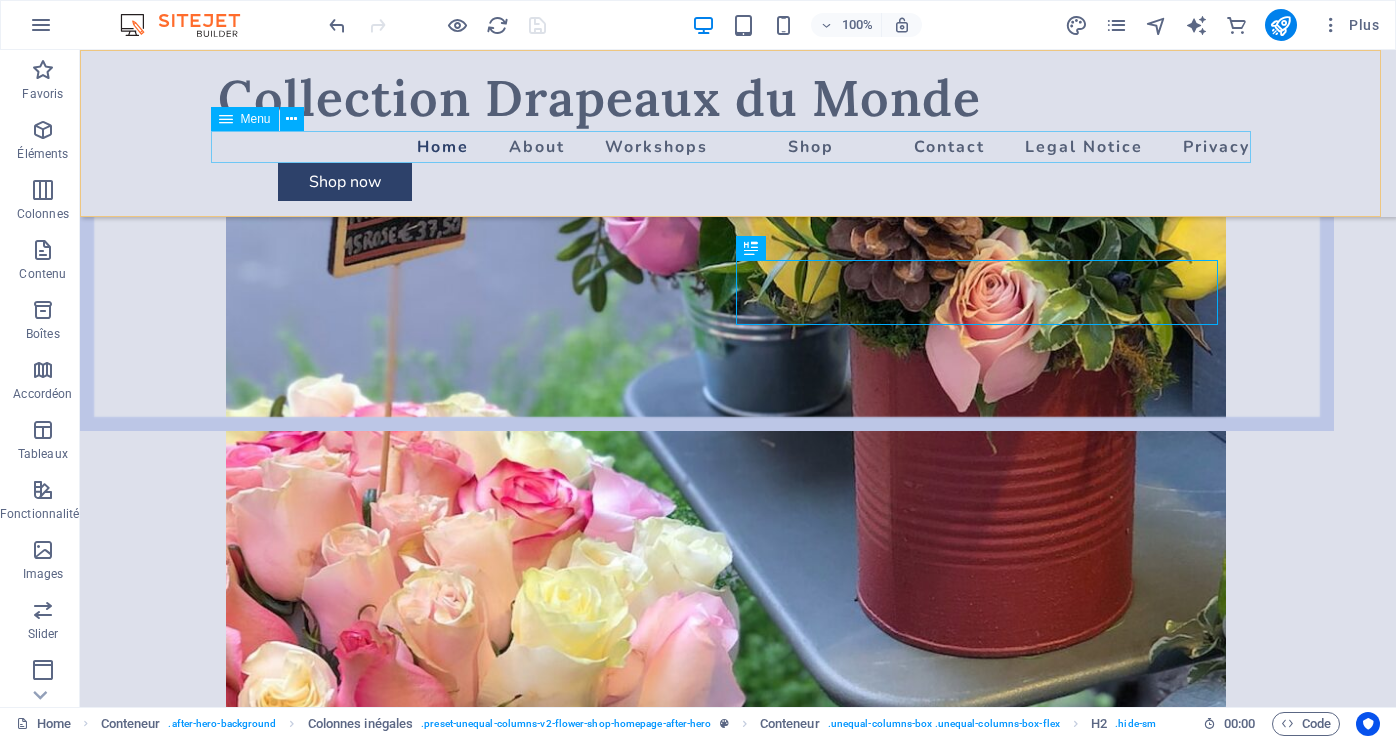 click on "Home About Workshops Shop Contact Legal Notice Privacy" at bounding box center (738, 147) 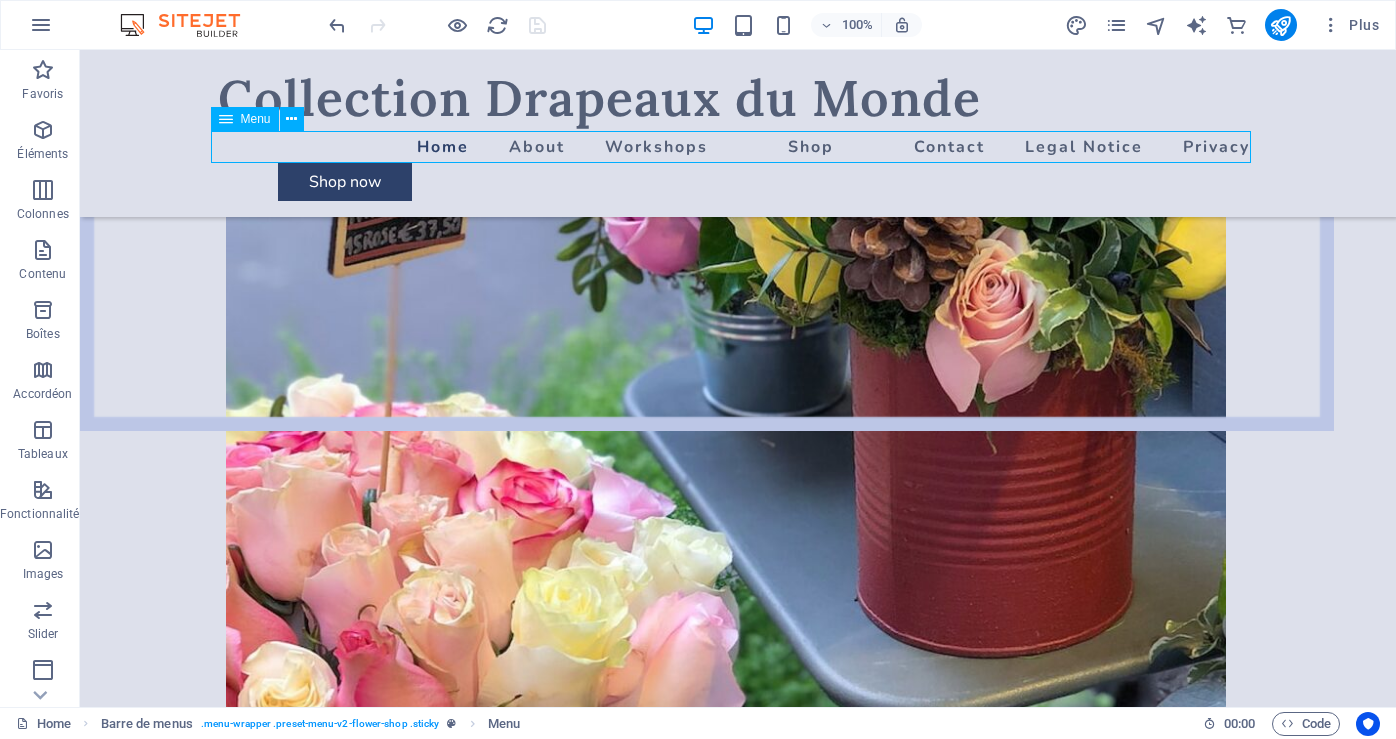 click on "Home About Workshops Shop Contact Legal Notice Privacy" at bounding box center (738, 147) 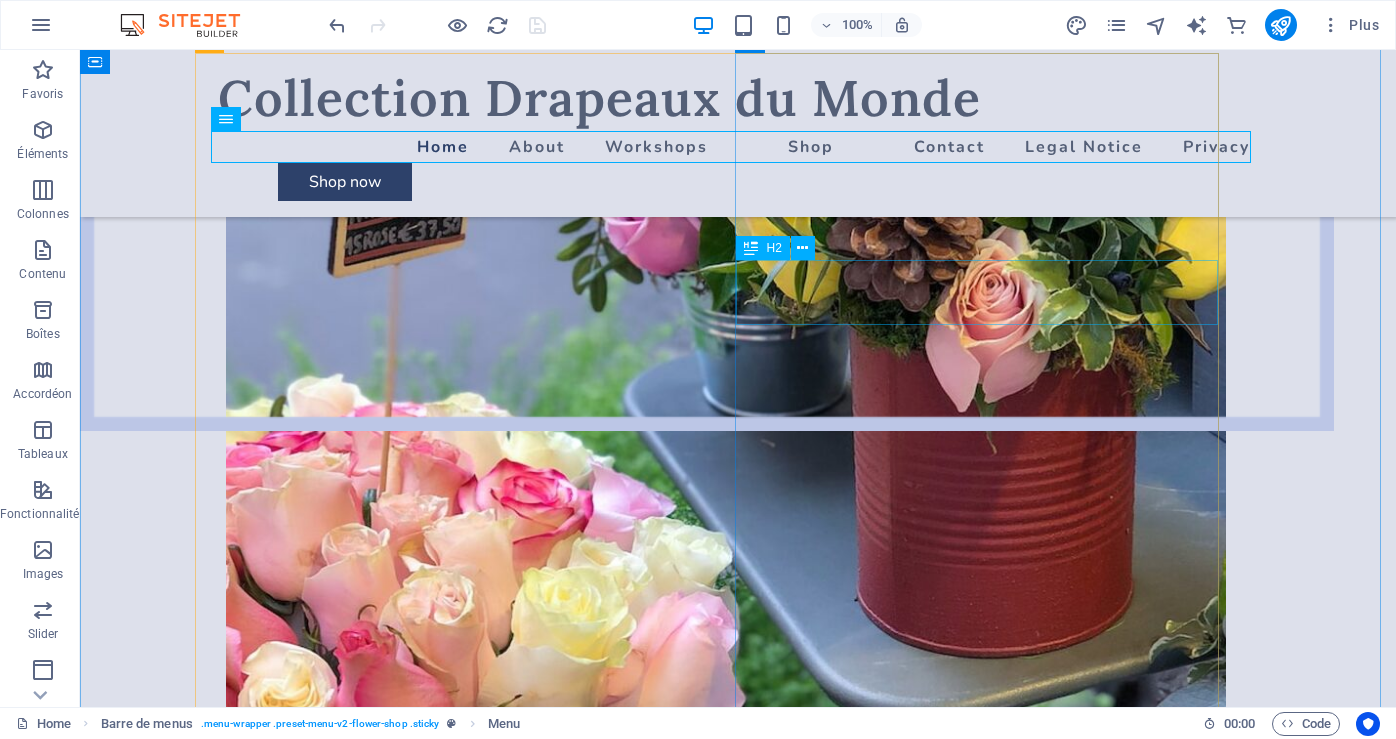 click on "About Flower Shop" at bounding box center (714, 1420) 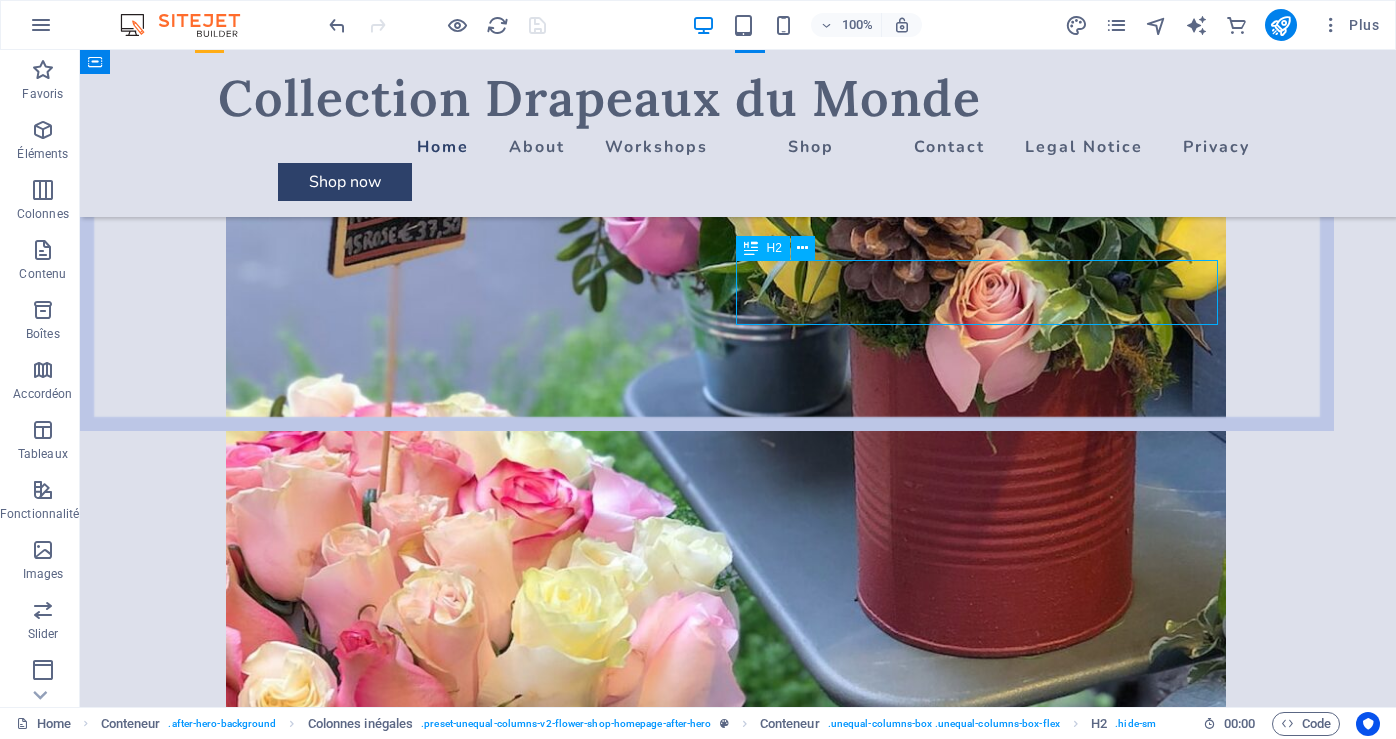 click on "About Flower Shop" at bounding box center (714, 1420) 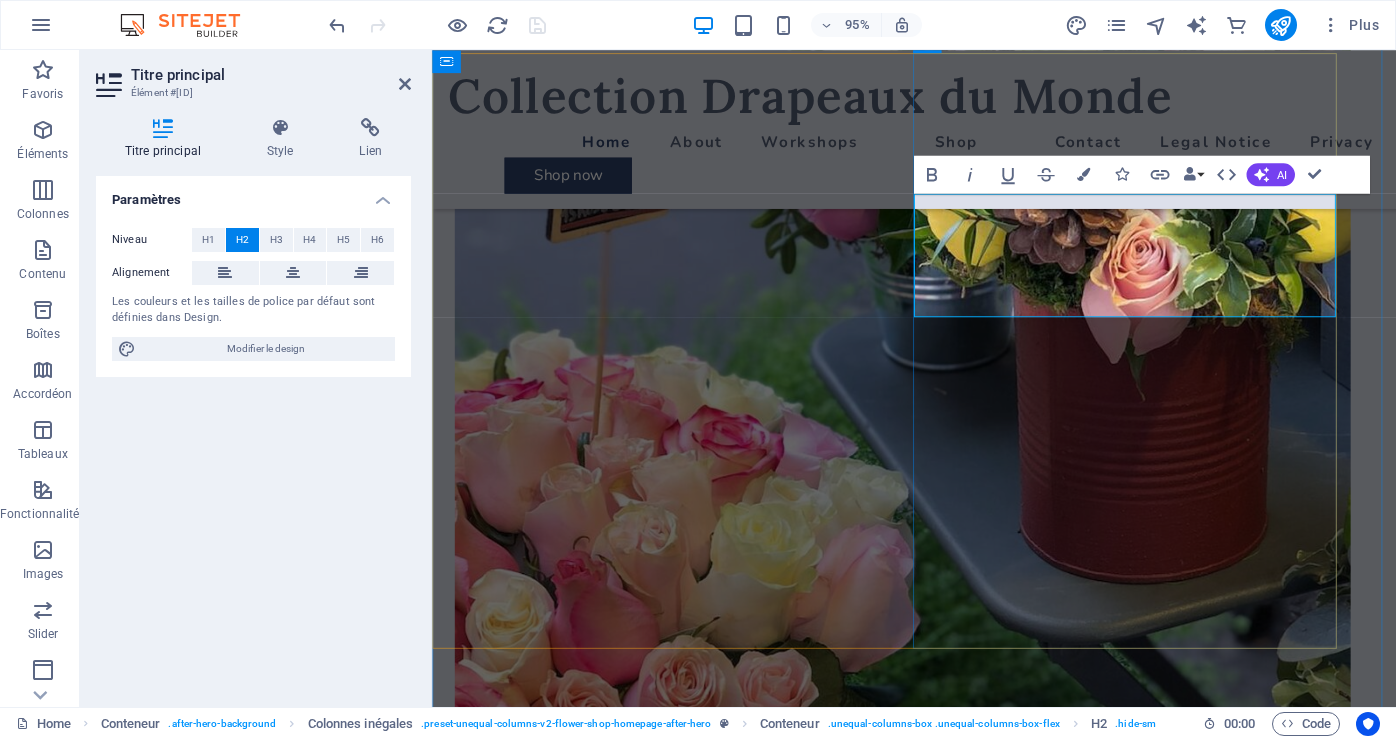 click on "About Flower Shop" at bounding box center [915, 1335] 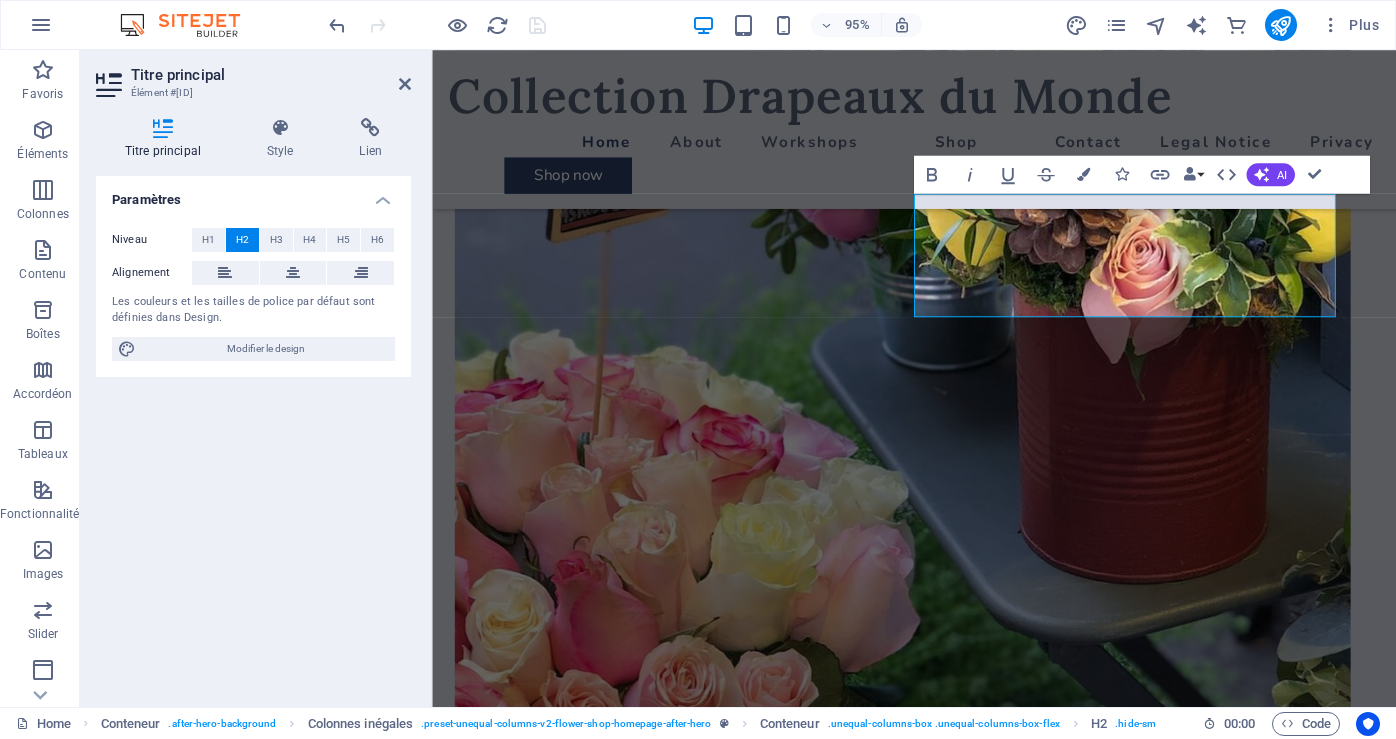type 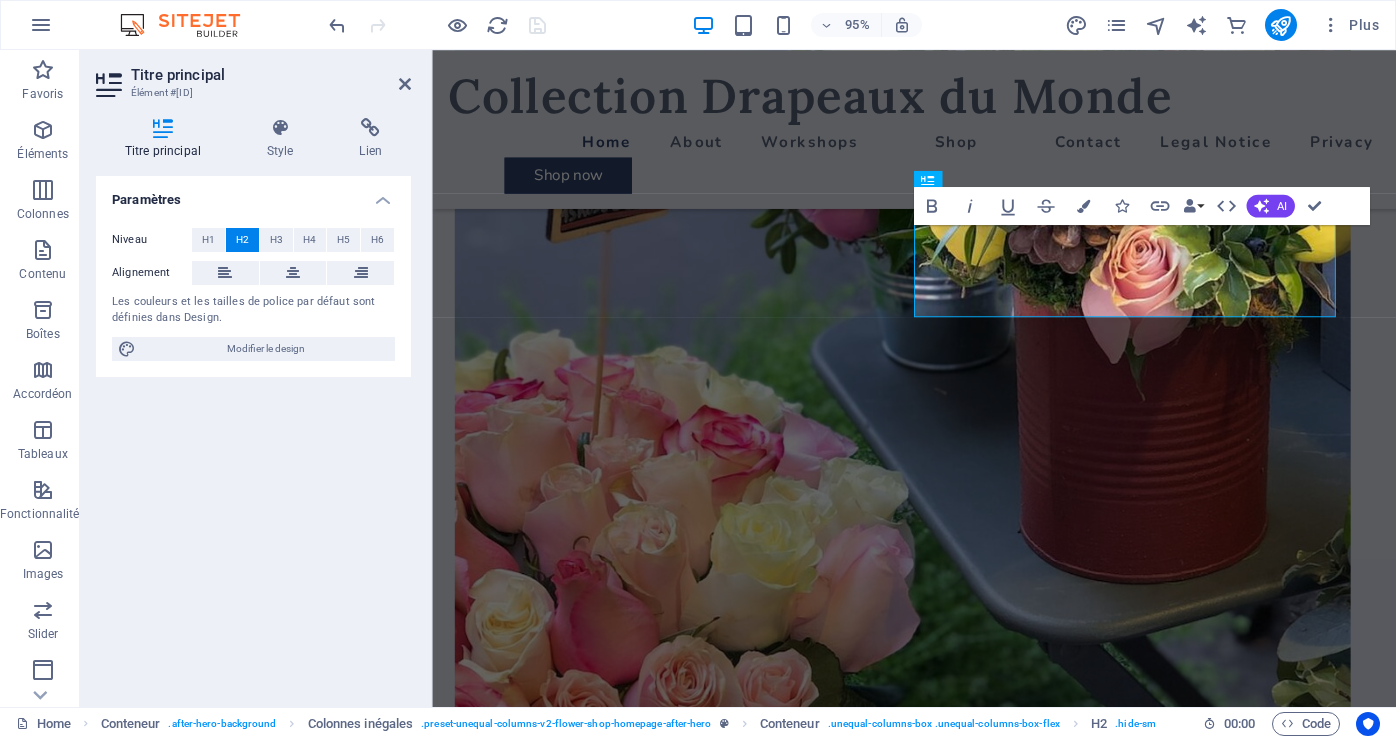 scroll, scrollTop: 1533, scrollLeft: 0, axis: vertical 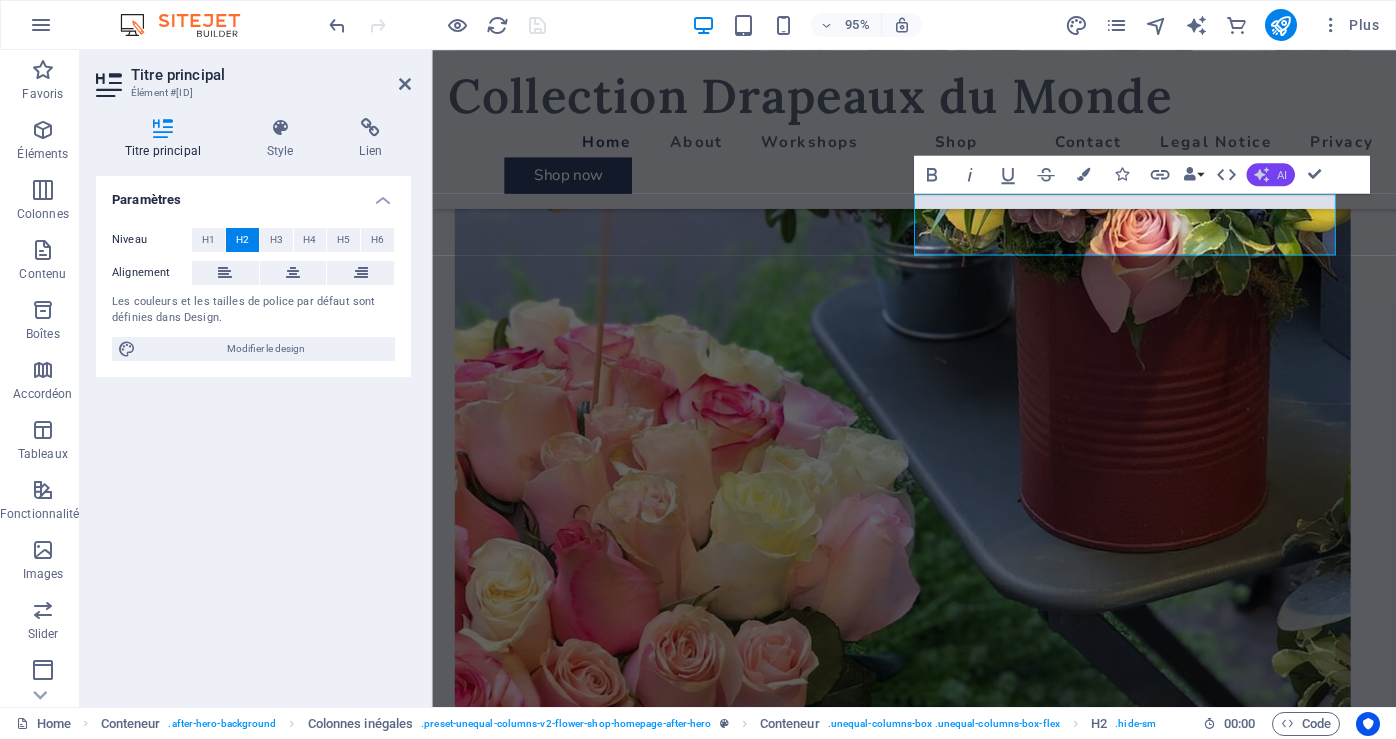 click on "AI" at bounding box center (1281, 174) 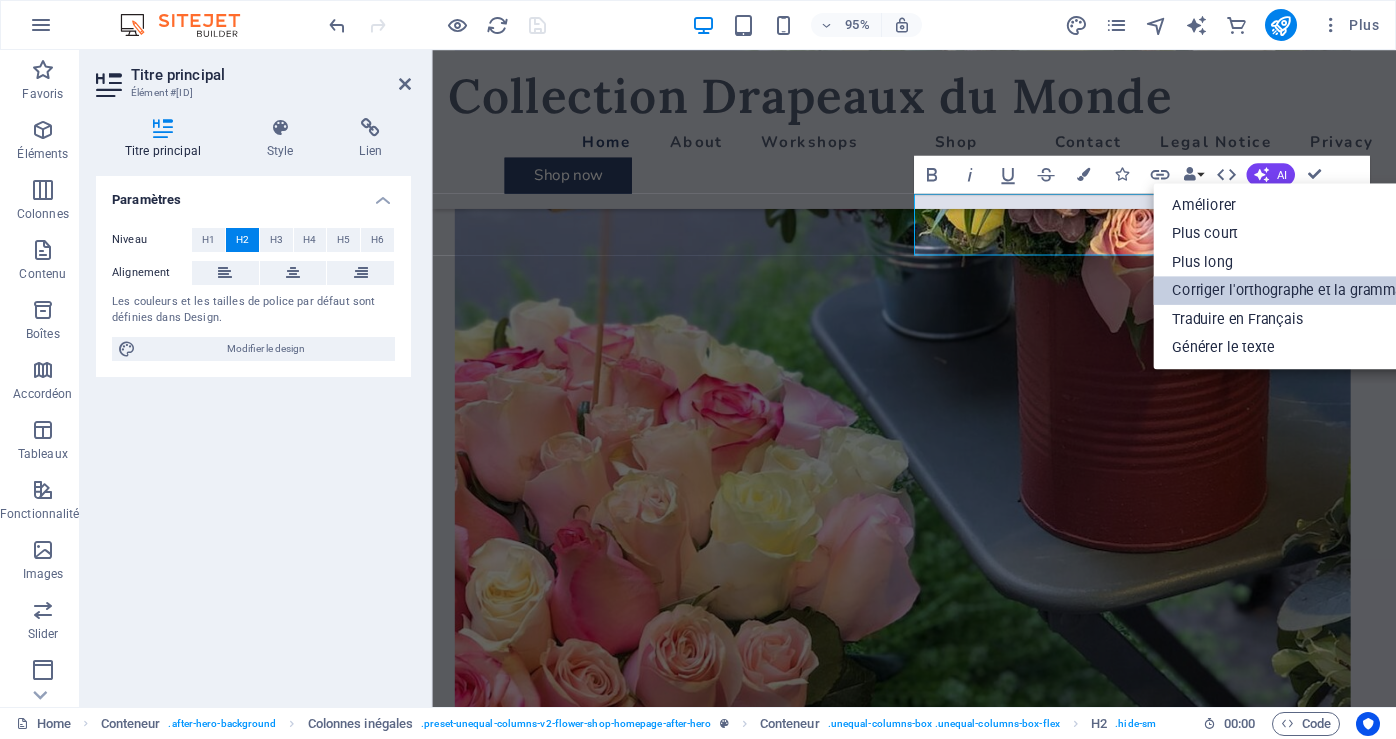 click on "Corriger l'orthographe et la grammaire" at bounding box center [1295, 290] 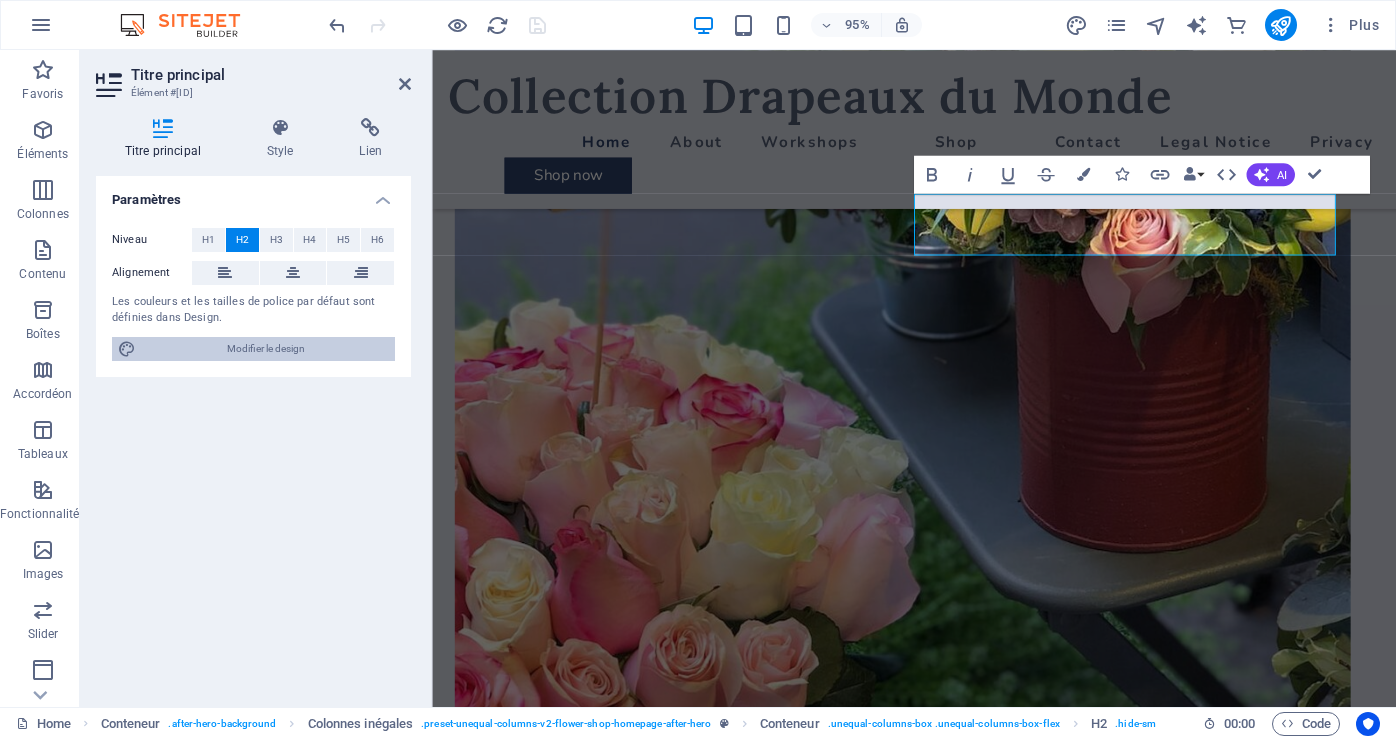 click on "Modifier le design" at bounding box center (265, 349) 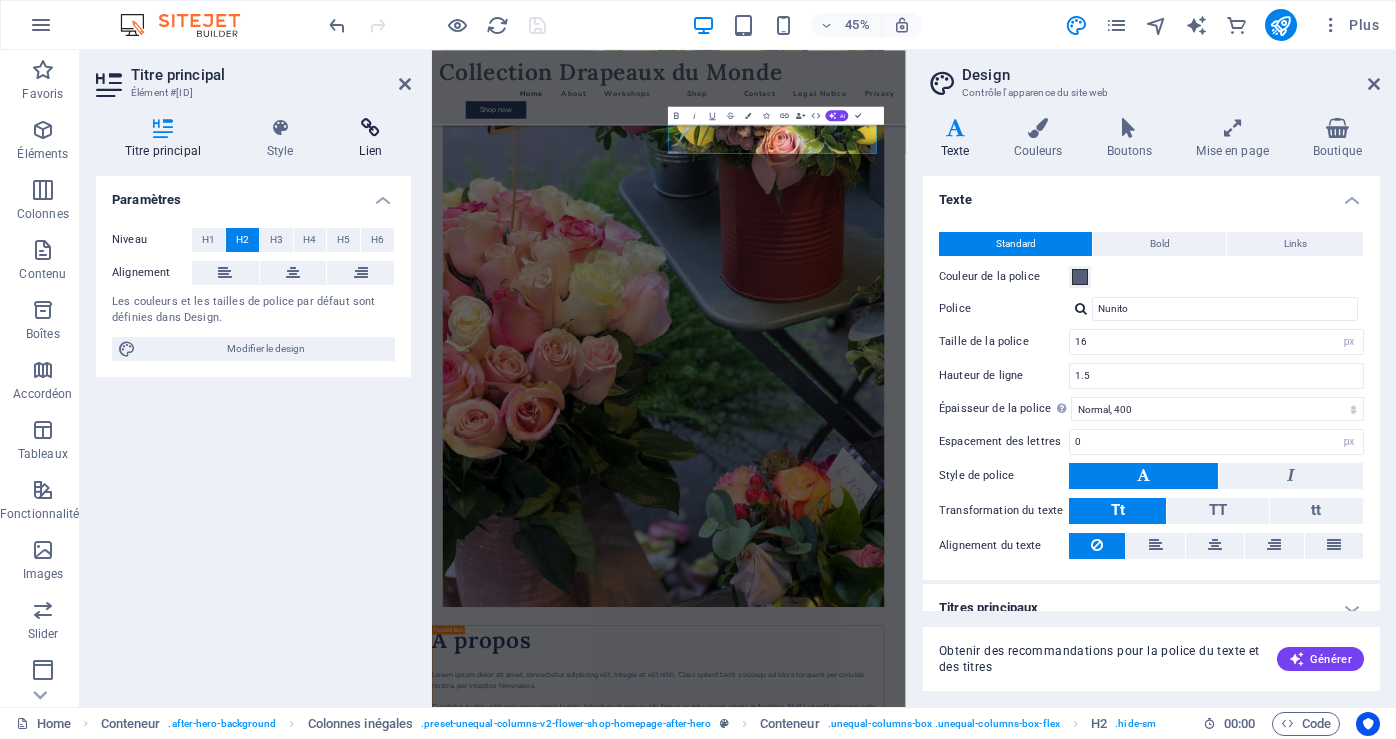 click on "Lien" at bounding box center (371, 139) 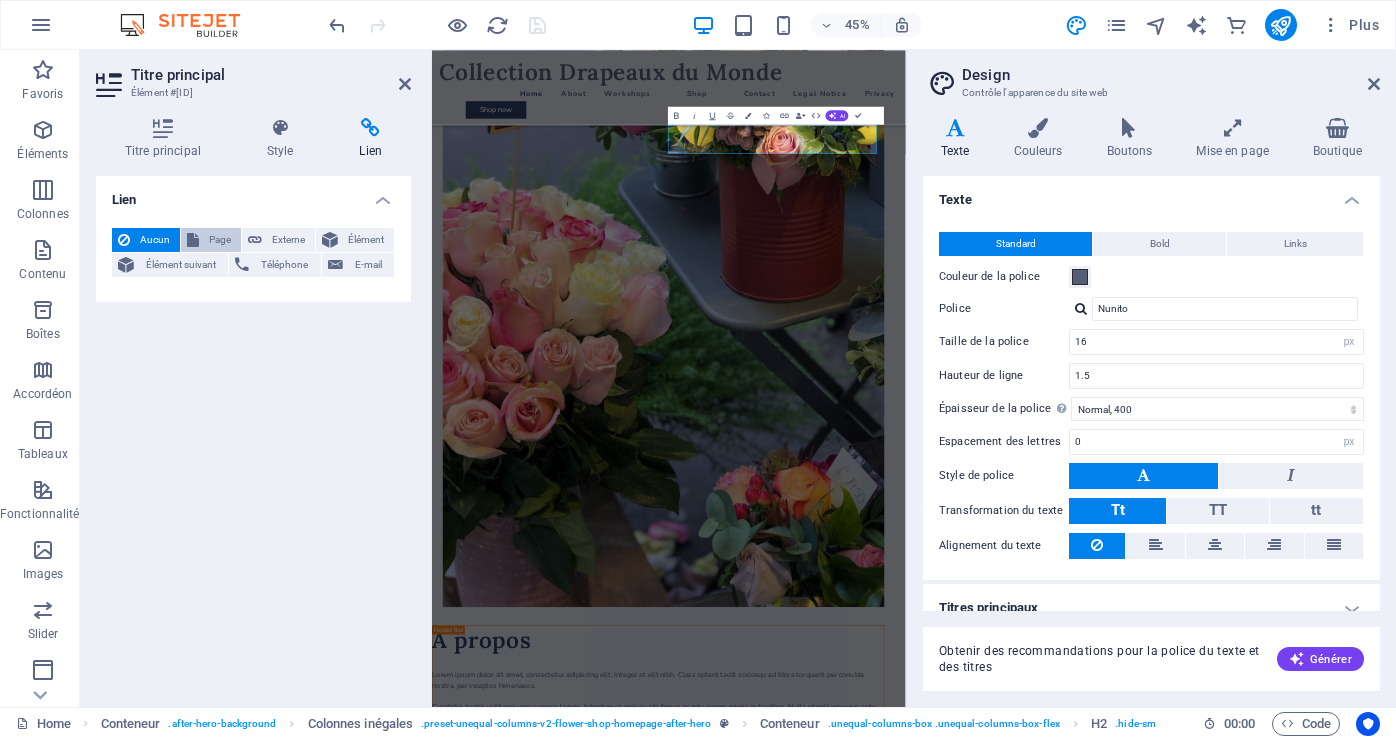 click on "Page" at bounding box center (220, 240) 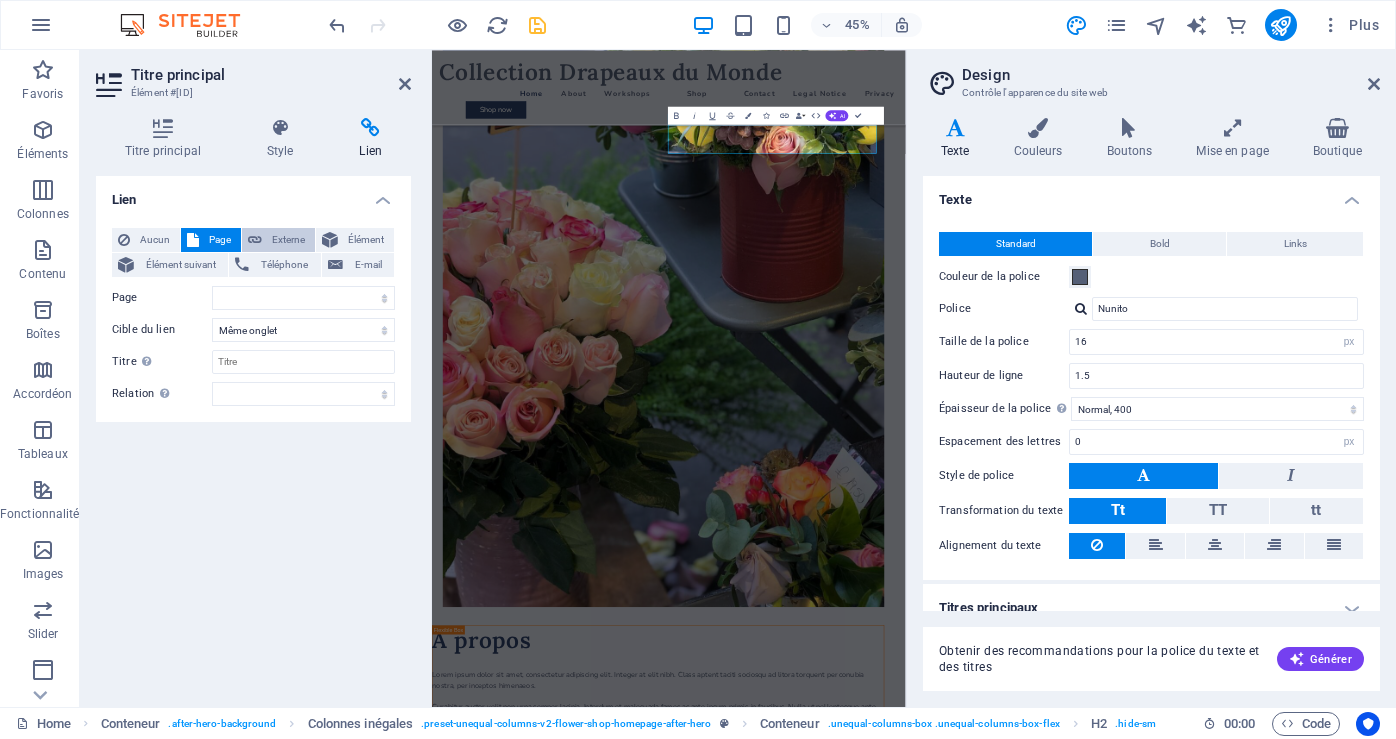 click on "Externe" at bounding box center [288, 240] 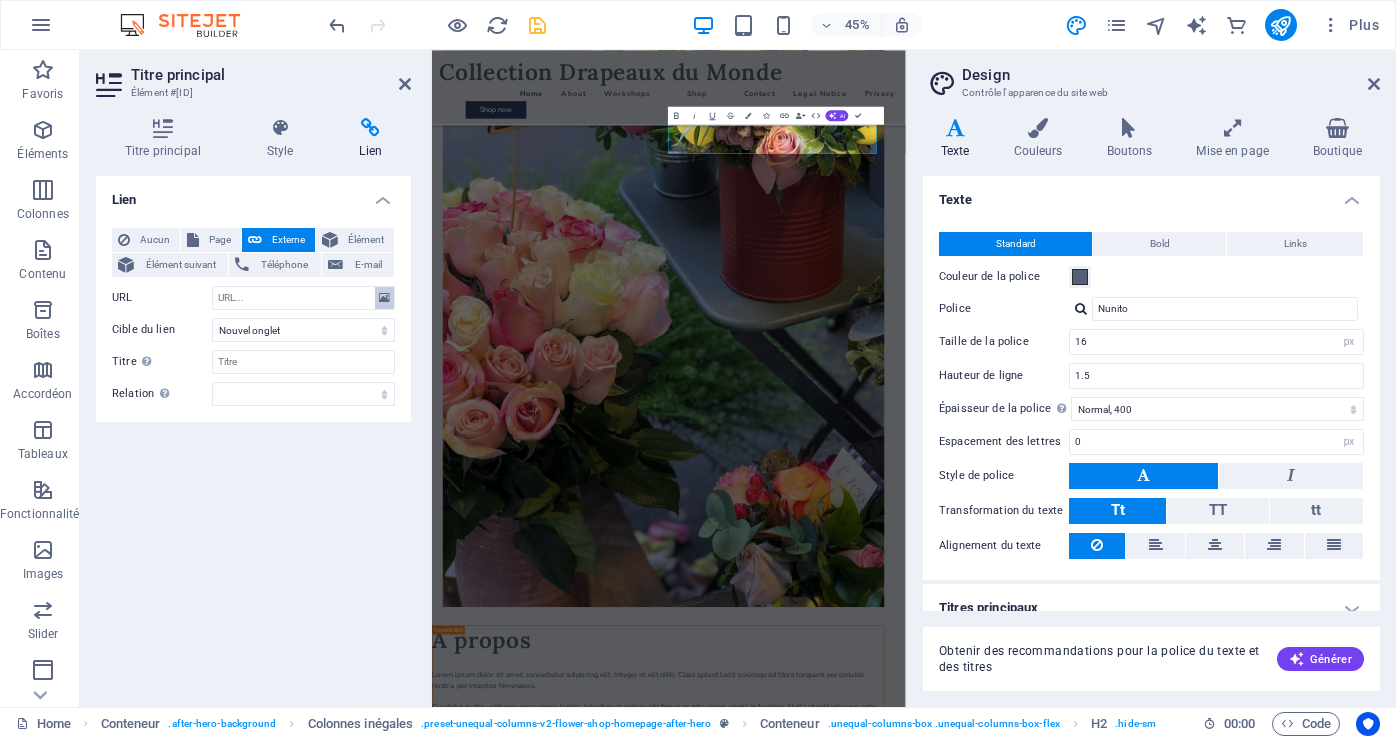 click at bounding box center [384, 298] 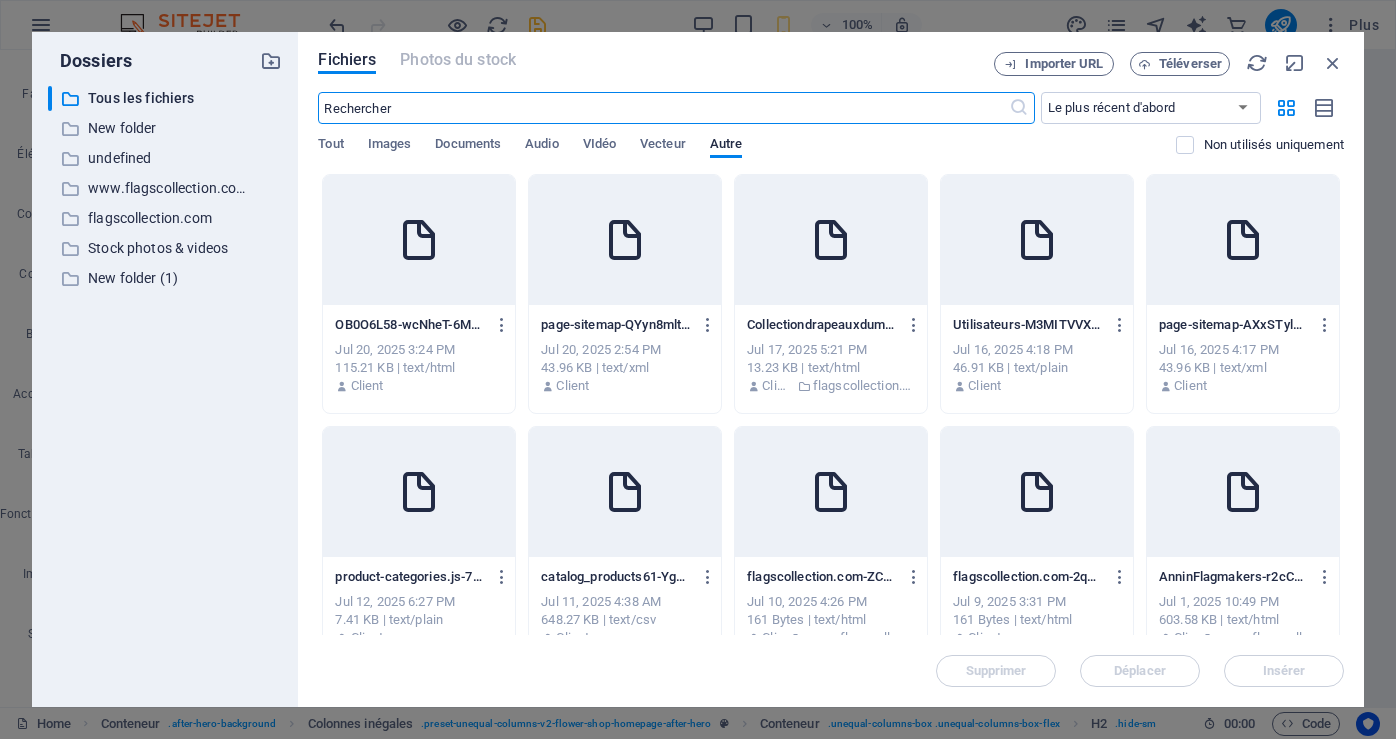 scroll, scrollTop: 1126, scrollLeft: 0, axis: vertical 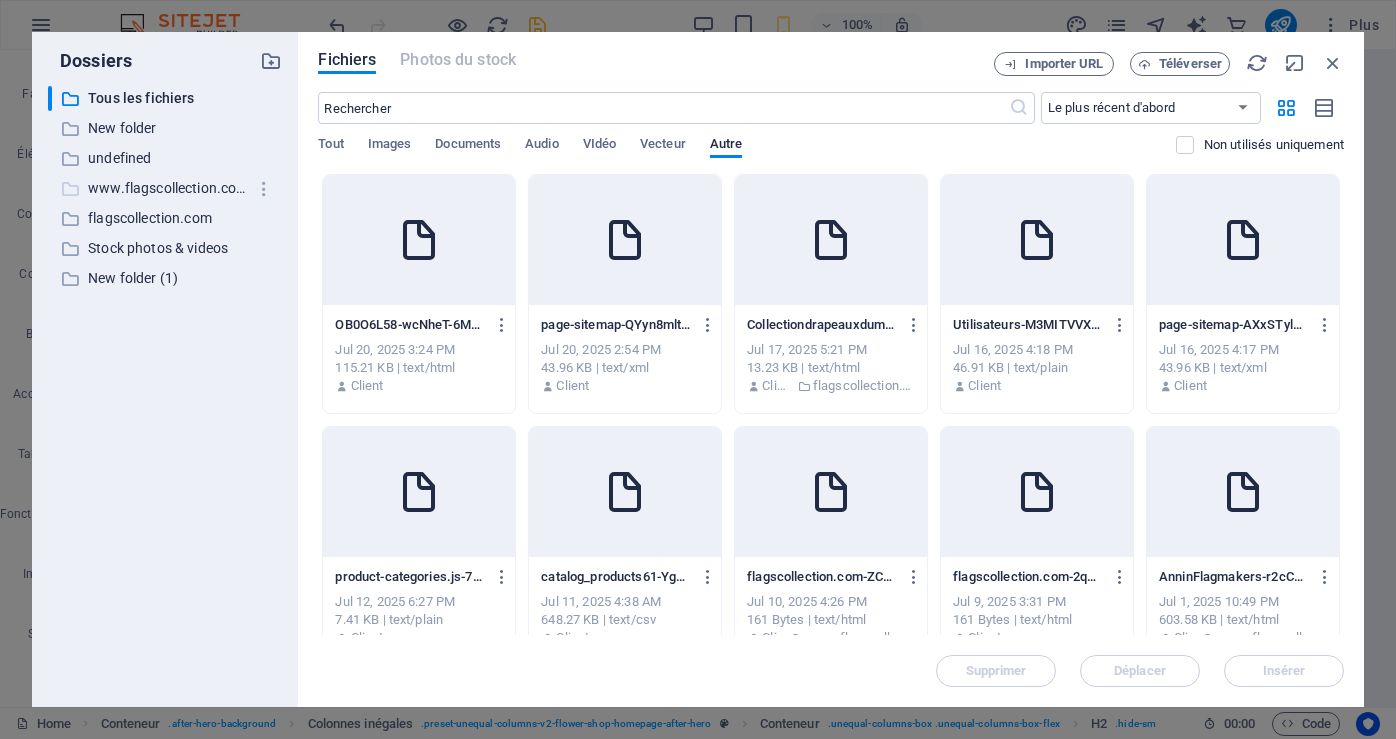 click on "www.flagscollection.com" at bounding box center (167, 188) 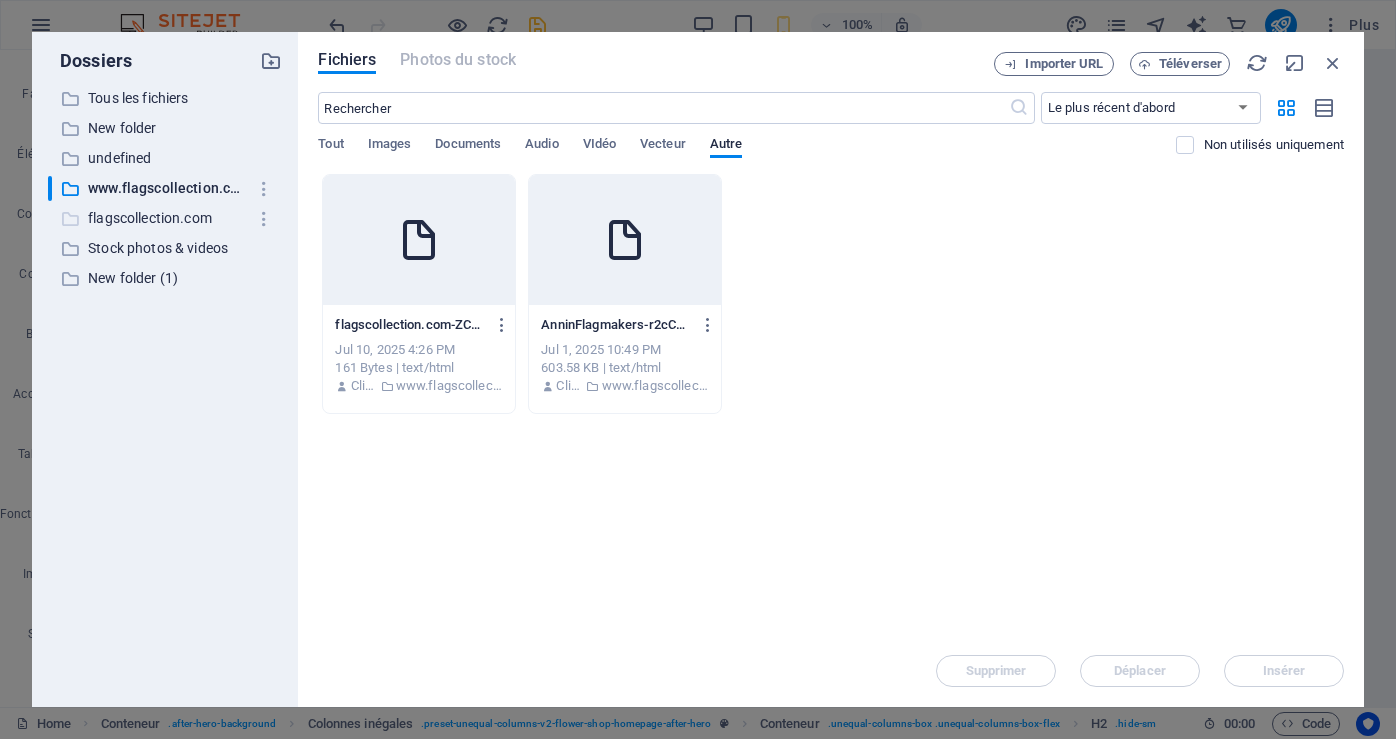 click on "flagscollection.com" at bounding box center (167, 218) 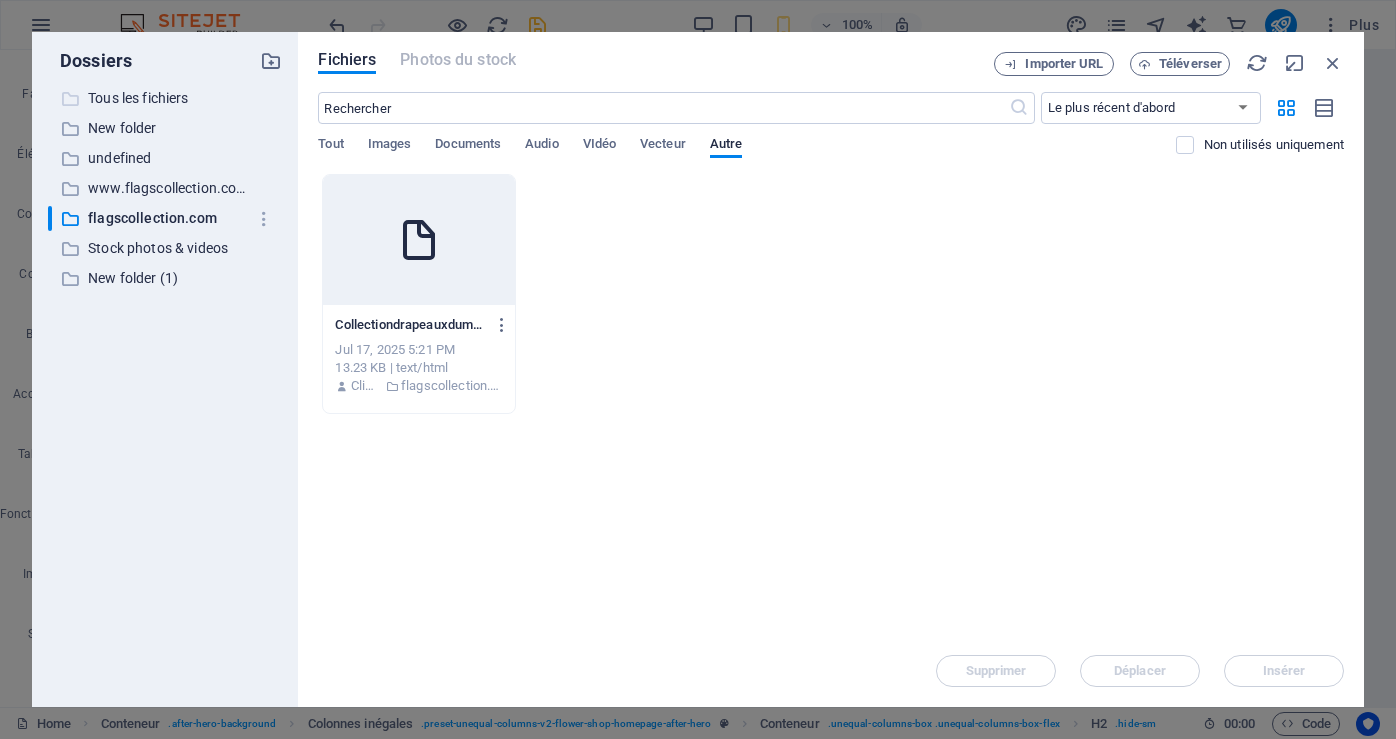 click on "Tous les fichiers" at bounding box center [167, 98] 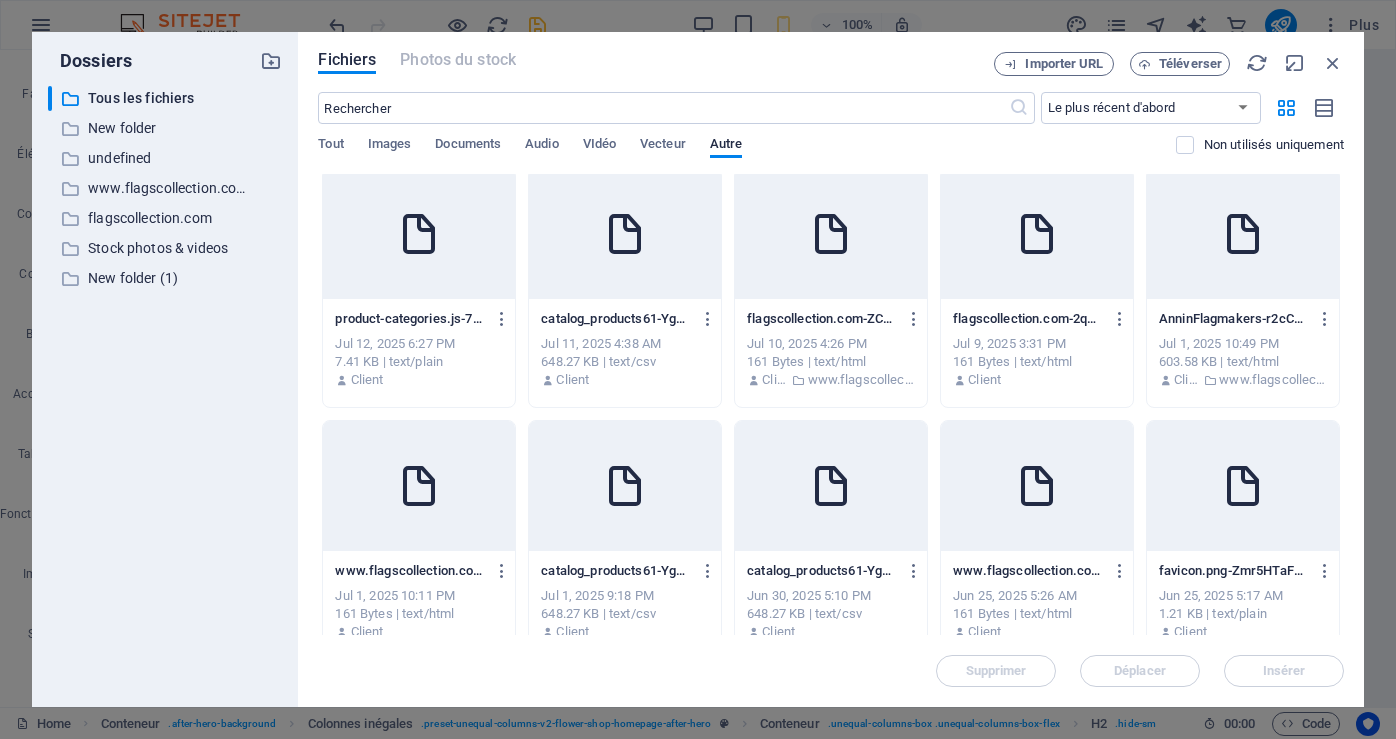 scroll, scrollTop: 283, scrollLeft: 0, axis: vertical 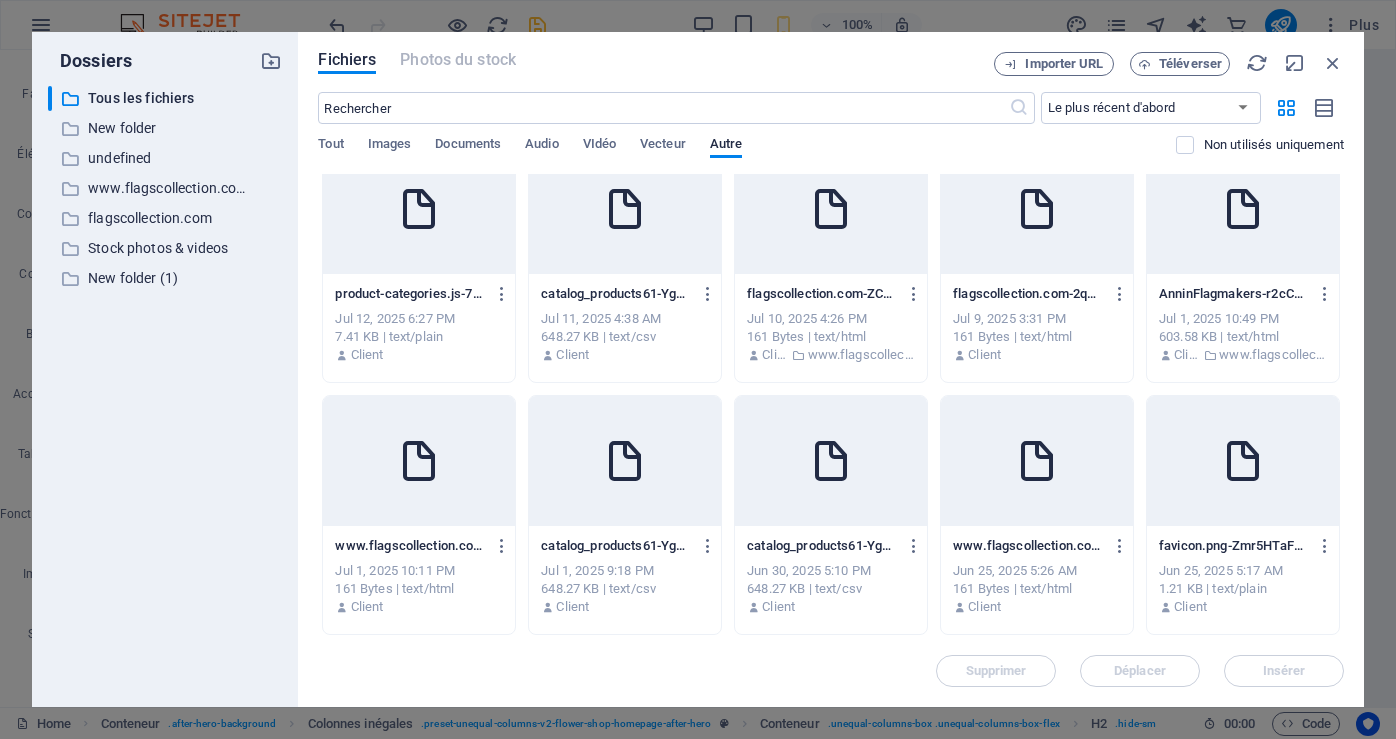 click on "www.flagscollection.com-w2e8H5PIqskCYFkd-LjvDA.html www.flagscollection.com-w2e8H5PIqskCYFkd-LjvDA.html" at bounding box center (419, 546) 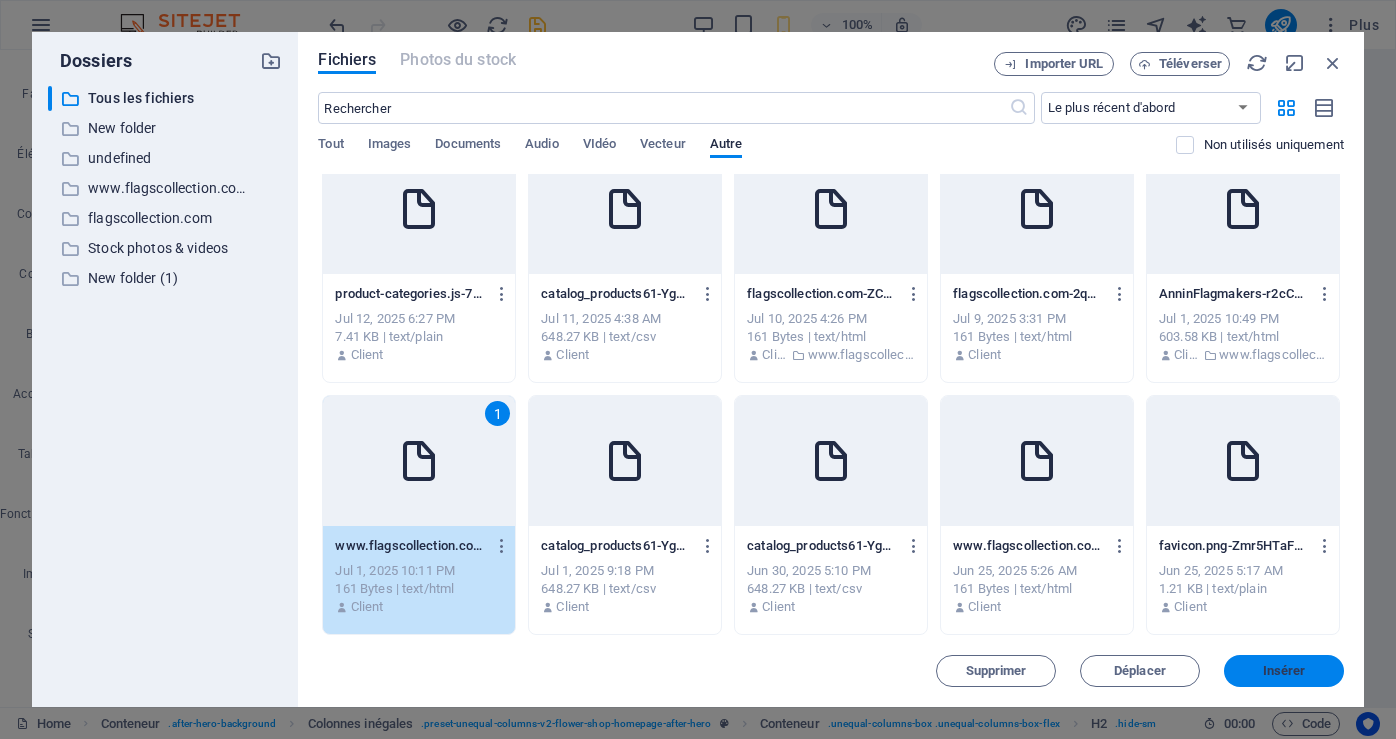 click on "Insérer" at bounding box center (1284, 671) 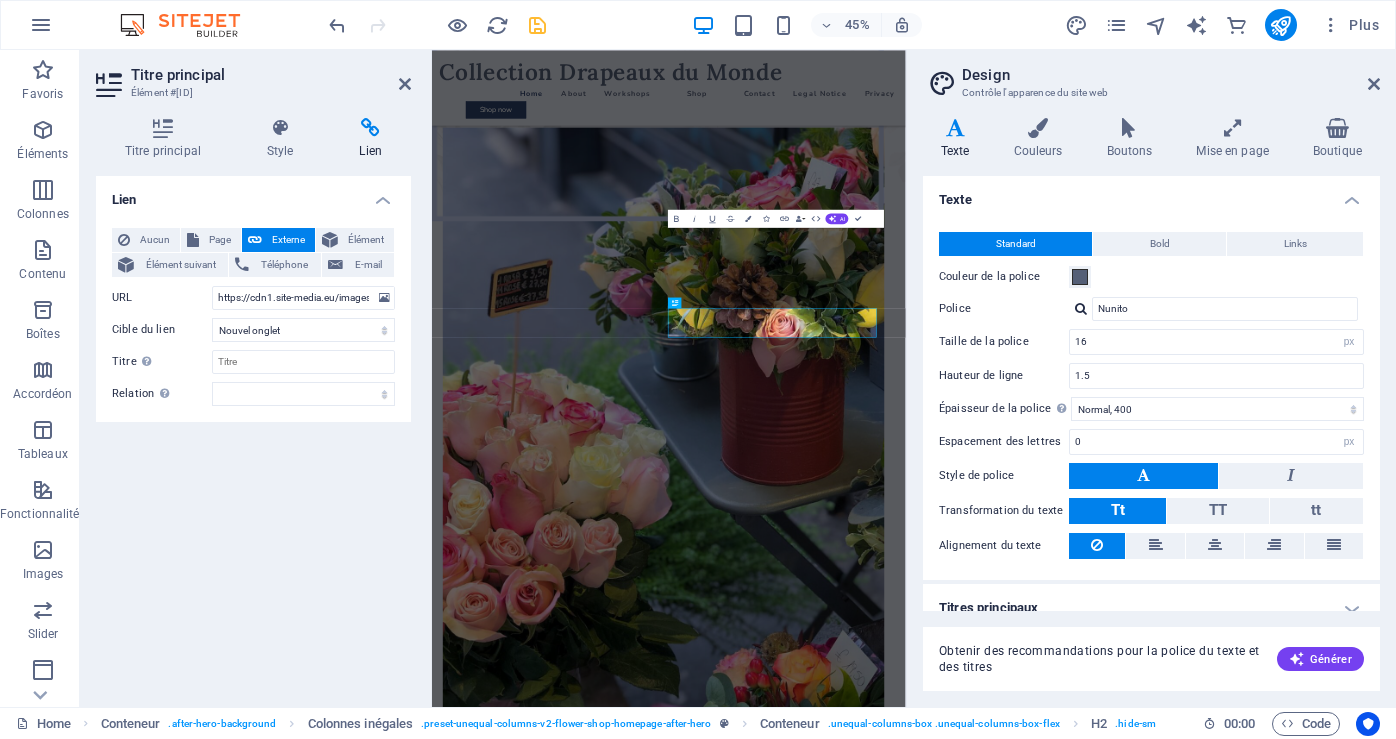 scroll, scrollTop: 1213, scrollLeft: 0, axis: vertical 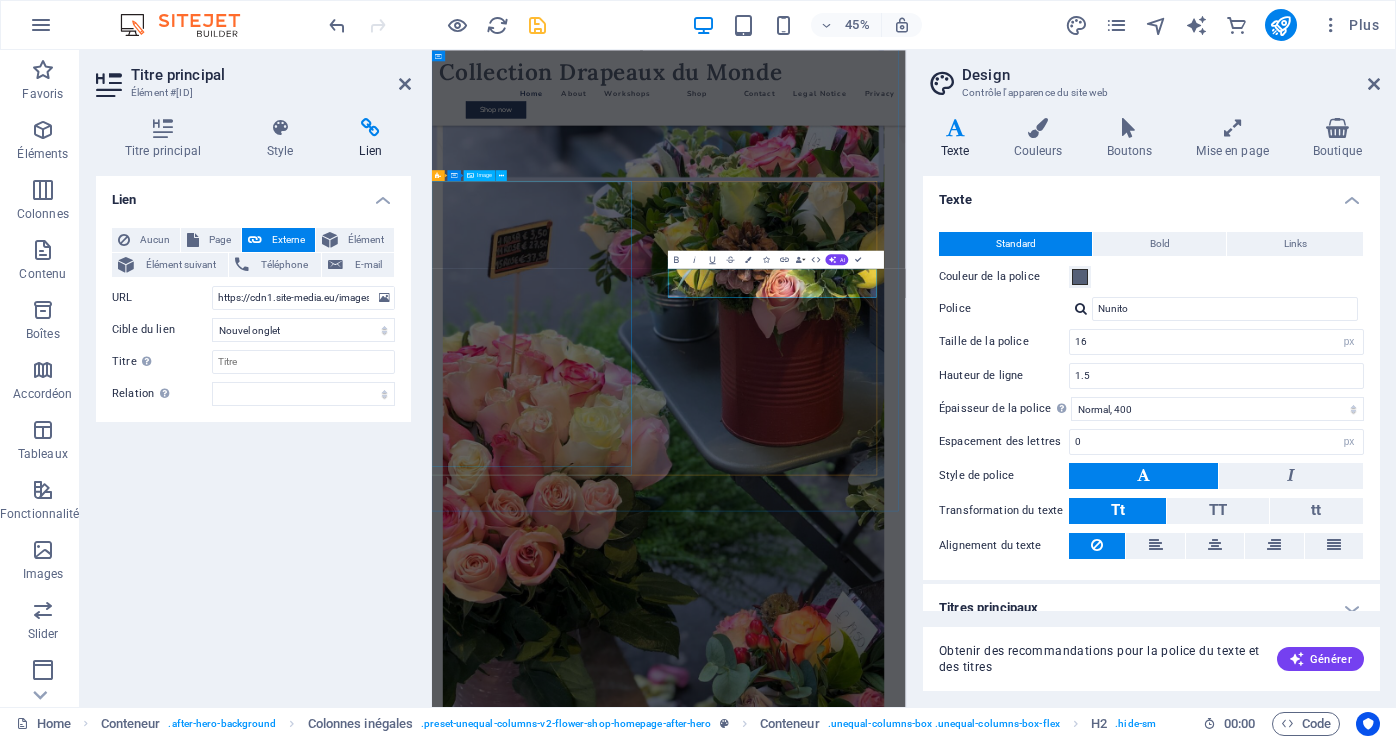 click at bounding box center [958, -411] 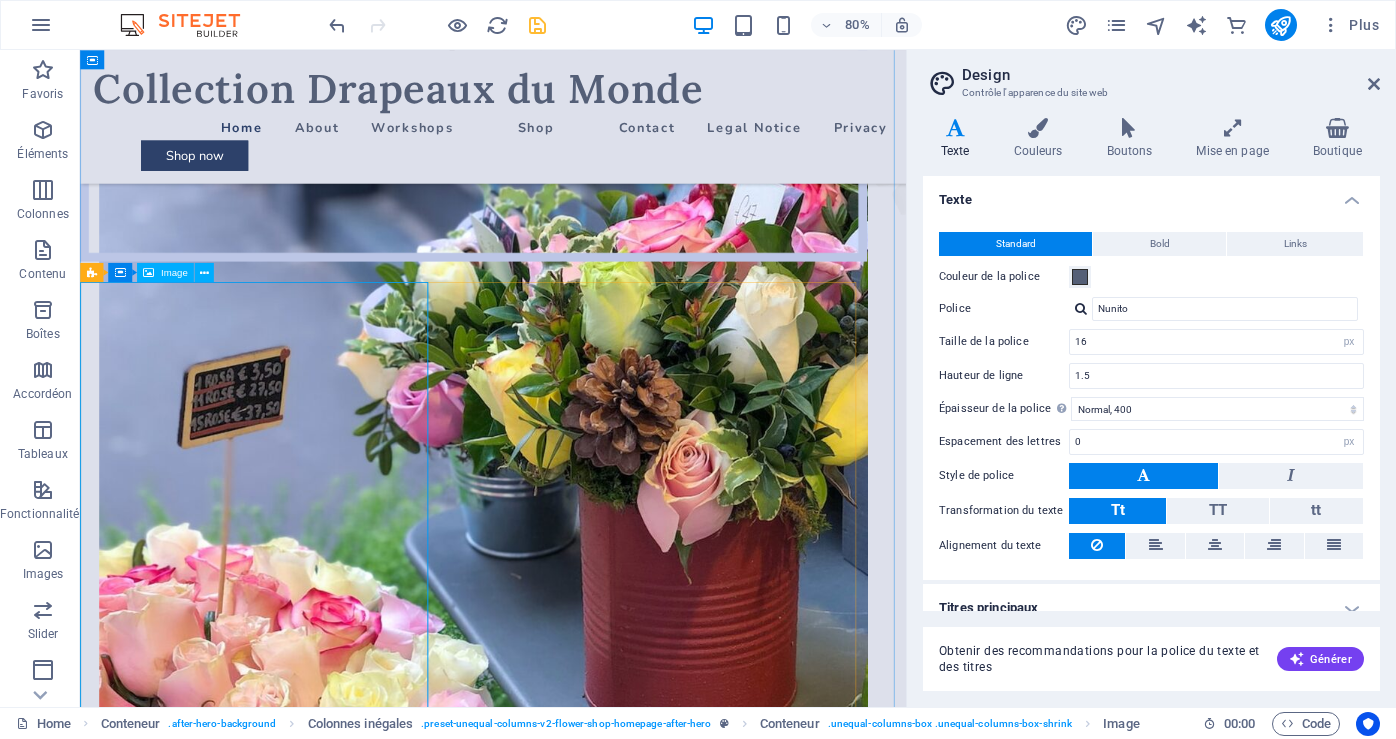 click at bounding box center [596, -425] 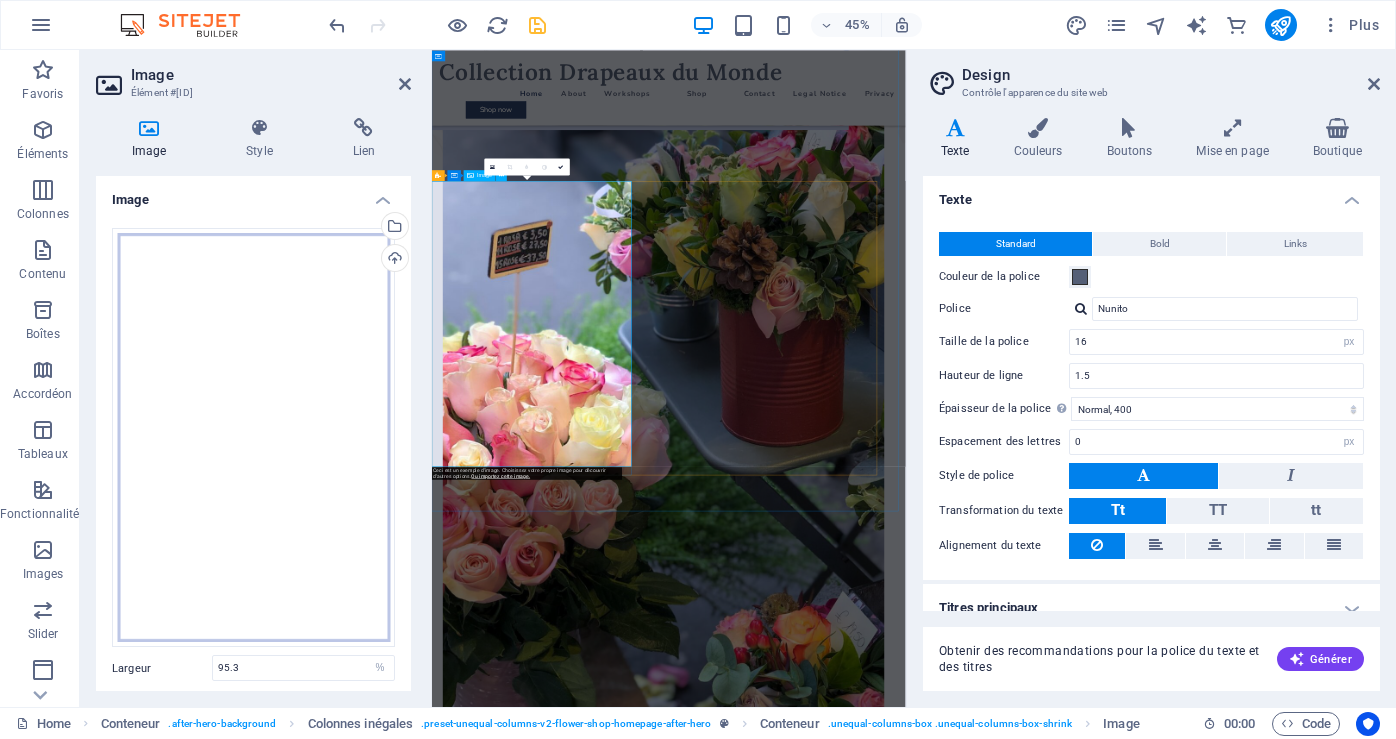 click at bounding box center [918, -469] 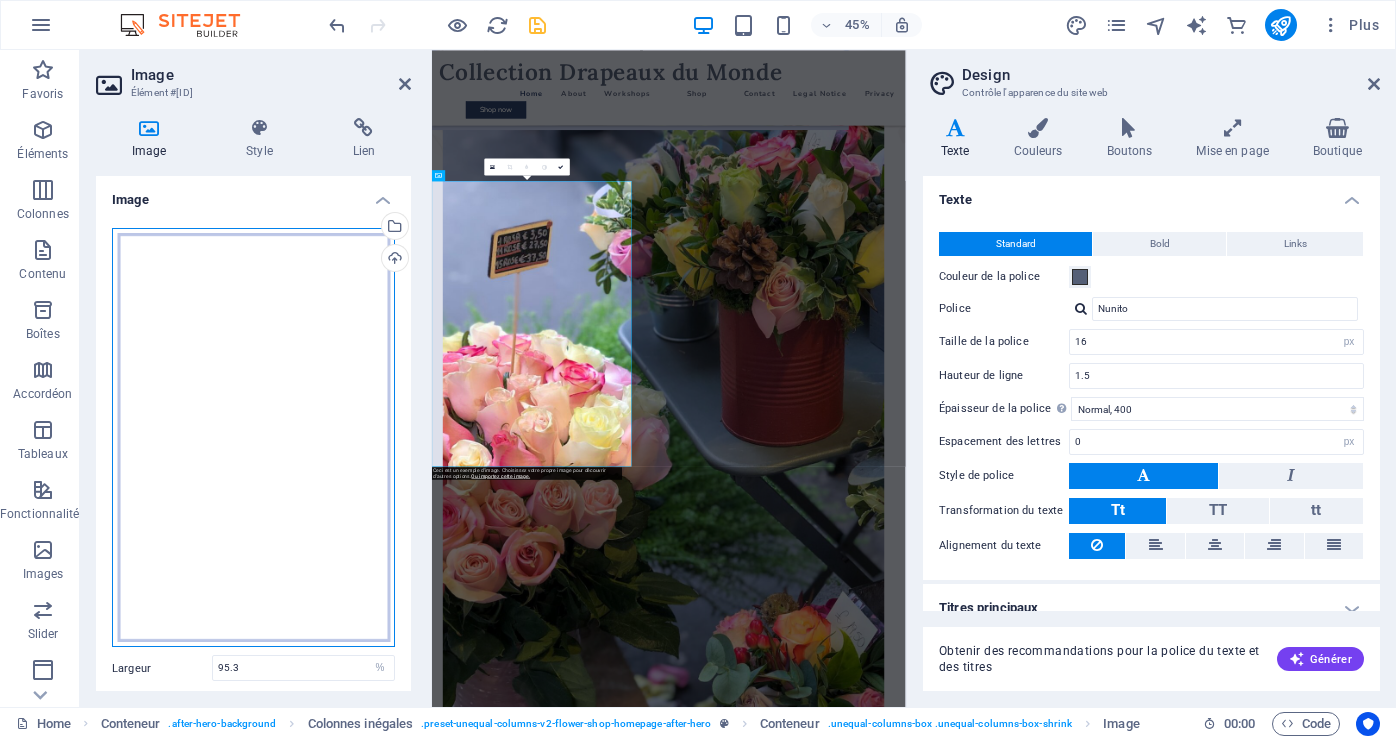 click on "Glissez les fichiers ici, cliquez pour choisir les fichiers ou  sélectionnez les fichiers depuis Fichiers ou depuis notre stock gratuit de photos et de vidéos" at bounding box center [253, 438] 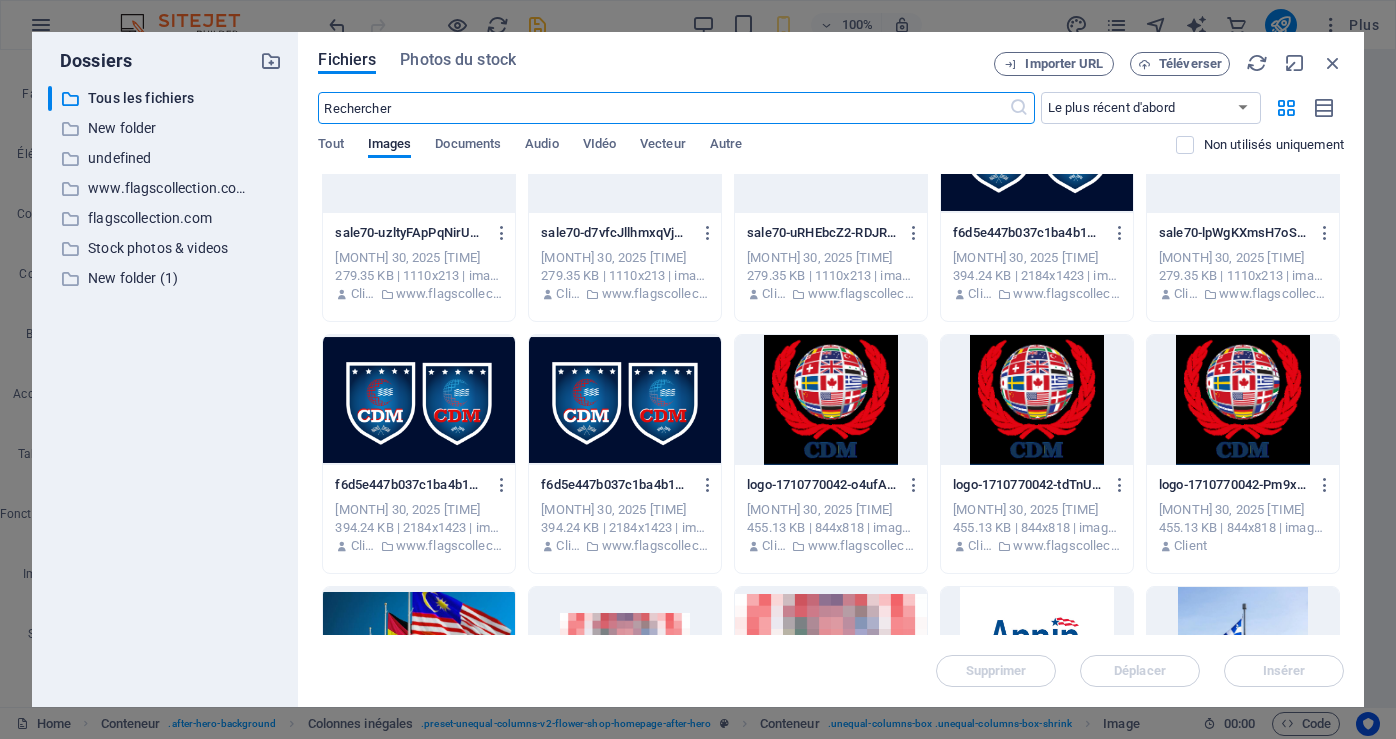 scroll, scrollTop: 2500, scrollLeft: 0, axis: vertical 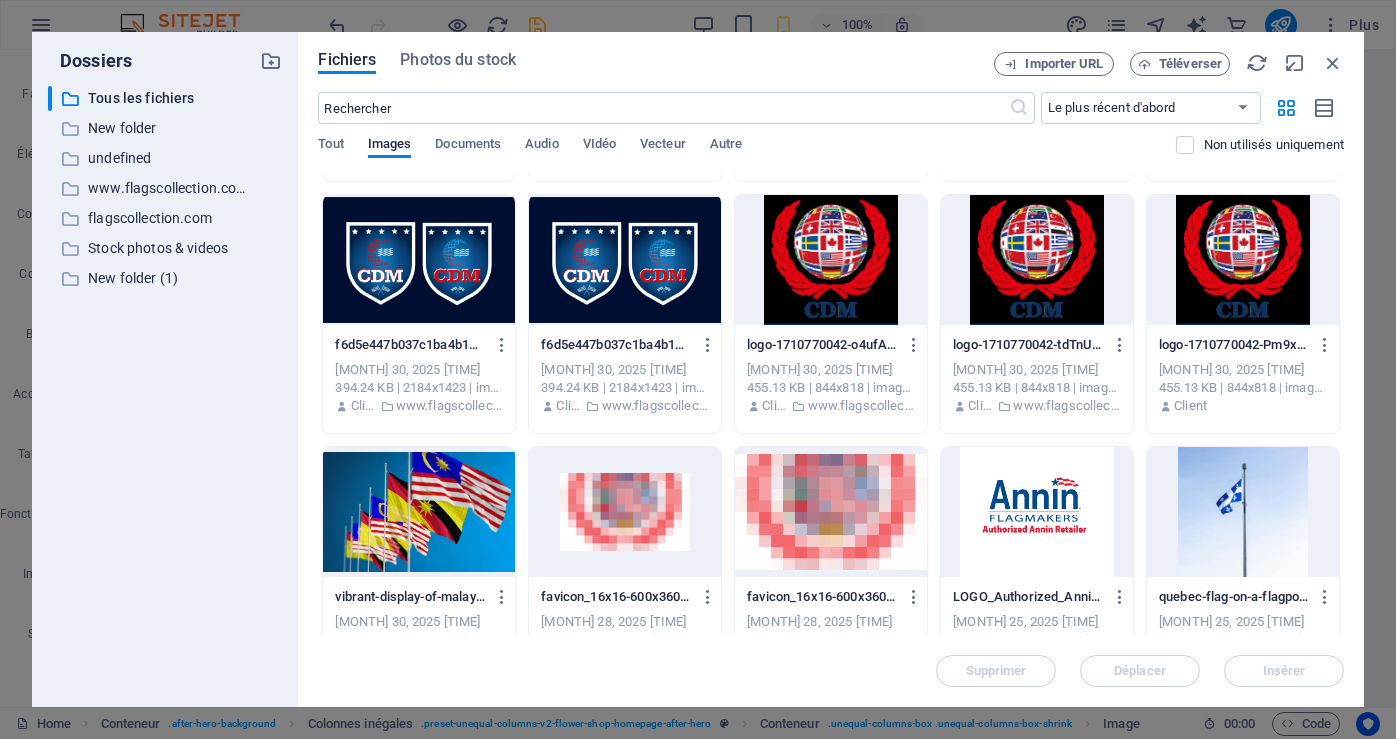 click at bounding box center [419, 260] 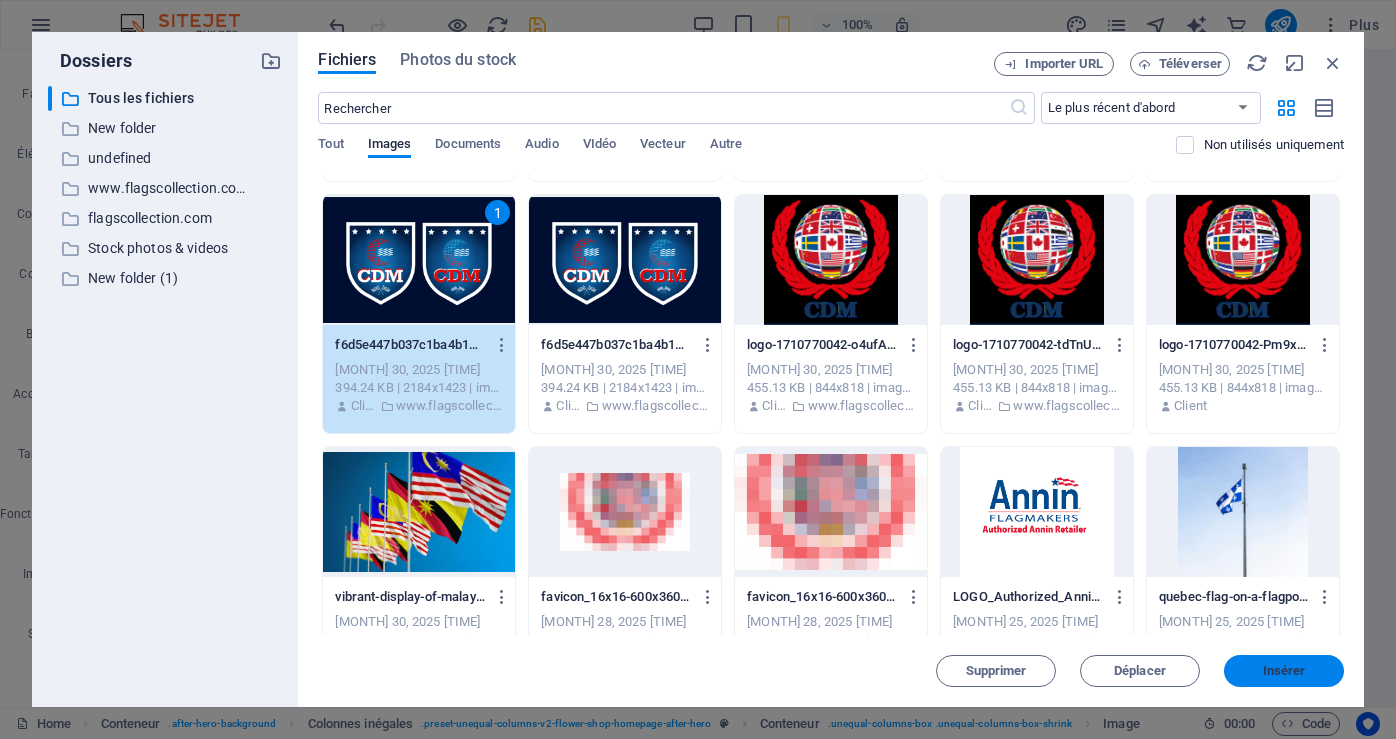 click on "Insérer" at bounding box center [1284, 671] 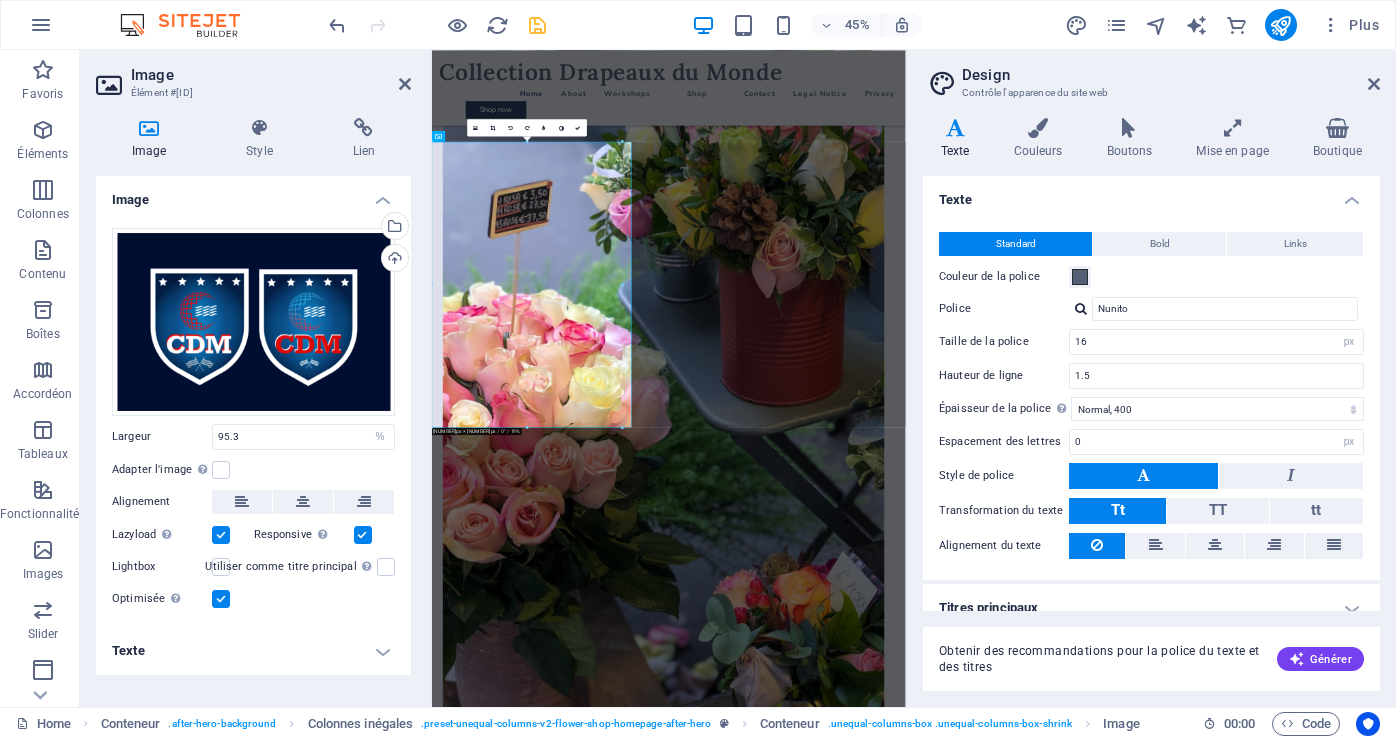 scroll, scrollTop: 1300, scrollLeft: 0, axis: vertical 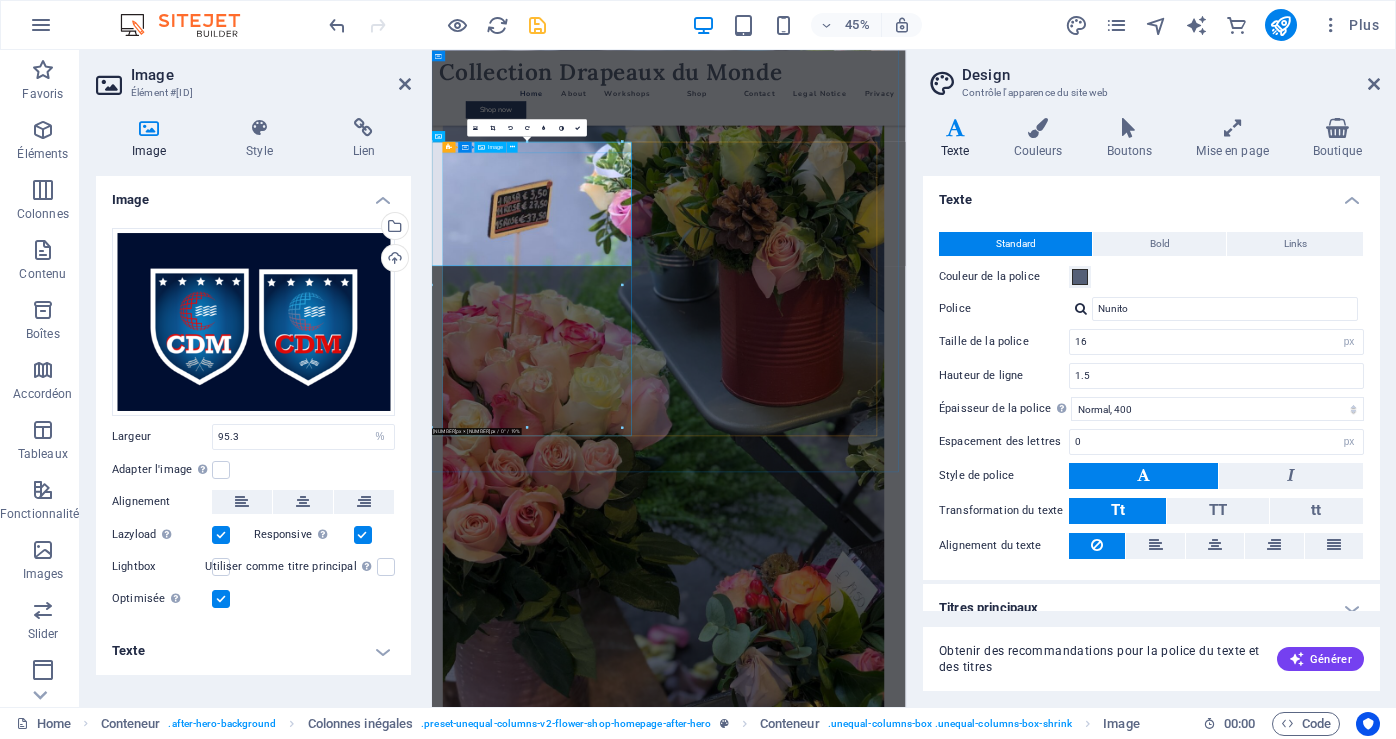 click at bounding box center (946, 783) 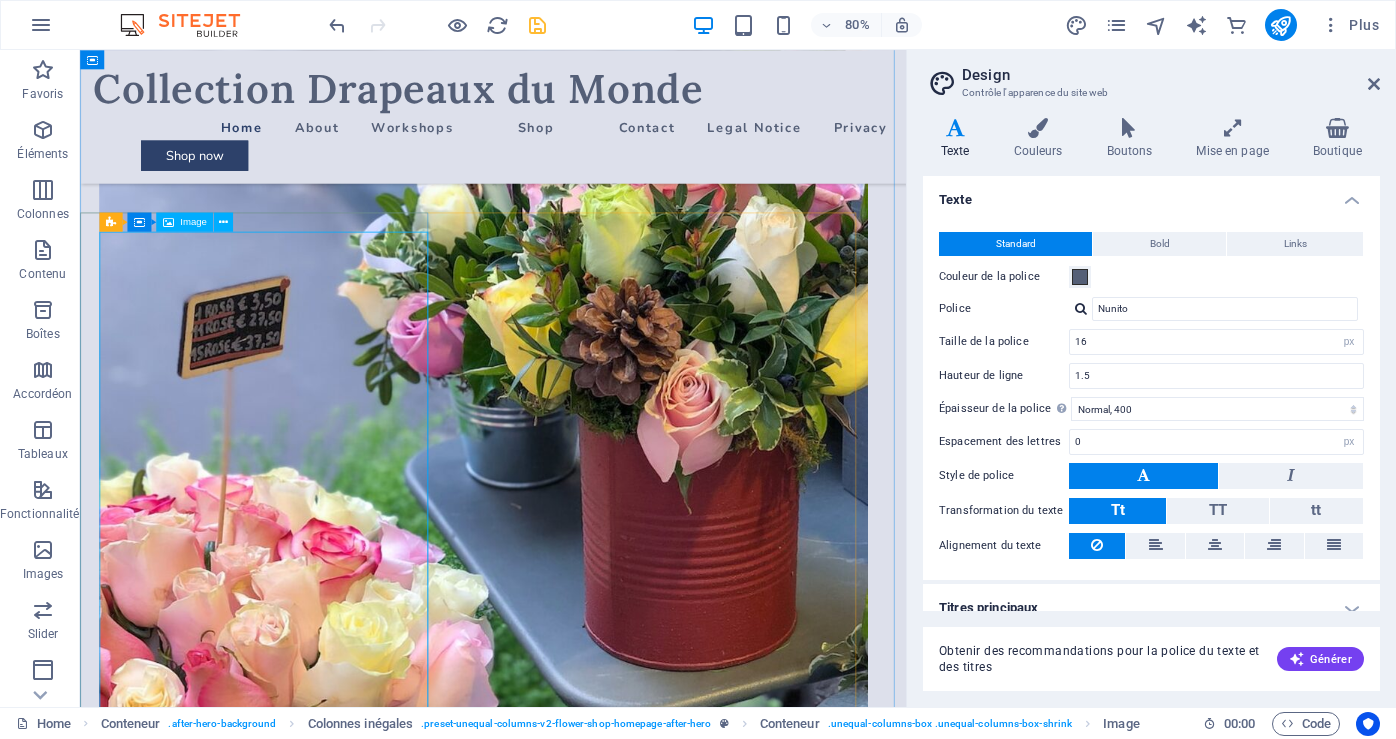 click at bounding box center (584, 768) 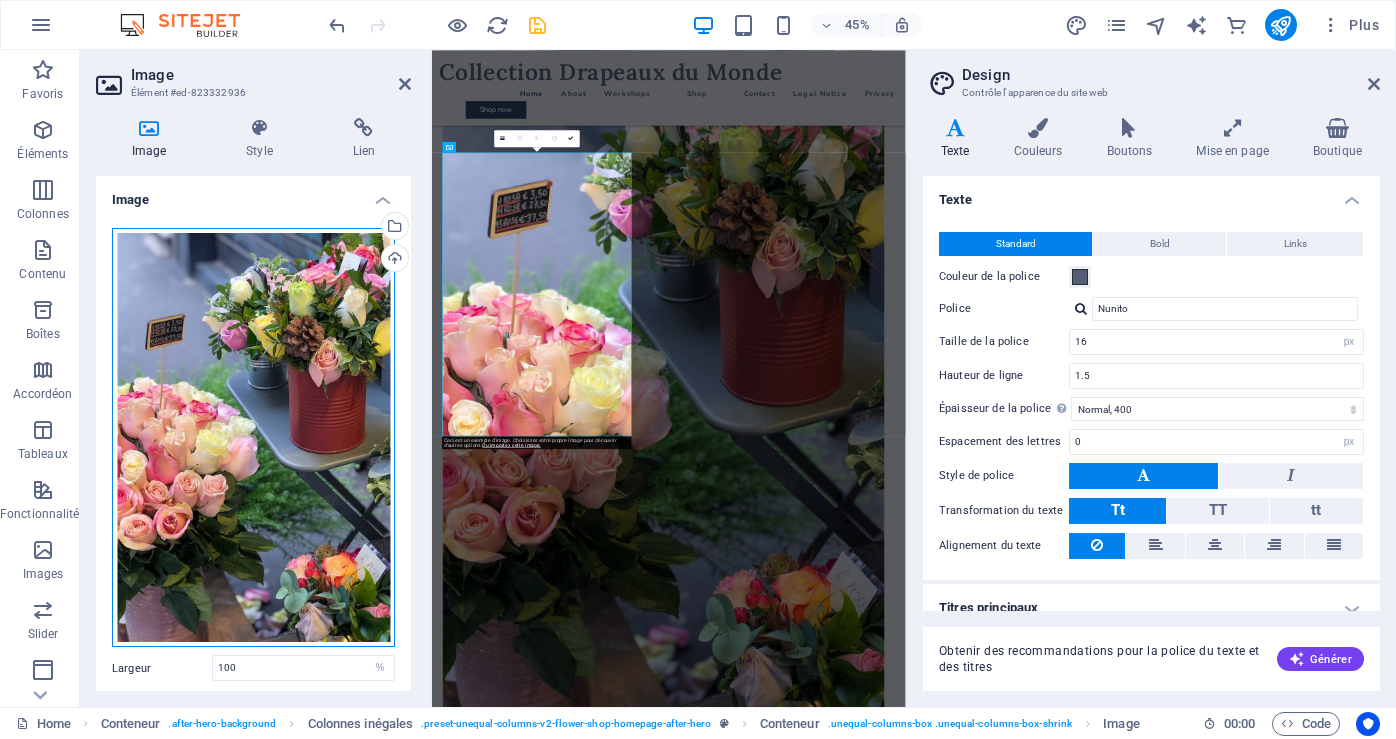 click on "Glissez les fichiers ici, cliquez pour choisir les fichiers ou  sélectionnez les fichiers depuis Fichiers ou depuis notre stock gratuit de photos et de vidéos" at bounding box center (253, 438) 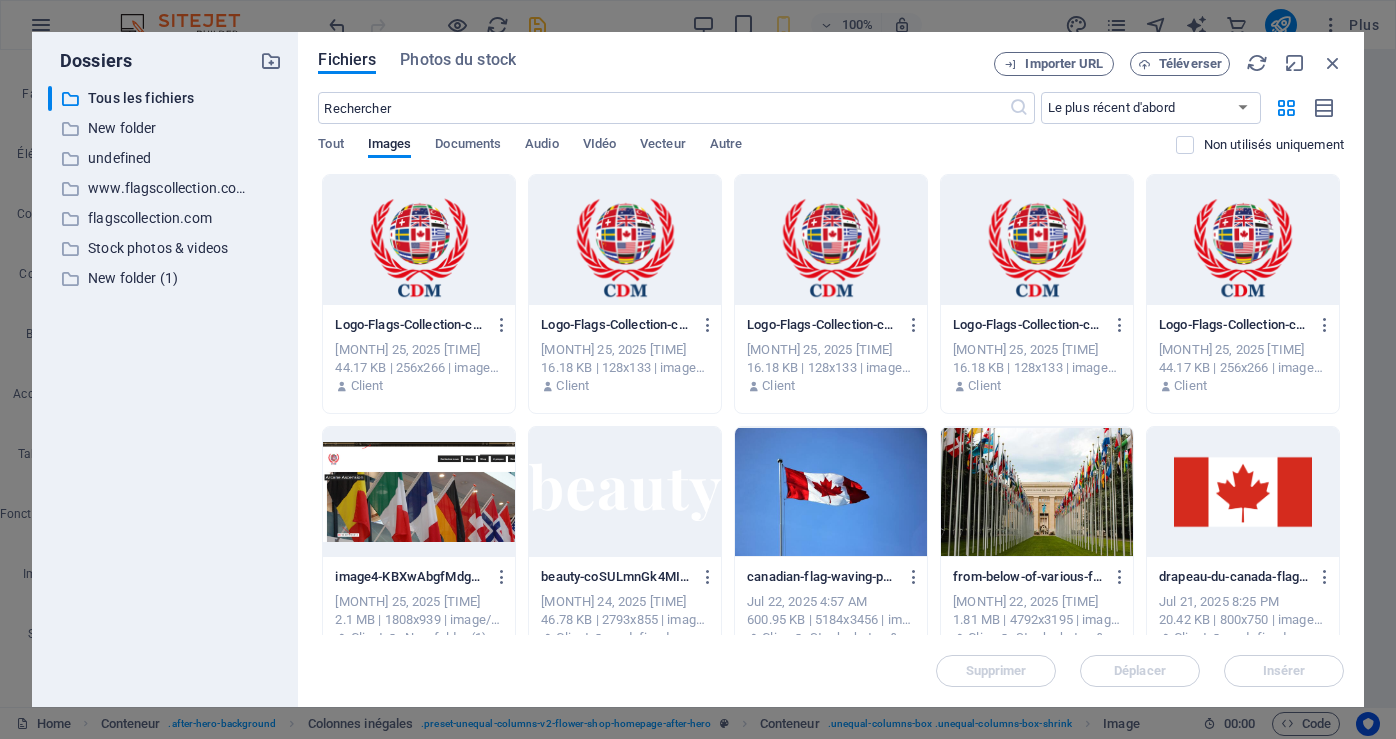 click at bounding box center (419, 492) 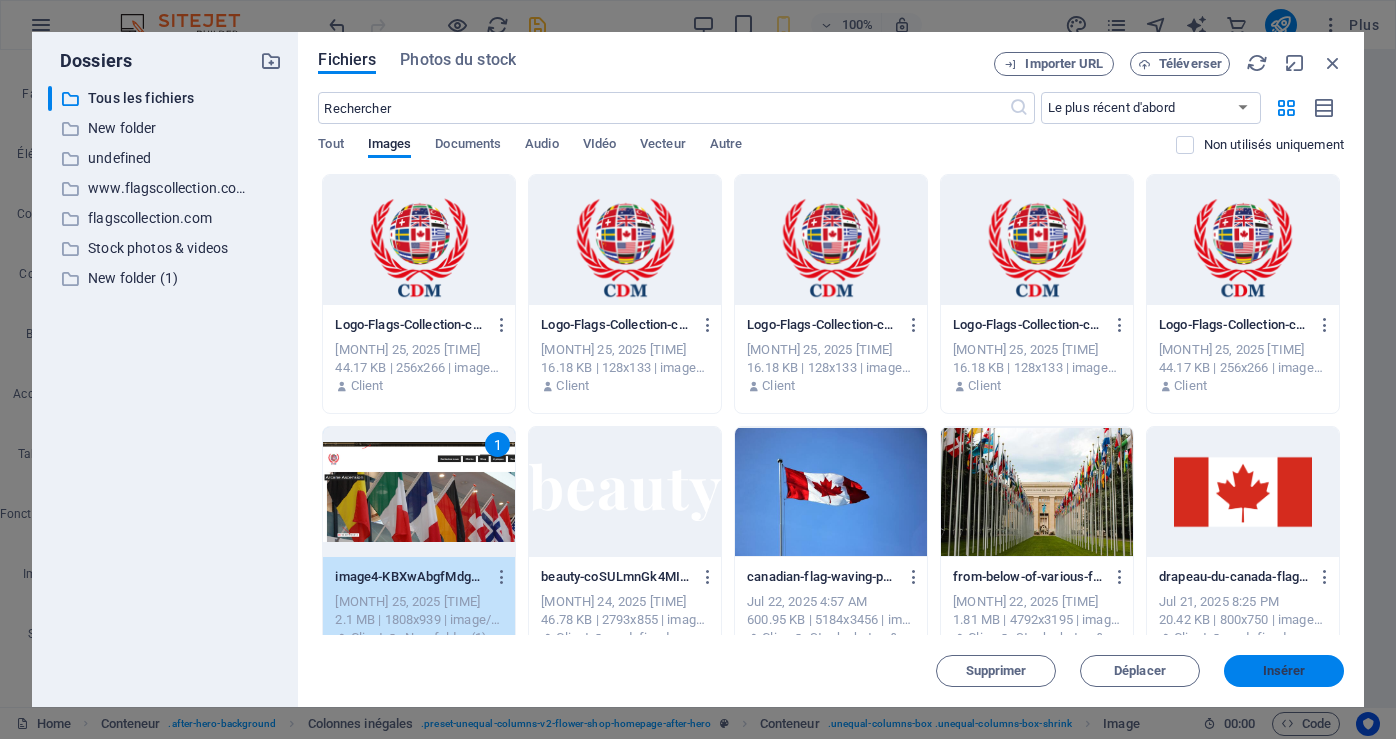 click on "Insérer" at bounding box center (1284, 671) 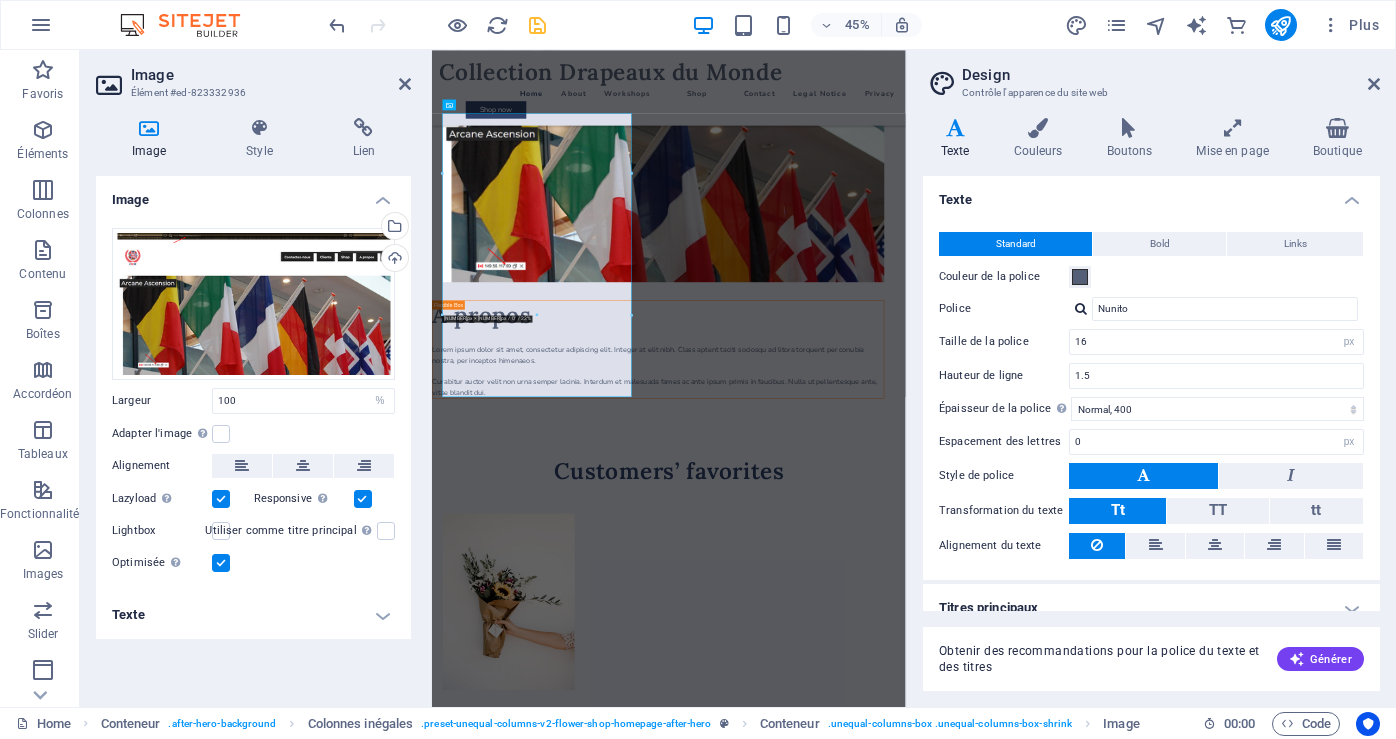 scroll, scrollTop: 1387, scrollLeft: 0, axis: vertical 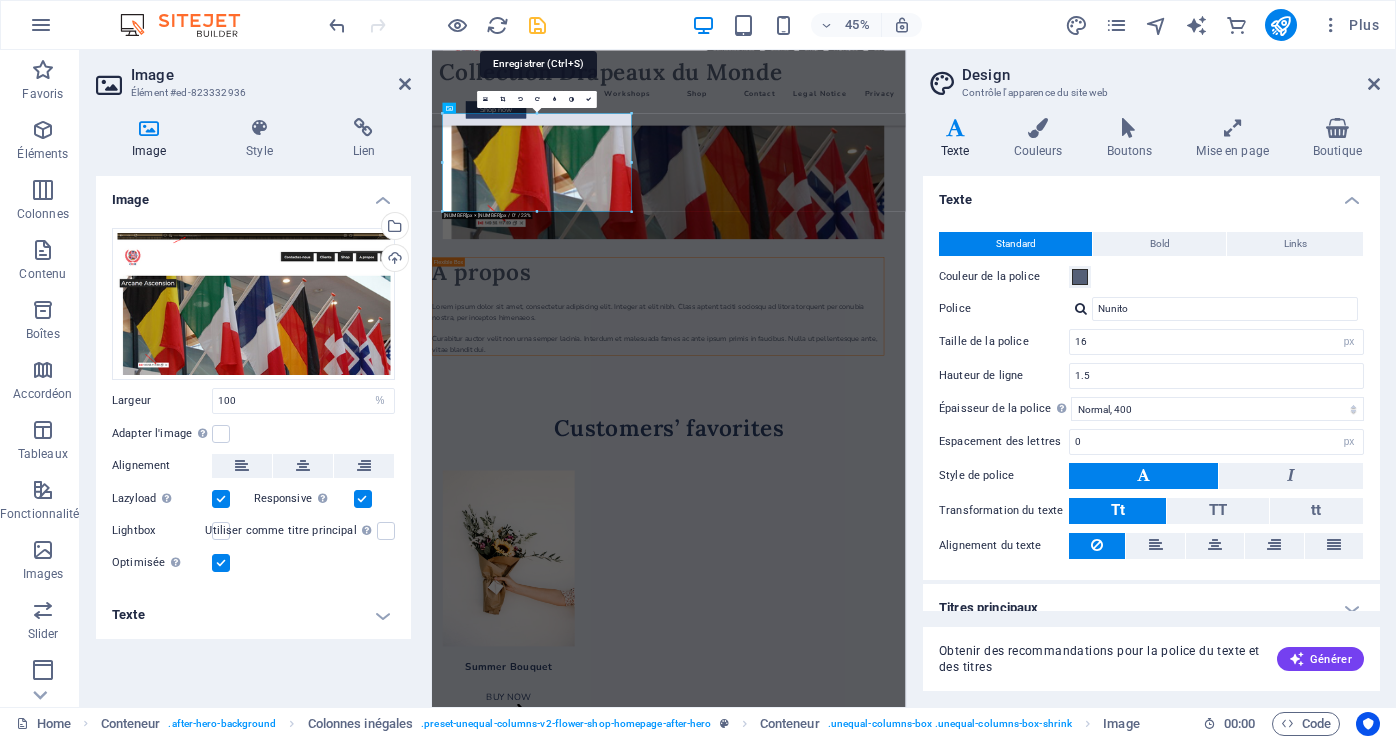 click at bounding box center (537, 25) 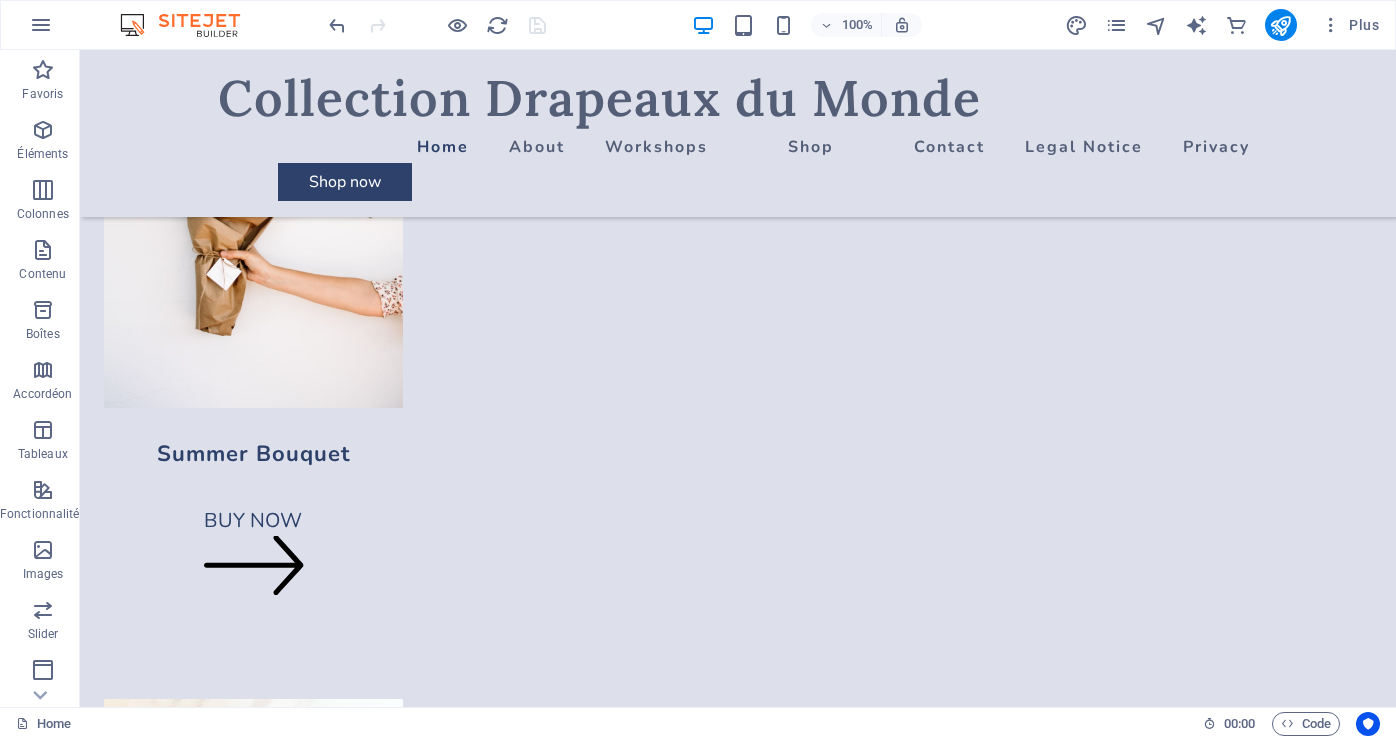 scroll, scrollTop: 7535, scrollLeft: 0, axis: vertical 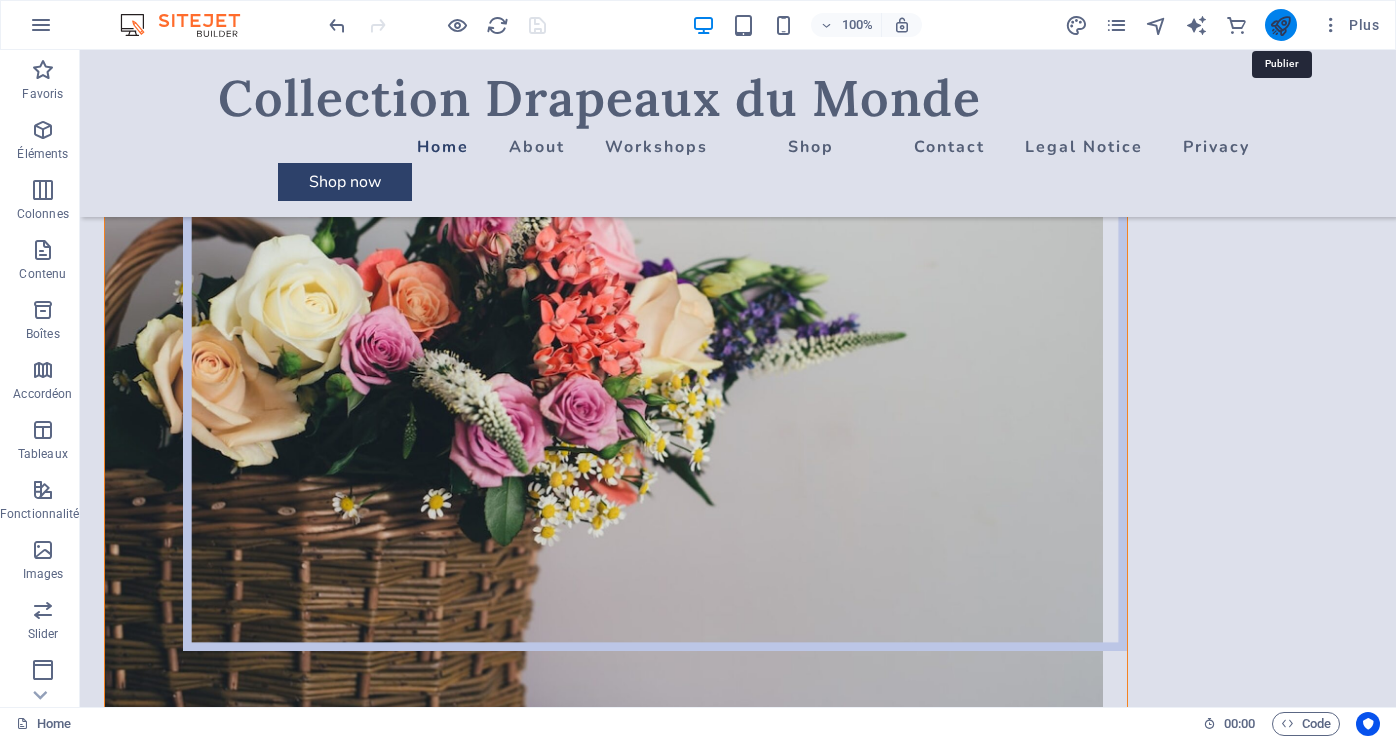click at bounding box center (1280, 25) 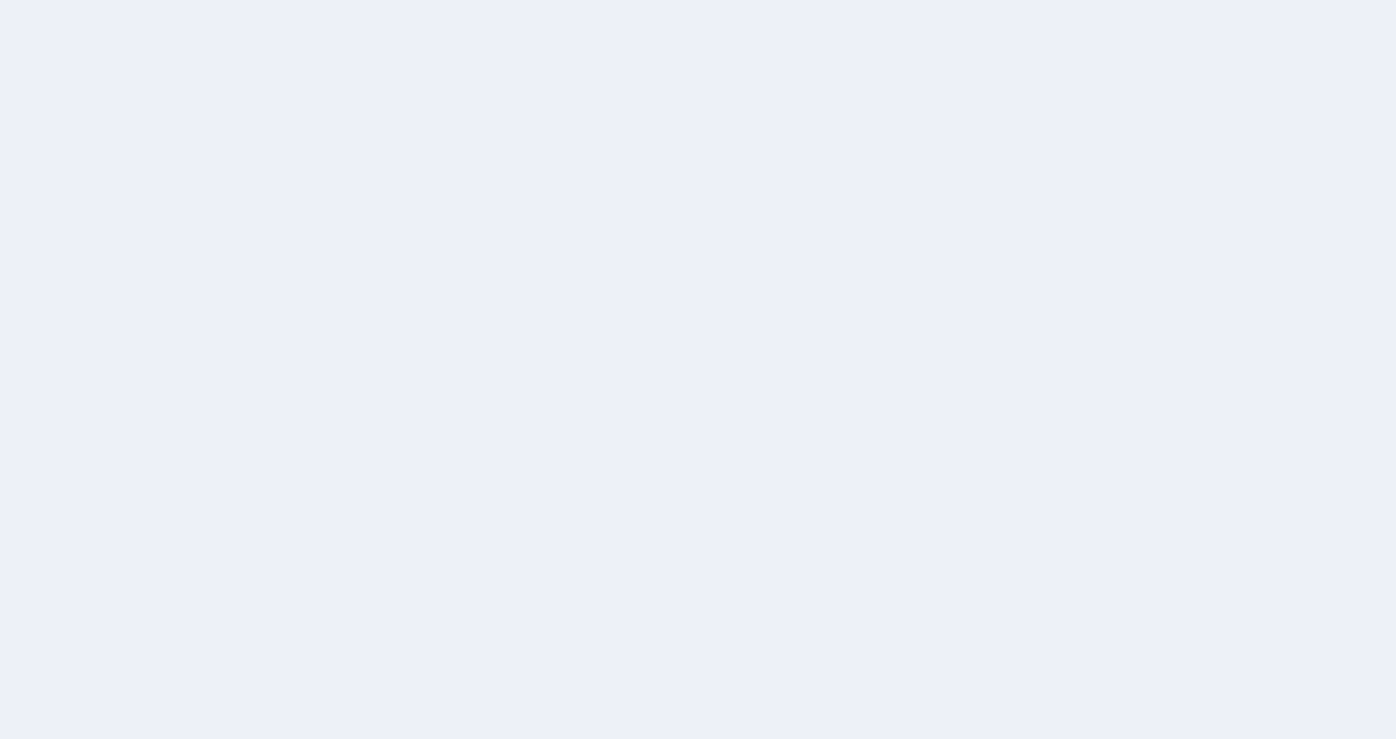 scroll, scrollTop: 0, scrollLeft: 0, axis: both 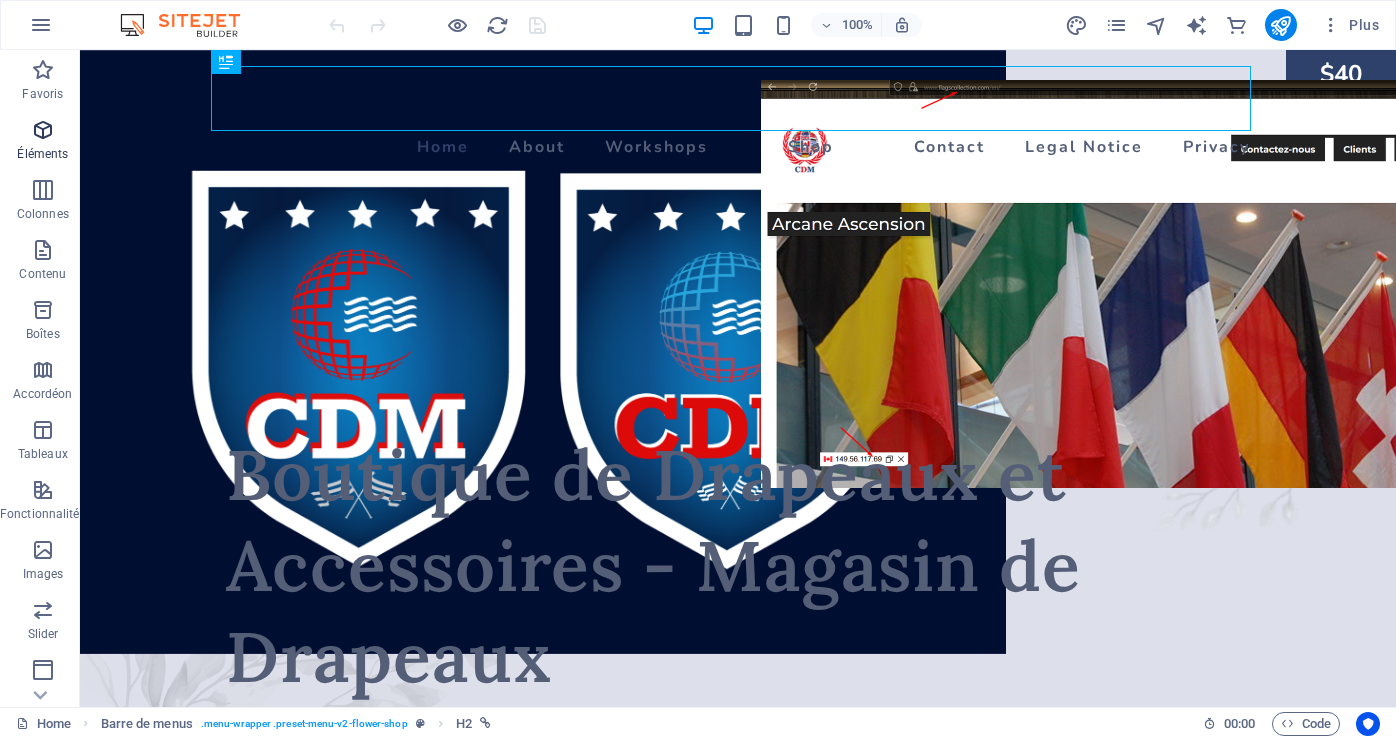 click on "Éléments" at bounding box center (42, 154) 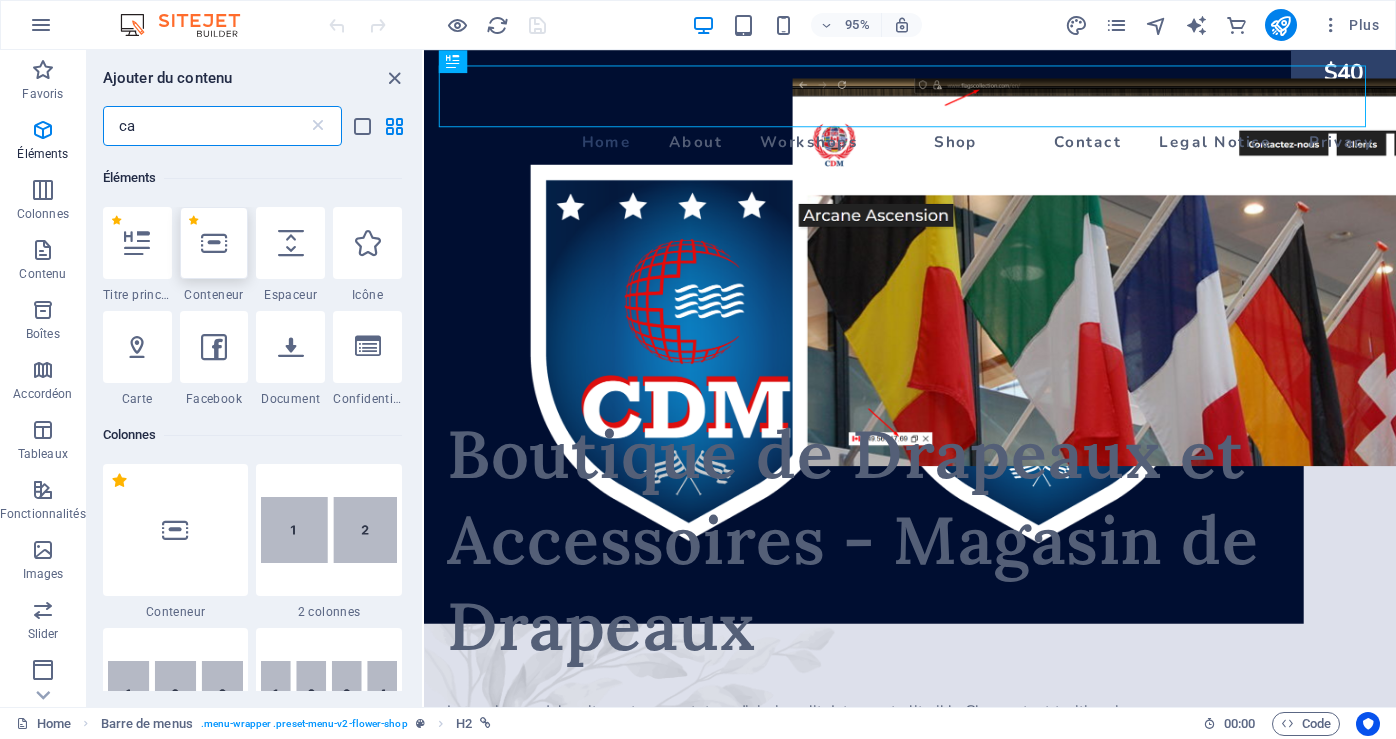 scroll, scrollTop: 0, scrollLeft: 0, axis: both 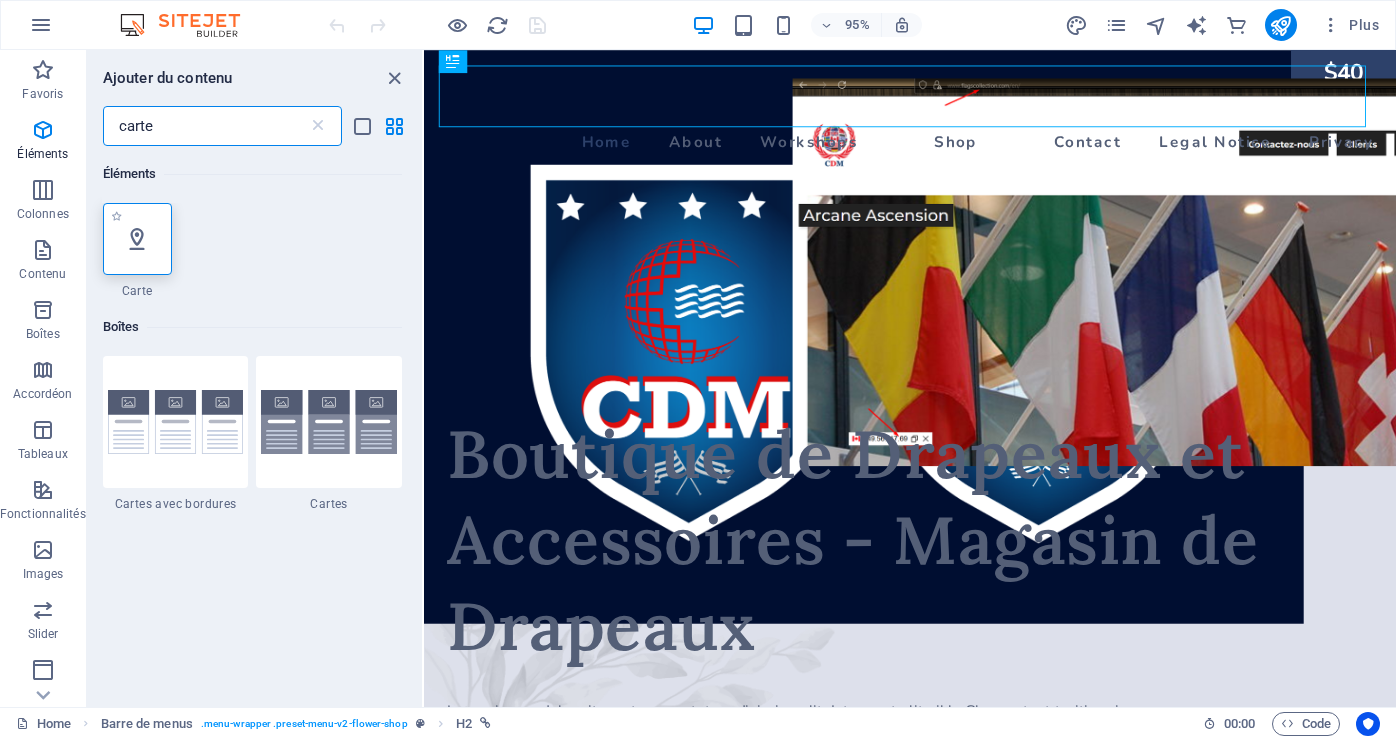 type on "carte" 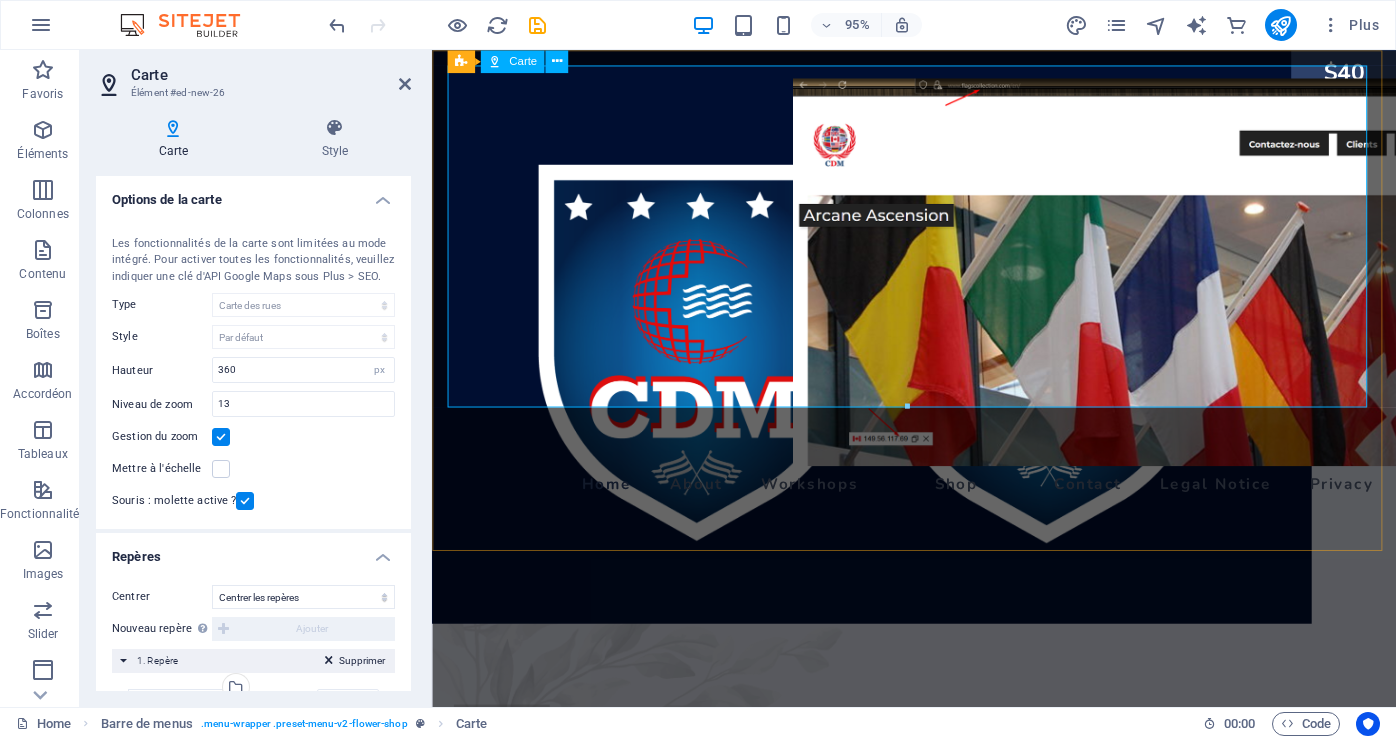 click on "← Déplacer vers la gauche → Déplacer vers la droite ↑ Déplacer vers le haut ↓ Déplacer vers le bas + Effectuer un zoom avant - Effectuer un zoom arrière Début Sauter vers la gauche par incréments de 75 % Fin Sauter vers la droite par incréments de 75 % Page précédente Sauter vers le haut par incréments de 75 % Page suivante Sauter vers le bas par incréments de 75 % Carte Relief Satellite Étiquettes Raccourcis-clavier Données de la carte Données cartographiques ©2025 Google Données cartographiques ©2025 Google 1 km  Cliquer pour basculer entre les unités métriques et impériales Conditions d'utilisation Signaler une erreur cartographique" at bounding box center (939, 246) 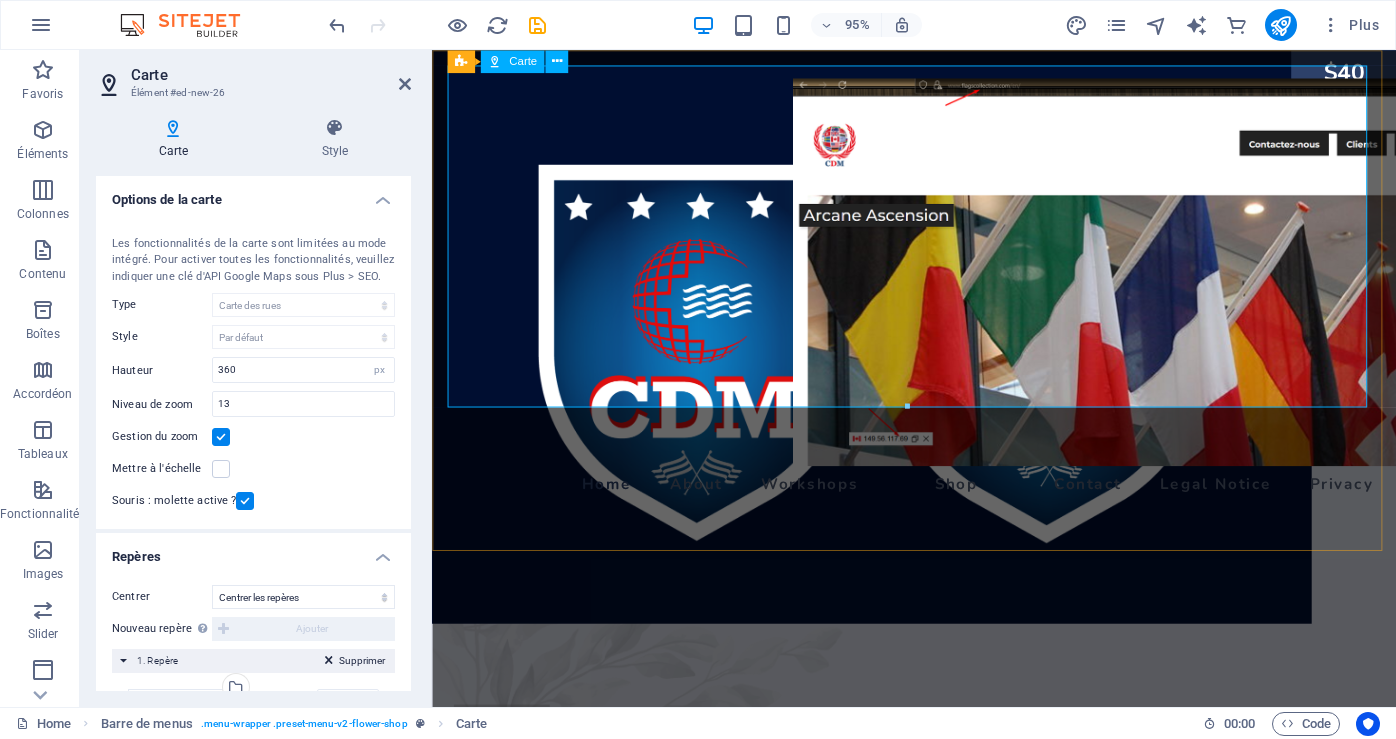 click on "← Déplacer vers la gauche → Déplacer vers la droite ↑ Déplacer vers le haut ↓ Déplacer vers le bas + Effectuer un zoom avant - Effectuer un zoom arrière Début Sauter vers la gauche par incréments de 75 % Fin Sauter vers la droite par incréments de 75 % Page précédente Sauter vers le haut par incréments de 75 % Page suivante Sauter vers le bas par incréments de 75 % Carte Relief Satellite Étiquettes Raccourcis-clavier Données de la carte Données cartographiques ©2025 Google Données cartographiques ©2025 Google 1 km  Cliquer pour basculer entre les unités métriques et impériales Conditions d'utilisation Signaler une erreur cartographique" at bounding box center (939, 246) 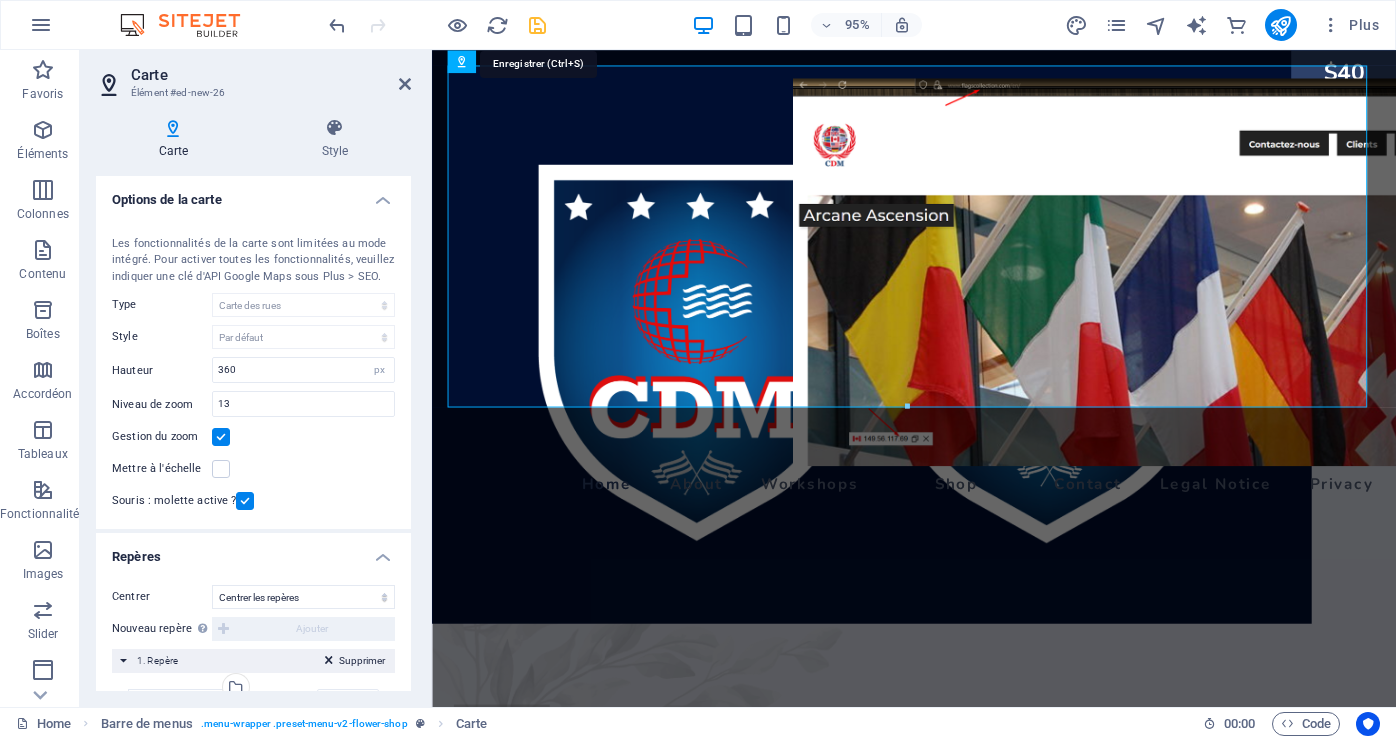 click at bounding box center (537, 25) 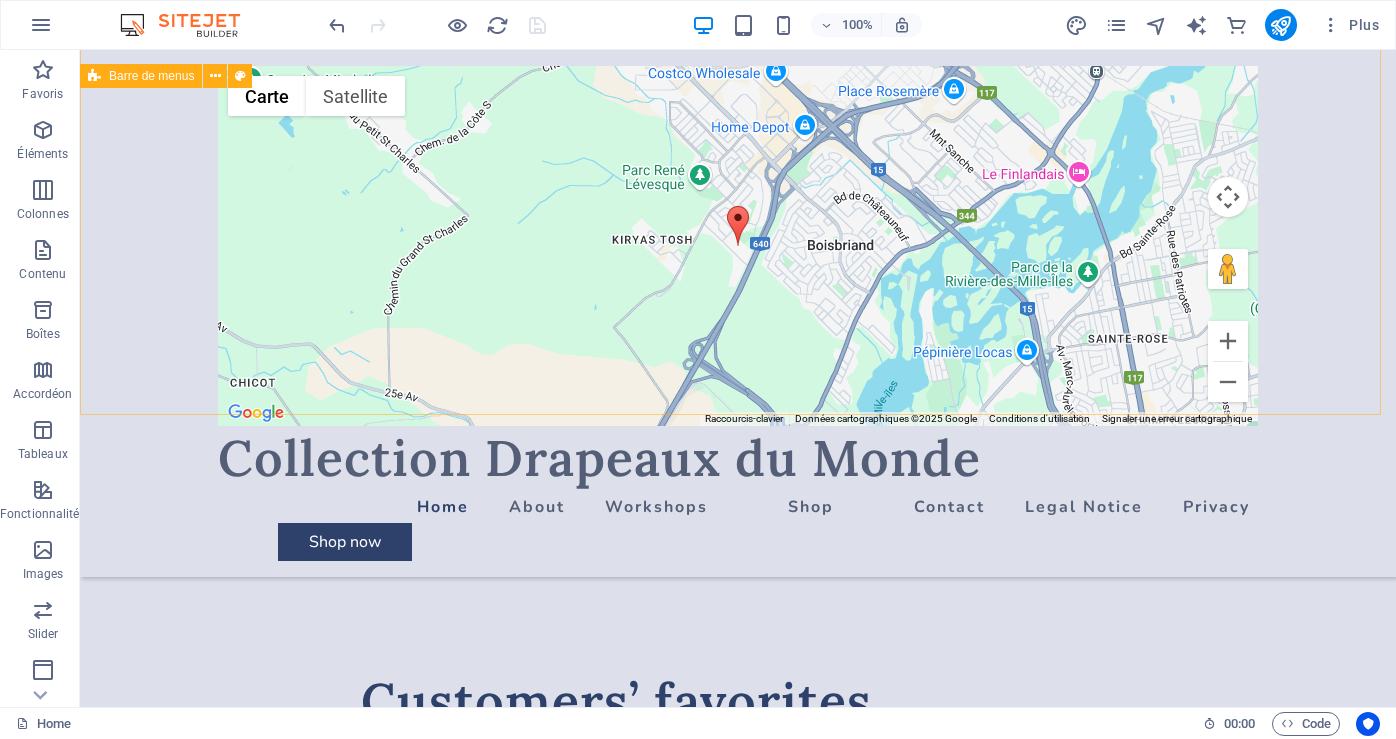 scroll, scrollTop: 1800, scrollLeft: 0, axis: vertical 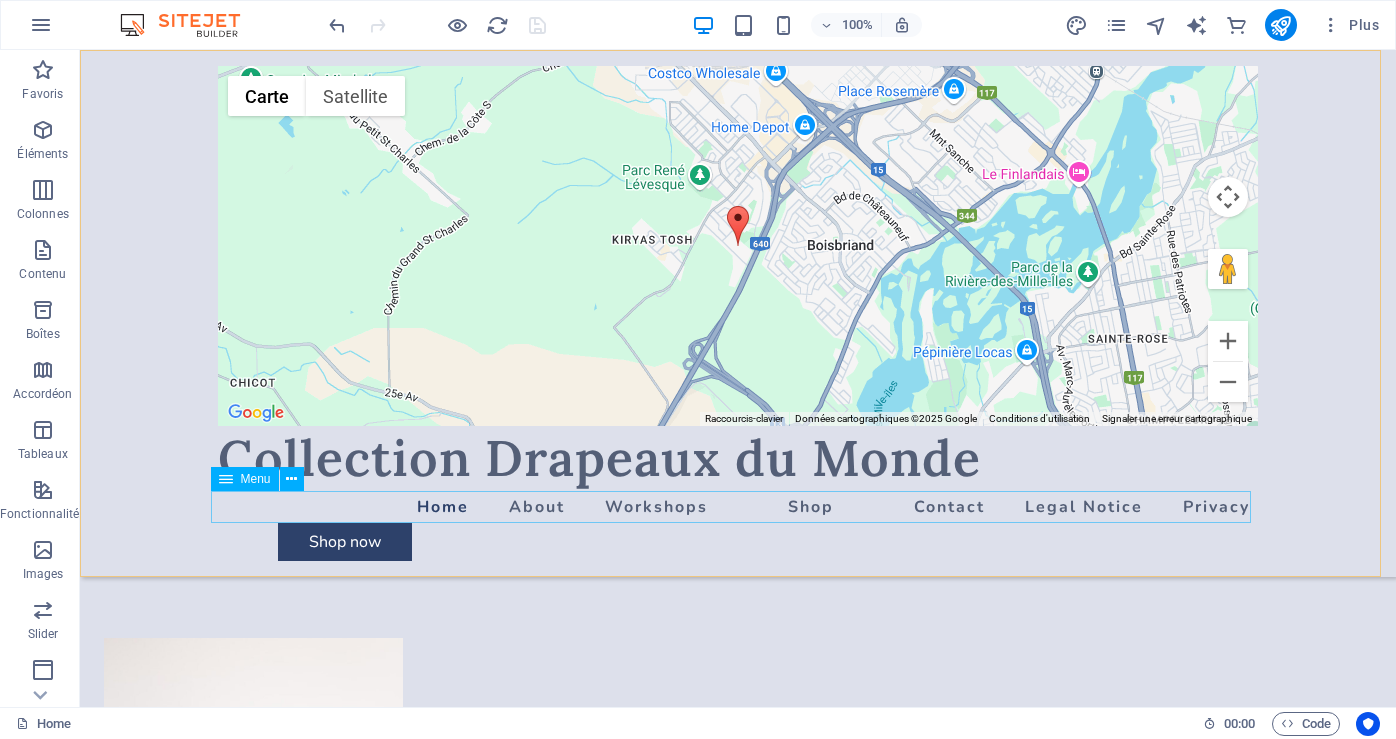 click on "Home About Workshops Shop Contact Legal Notice Privacy" at bounding box center (738, 507) 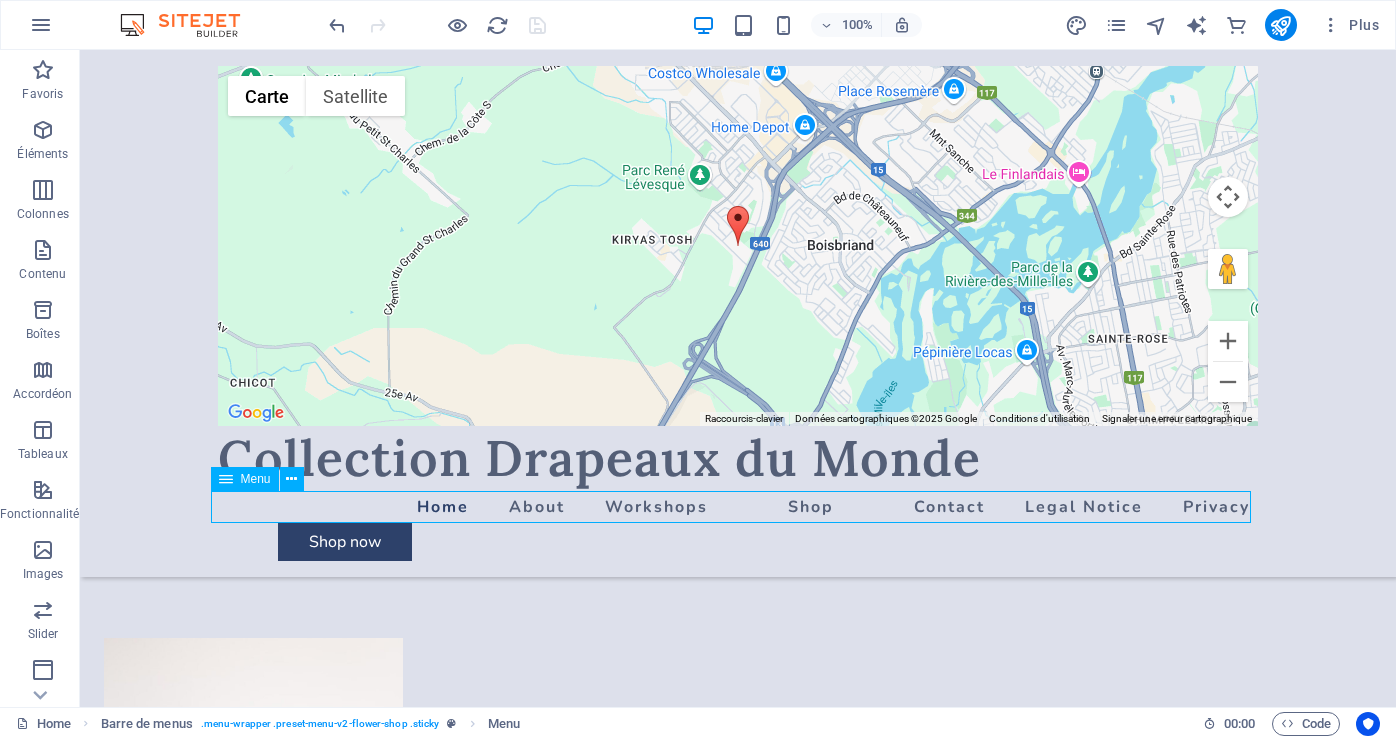 drag, startPoint x: 938, startPoint y: 506, endPoint x: 614, endPoint y: 529, distance: 324.81534 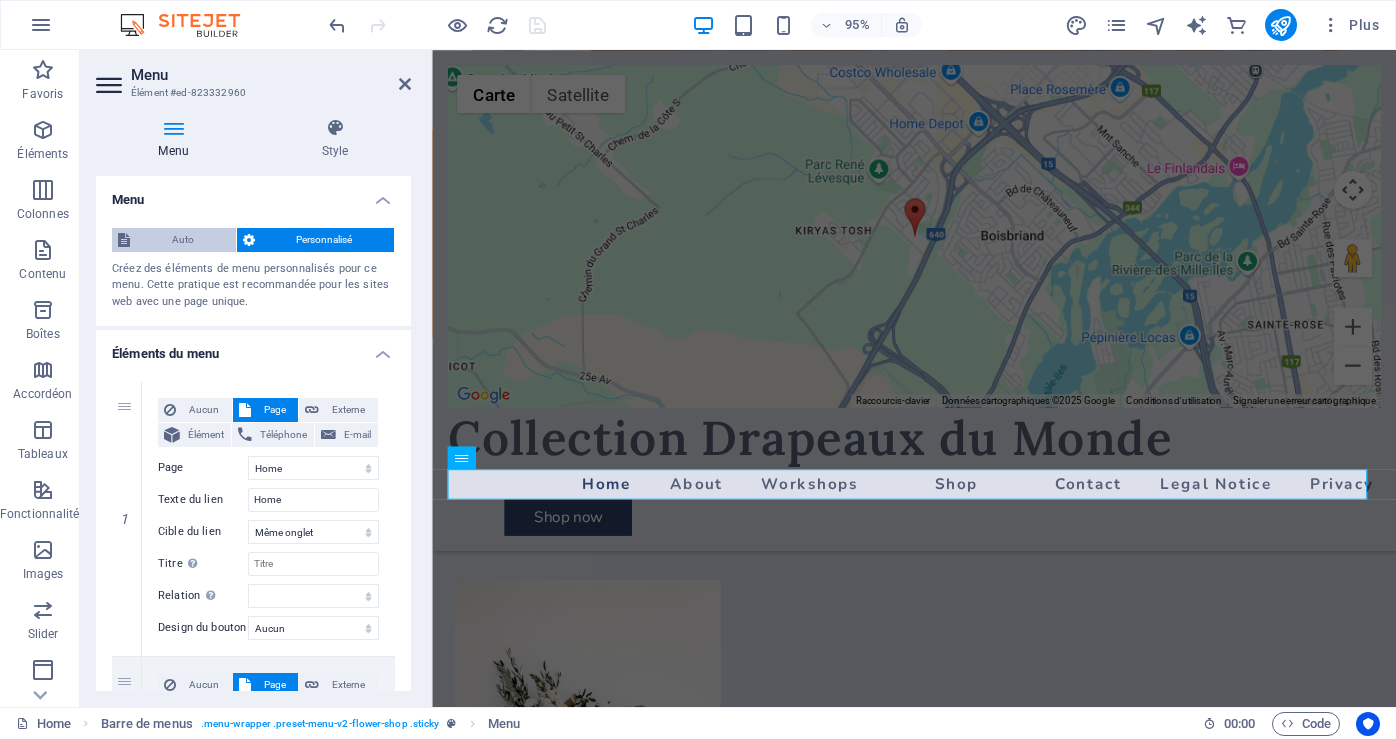 click on "Auto" at bounding box center [183, 240] 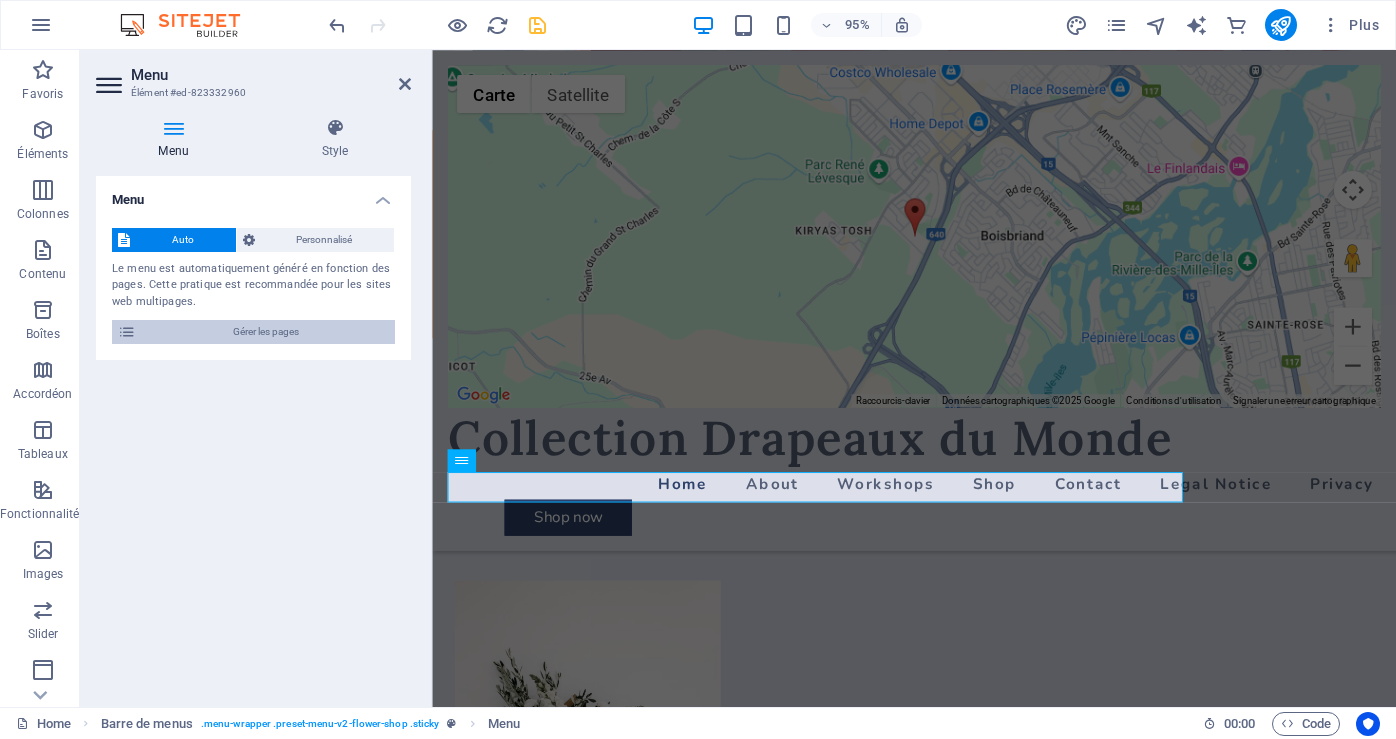 click on "Gérer les pages" at bounding box center (265, 332) 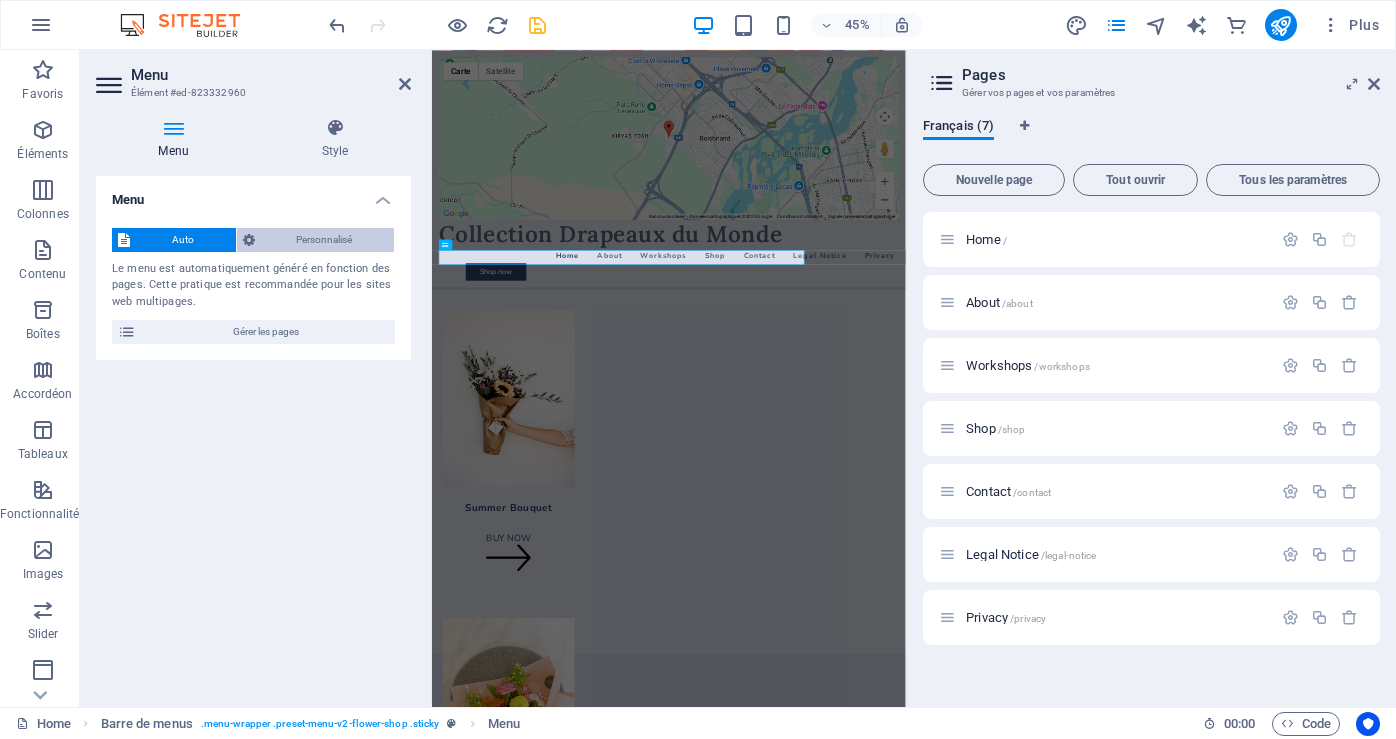 click on "Personnalisé" at bounding box center (325, 240) 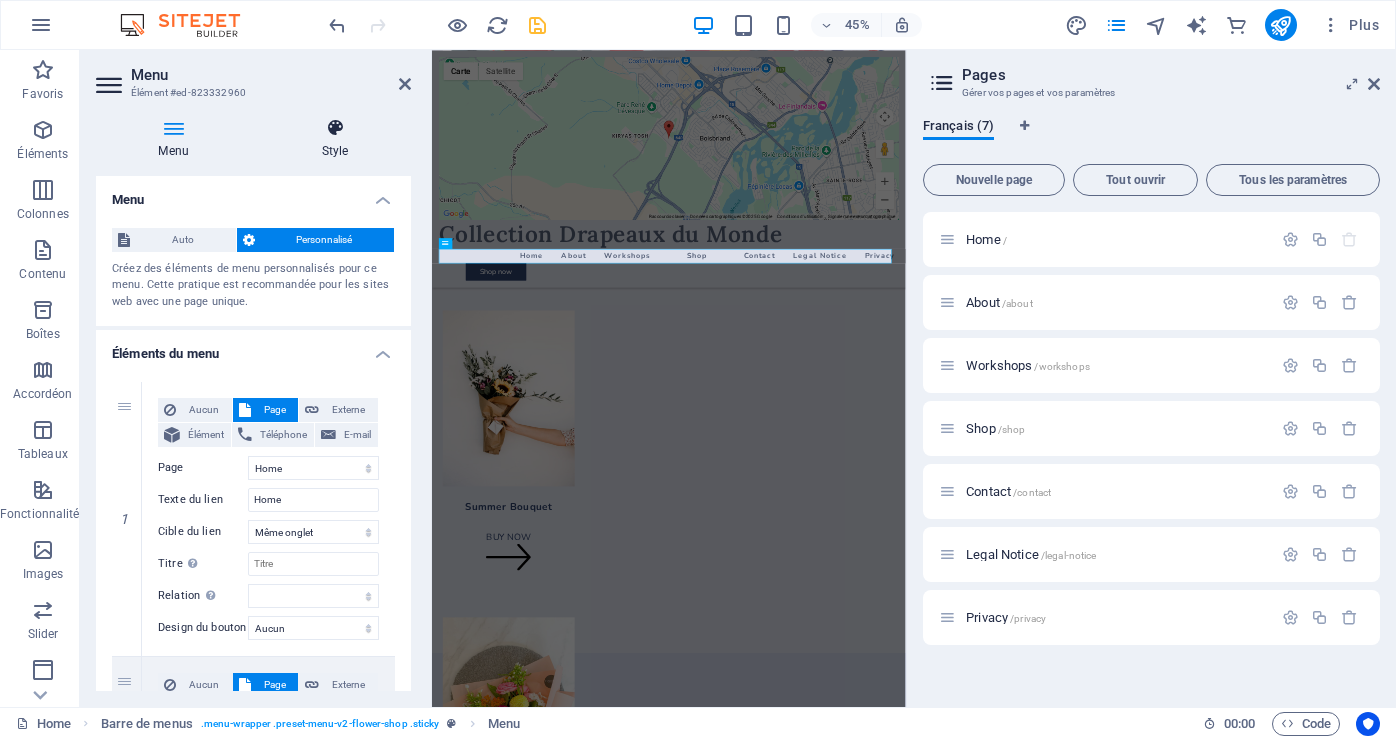 click at bounding box center [335, 128] 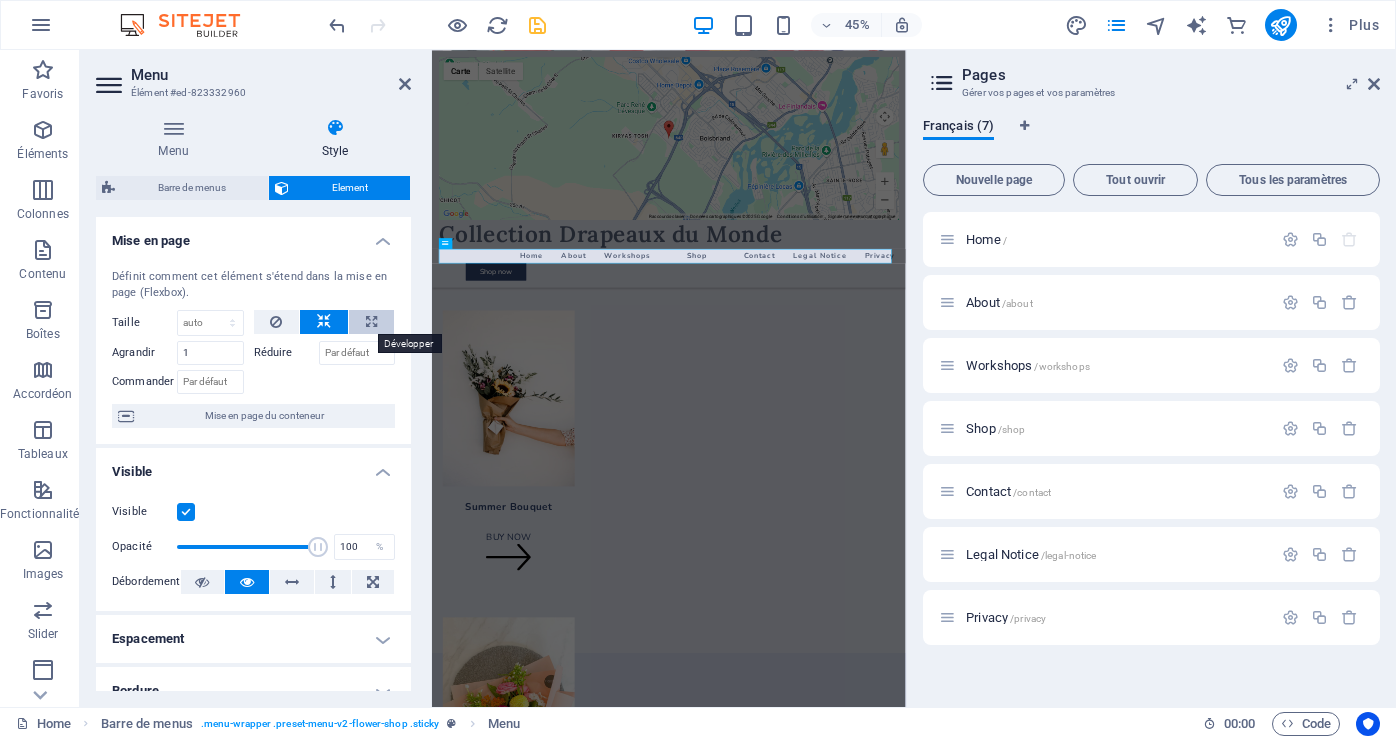 click at bounding box center [371, 322] 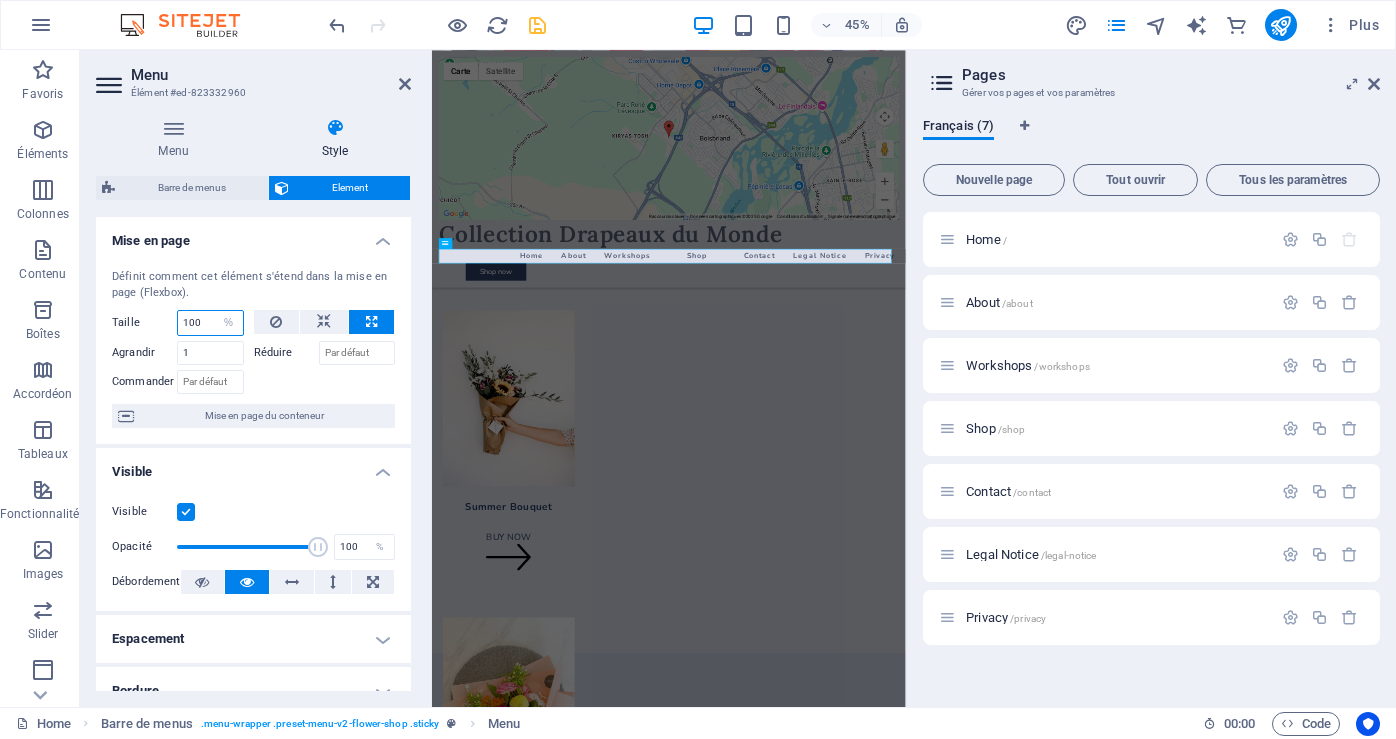 click on "100" at bounding box center [210, 323] 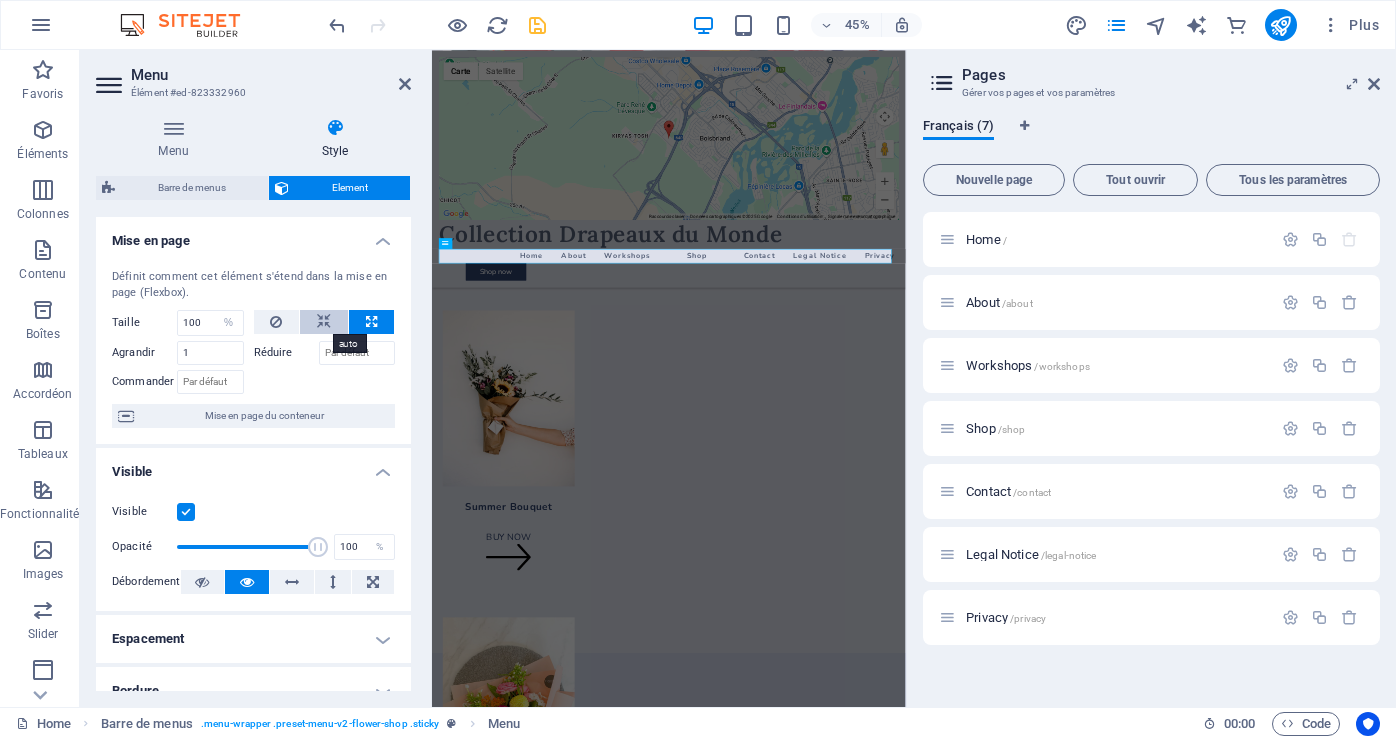 click at bounding box center (324, 322) 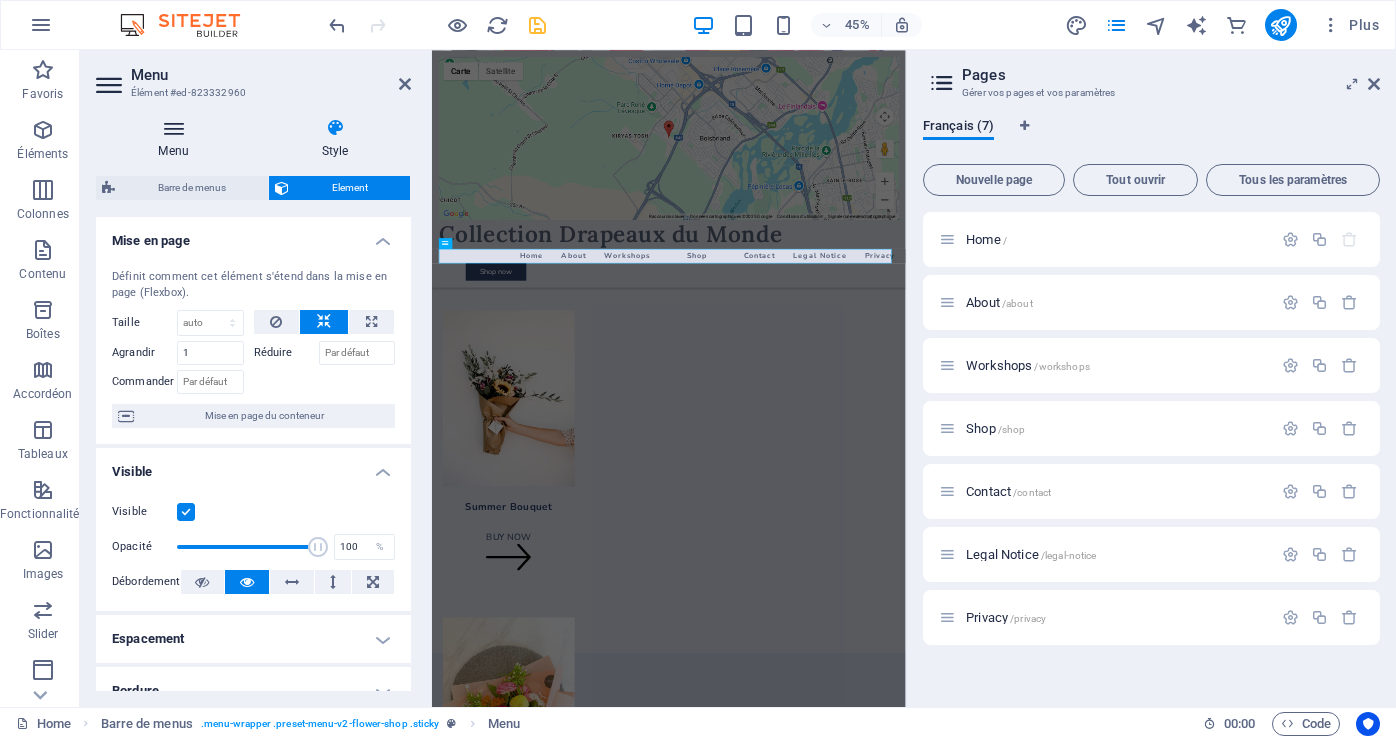 click at bounding box center [173, 128] 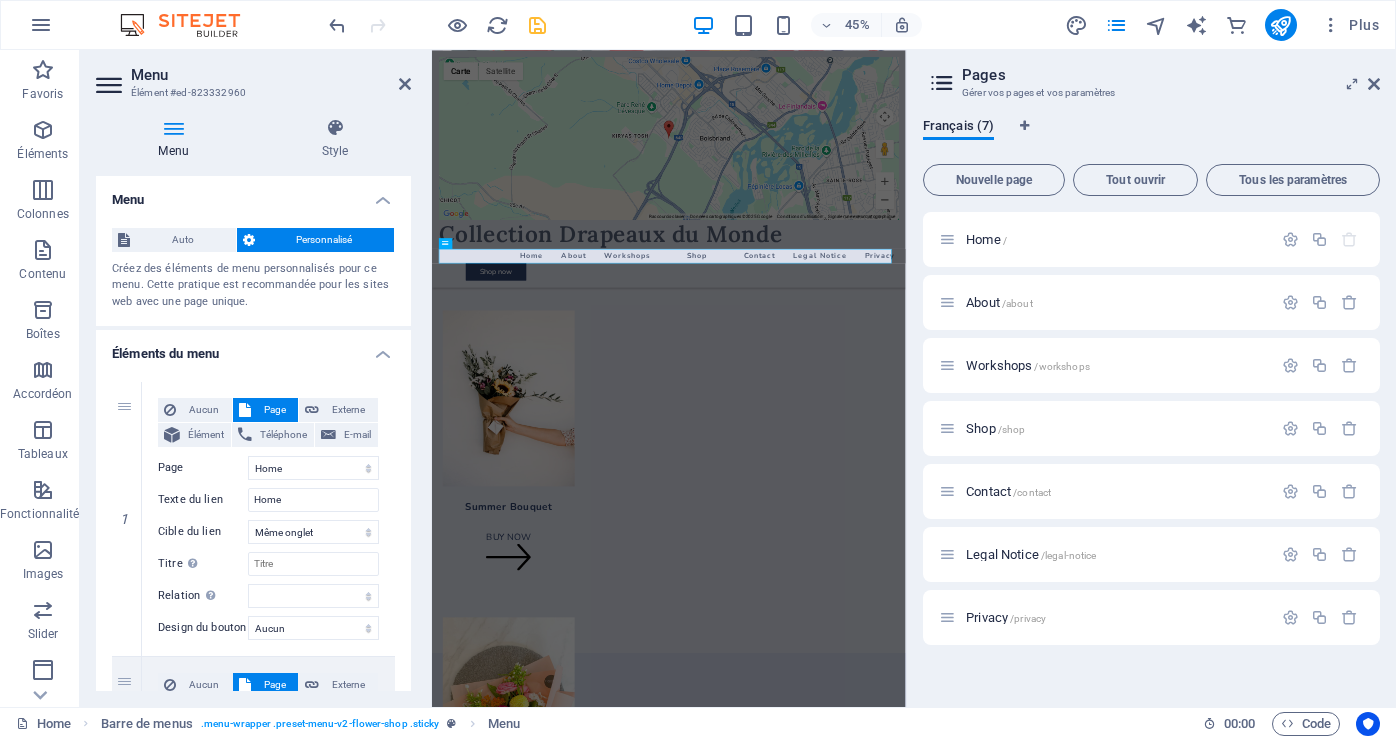 click on "Personnalisé" at bounding box center [325, 240] 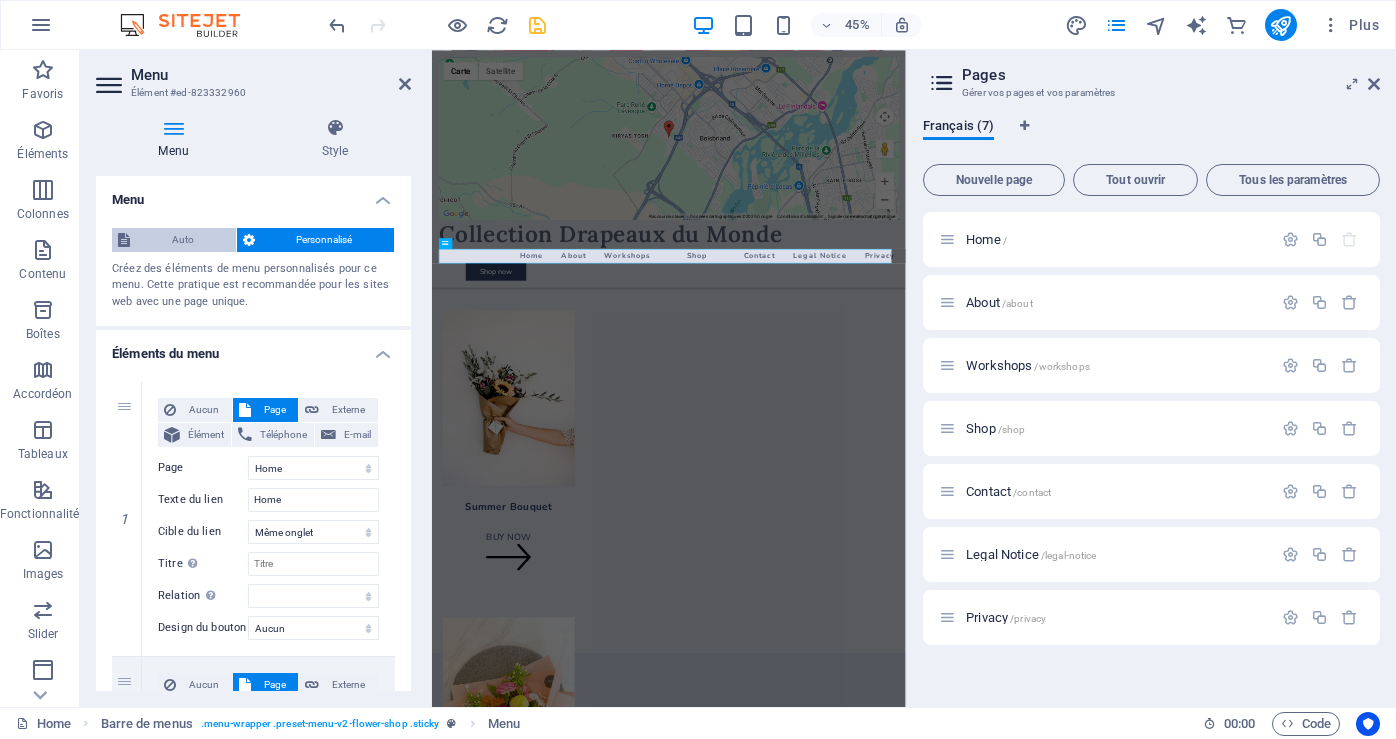 click on "Auto" at bounding box center [183, 240] 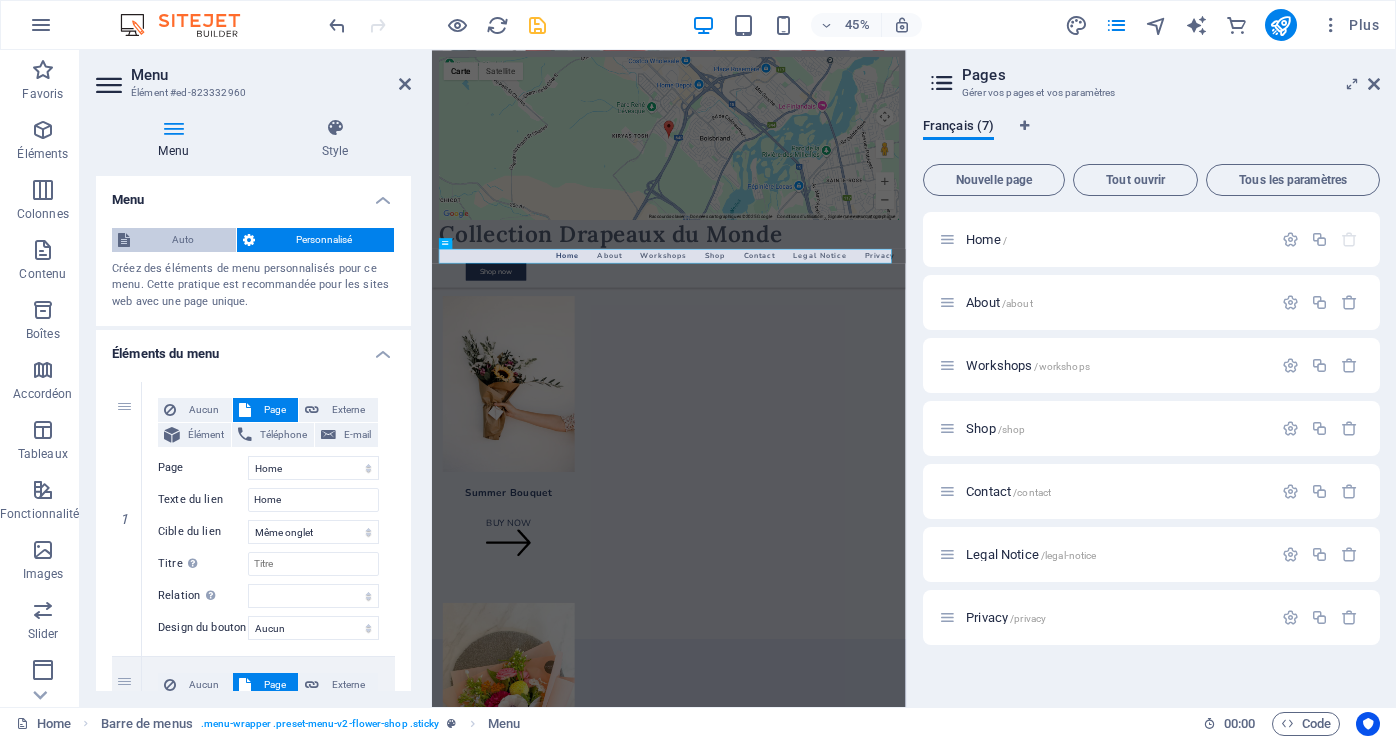 scroll, scrollTop: 2071, scrollLeft: 0, axis: vertical 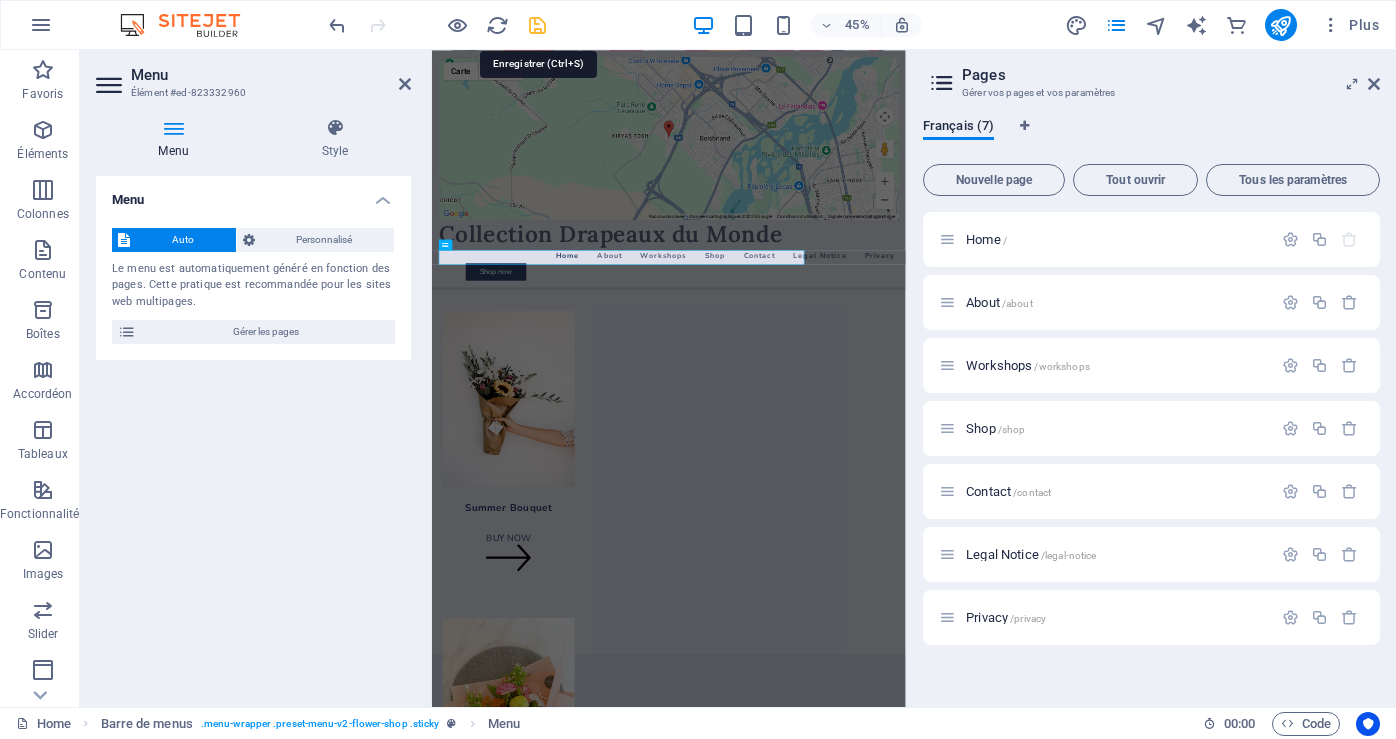 click at bounding box center (537, 25) 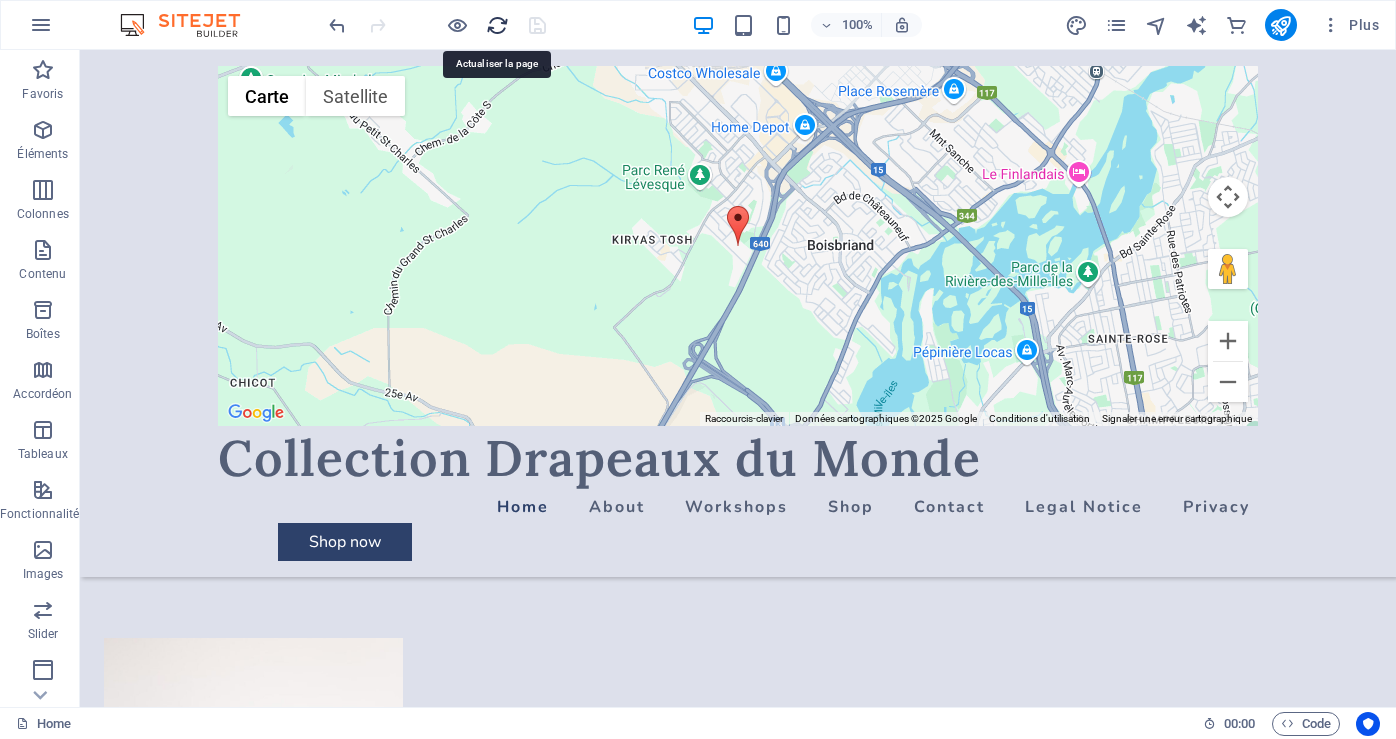 click at bounding box center [497, 25] 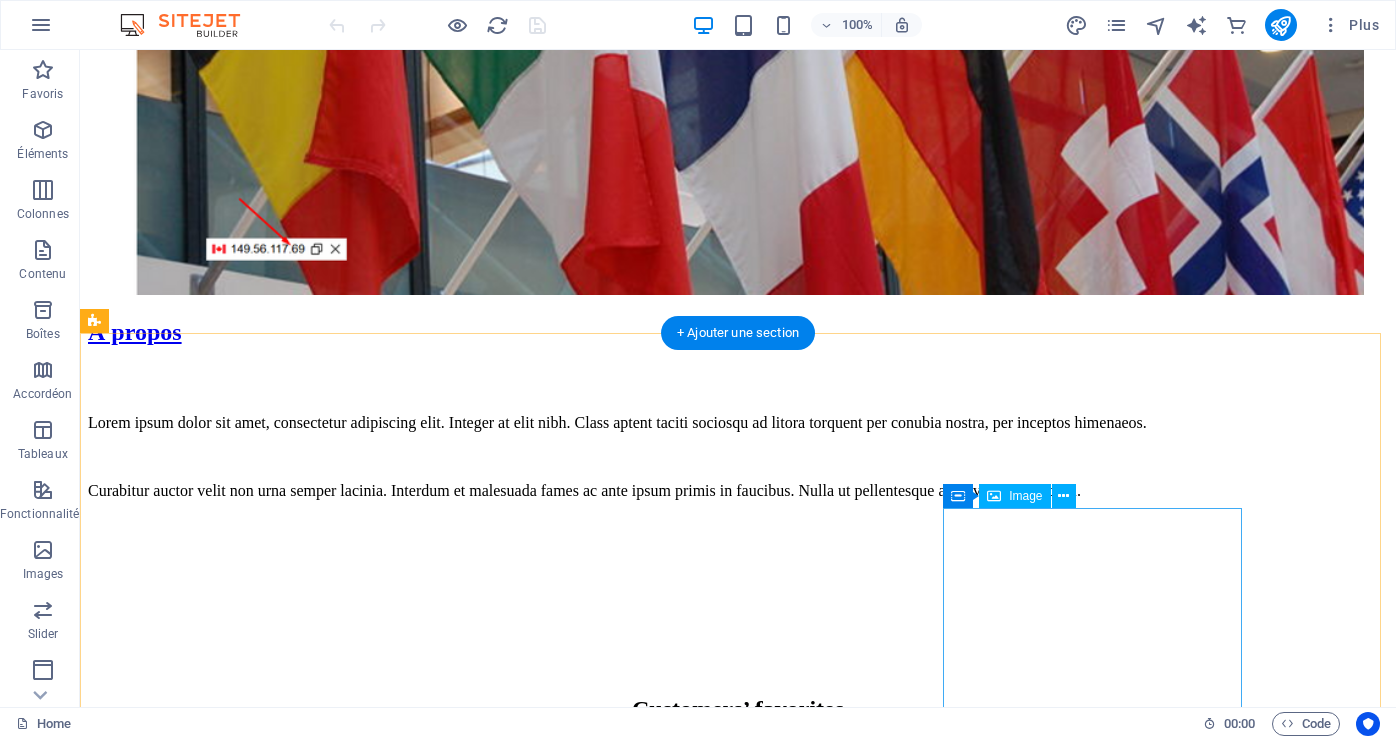 scroll, scrollTop: 2000, scrollLeft: 0, axis: vertical 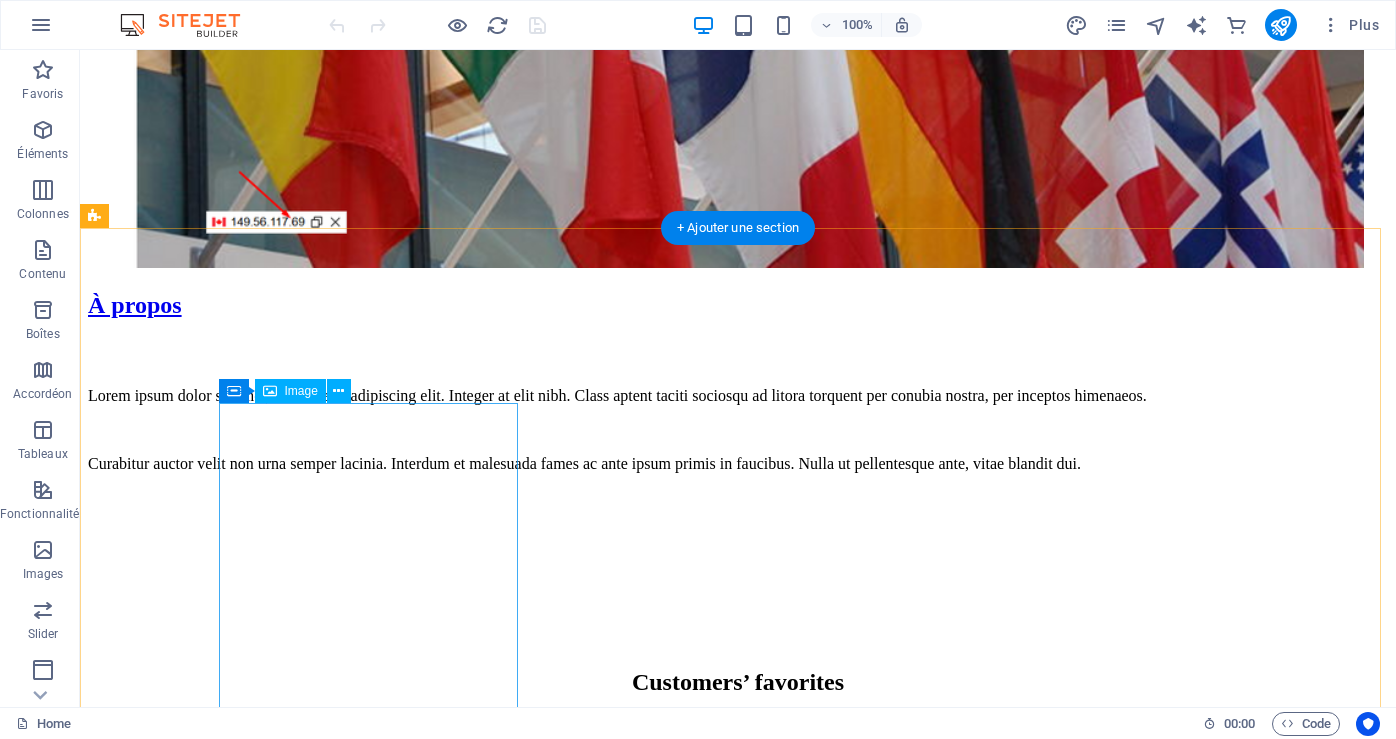 click at bounding box center (738, 1584) 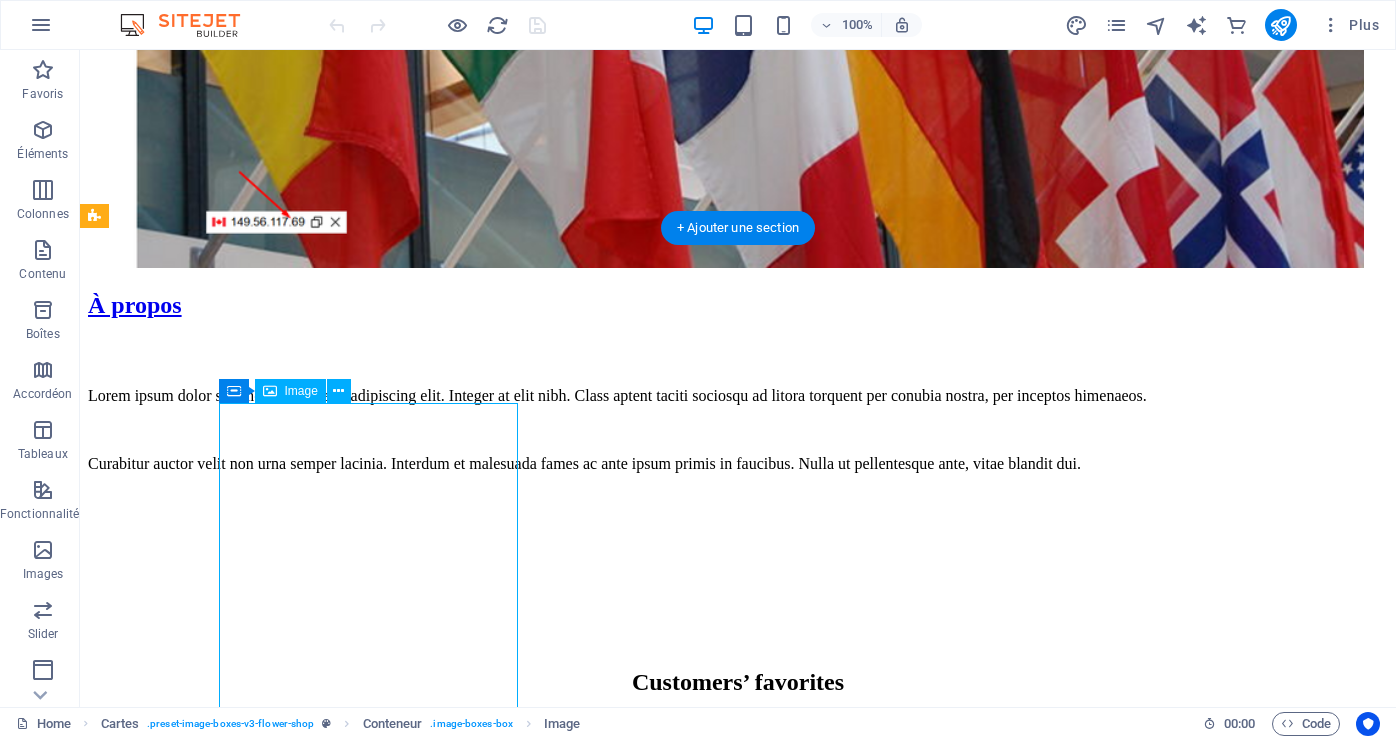 click at bounding box center (738, 1584) 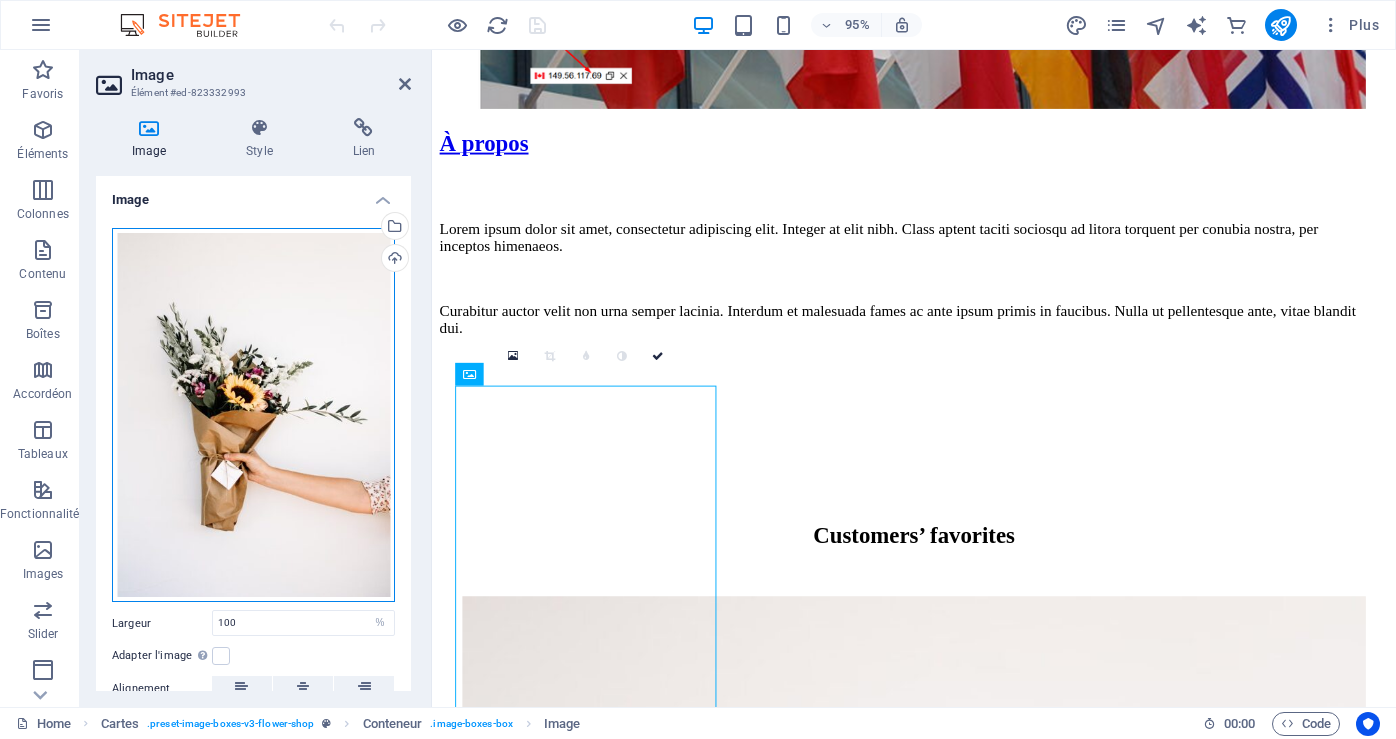 click on "Glissez les fichiers ici, cliquez pour choisir les fichiers ou  sélectionnez les fichiers depuis Fichiers ou depuis notre stock gratuit de photos et de vidéos" at bounding box center (253, 415) 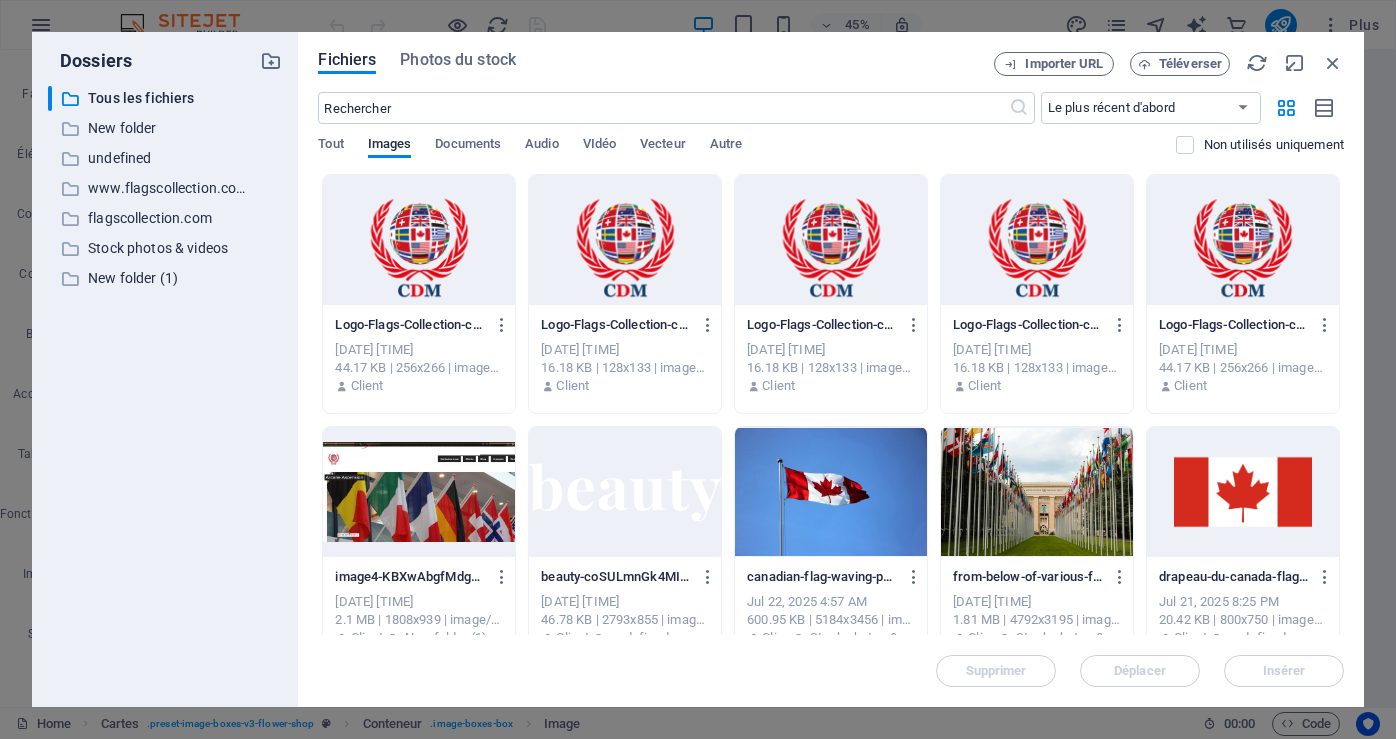 click at bounding box center (1243, 492) 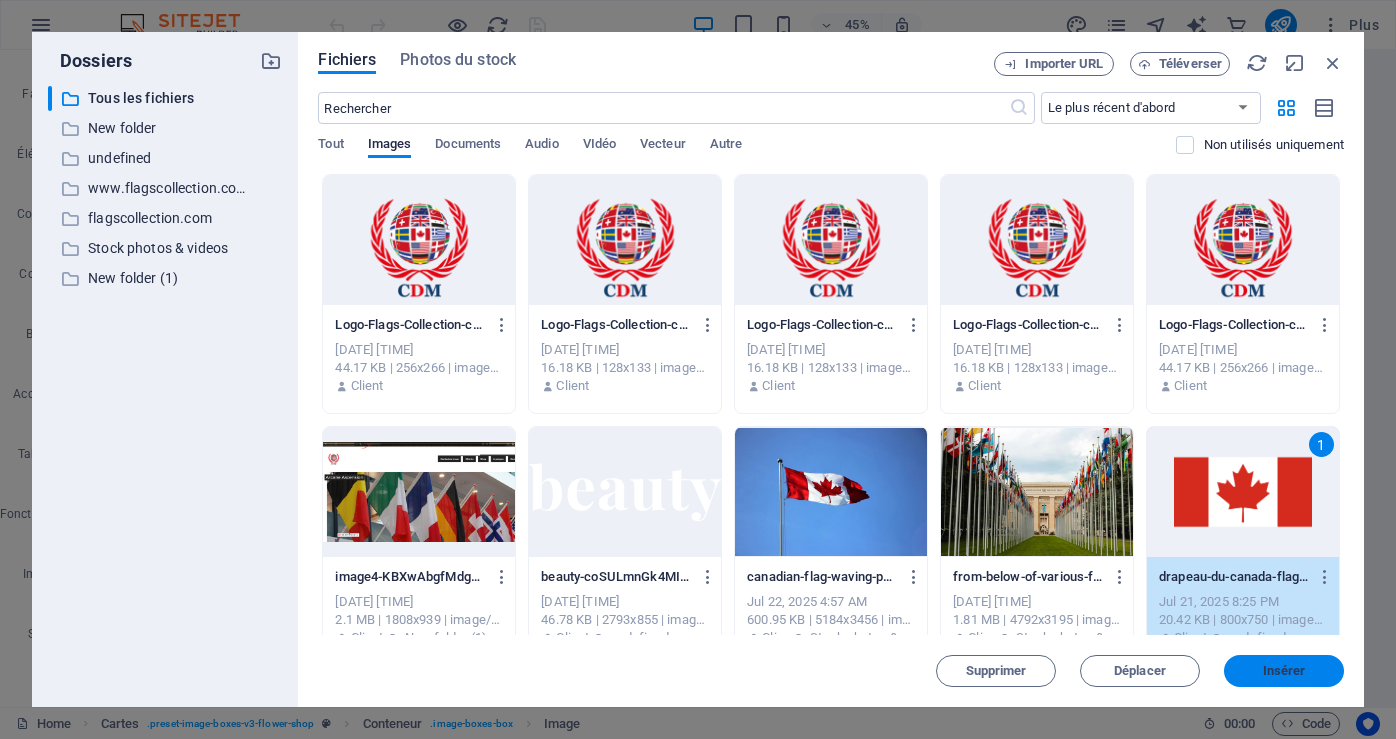 click on "Insérer" at bounding box center [1284, 671] 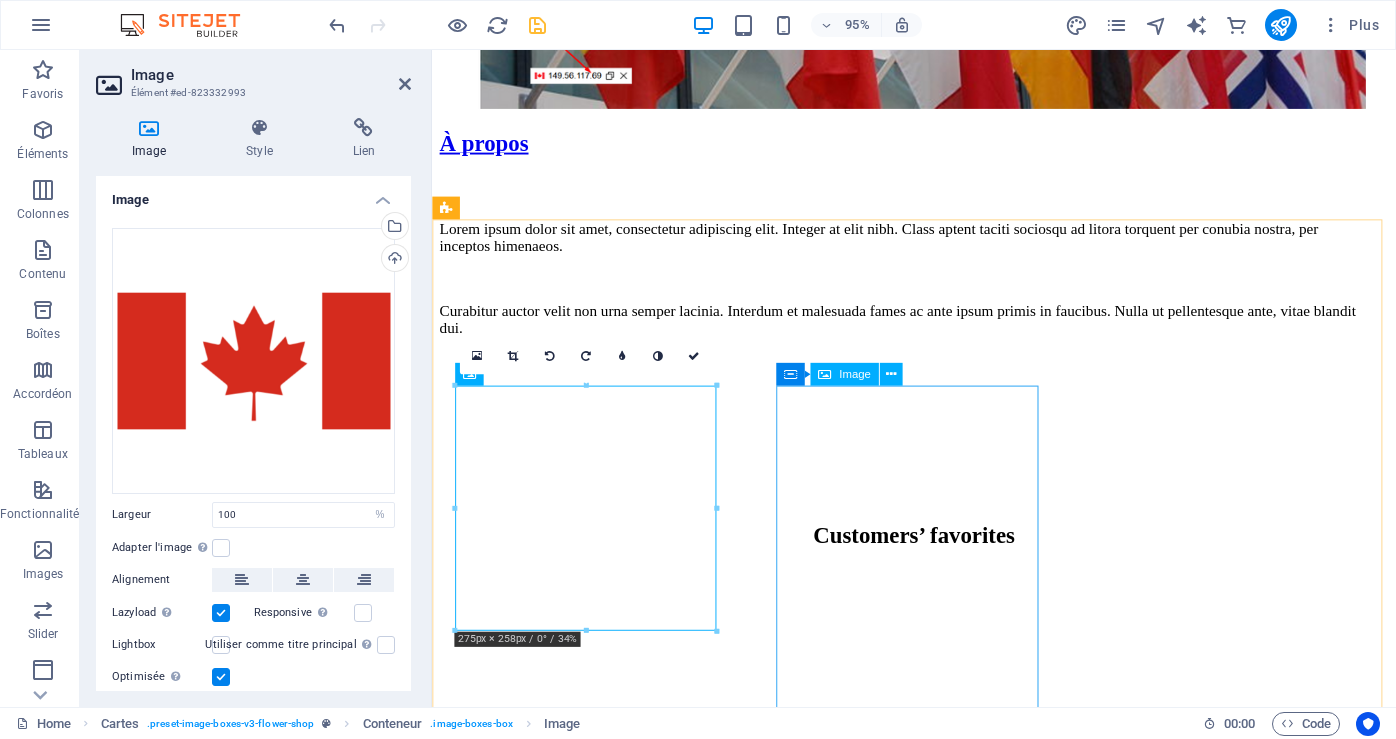 drag, startPoint x: 936, startPoint y: 646, endPoint x: 1262, endPoint y: 620, distance: 327.03516 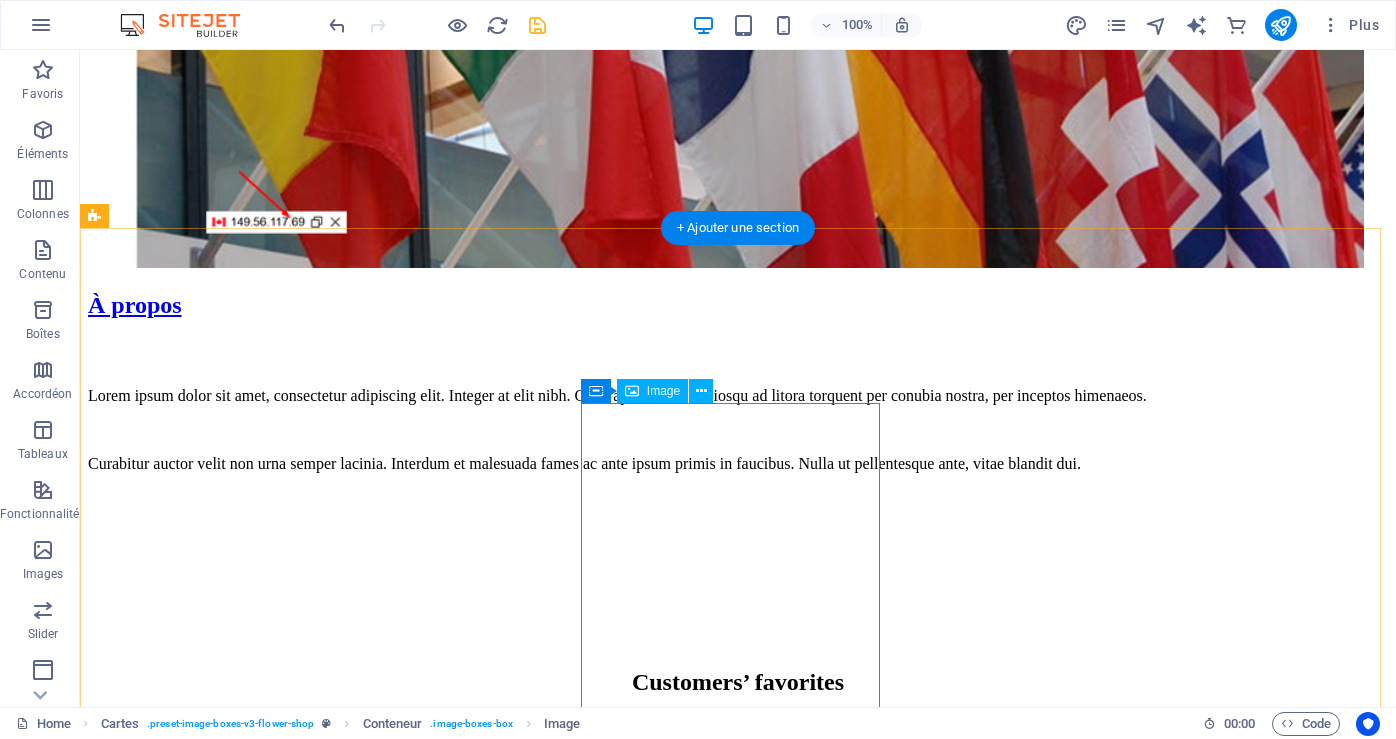 click at bounding box center (738, 3640) 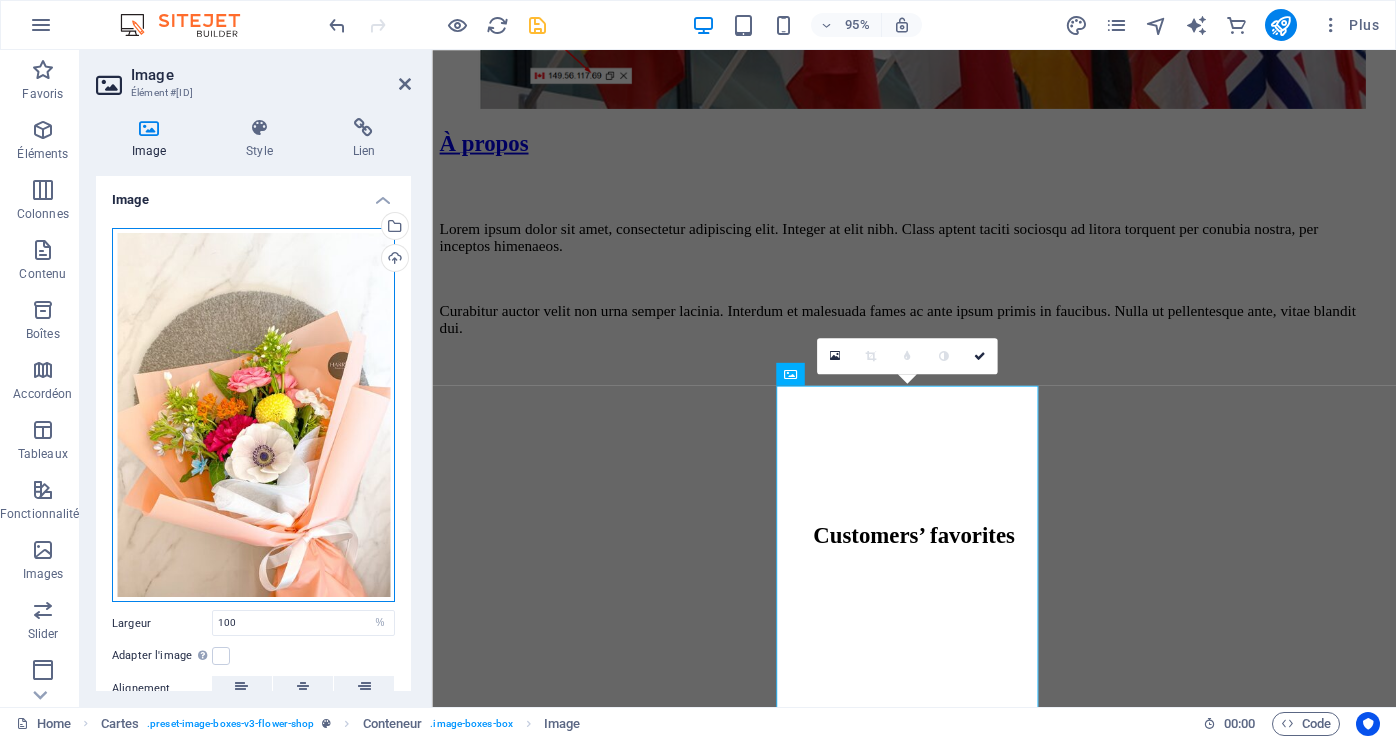 click on "Glissez les fichiers ici, cliquez pour choisir les fichiers ou  sélectionnez les fichiers depuis Fichiers ou depuis notre stock gratuit de photos et de vidéos" at bounding box center [253, 415] 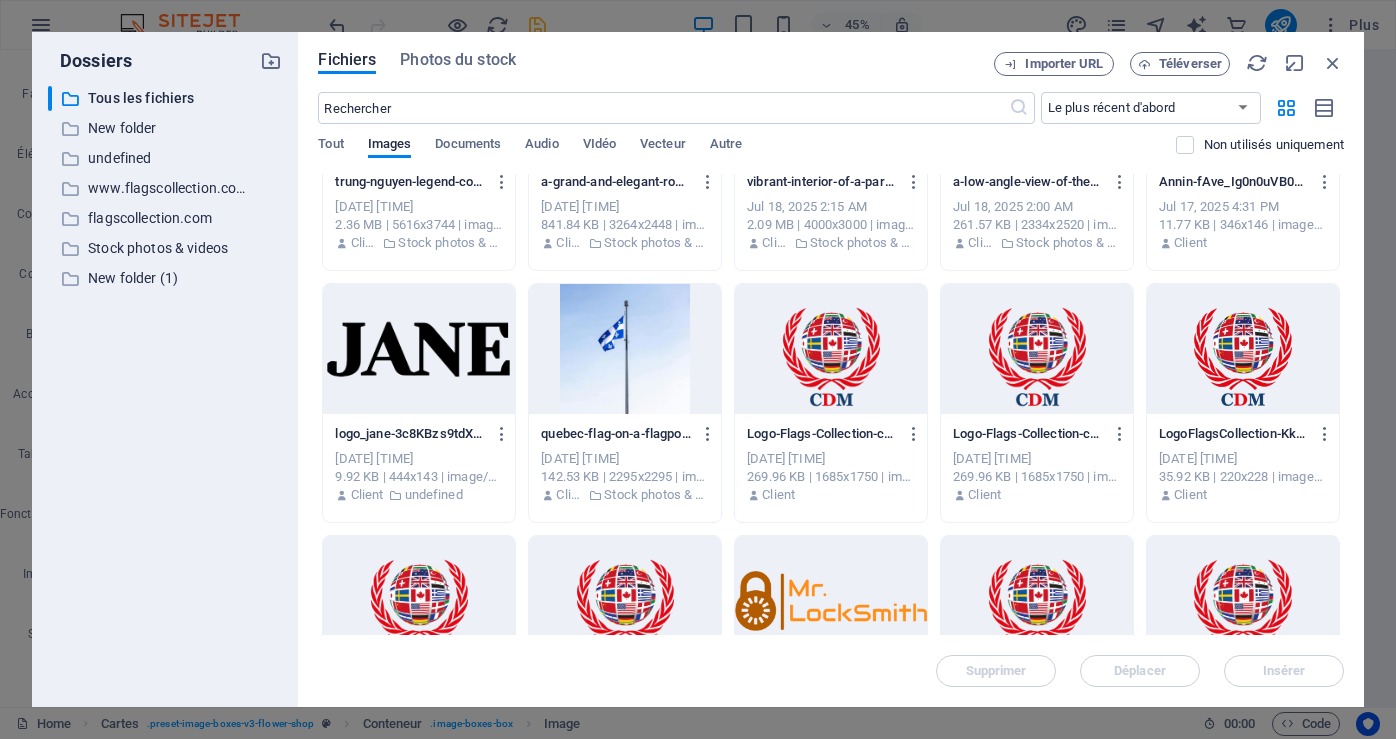 scroll, scrollTop: 900, scrollLeft: 0, axis: vertical 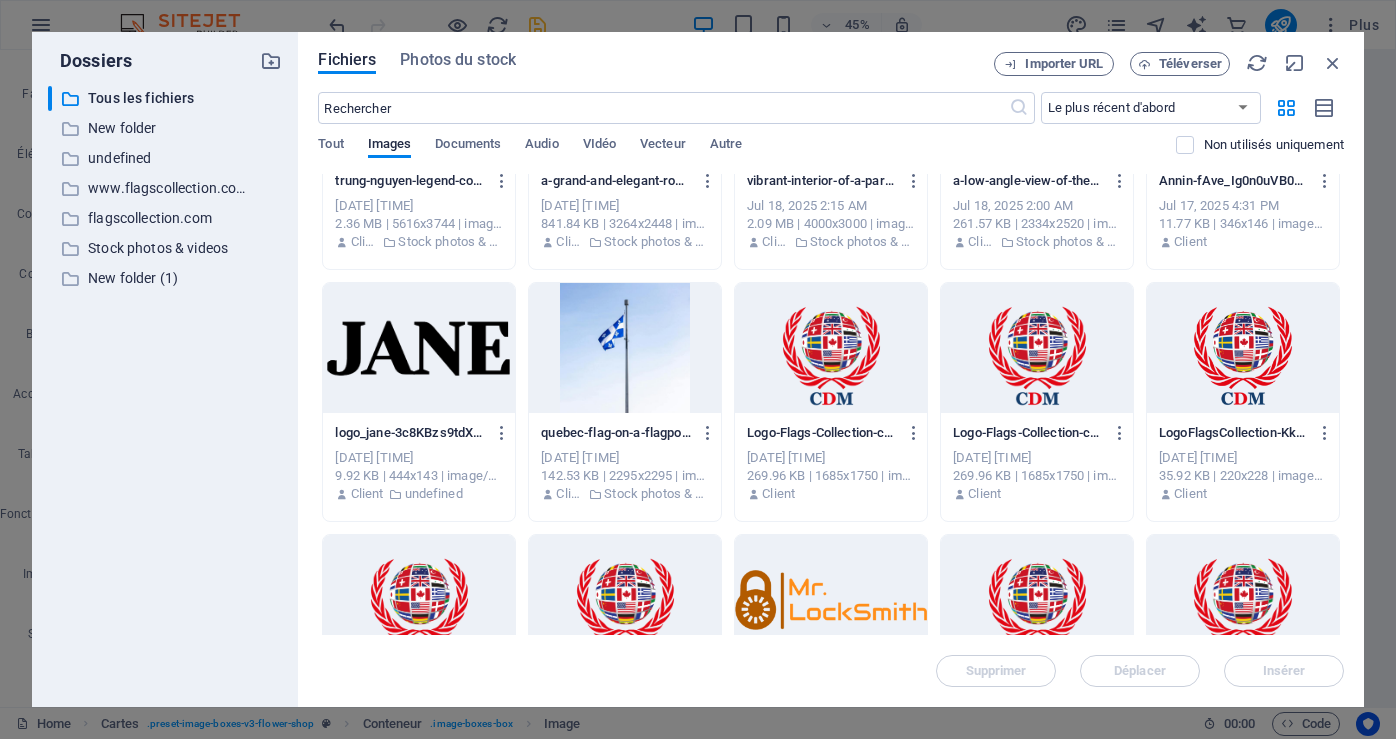 click at bounding box center [625, 348] 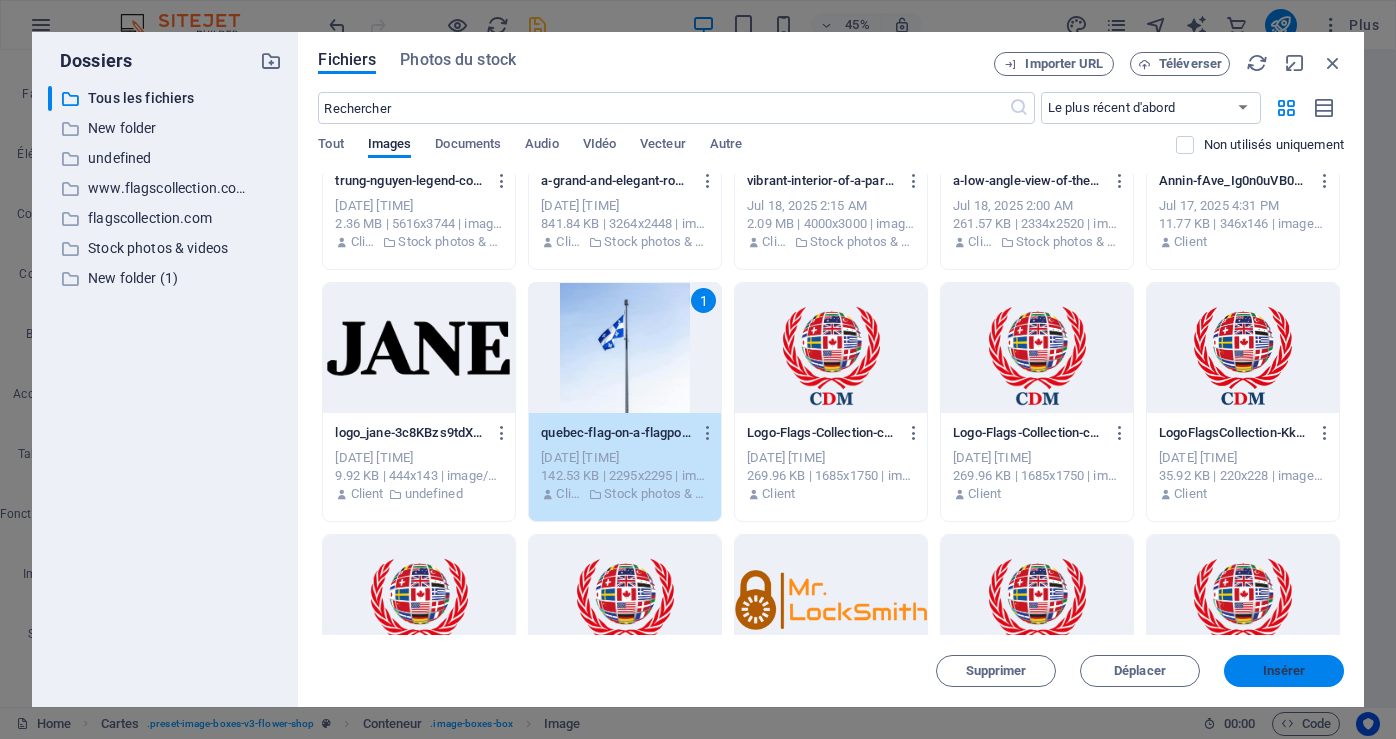 click on "Insérer" at bounding box center (1284, 671) 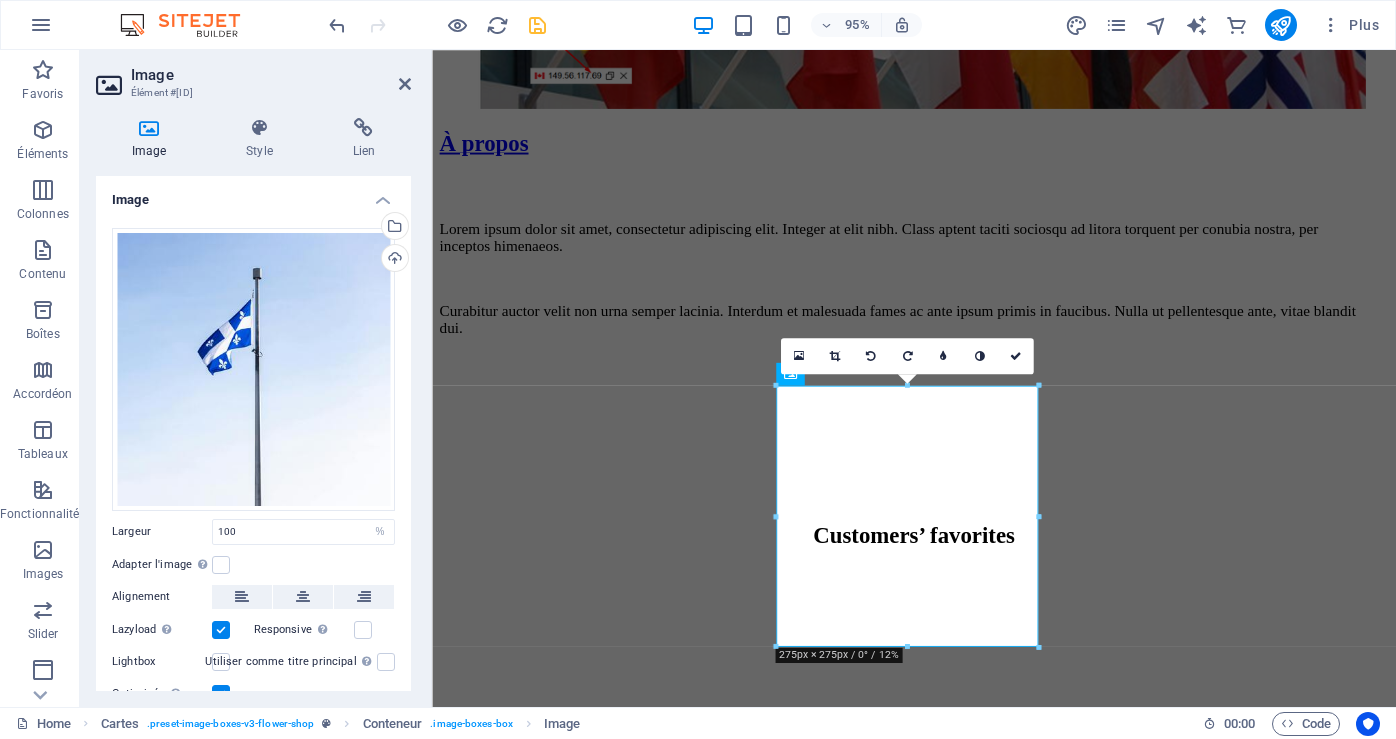 scroll, scrollTop: 75, scrollLeft: 0, axis: vertical 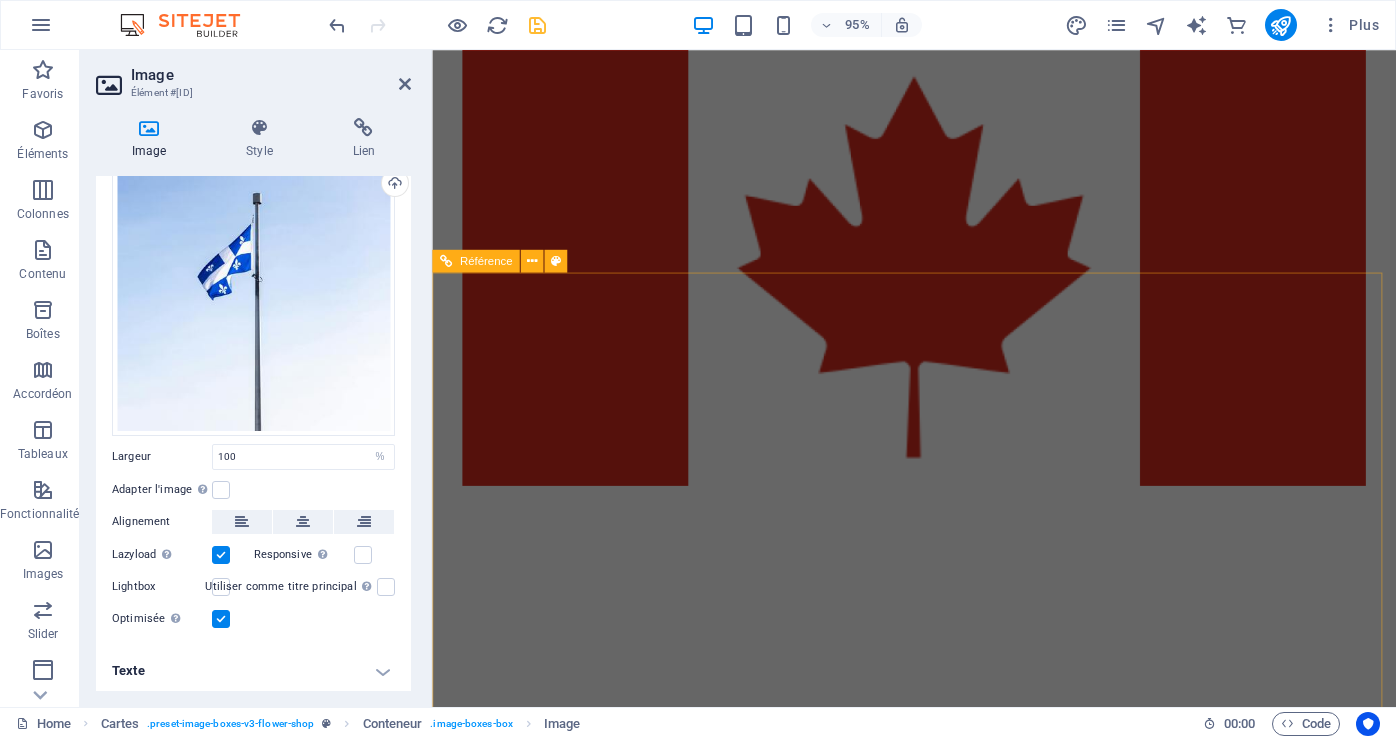 click at bounding box center [939, 9216] 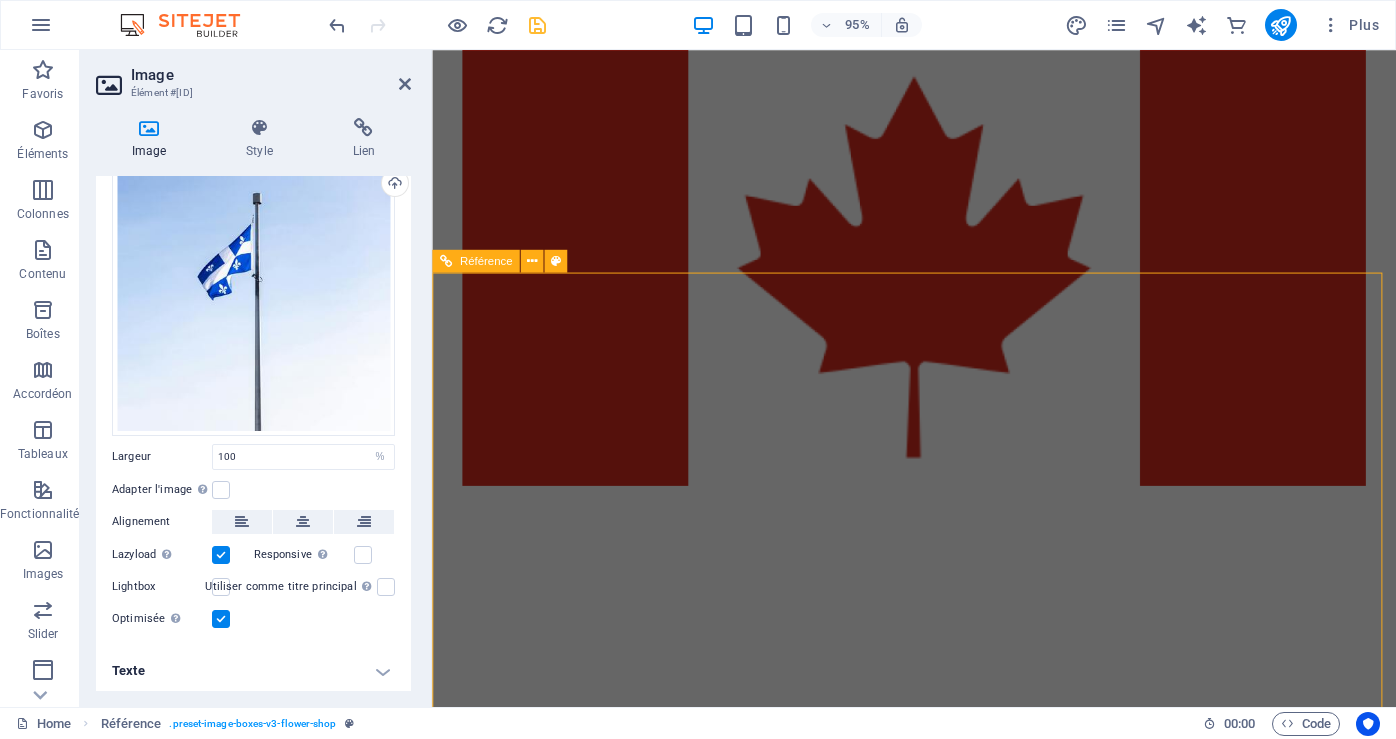 drag, startPoint x: 1291, startPoint y: 653, endPoint x: 1276, endPoint y: 648, distance: 15.811388 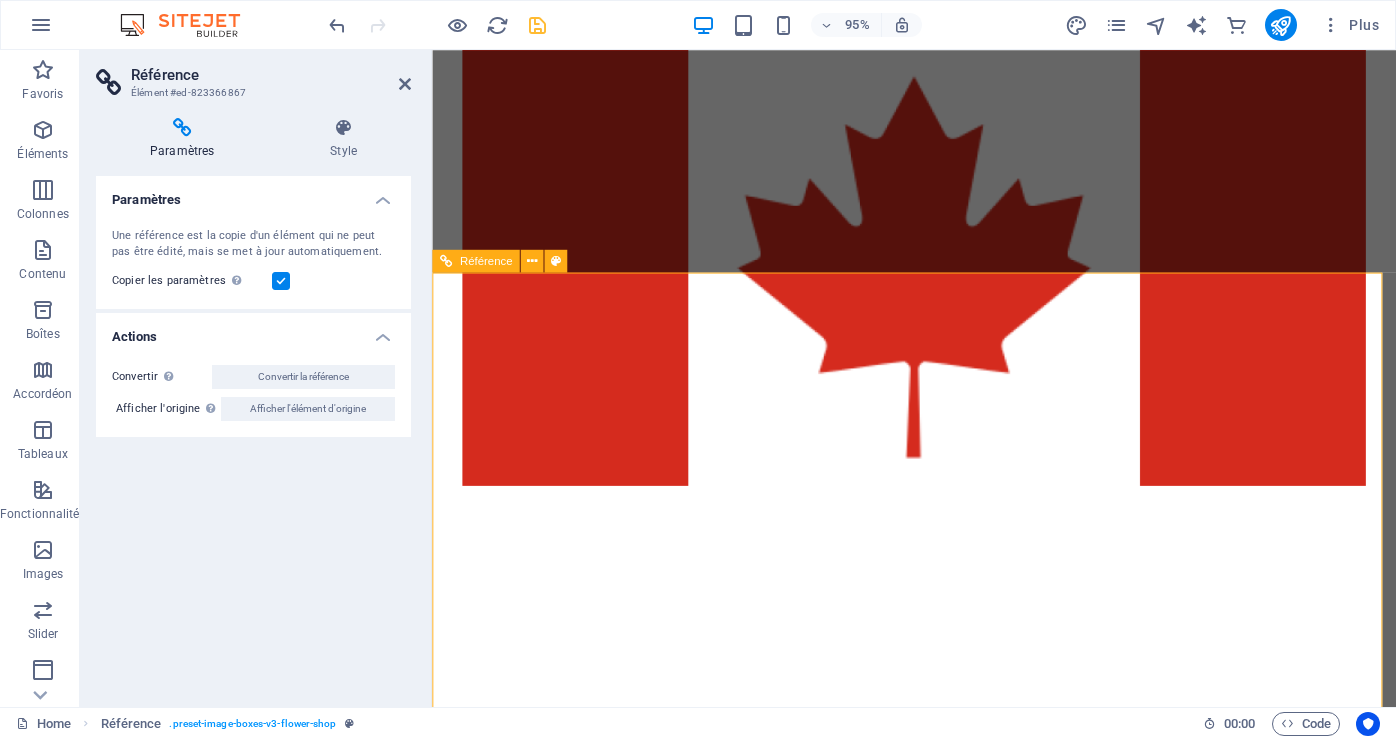click at bounding box center (939, 9216) 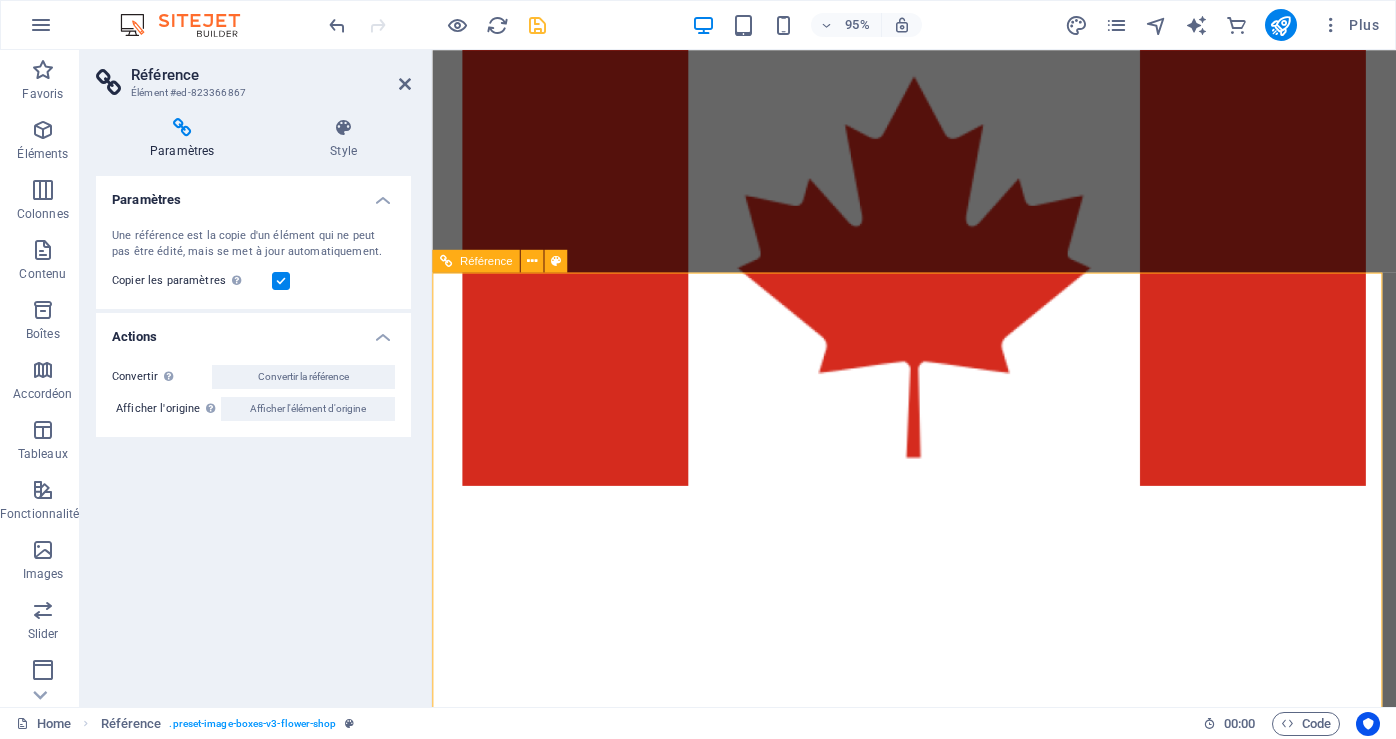 click at bounding box center [939, 9216] 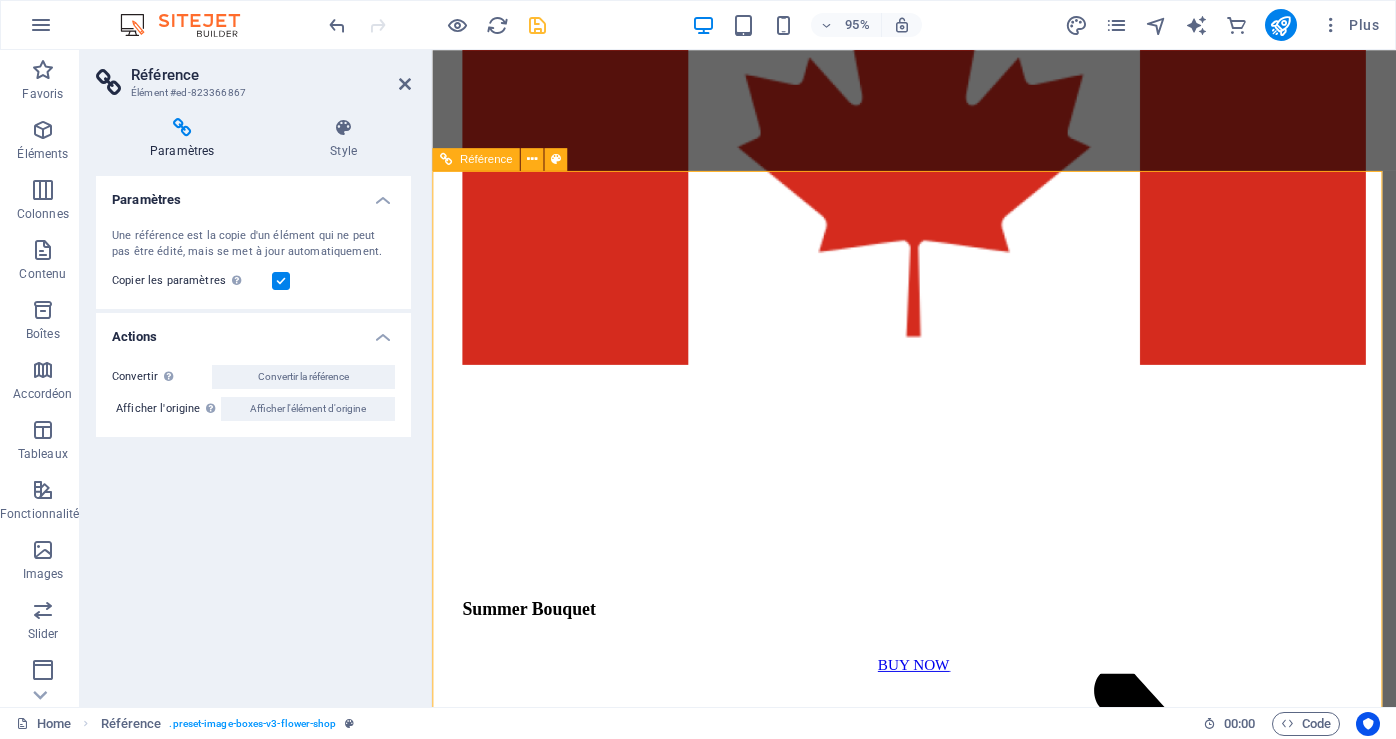 scroll, scrollTop: 2900, scrollLeft: 0, axis: vertical 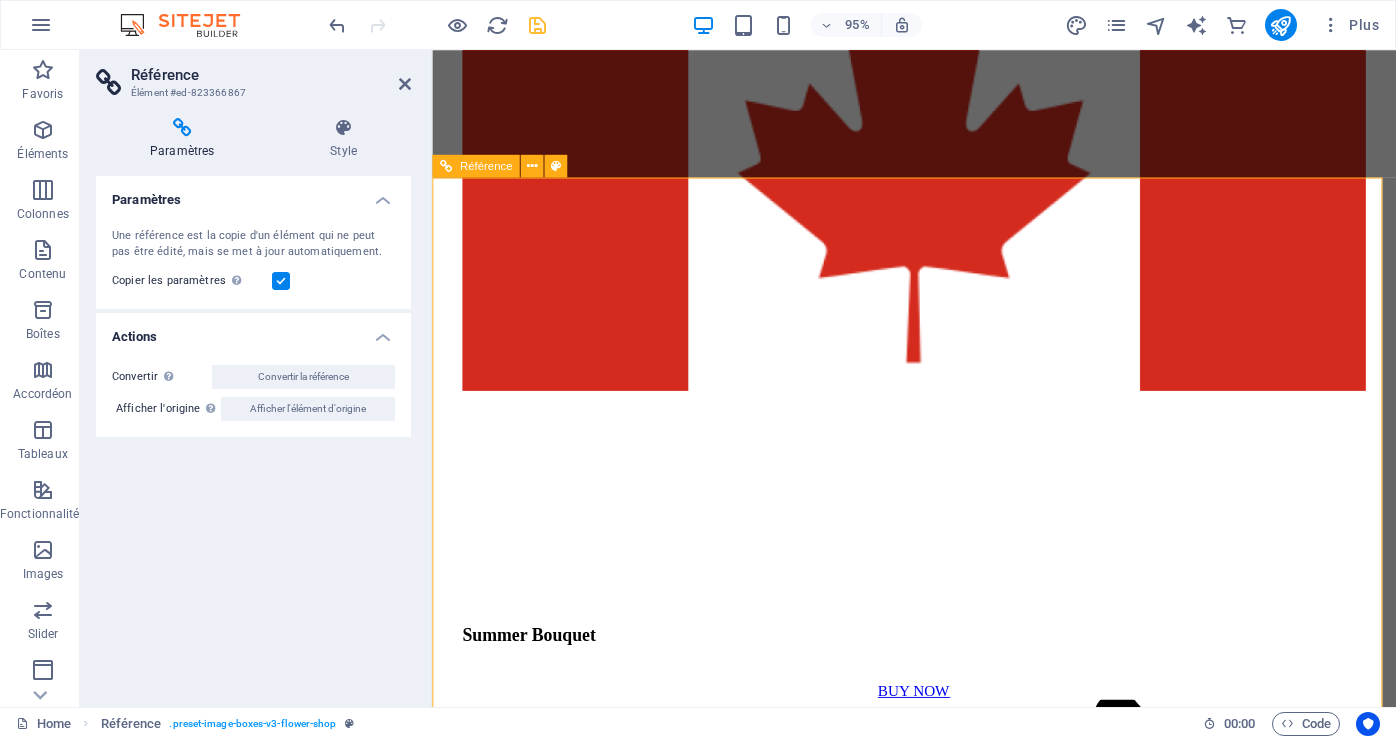 click at bounding box center (939, 9116) 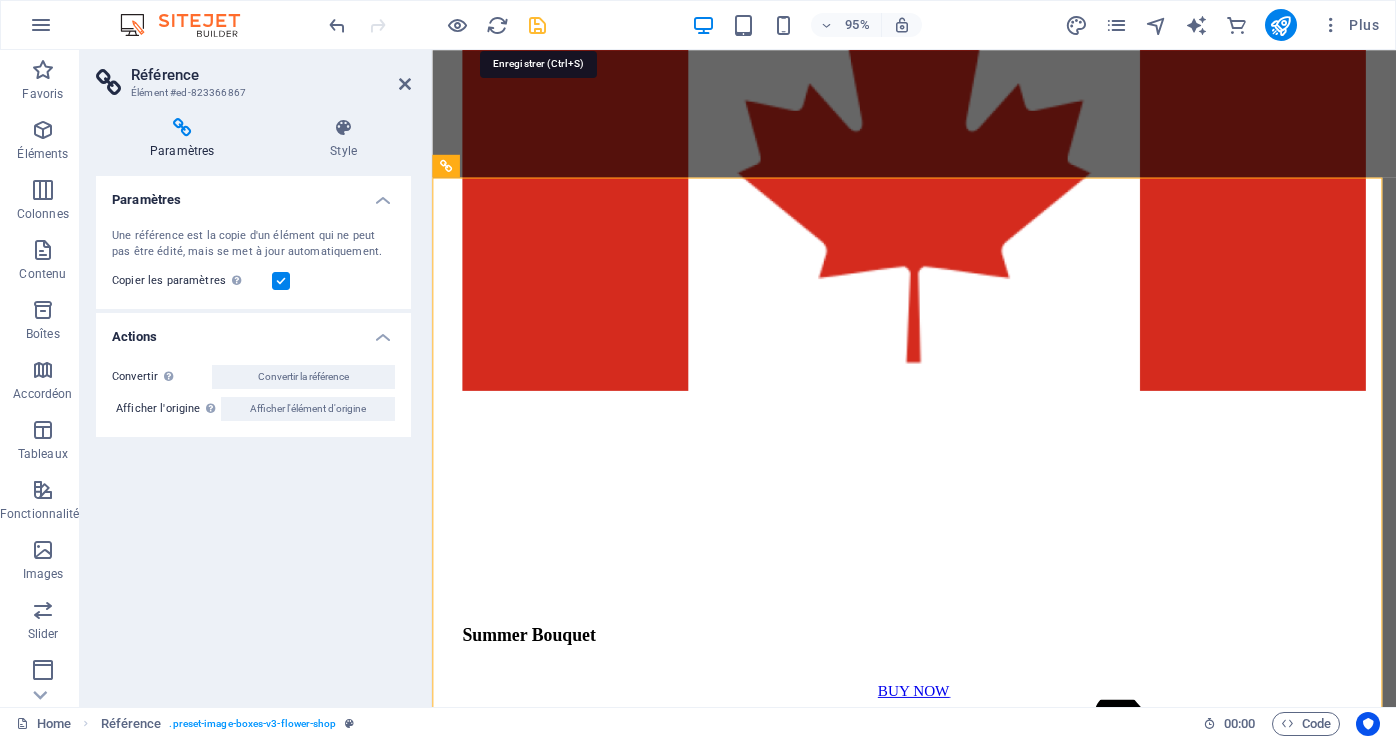 click at bounding box center [537, 25] 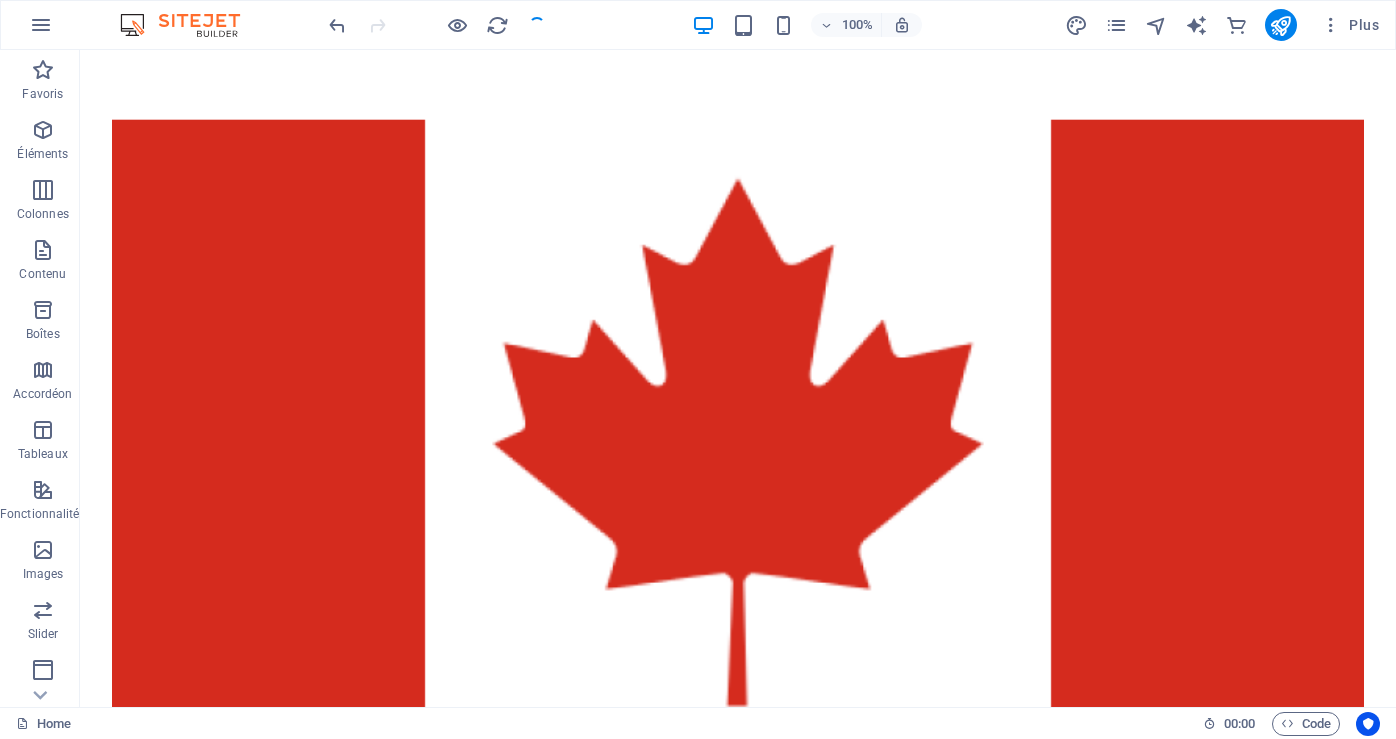 scroll, scrollTop: 2932, scrollLeft: 0, axis: vertical 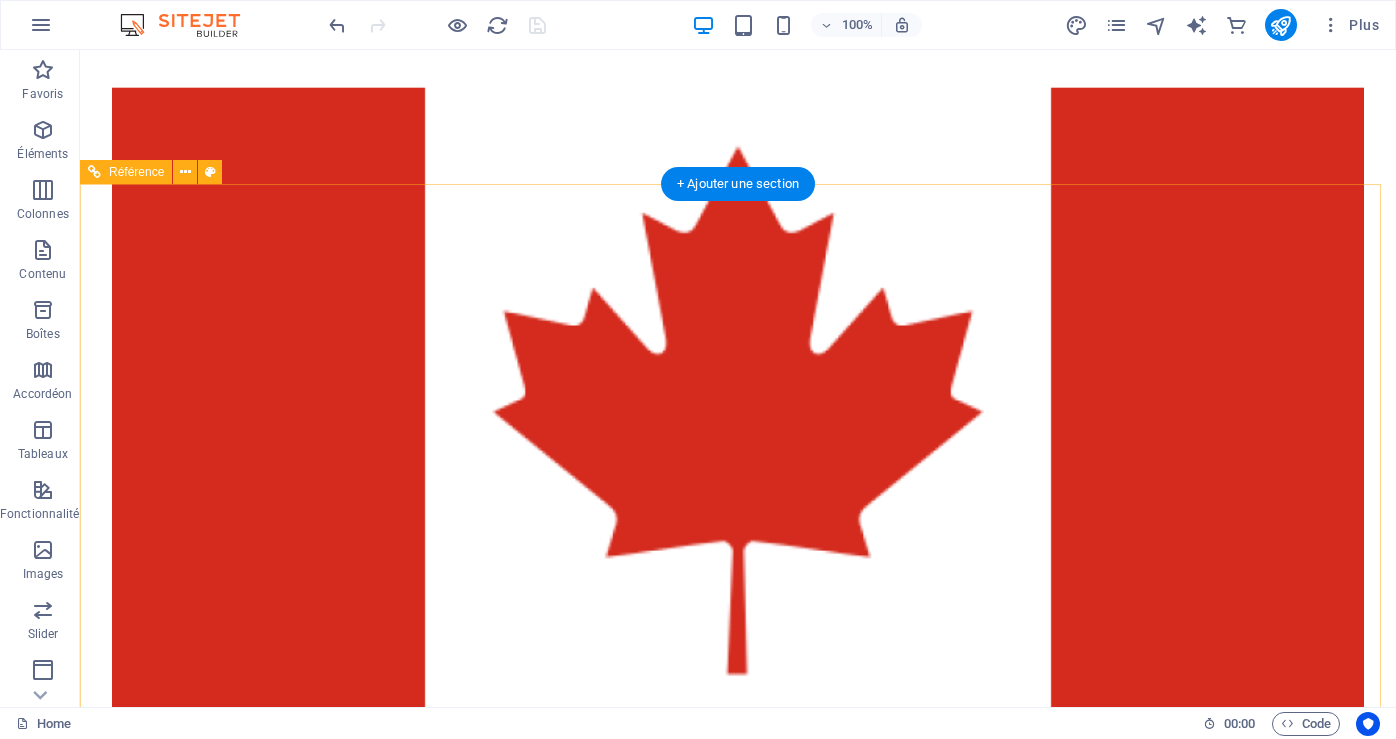 click at bounding box center (738, 11865) 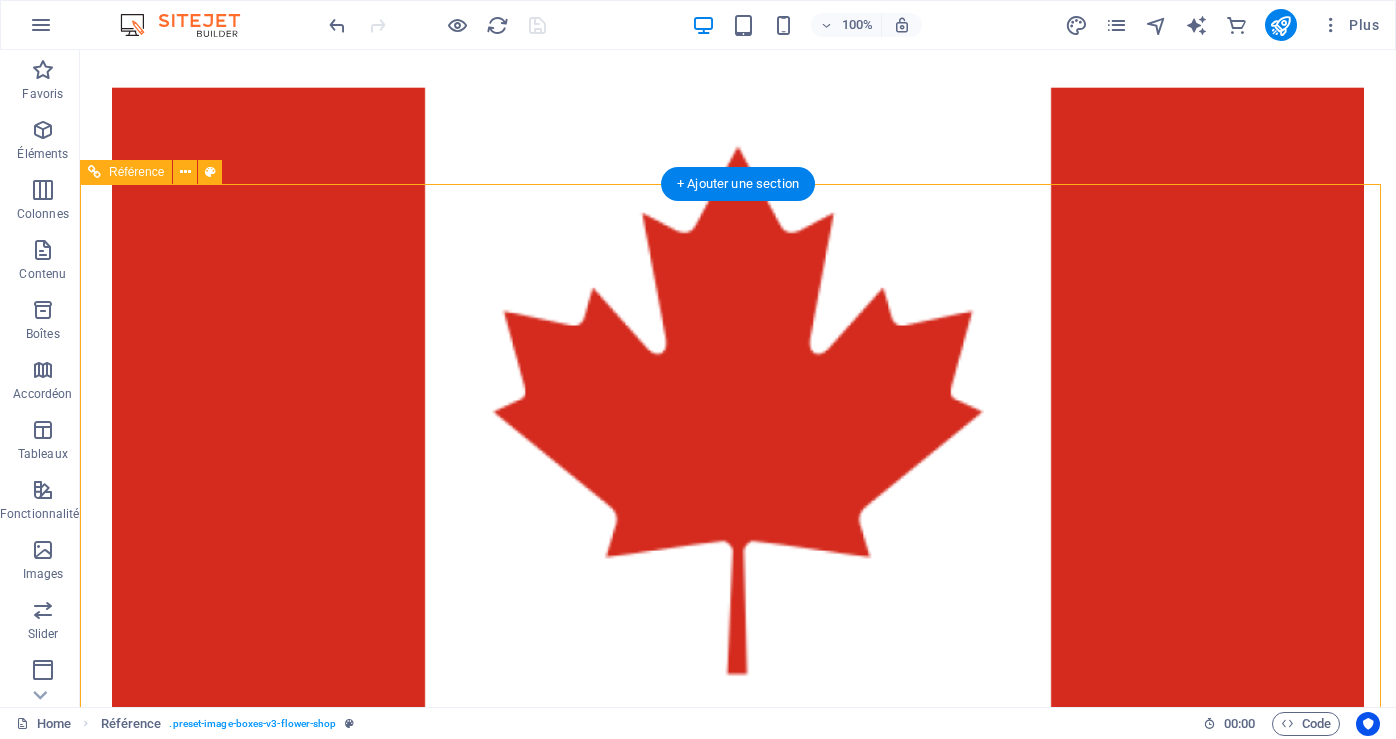 click at bounding box center [738, 11865] 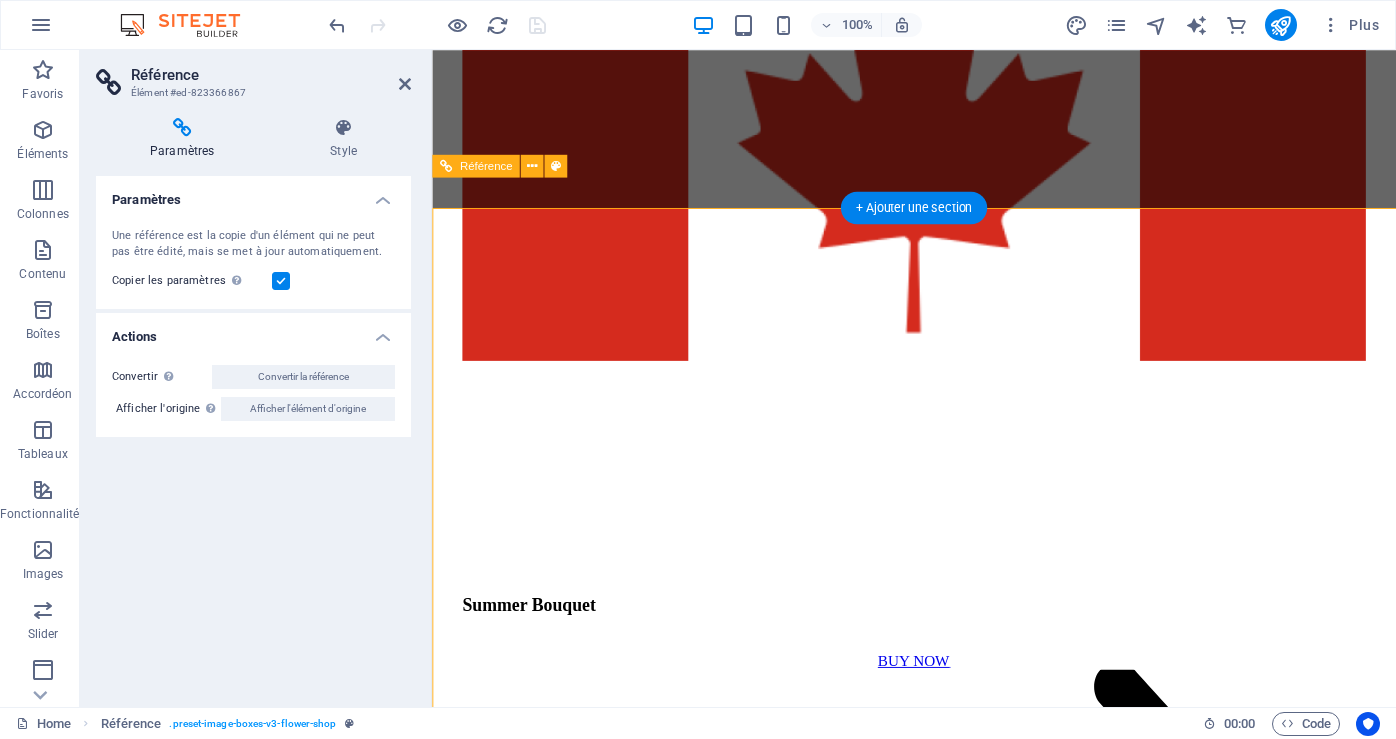 scroll, scrollTop: 2900, scrollLeft: 0, axis: vertical 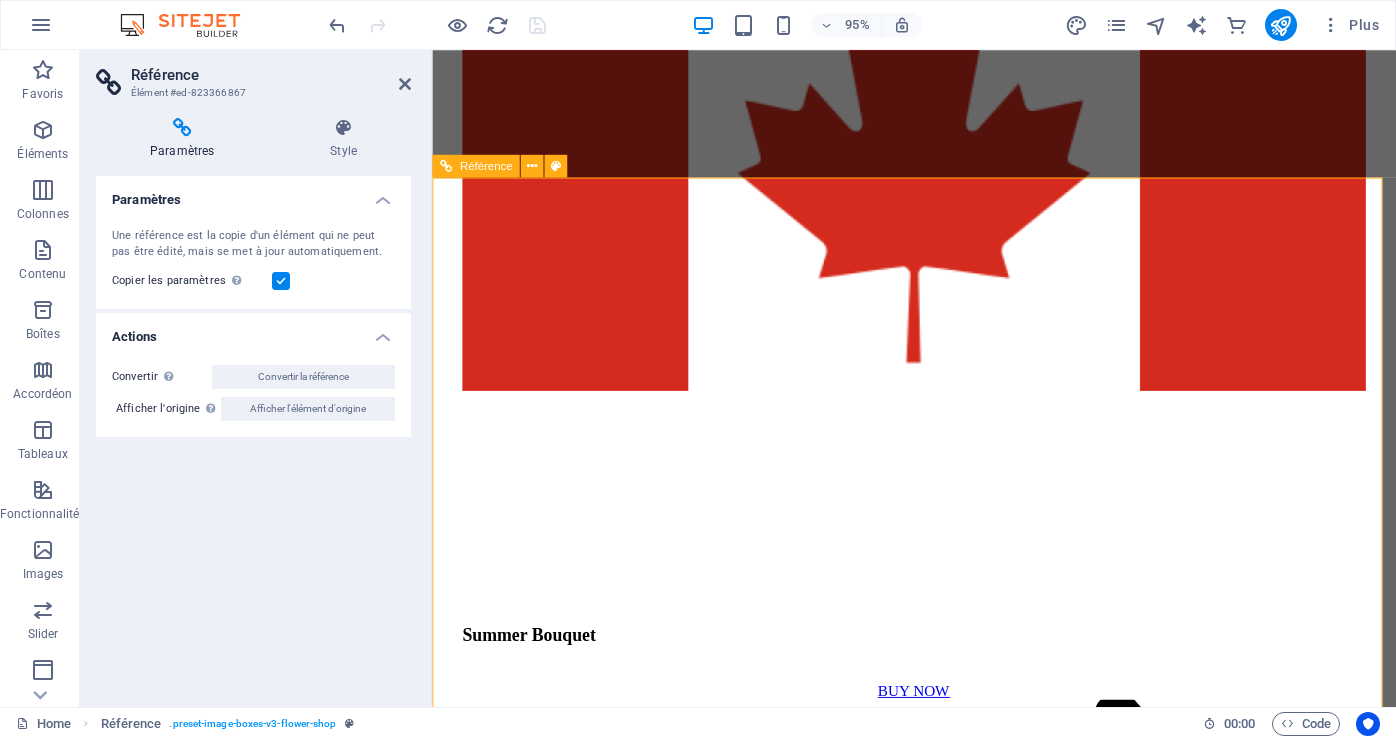 click at bounding box center (939, 9116) 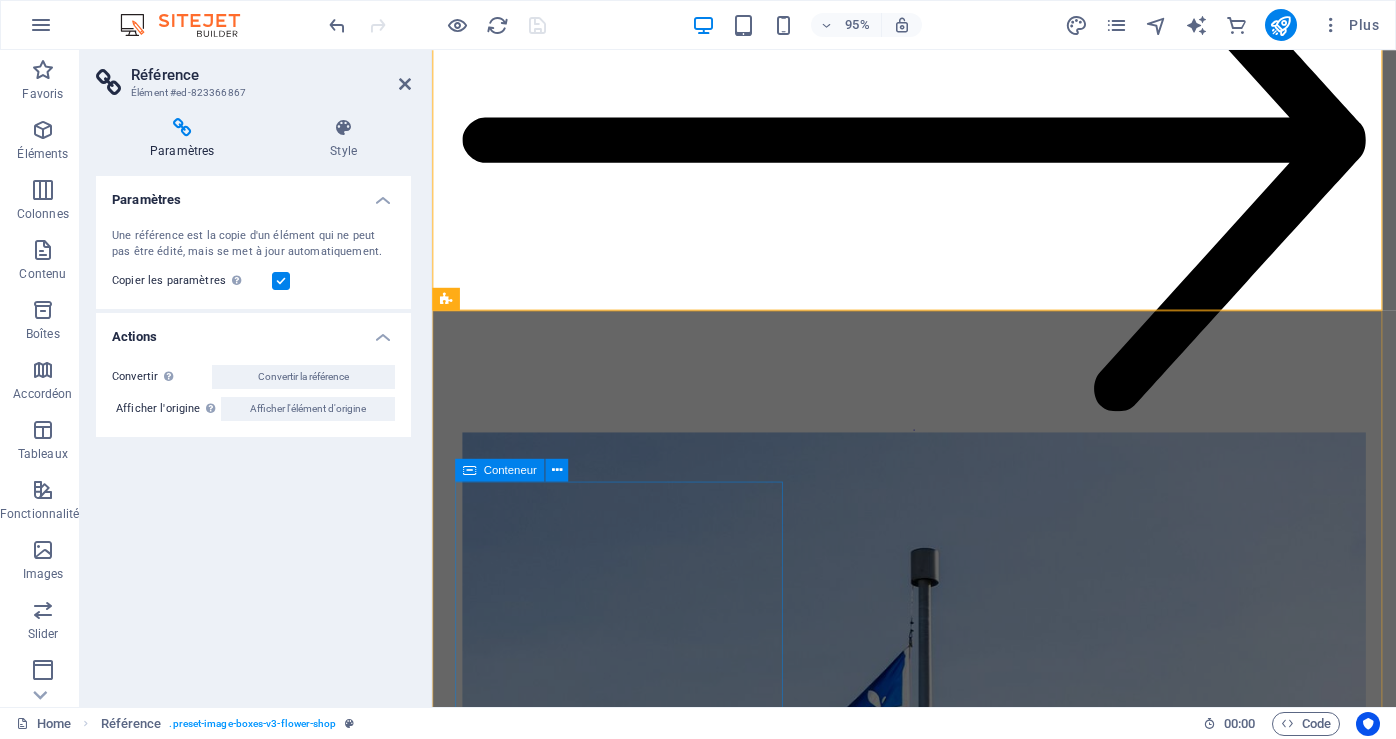 scroll, scrollTop: 3600, scrollLeft: 0, axis: vertical 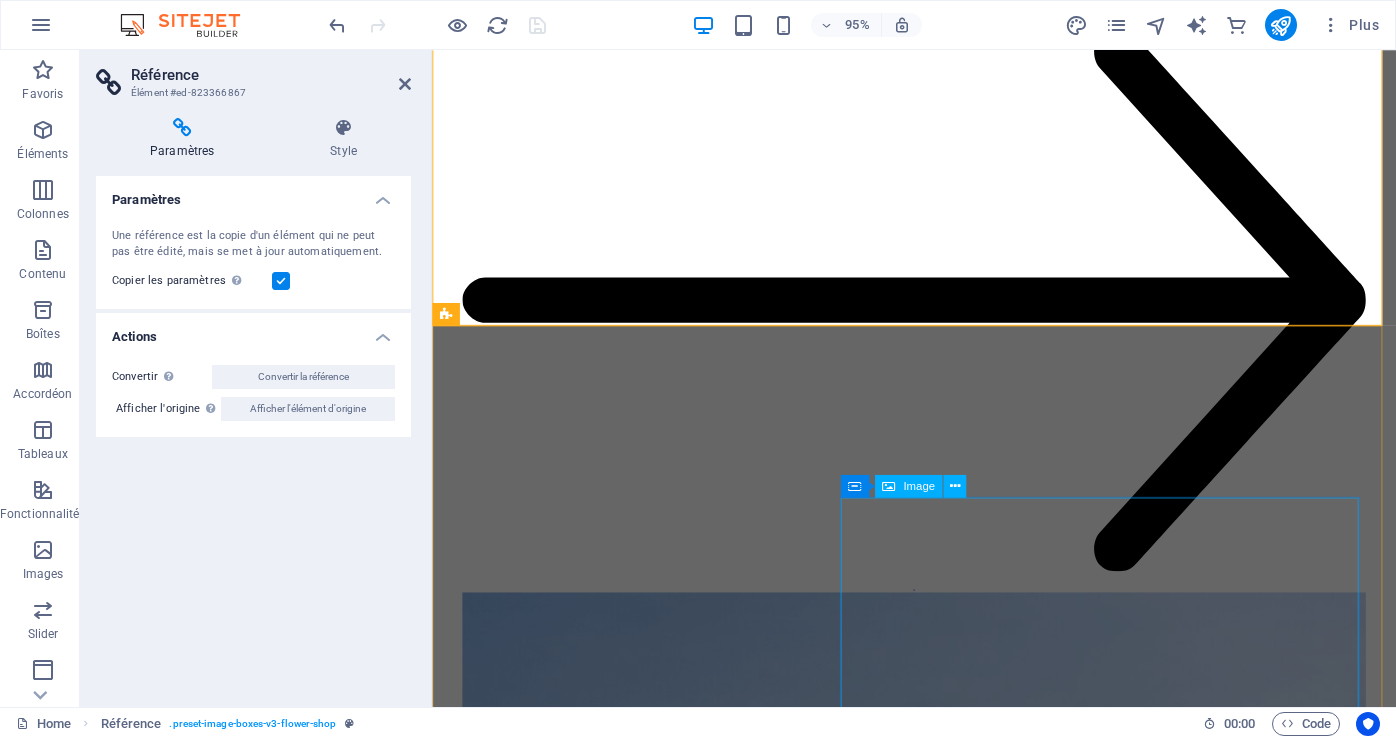 click at bounding box center [955, -3191] 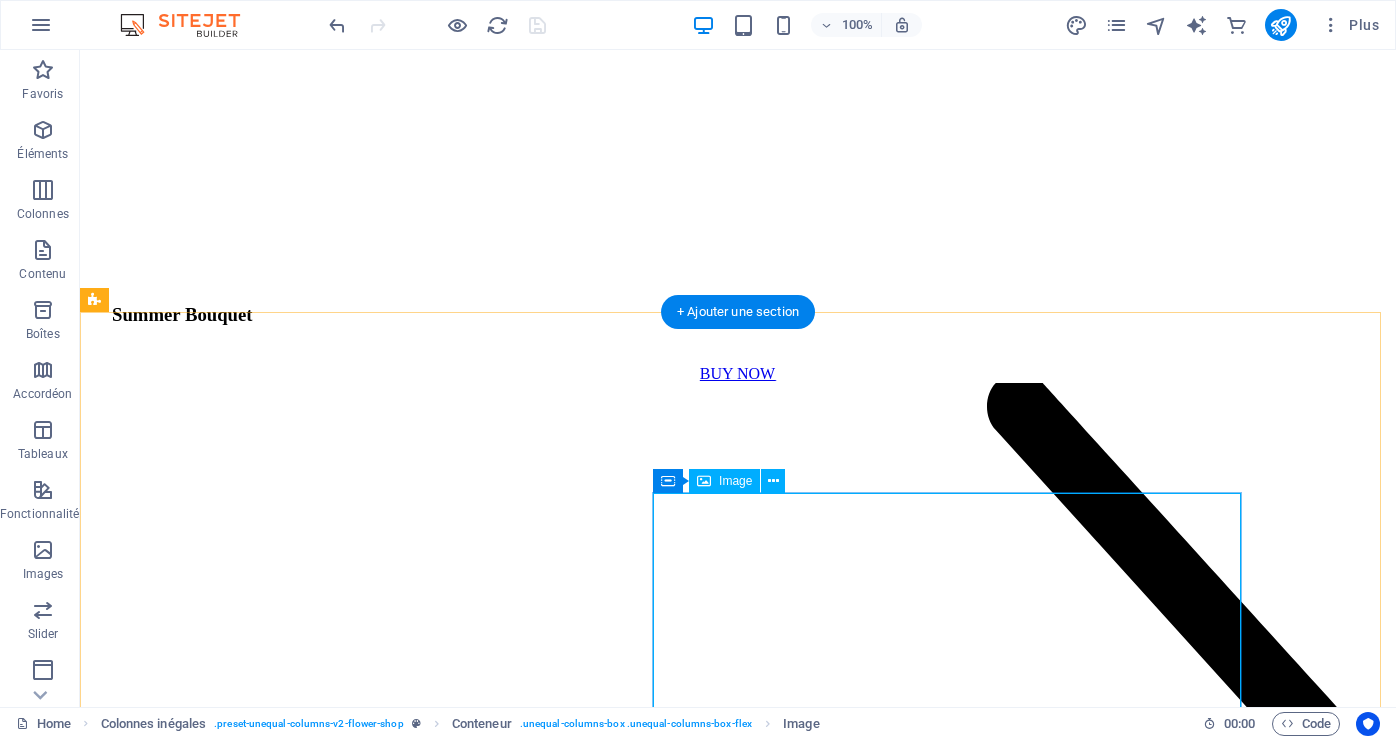 scroll, scrollTop: 3754, scrollLeft: 0, axis: vertical 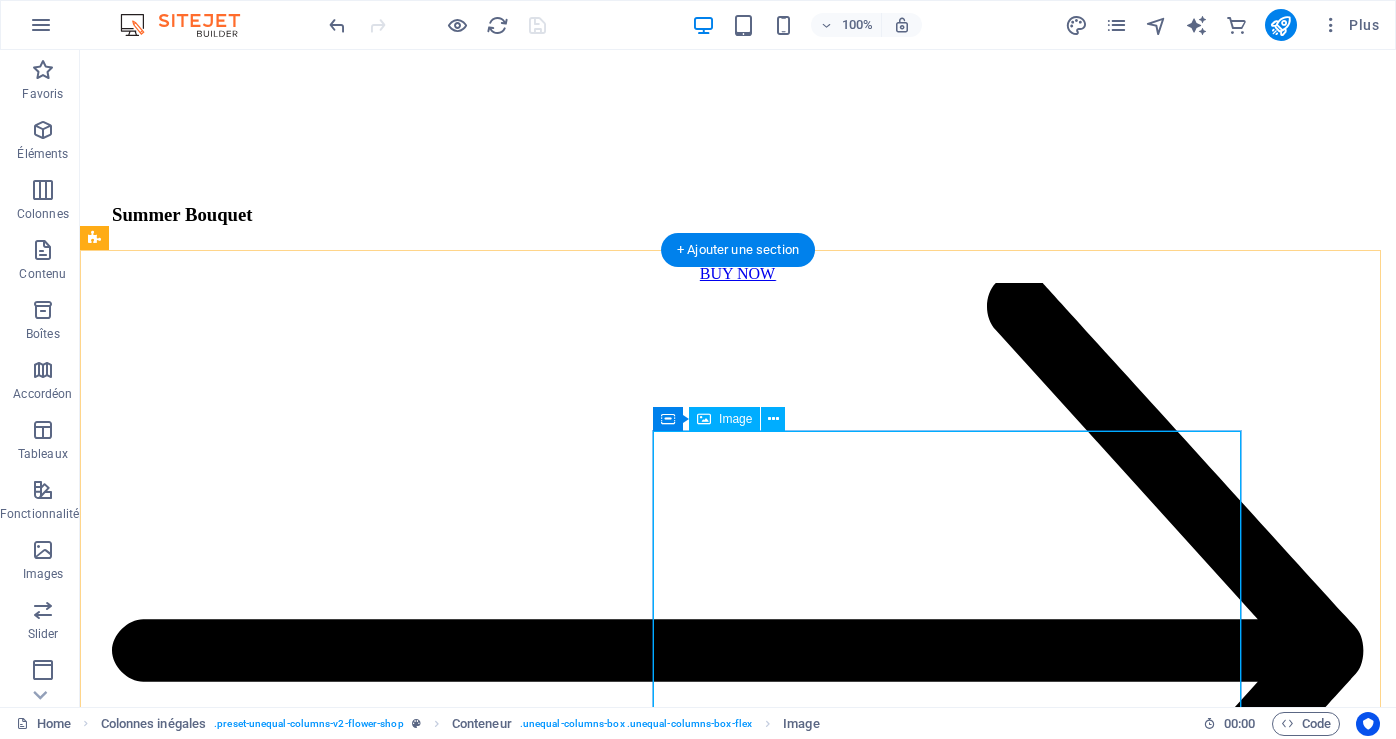 click at bounding box center (904, -3345) 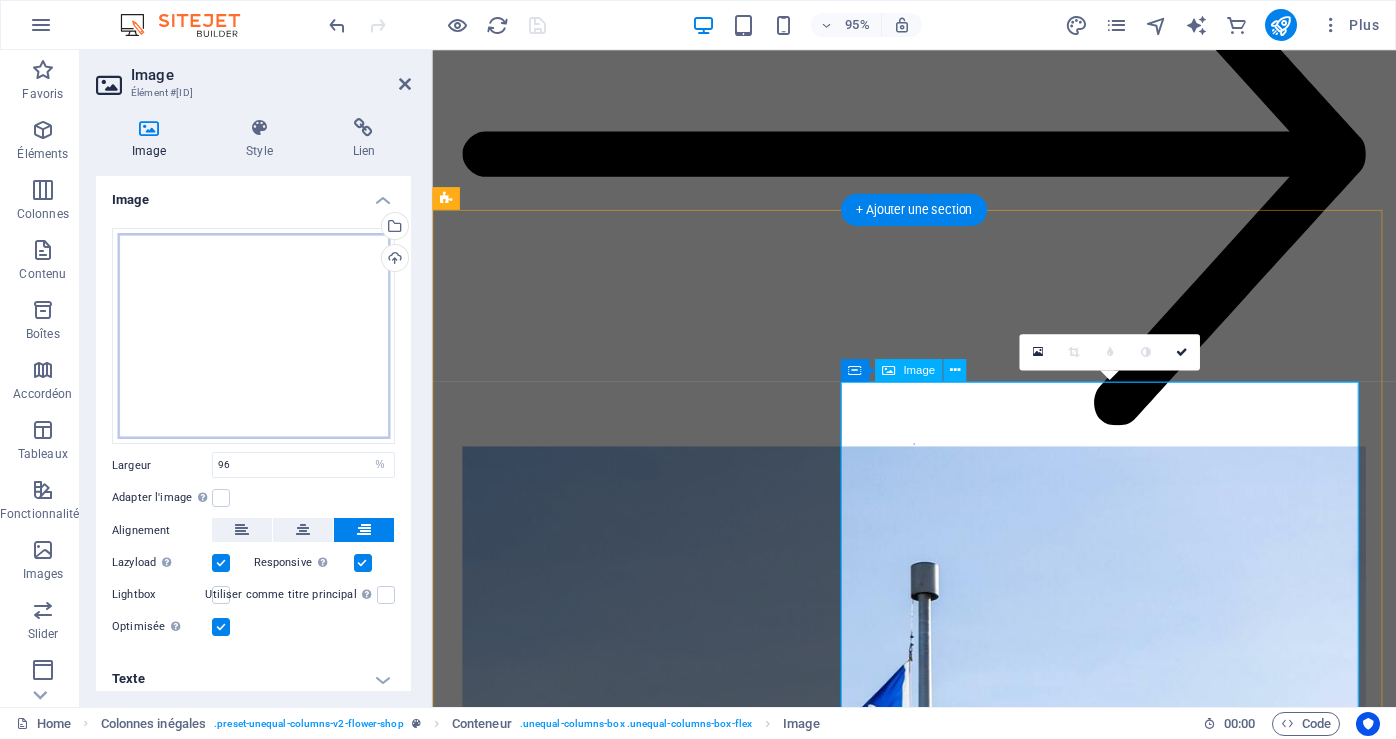 scroll, scrollTop: 3722, scrollLeft: 0, axis: vertical 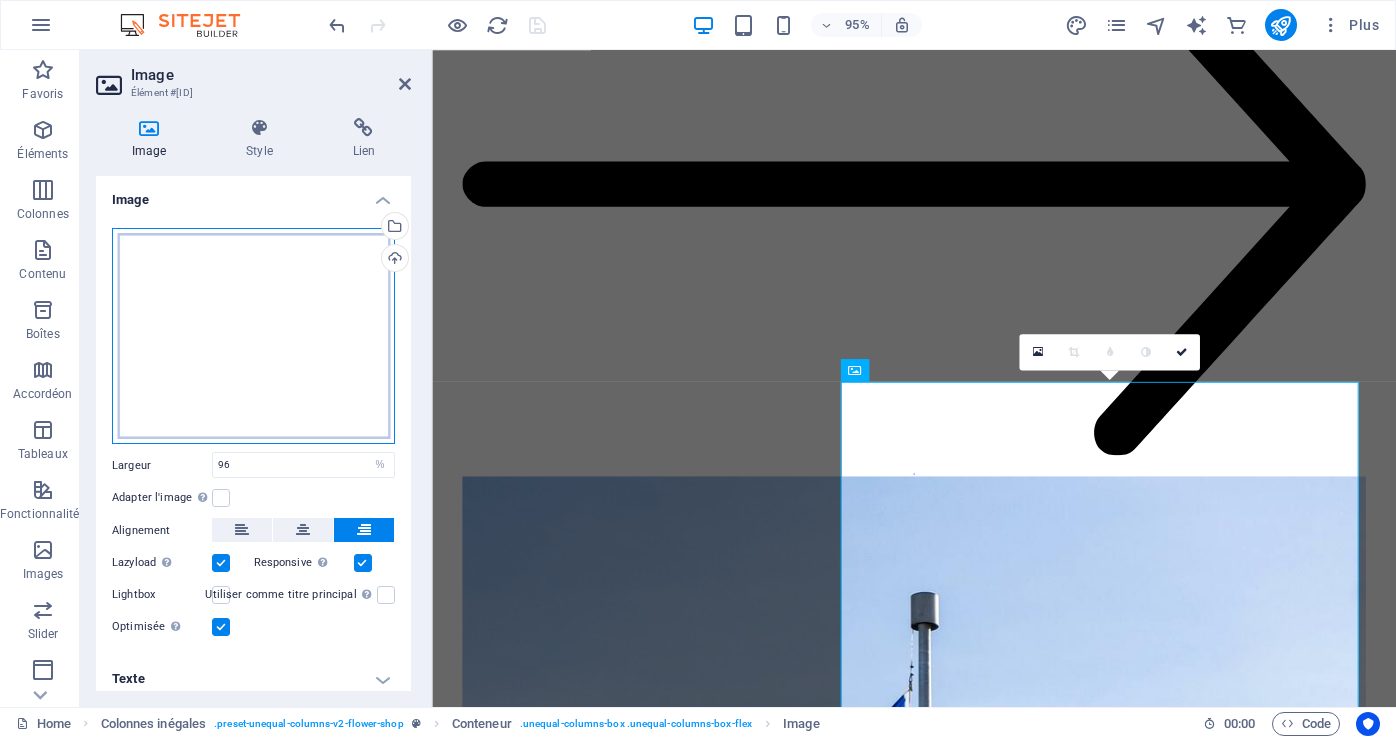 drag, startPoint x: 157, startPoint y: 322, endPoint x: 168, endPoint y: 325, distance: 11.401754 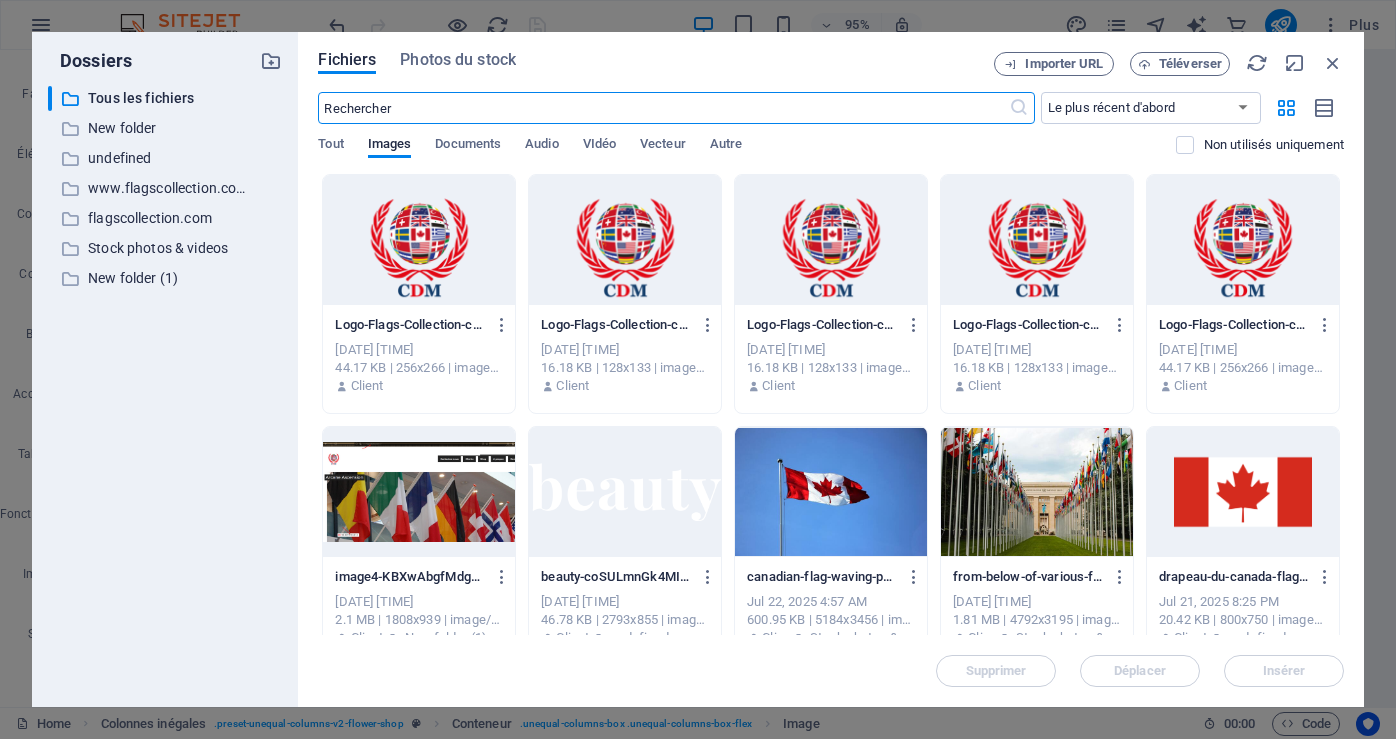 scroll, scrollTop: 3739, scrollLeft: 0, axis: vertical 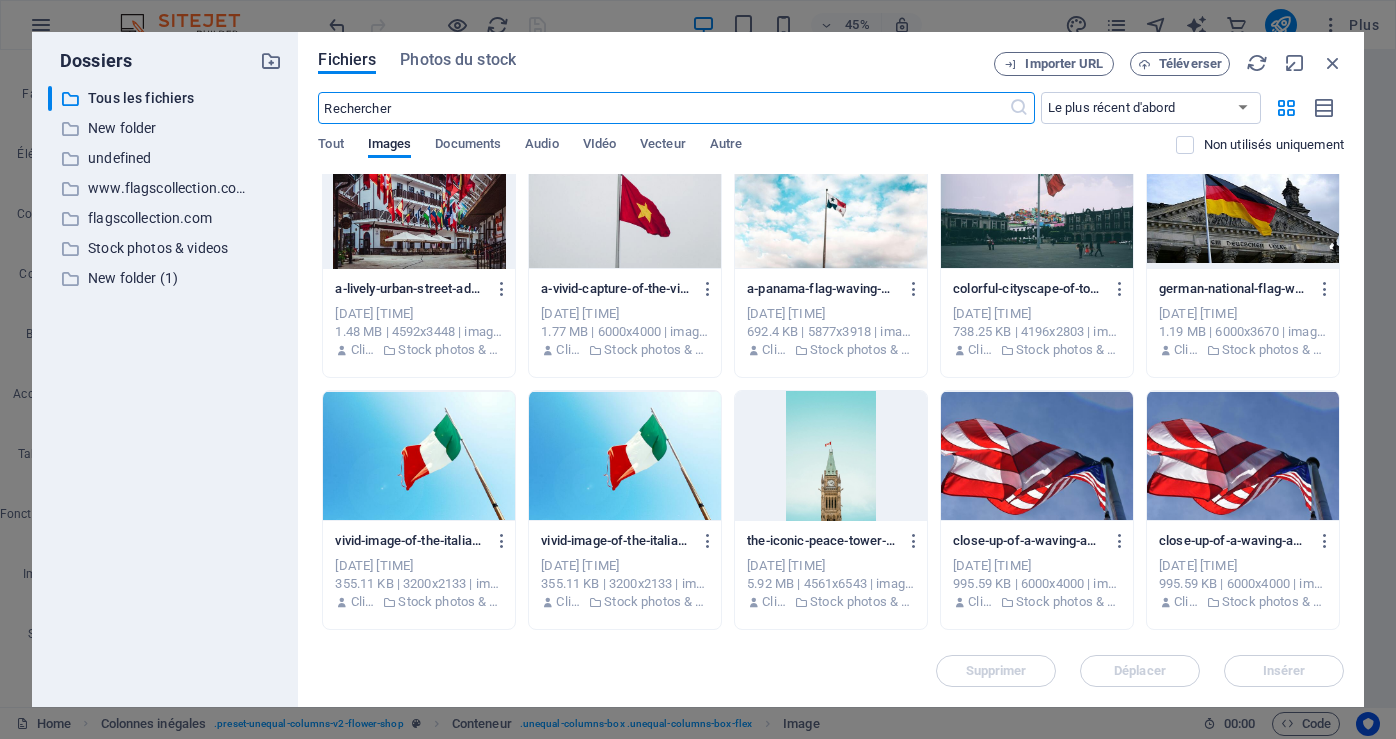 click at bounding box center (1037, 456) 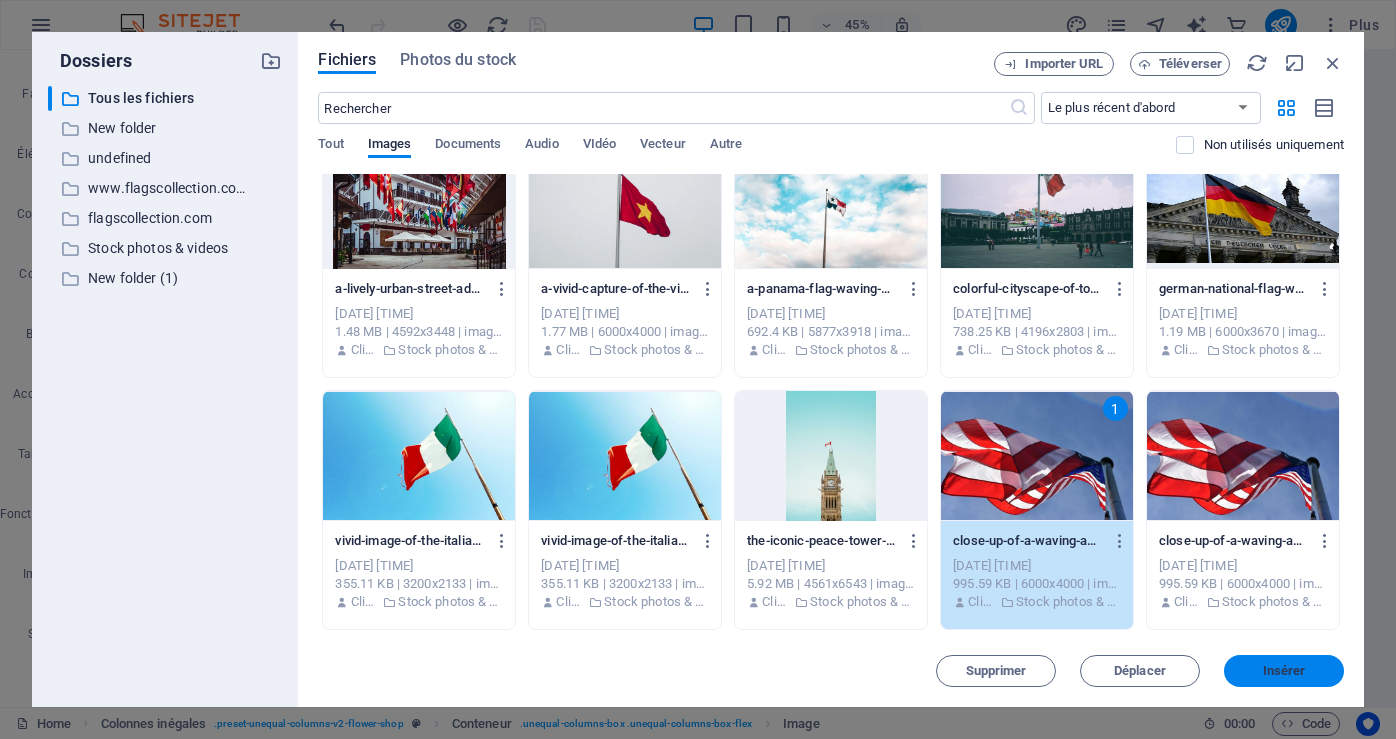 click on "Insérer" at bounding box center (1284, 671) 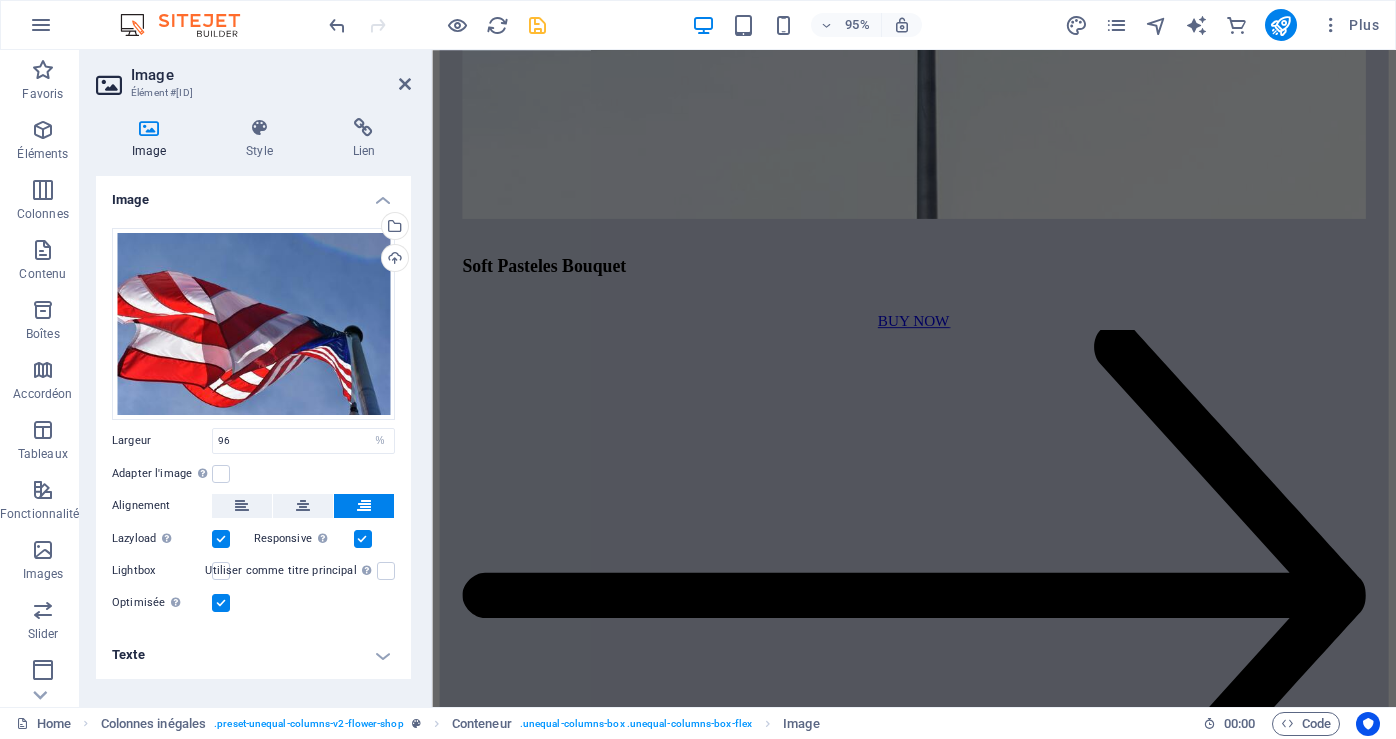 scroll, scrollTop: 5022, scrollLeft: 0, axis: vertical 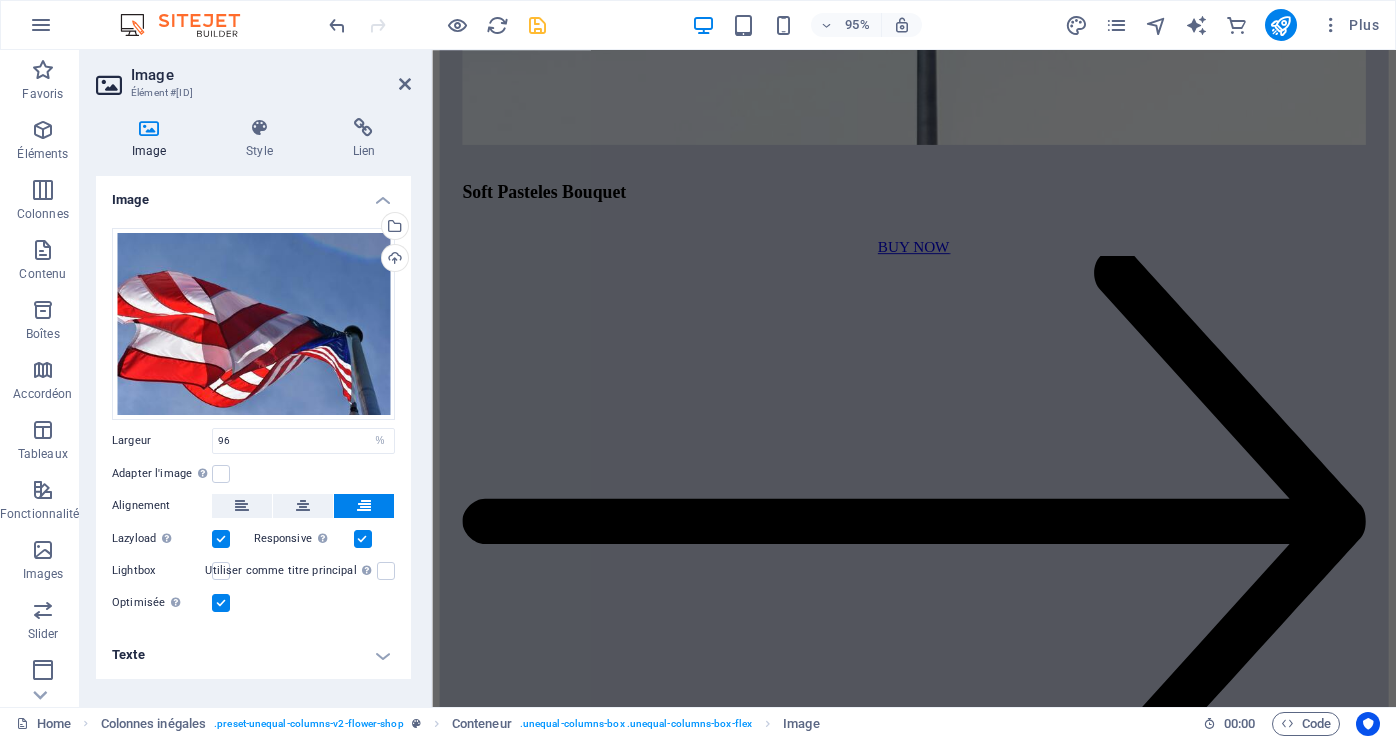 click at bounding box center (939, 14361) 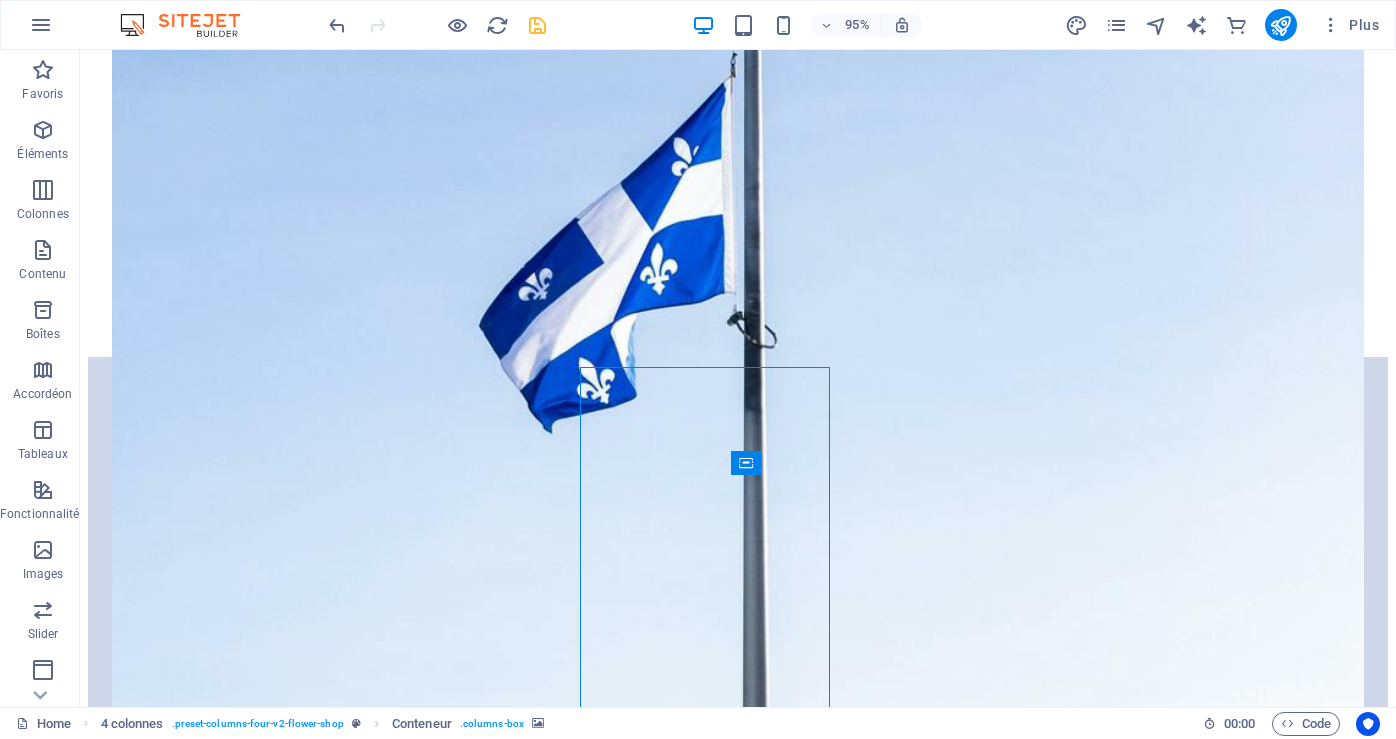 scroll, scrollTop: 5119, scrollLeft: 0, axis: vertical 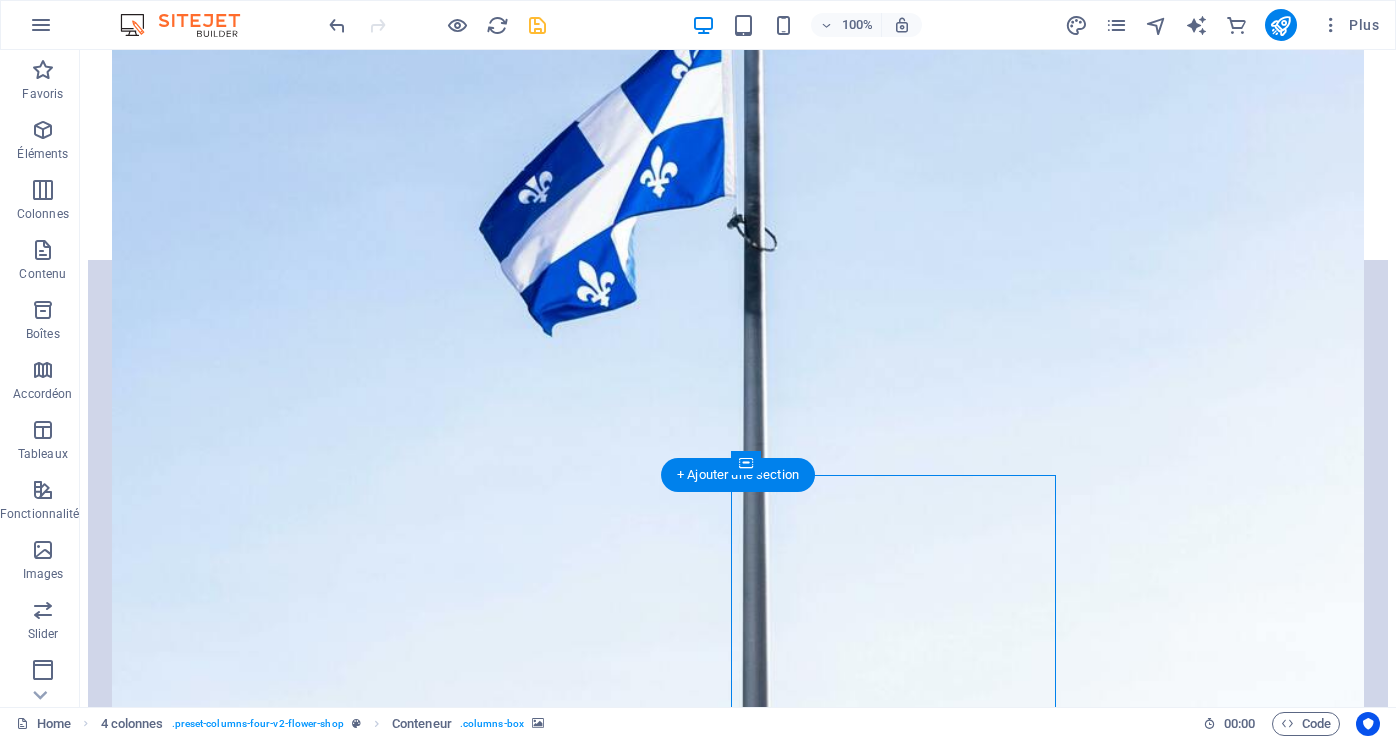 click at bounding box center [738, 17833] 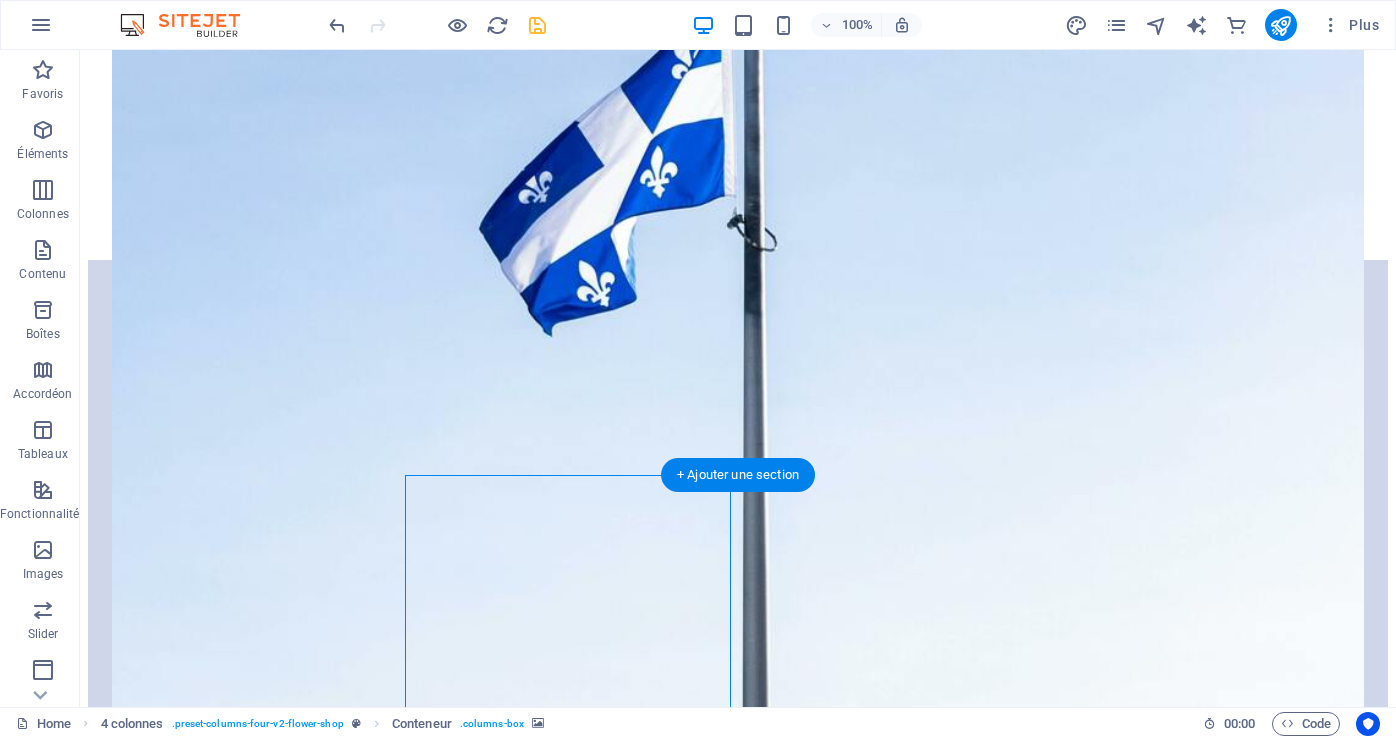 click at bounding box center (738, 17833) 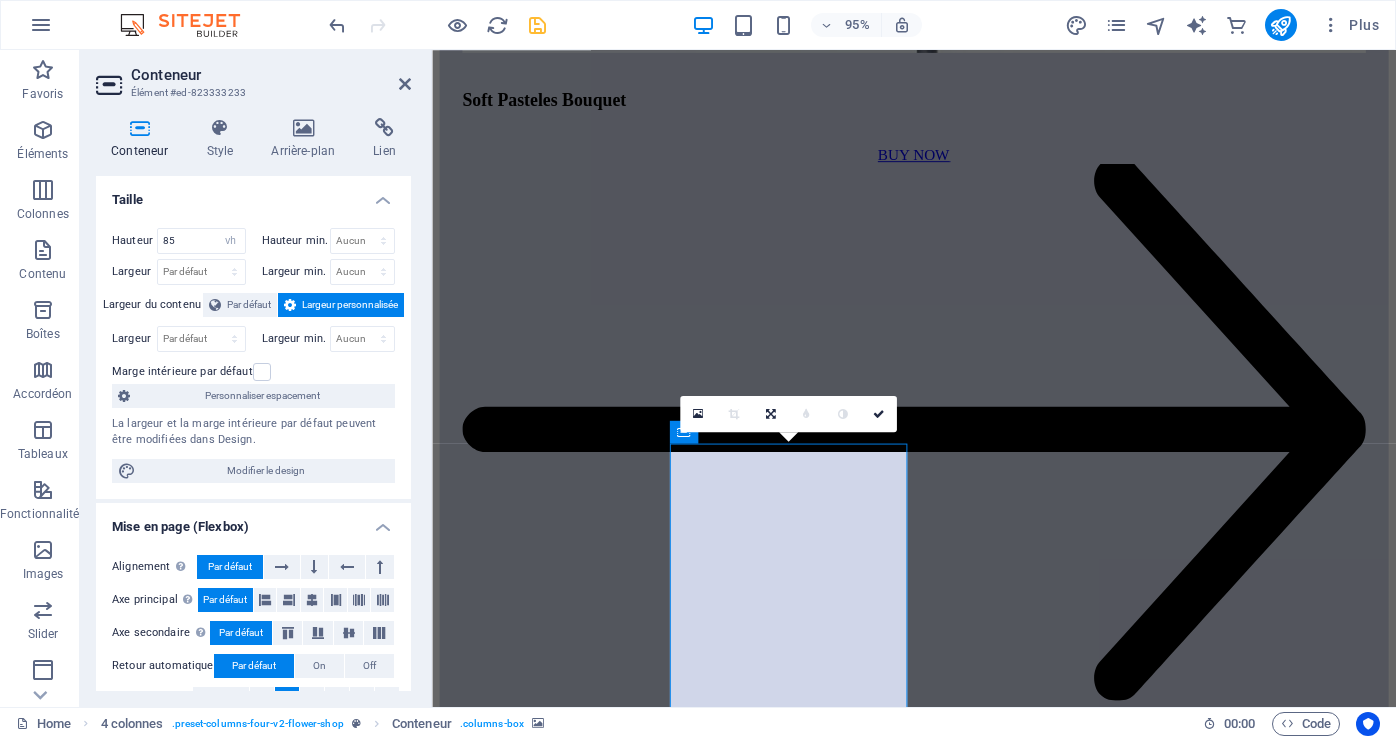 scroll, scrollTop: 5022, scrollLeft: 0, axis: vertical 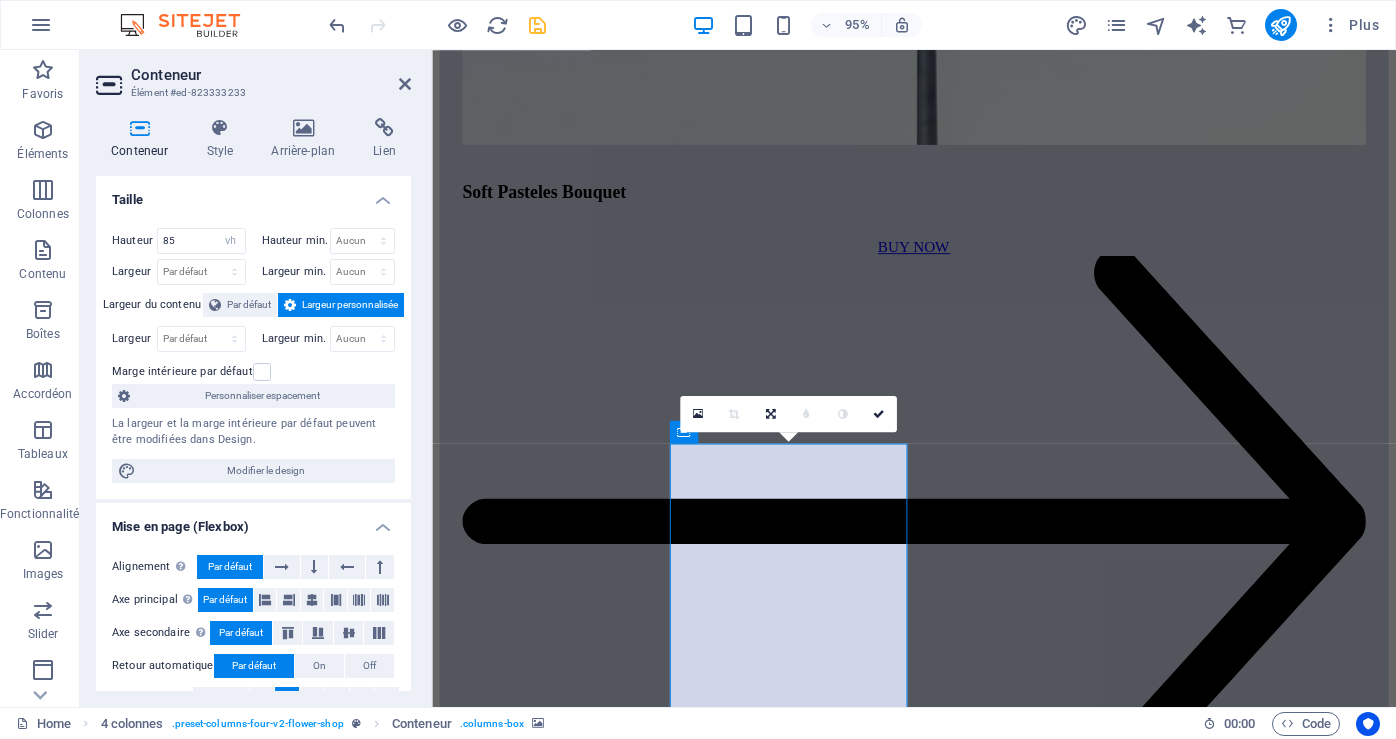 click at bounding box center [939, 13773] 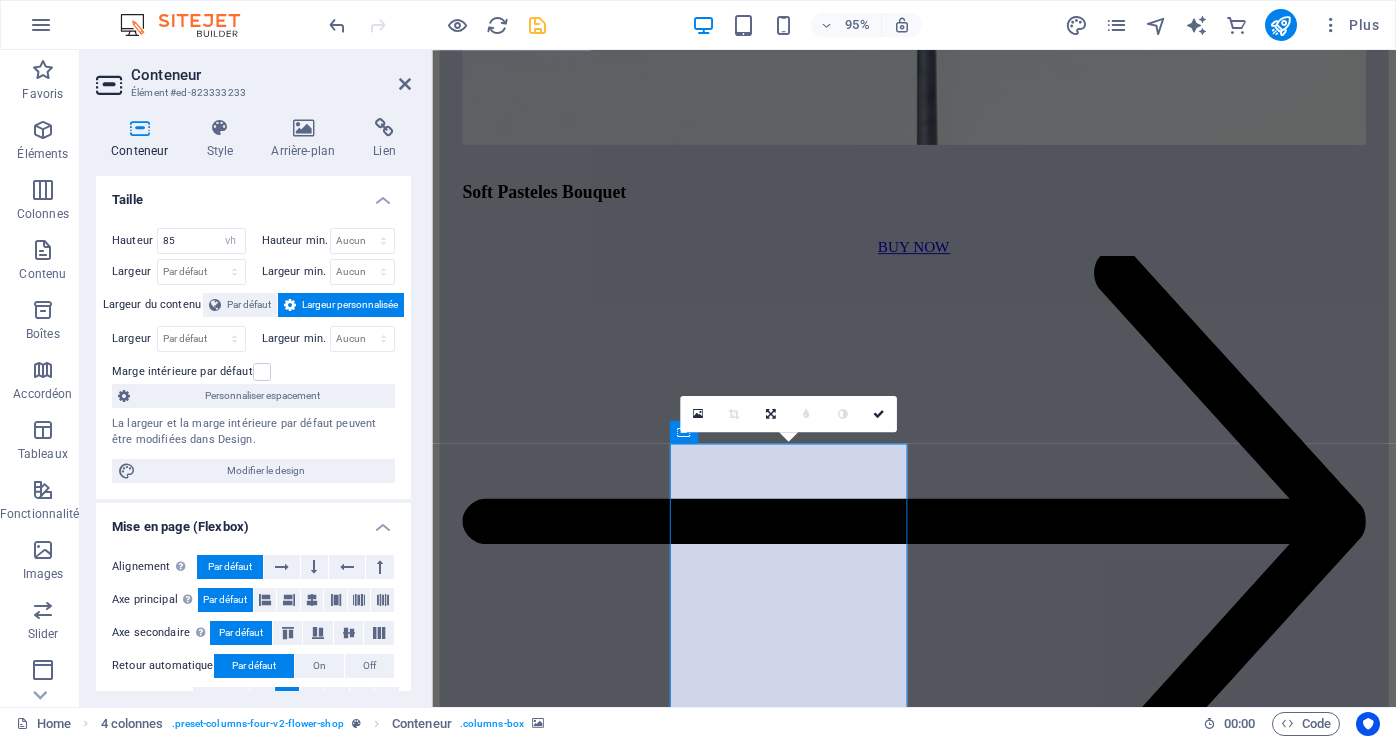 click at bounding box center (939, 13185) 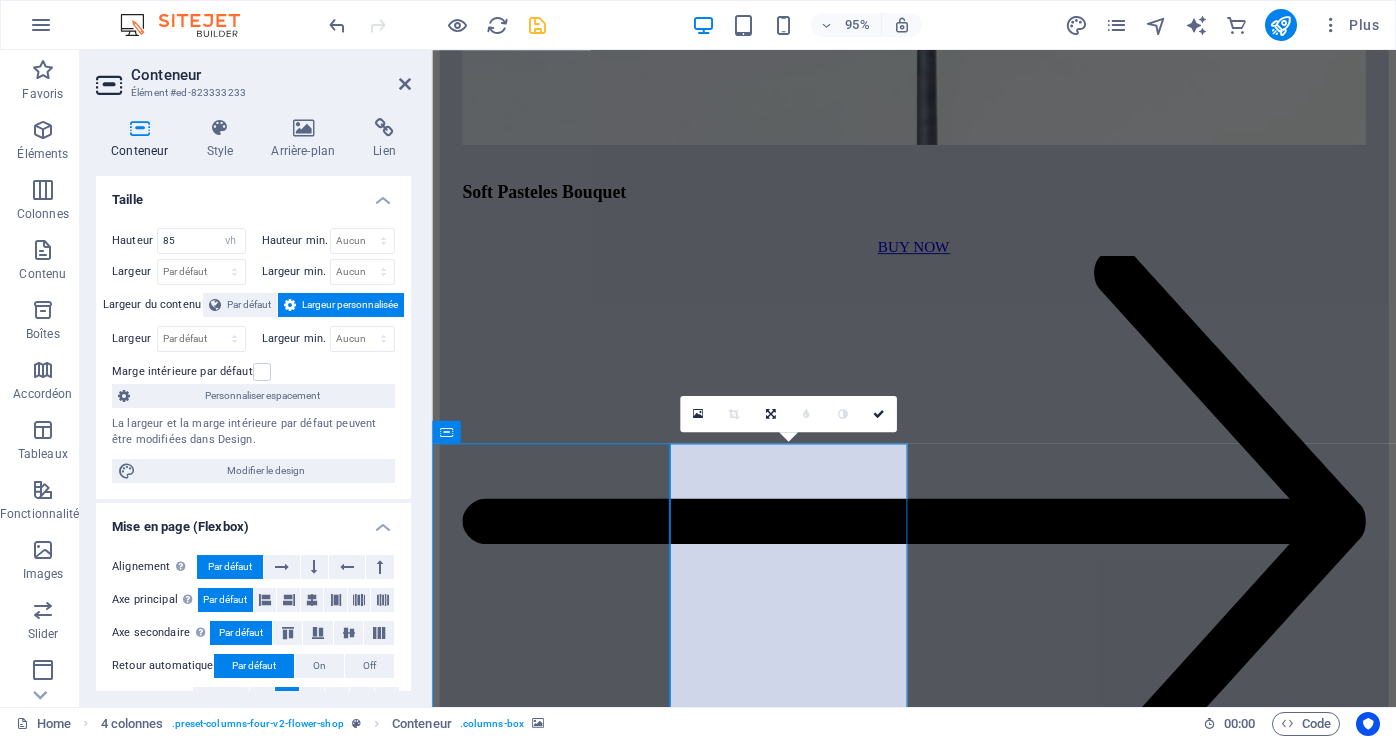 scroll, scrollTop: 5119, scrollLeft: 0, axis: vertical 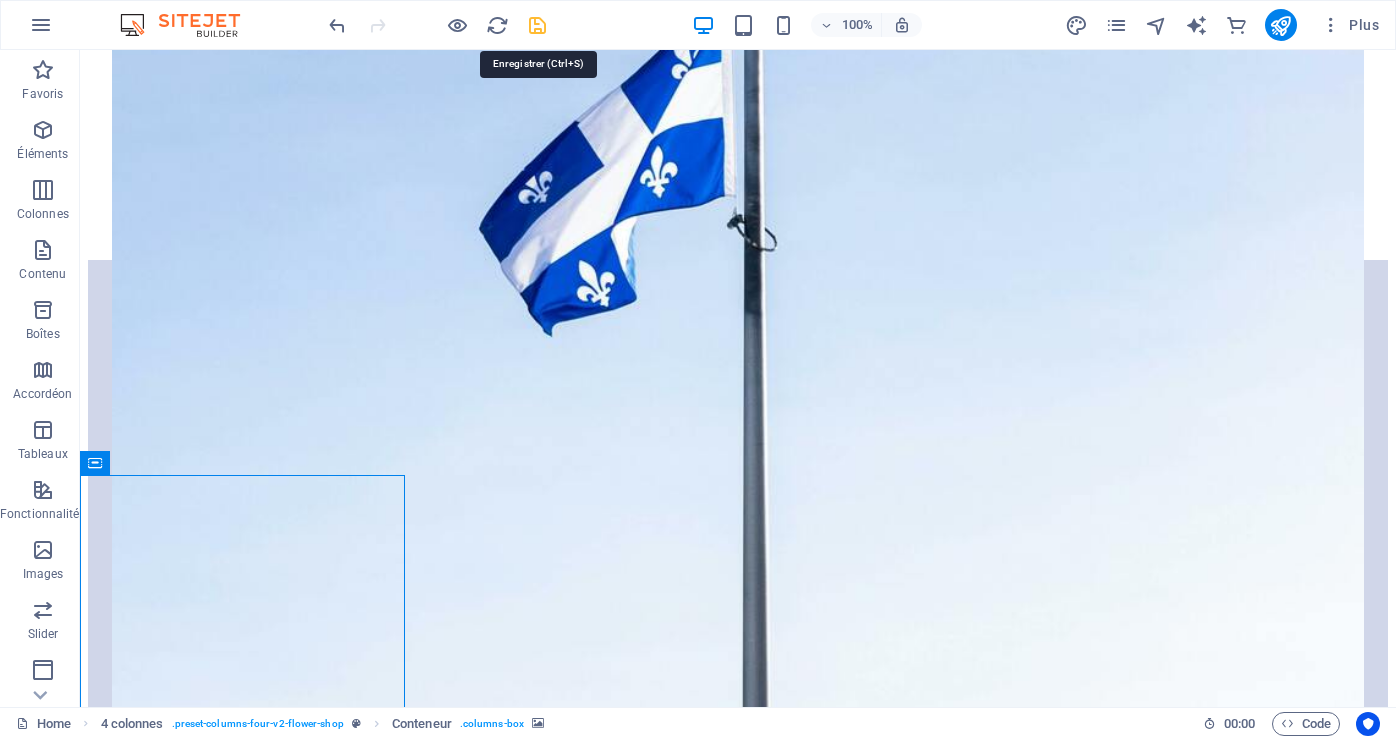 click at bounding box center (537, 25) 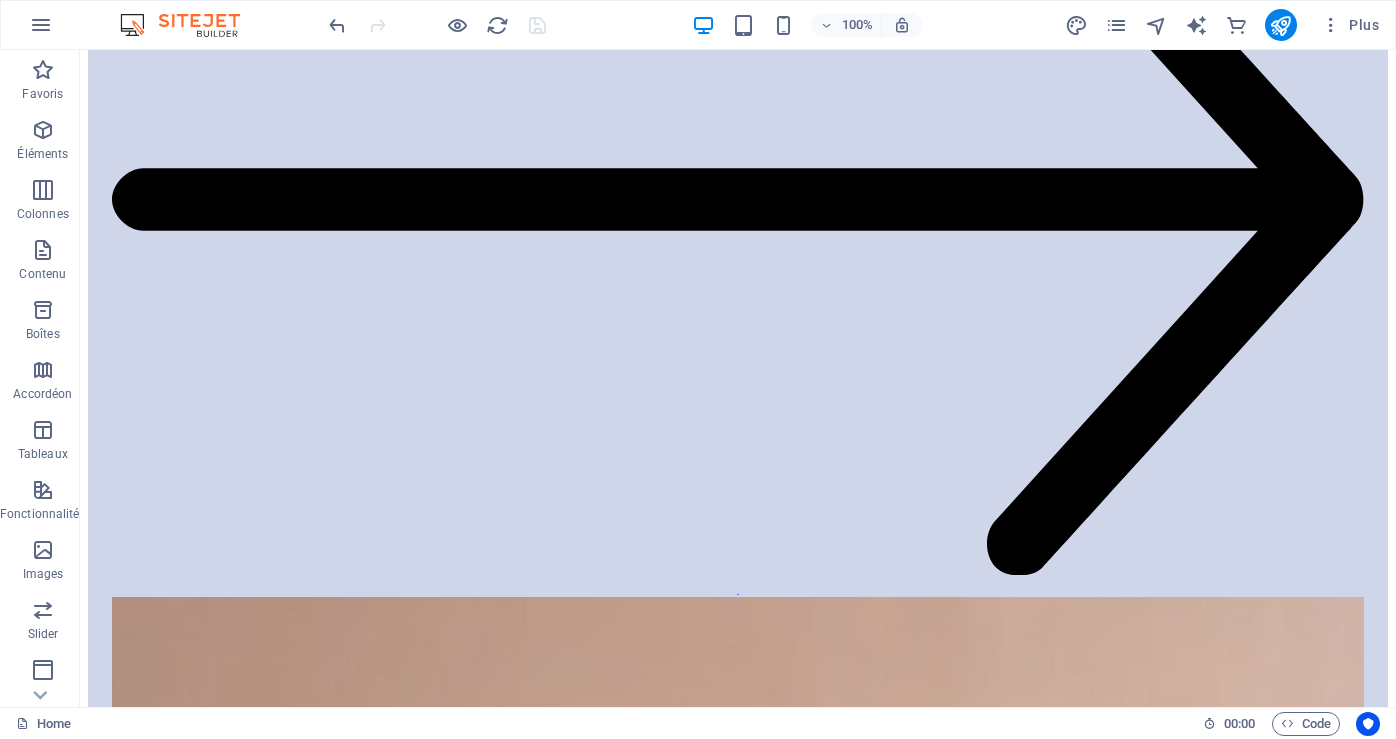 scroll, scrollTop: 6793, scrollLeft: 0, axis: vertical 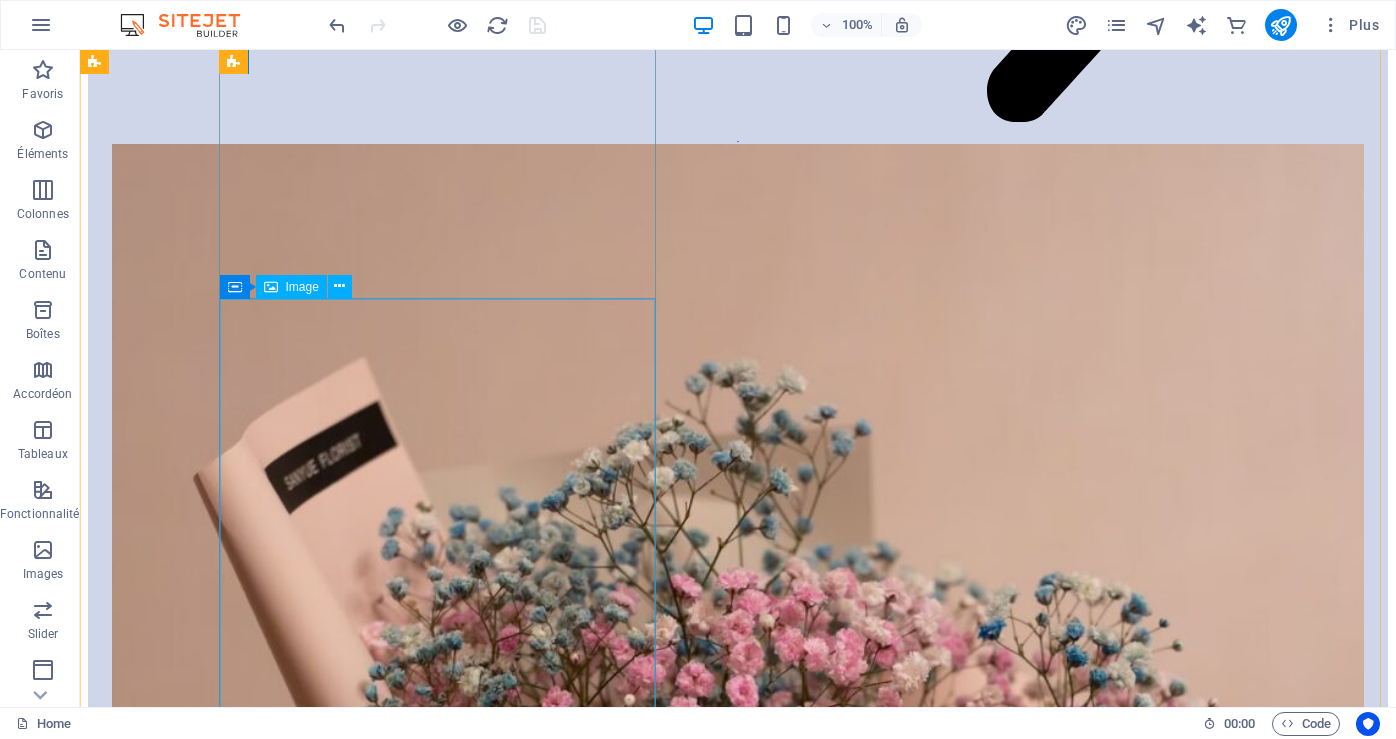 click at bounding box center [738, 18900] 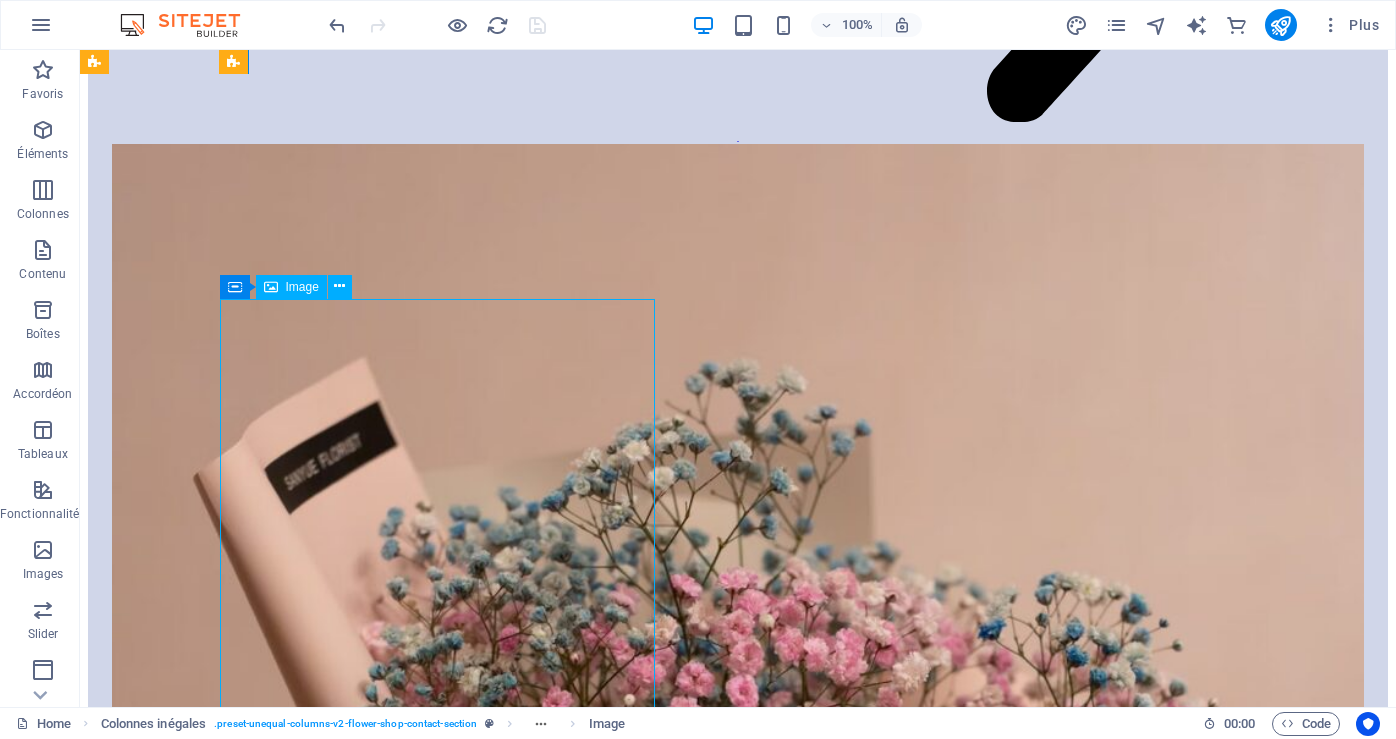 click at bounding box center (738, 18900) 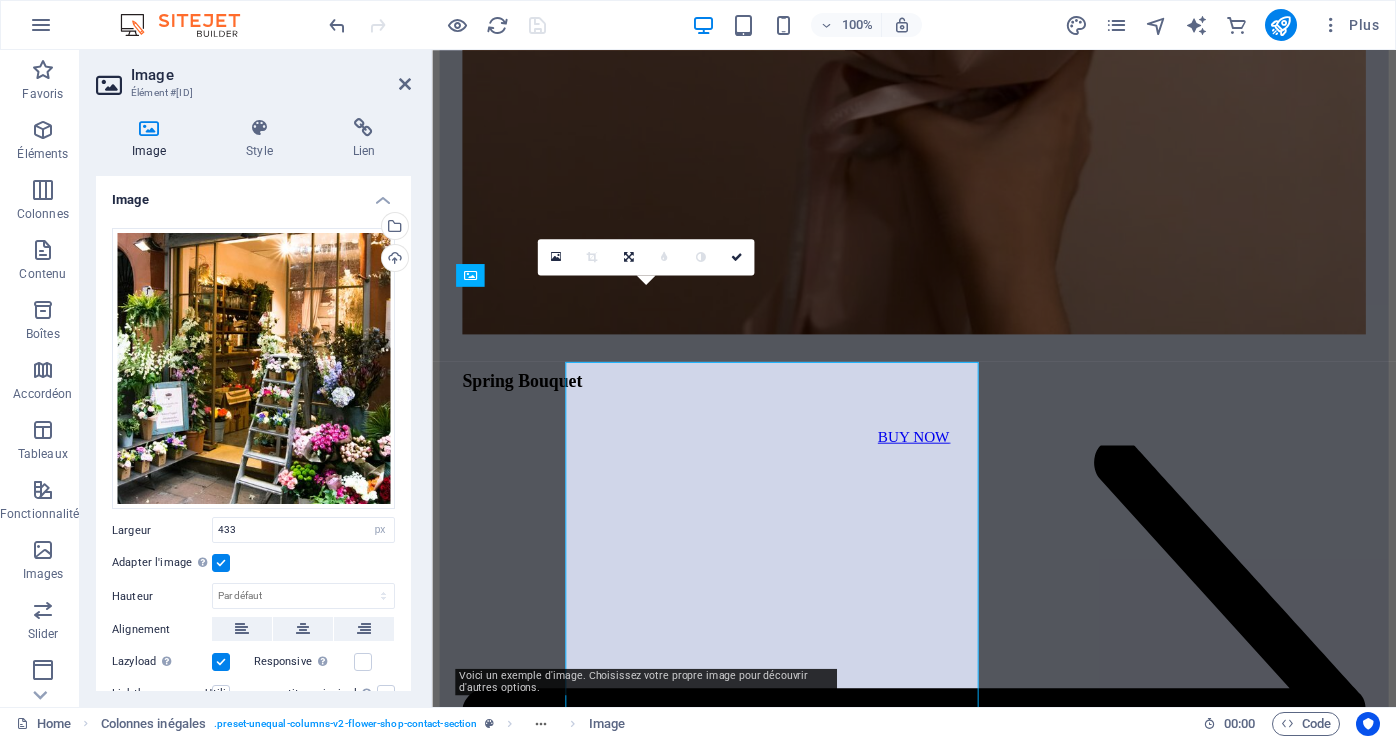 scroll, scrollTop: 6714, scrollLeft: 0, axis: vertical 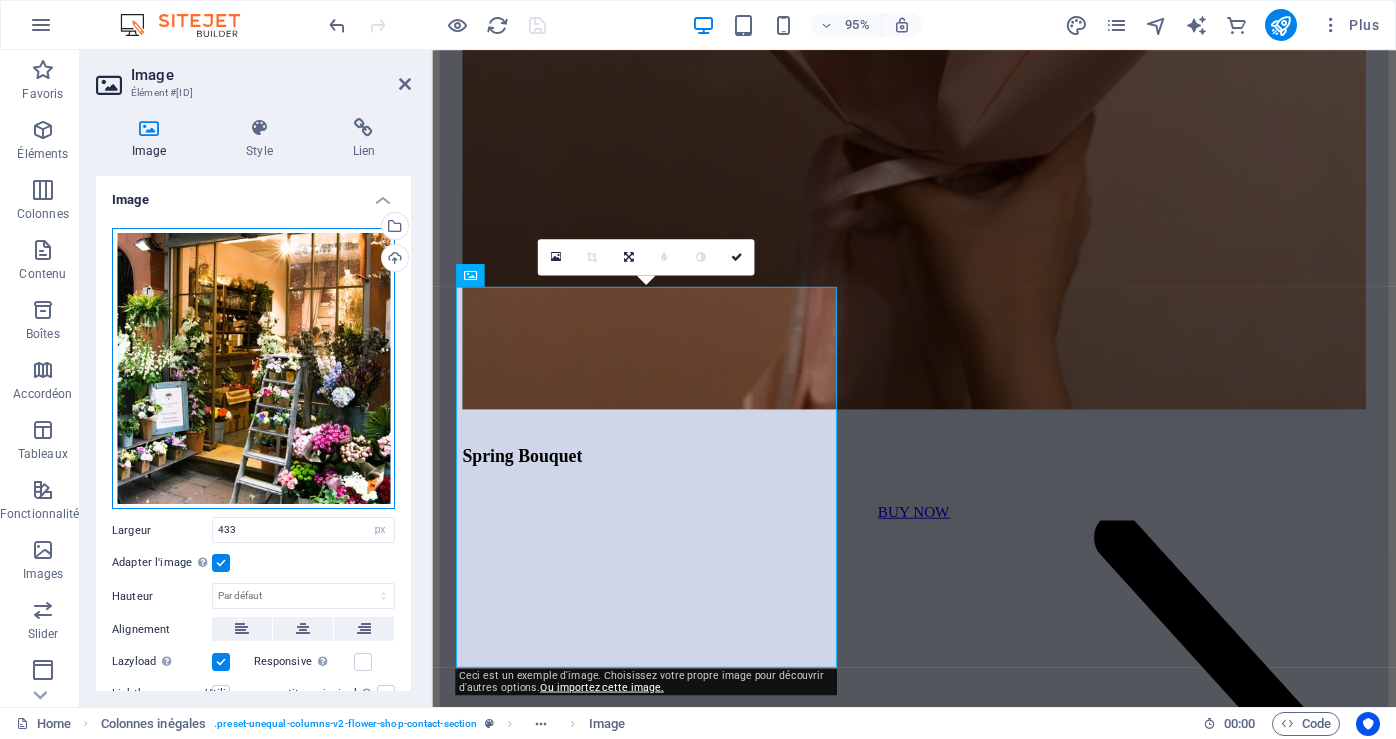 click on "Glissez les fichiers ici, cliquez pour choisir les fichiers ou  sélectionnez les fichiers depuis Fichiers ou depuis notre stock gratuit de photos et de vidéos" at bounding box center (253, 369) 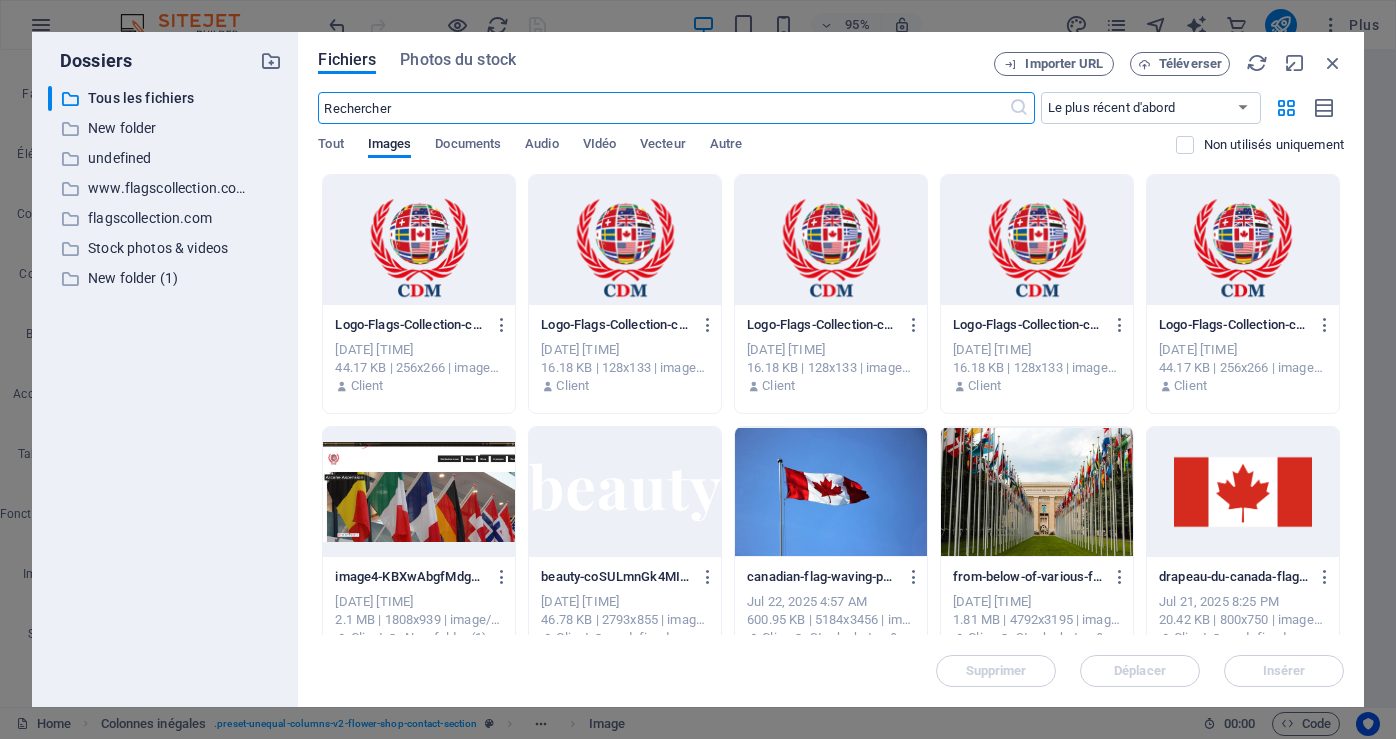 scroll, scrollTop: 7424, scrollLeft: 0, axis: vertical 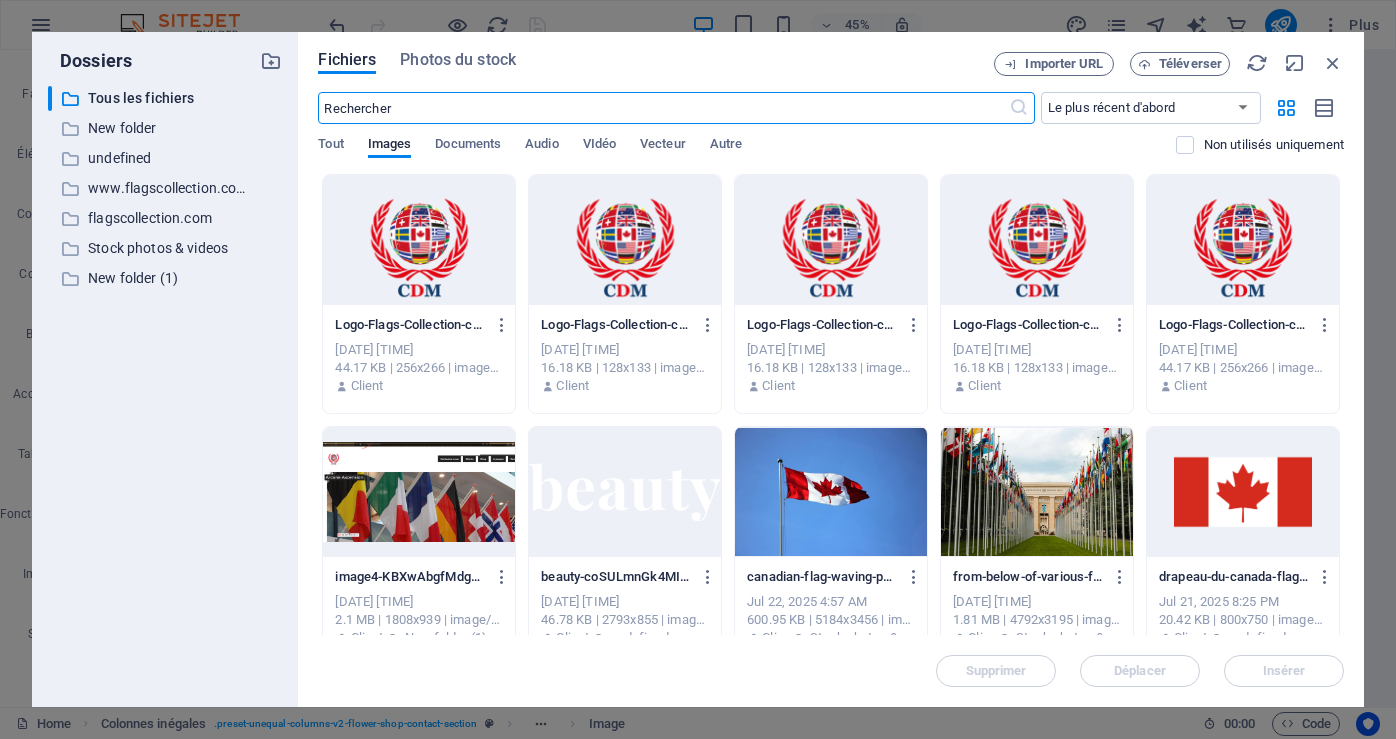 click at bounding box center (1037, 492) 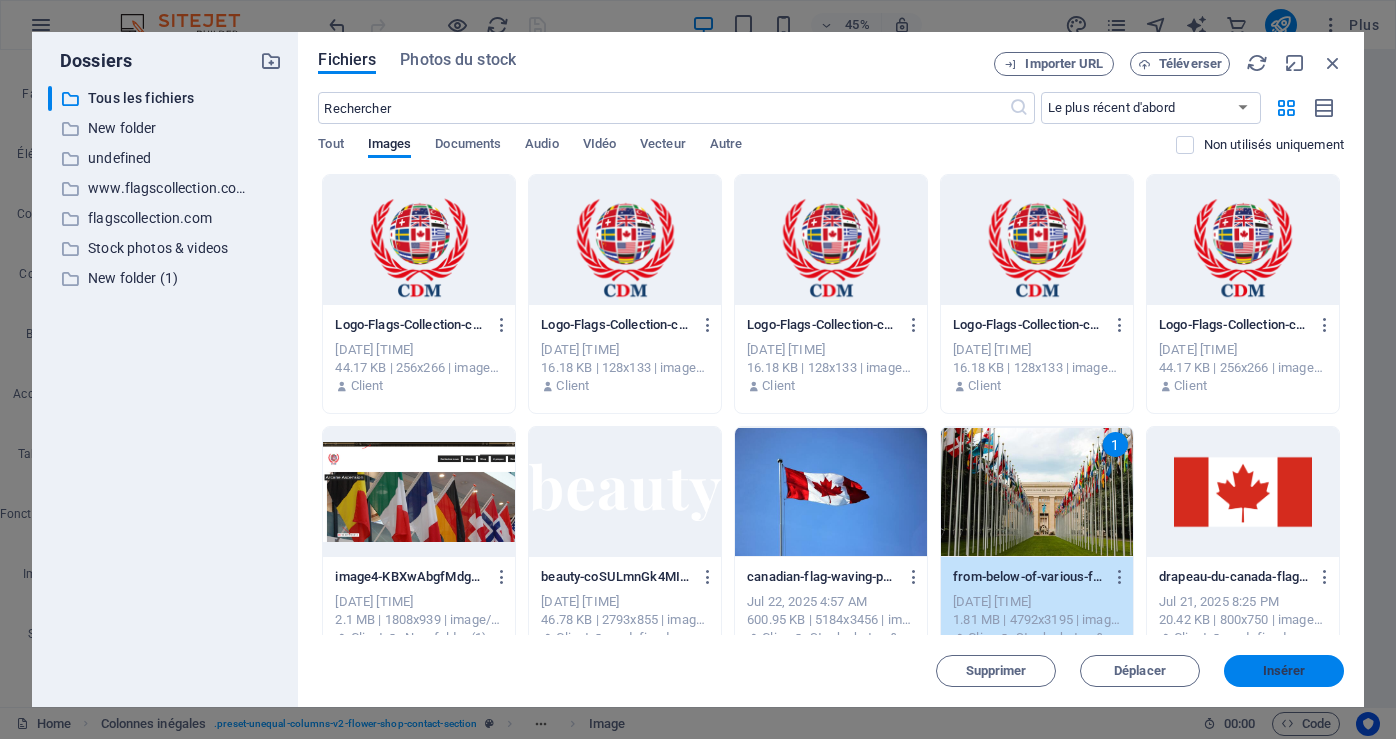 click on "Insérer" at bounding box center (1284, 671) 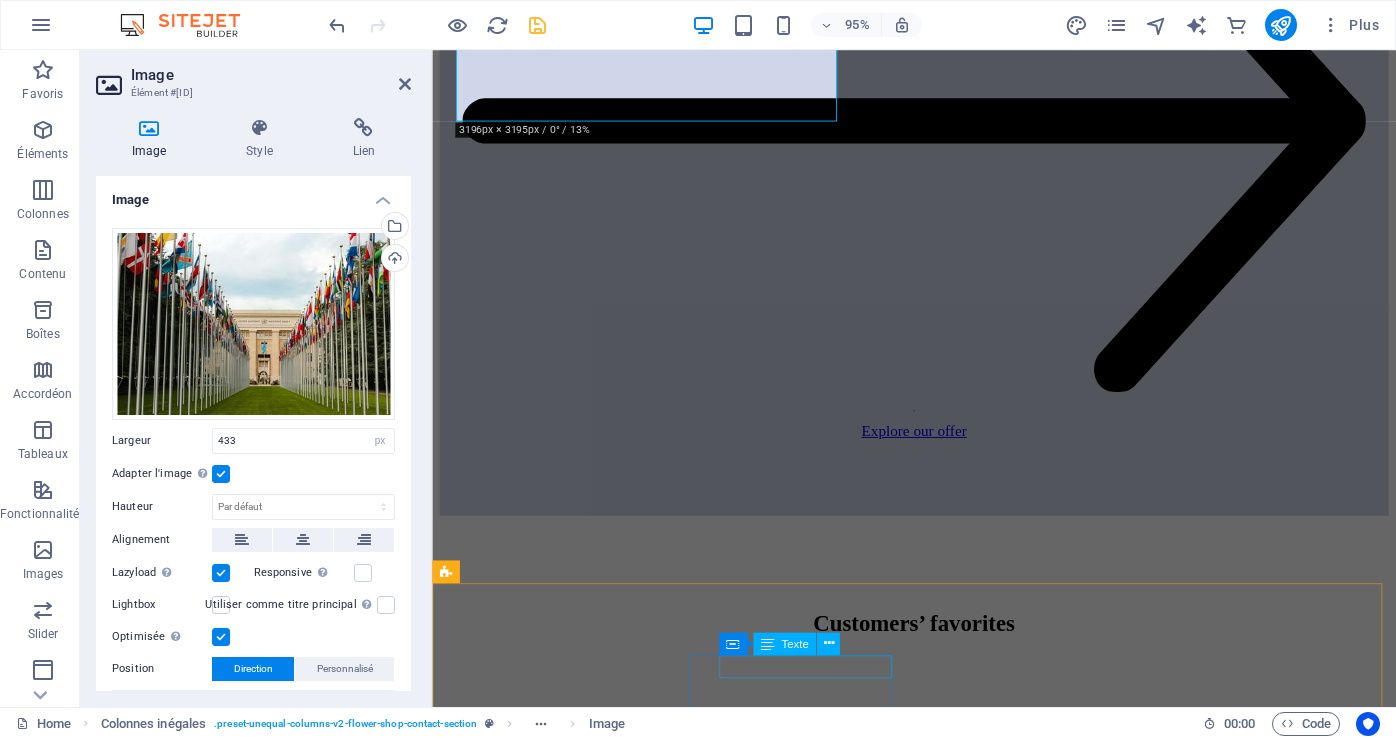 scroll, scrollTop: 7114, scrollLeft: 0, axis: vertical 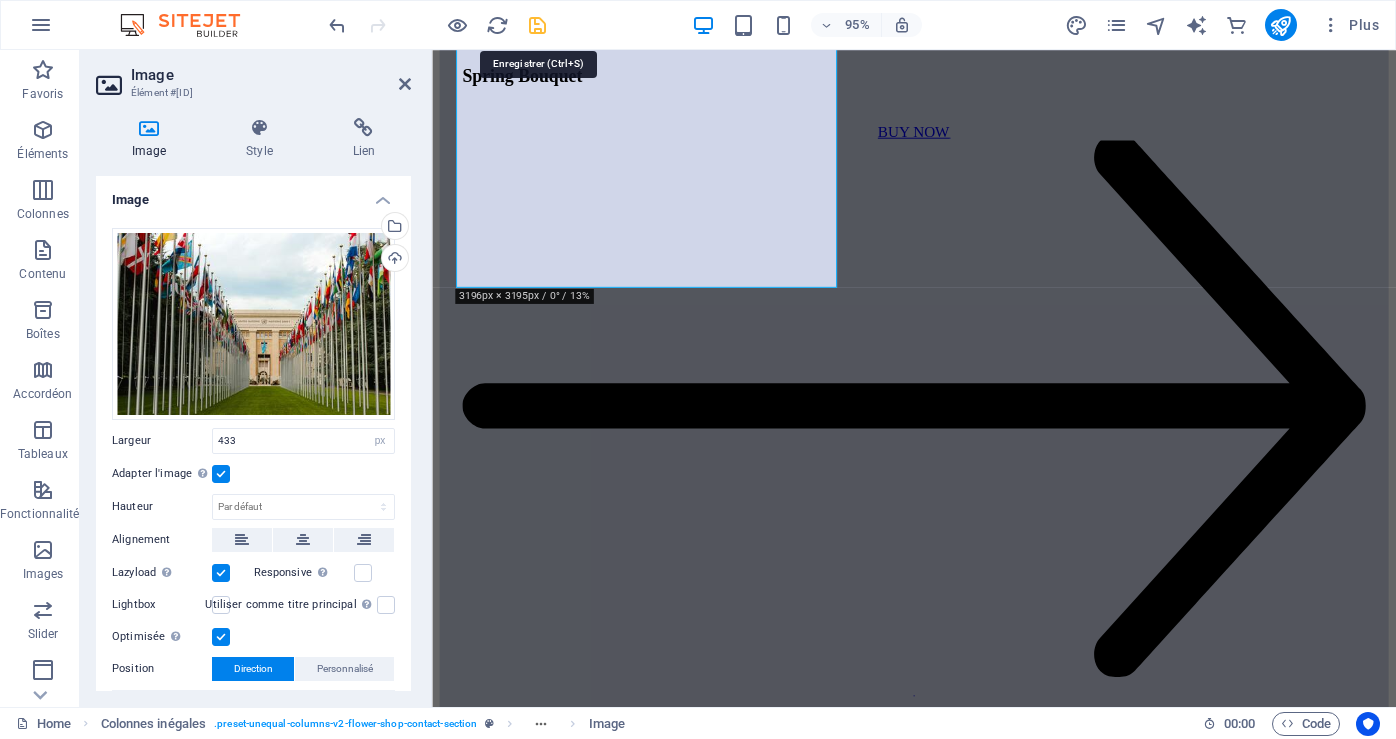 click at bounding box center [537, 25] 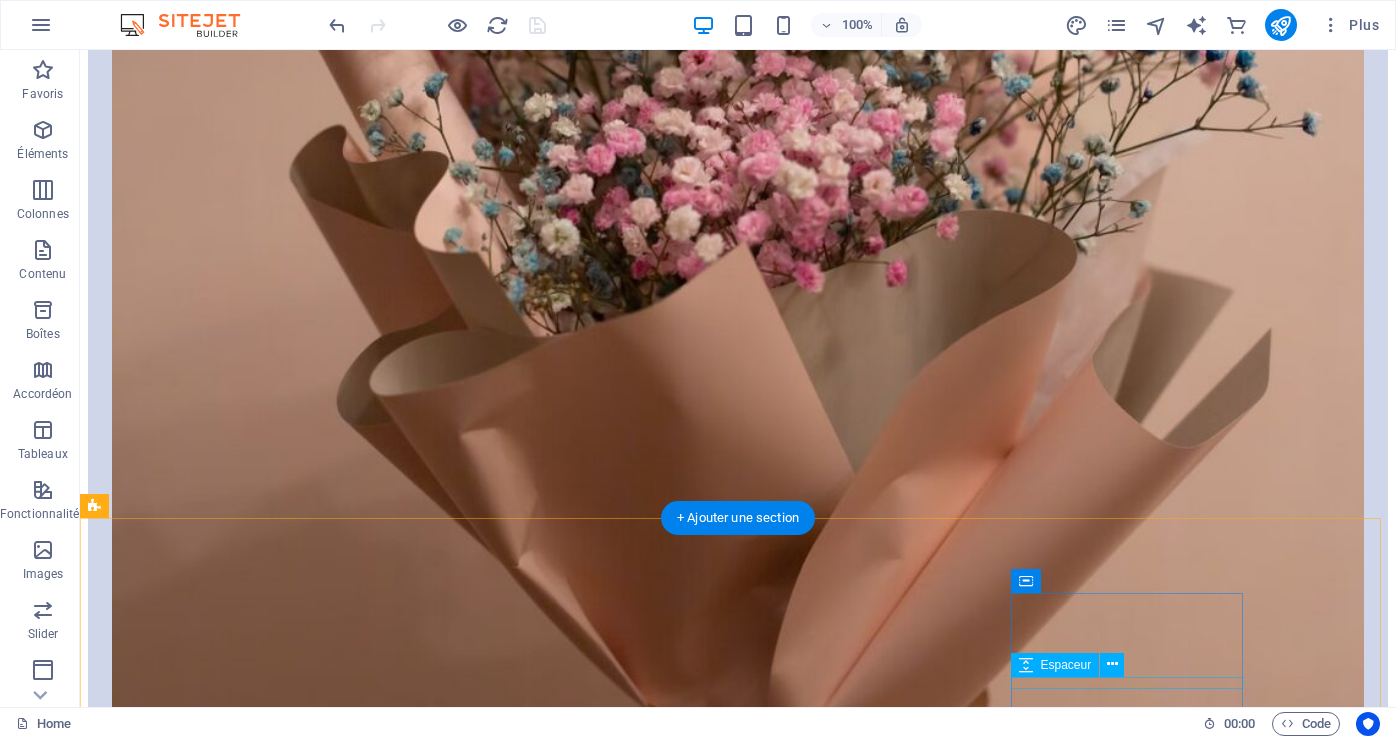 scroll, scrollTop: 7493, scrollLeft: 0, axis: vertical 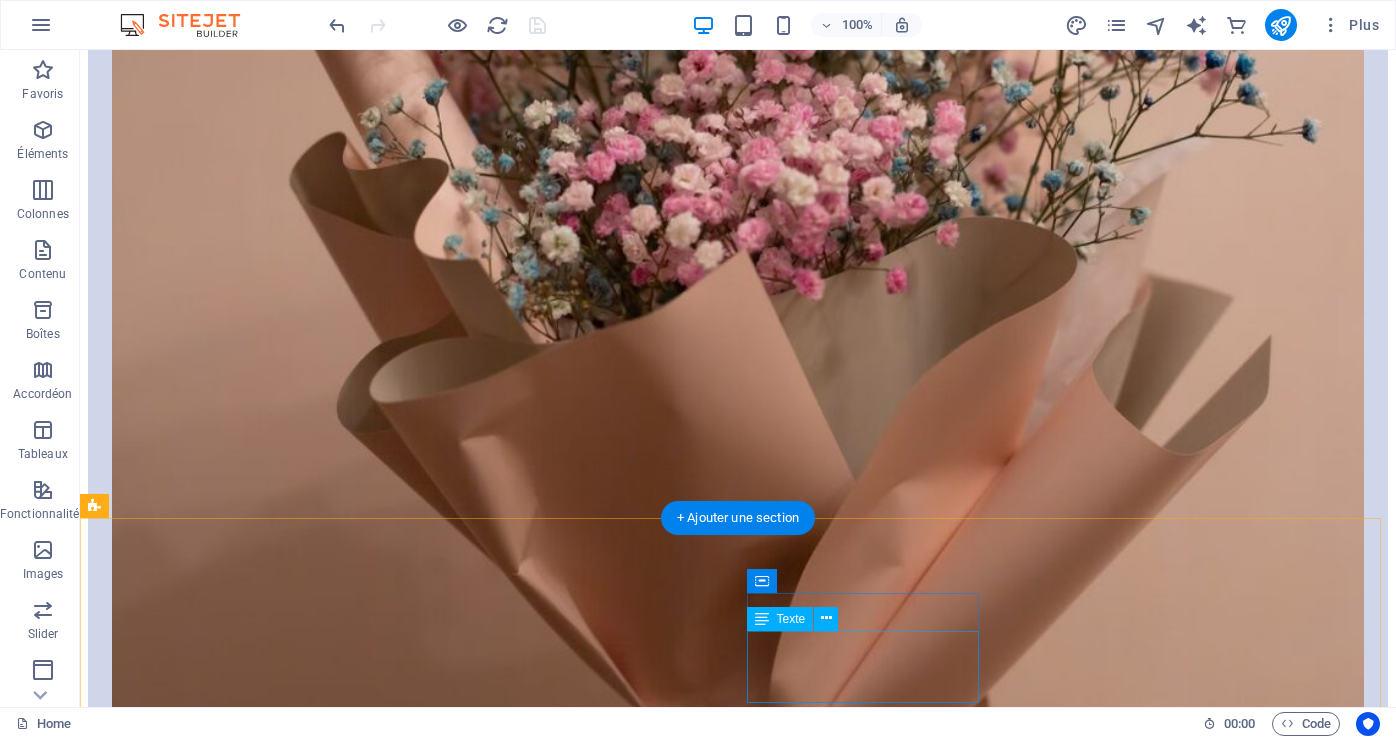 click on "Open on all Bank Holidays except during Christmas and Easter." at bounding box center (738, 27220) 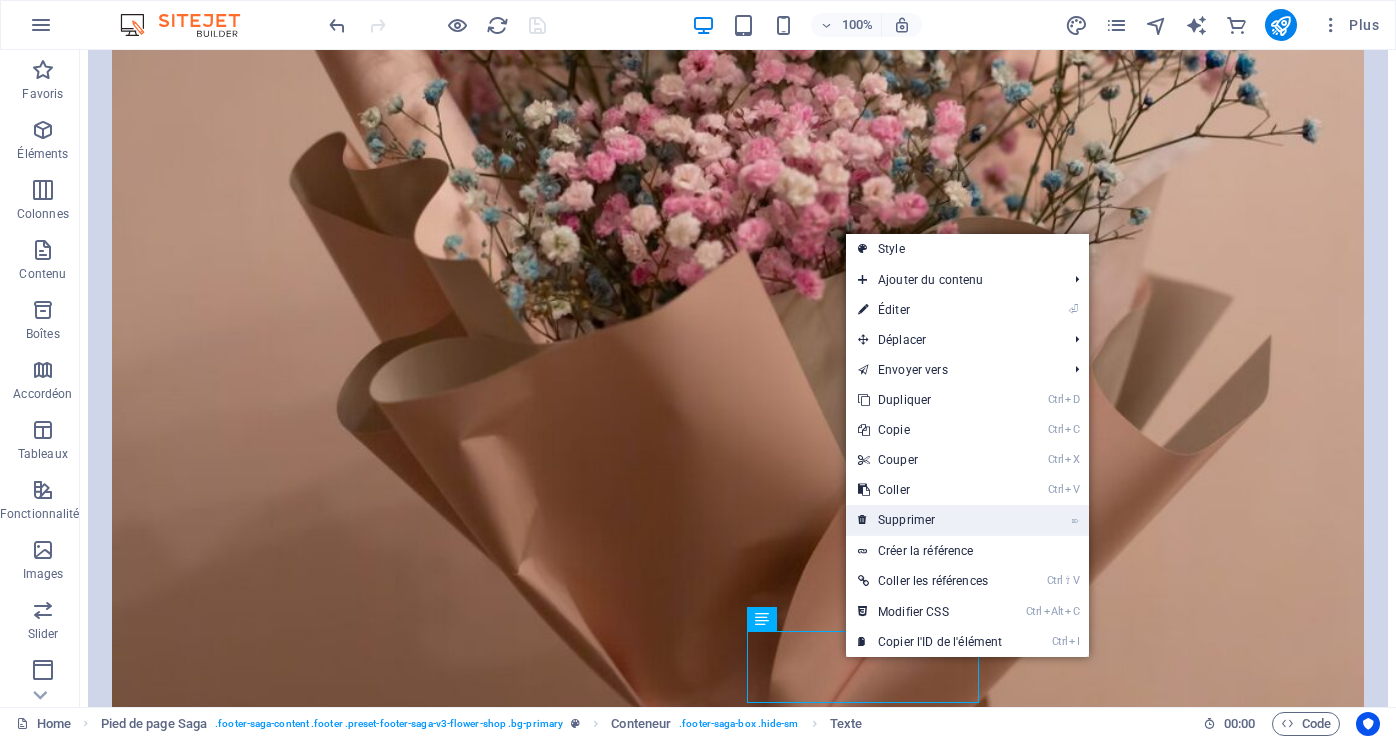 click on "⌦  Supprimer" at bounding box center (930, 520) 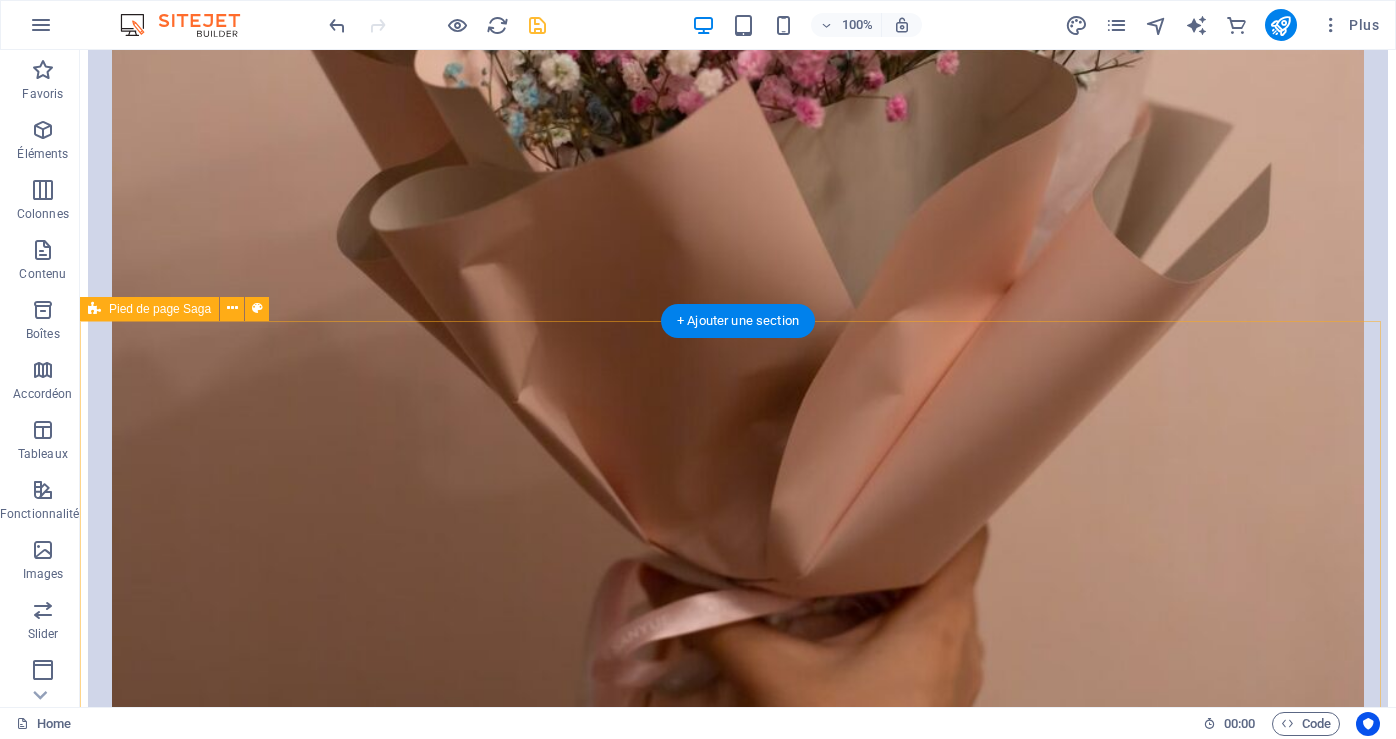 scroll, scrollTop: 7693, scrollLeft: 0, axis: vertical 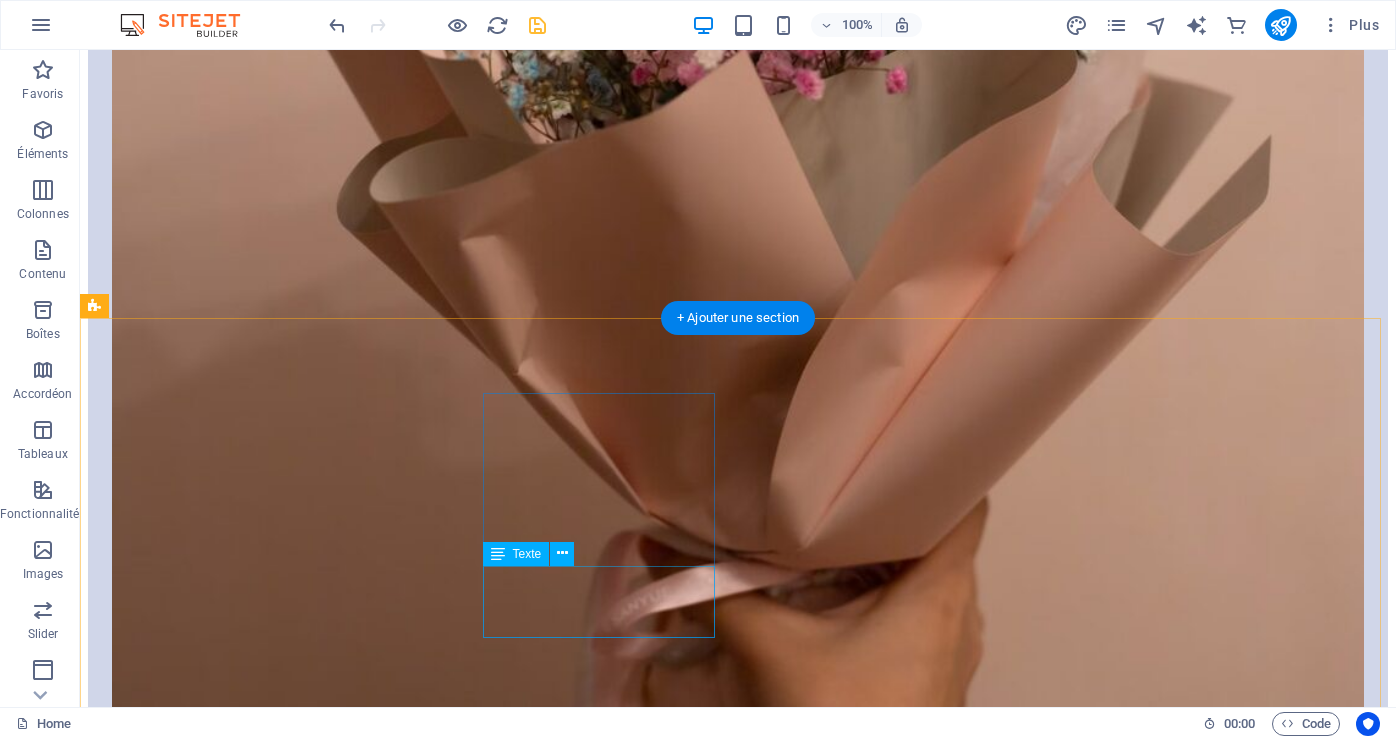 click on "Open on all Bank Holidays except during Christmas and Easter." at bounding box center [738, 26898] 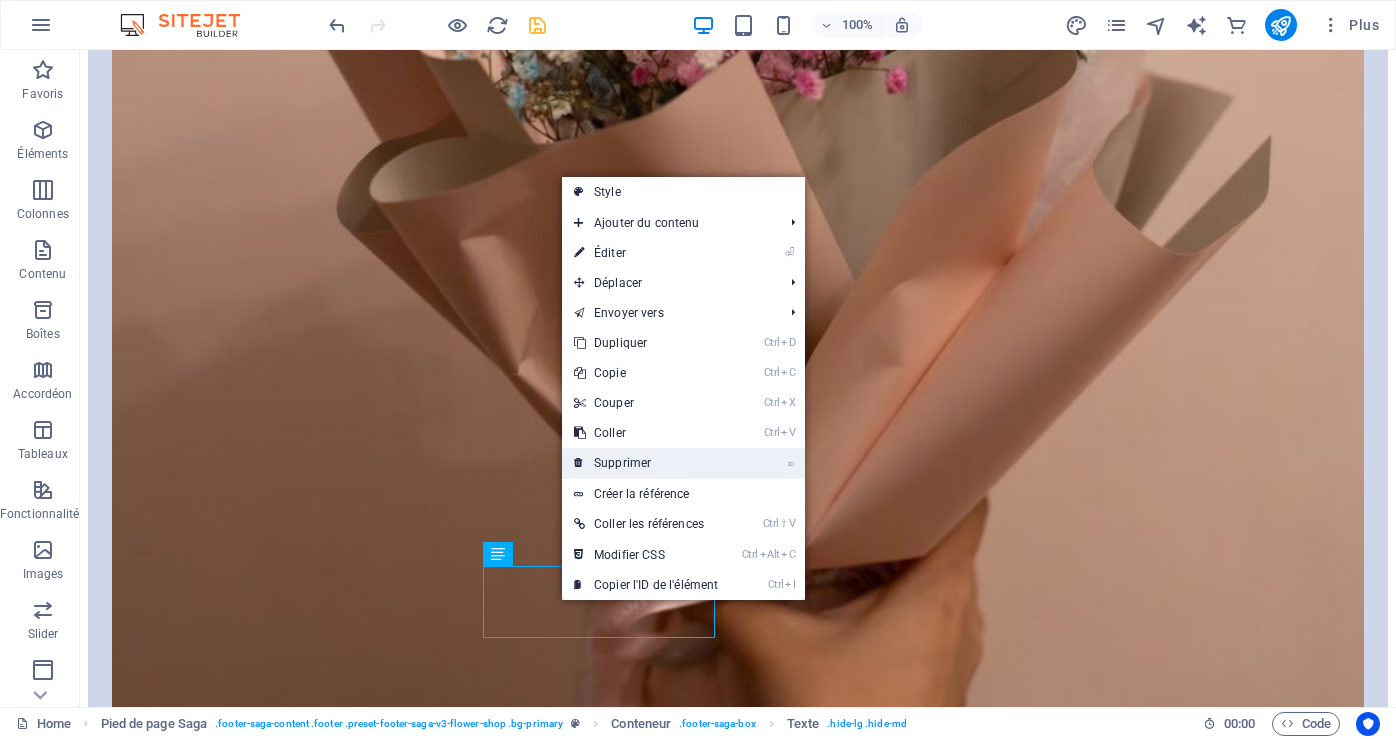 click on "⌦  Supprimer" at bounding box center (646, 463) 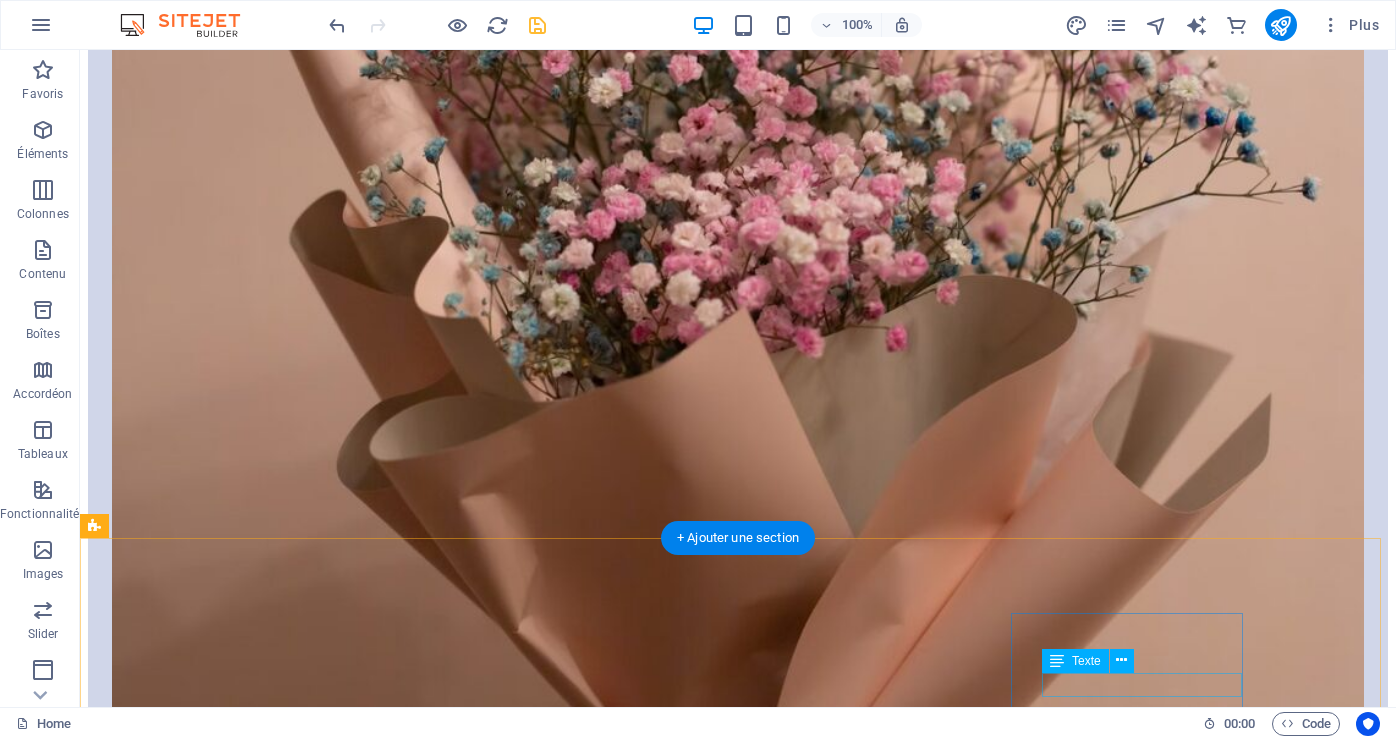 scroll, scrollTop: 7560, scrollLeft: 0, axis: vertical 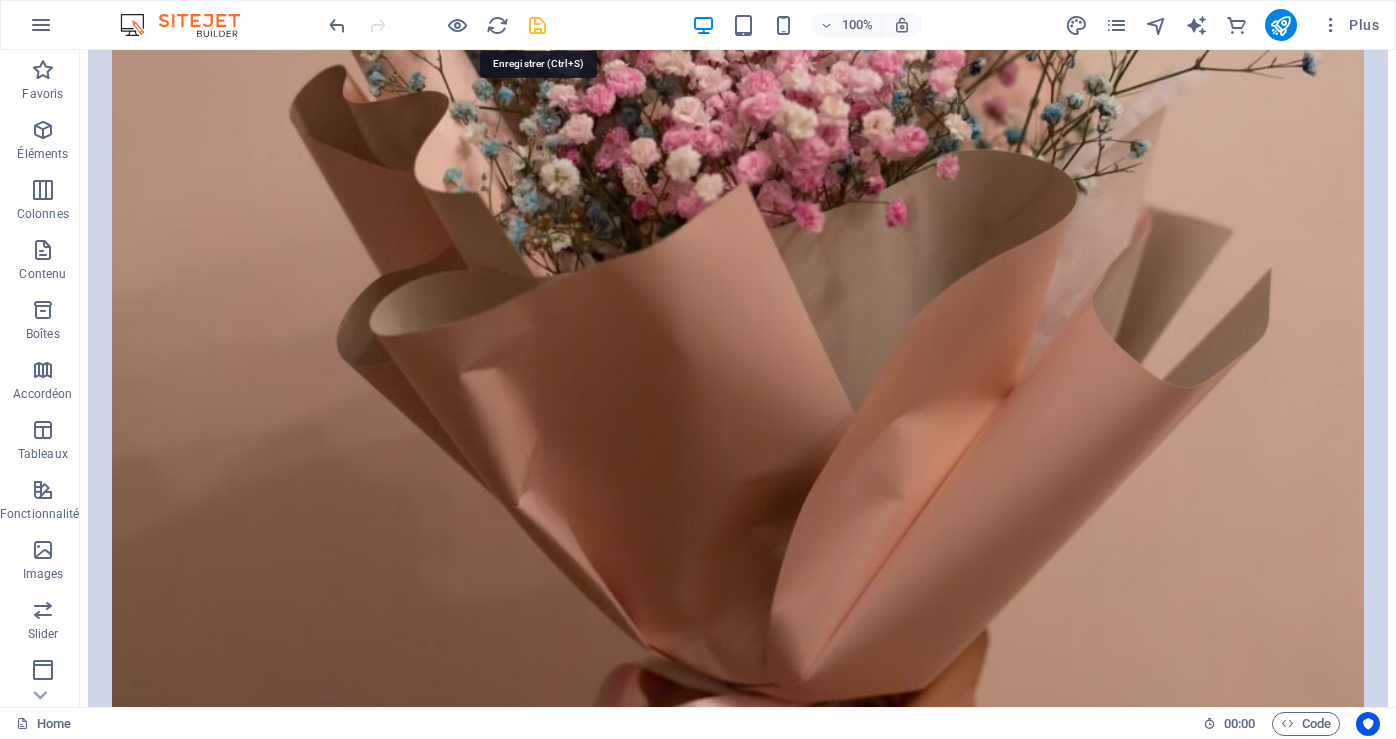 click at bounding box center [537, 25] 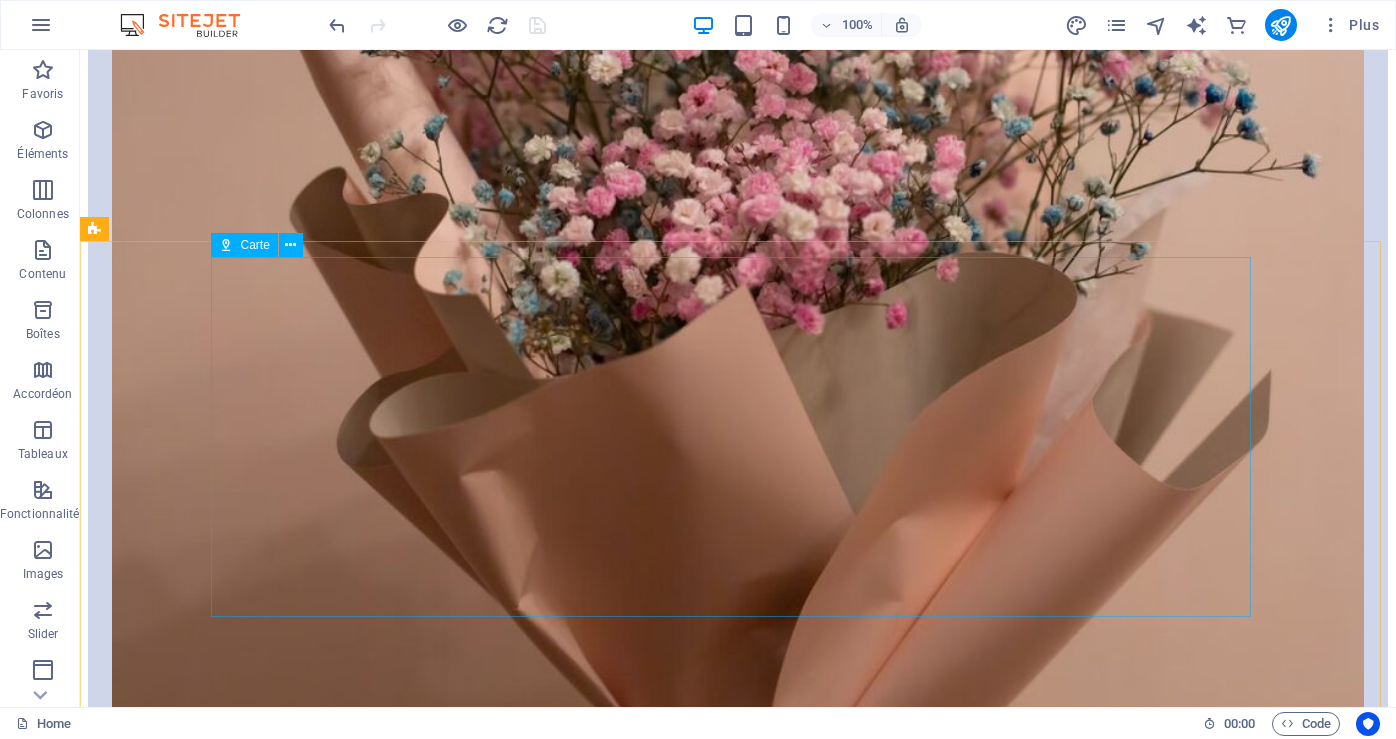 scroll, scrollTop: 7360, scrollLeft: 0, axis: vertical 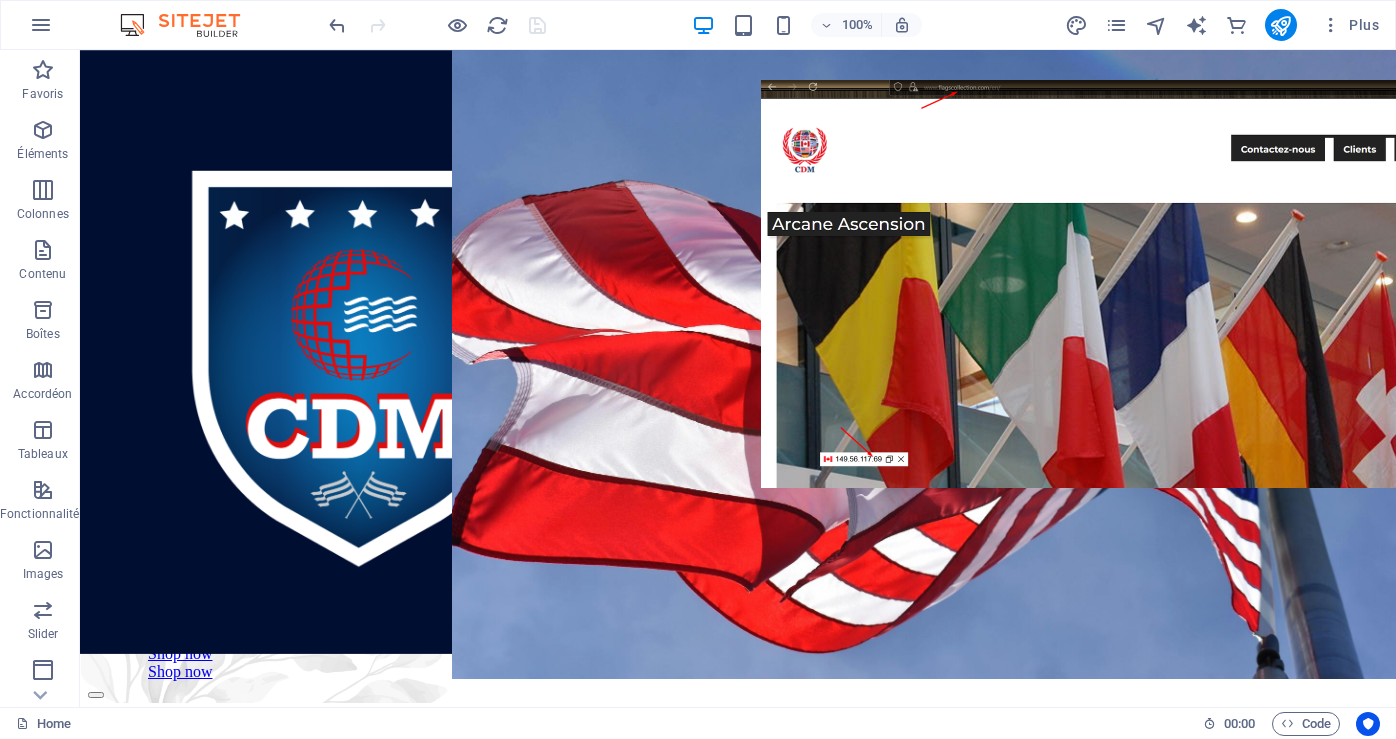drag, startPoint x: 1390, startPoint y: 629, endPoint x: 1469, endPoint y: 75, distance: 559.6043 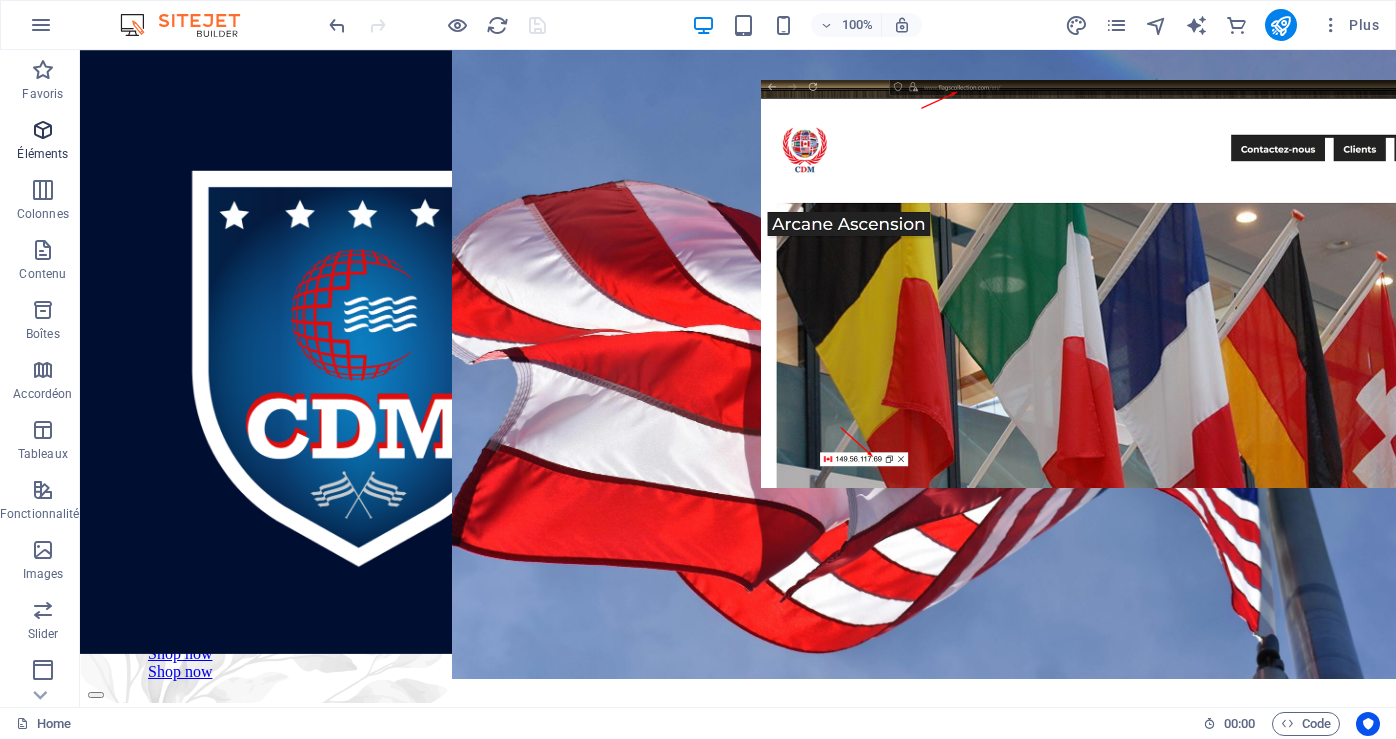 click on "Éléments" at bounding box center [42, 154] 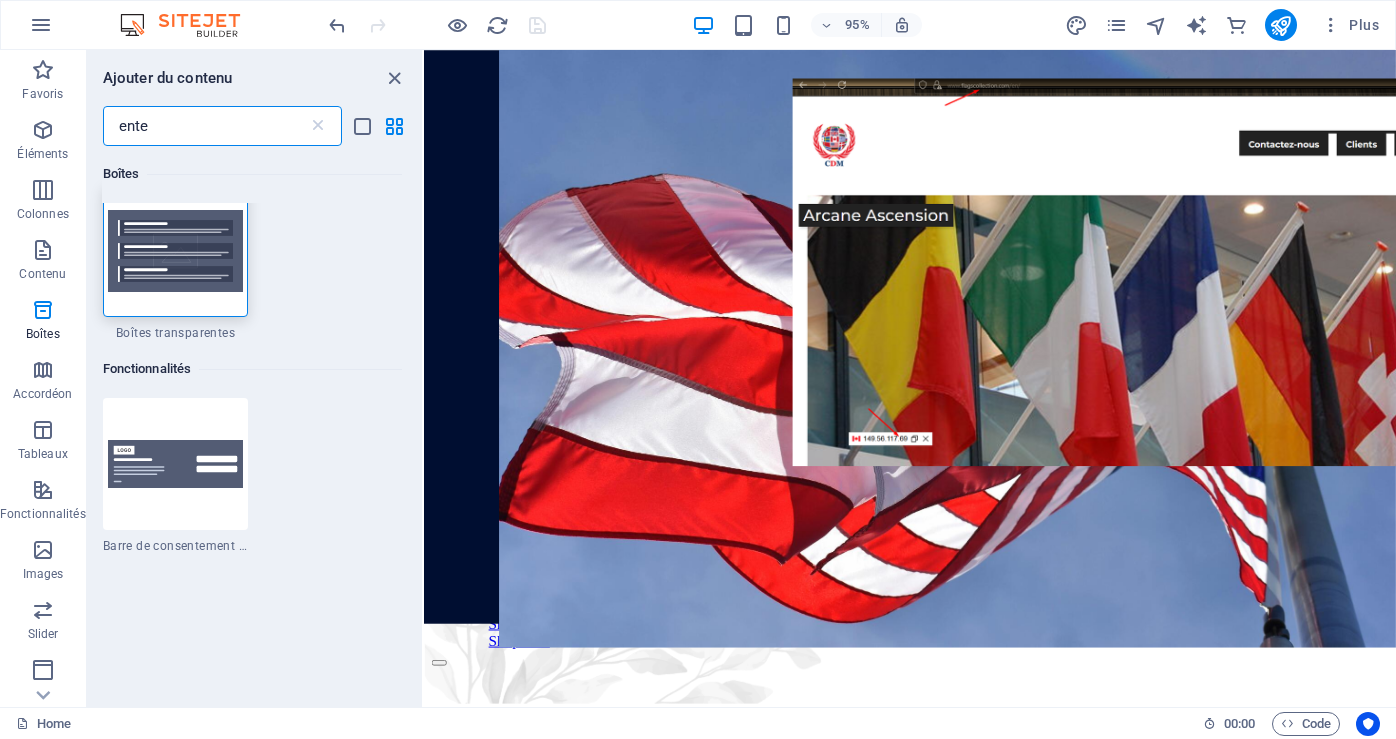 scroll, scrollTop: 0, scrollLeft: 0, axis: both 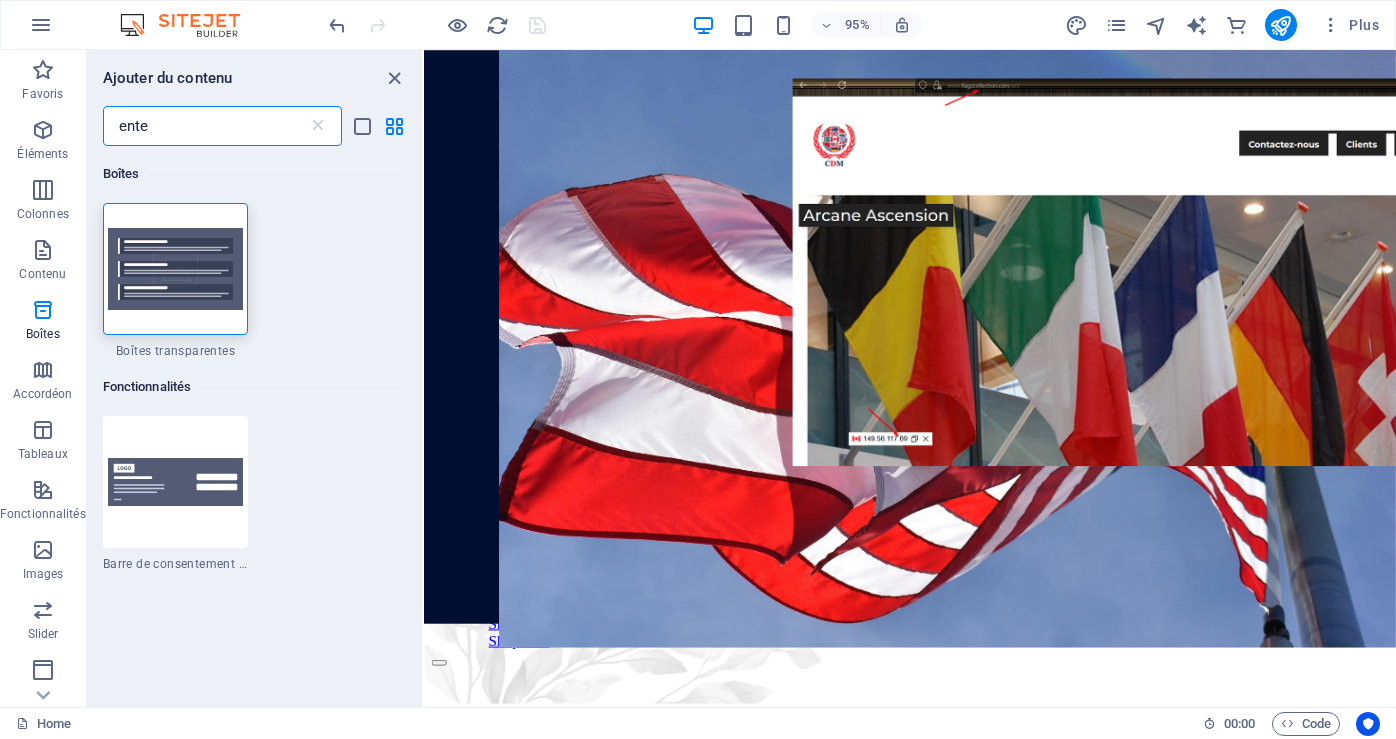 click on "ente" at bounding box center (205, 126) 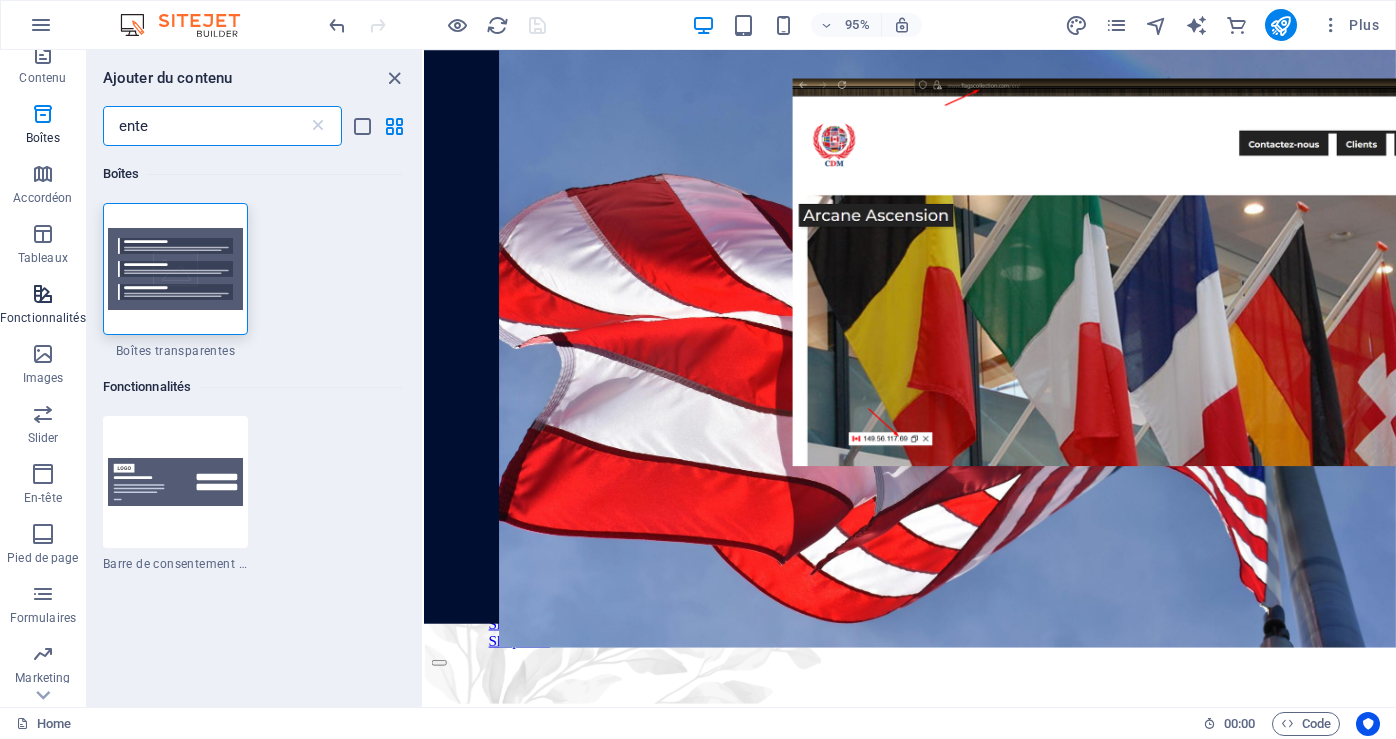 scroll, scrollTop: 200, scrollLeft: 0, axis: vertical 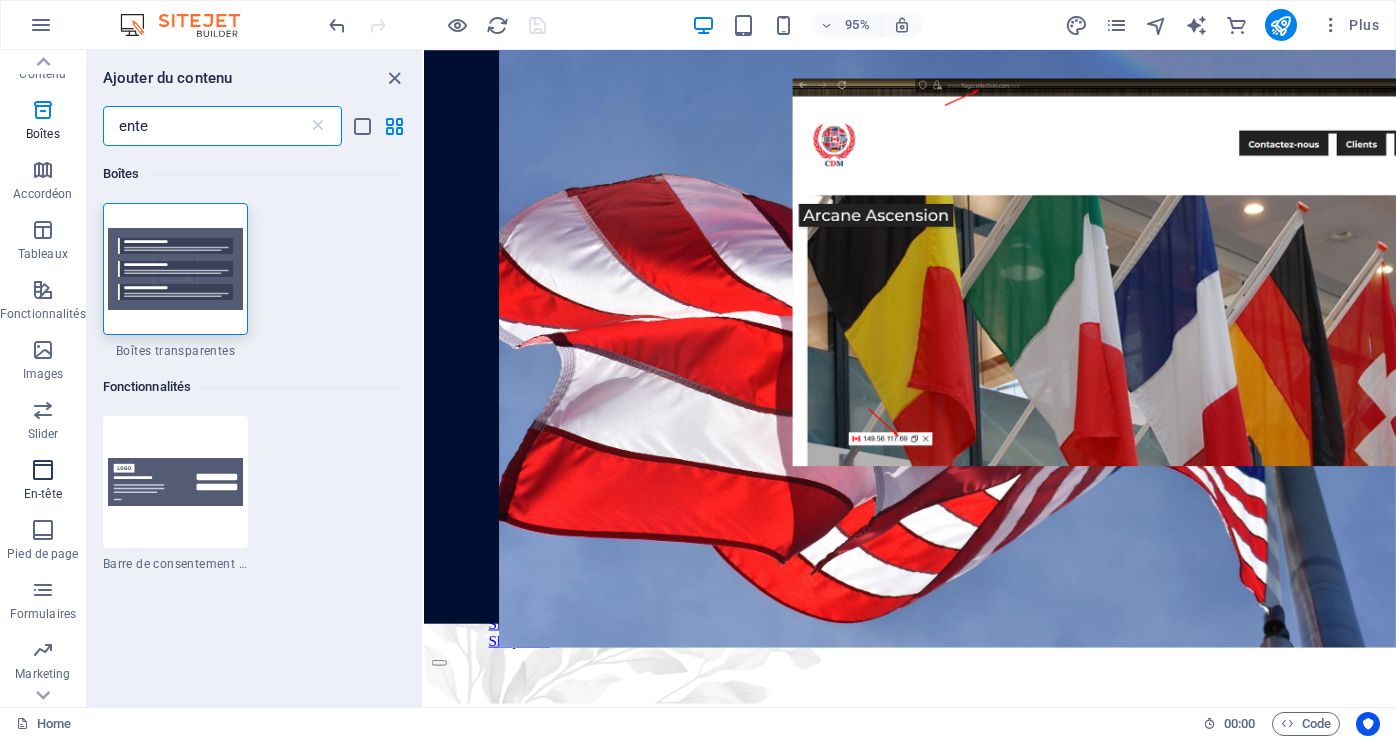 type on "ente" 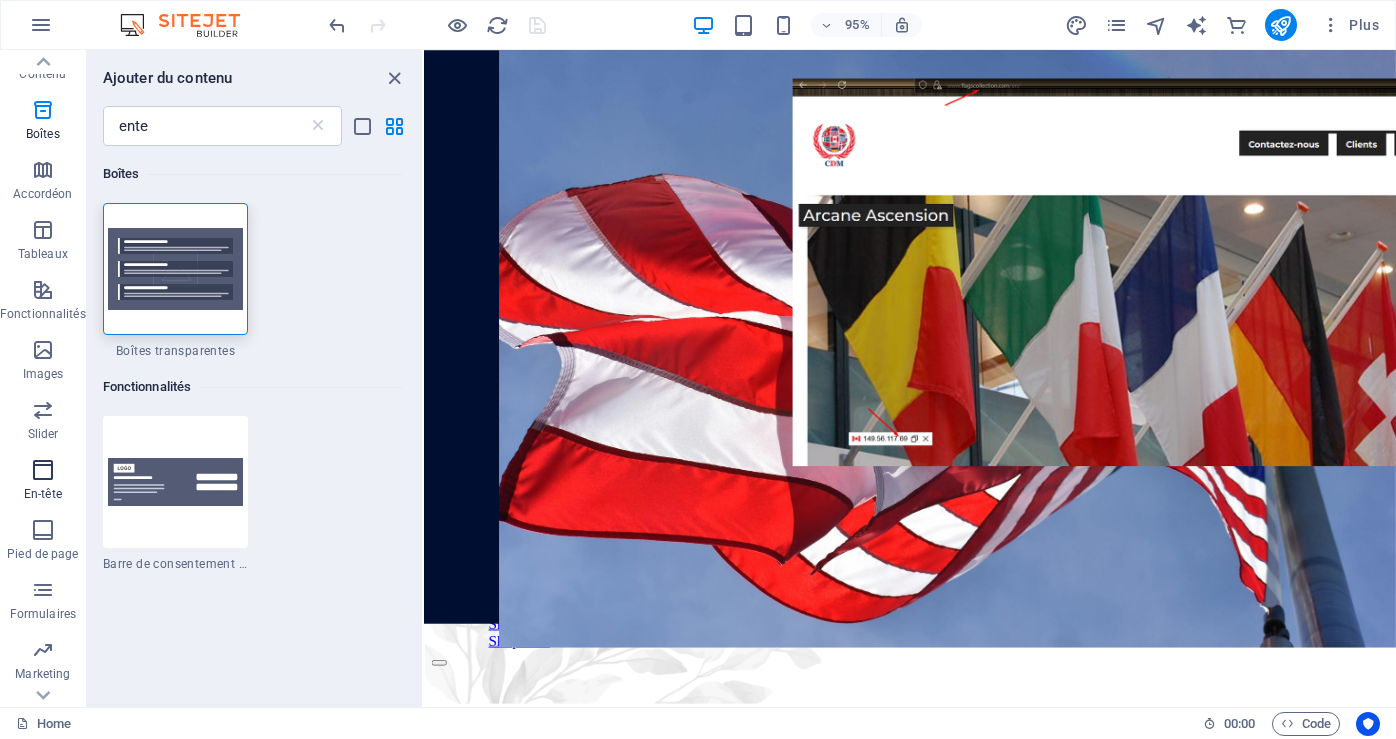 click at bounding box center (43, 470) 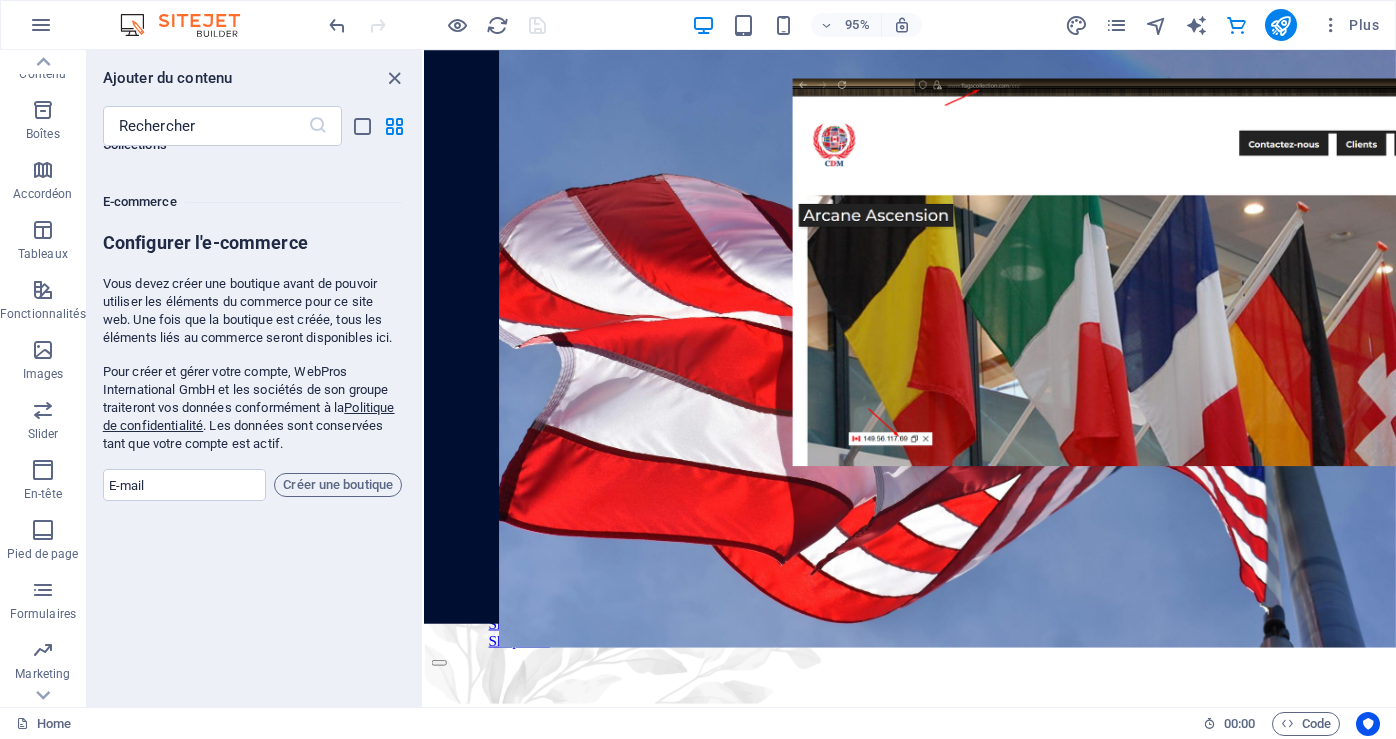 scroll, scrollTop: 19242, scrollLeft: 0, axis: vertical 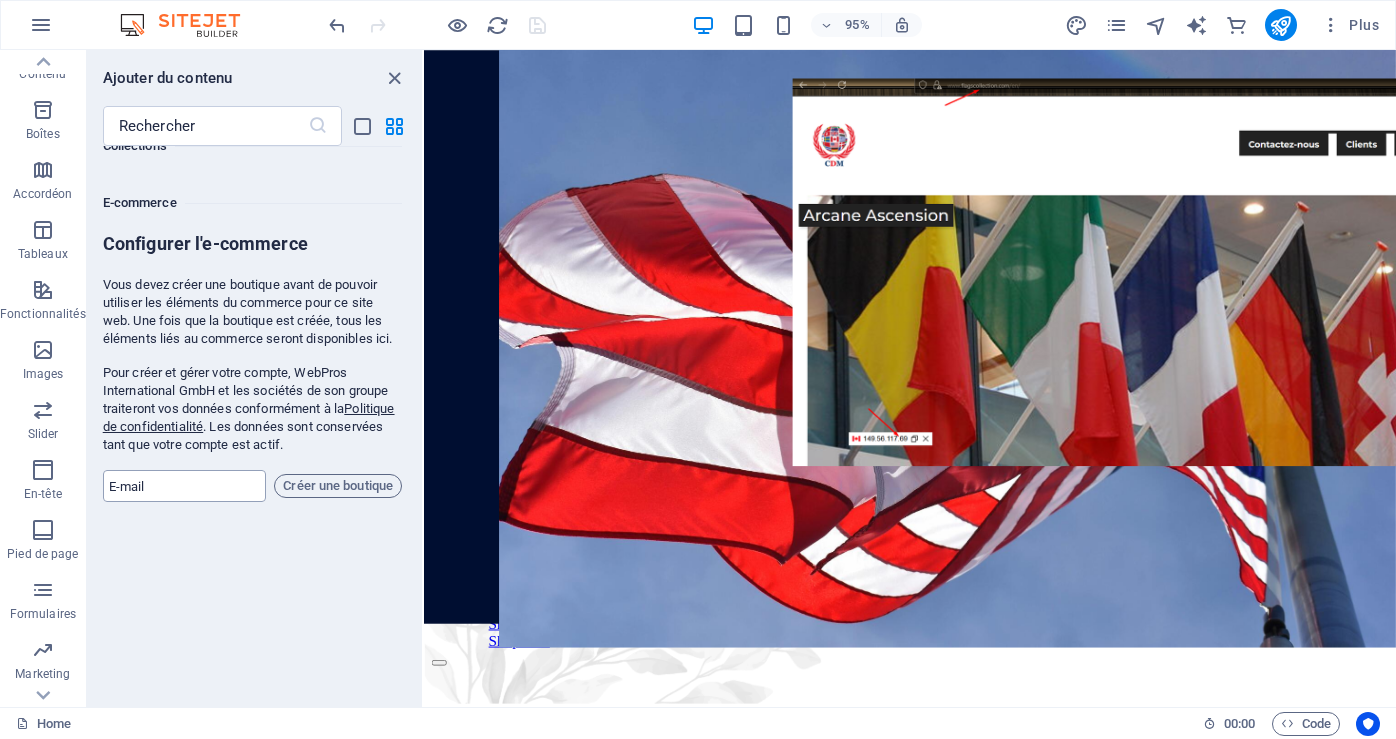 click at bounding box center (185, 486) 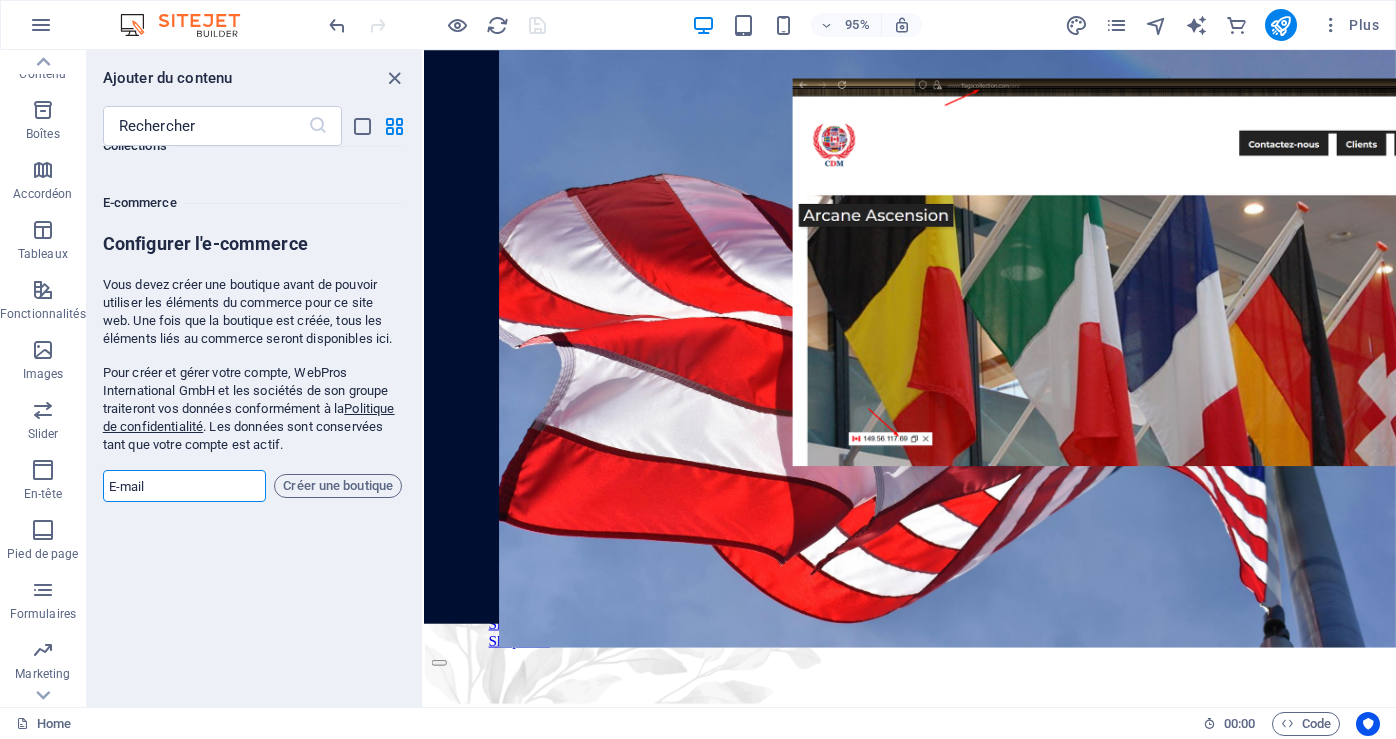 type on "info@flagscollection.com" 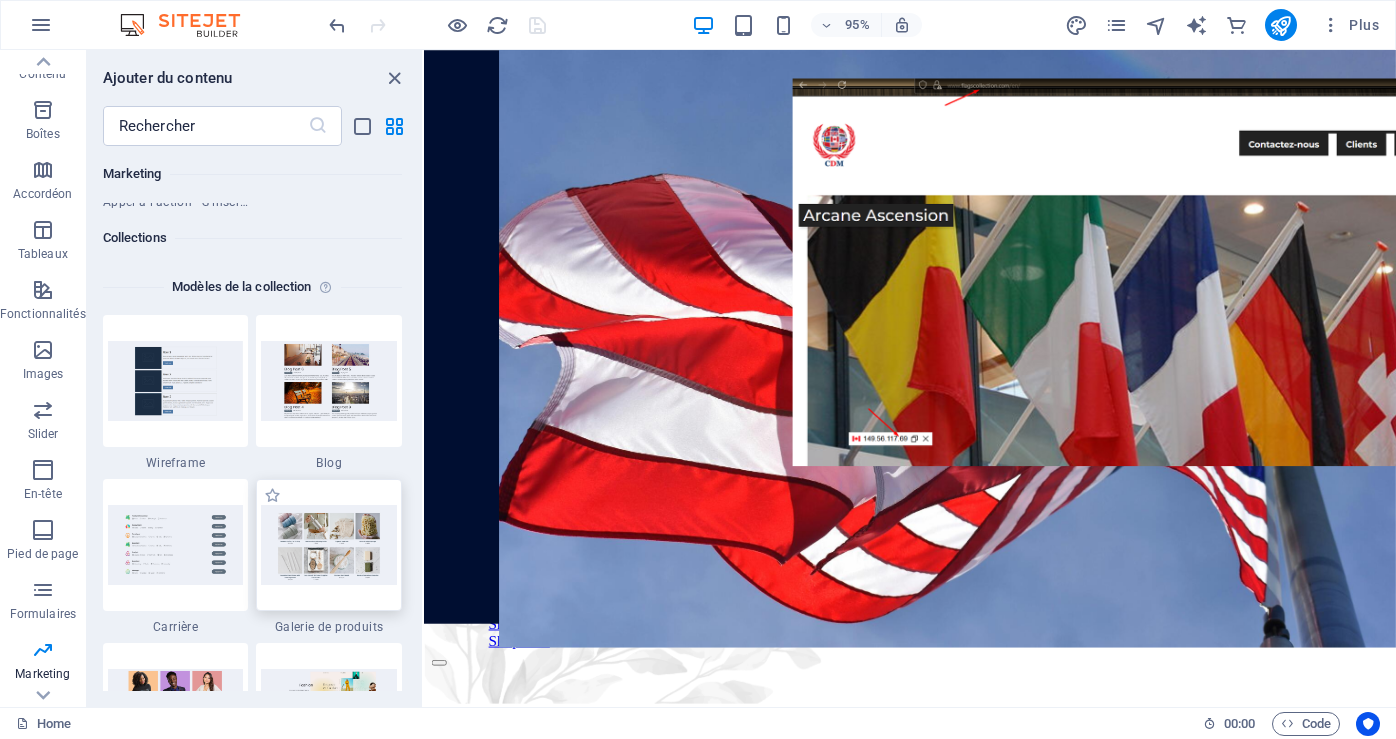 scroll, scrollTop: 17842, scrollLeft: 0, axis: vertical 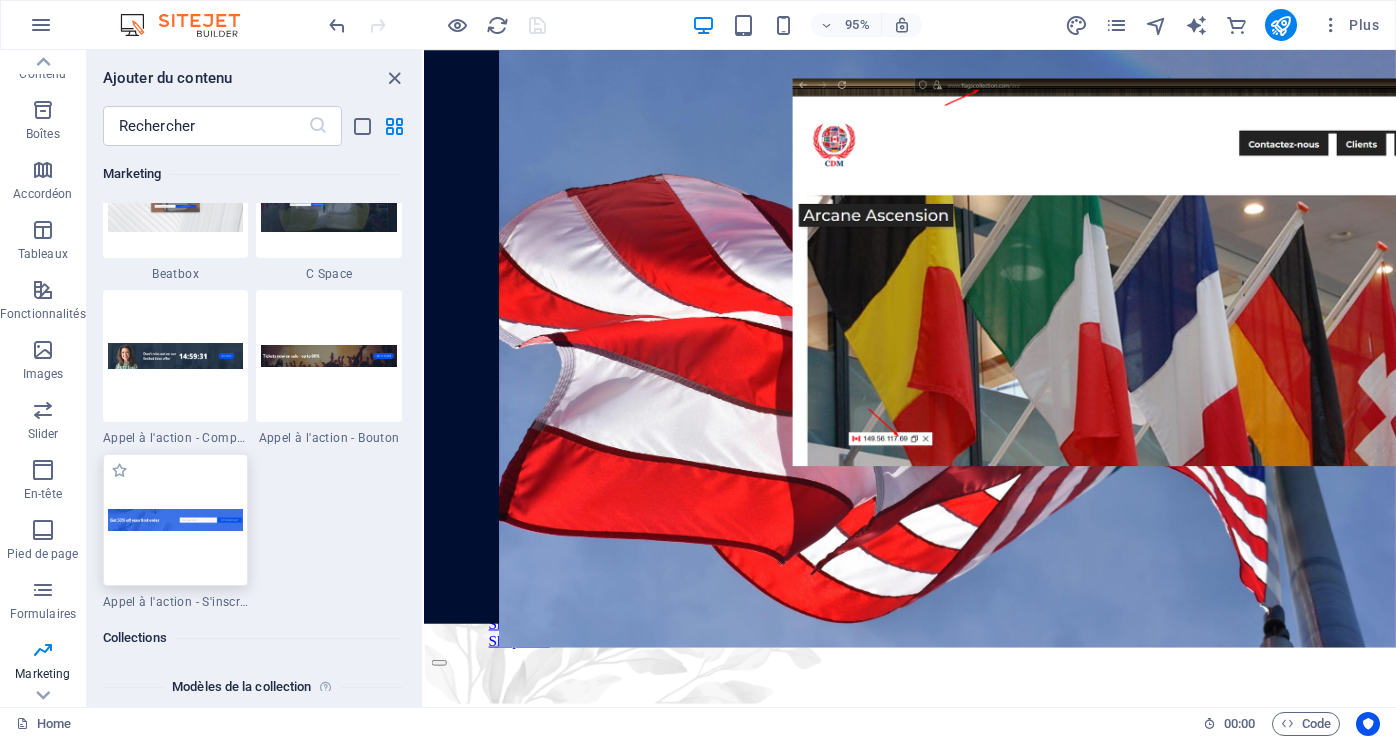 click at bounding box center (176, 519) 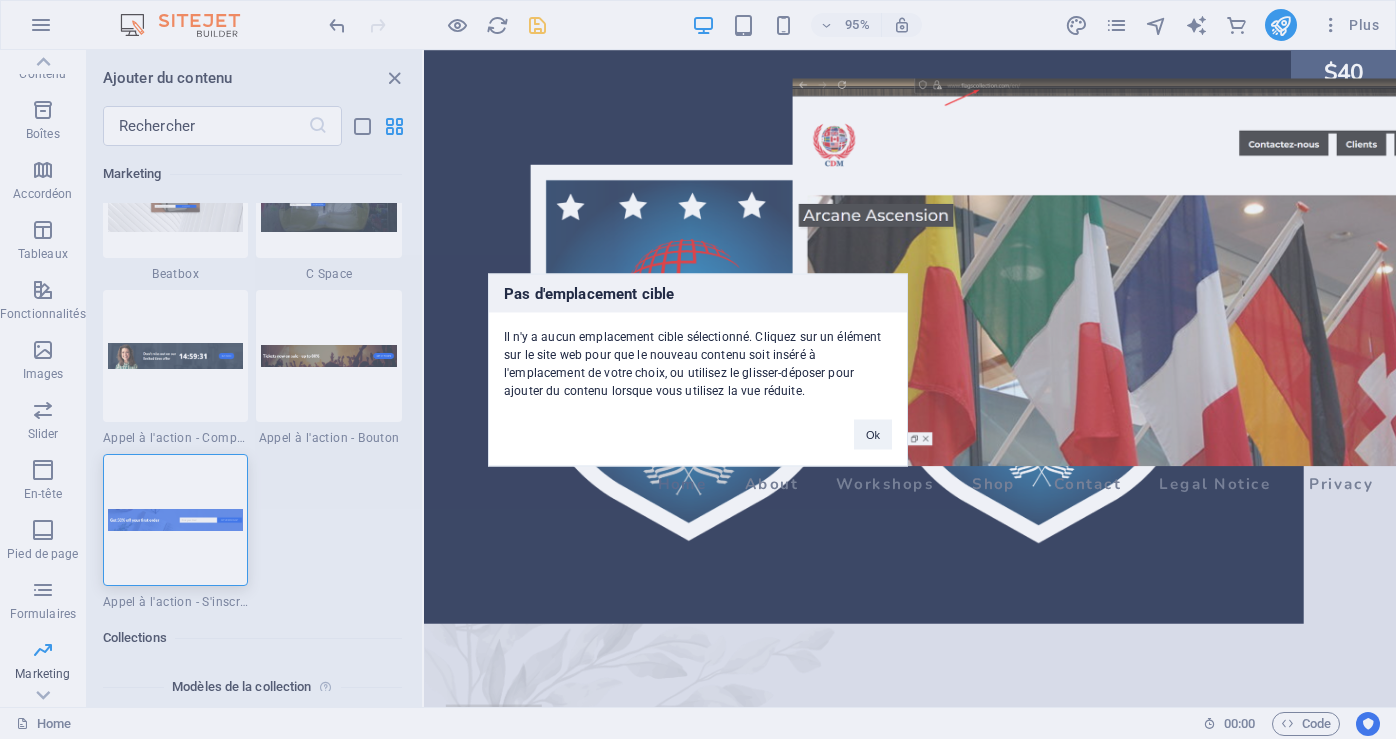 click on "Pas d'emplacement cible Il n'y a aucun emplacement cible sélectionné. Cliquez sur un élément sur le site web pour que le nouveau contenu soit inséré à l'emplacement de votre choix, ou utilisez le glisser-déposer pour ajouter du contenu lorsque vous utilisez la vue réduite. Ok" at bounding box center [698, 369] 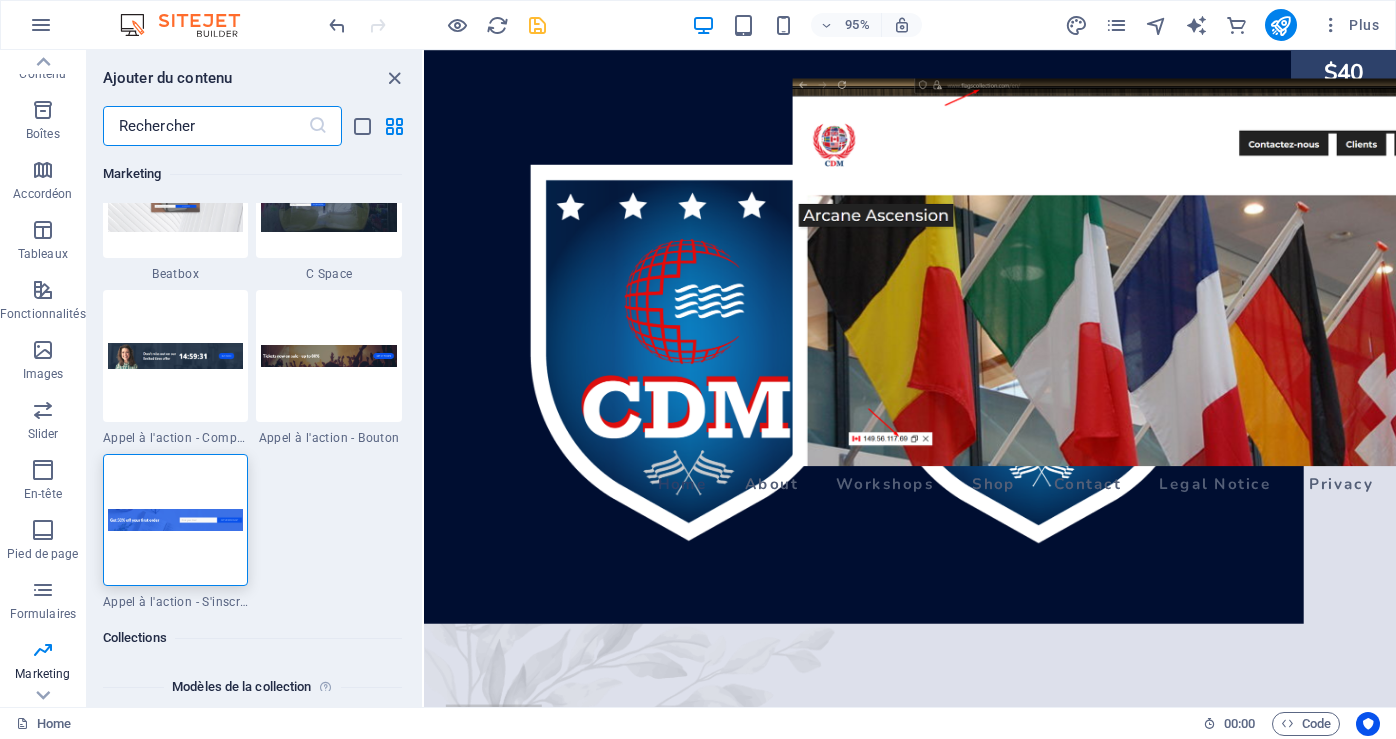 click at bounding box center (205, 126) 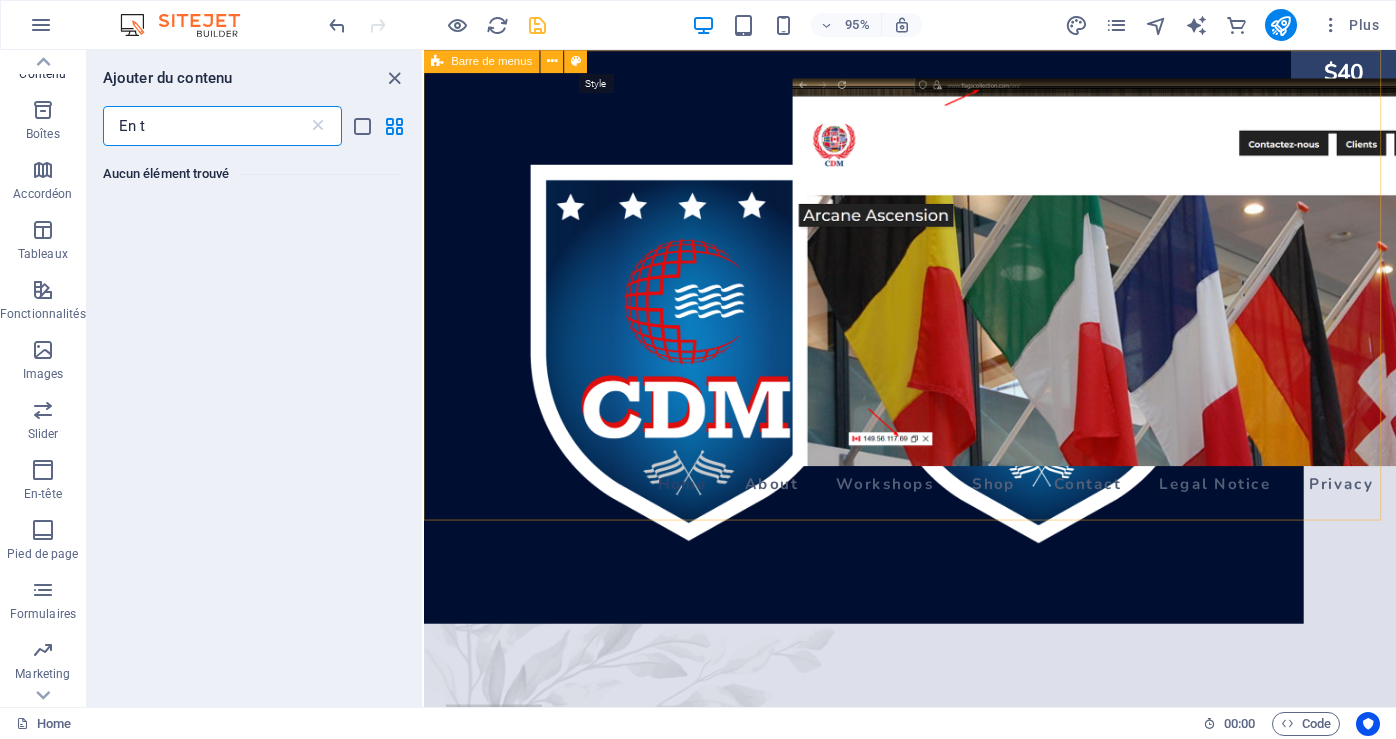 scroll, scrollTop: 0, scrollLeft: 0, axis: both 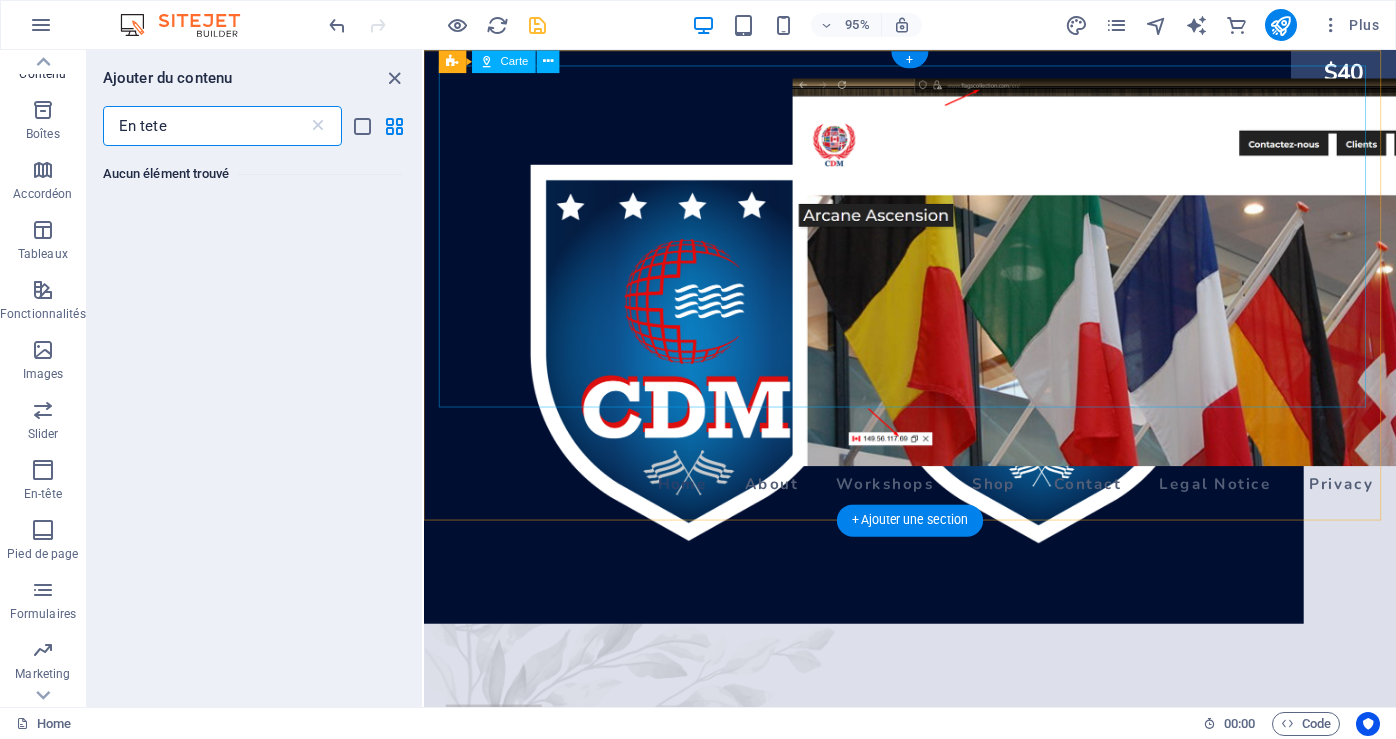 type on "En tete" 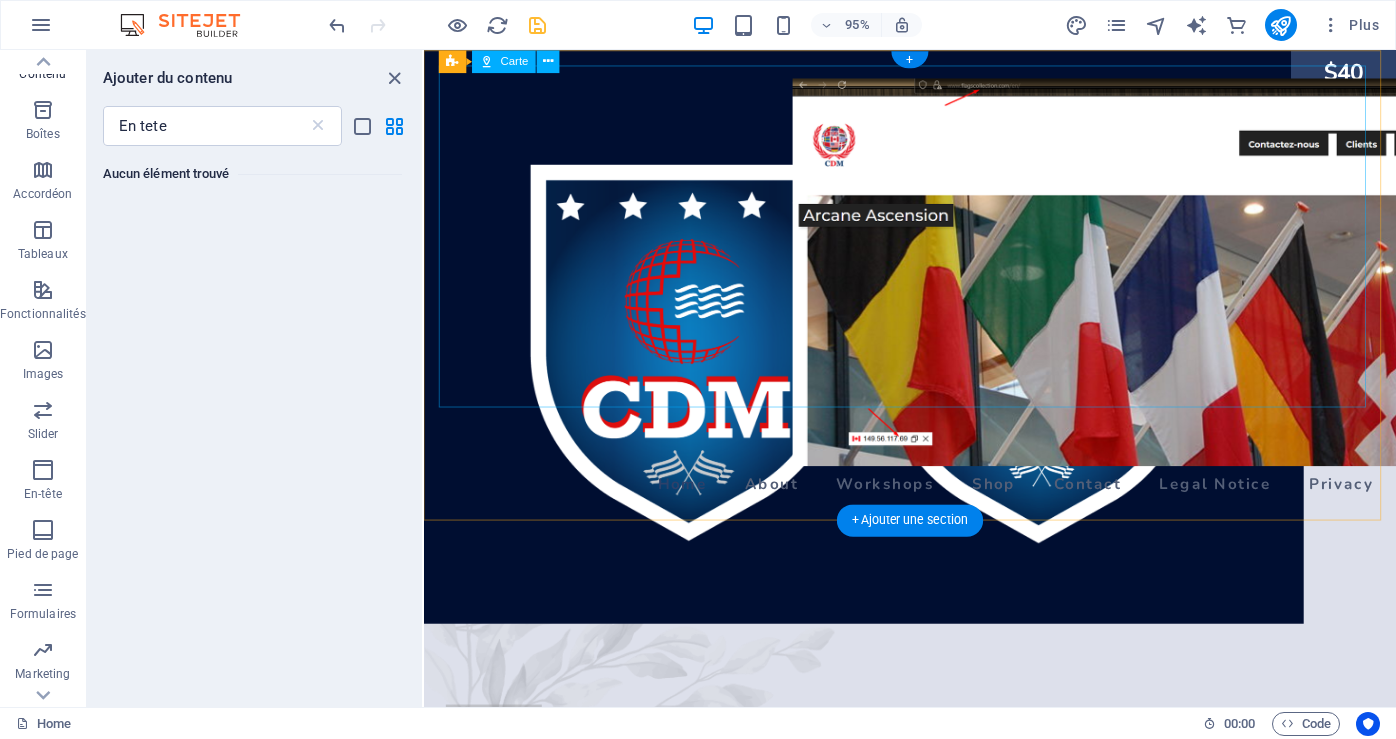 click at bounding box center (935, 246) 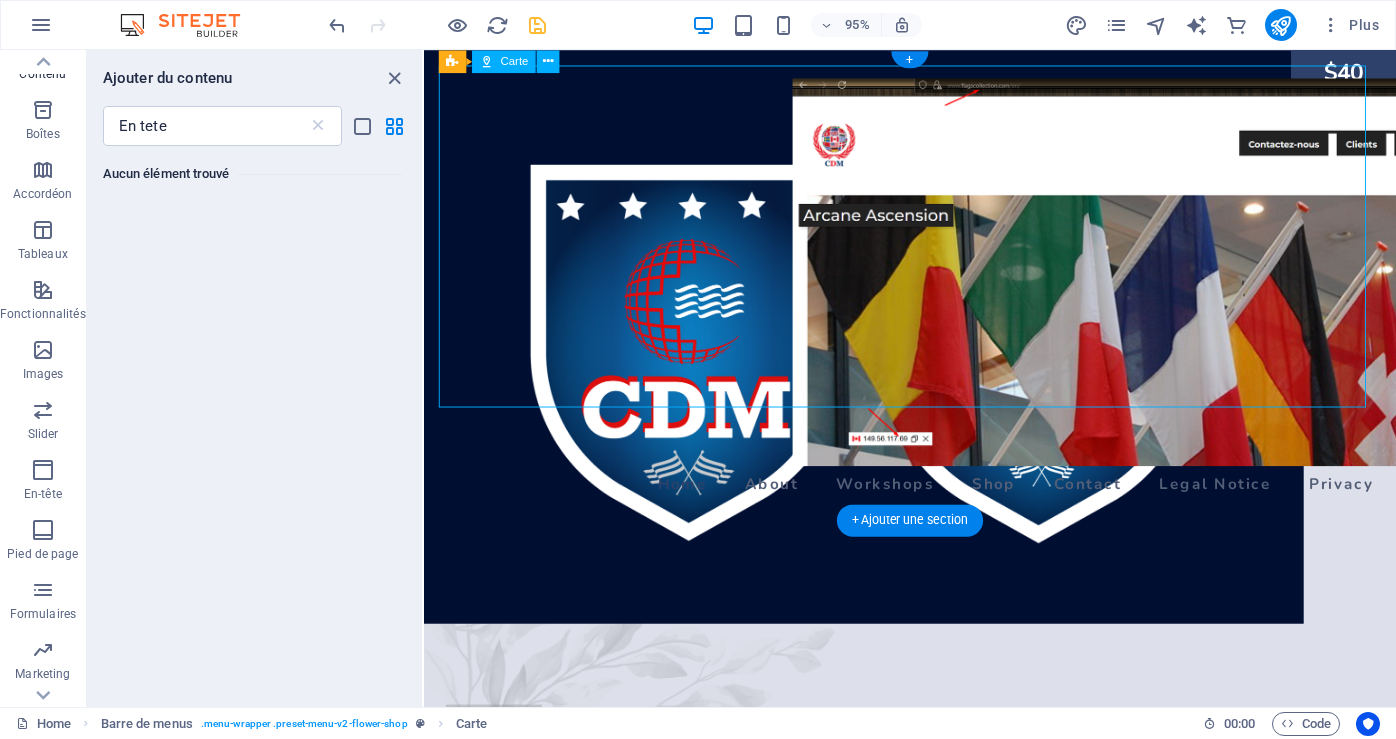 click at bounding box center (935, 246) 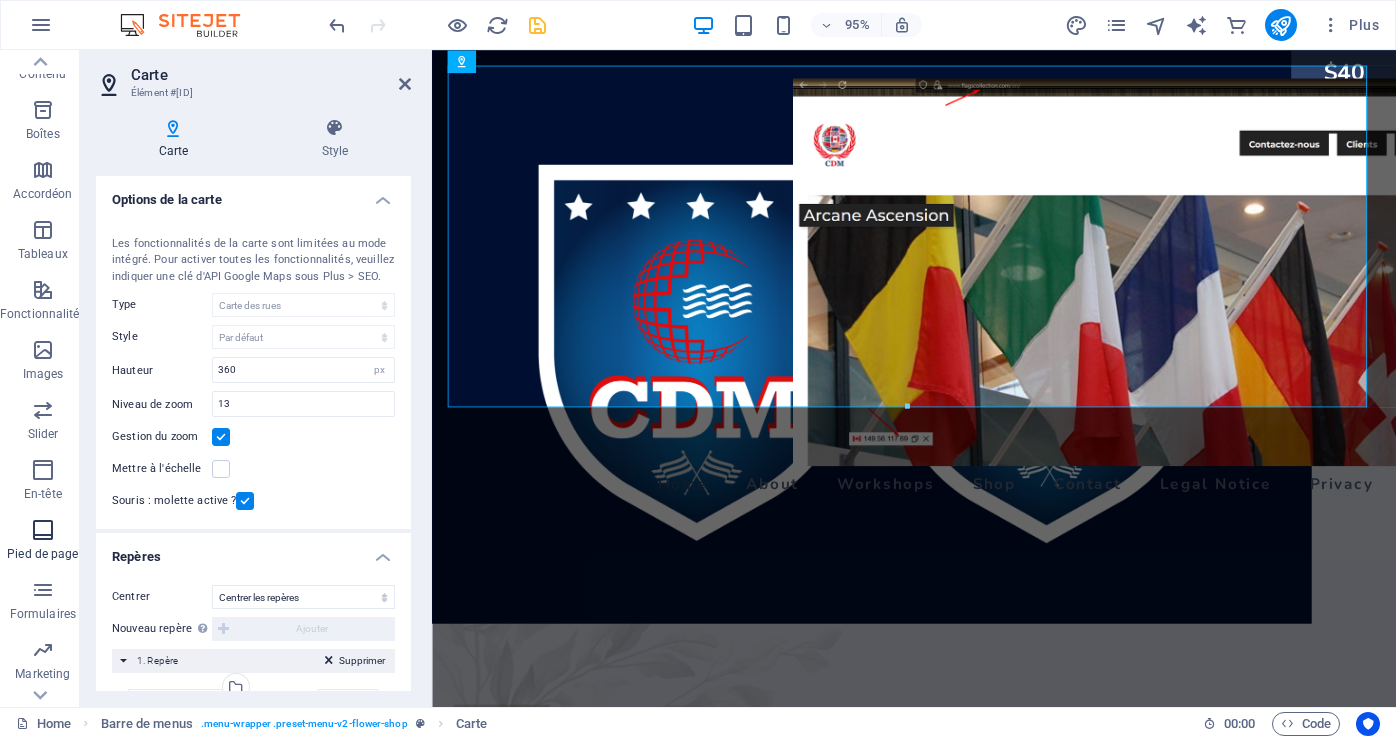 click on "Pied de page" at bounding box center (43, 542) 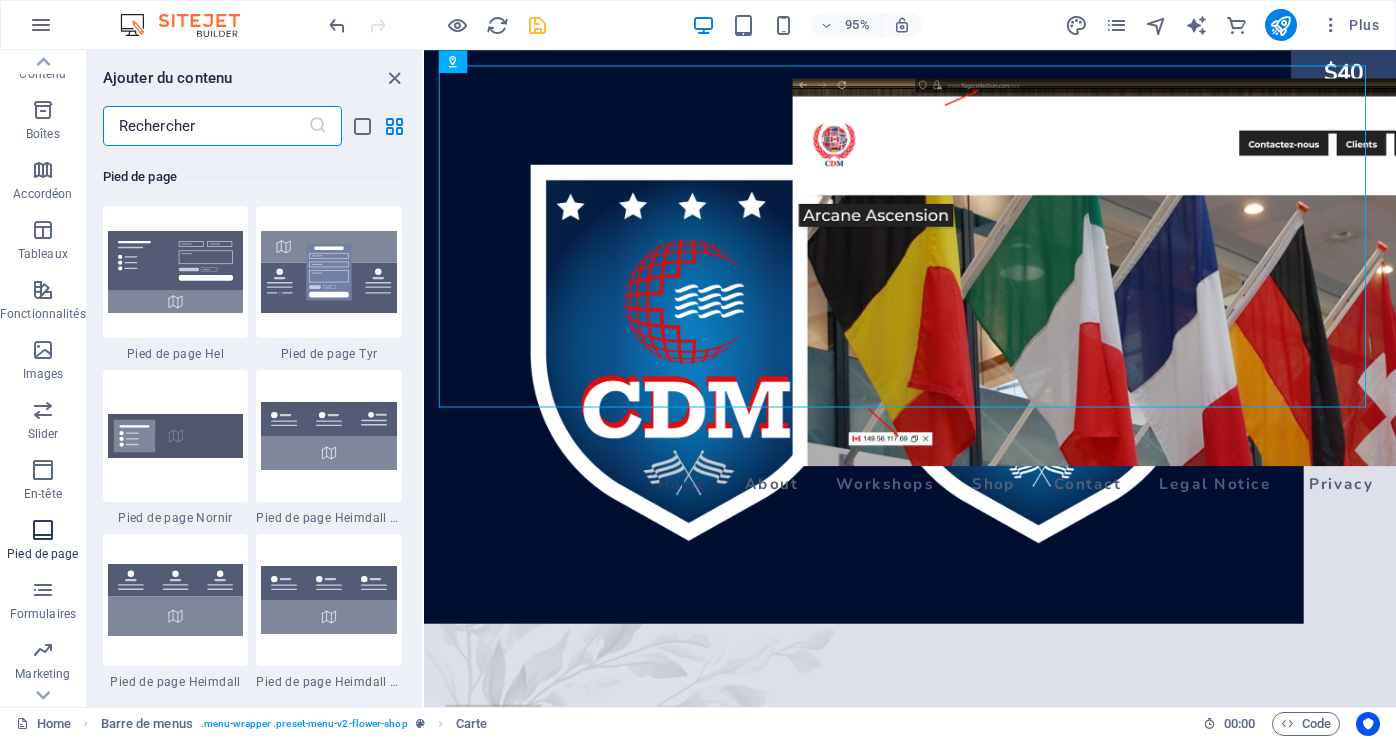 scroll, scrollTop: 13239, scrollLeft: 0, axis: vertical 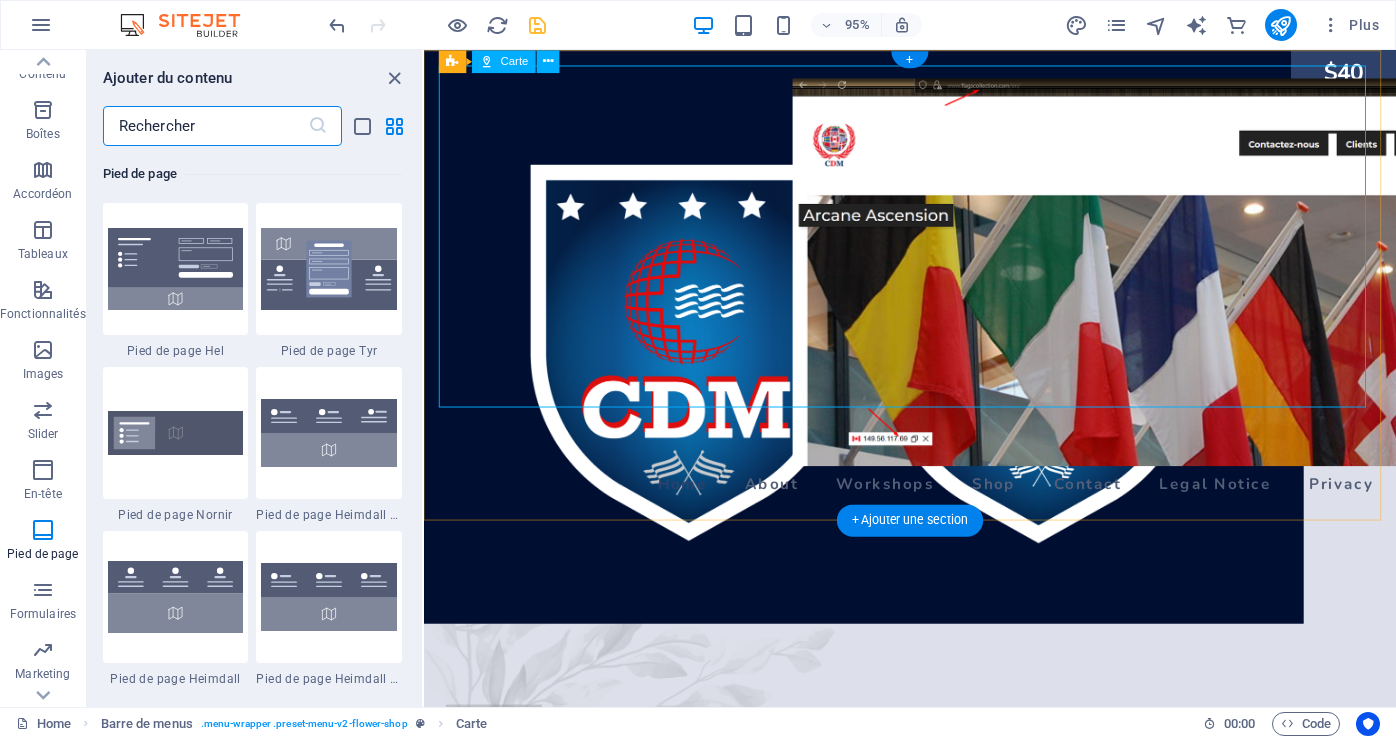 click at bounding box center (935, 246) 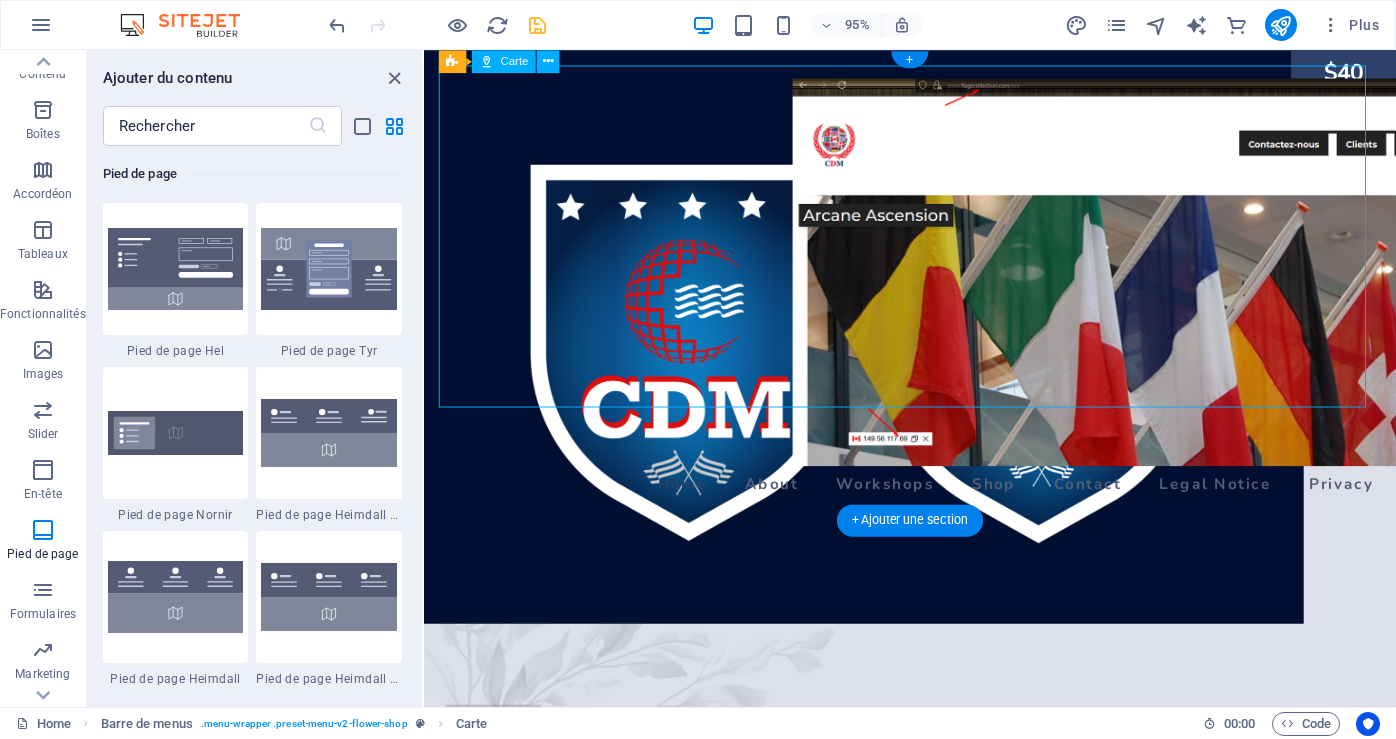 drag, startPoint x: 1005, startPoint y: 241, endPoint x: 979, endPoint y: 351, distance: 113.03097 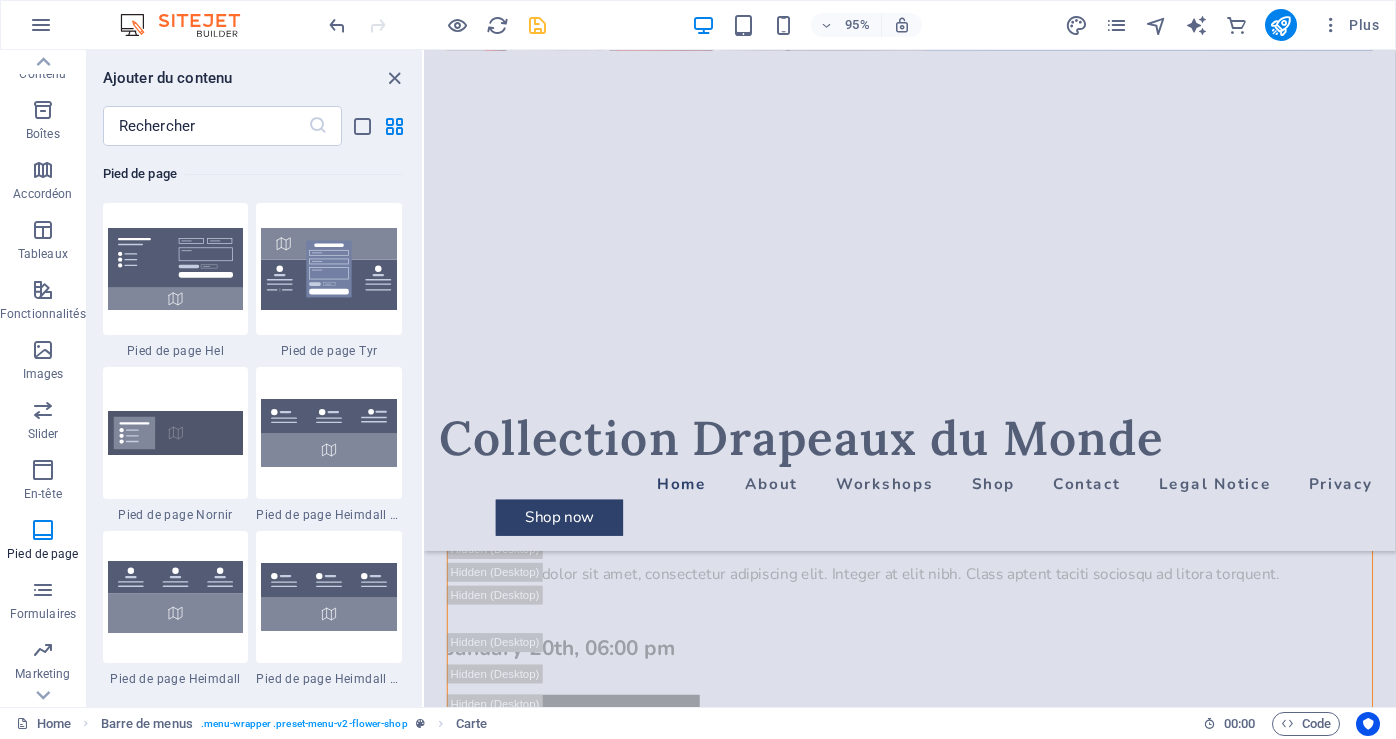 scroll, scrollTop: 7713, scrollLeft: 0, axis: vertical 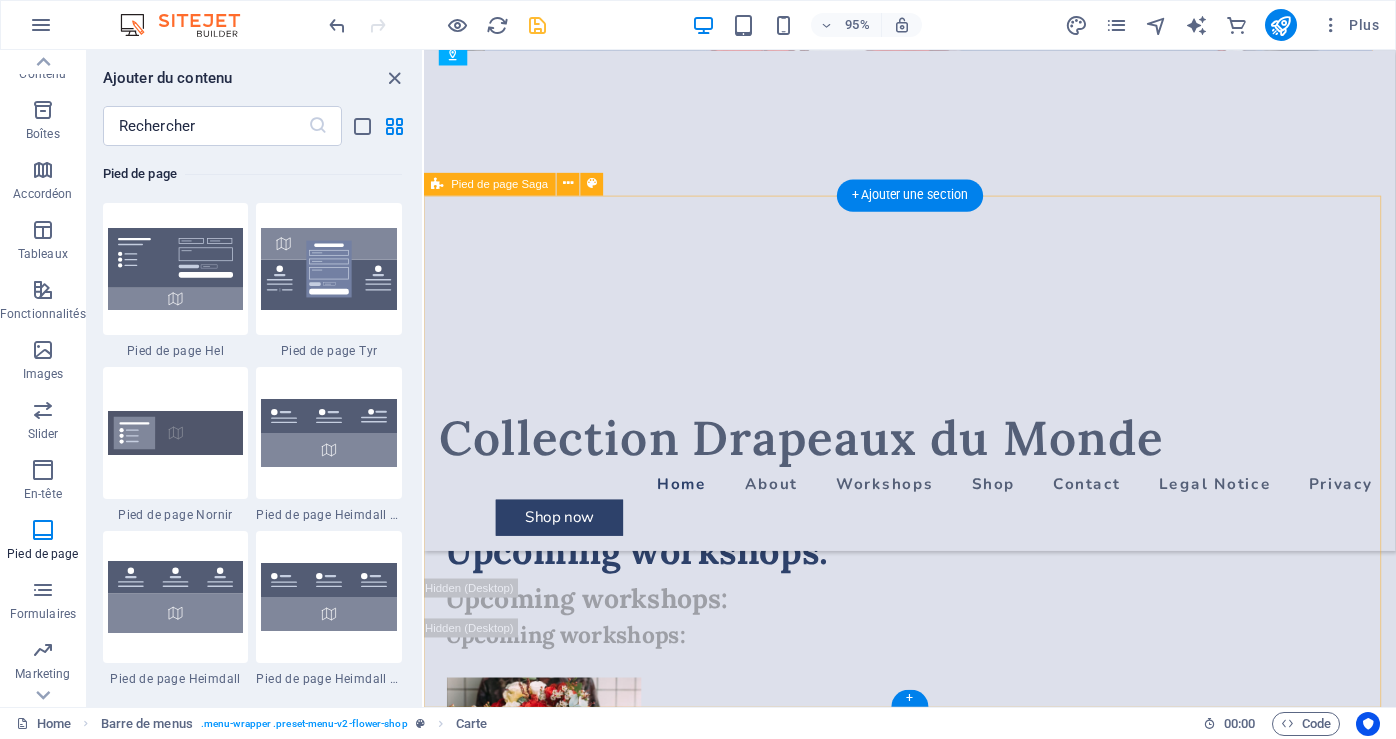 click on "Opening Hours Monday:       [TIME] – [TIME] Tuesday to Saturday:   [TIME] – [TIME] [NUMBER] [STREET] ,  [CITY] ,  [POSTAL_CODE] [EMAIL] [PHONE]" at bounding box center (935, 7296) 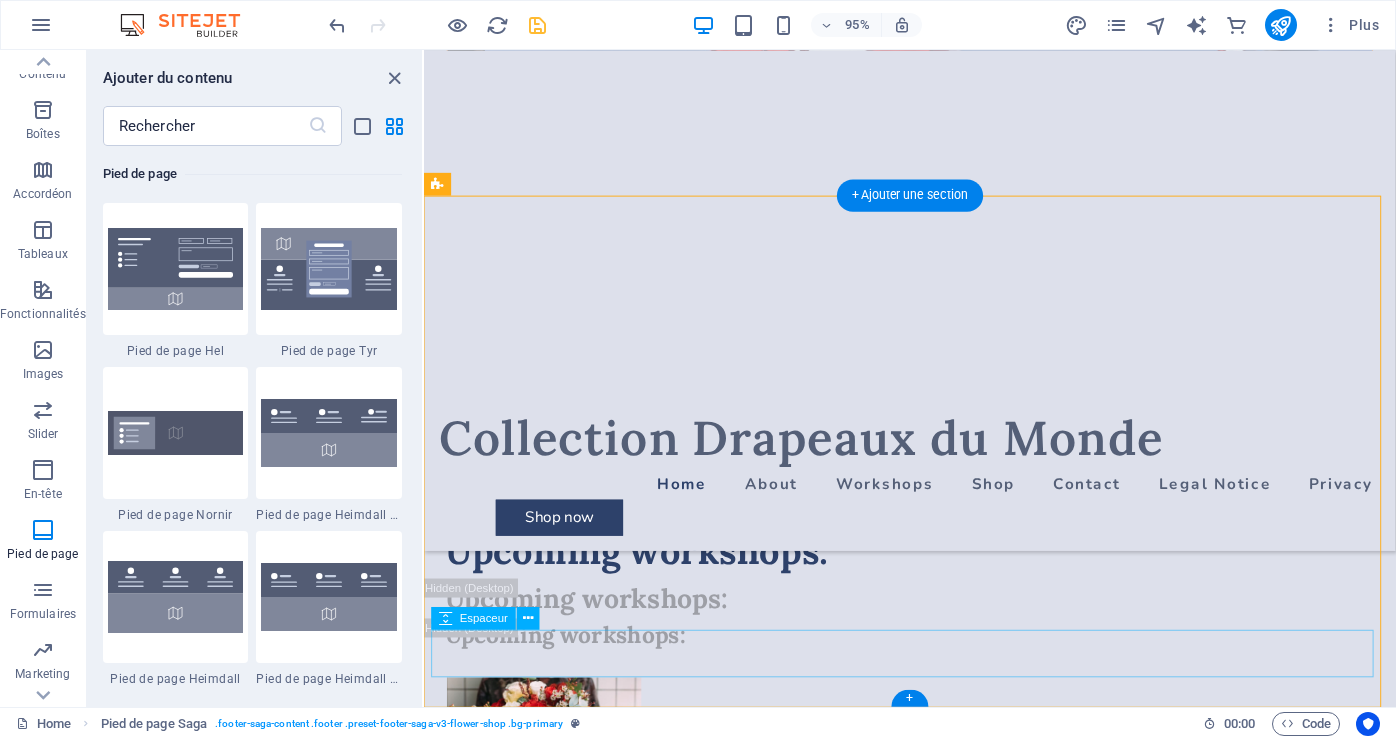 click at bounding box center (935, 8139) 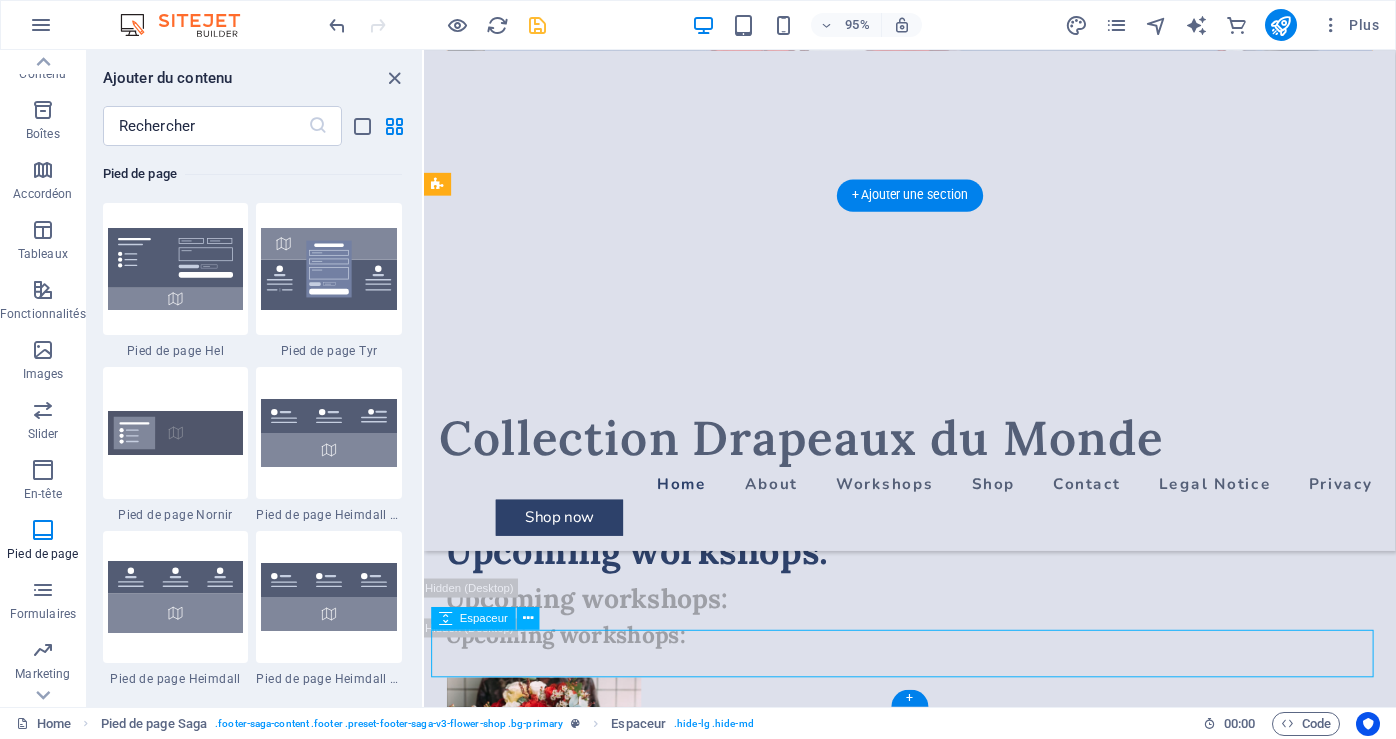click at bounding box center [935, 8139] 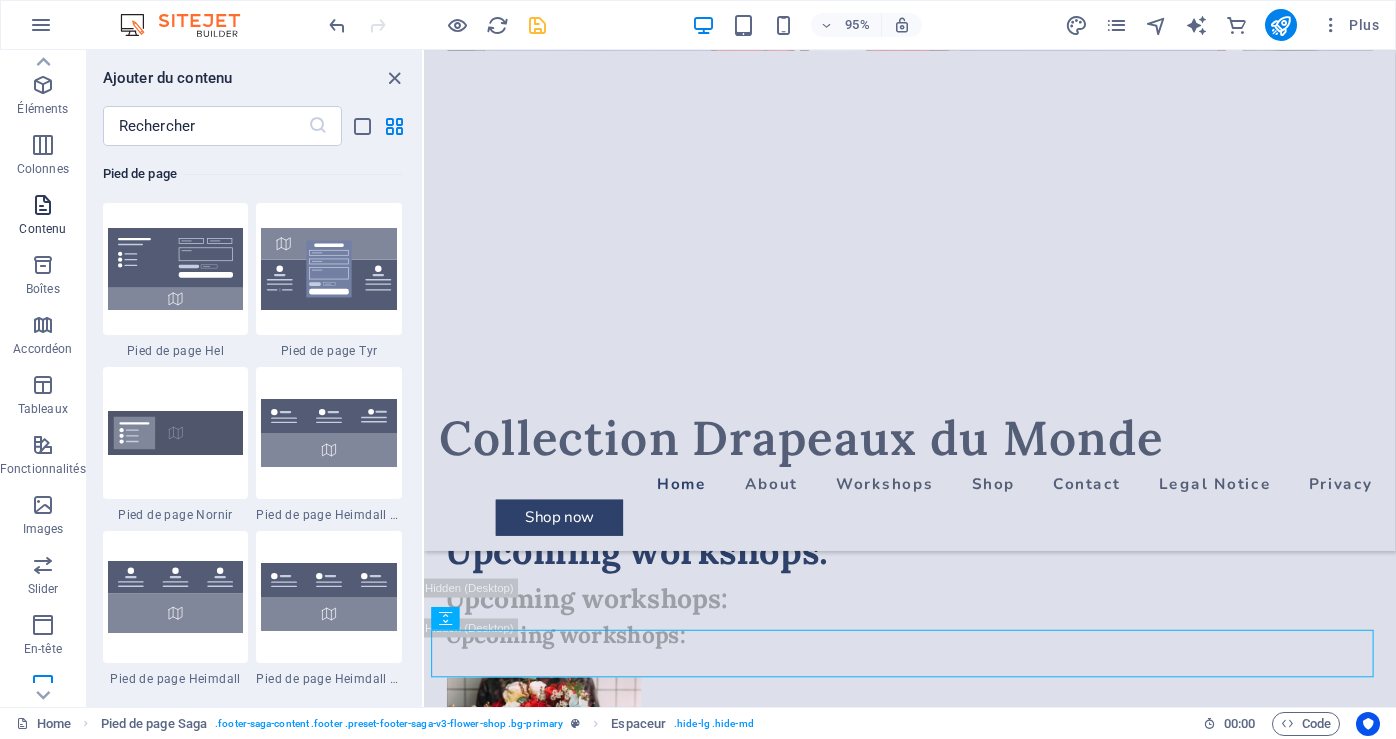 scroll, scrollTop: 0, scrollLeft: 0, axis: both 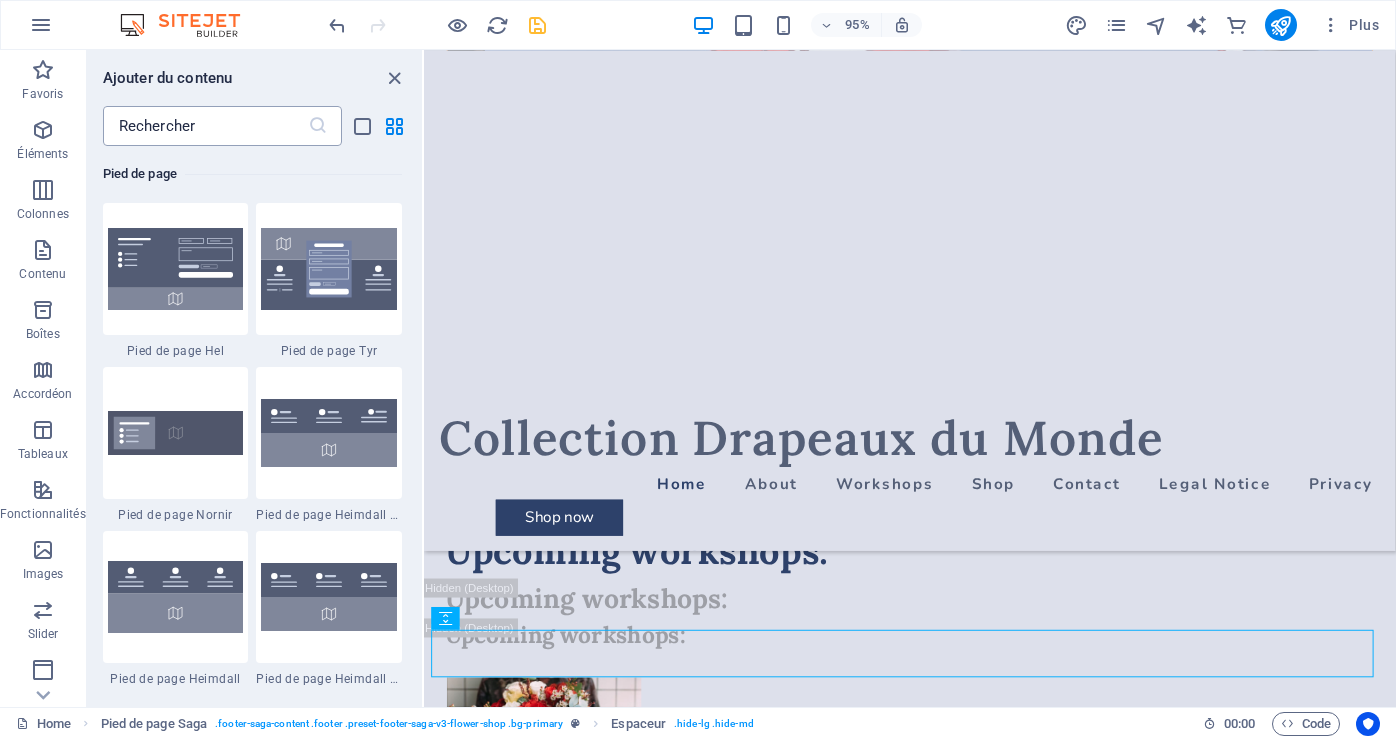 click at bounding box center (205, 126) 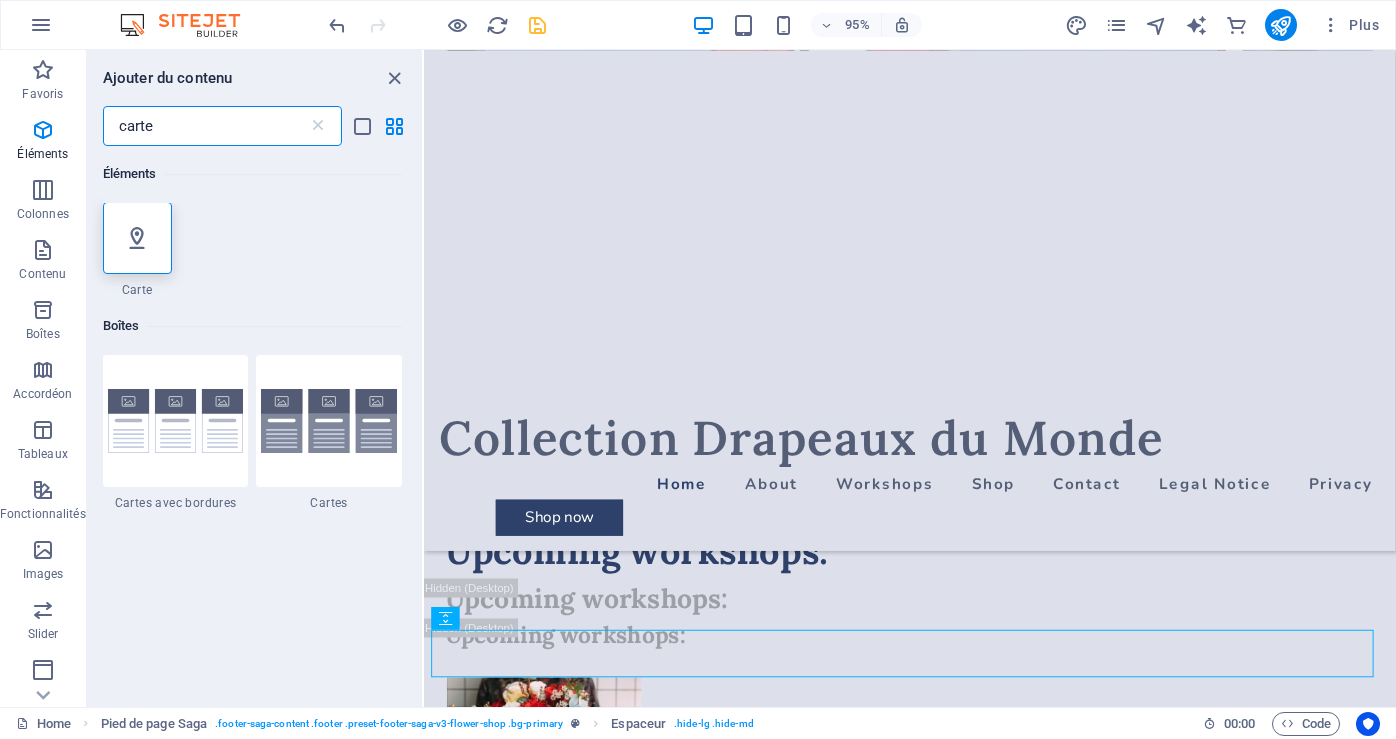 scroll, scrollTop: 0, scrollLeft: 0, axis: both 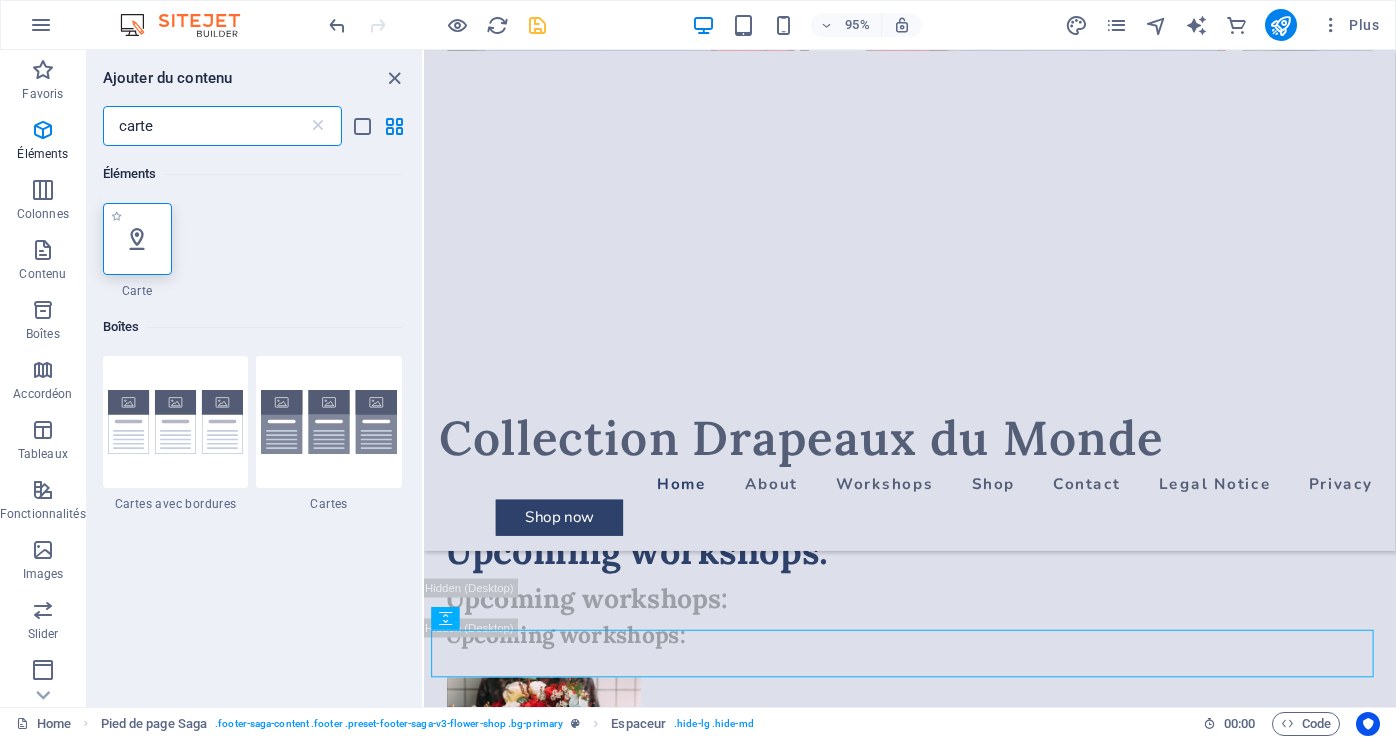 type on "carte" 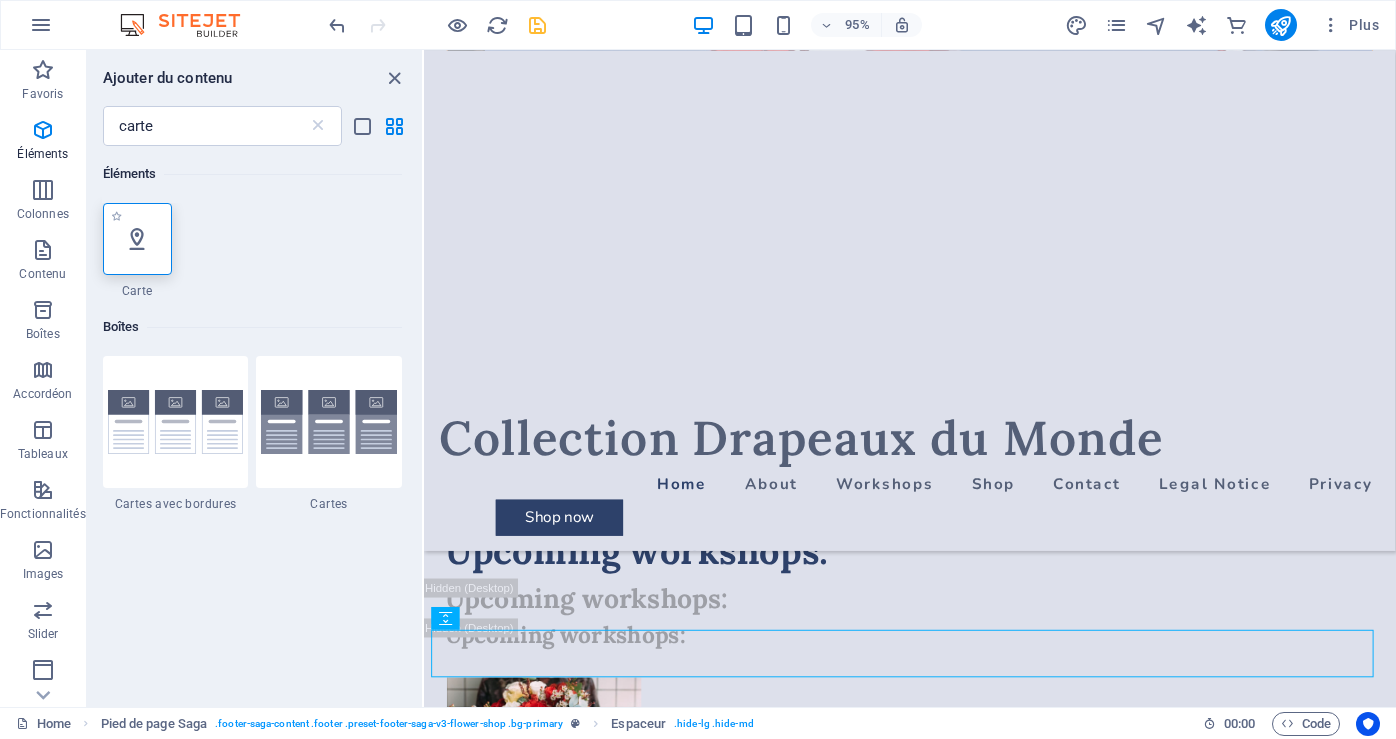 click at bounding box center (137, 239) 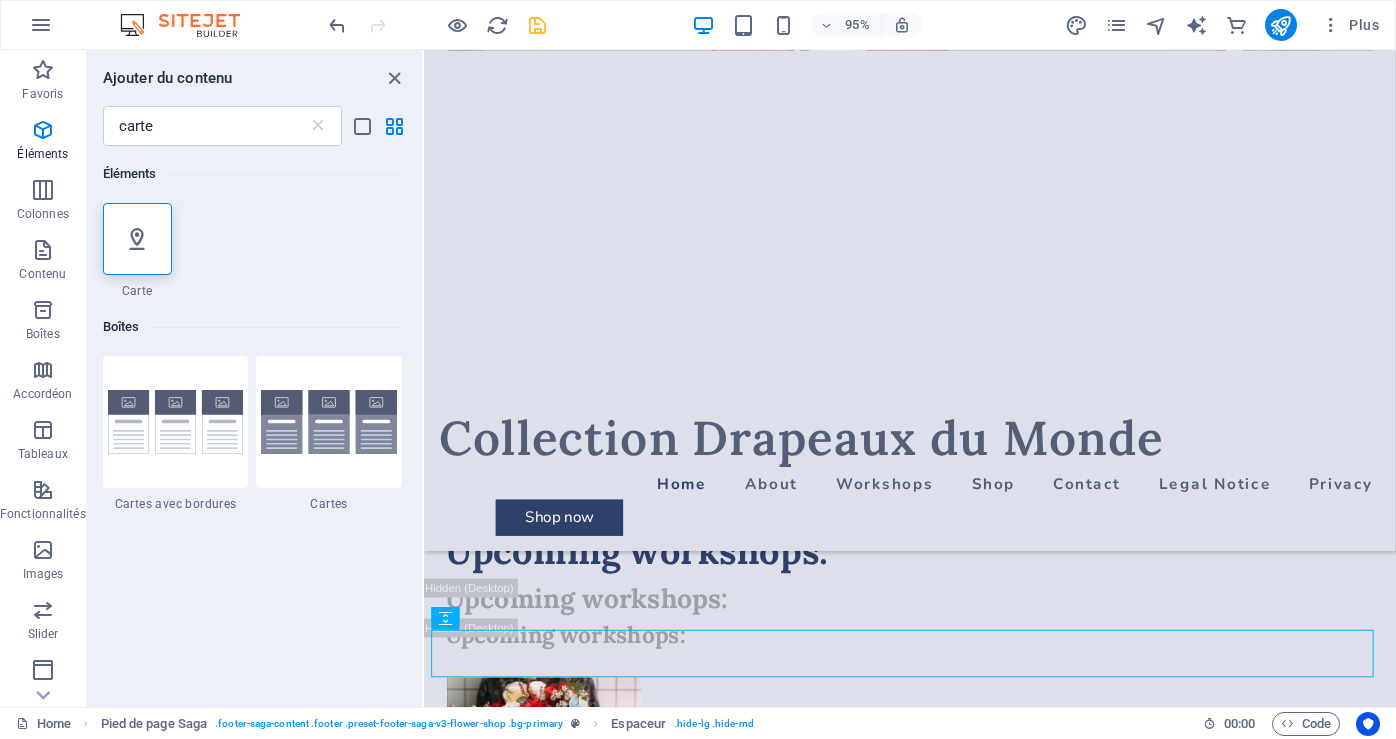 select on "1" 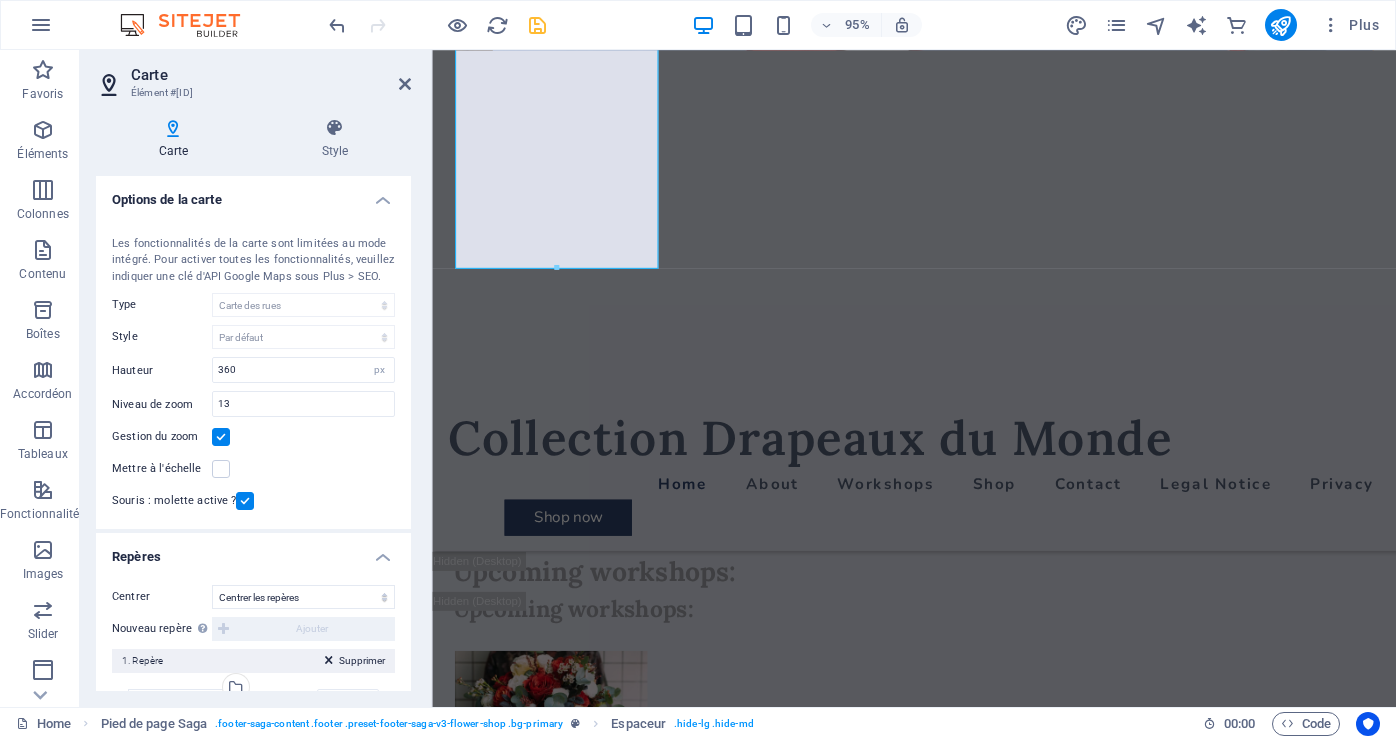 scroll, scrollTop: 8055, scrollLeft: 0, axis: vertical 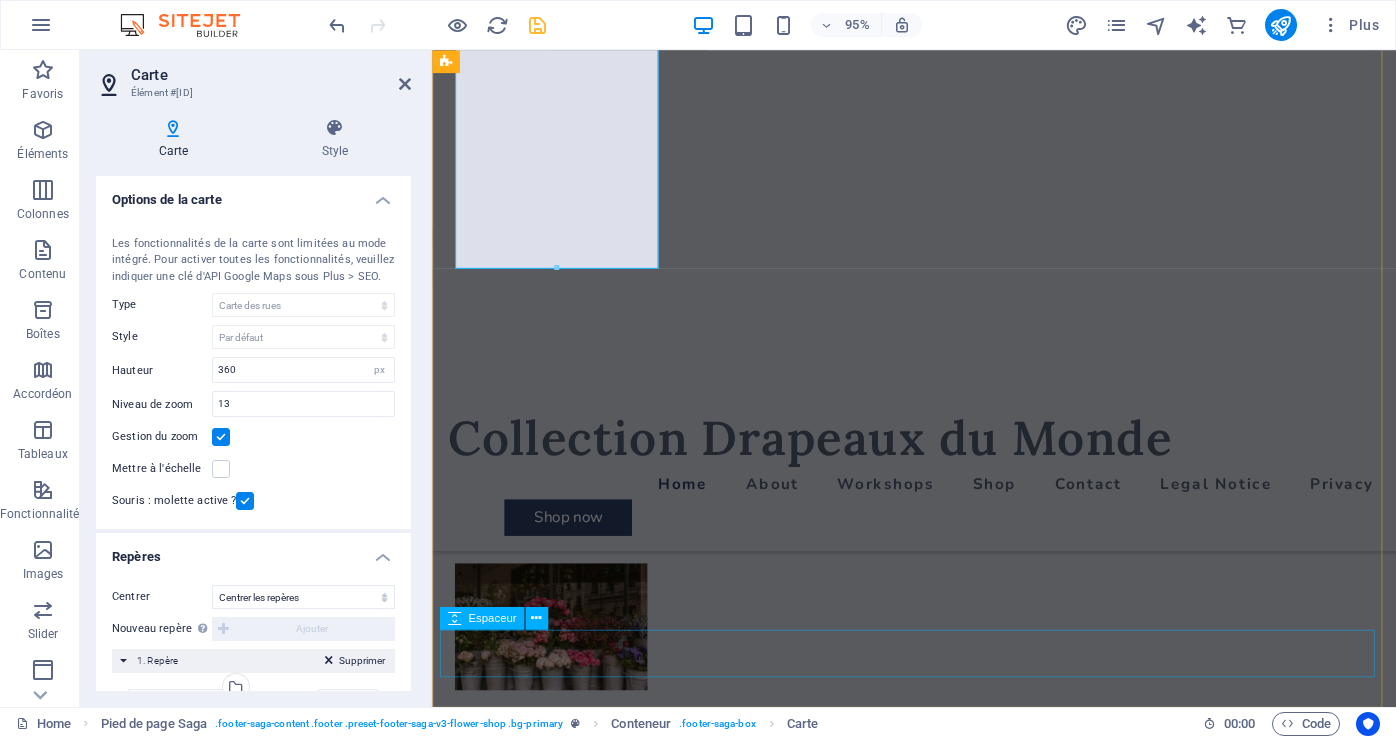 click at bounding box center (939, 8116) 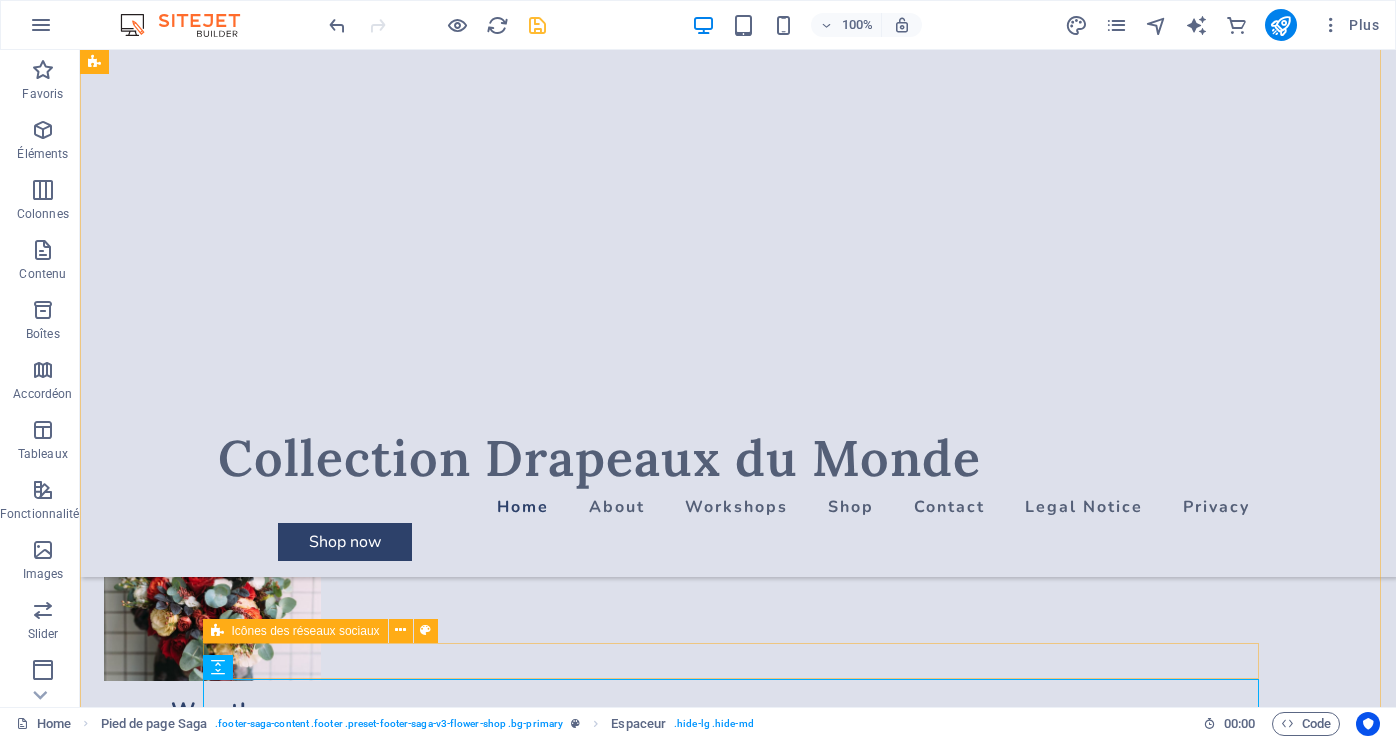 scroll, scrollTop: 8166, scrollLeft: 0, axis: vertical 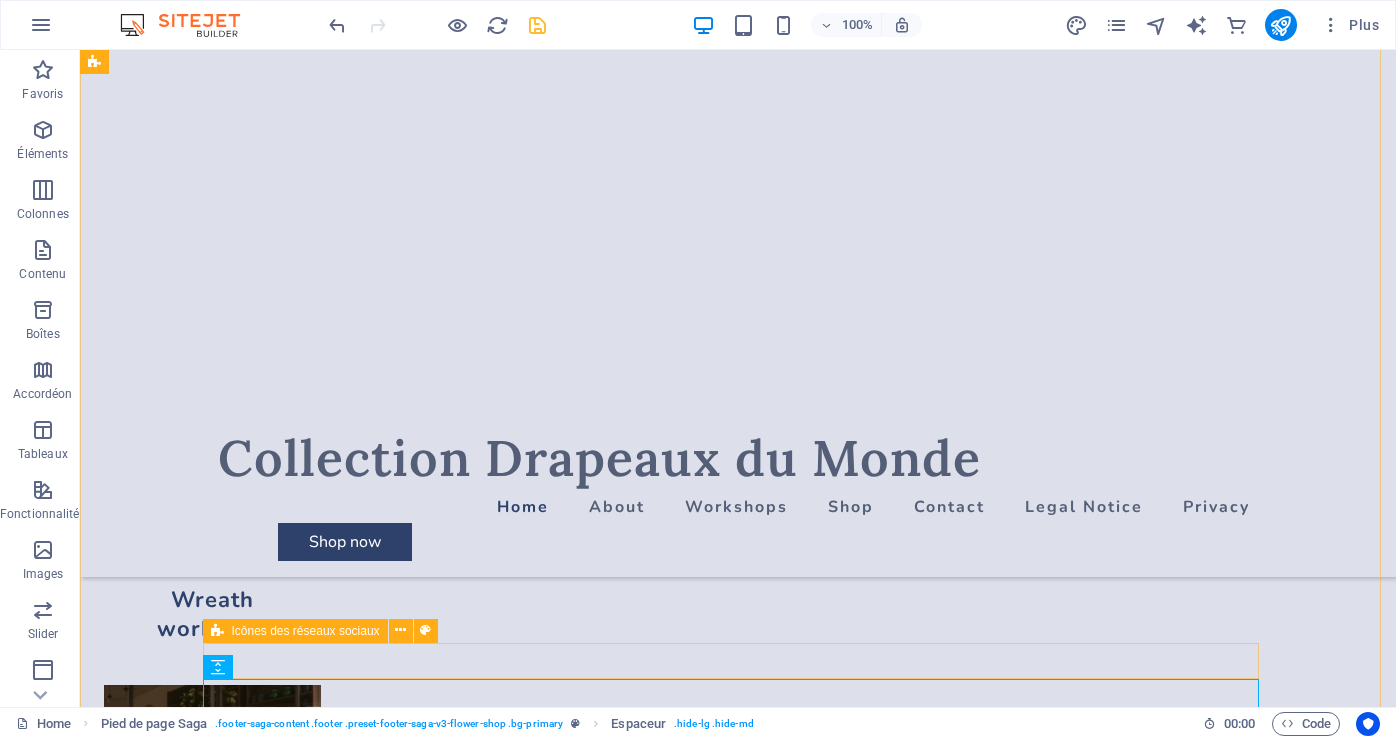 click at bounding box center (616, 8520) 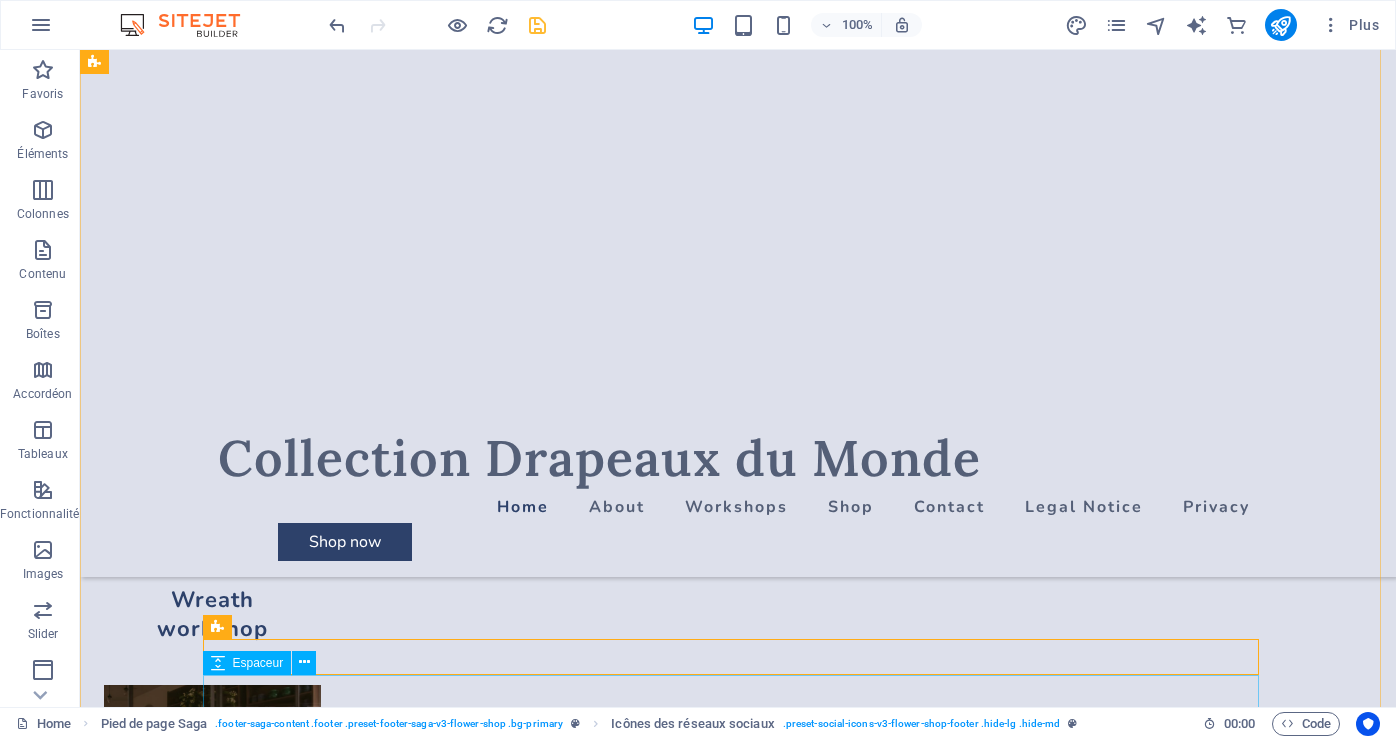 scroll, scrollTop: 8220, scrollLeft: 0, axis: vertical 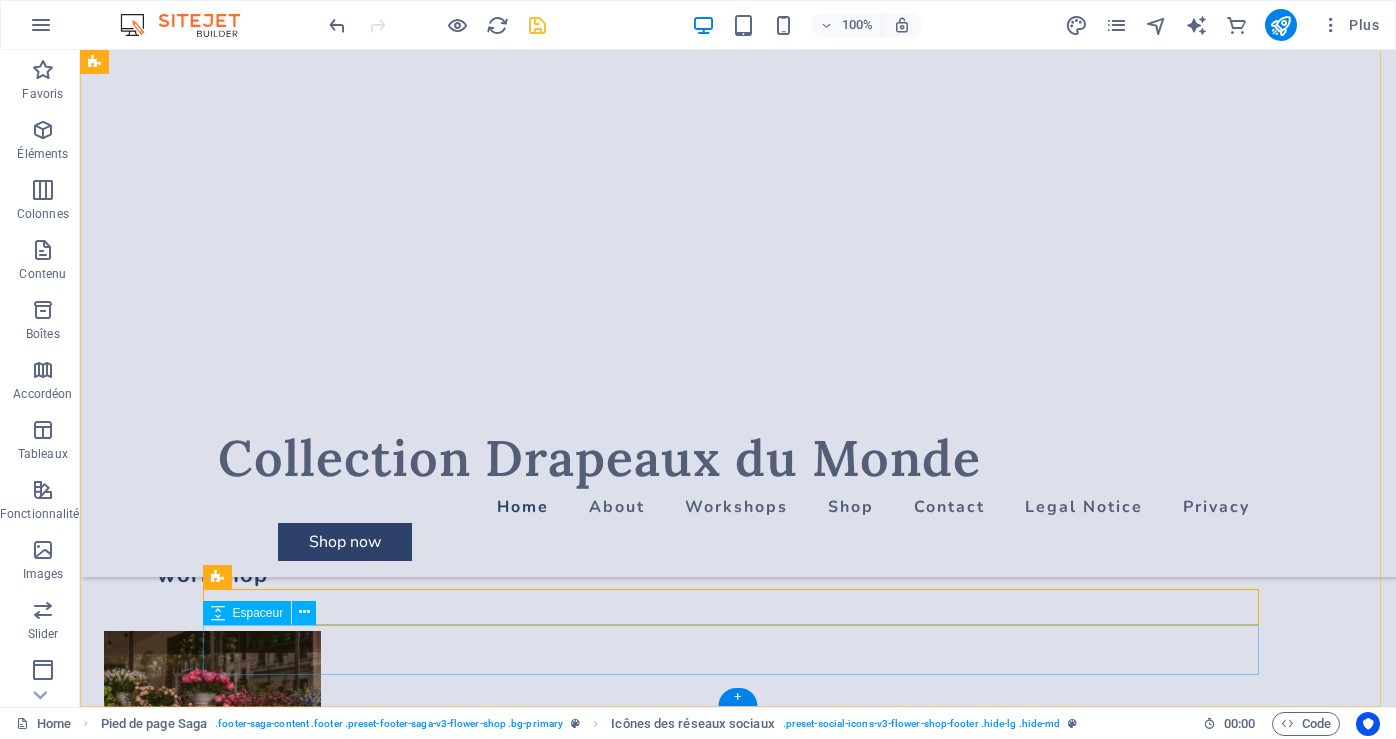 click at bounding box center [616, 8379] 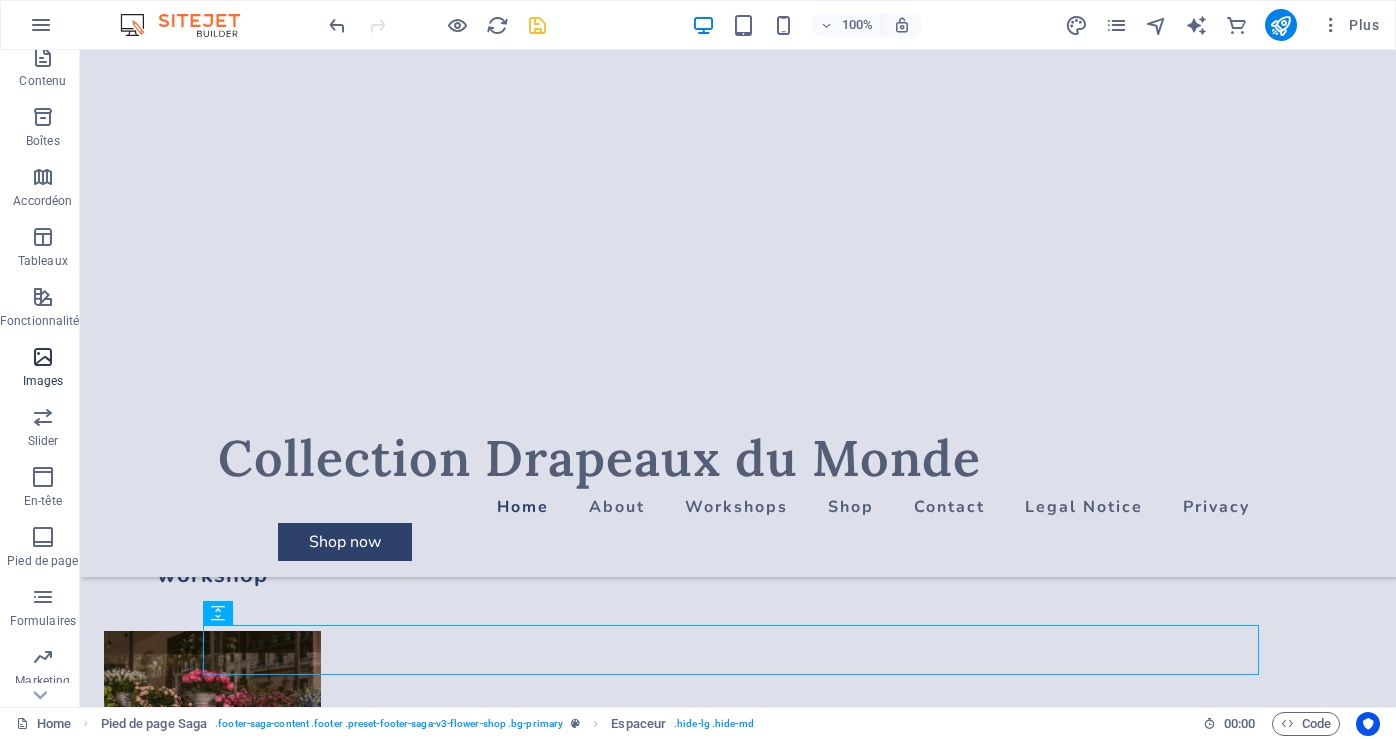 scroll, scrollTop: 200, scrollLeft: 0, axis: vertical 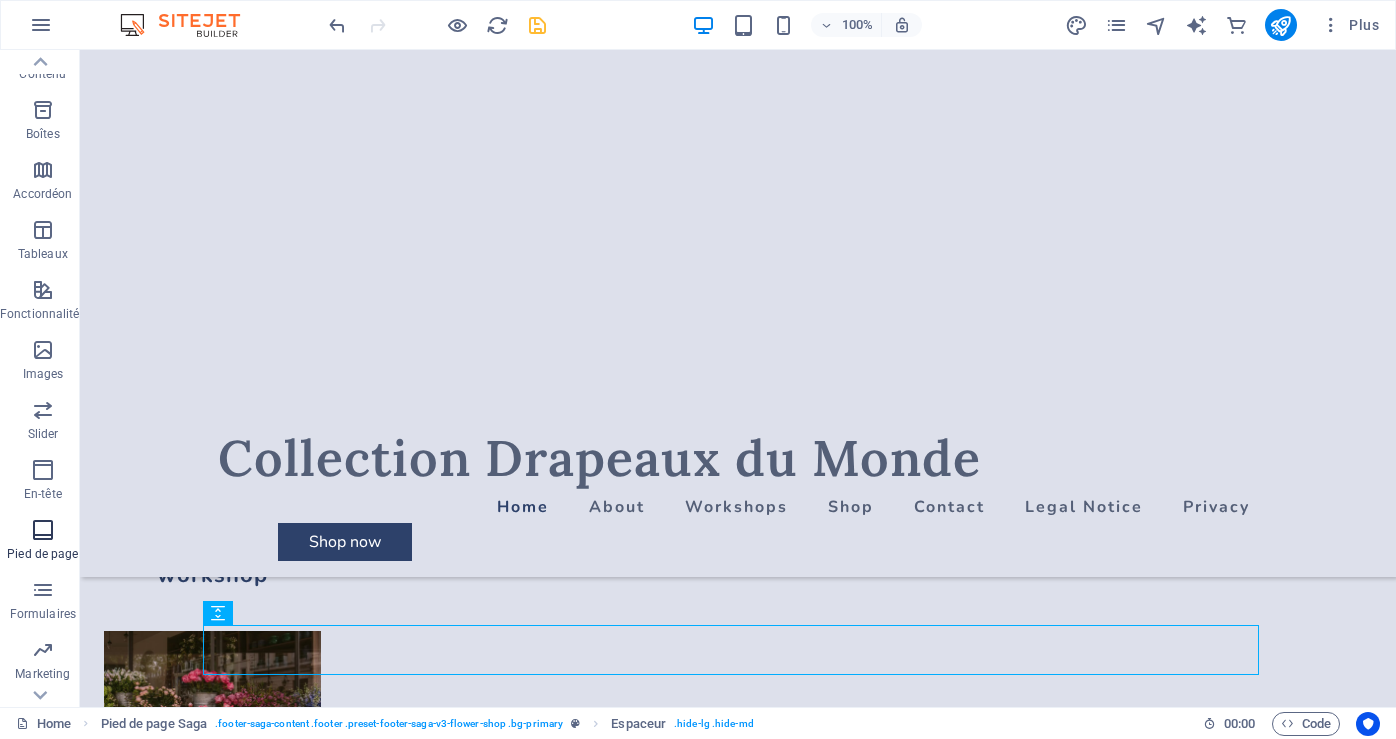 click on "Pied de page" at bounding box center (43, 542) 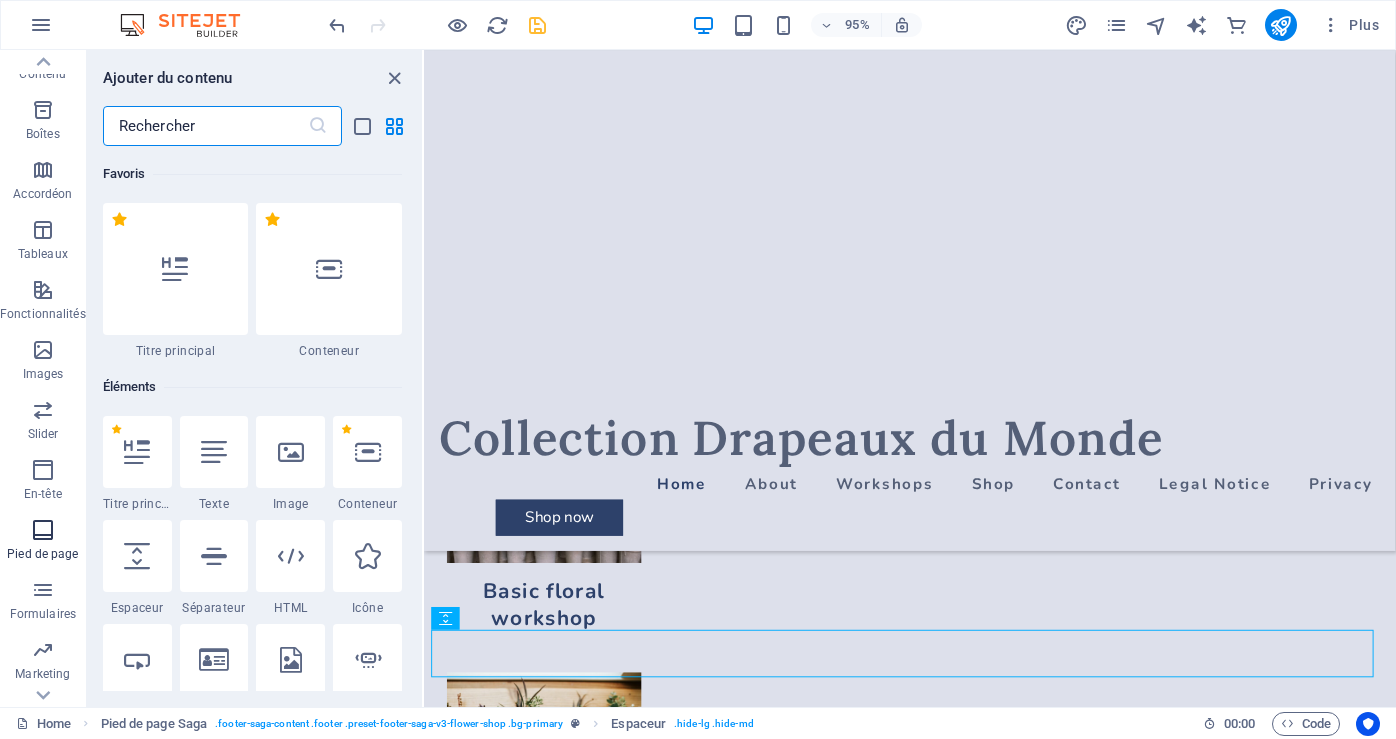 scroll, scrollTop: 8073, scrollLeft: 0, axis: vertical 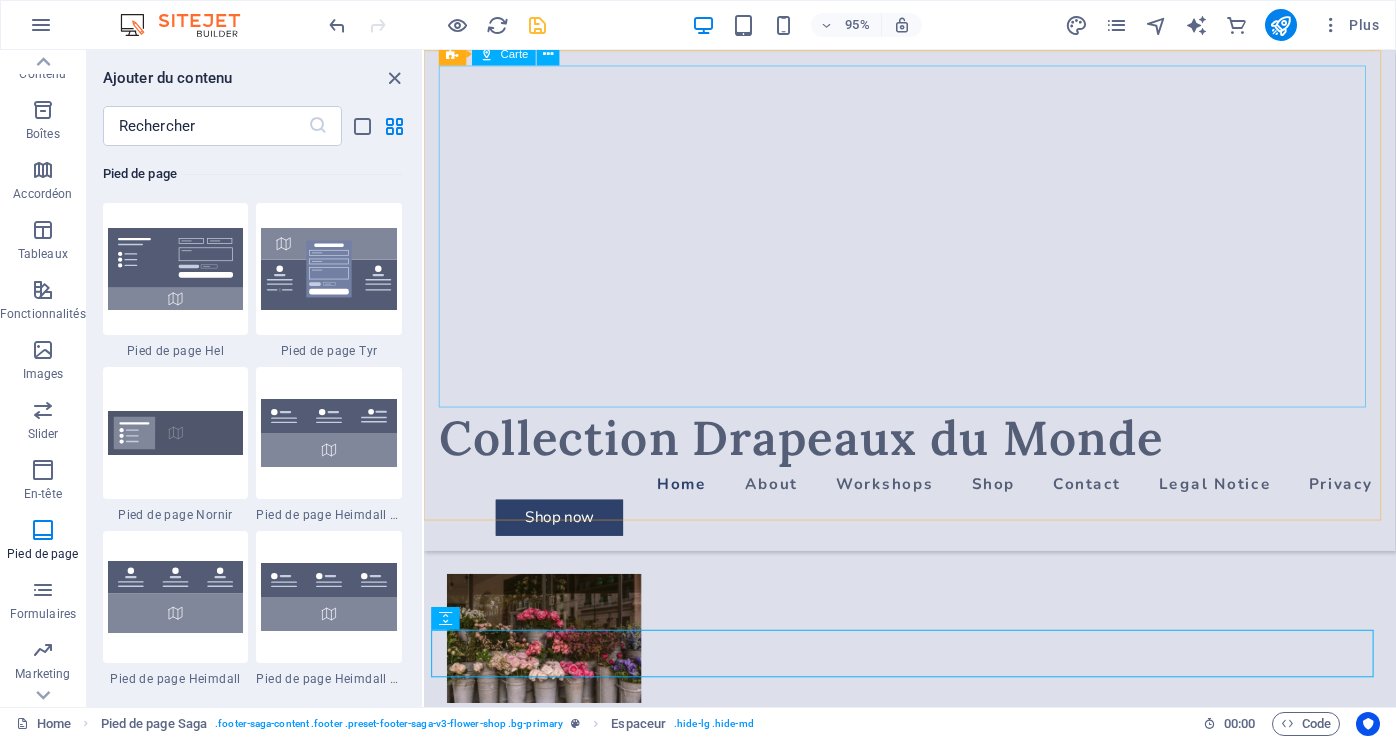 drag, startPoint x: 862, startPoint y: 256, endPoint x: 868, endPoint y: 280, distance: 24.738634 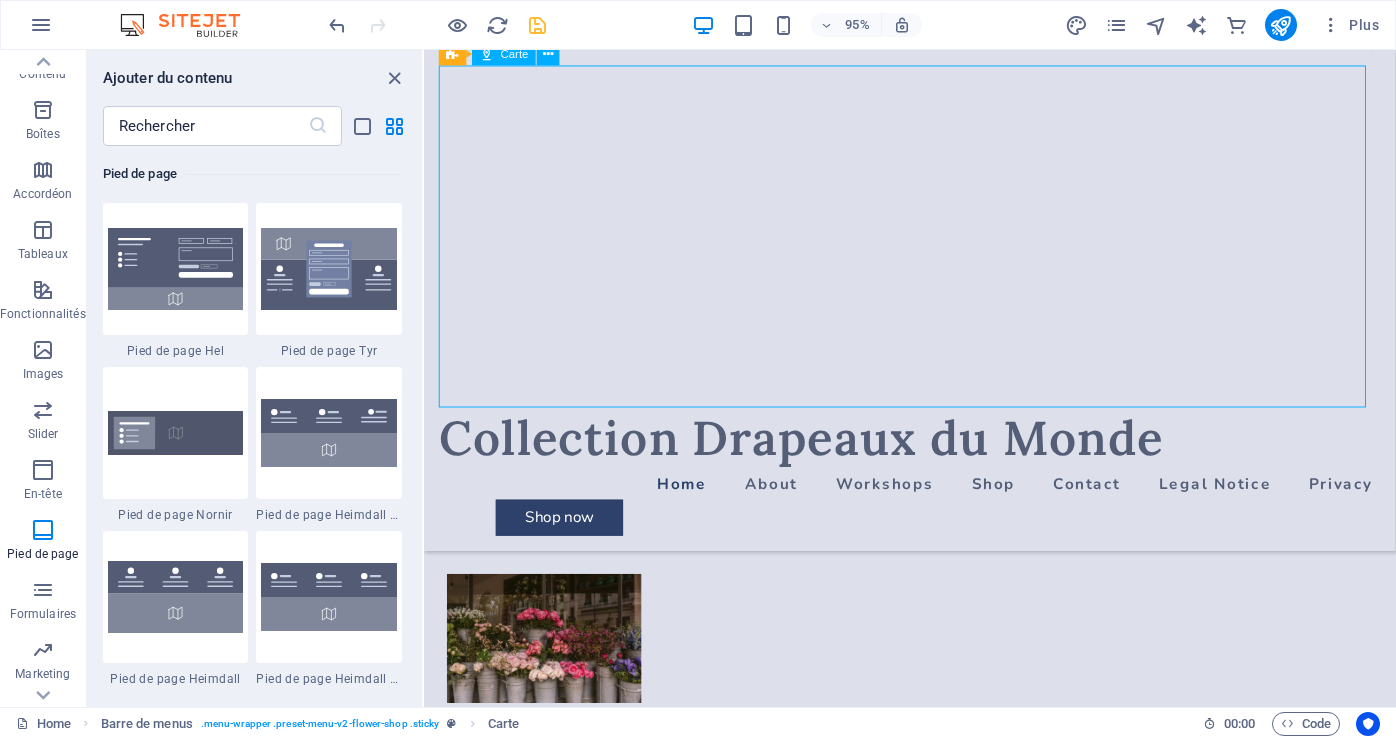 drag, startPoint x: 890, startPoint y: 278, endPoint x: 898, endPoint y: 349, distance: 71.44928 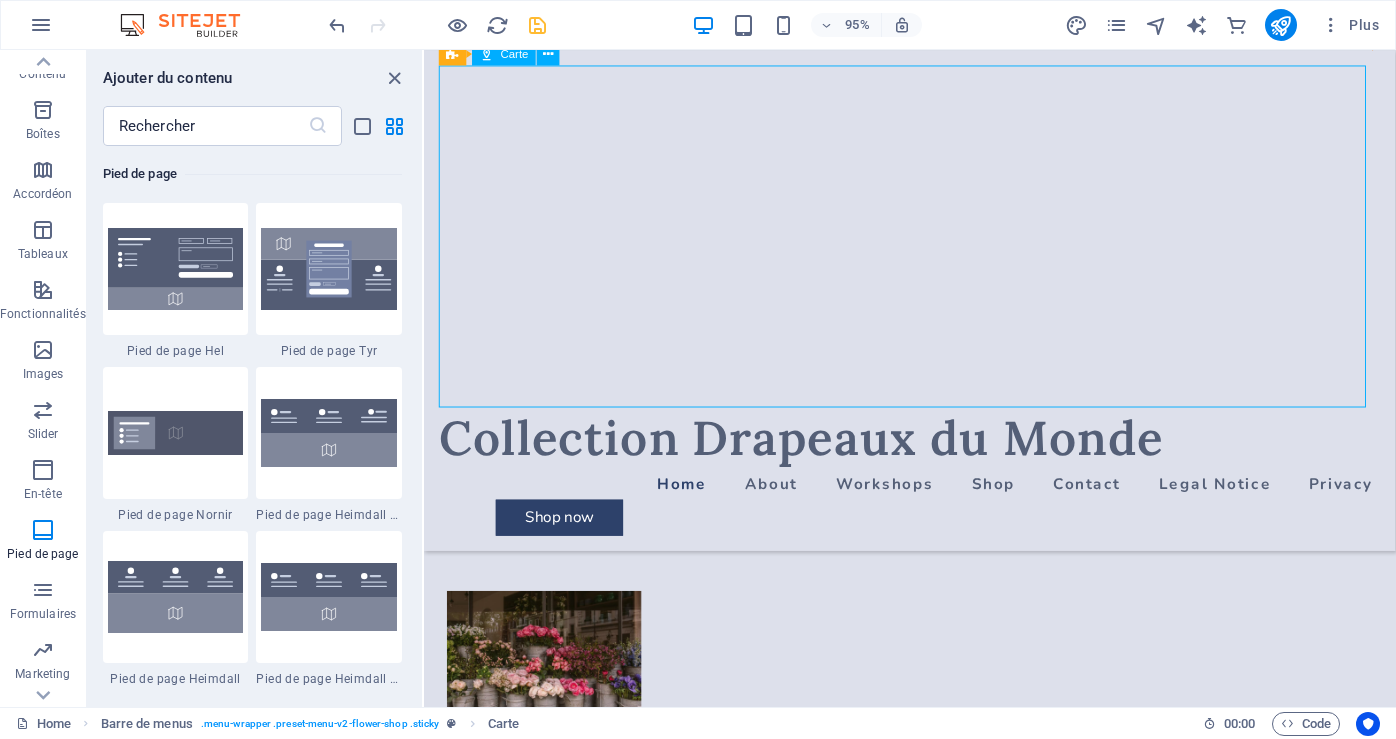 select on "1" 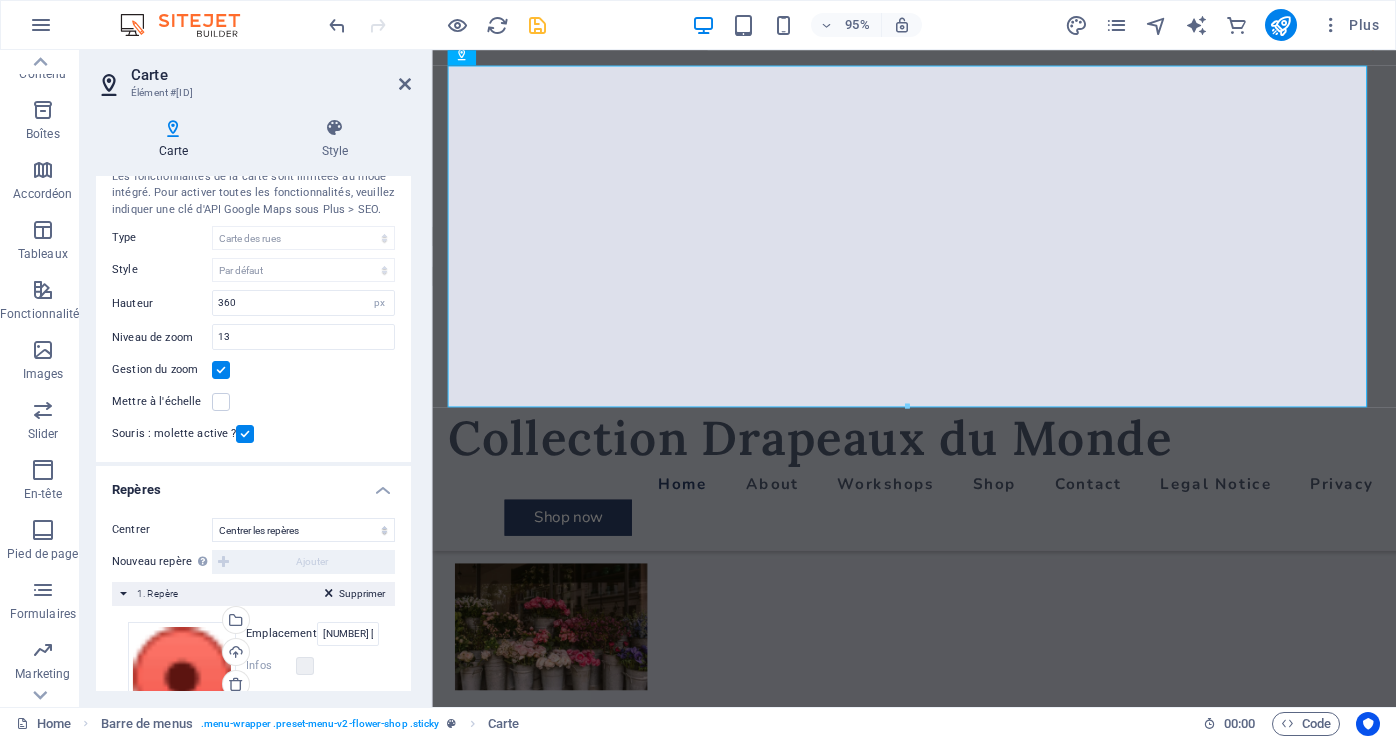 scroll, scrollTop: 100, scrollLeft: 0, axis: vertical 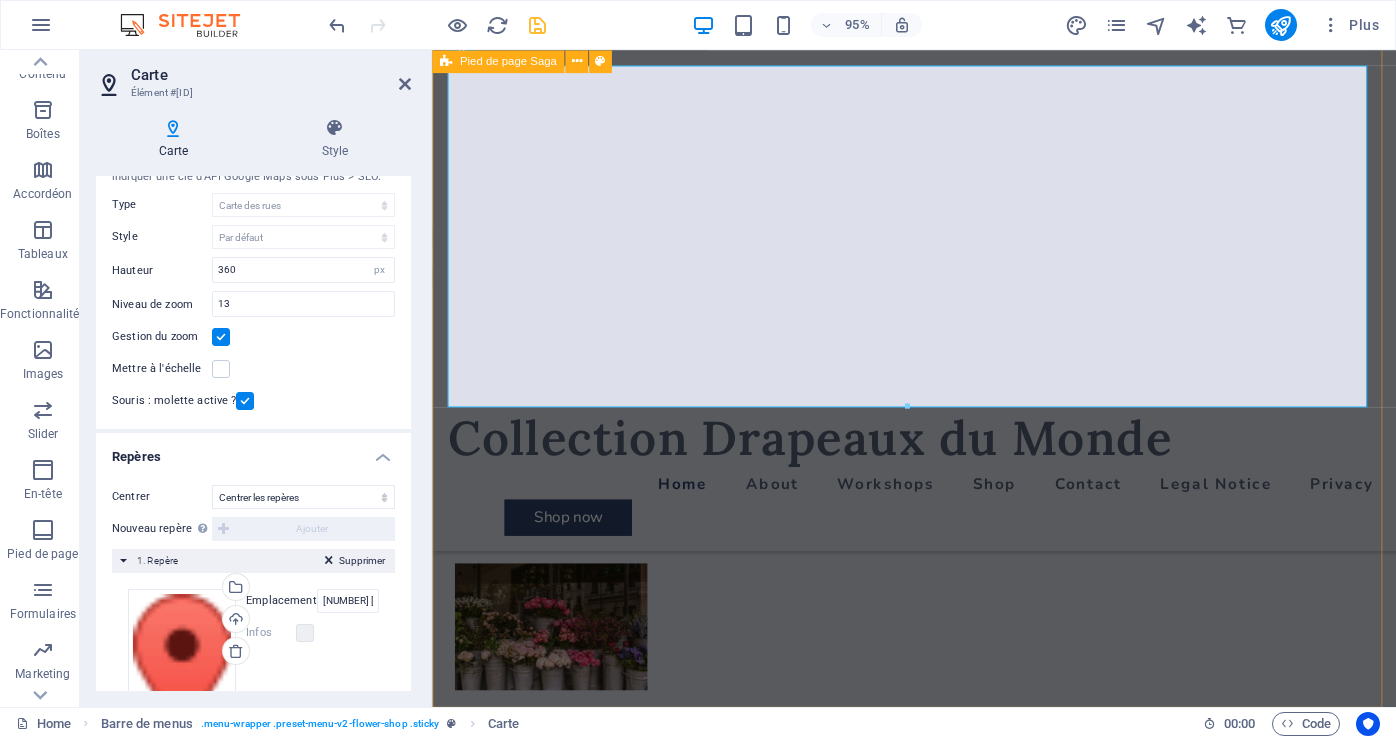 click on "← Déplacer vers la gauche → Déplacer vers la droite ↑ Déplacer vers le haut ↓ Déplacer vers le bas + Effectuer un zoom avant - Effectuer un zoom arrière Début Sauter vers la gauche par incréments de 75 % Fin Sauter vers la droite par incréments de 75 % Page précédente Sauter vers le haut par incréments de 75 % Page suivante Sauter vers le bas par incréments de 75 % Carte Relief Satellite Étiquettes Données de la carte Données cartographiques ©2025 Google Données cartographiques ©2025 Google 1 km  Cliquer pour basculer entre les unités métriques et impériales Conditions d'utilisation Opening Hours Monday:       [TIME] – [TIME] Tuesday to Saturday:   [TIME] – [TIME] [NUMBER] [STREET] ,  [CITY] ,  [POSTAL_CODE] [EMAIL] [PHONE]" at bounding box center [939, 7097] 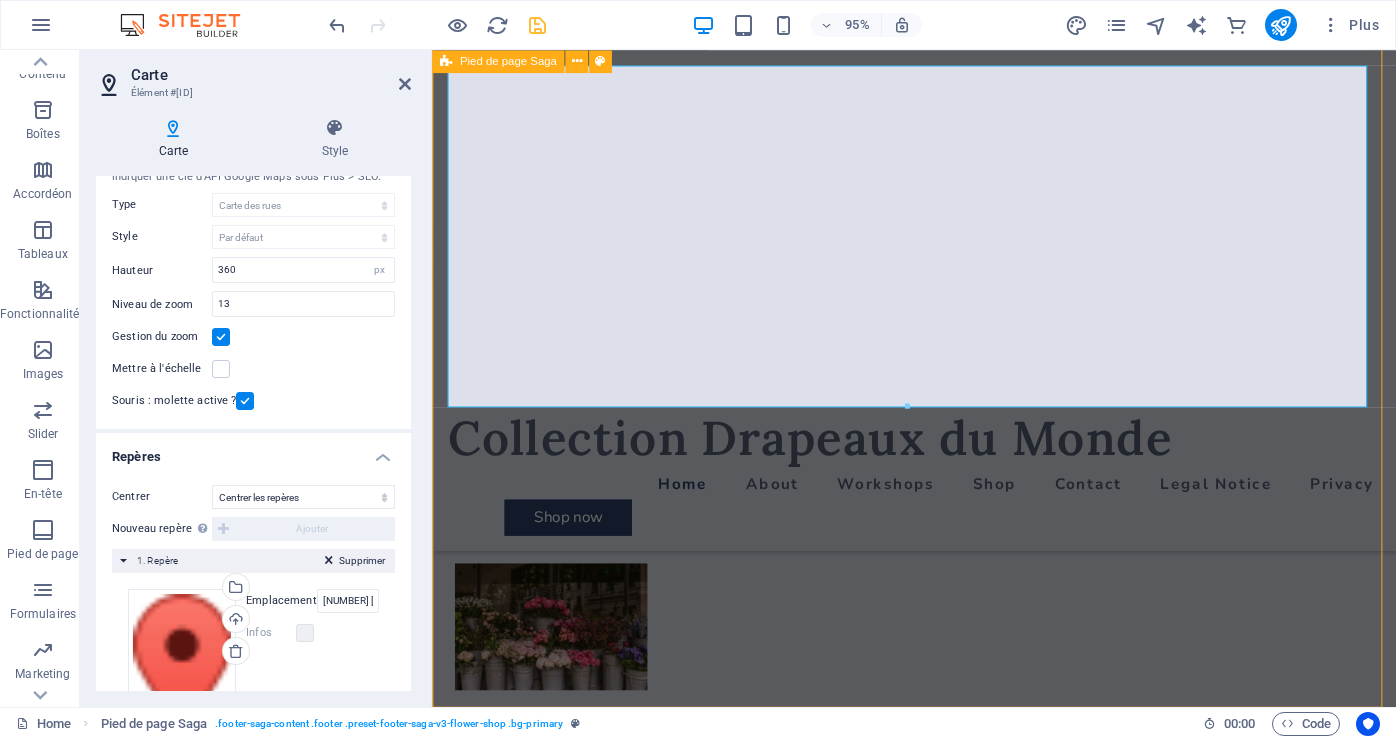 scroll, scrollTop: 8168, scrollLeft: 0, axis: vertical 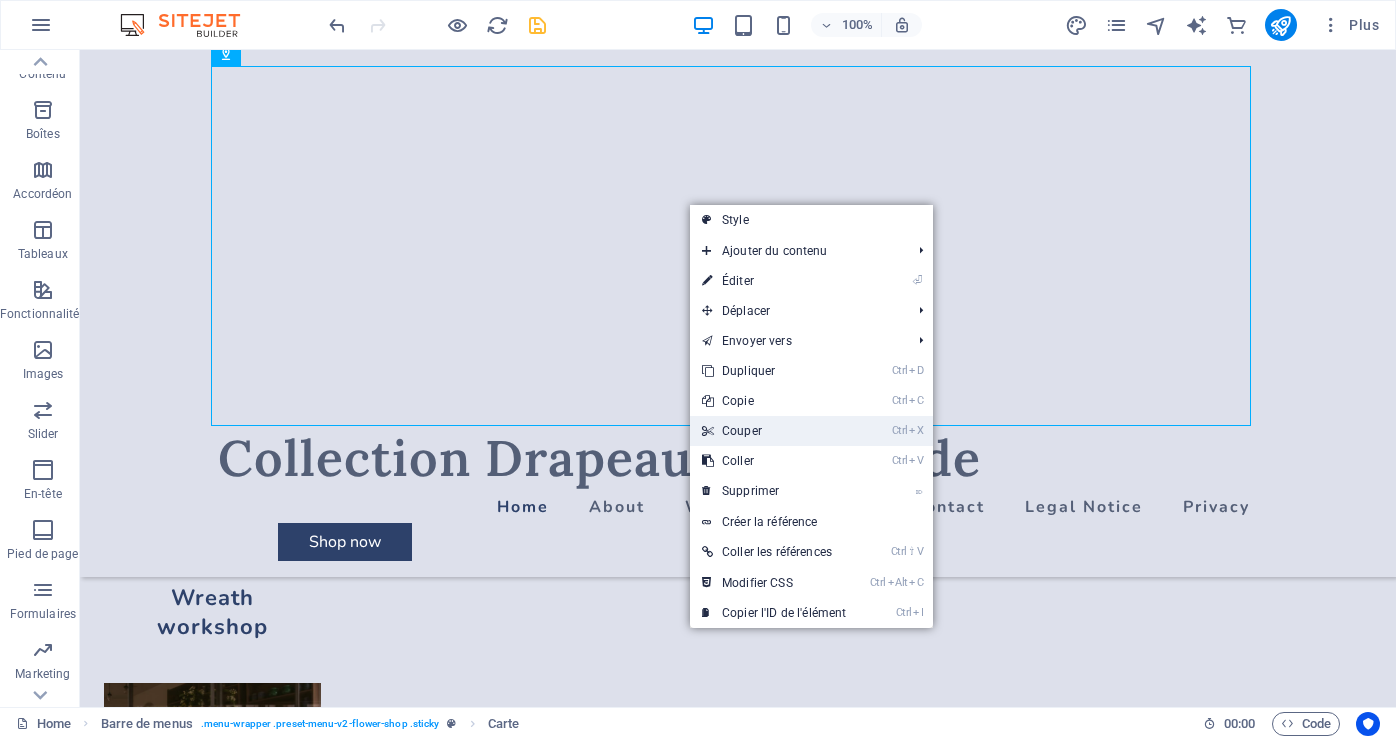 click on "Ctrl X  Couper" at bounding box center [774, 431] 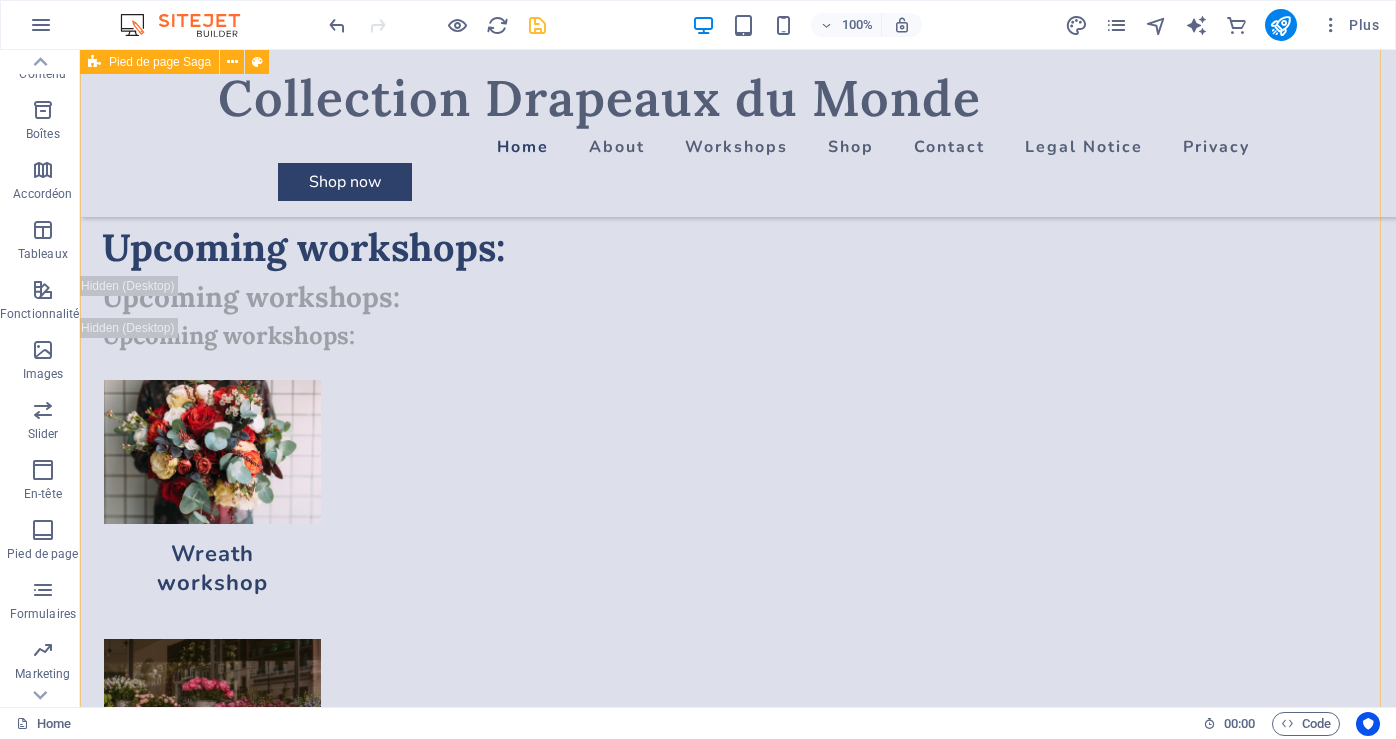 scroll, scrollTop: 7860, scrollLeft: 0, axis: vertical 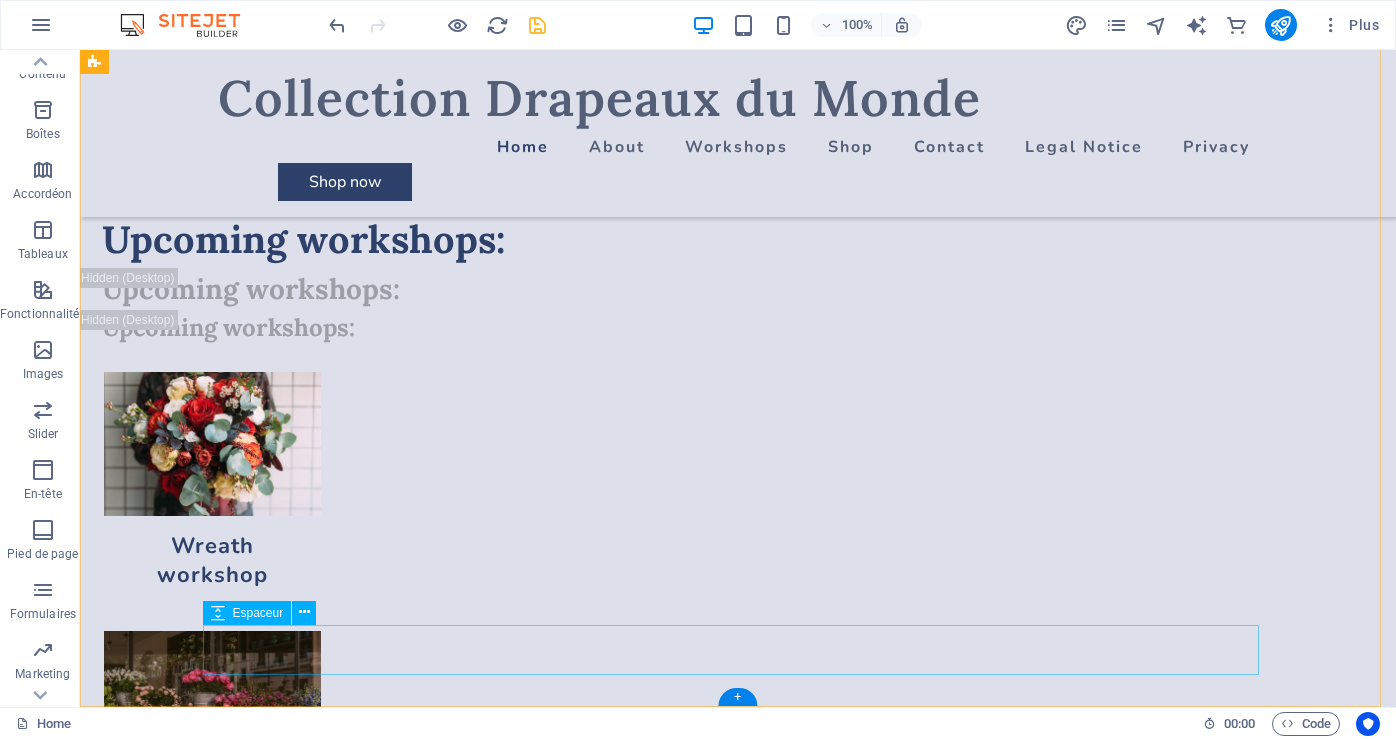 click at bounding box center (616, 8379) 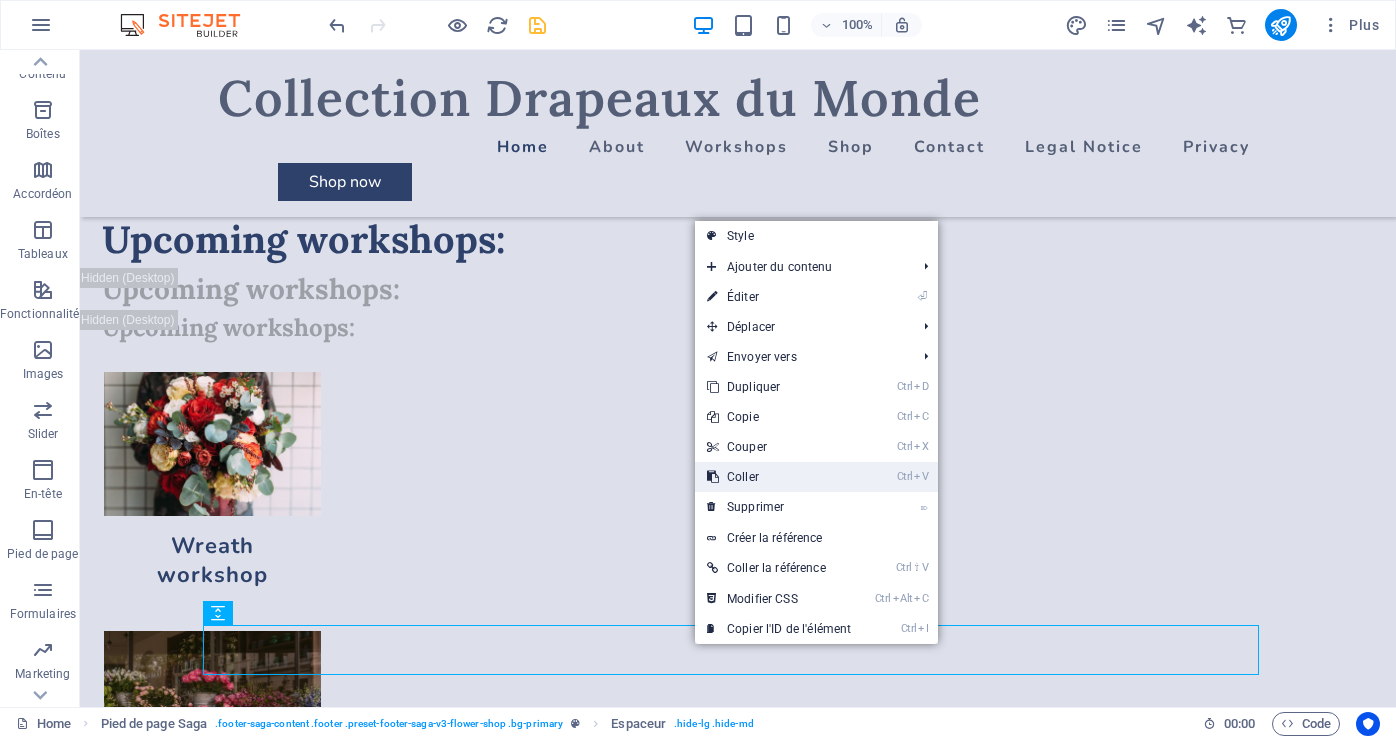 click on "Ctrl V  Coller" at bounding box center (779, 477) 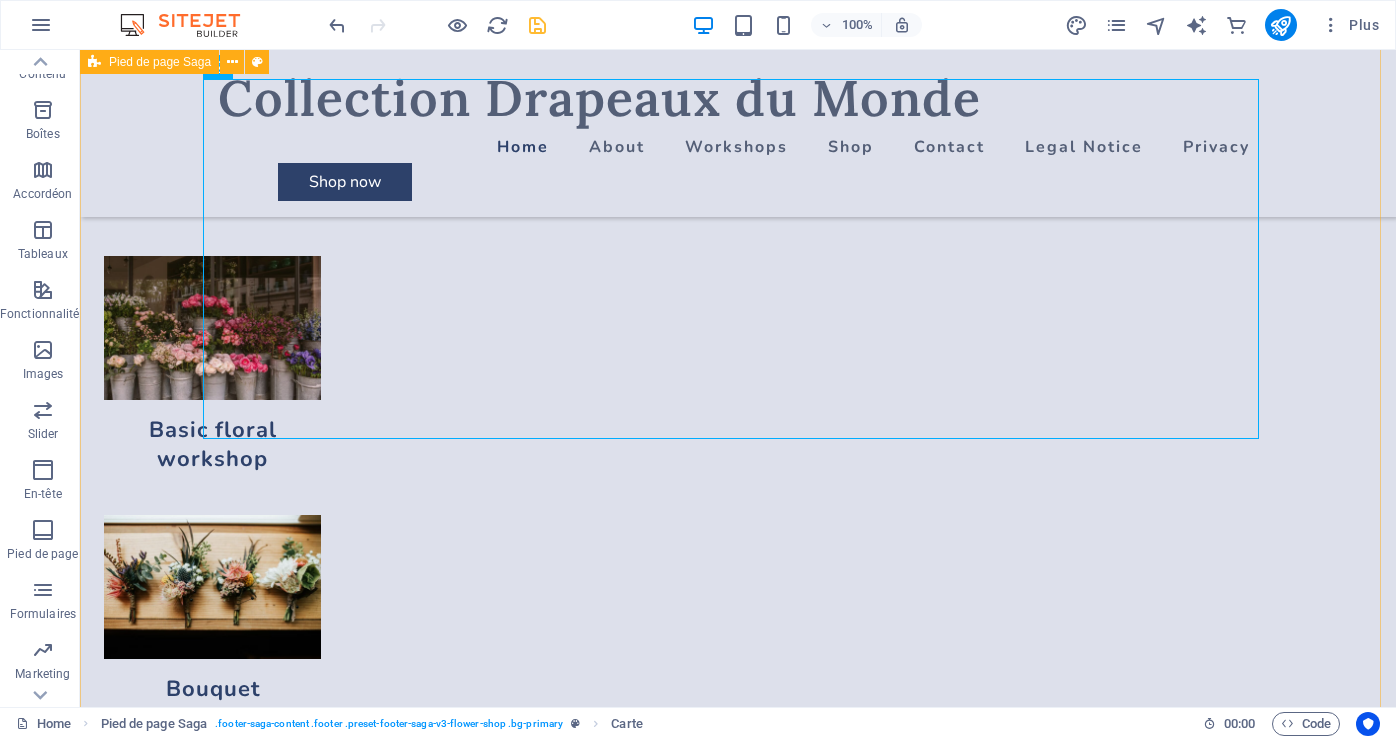 scroll, scrollTop: 8425, scrollLeft: 0, axis: vertical 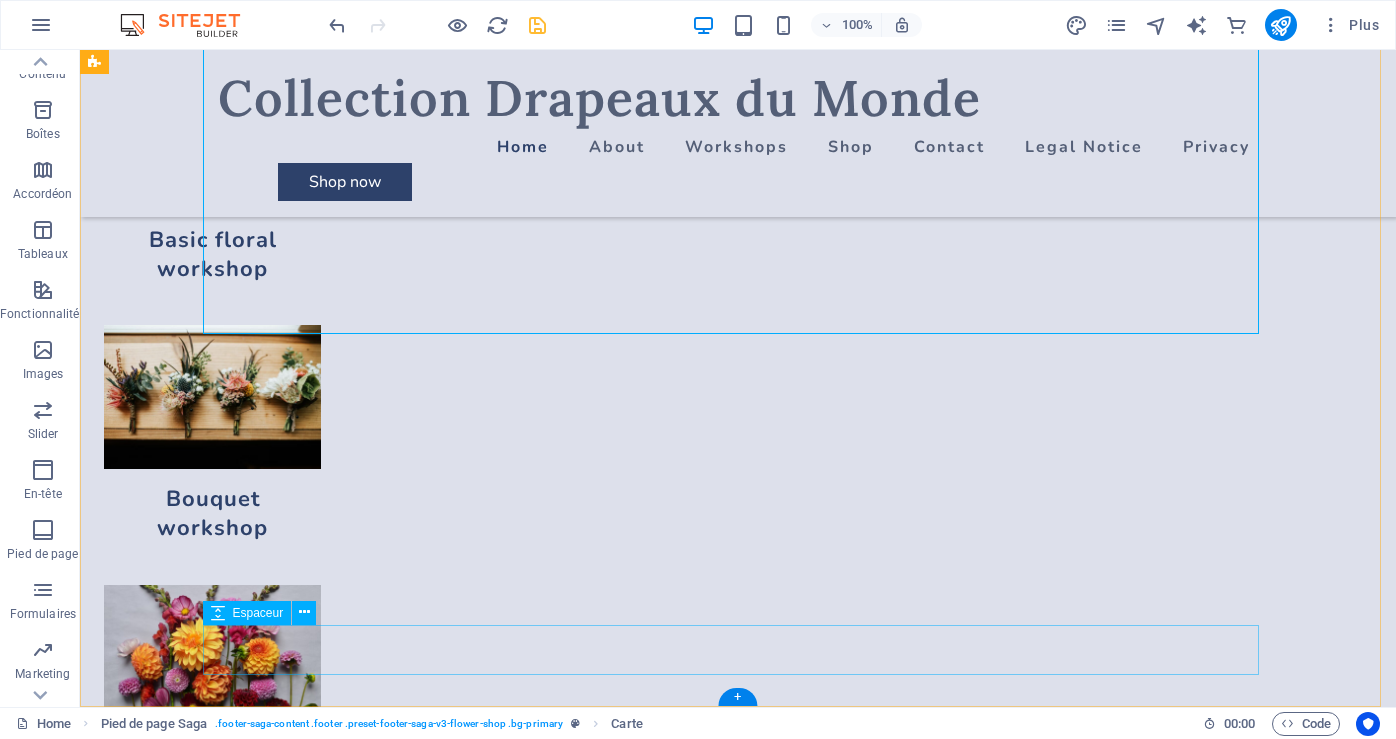 click at bounding box center [616, 7814] 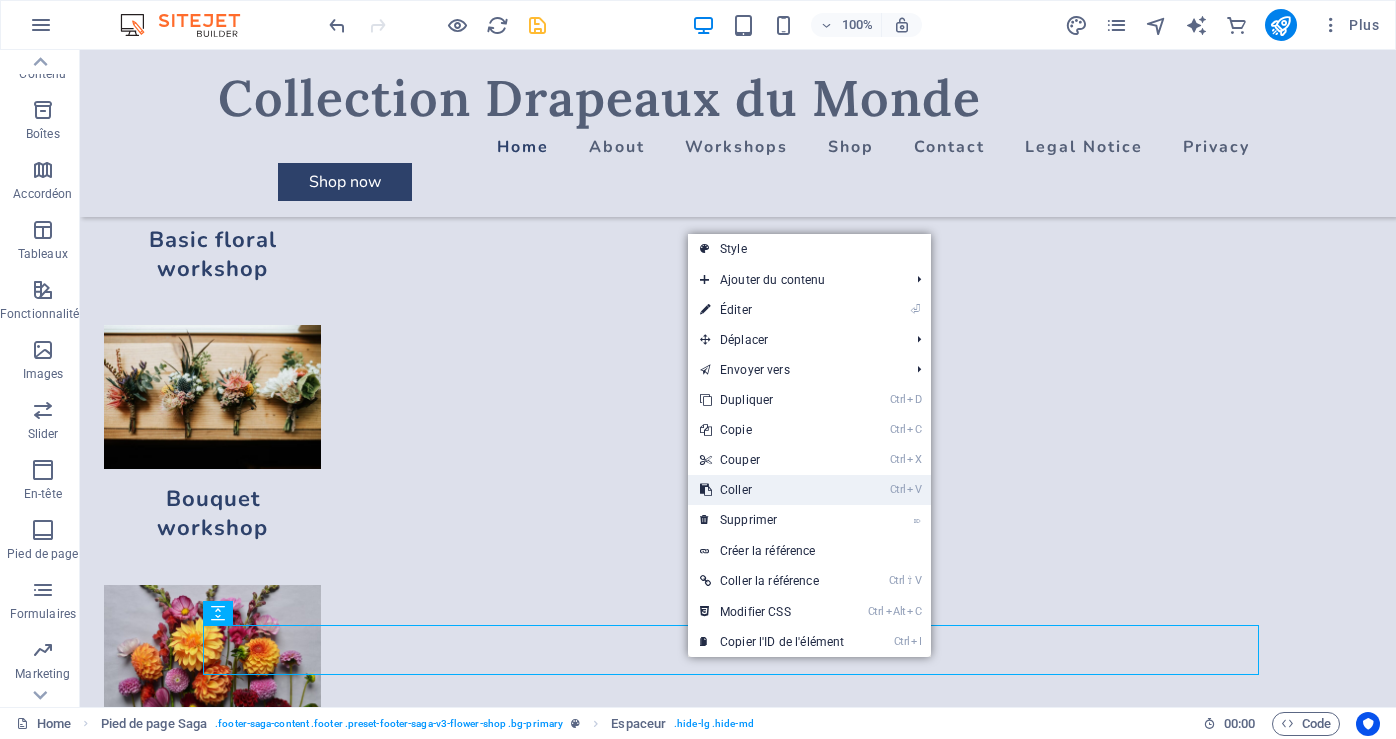 click on "Ctrl V  Coller" at bounding box center [772, 490] 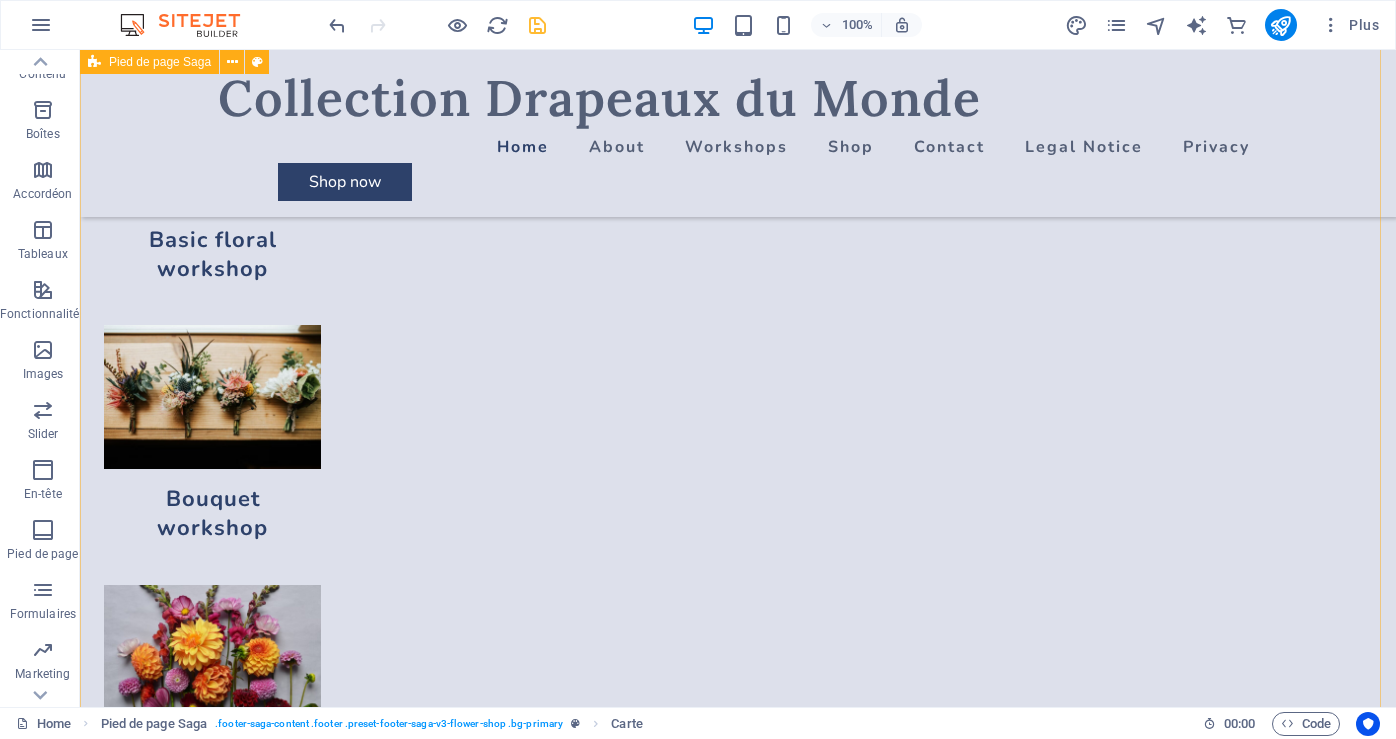 scroll, scrollTop: 8200, scrollLeft: 0, axis: vertical 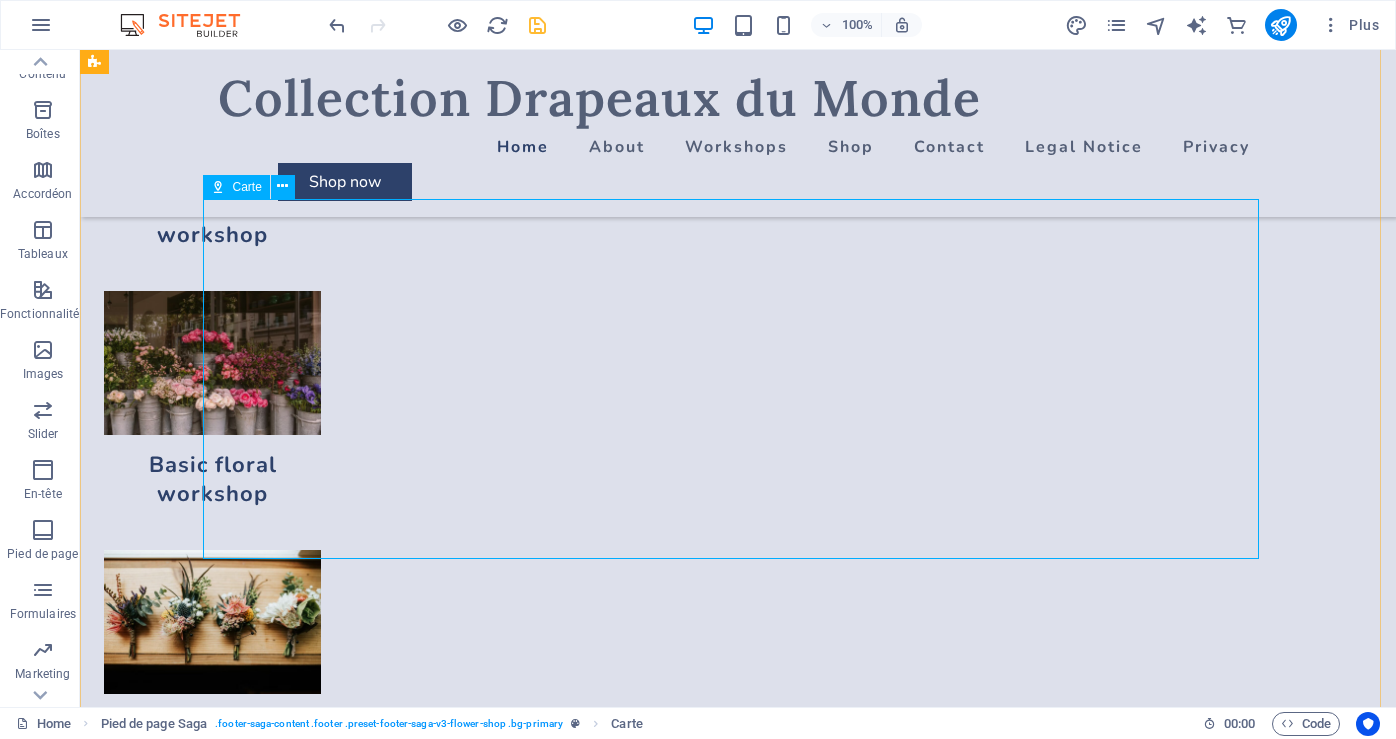 click on "← Déplacer vers la gauche → Déplacer vers la droite ↑ Déplacer vers le haut ↓ Déplacer vers le bas + Effectuer un zoom avant - Effectuer un zoom arrière Début Sauter vers la gauche par incréments de 75 % Fin Sauter vers la droite par incréments de 75 % Page précédente Sauter vers le haut par incréments de 75 % Page suivante Sauter vers le bas par incréments de 75 % Carte Relief Satellite Étiquettes Raccourcis-clavier Données de la carte Données cartographiques ©2025 Google Données cartographiques ©2025 Google 1 km  Cliquer pour basculer entre les unités métriques et impériales Conditions d'utilisation Signaler une erreur cartographique" at bounding box center (616, 8244) 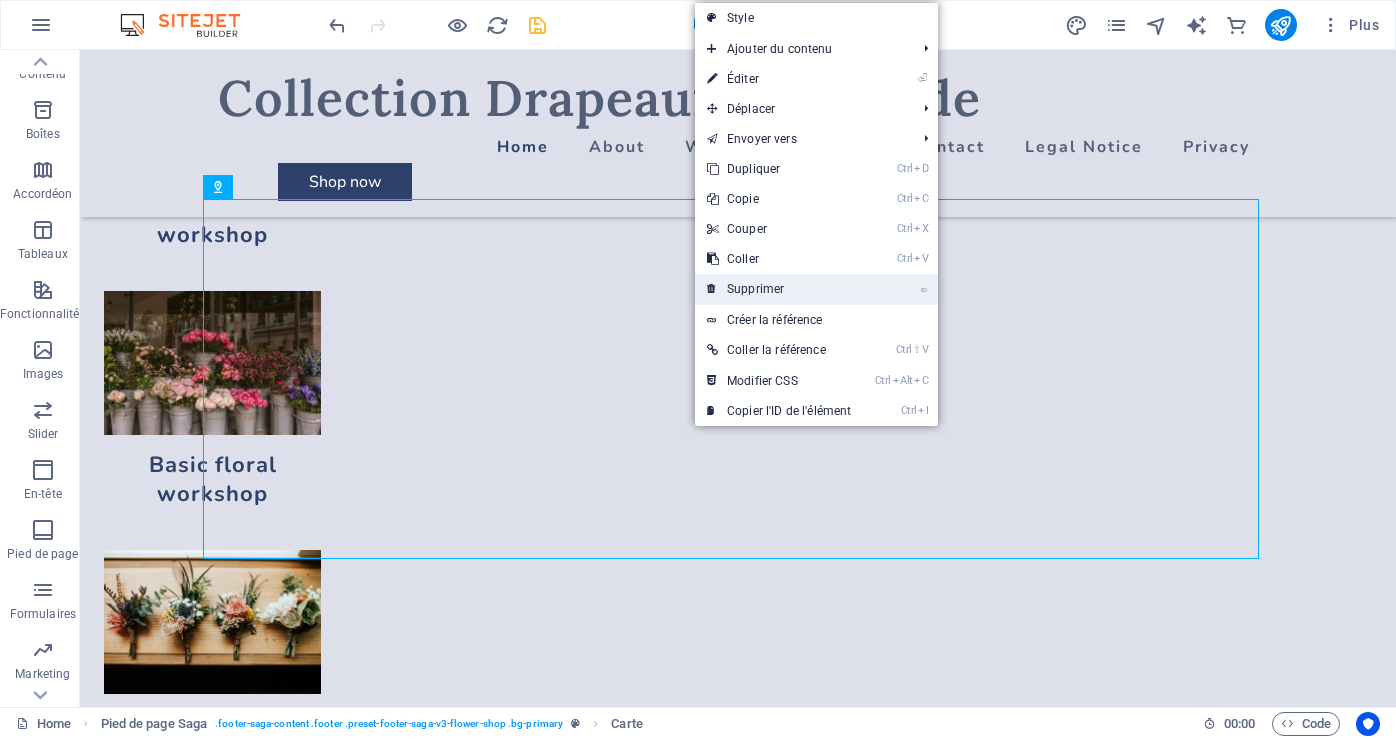 click on "⌦  Supprimer" at bounding box center [779, 289] 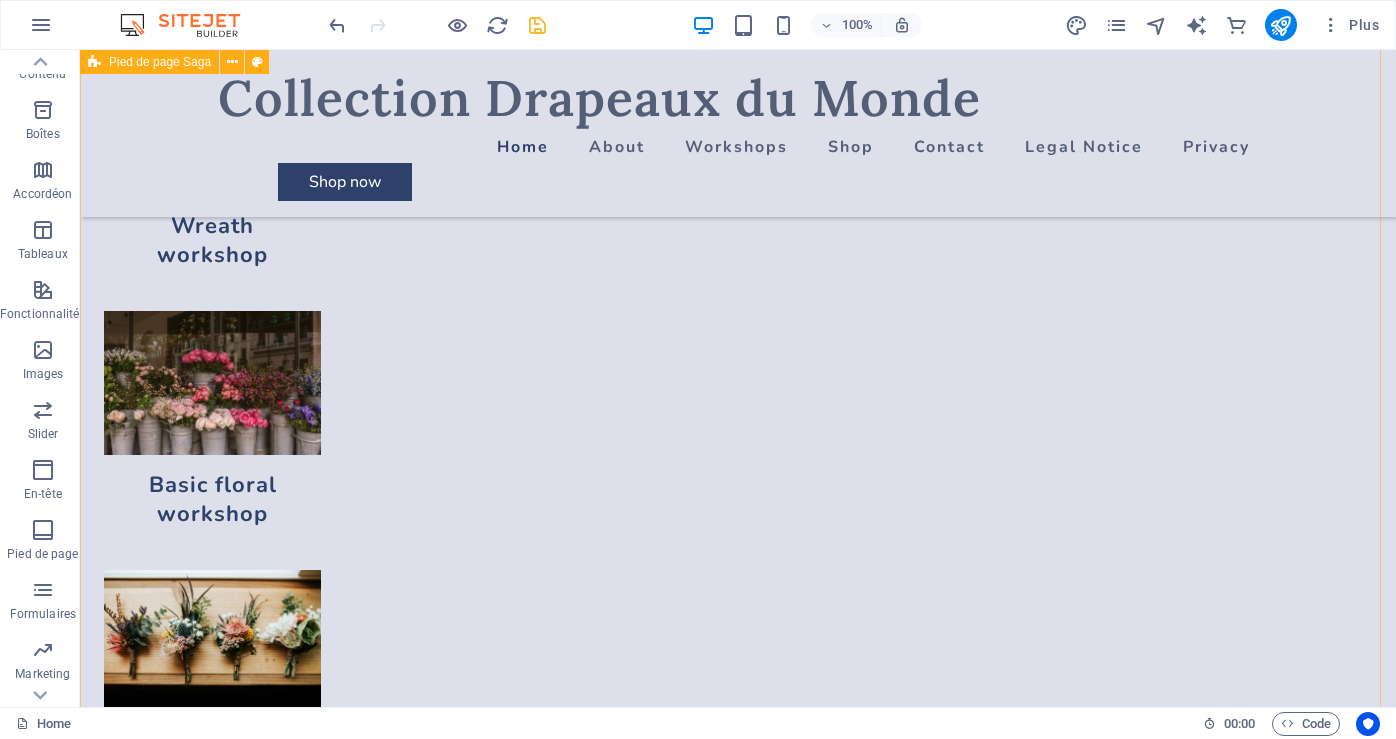 scroll, scrollTop: 8125, scrollLeft: 0, axis: vertical 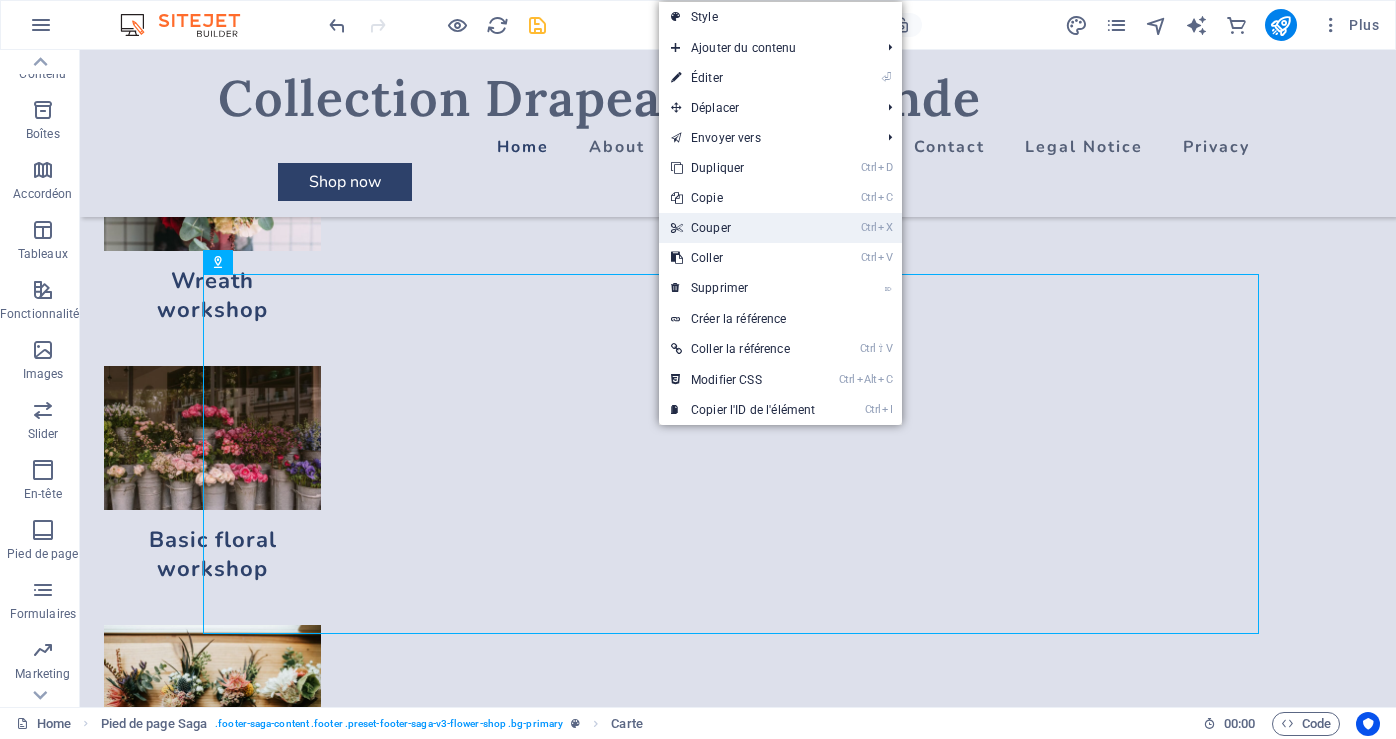 click on "Ctrl X  Couper" at bounding box center [743, 228] 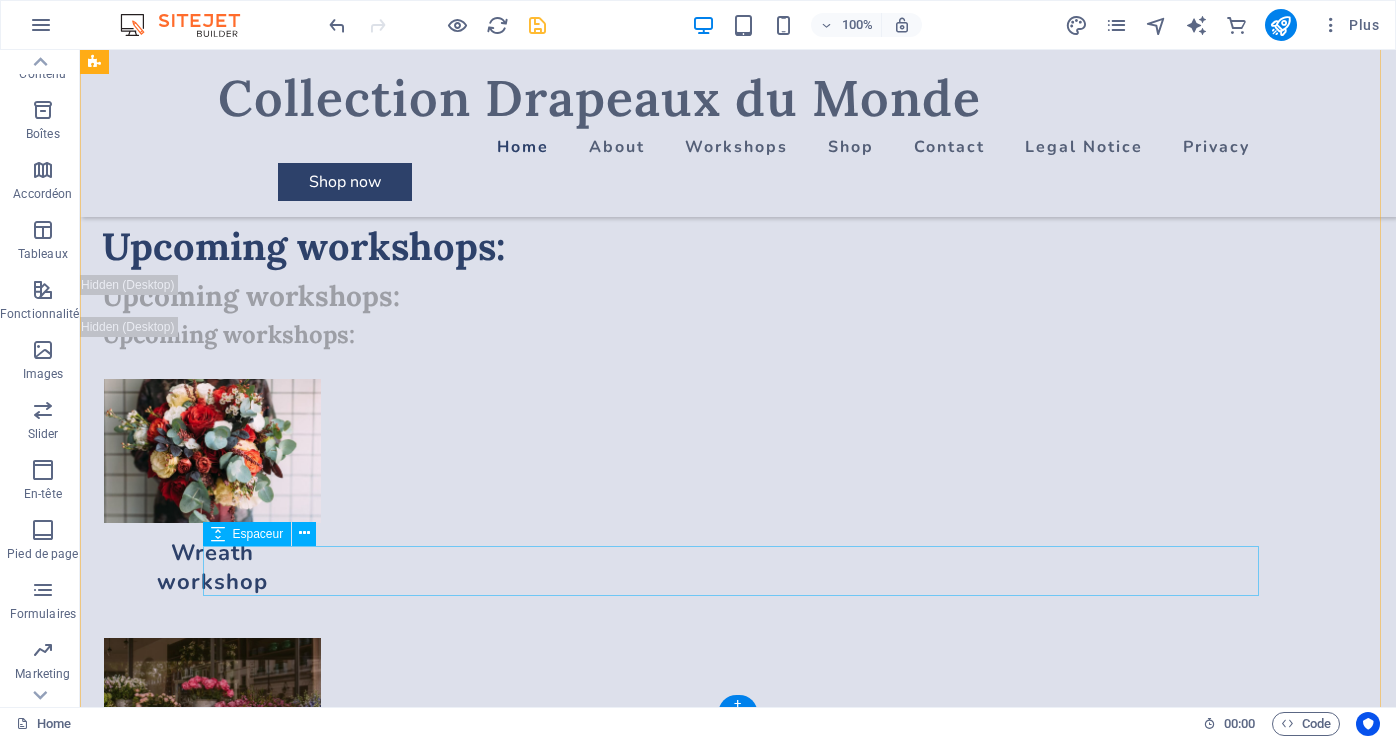 scroll, scrollTop: 7860, scrollLeft: 0, axis: vertical 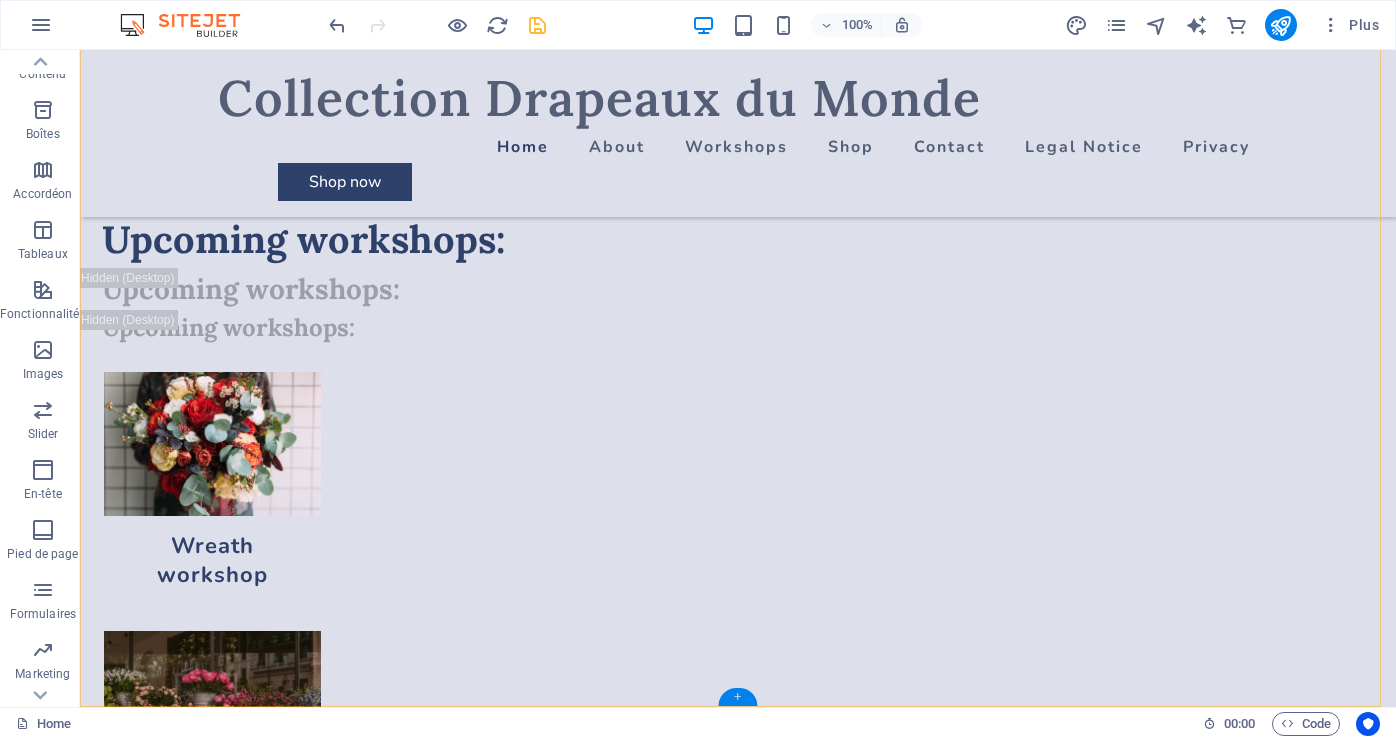 click on "+" at bounding box center (737, 697) 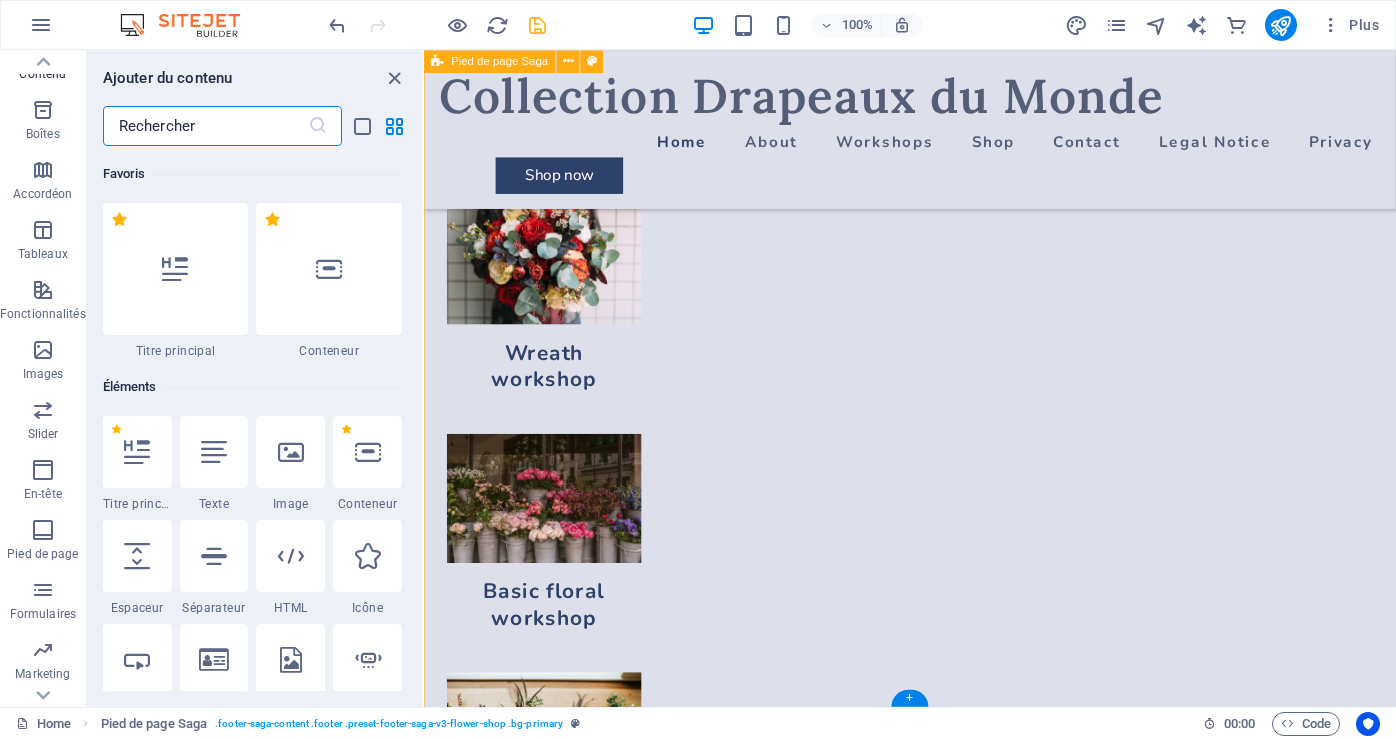 scroll, scrollTop: 7713, scrollLeft: 0, axis: vertical 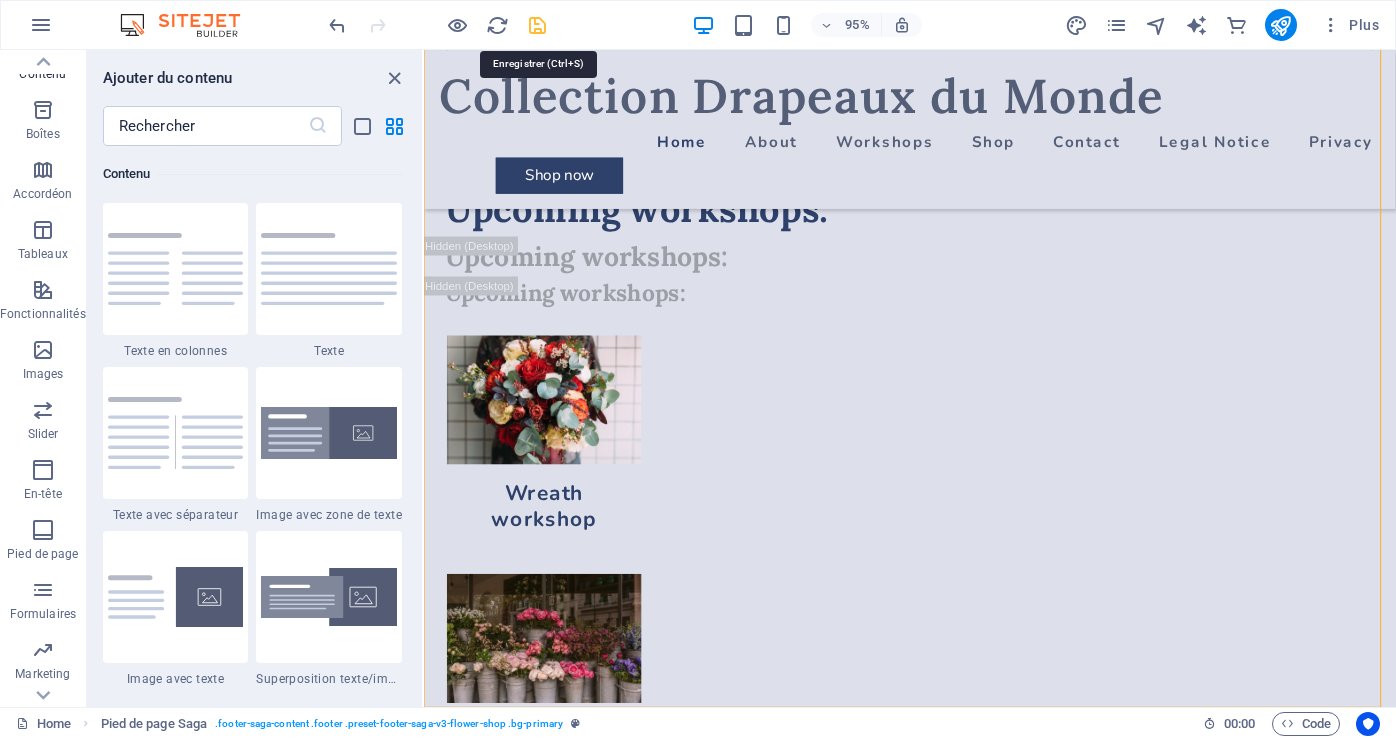 click at bounding box center (537, 25) 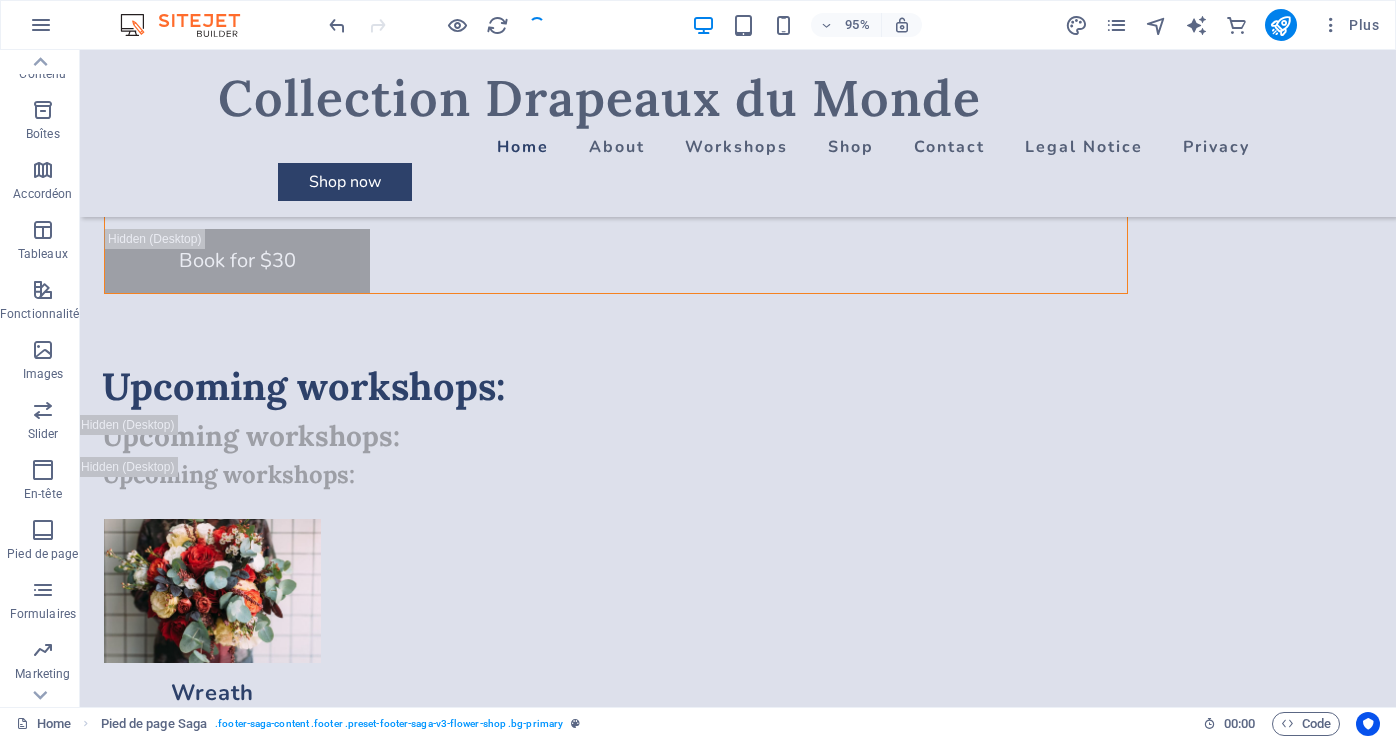 scroll, scrollTop: 7808, scrollLeft: 0, axis: vertical 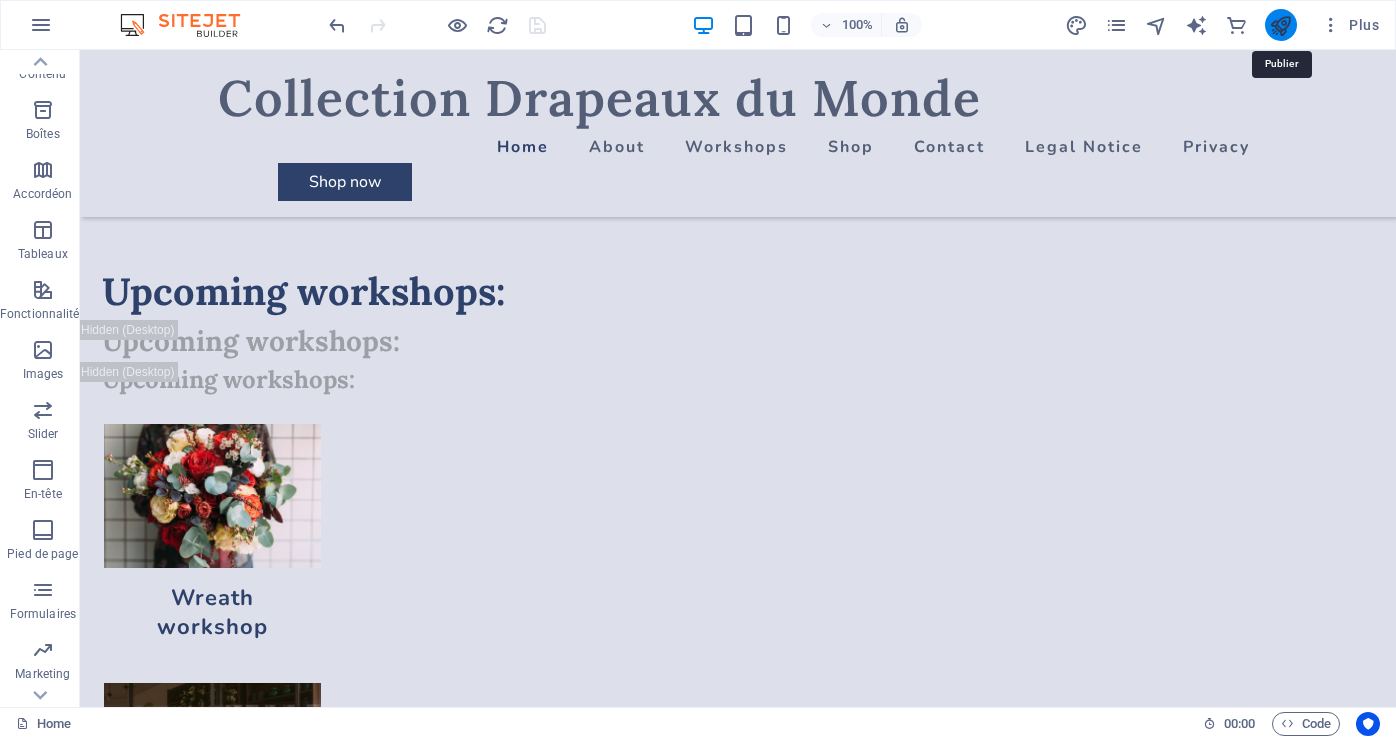 click at bounding box center [1280, 25] 